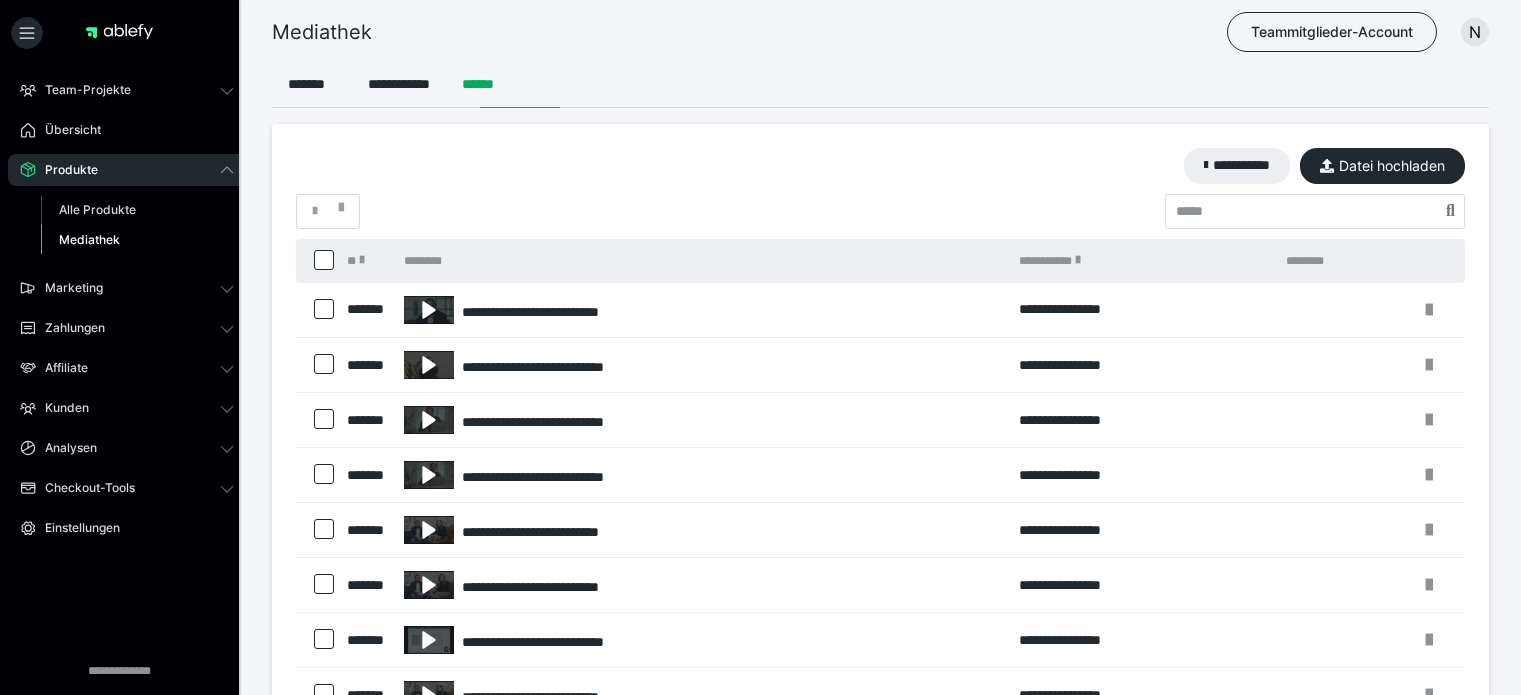 click on "Mediathek Teammitglieder-Account N" at bounding box center (760, 32) 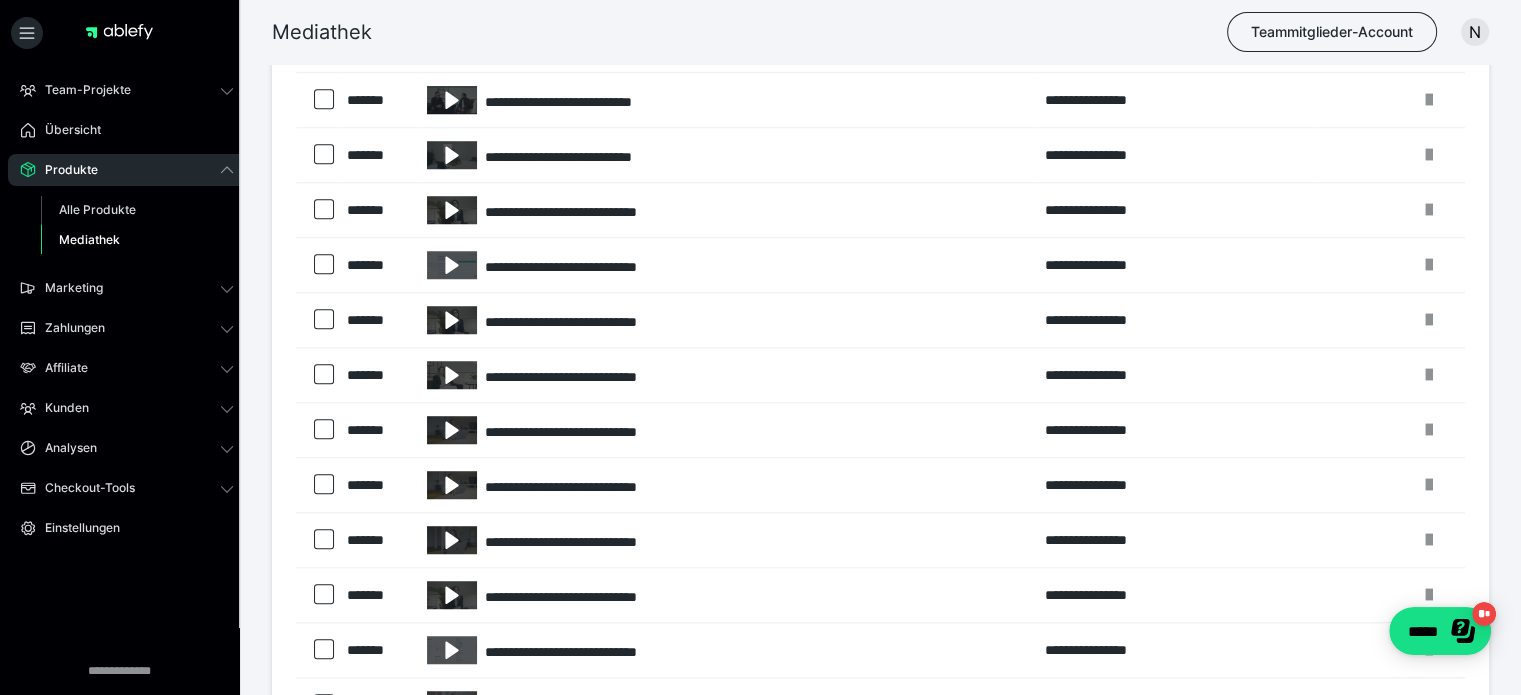 scroll, scrollTop: 1915, scrollLeft: 0, axis: vertical 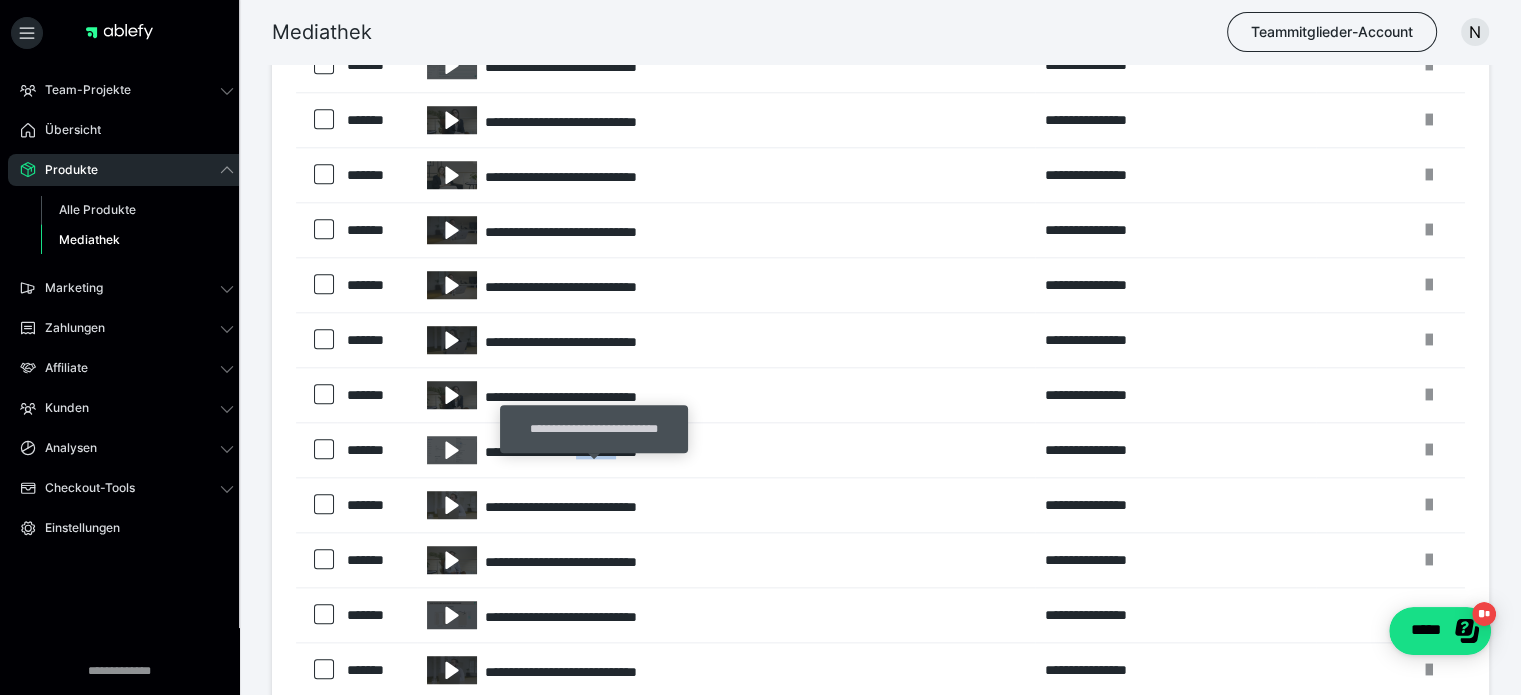 click on "**********" at bounding box center (726, 450) 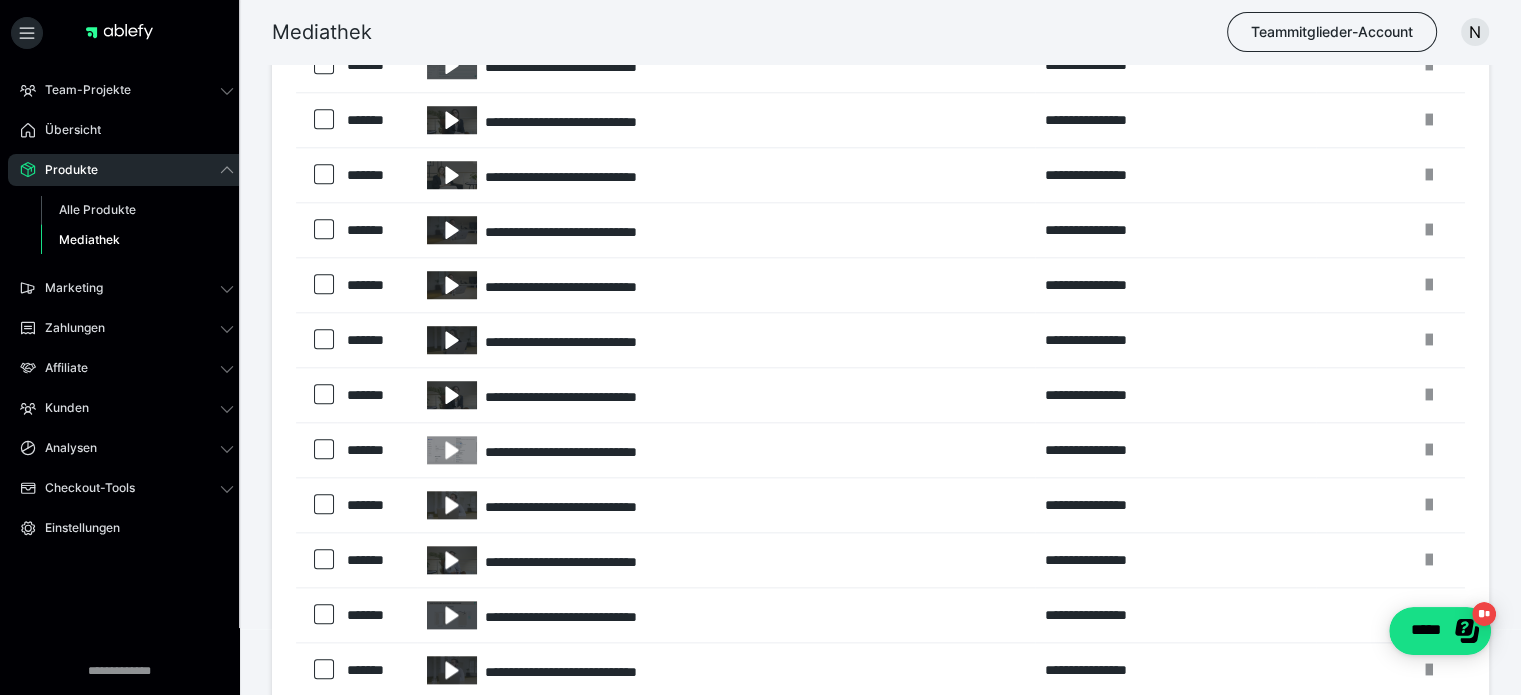 click at bounding box center (452, 450) 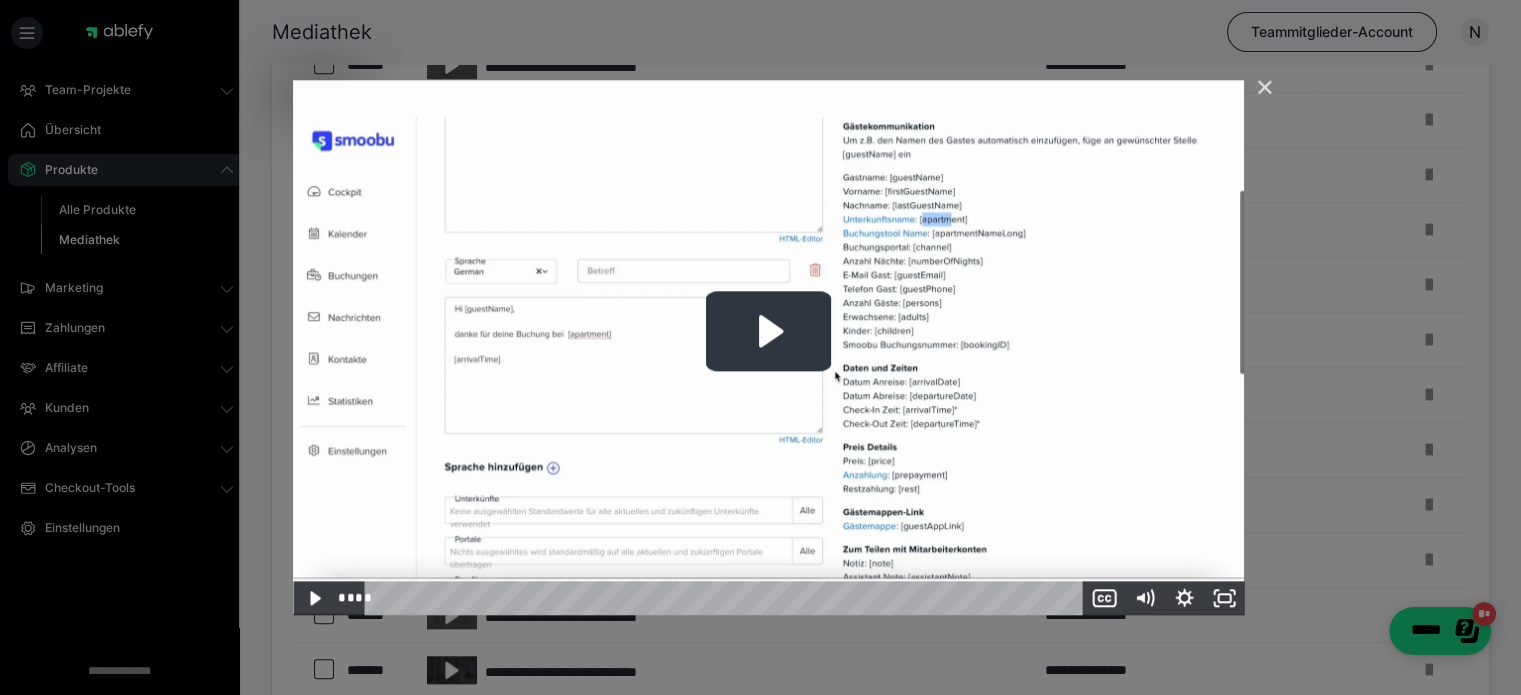 click 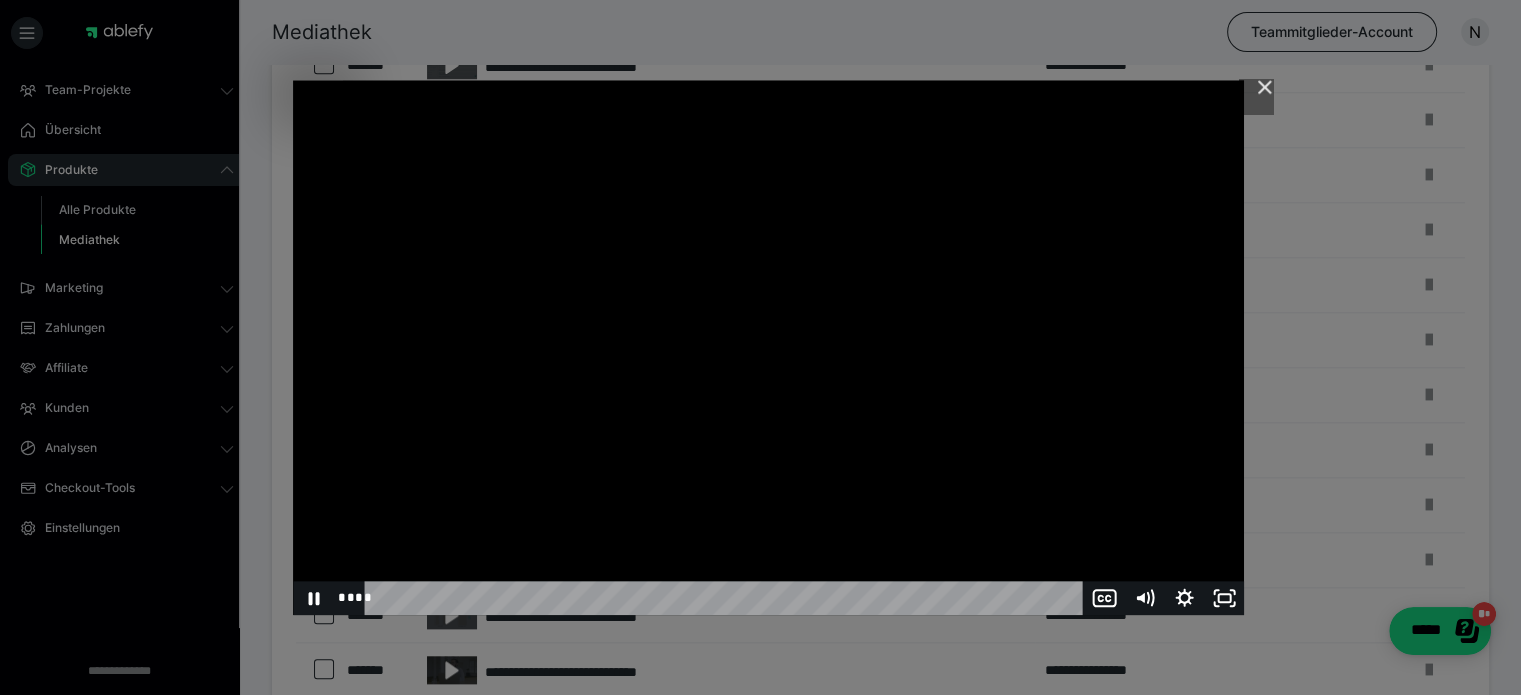 type 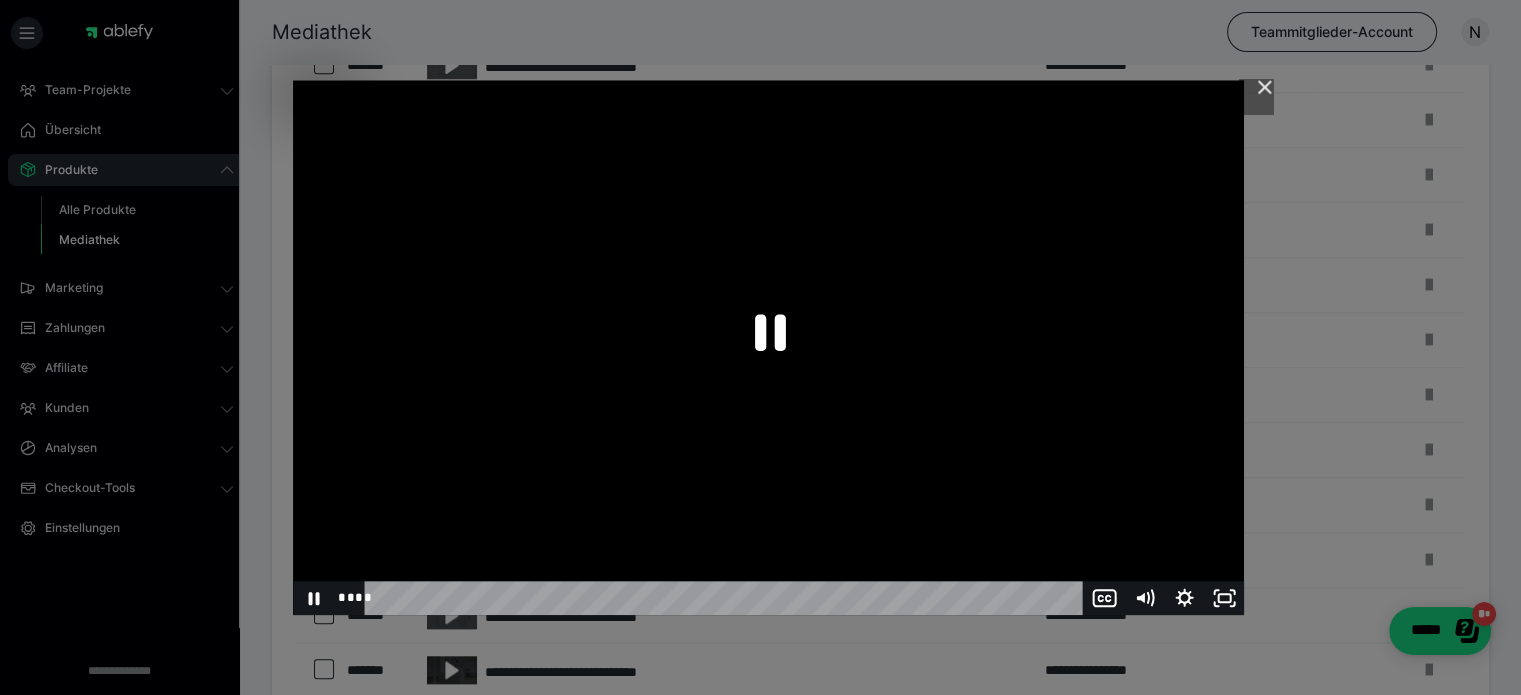 click 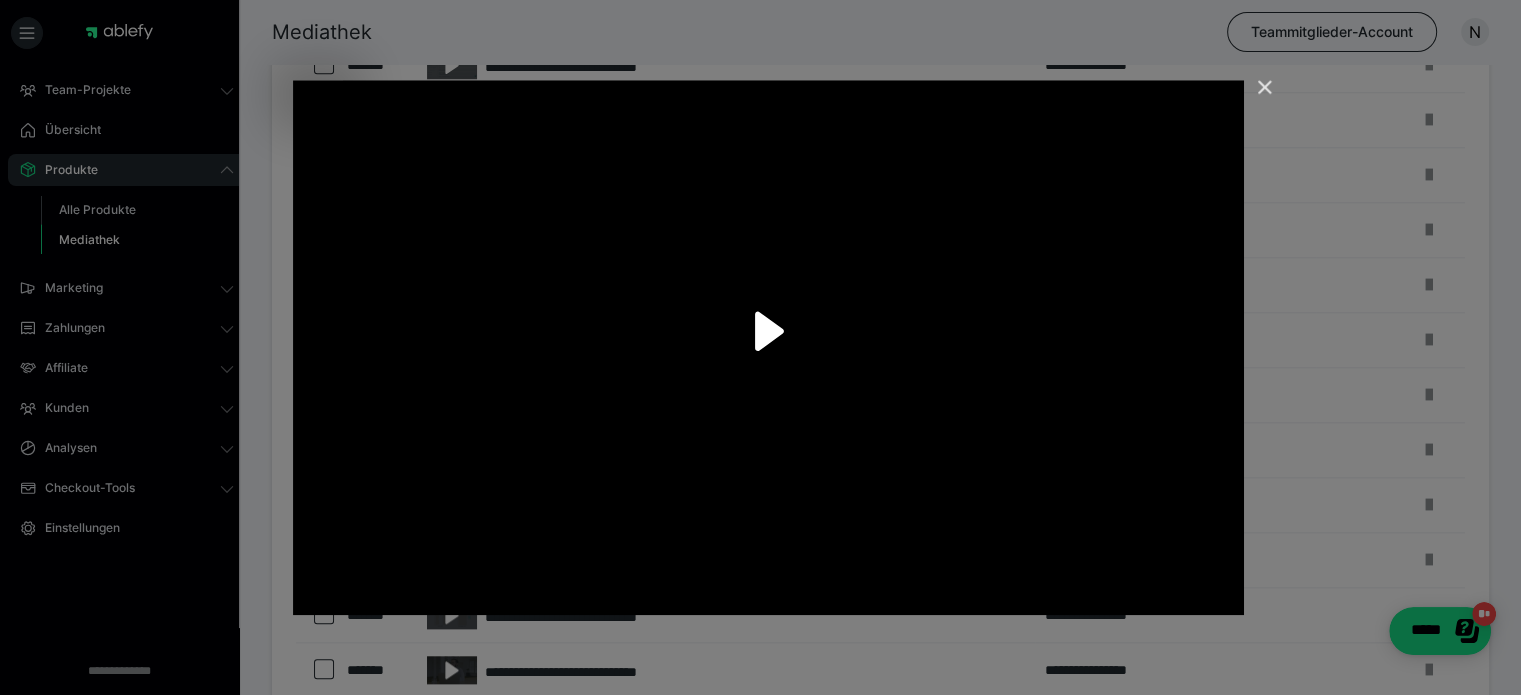 click at bounding box center [1256, 96] 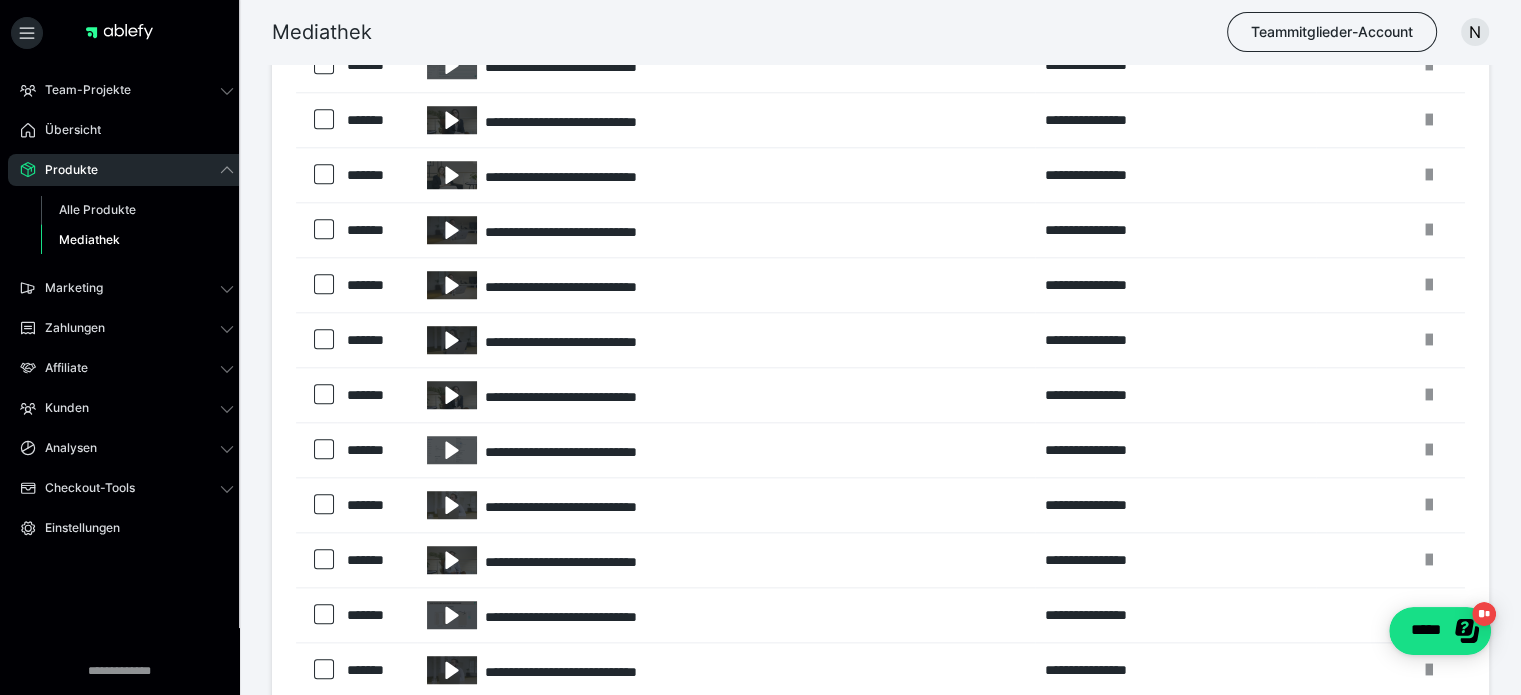 click on "Mediathek Teammitglieder-Account N" at bounding box center [760, 32] 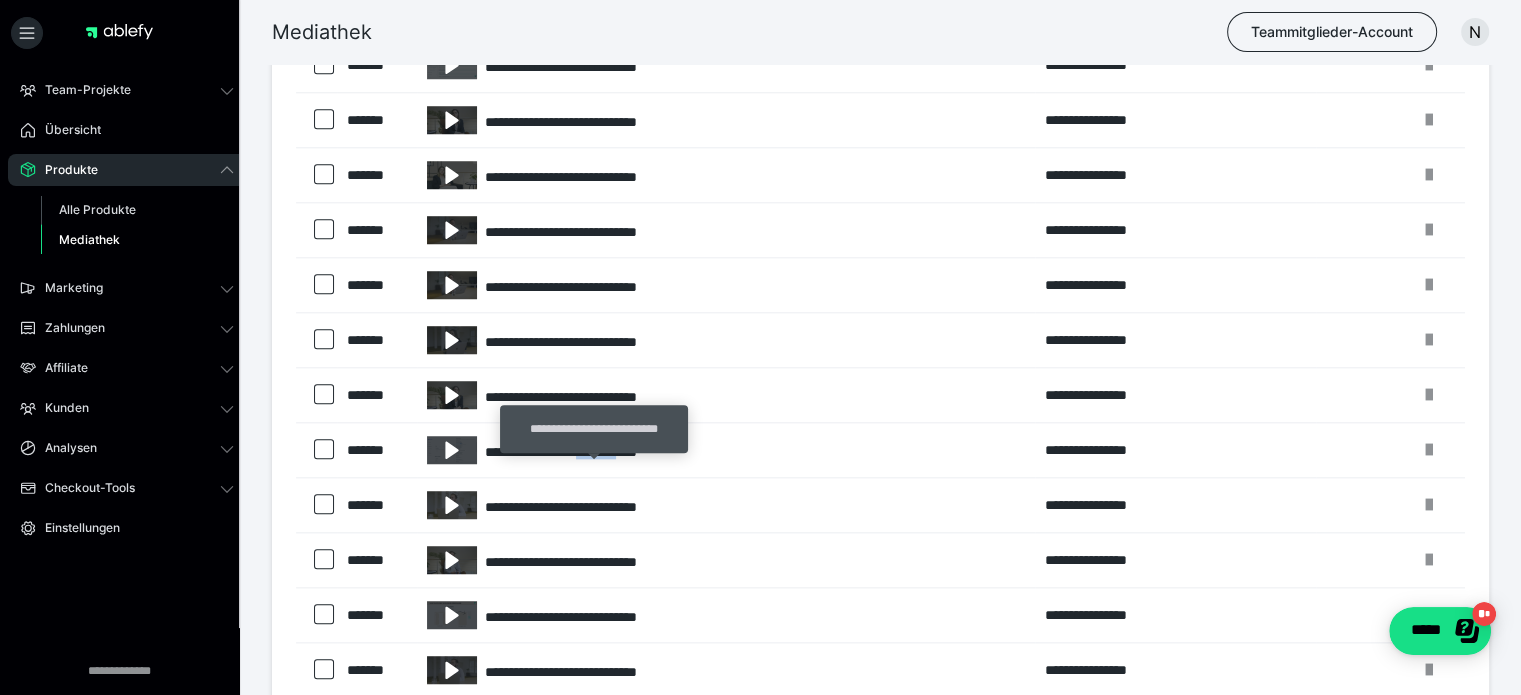 click on "**********" at bounding box center (726, 450) 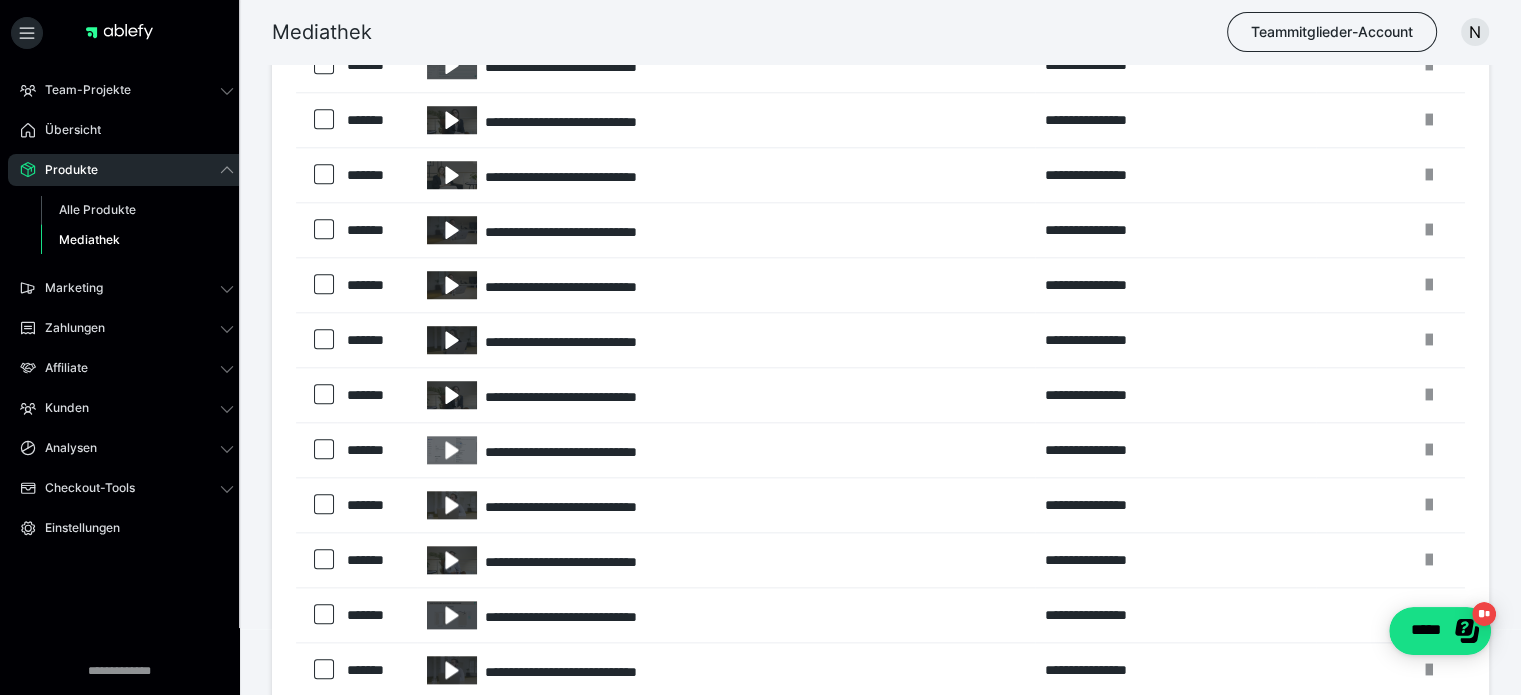 click at bounding box center [452, 450] 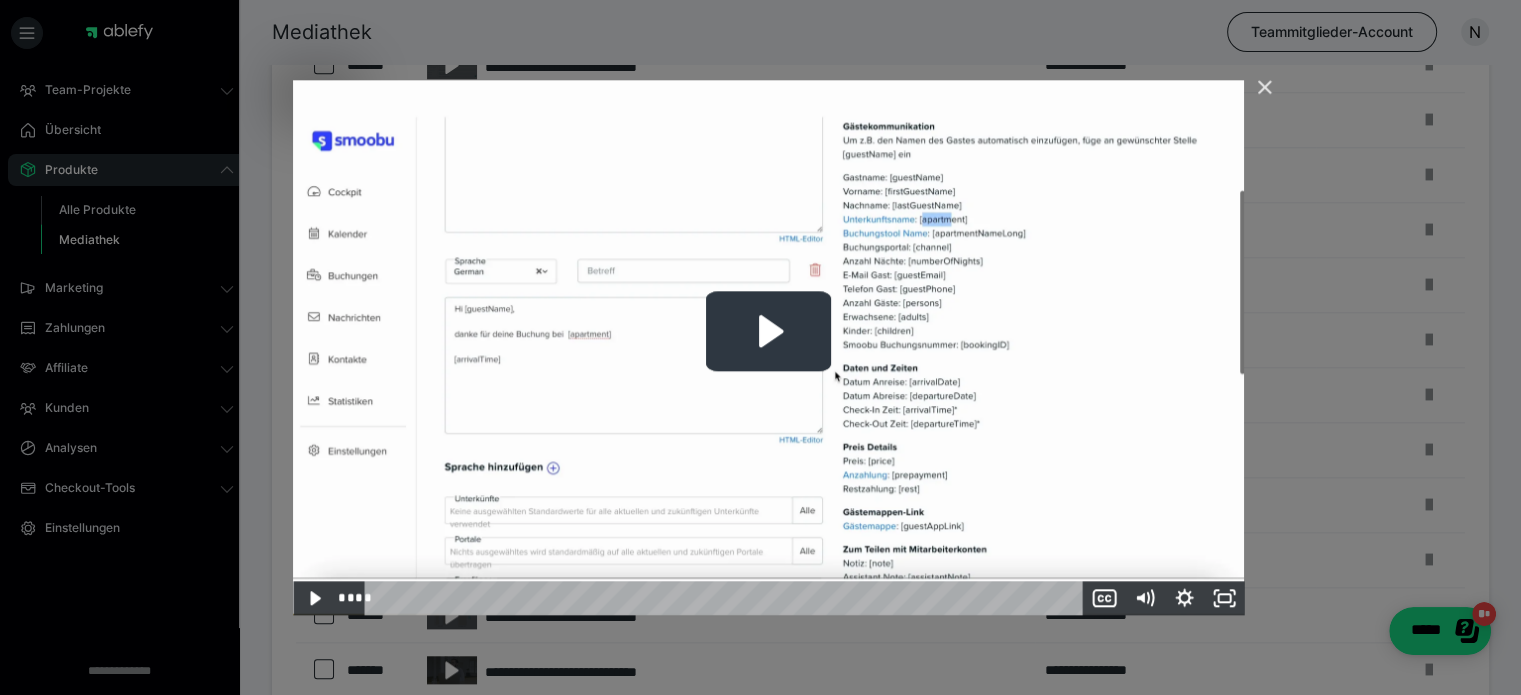 click 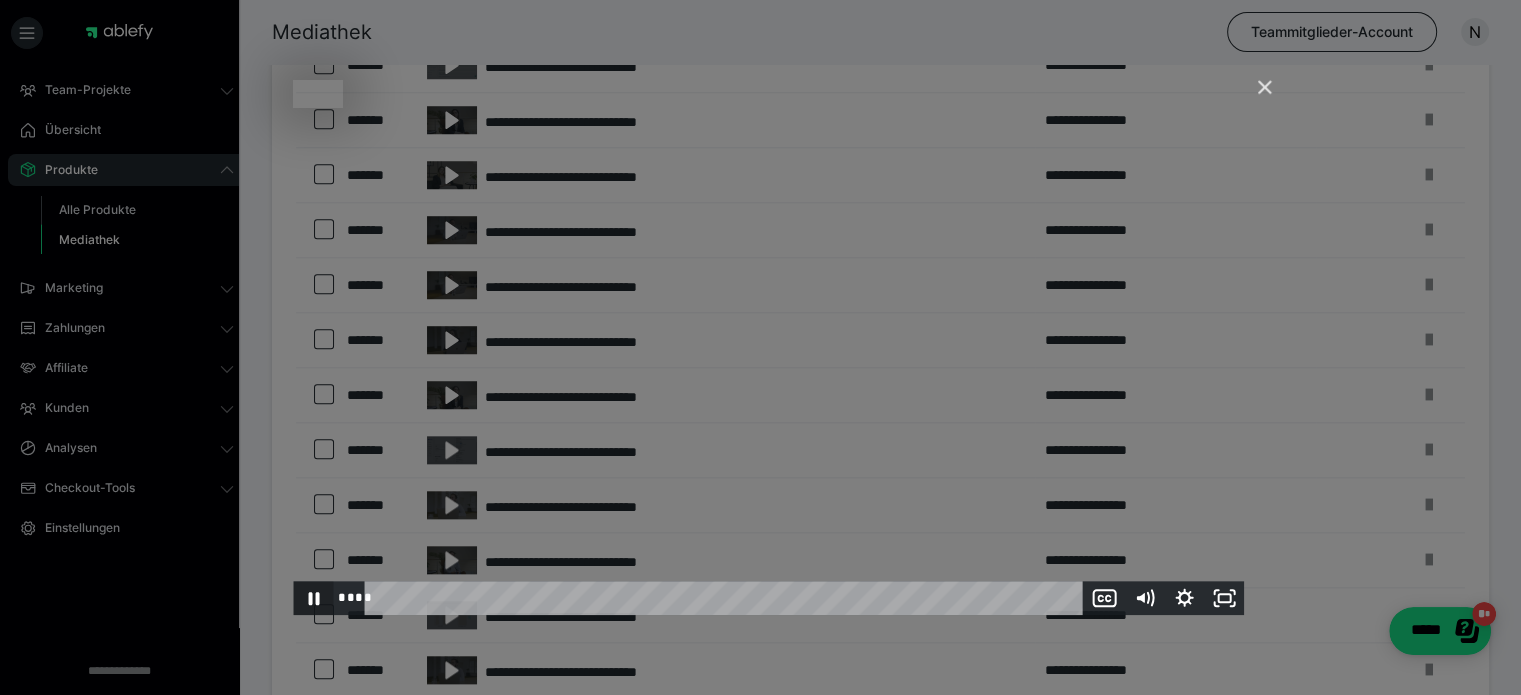 drag, startPoint x: 315, startPoint y: 593, endPoint x: 389, endPoint y: 574, distance: 76.40026 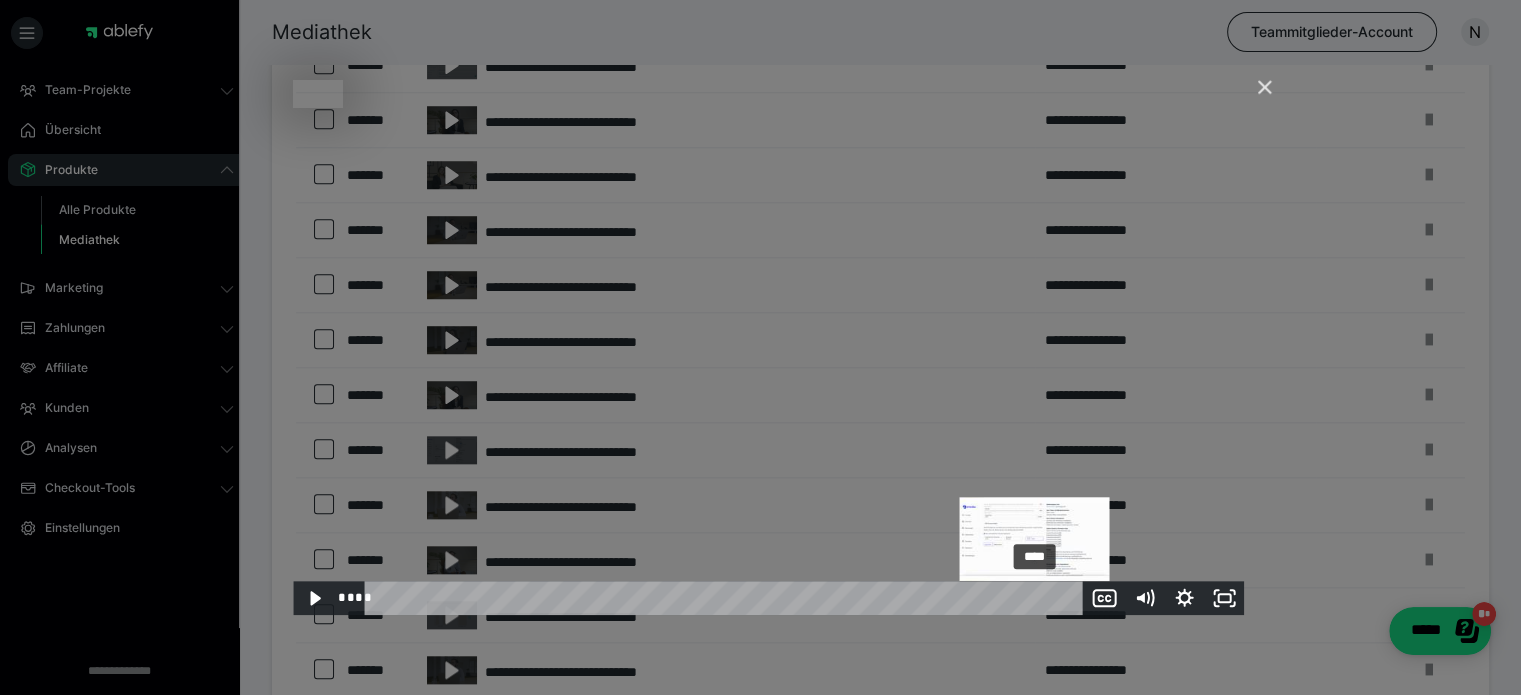 click on "****" at bounding box center [727, 598] 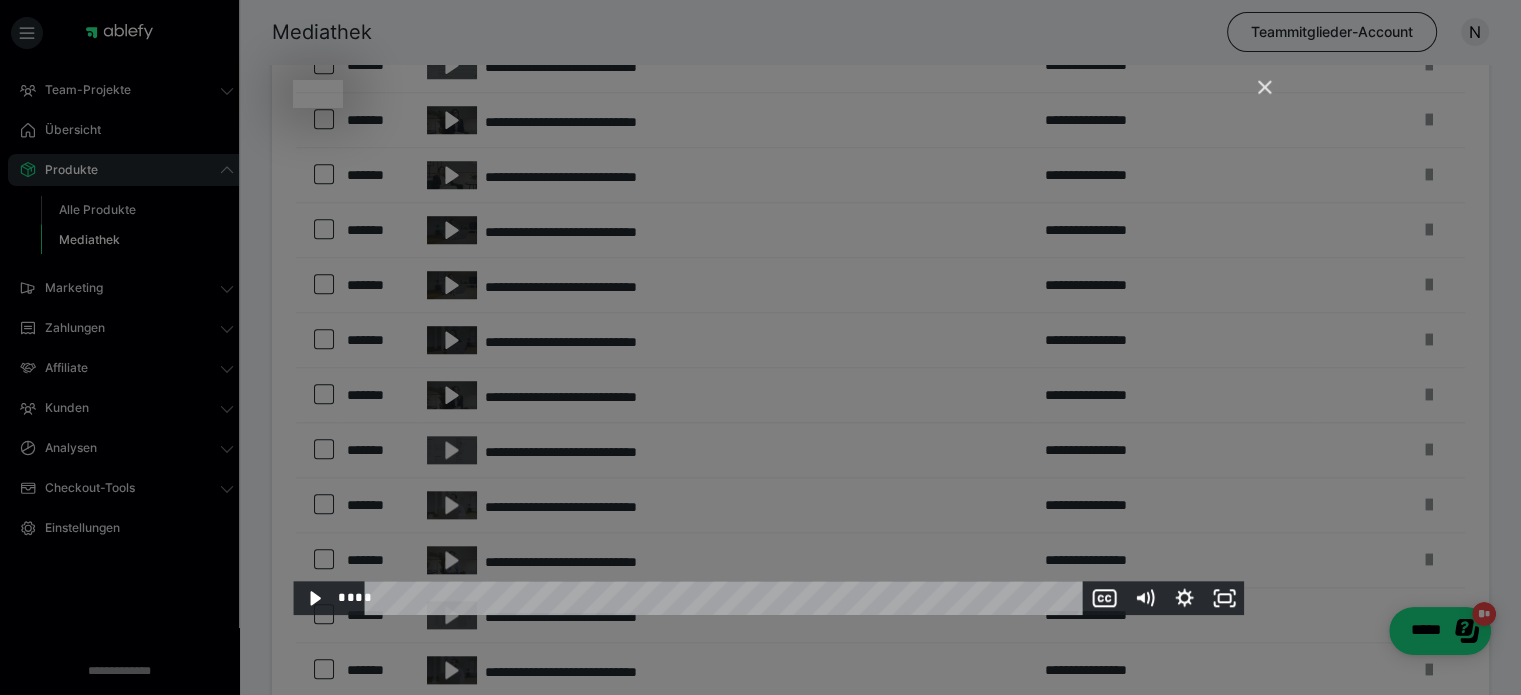 click at bounding box center [768, 347] 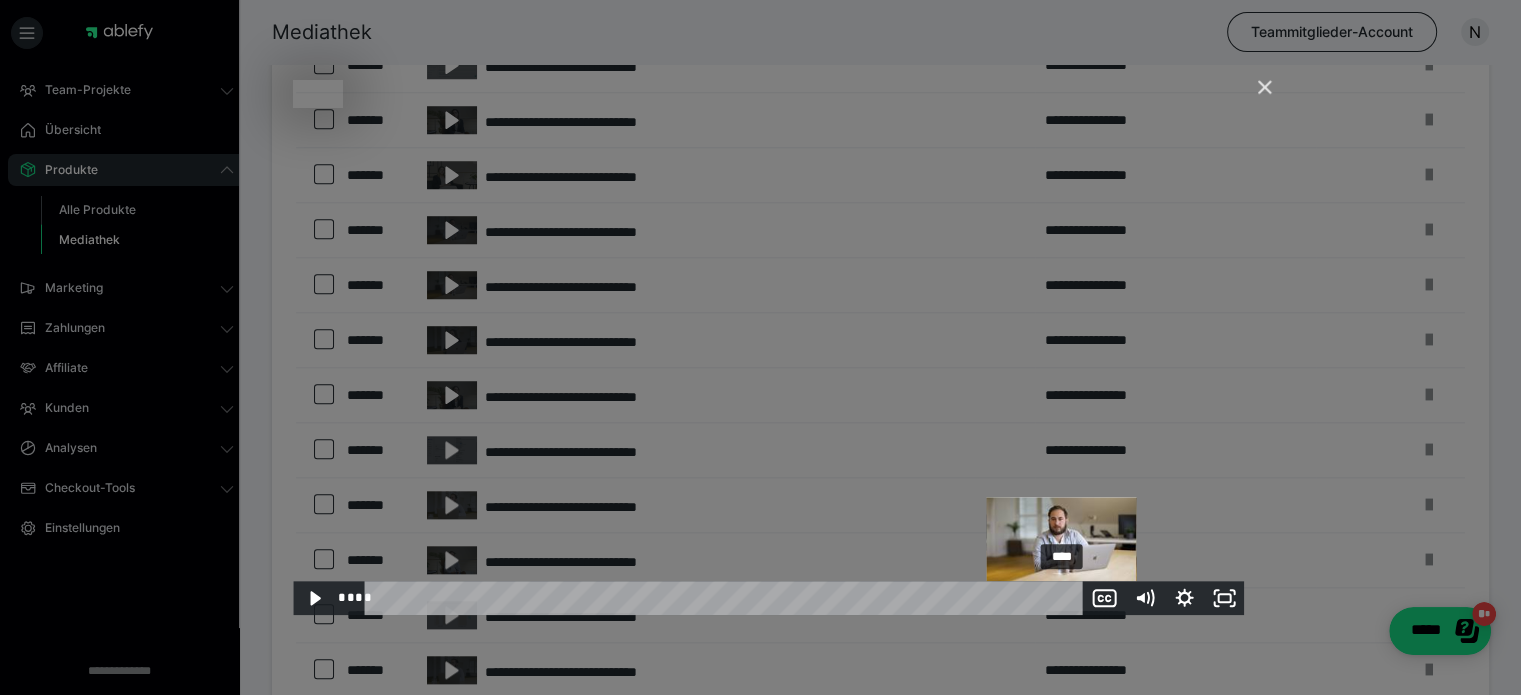 click on "****" at bounding box center (727, 598) 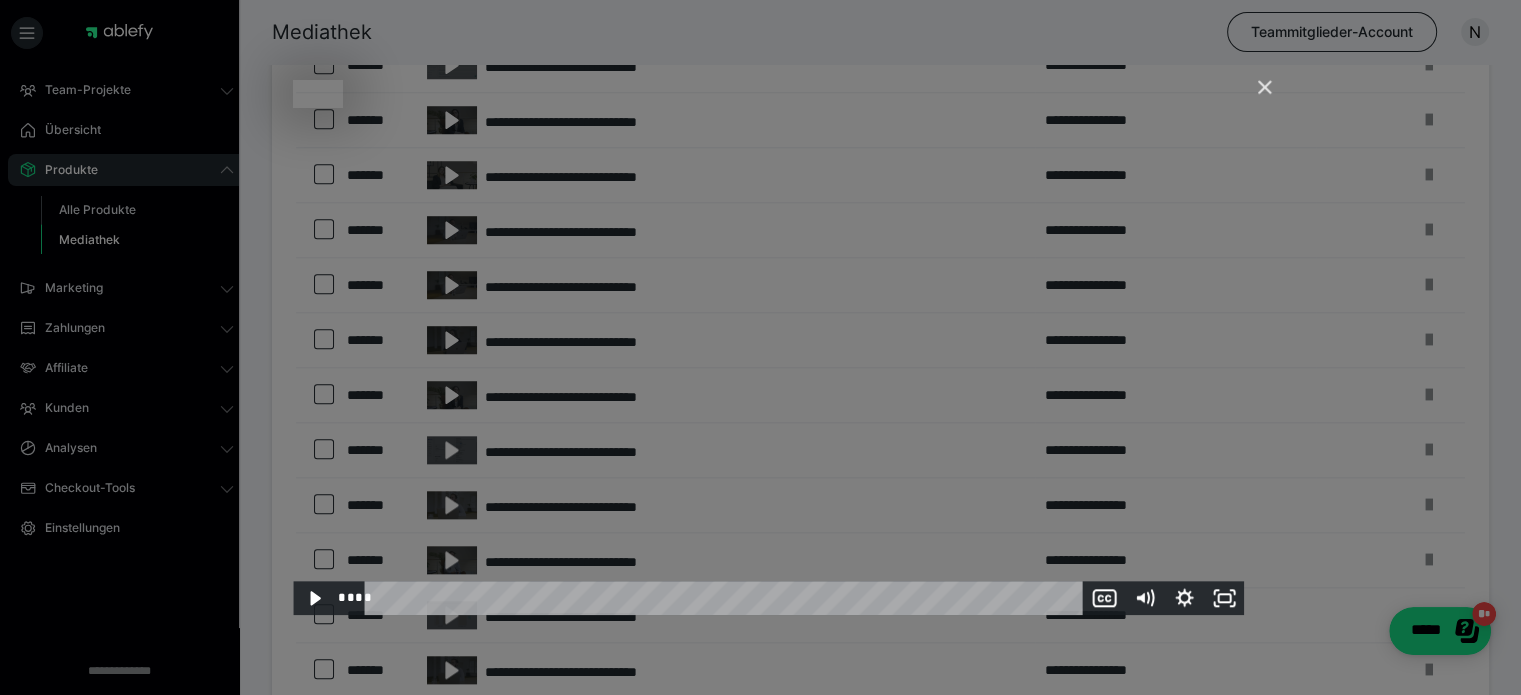 click at bounding box center [768, 347] 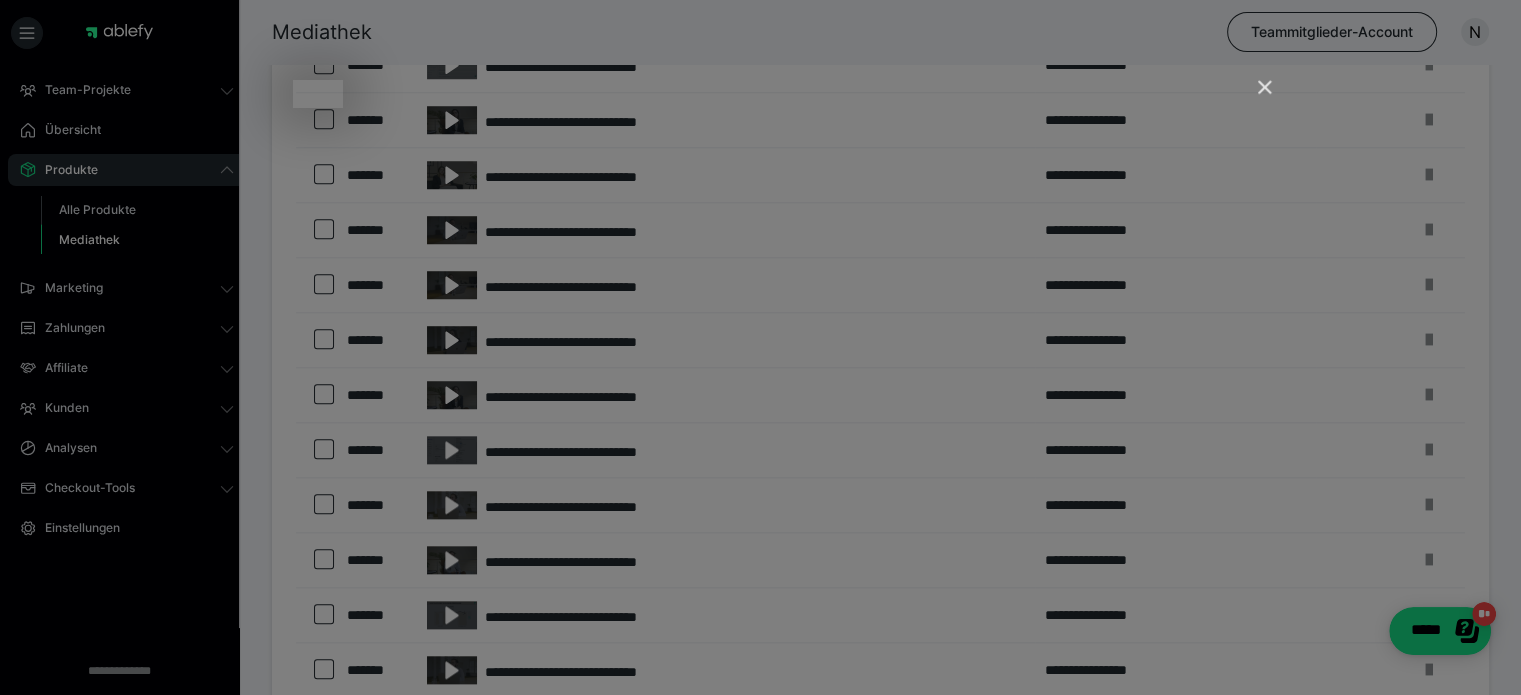 click at bounding box center [1256, 96] 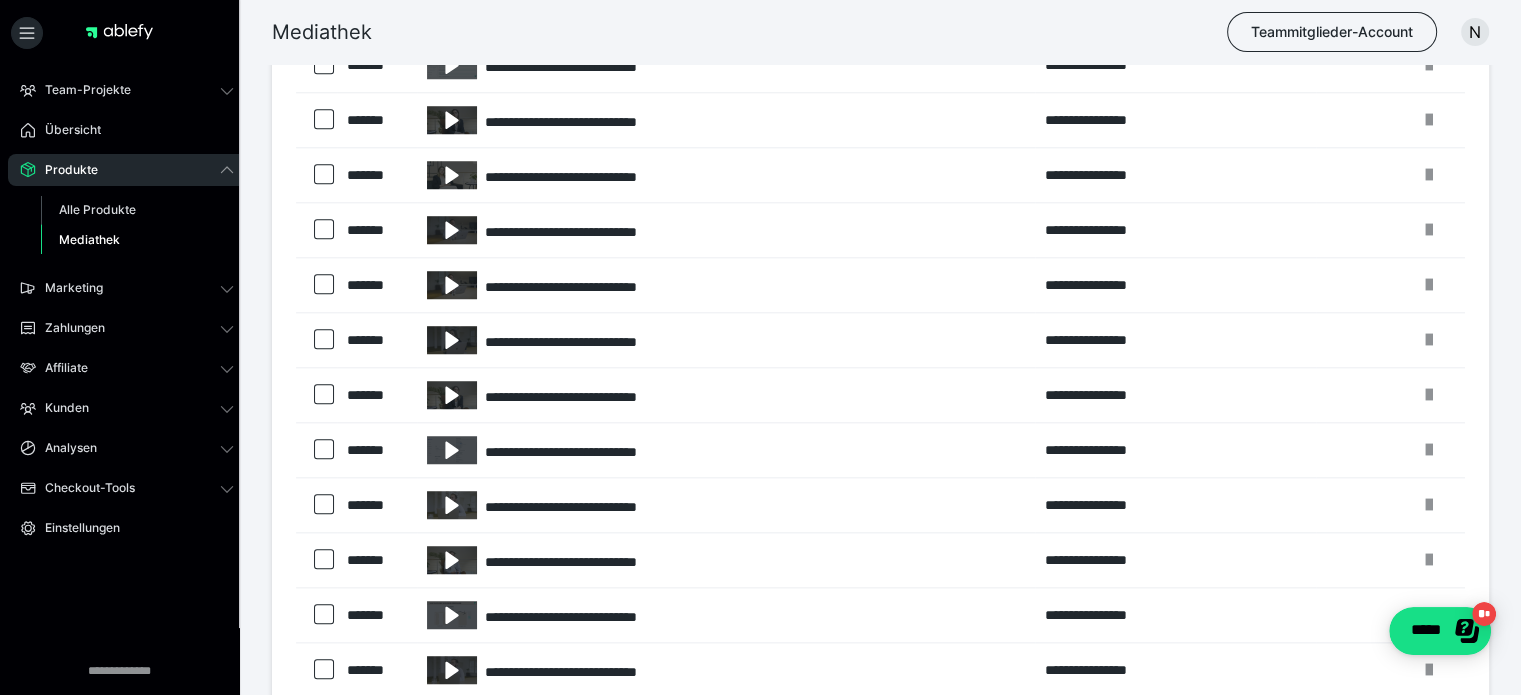 click on "Mediathek Teammitglieder-Account N" at bounding box center [760, 32] 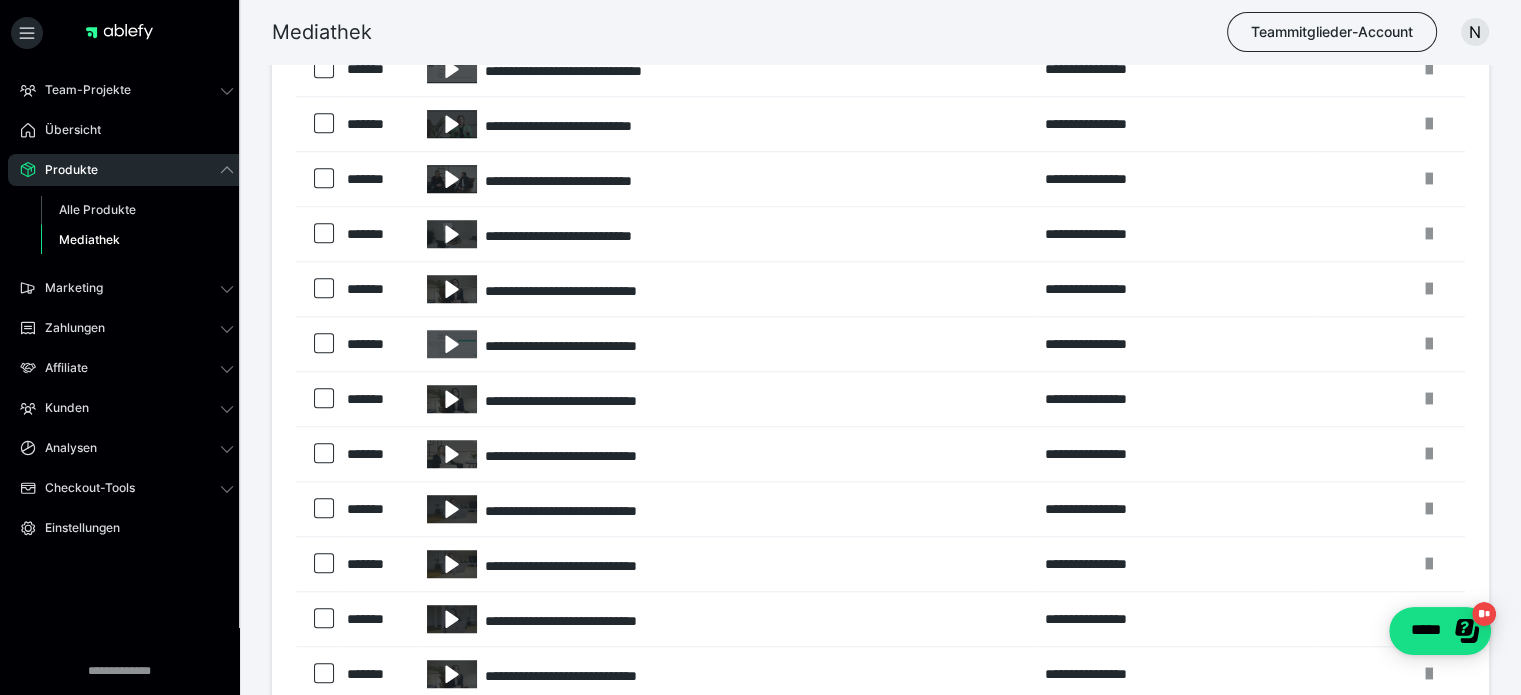 scroll, scrollTop: 1815, scrollLeft: 0, axis: vertical 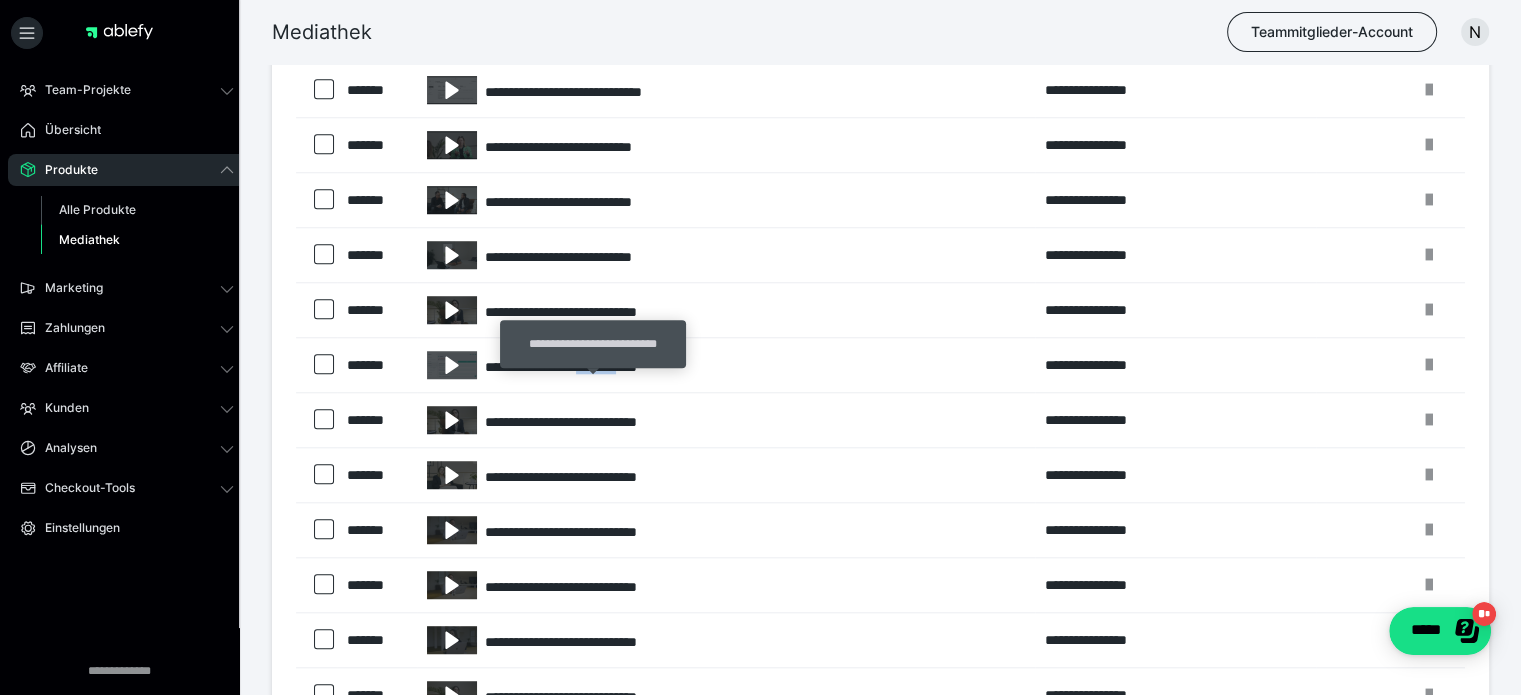 click on "**********" at bounding box center (726, 365) 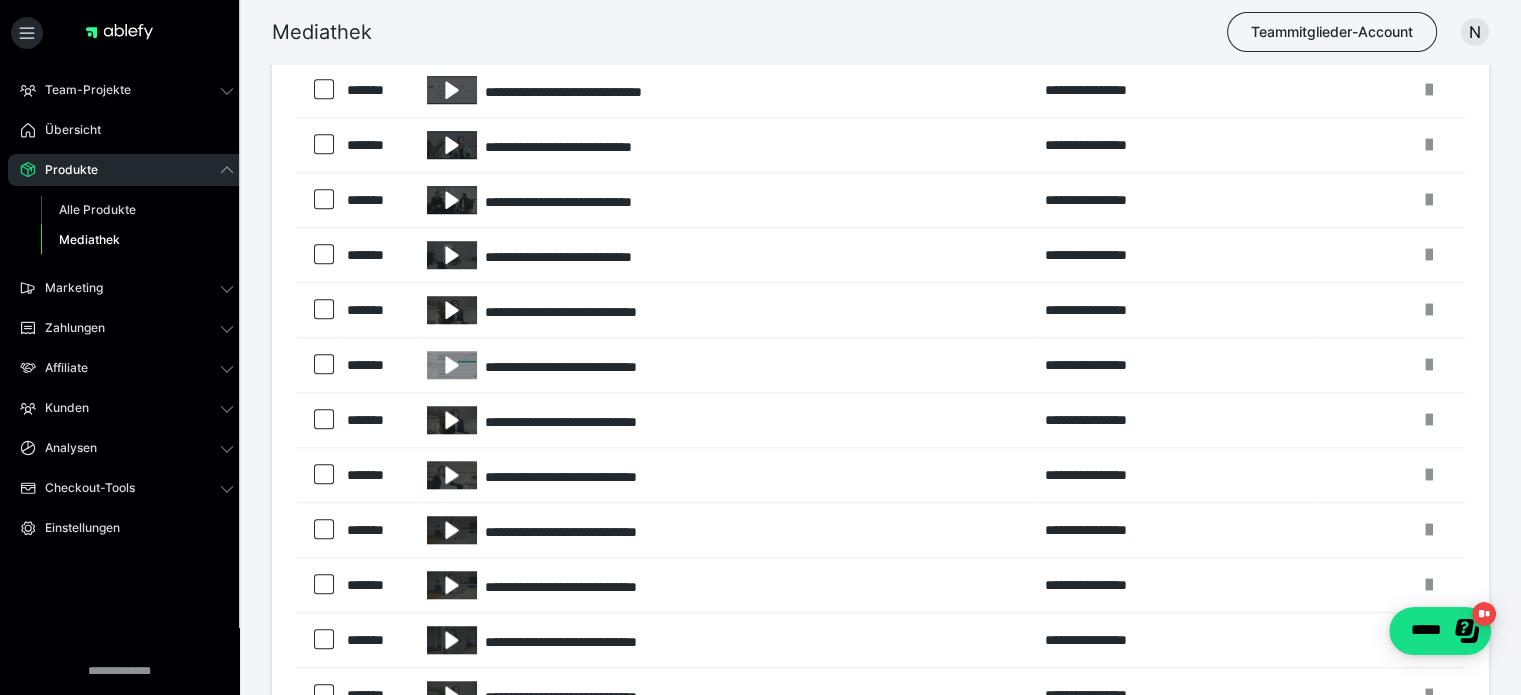 click at bounding box center [452, 365] 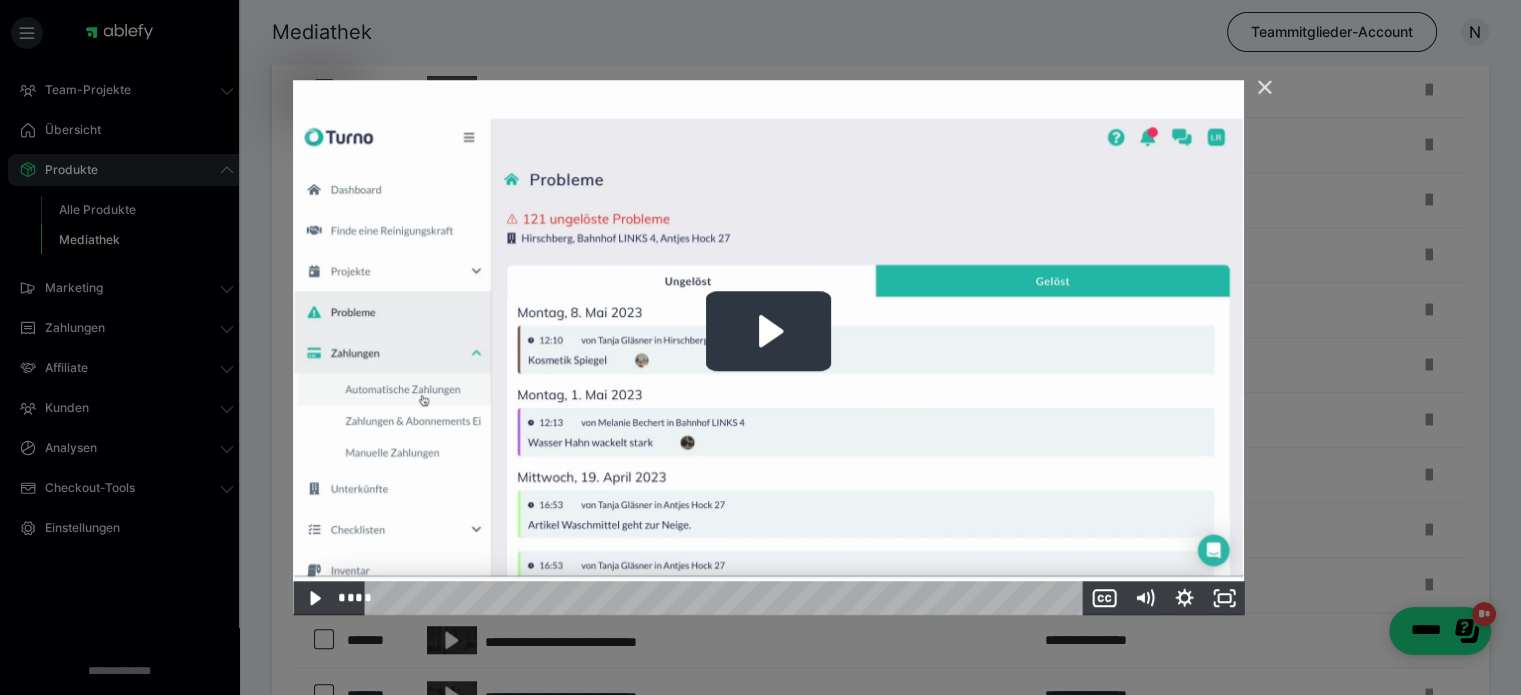 click 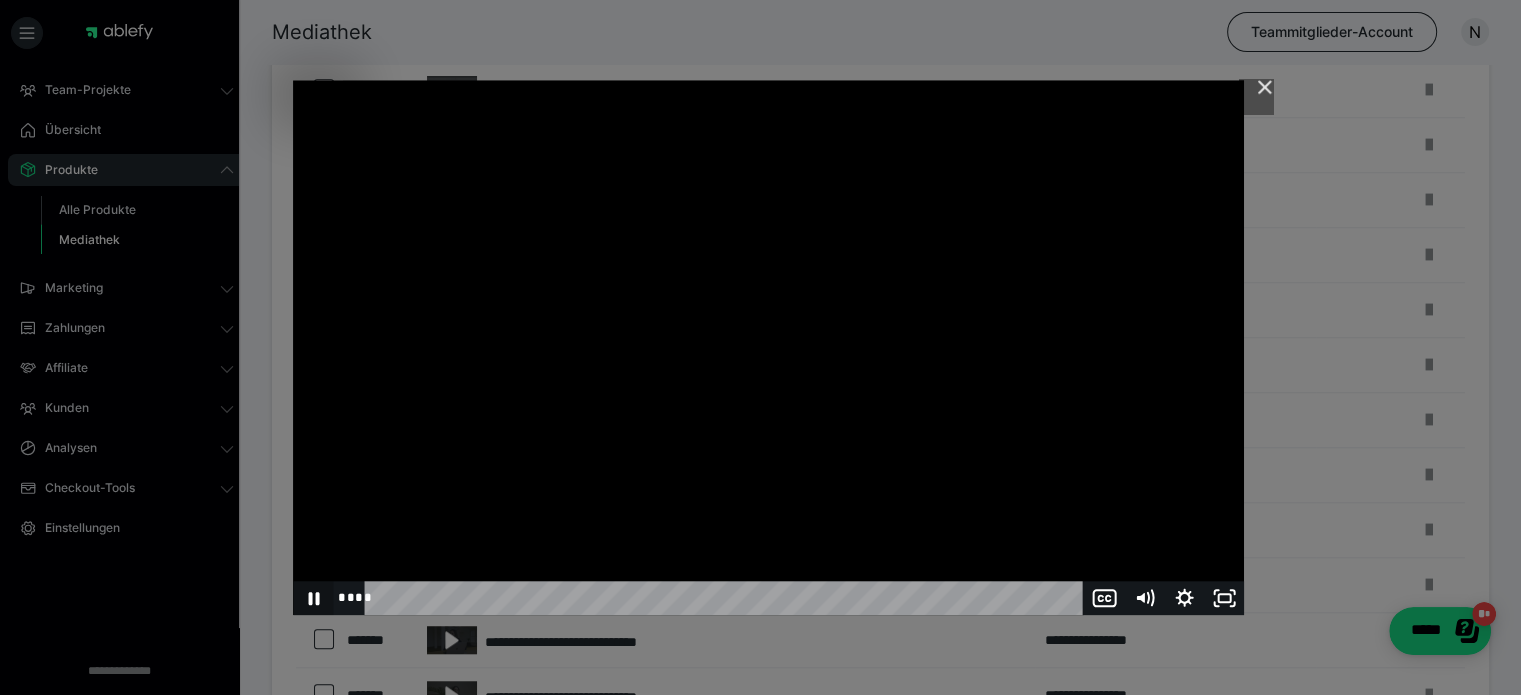 click 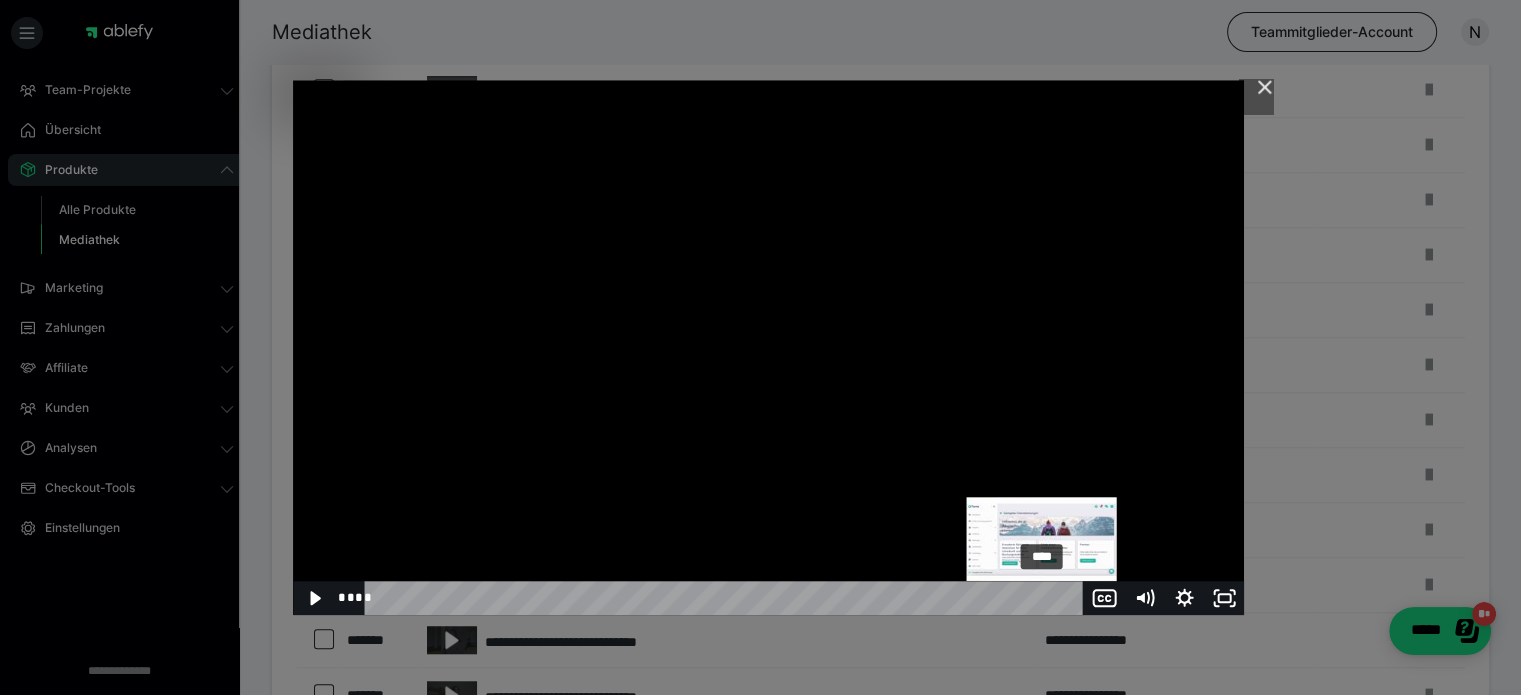 click on "****" at bounding box center (727, 598) 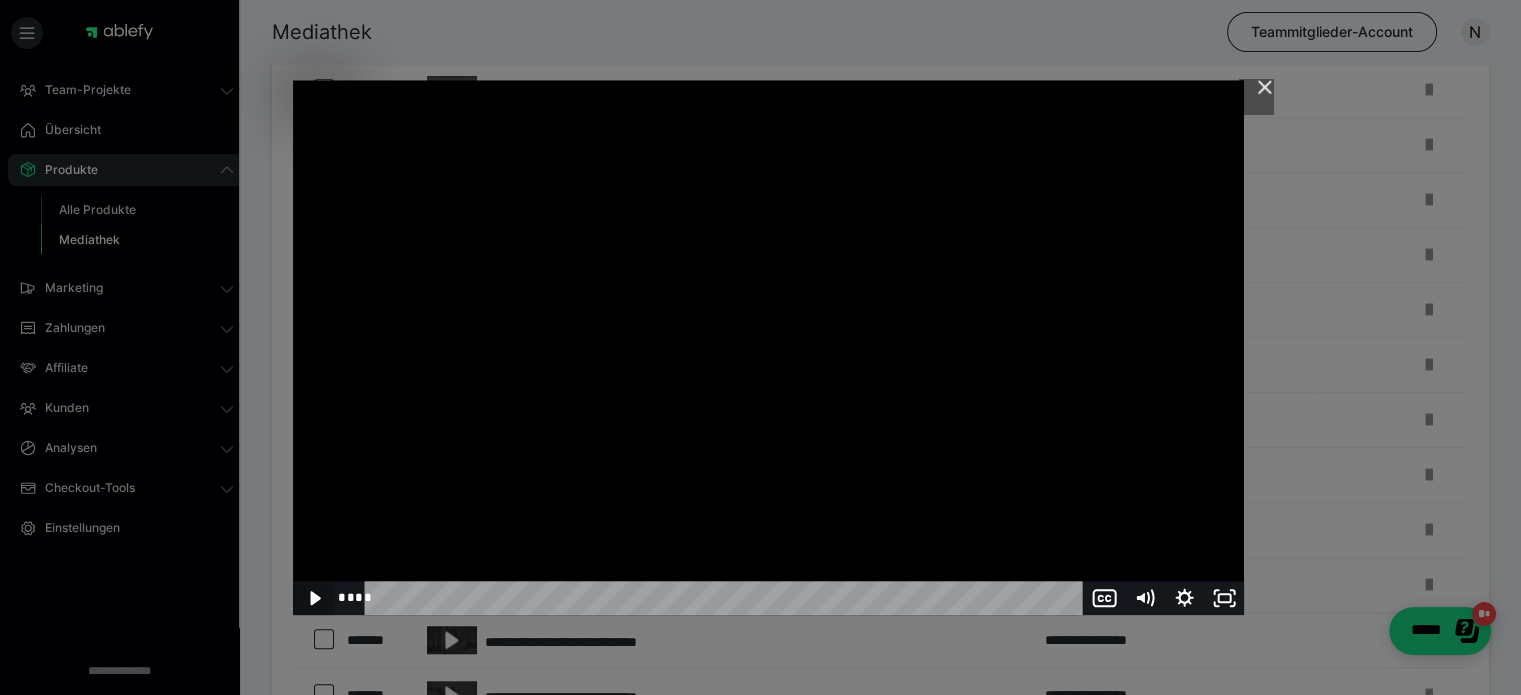 click 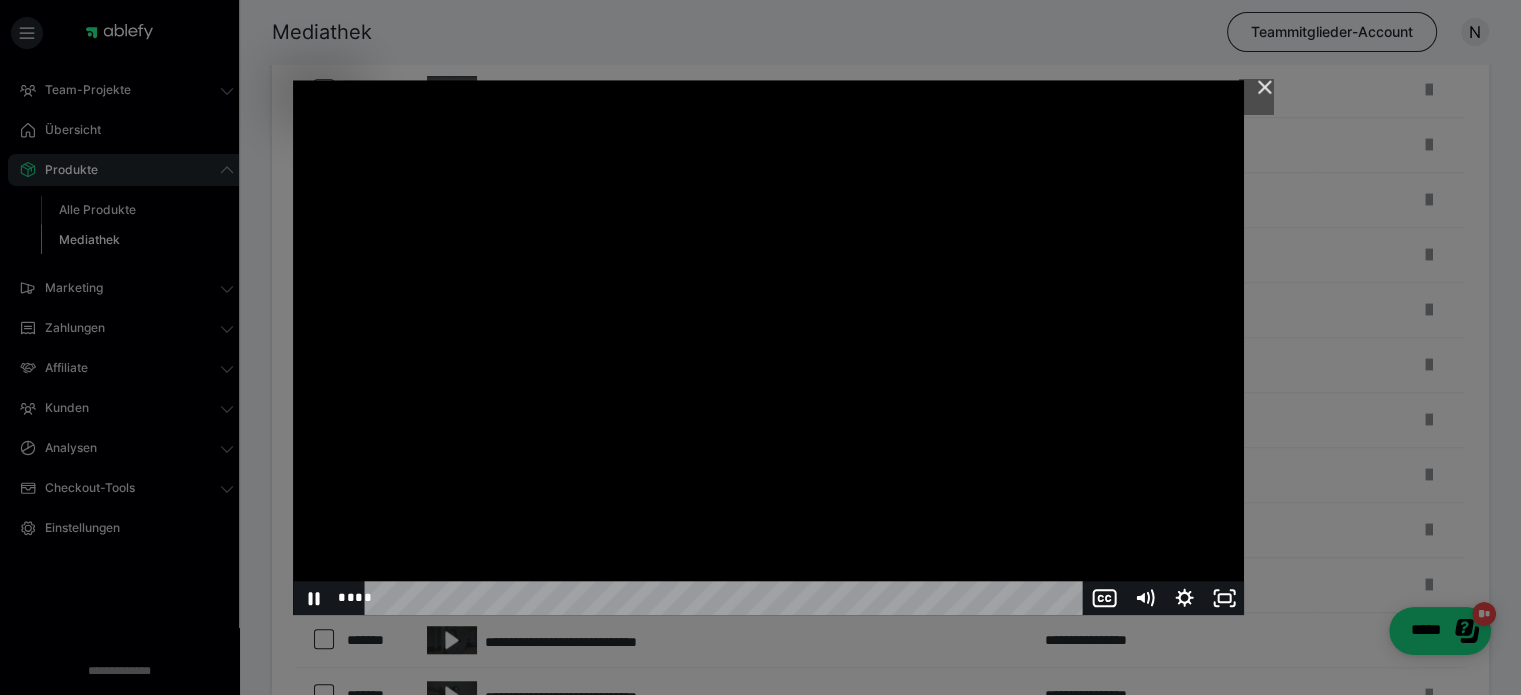 click at bounding box center [768, 347] 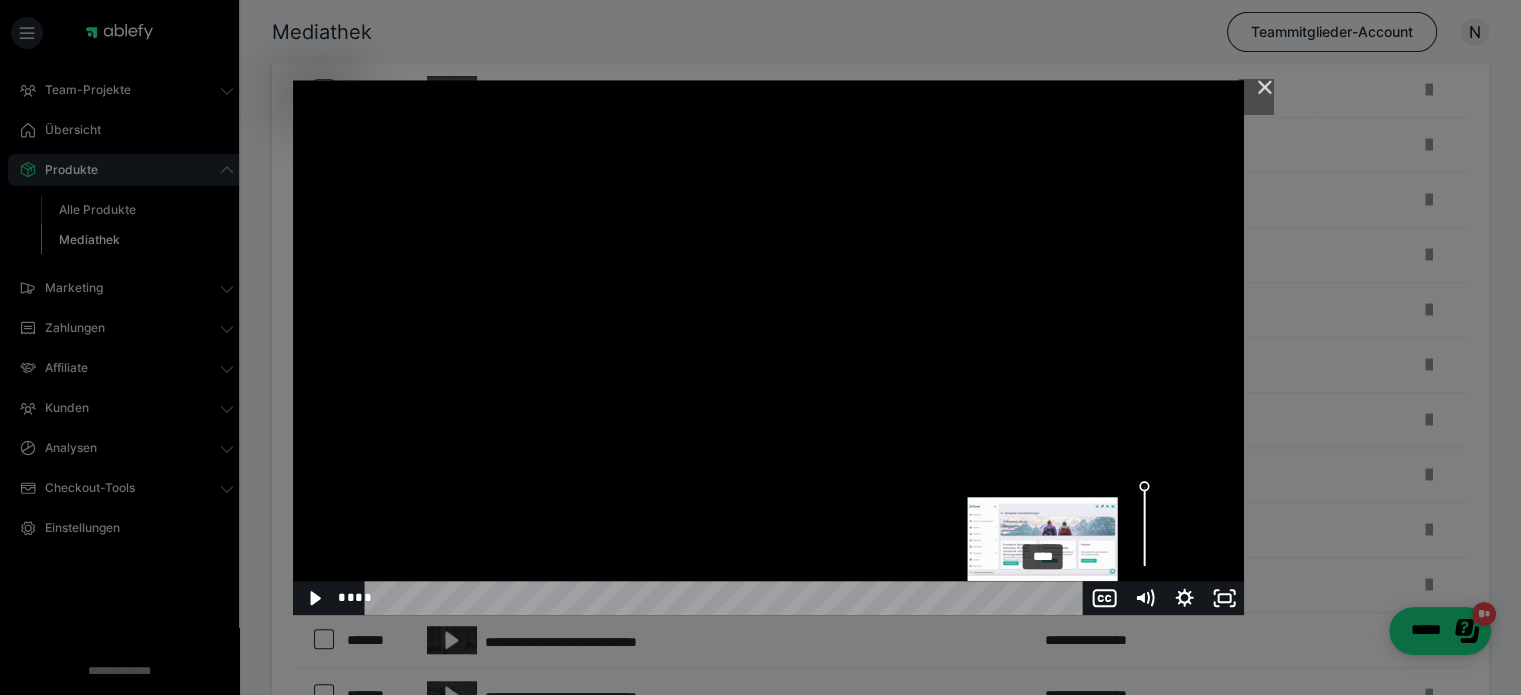 click on "****" at bounding box center (727, 598) 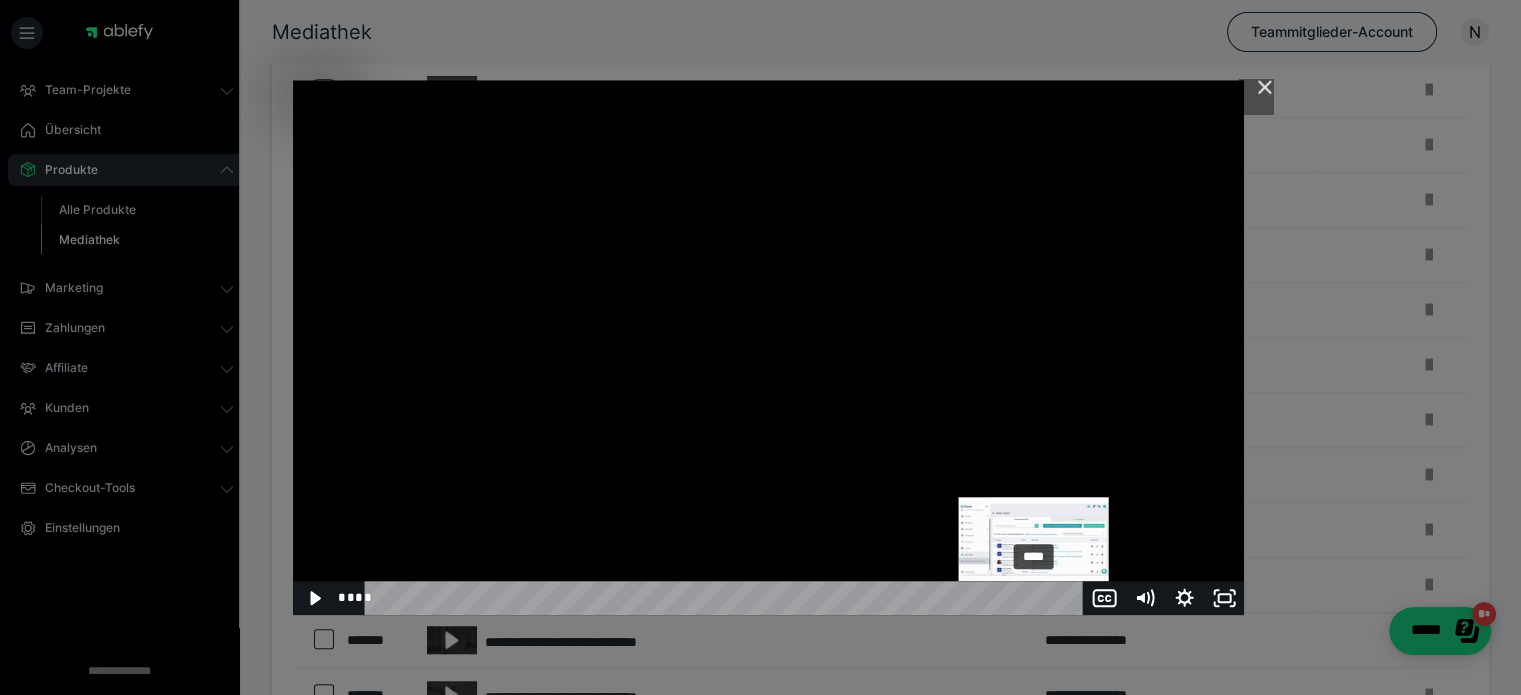 click at bounding box center [1040, 598] 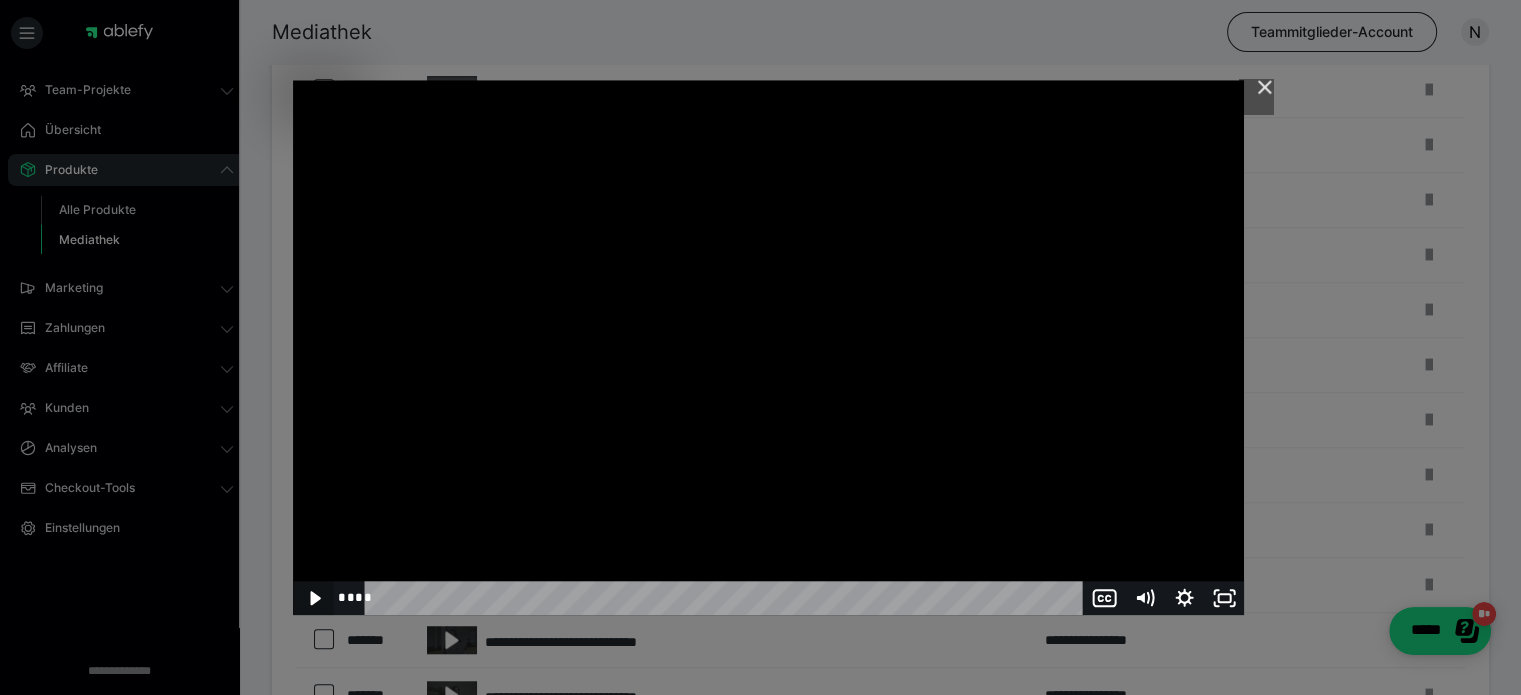click 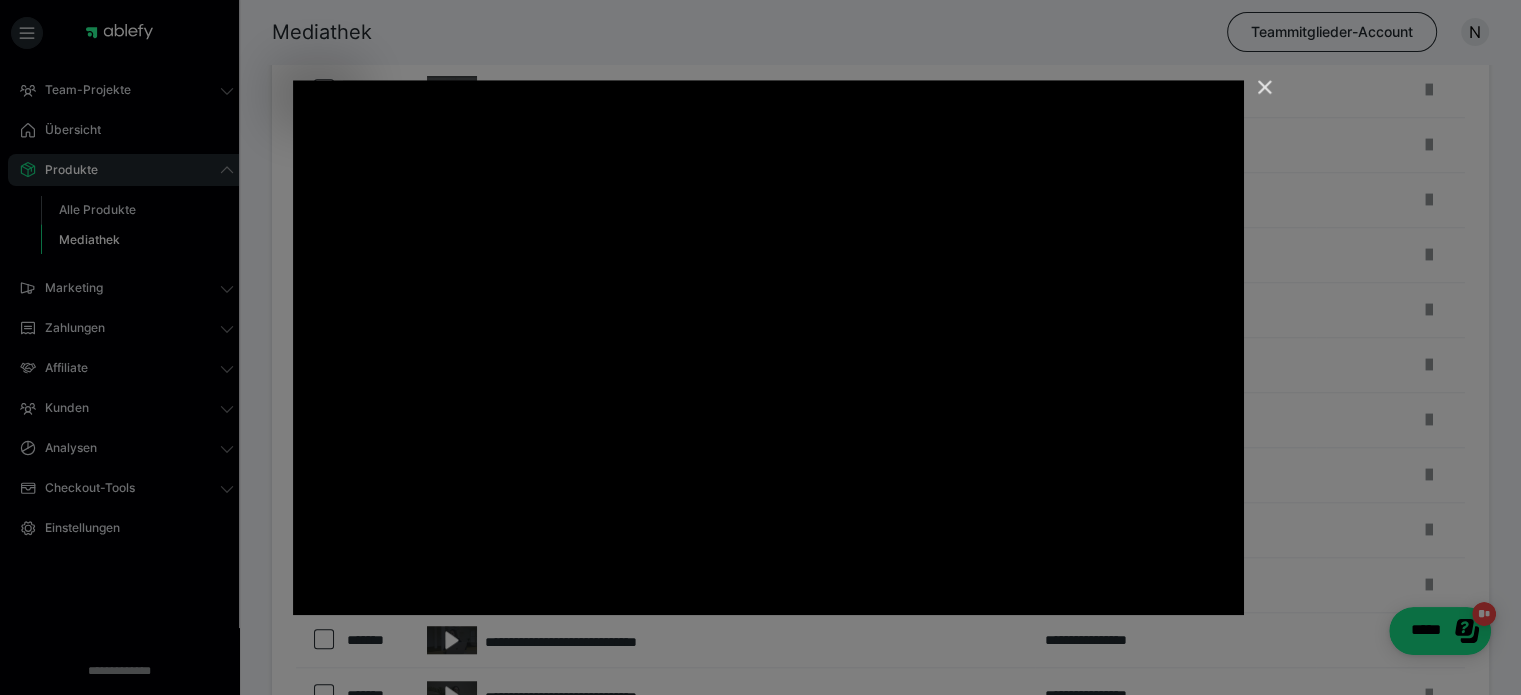 click at bounding box center (1256, 96) 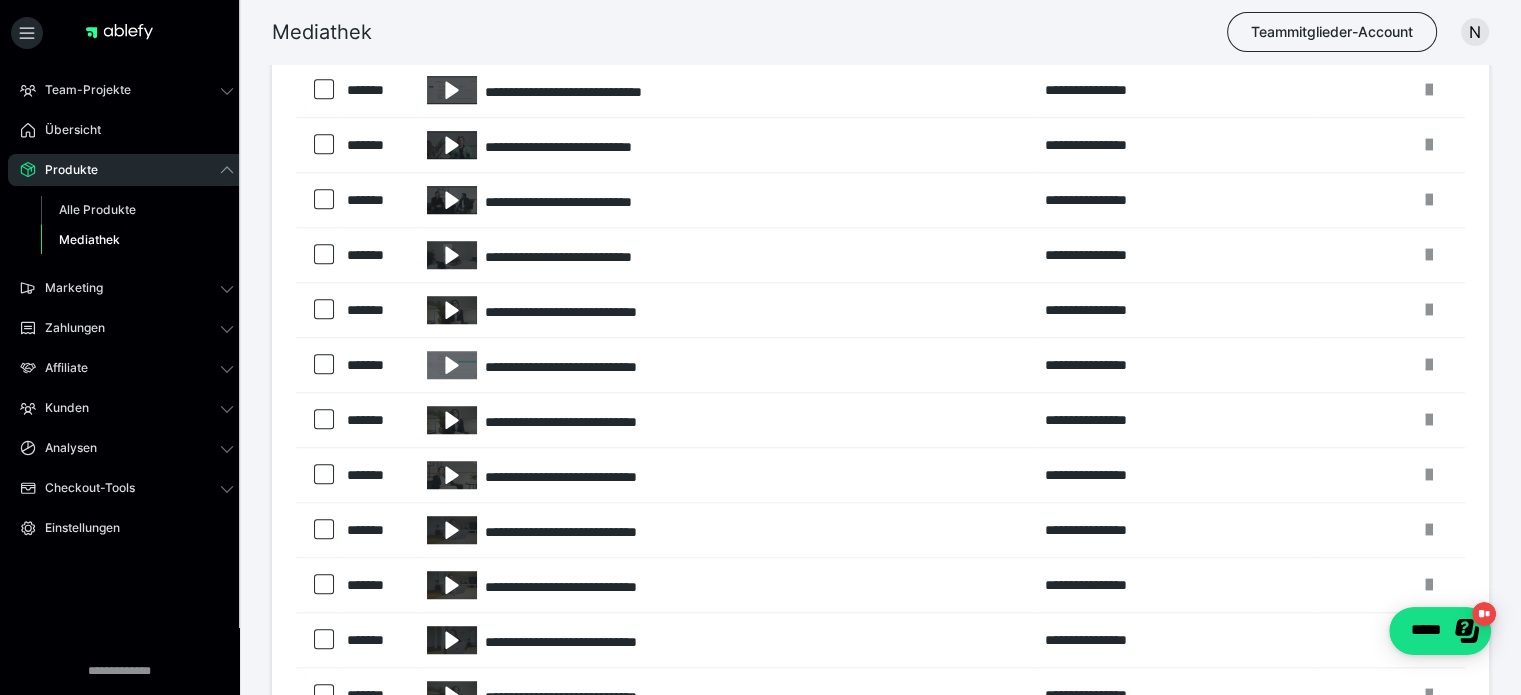 click on "Mediathek Teammitglieder-Account N" at bounding box center [760, 32] 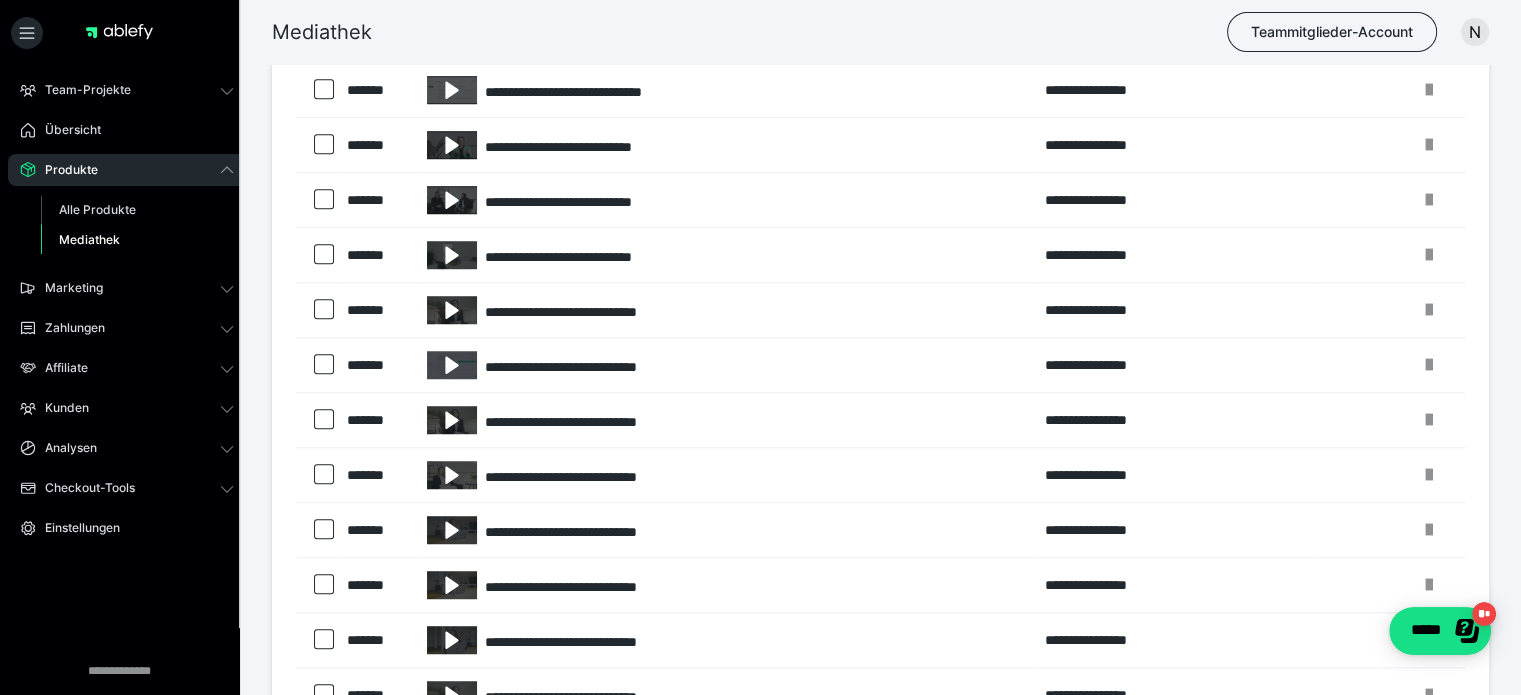 click on "Mediathek Teammitglieder-Account N" at bounding box center [760, 32] 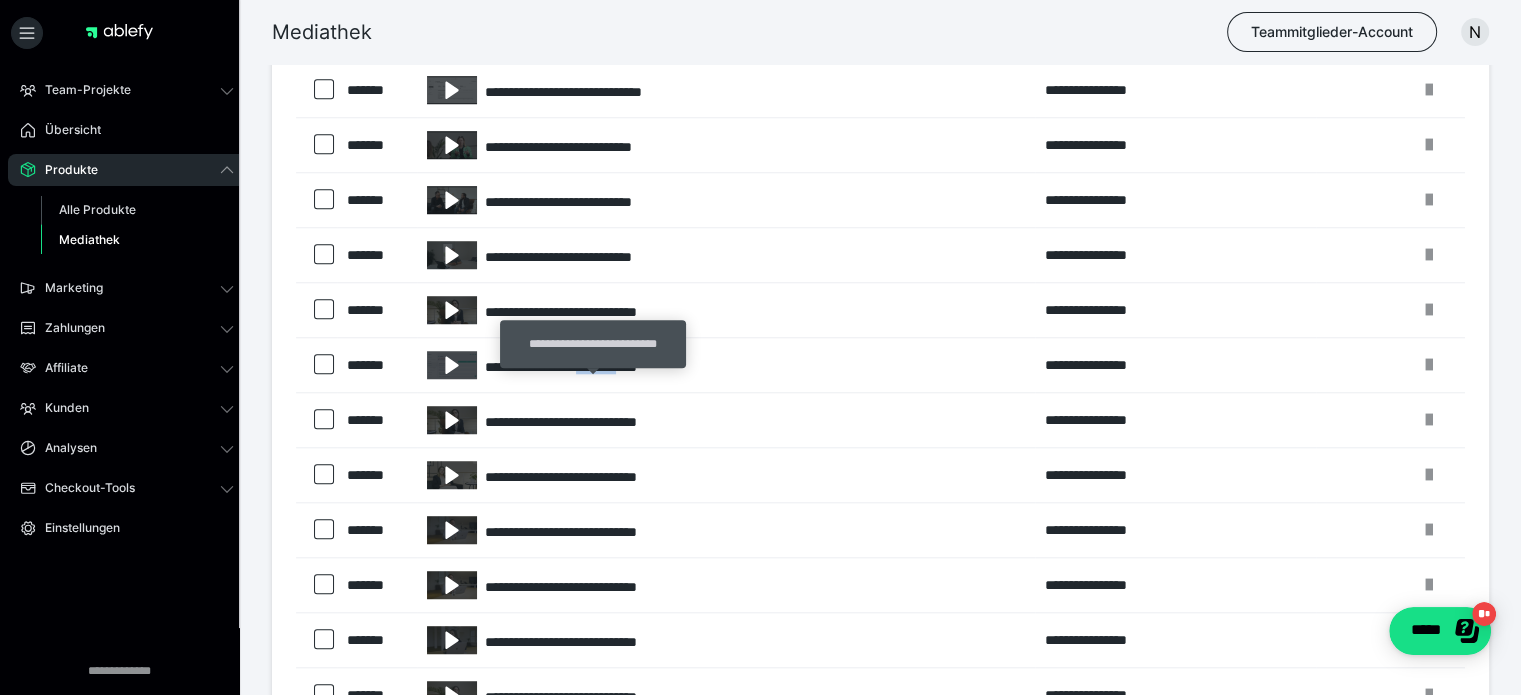 click on "**********" at bounding box center (726, 365) 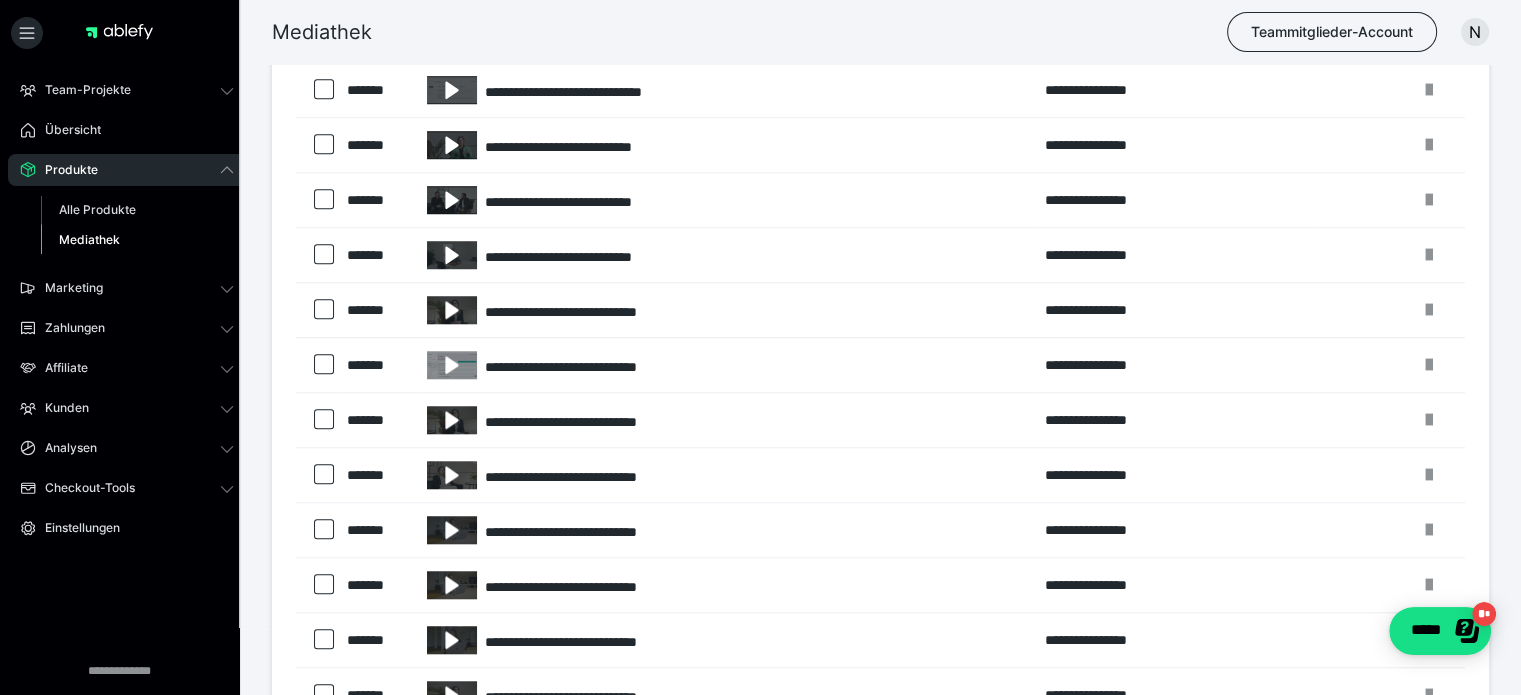 click at bounding box center [452, 365] 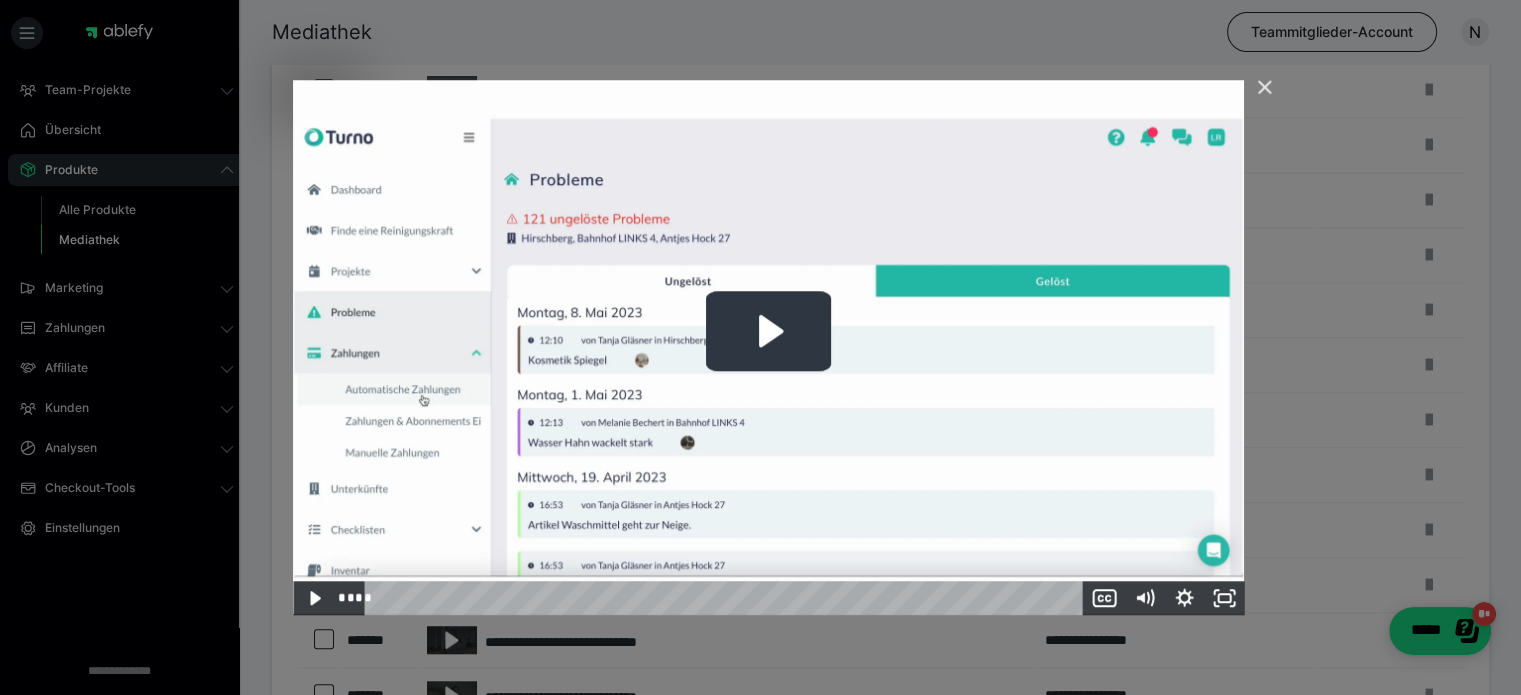 click 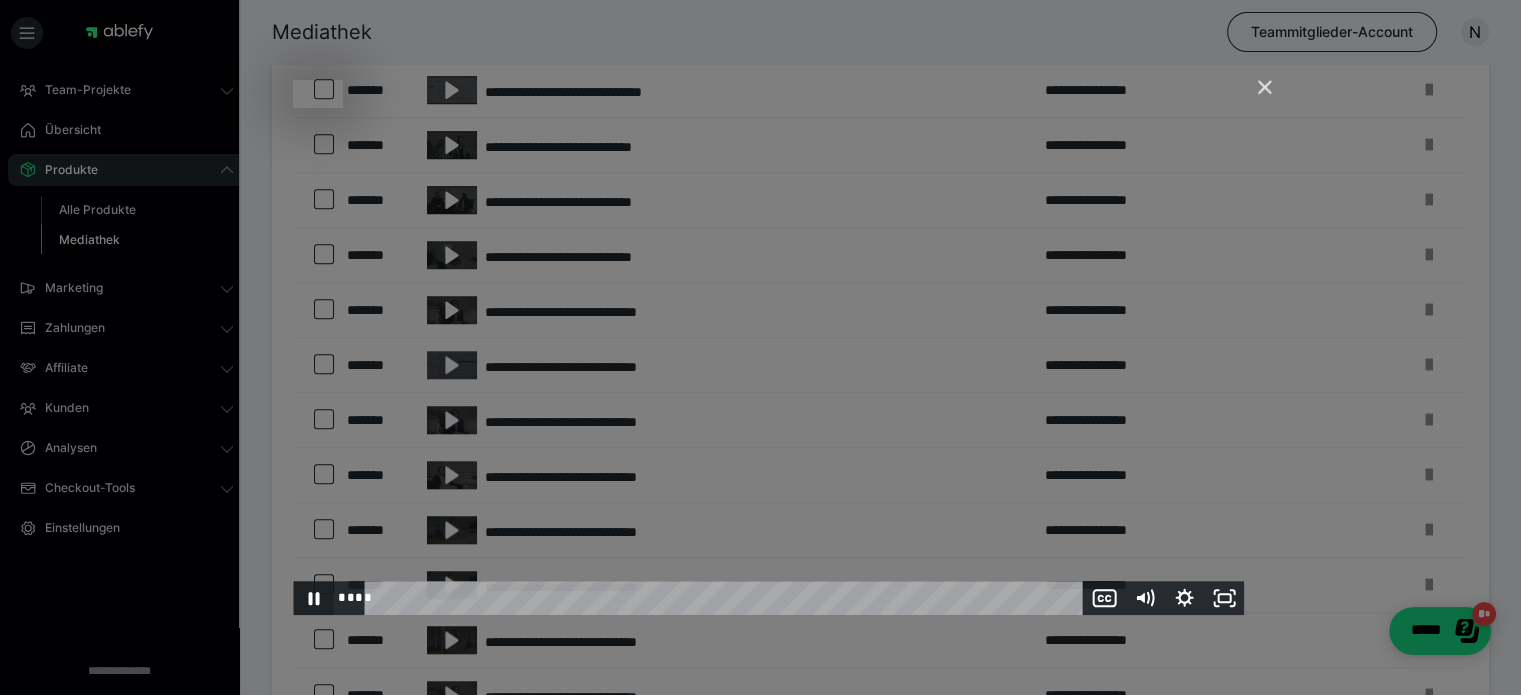 click 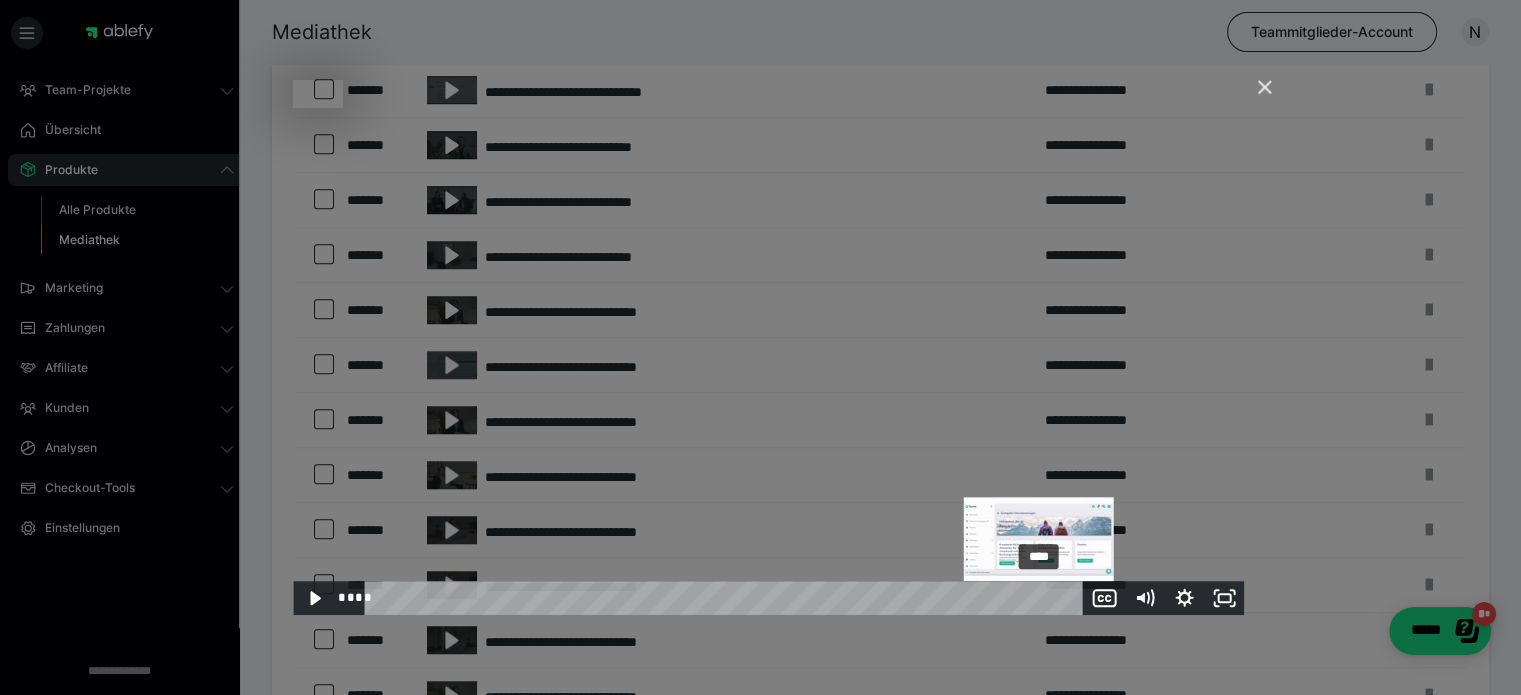 click on "****" at bounding box center (727, 598) 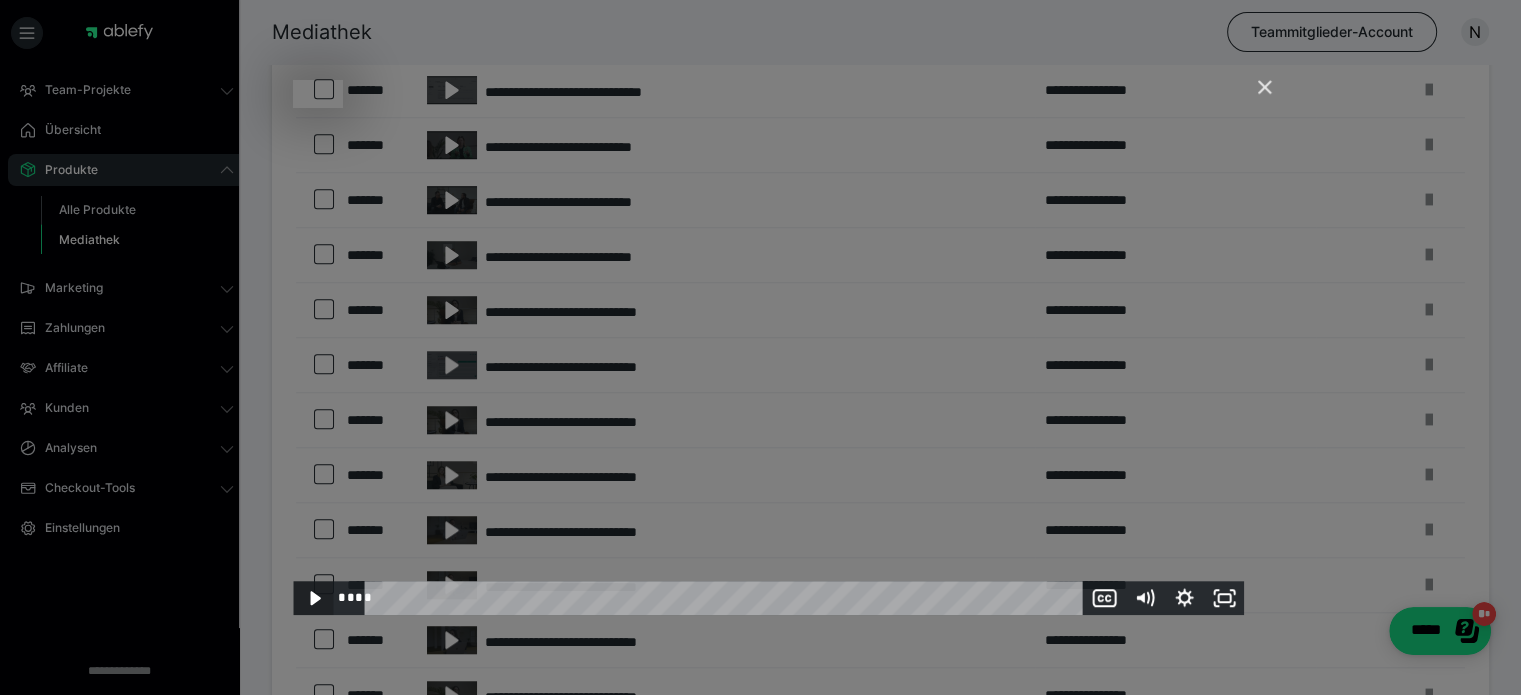 click 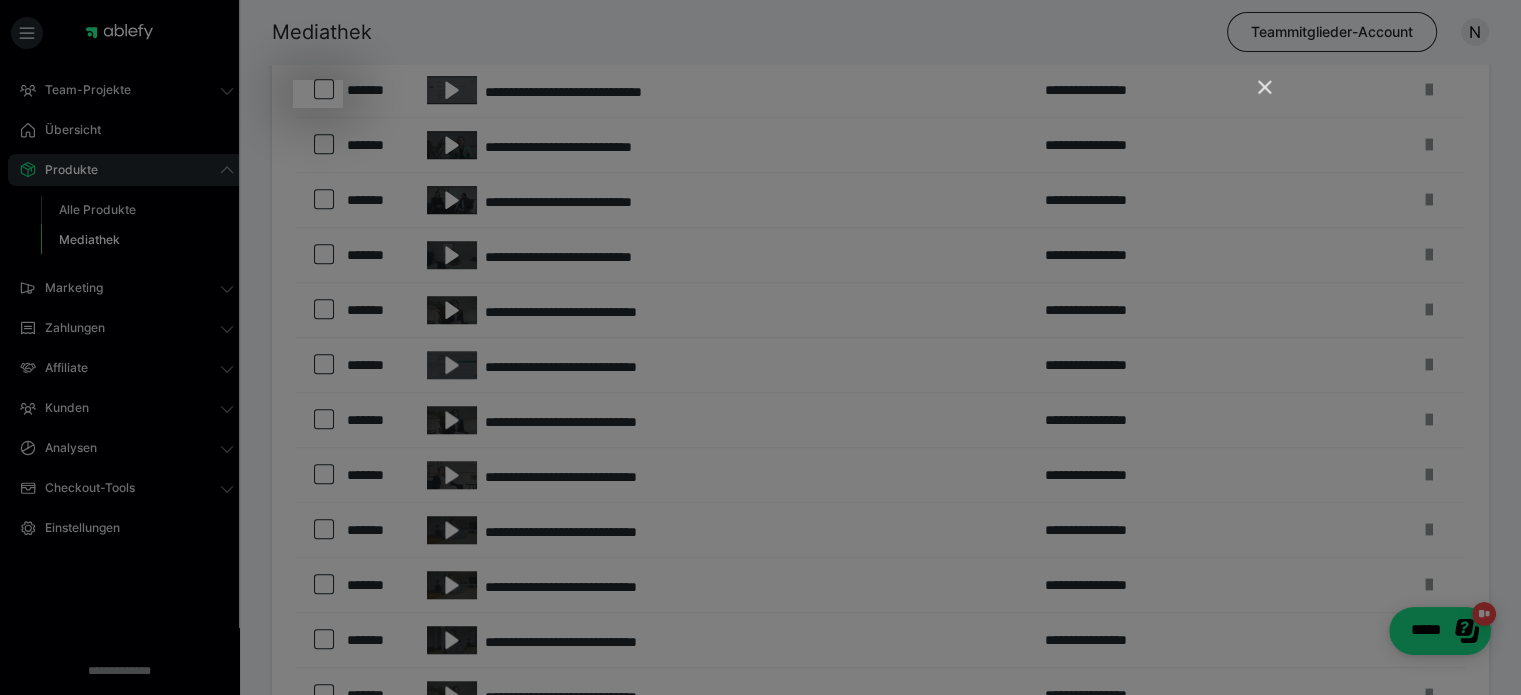 click at bounding box center [1256, 96] 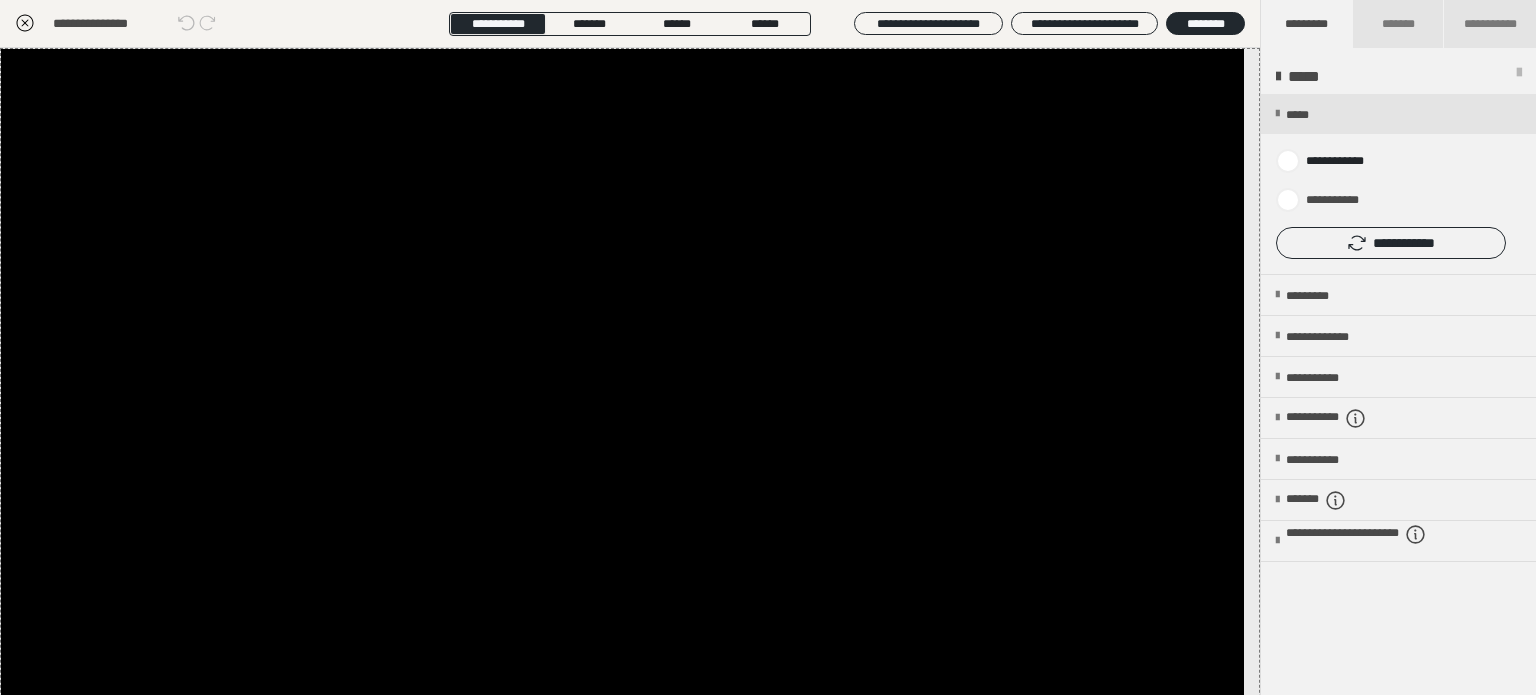 scroll, scrollTop: 0, scrollLeft: 0, axis: both 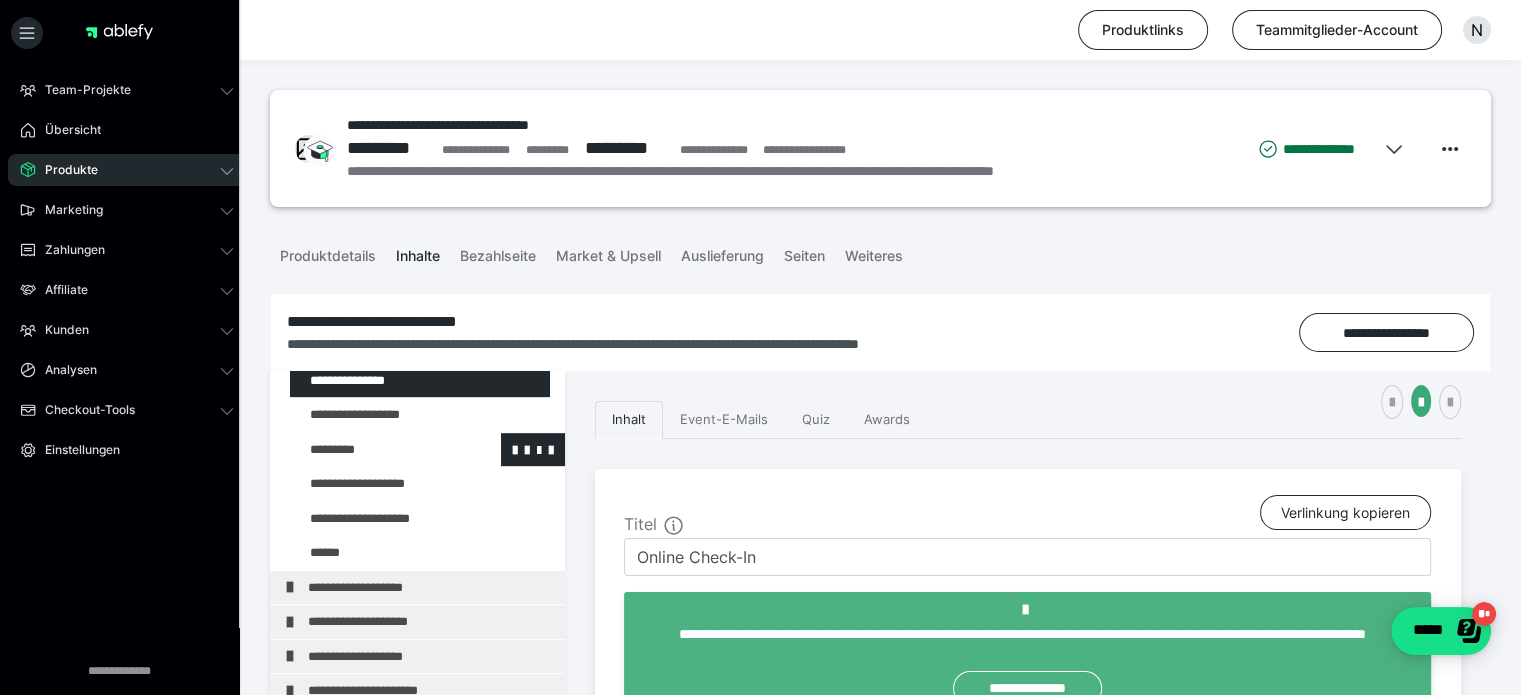 click at bounding box center [375, 450] 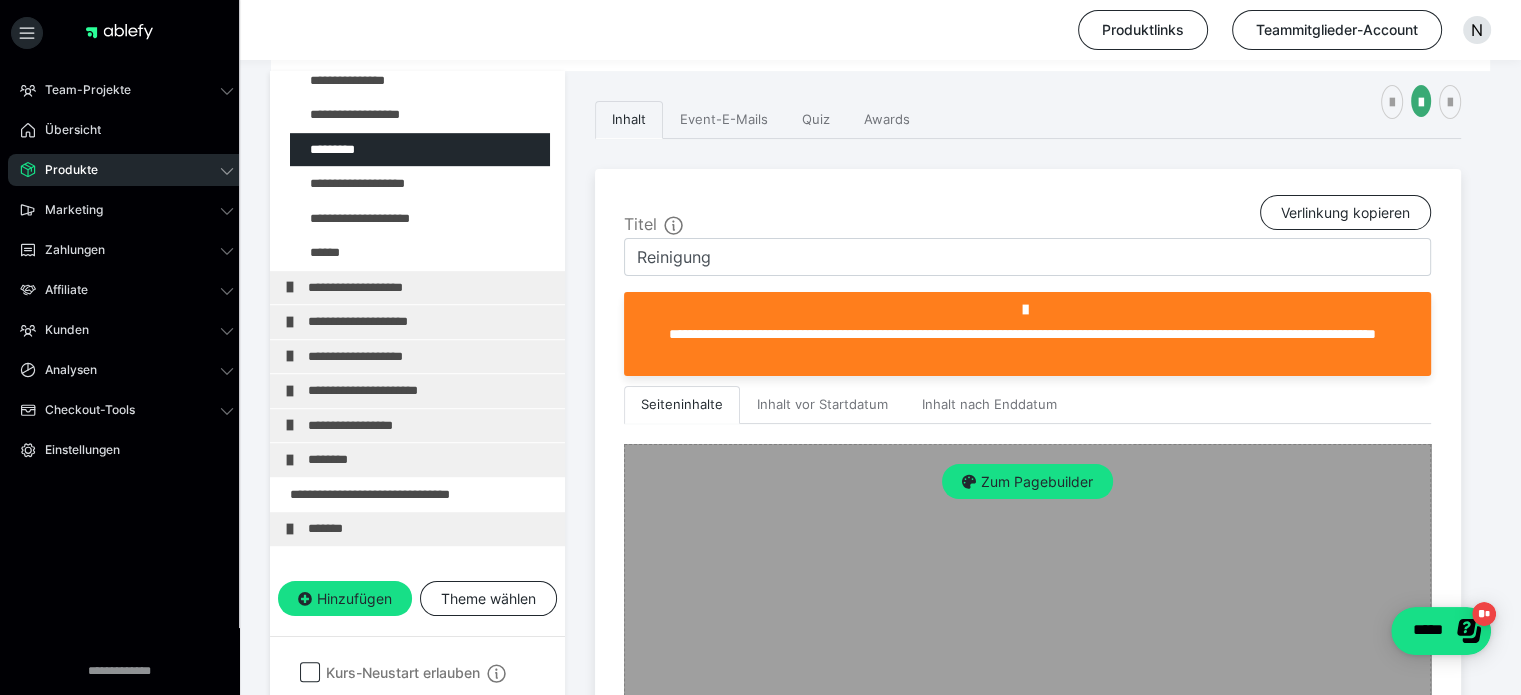 scroll, scrollTop: 500, scrollLeft: 0, axis: vertical 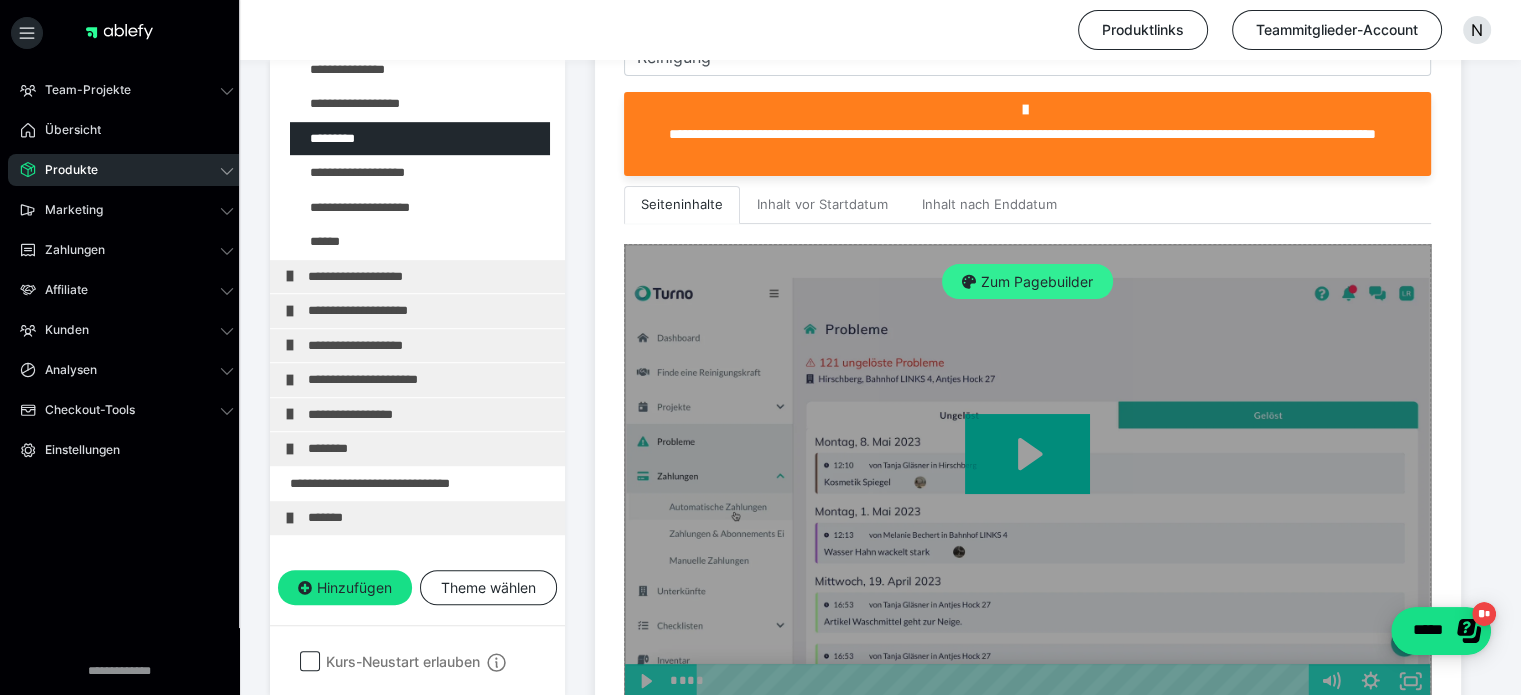 click on "Zum Pagebuilder" at bounding box center [1027, 282] 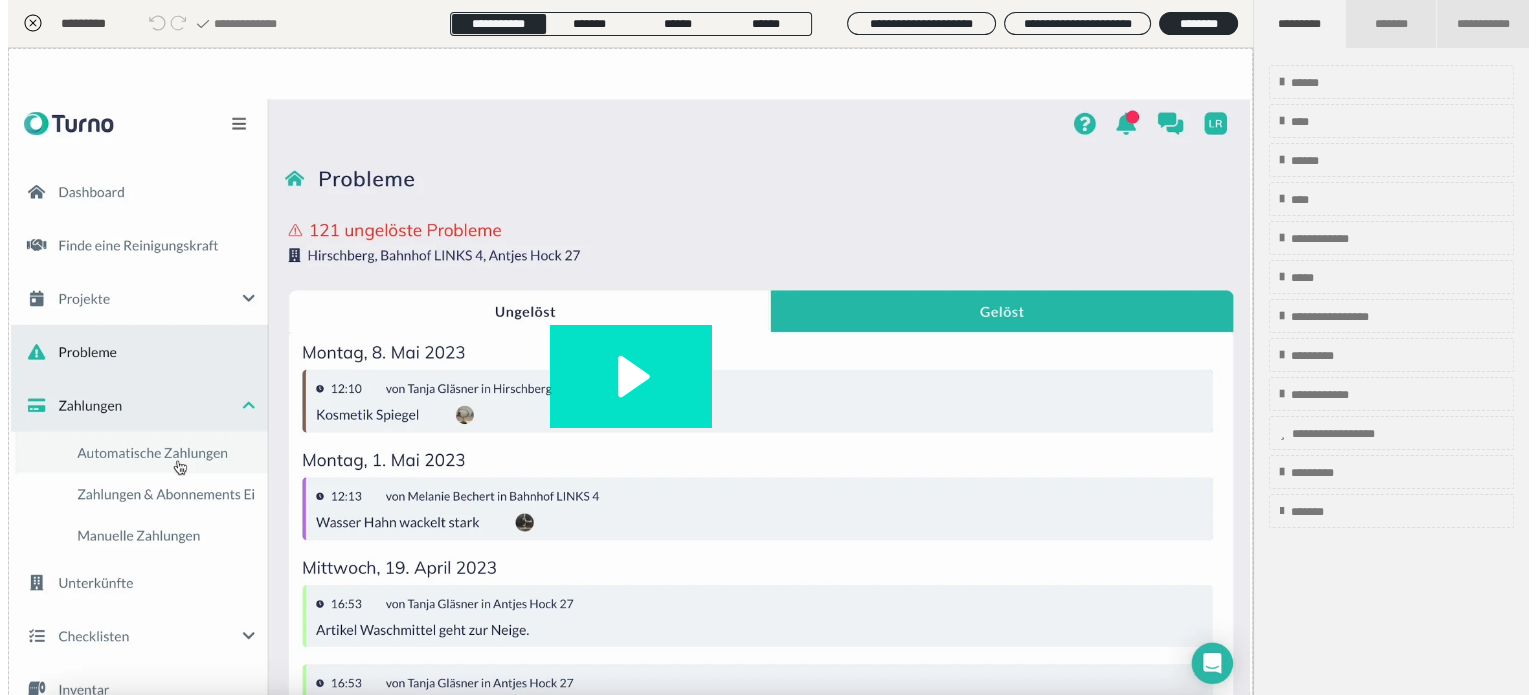 scroll, scrollTop: 311, scrollLeft: 0, axis: vertical 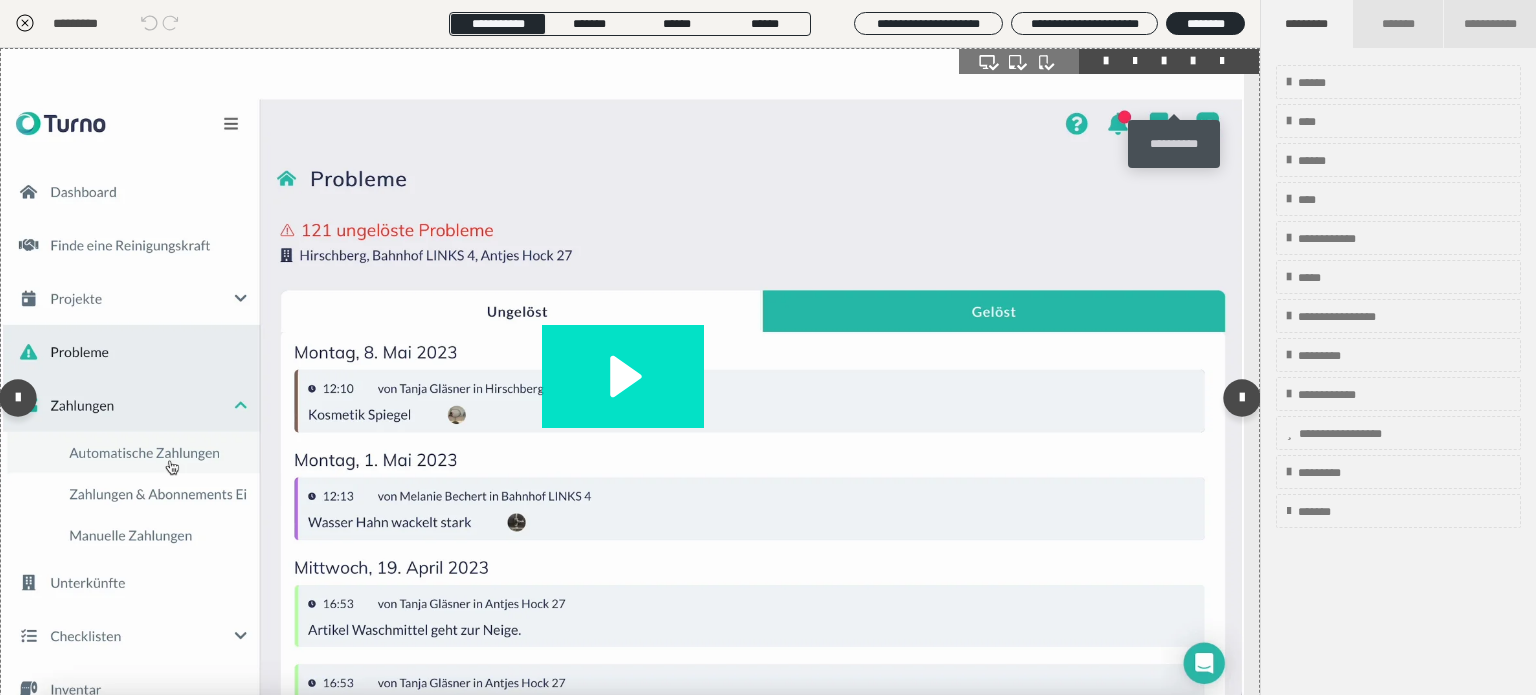 click at bounding box center [1193, 61] 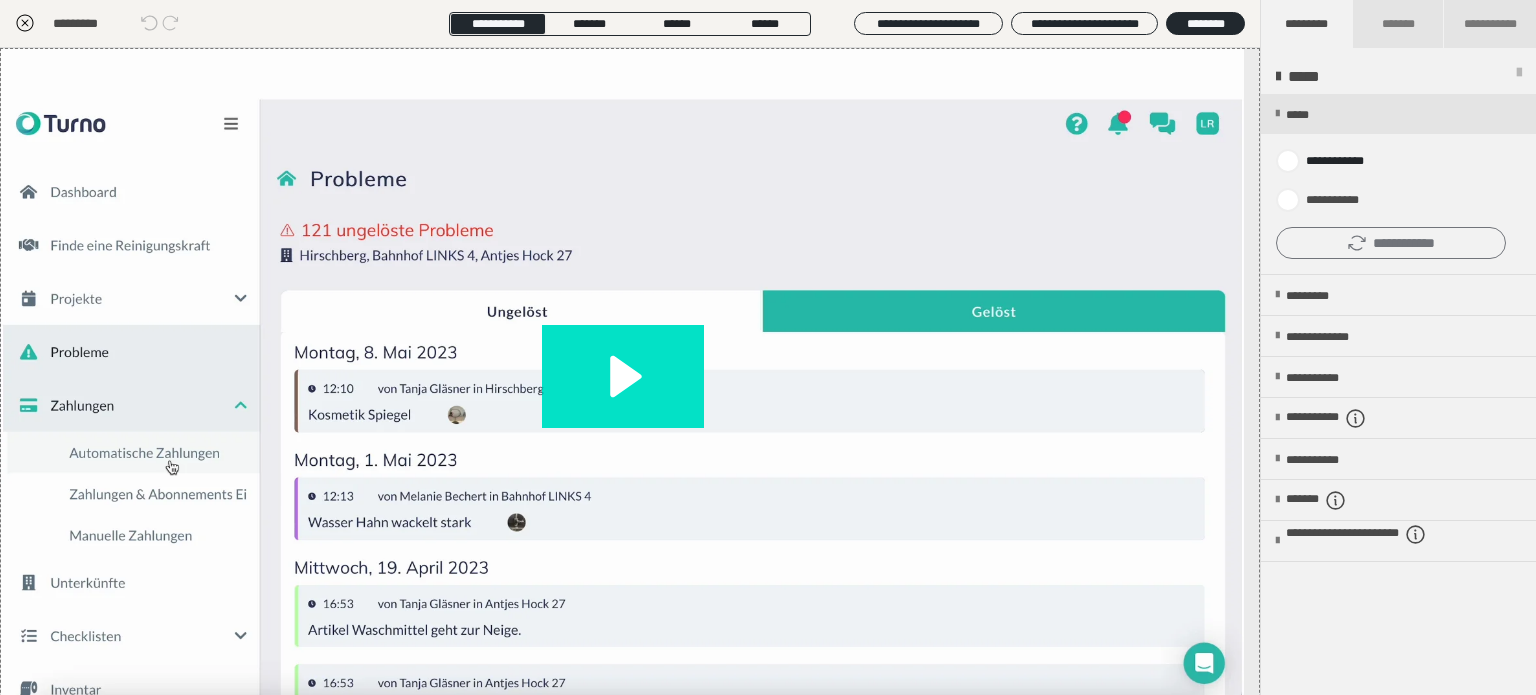 click on "**********" at bounding box center (1391, 243) 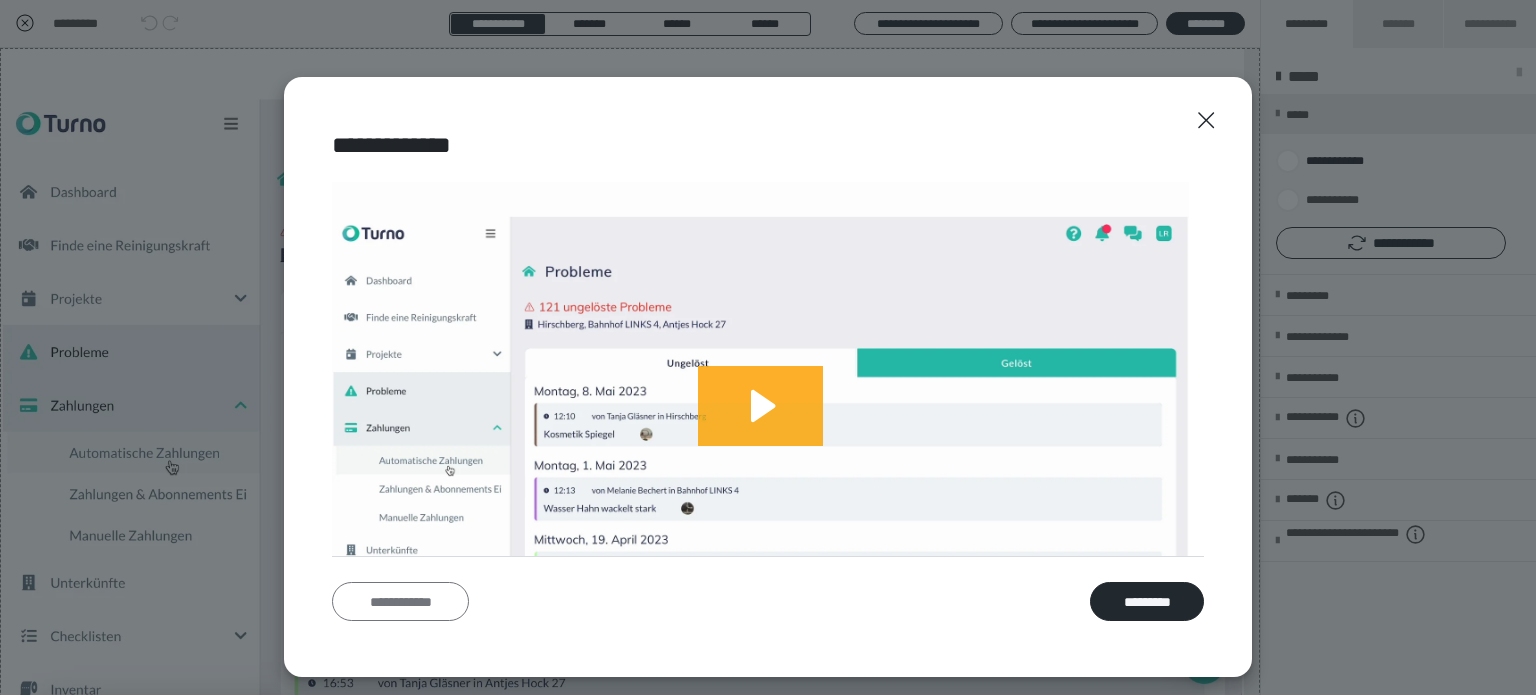 click on "**********" at bounding box center (400, 602) 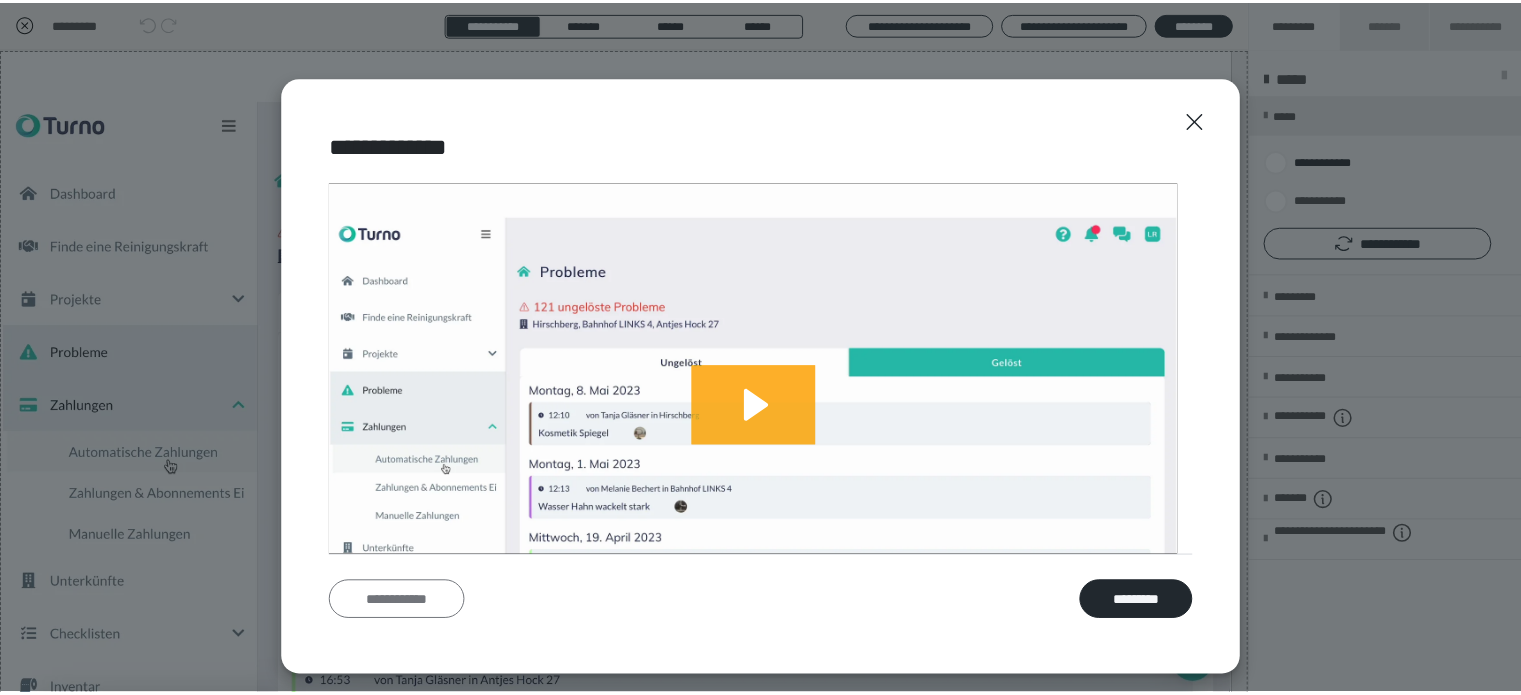 scroll, scrollTop: 0, scrollLeft: 0, axis: both 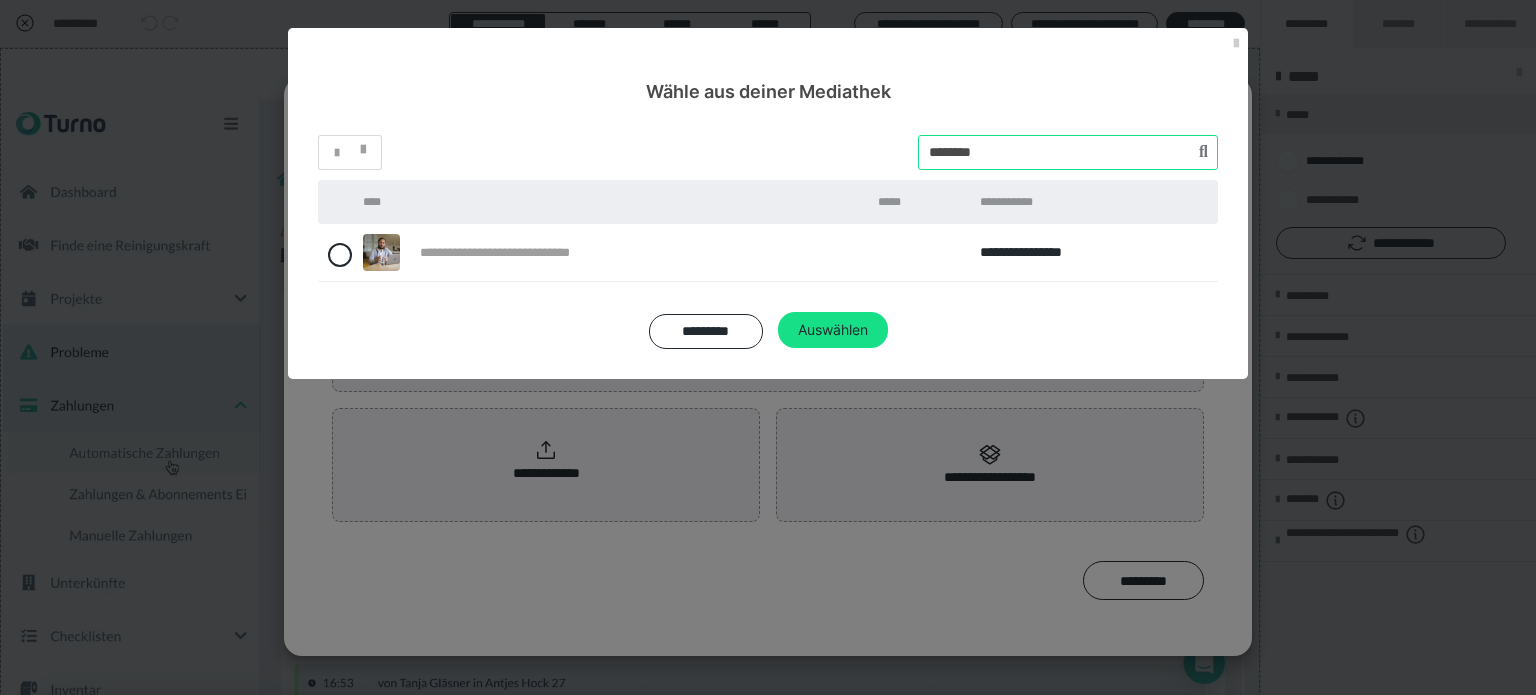 click on "*" at bounding box center (768, 152) 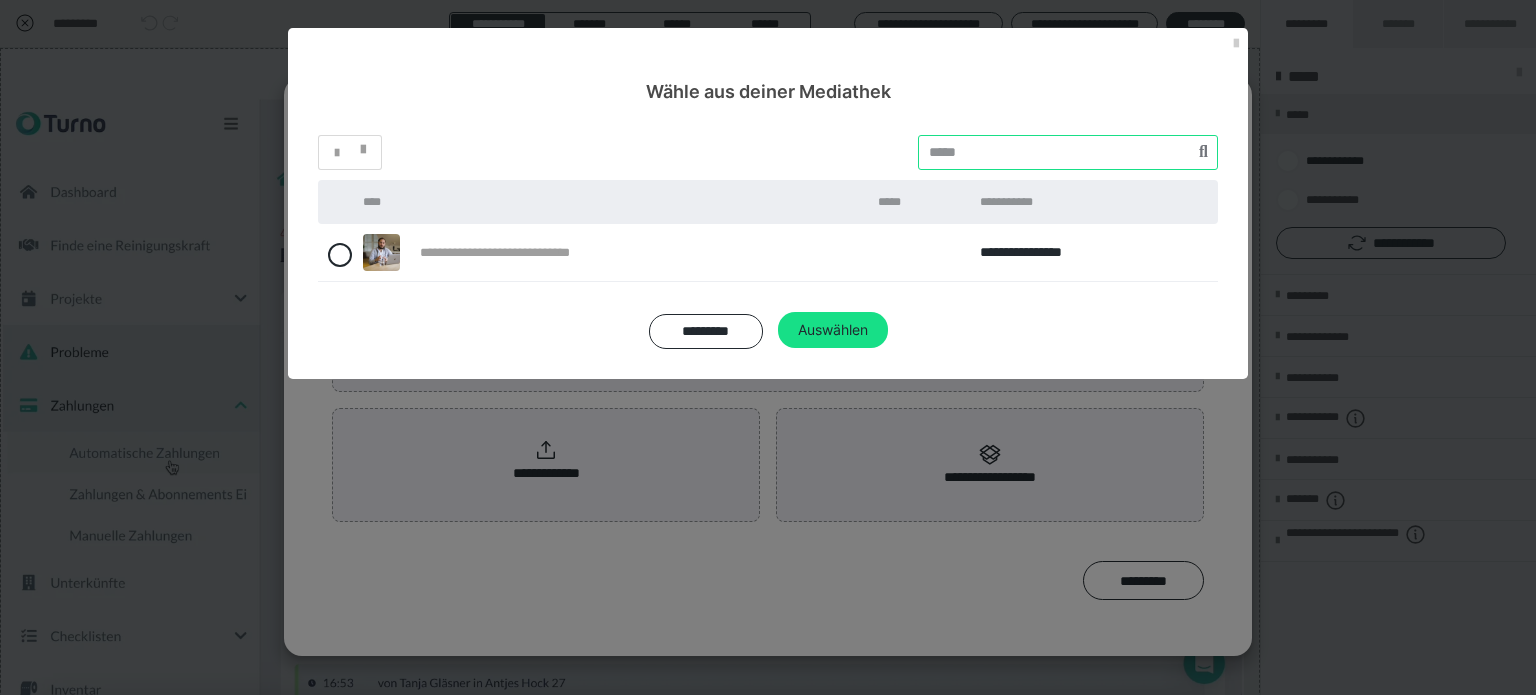 paste on "********" 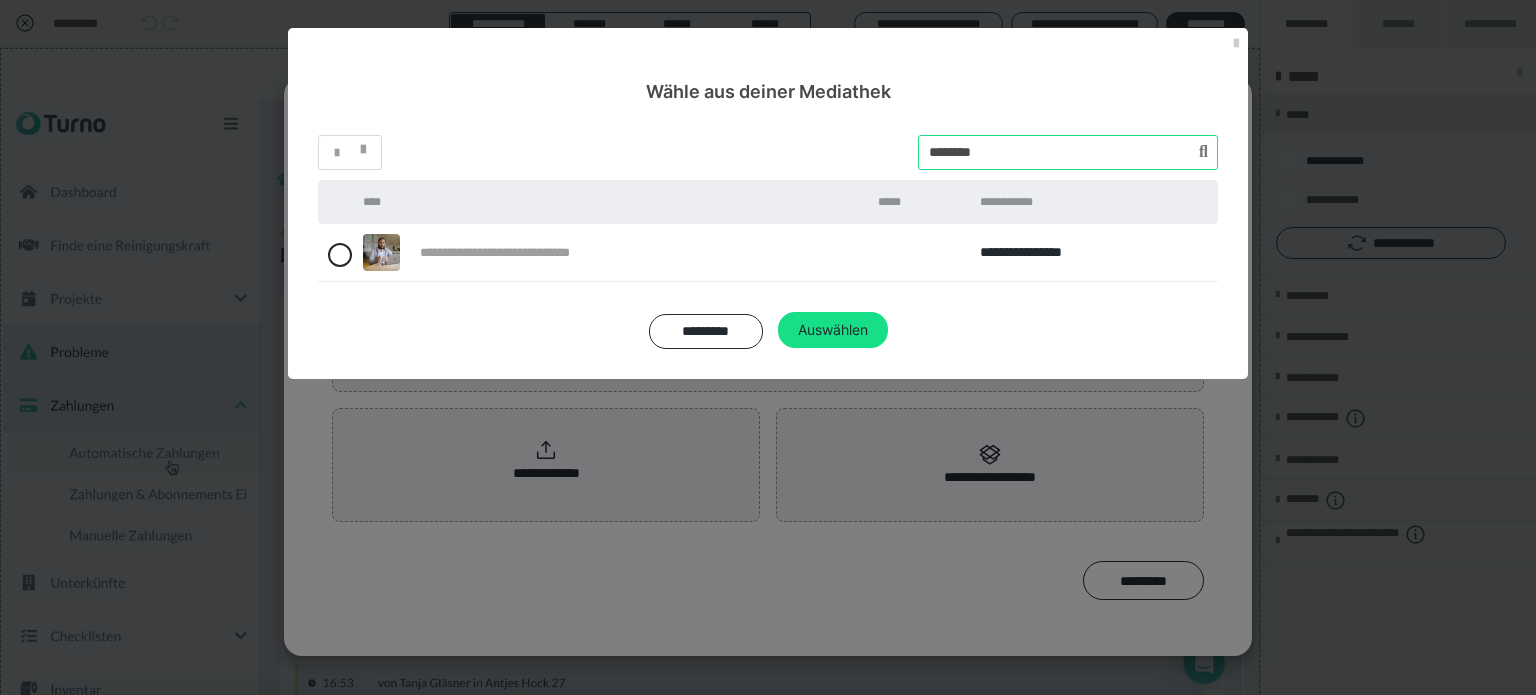 type on "********" 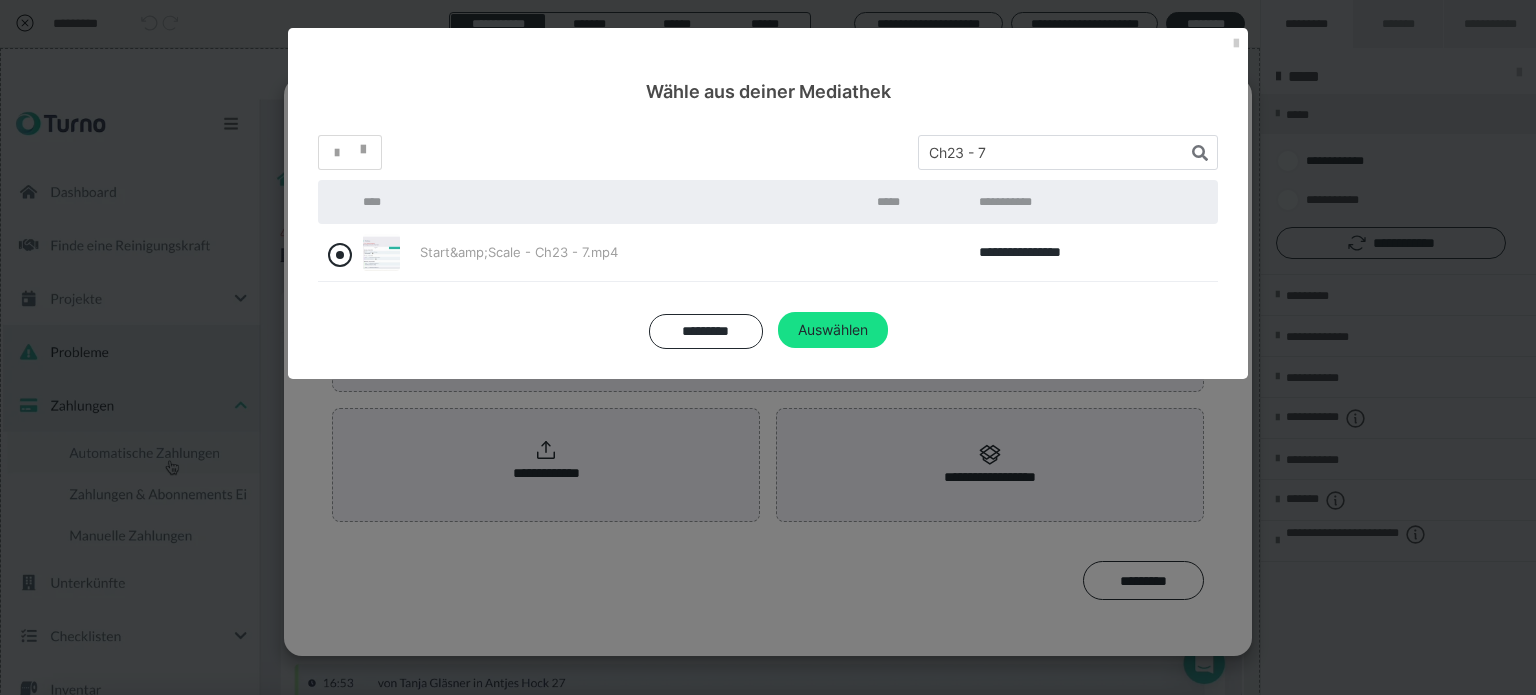 click at bounding box center [340, 255] 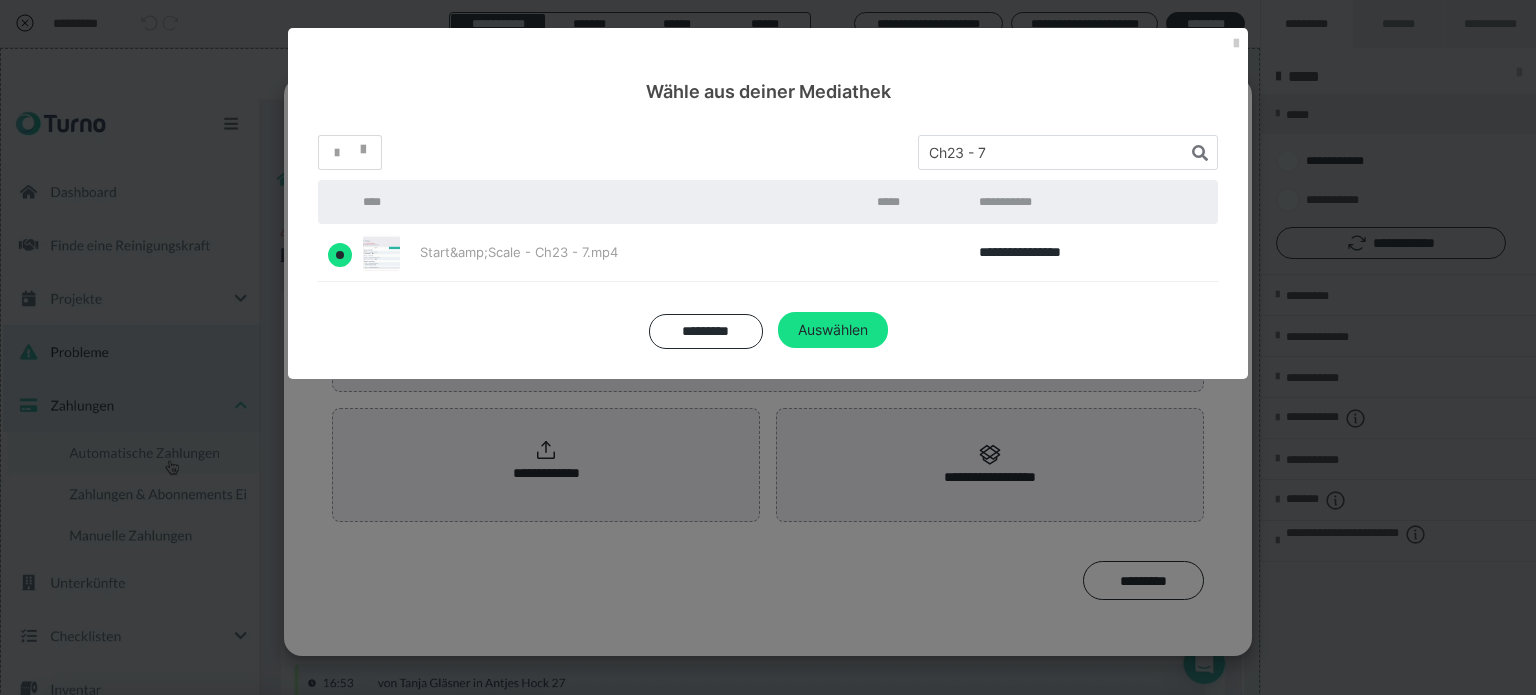radio on "true" 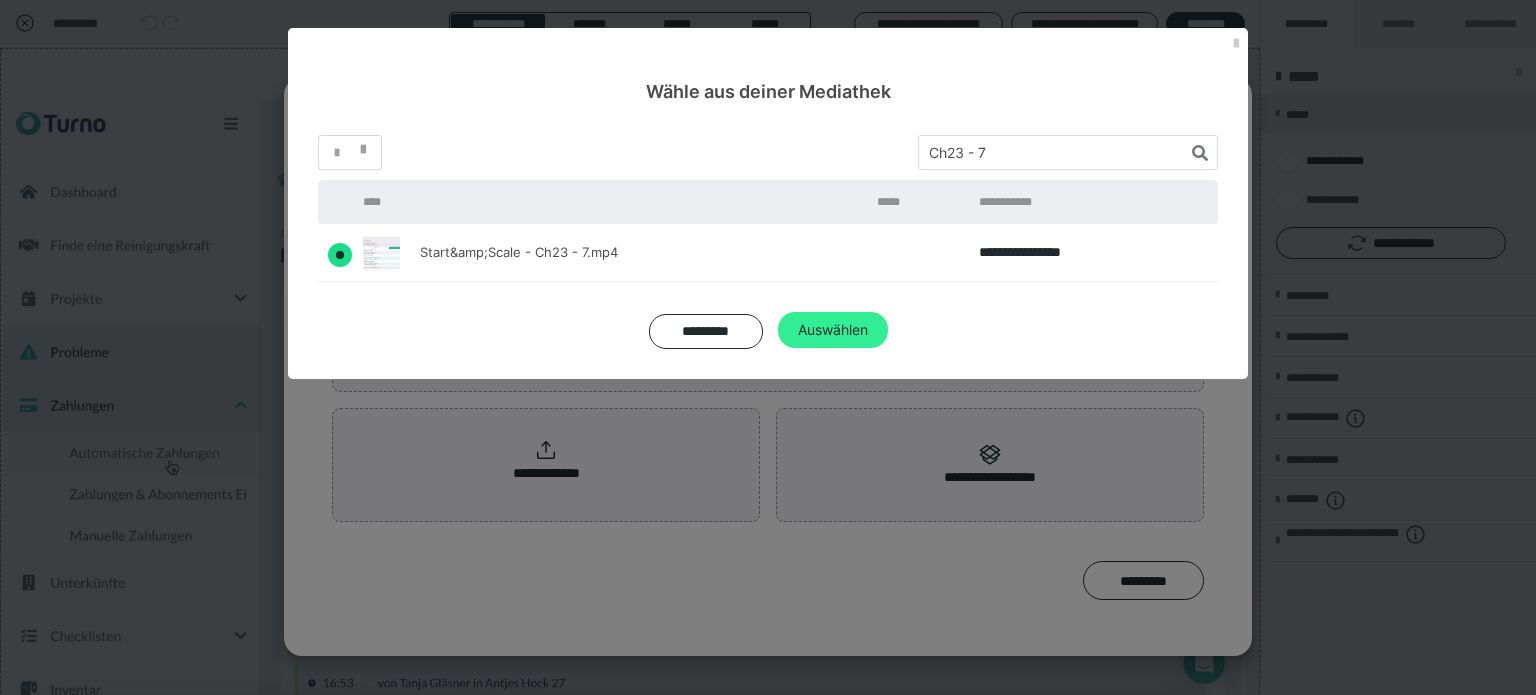 click on "Auswählen" at bounding box center [833, 330] 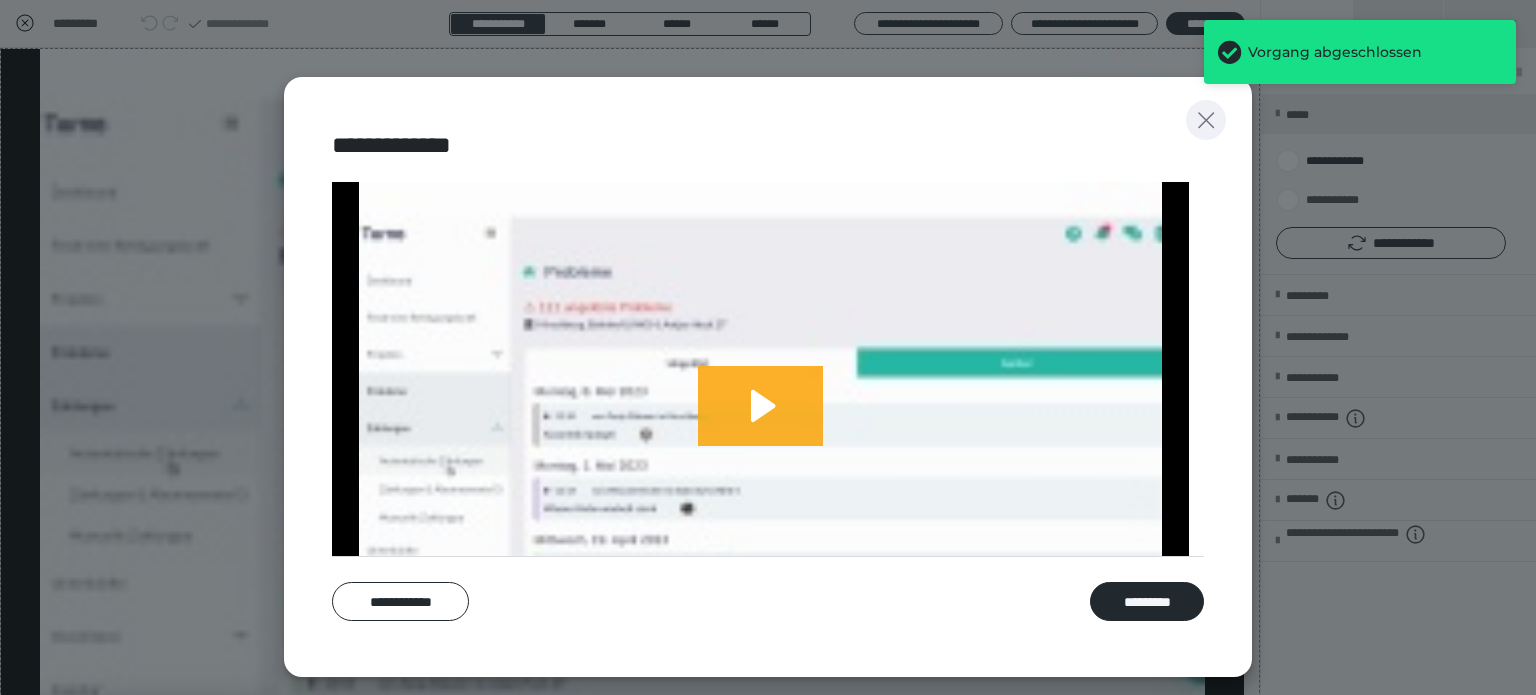 click 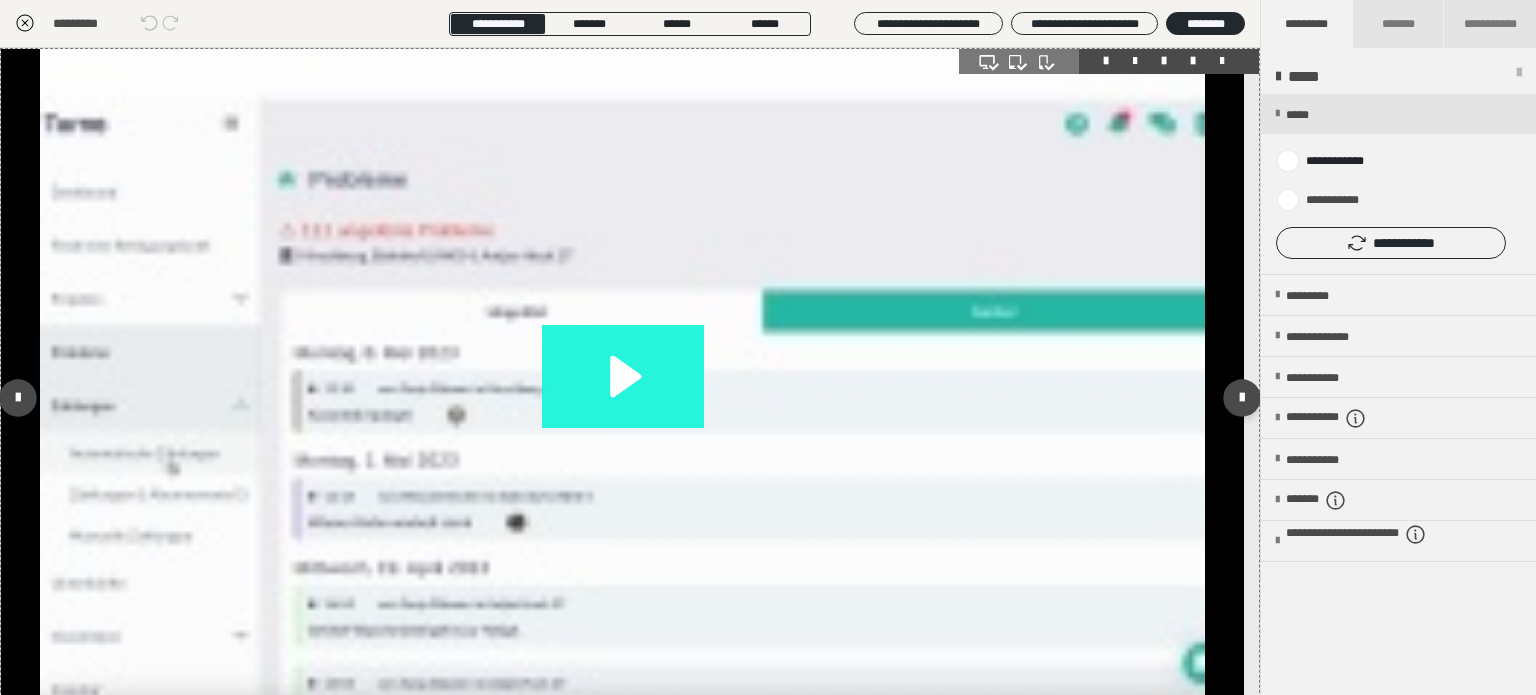 click 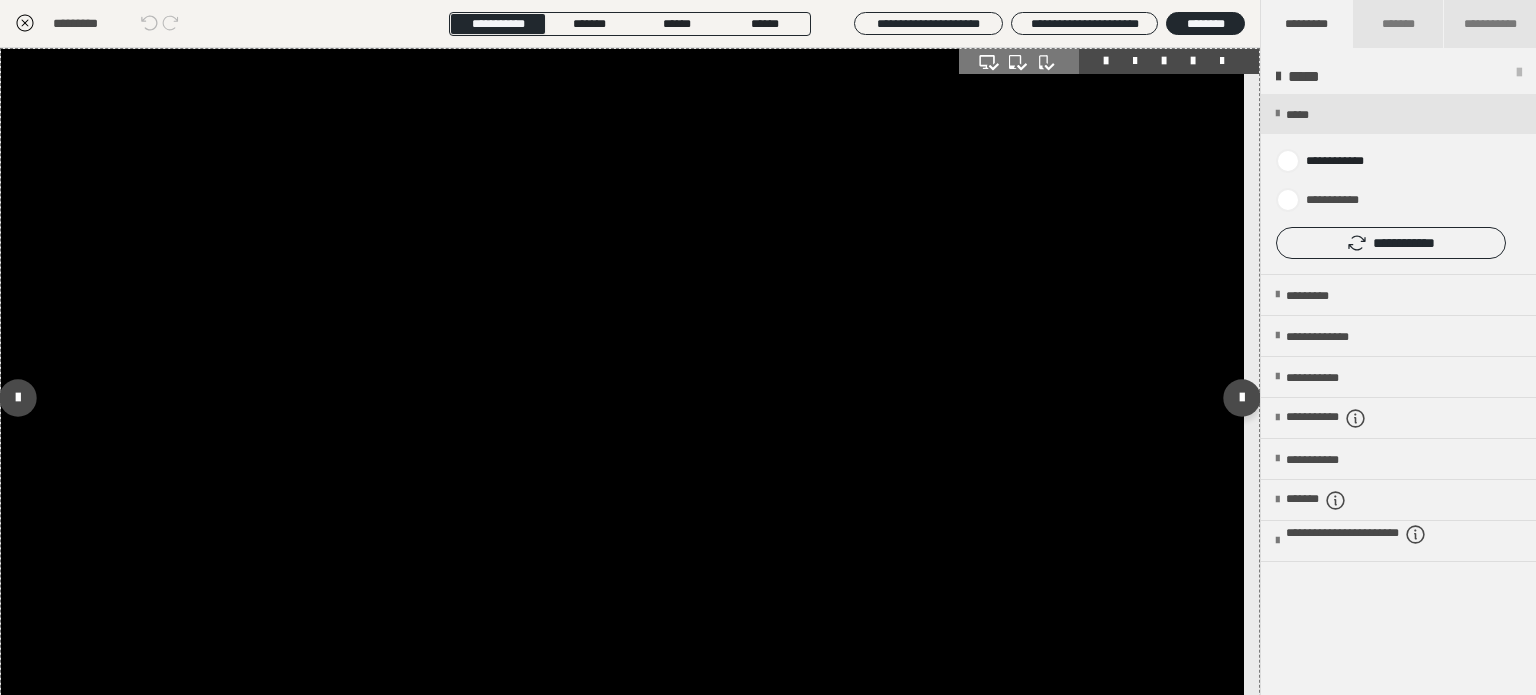 click at bounding box center (622, 398) 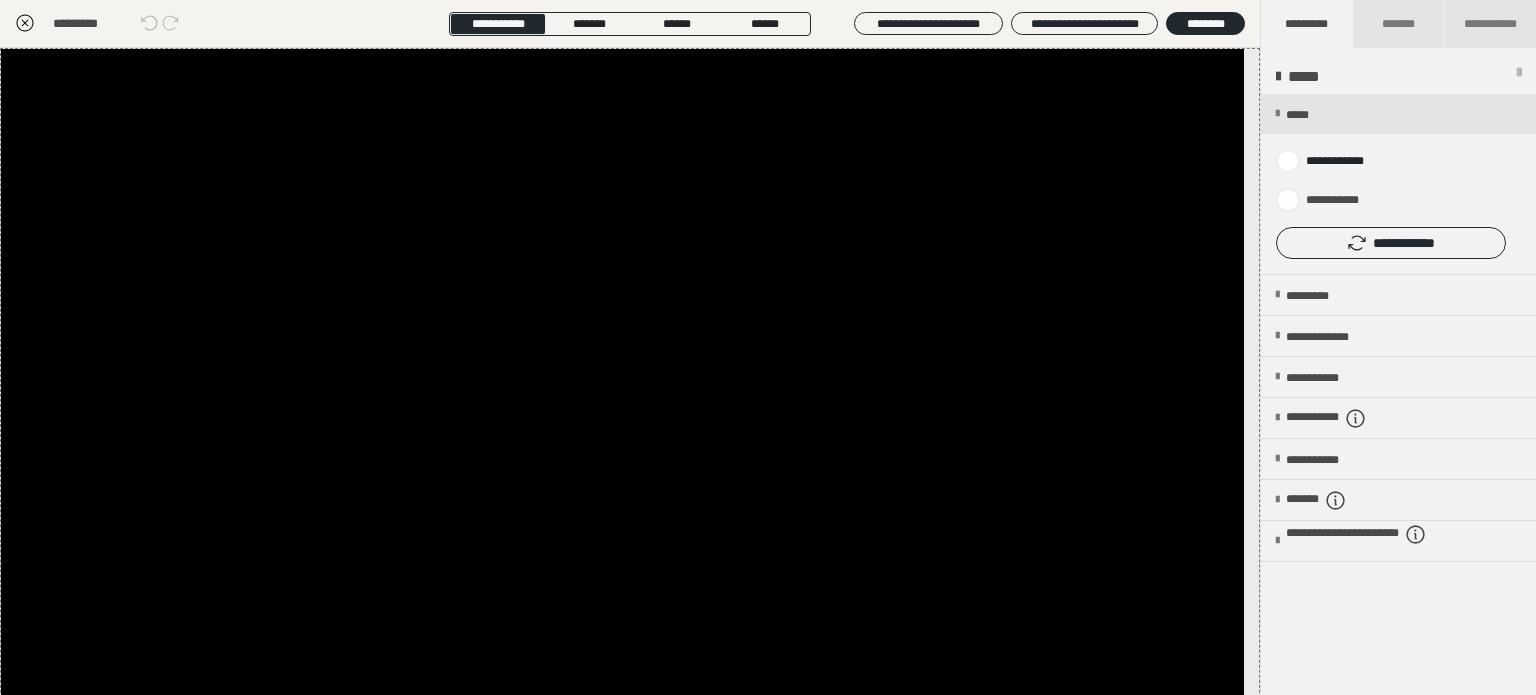 click 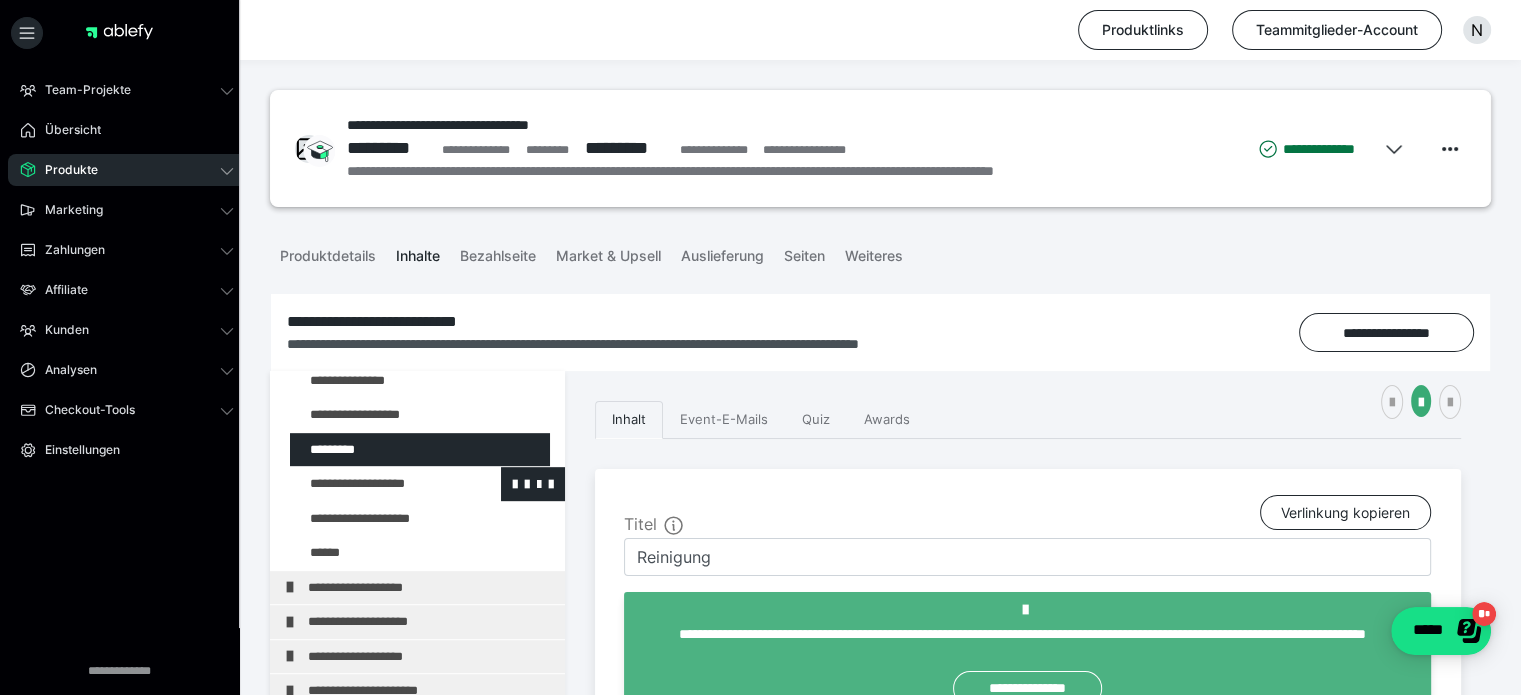 scroll, scrollTop: 1131, scrollLeft: 0, axis: vertical 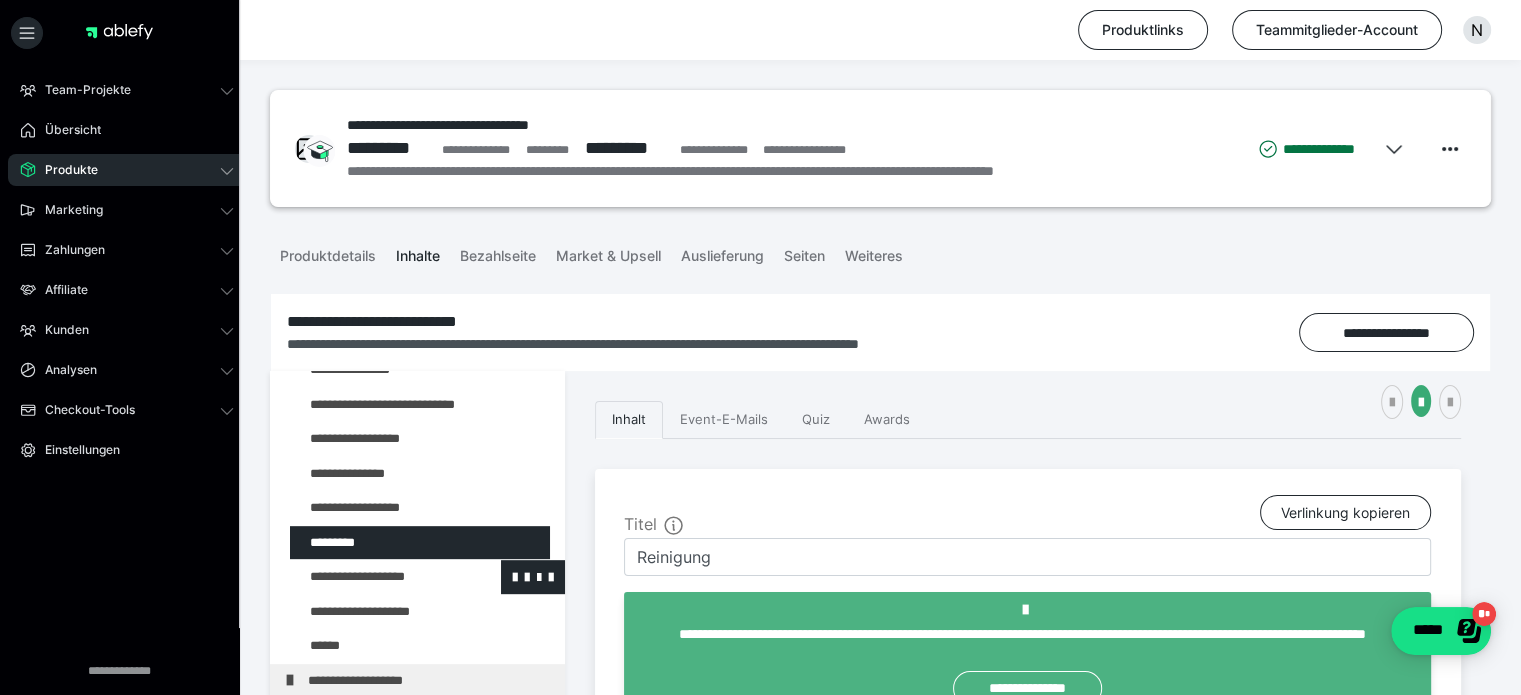 click at bounding box center [375, 577] 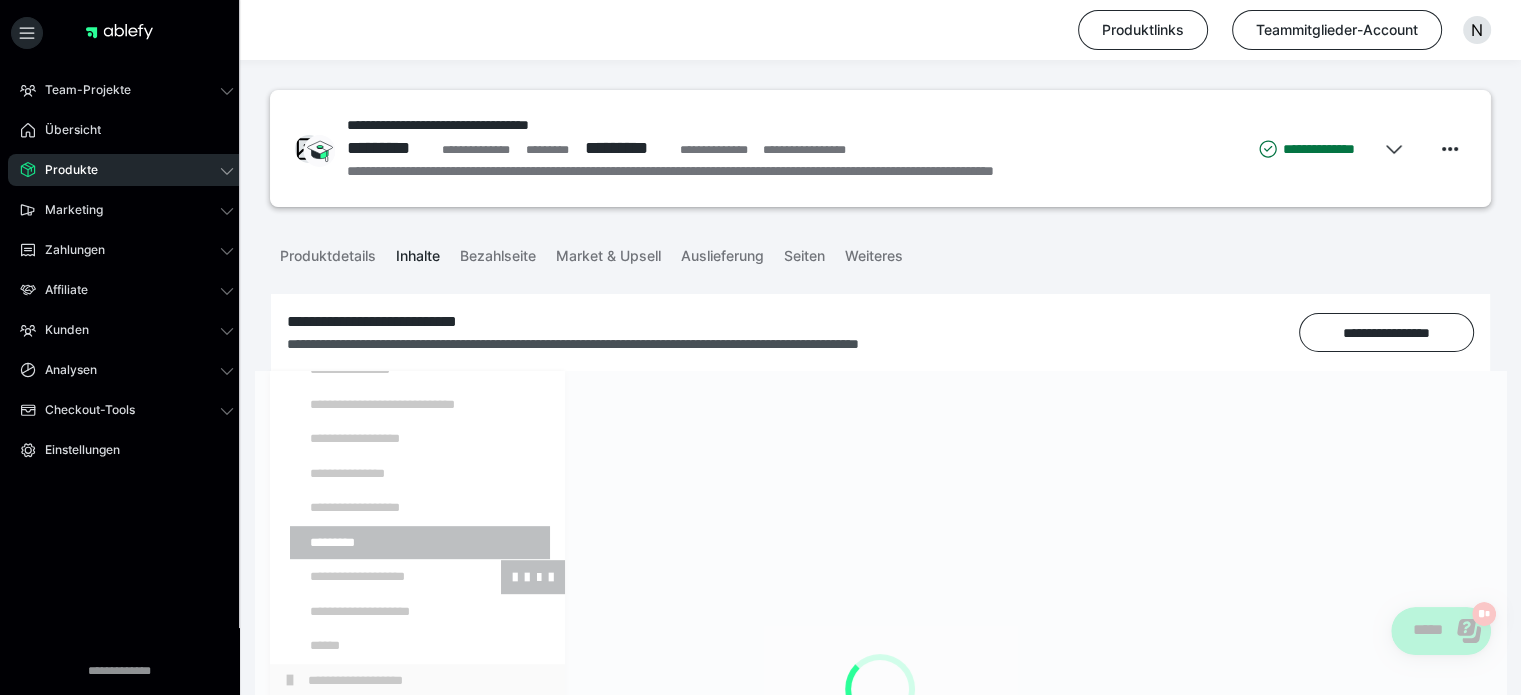scroll, scrollTop: 1224, scrollLeft: 0, axis: vertical 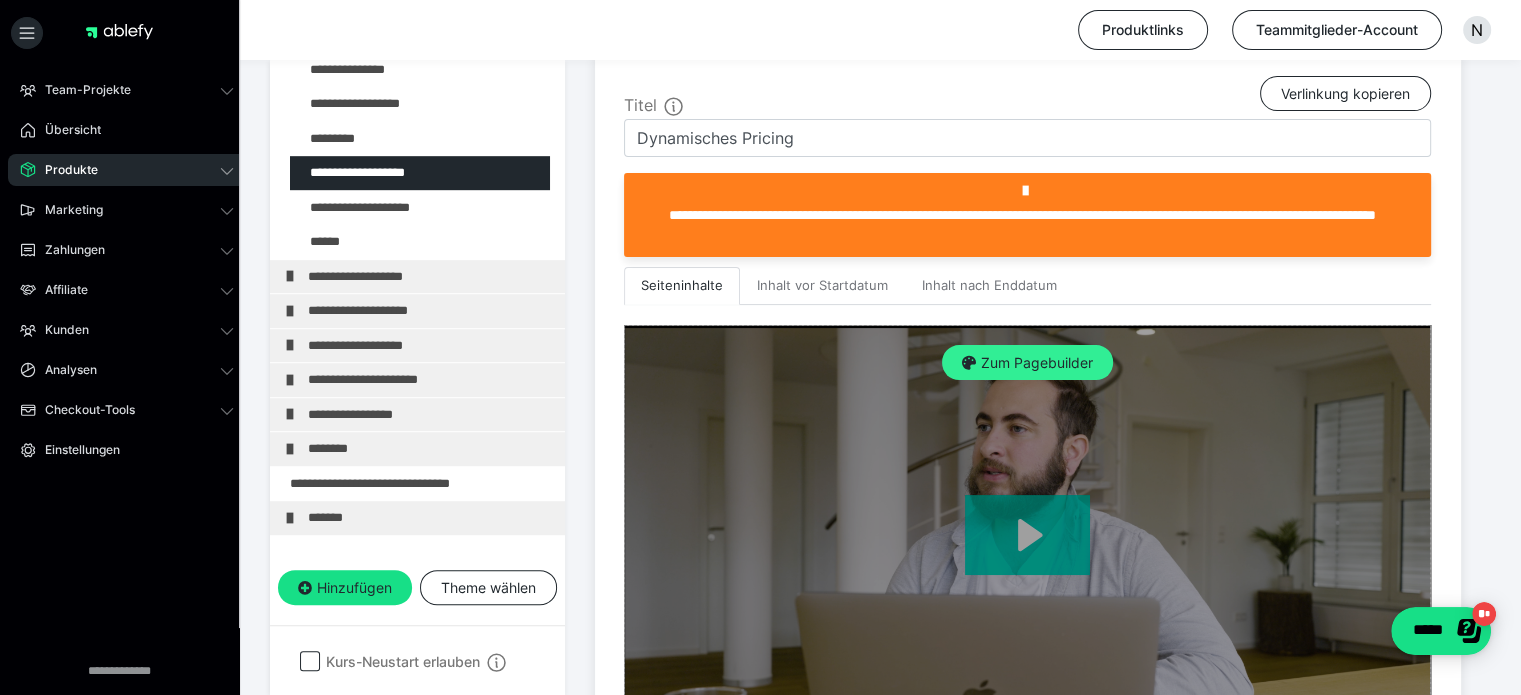 click on "Zum Pagebuilder" at bounding box center [1027, 363] 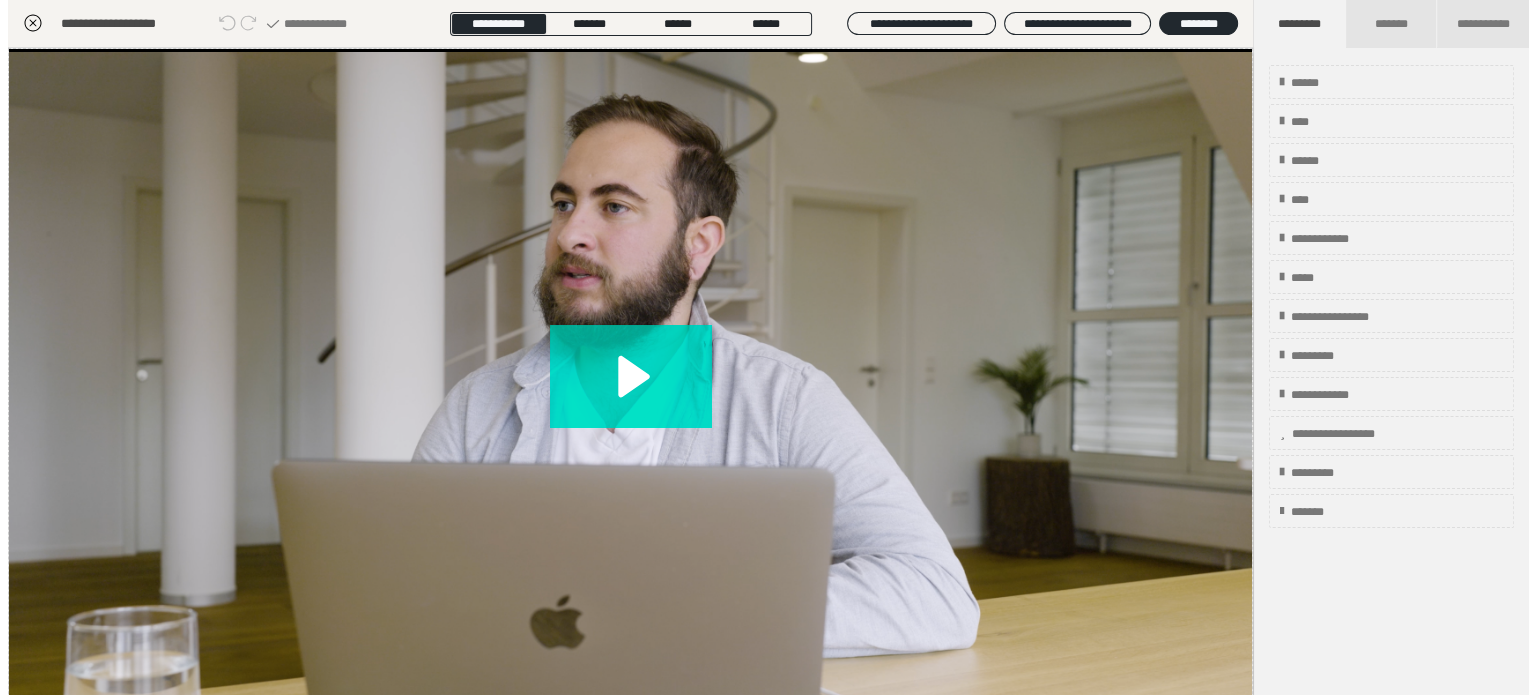 scroll, scrollTop: 311, scrollLeft: 0, axis: vertical 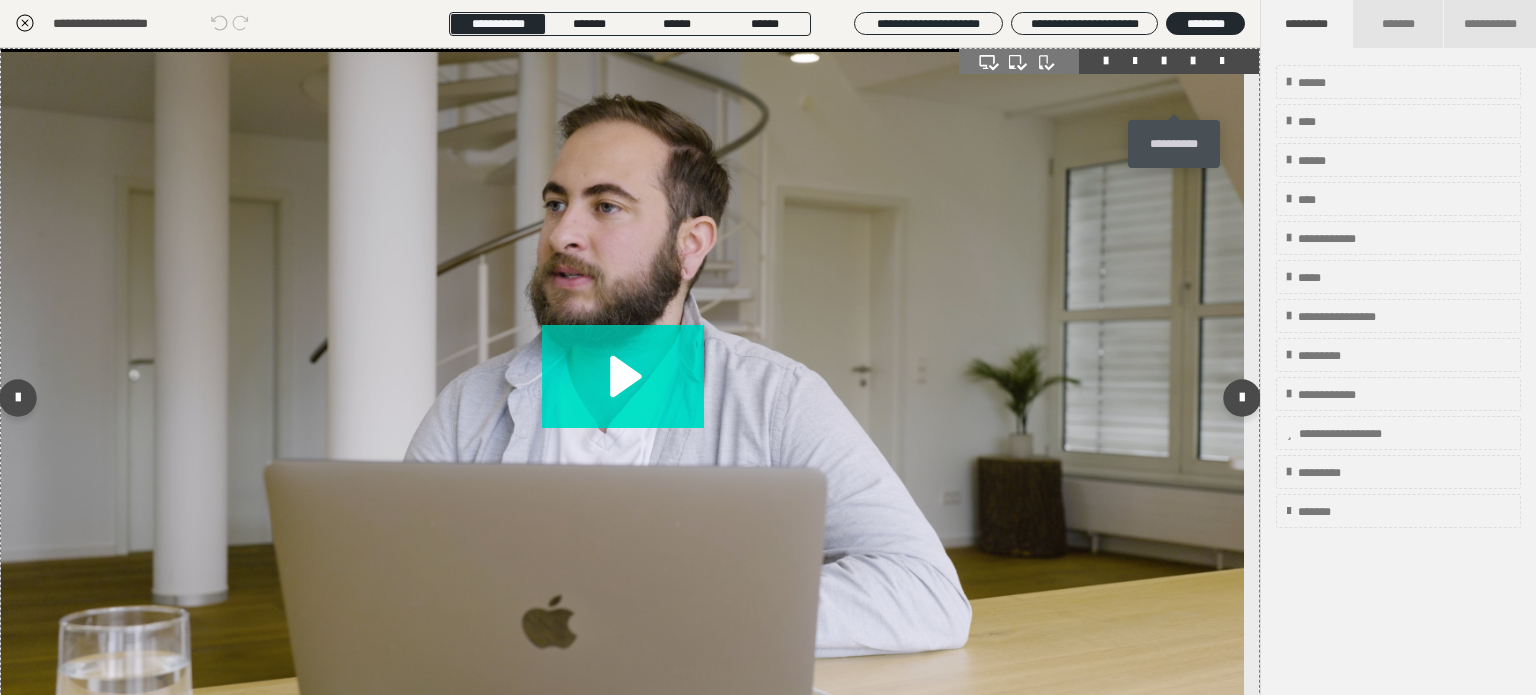 click at bounding box center (1193, 61) 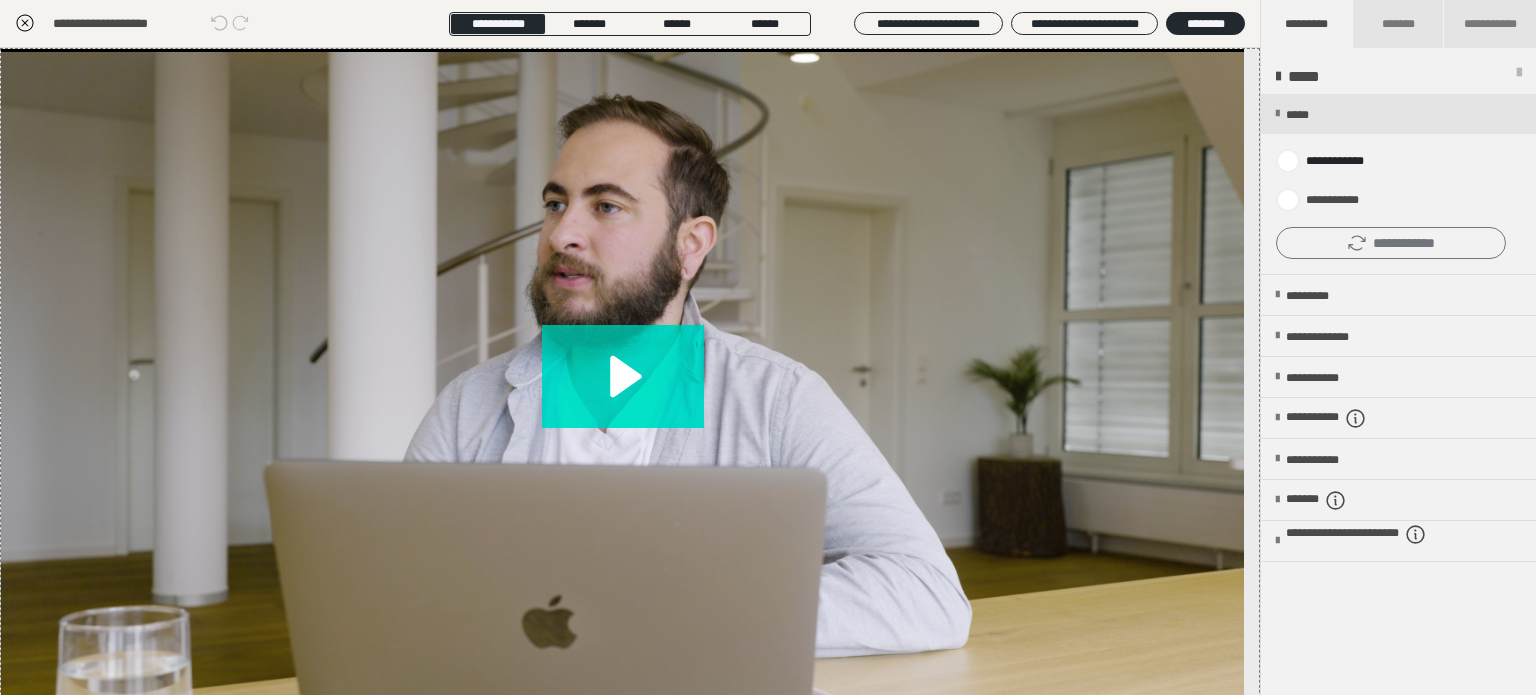 click on "**********" at bounding box center (1391, 243) 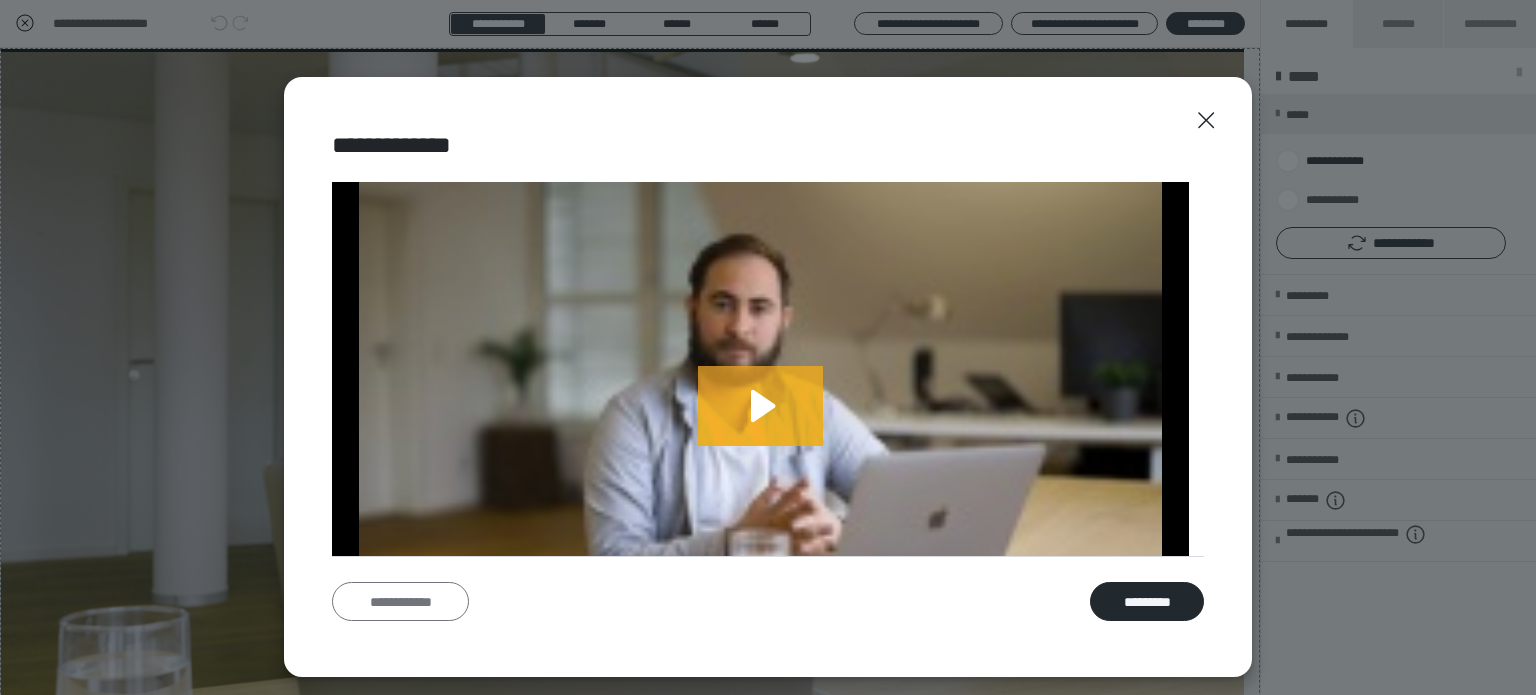 click on "**********" at bounding box center [400, 602] 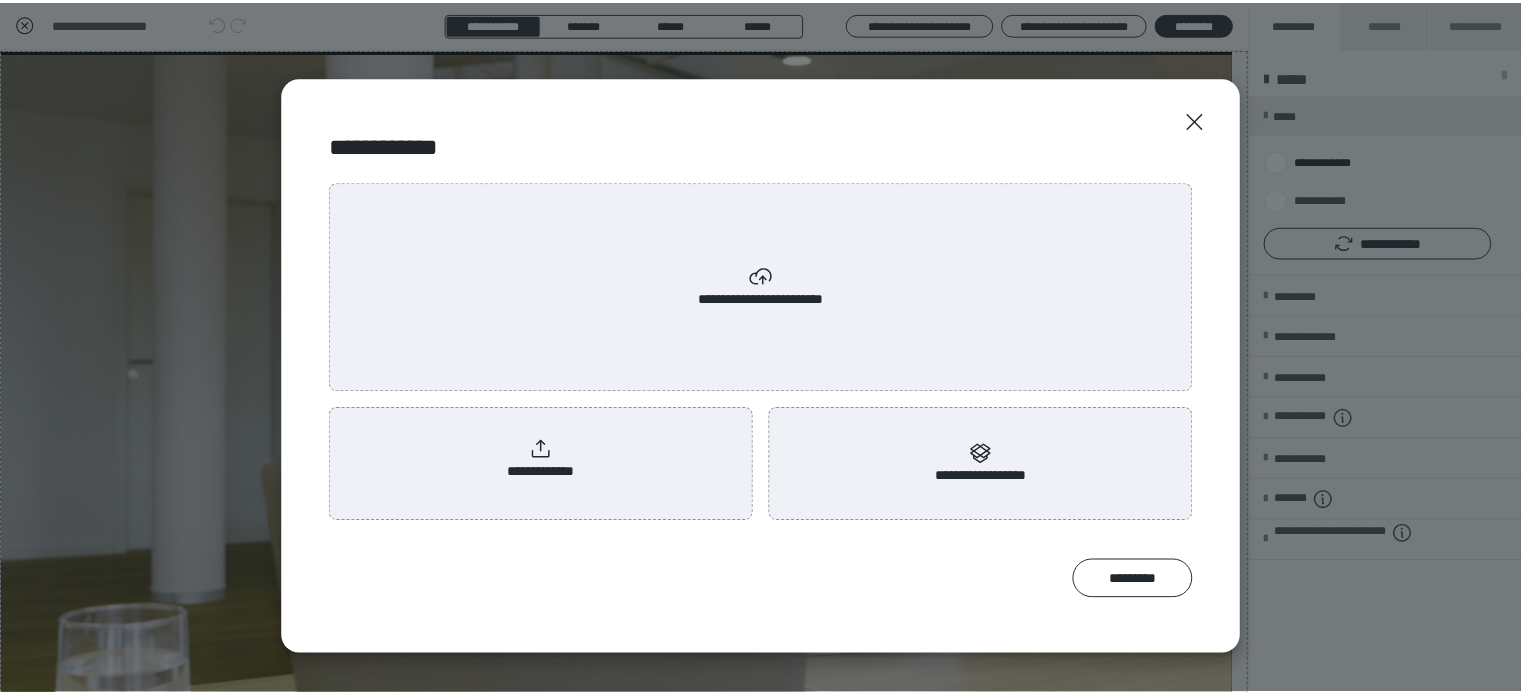 scroll, scrollTop: 0, scrollLeft: 0, axis: both 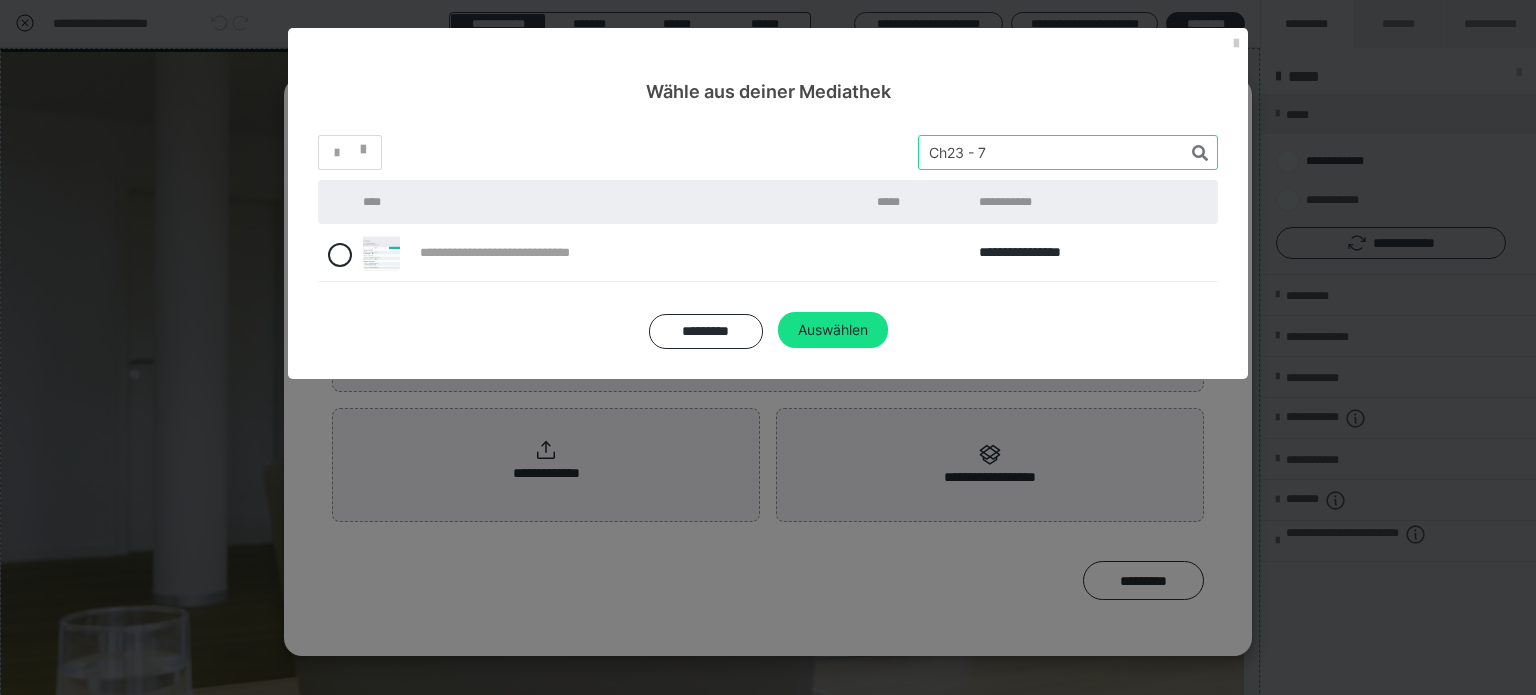 drag, startPoint x: 1016, startPoint y: 149, endPoint x: 850, endPoint y: 145, distance: 166.04819 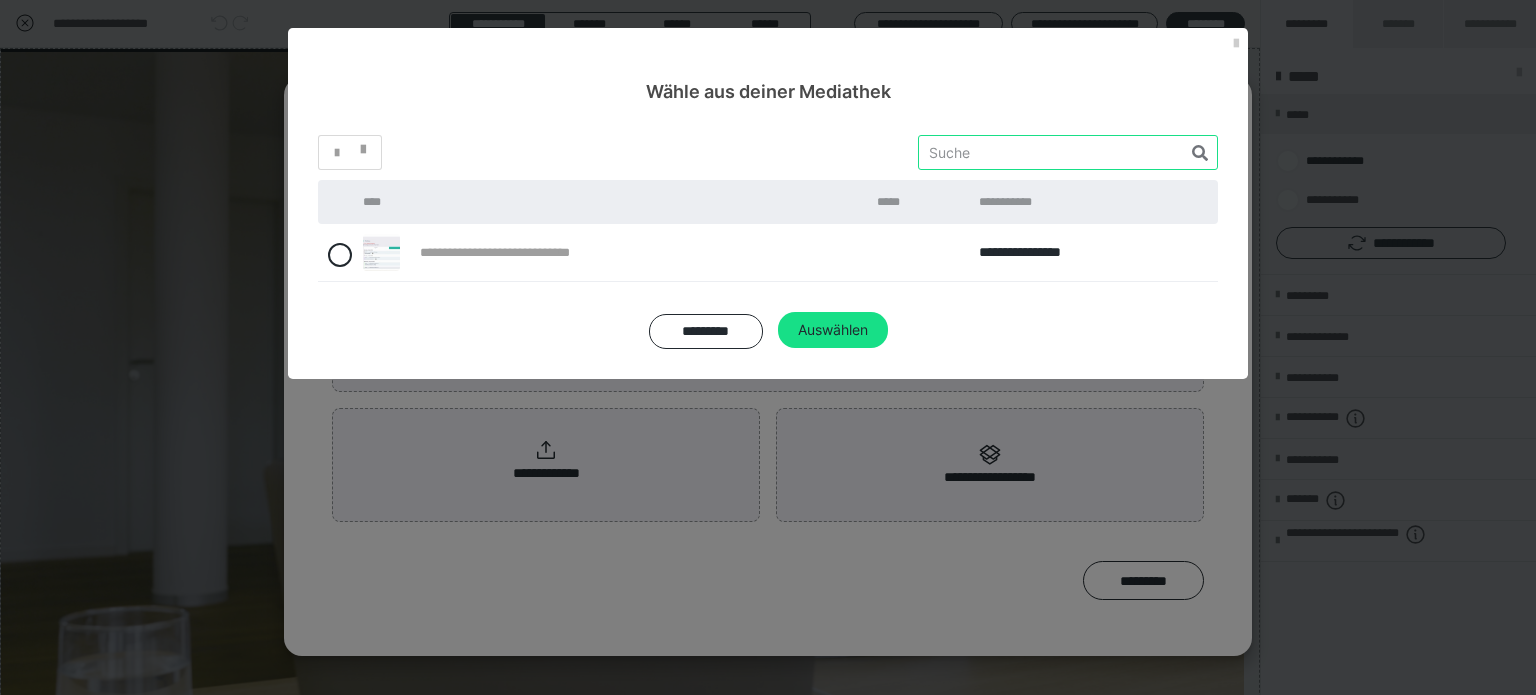 paste on "Ch23 - 8" 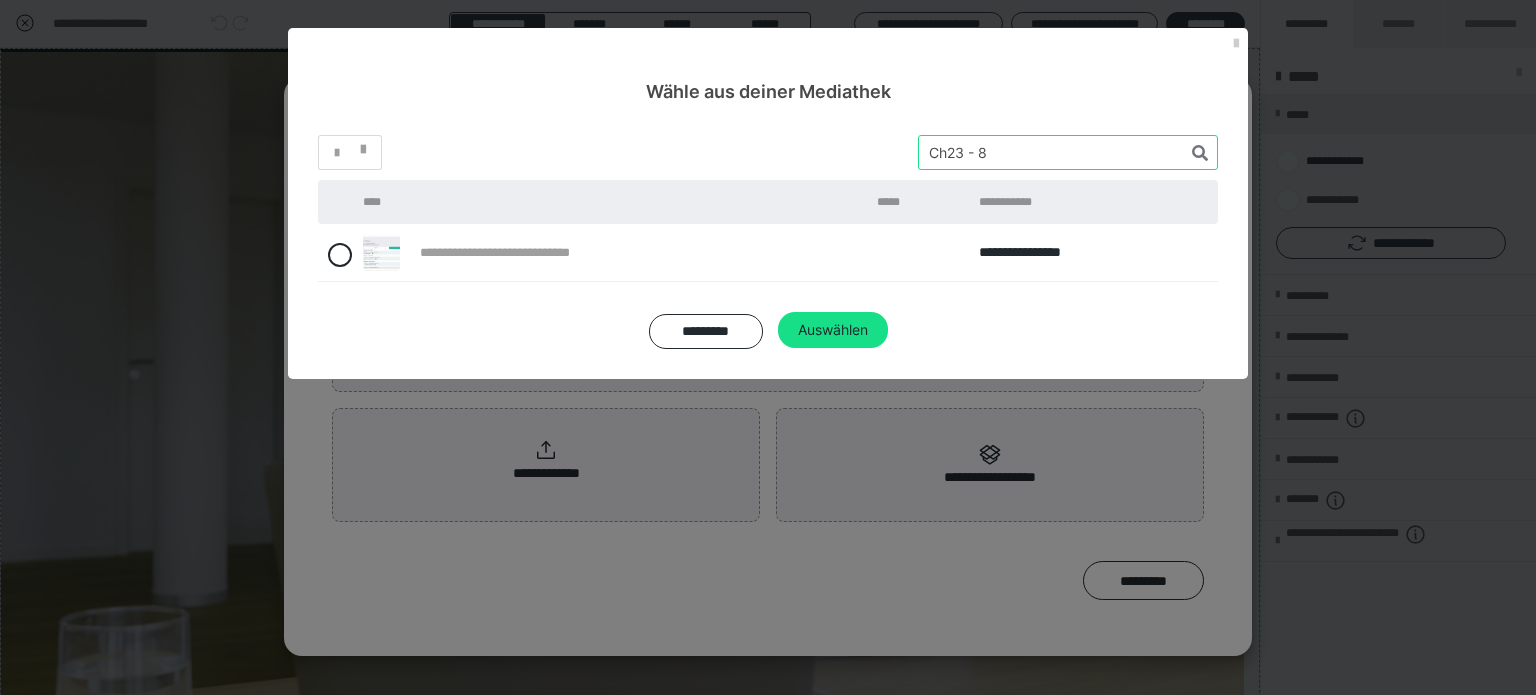 type on "Ch23 - 8" 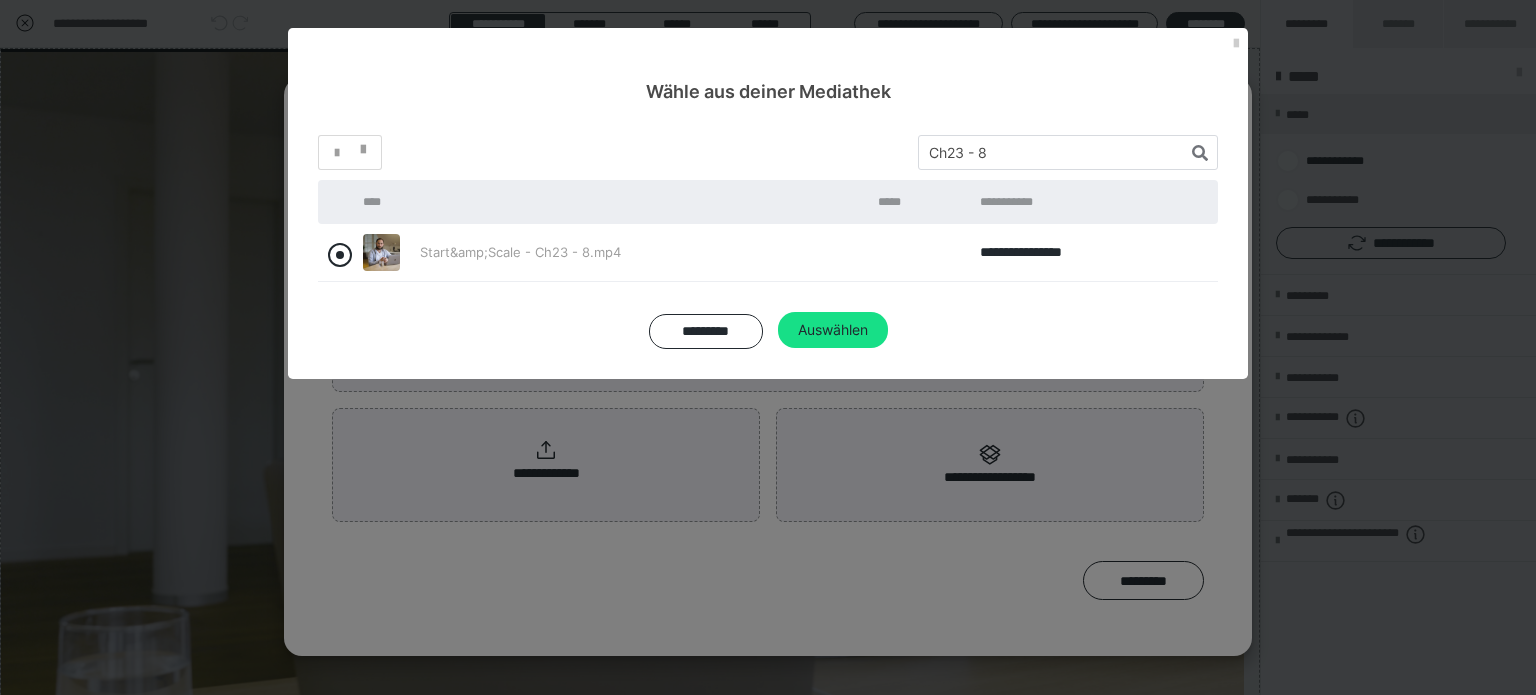 click at bounding box center (340, 255) 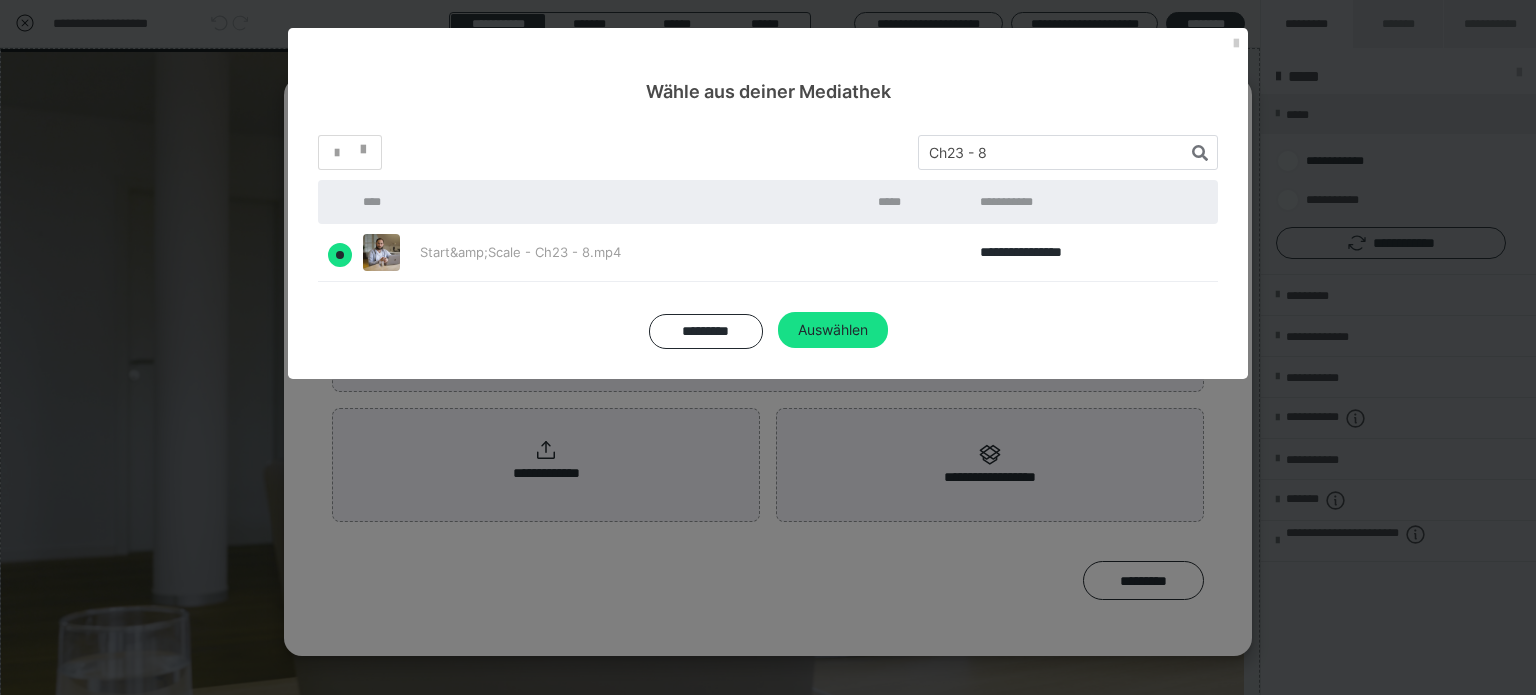 radio on "true" 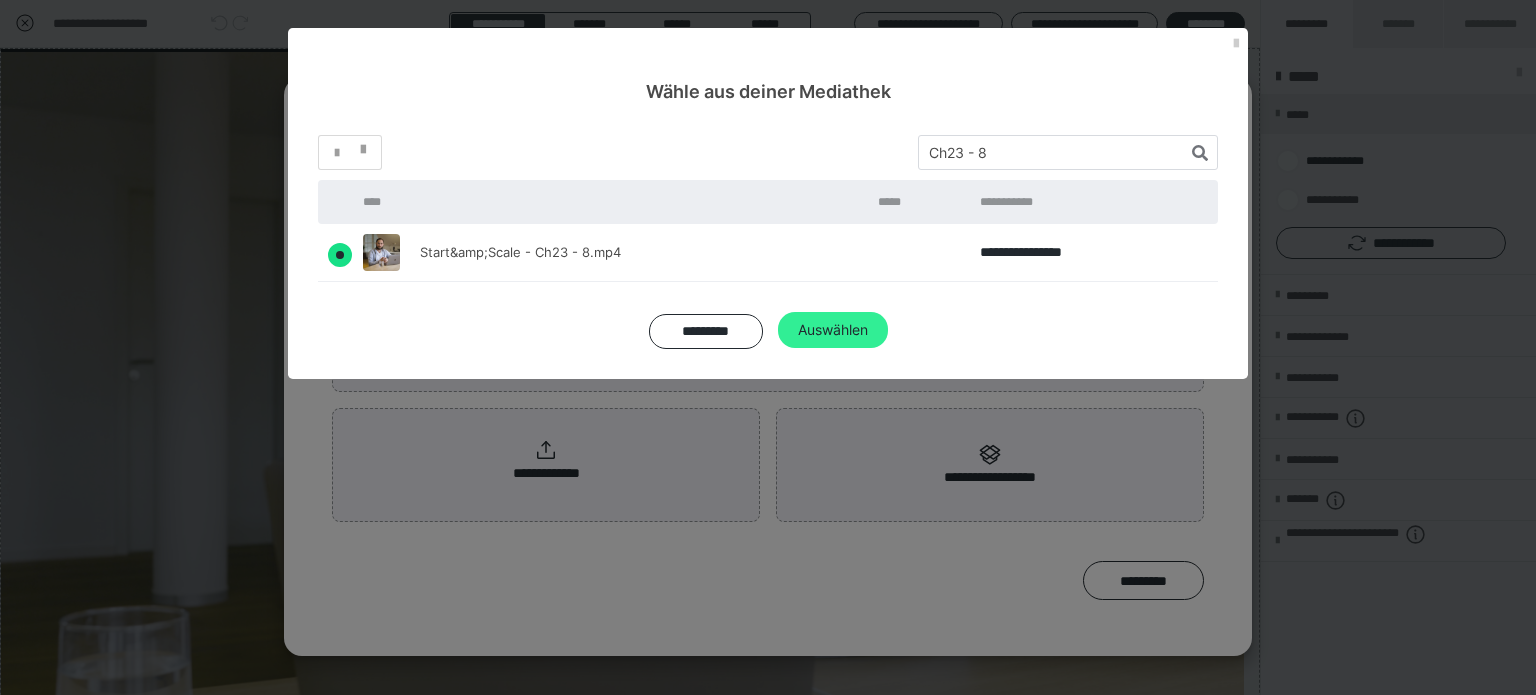 click on "Auswählen" at bounding box center [833, 330] 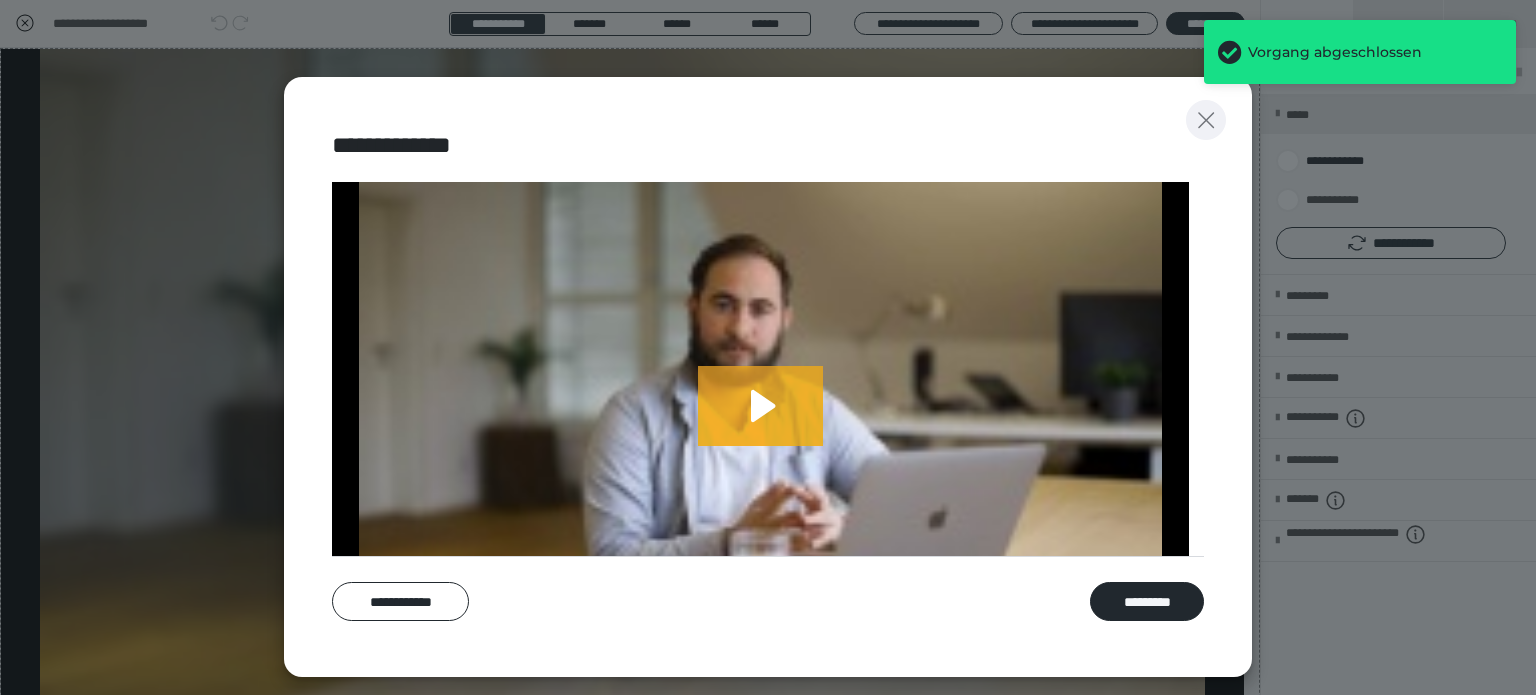 click 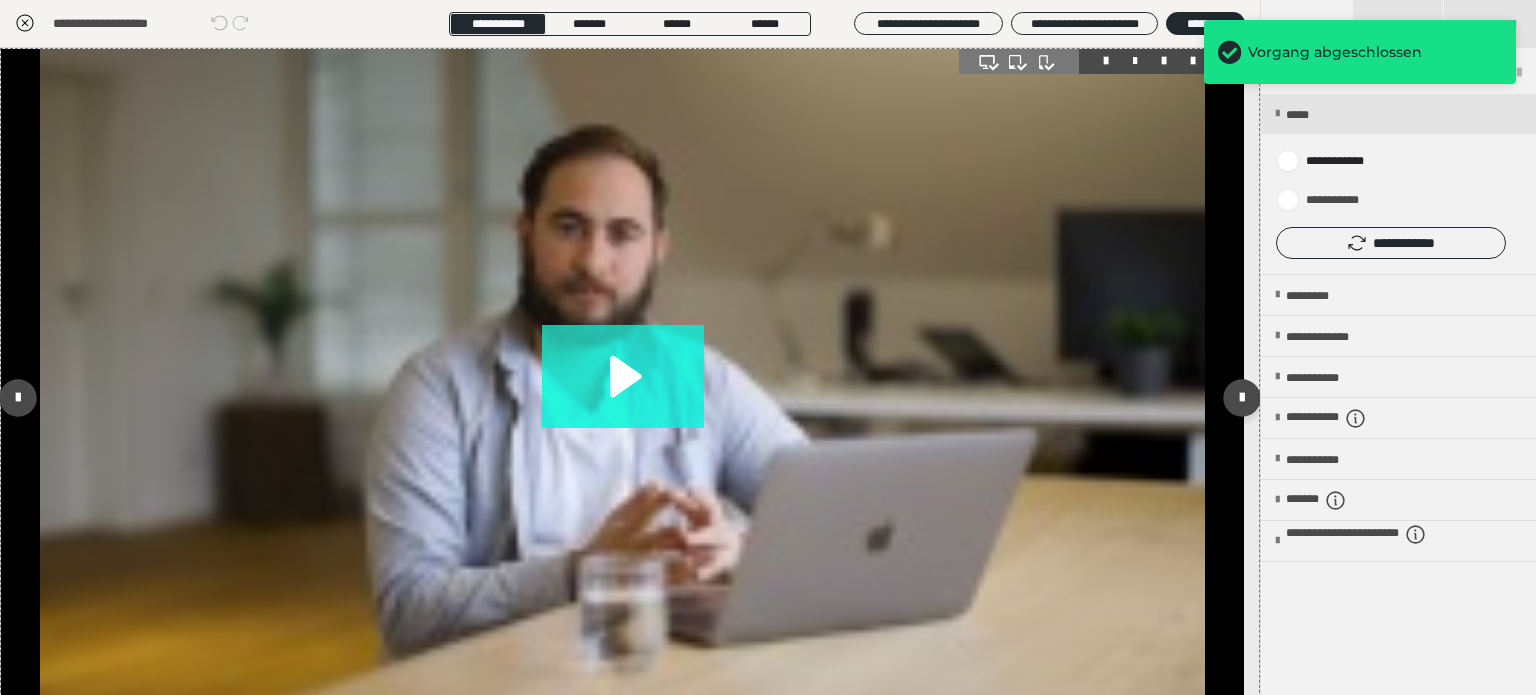 click 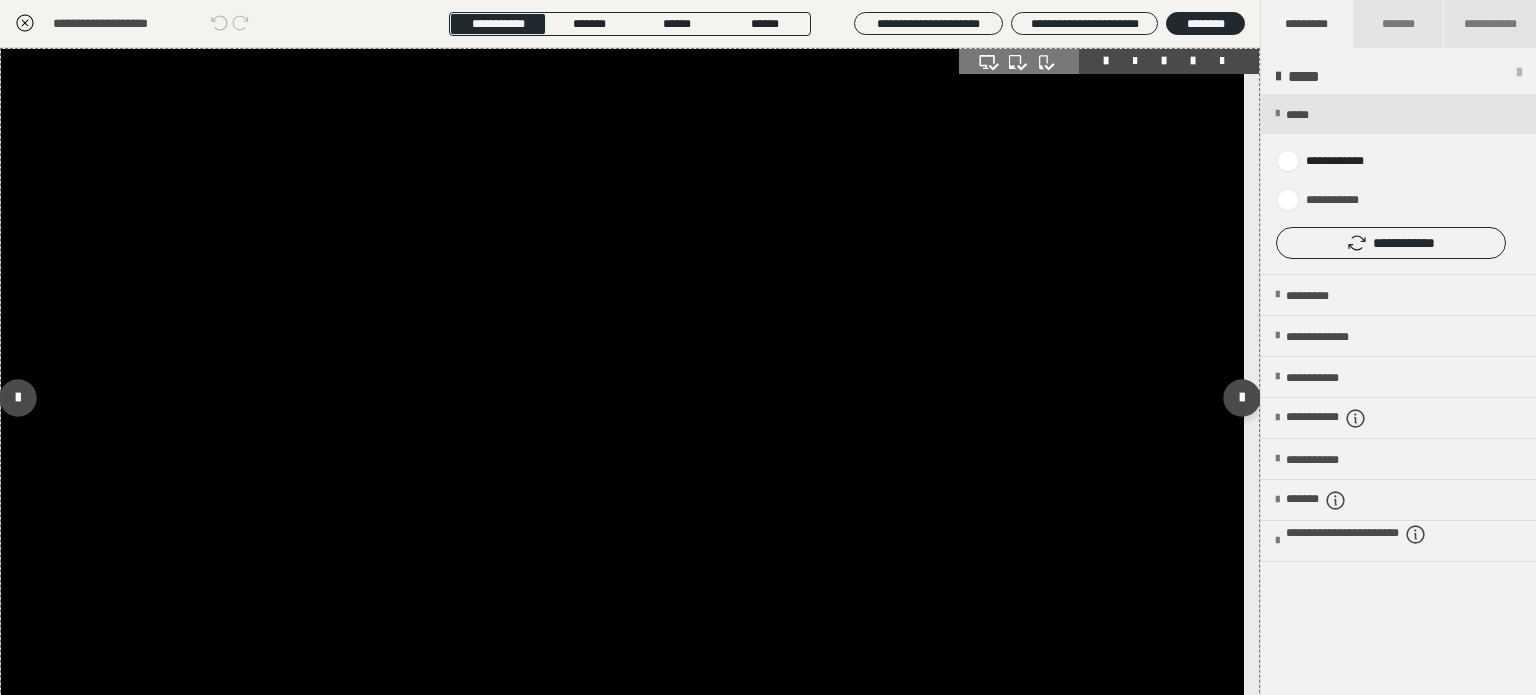 click at bounding box center (622, 398) 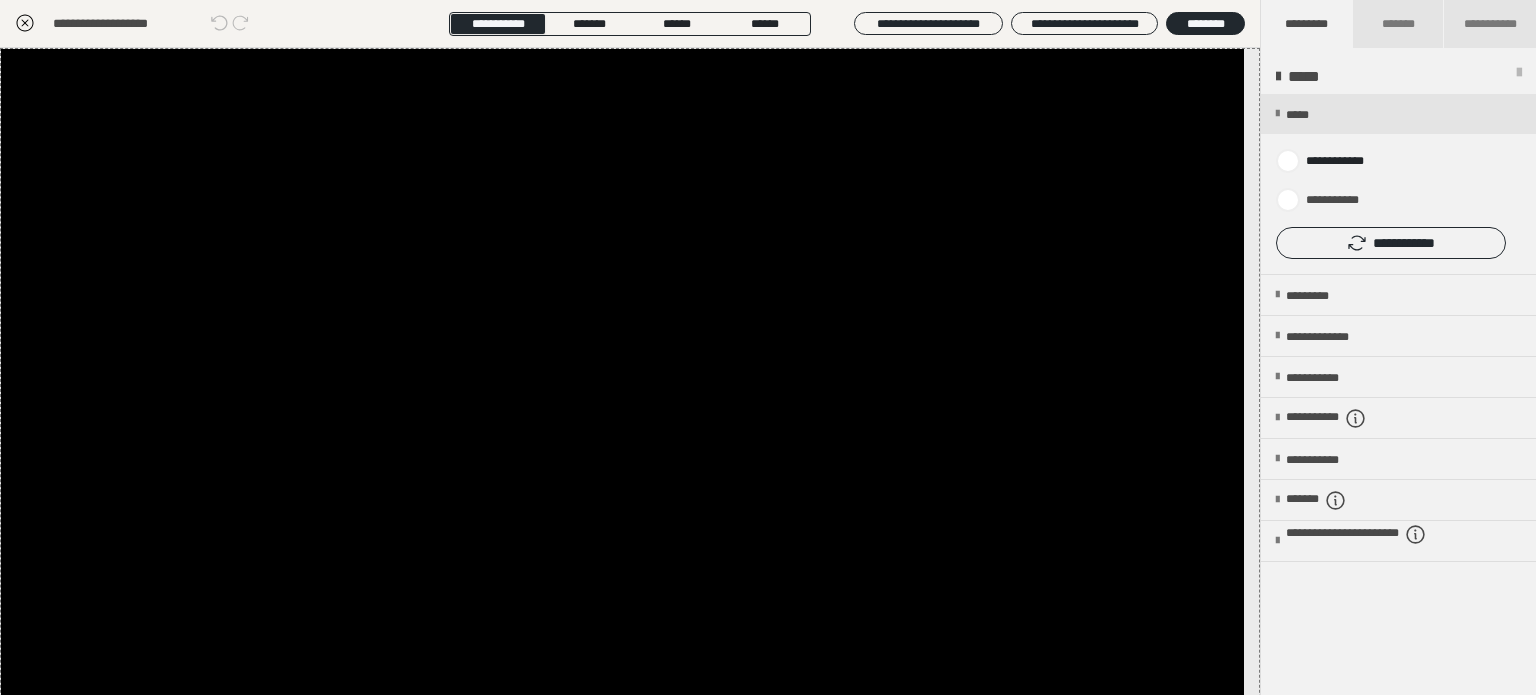 click 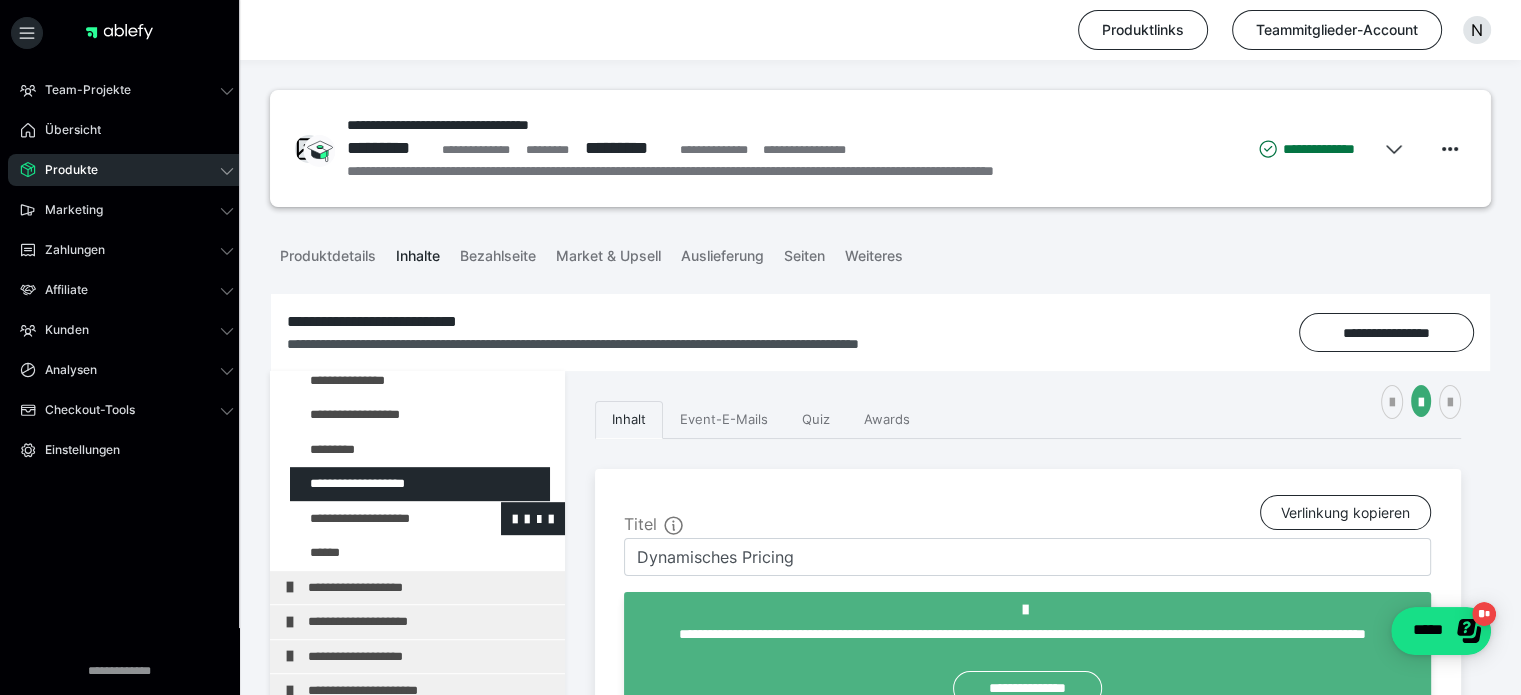 scroll, scrollTop: 1224, scrollLeft: 0, axis: vertical 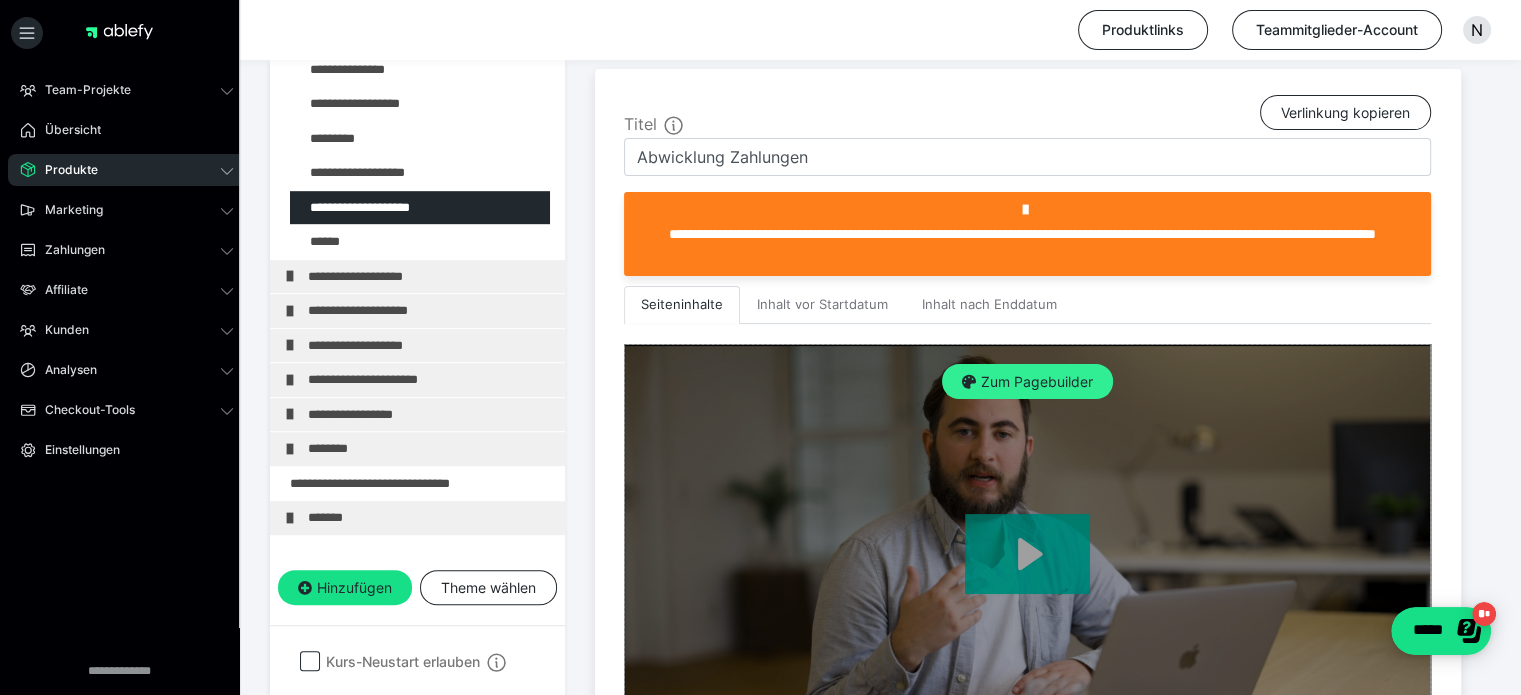 click on "Zum Pagebuilder" at bounding box center [1027, 382] 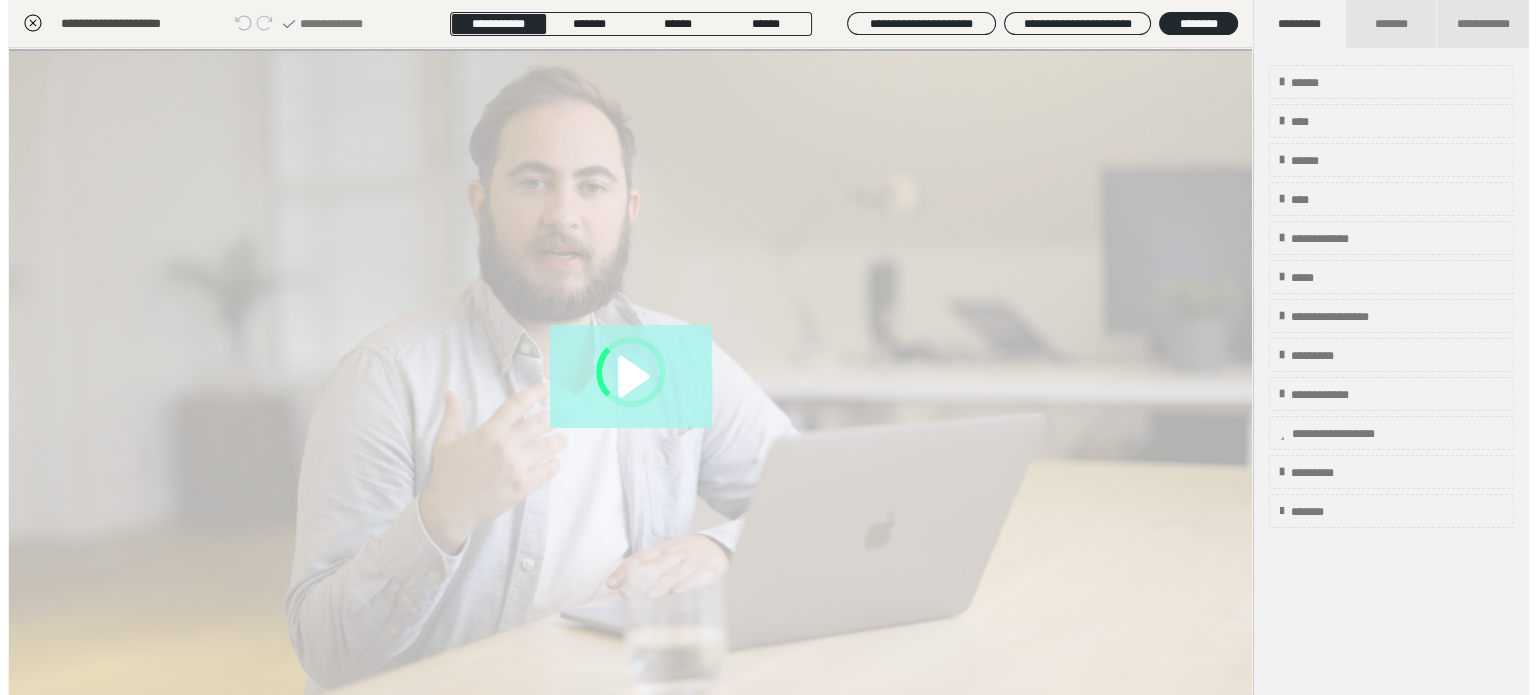 scroll, scrollTop: 311, scrollLeft: 0, axis: vertical 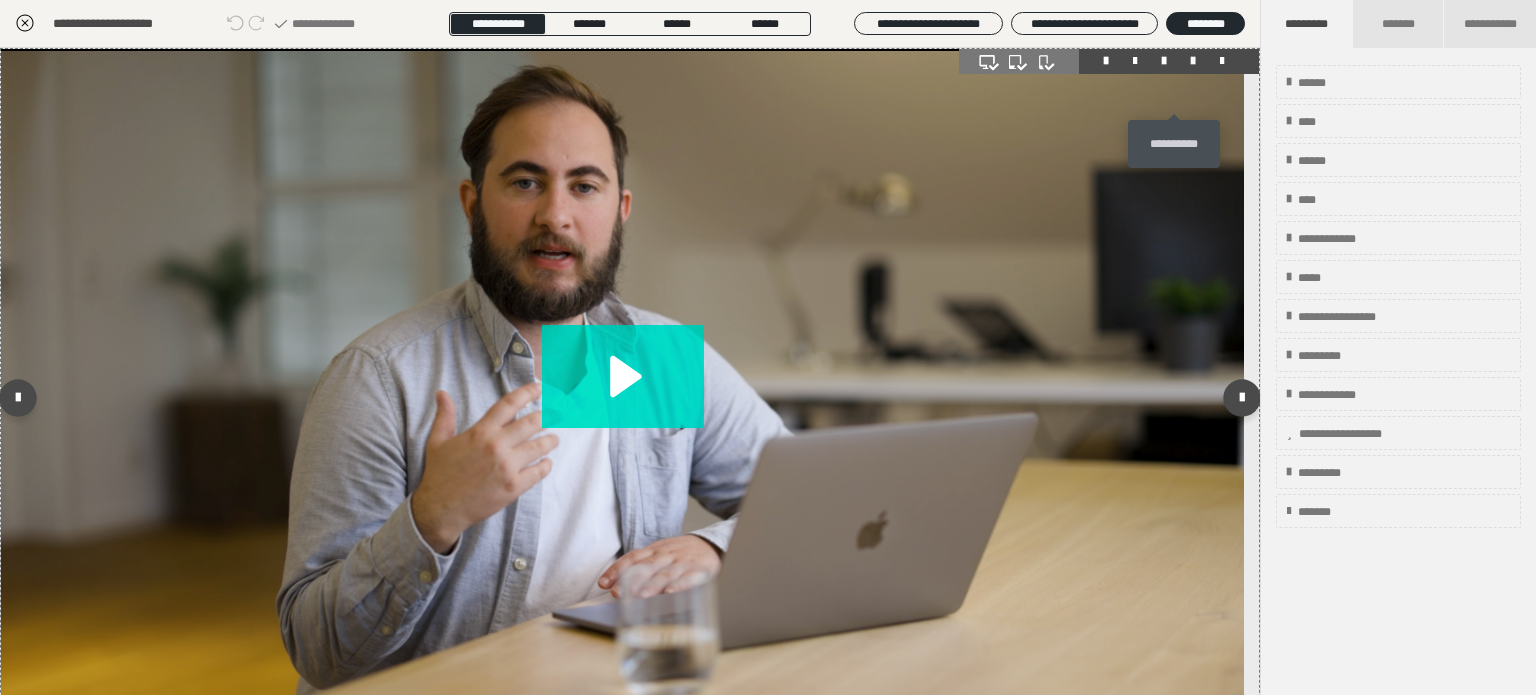 click at bounding box center (1193, 61) 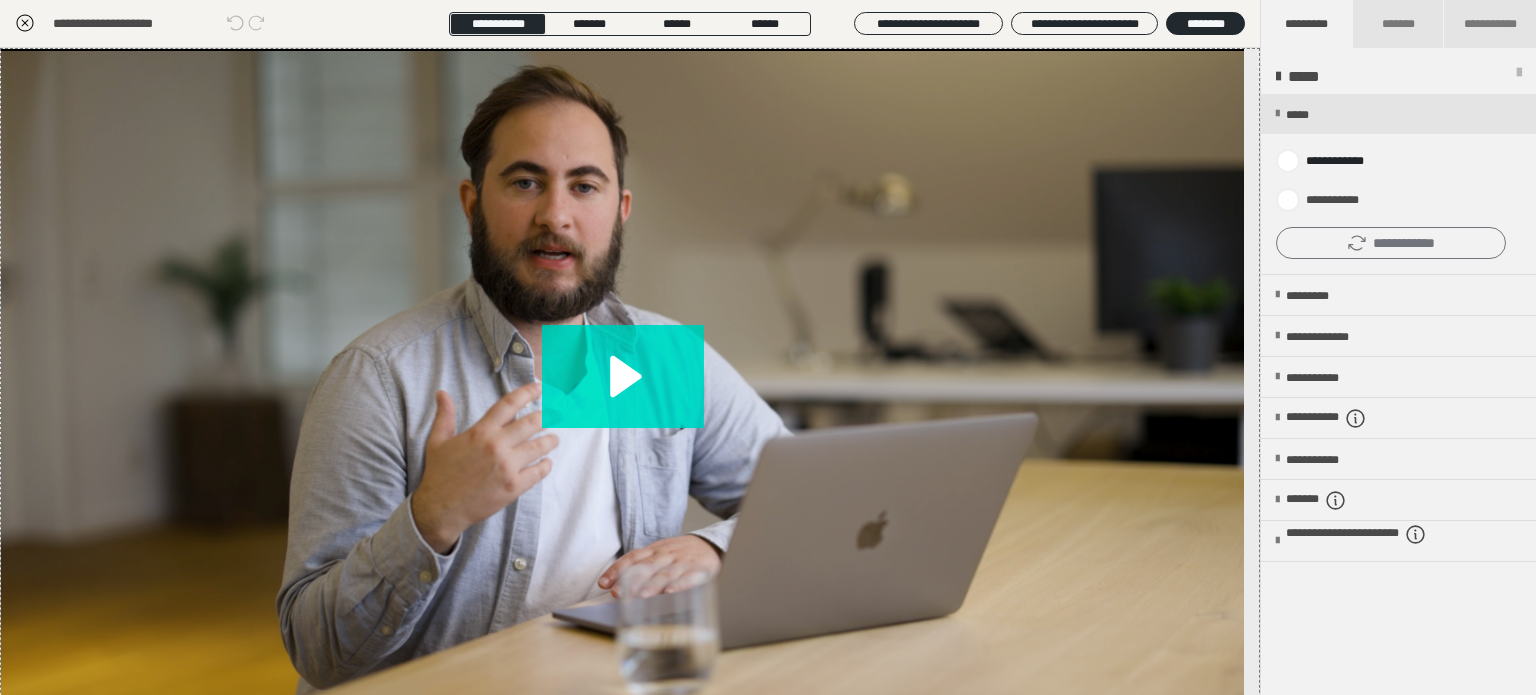 click on "**********" at bounding box center (1391, 243) 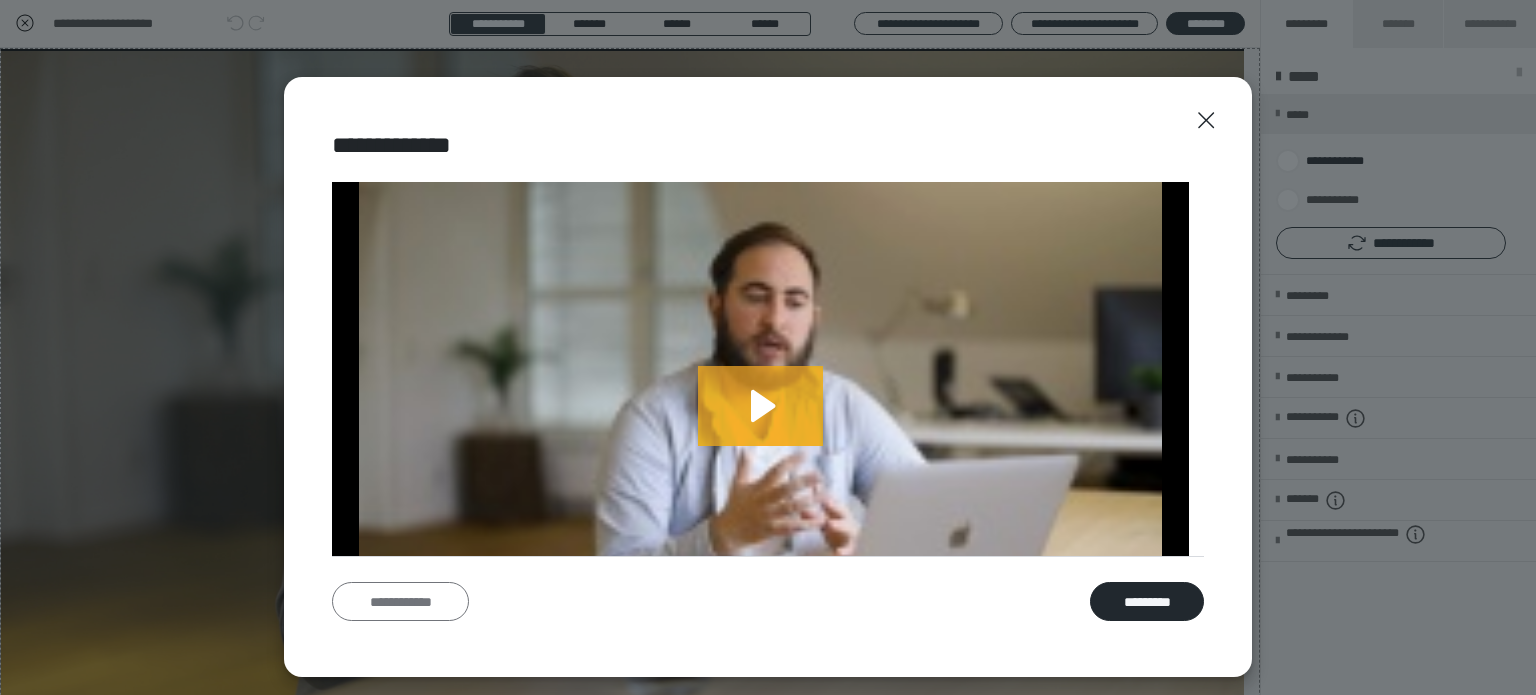 click on "**********" at bounding box center (400, 602) 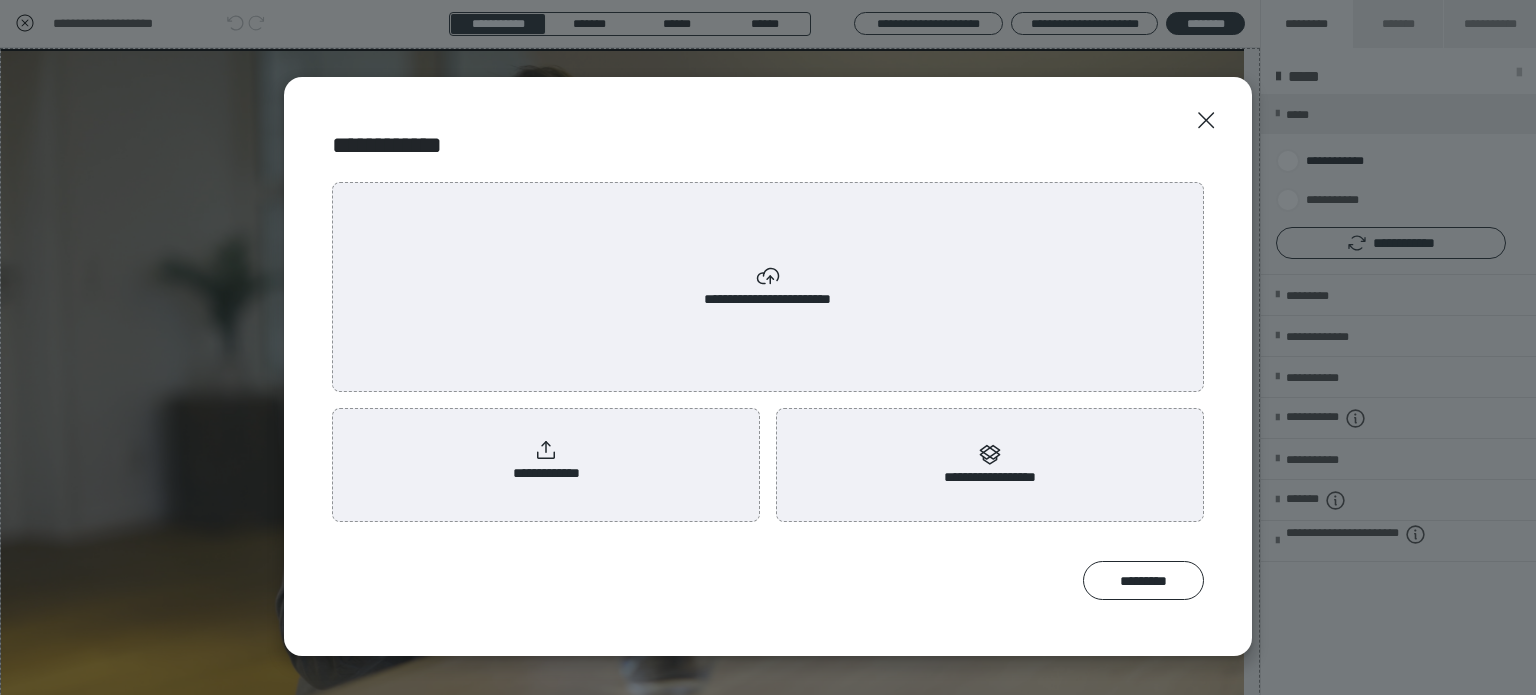 scroll, scrollTop: 0, scrollLeft: 0, axis: both 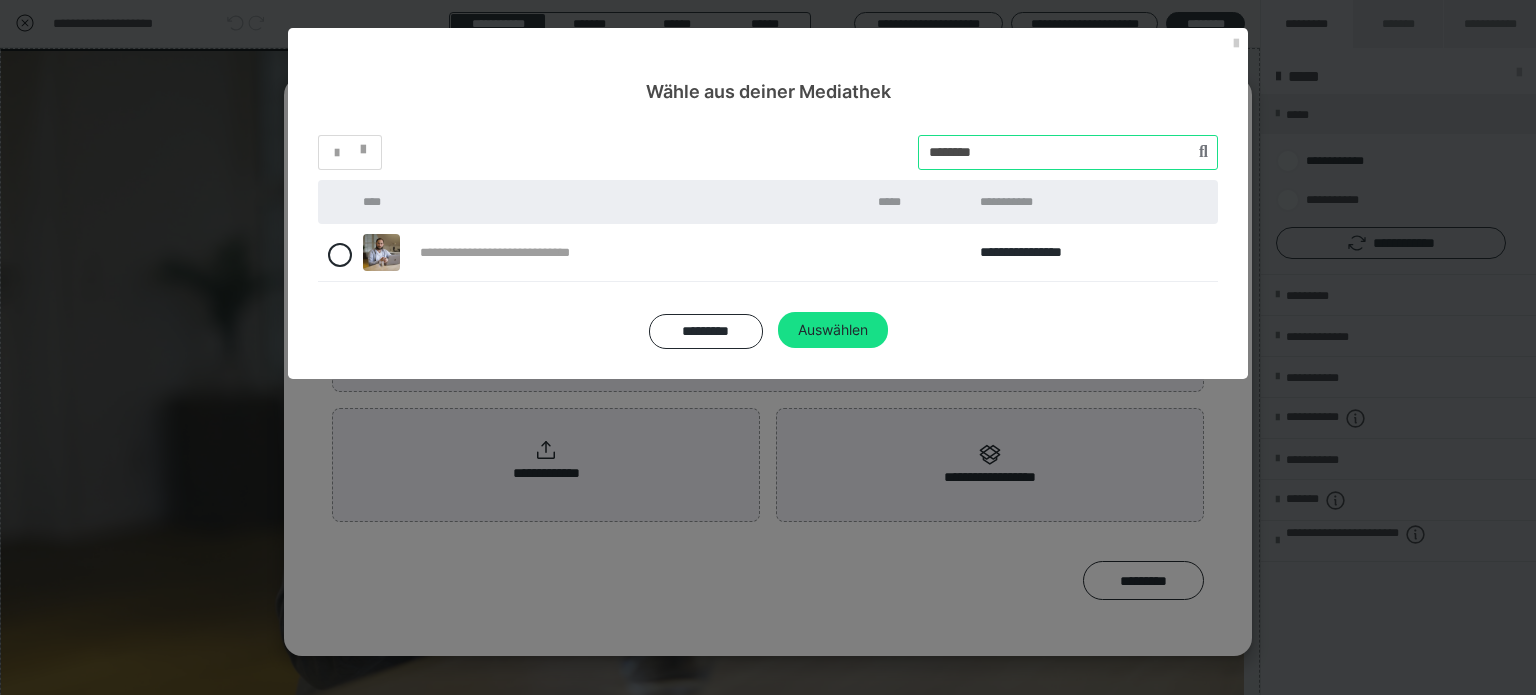 drag, startPoint x: 856, startPoint y: 146, endPoint x: 779, endPoint y: 119, distance: 81.596565 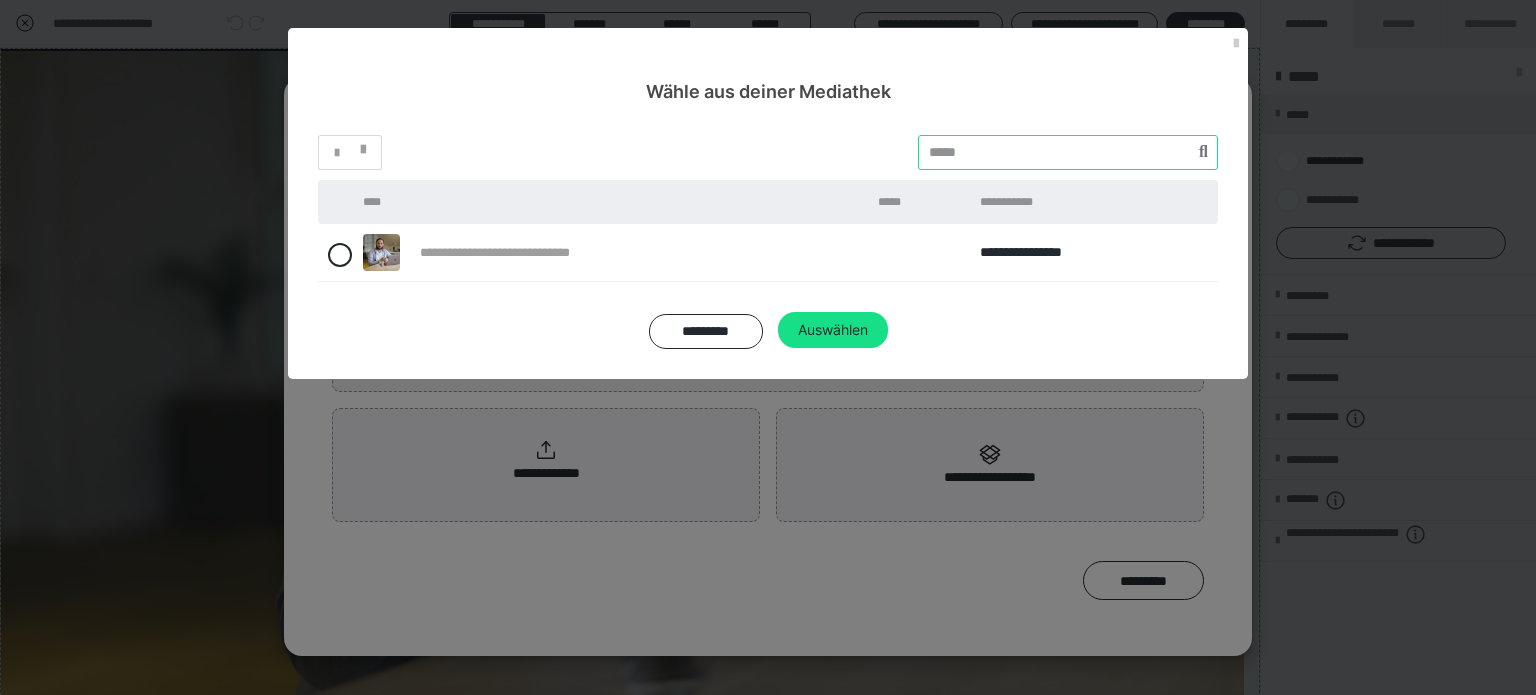 paste on "********" 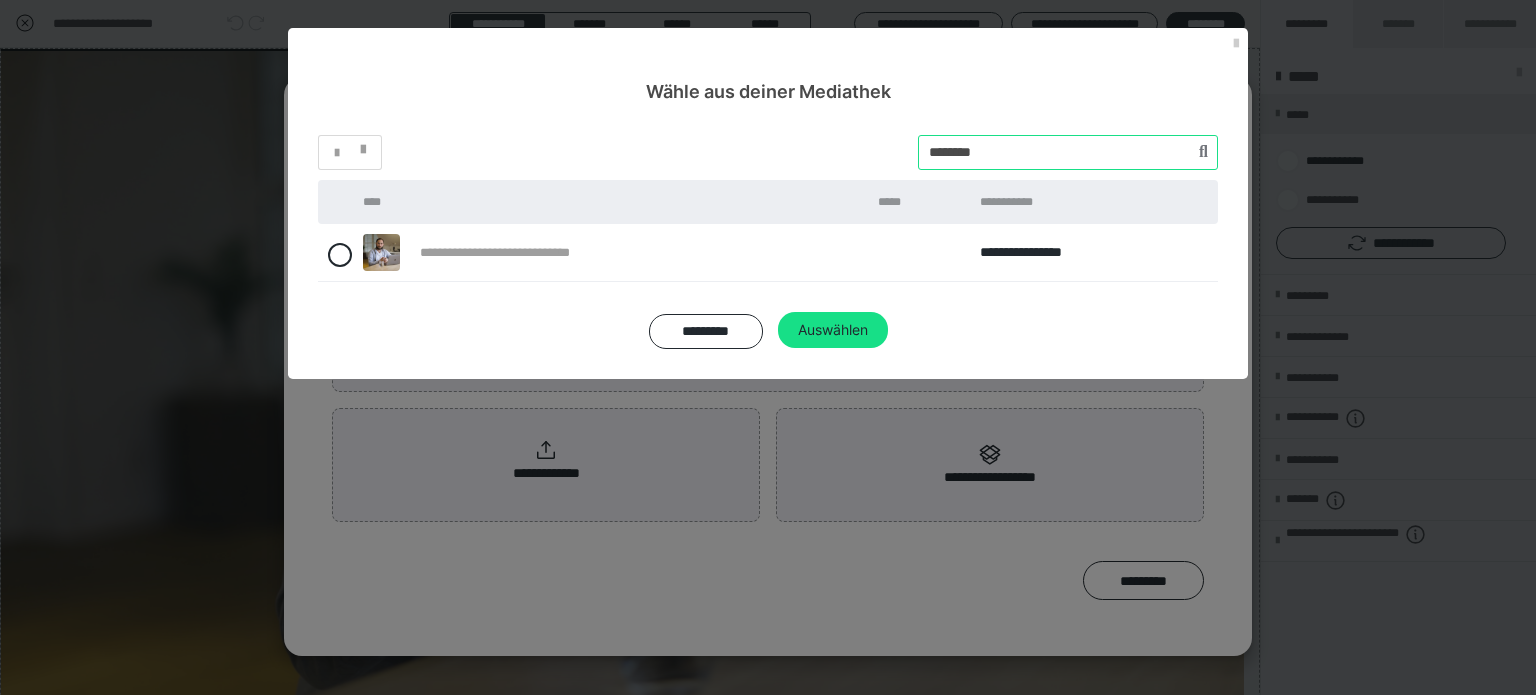 type on "********" 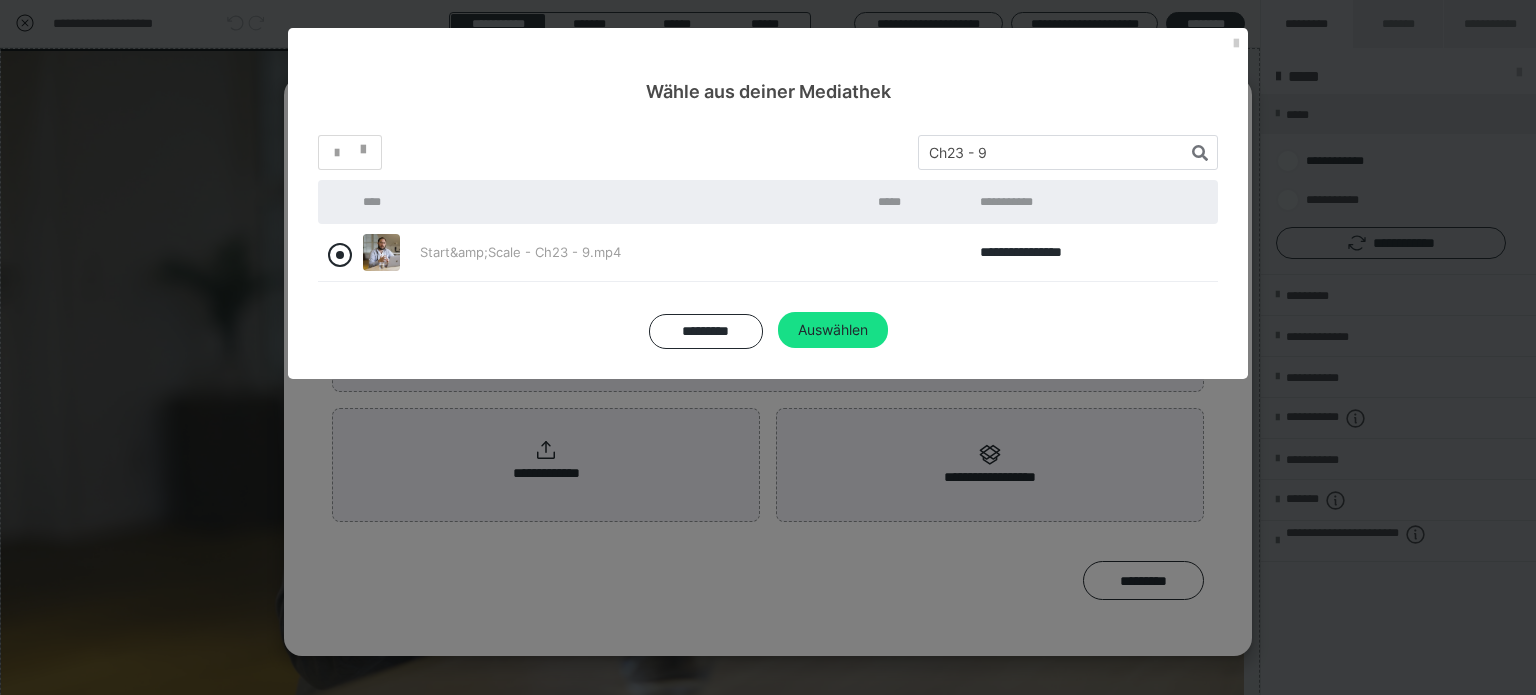 click at bounding box center (340, 255) 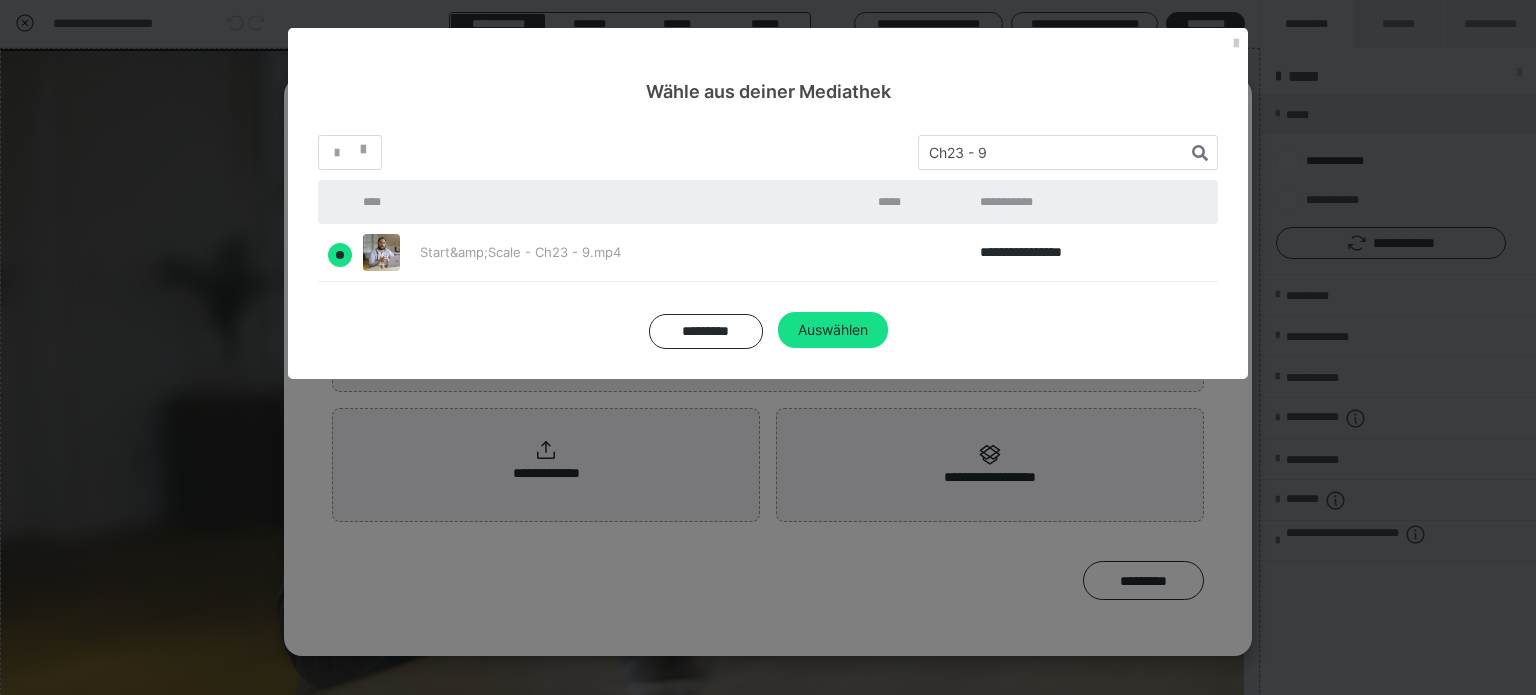 radio on "true" 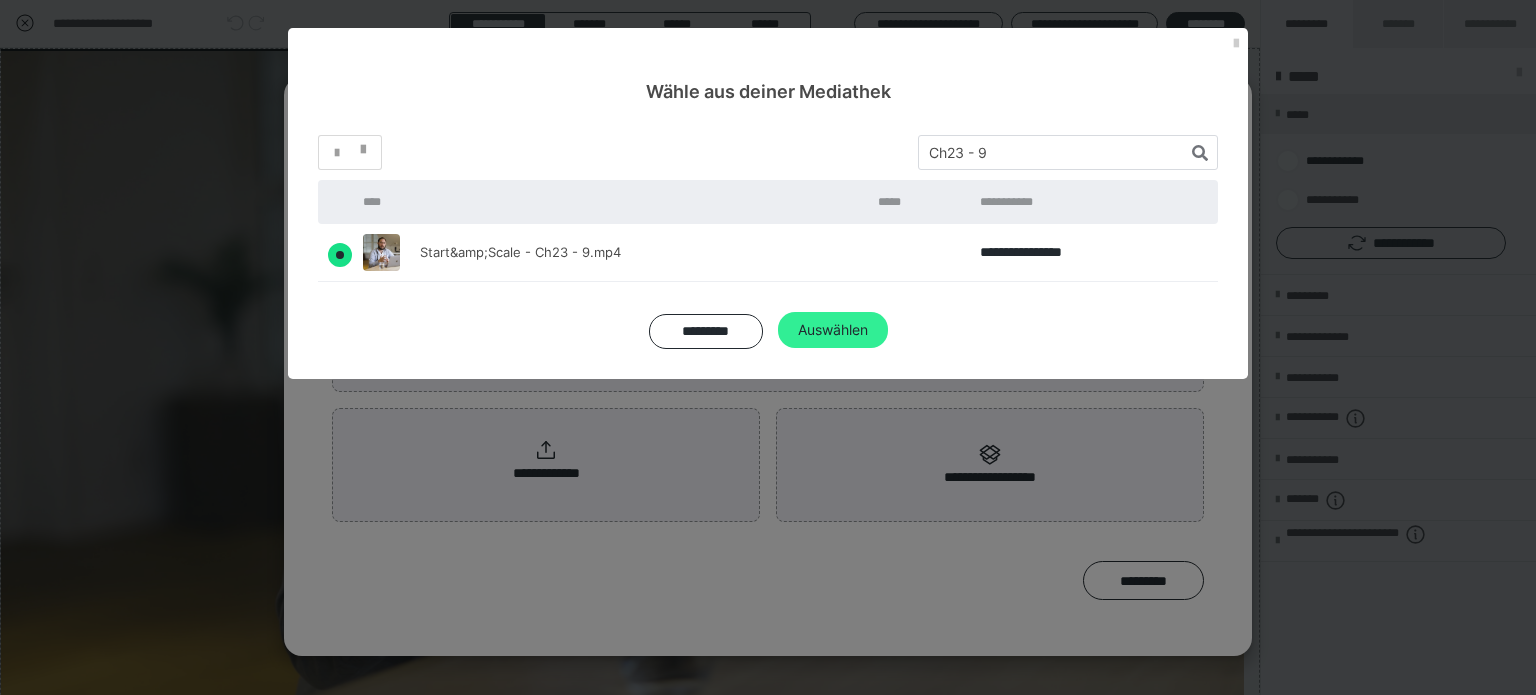click on "Auswählen" at bounding box center [833, 330] 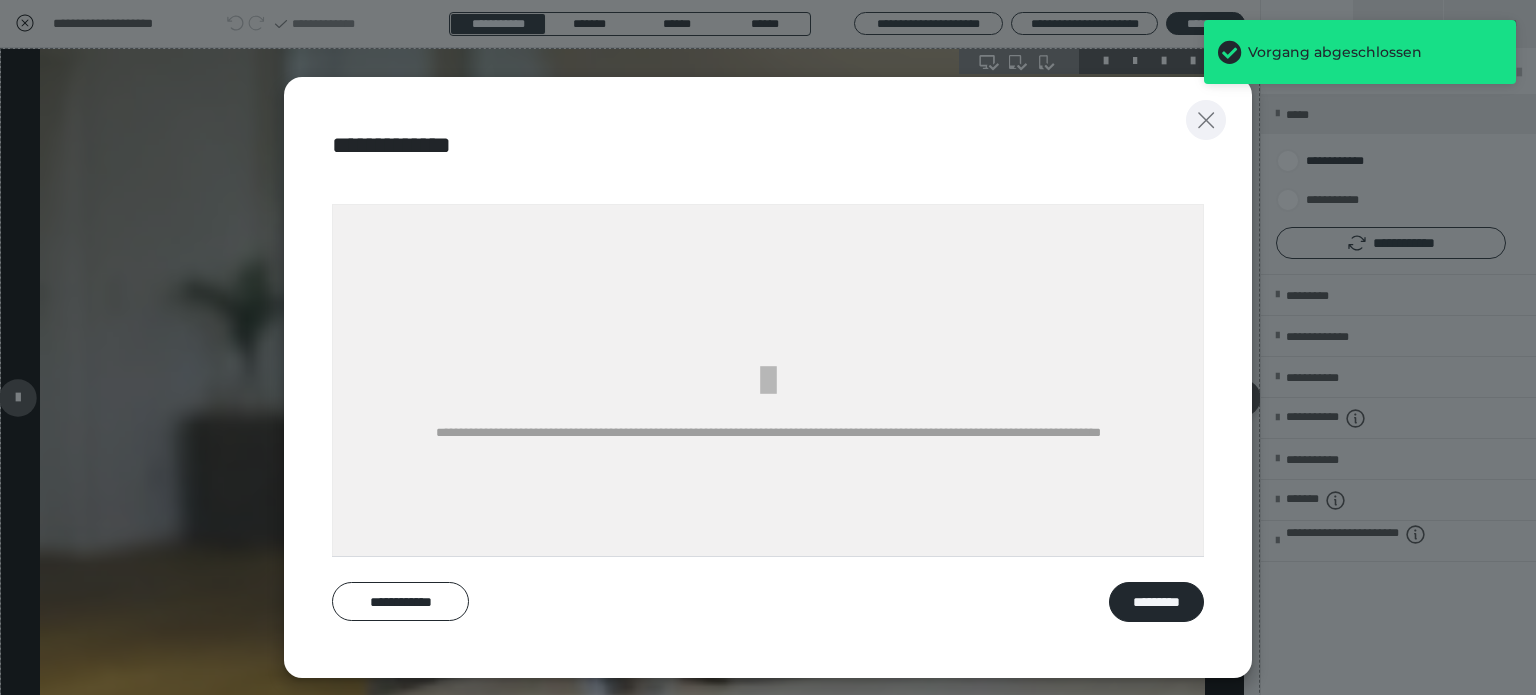 click 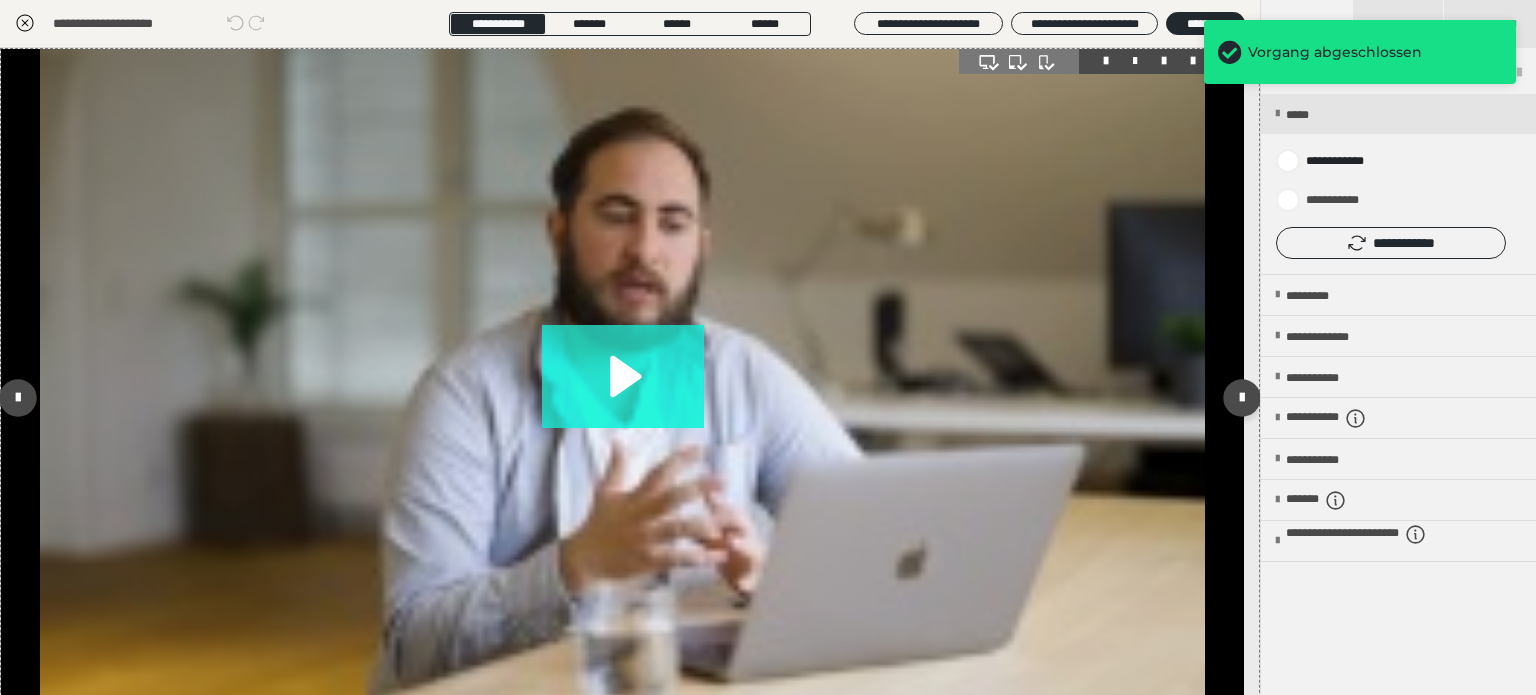 click 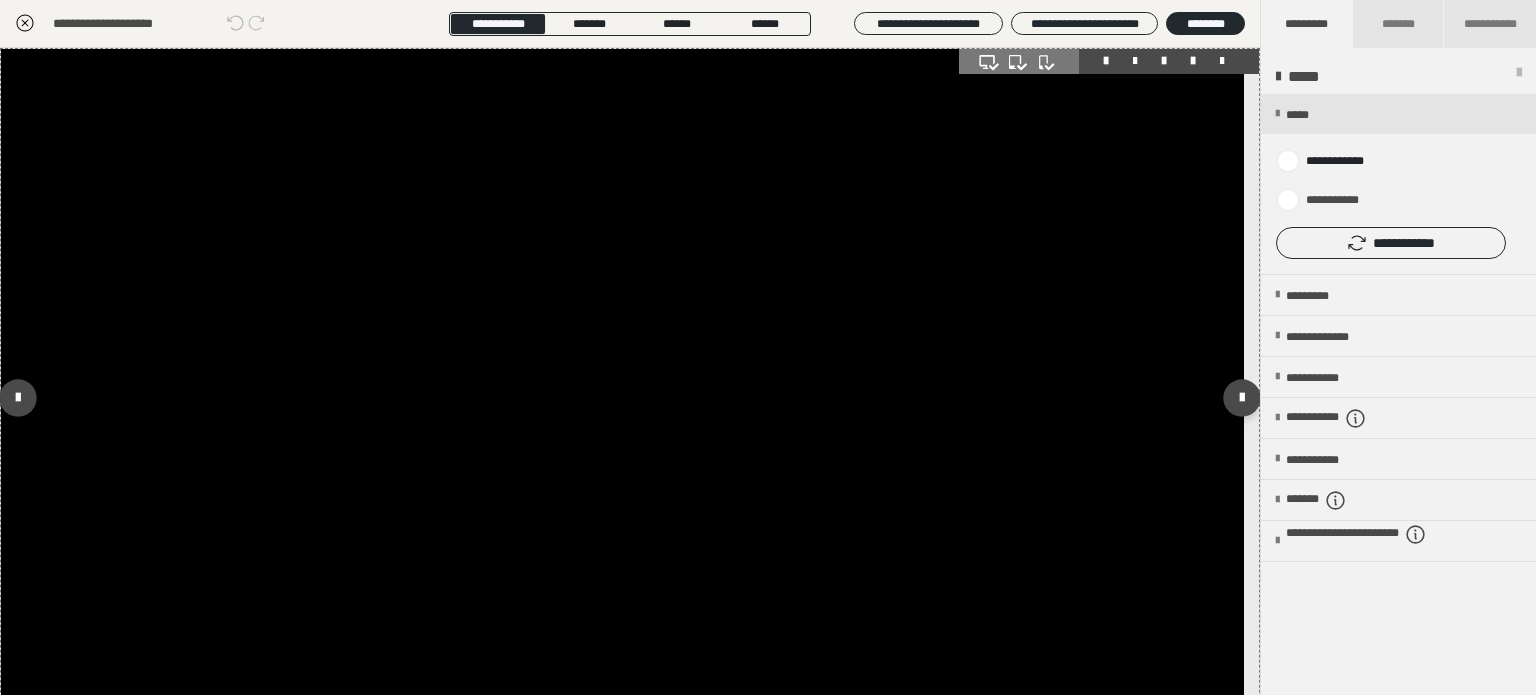 click at bounding box center [622, 398] 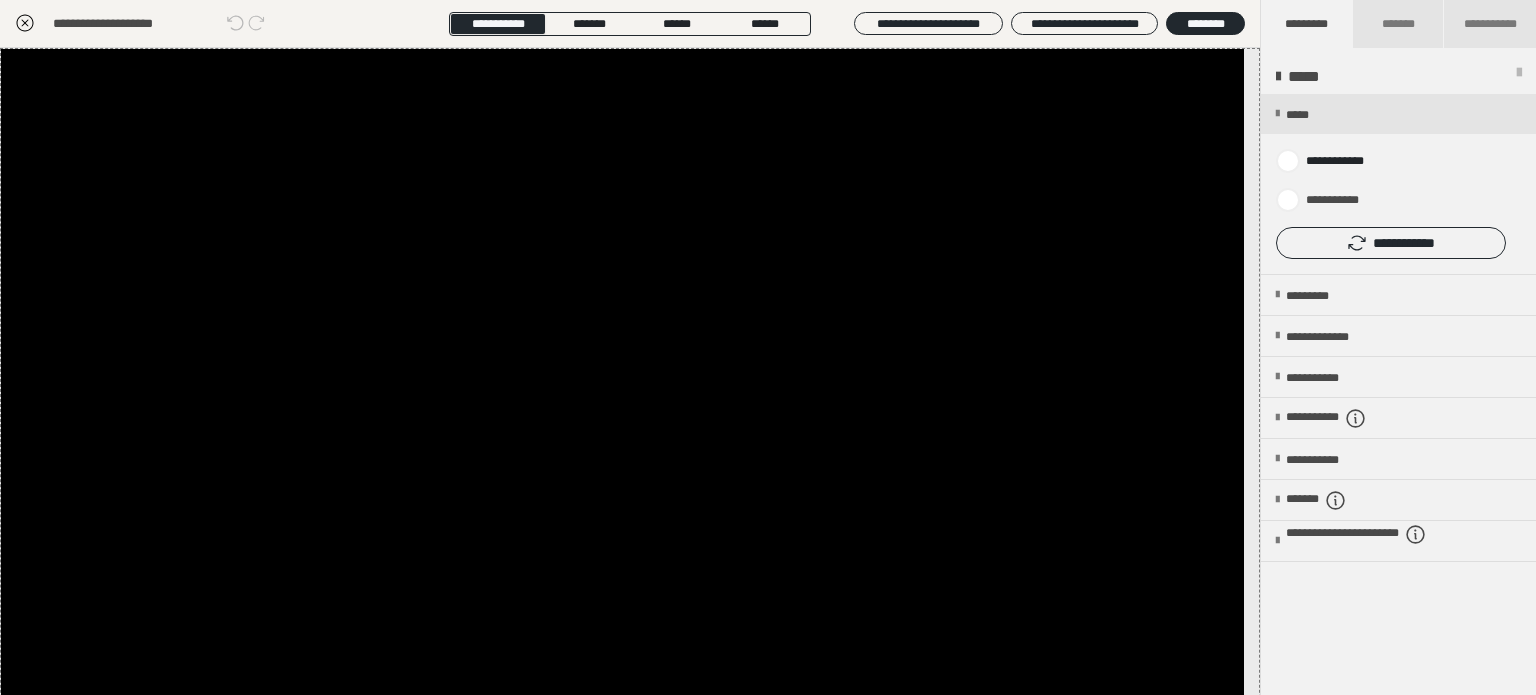 click 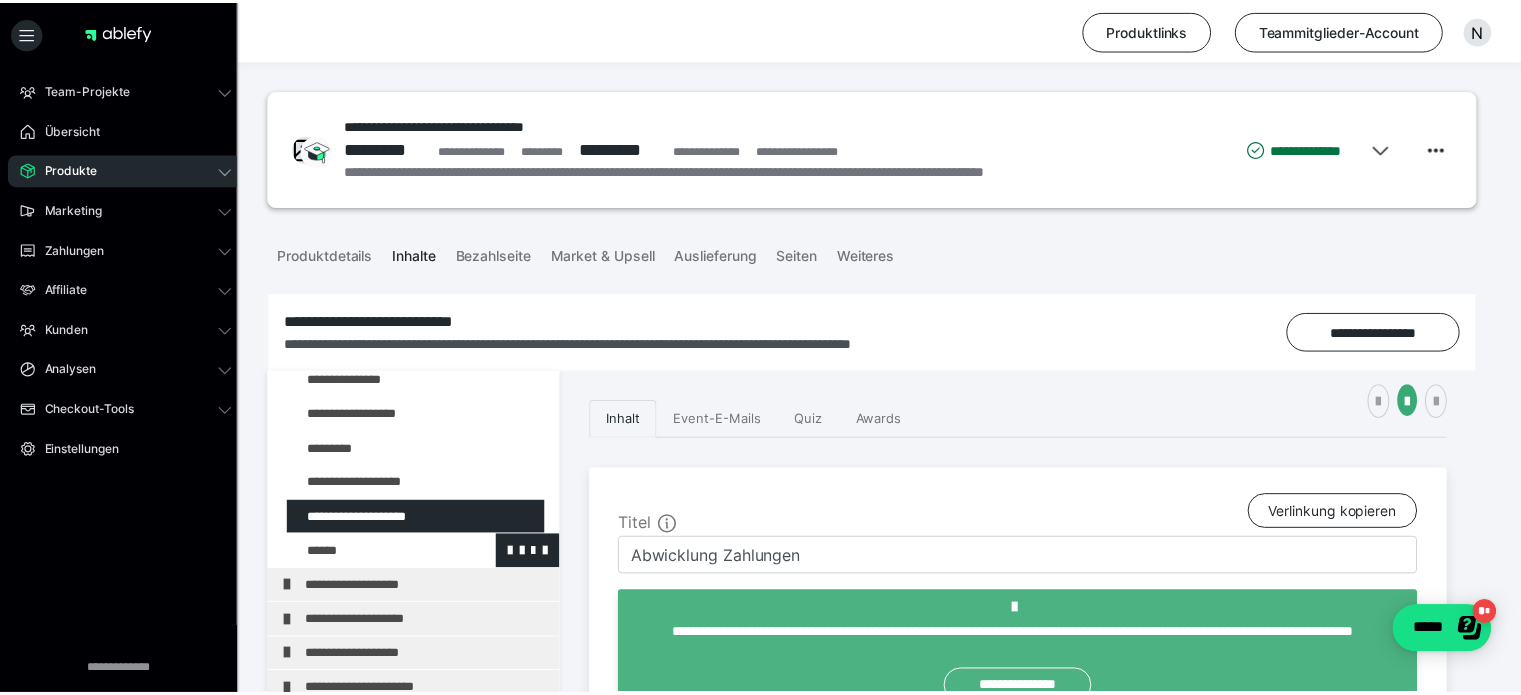 scroll, scrollTop: 100, scrollLeft: 0, axis: vertical 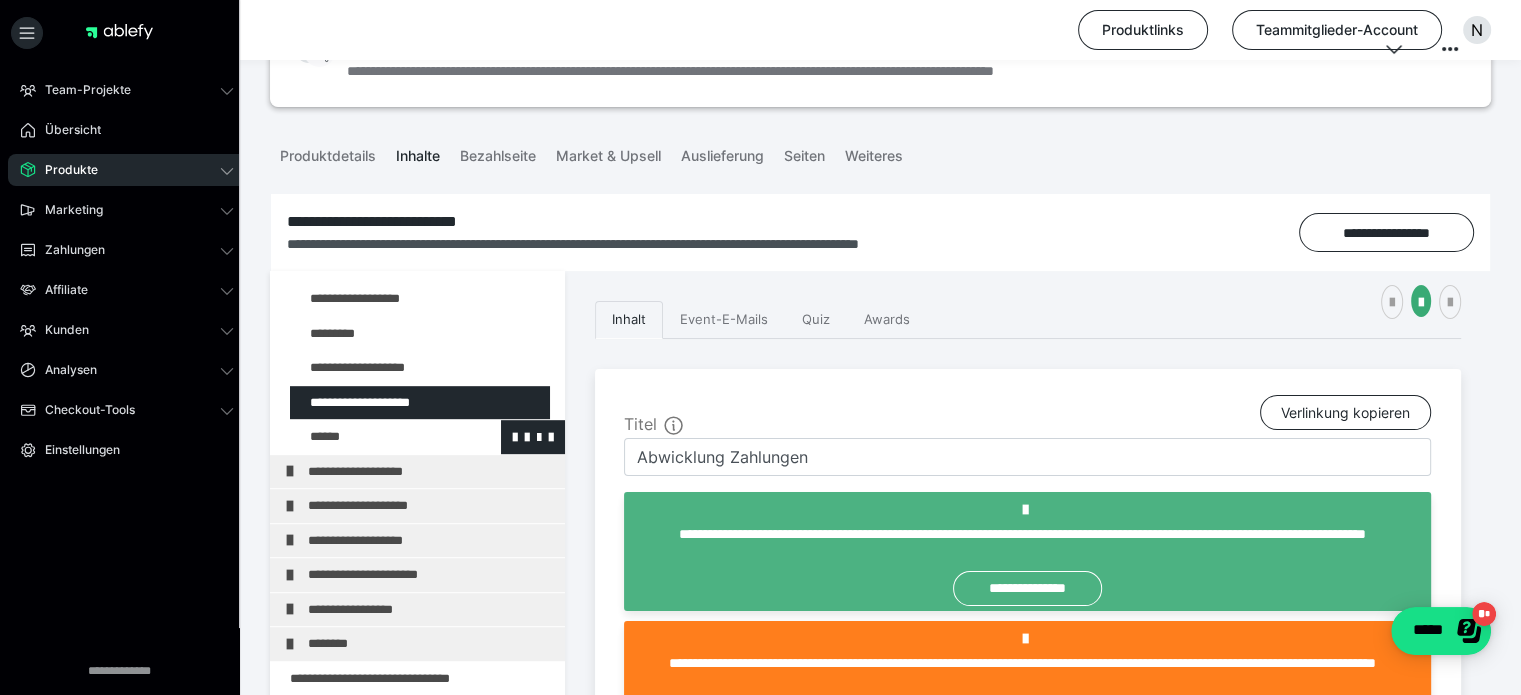 click at bounding box center (375, 437) 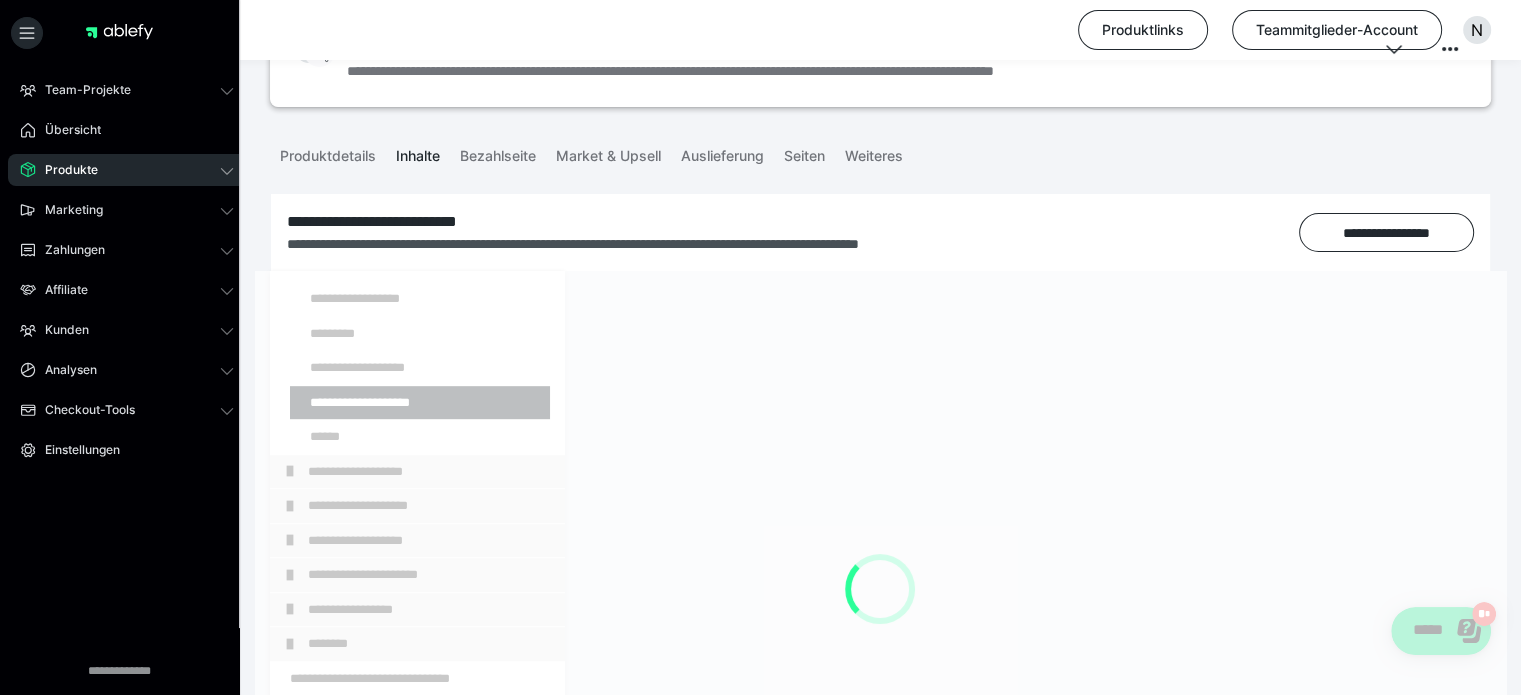 scroll, scrollTop: 1174, scrollLeft: 0, axis: vertical 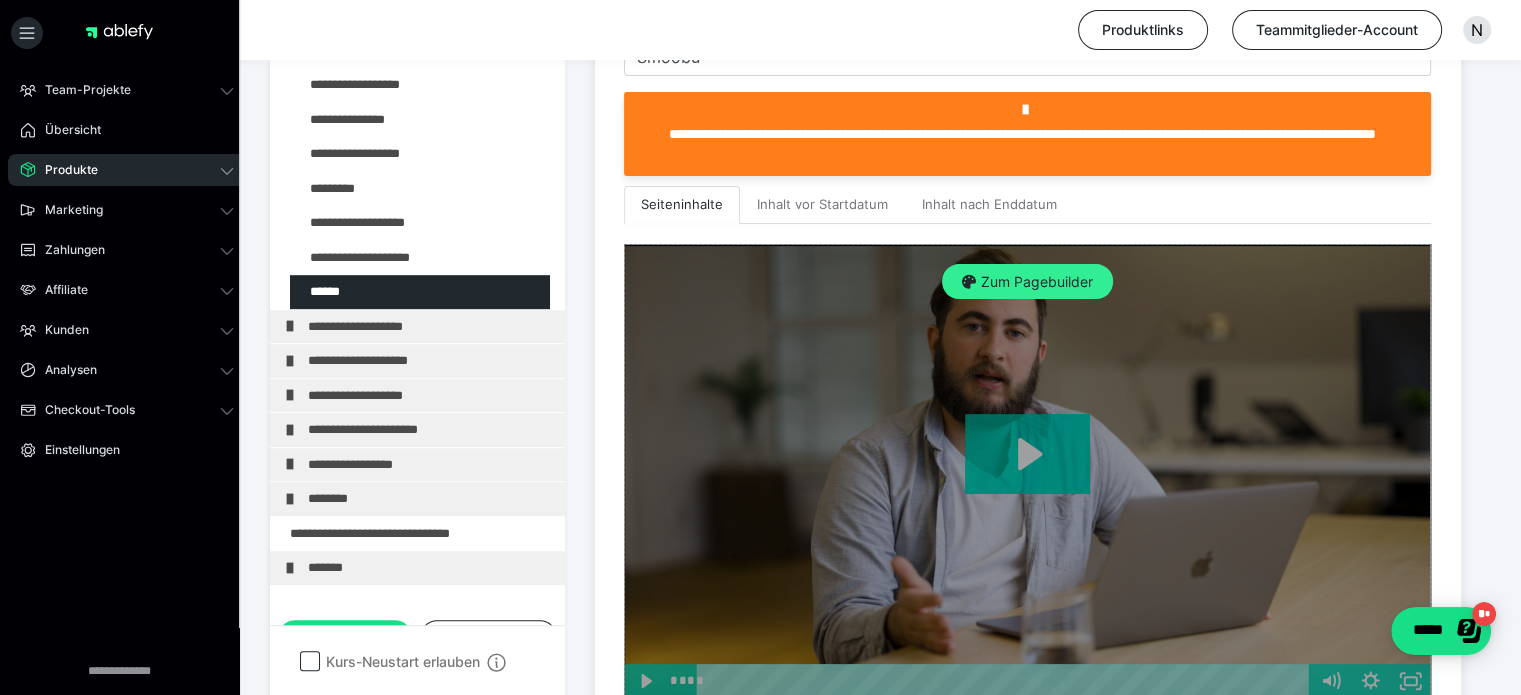 click on "Zum Pagebuilder" at bounding box center [1027, 282] 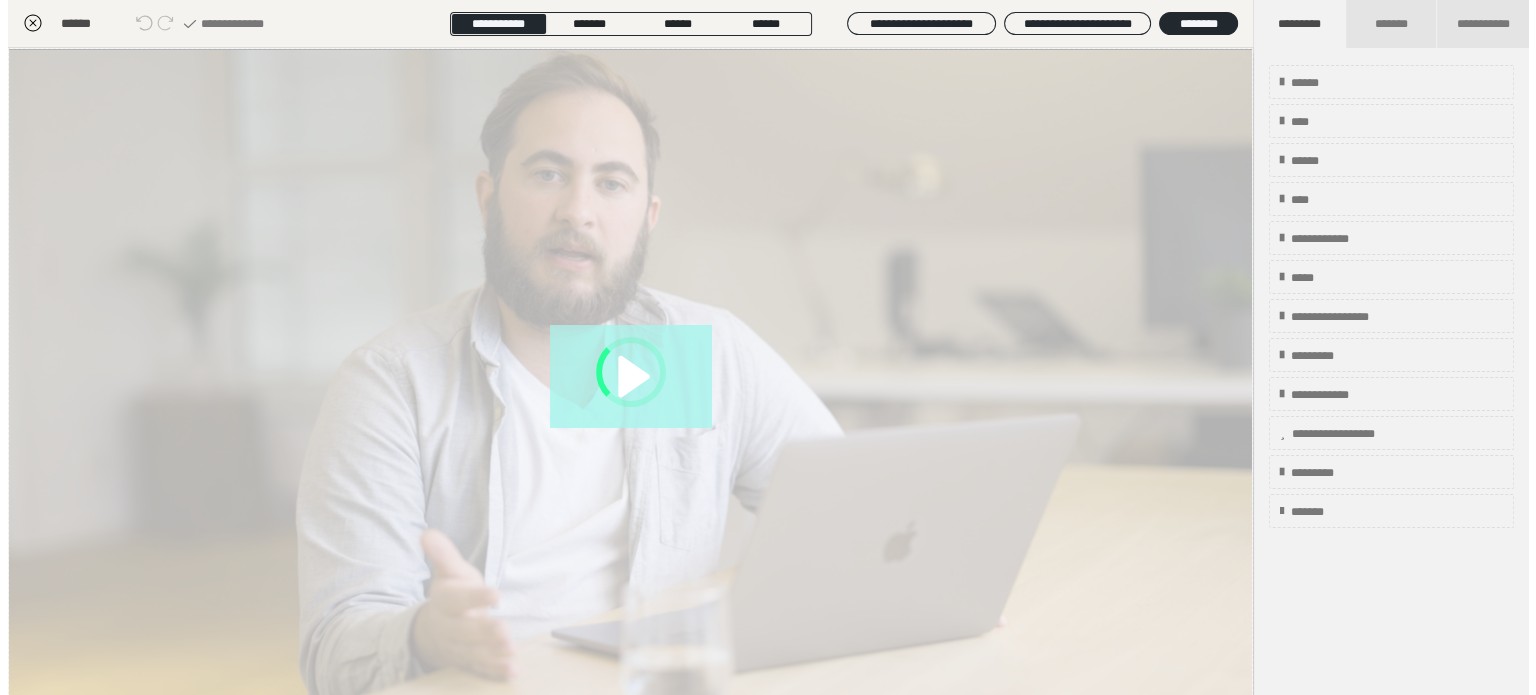 scroll, scrollTop: 311, scrollLeft: 0, axis: vertical 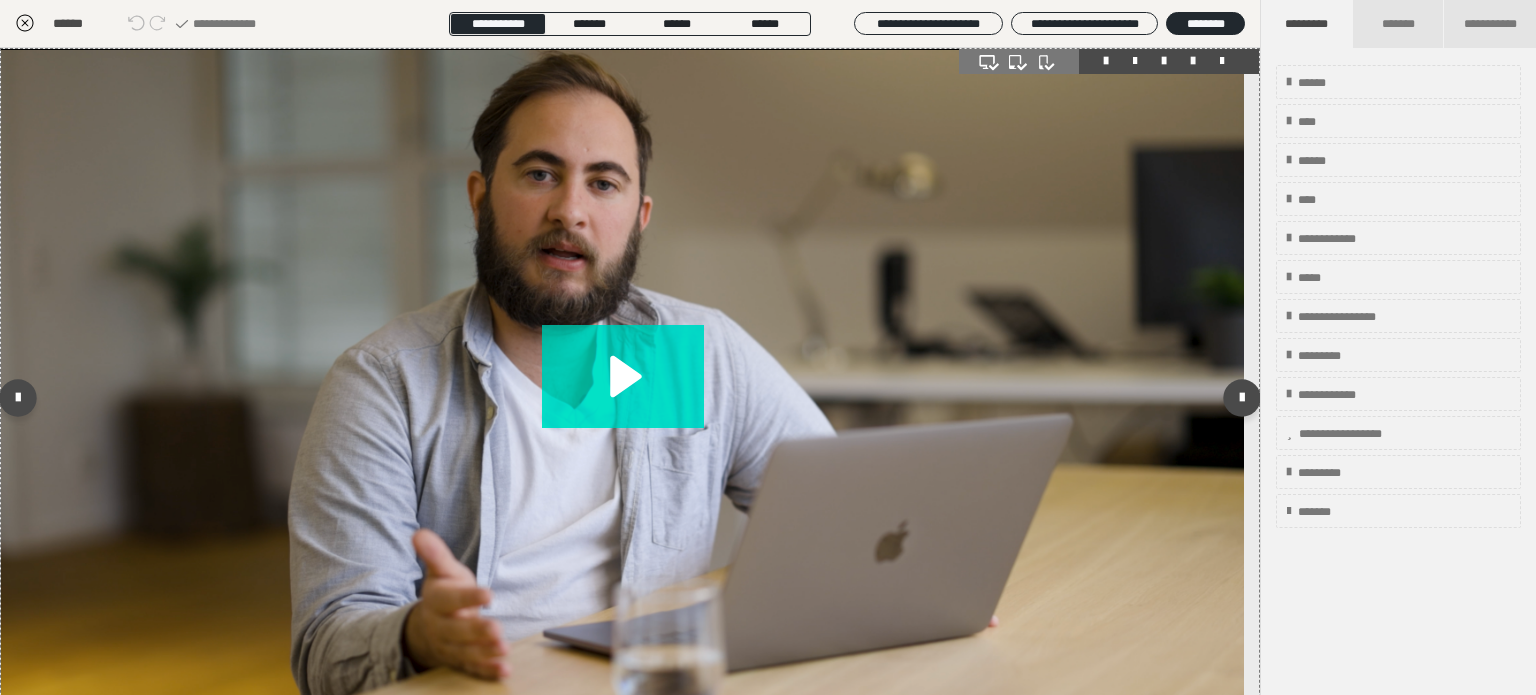 click at bounding box center [1193, 61] 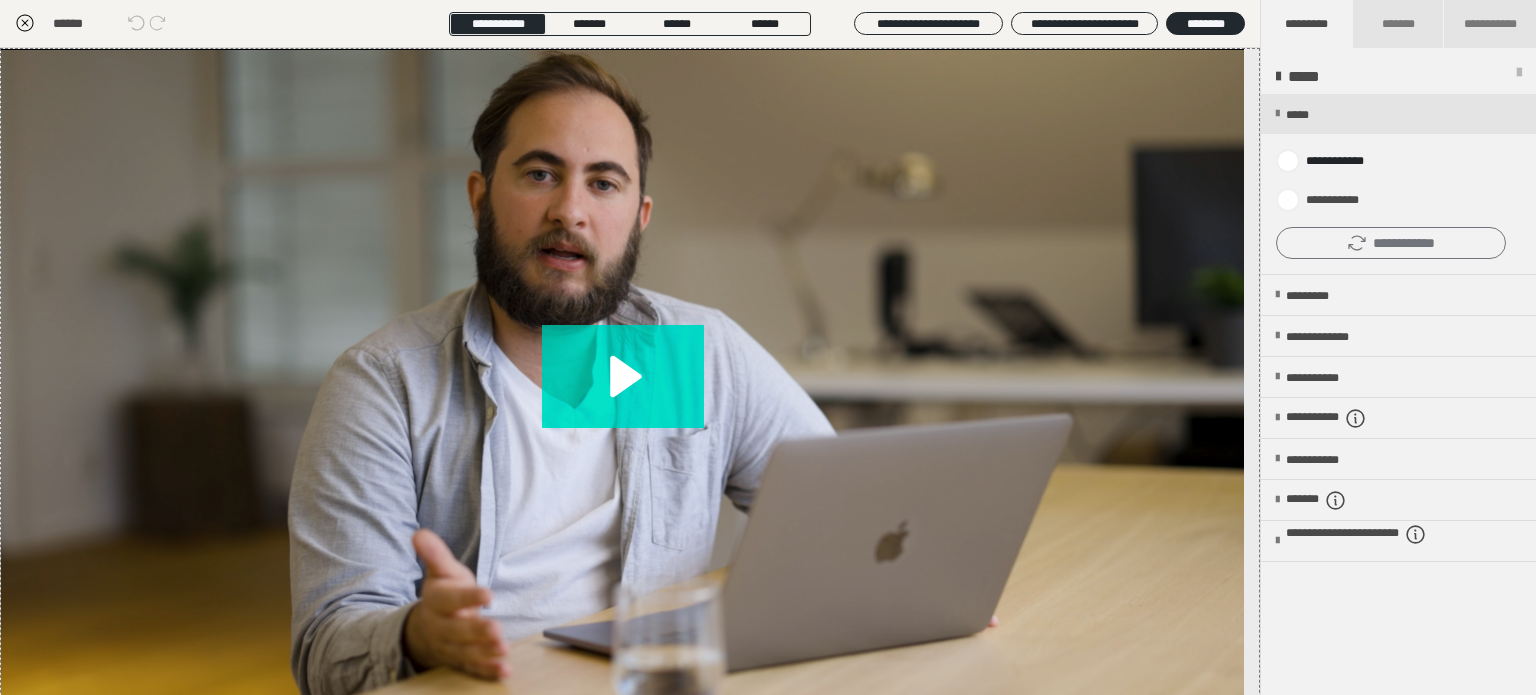 click on "**********" at bounding box center [1391, 243] 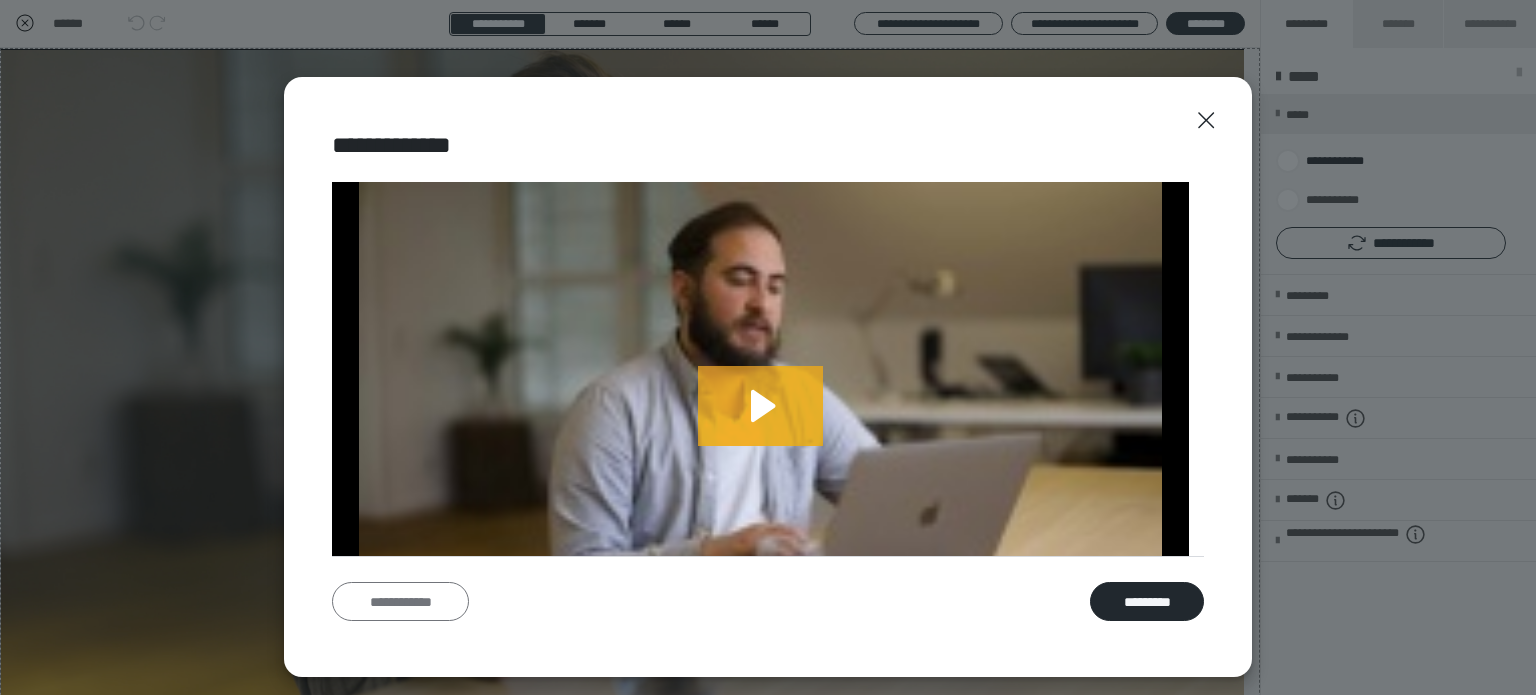 click on "**********" at bounding box center (400, 602) 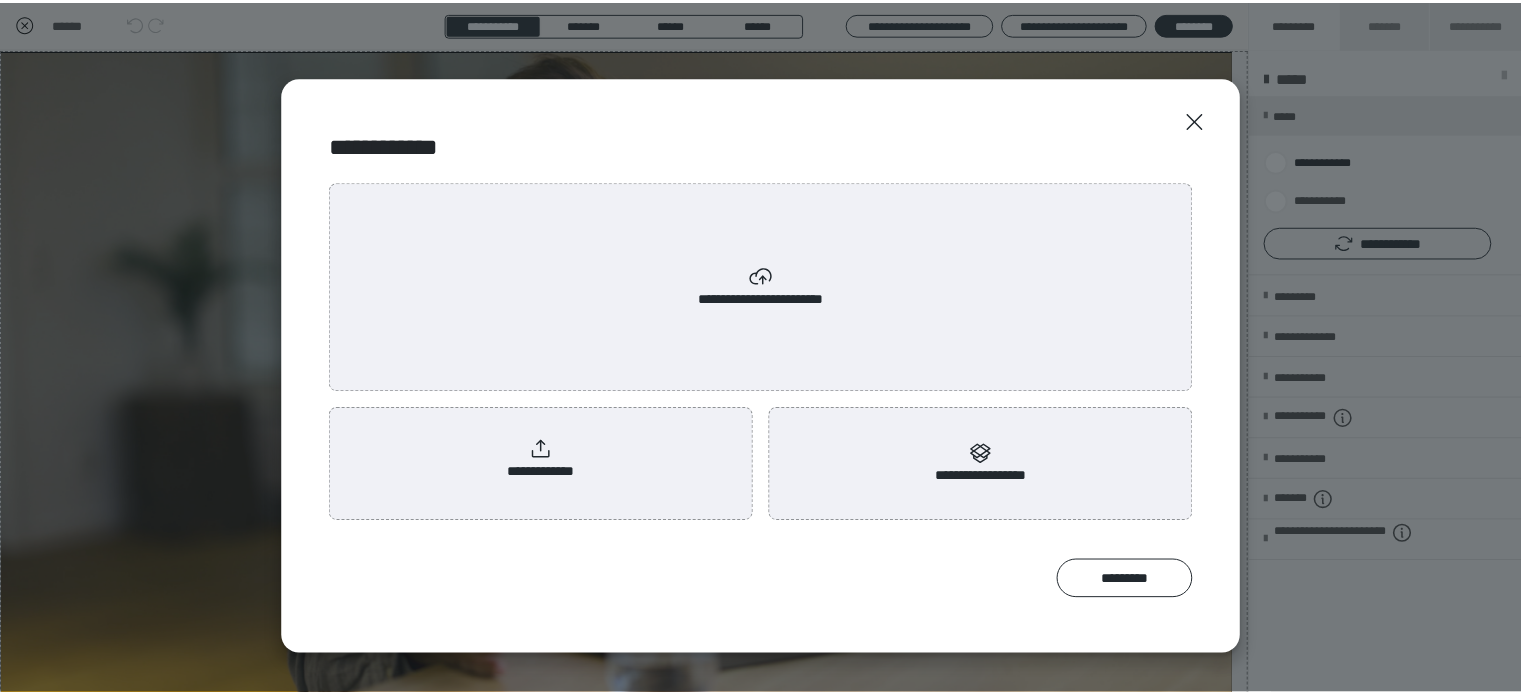 scroll, scrollTop: 0, scrollLeft: 0, axis: both 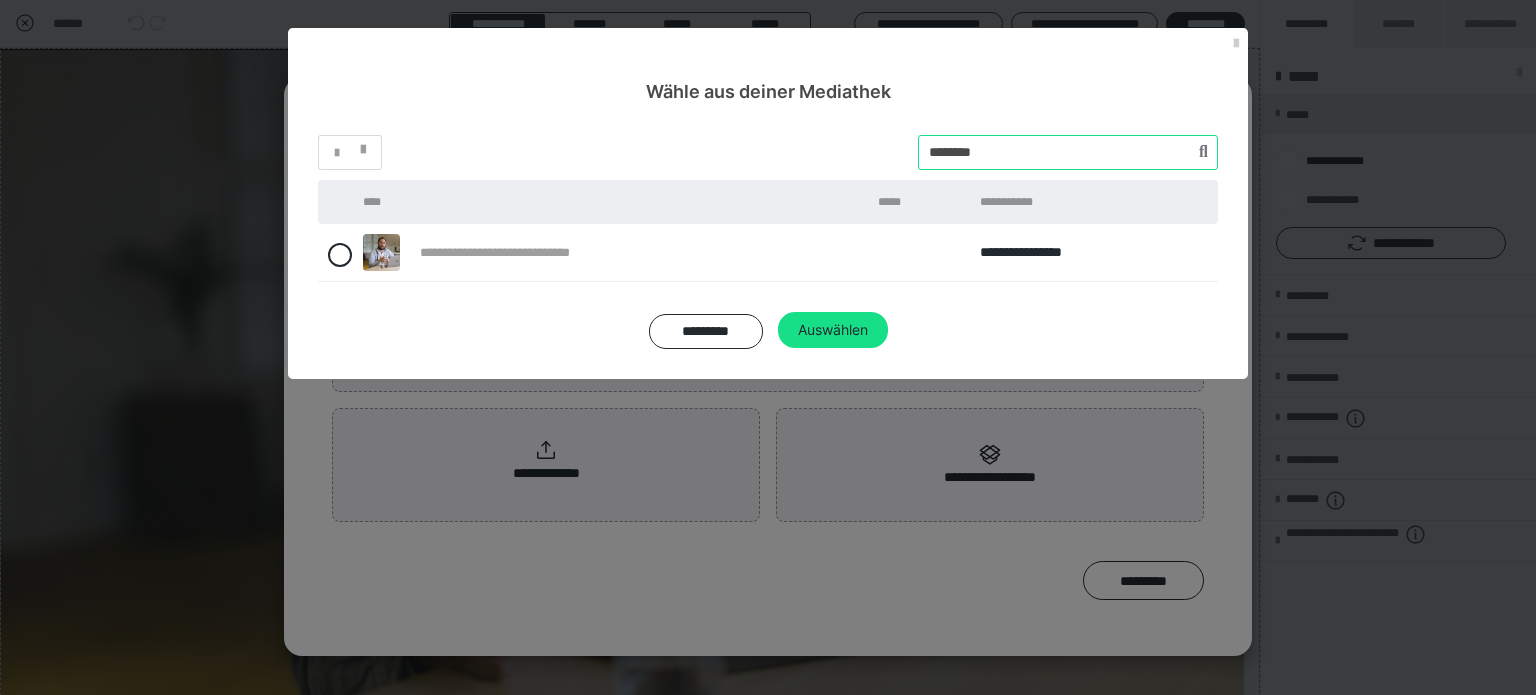 click on "*" at bounding box center [768, 152] 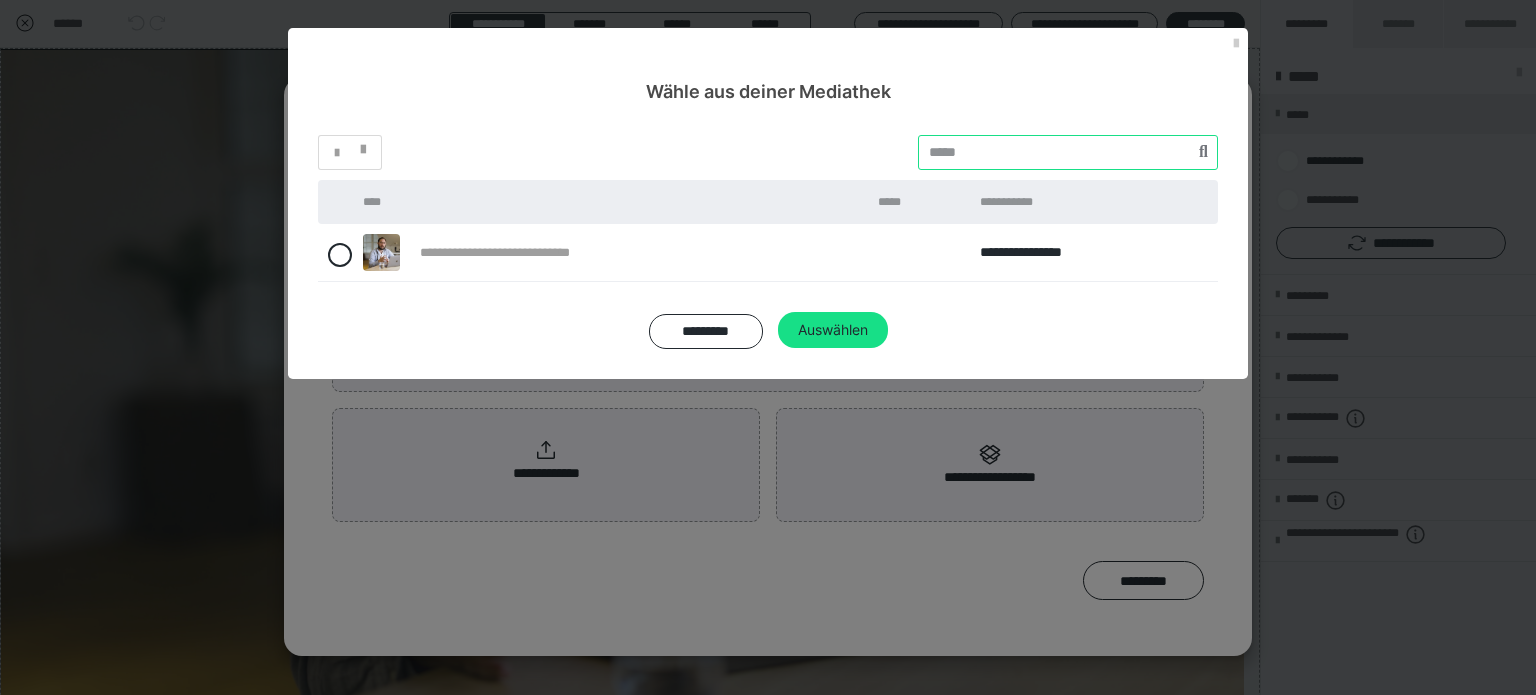 paste on "*********" 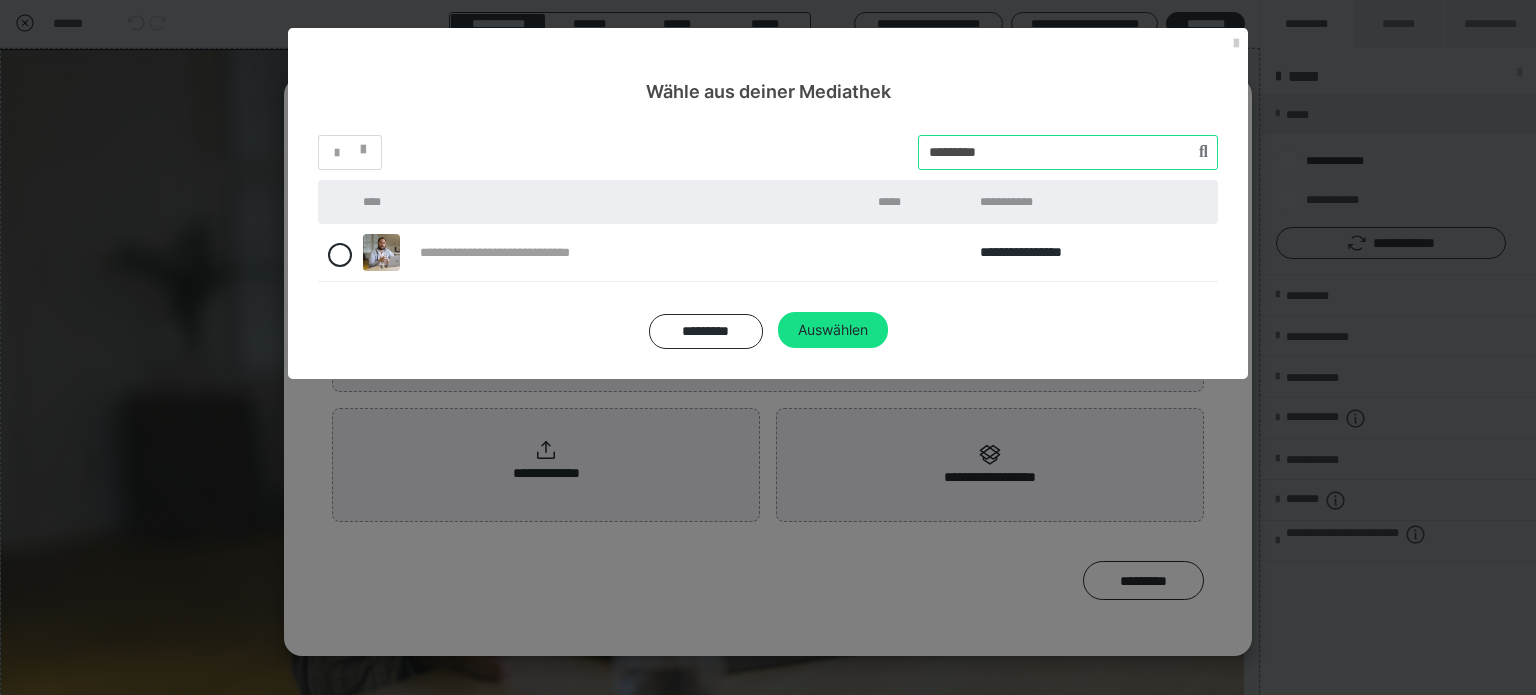 type on "*********" 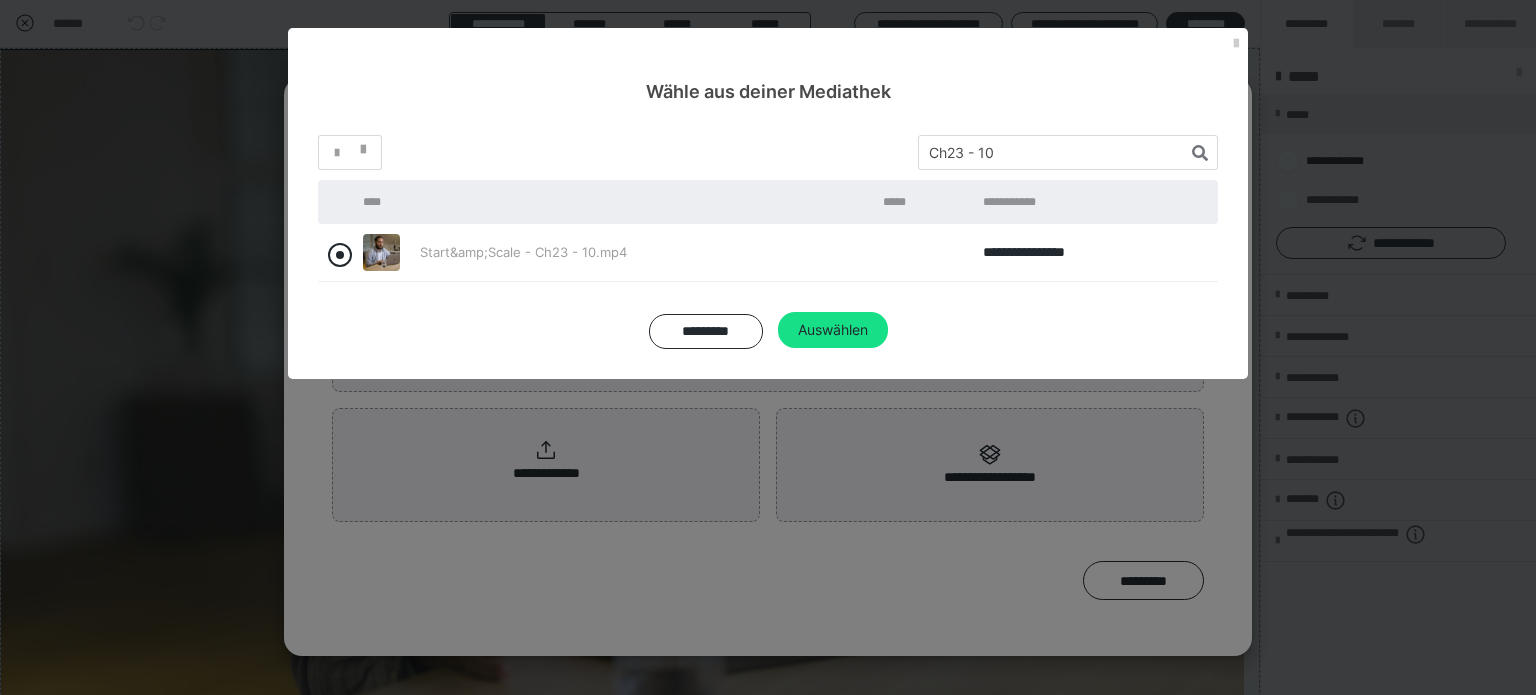 click at bounding box center [340, 255] 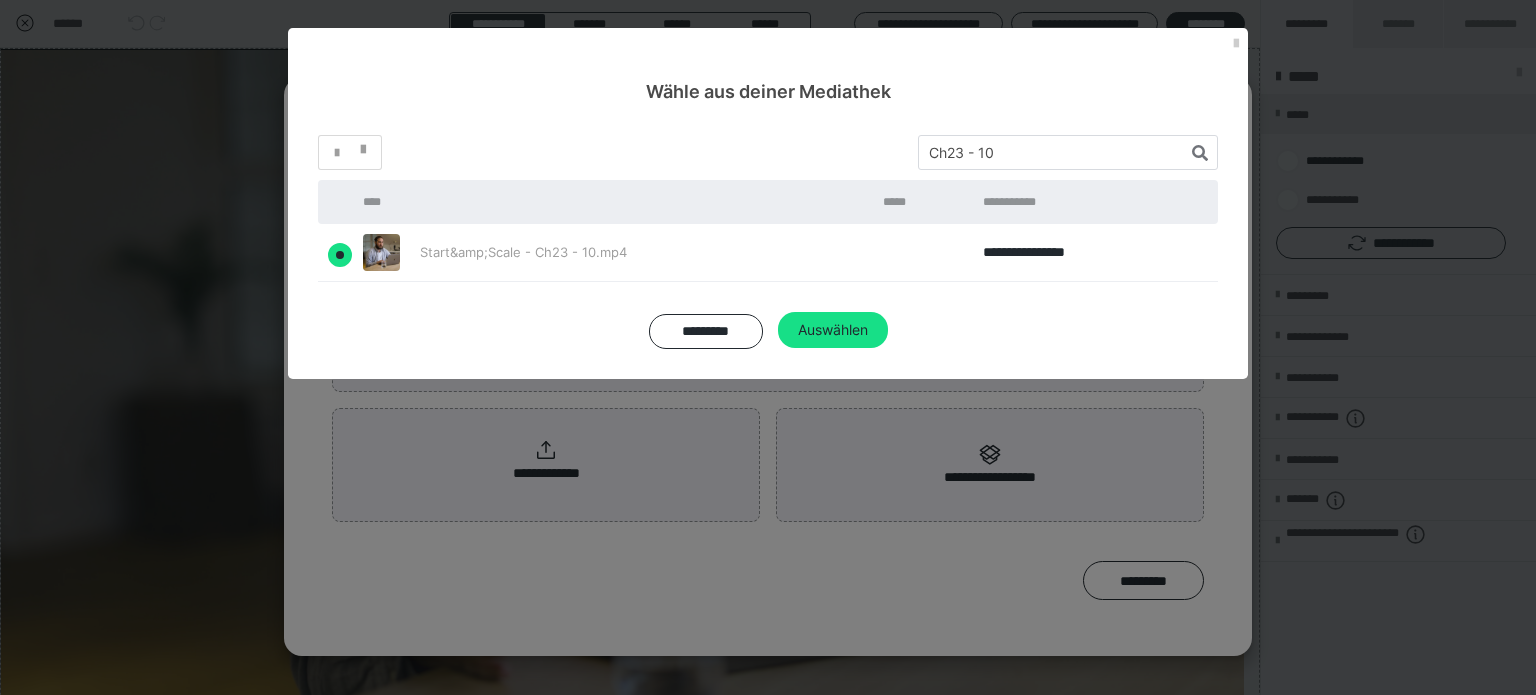 radio on "true" 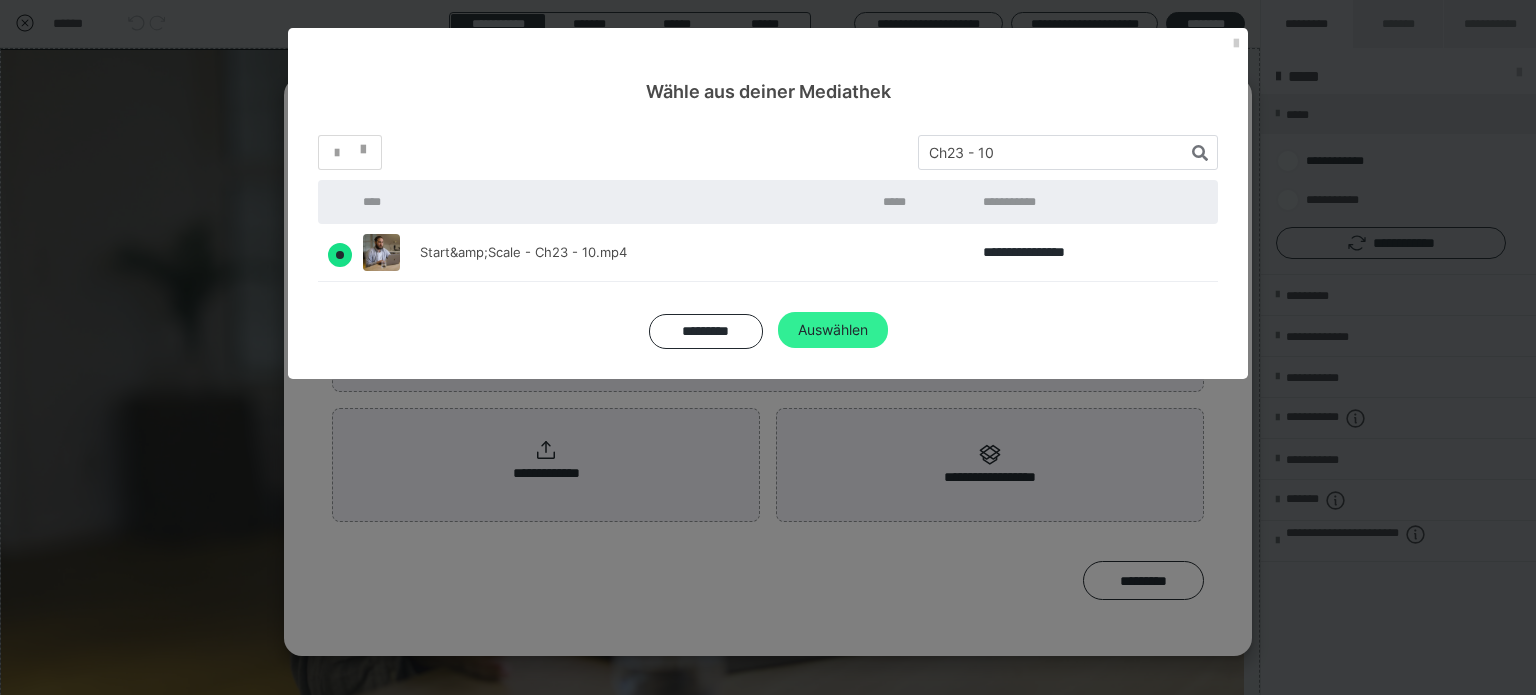 click on "Auswählen" at bounding box center [833, 330] 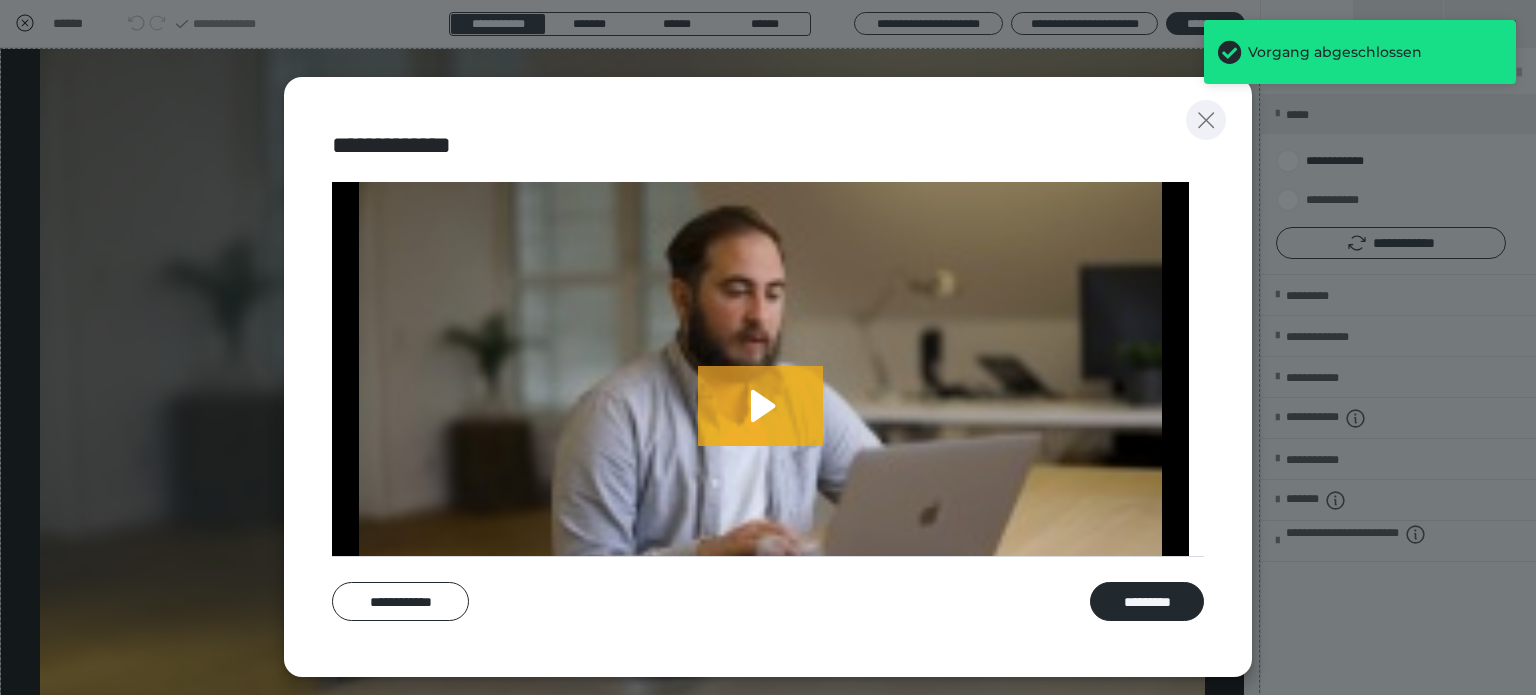 click 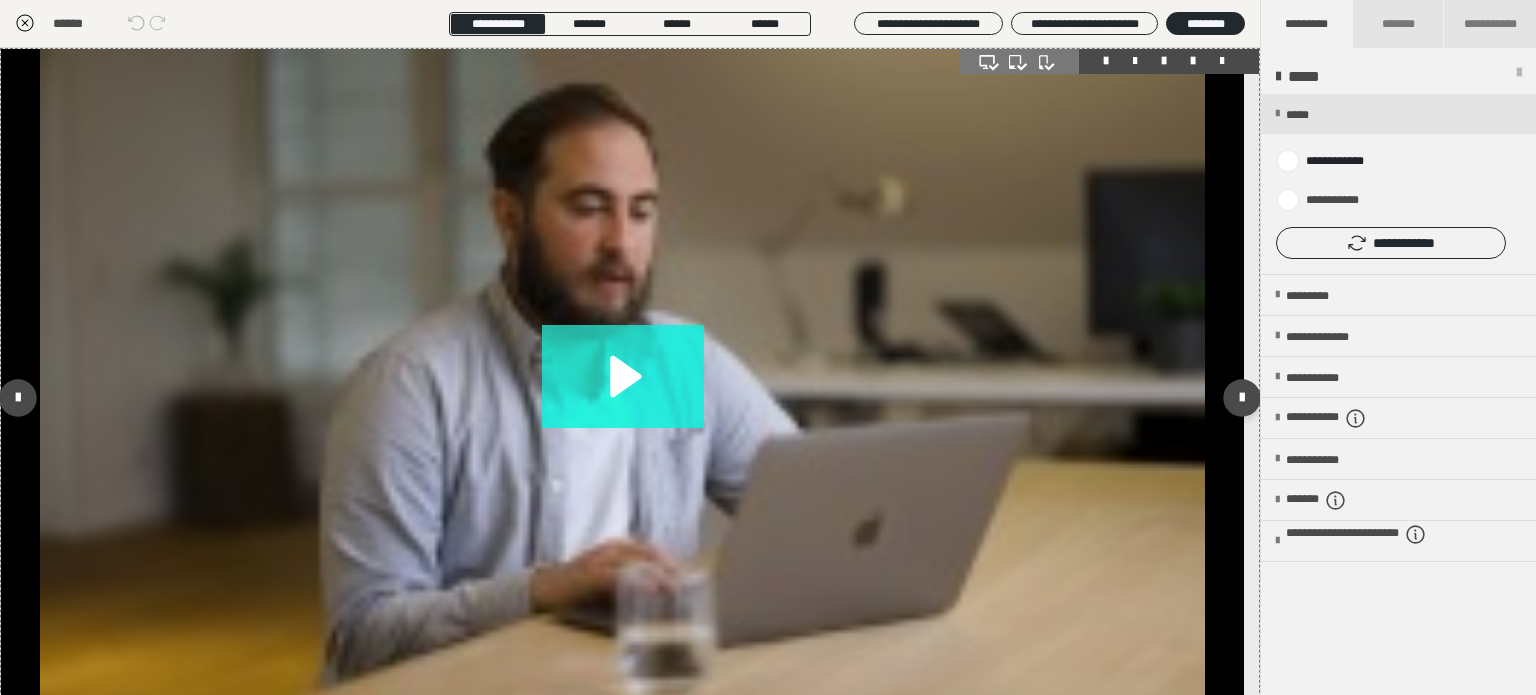 click 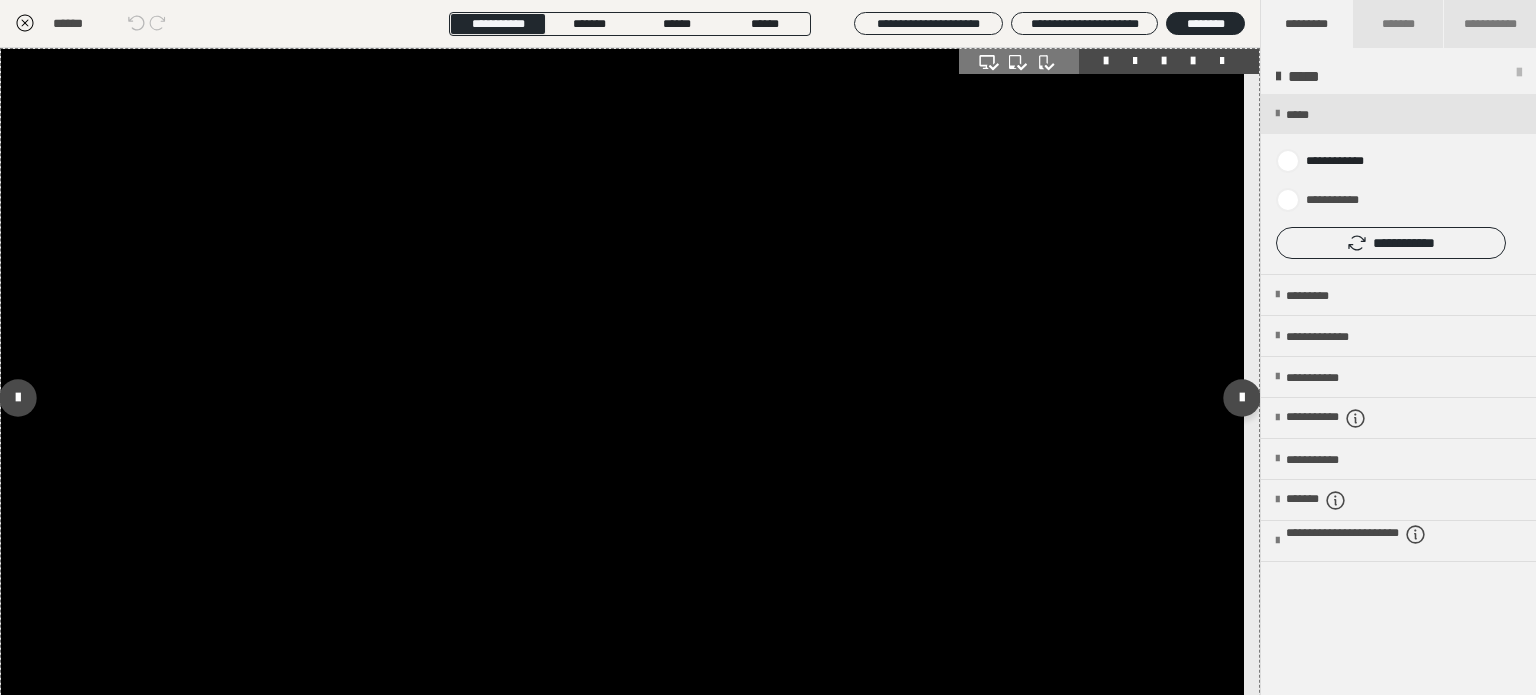 click at bounding box center [622, 398] 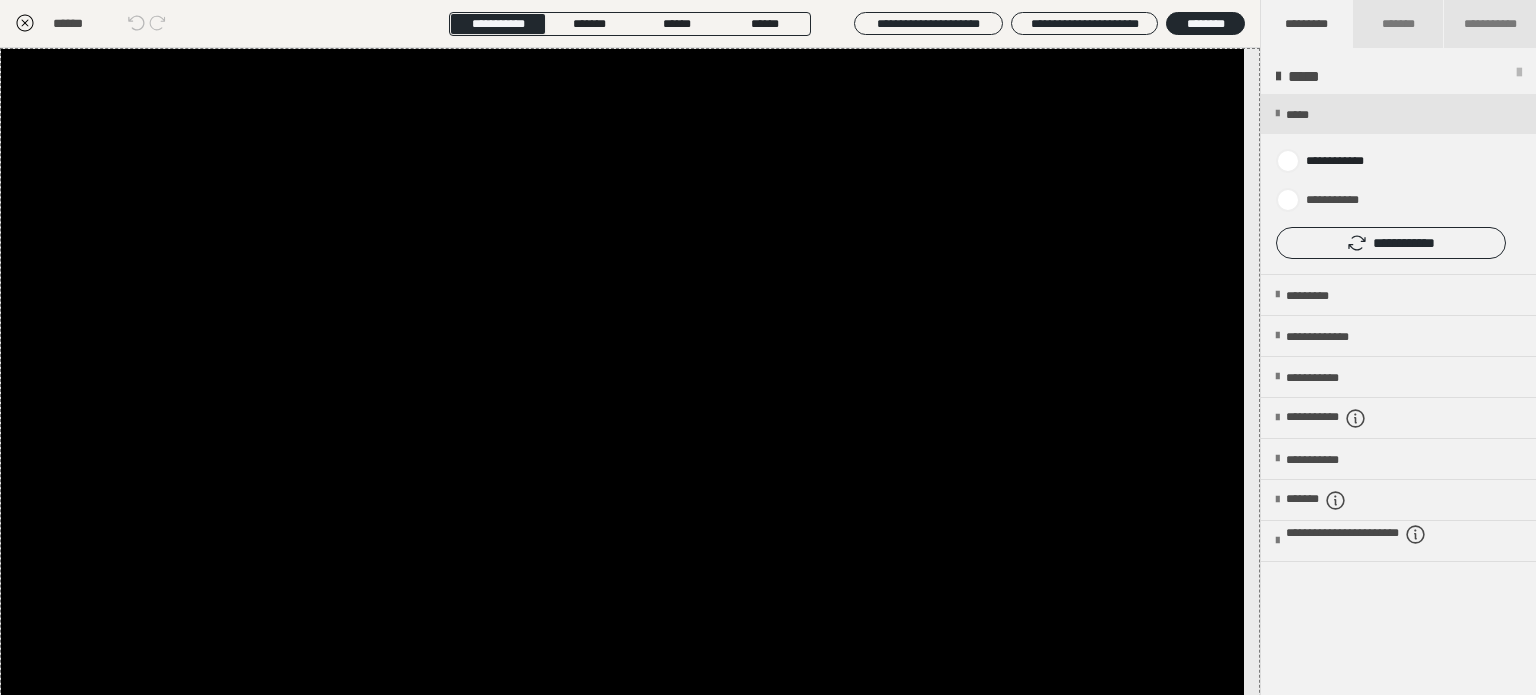 click 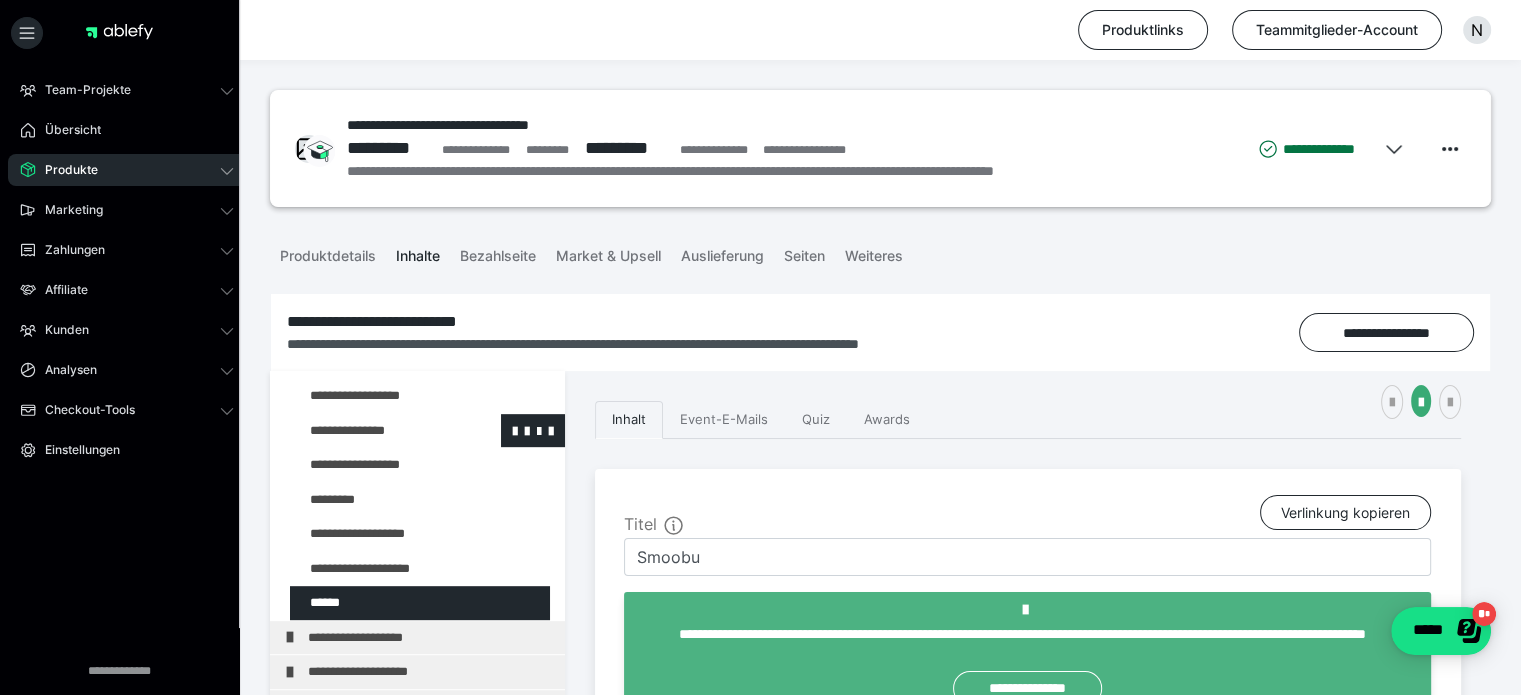scroll, scrollTop: 974, scrollLeft: 0, axis: vertical 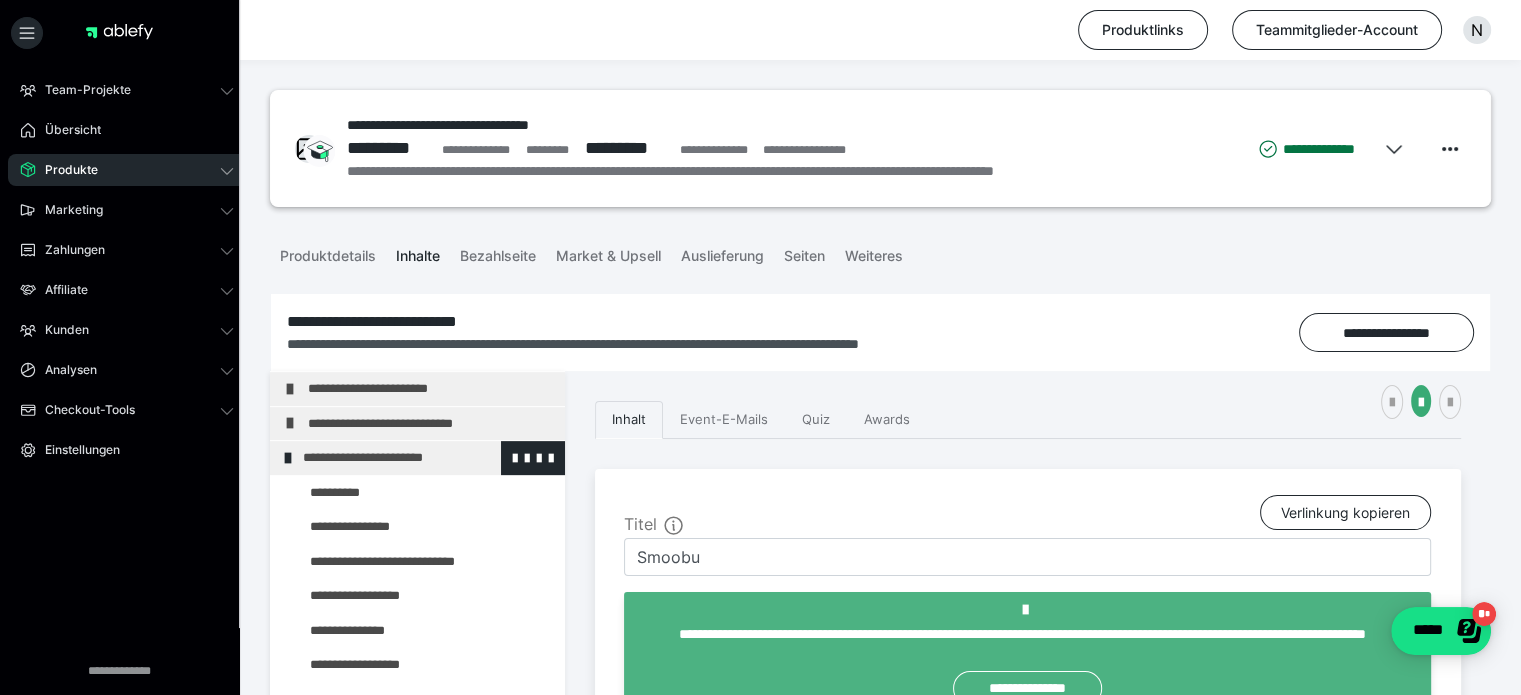 click on "**********" at bounding box center [418, 458] 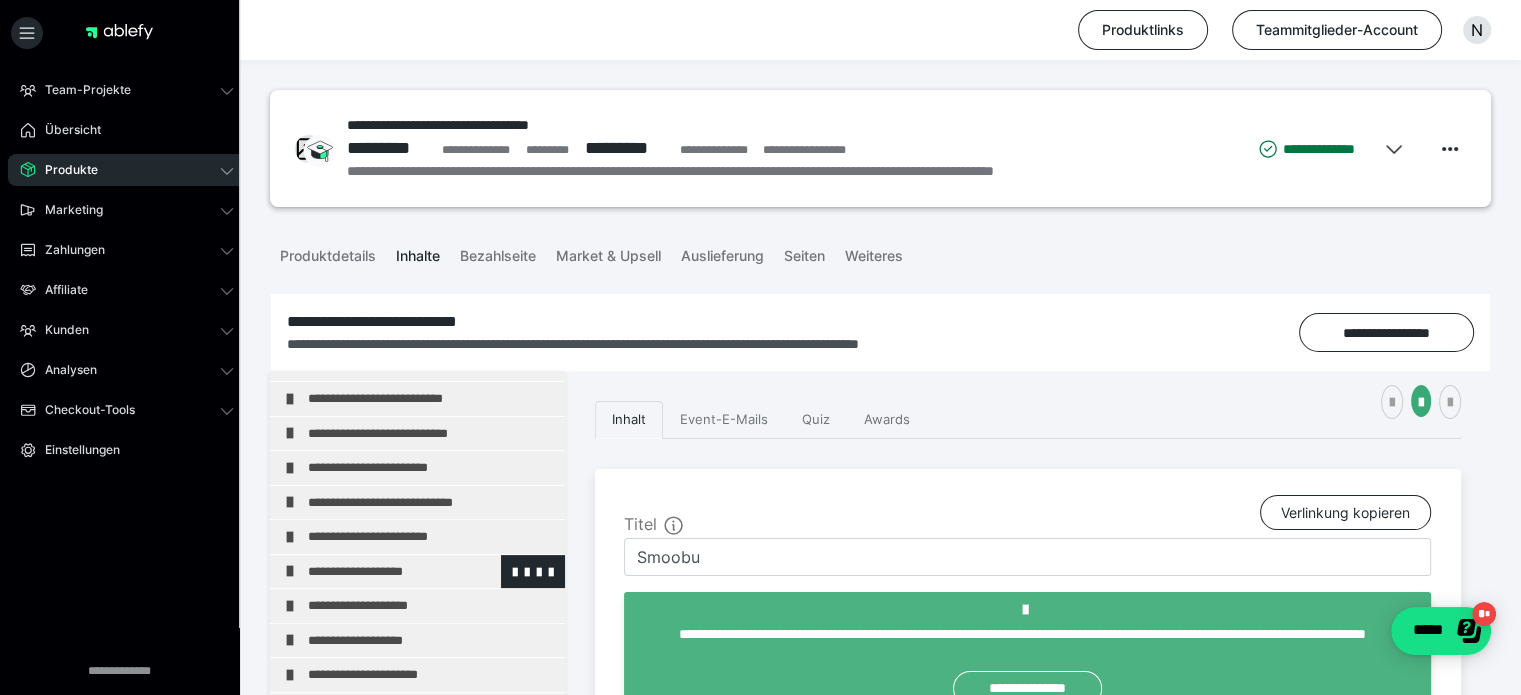 scroll, scrollTop: 929, scrollLeft: 0, axis: vertical 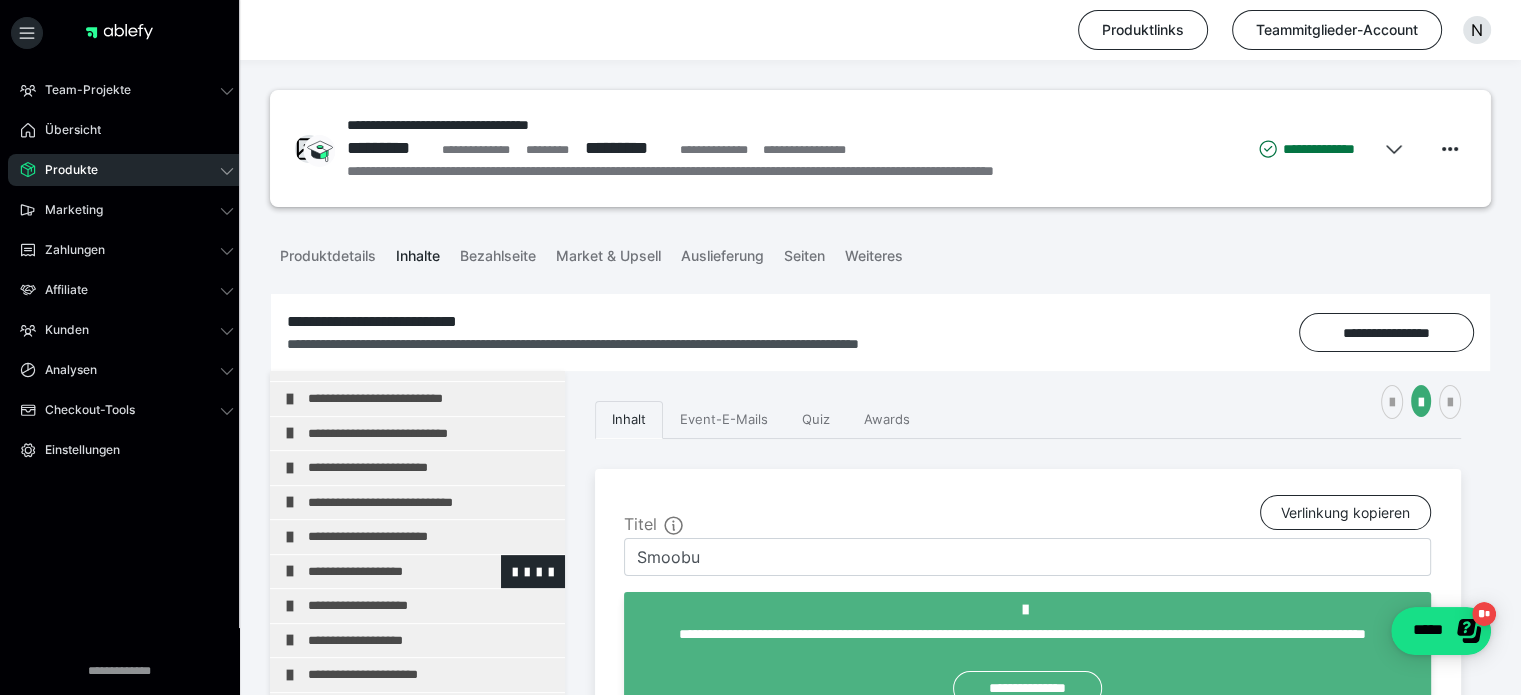 click on "**********" at bounding box center (423, 572) 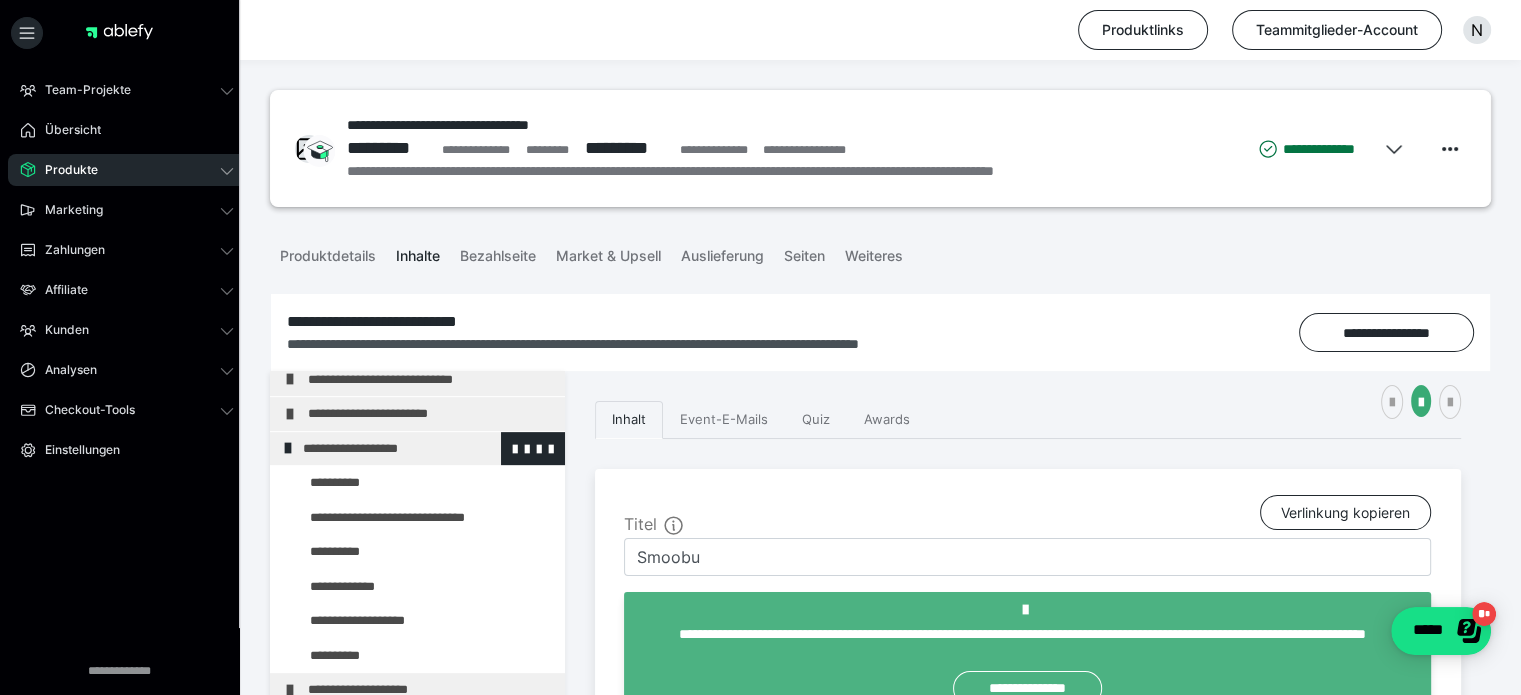 scroll, scrollTop: 974, scrollLeft: 0, axis: vertical 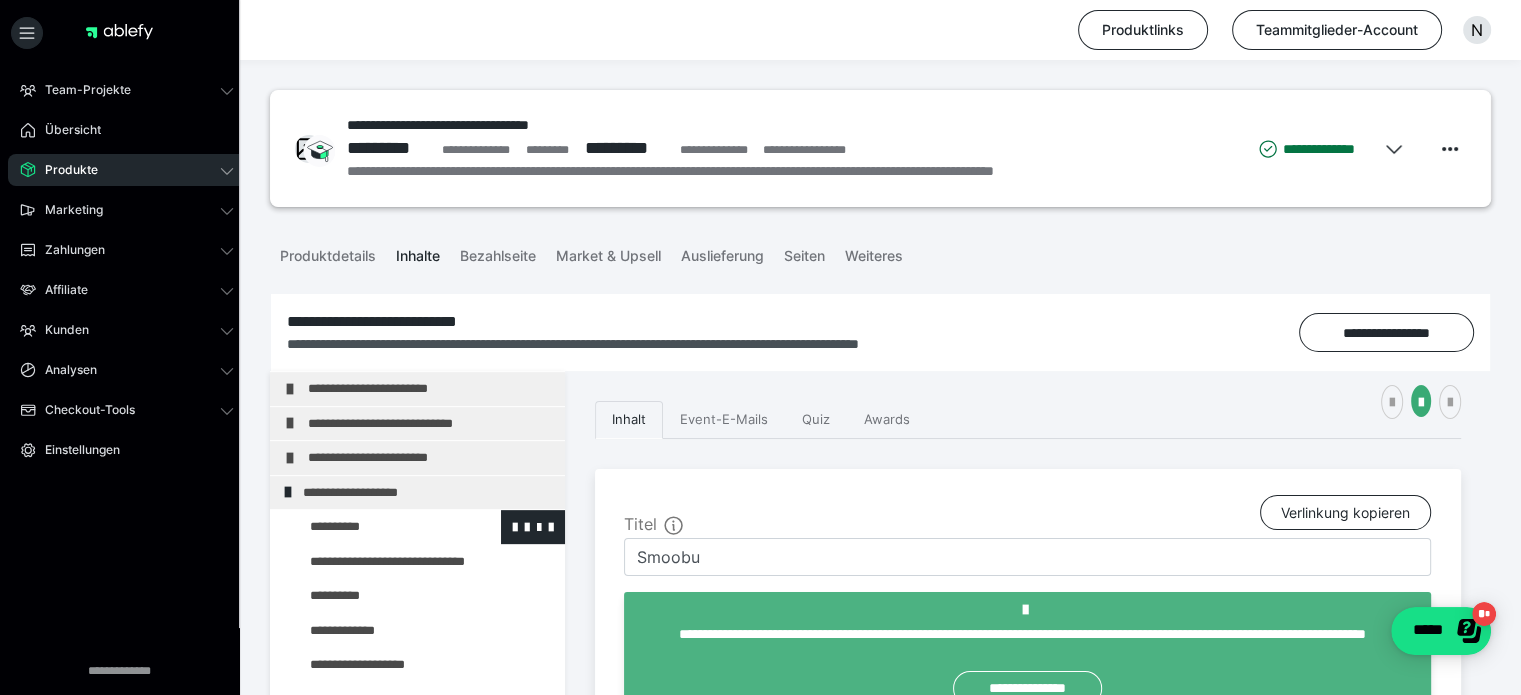 click at bounding box center [375, 527] 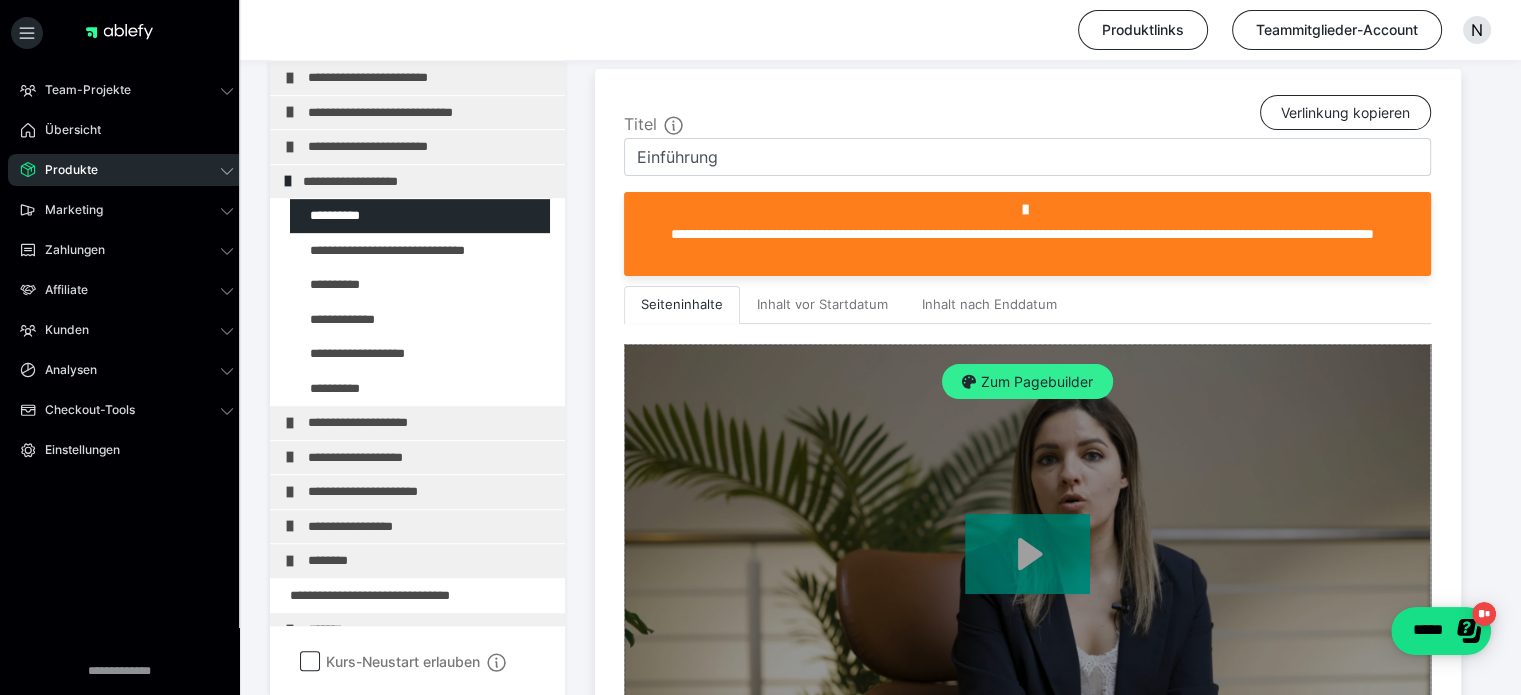 scroll, scrollTop: 500, scrollLeft: 0, axis: vertical 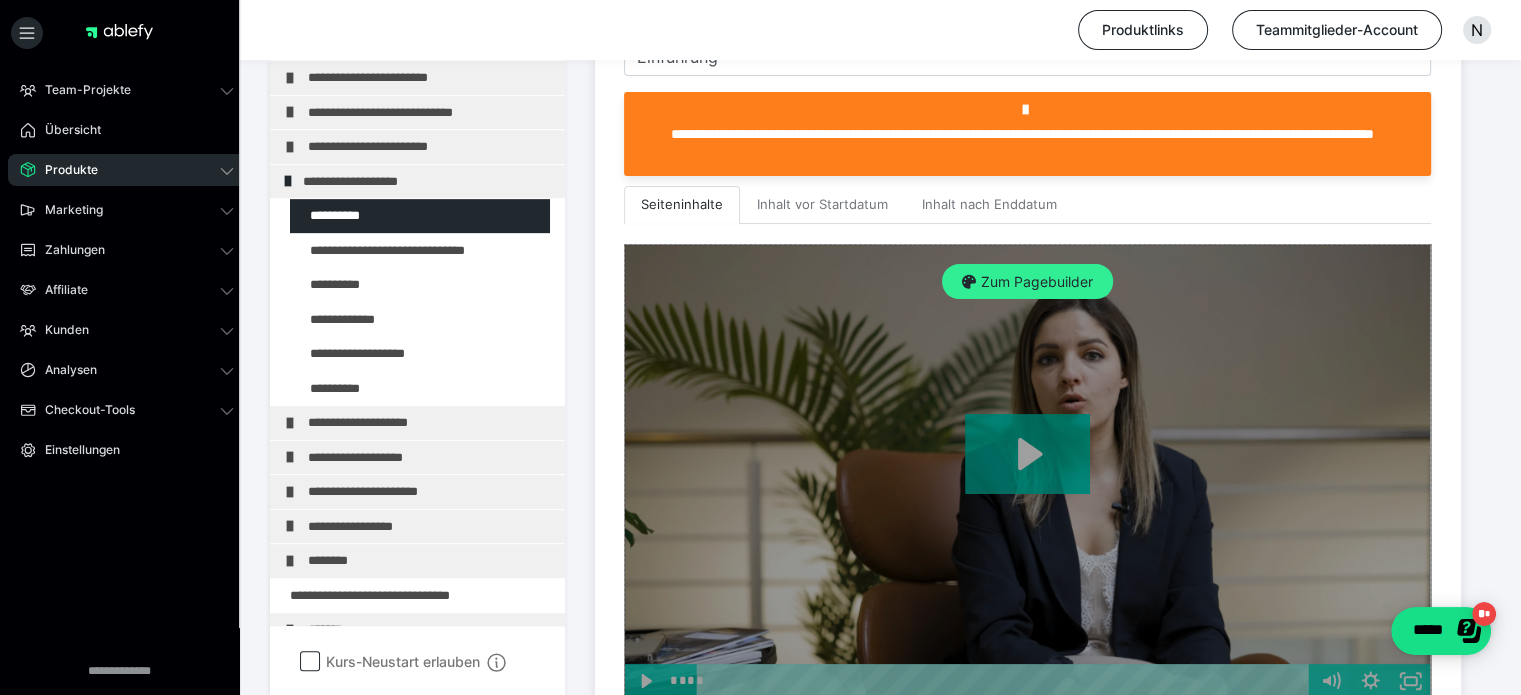 click on "Zum Pagebuilder" at bounding box center [1027, 282] 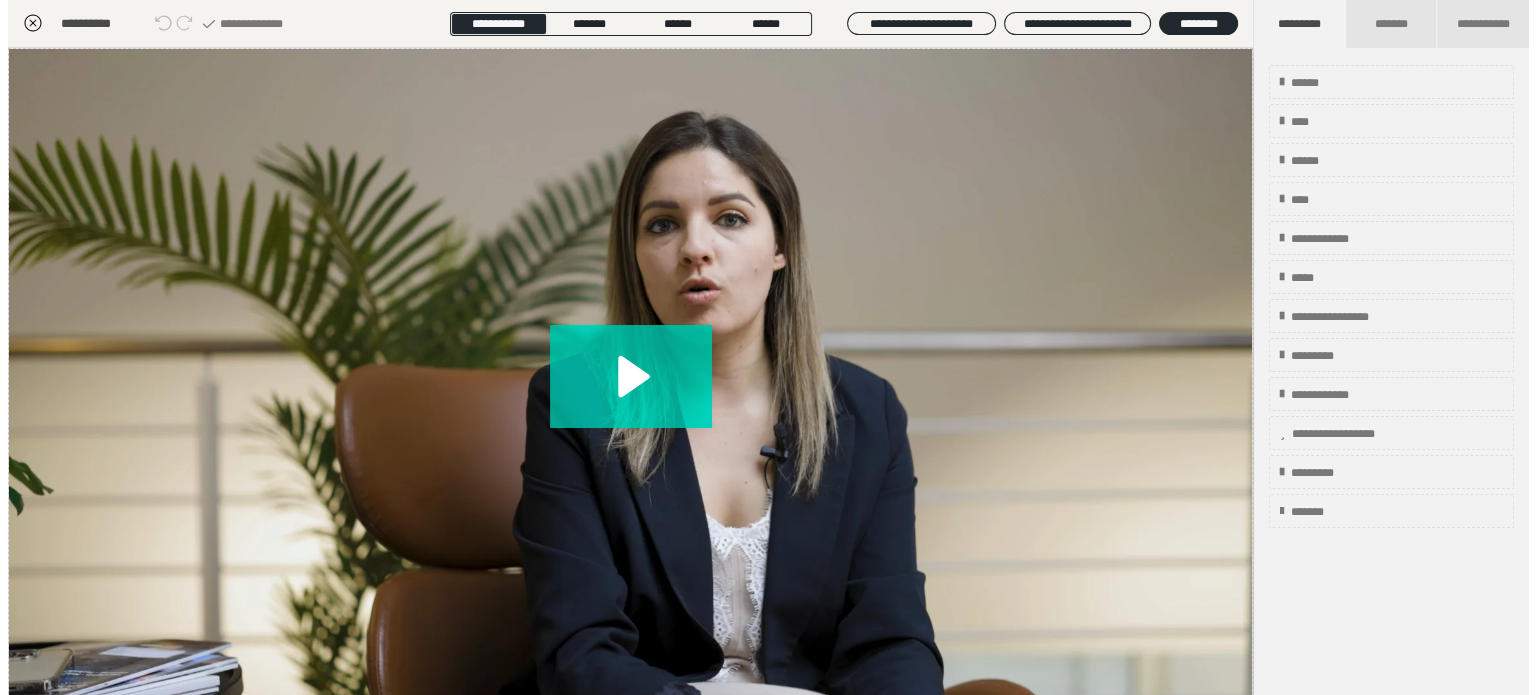 scroll, scrollTop: 311, scrollLeft: 0, axis: vertical 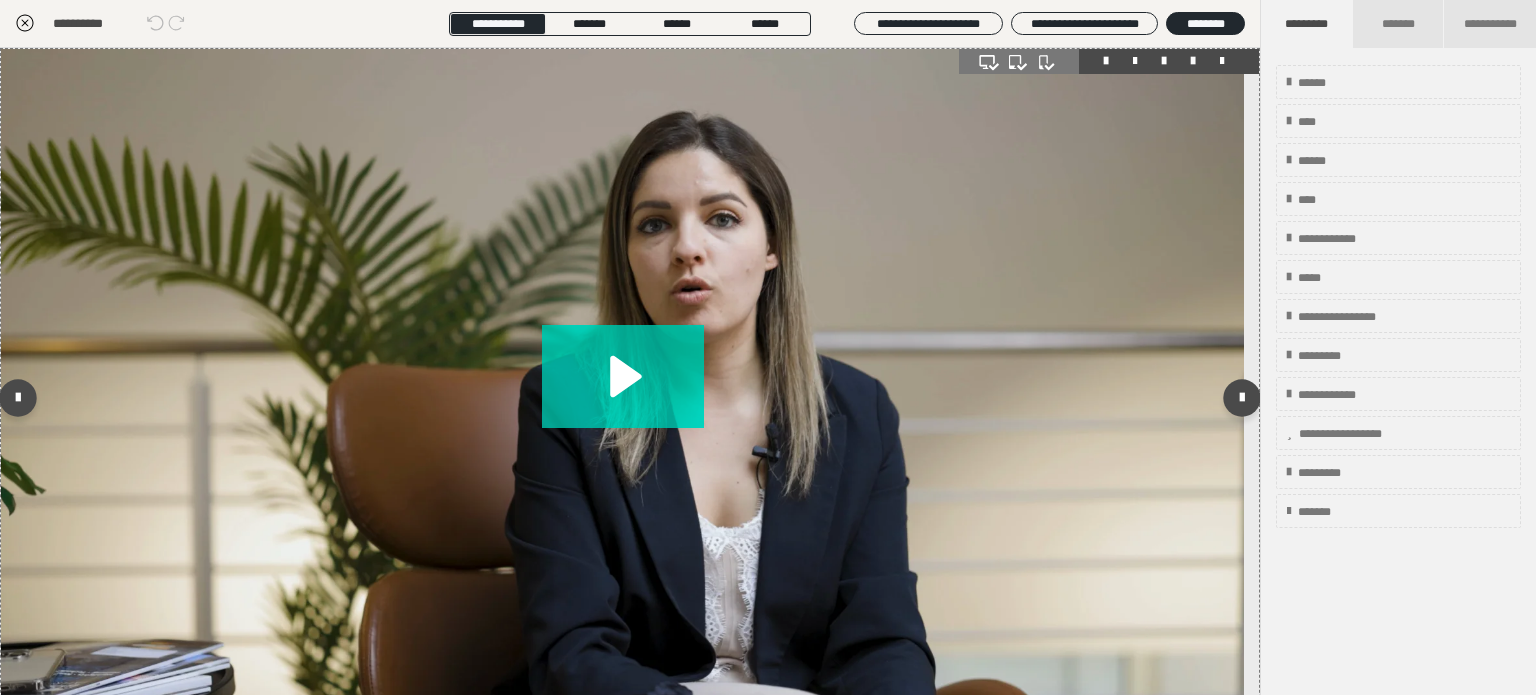 click at bounding box center [1193, 61] 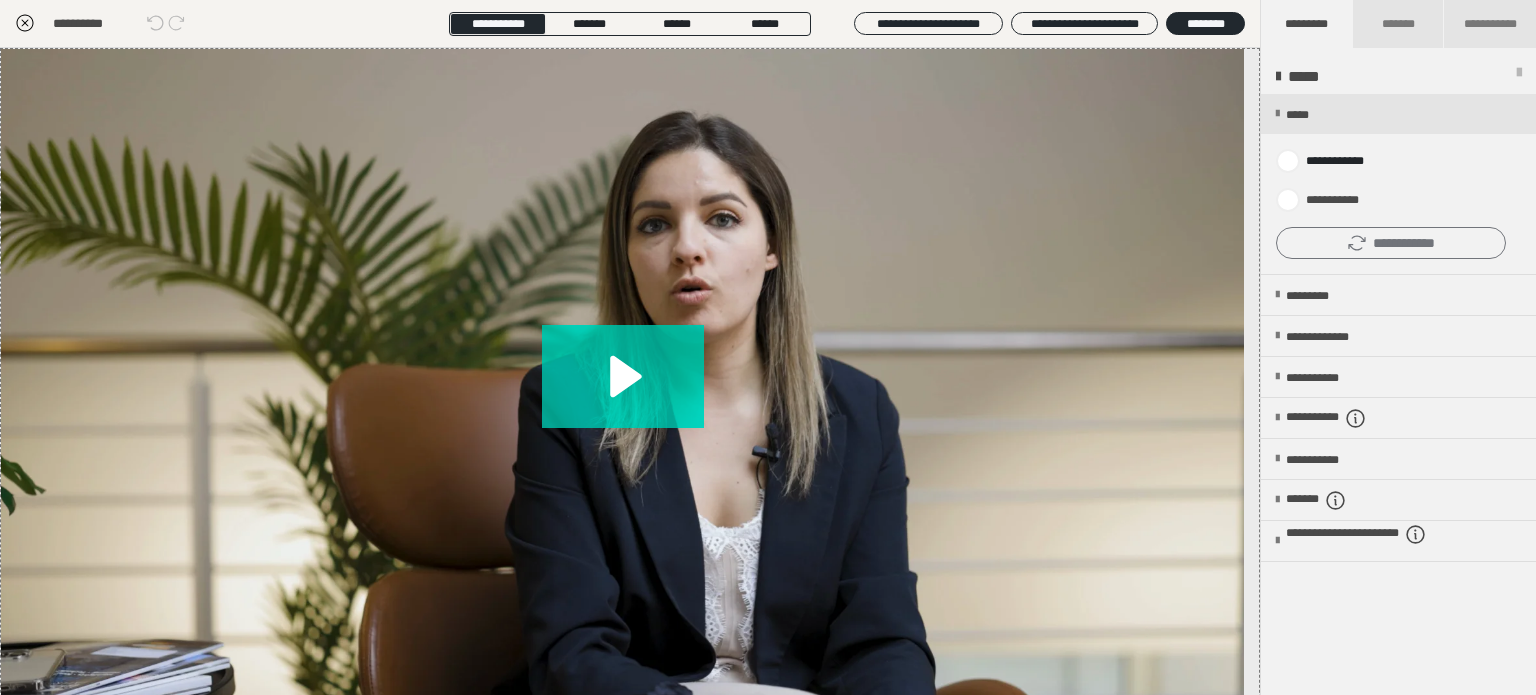 click on "**********" at bounding box center (1391, 243) 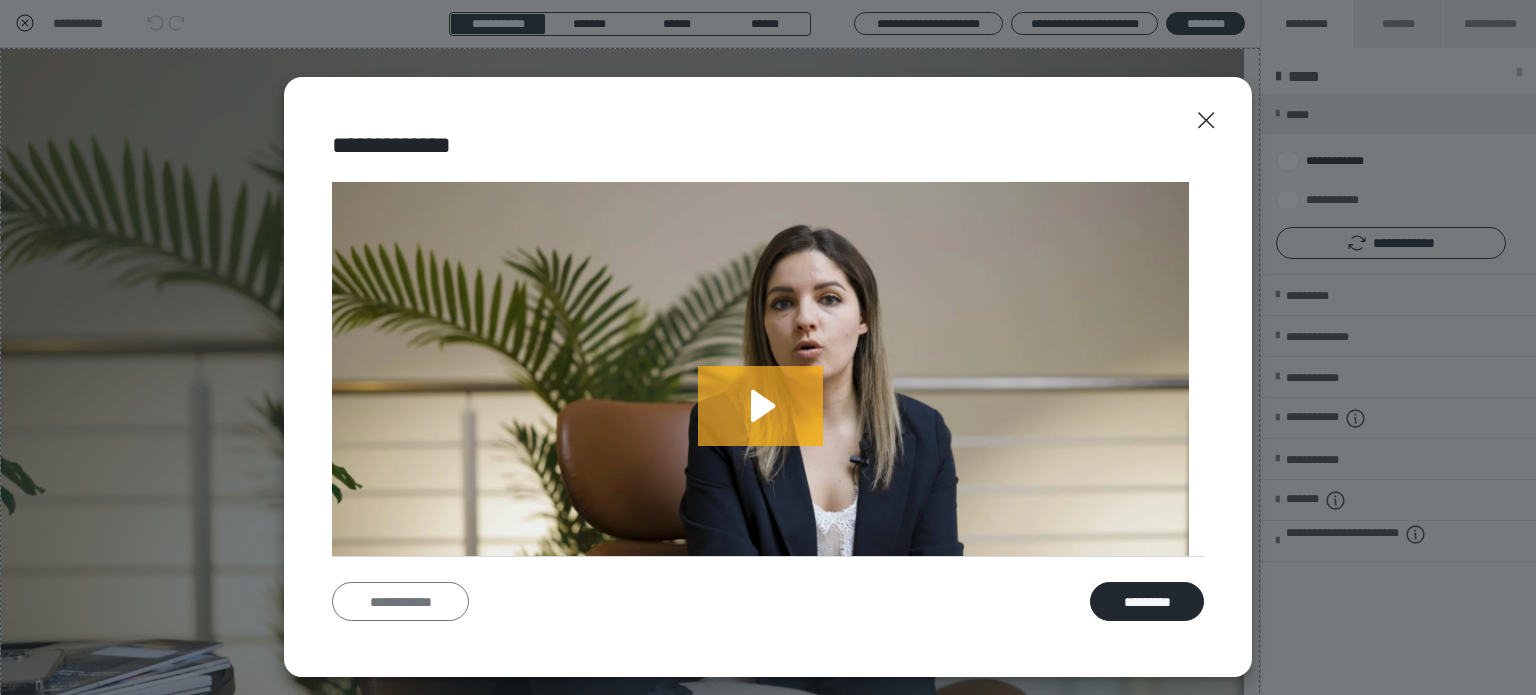 click on "**********" at bounding box center [400, 602] 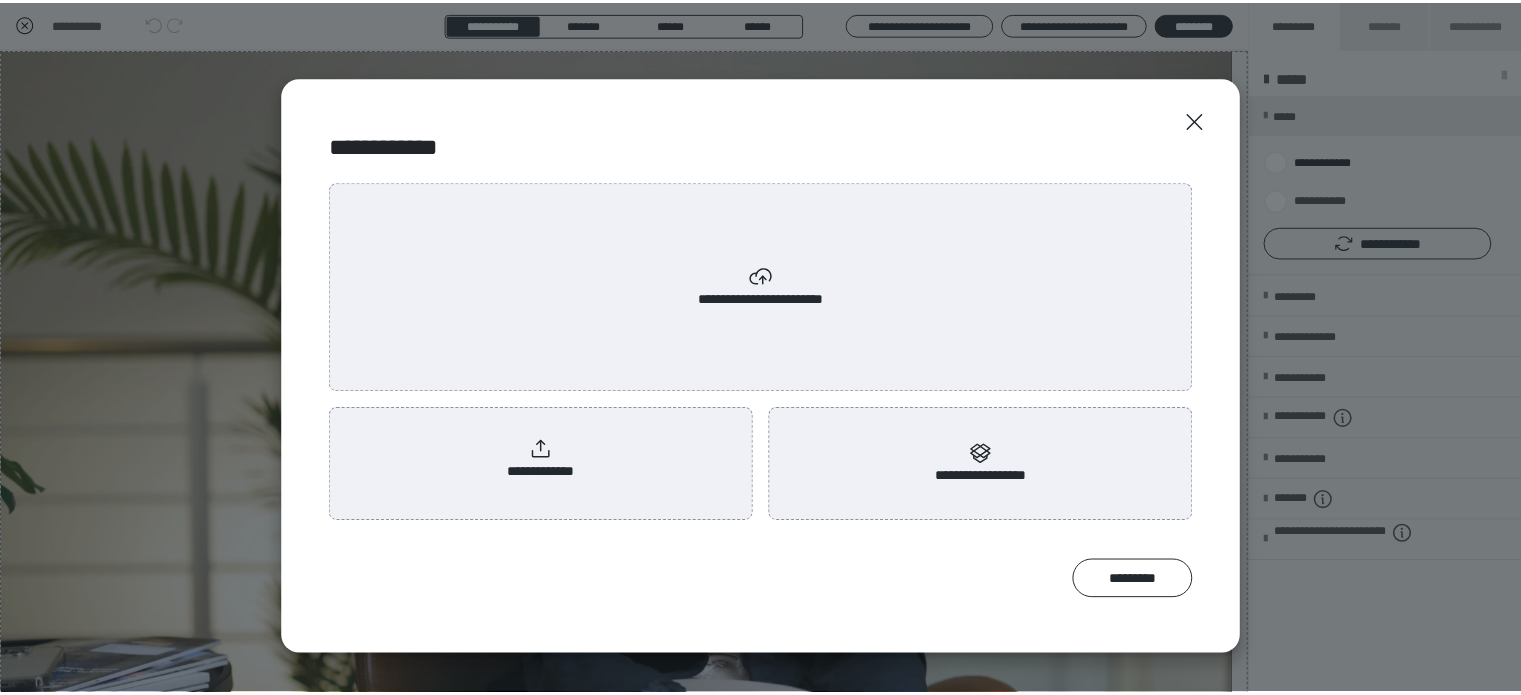 scroll, scrollTop: 0, scrollLeft: 0, axis: both 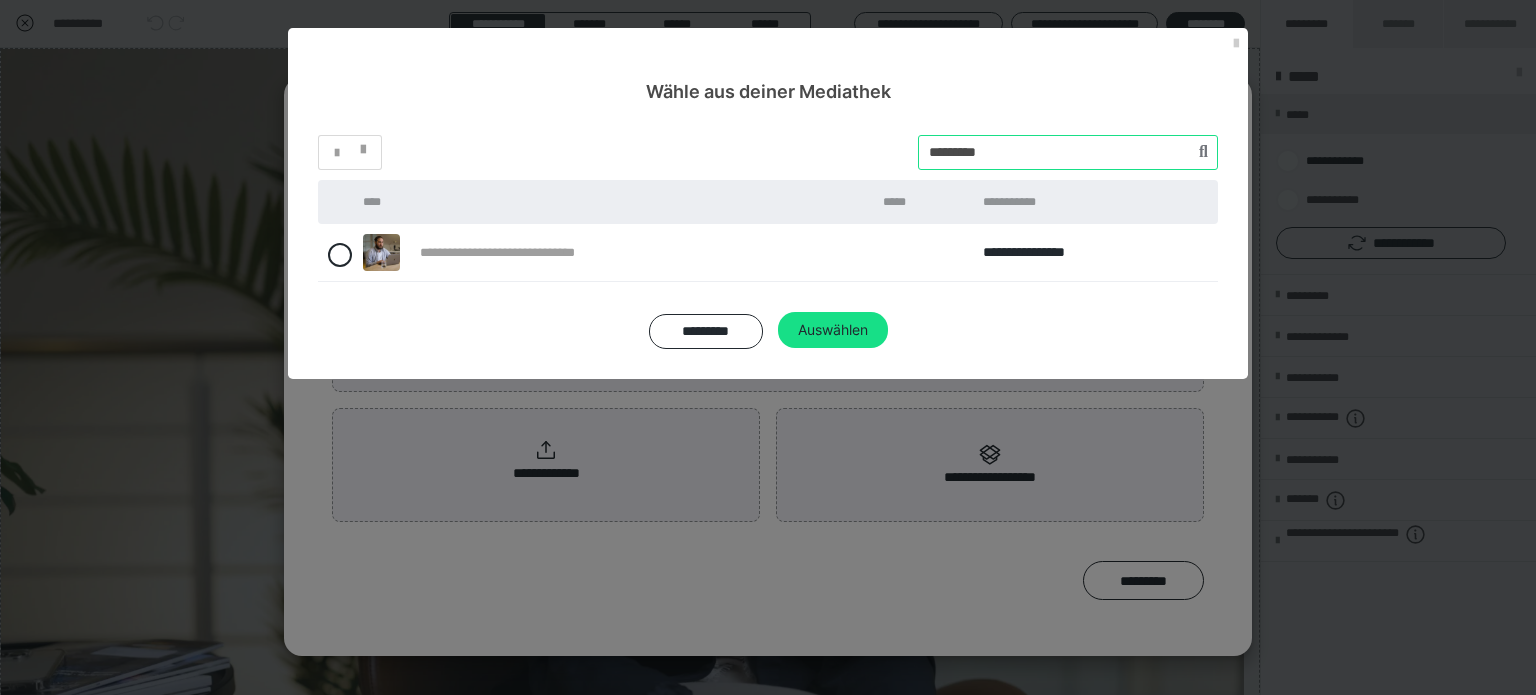 drag, startPoint x: 1029, startPoint y: 147, endPoint x: 828, endPoint y: 133, distance: 201.48697 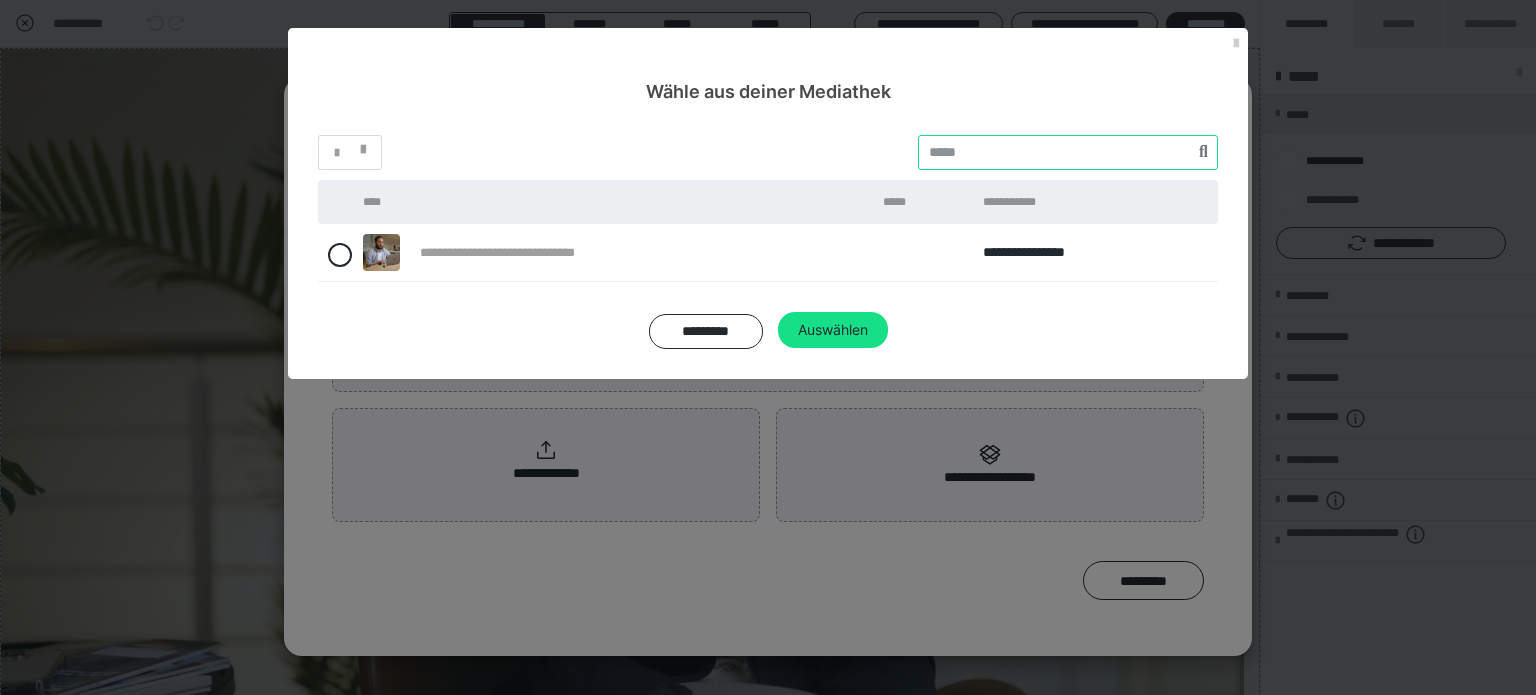 paste on "********" 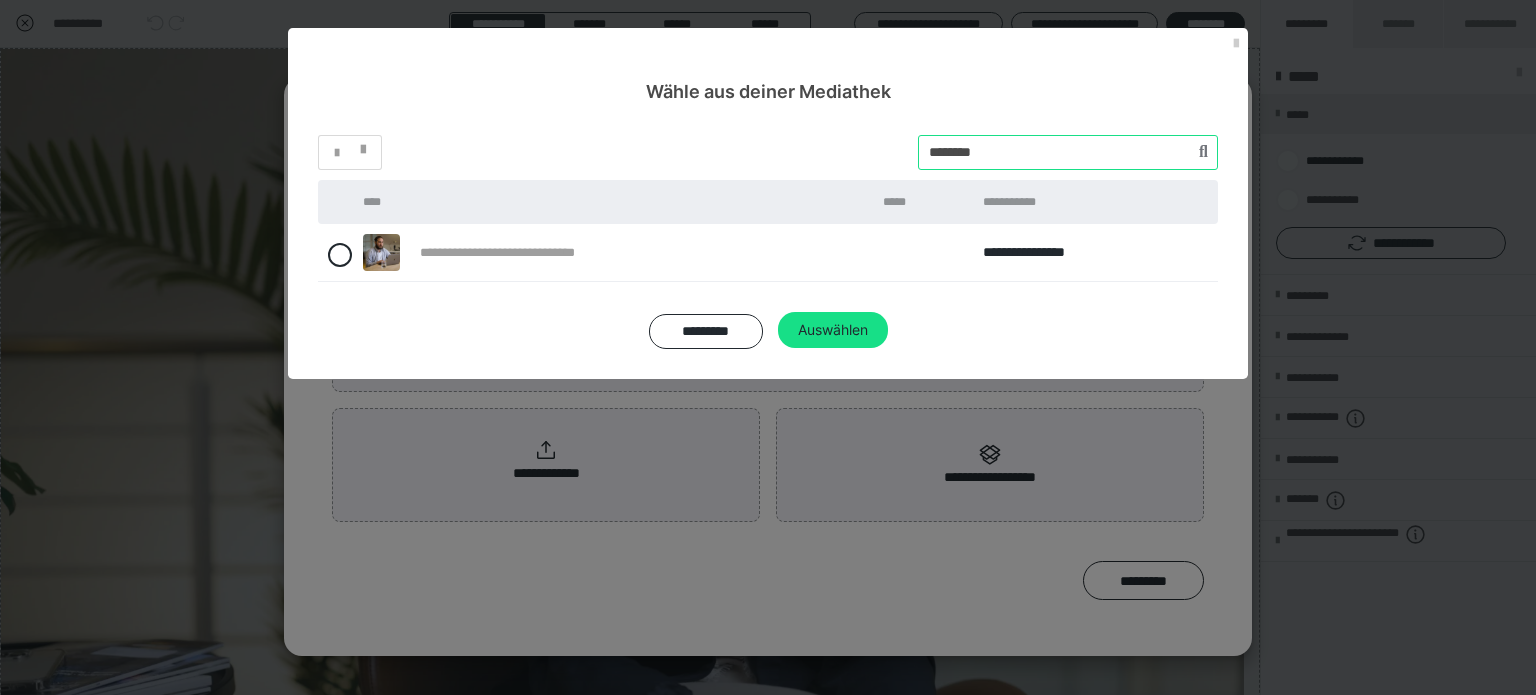 type on "********" 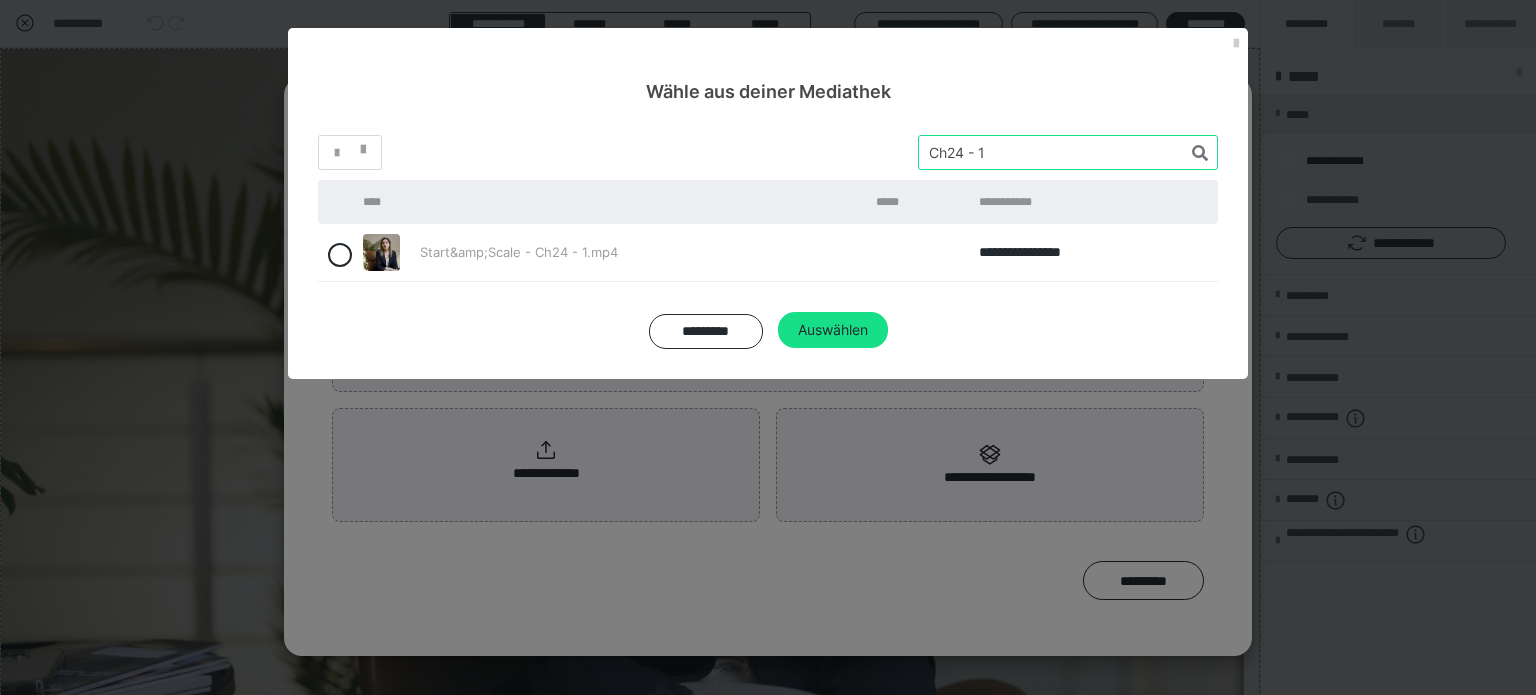 drag, startPoint x: 945, startPoint y: 159, endPoint x: 820, endPoint y: 149, distance: 125.39936 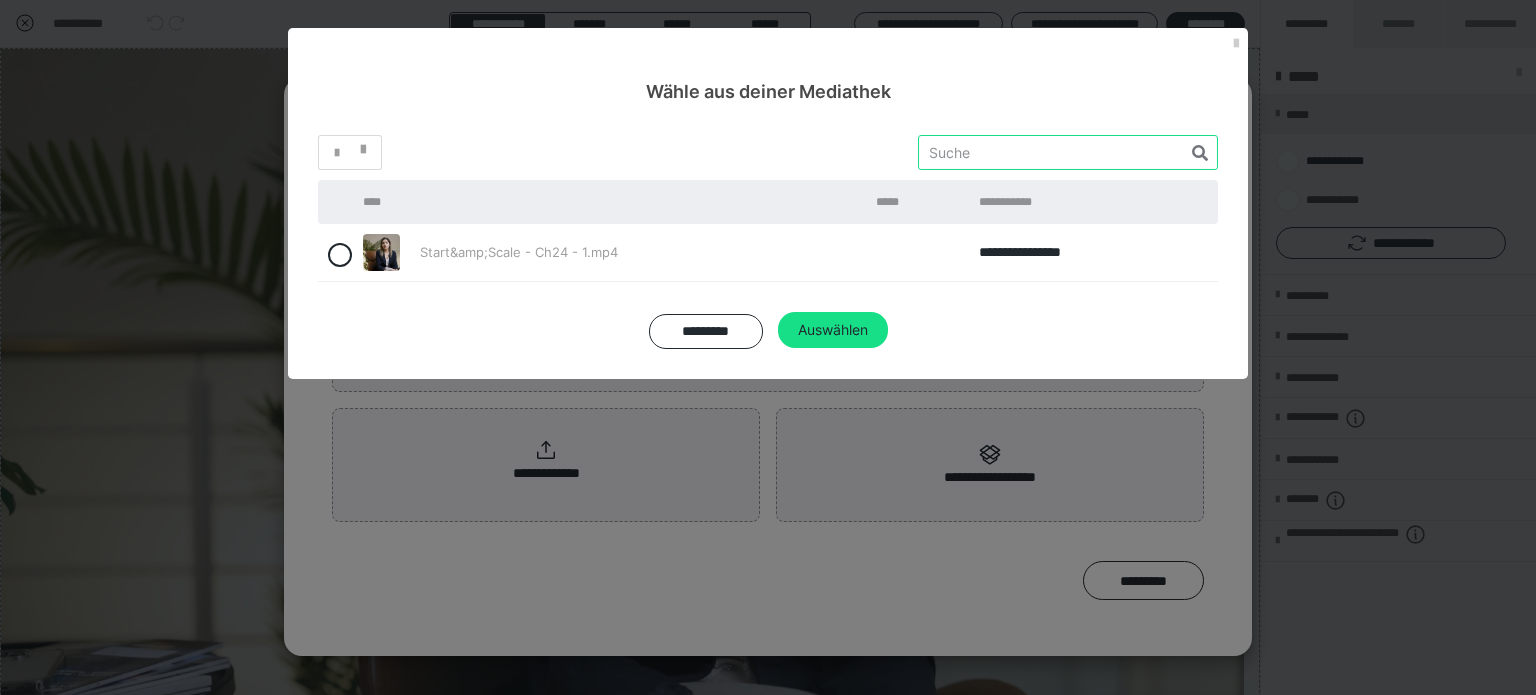 paste on "Ch24 - 1" 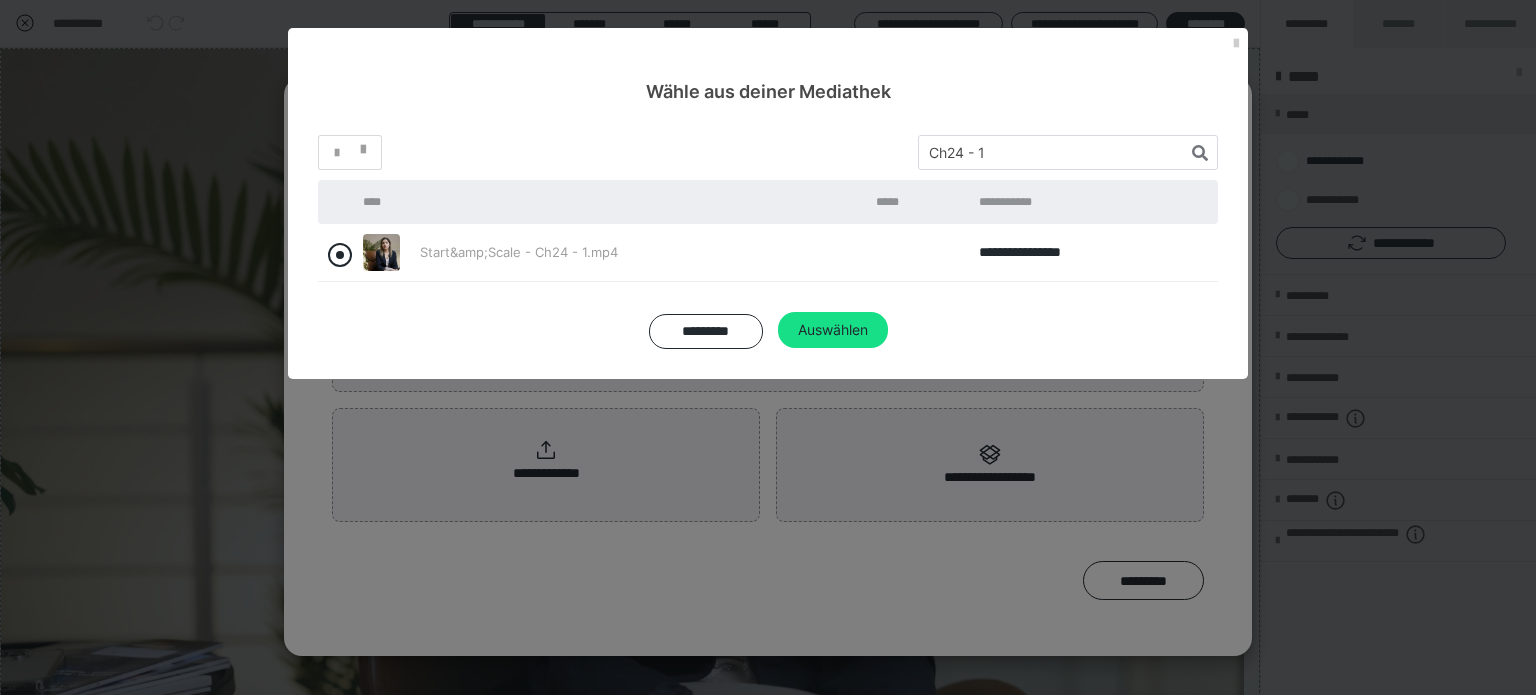 click at bounding box center [340, 255] 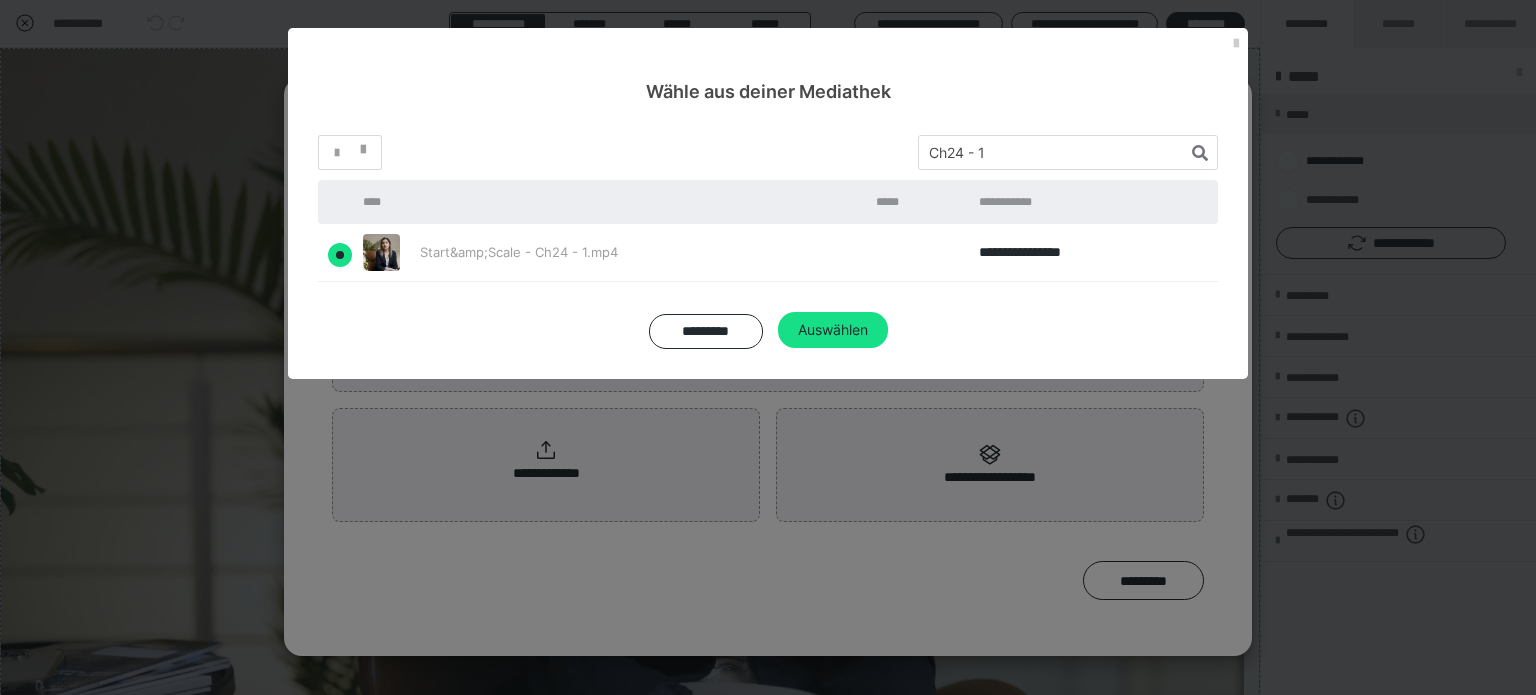 radio on "true" 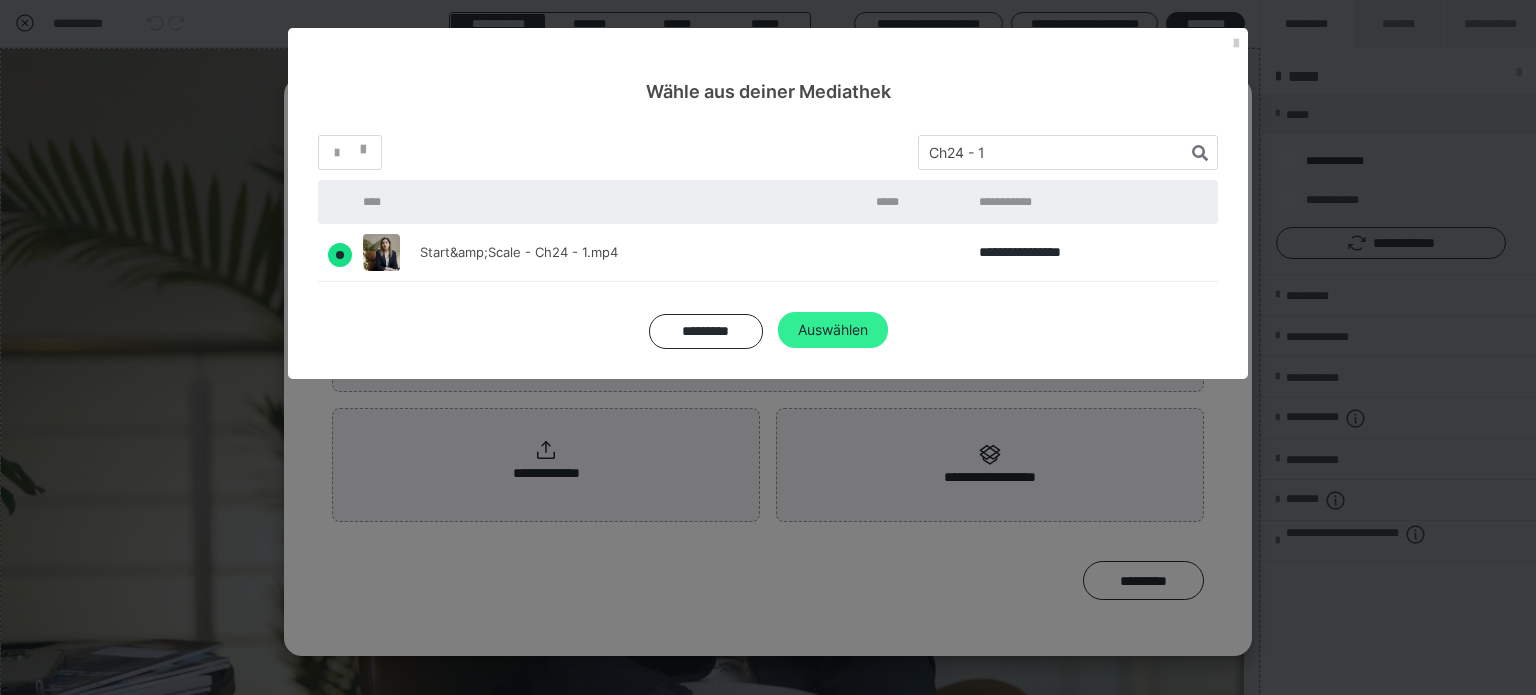 click on "Auswählen" at bounding box center [833, 330] 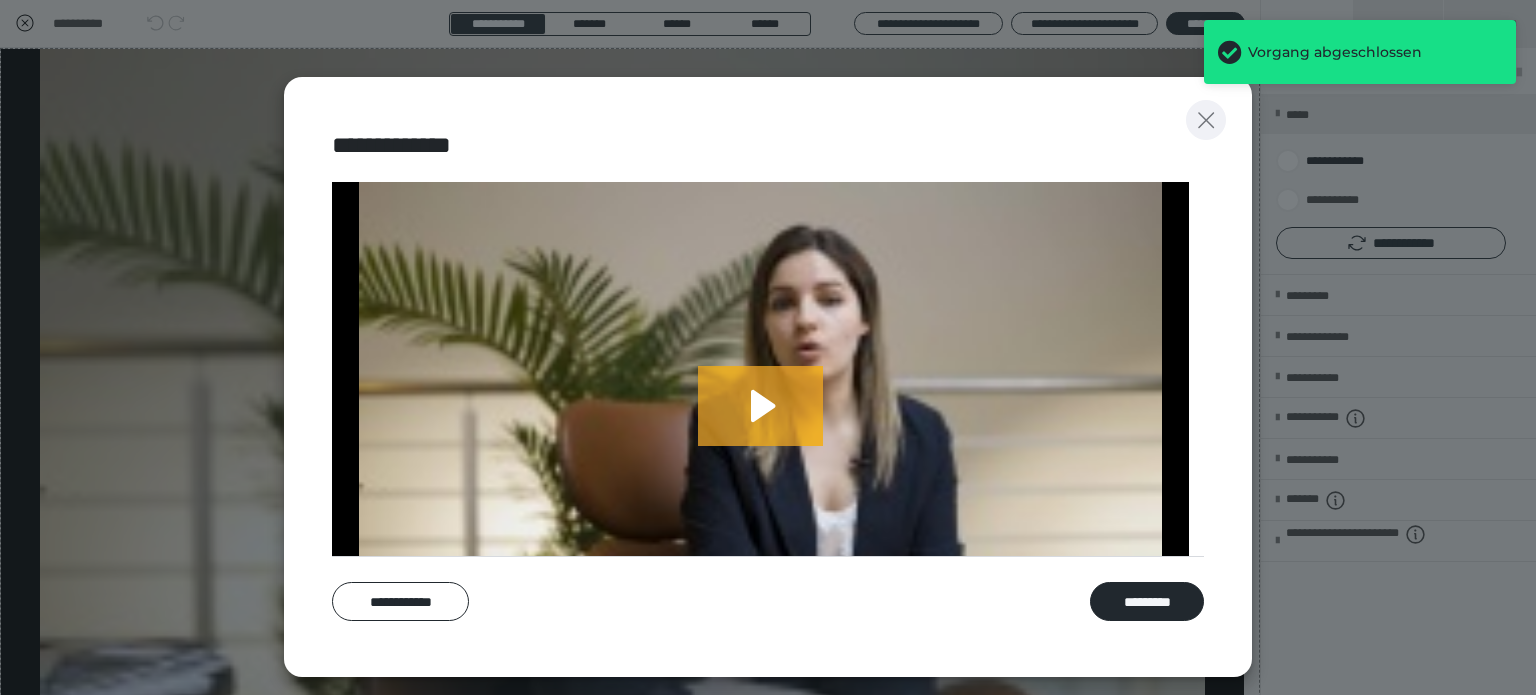 click 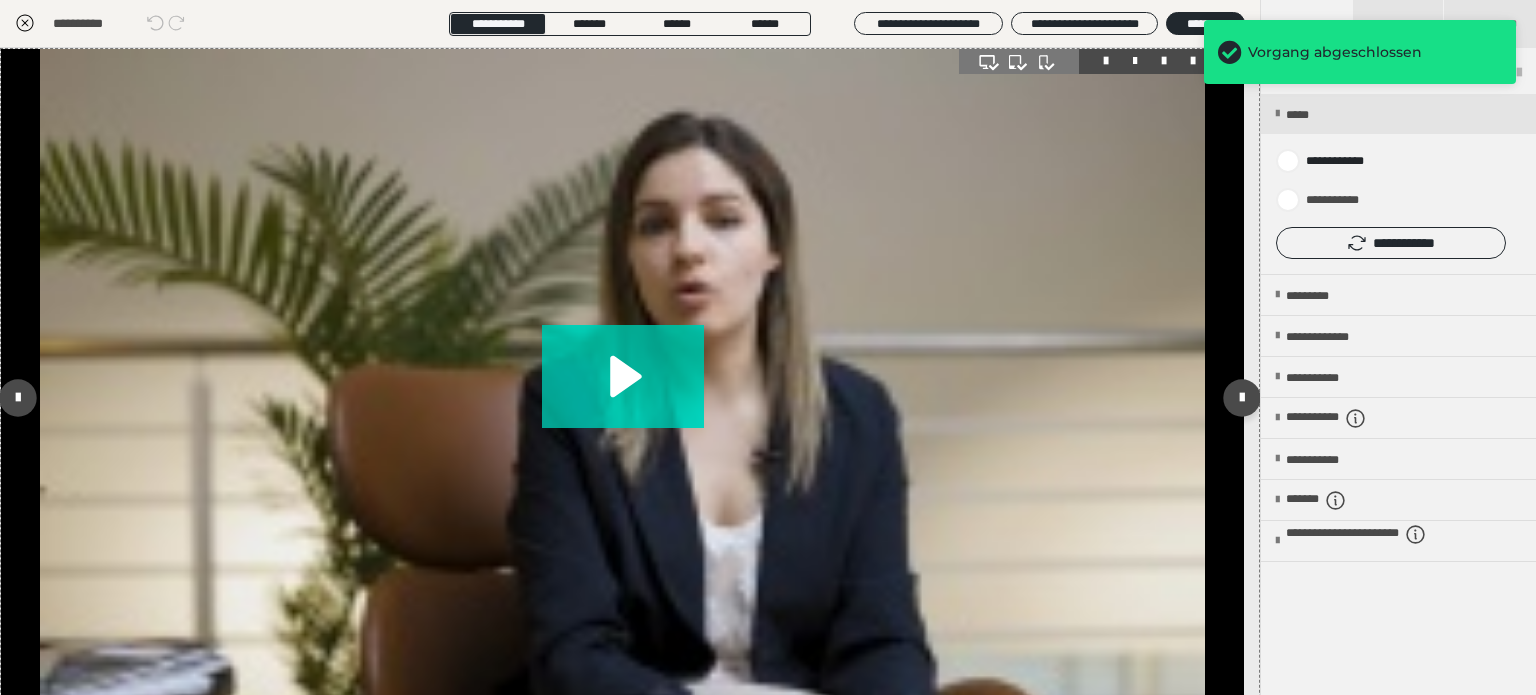 click 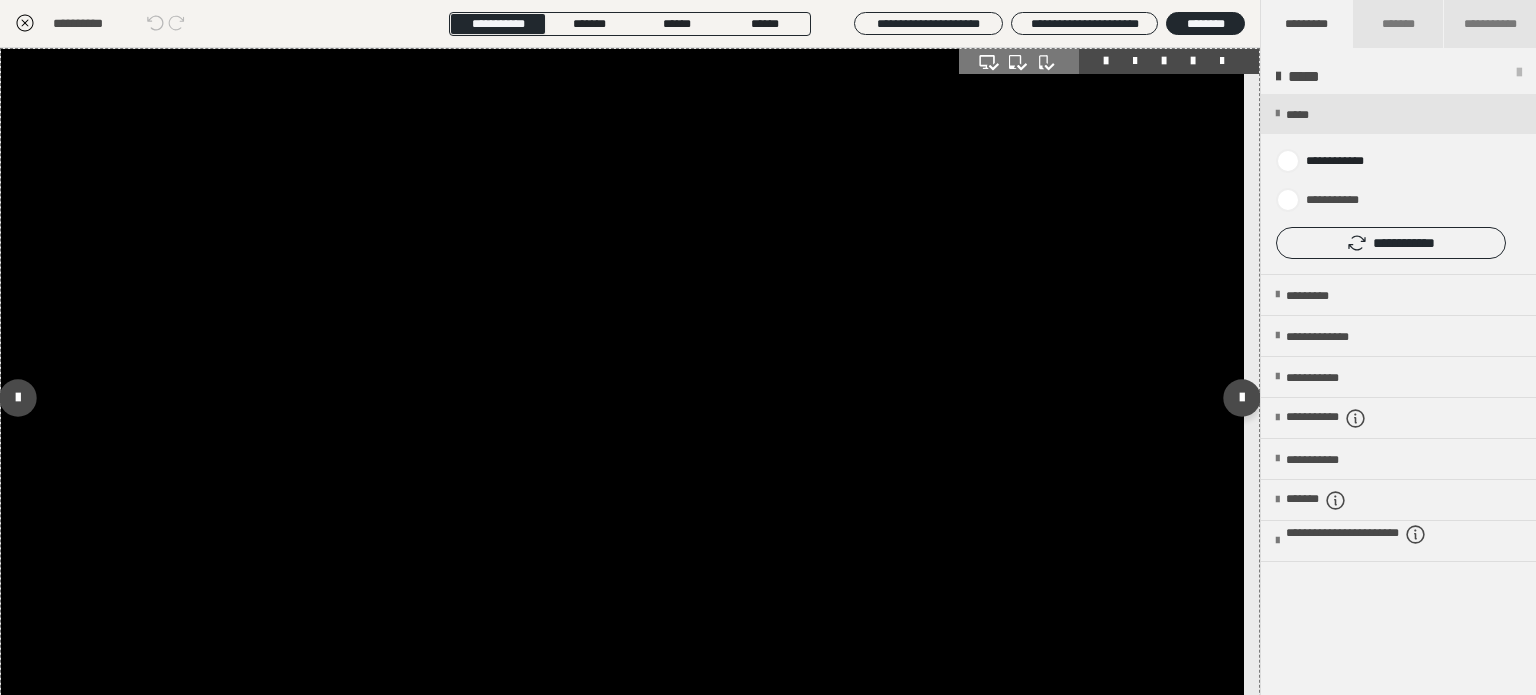 click at bounding box center (622, 398) 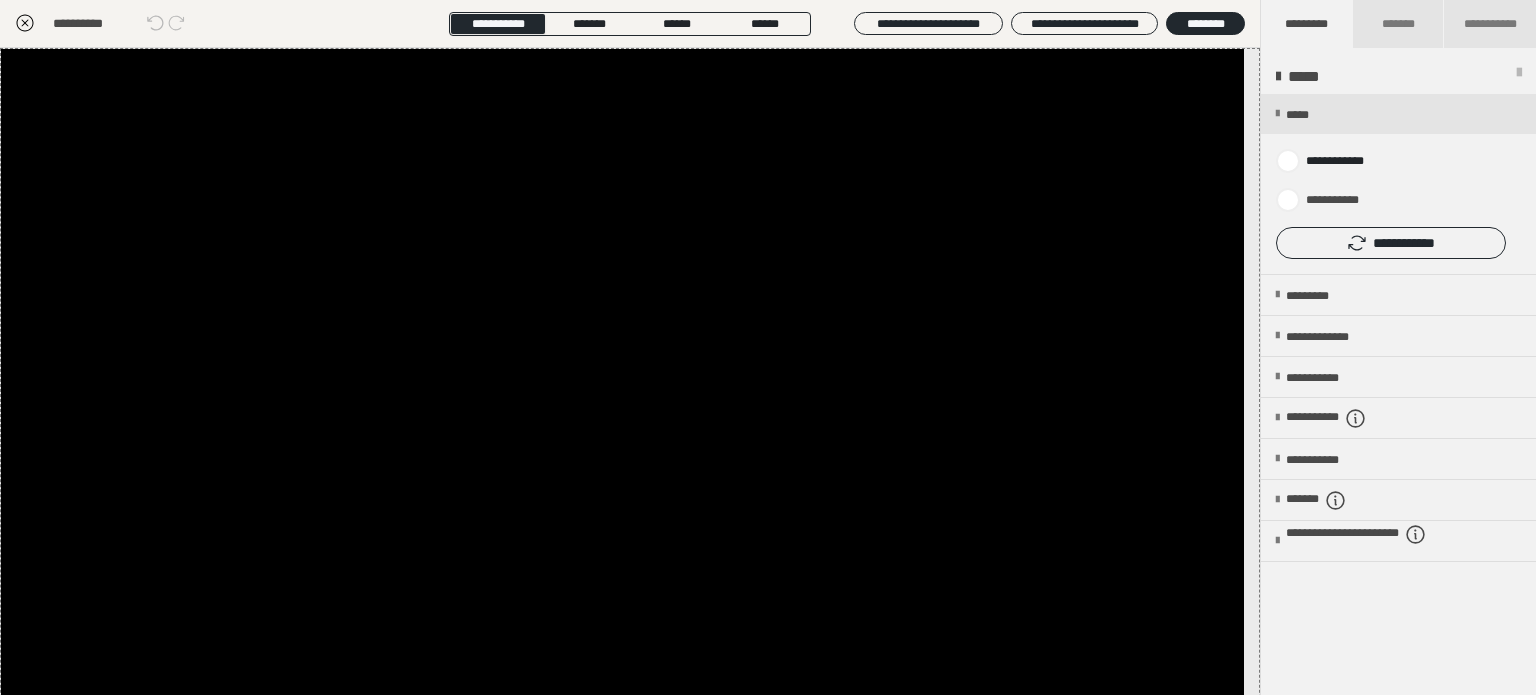 click 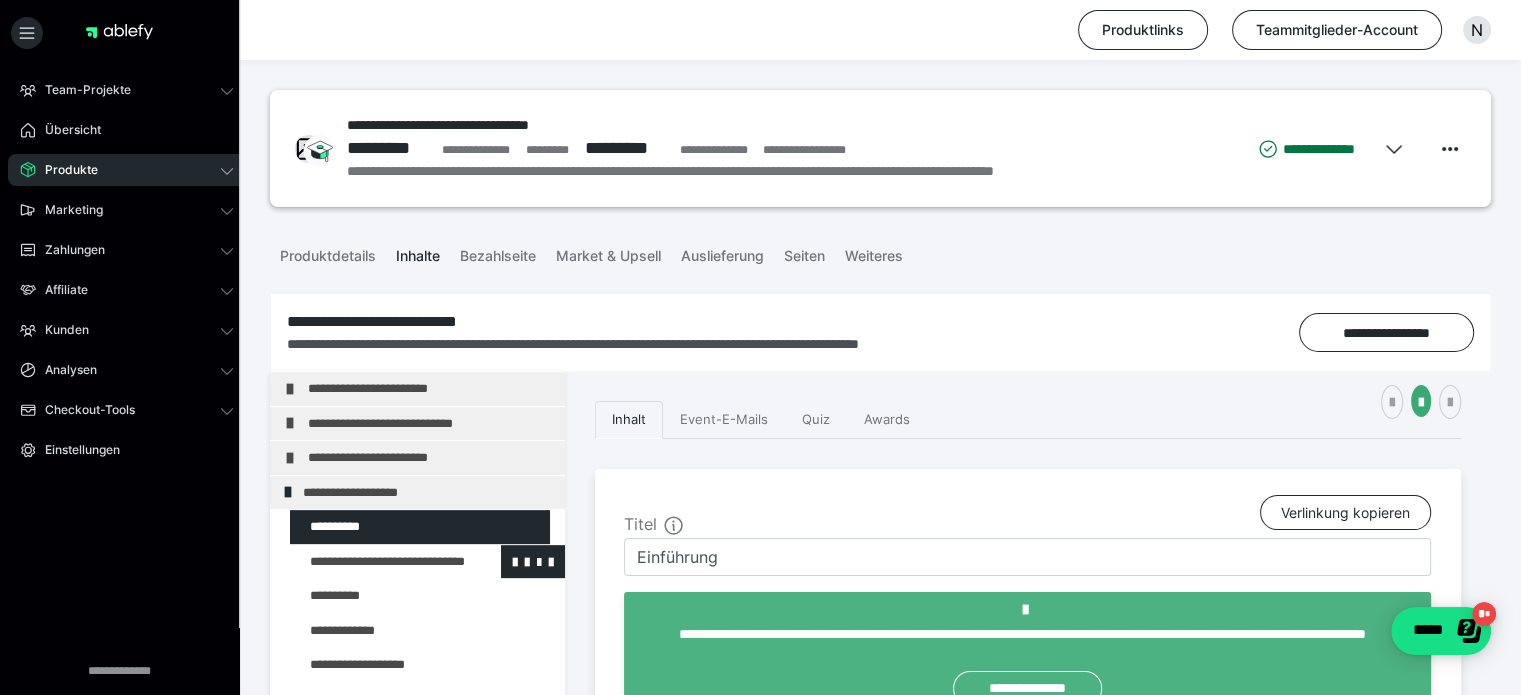 scroll, scrollTop: 1074, scrollLeft: 0, axis: vertical 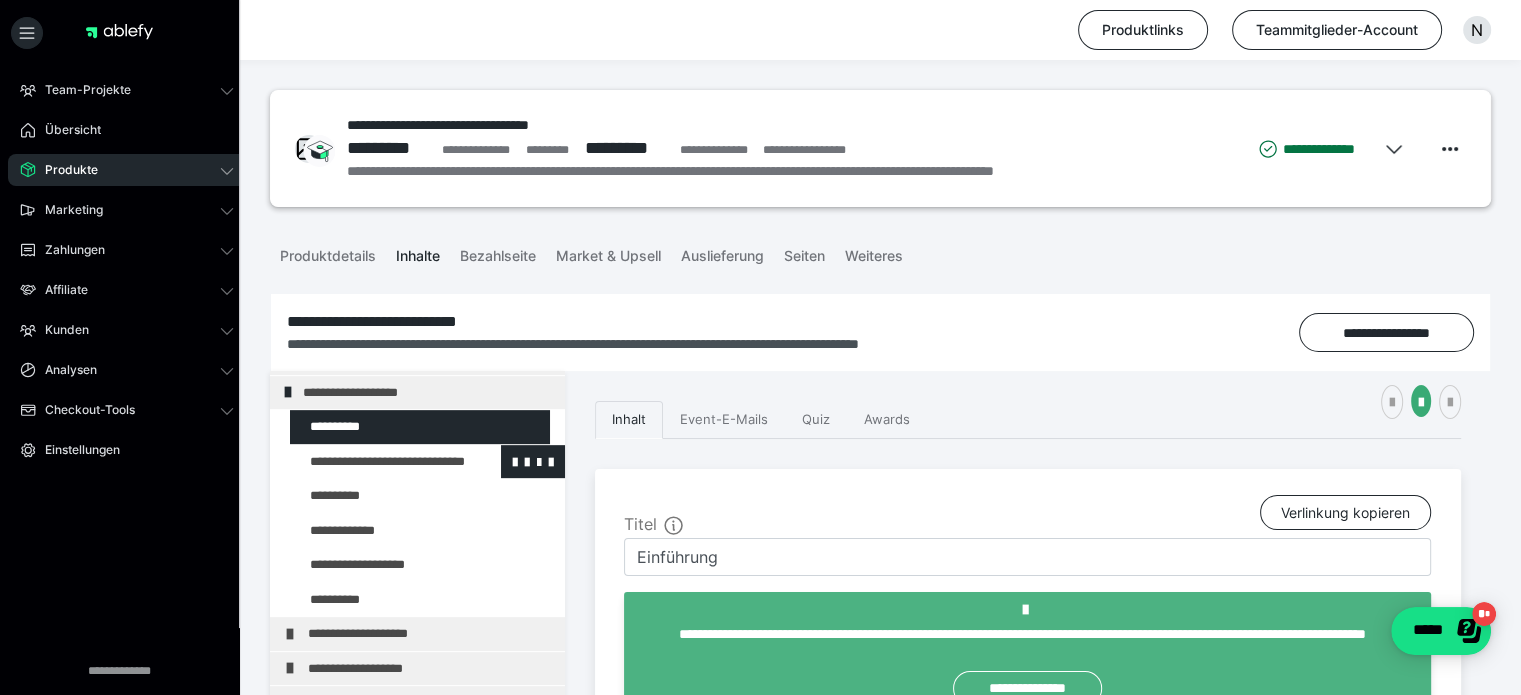 click at bounding box center (375, 462) 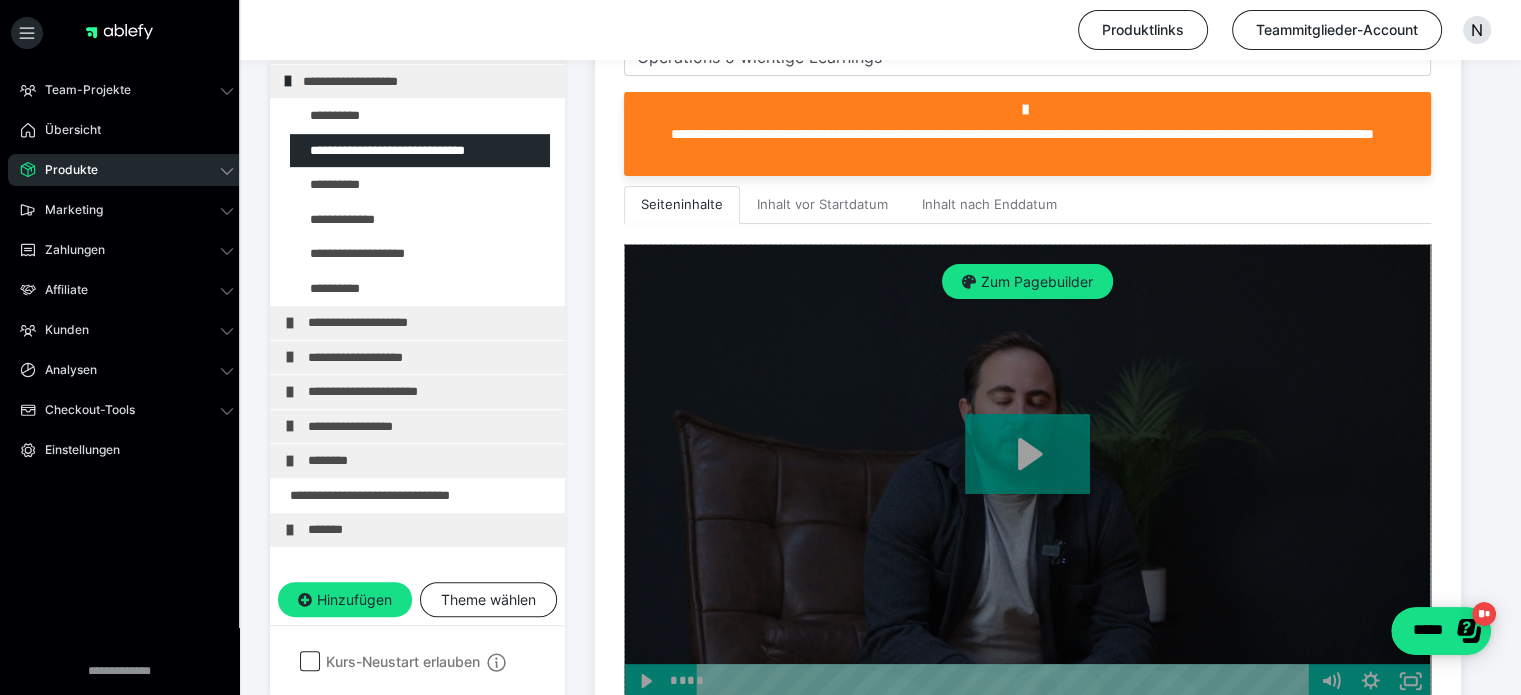 scroll, scrollTop: 600, scrollLeft: 0, axis: vertical 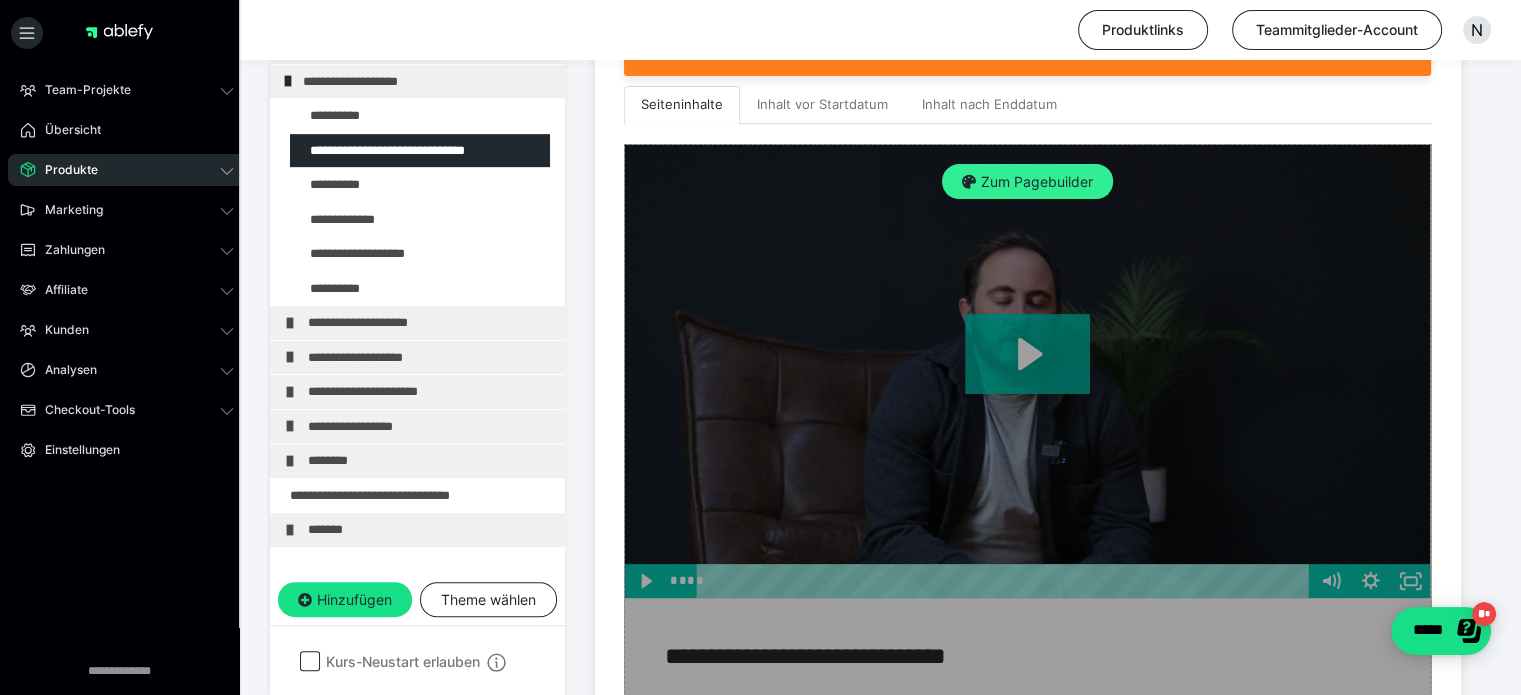 click on "Zum Pagebuilder" at bounding box center (1027, 182) 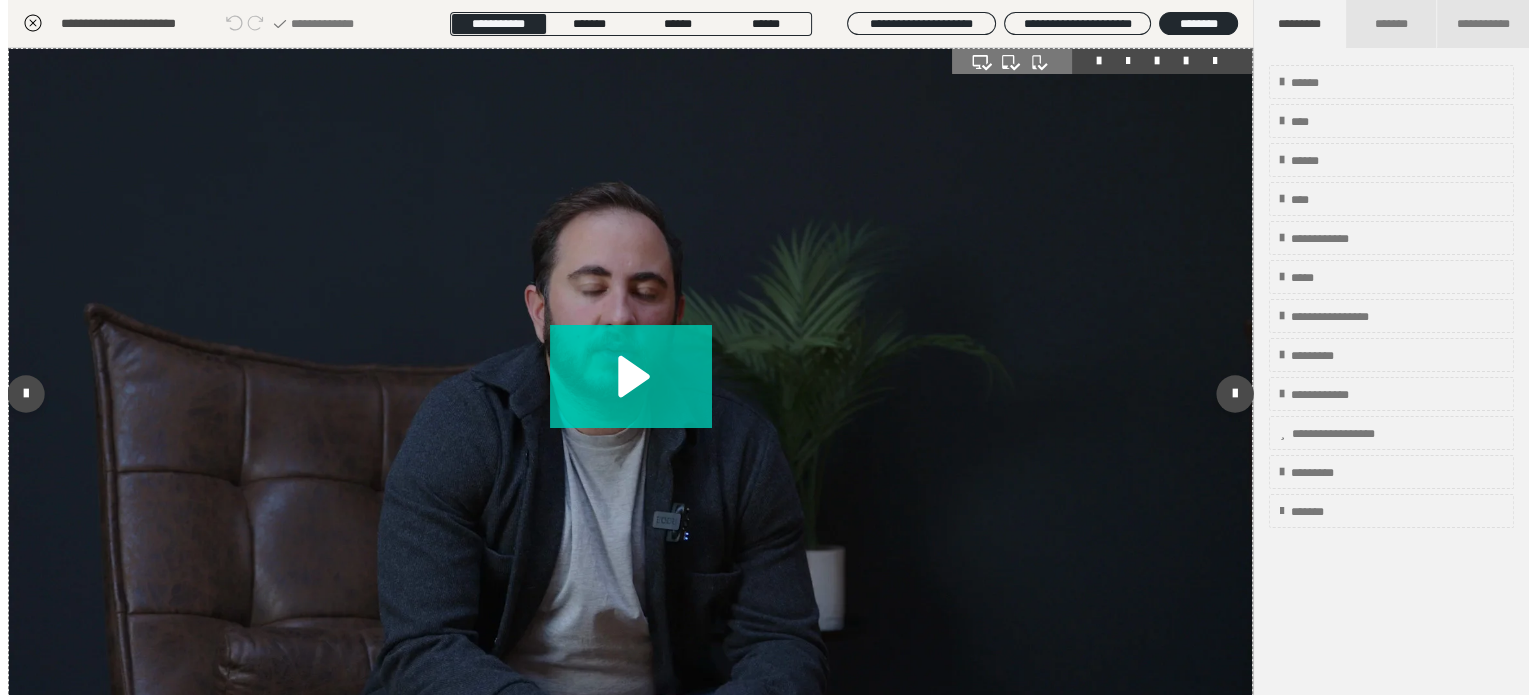 scroll, scrollTop: 311, scrollLeft: 0, axis: vertical 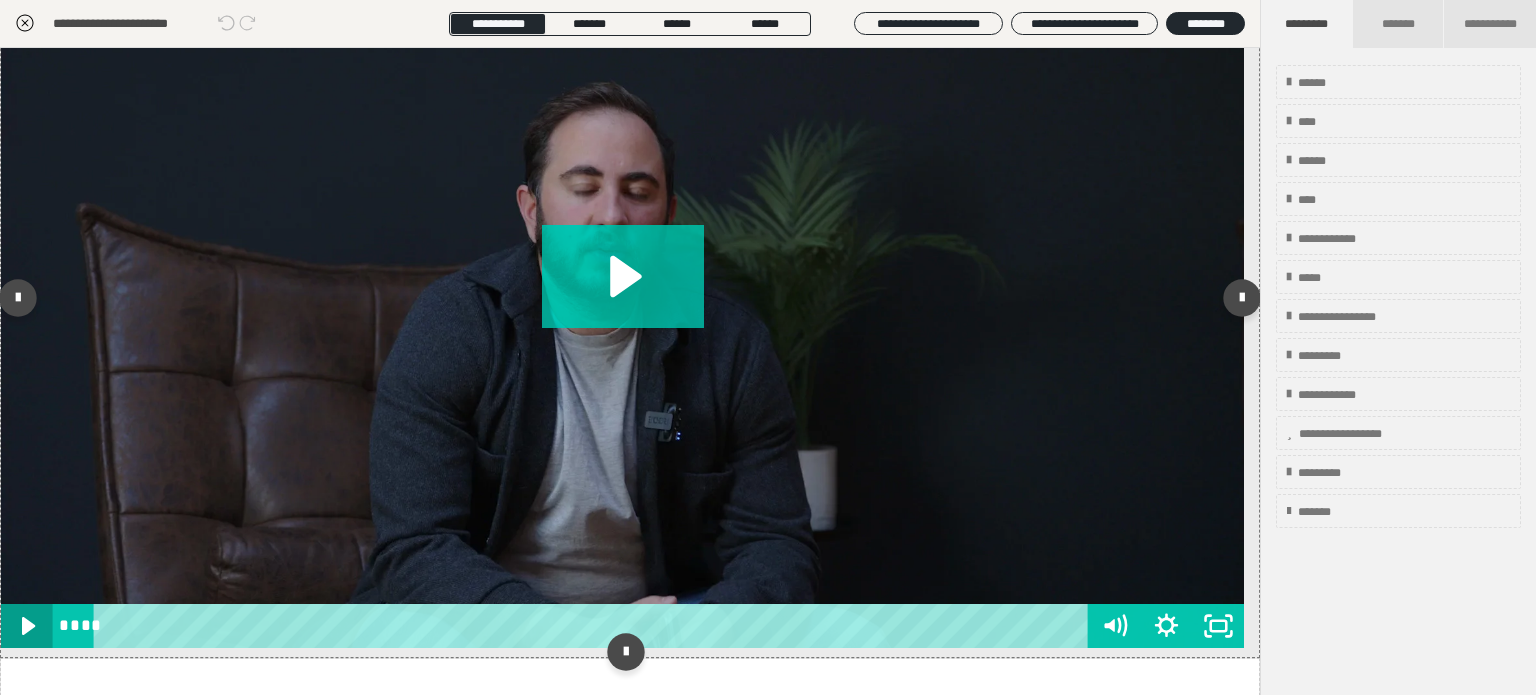 click 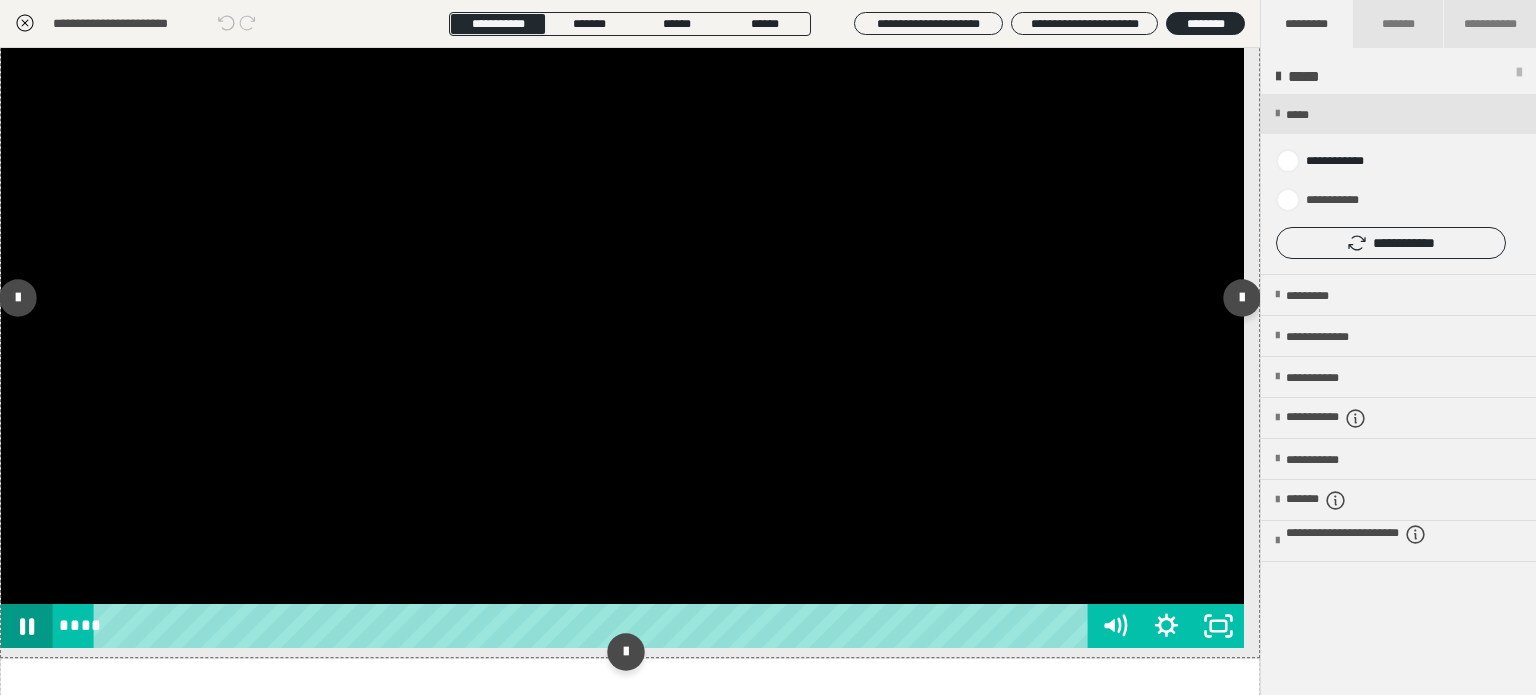 click 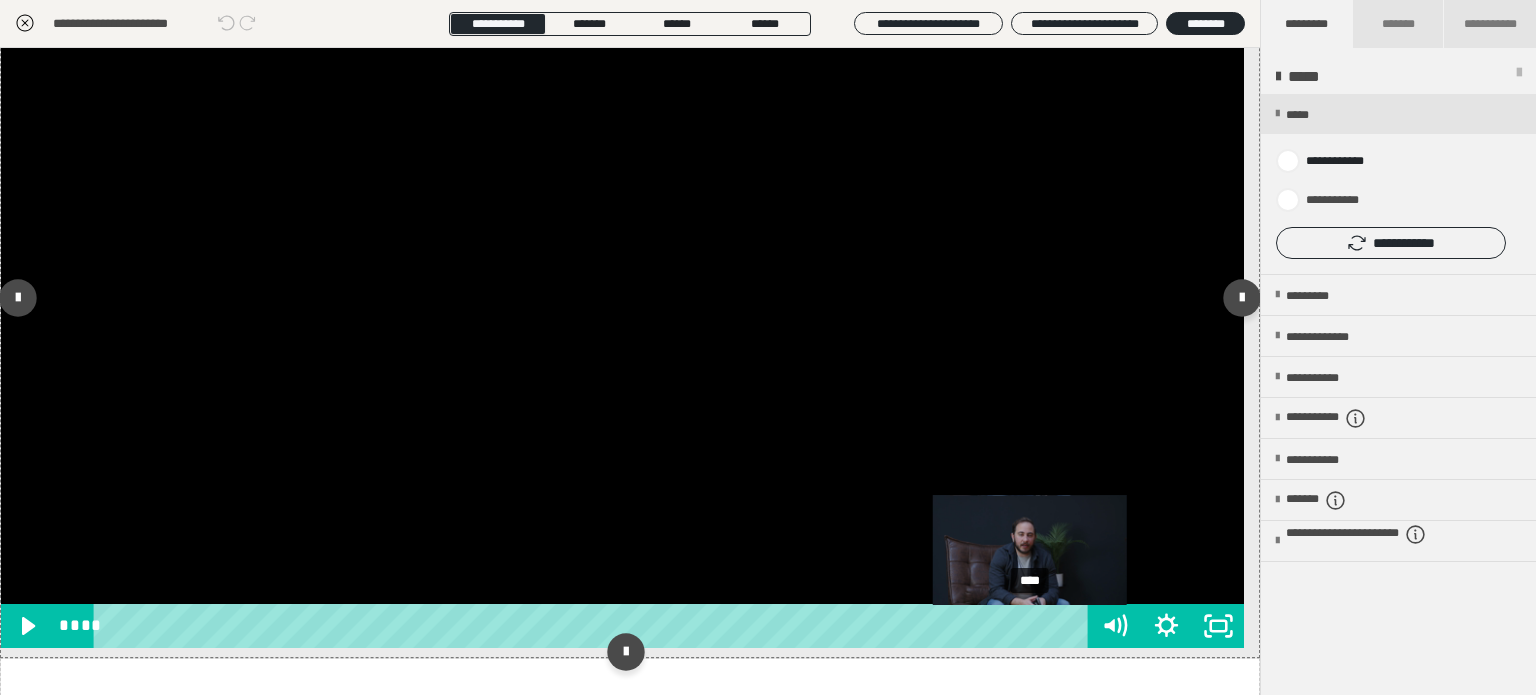 click on "****" at bounding box center [594, 626] 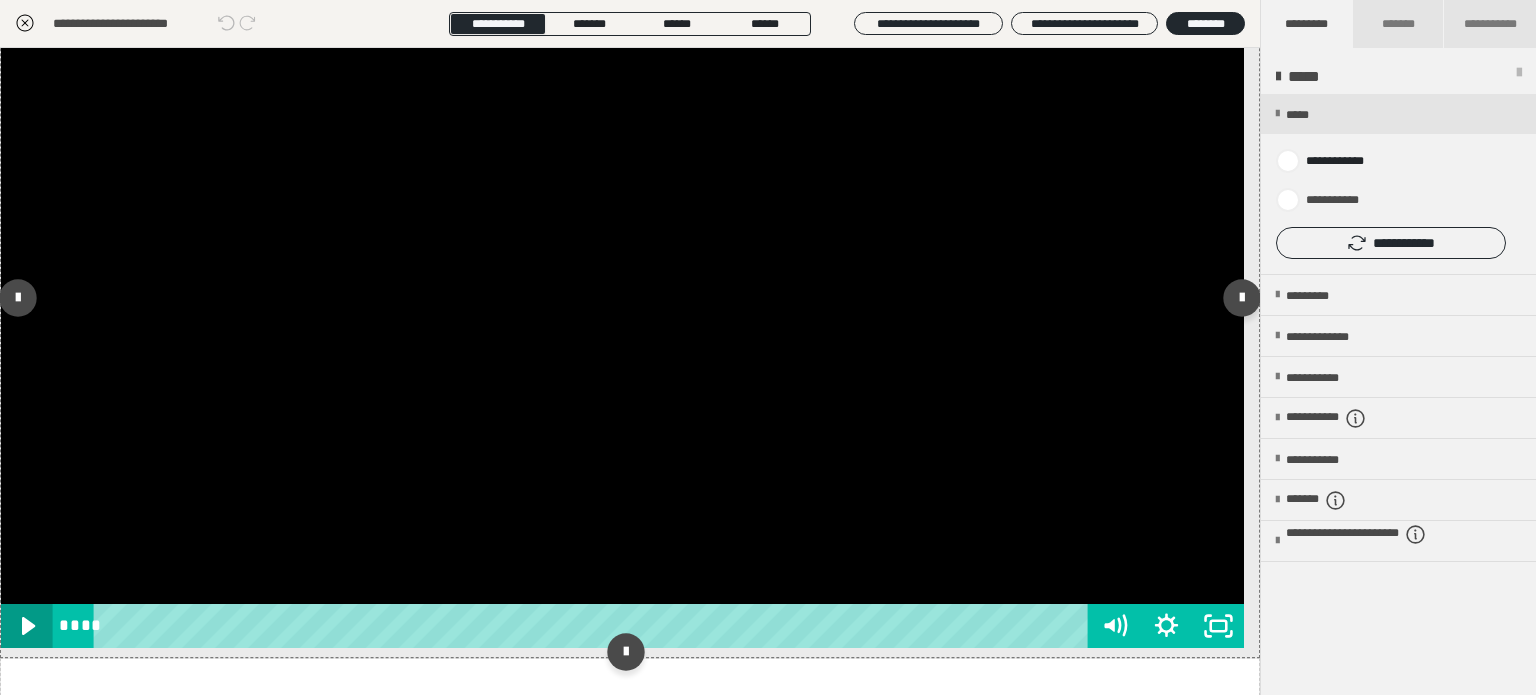 click 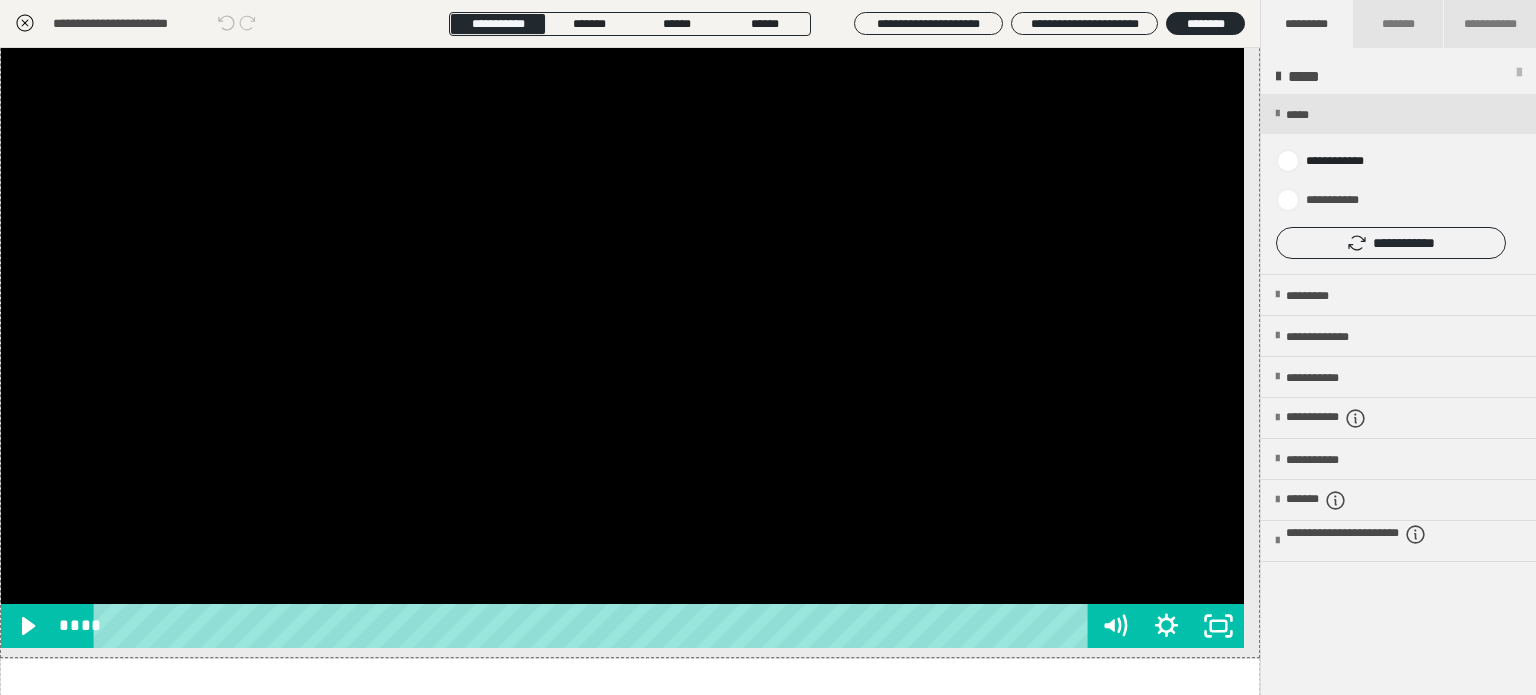 click 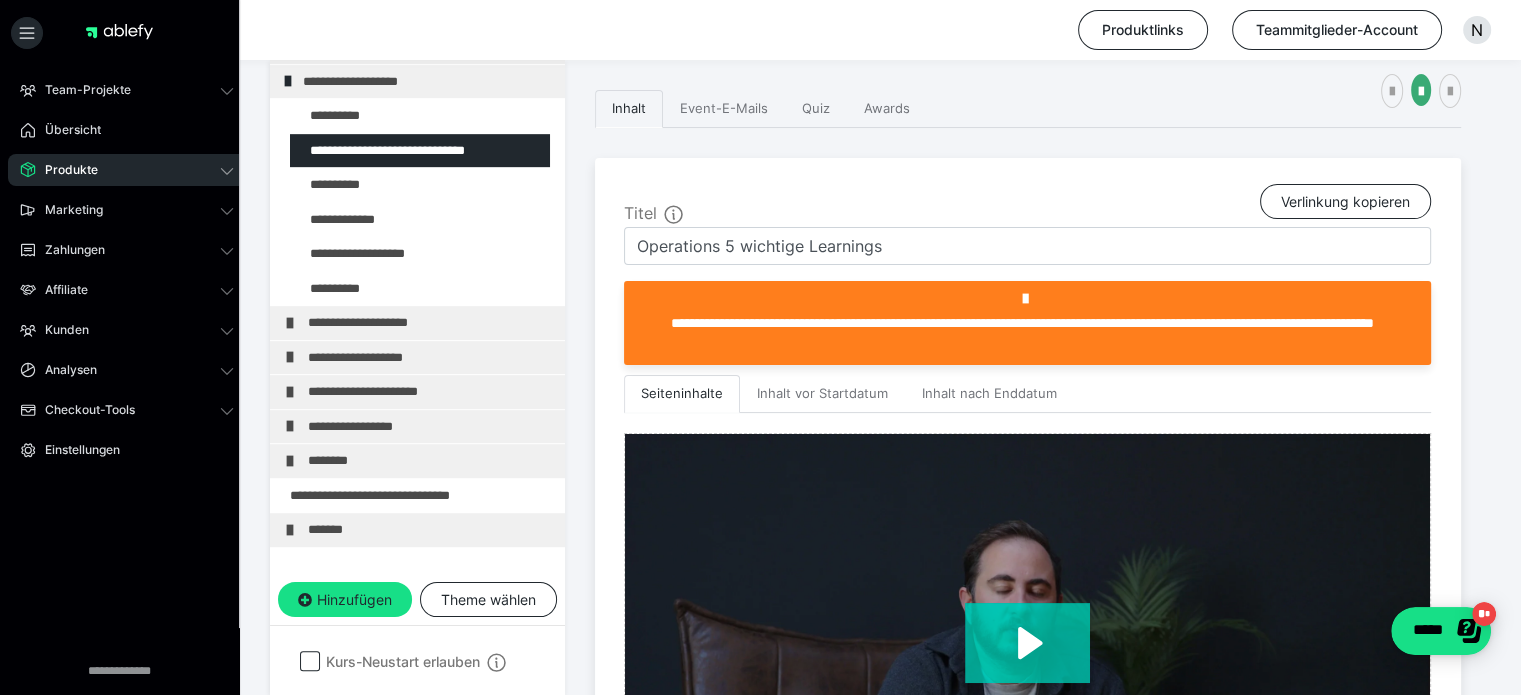 scroll, scrollTop: 974, scrollLeft: 0, axis: vertical 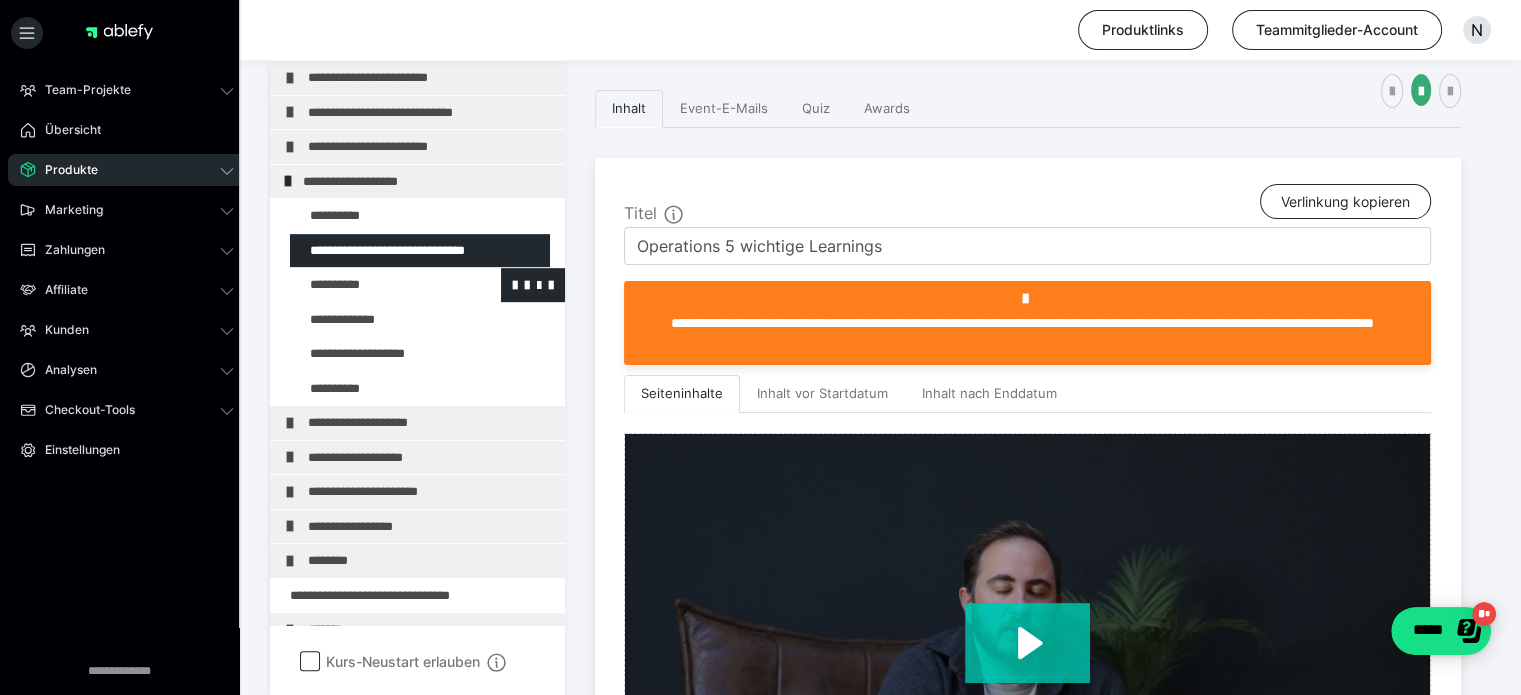 click at bounding box center (375, 285) 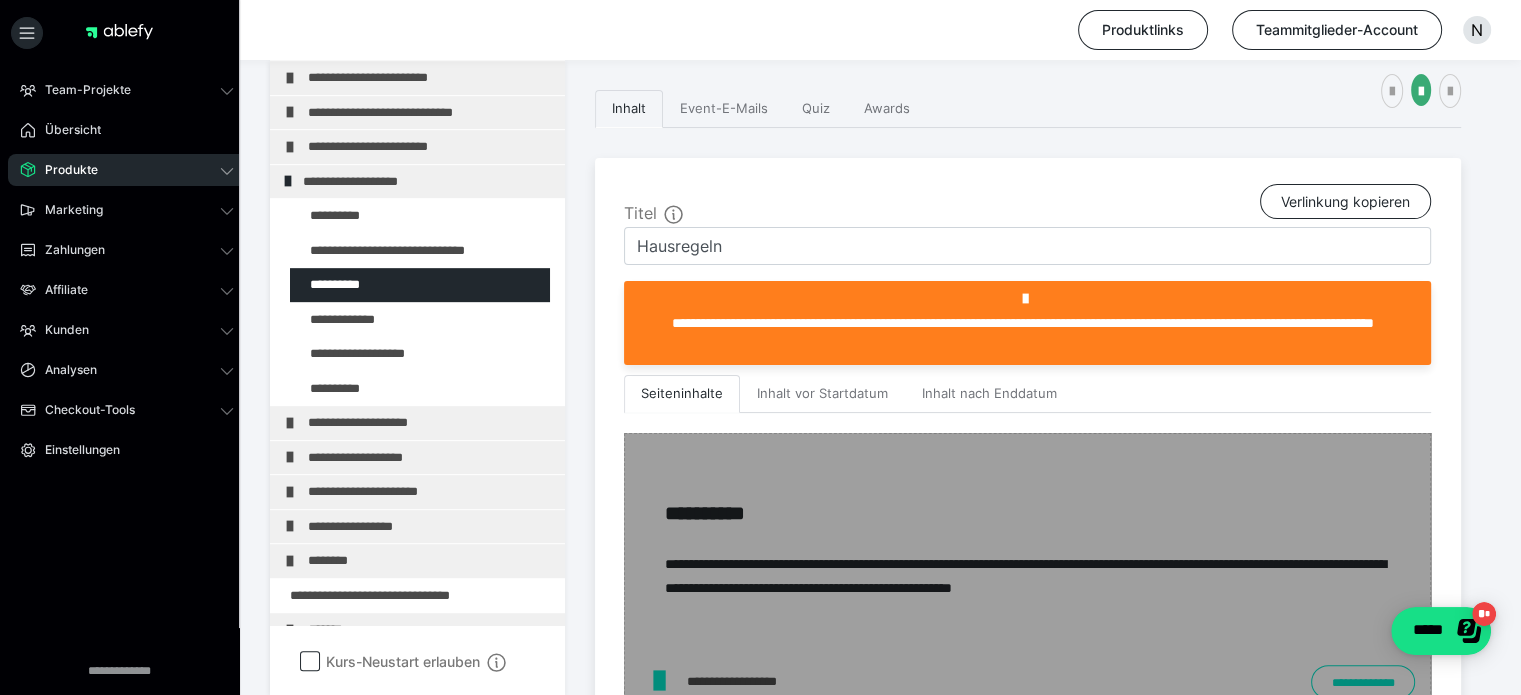 scroll, scrollTop: 511, scrollLeft: 0, axis: vertical 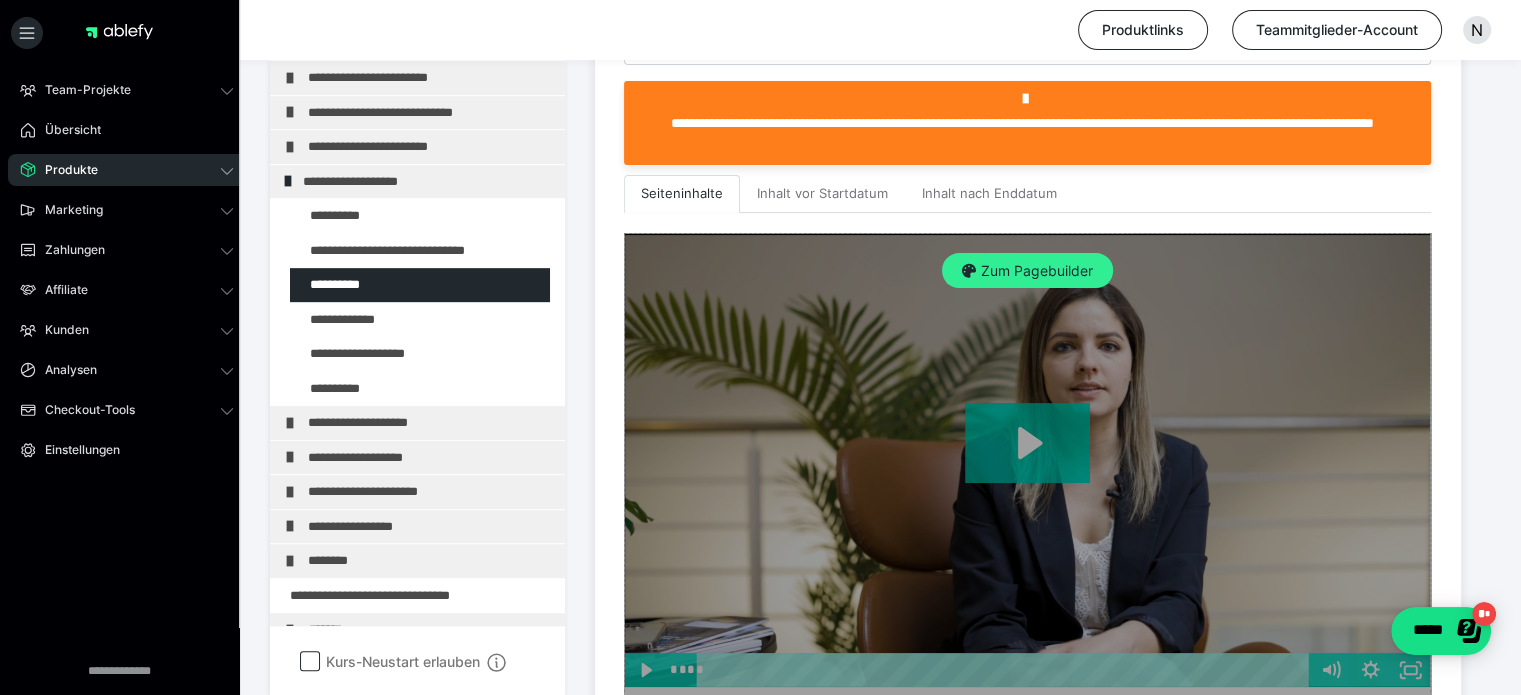 click on "Zum Pagebuilder" at bounding box center [1027, 271] 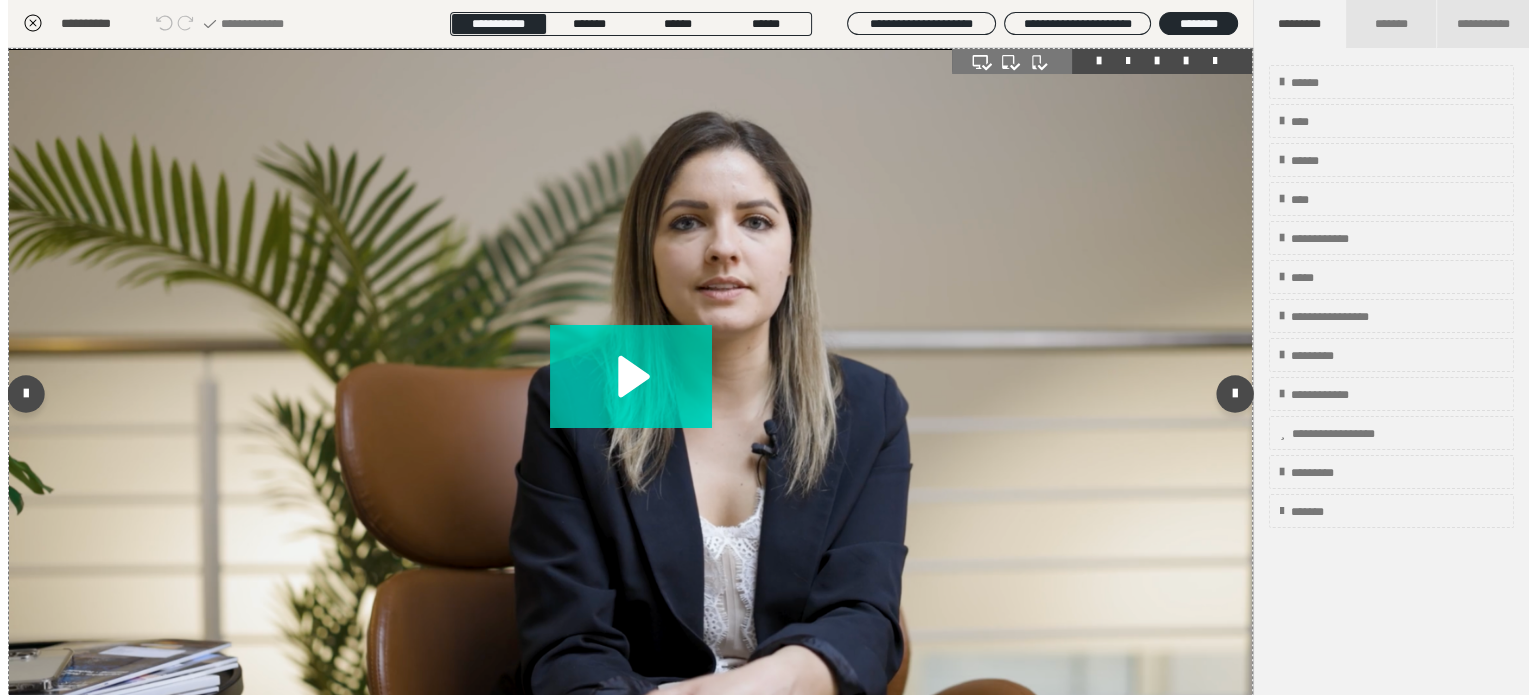 scroll, scrollTop: 311, scrollLeft: 0, axis: vertical 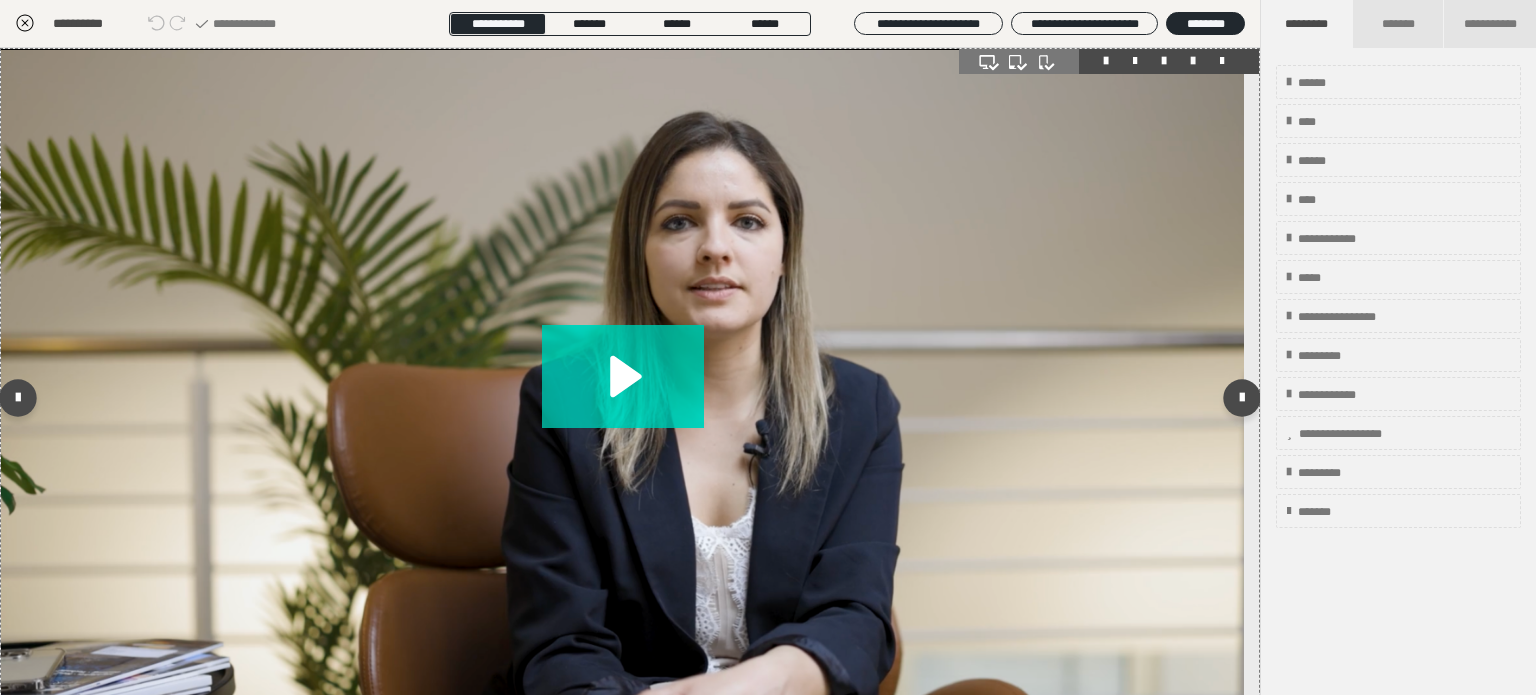 click at bounding box center [1193, 61] 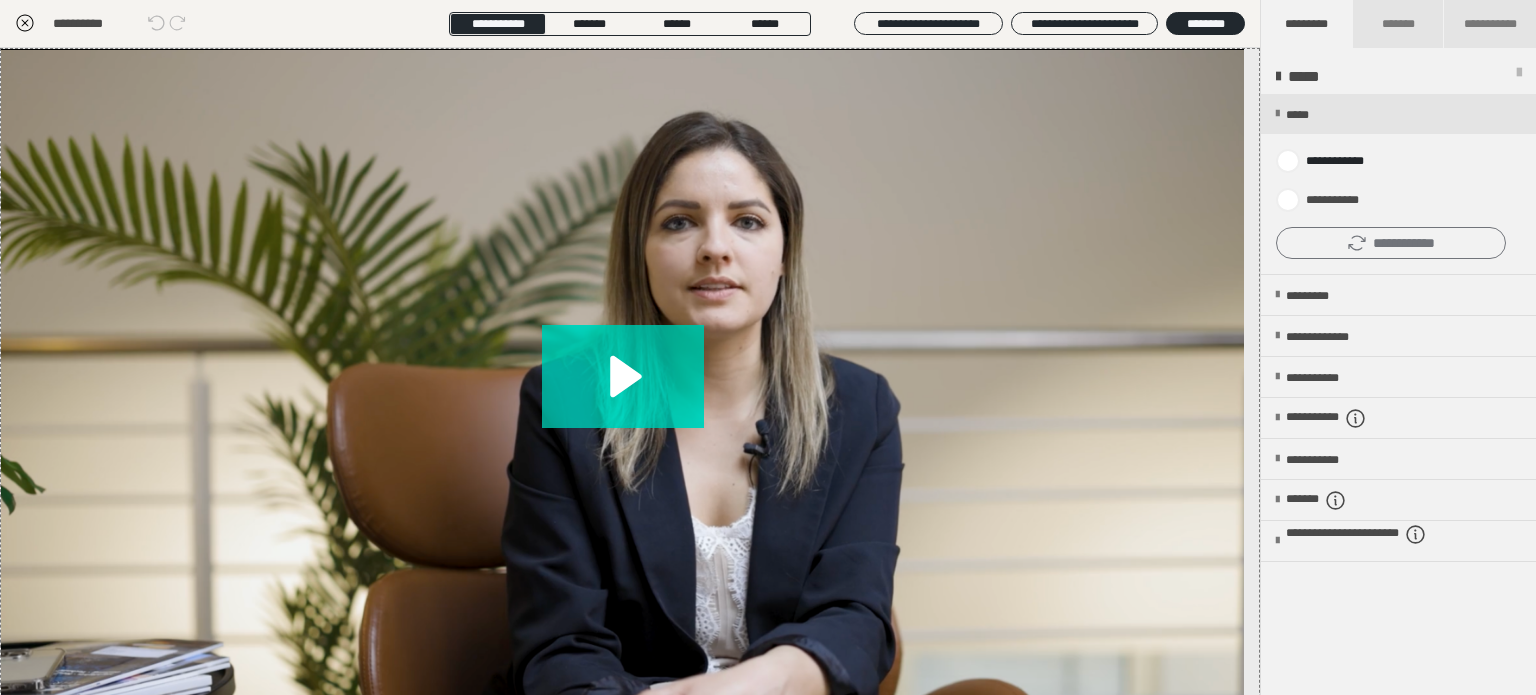 click on "**********" at bounding box center (1391, 243) 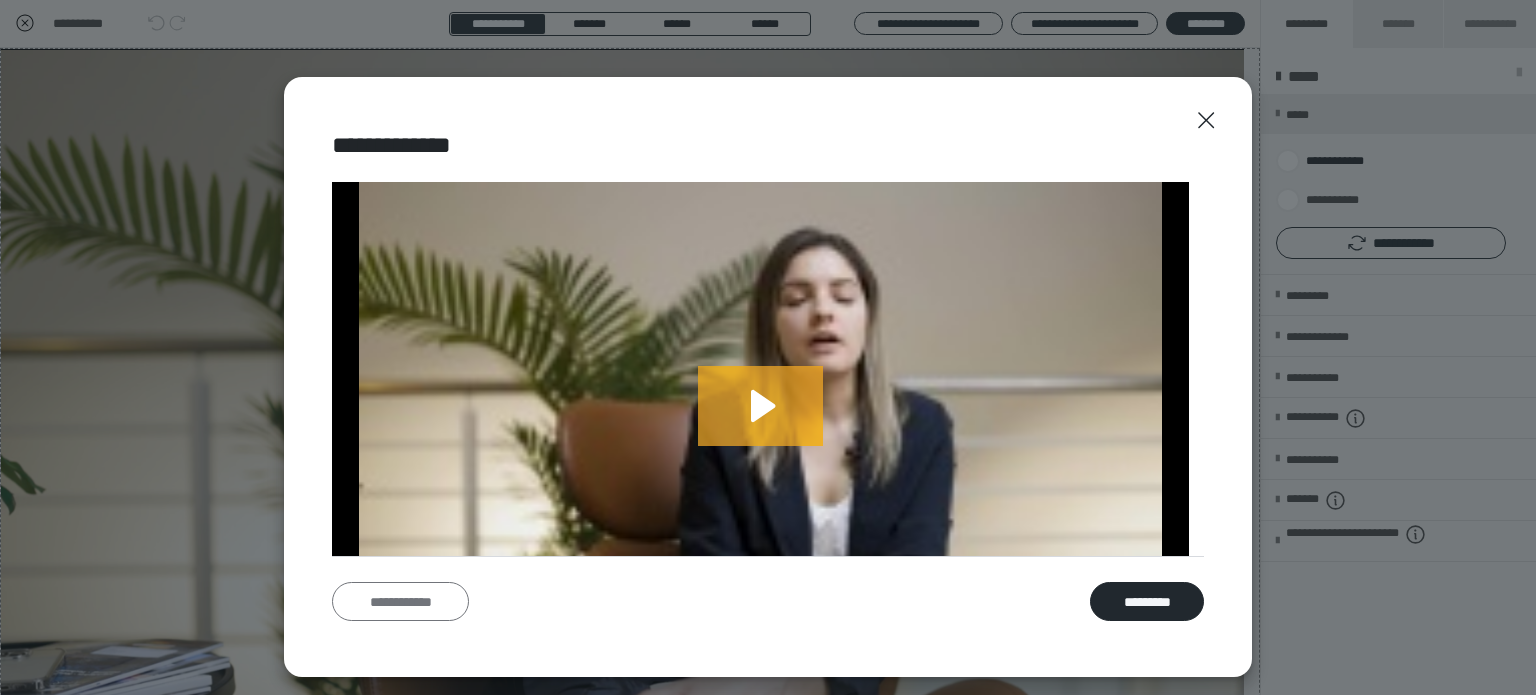 click on "**********" at bounding box center (400, 602) 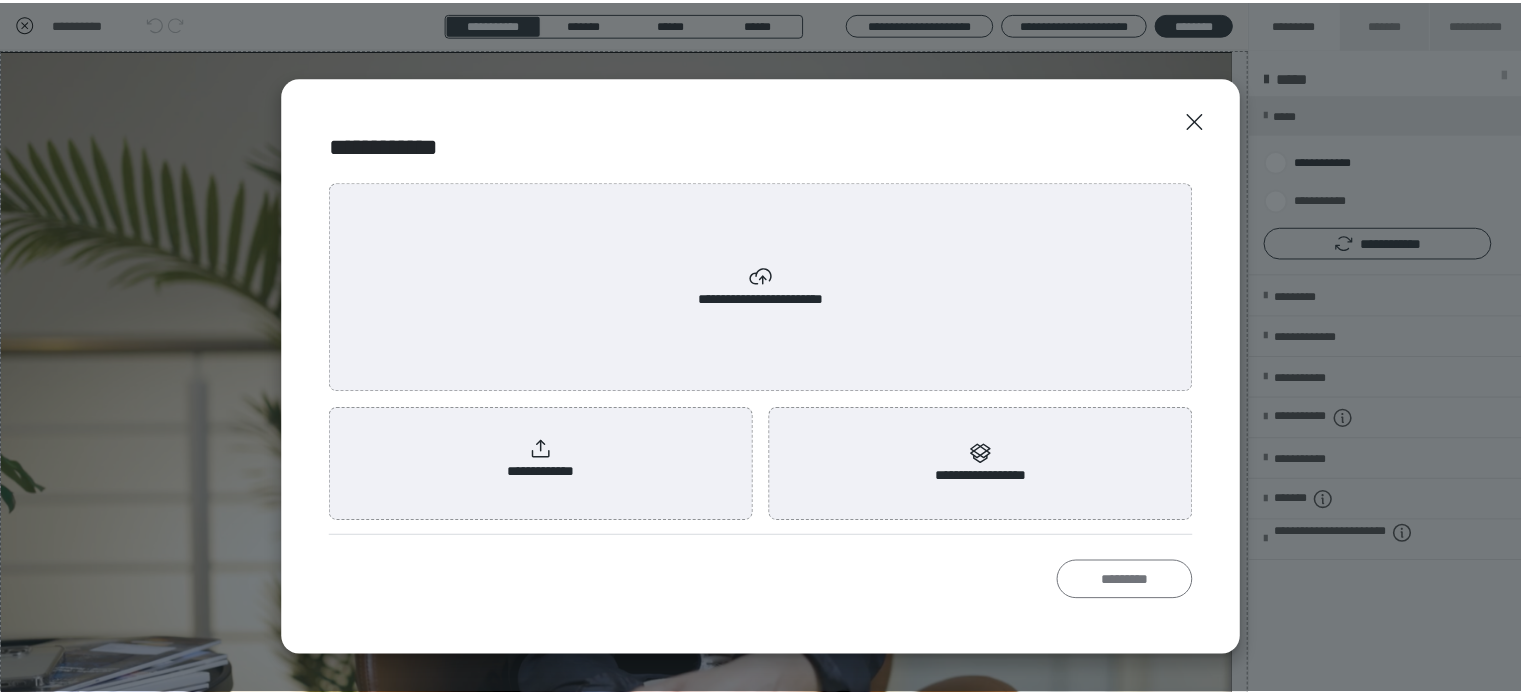 scroll, scrollTop: 0, scrollLeft: 0, axis: both 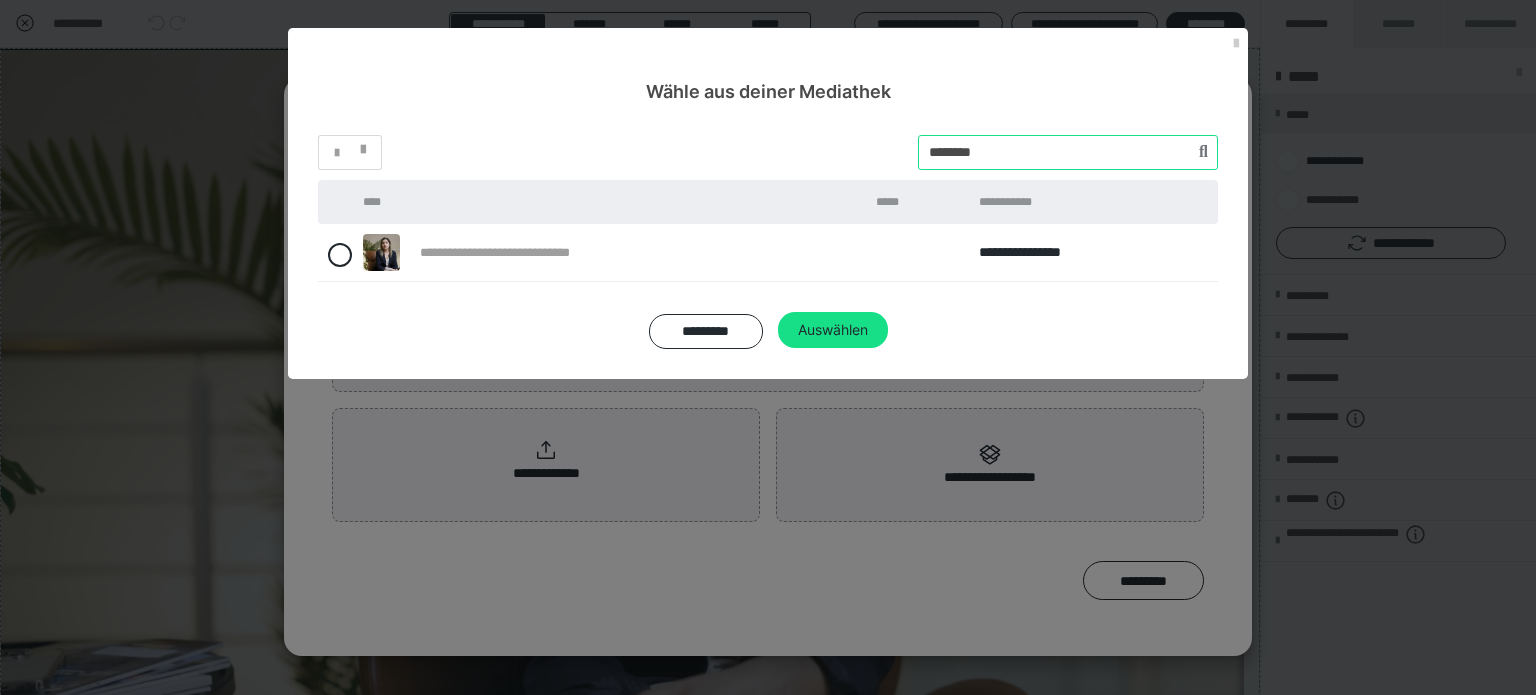 drag, startPoint x: 964, startPoint y: 145, endPoint x: 880, endPoint y: 136, distance: 84.48077 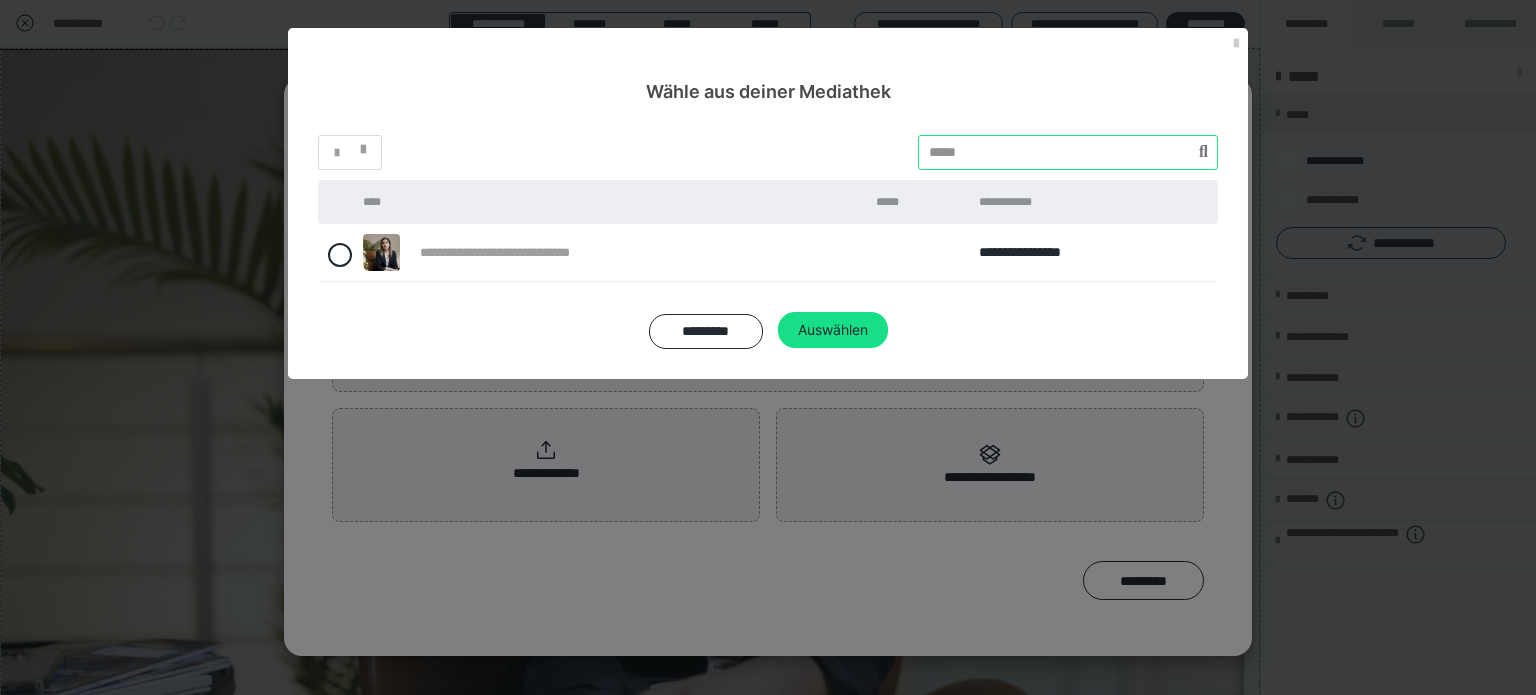 paste on "********" 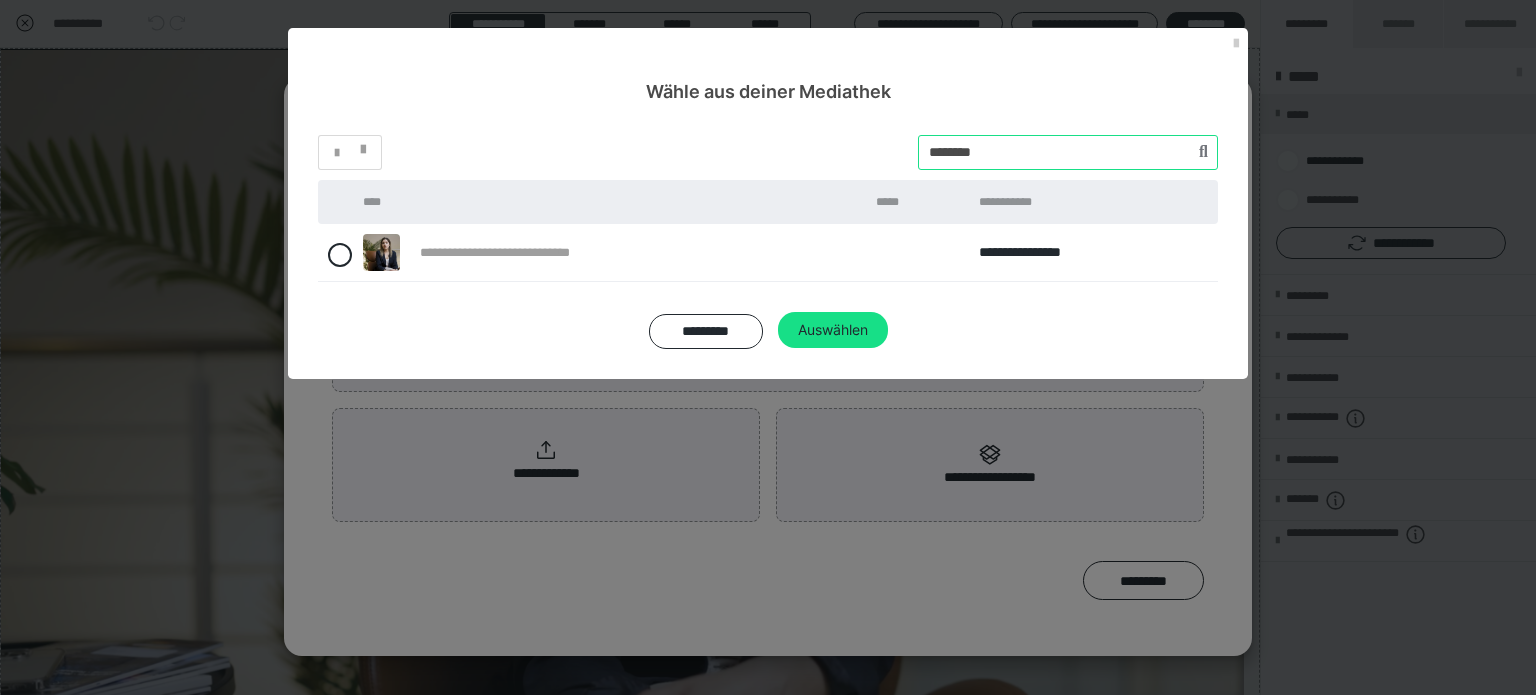 type on "********" 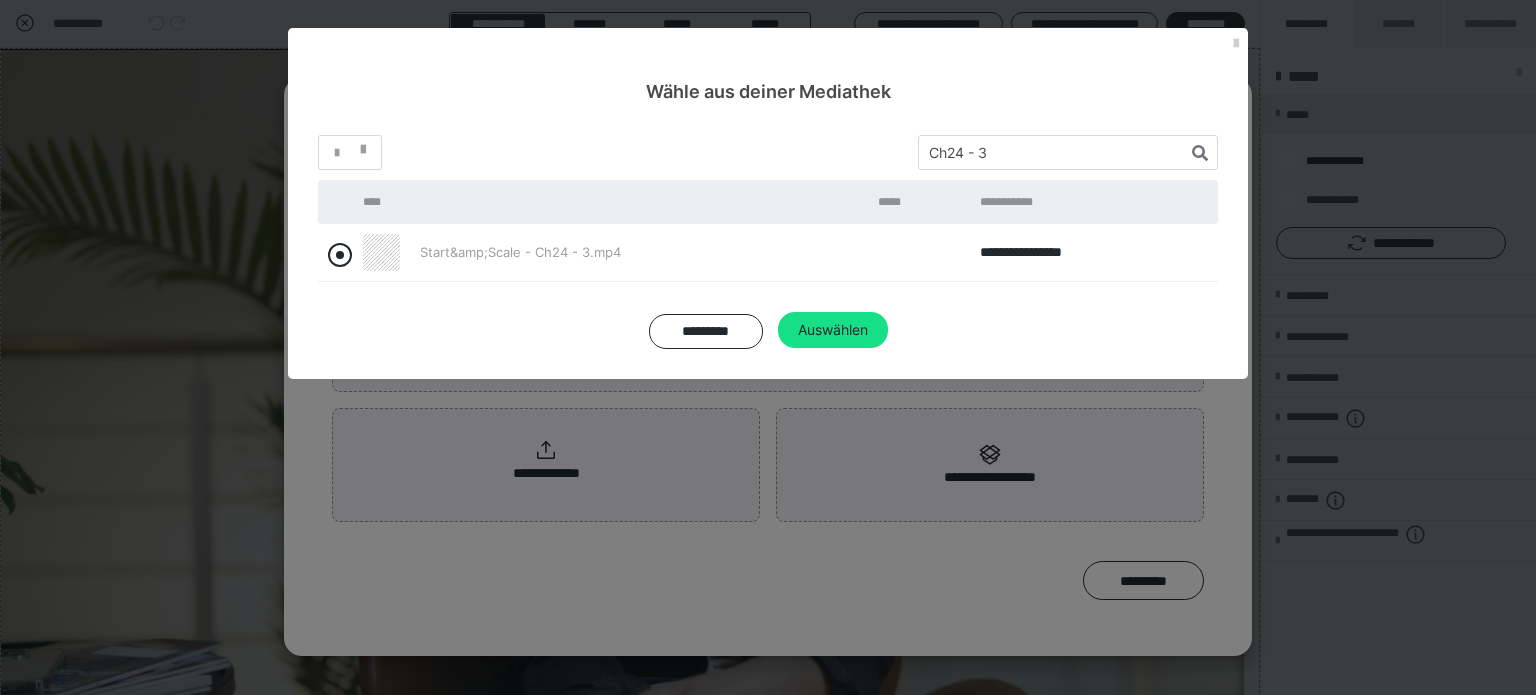 click at bounding box center [340, 255] 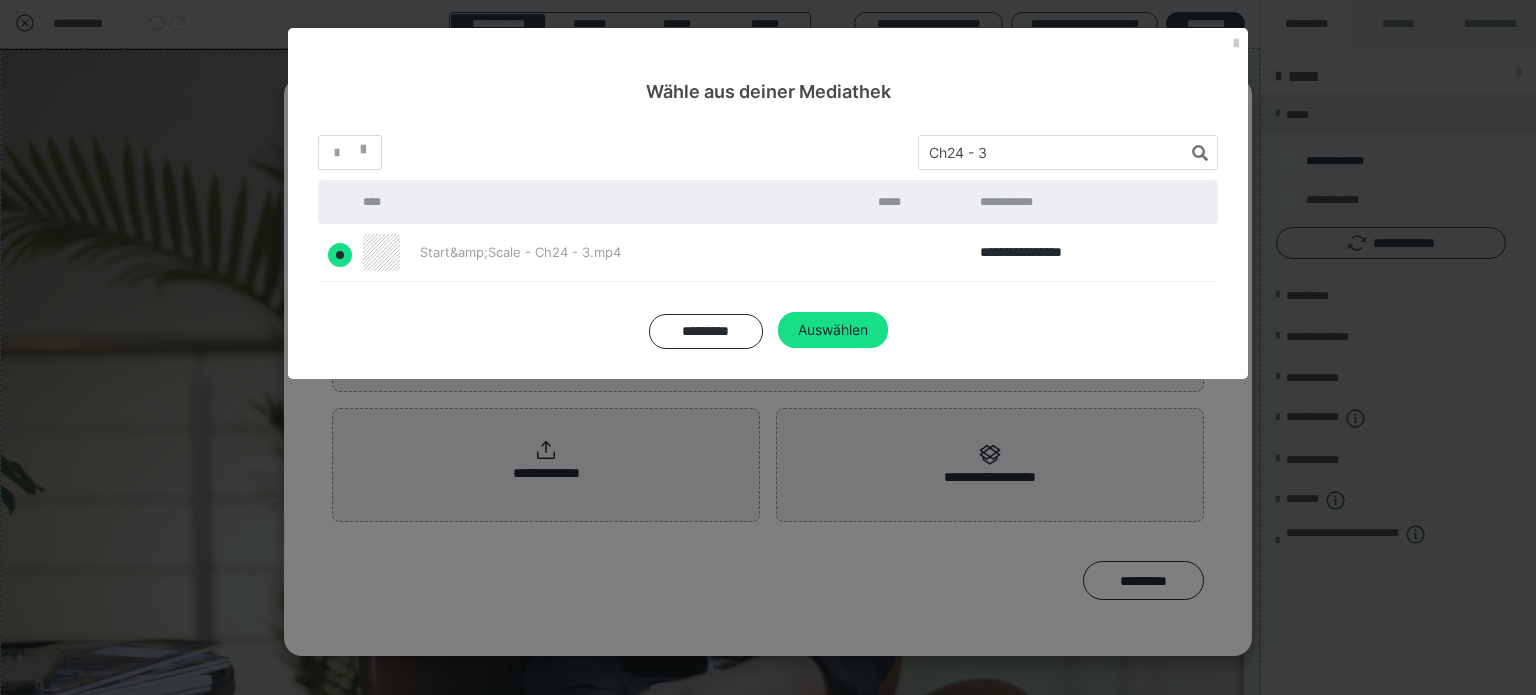 radio on "true" 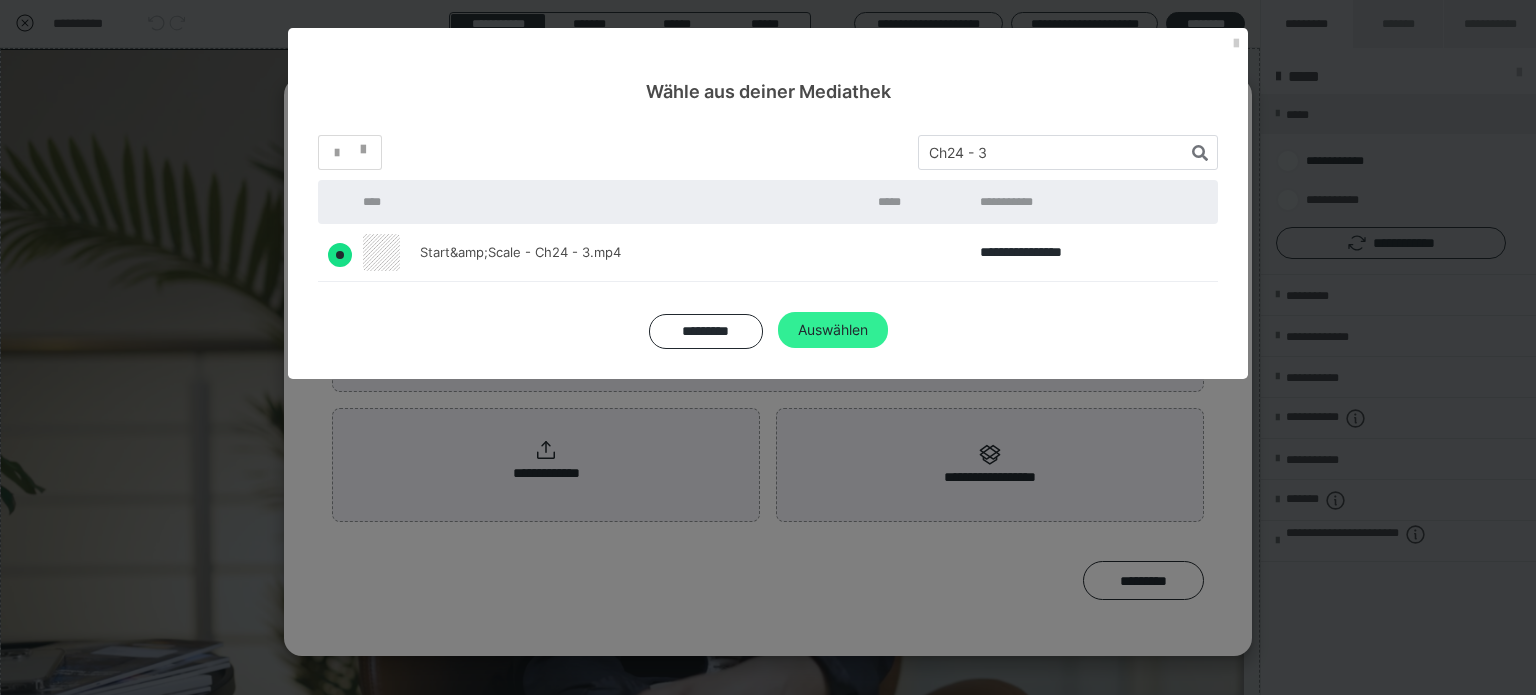 click on "Auswählen" at bounding box center [833, 330] 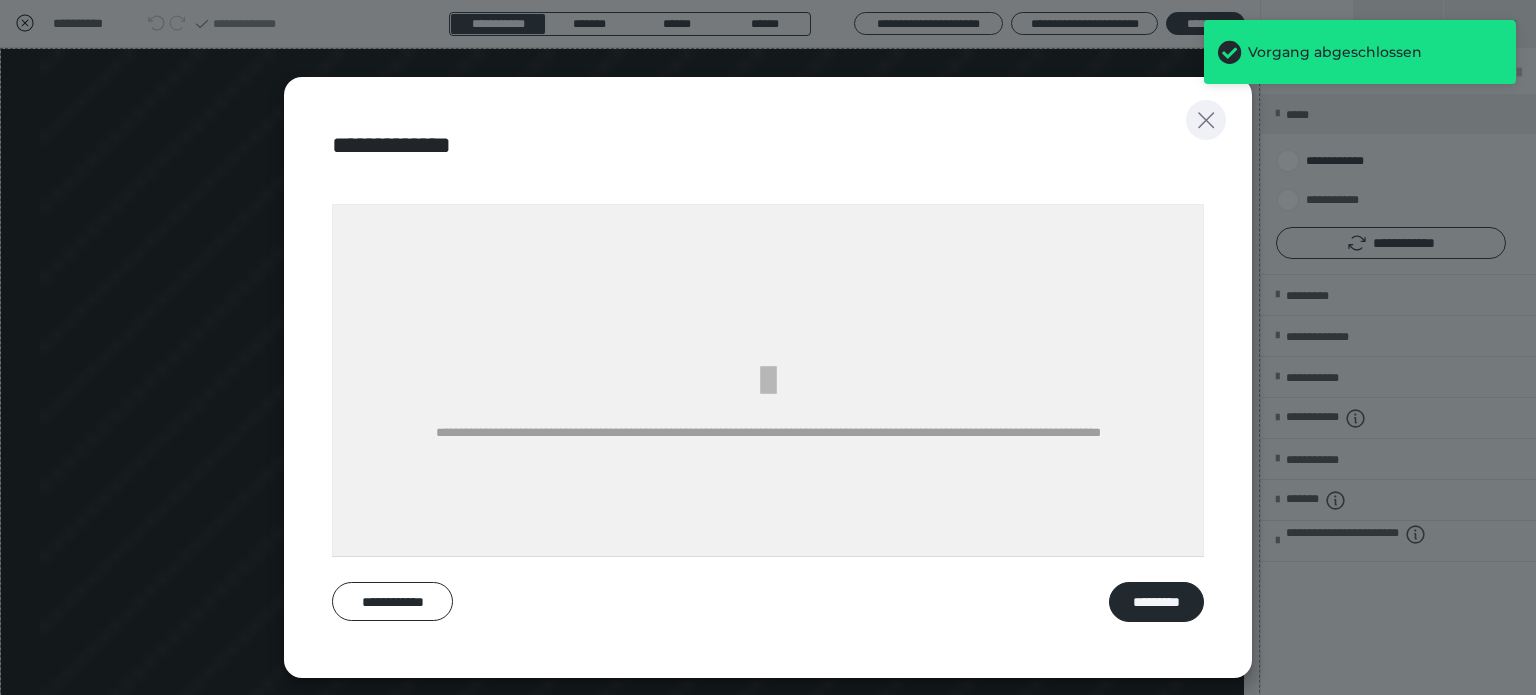 click 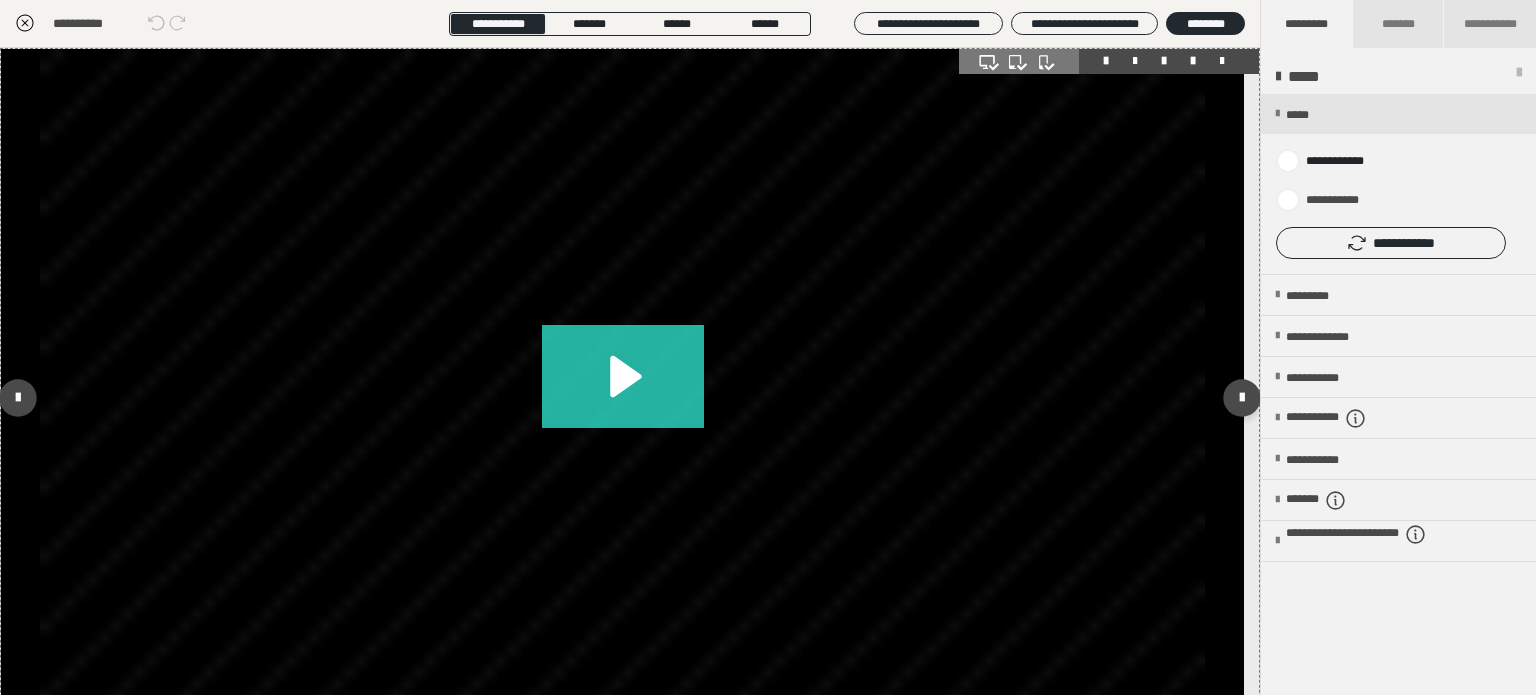 click 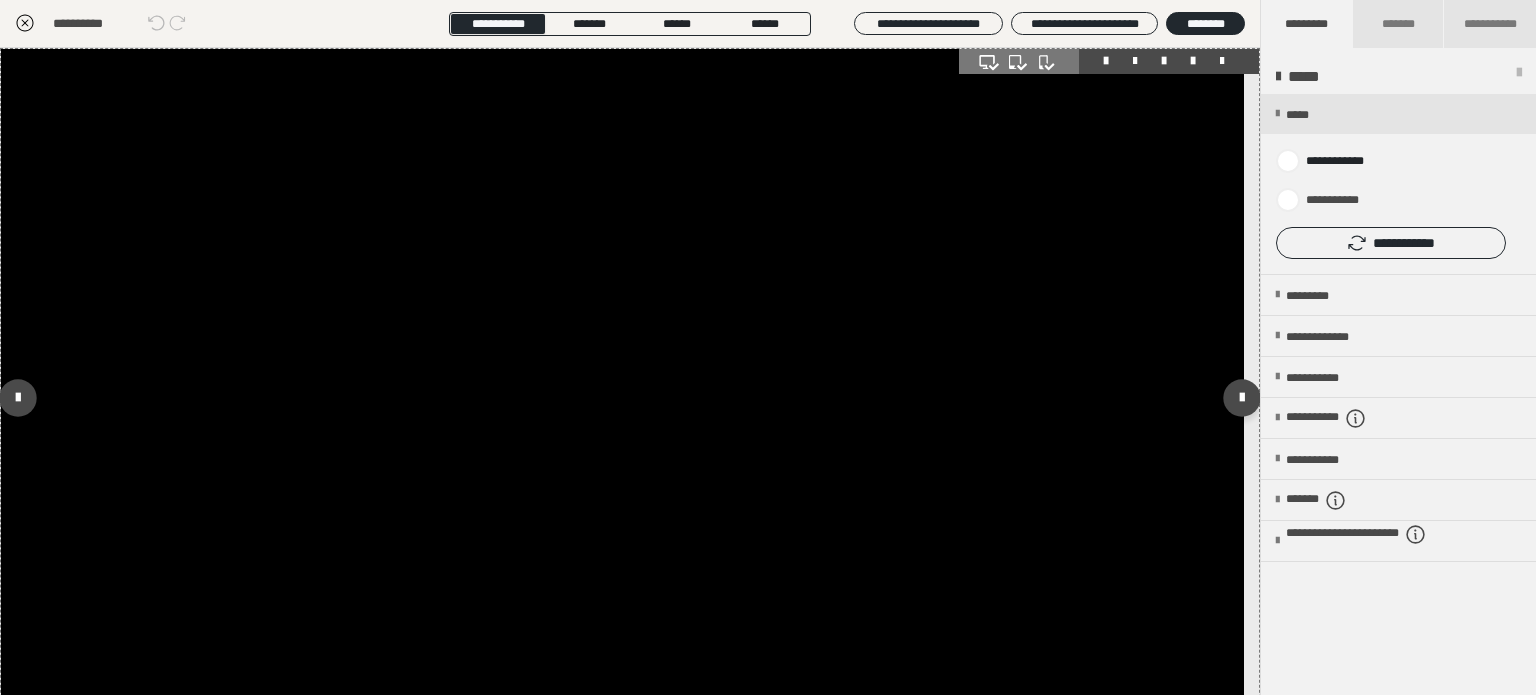 click at bounding box center (622, 398) 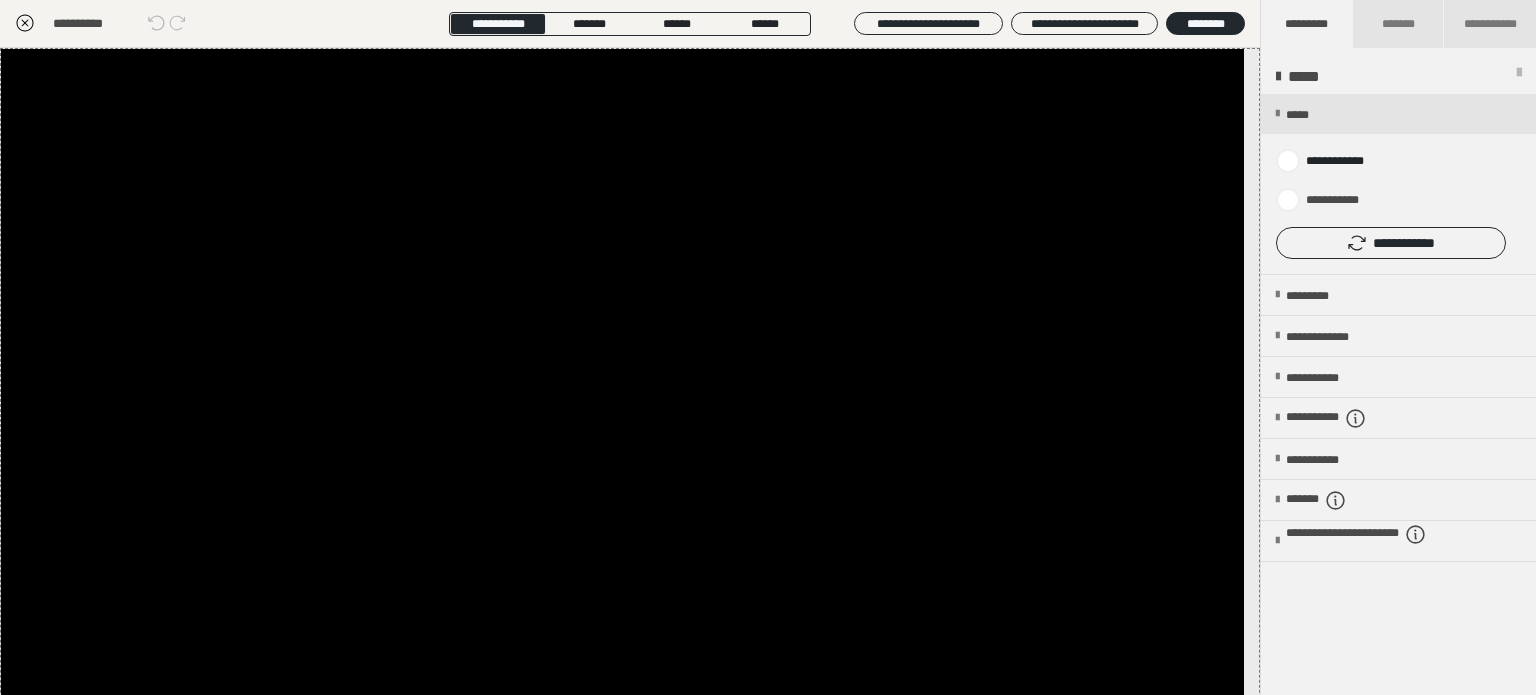 click 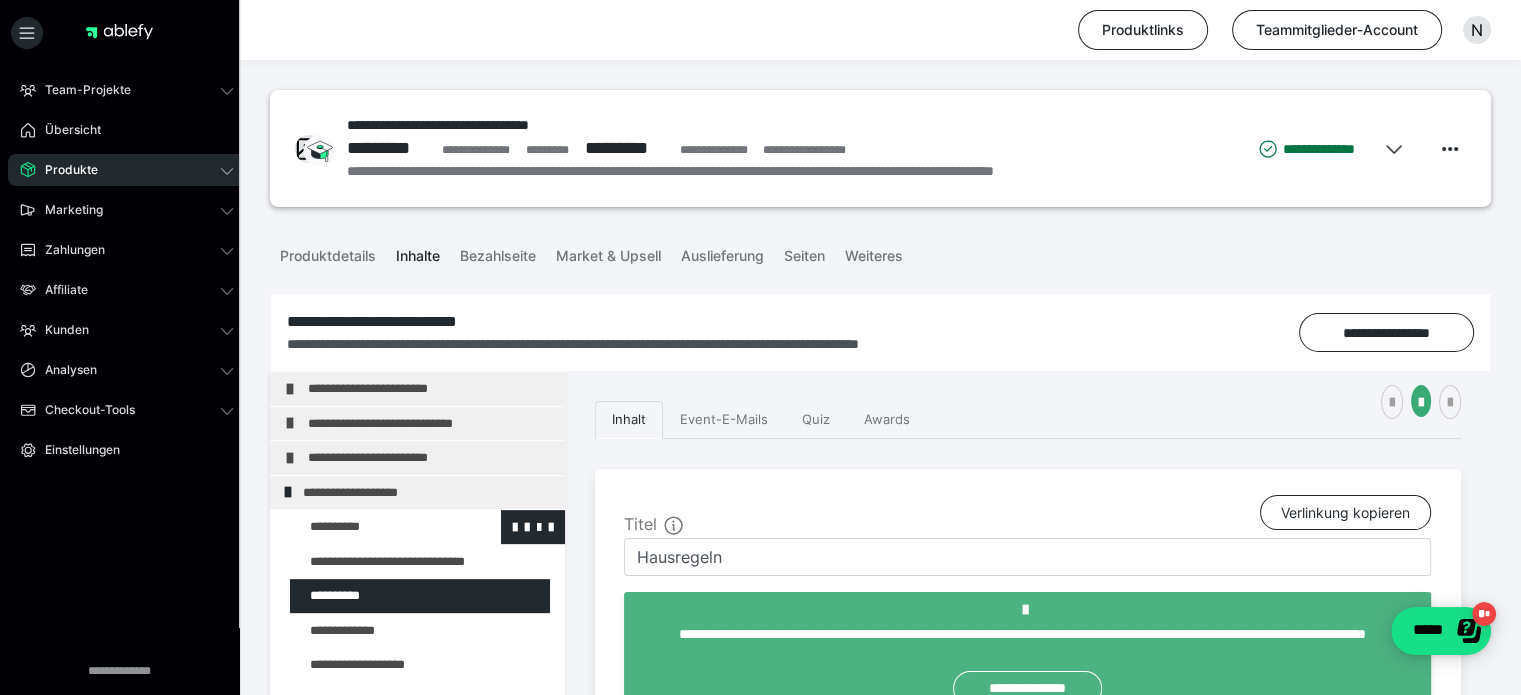 click at bounding box center [375, 631] 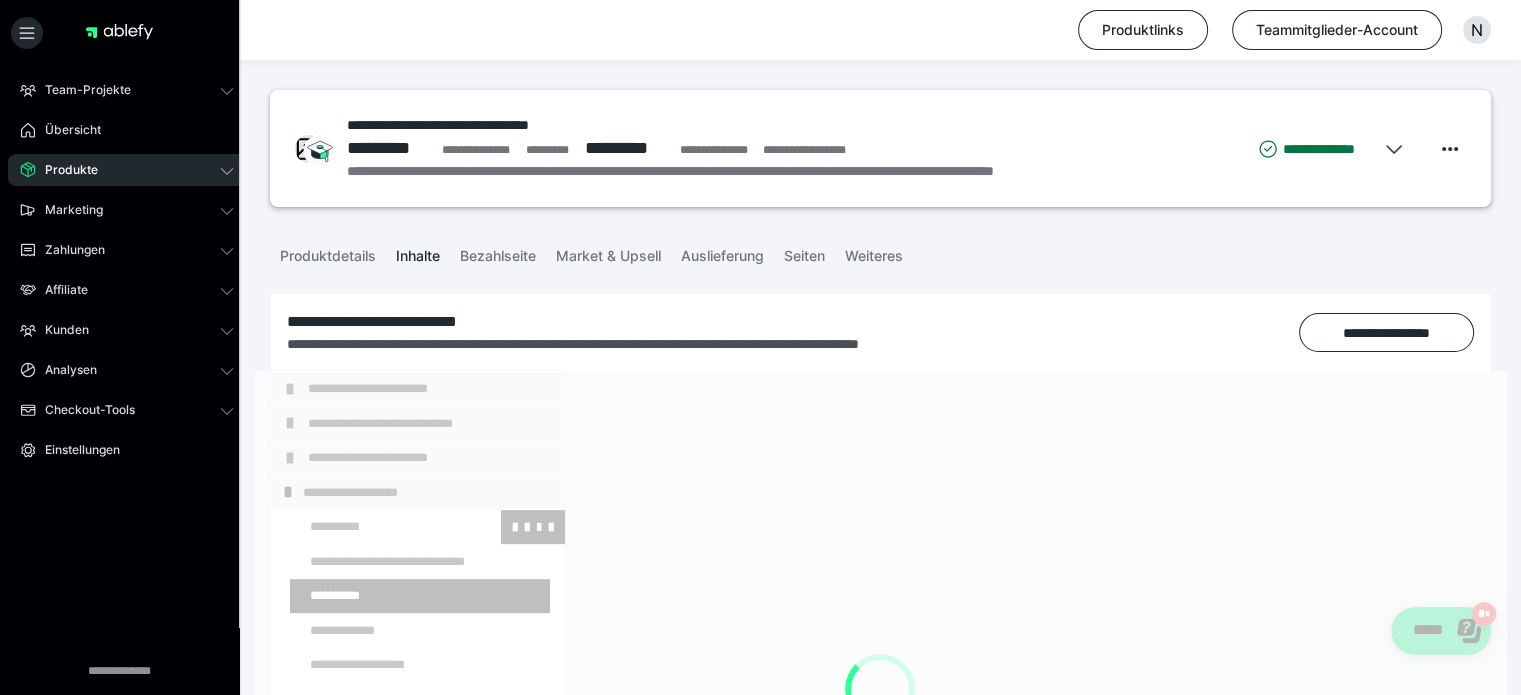 scroll, scrollTop: 1074, scrollLeft: 0, axis: vertical 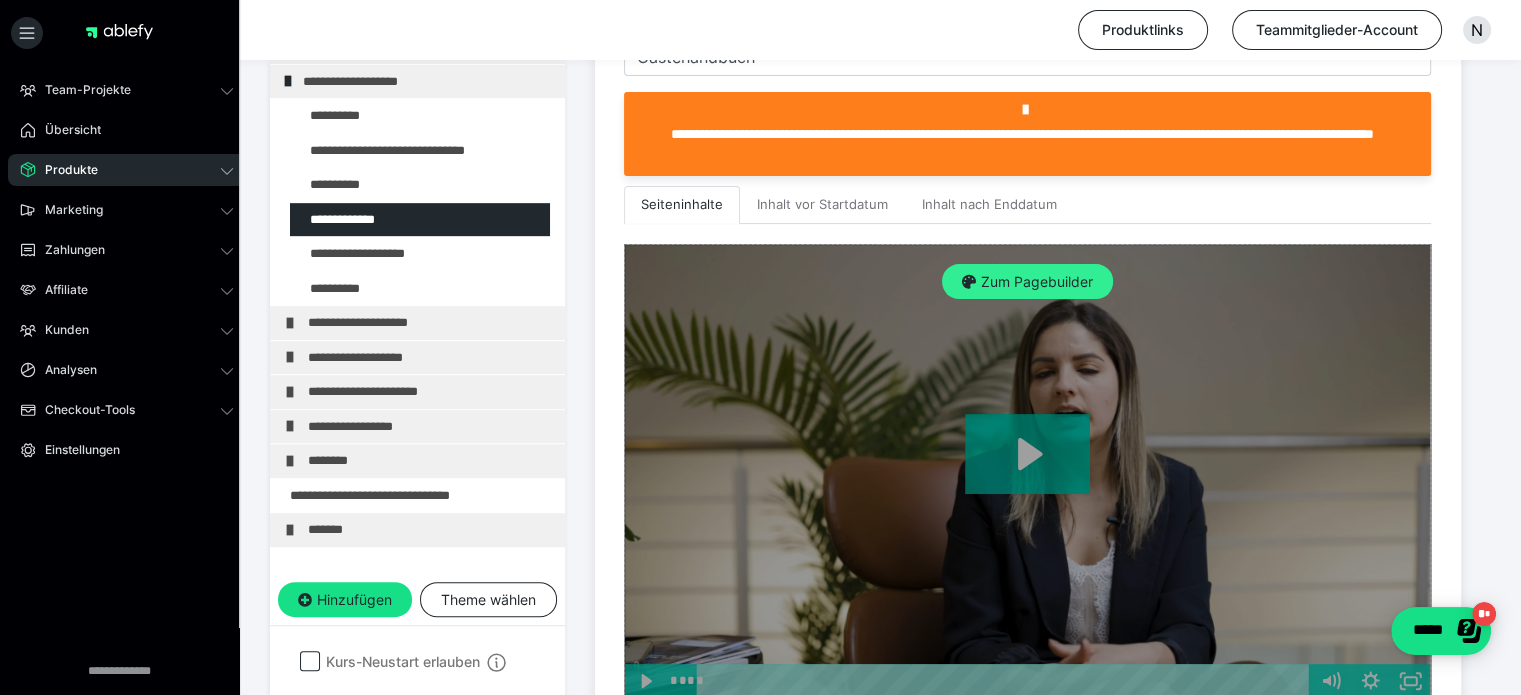click on "Zum Pagebuilder" at bounding box center (1027, 282) 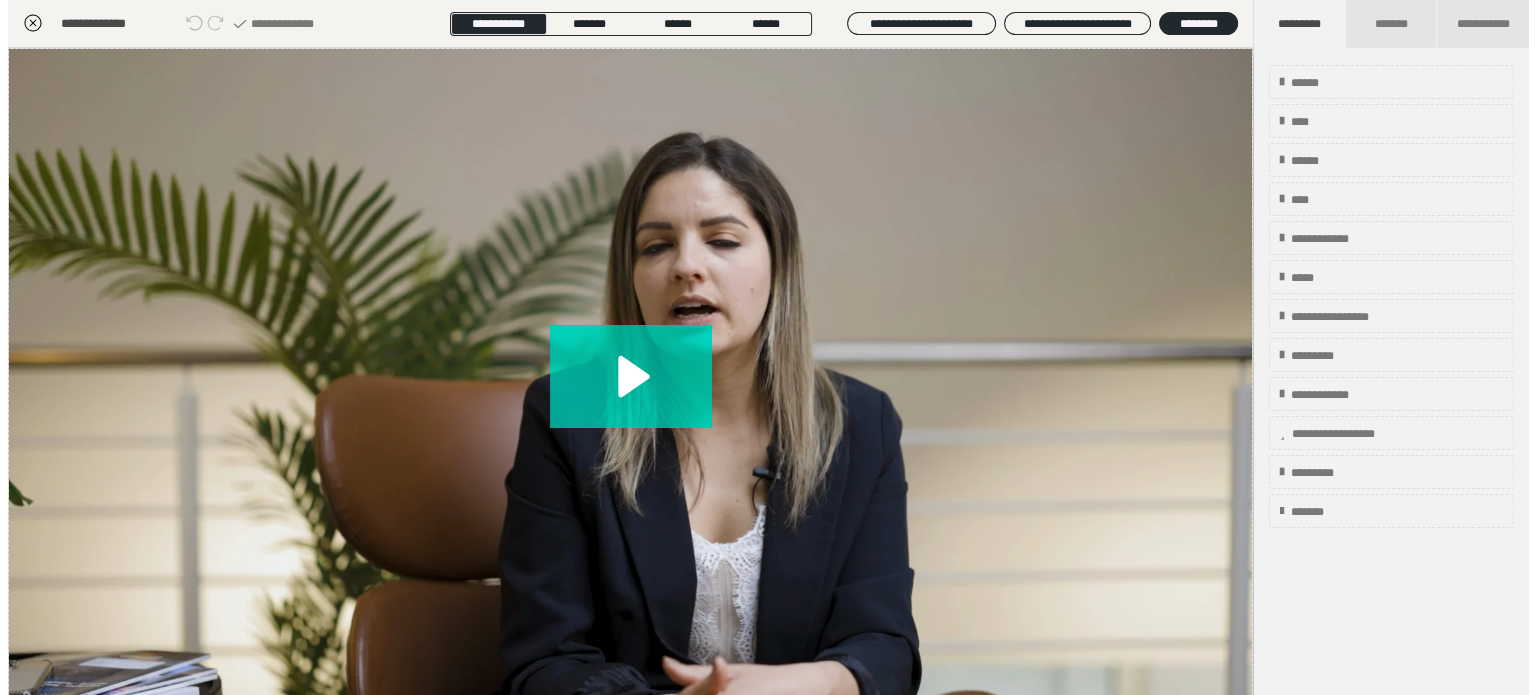 scroll, scrollTop: 311, scrollLeft: 0, axis: vertical 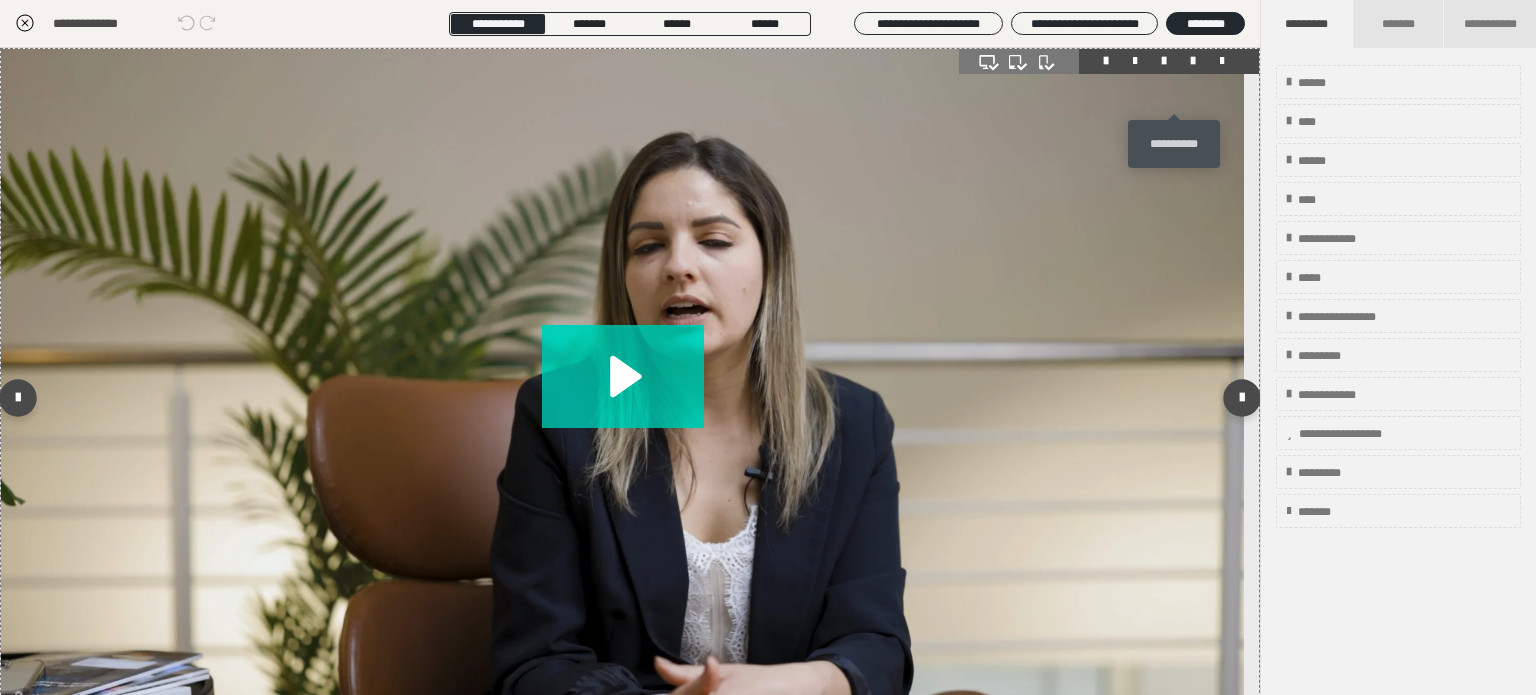 click at bounding box center [1193, 61] 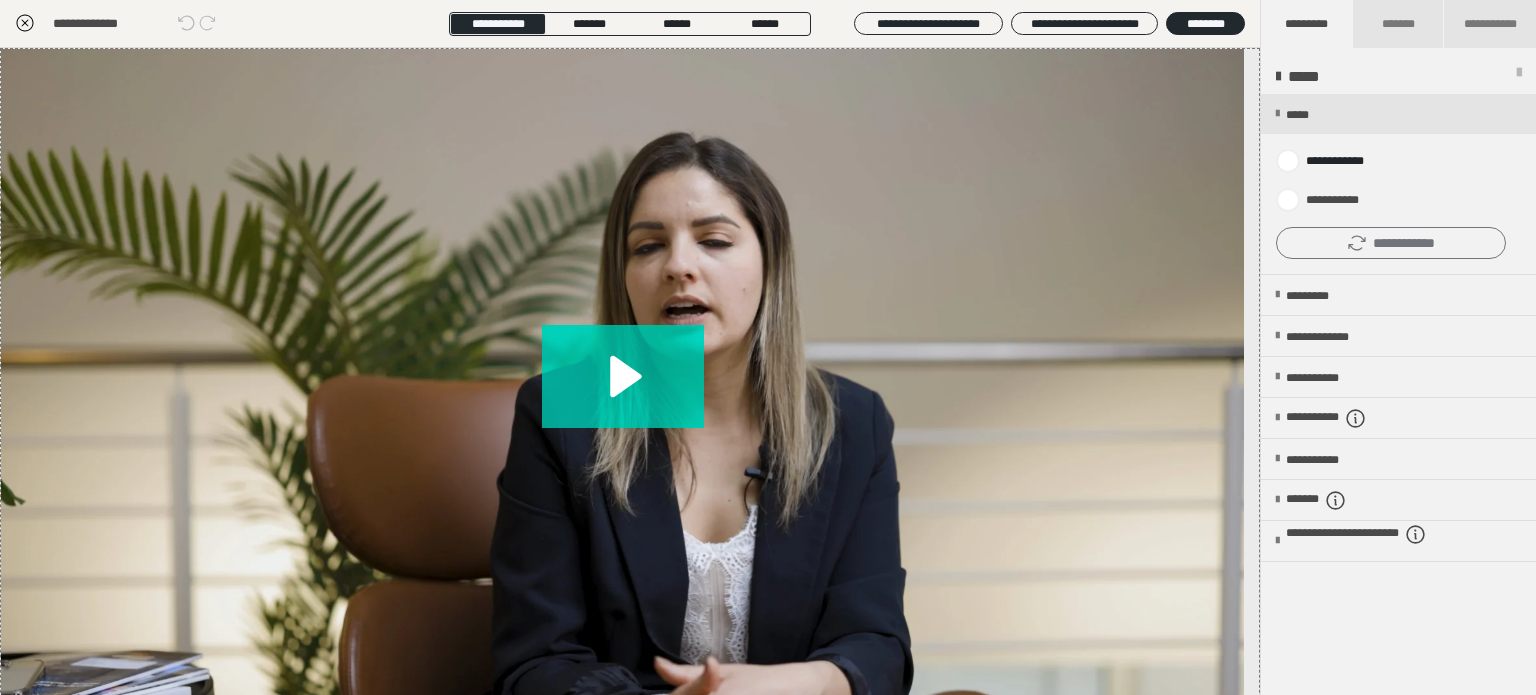 click on "**********" at bounding box center (1391, 243) 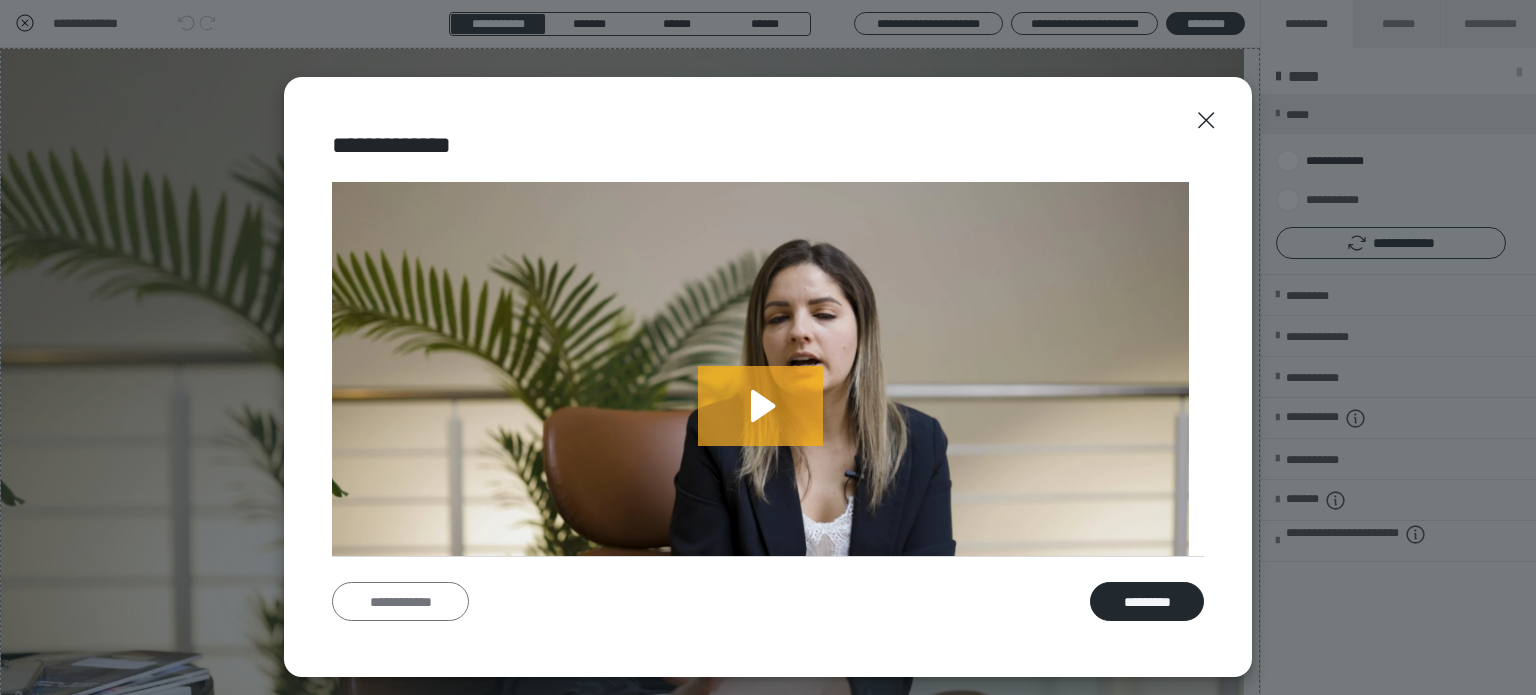 click on "**********" at bounding box center (400, 602) 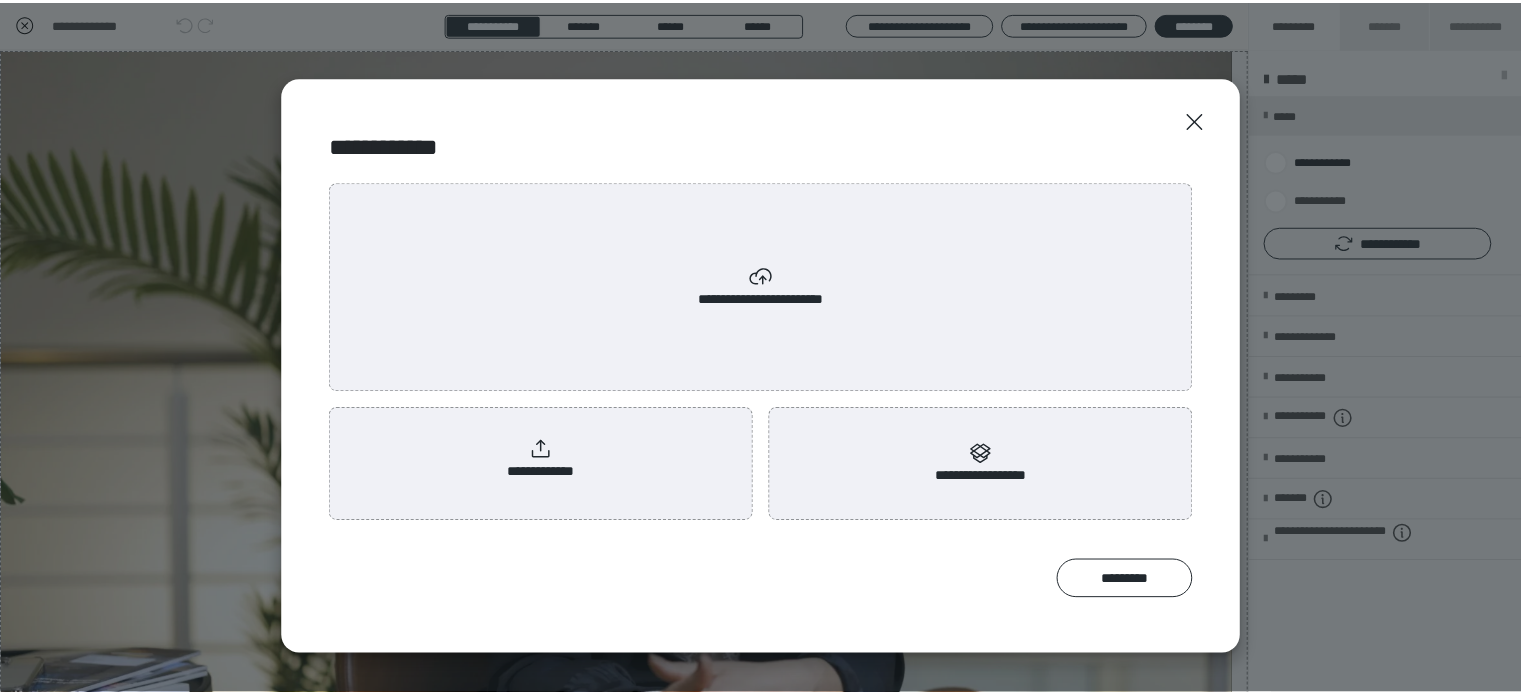 scroll, scrollTop: 0, scrollLeft: 0, axis: both 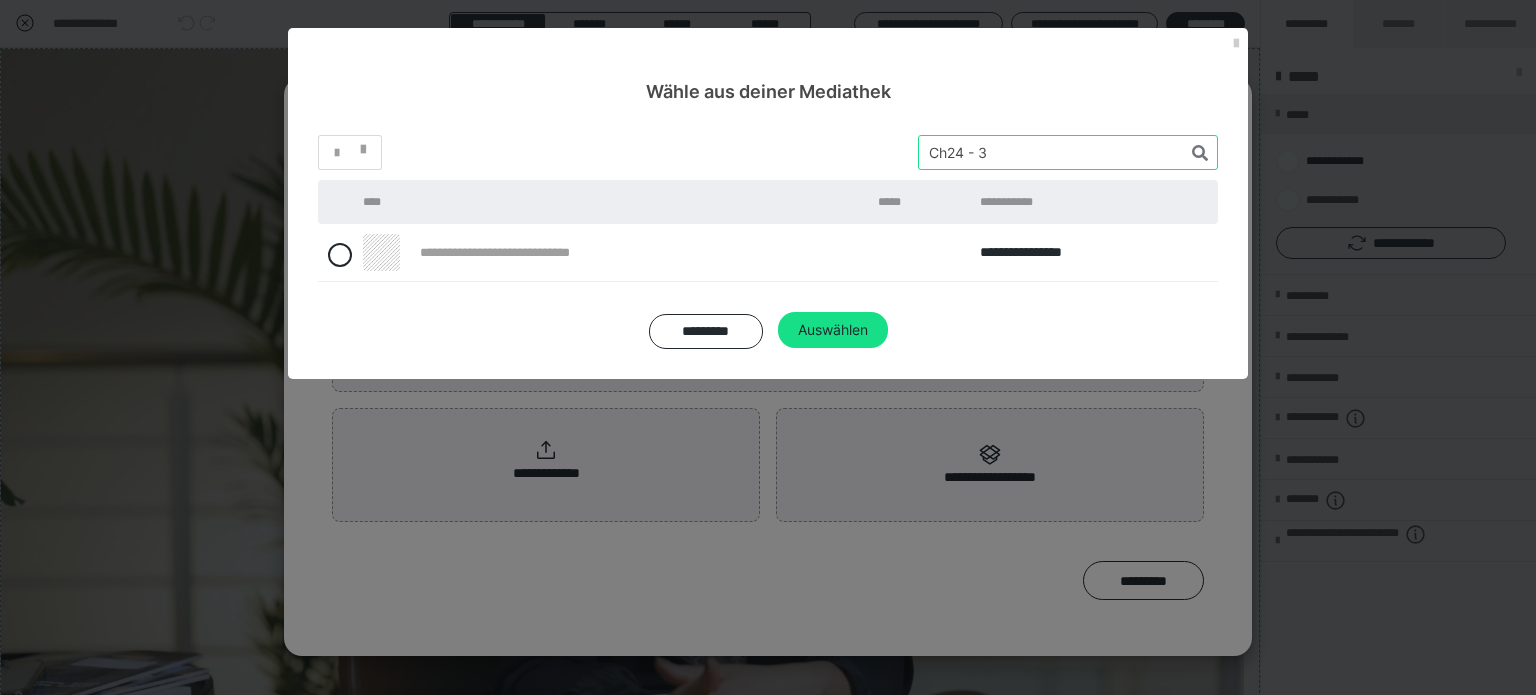 drag, startPoint x: 1017, startPoint y: 151, endPoint x: 816, endPoint y: 143, distance: 201.15913 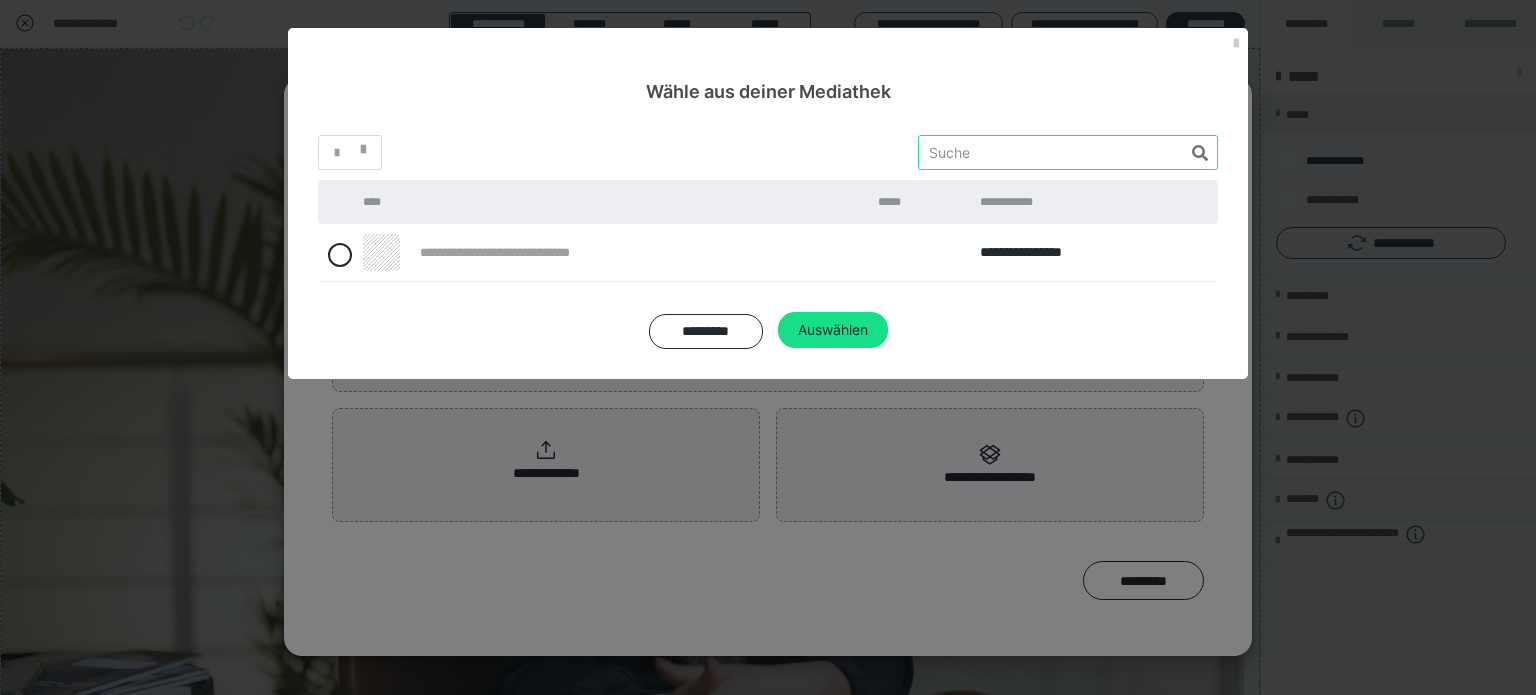 paste on "Ch24 - 4" 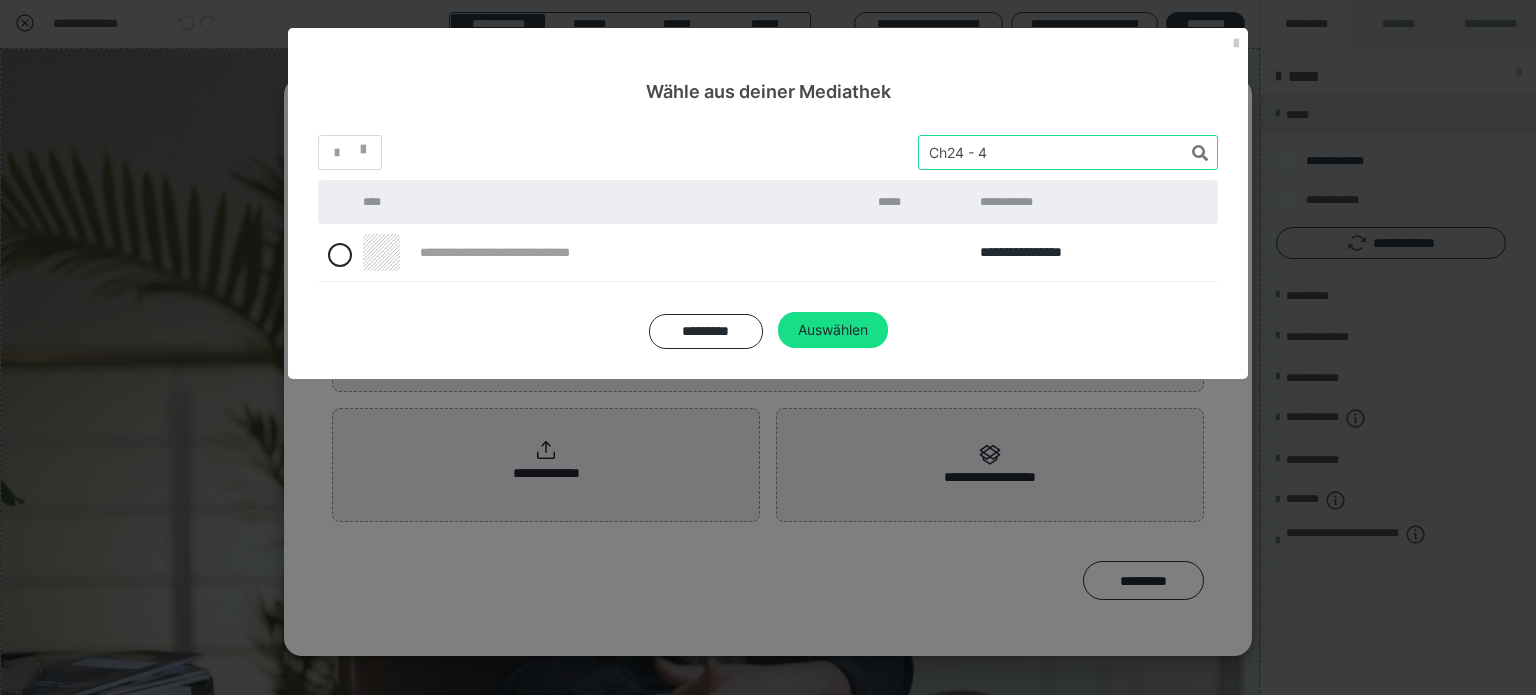 type on "Ch24 - 4" 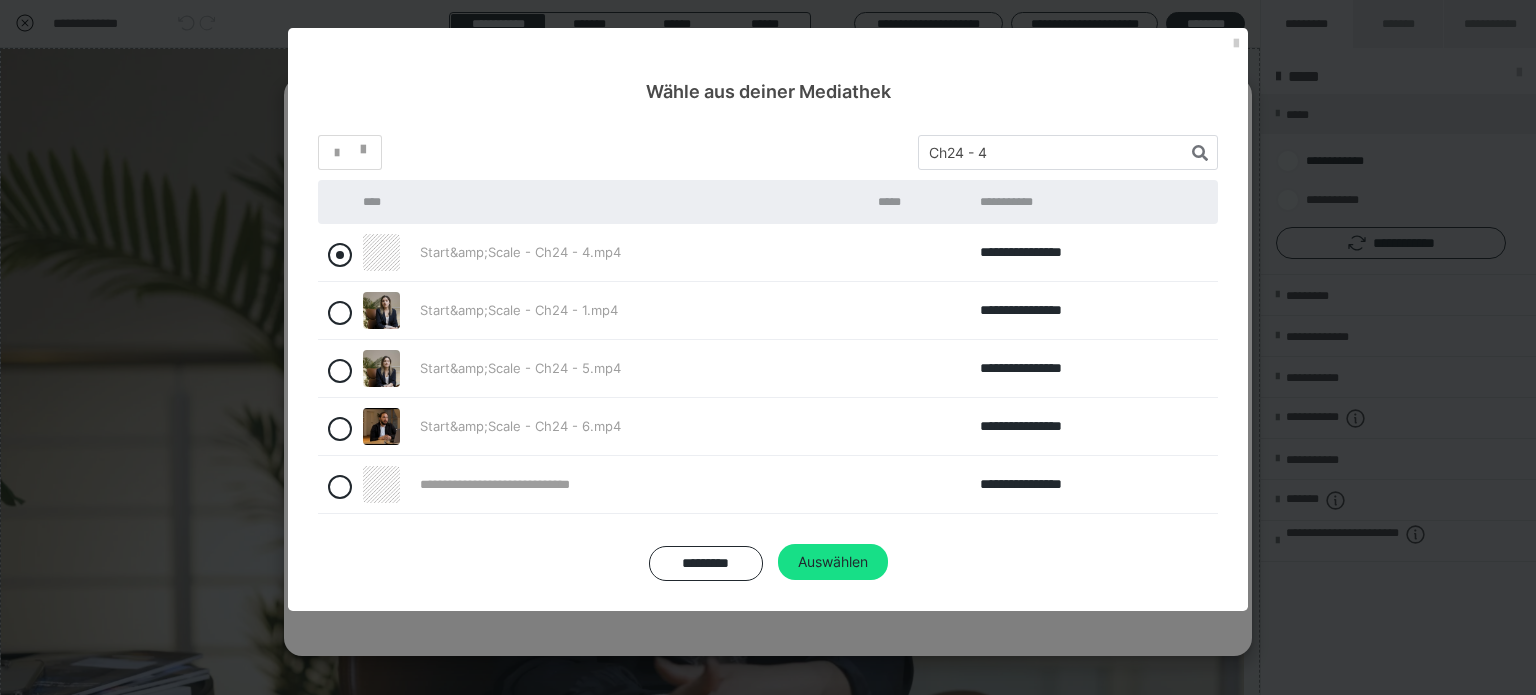 click at bounding box center (340, 255) 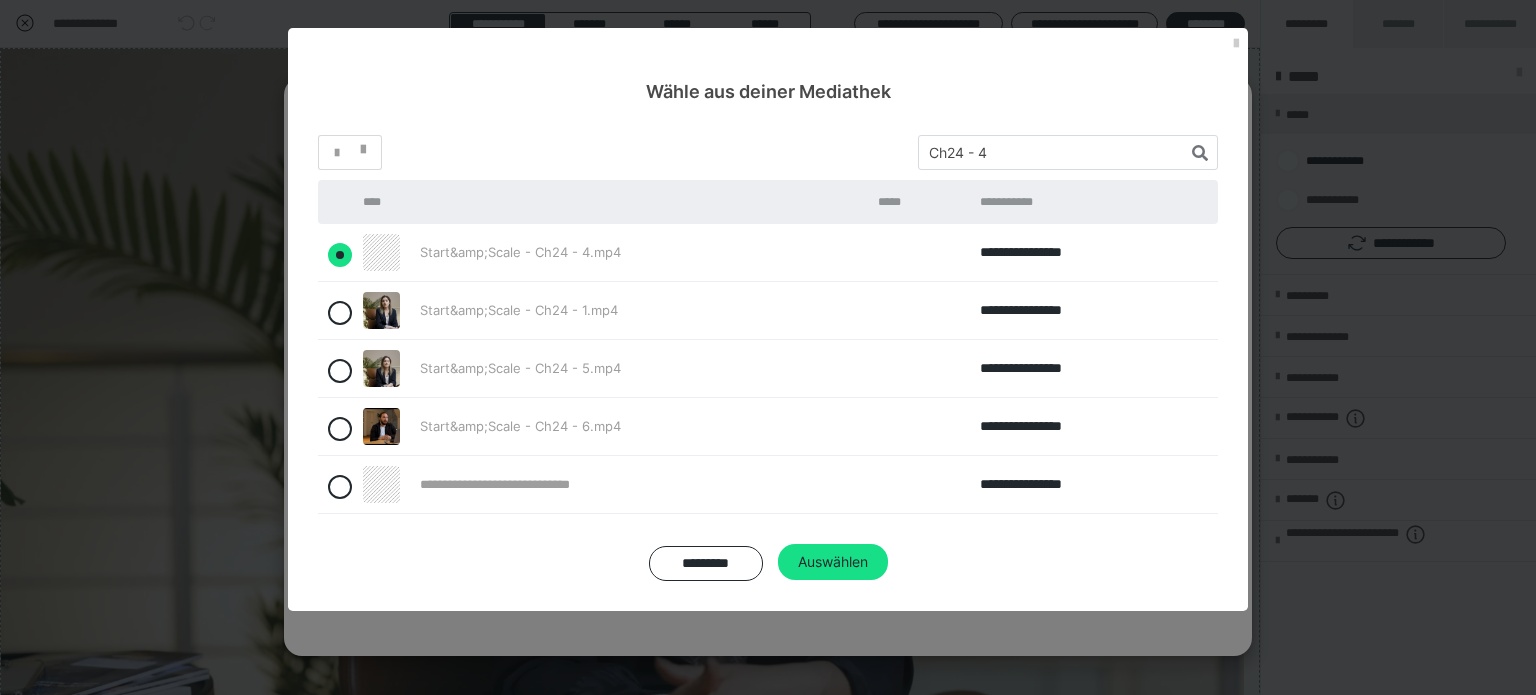 radio on "true" 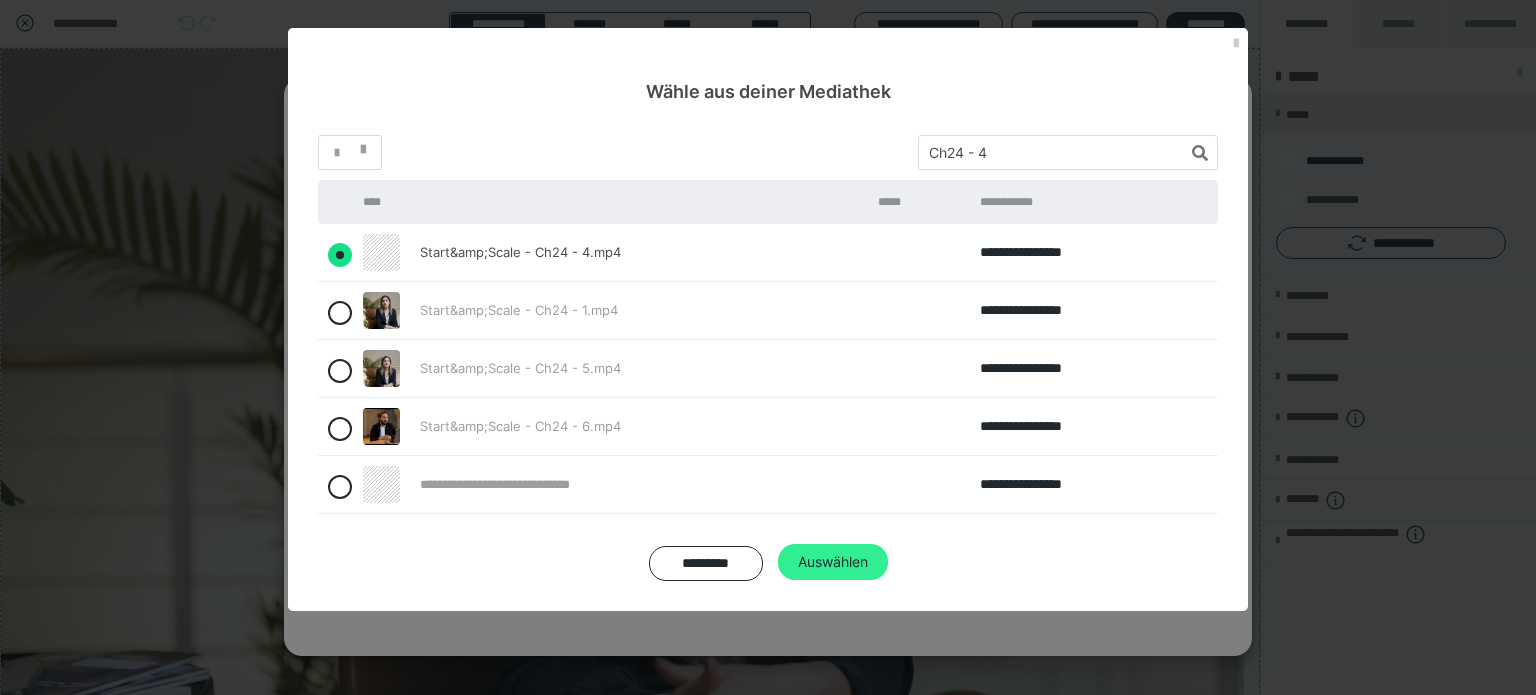 click on "Auswählen" at bounding box center [833, 562] 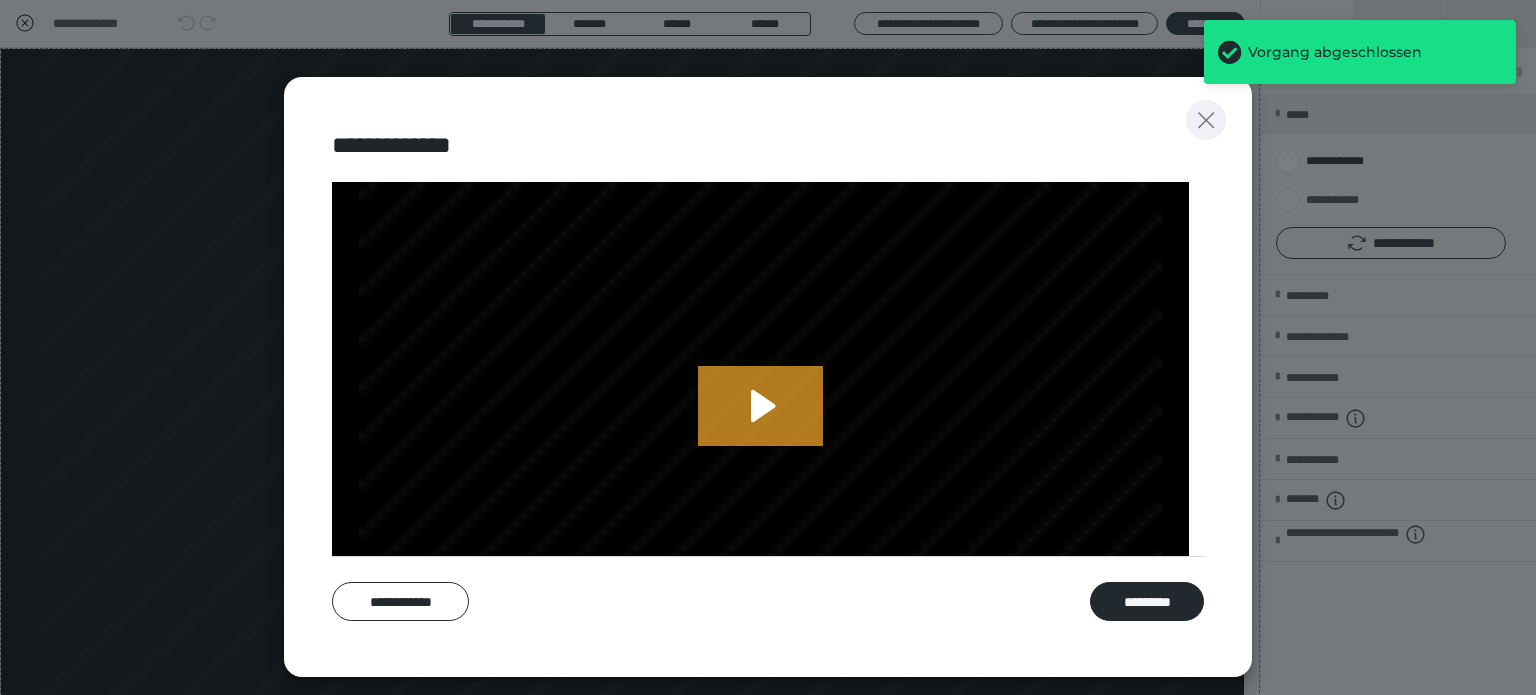 click 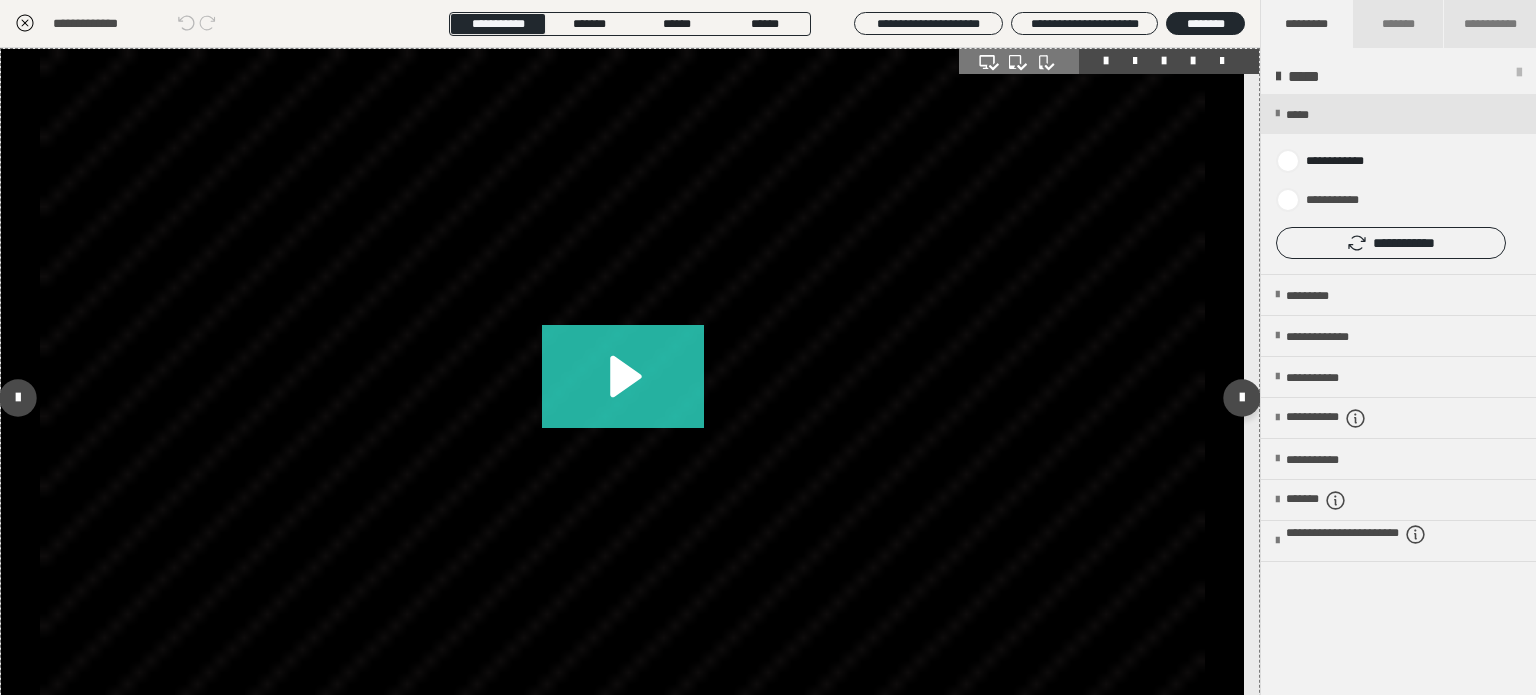 click 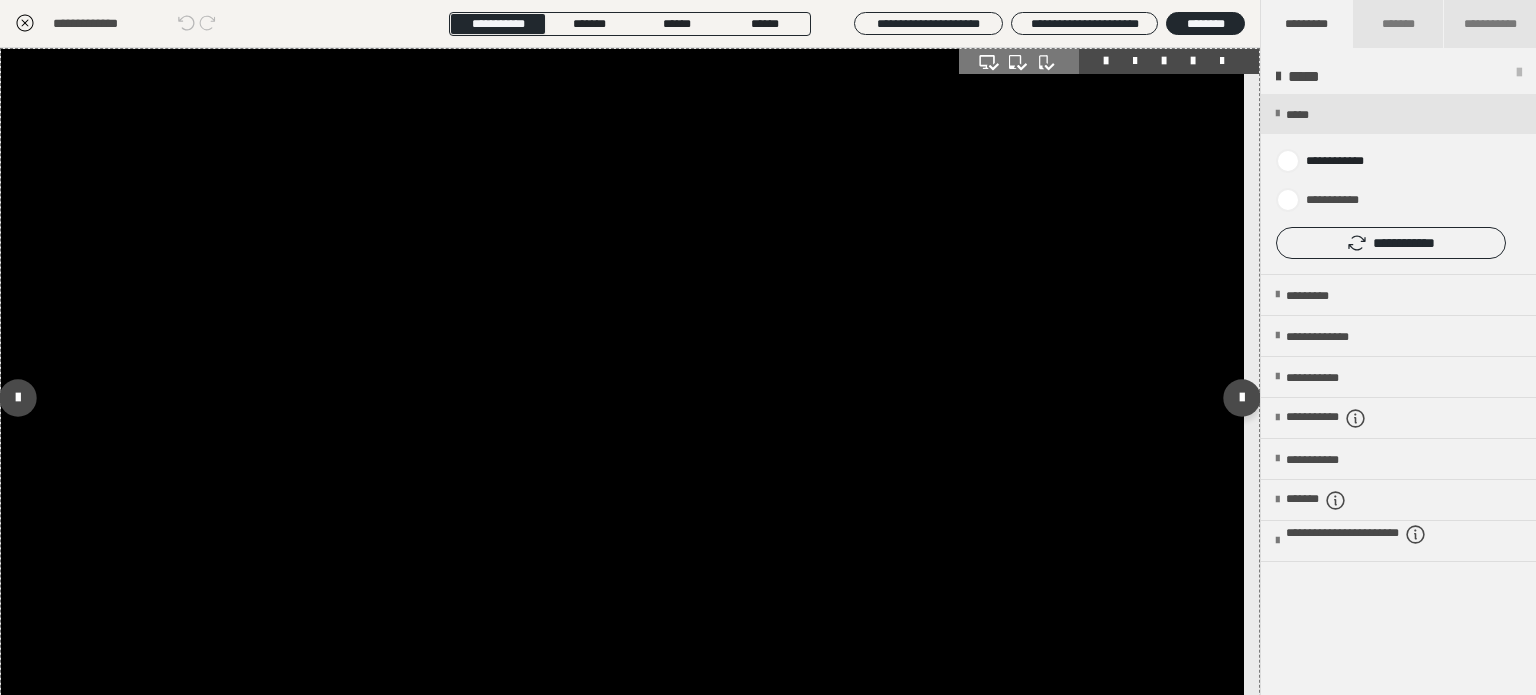 click at bounding box center [622, 398] 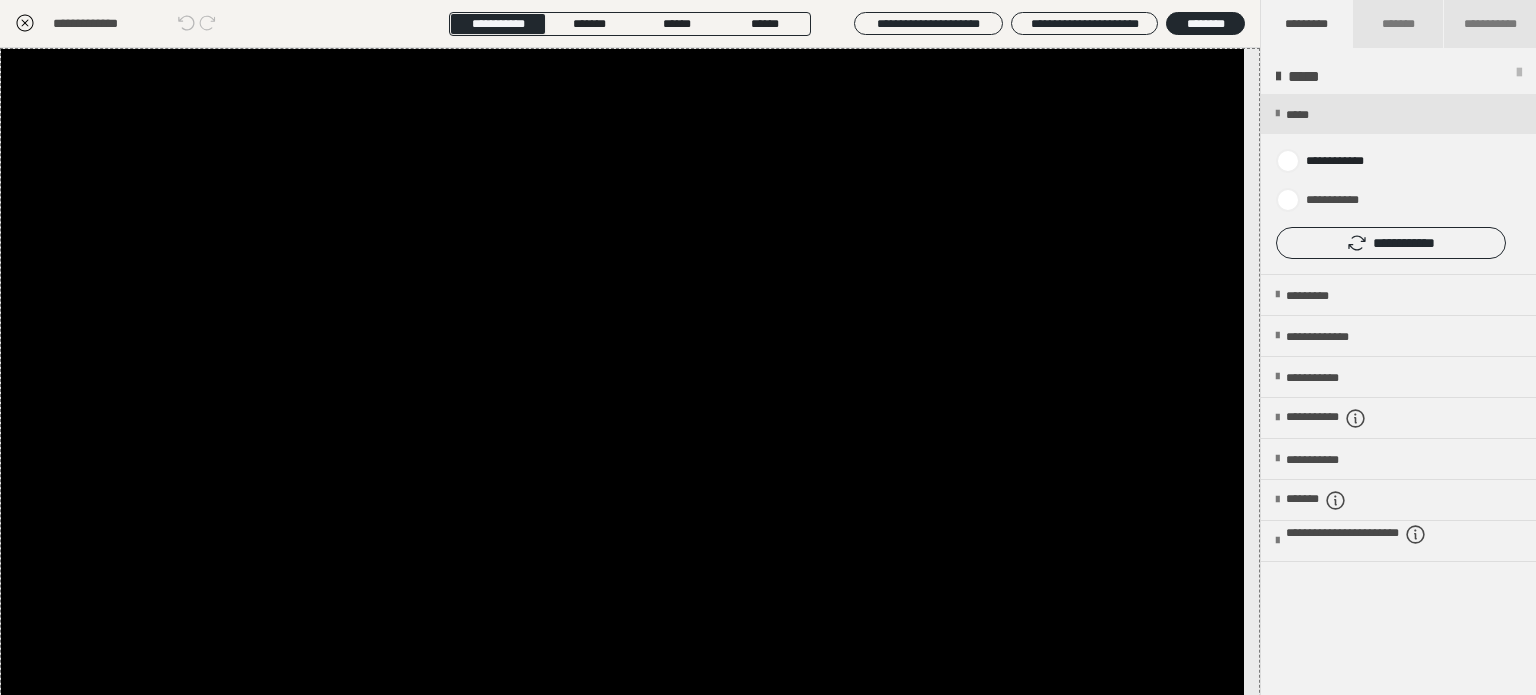 click 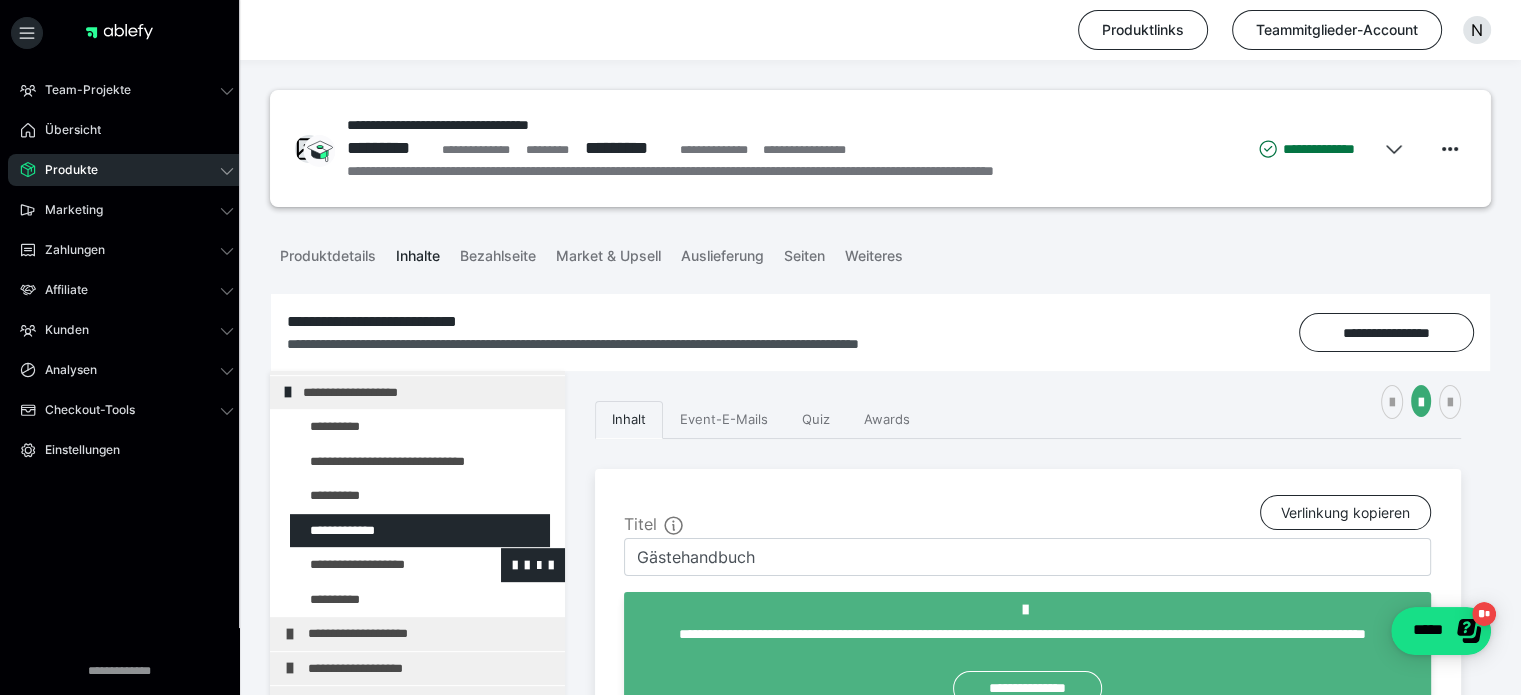 click at bounding box center [375, 565] 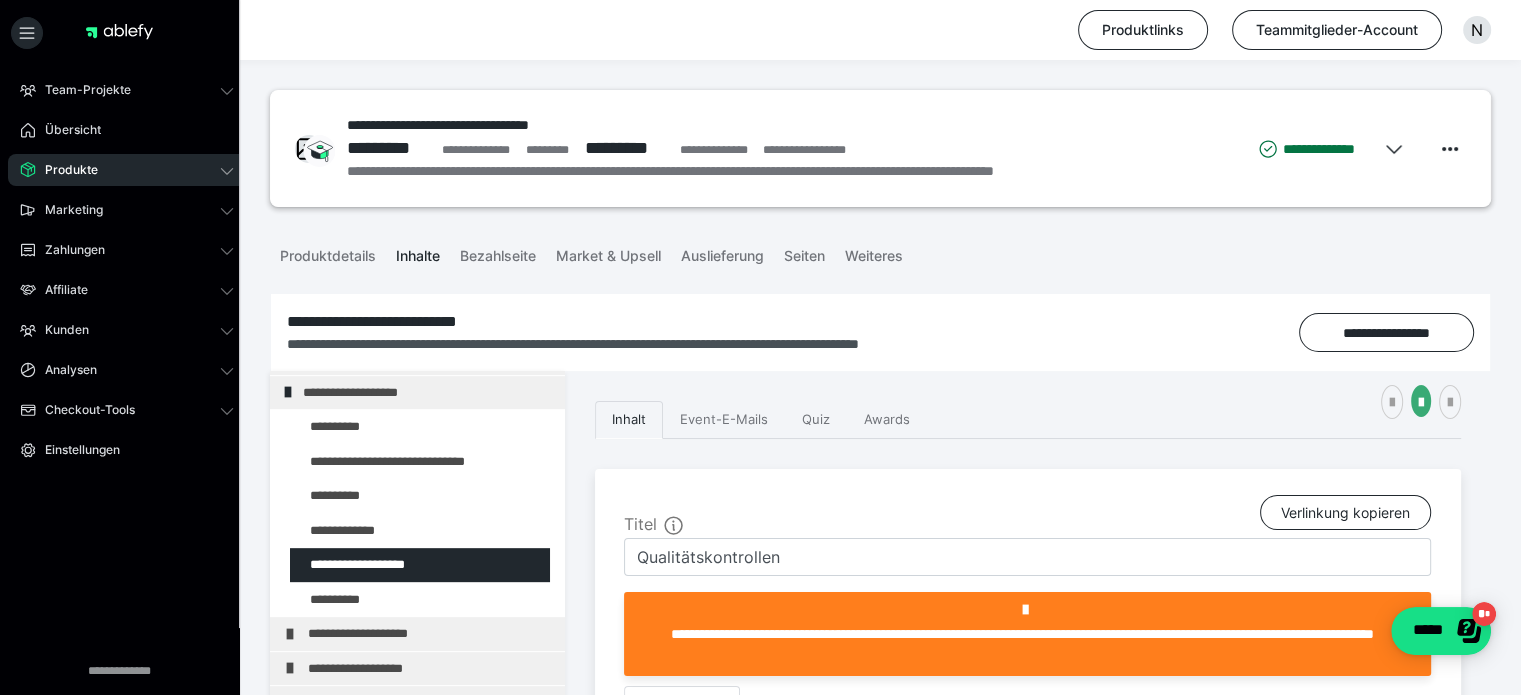 scroll, scrollTop: 500, scrollLeft: 0, axis: vertical 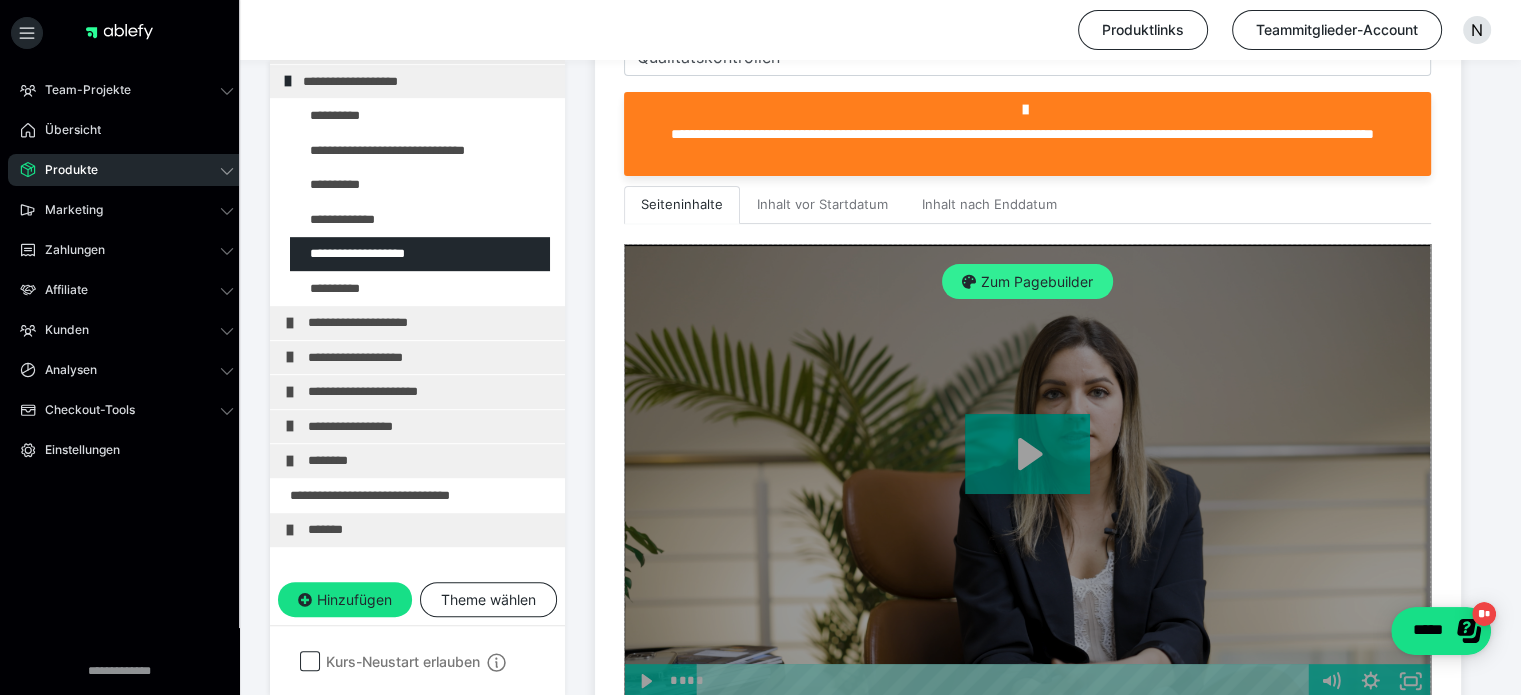 click on "Zum Pagebuilder" at bounding box center (1027, 282) 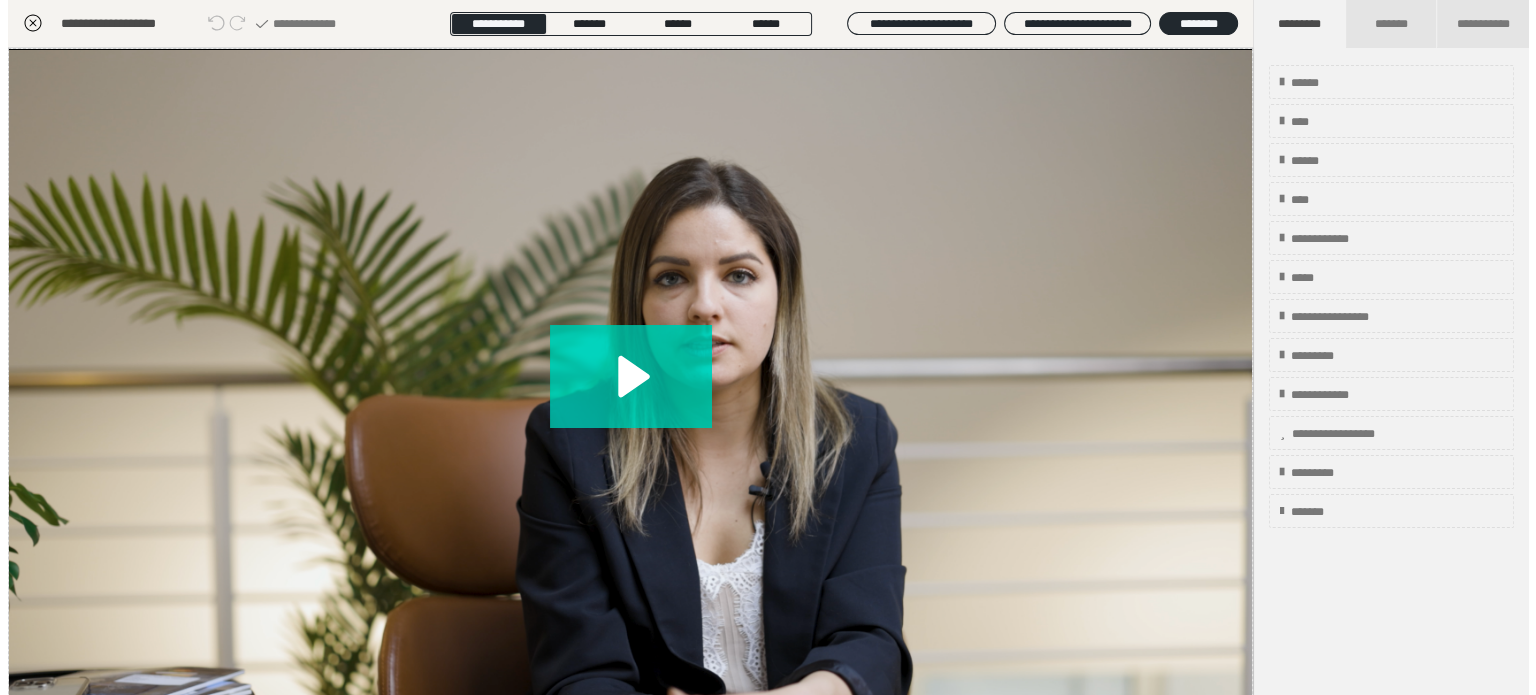 scroll, scrollTop: 311, scrollLeft: 0, axis: vertical 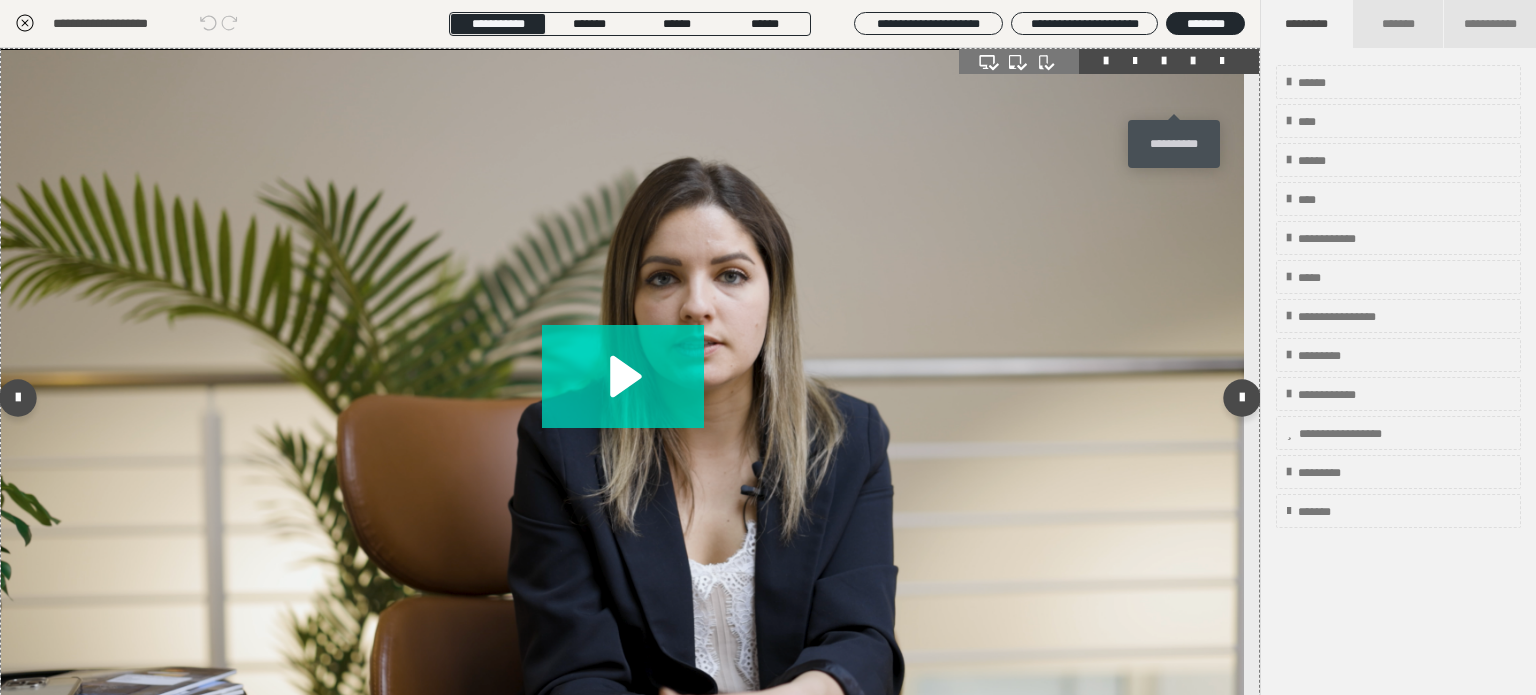 click at bounding box center (1193, 61) 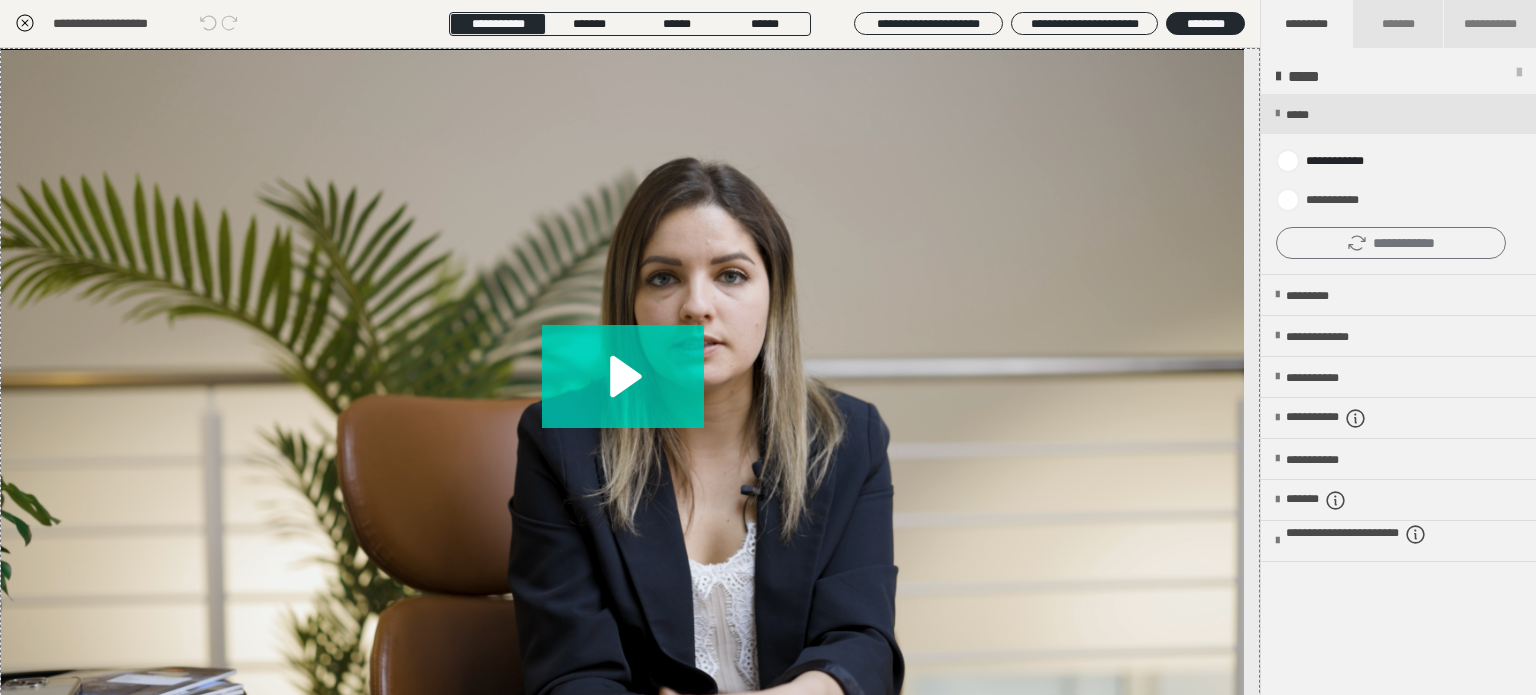 click on "**********" at bounding box center (1391, 243) 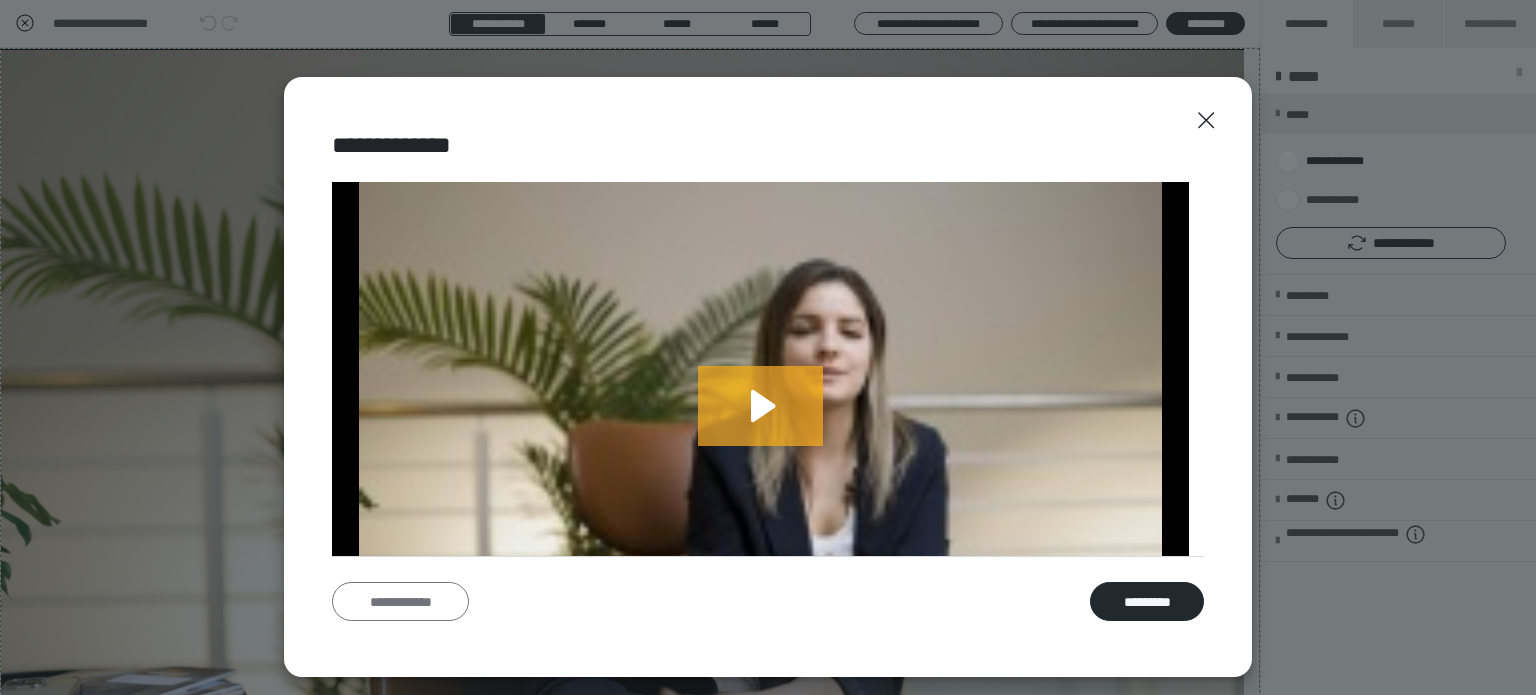 click on "**********" at bounding box center (400, 602) 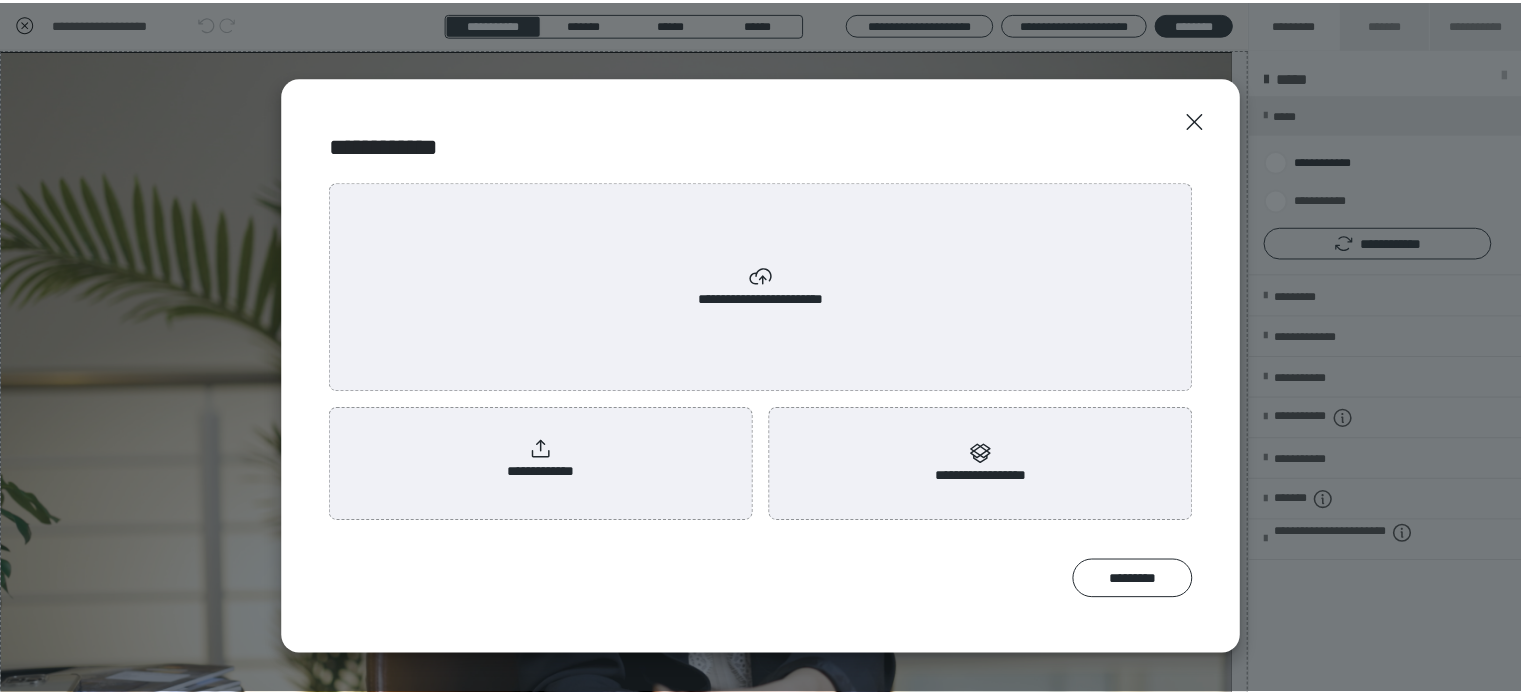 scroll, scrollTop: 0, scrollLeft: 0, axis: both 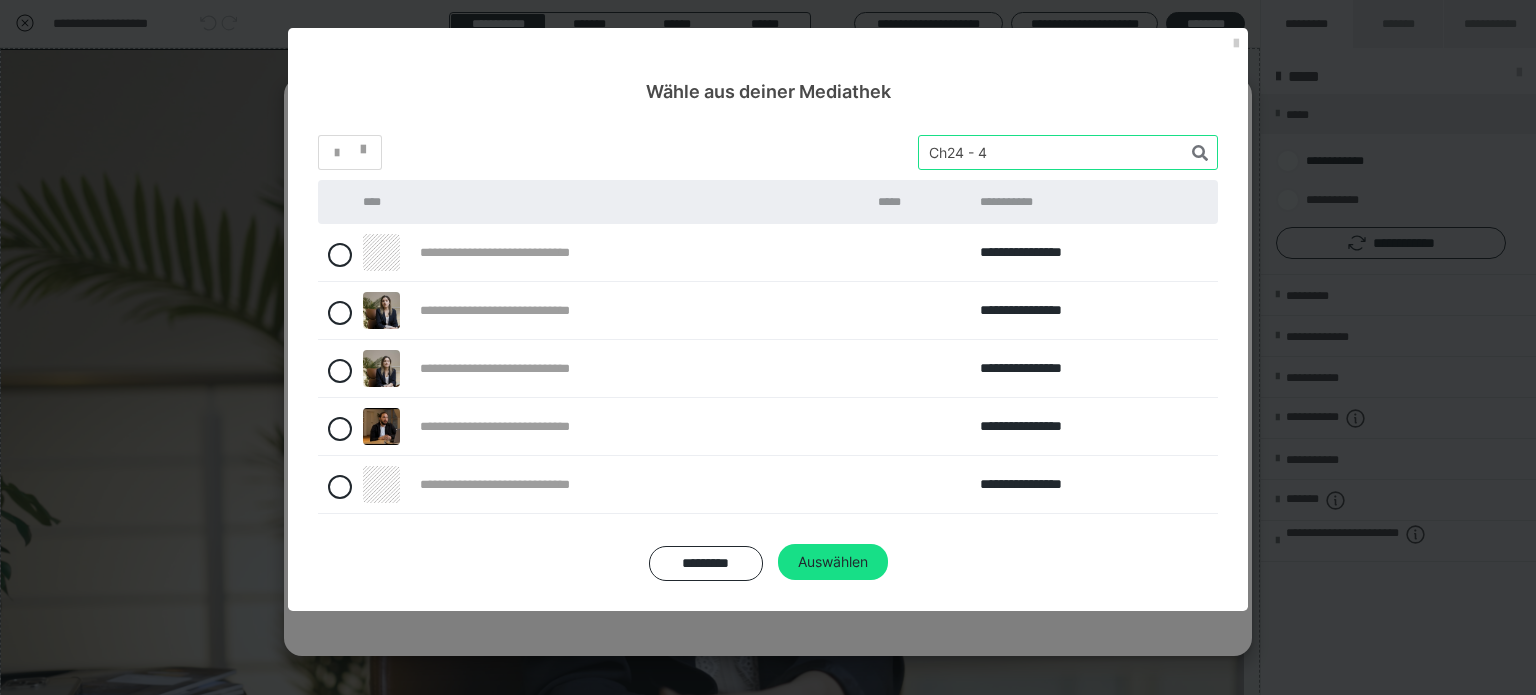drag, startPoint x: 1016, startPoint y: 151, endPoint x: 871, endPoint y: 140, distance: 145.41664 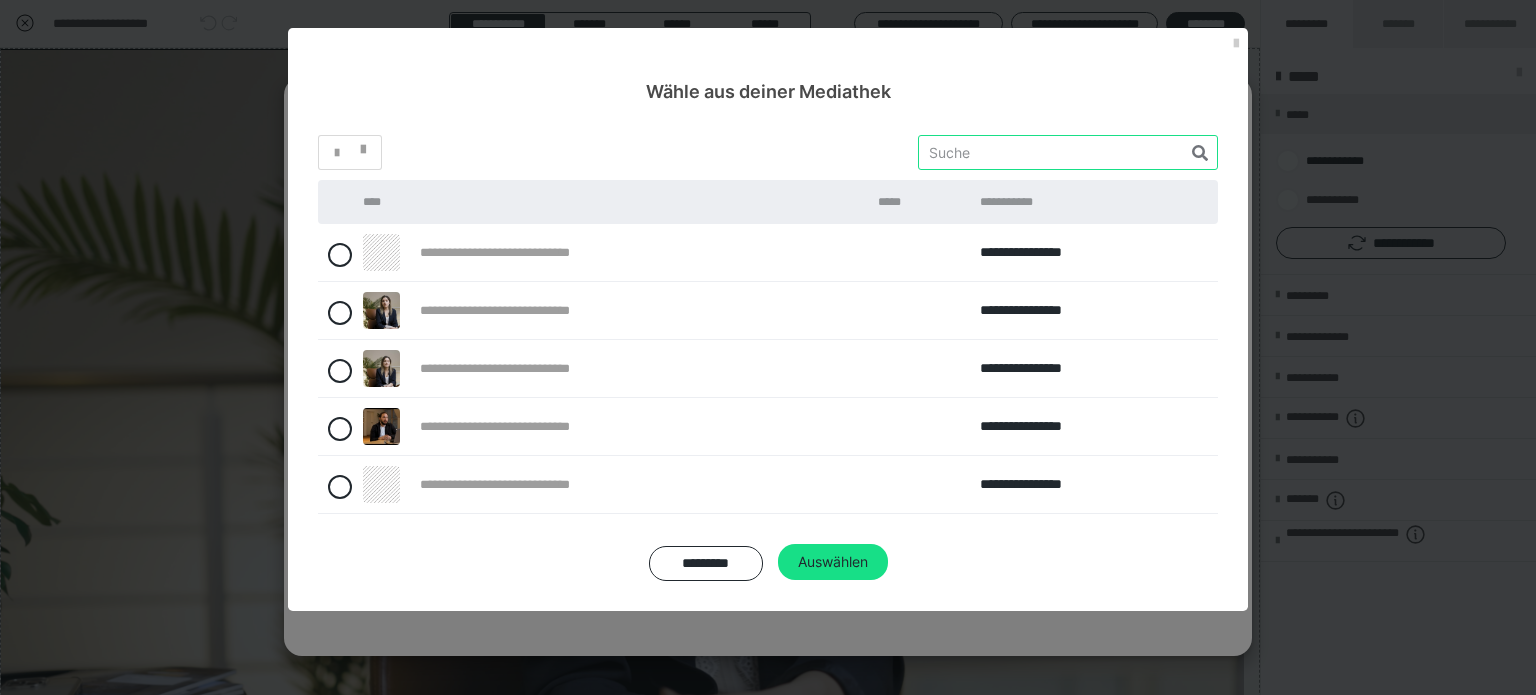 paste on "Ch24 - 5" 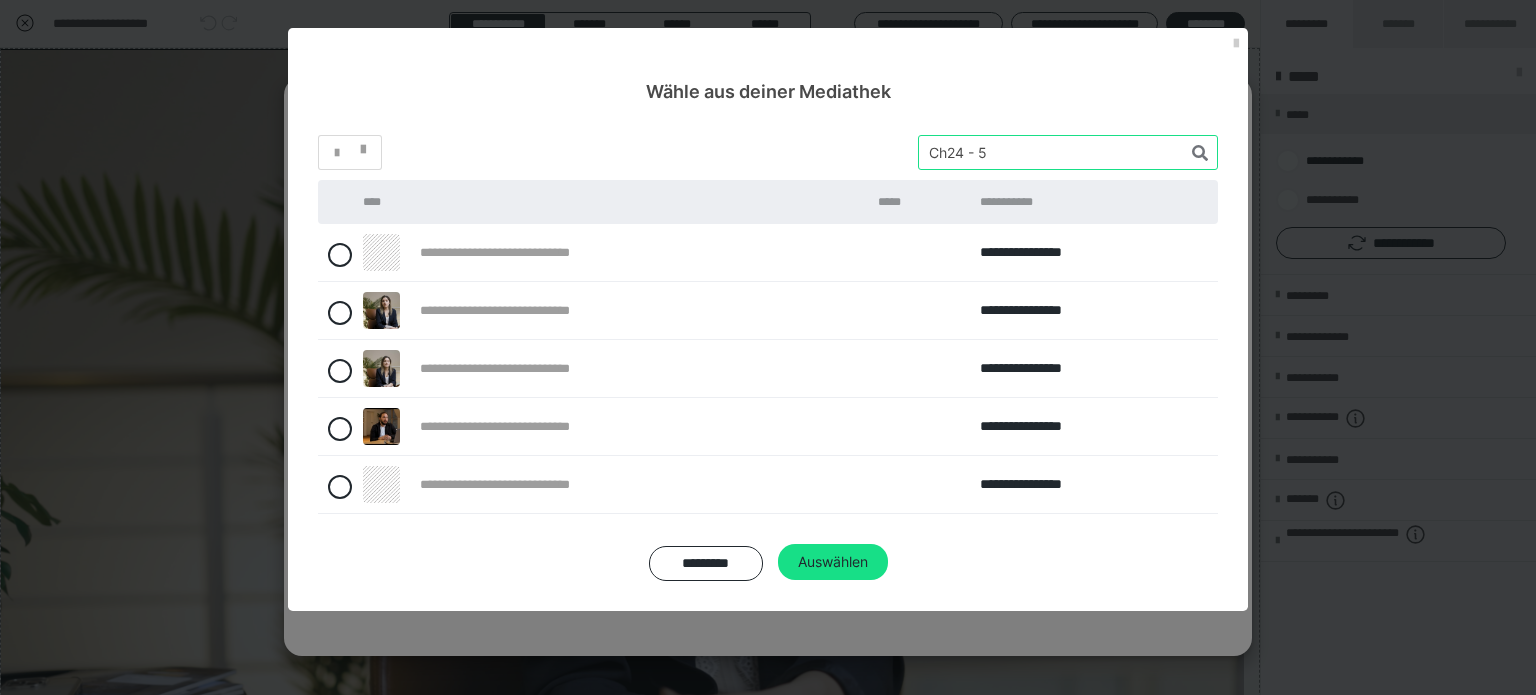 type on "Ch24 - 5" 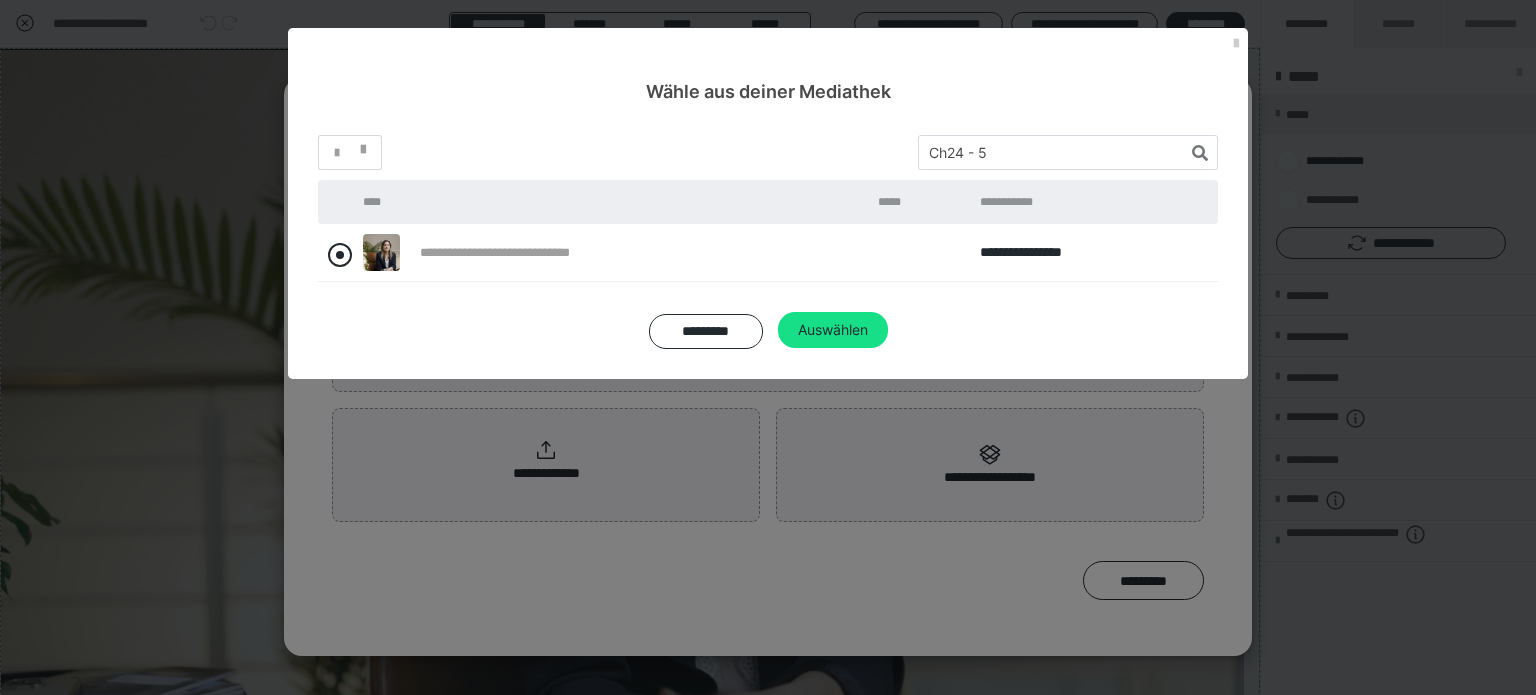 click at bounding box center (340, 255) 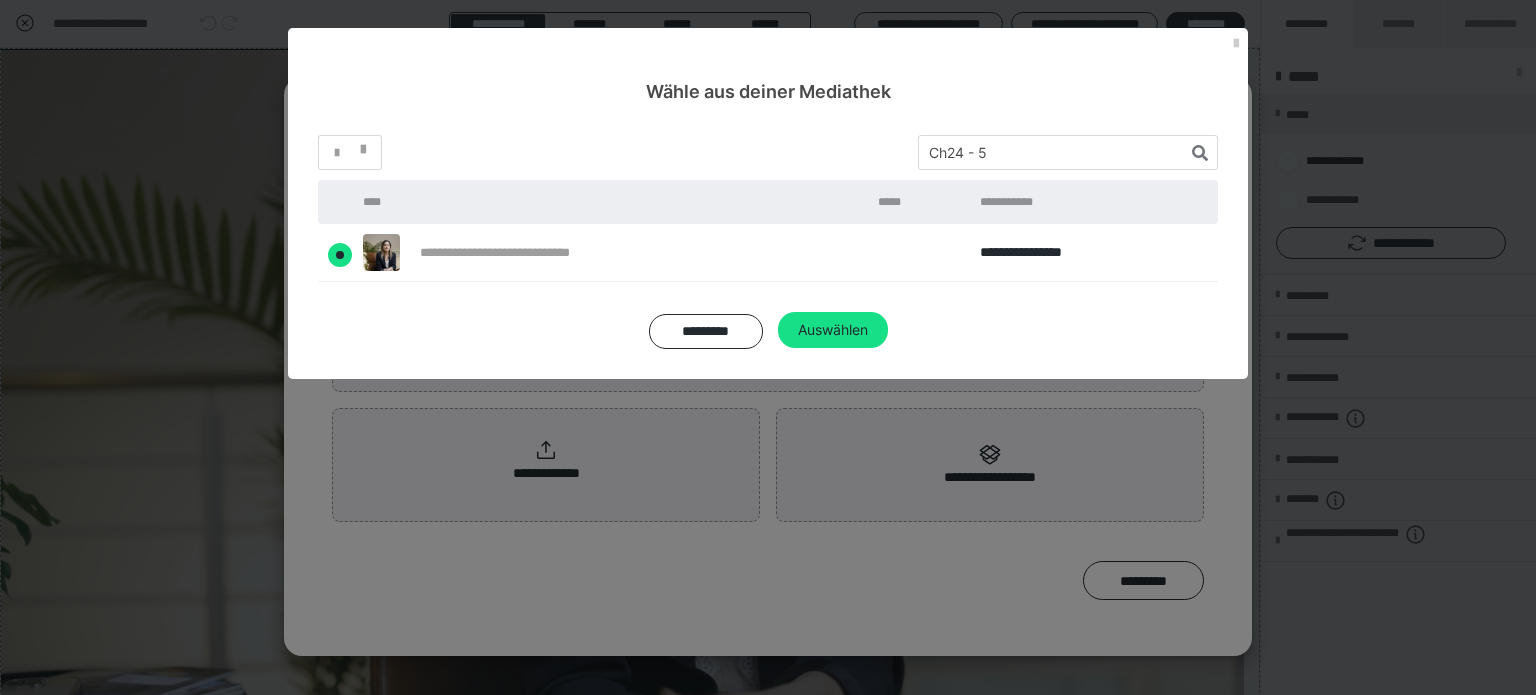 radio on "****" 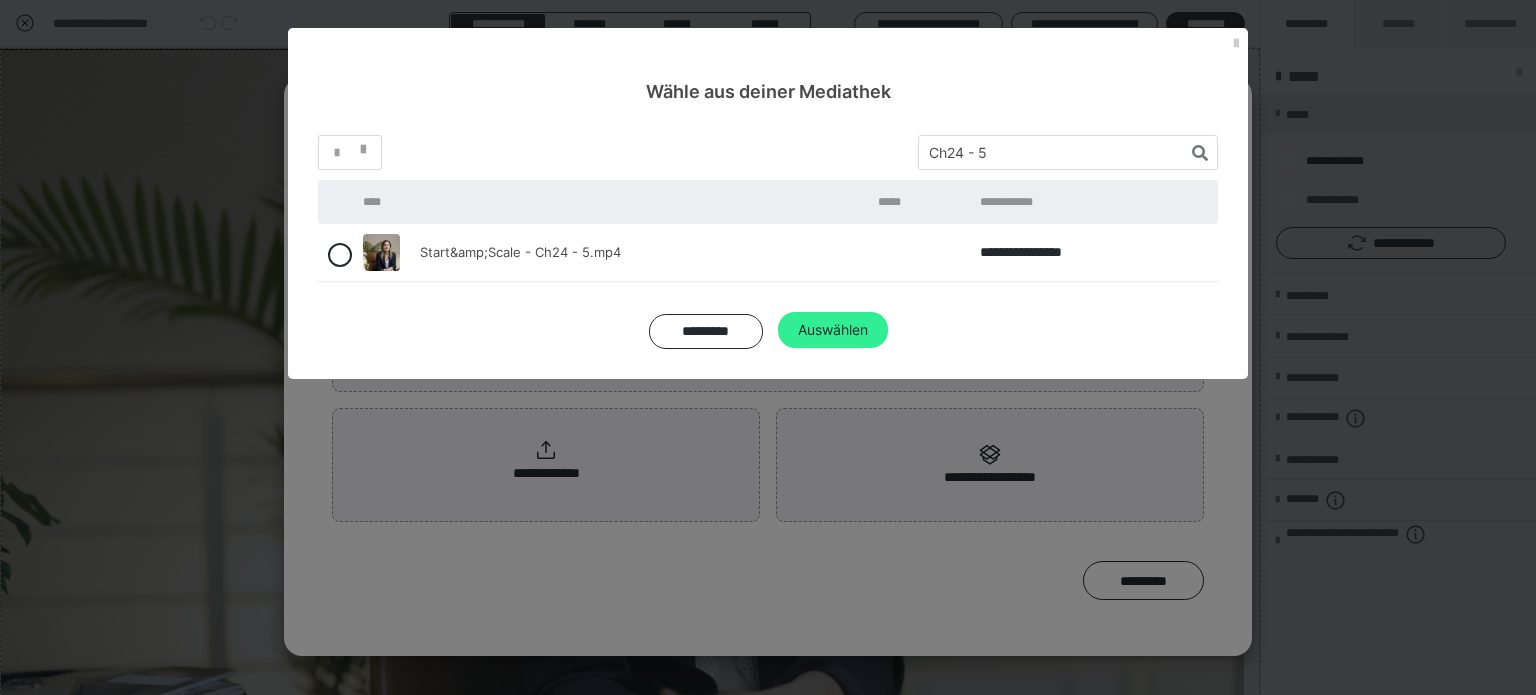click on "Auswählen" at bounding box center (833, 330) 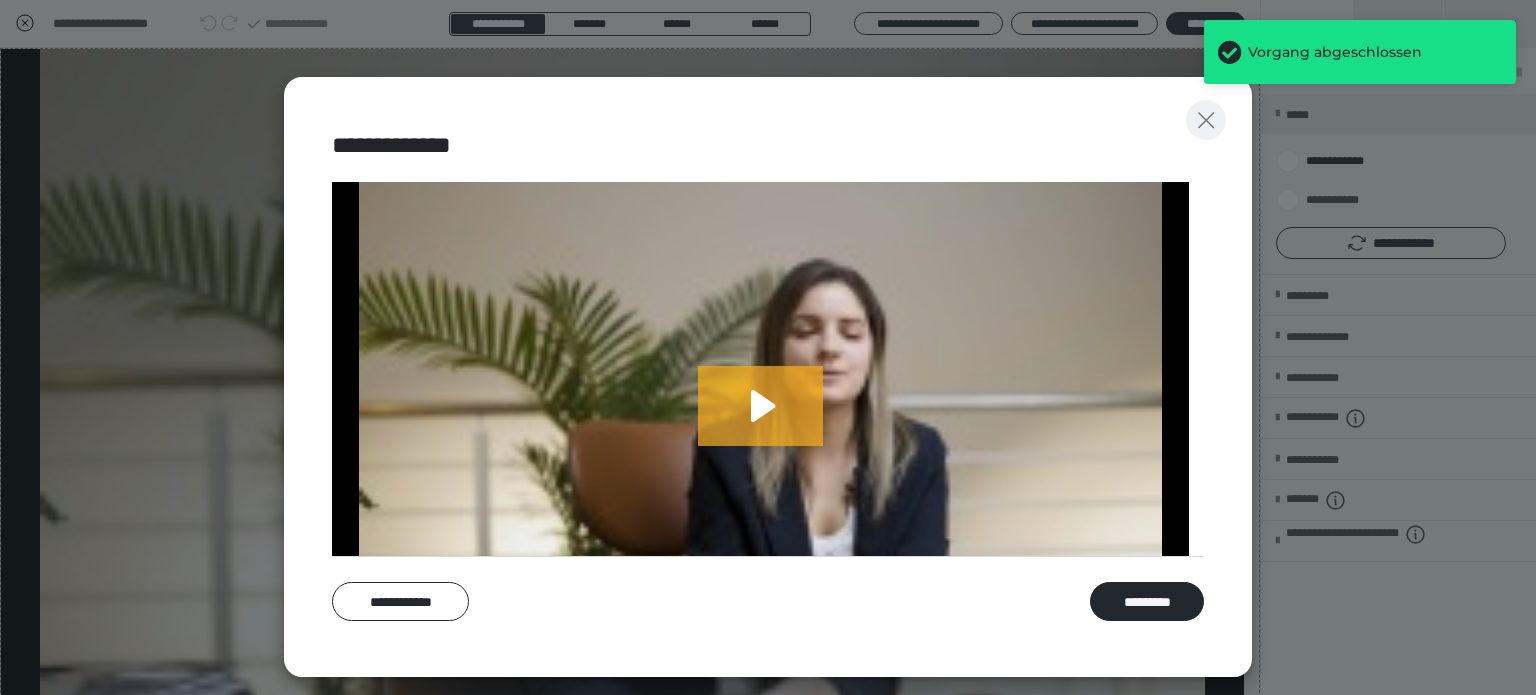 click 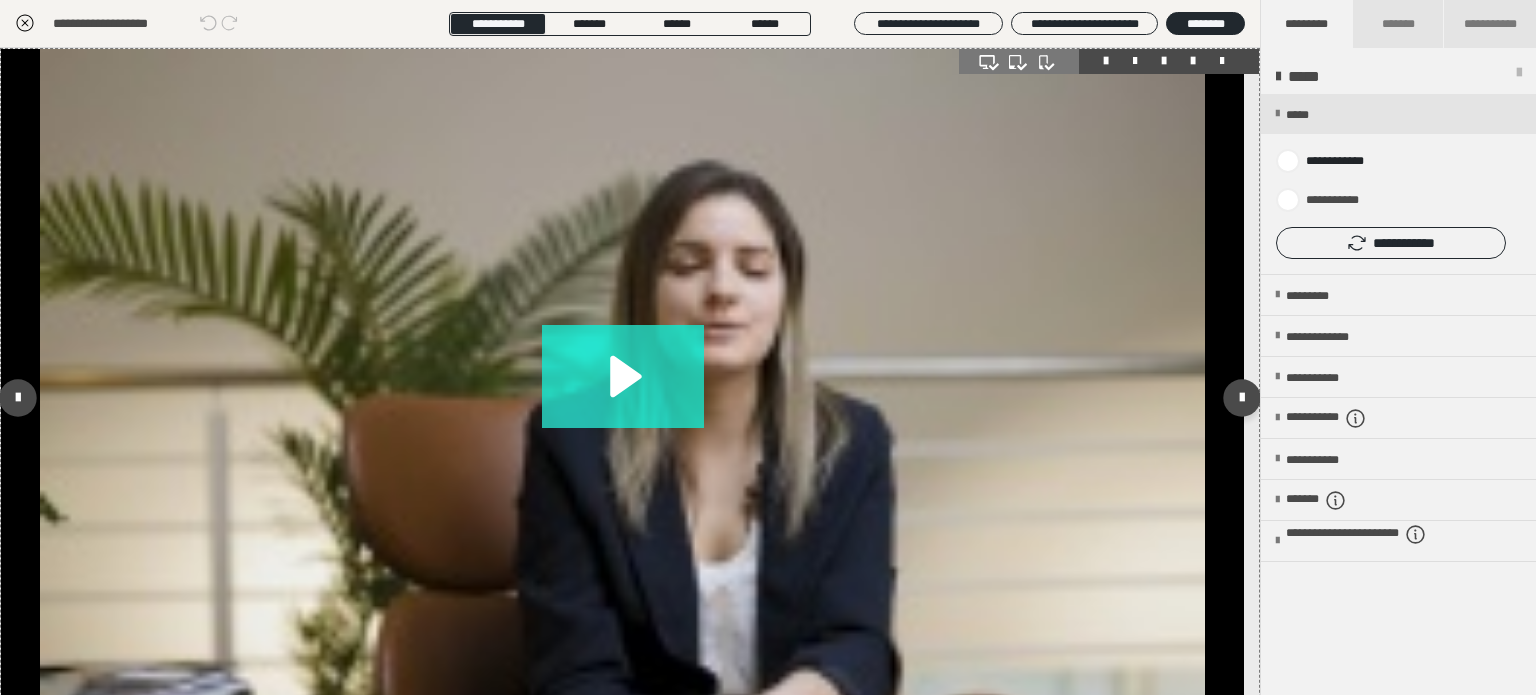 click 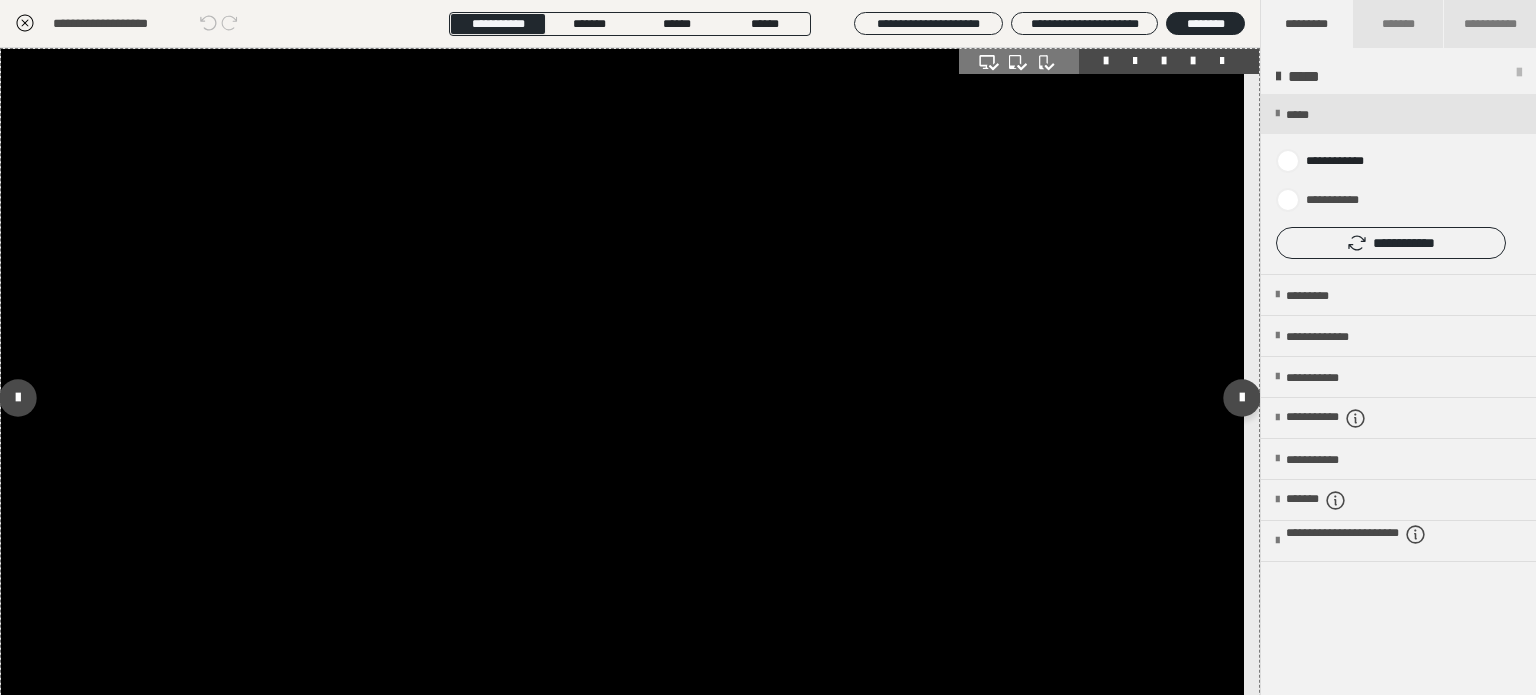 click at bounding box center [622, 398] 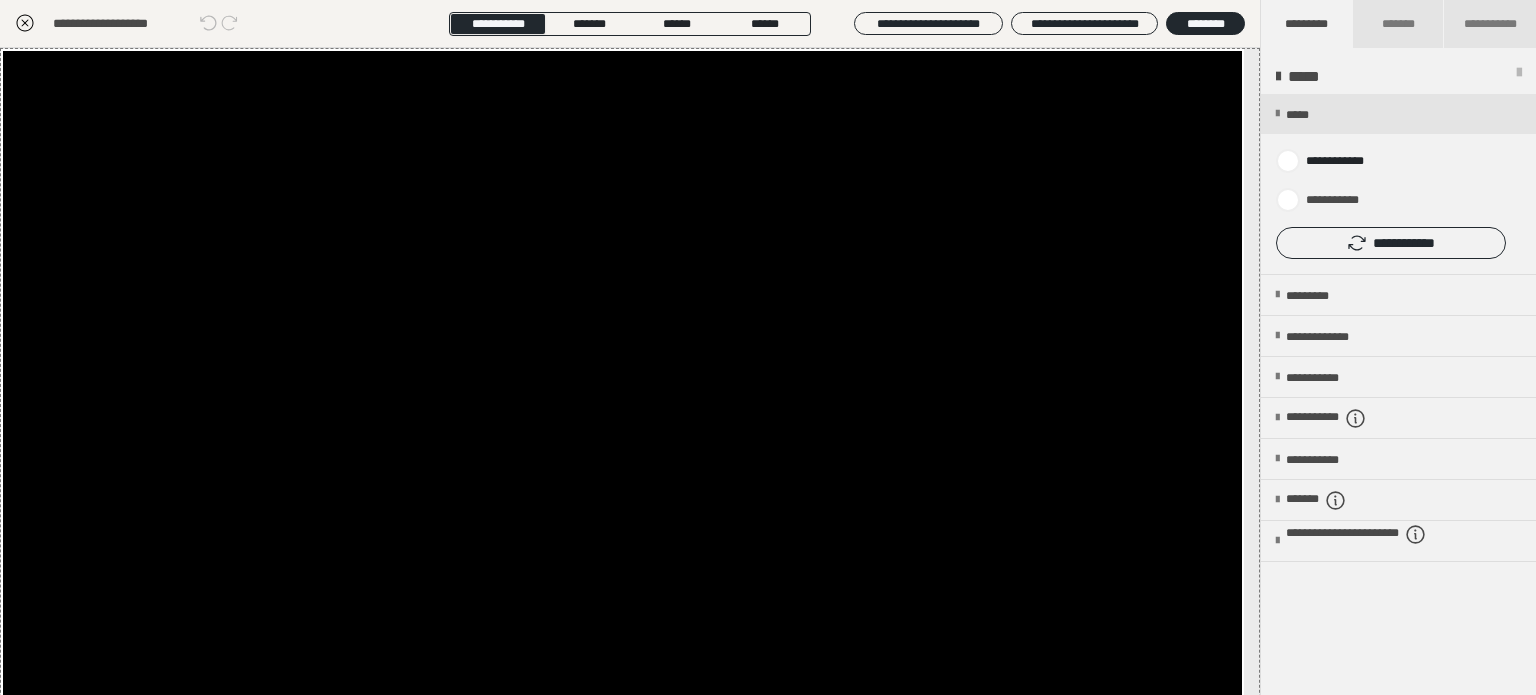 click 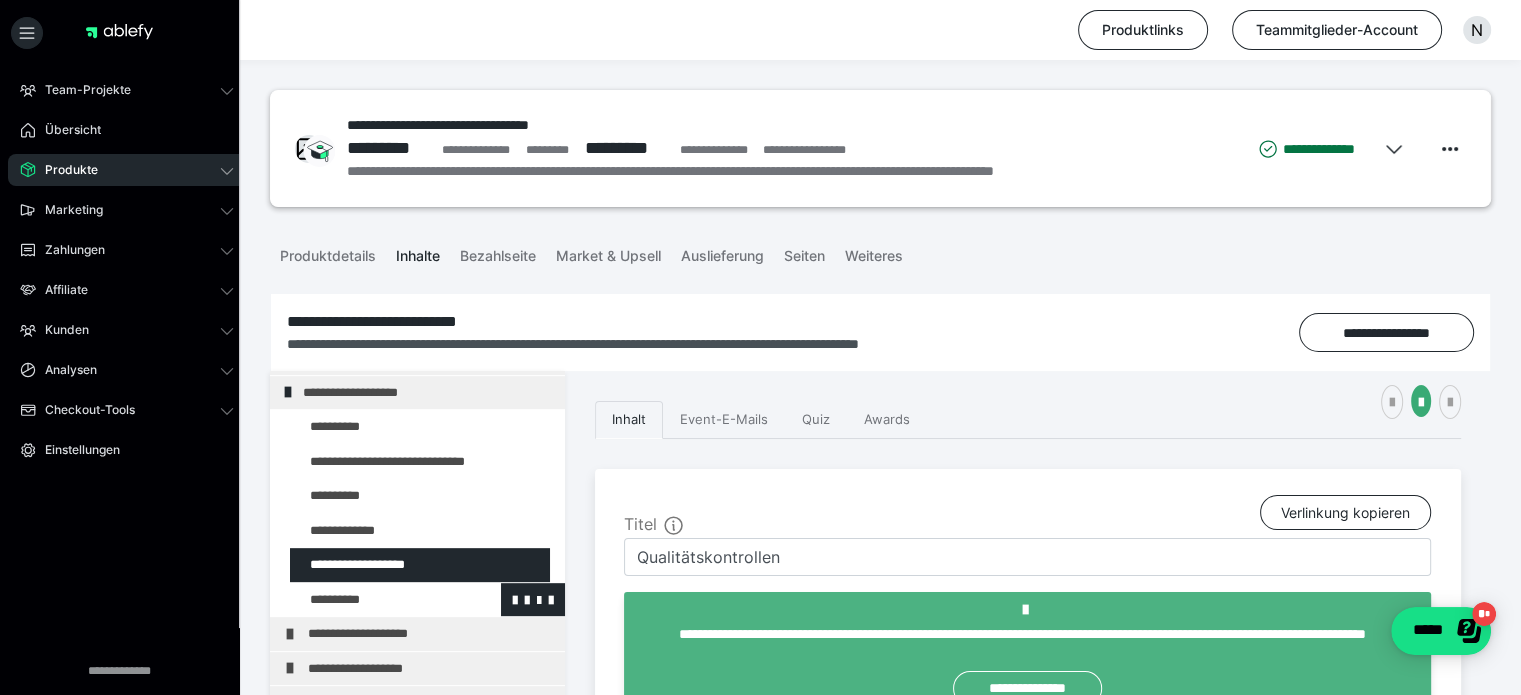 click at bounding box center (375, 600) 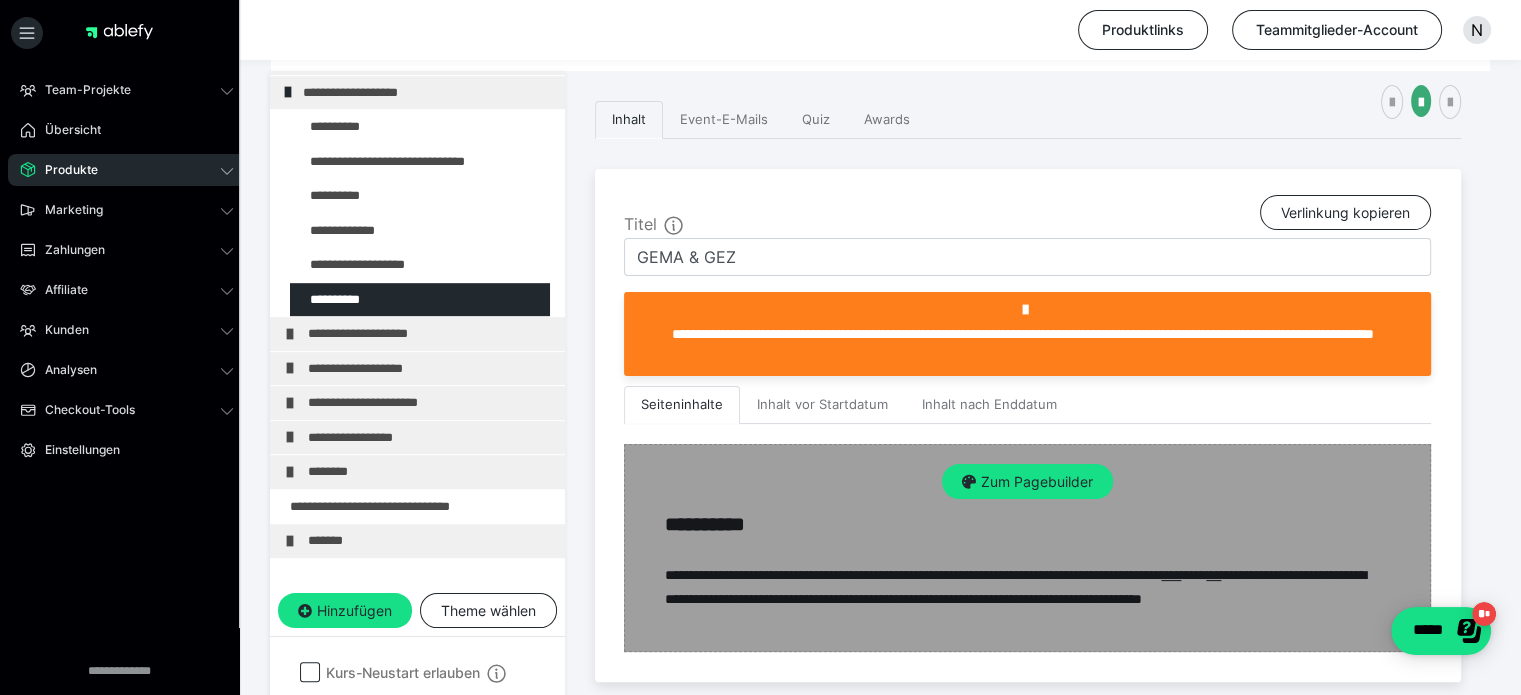 scroll, scrollTop: 476, scrollLeft: 0, axis: vertical 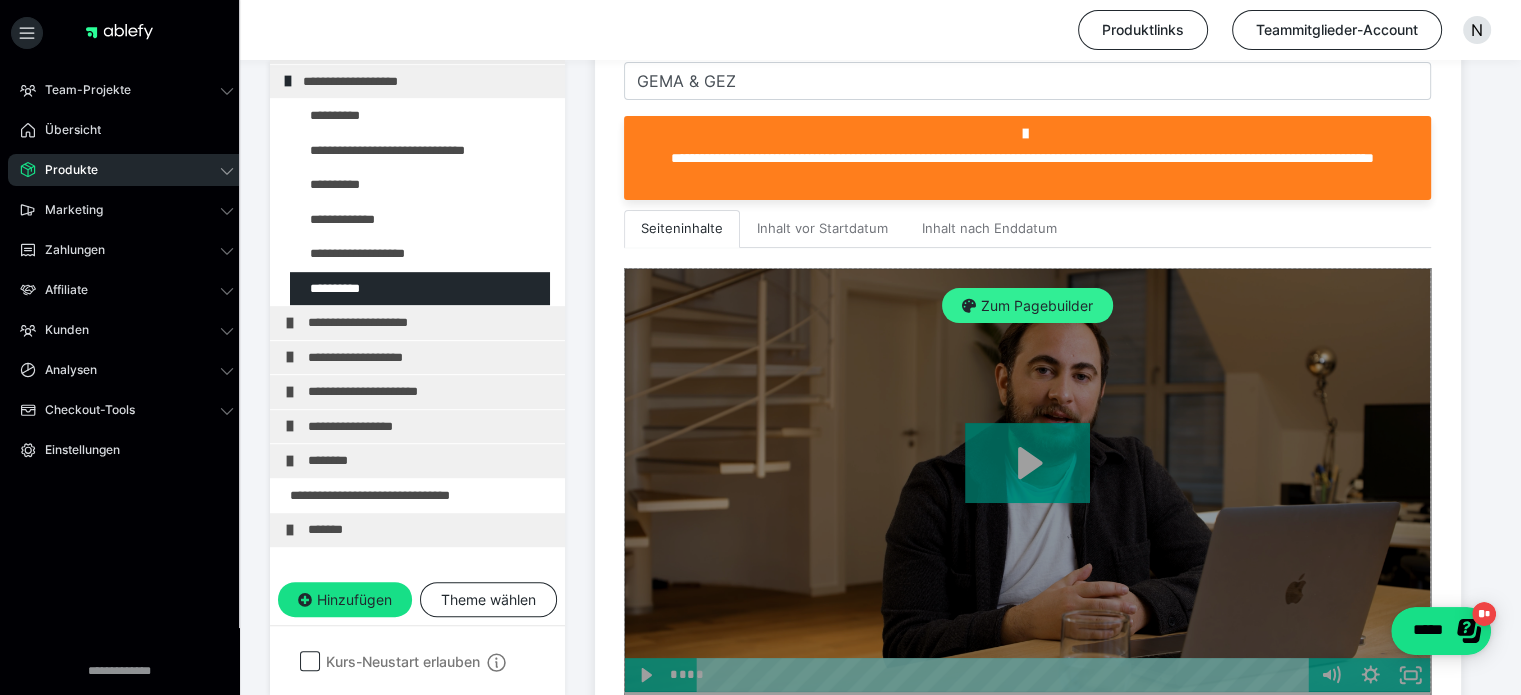 click on "Zum Pagebuilder" at bounding box center (1027, 306) 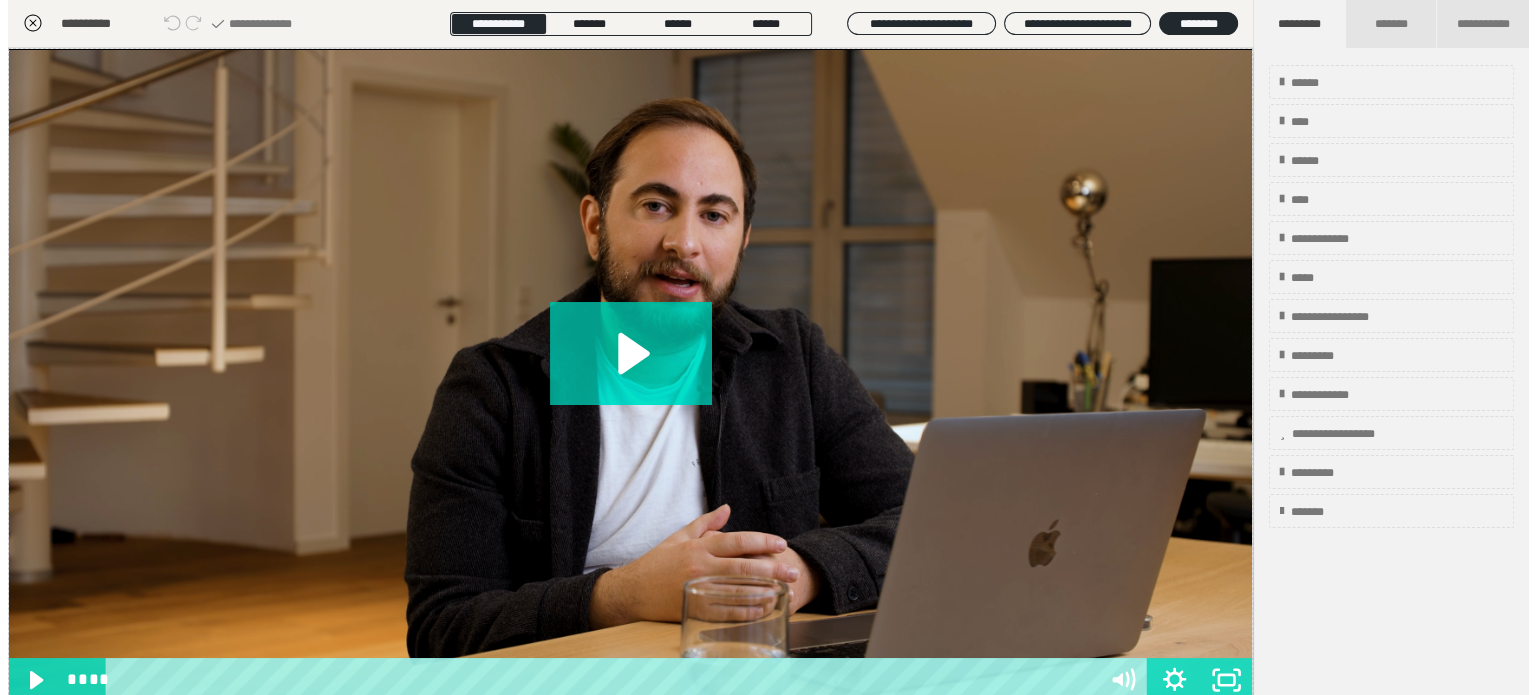 scroll, scrollTop: 311, scrollLeft: 0, axis: vertical 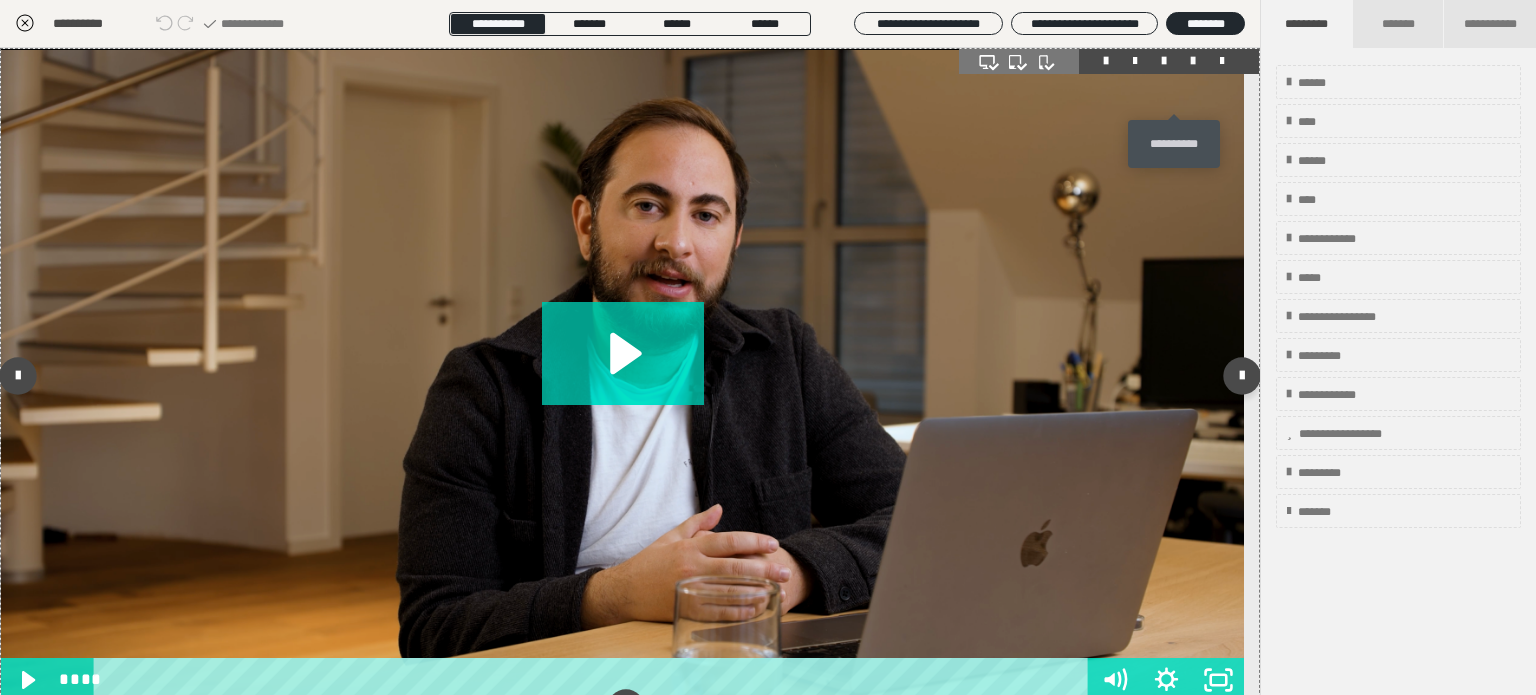click at bounding box center [1193, 61] 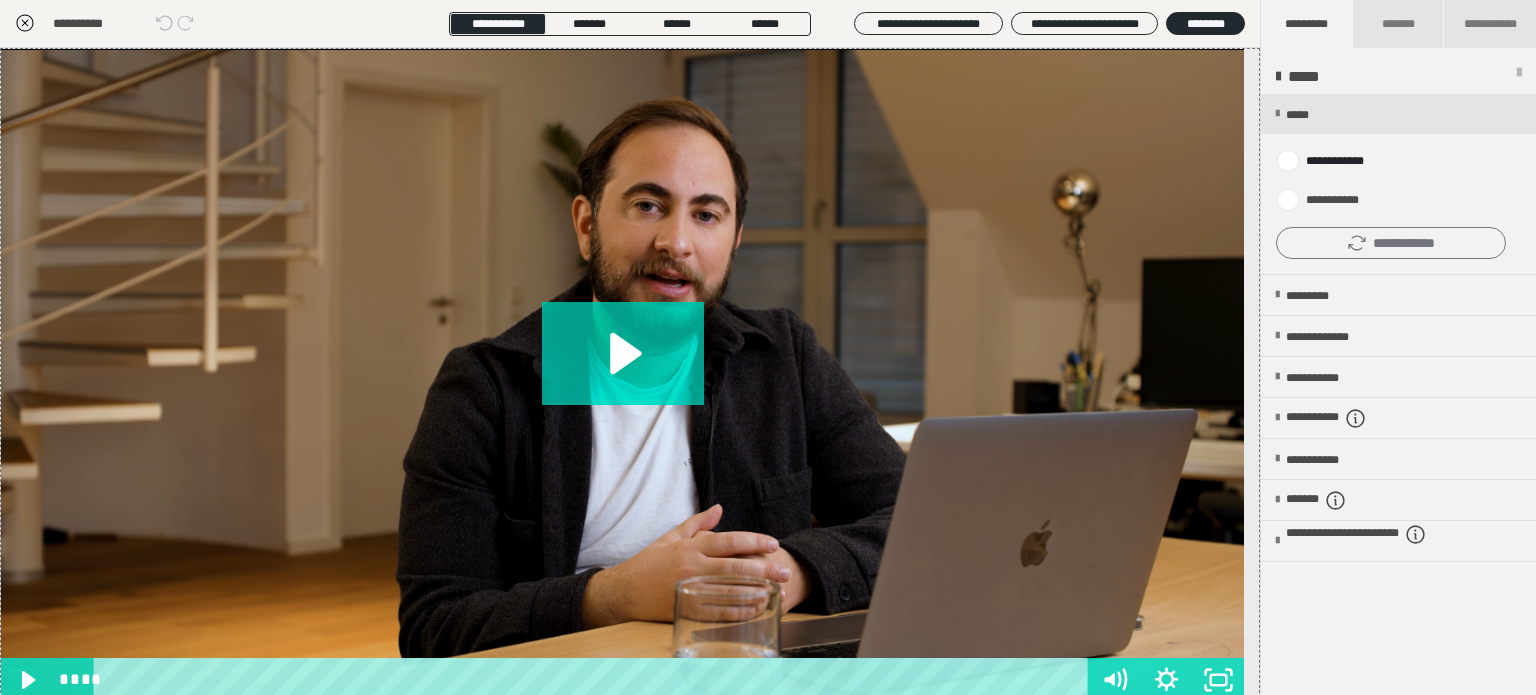 click on "**********" at bounding box center [1391, 243] 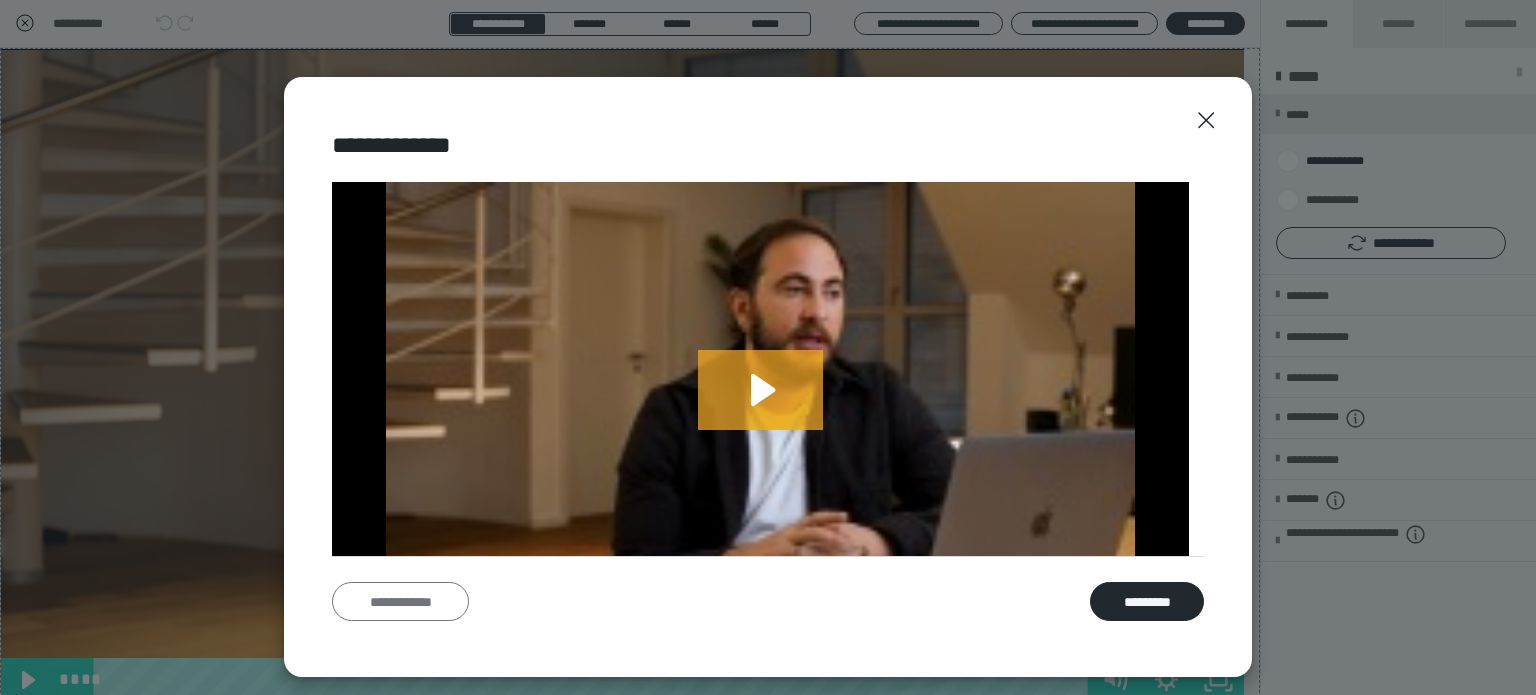 click on "**********" at bounding box center [400, 602] 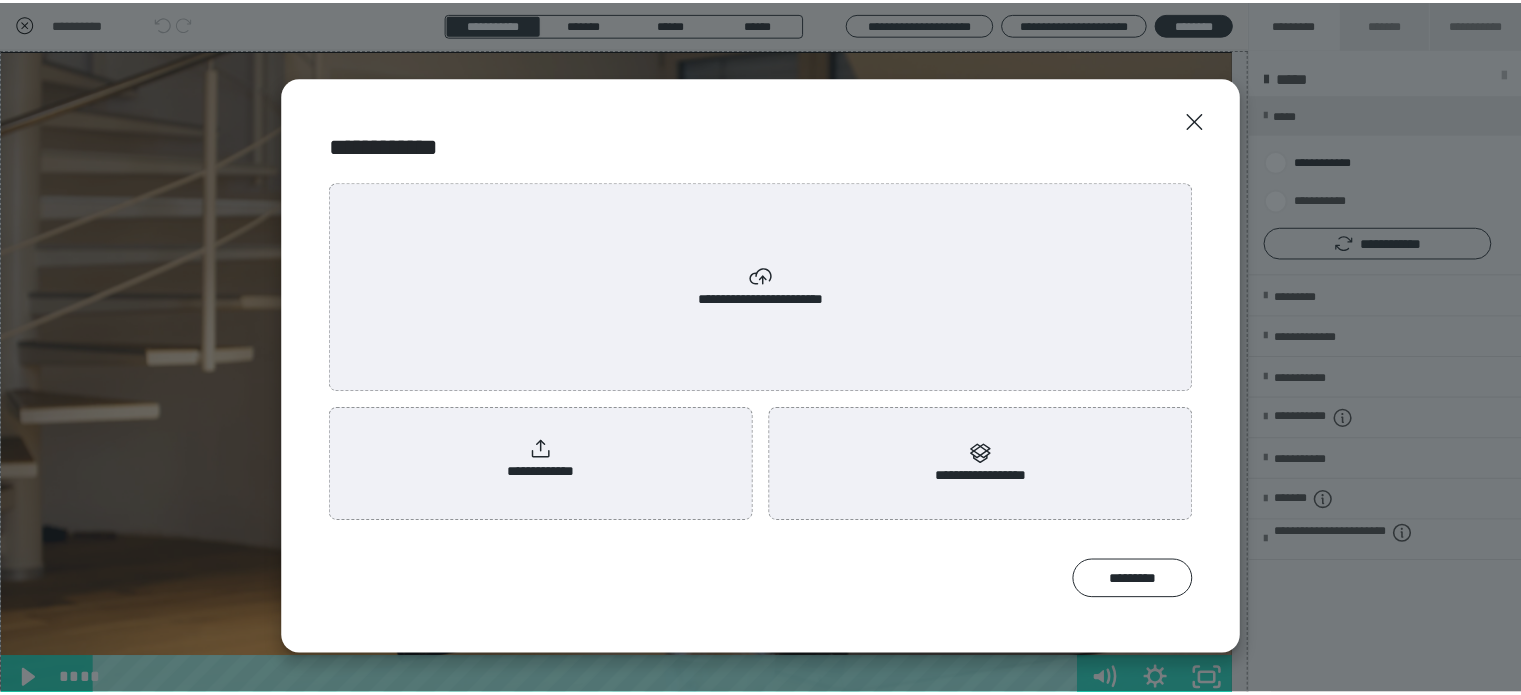 scroll, scrollTop: 0, scrollLeft: 0, axis: both 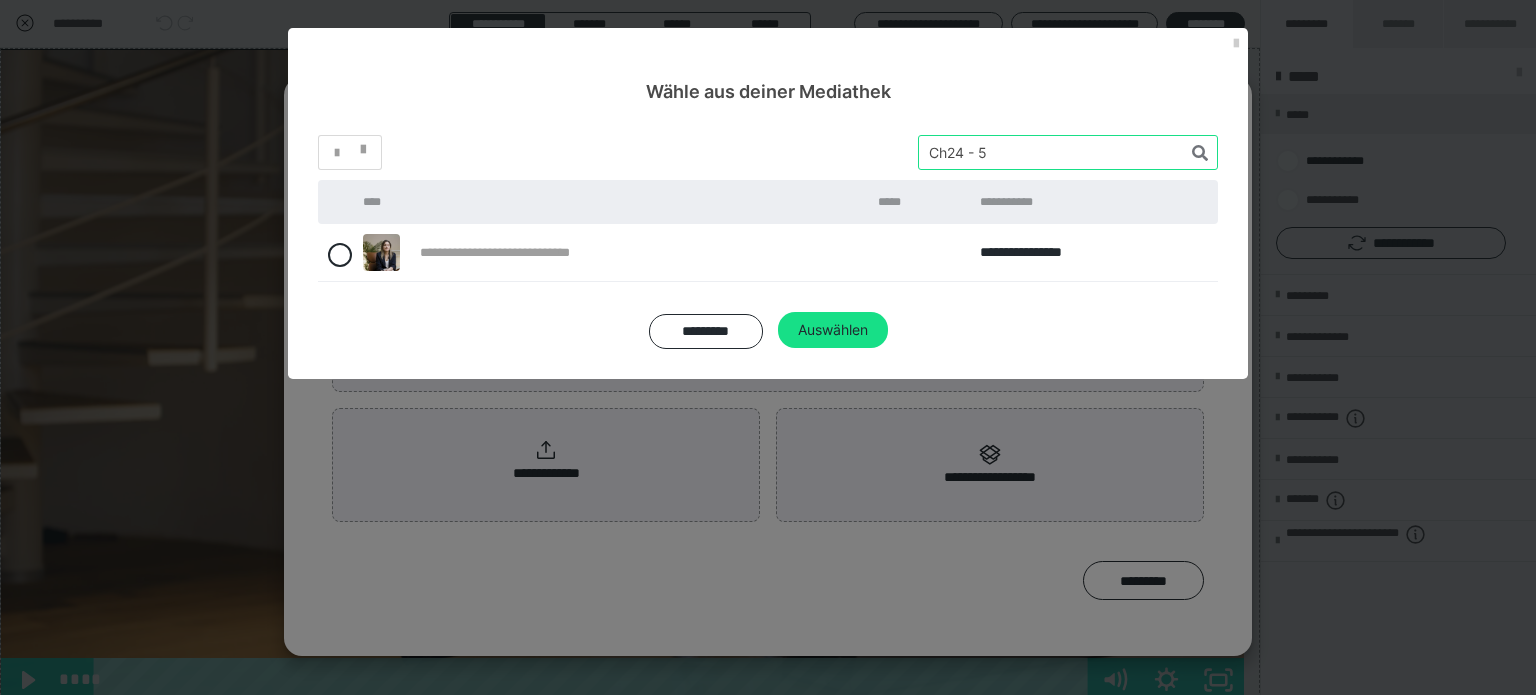 drag, startPoint x: 1012, startPoint y: 149, endPoint x: 834, endPoint y: 149, distance: 178 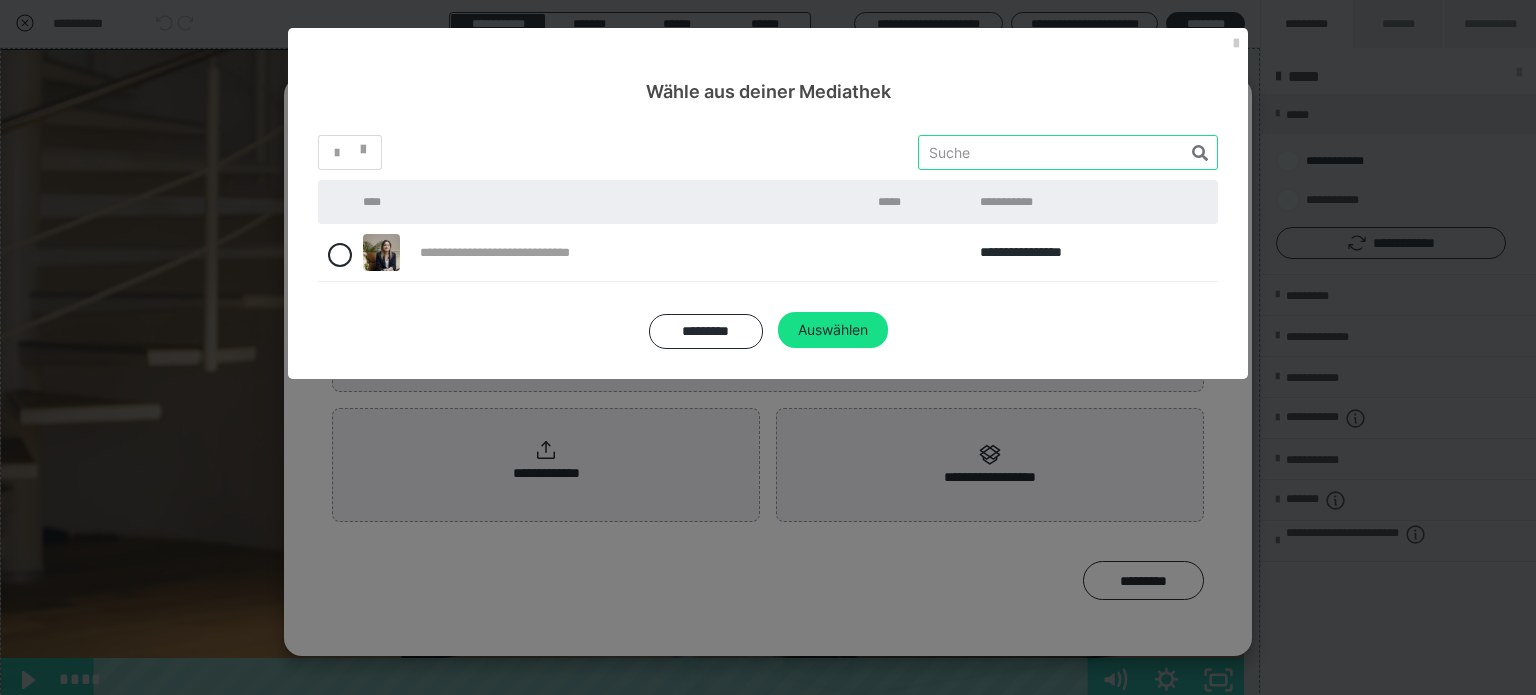paste on "Ch24 - 6" 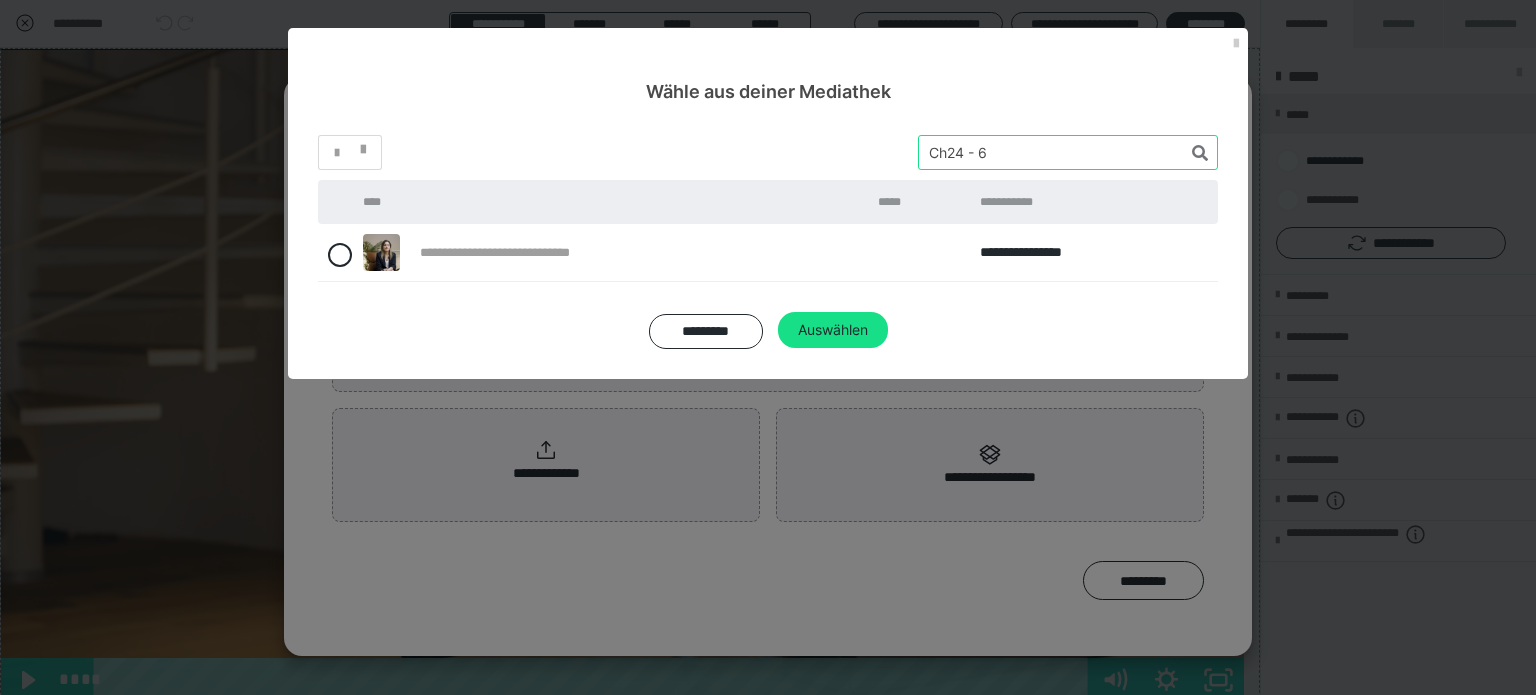 type on "Ch24 - 6" 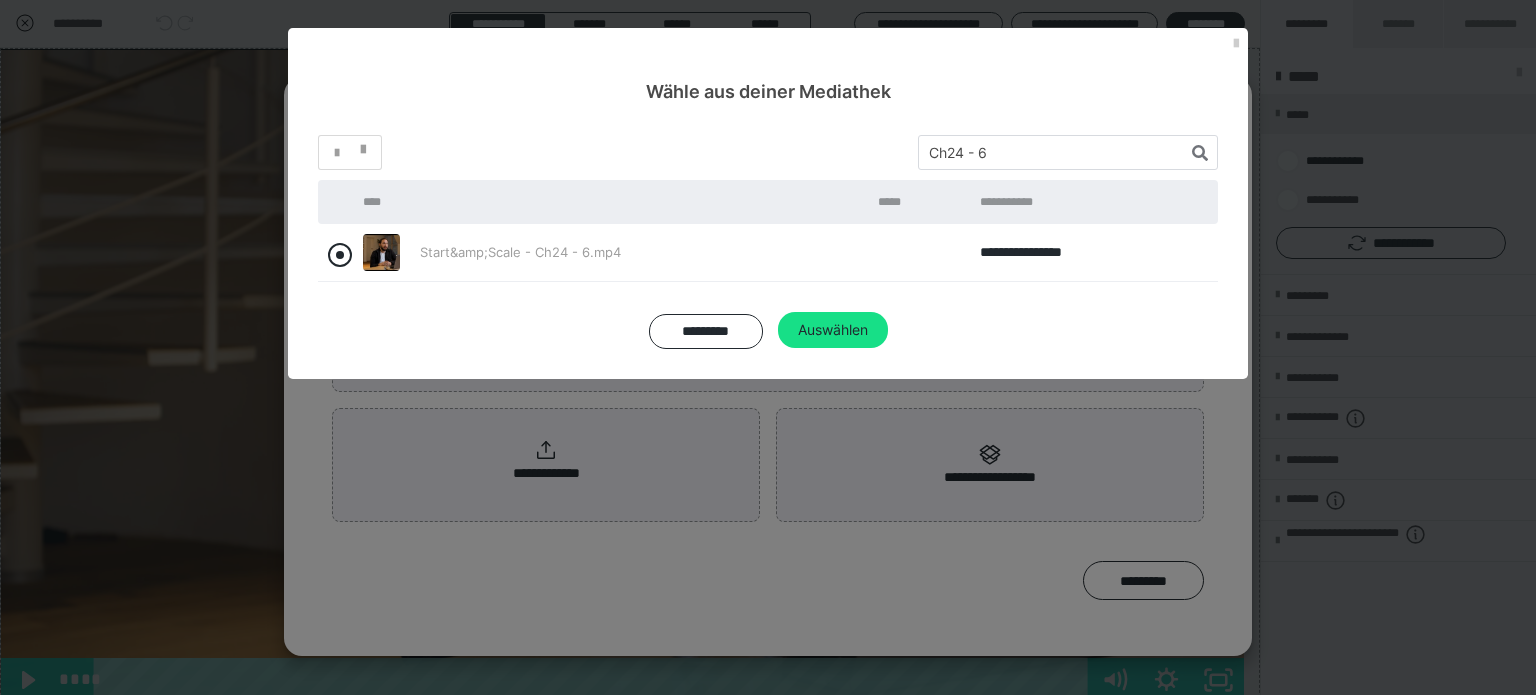 click at bounding box center (340, 255) 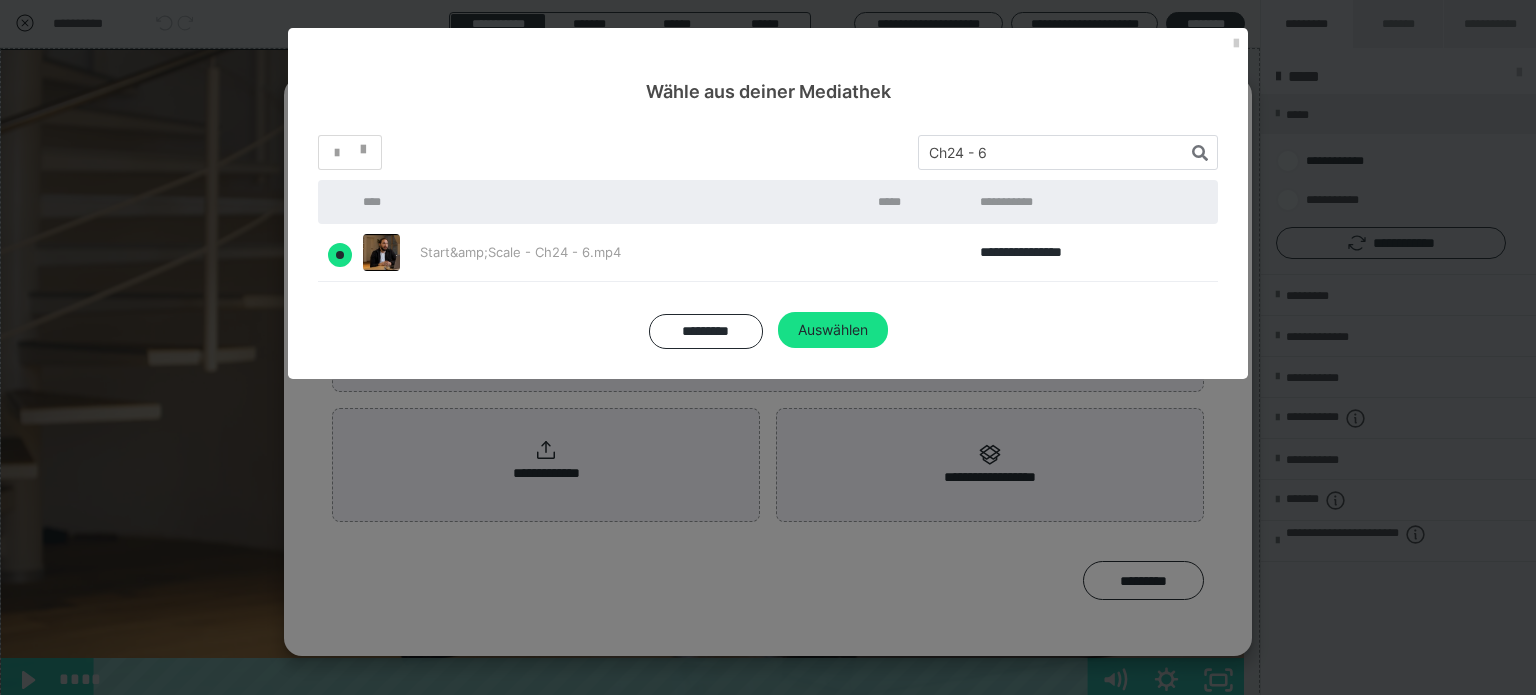 radio on "true" 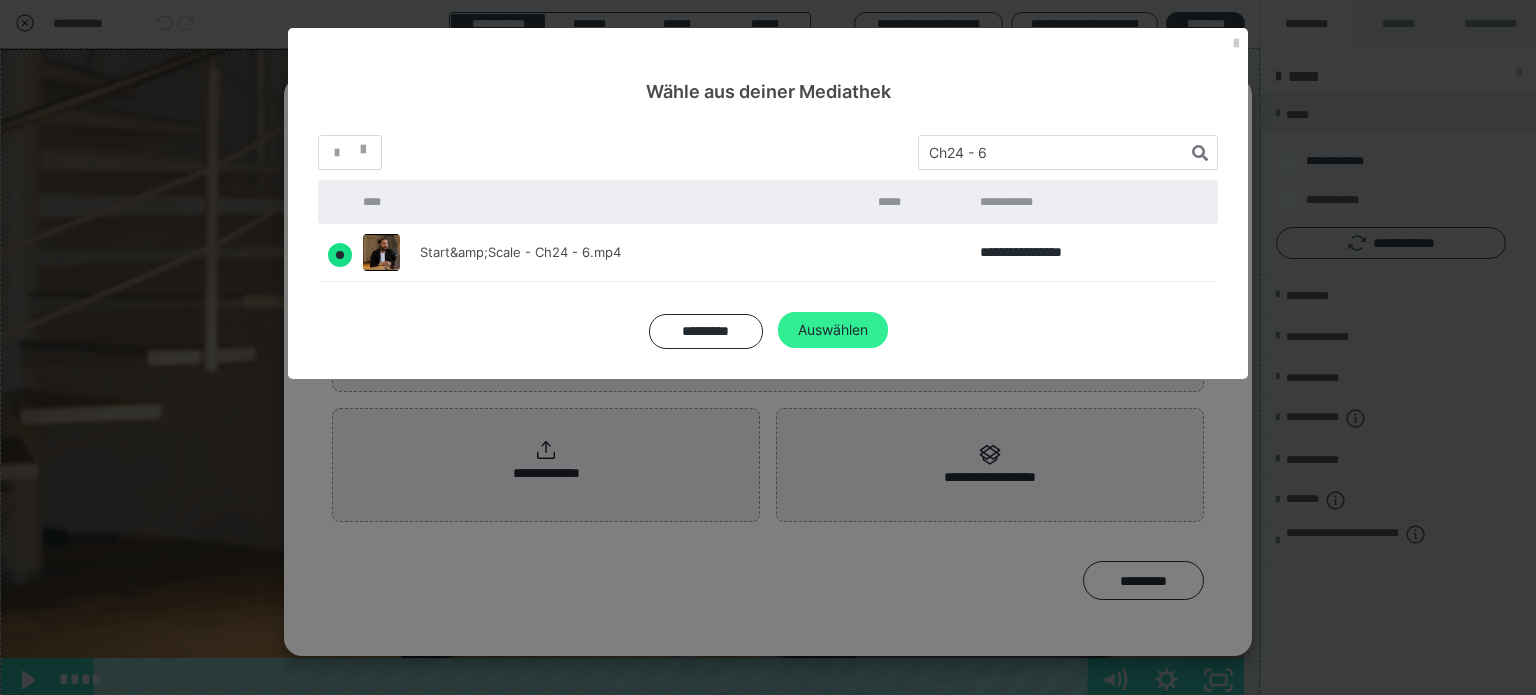 click on "Auswählen" at bounding box center (833, 330) 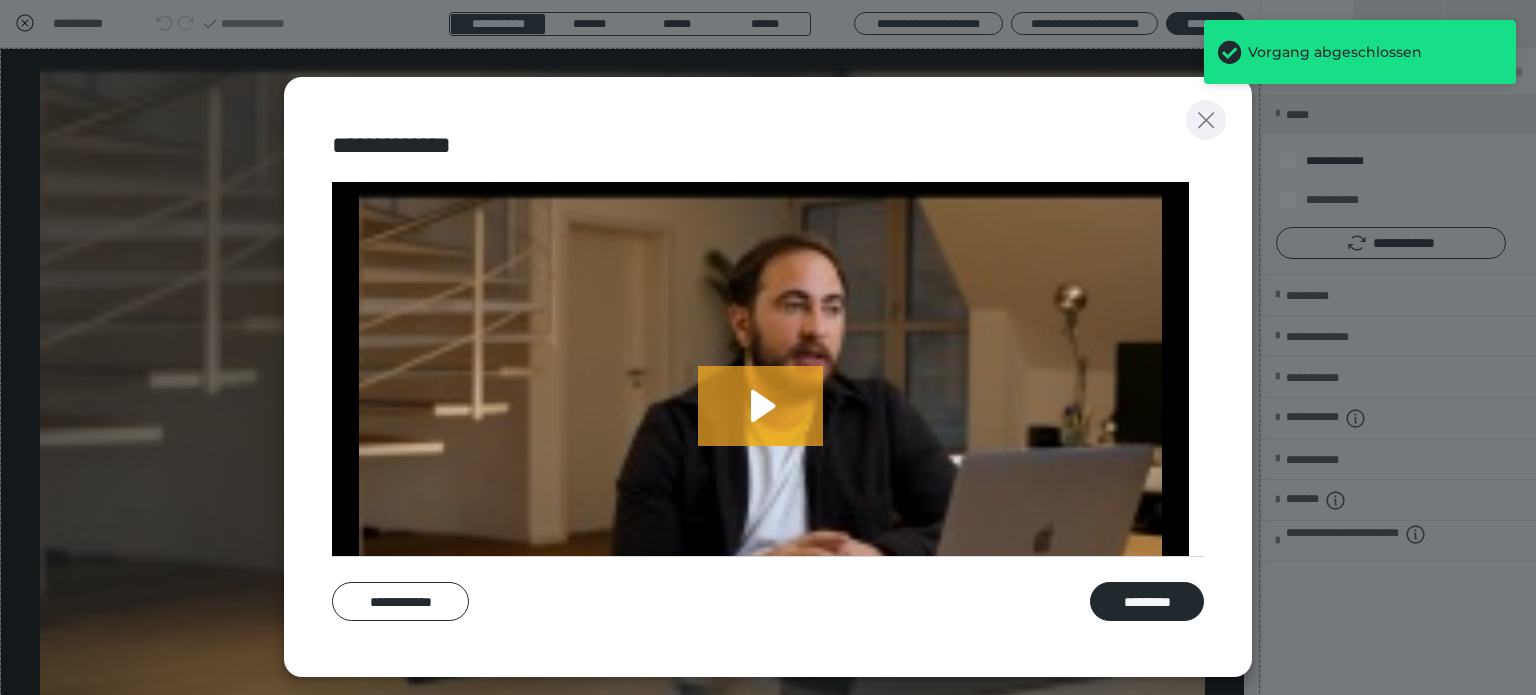 click 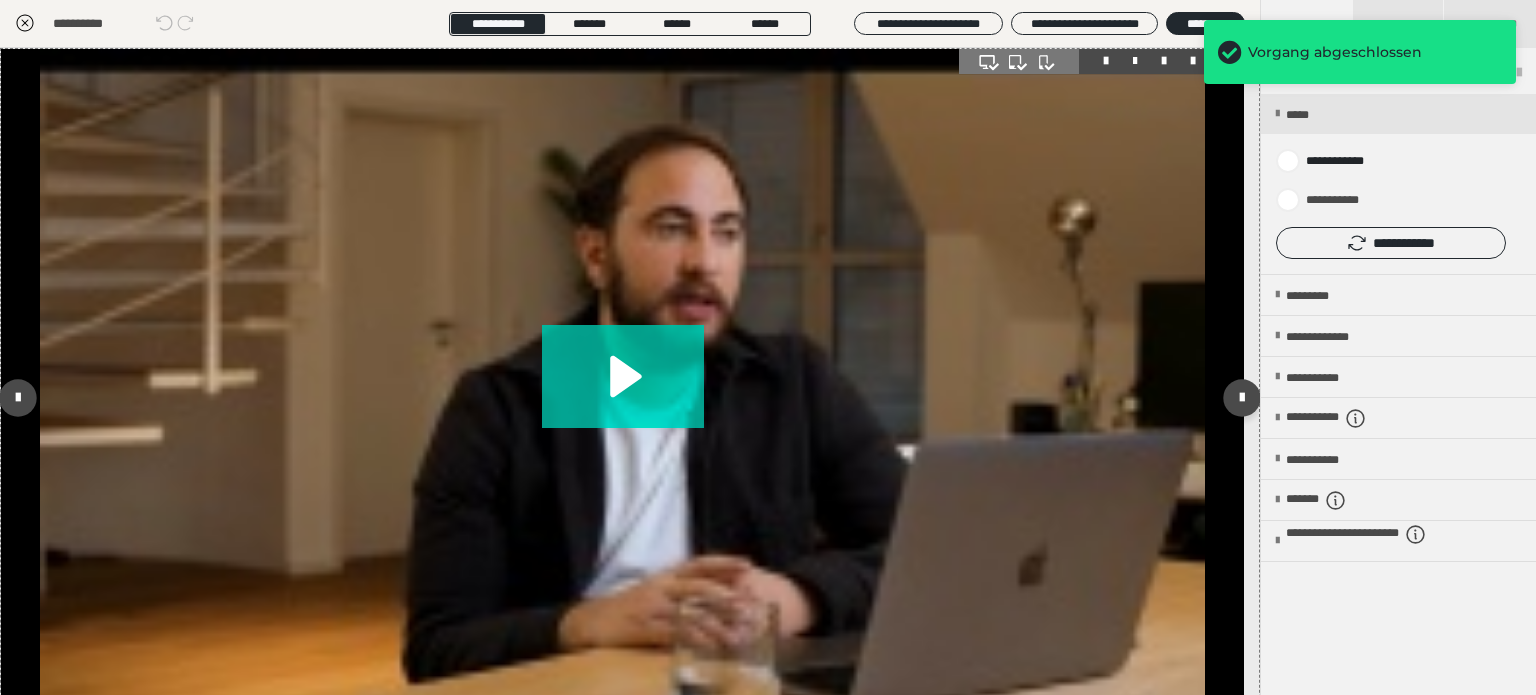click 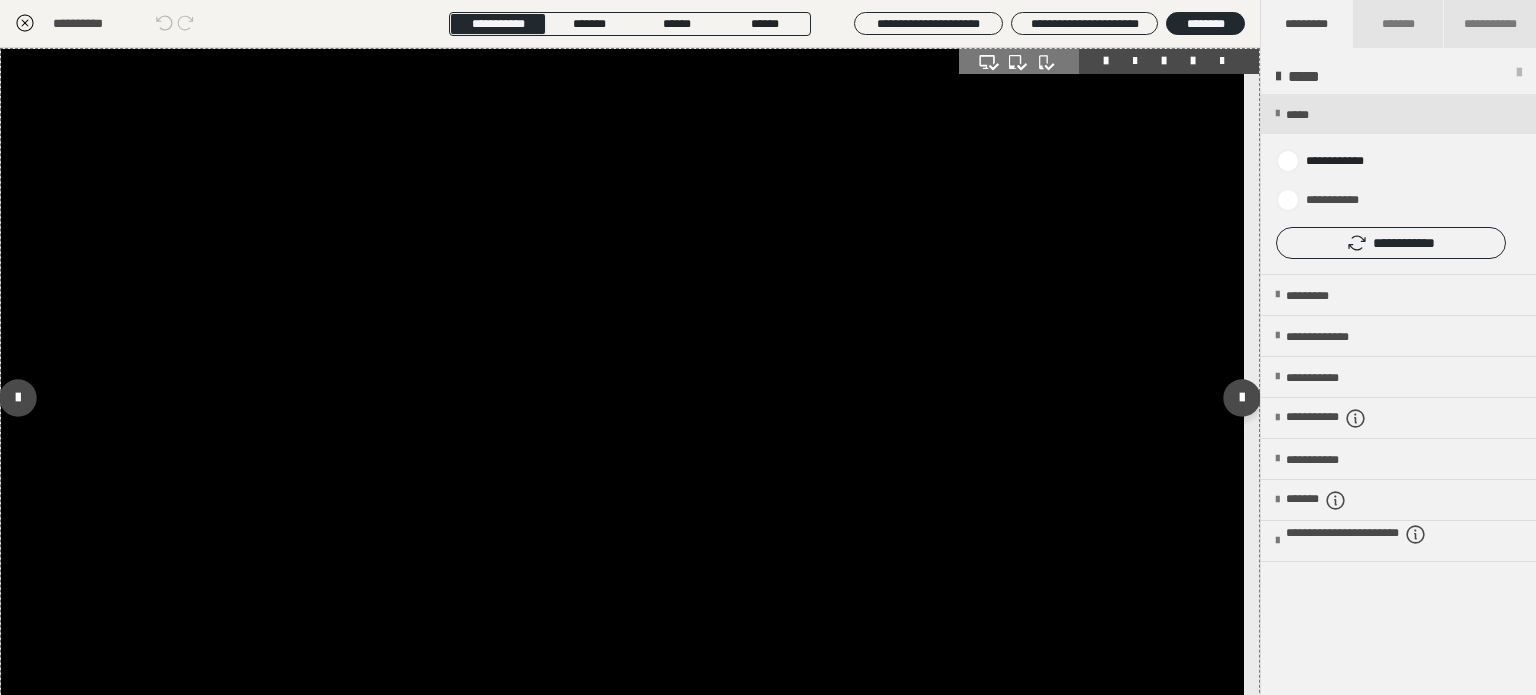 click at bounding box center [622, 398] 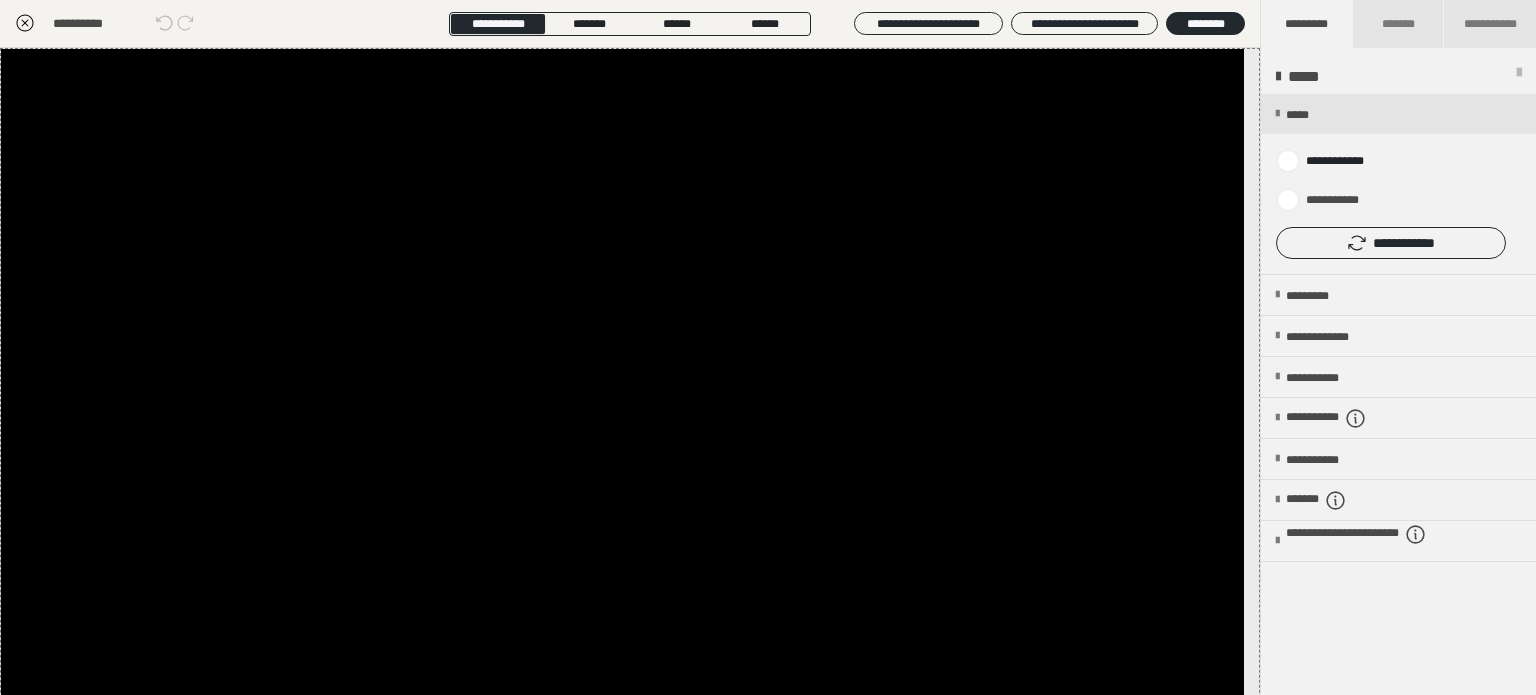 click 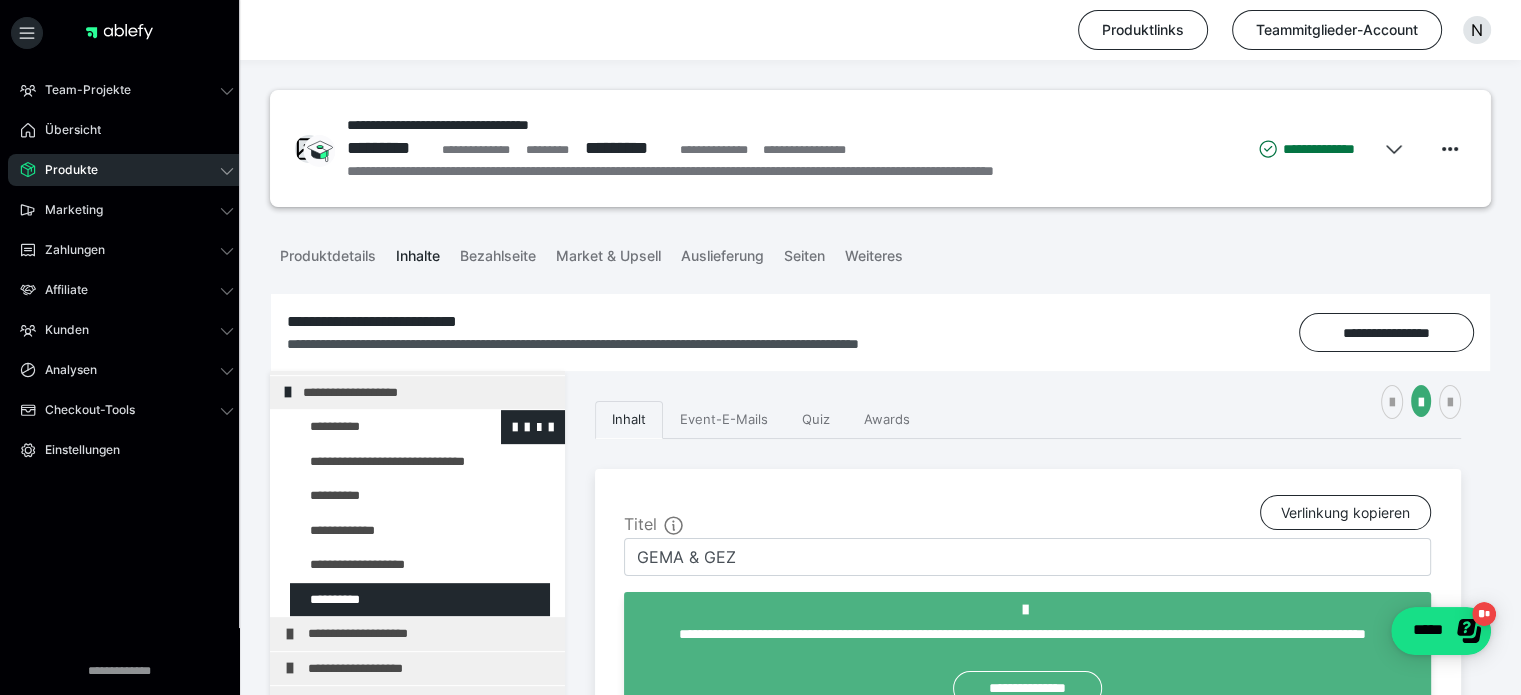 scroll, scrollTop: 1036, scrollLeft: 0, axis: vertical 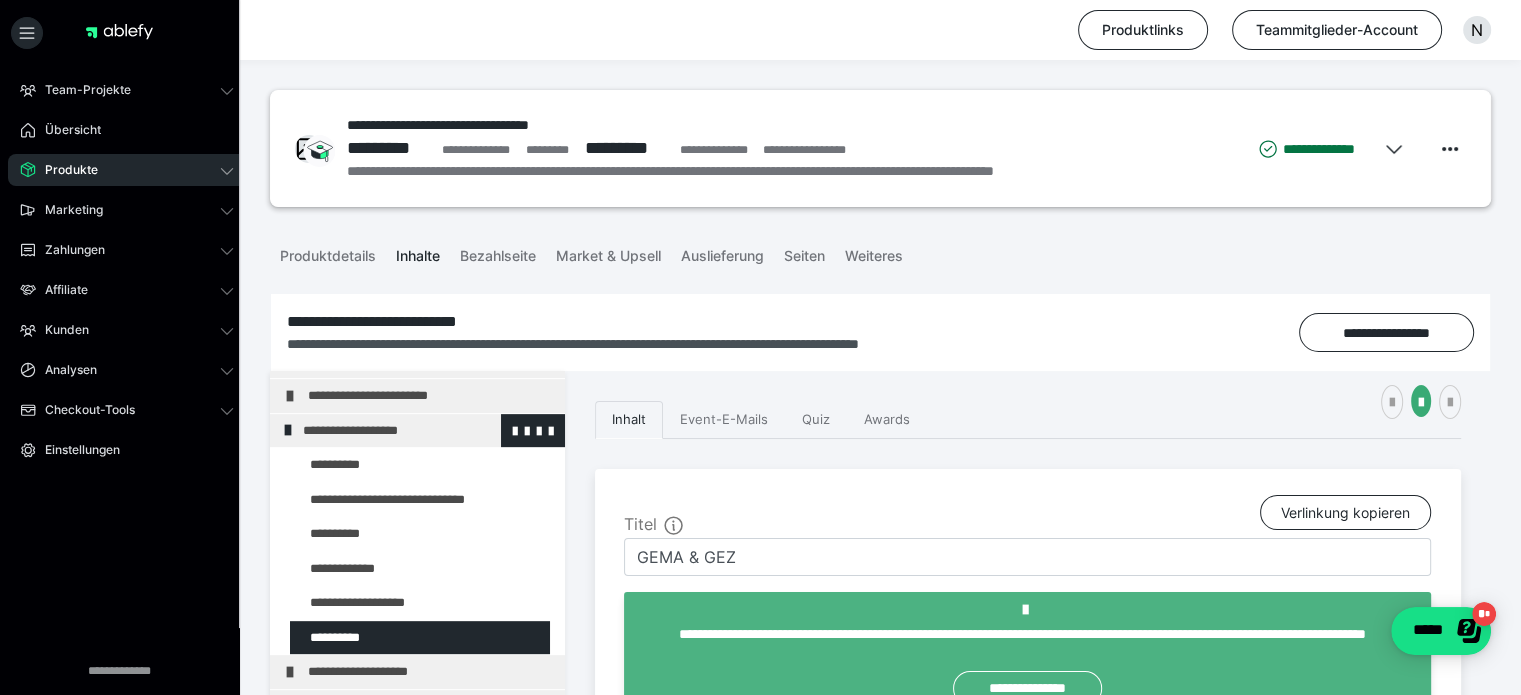 click on "**********" at bounding box center (418, 431) 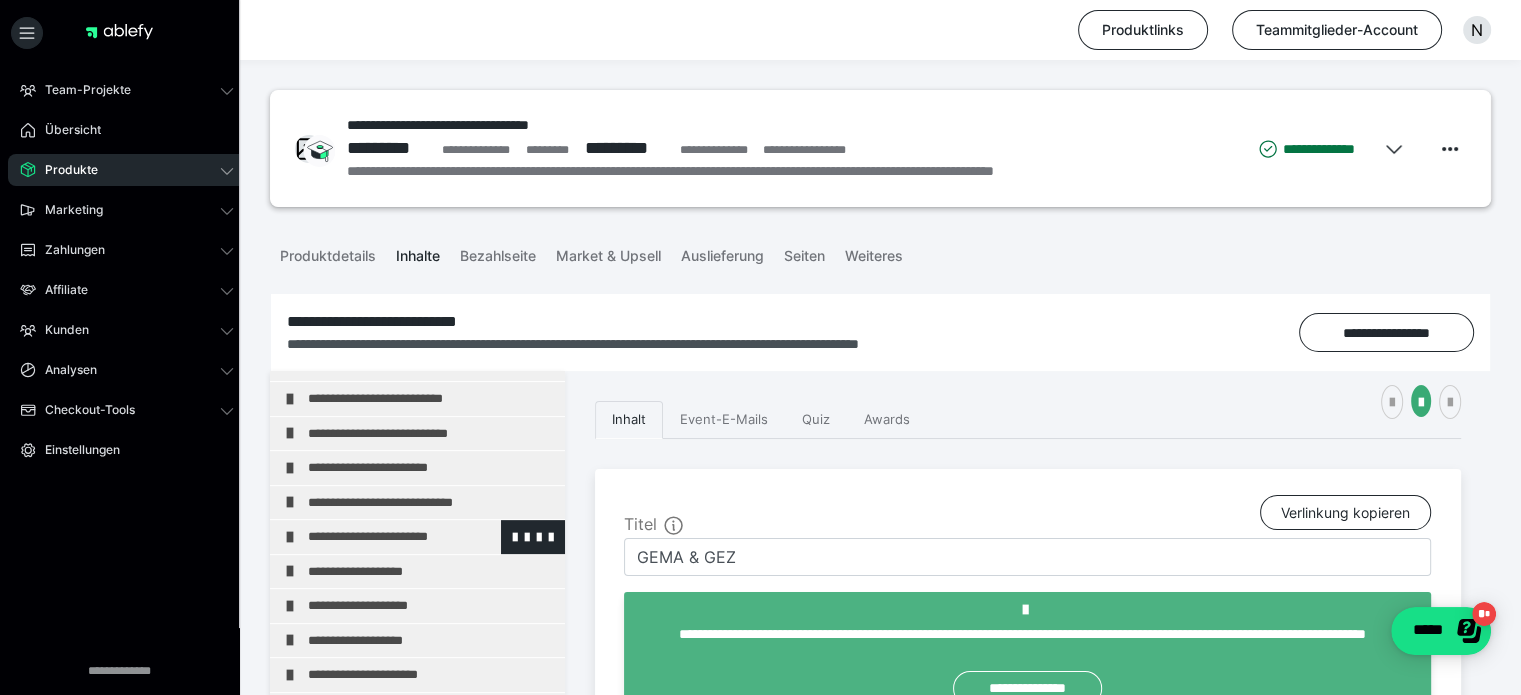 scroll, scrollTop: 300, scrollLeft: 0, axis: vertical 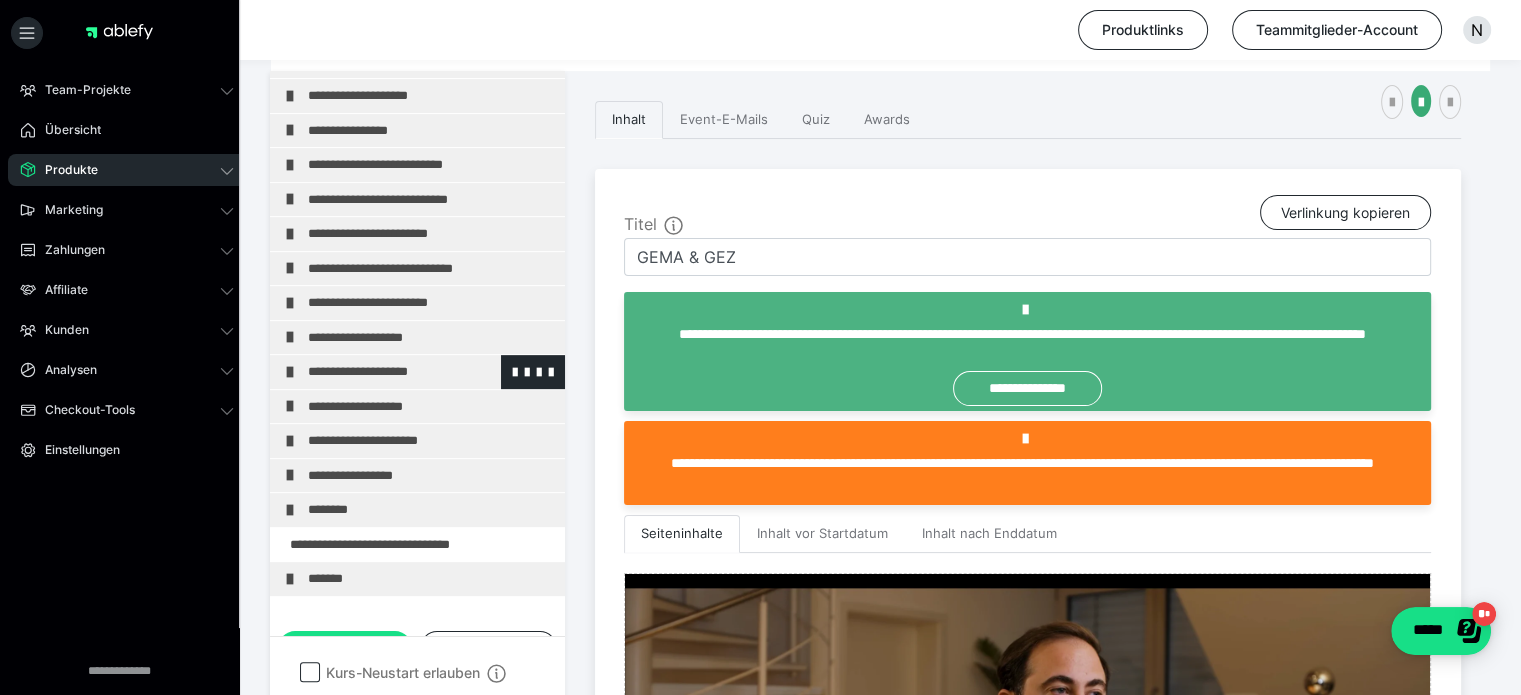 click on "**********" at bounding box center (423, 372) 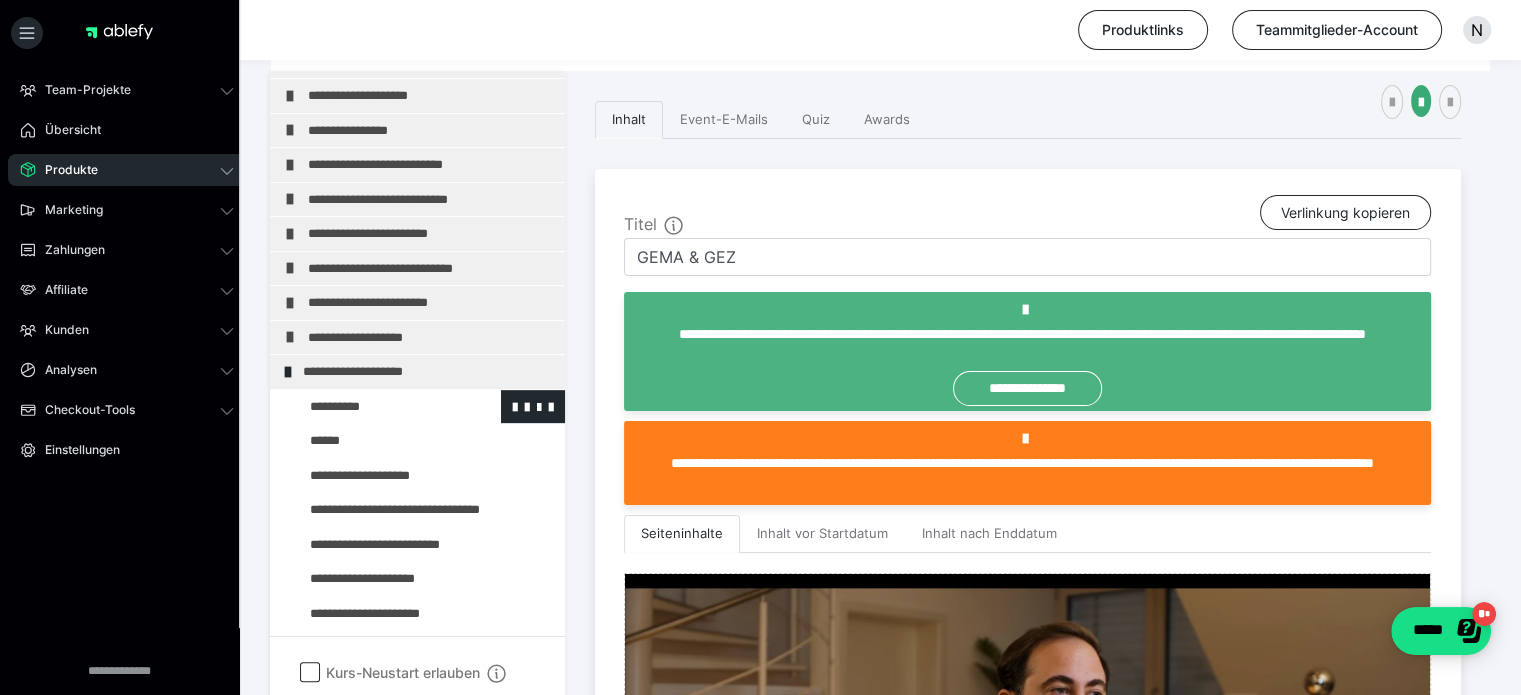 click at bounding box center (375, 407) 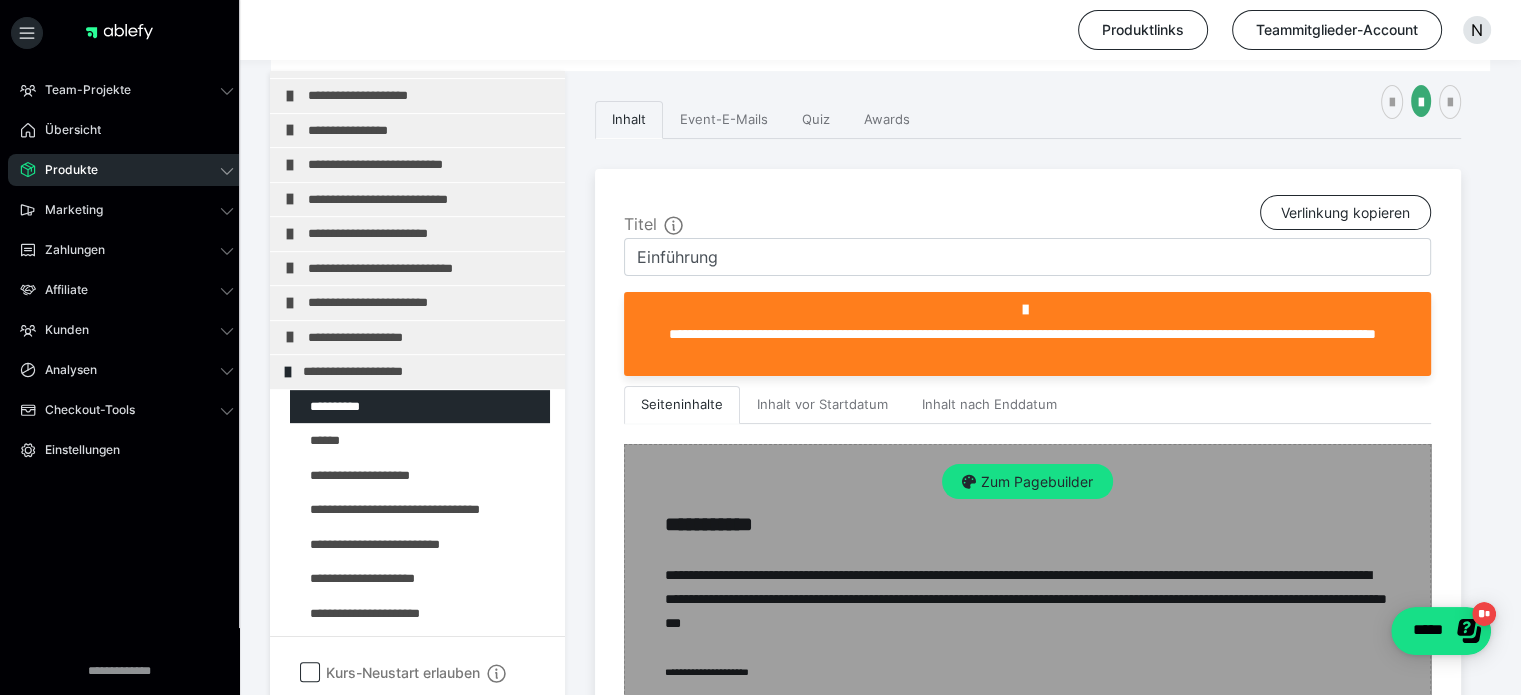 scroll, scrollTop: 500, scrollLeft: 0, axis: vertical 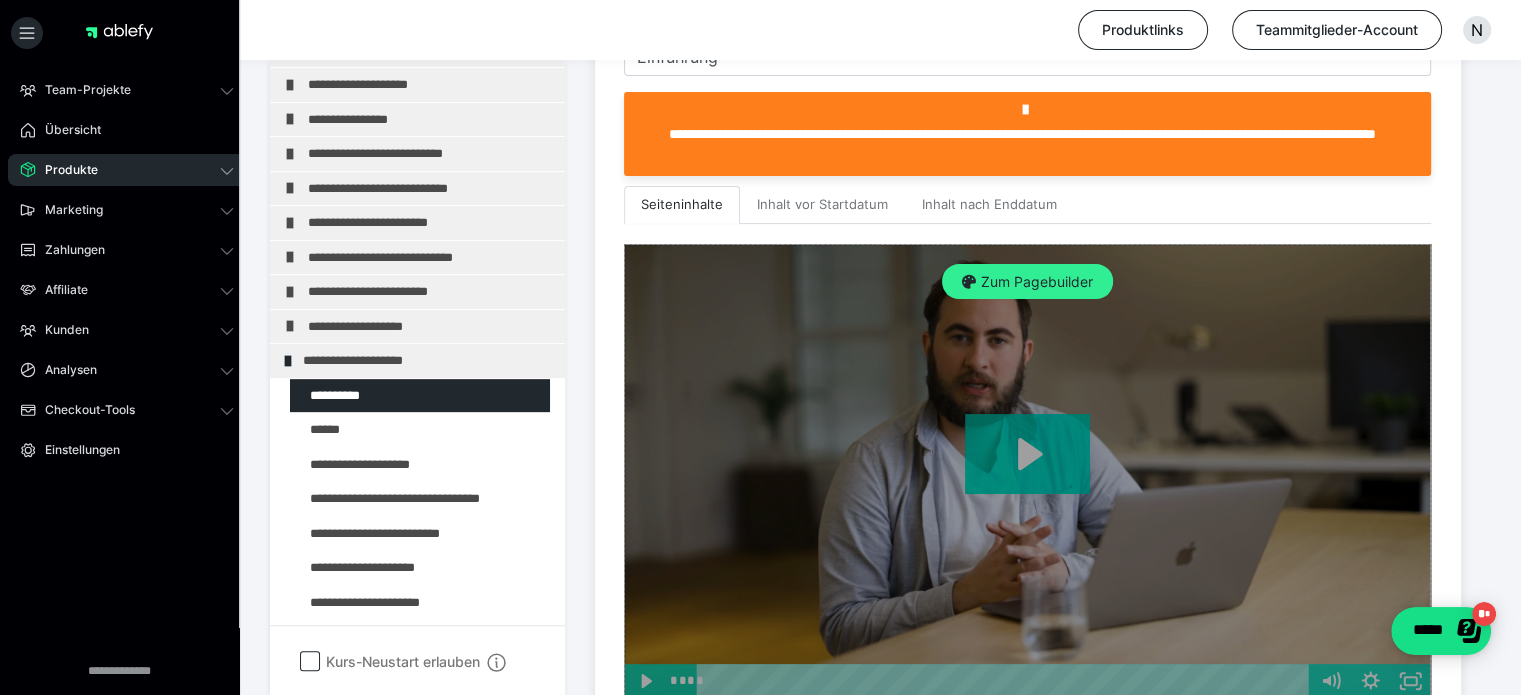click on "Zum Pagebuilder" at bounding box center (1027, 282) 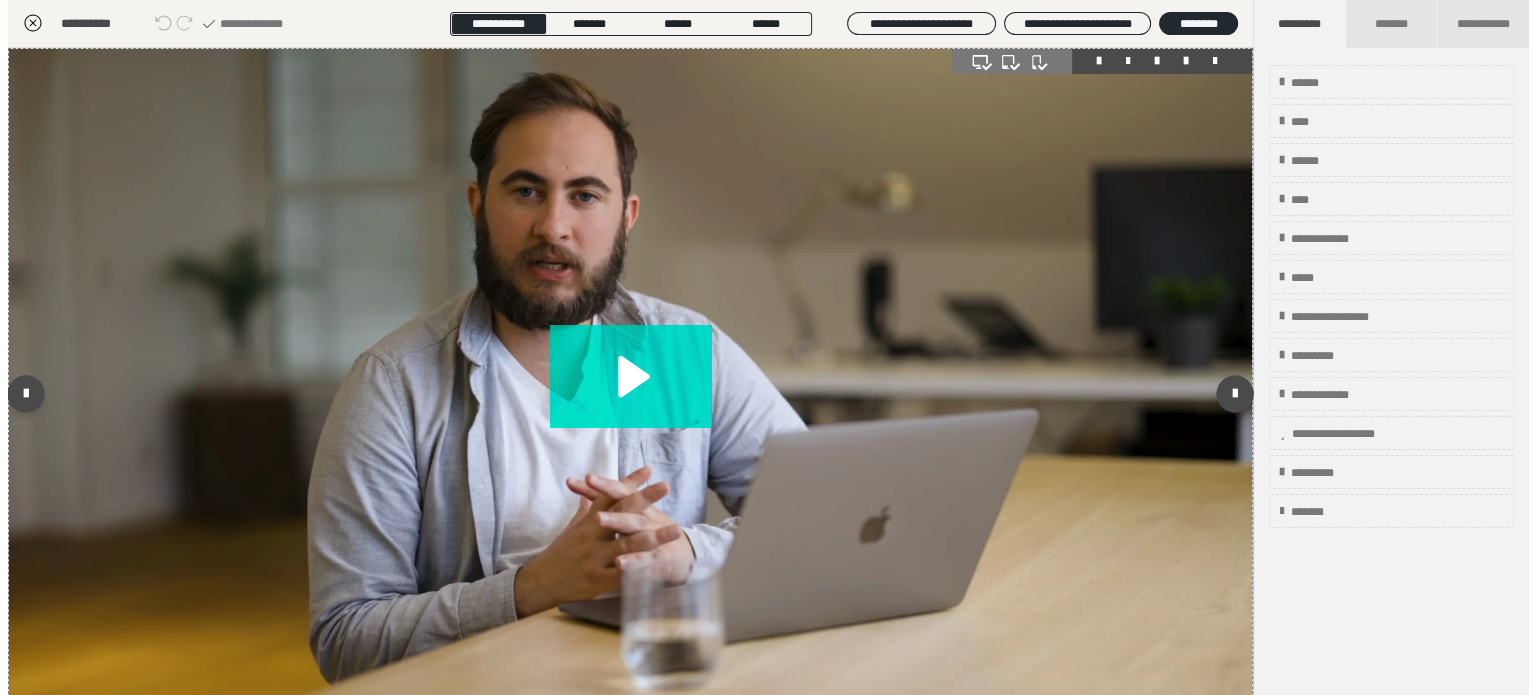 scroll, scrollTop: 311, scrollLeft: 0, axis: vertical 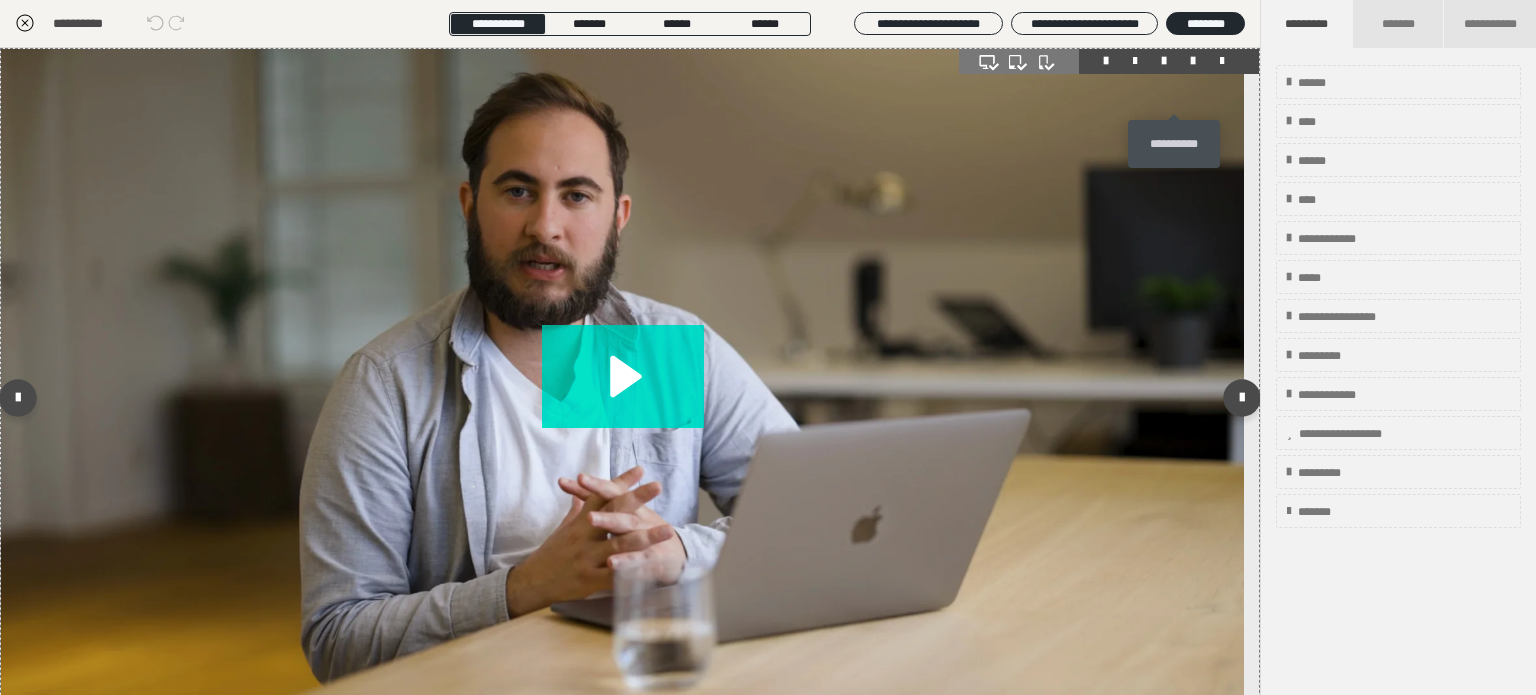 click at bounding box center [1193, 61] 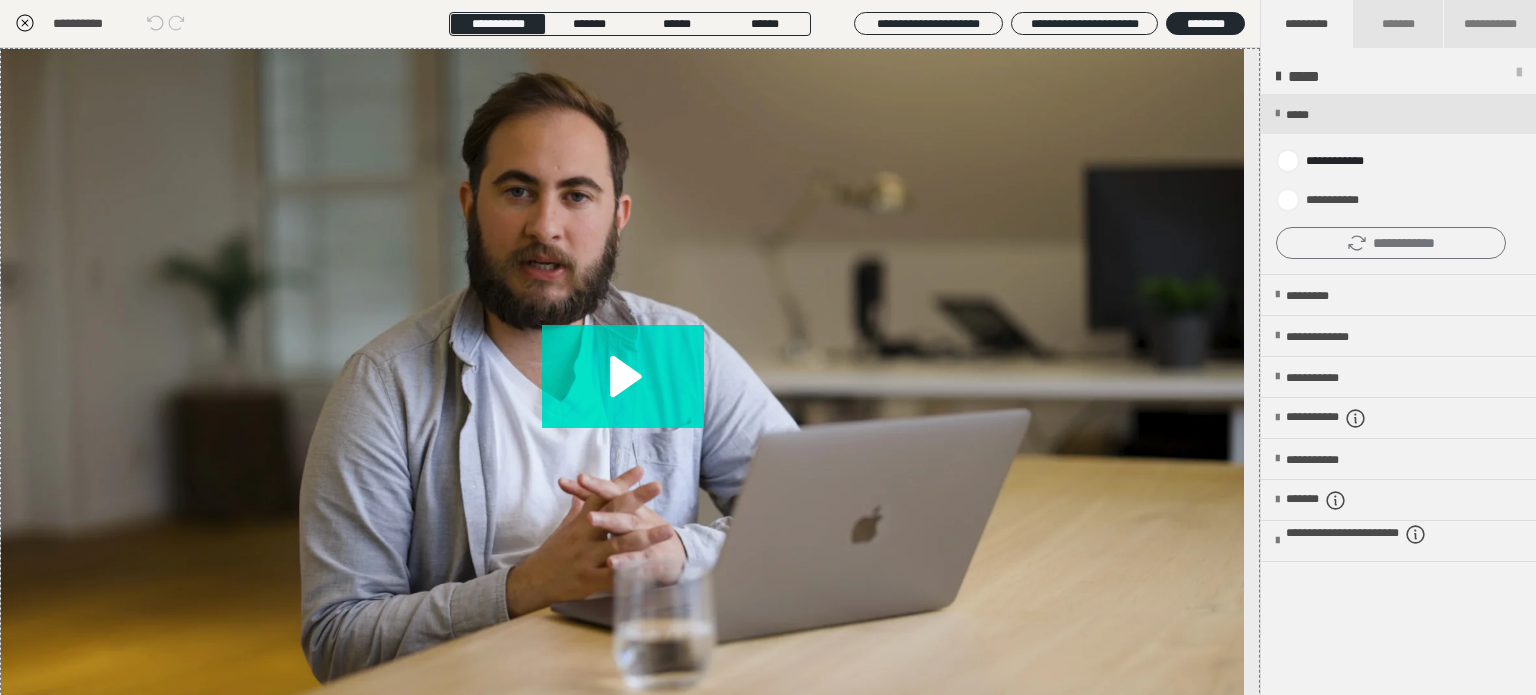 click on "**********" at bounding box center (1391, 243) 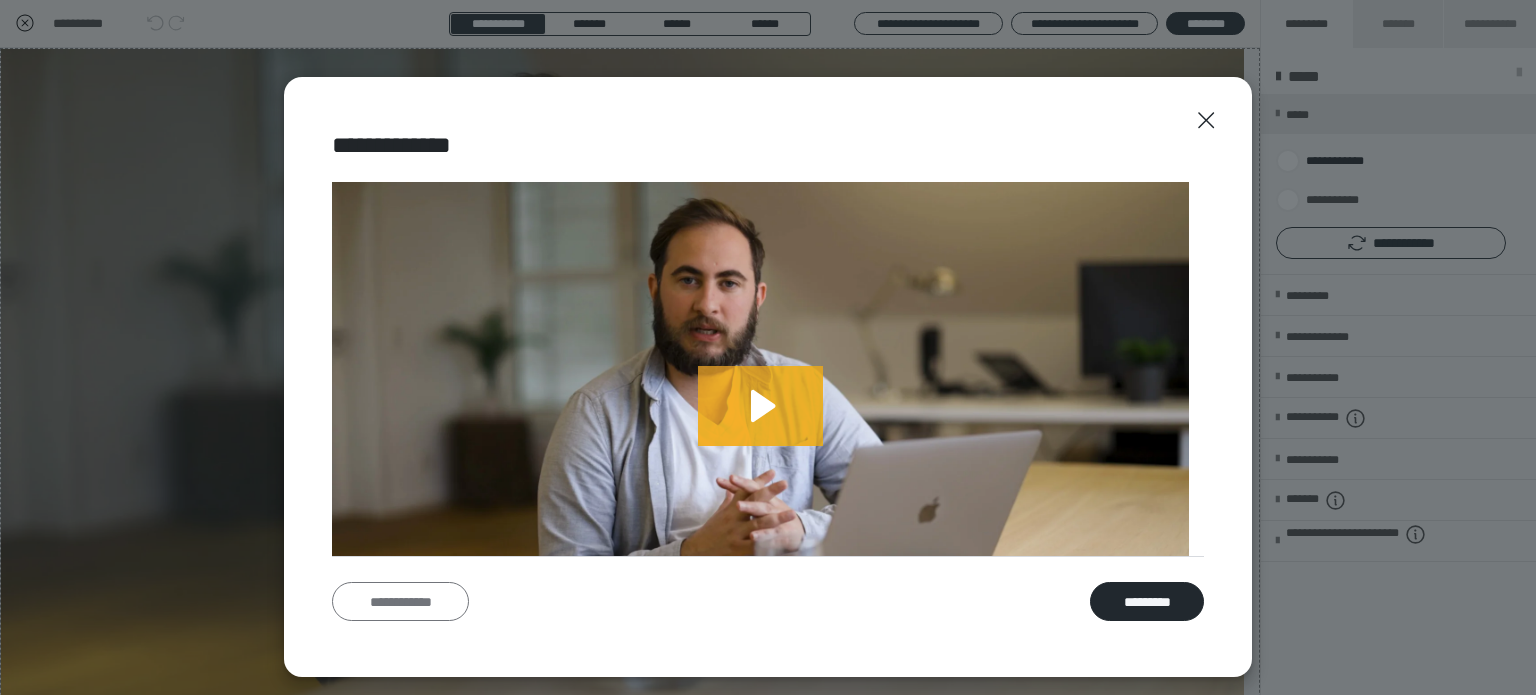 click on "**********" at bounding box center [400, 602] 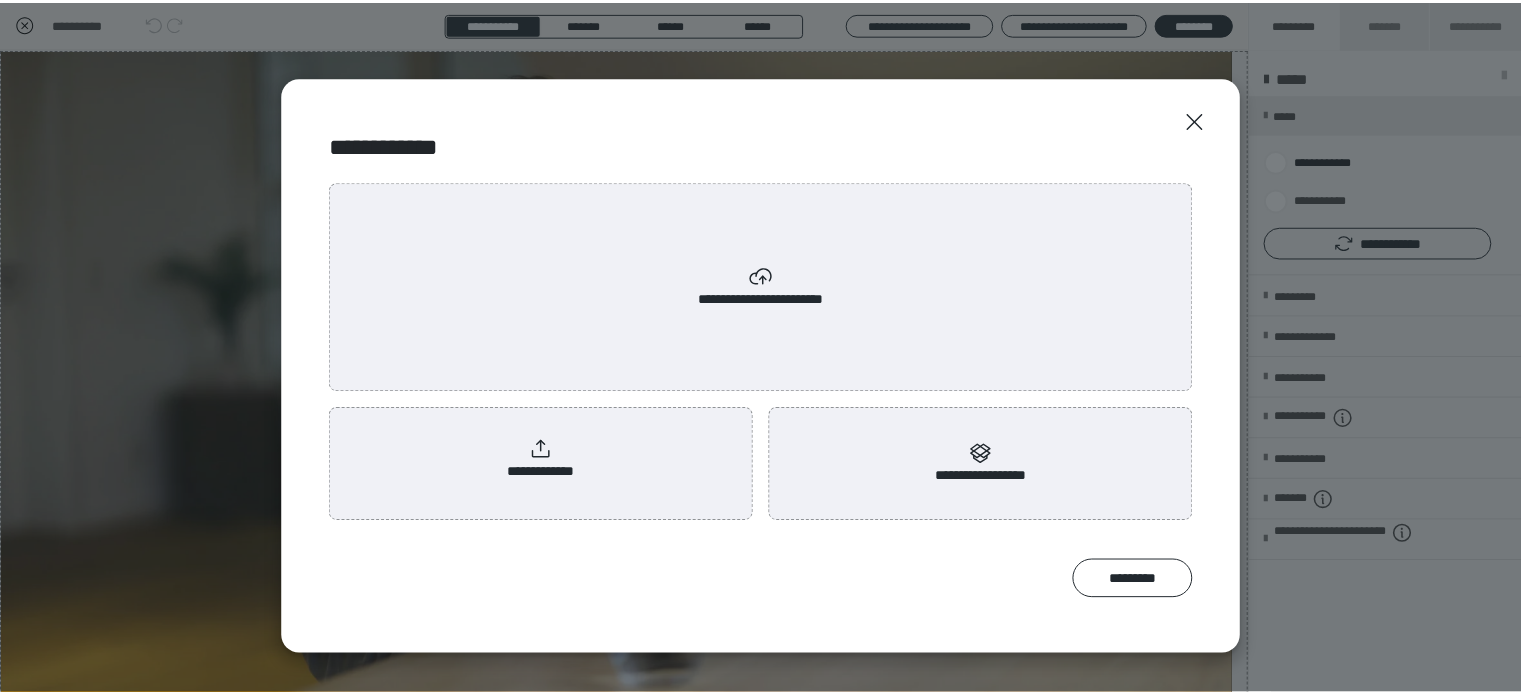 scroll, scrollTop: 0, scrollLeft: 0, axis: both 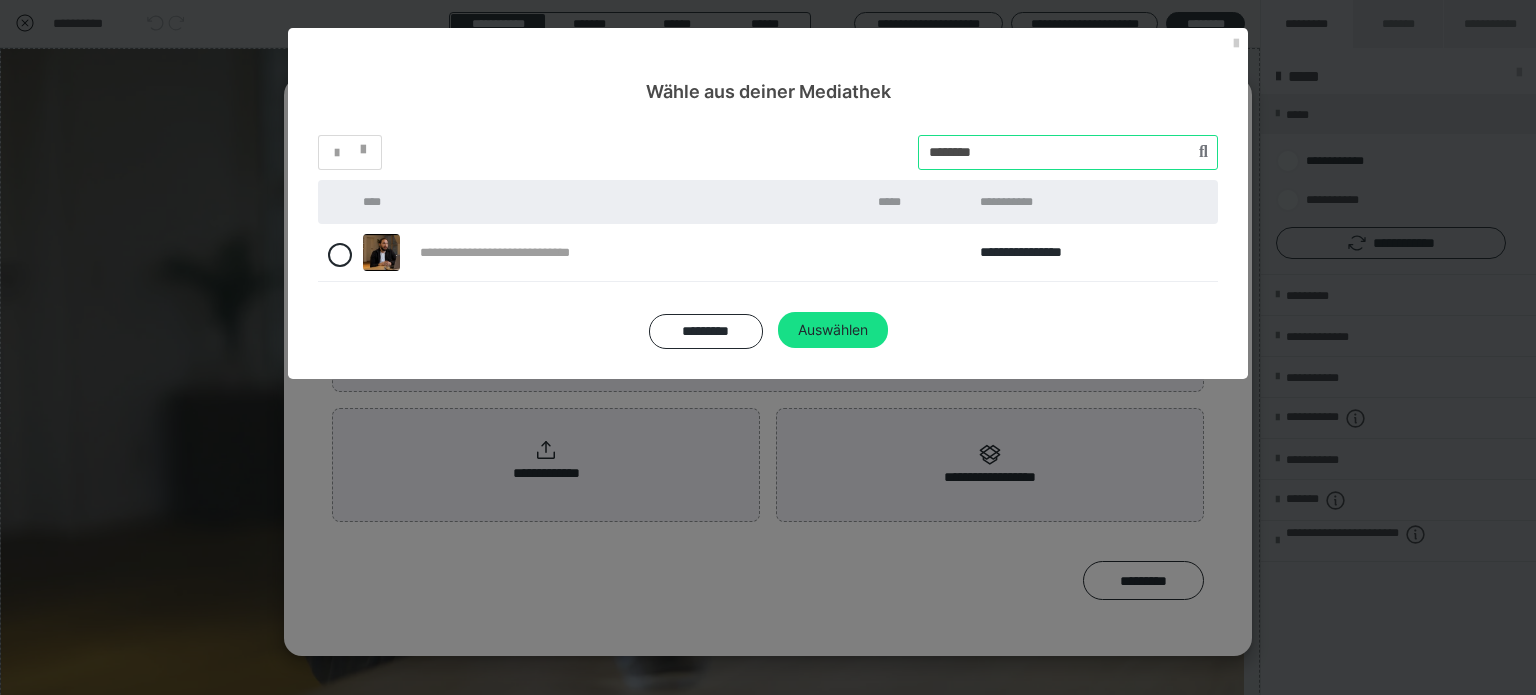 click on "*" at bounding box center (768, 152) 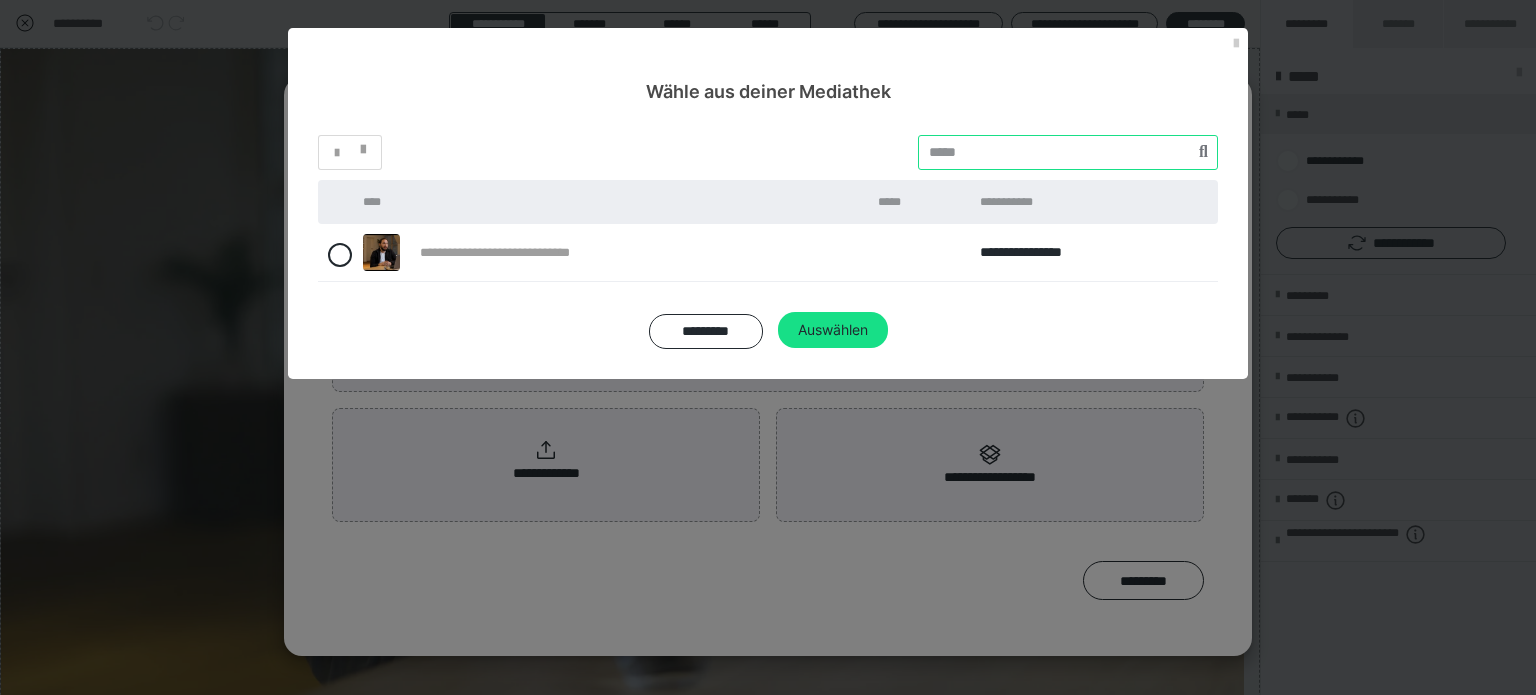 paste on "********" 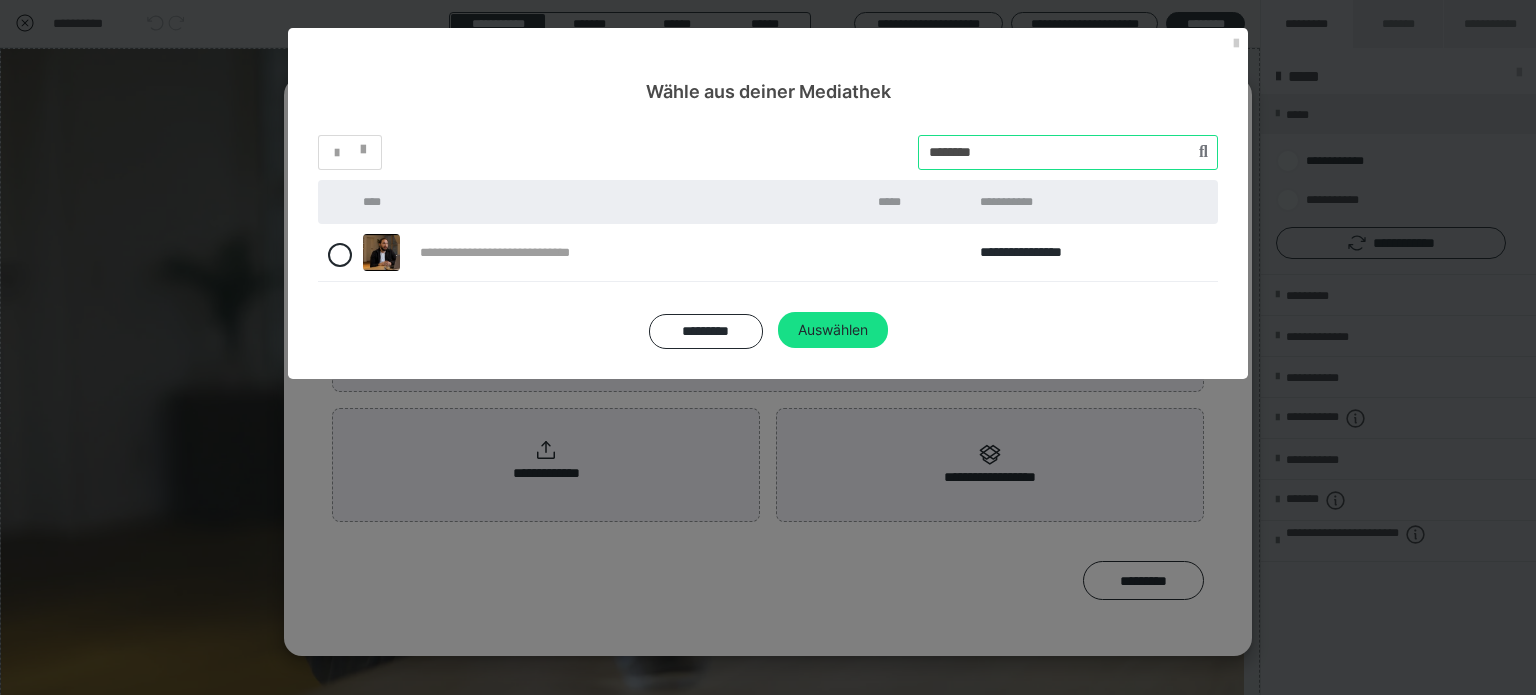 type on "********" 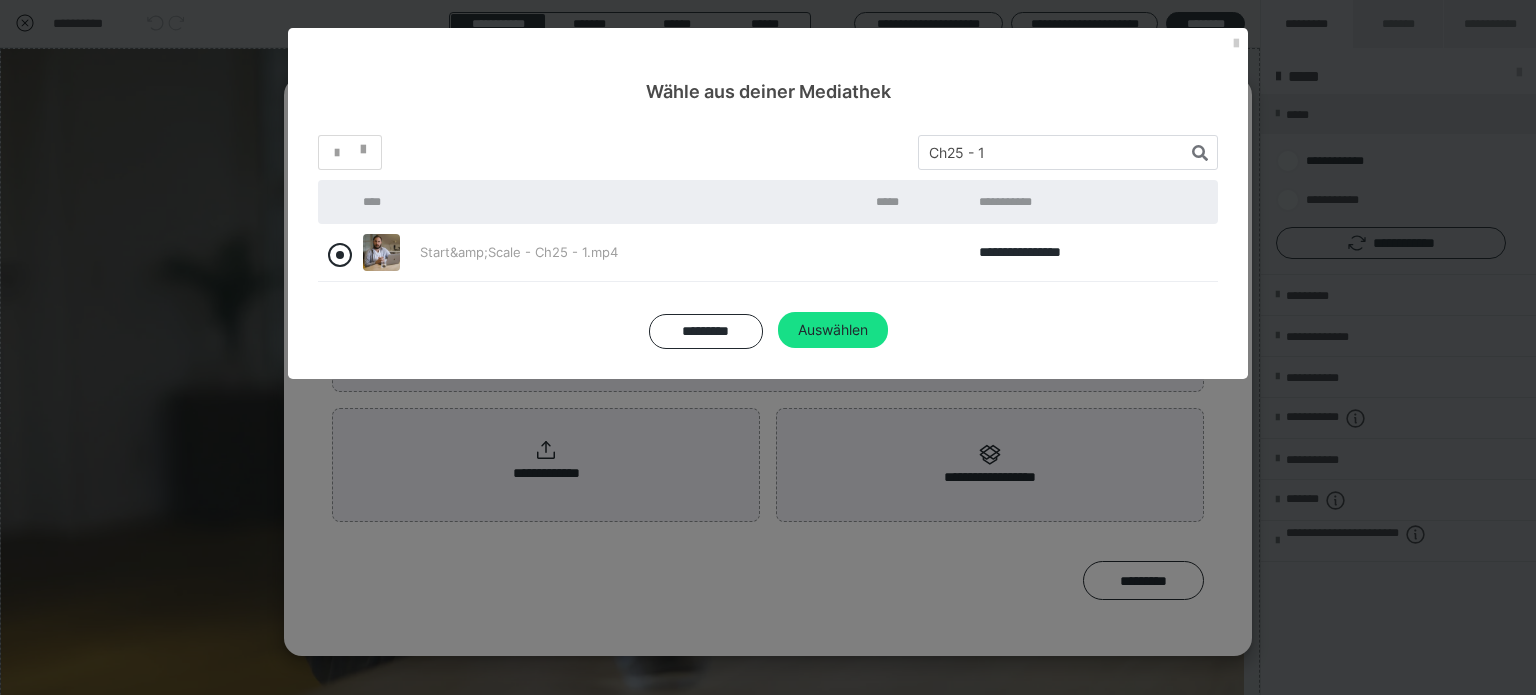click at bounding box center (340, 255) 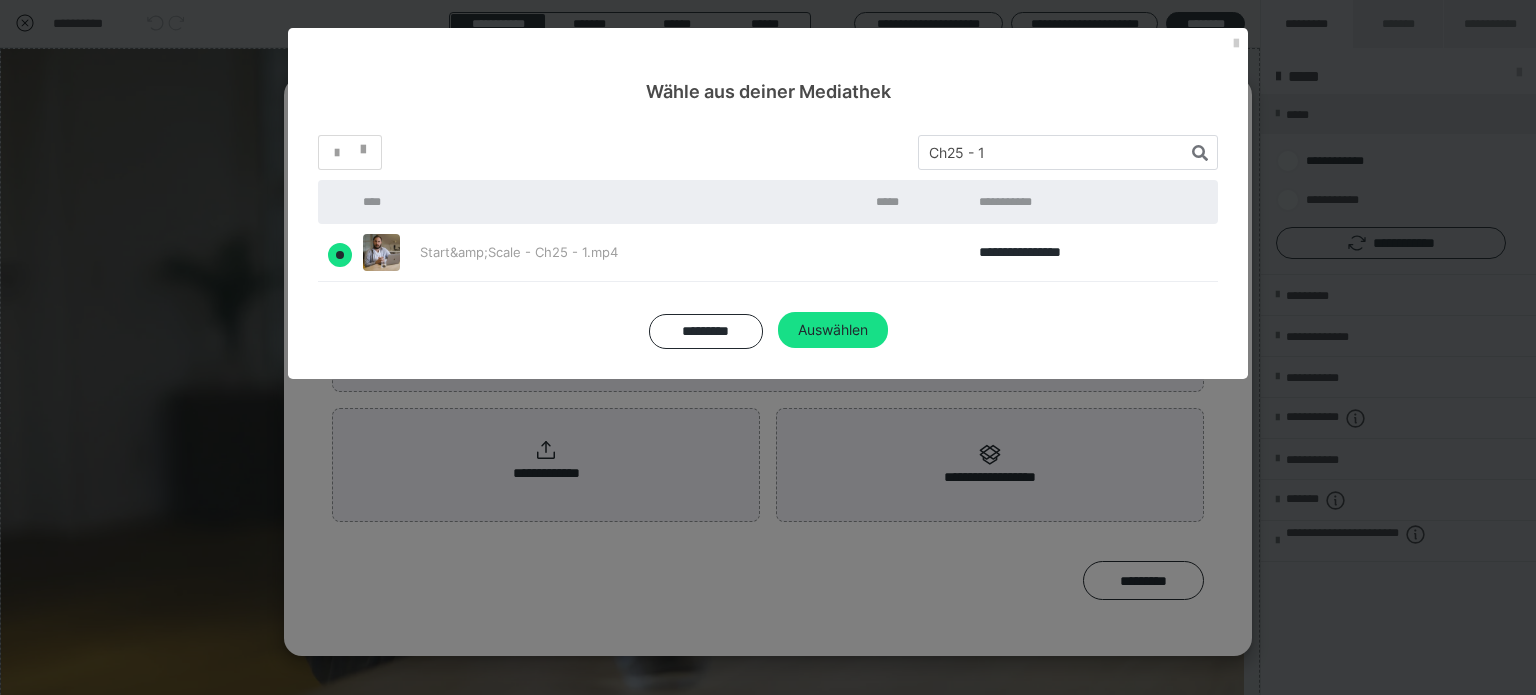 radio on "true" 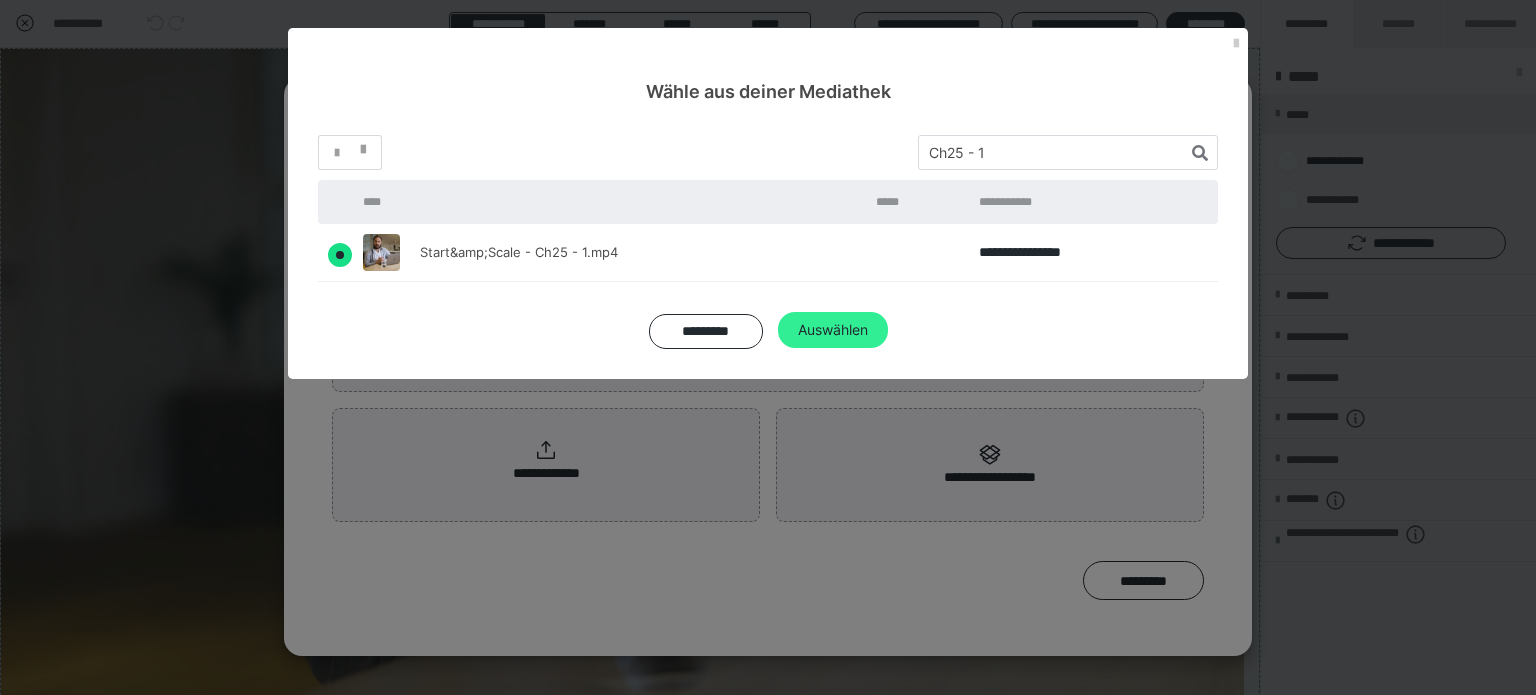 click on "Auswählen" at bounding box center [833, 330] 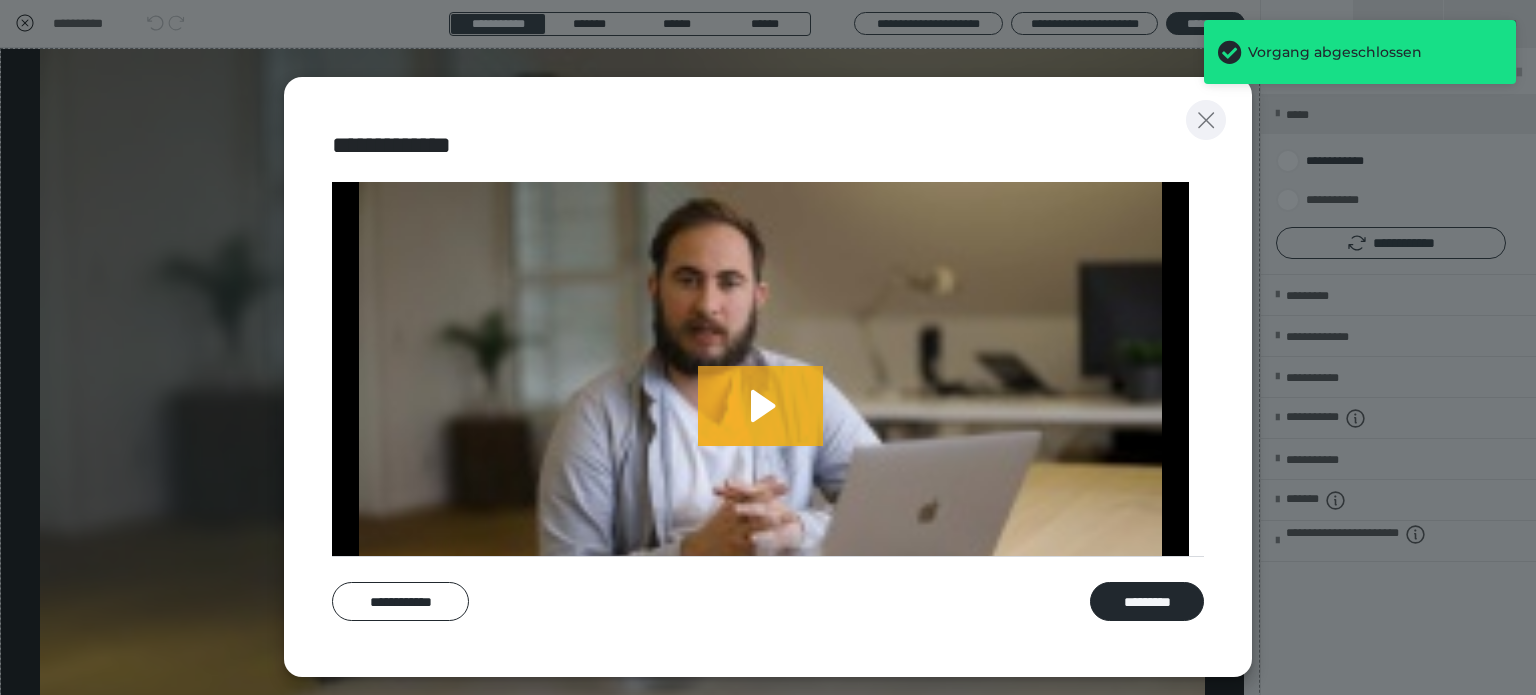 click 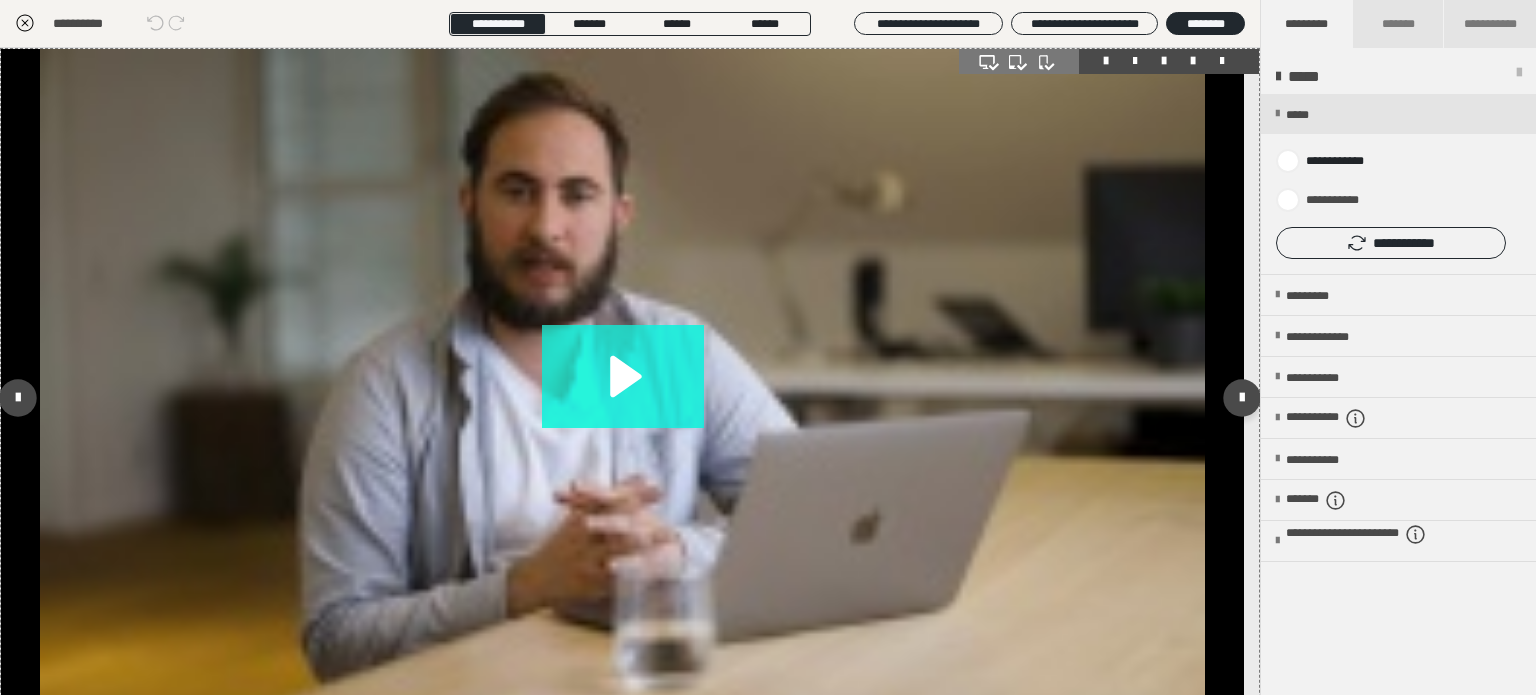 click 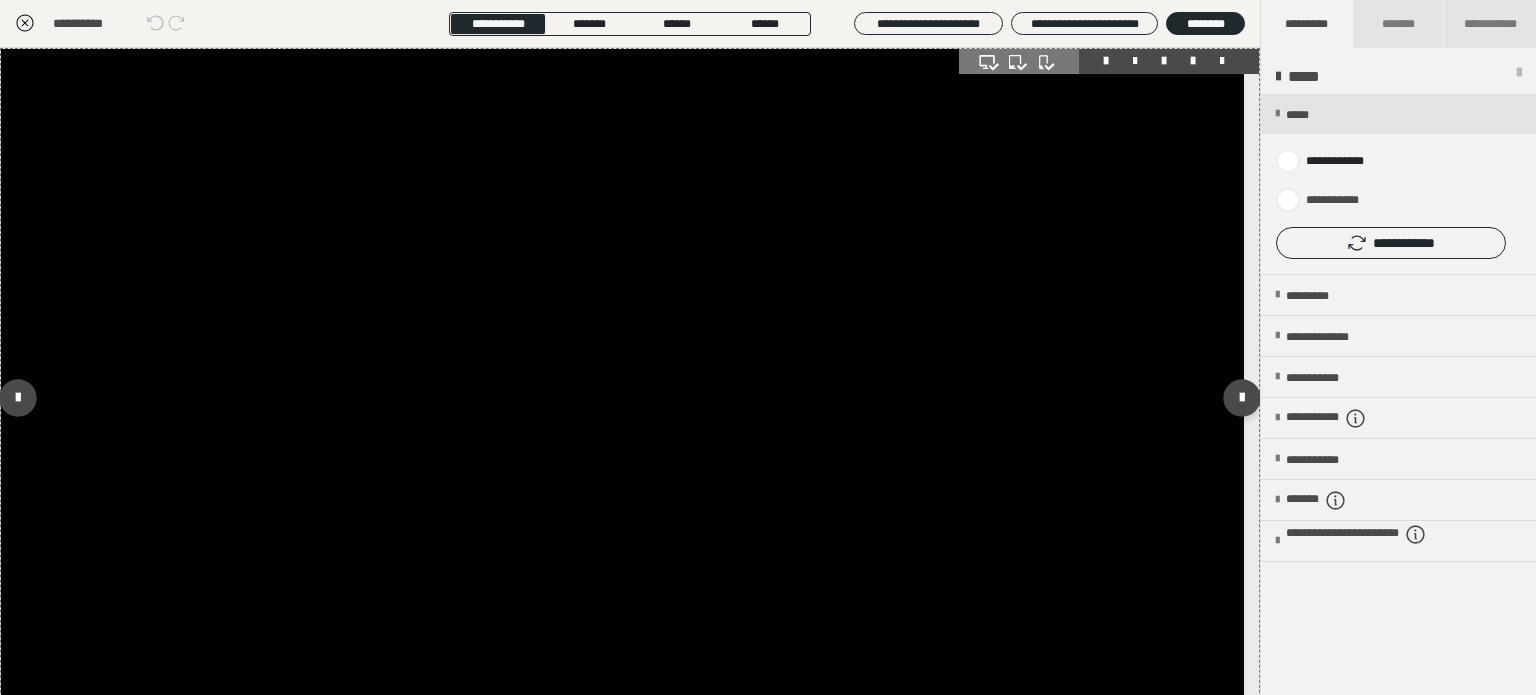 click at bounding box center [622, 398] 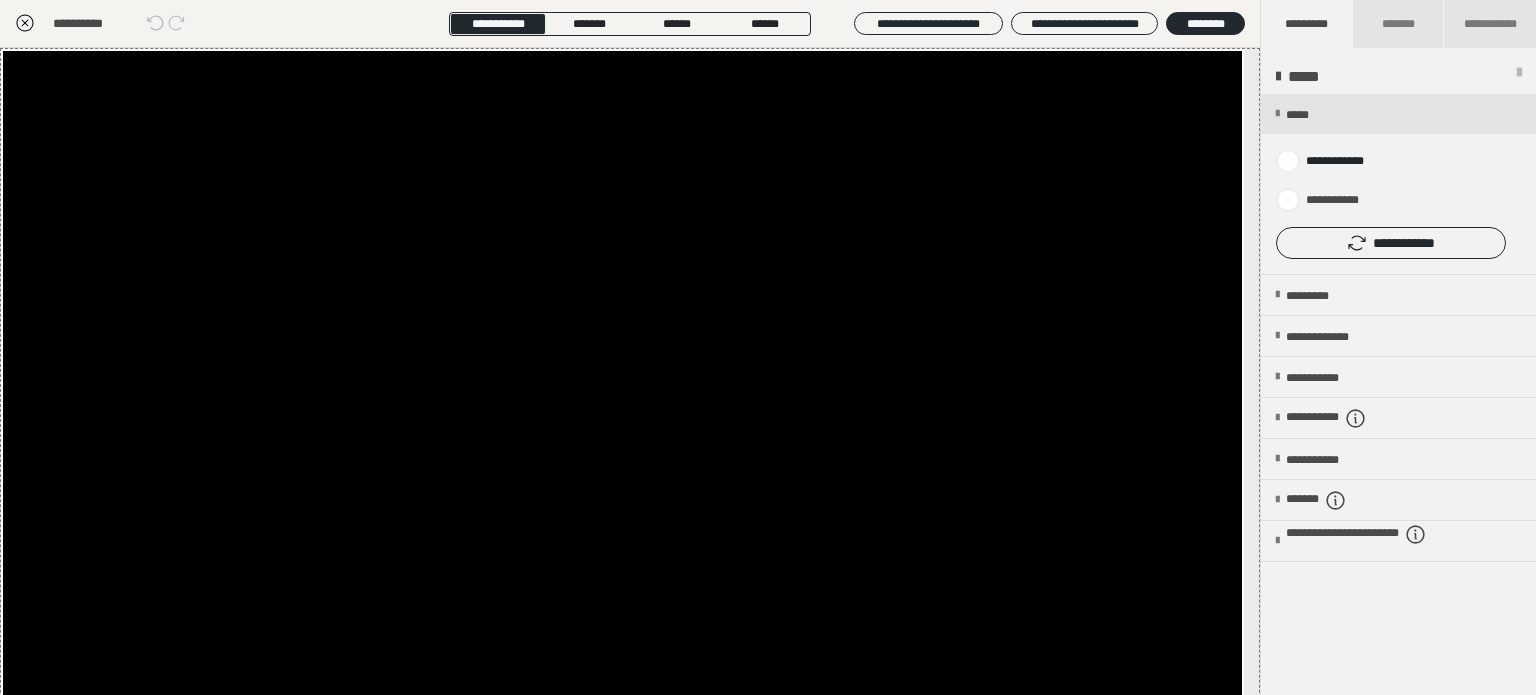click 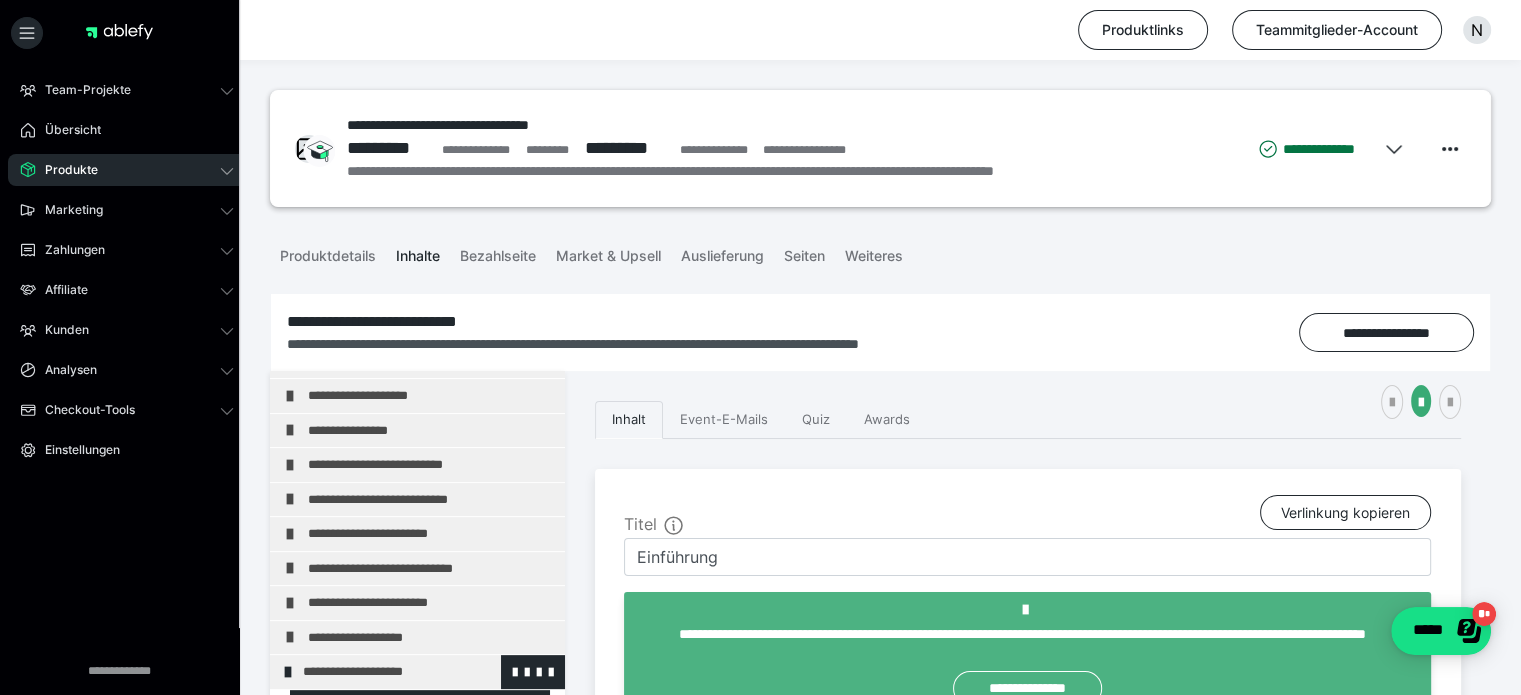 scroll, scrollTop: 1029, scrollLeft: 0, axis: vertical 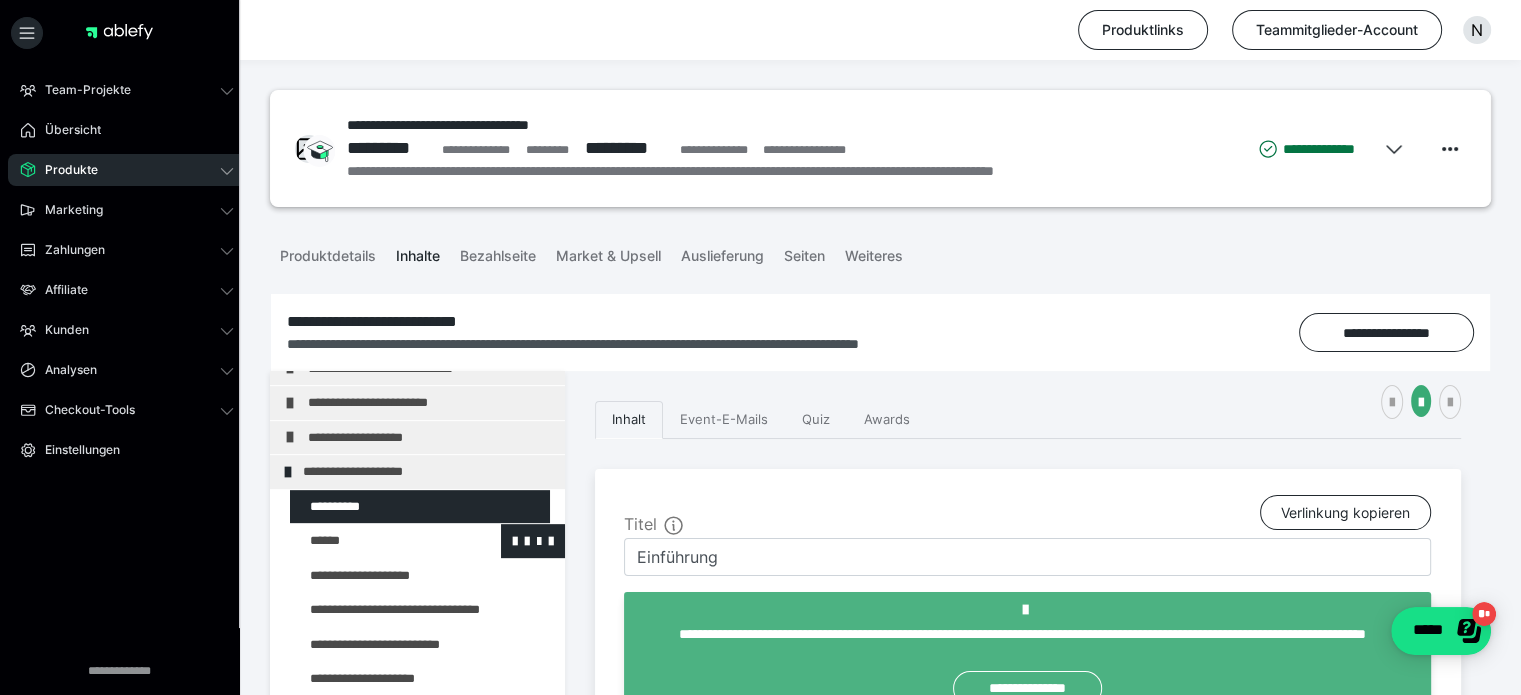 click at bounding box center [375, 541] 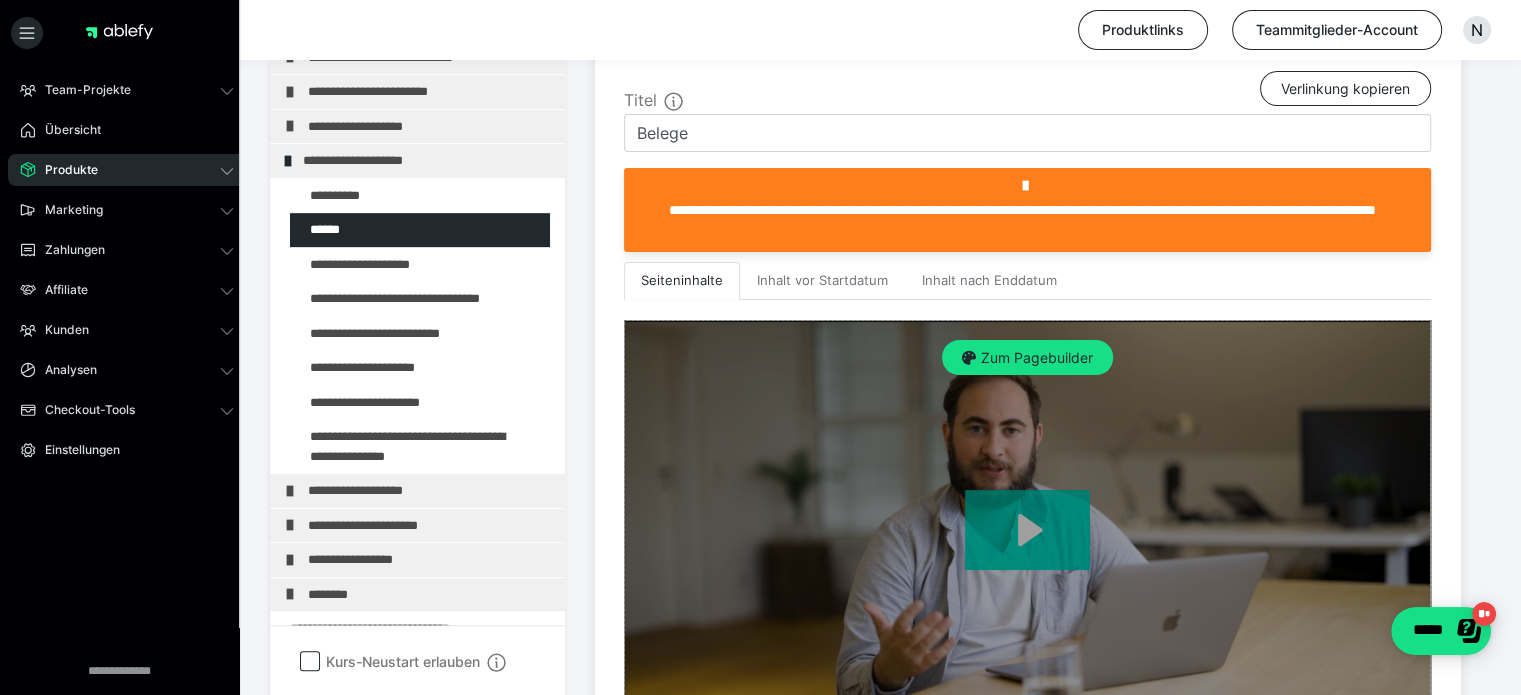 scroll, scrollTop: 524, scrollLeft: 0, axis: vertical 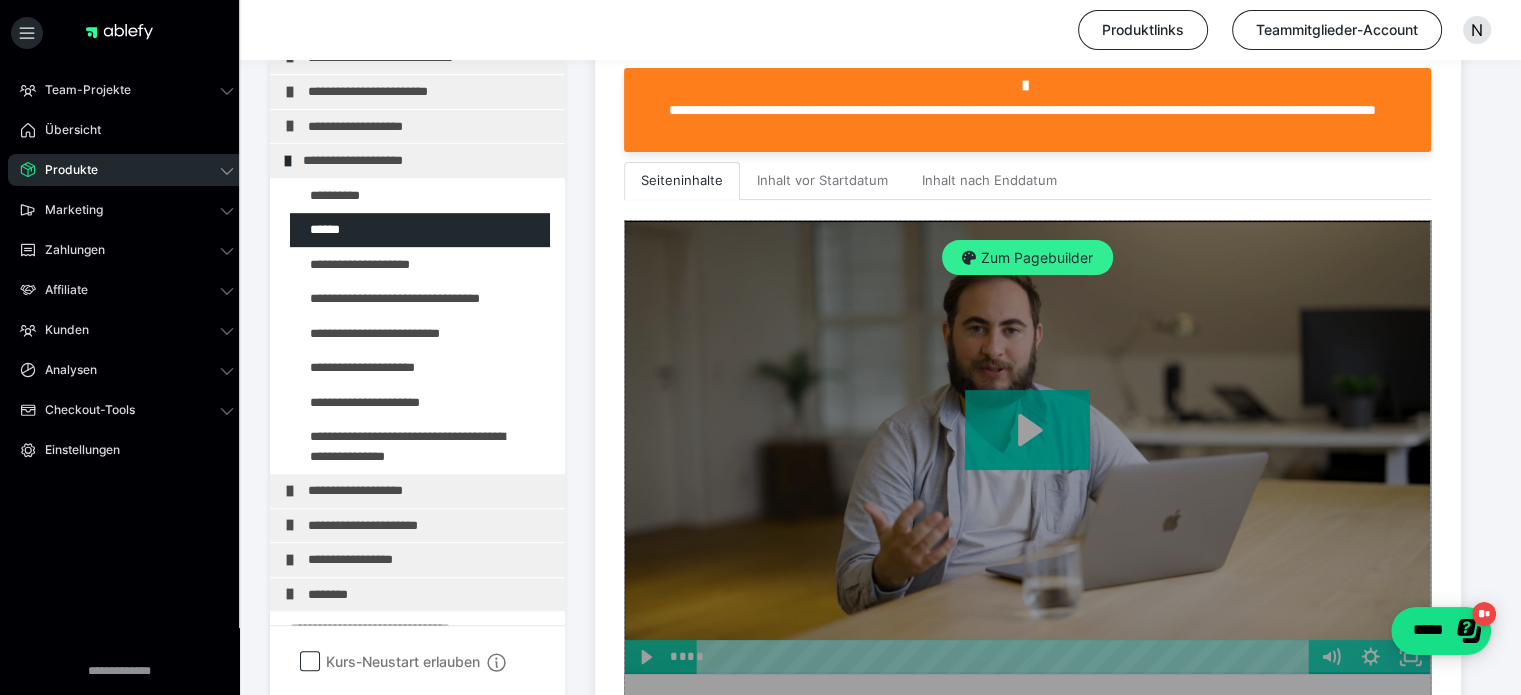 click on "Zum Pagebuilder" at bounding box center (1027, 258) 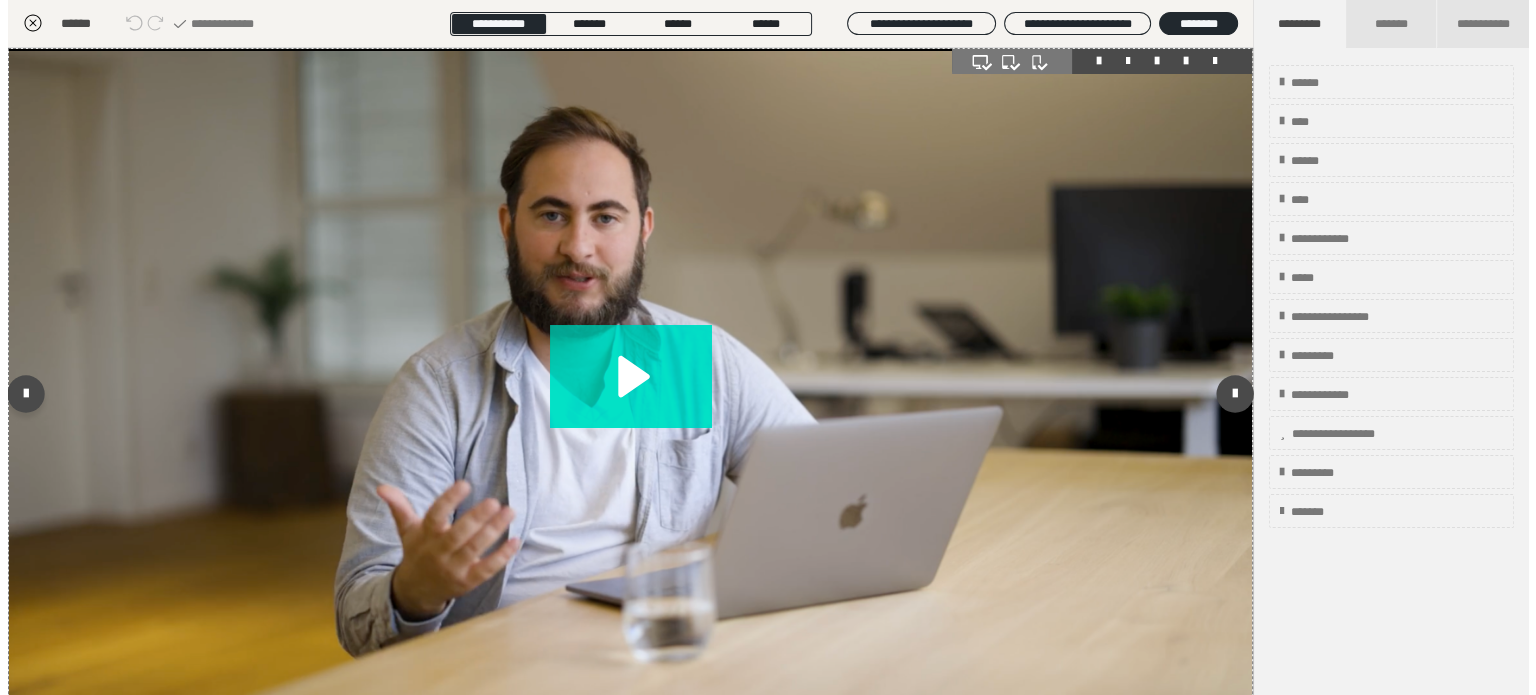 scroll, scrollTop: 311, scrollLeft: 0, axis: vertical 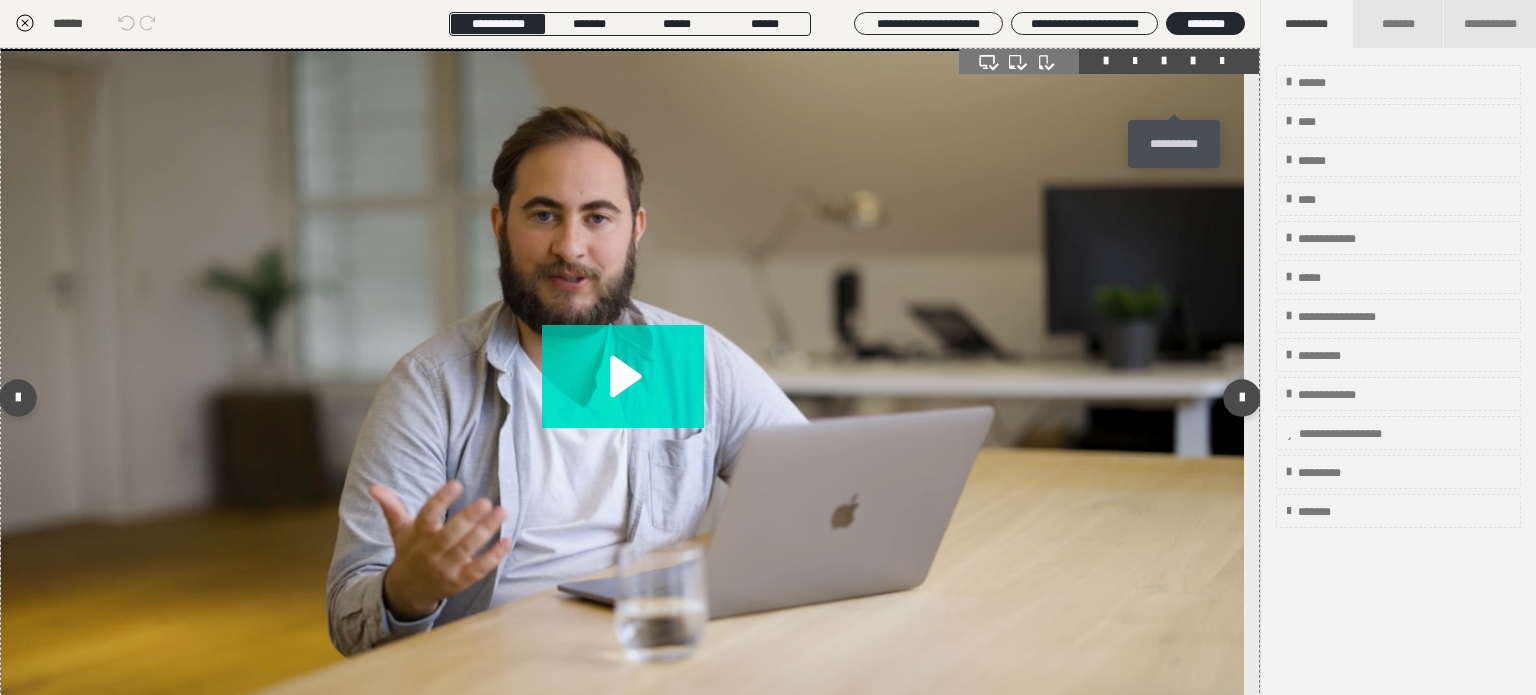 click at bounding box center [1193, 61] 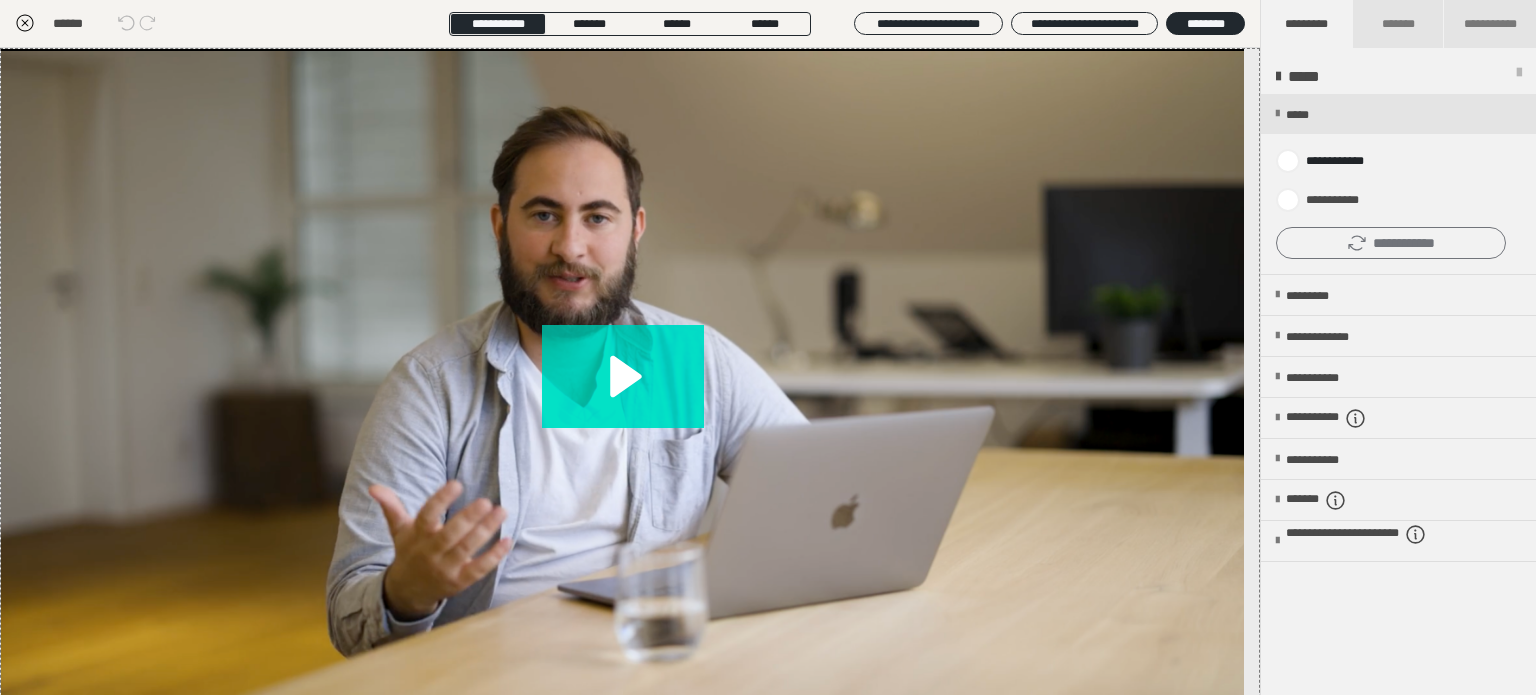 click on "**********" at bounding box center (1391, 243) 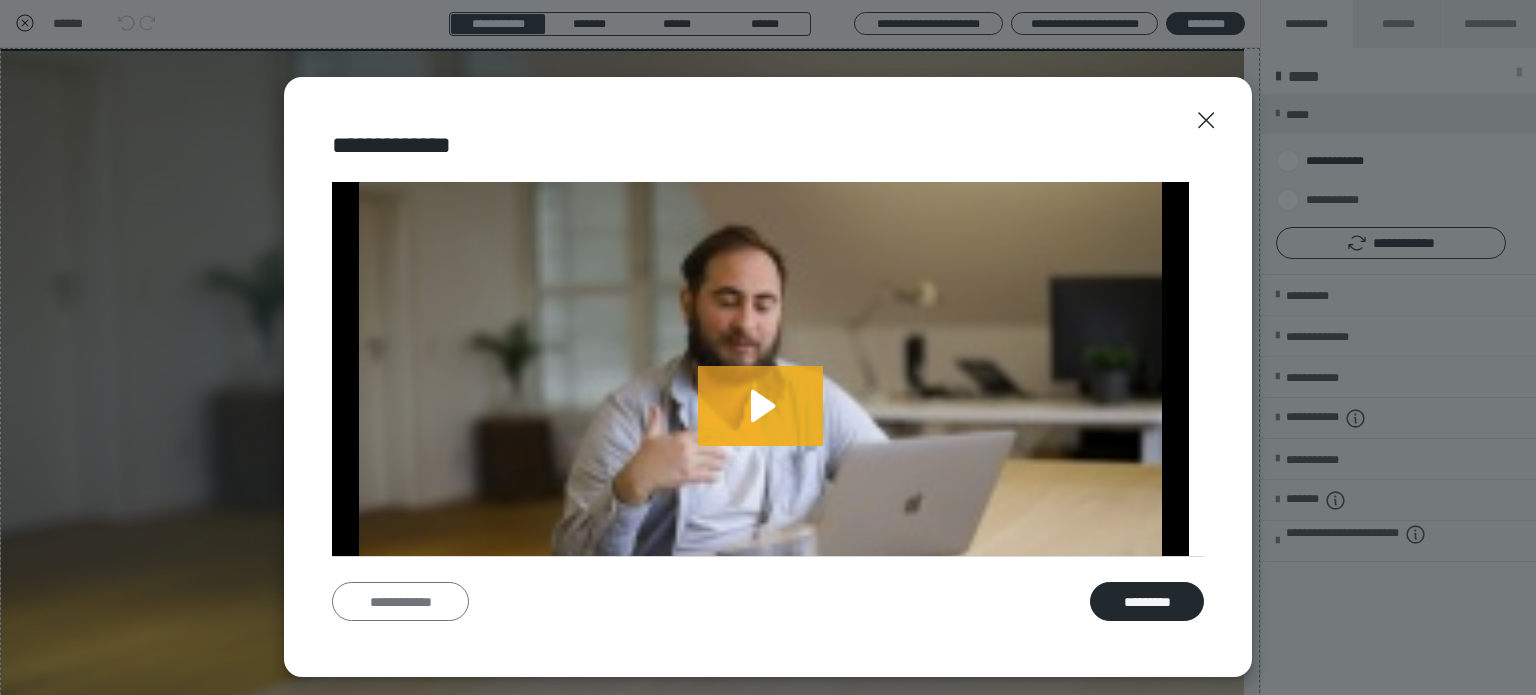 click on "**********" at bounding box center [400, 602] 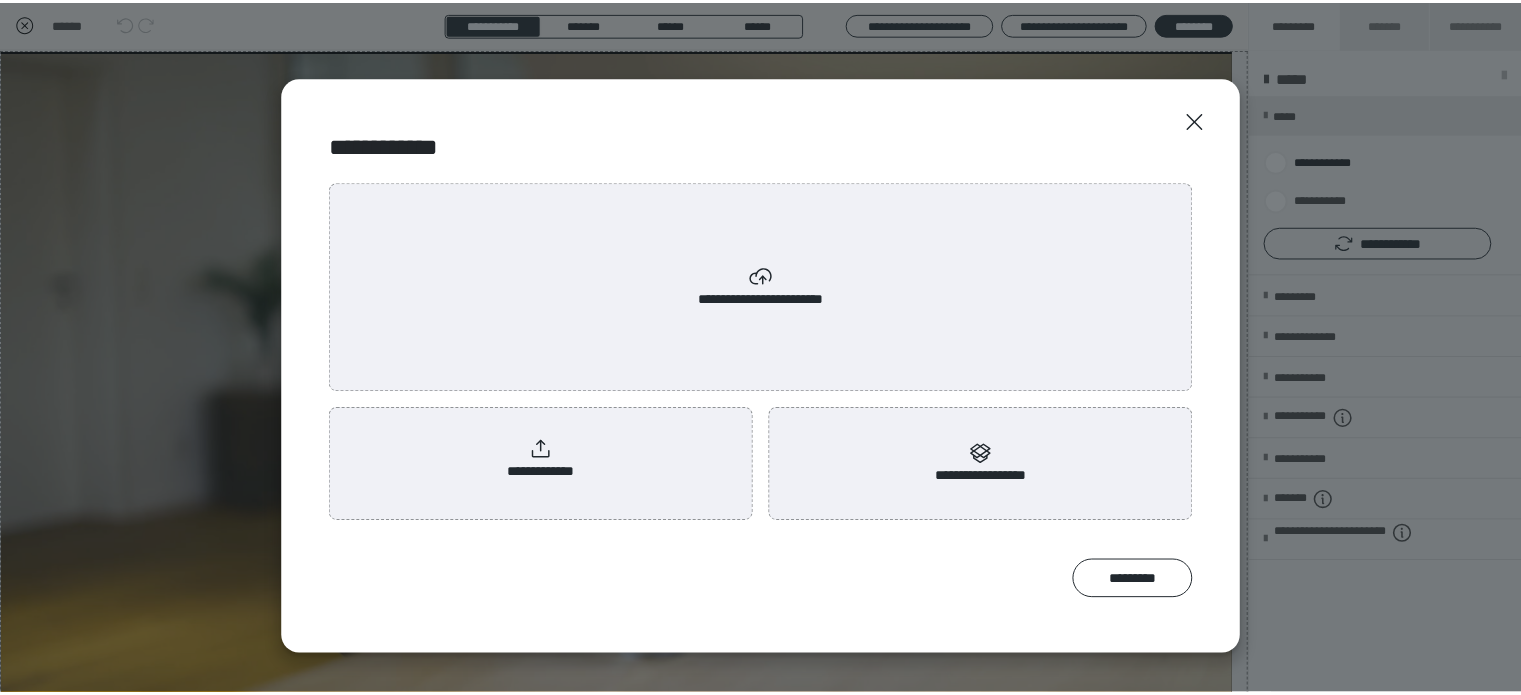scroll, scrollTop: 0, scrollLeft: 0, axis: both 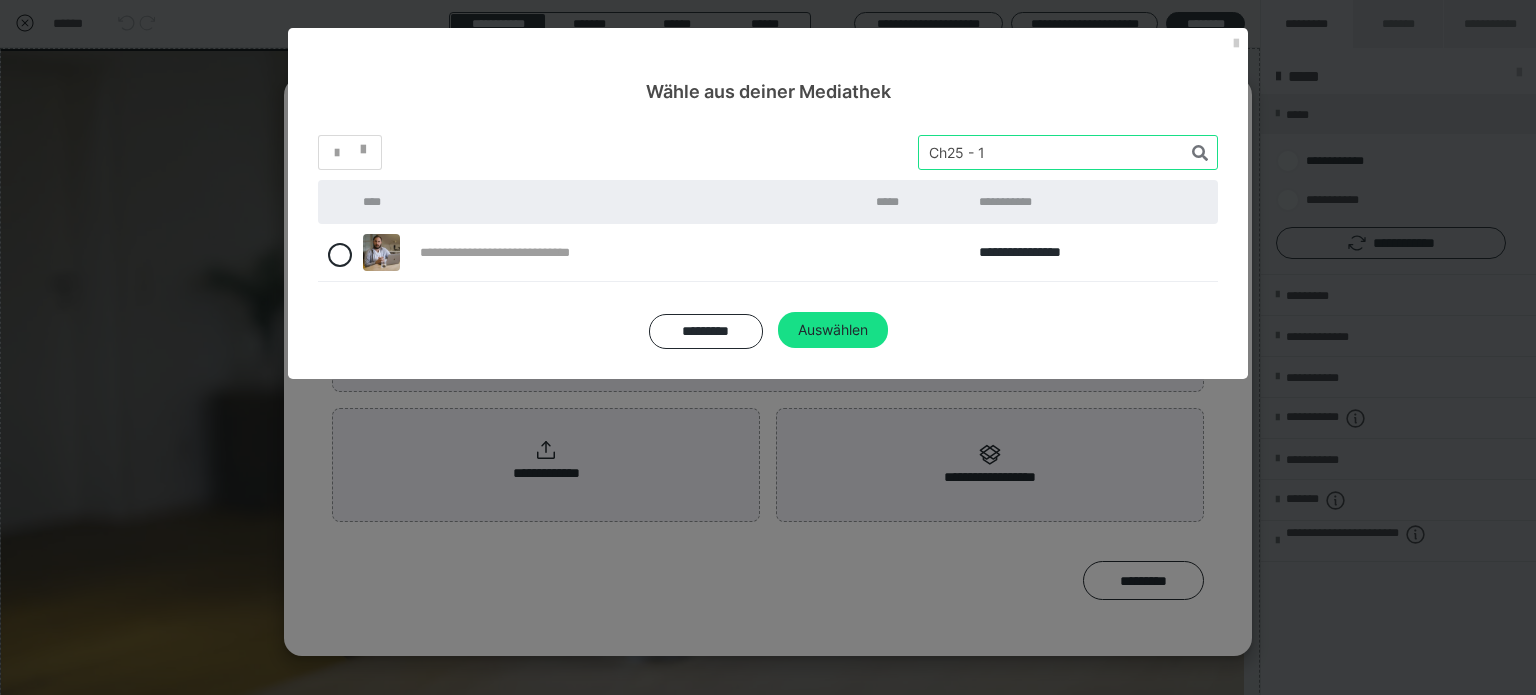 drag, startPoint x: 1019, startPoint y: 147, endPoint x: 884, endPoint y: 147, distance: 135 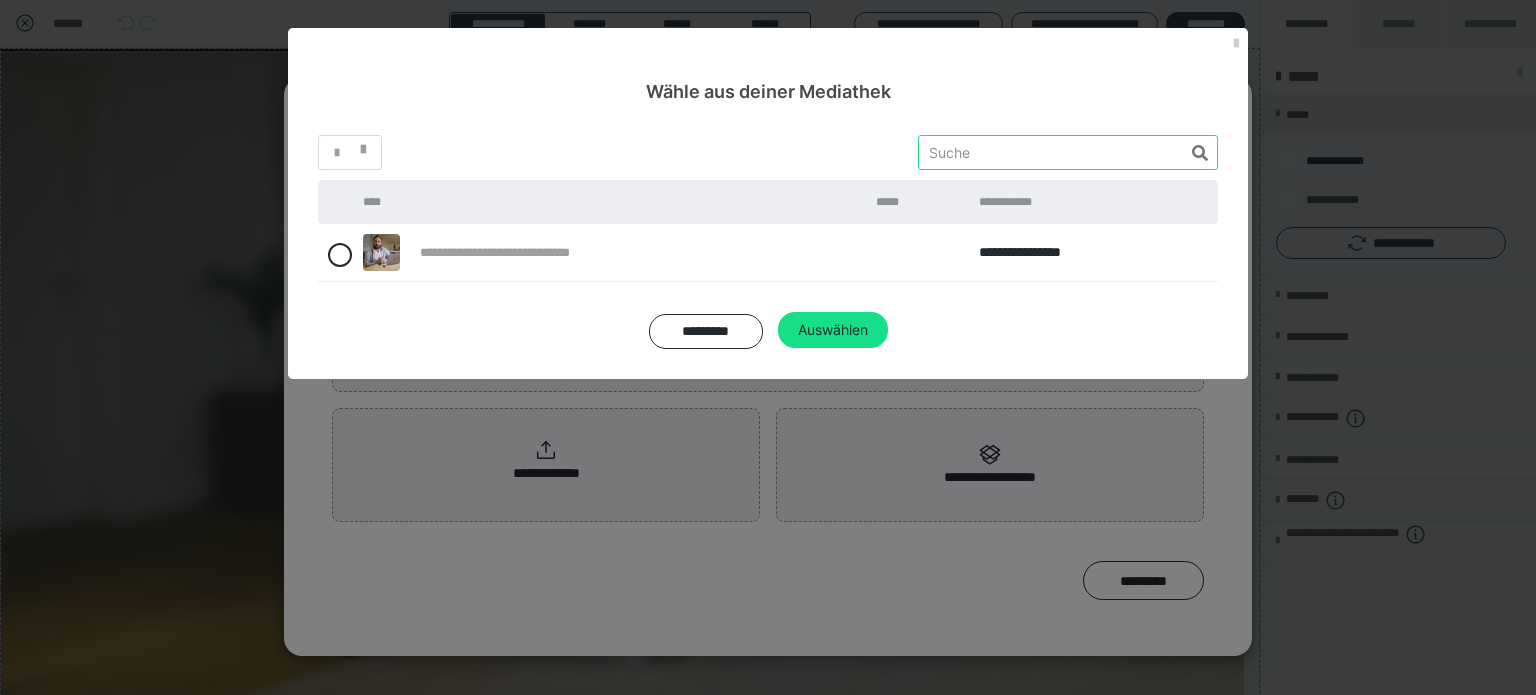 paste on "Ch25 - 2" 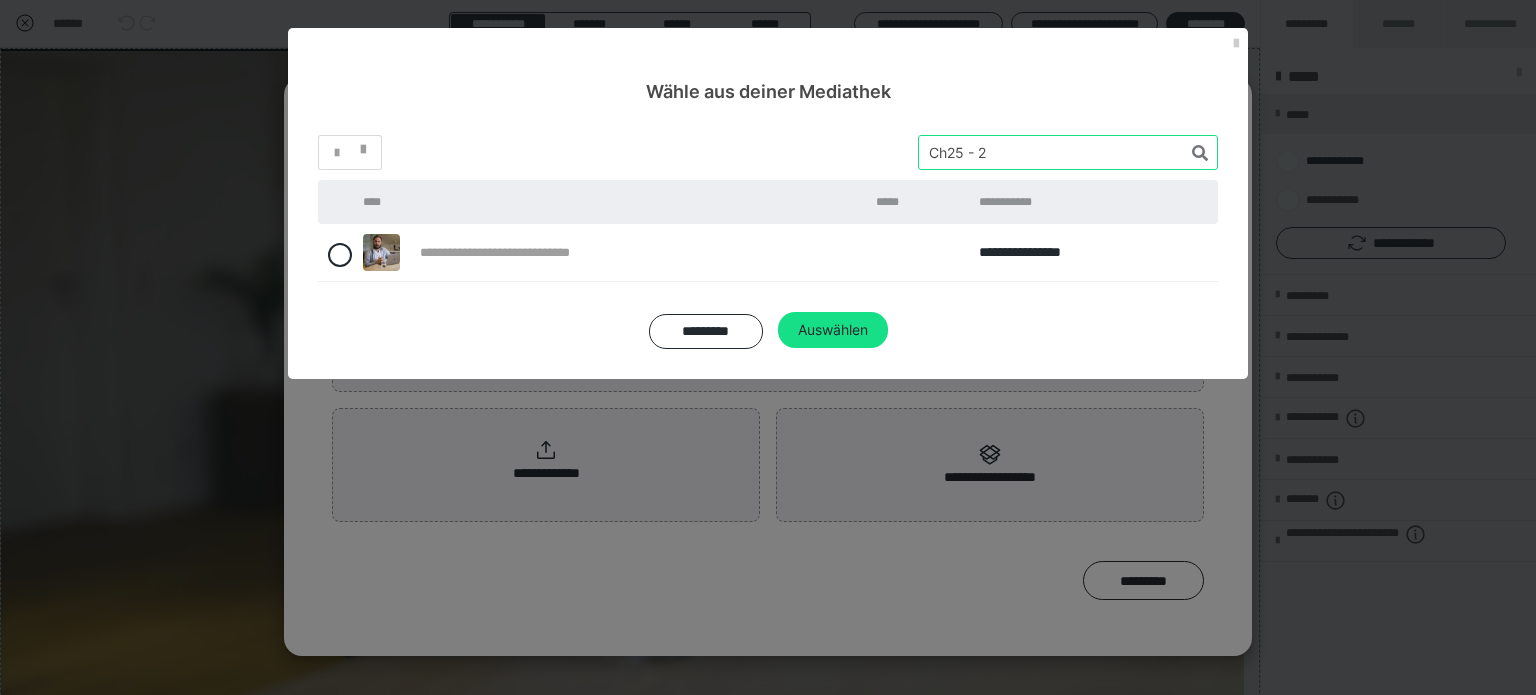 type on "Ch25 - 2" 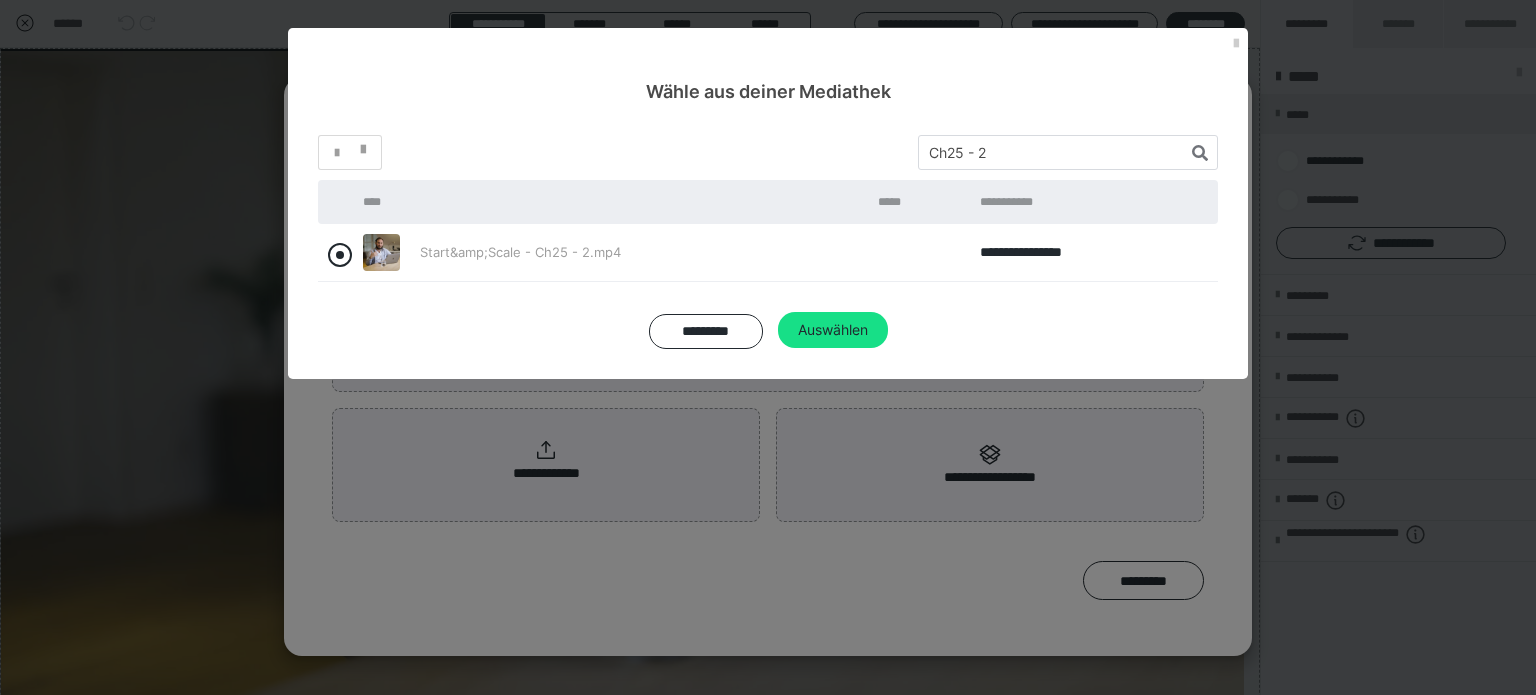 click at bounding box center [340, 255] 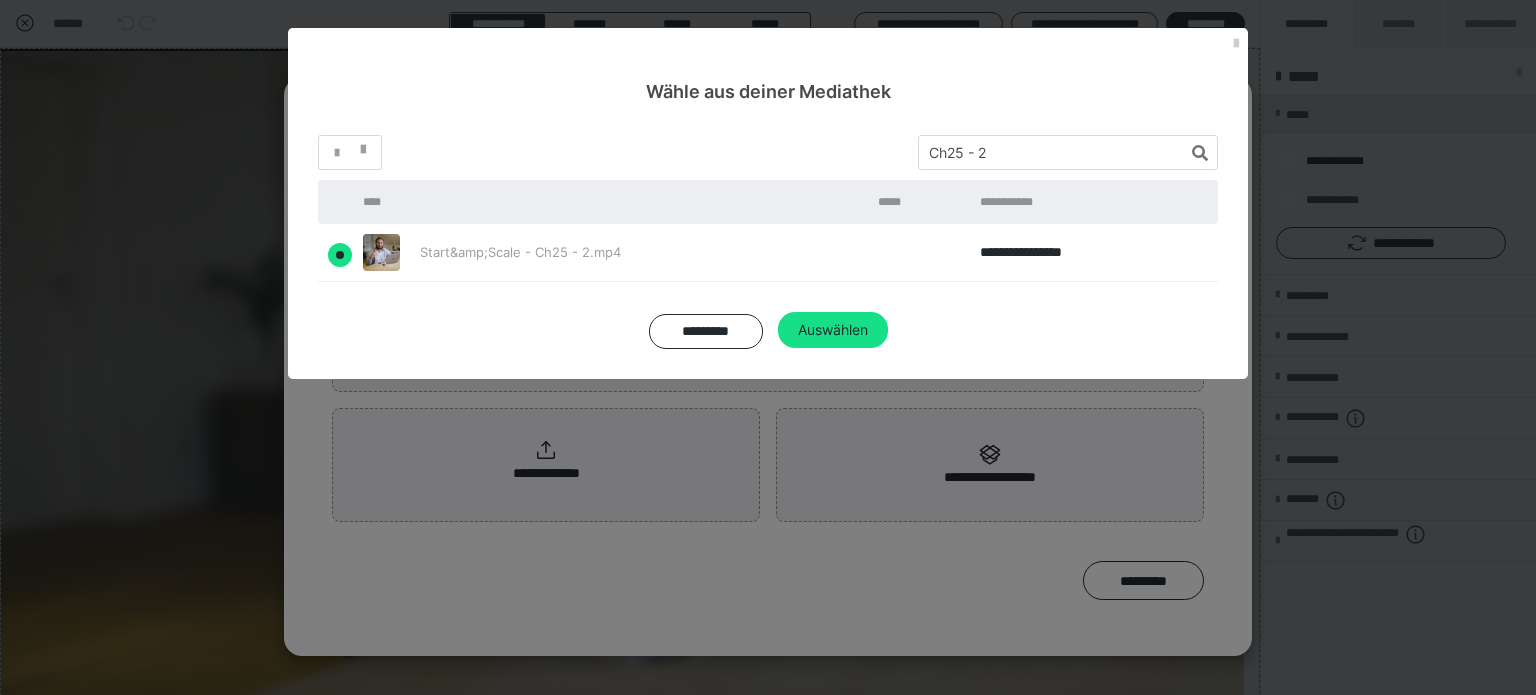 radio on "true" 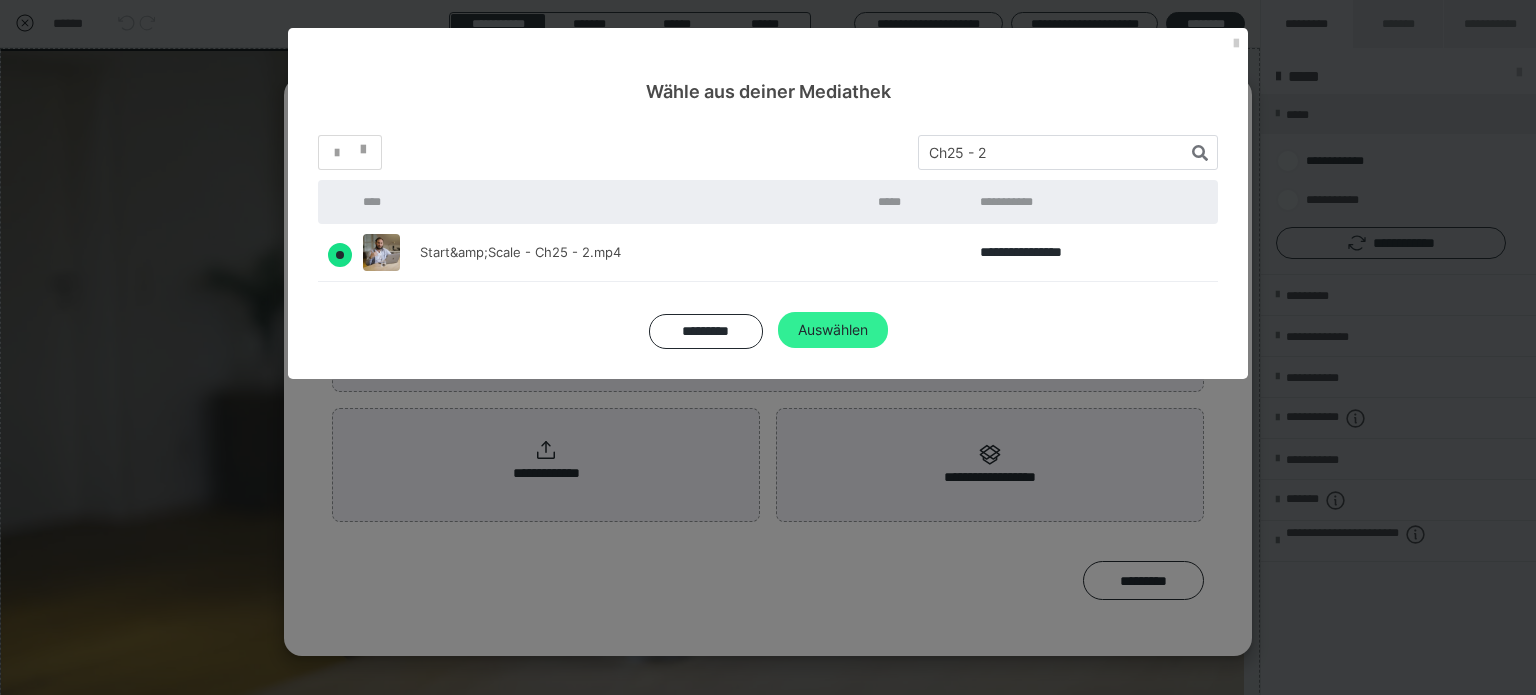 click on "Auswählen" at bounding box center (833, 330) 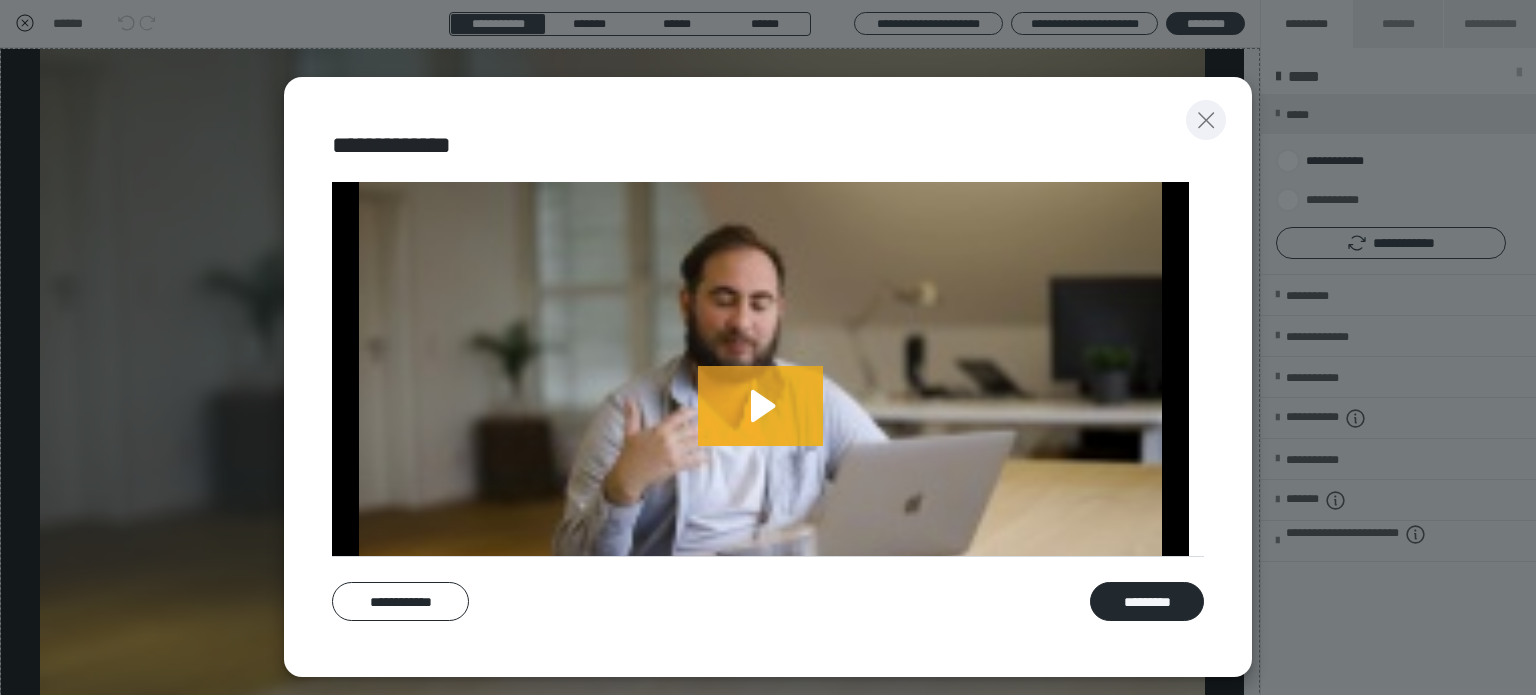 click 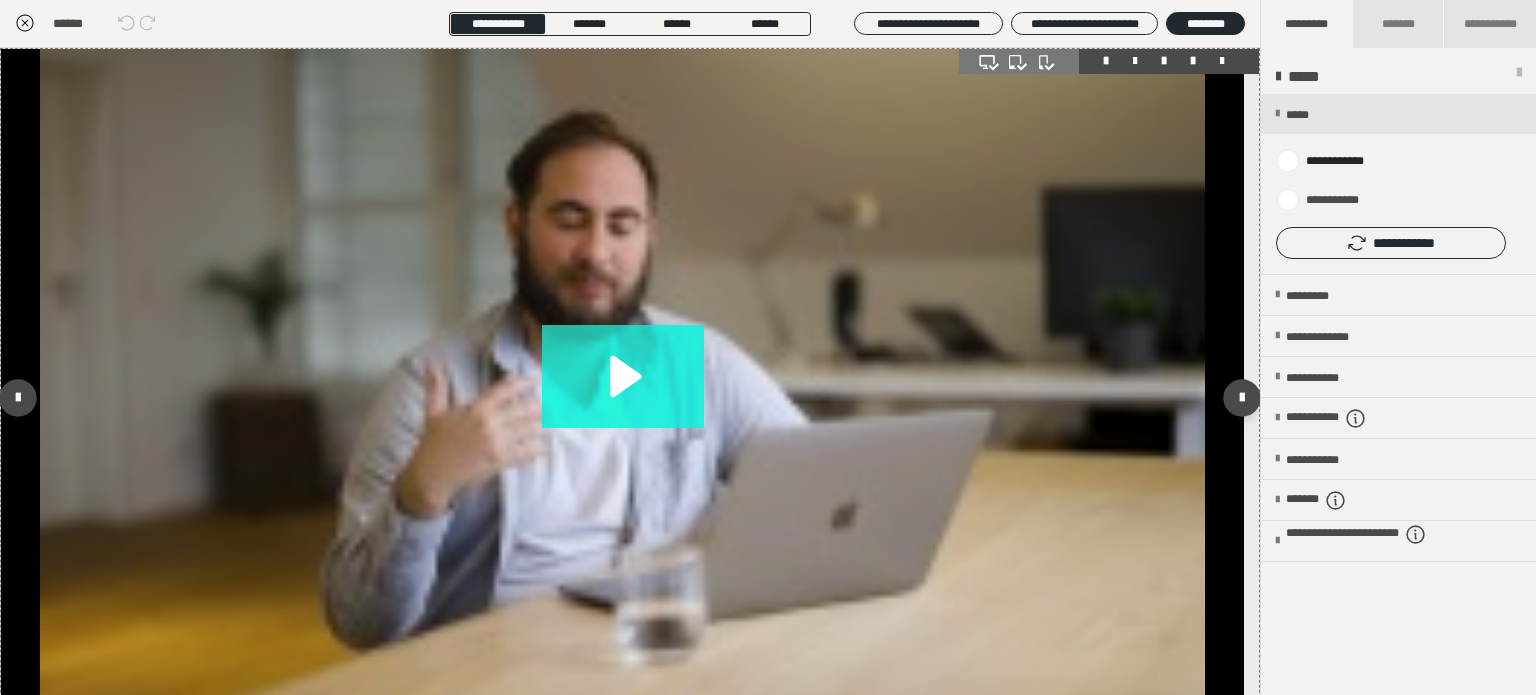 click 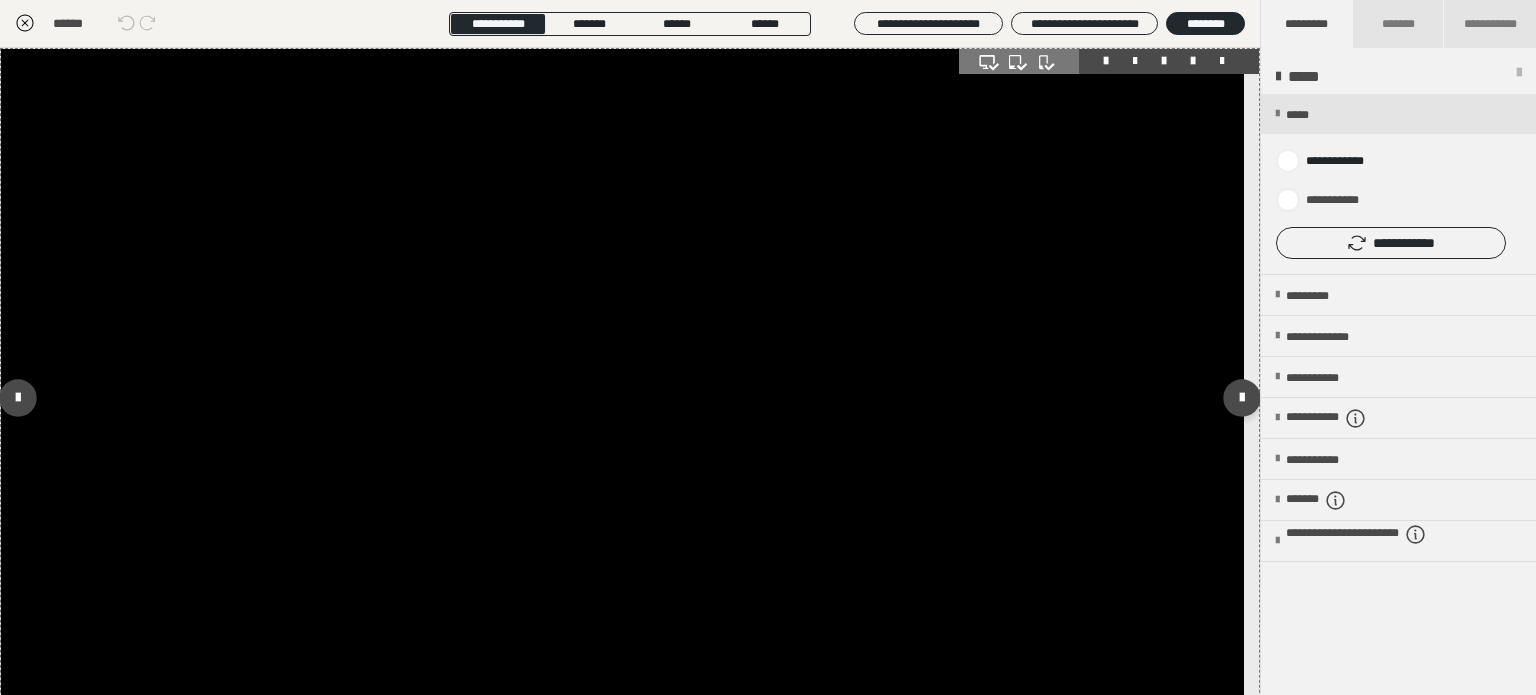 click at bounding box center [622, 398] 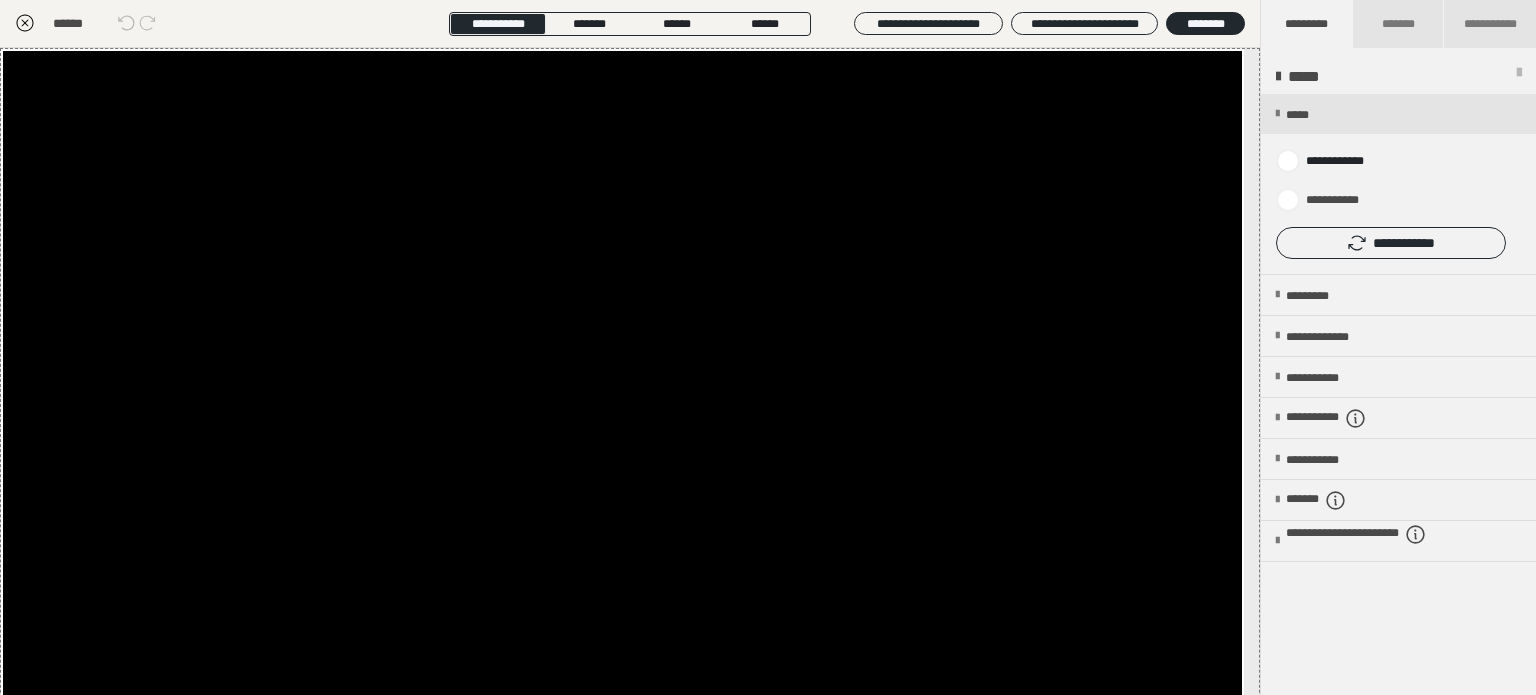 click 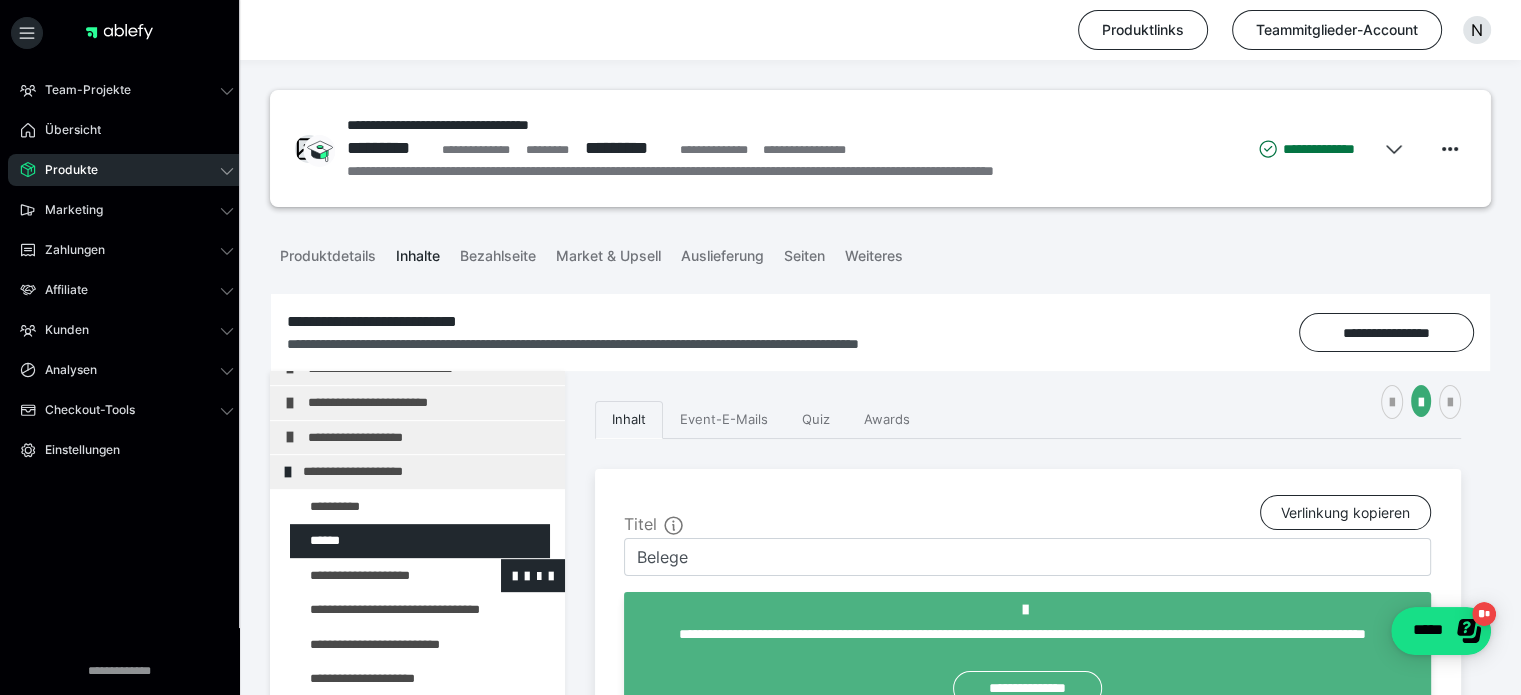click at bounding box center [375, 576] 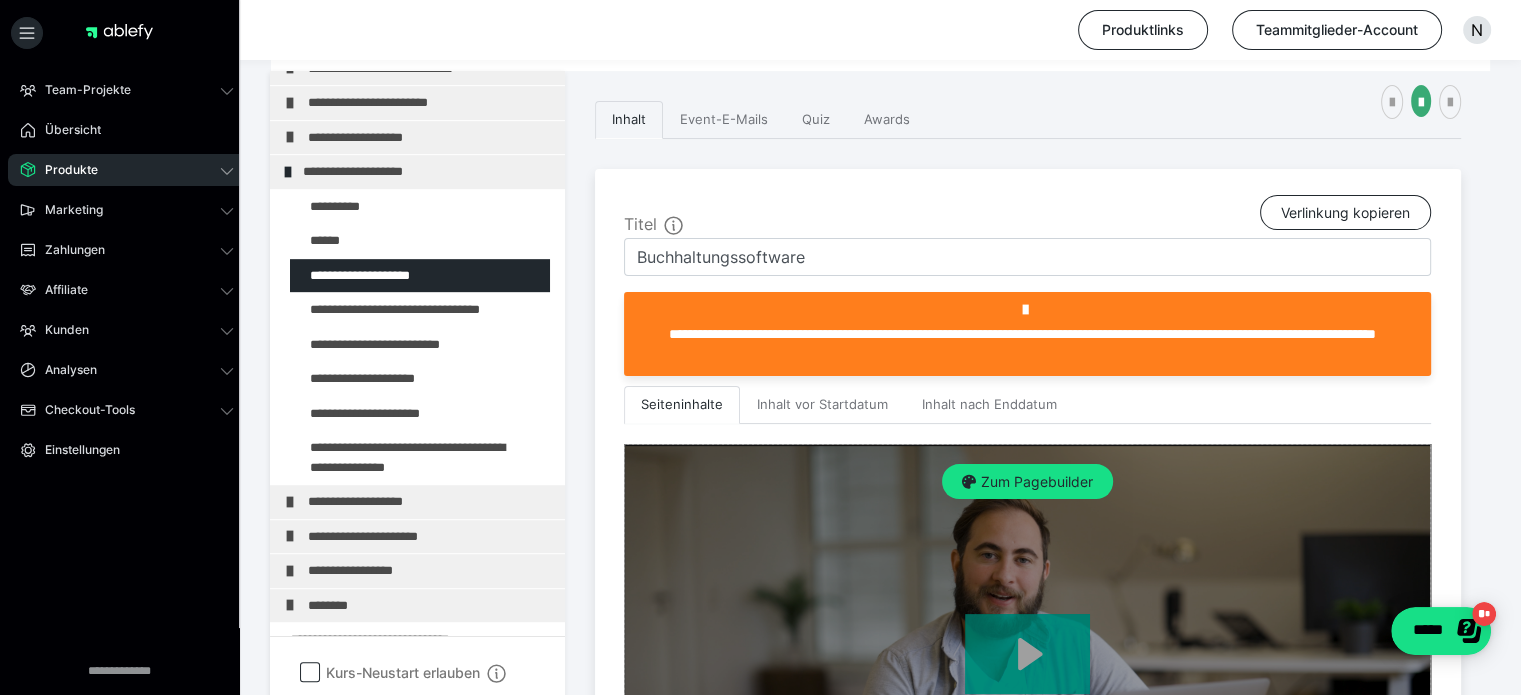 scroll, scrollTop: 500, scrollLeft: 0, axis: vertical 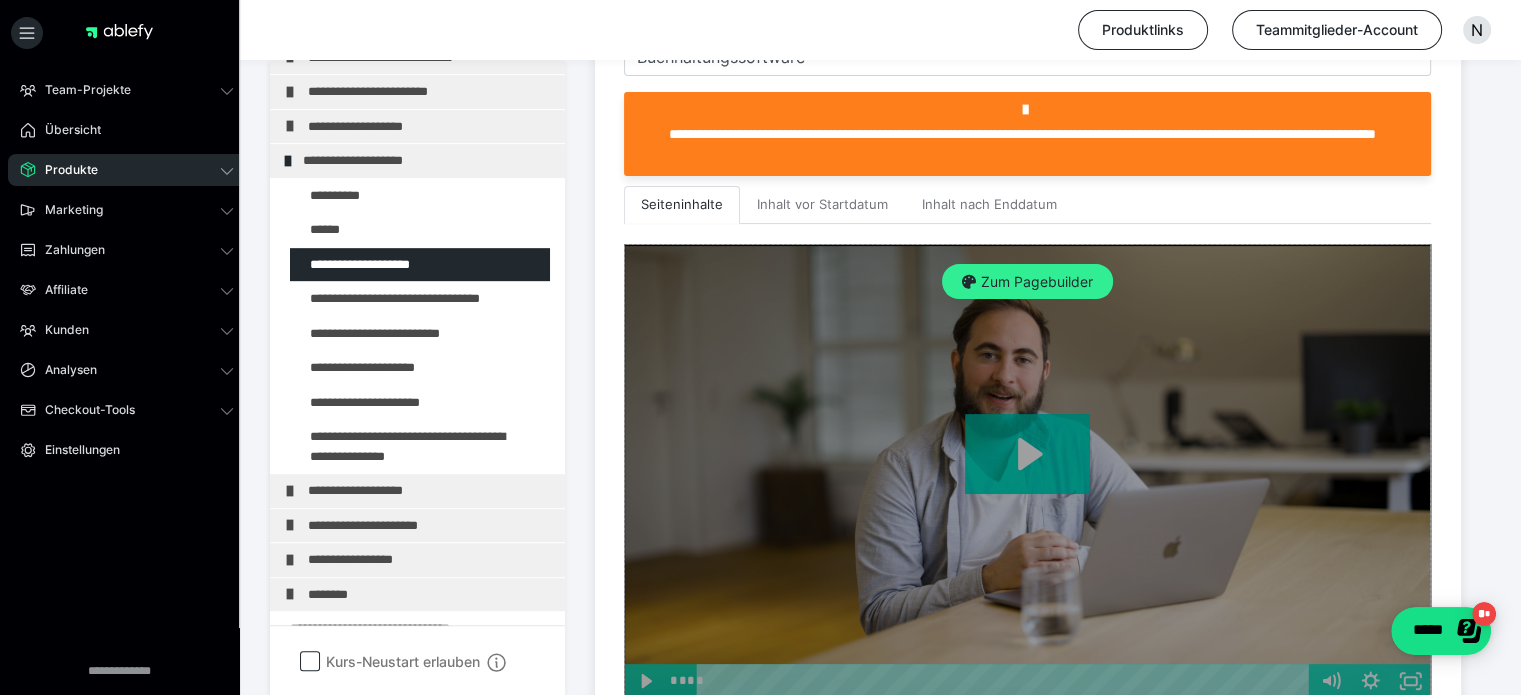 click on "Zum Pagebuilder" at bounding box center (1027, 282) 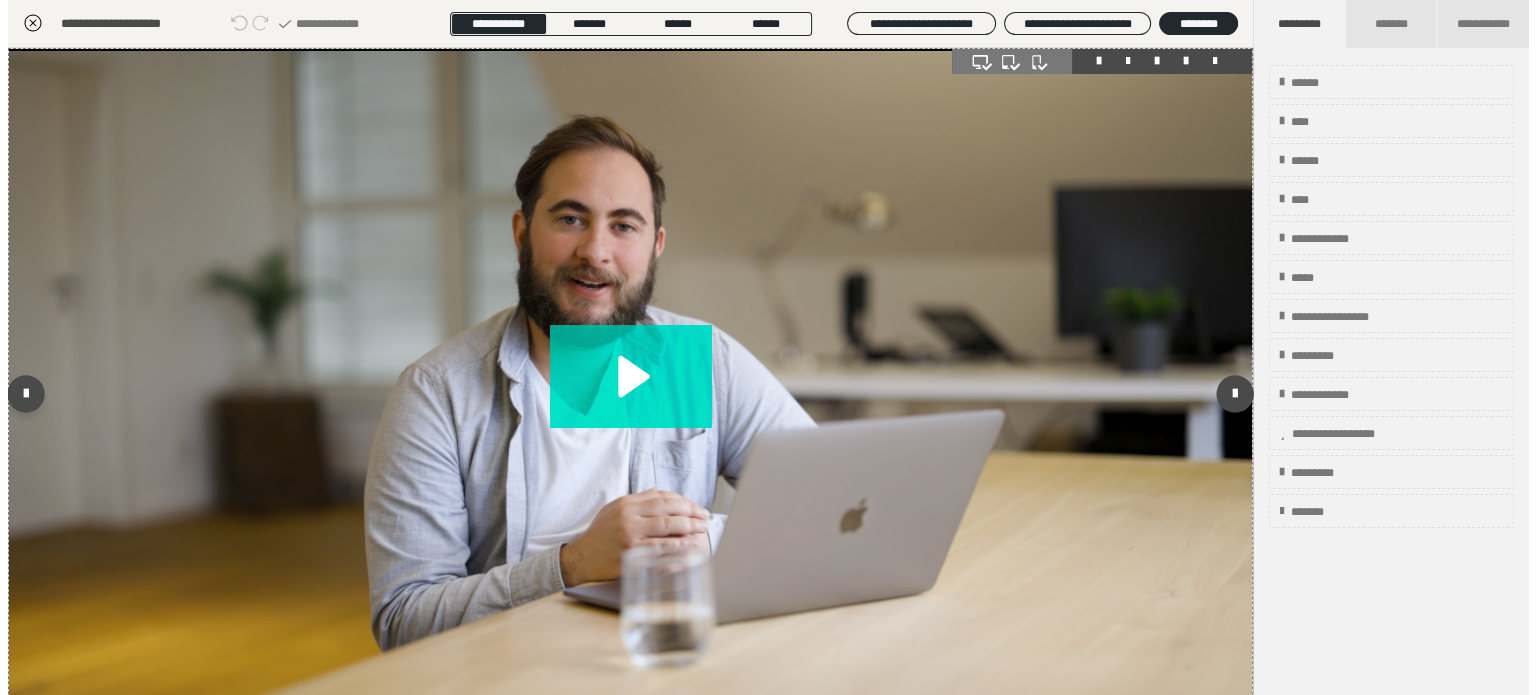 scroll, scrollTop: 311, scrollLeft: 0, axis: vertical 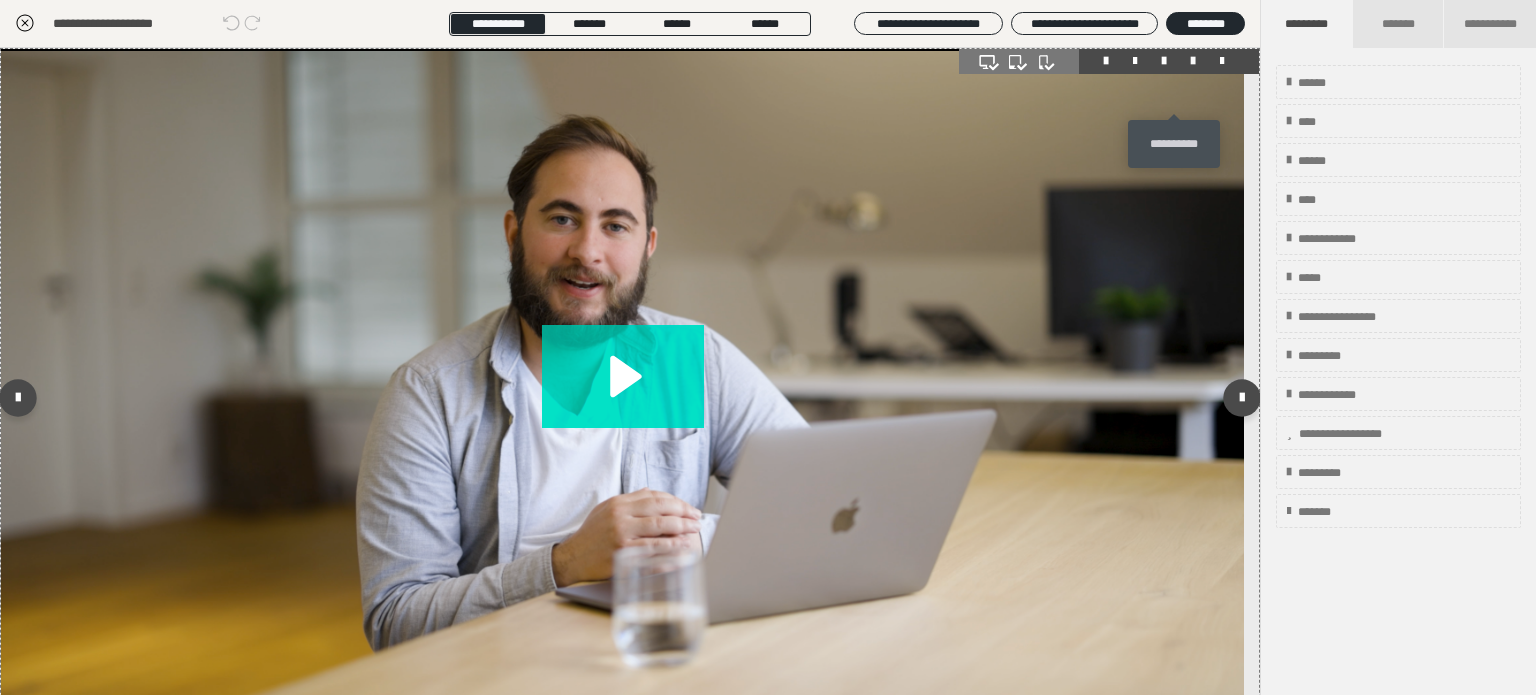 click at bounding box center [1193, 61] 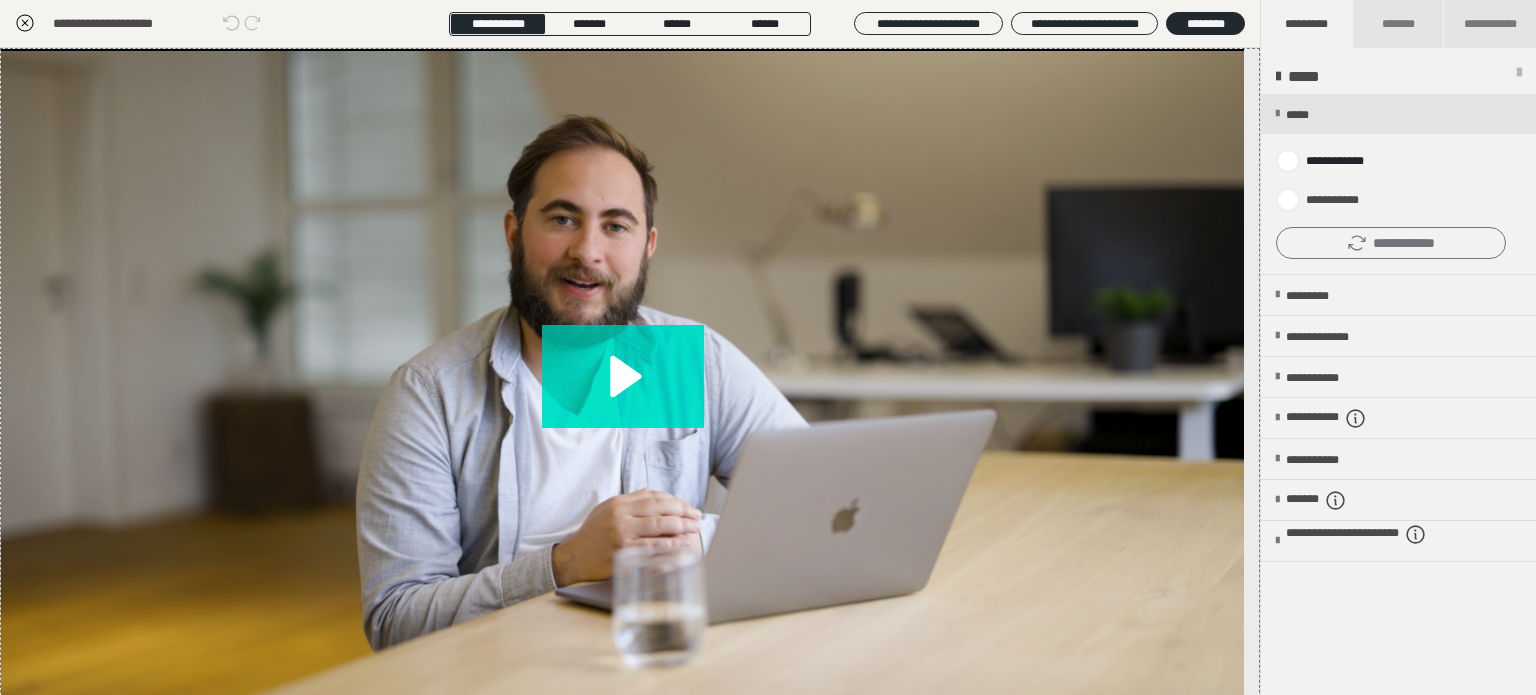 click on "**********" at bounding box center [1391, 243] 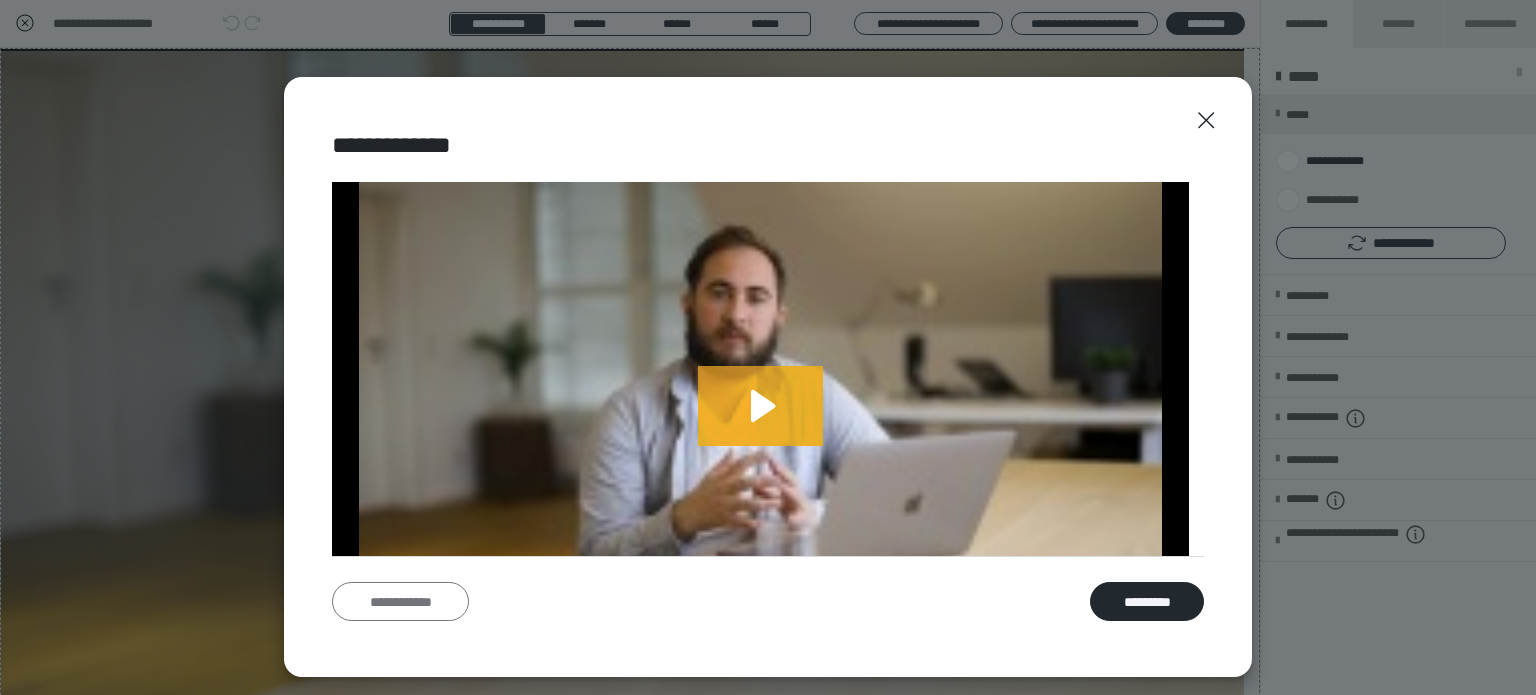 click on "**********" at bounding box center (400, 602) 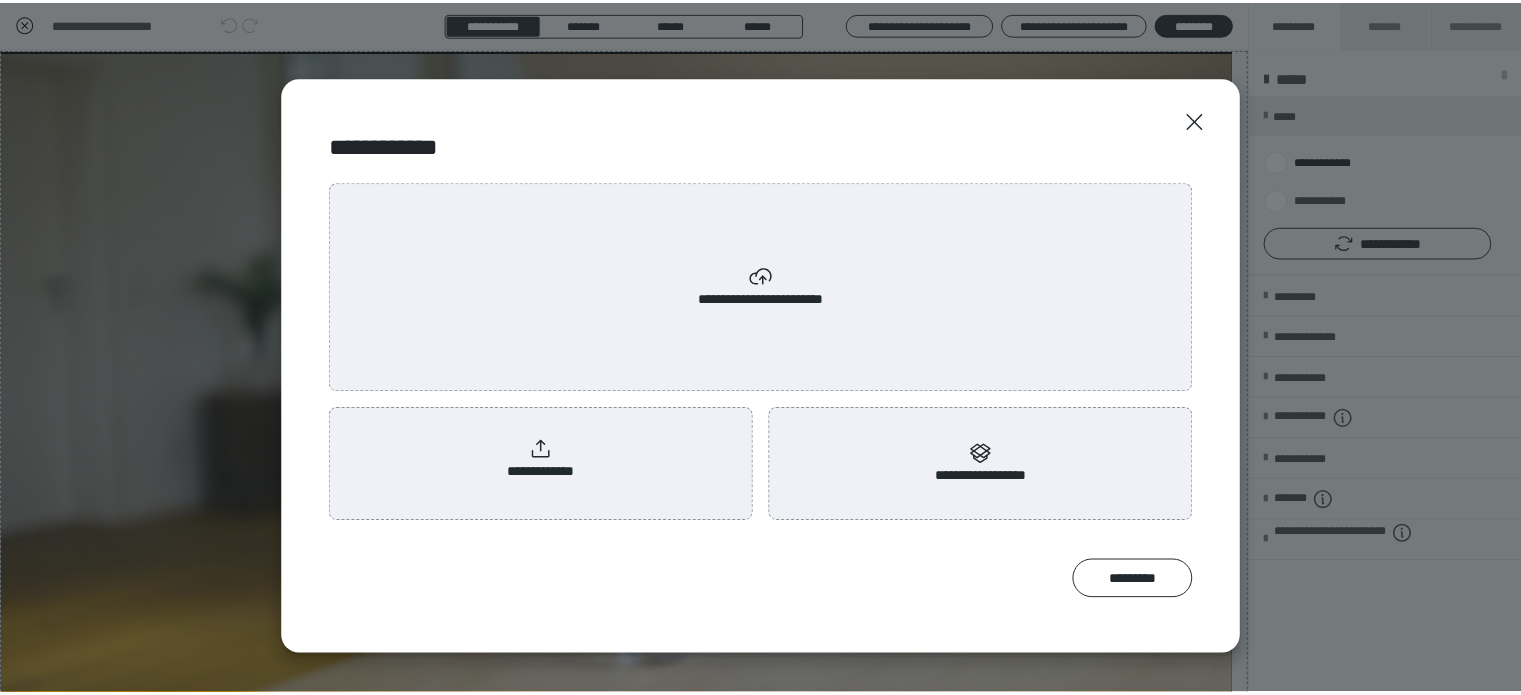scroll, scrollTop: 0, scrollLeft: 0, axis: both 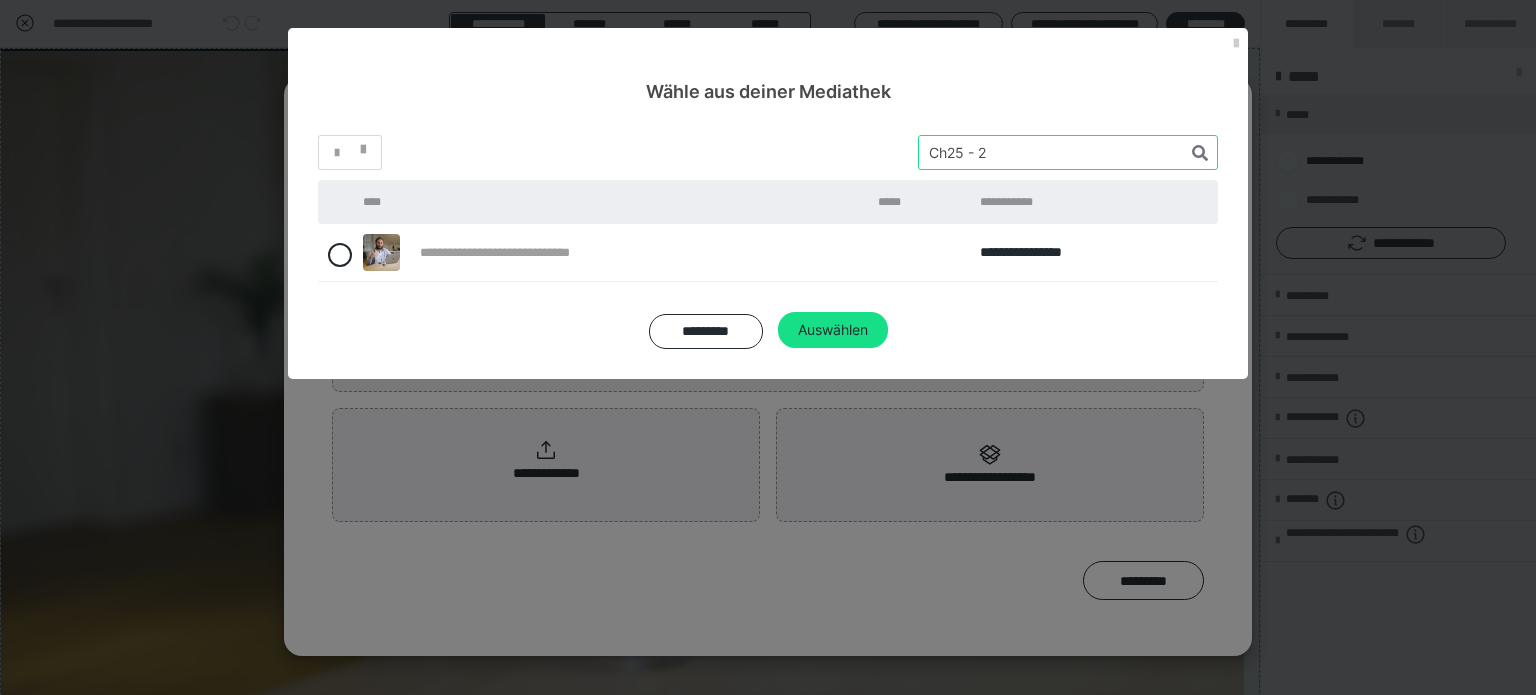 drag, startPoint x: 1046, startPoint y: 149, endPoint x: 905, endPoint y: 157, distance: 141.22676 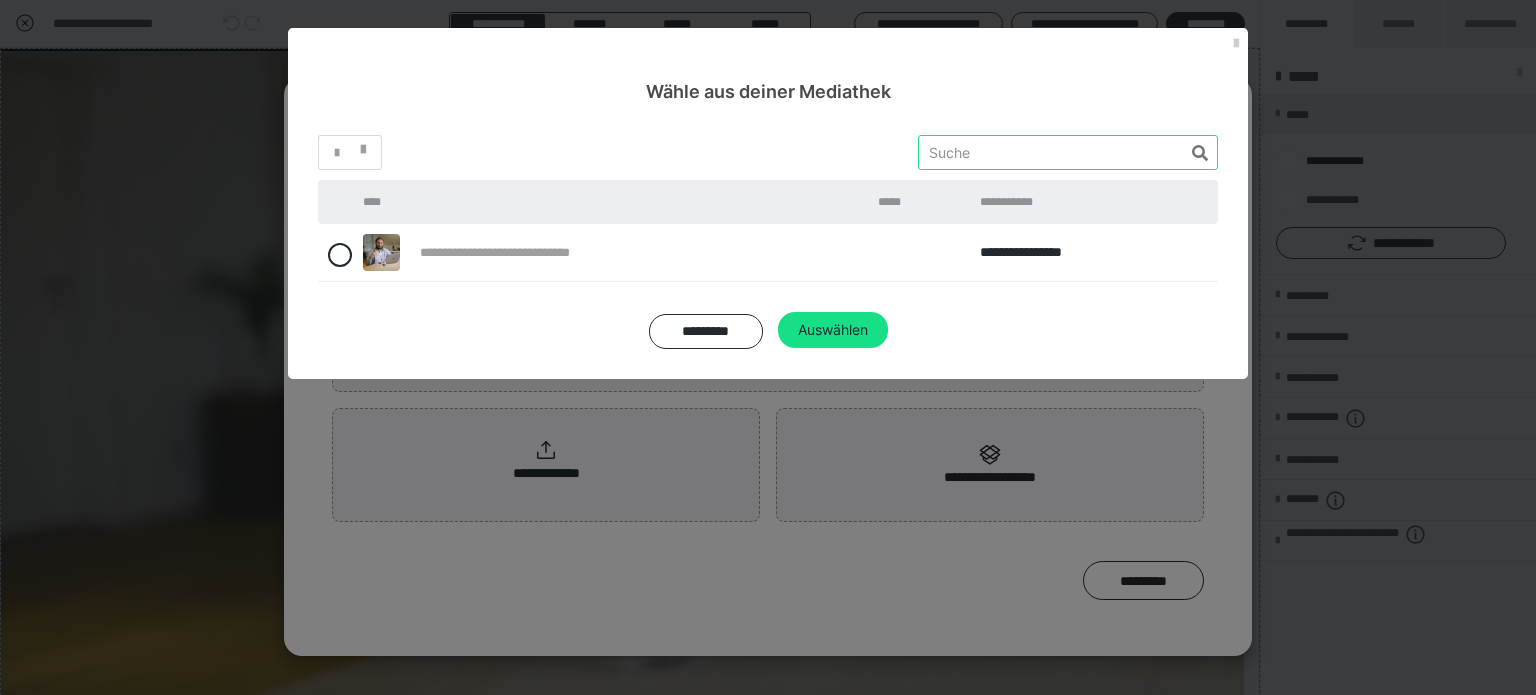 paste on "Ch25 - 3" 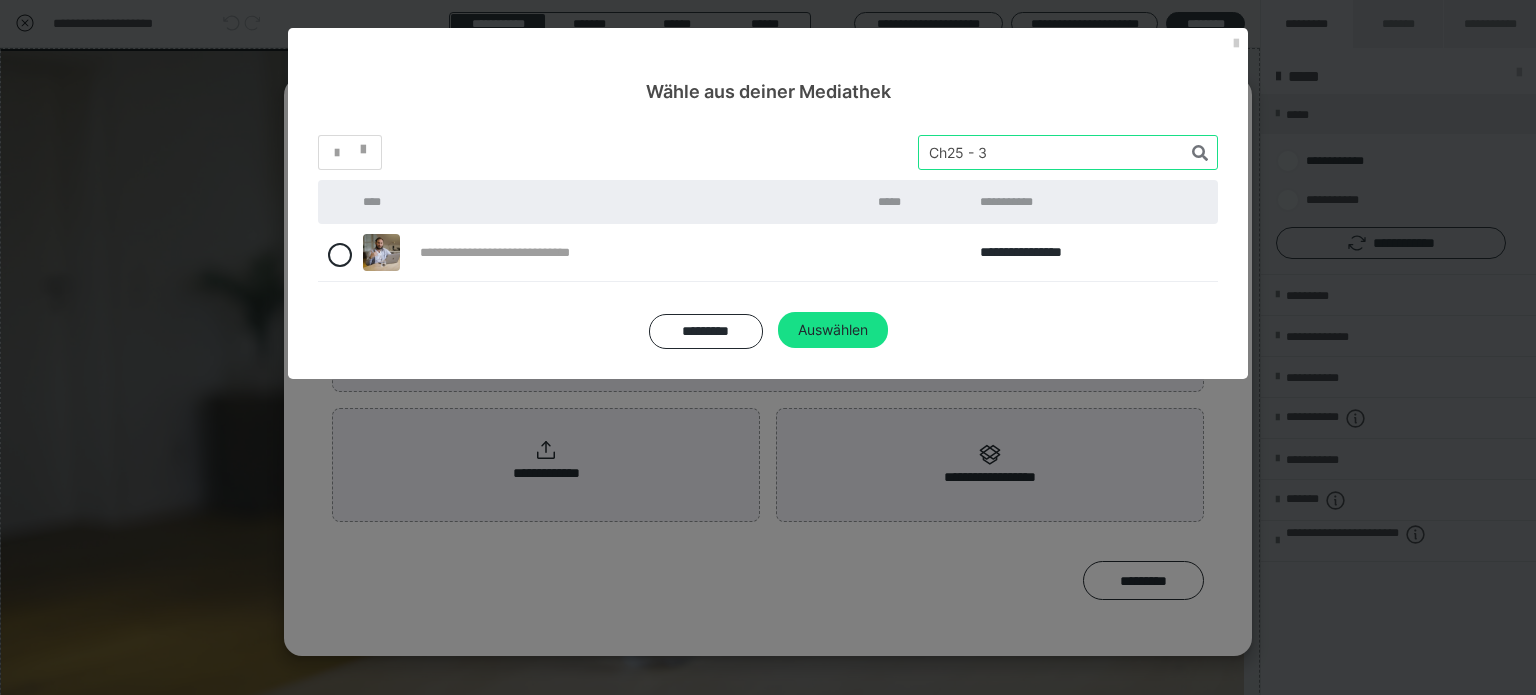type on "Ch25 - 3" 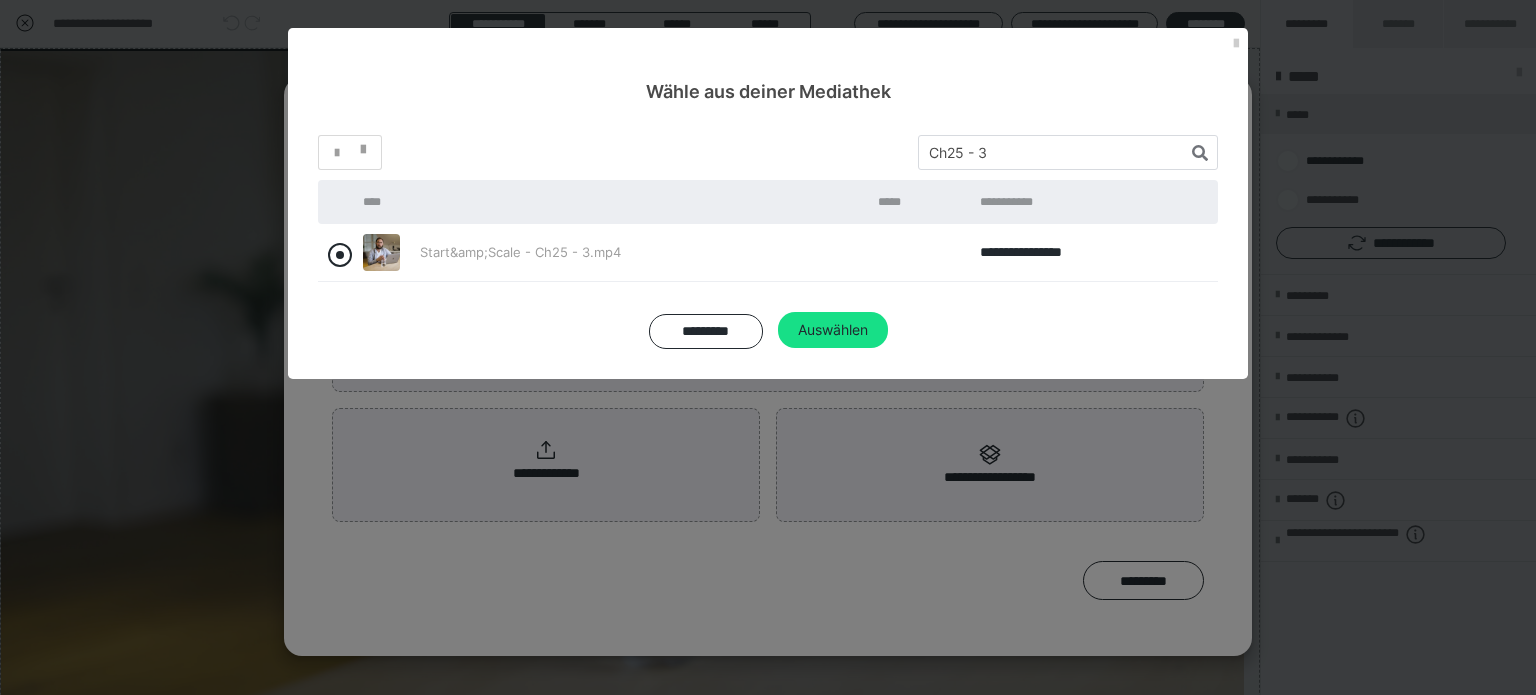 drag, startPoint x: 338, startPoint y: 251, endPoint x: 348, endPoint y: 253, distance: 10.198039 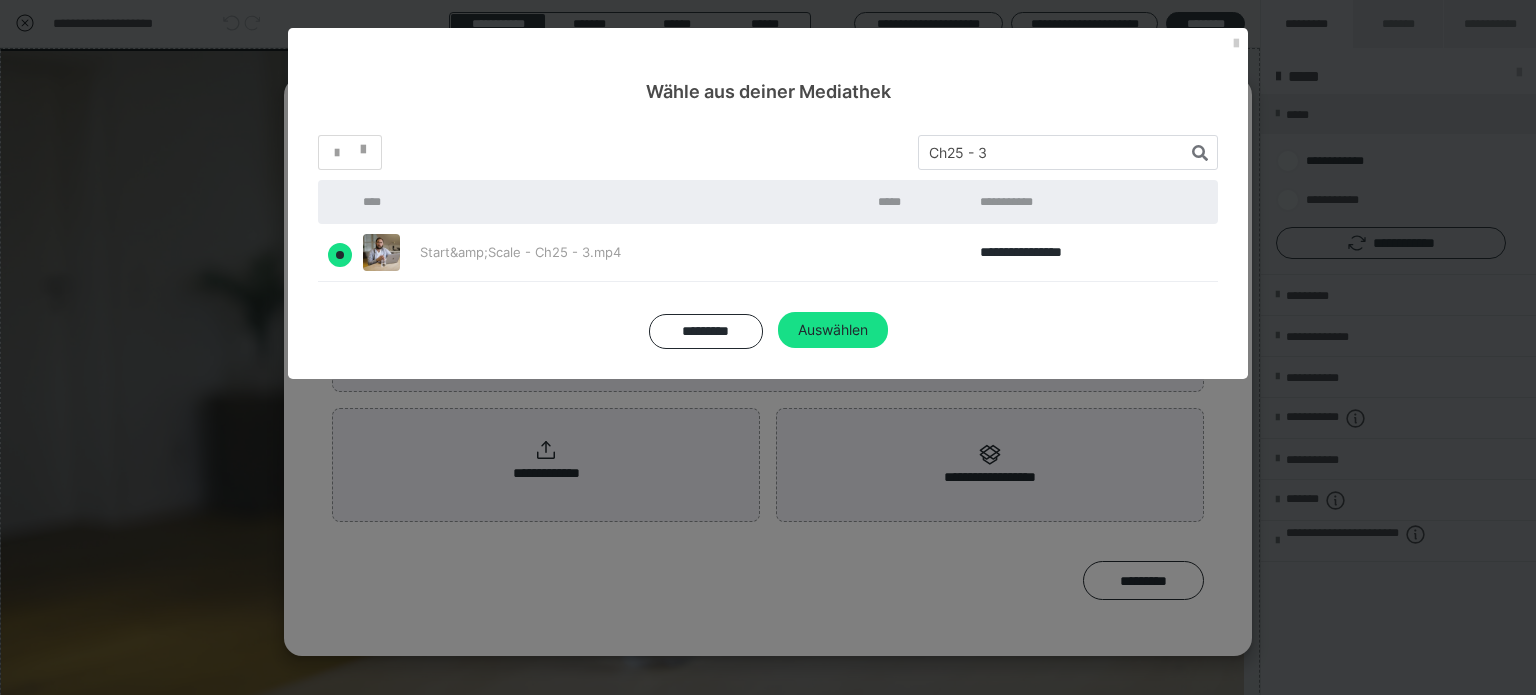 radio on "true" 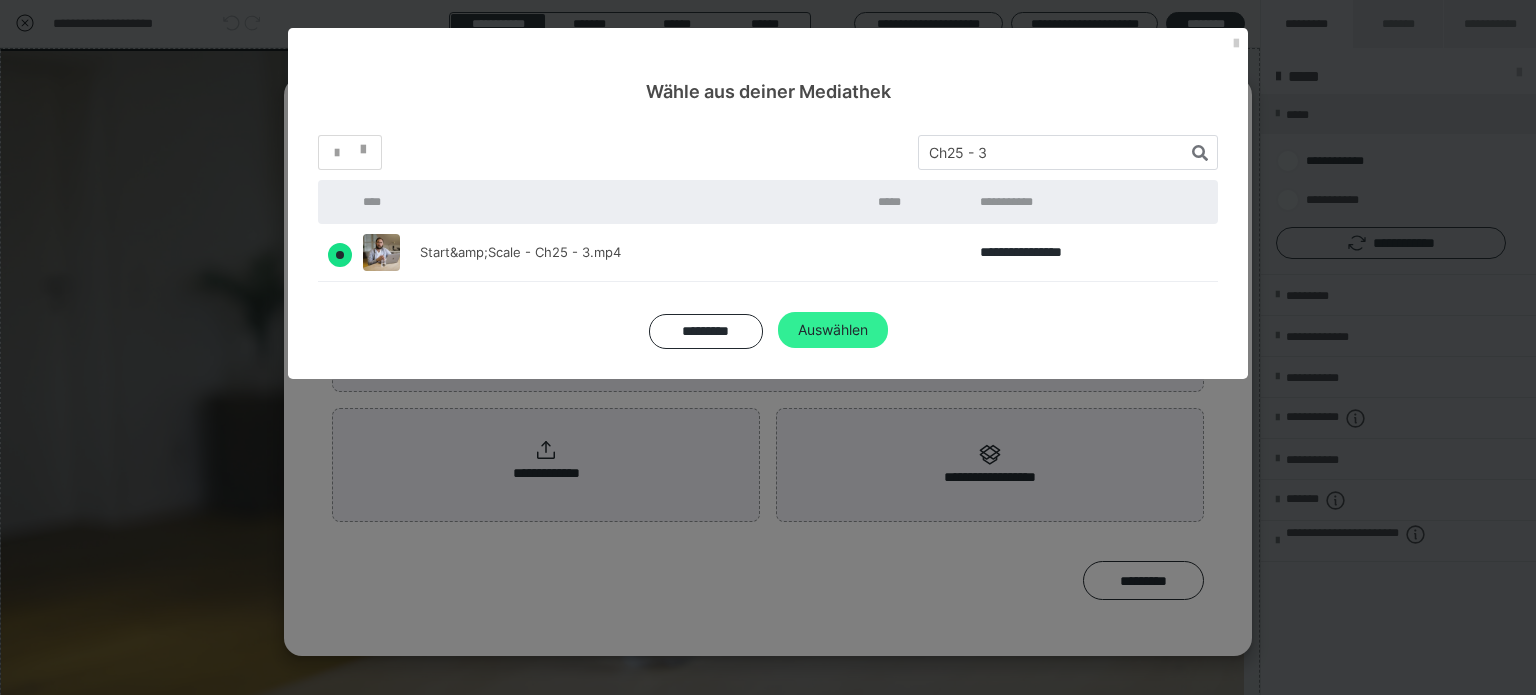 click on "Auswählen" at bounding box center (833, 330) 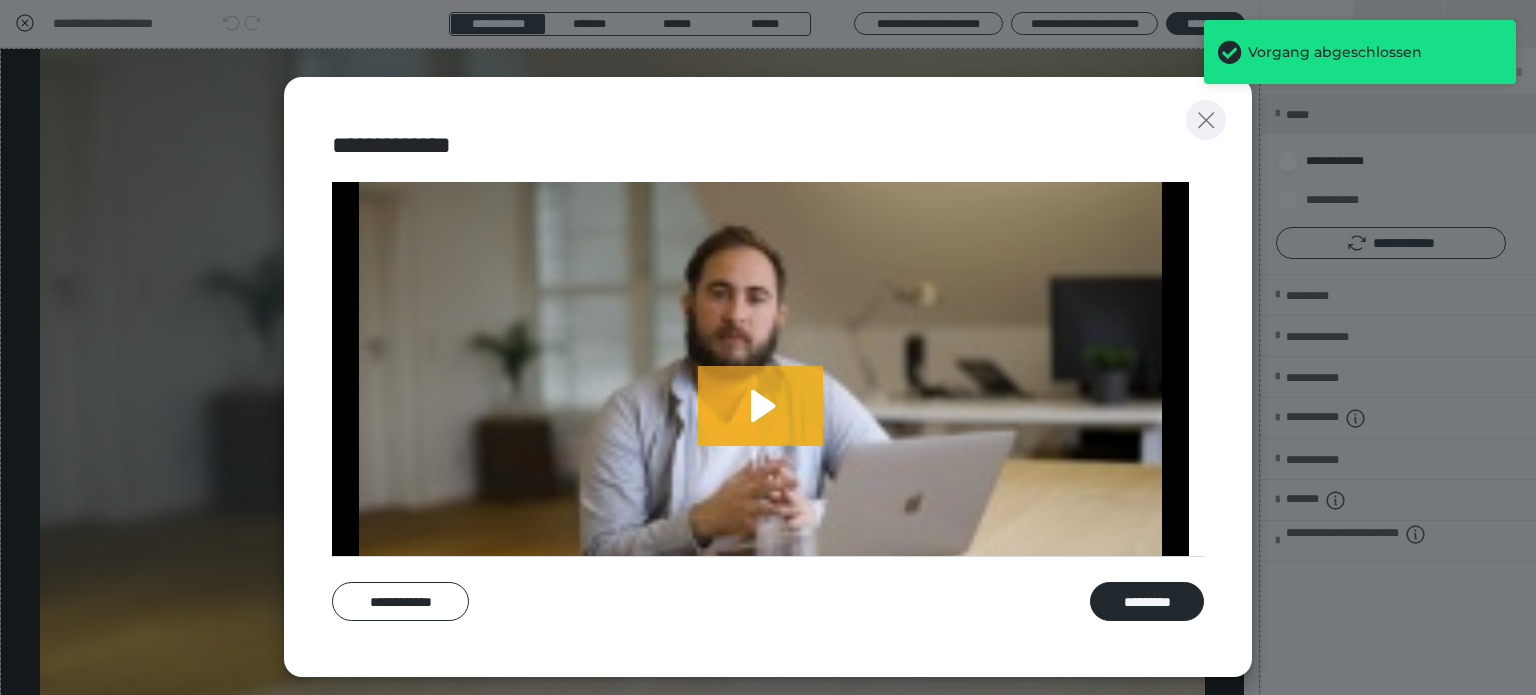 click 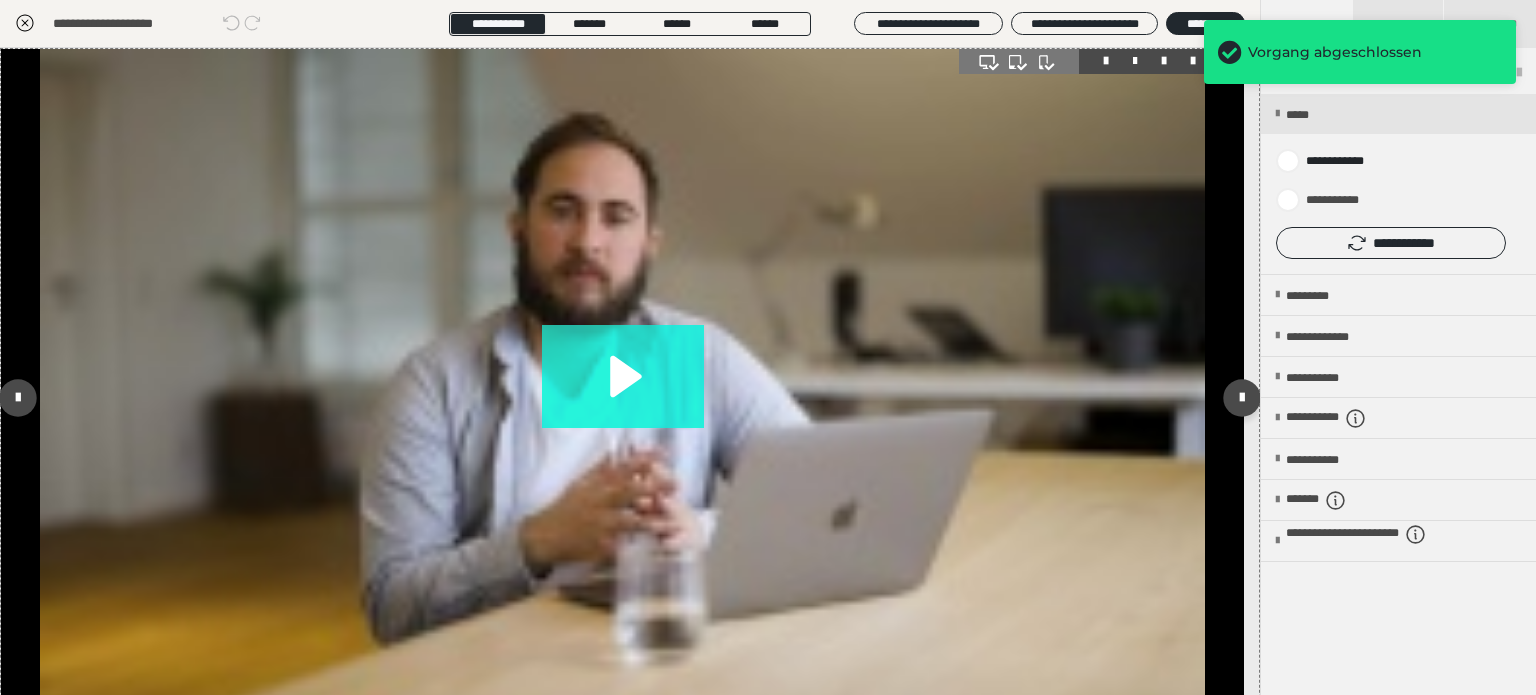 click 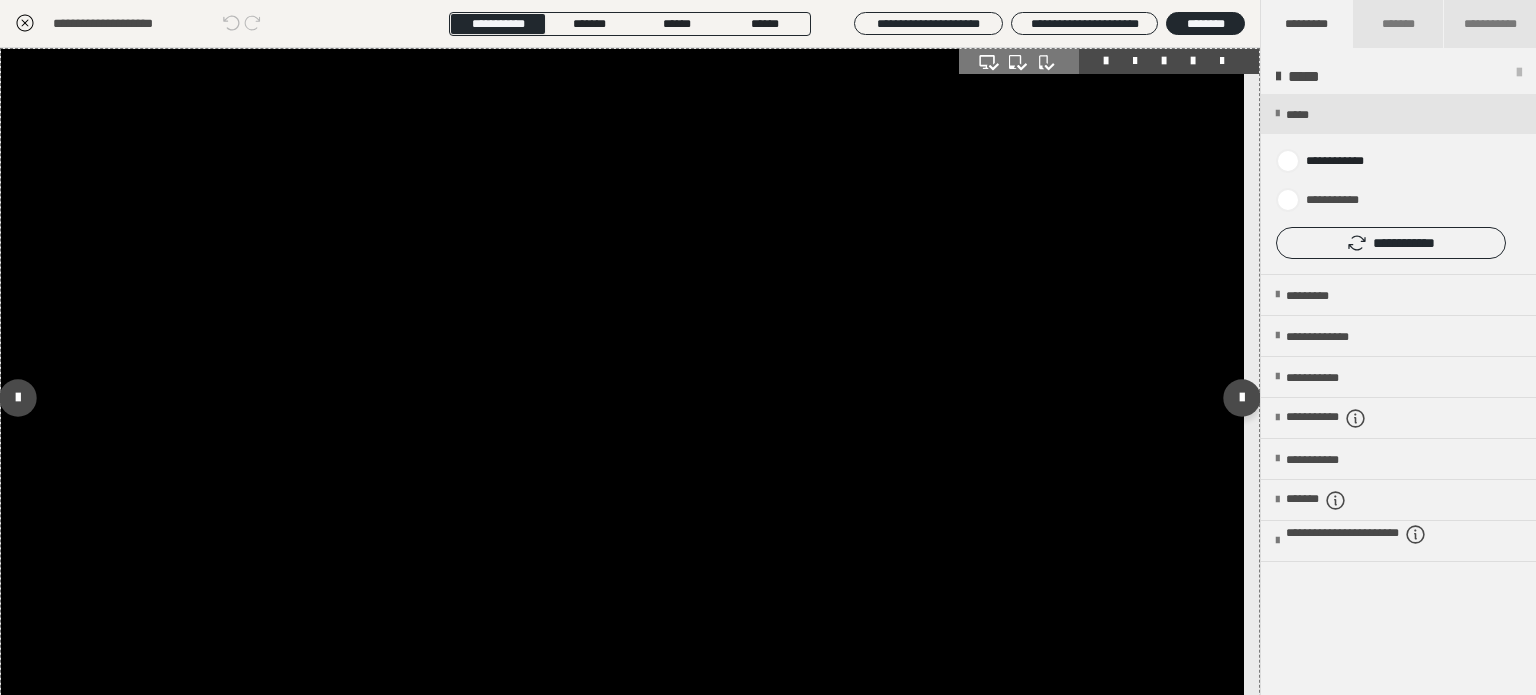 click at bounding box center (622, 398) 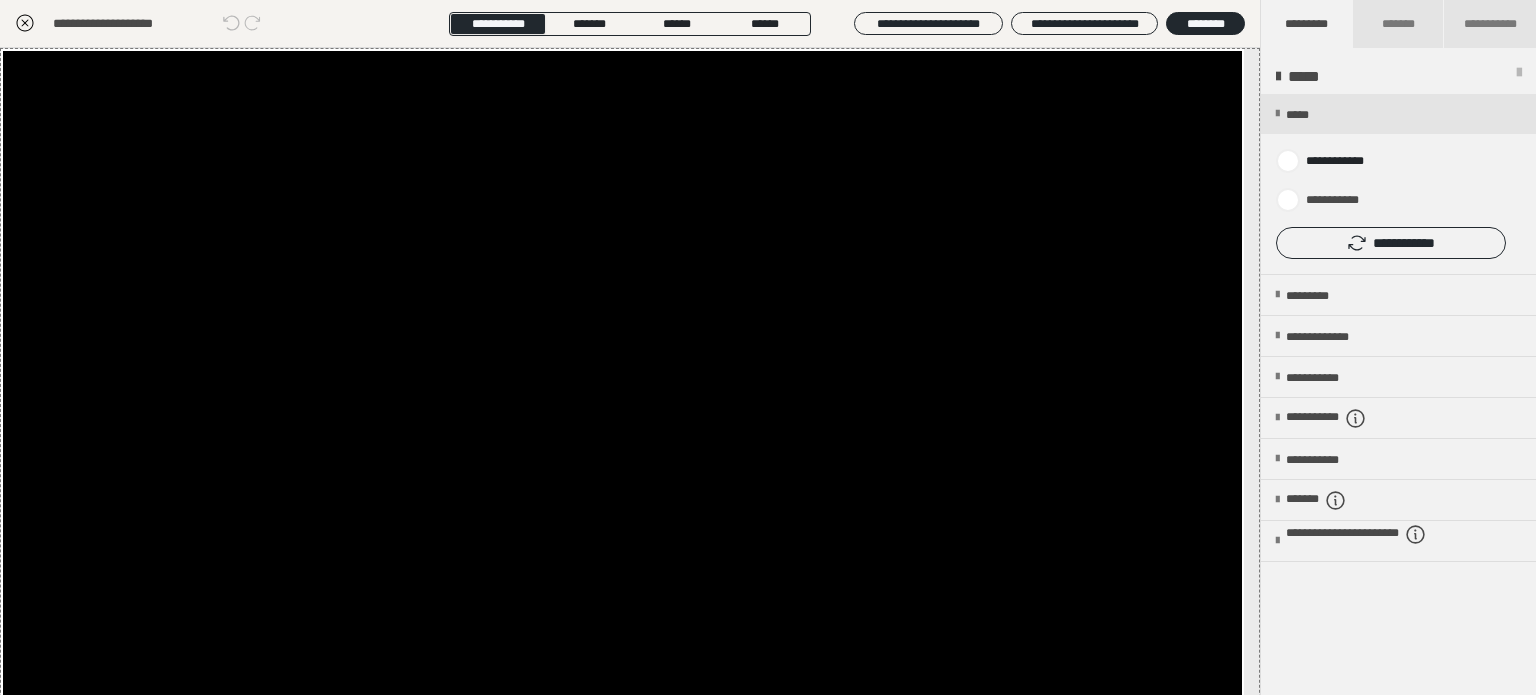 click 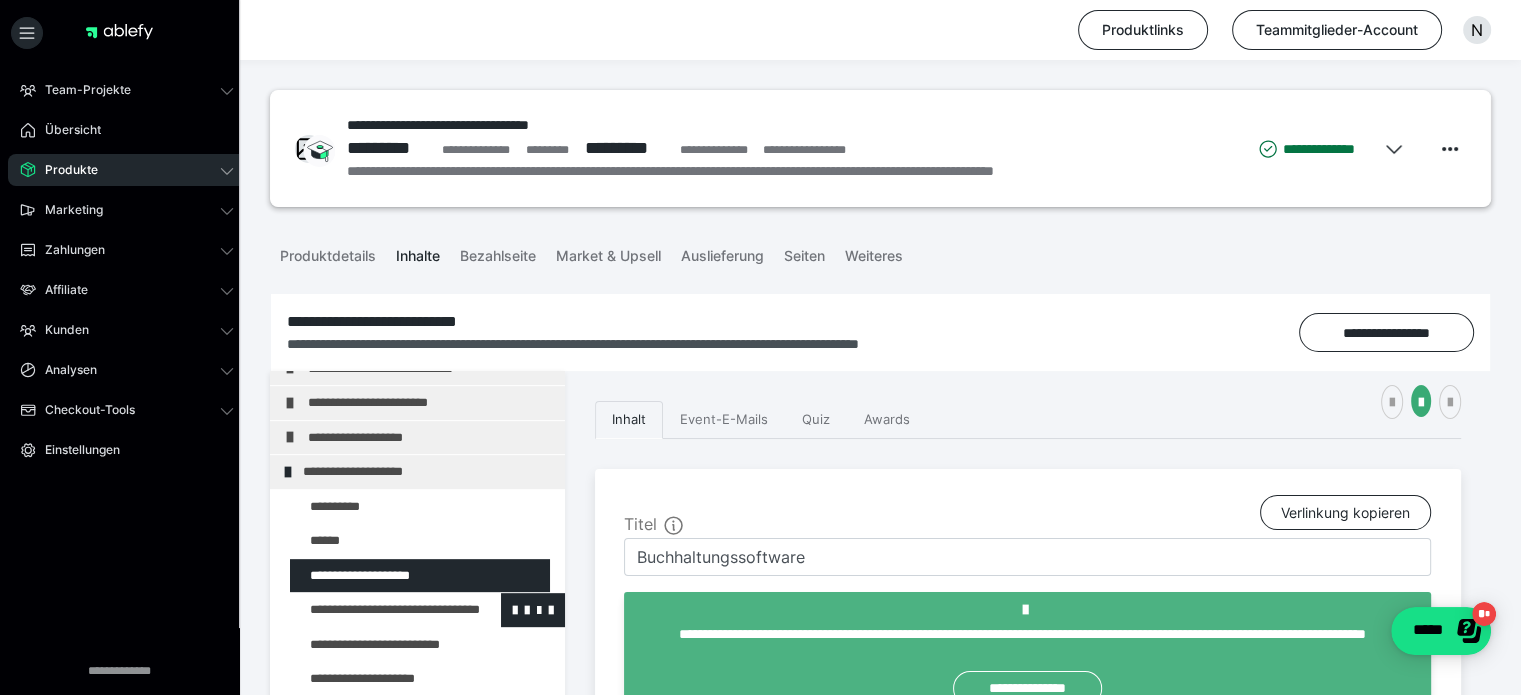 scroll, scrollTop: 1129, scrollLeft: 0, axis: vertical 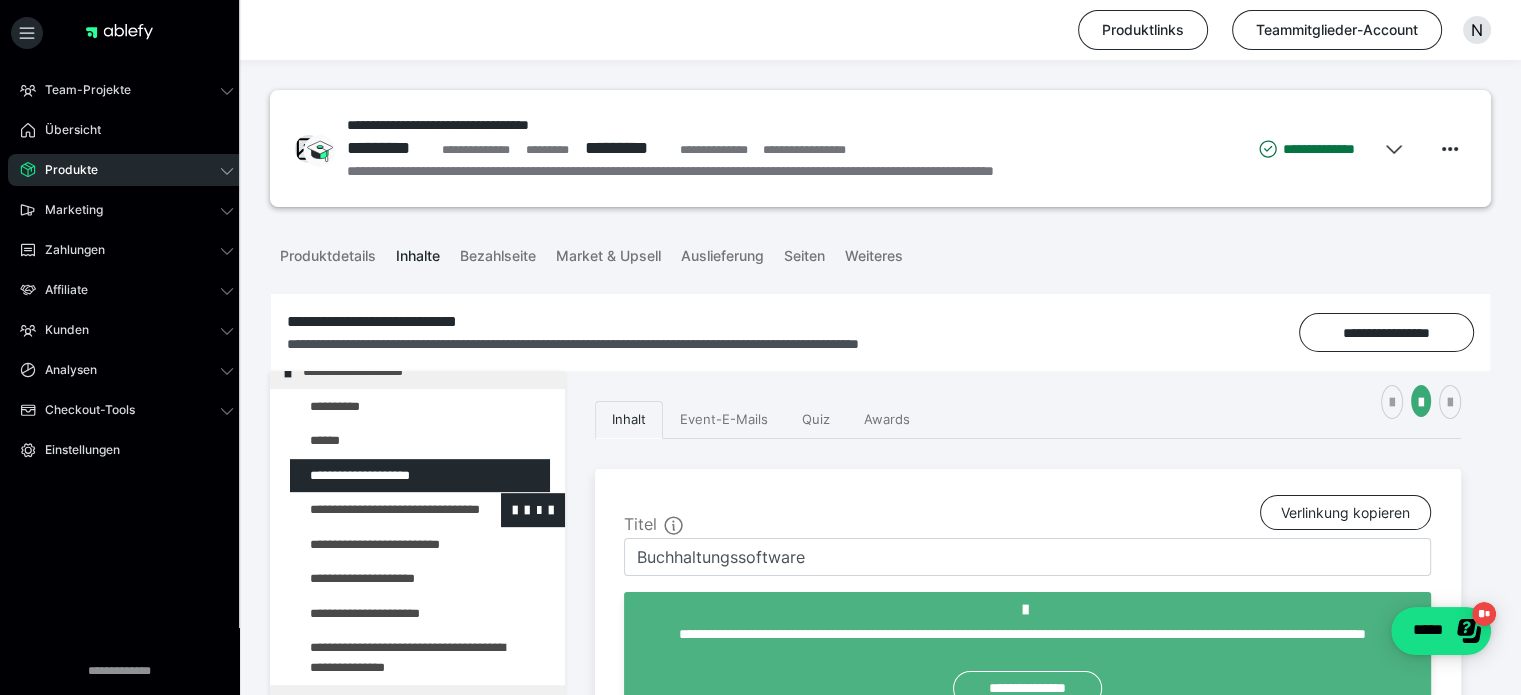 click at bounding box center [375, 510] 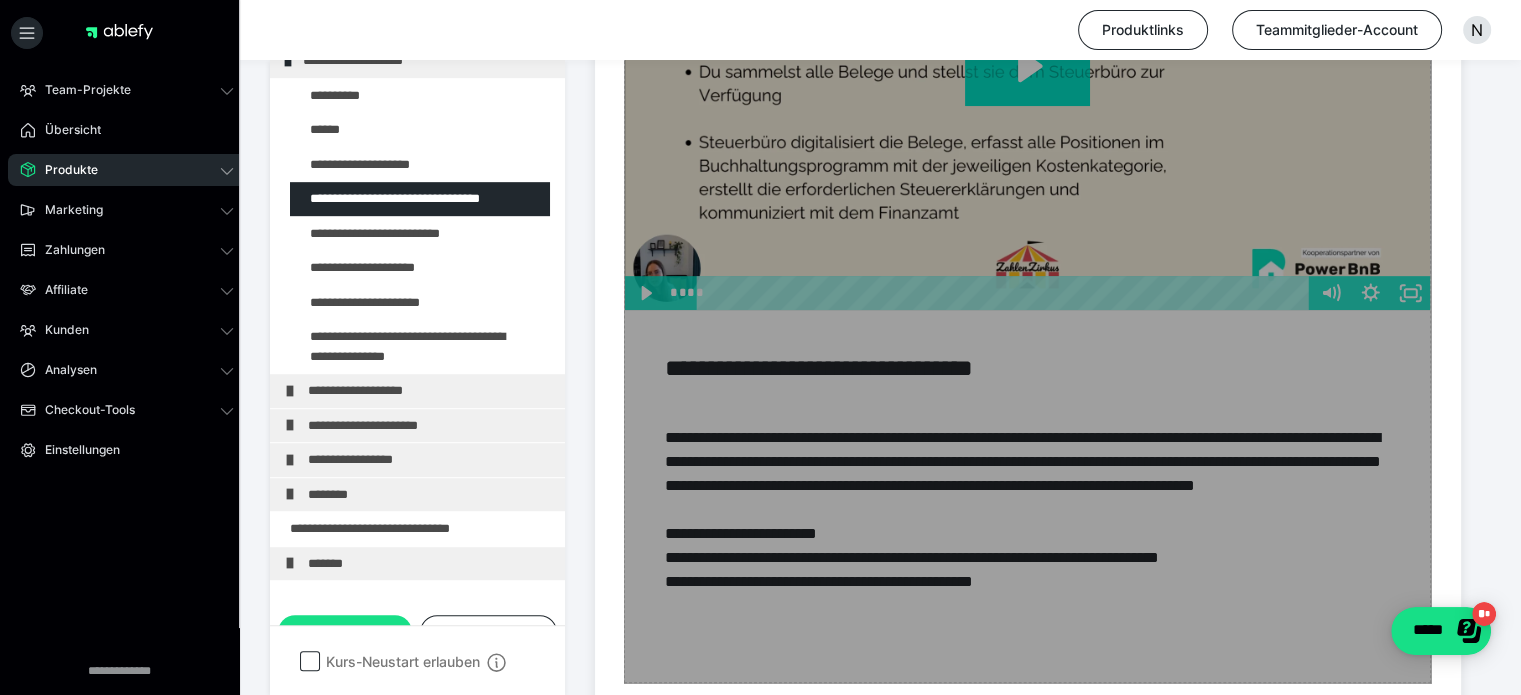 scroll, scrollTop: 600, scrollLeft: 0, axis: vertical 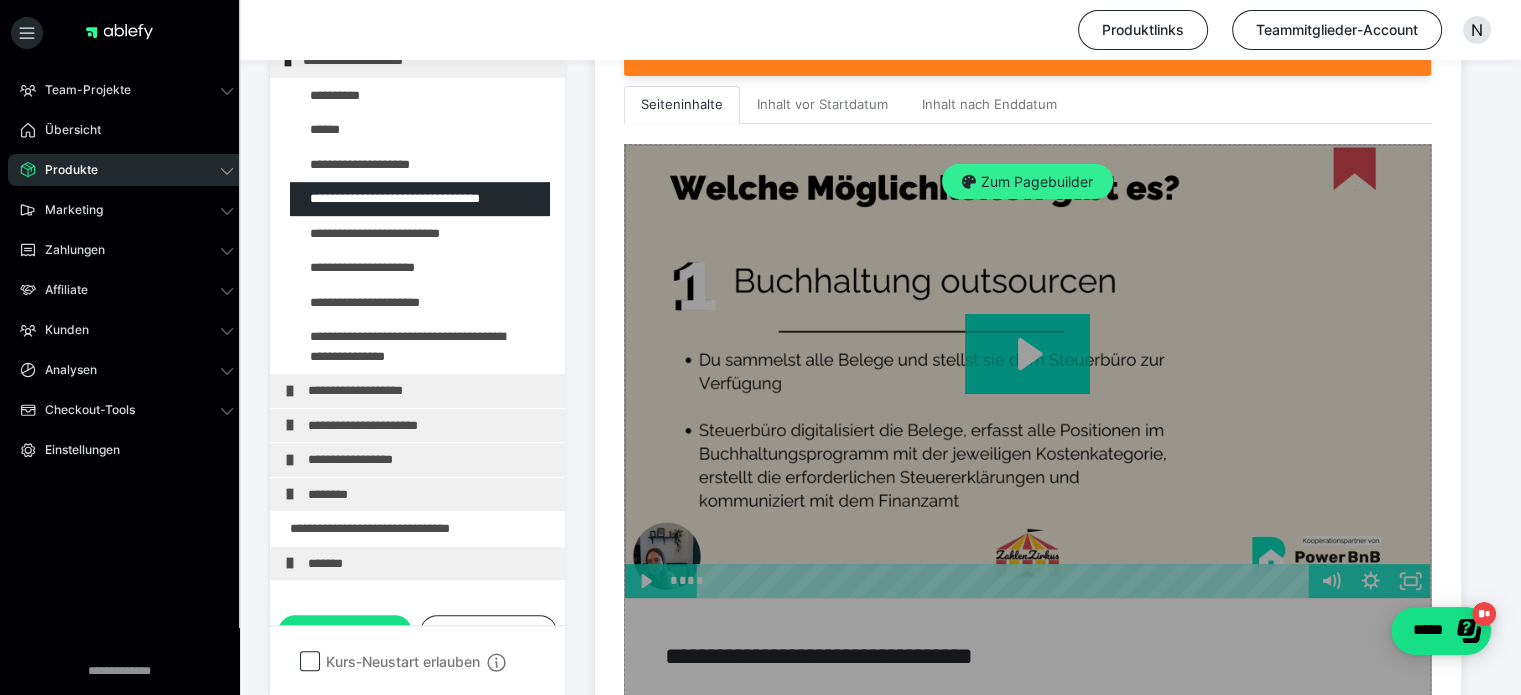 click on "Zum Pagebuilder" at bounding box center [1027, 182] 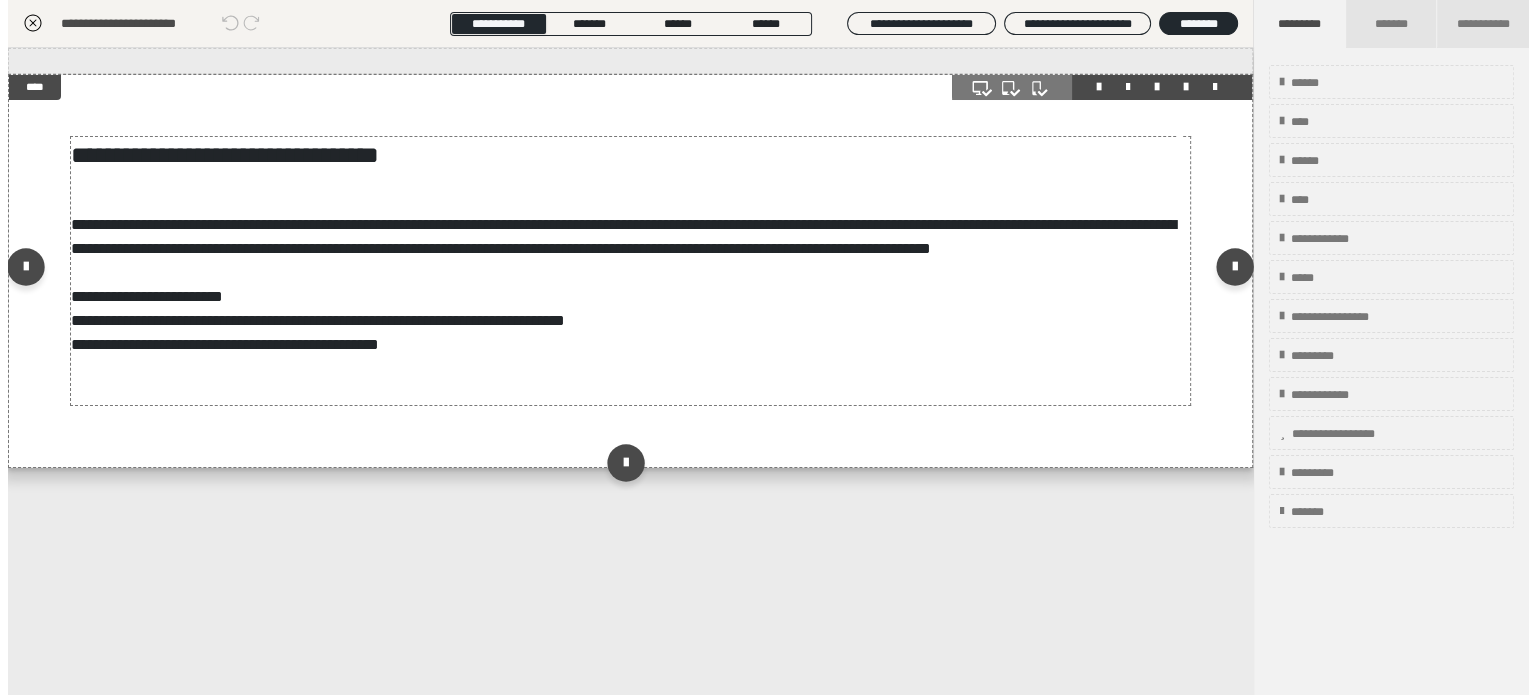 scroll, scrollTop: 311, scrollLeft: 0, axis: vertical 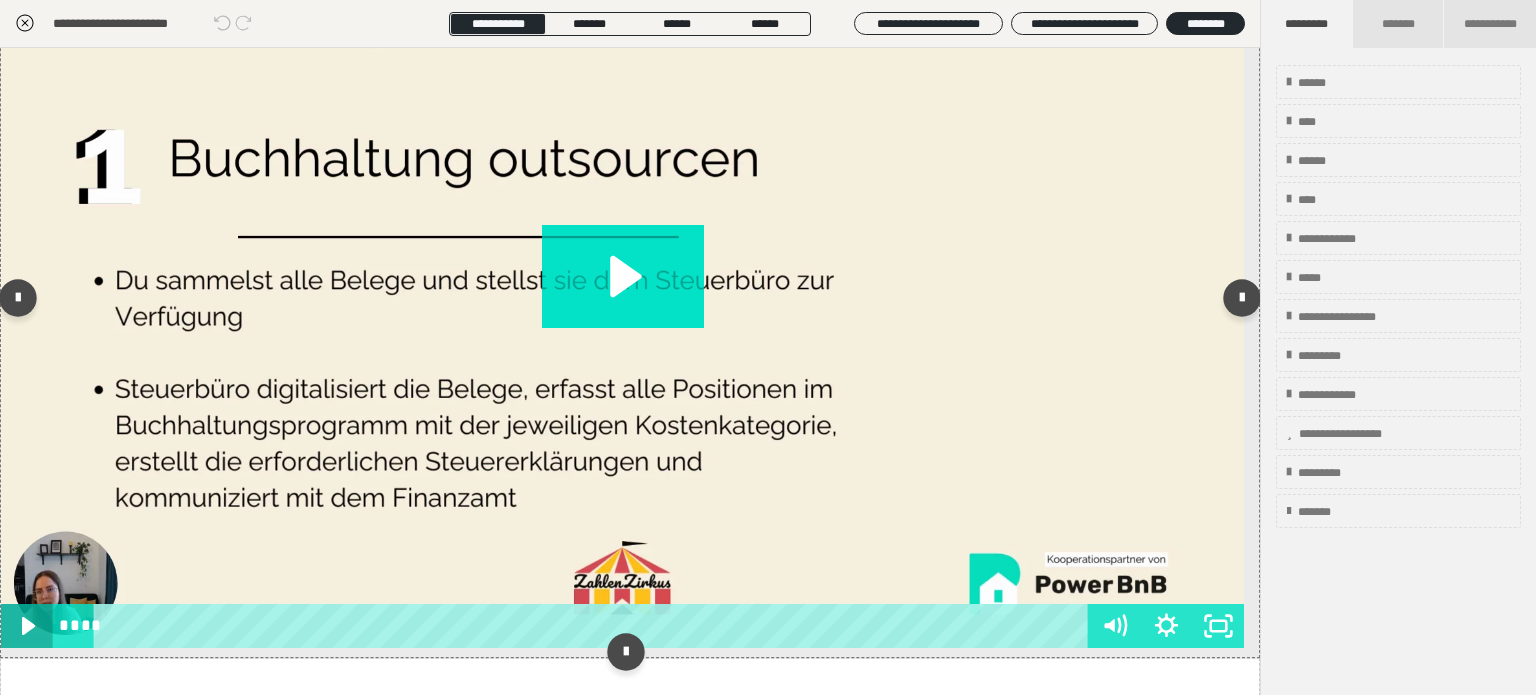 click 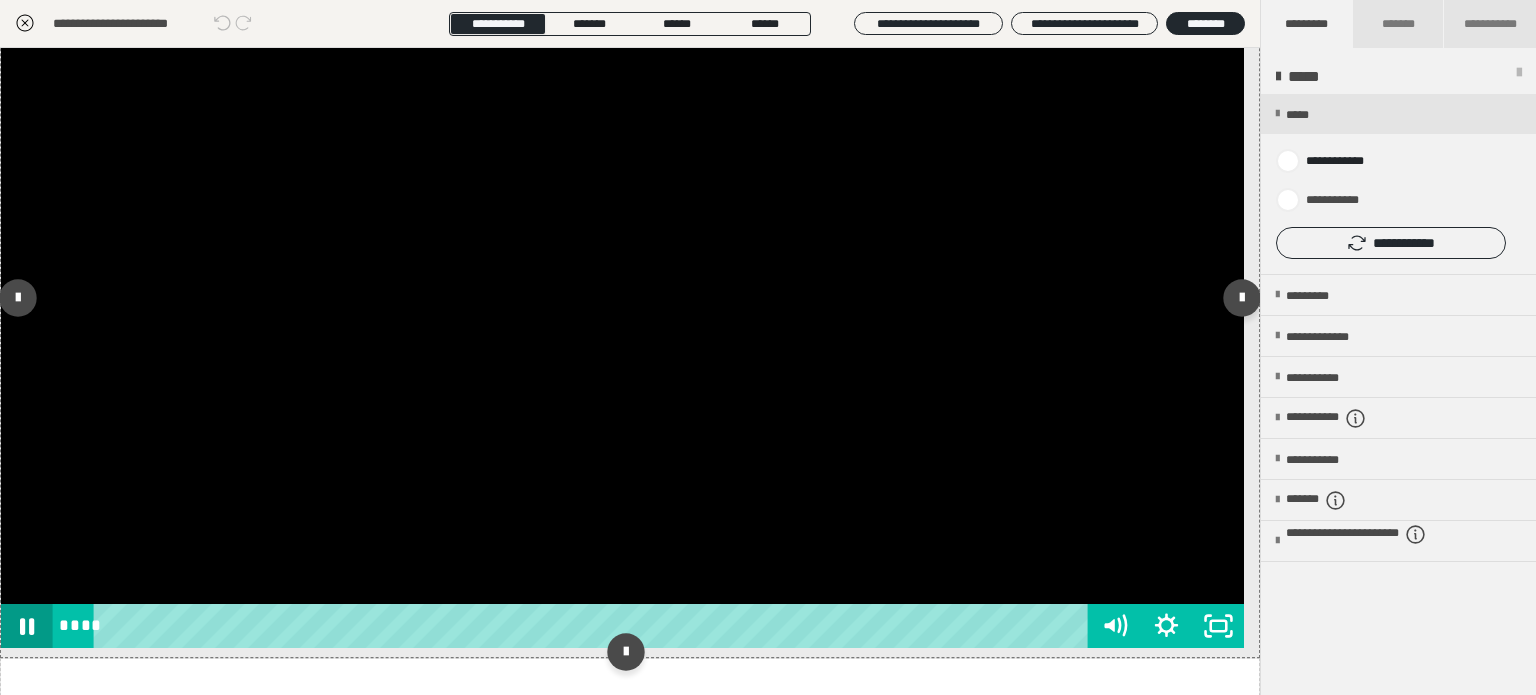 click 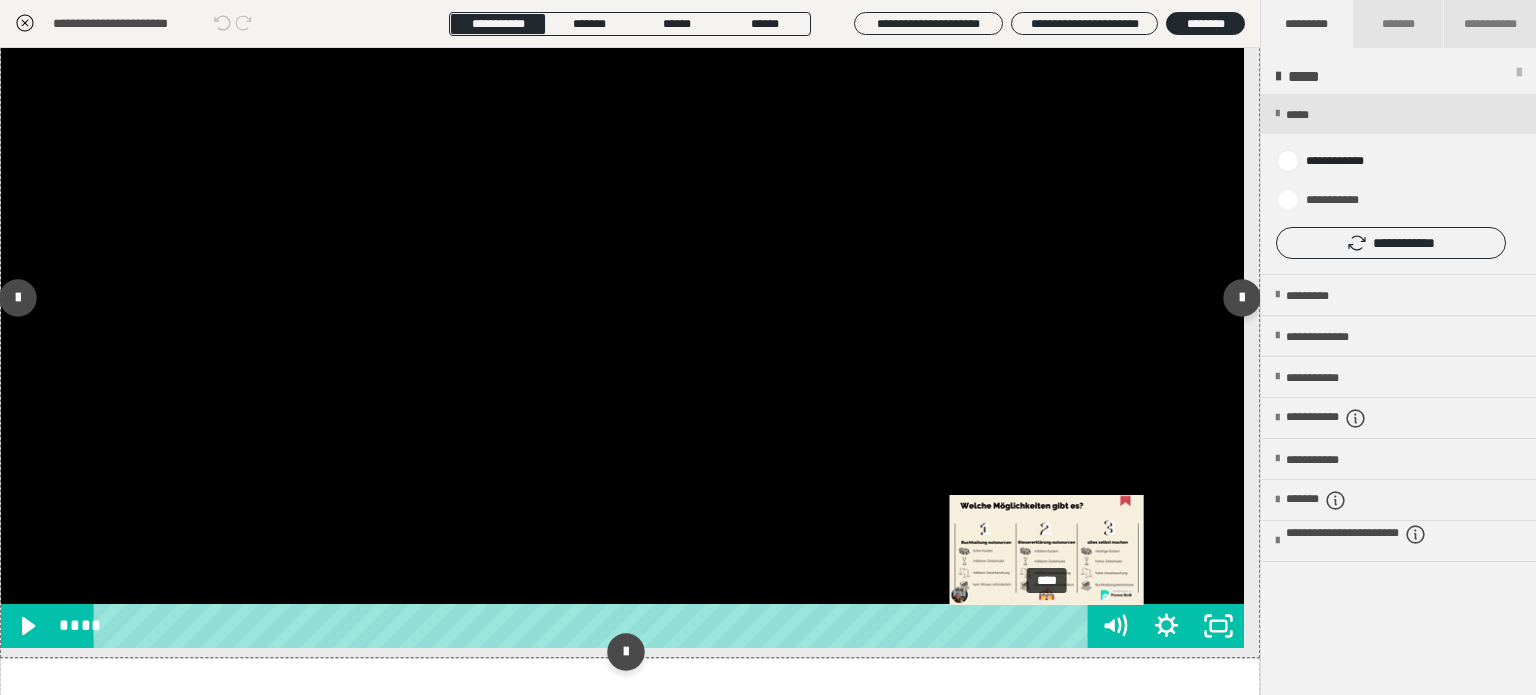 click on "****" at bounding box center [594, 626] 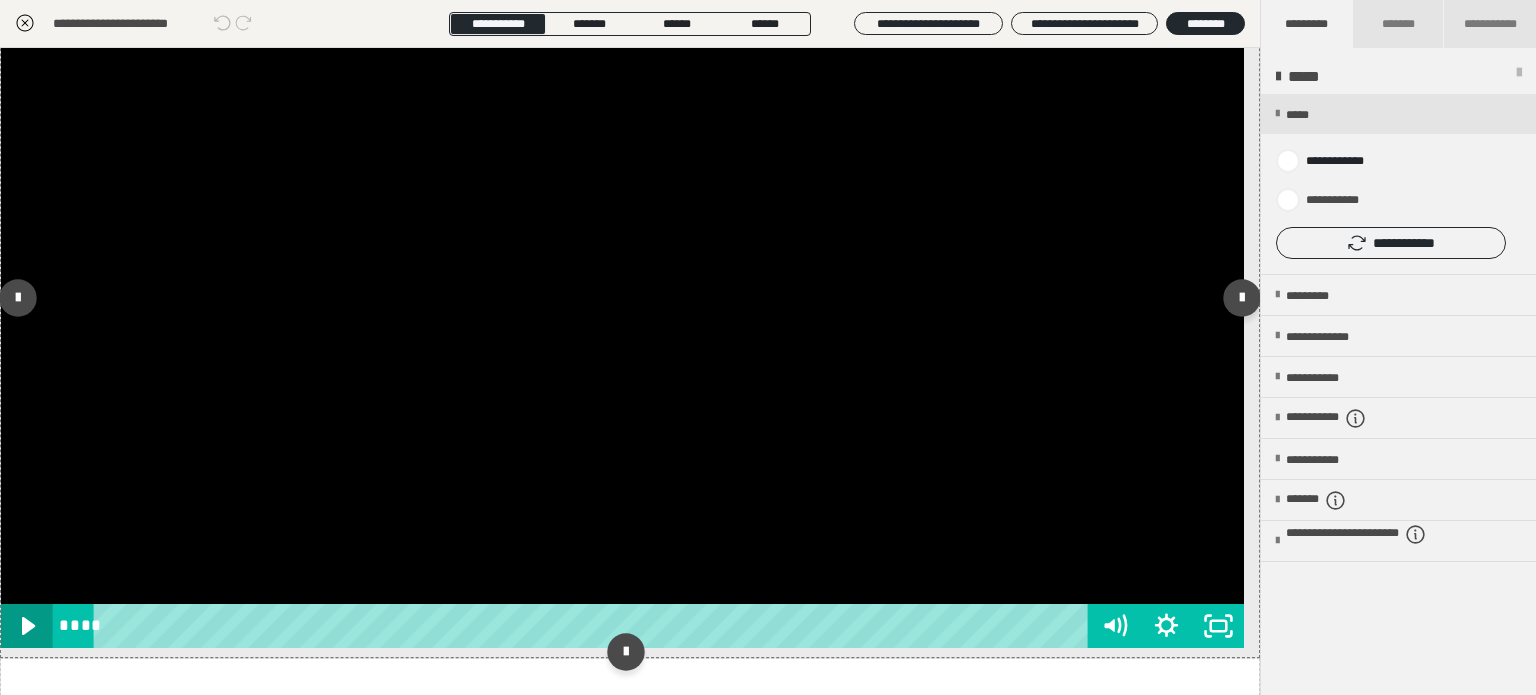 click 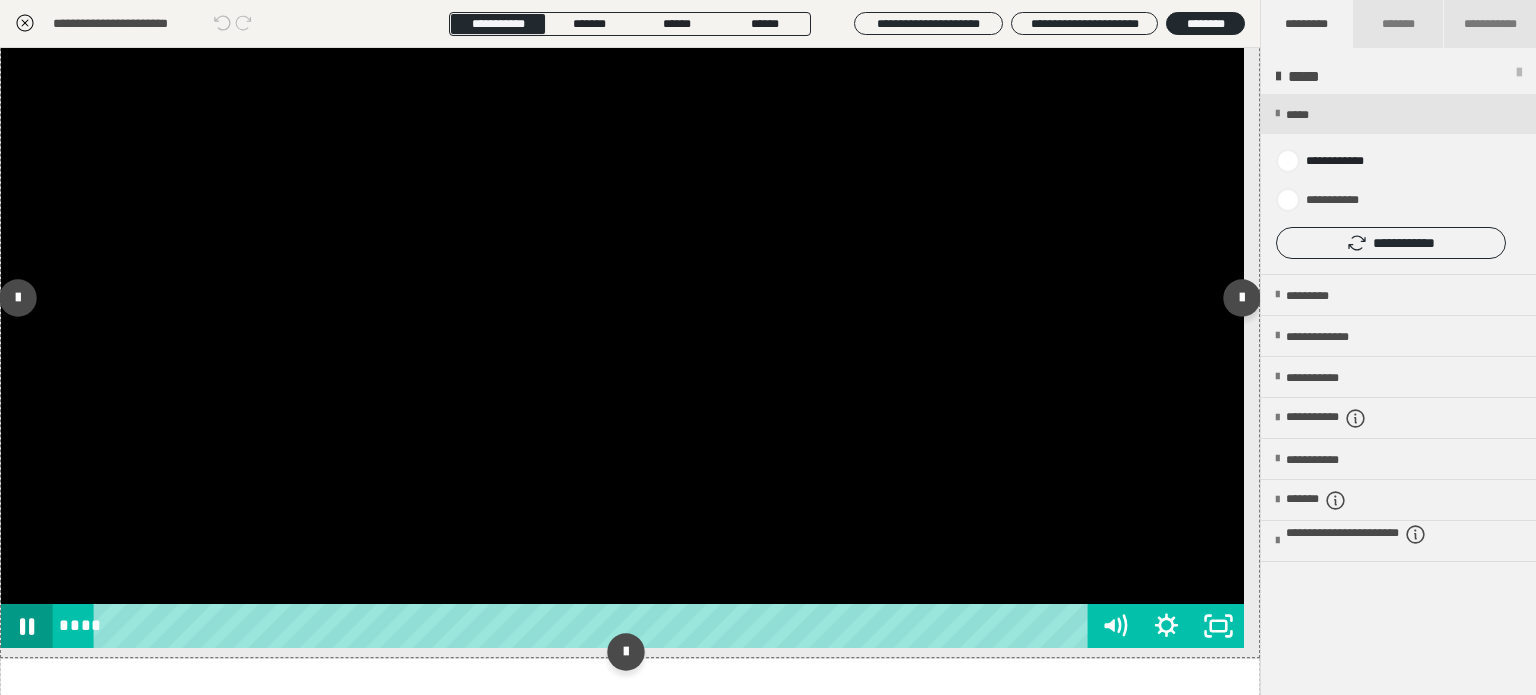 click 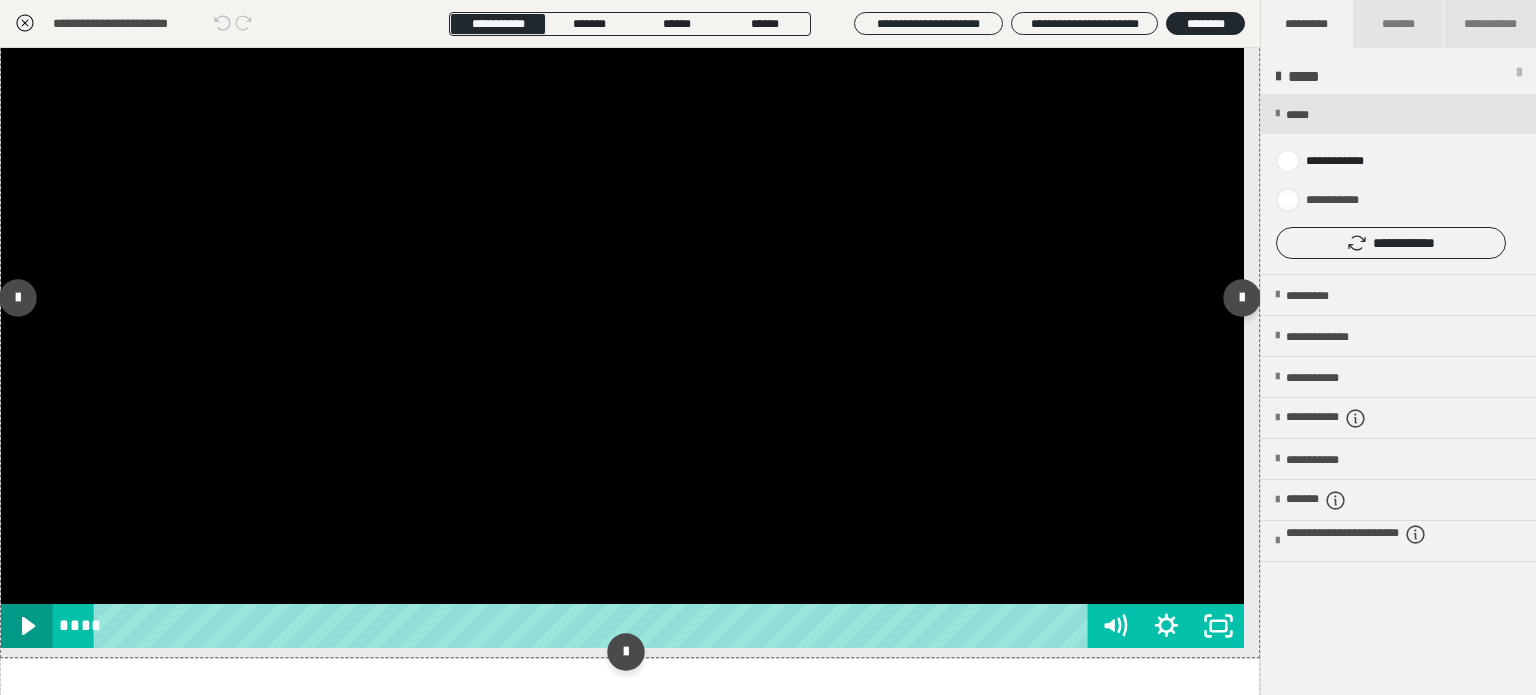 click 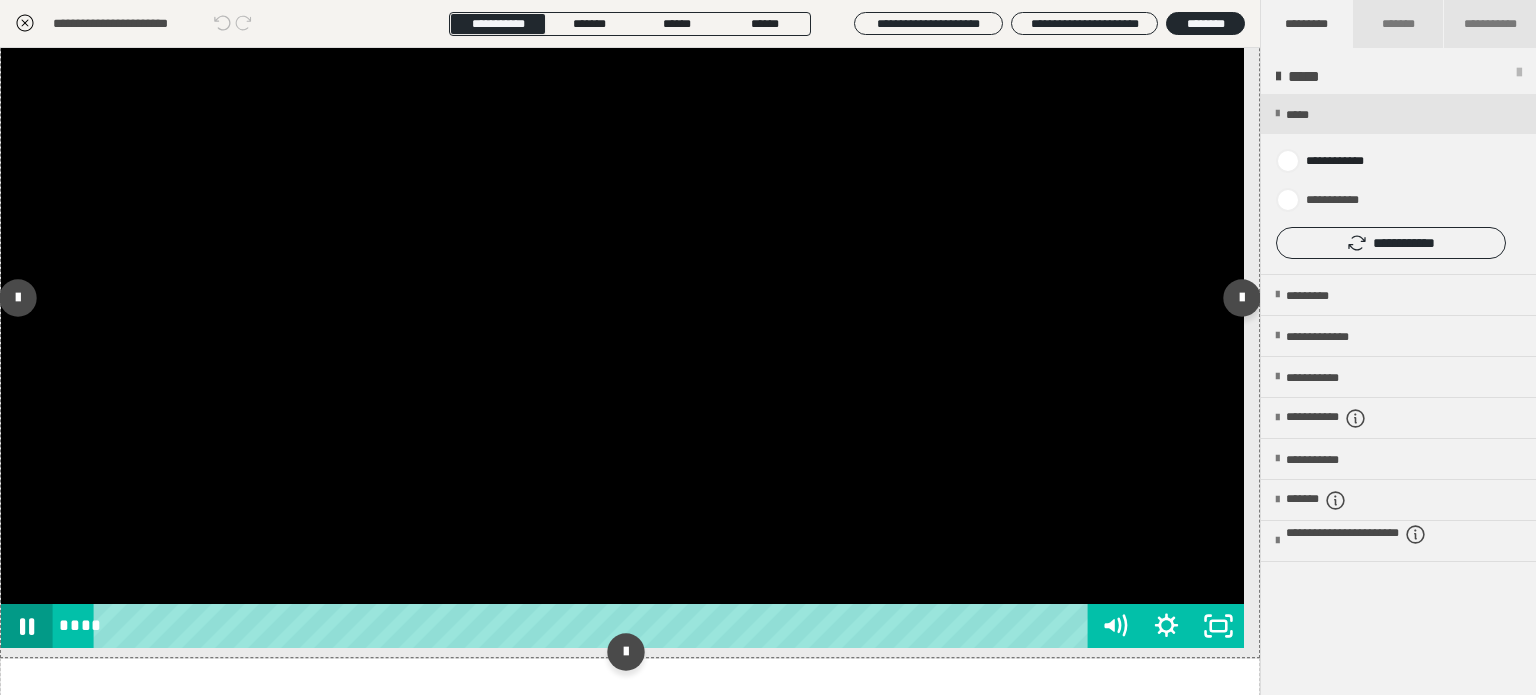 click 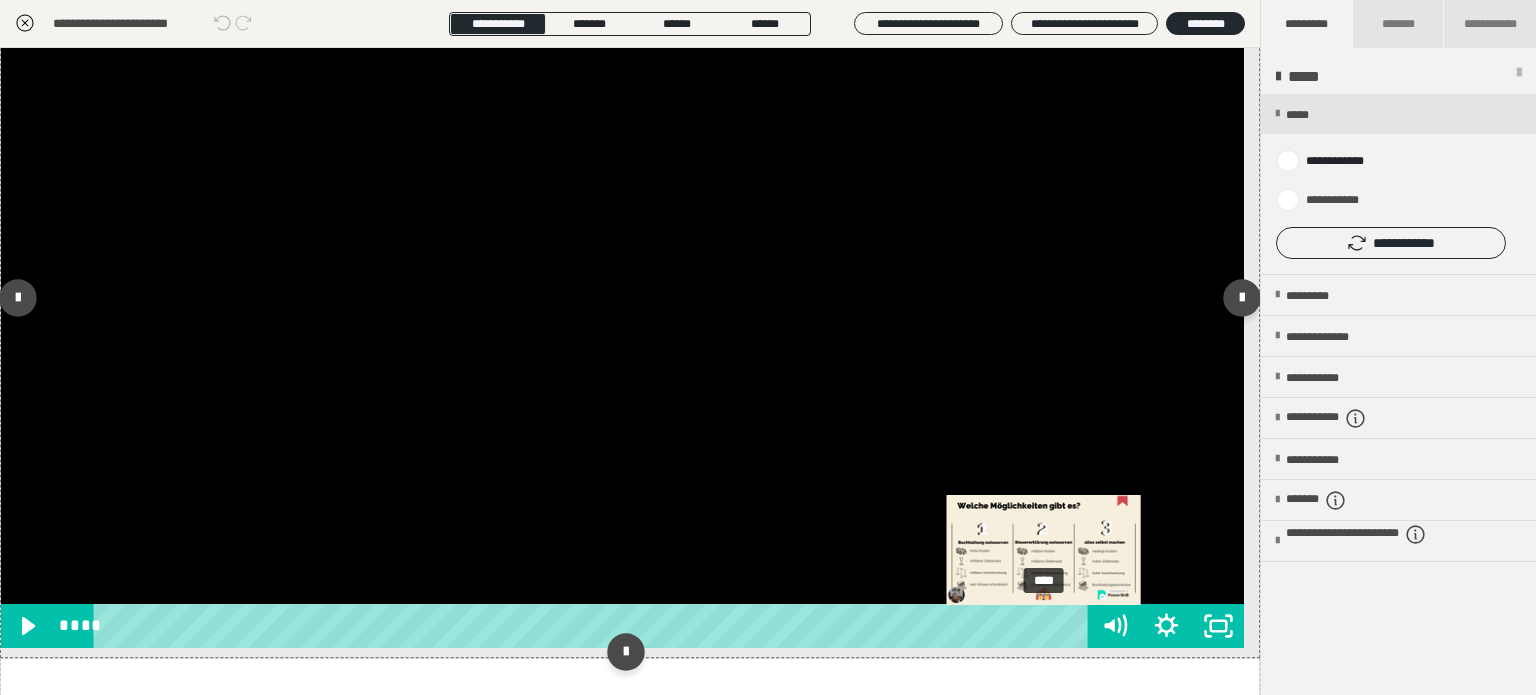 click on "****" at bounding box center (594, 626) 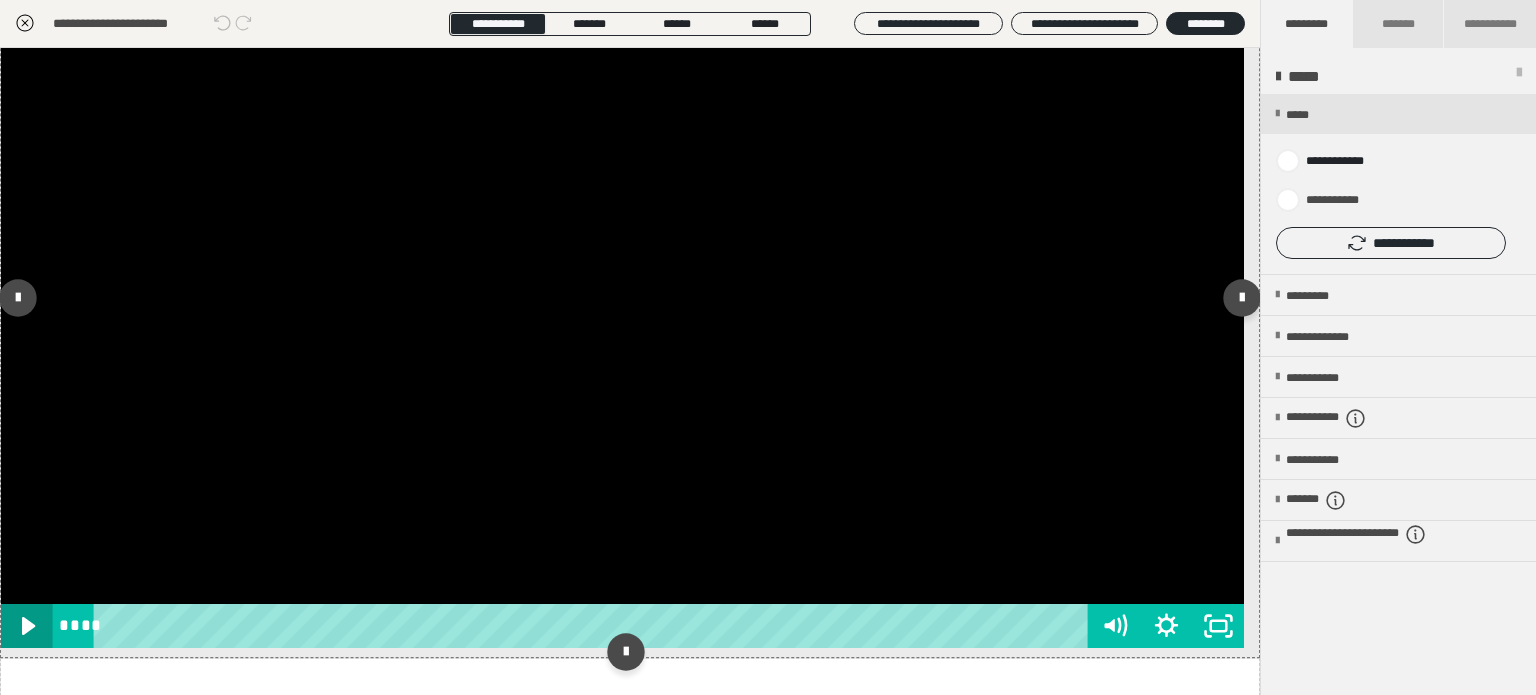 click 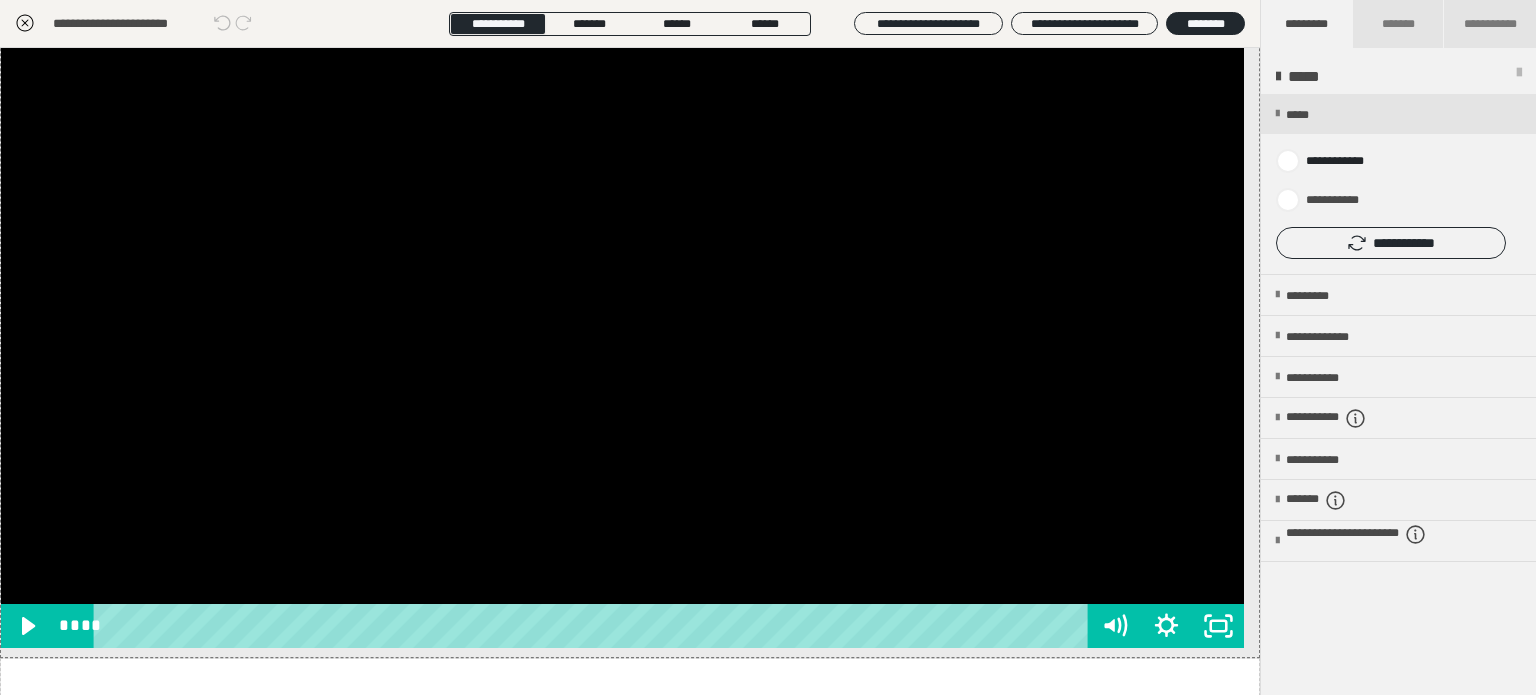 click 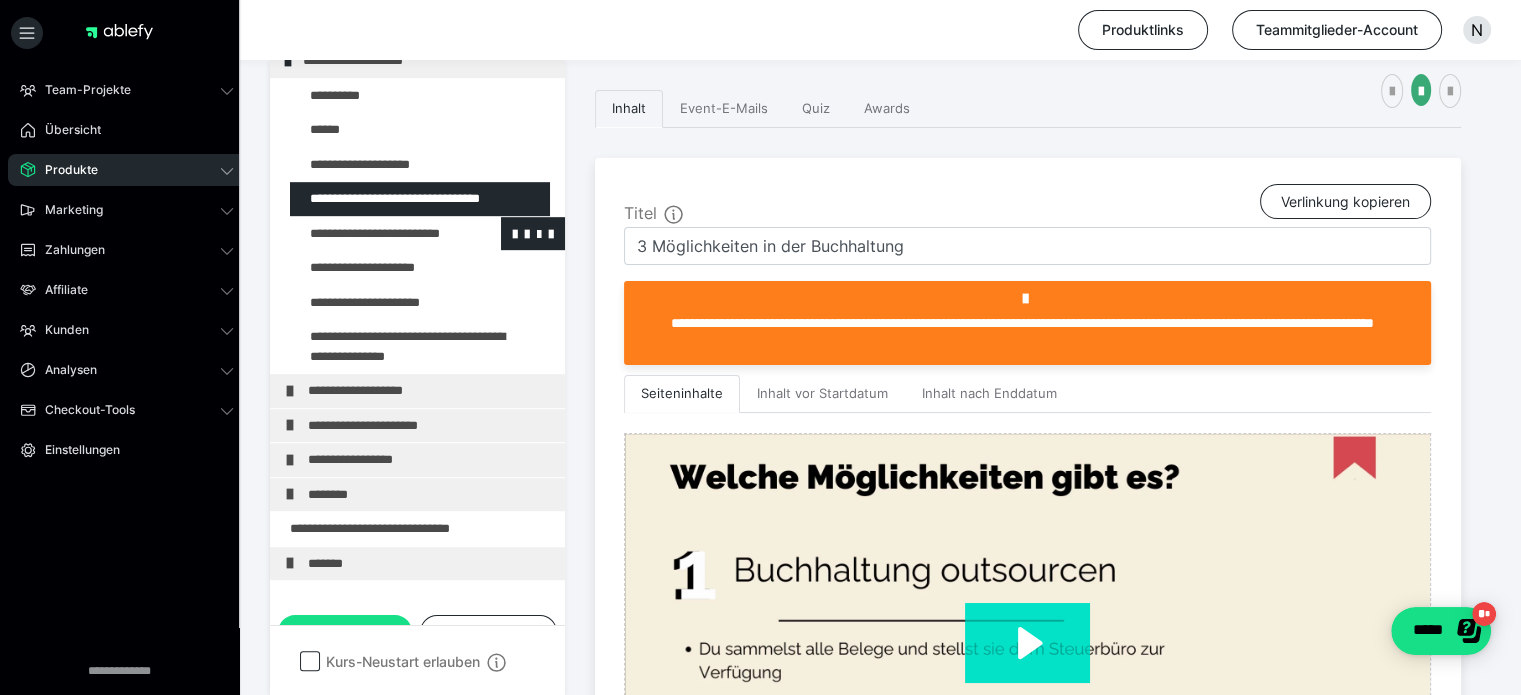 click at bounding box center (375, 234) 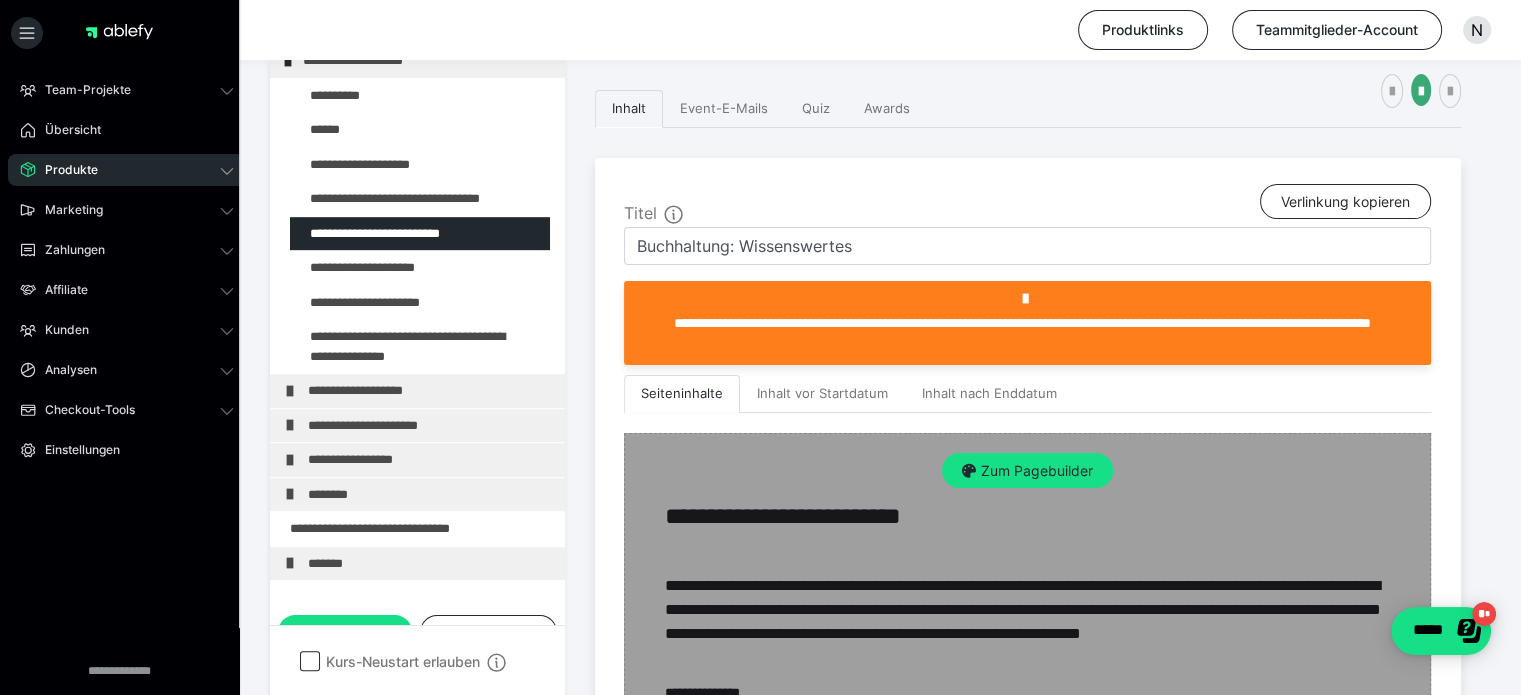 scroll, scrollTop: 511, scrollLeft: 0, axis: vertical 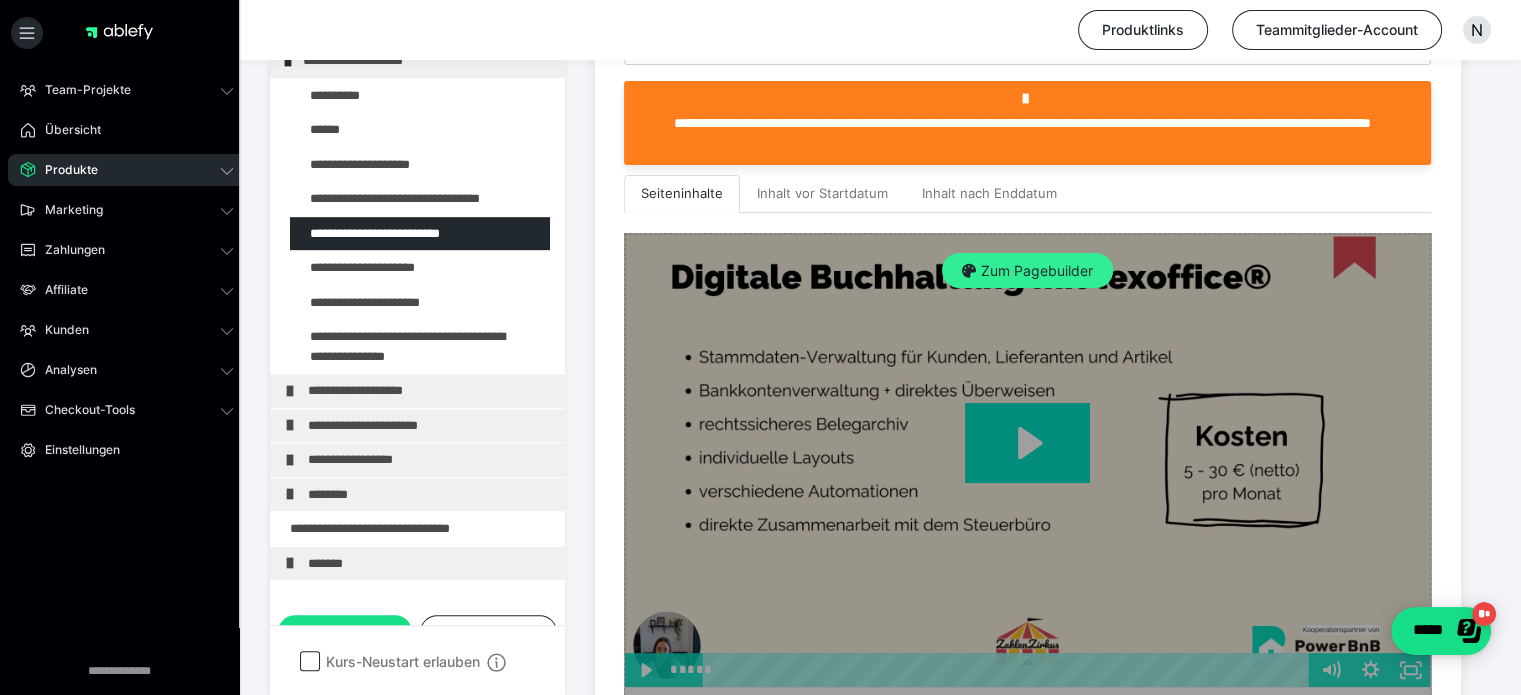 click on "Zum Pagebuilder" at bounding box center [1027, 271] 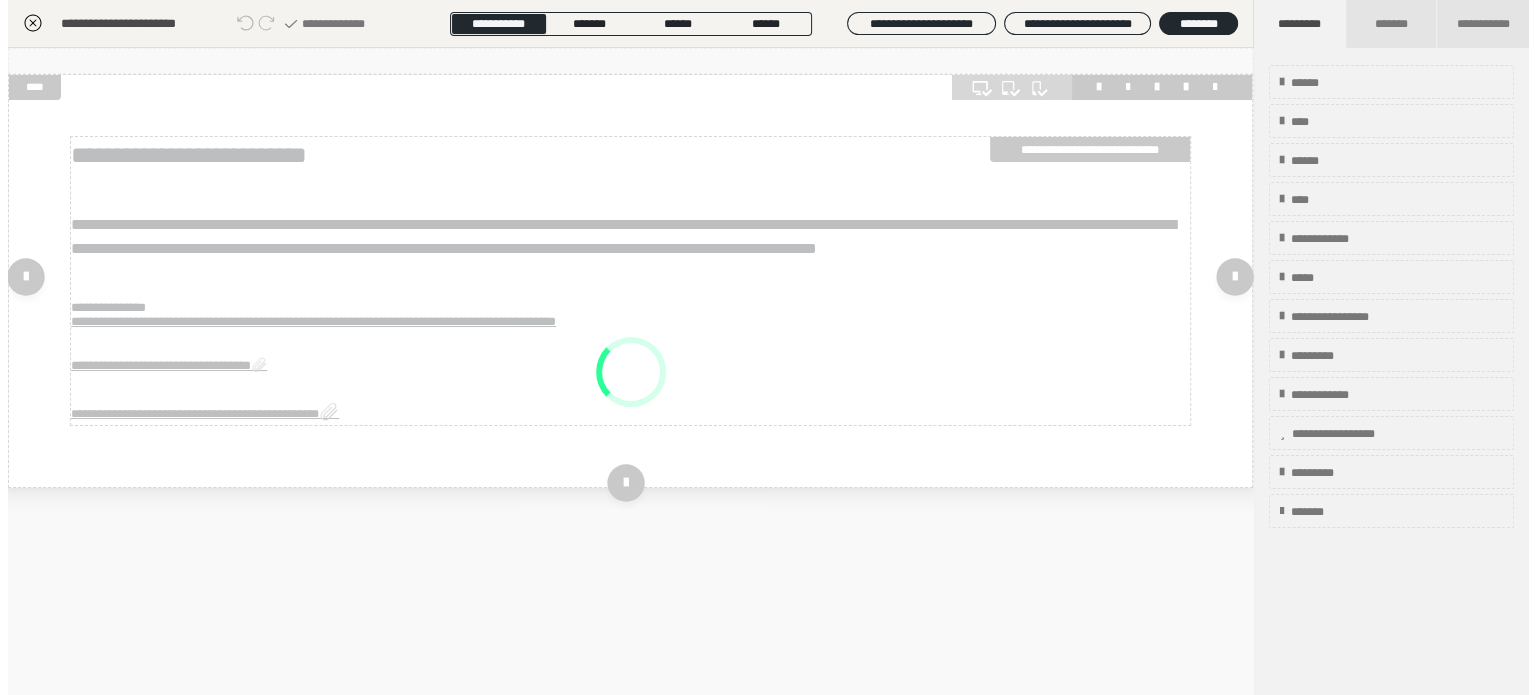 scroll, scrollTop: 311, scrollLeft: 0, axis: vertical 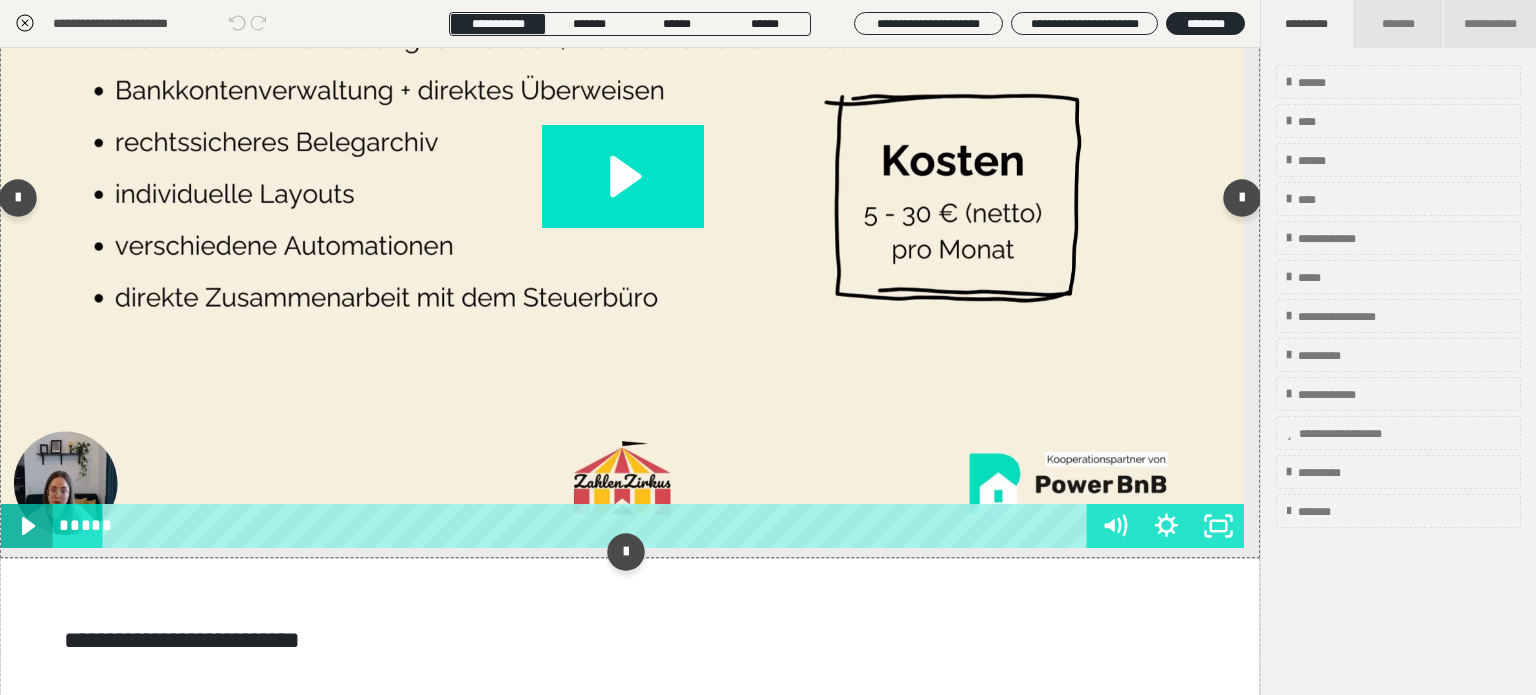 click 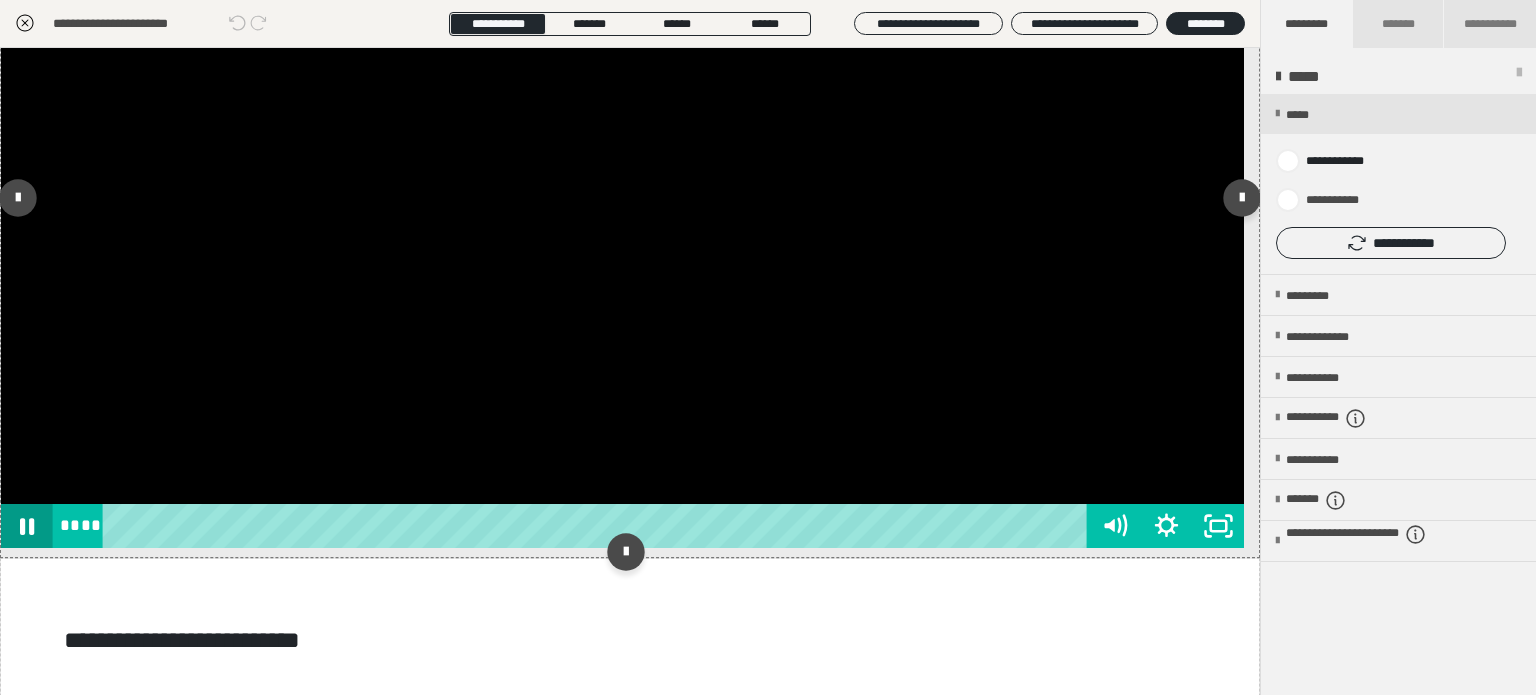 drag, startPoint x: 28, startPoint y: 523, endPoint x: 713, endPoint y: 487, distance: 685.9453 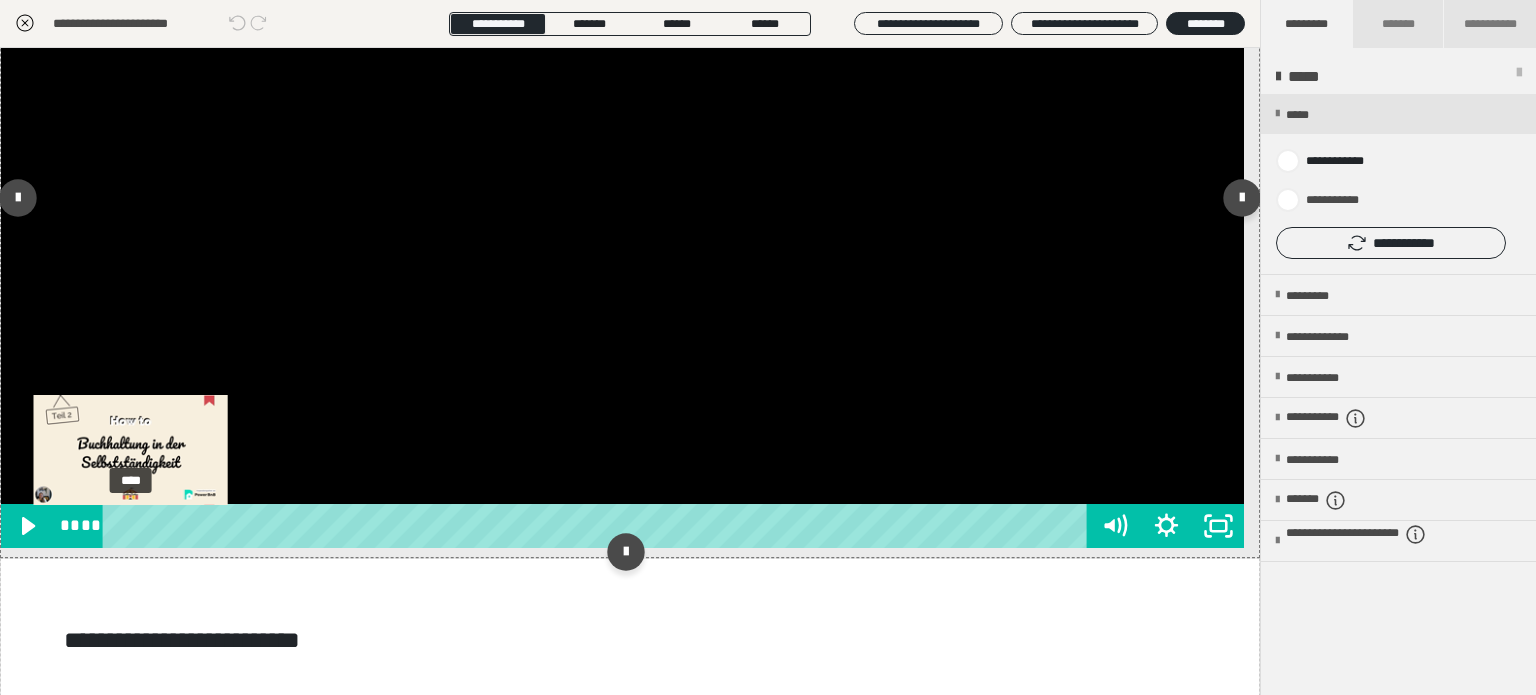 drag, startPoint x: 130, startPoint y: 523, endPoint x: 46, endPoint y: 531, distance: 84.38009 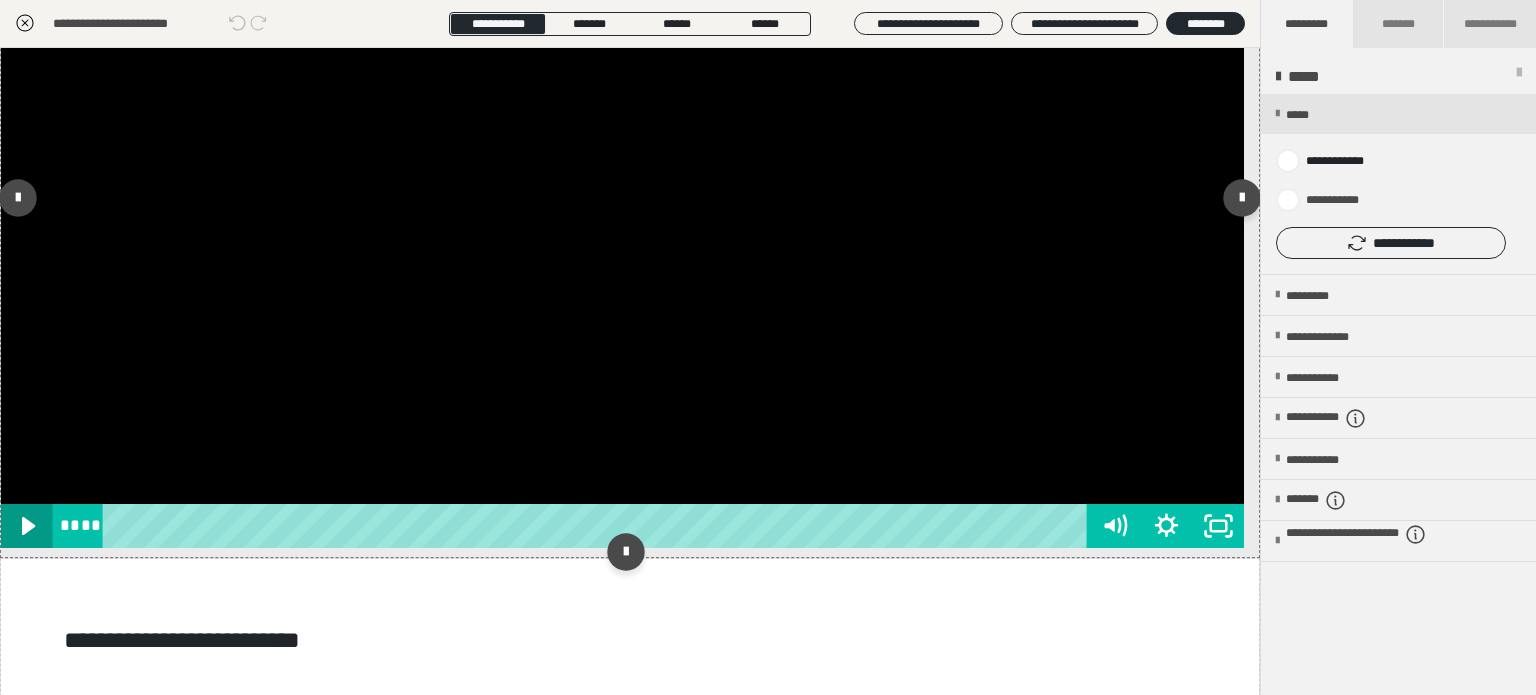 click 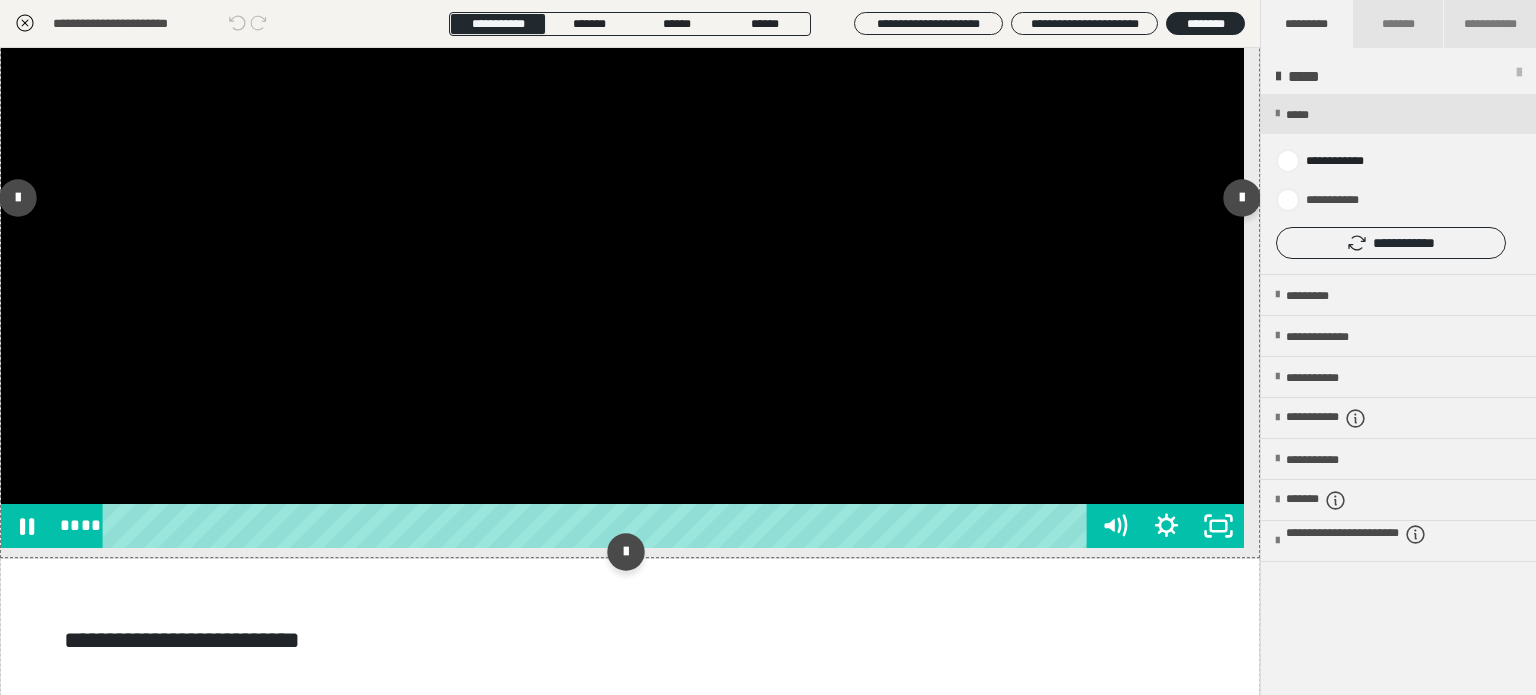 click 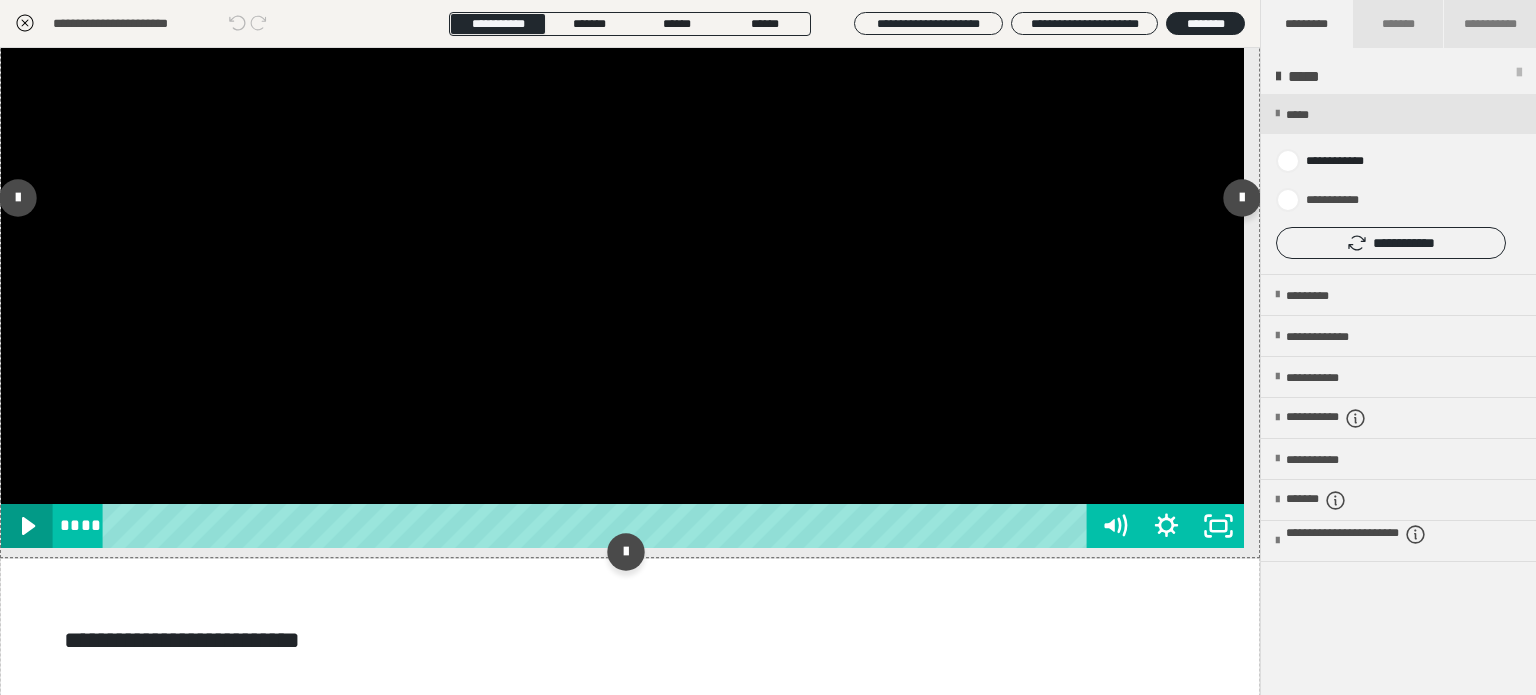 drag, startPoint x: 128, startPoint y: 524, endPoint x: 12, endPoint y: 527, distance: 116.03879 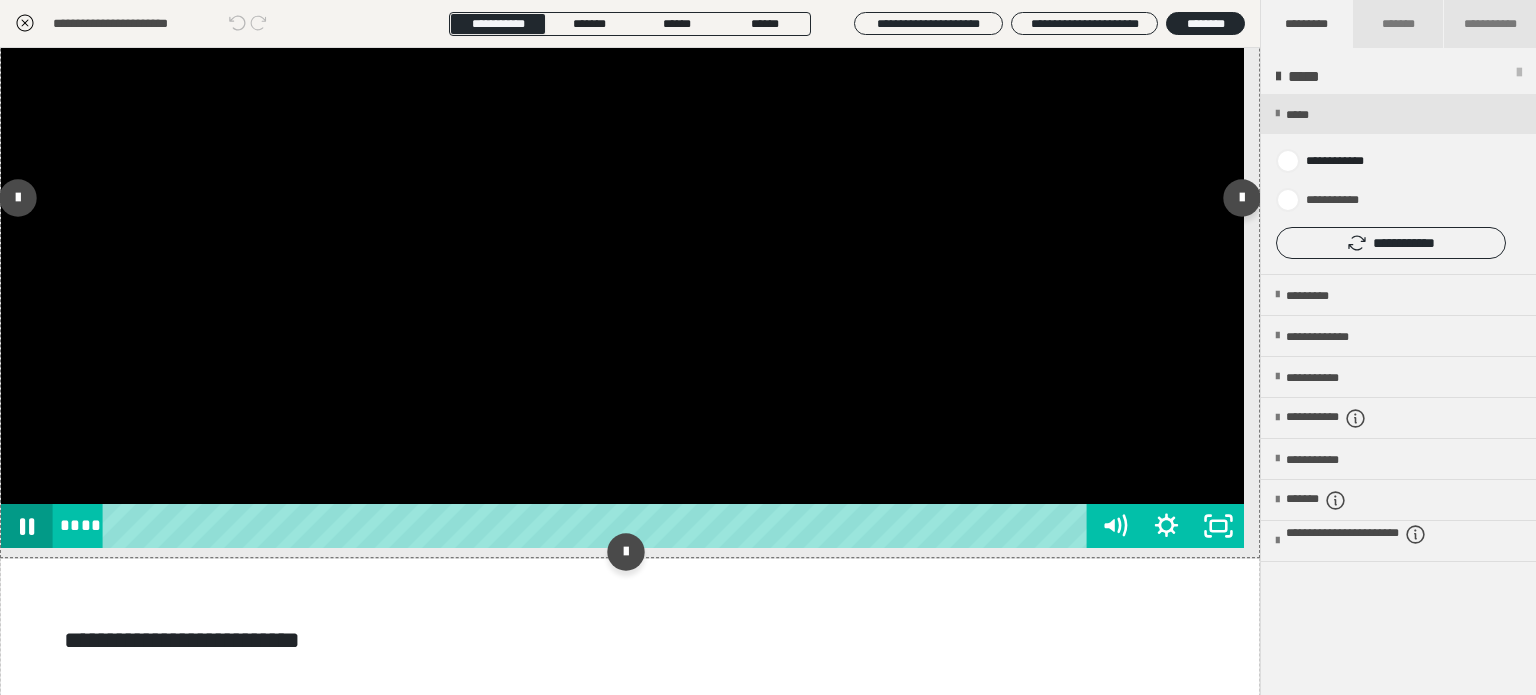 click 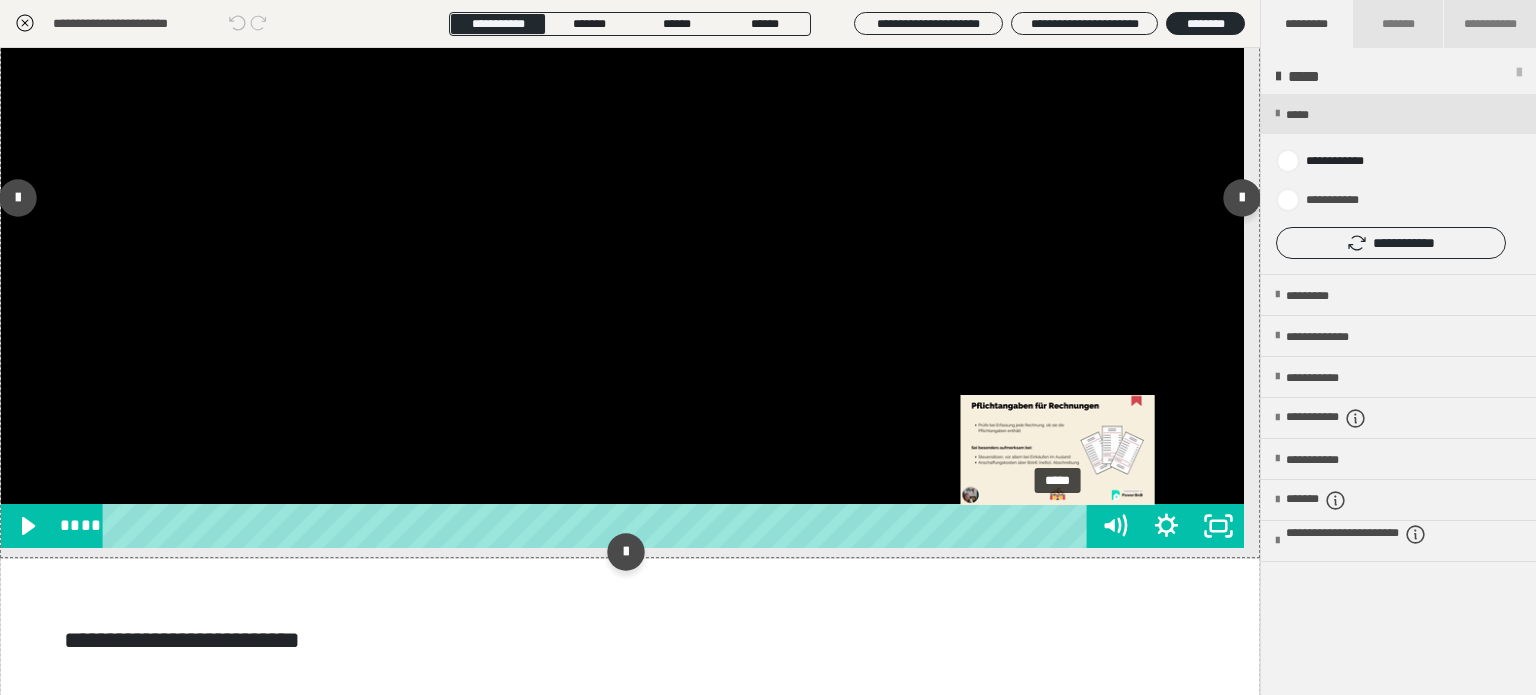 click on "*****" at bounding box center (599, 526) 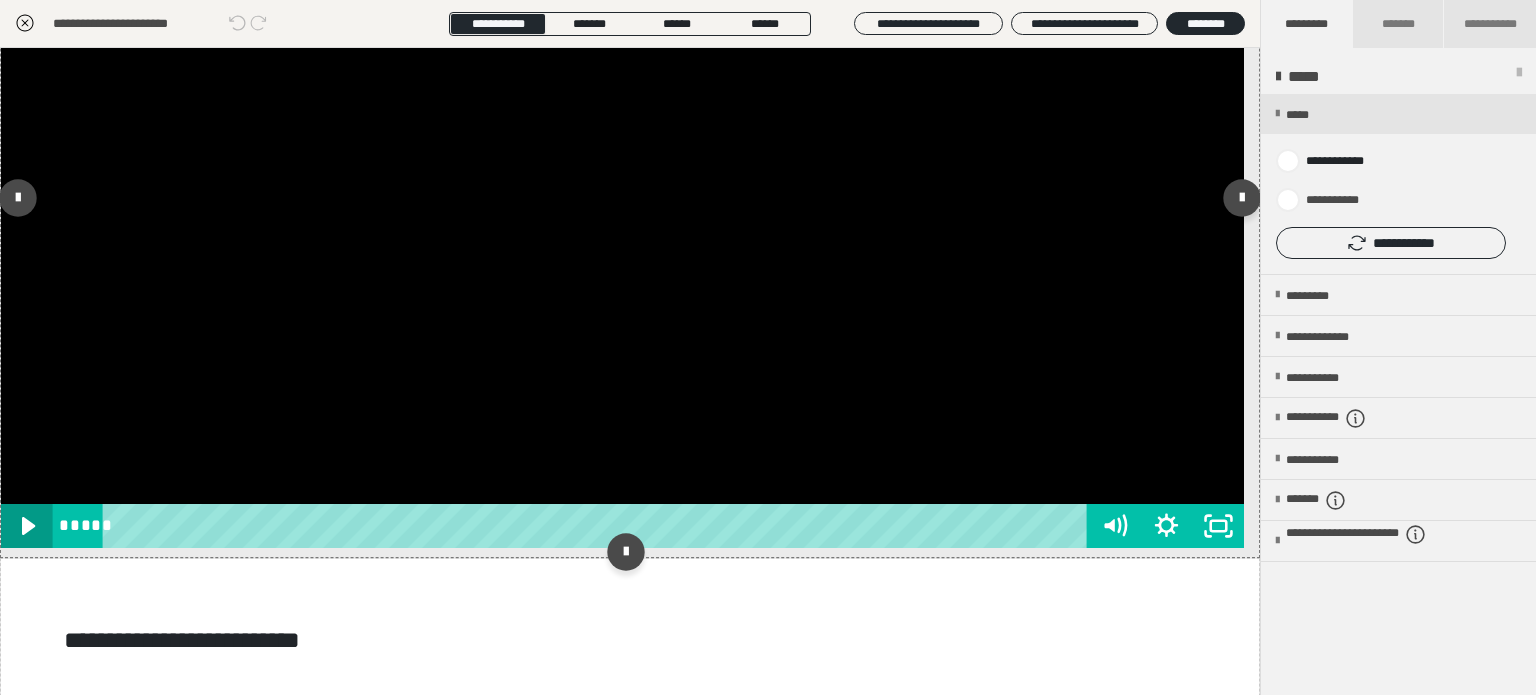 click 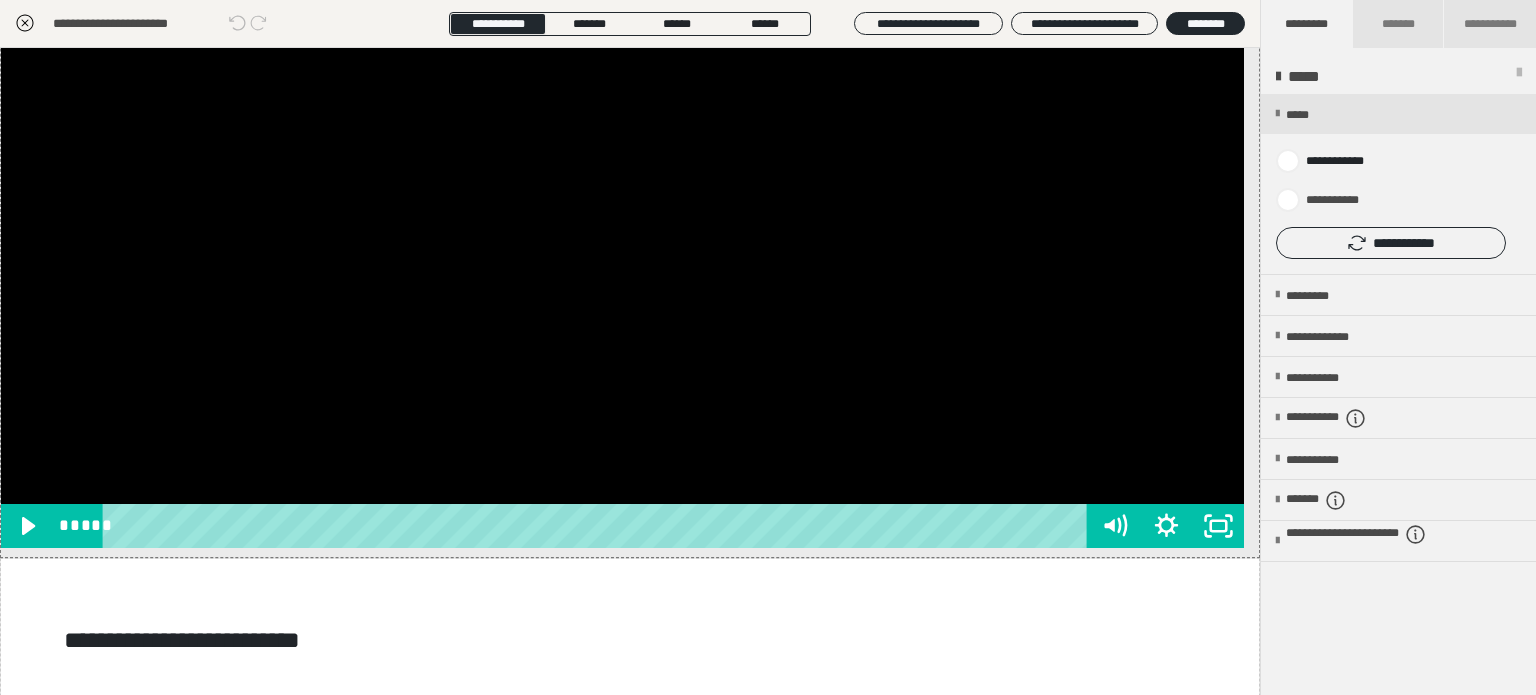 click 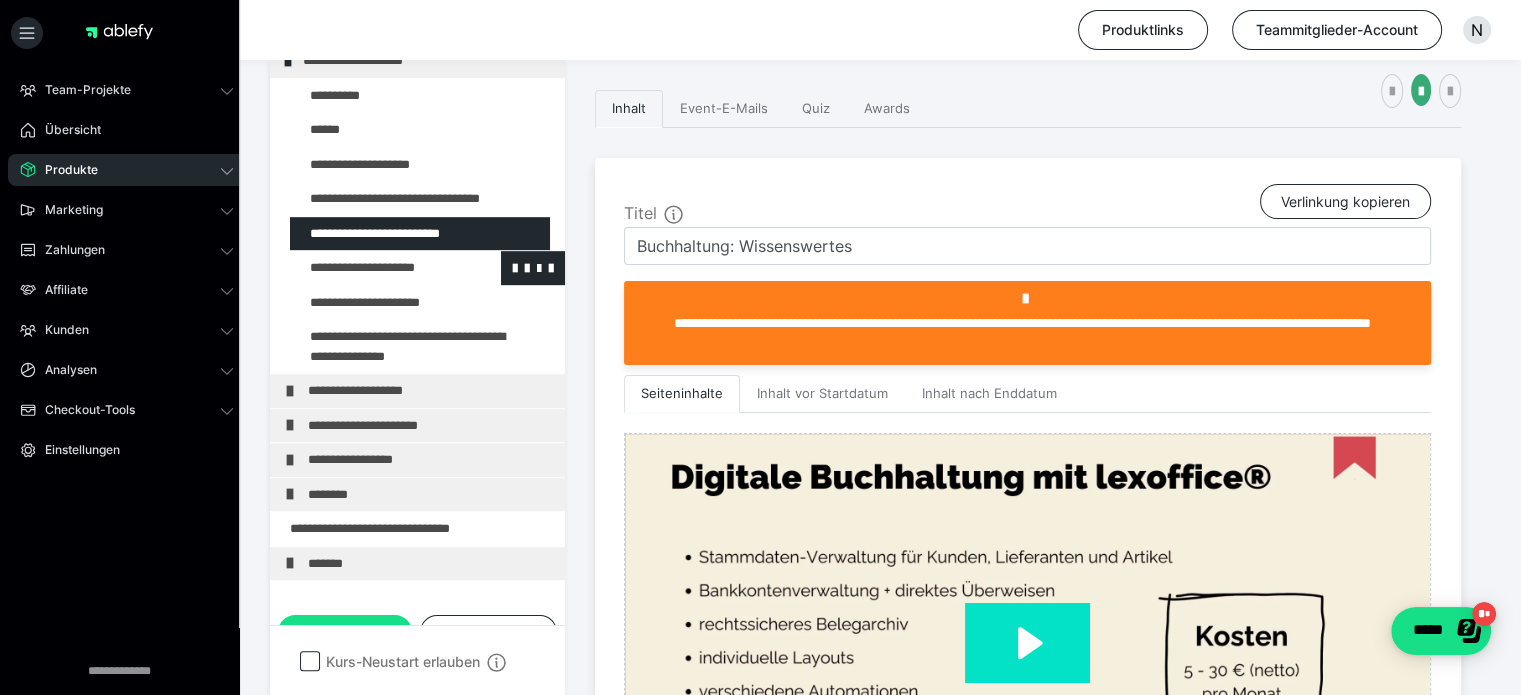 click at bounding box center [375, 268] 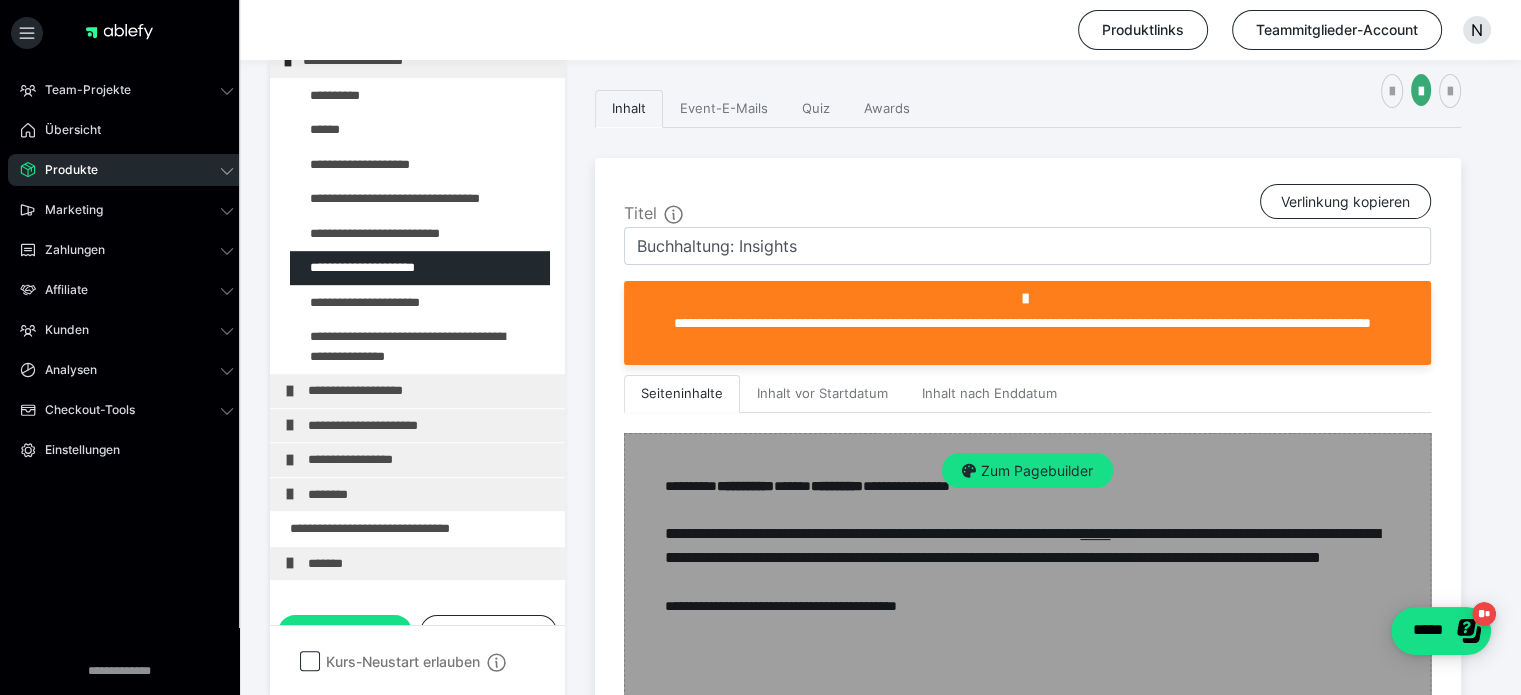 scroll, scrollTop: 511, scrollLeft: 0, axis: vertical 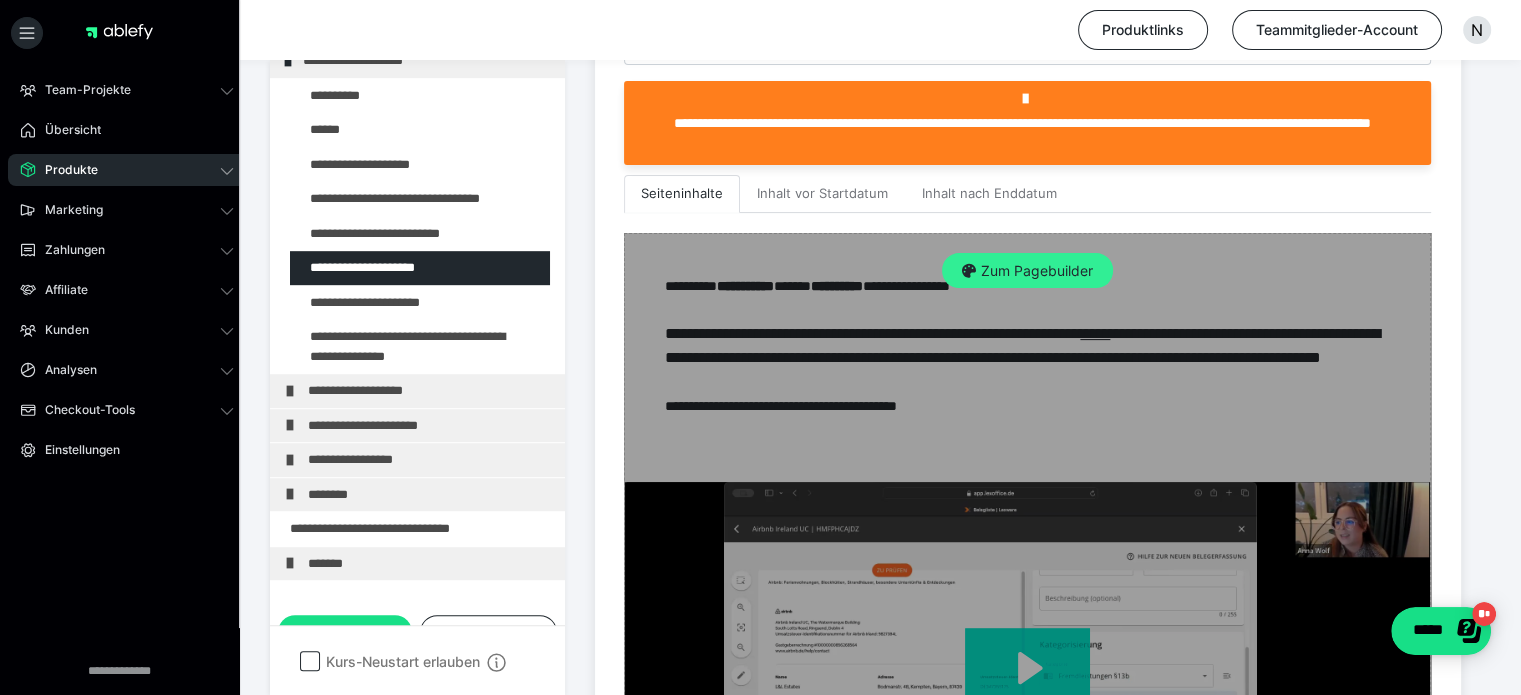 click on "Zum Pagebuilder" at bounding box center (1027, 271) 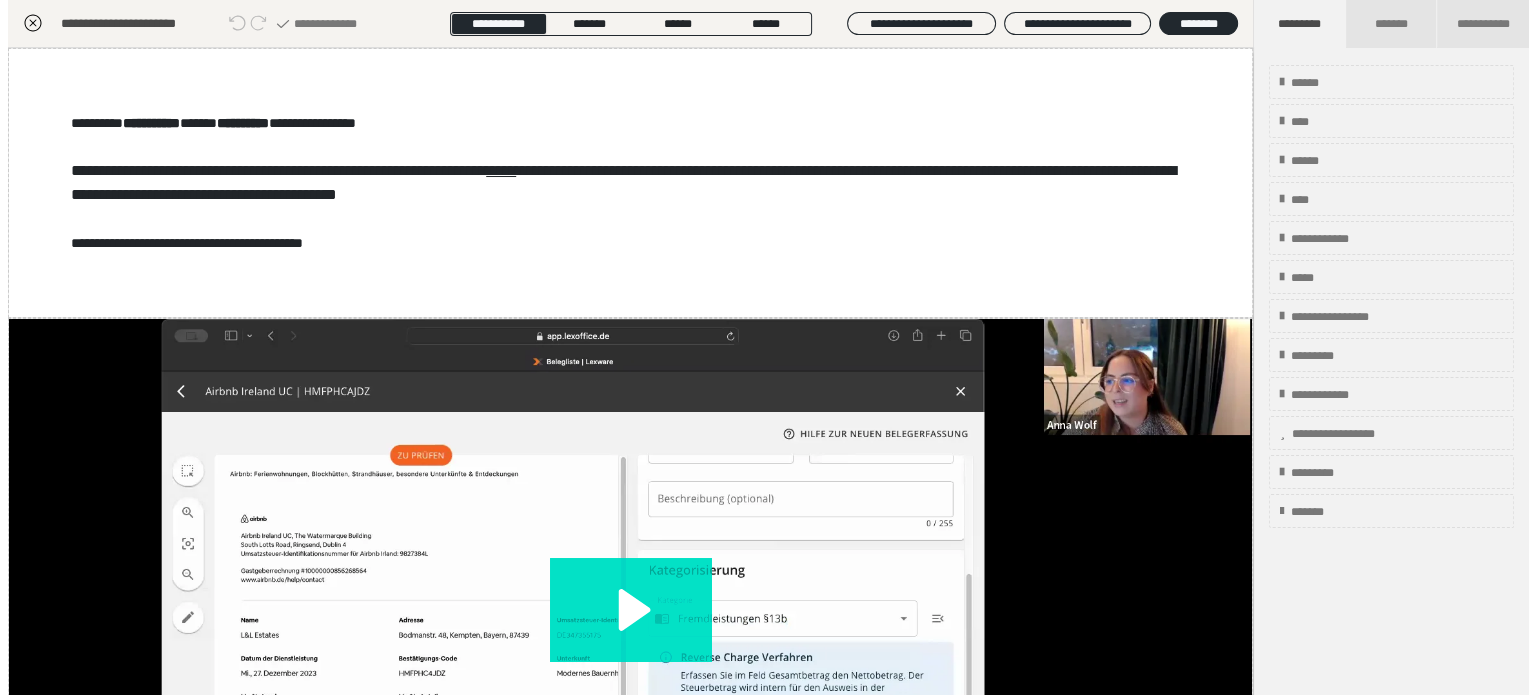 scroll, scrollTop: 311, scrollLeft: 0, axis: vertical 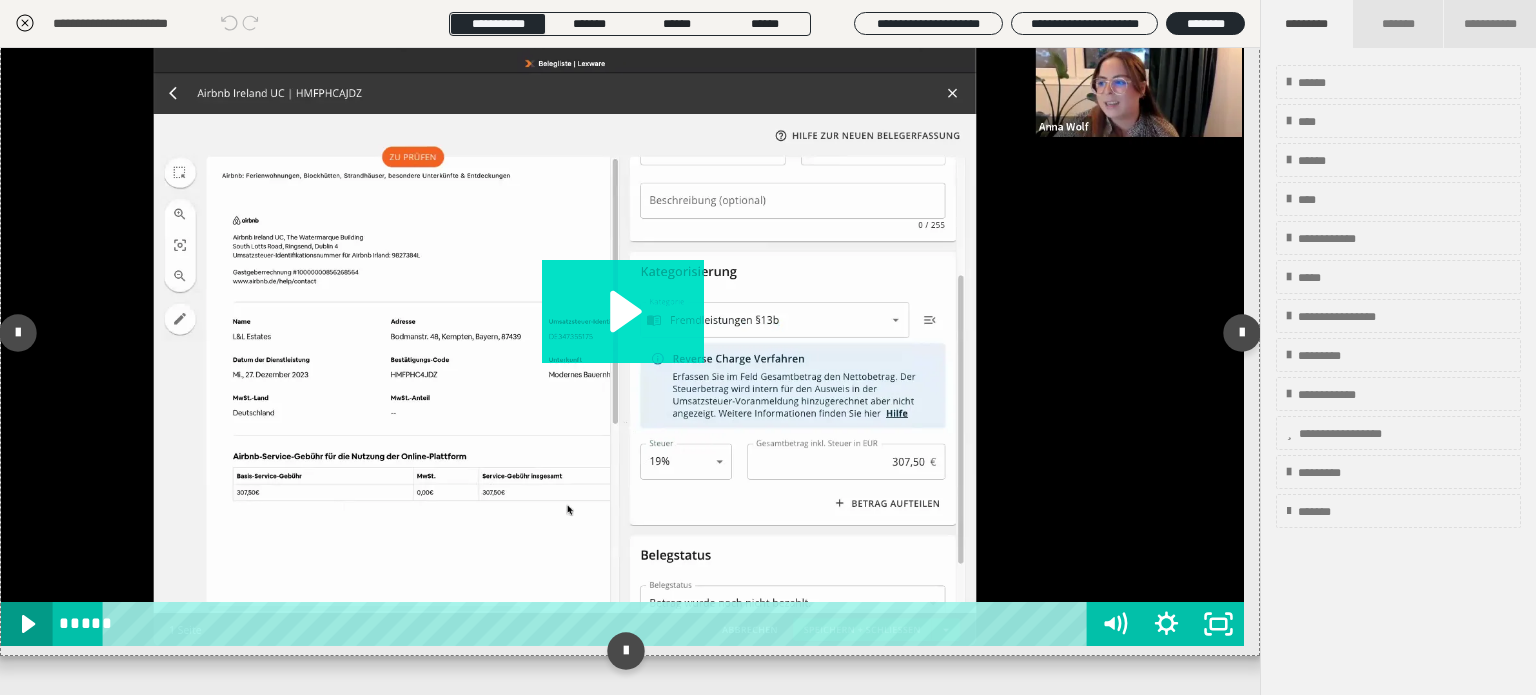 click 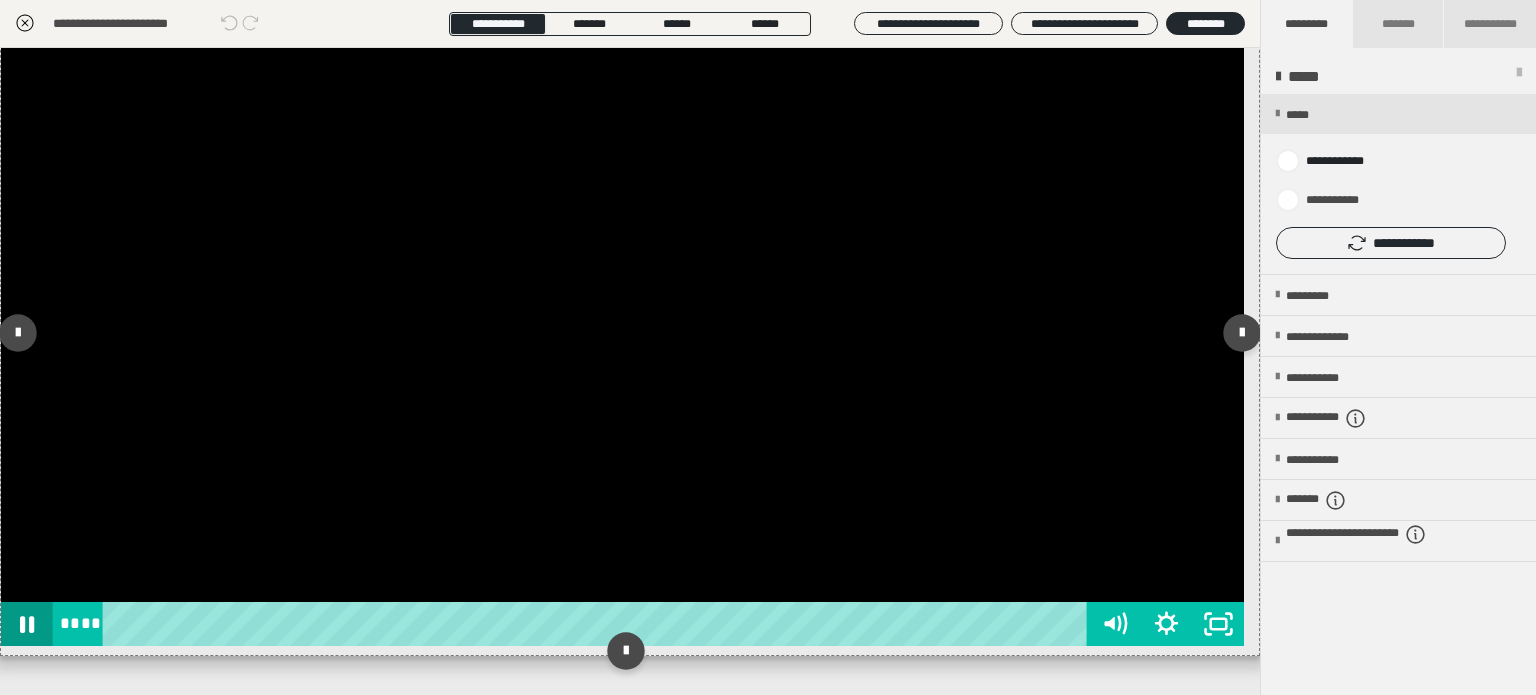 click 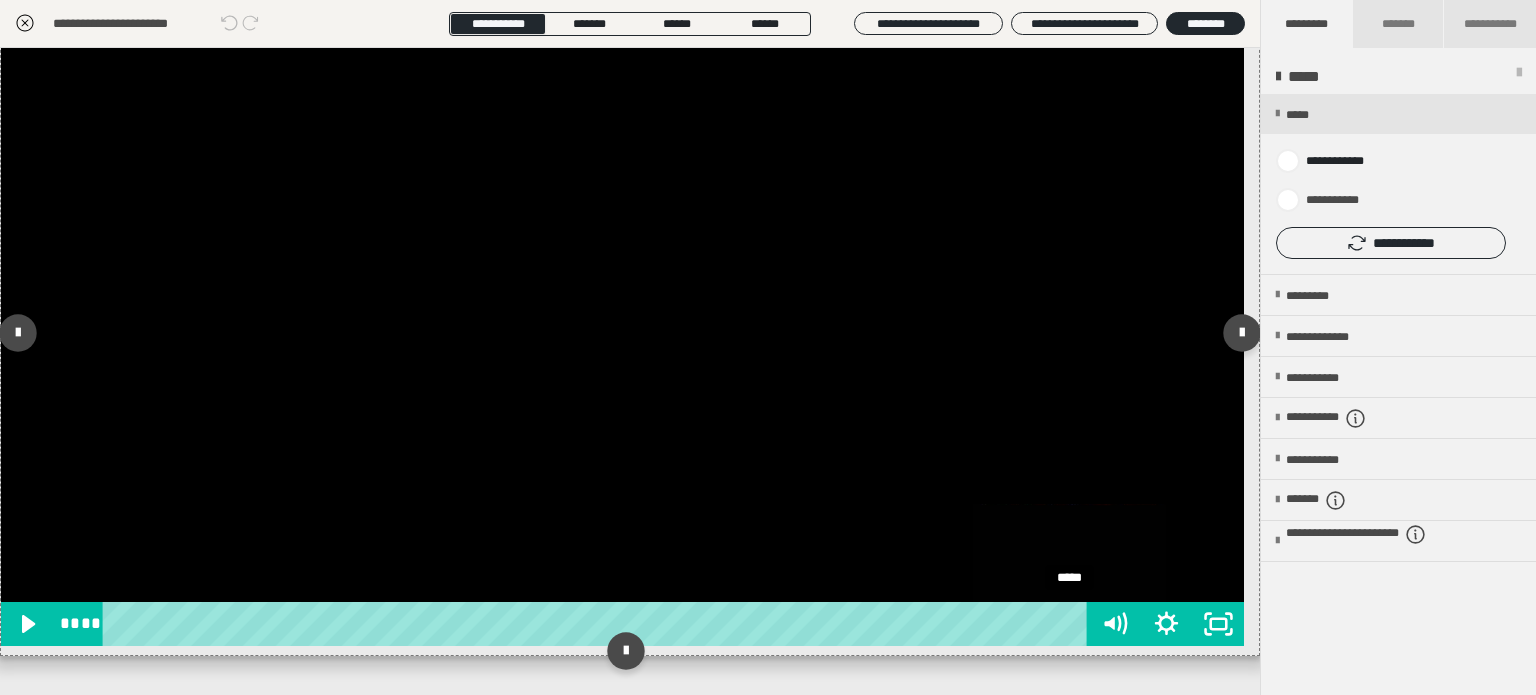 click on "*****" at bounding box center [599, 624] 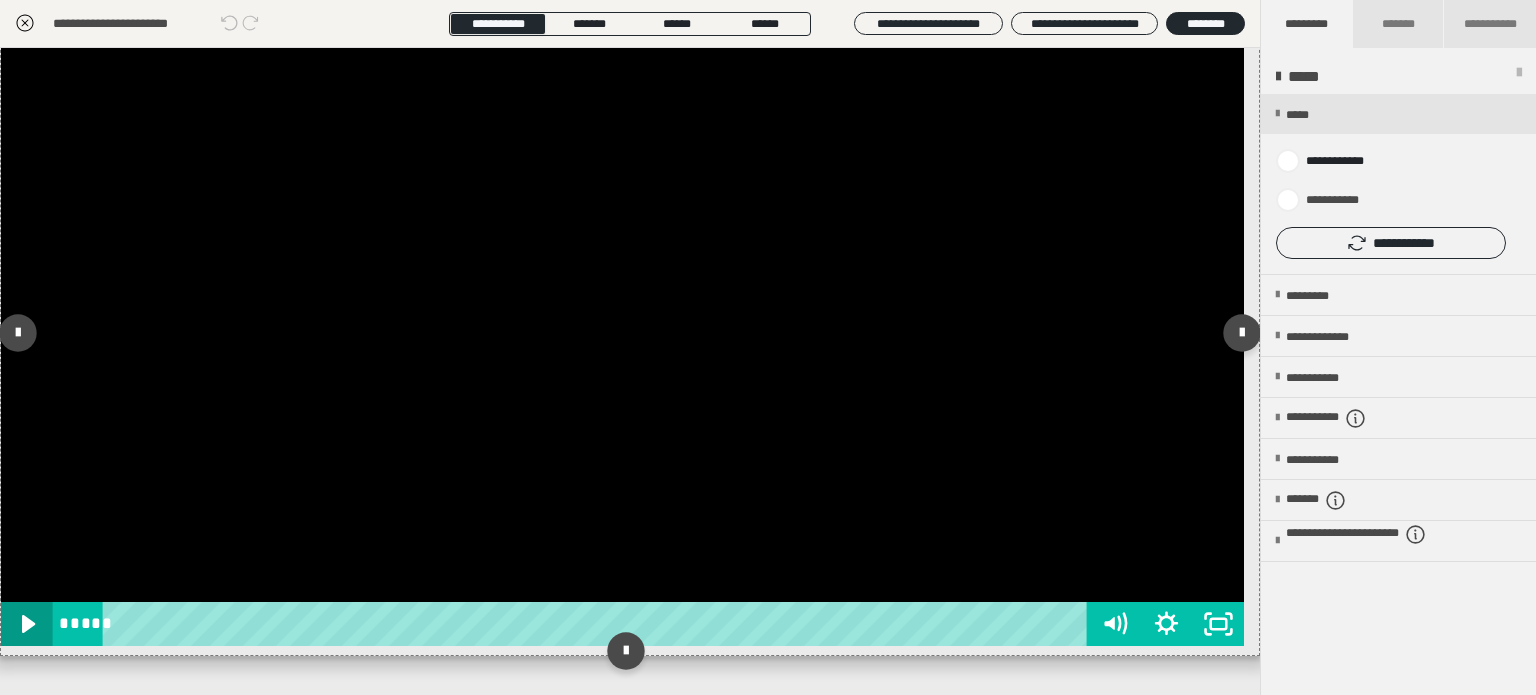 click 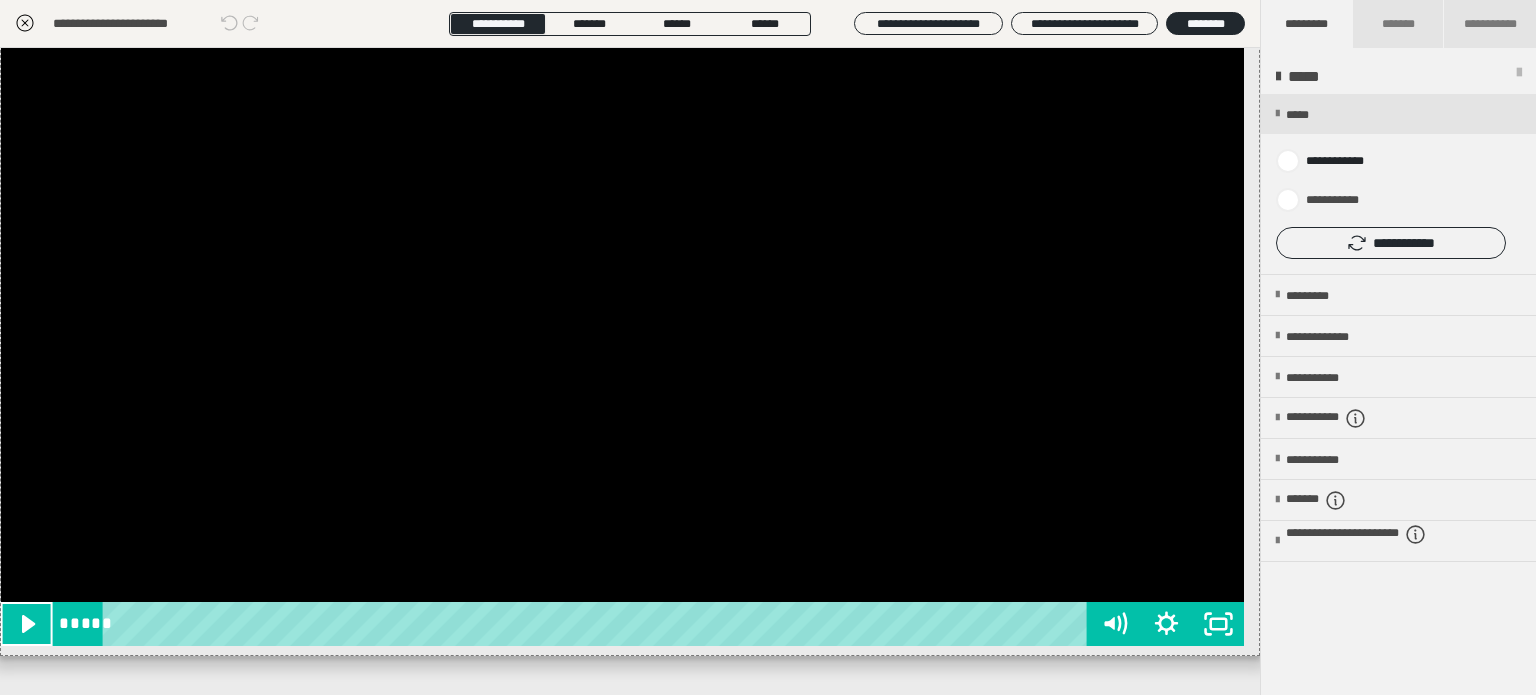 click 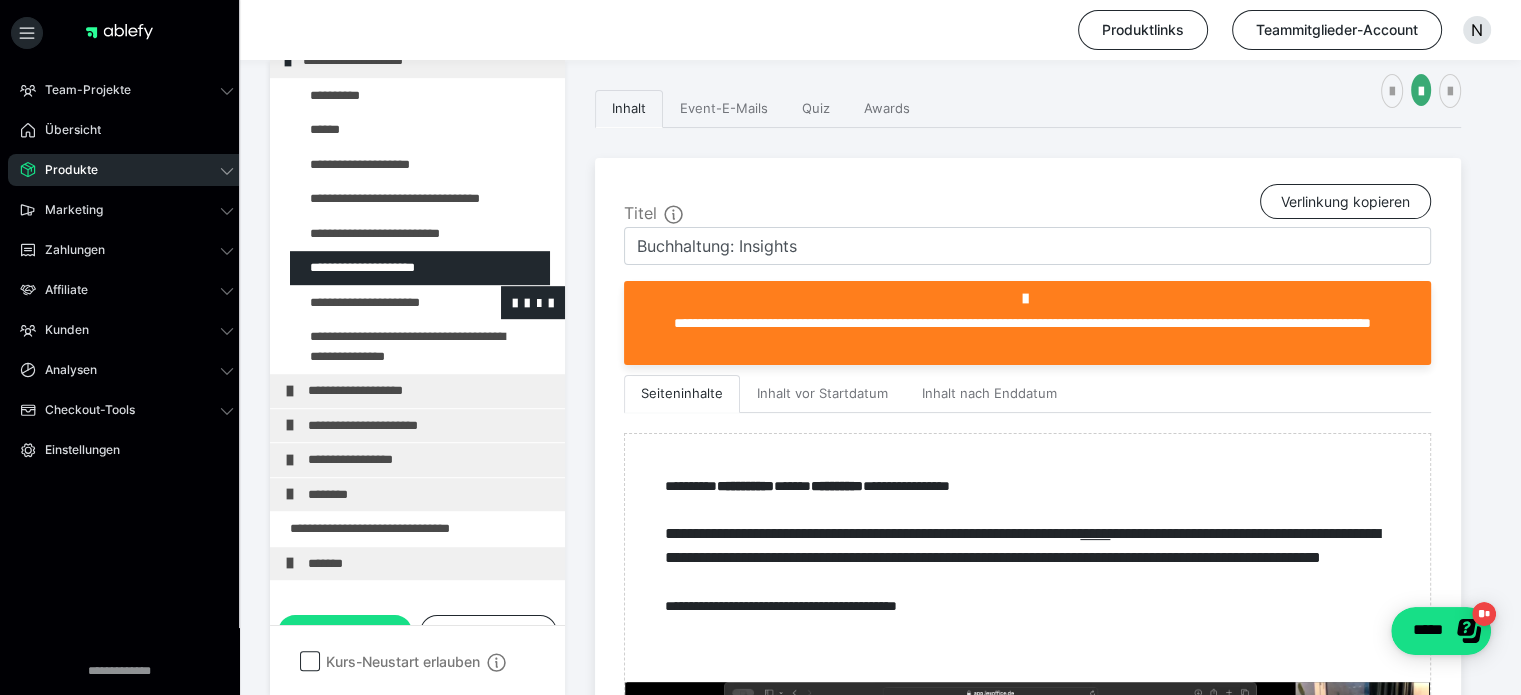 click at bounding box center [375, 303] 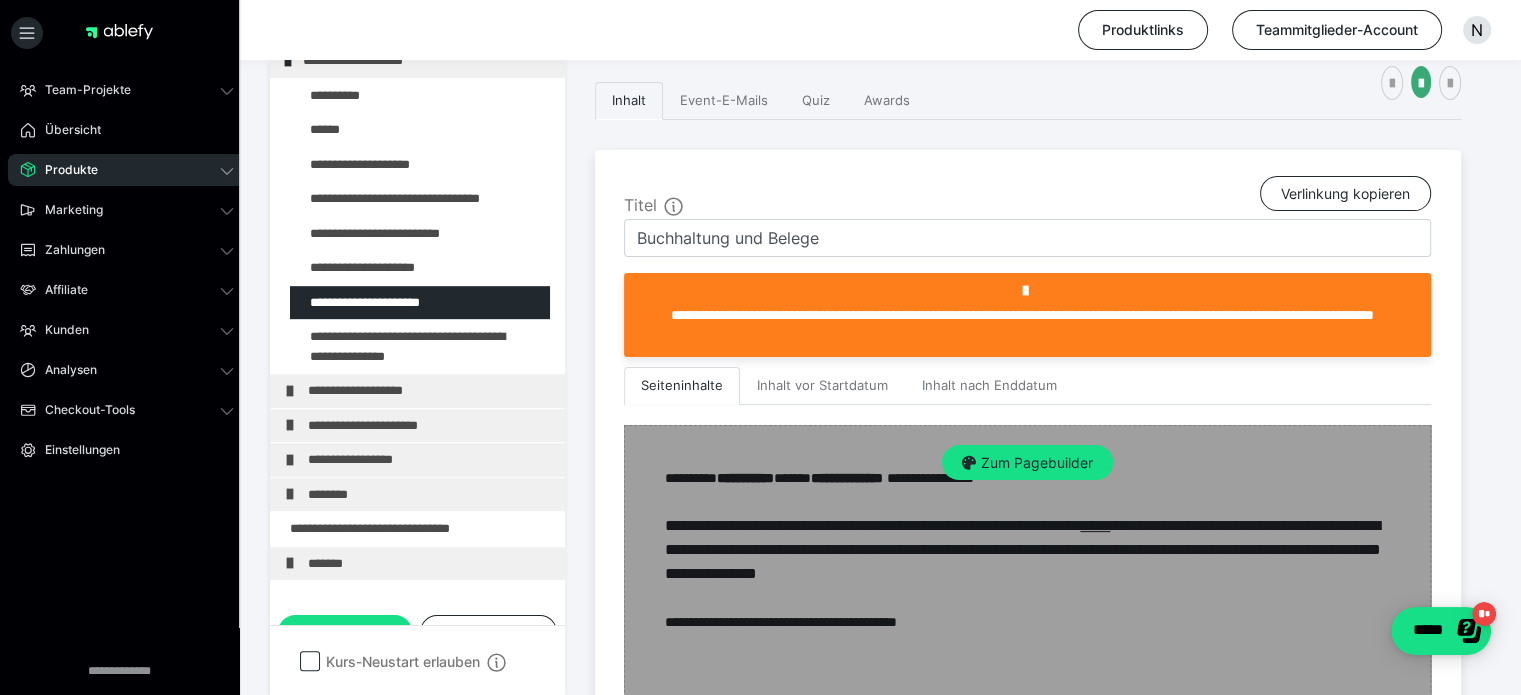scroll, scrollTop: 519, scrollLeft: 0, axis: vertical 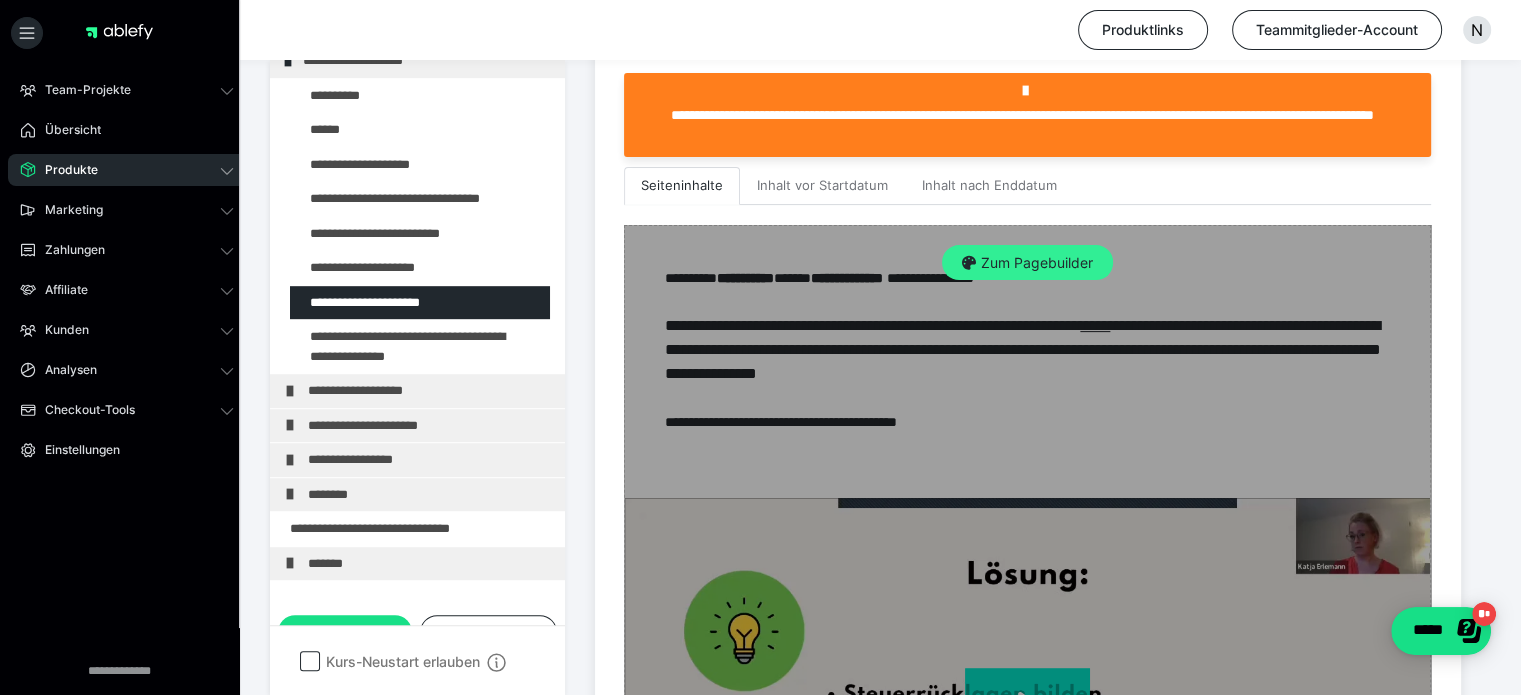 click on "Zum Pagebuilder" at bounding box center [1027, 263] 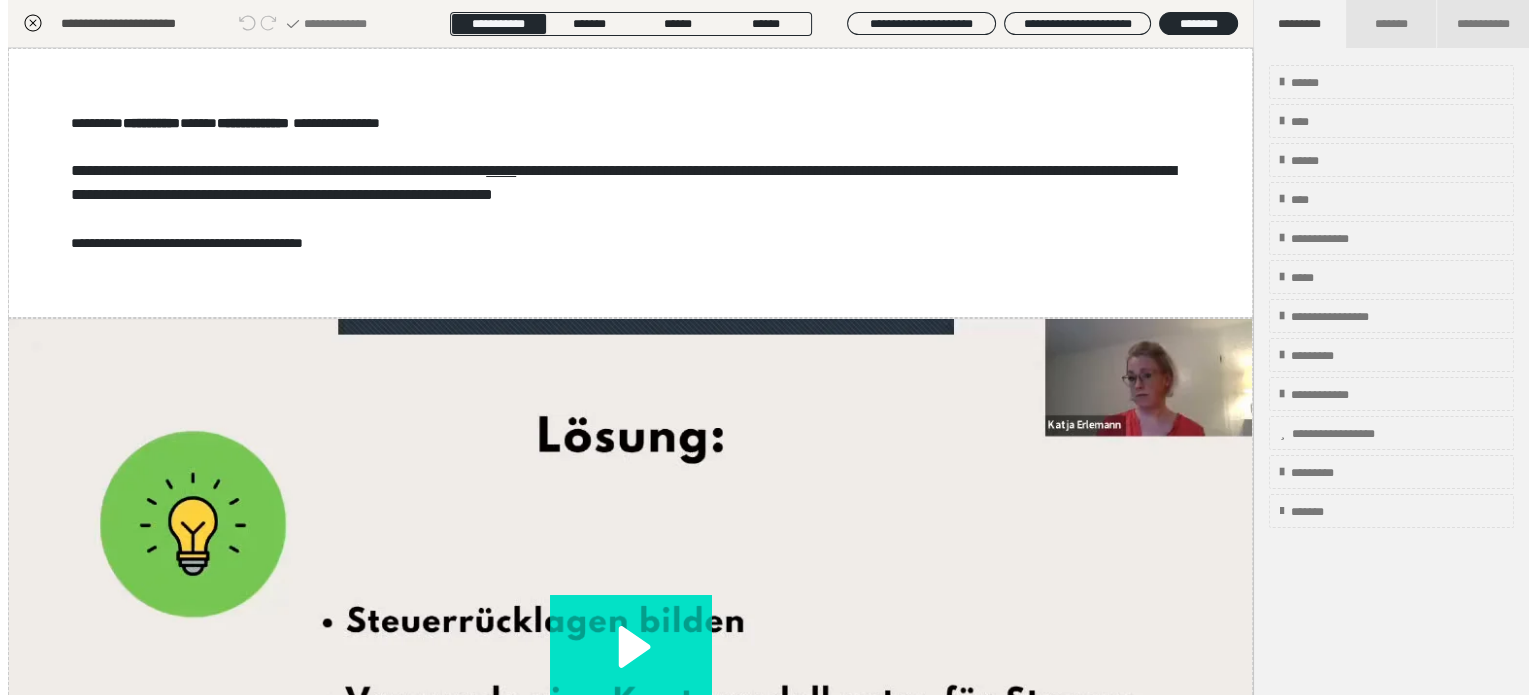 scroll, scrollTop: 311, scrollLeft: 0, axis: vertical 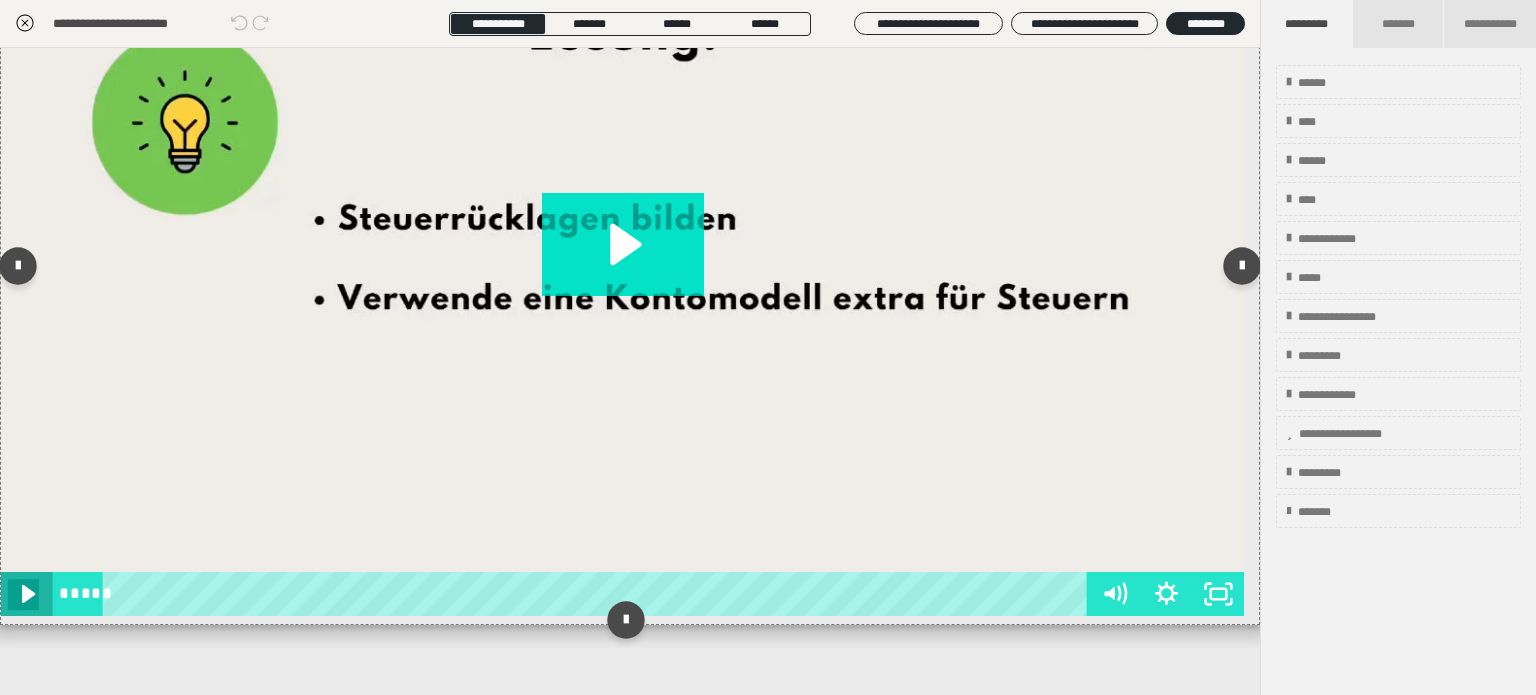 click 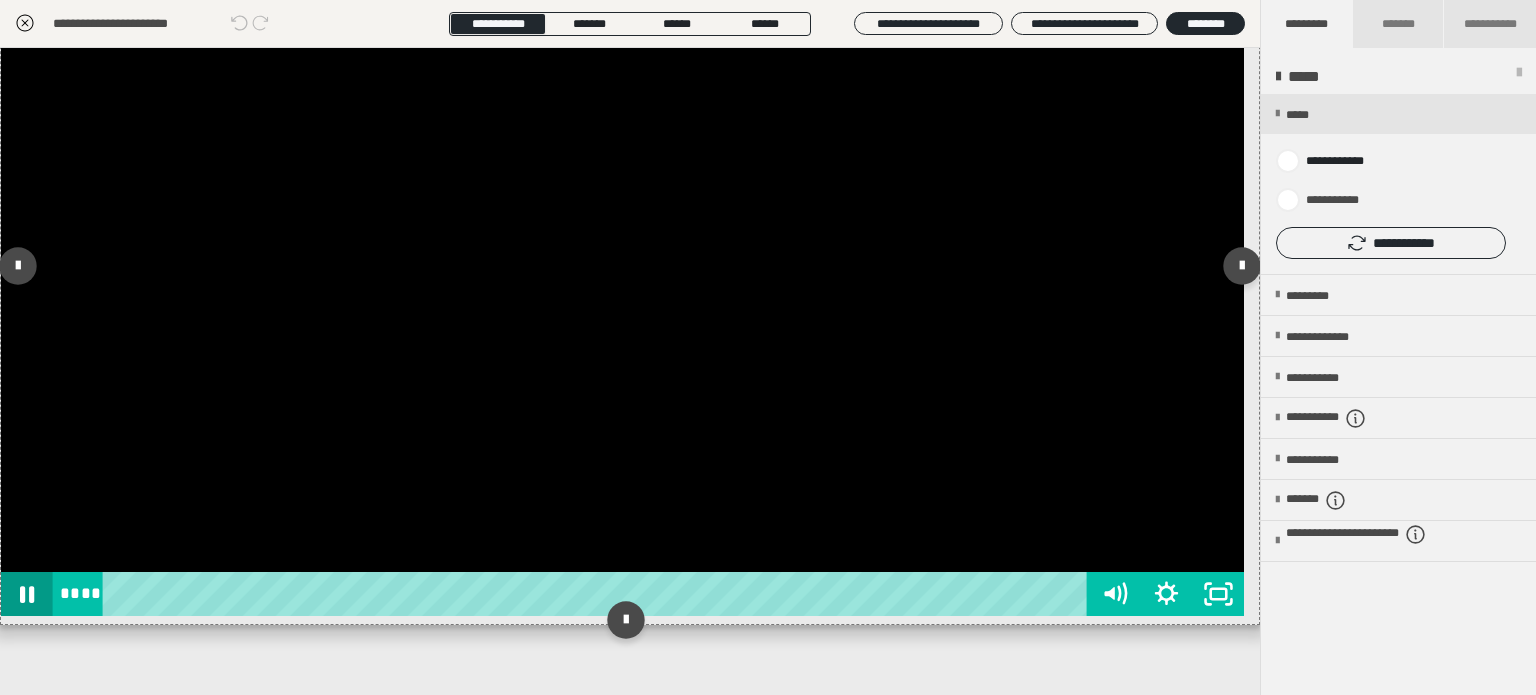 click 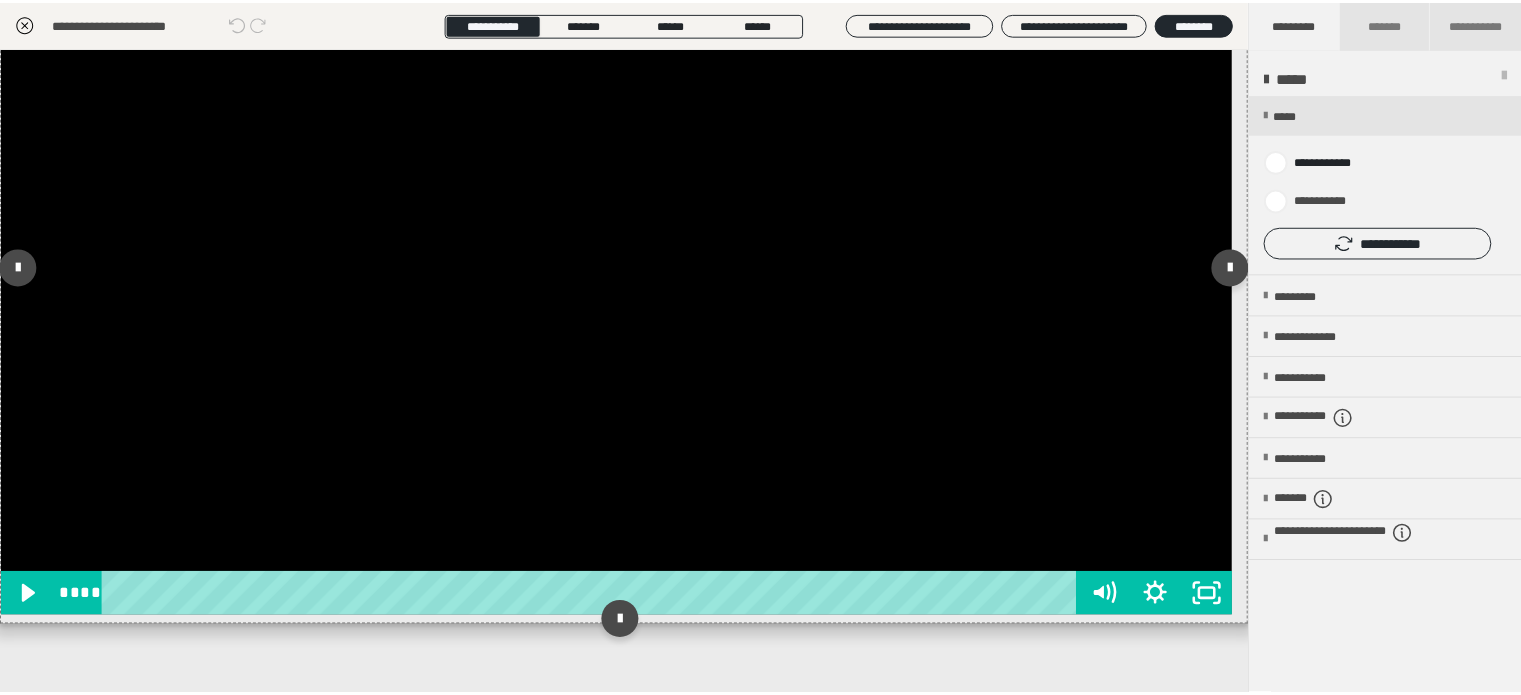 scroll, scrollTop: 408, scrollLeft: 0, axis: vertical 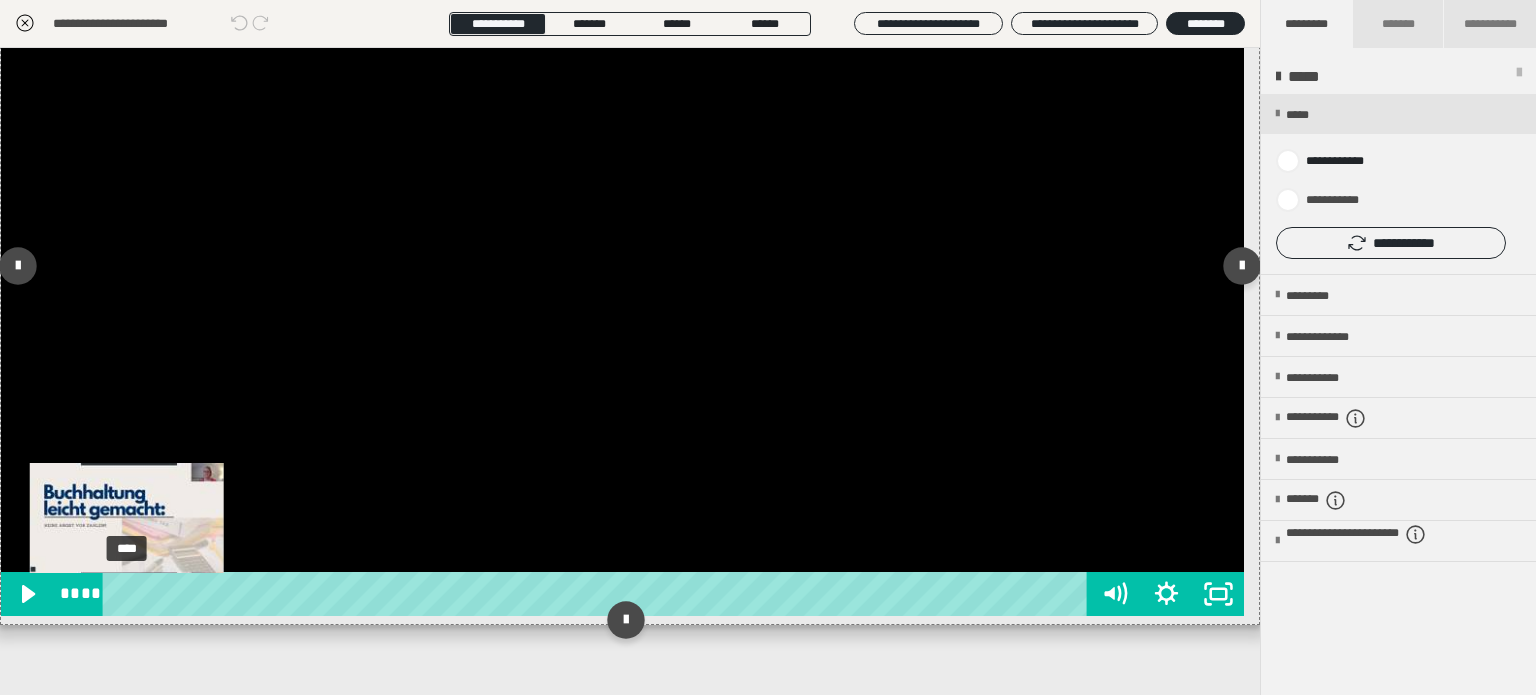 drag, startPoint x: 126, startPoint y: 587, endPoint x: 11, endPoint y: 580, distance: 115.212845 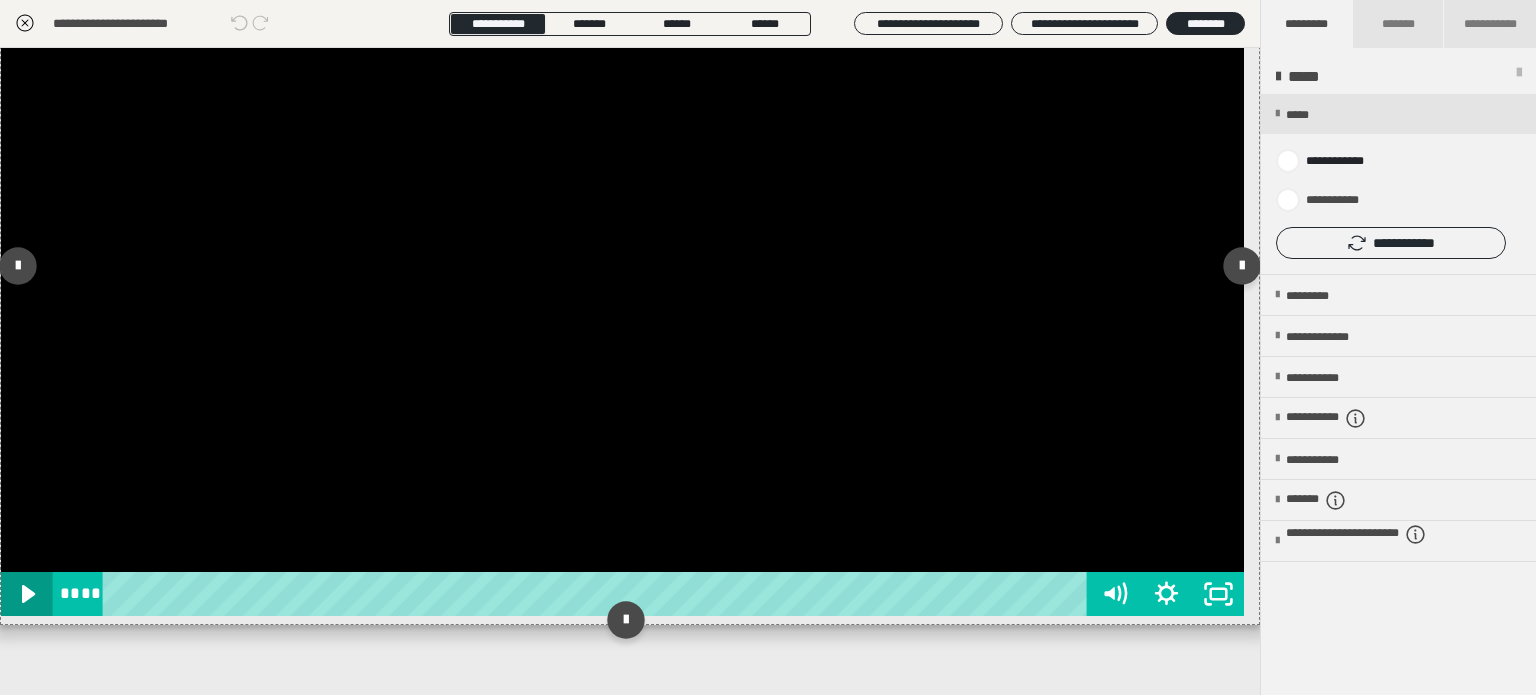 click 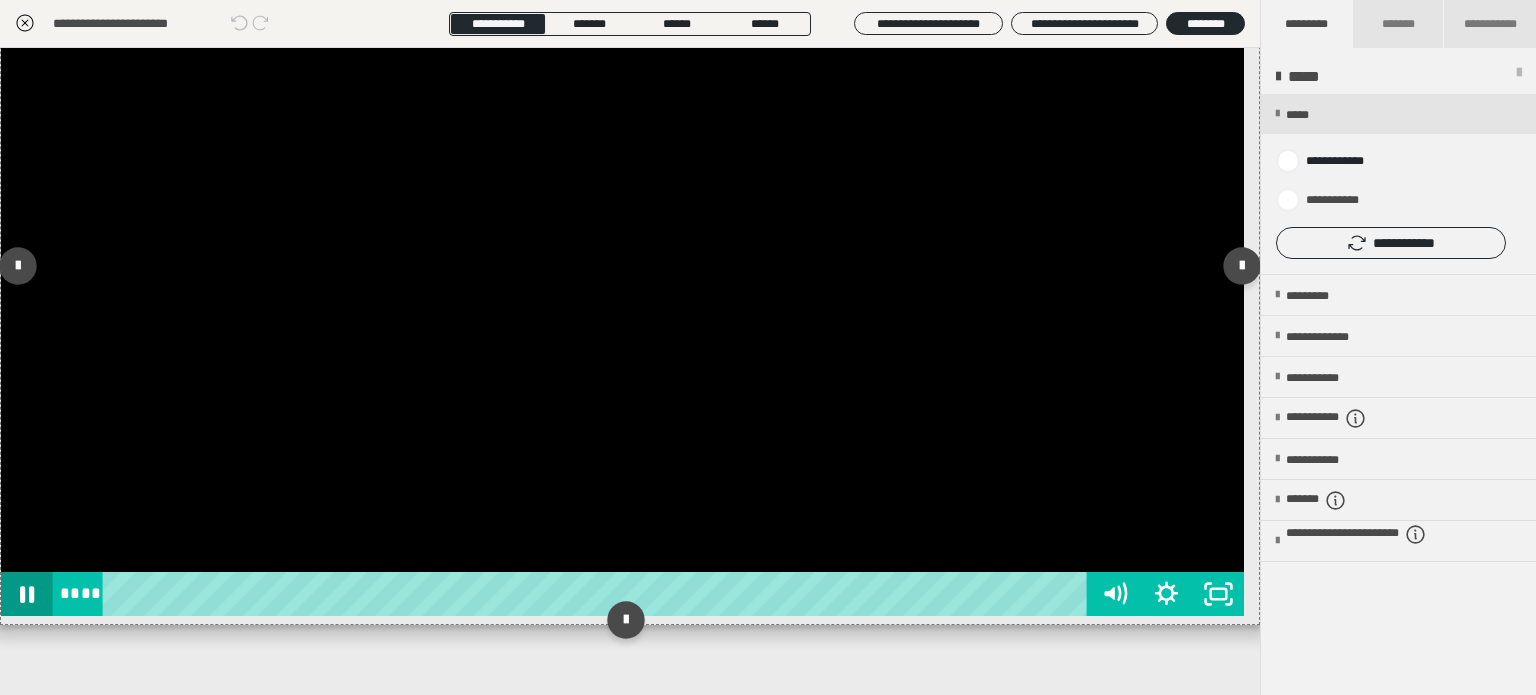 click 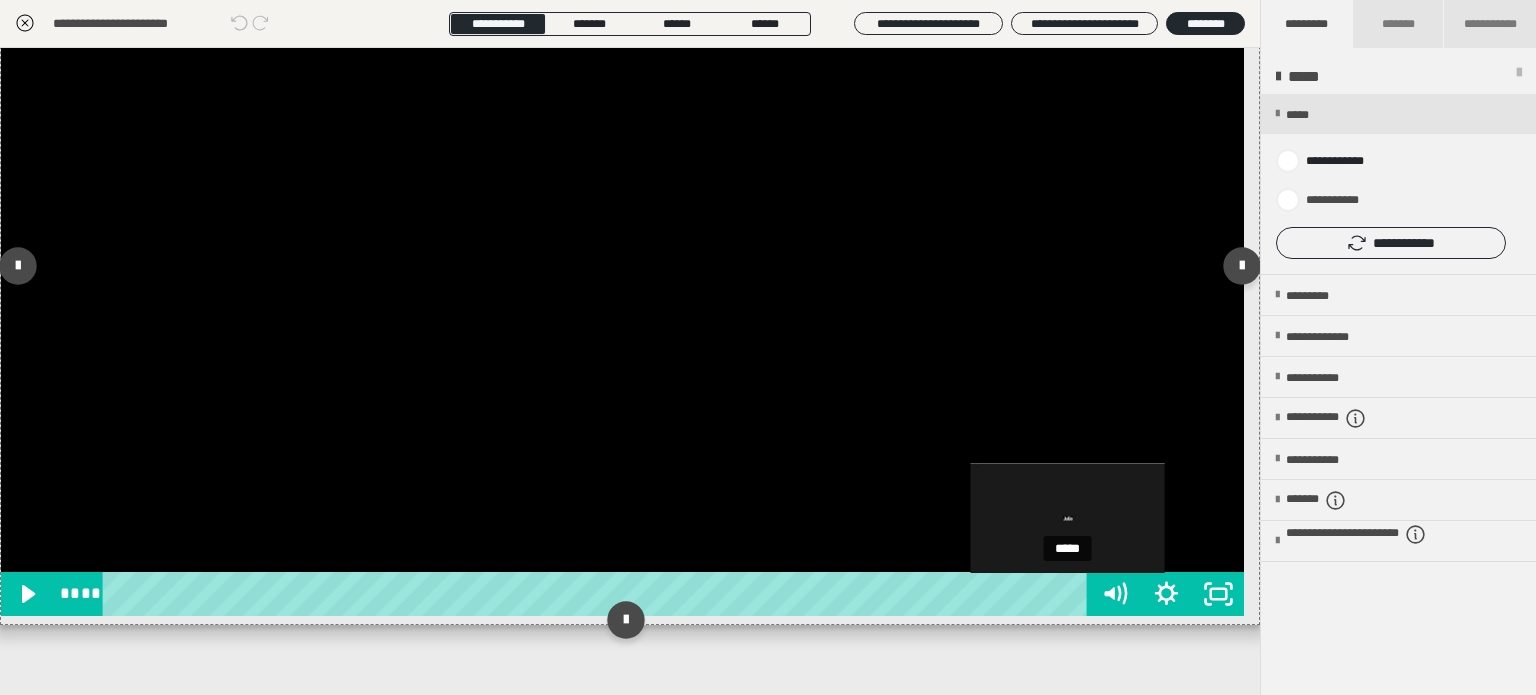 click on "*****" at bounding box center (599, 594) 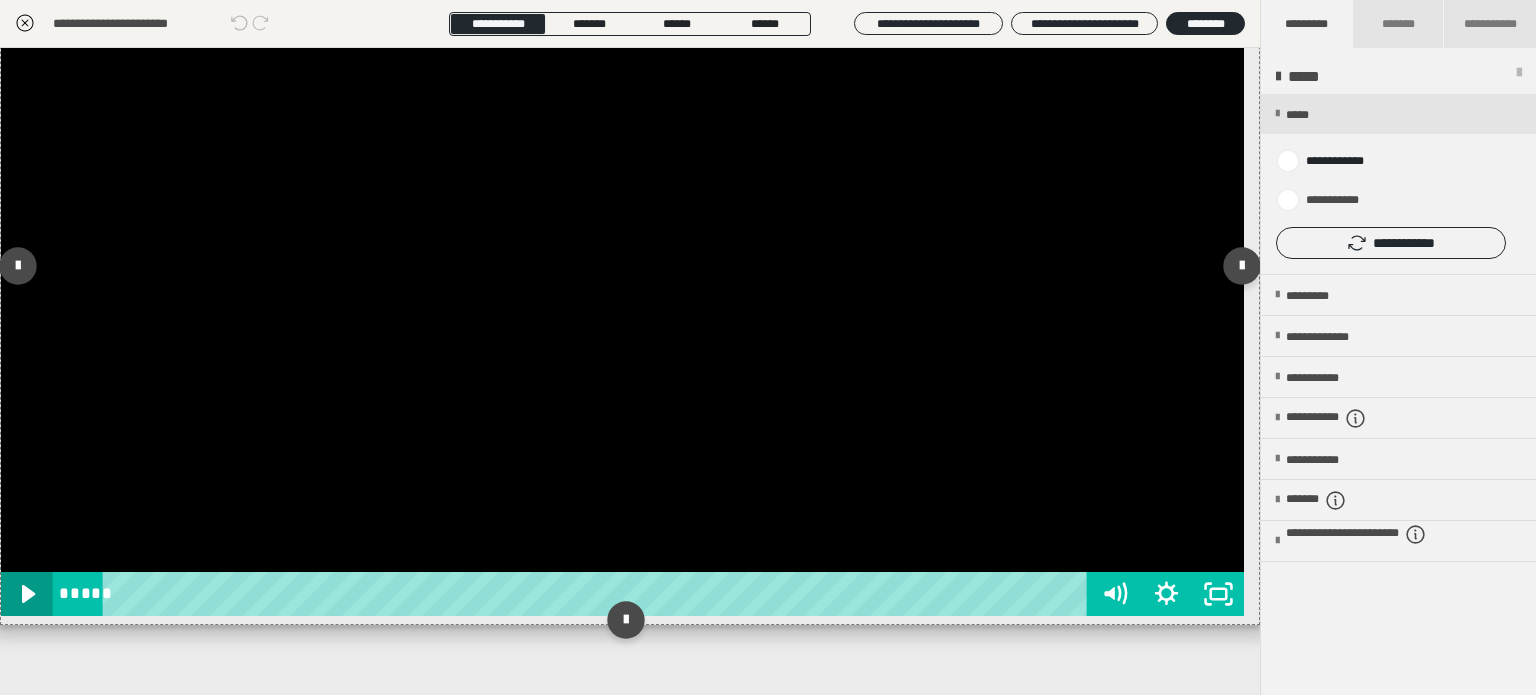 click 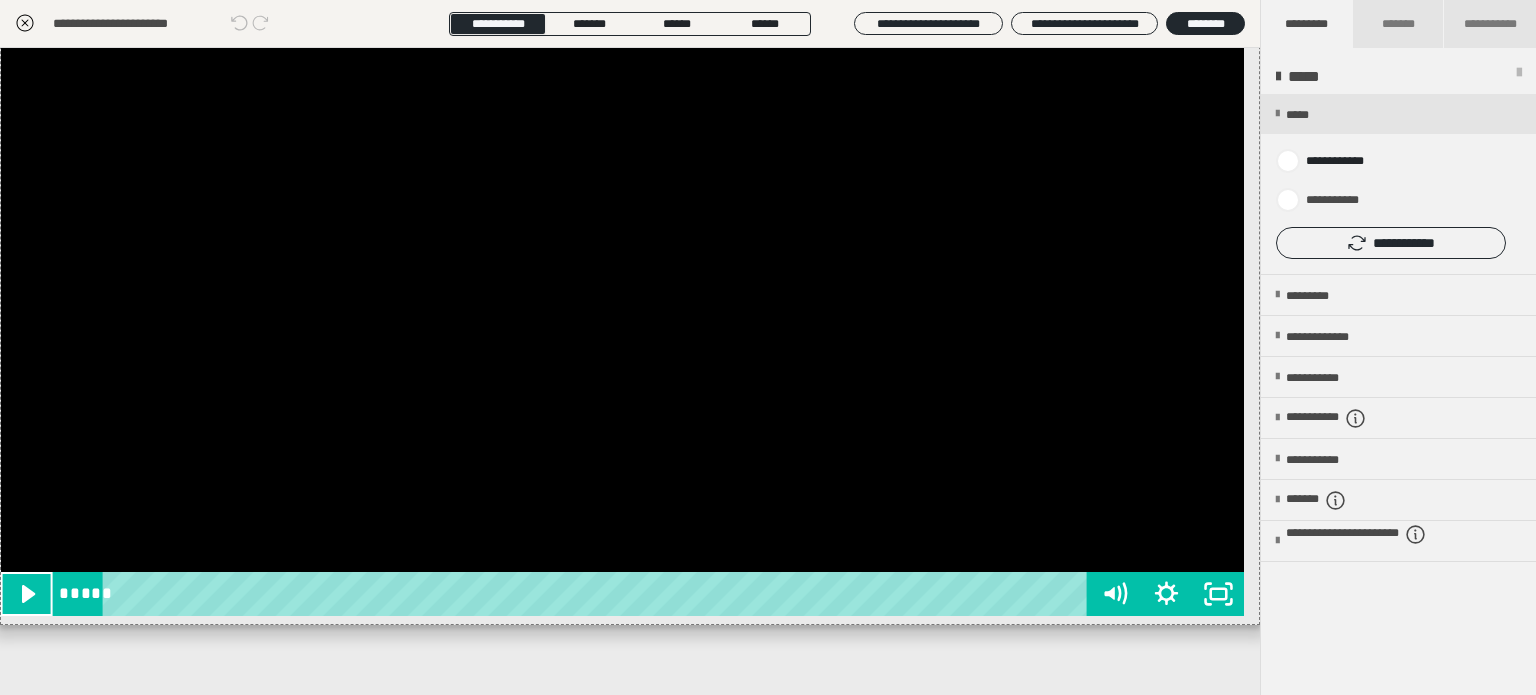 click 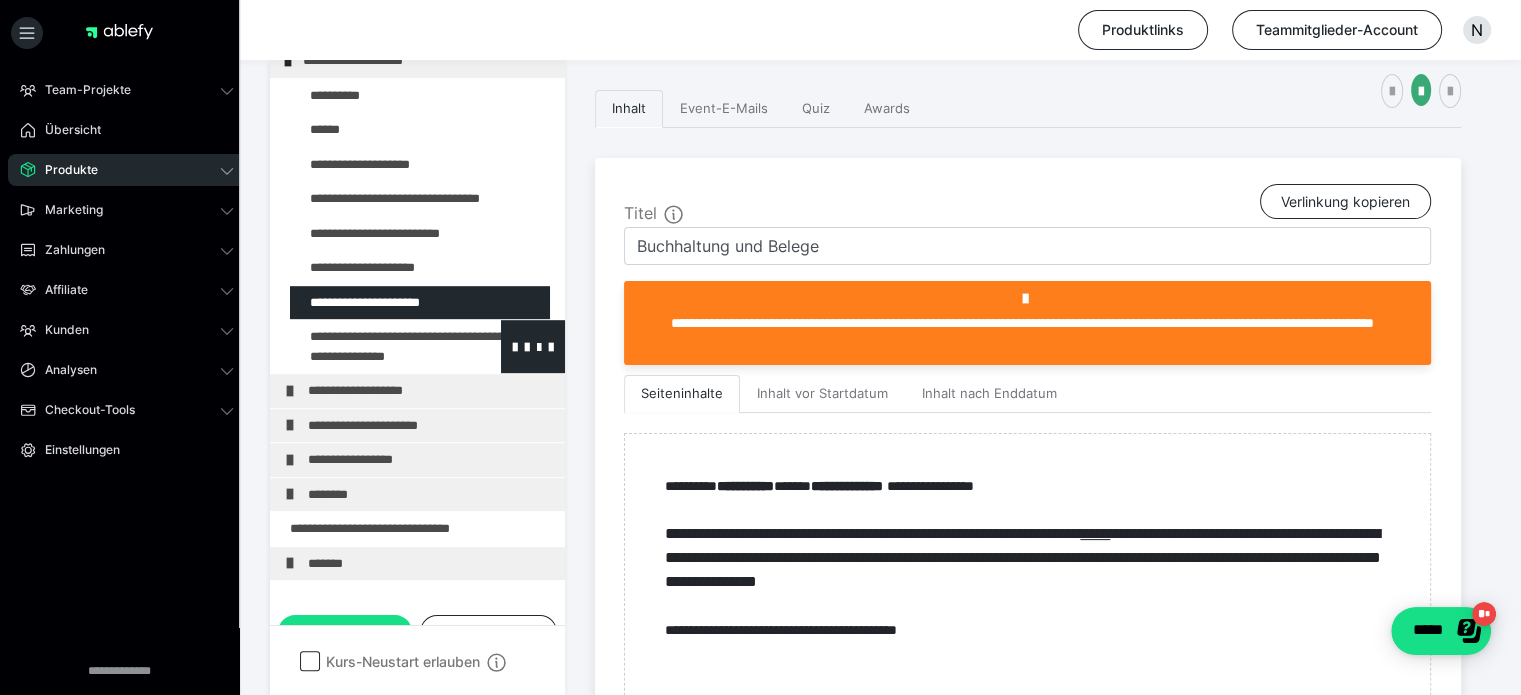 click at bounding box center (375, 346) 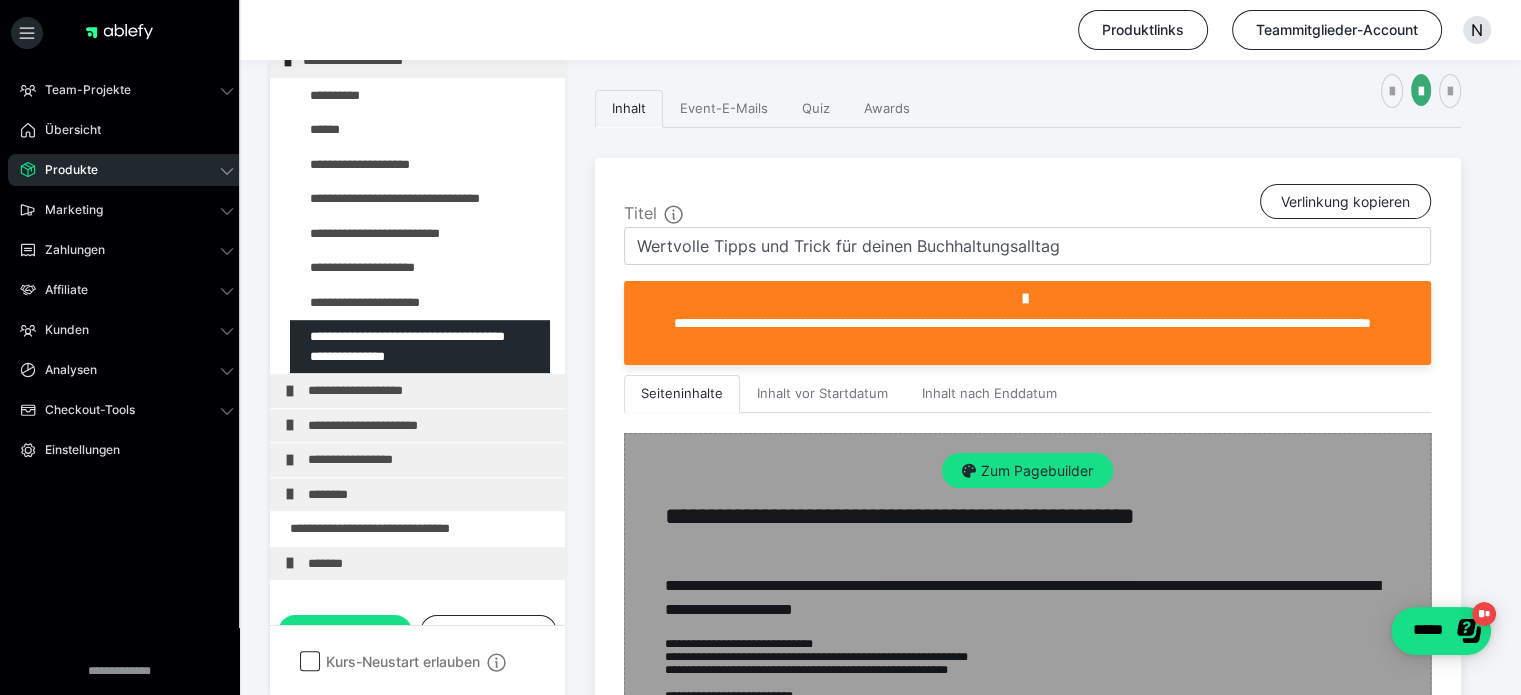 scroll, scrollTop: 511, scrollLeft: 0, axis: vertical 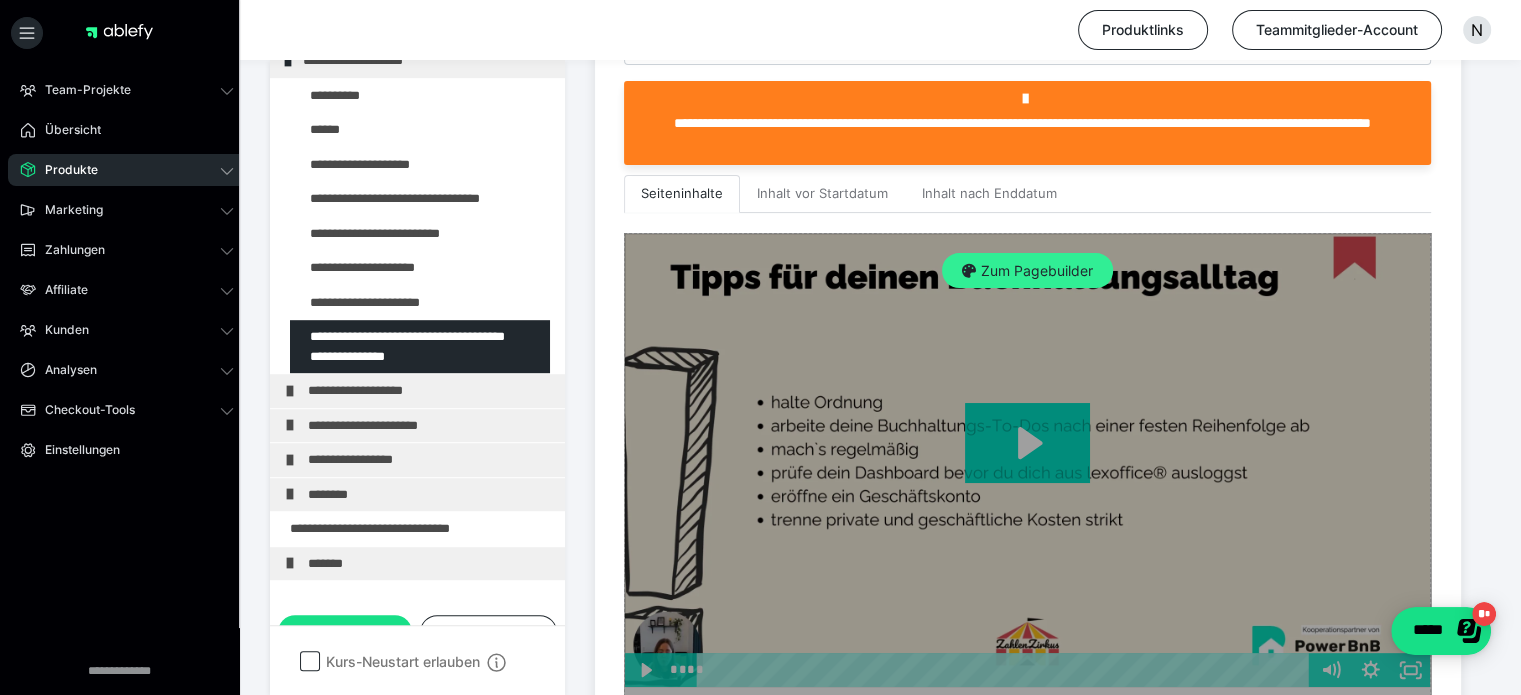 click on "Zum Pagebuilder" at bounding box center [1027, 271] 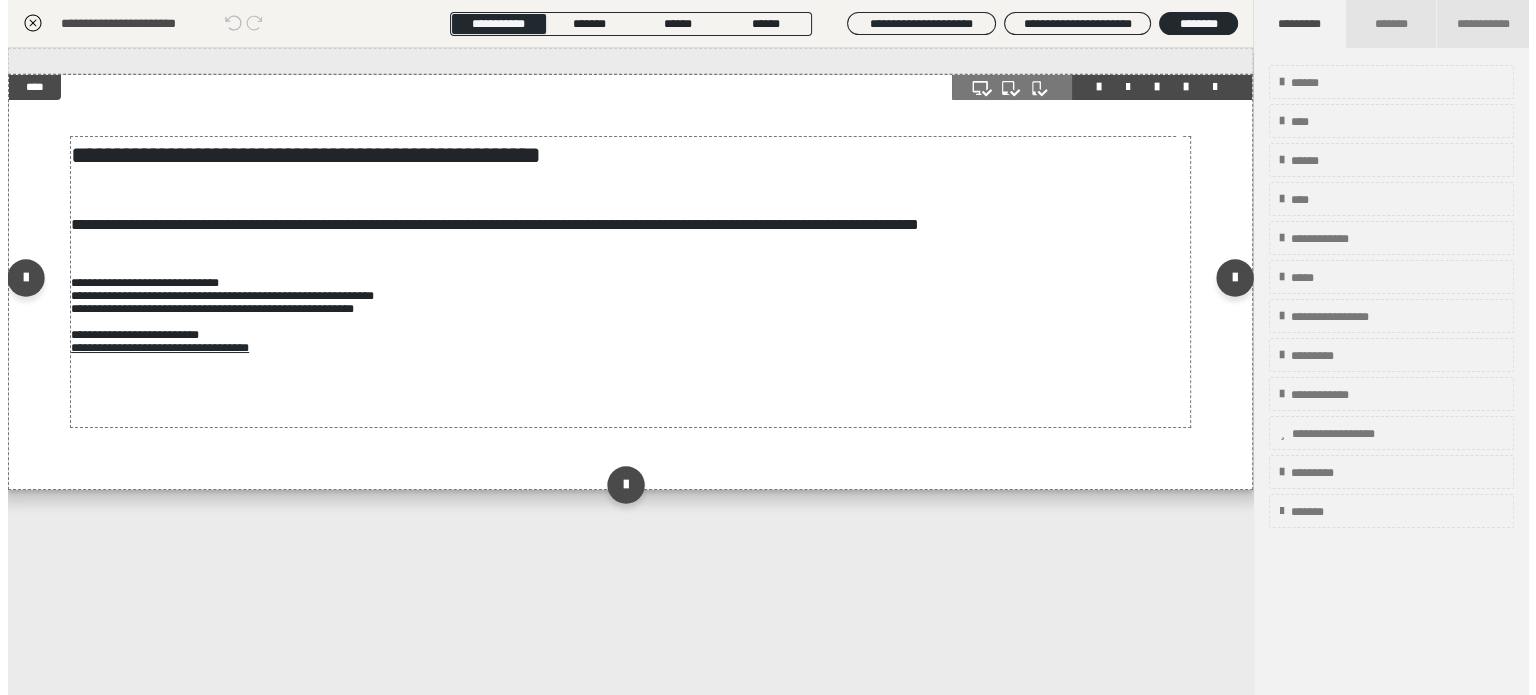 scroll, scrollTop: 311, scrollLeft: 0, axis: vertical 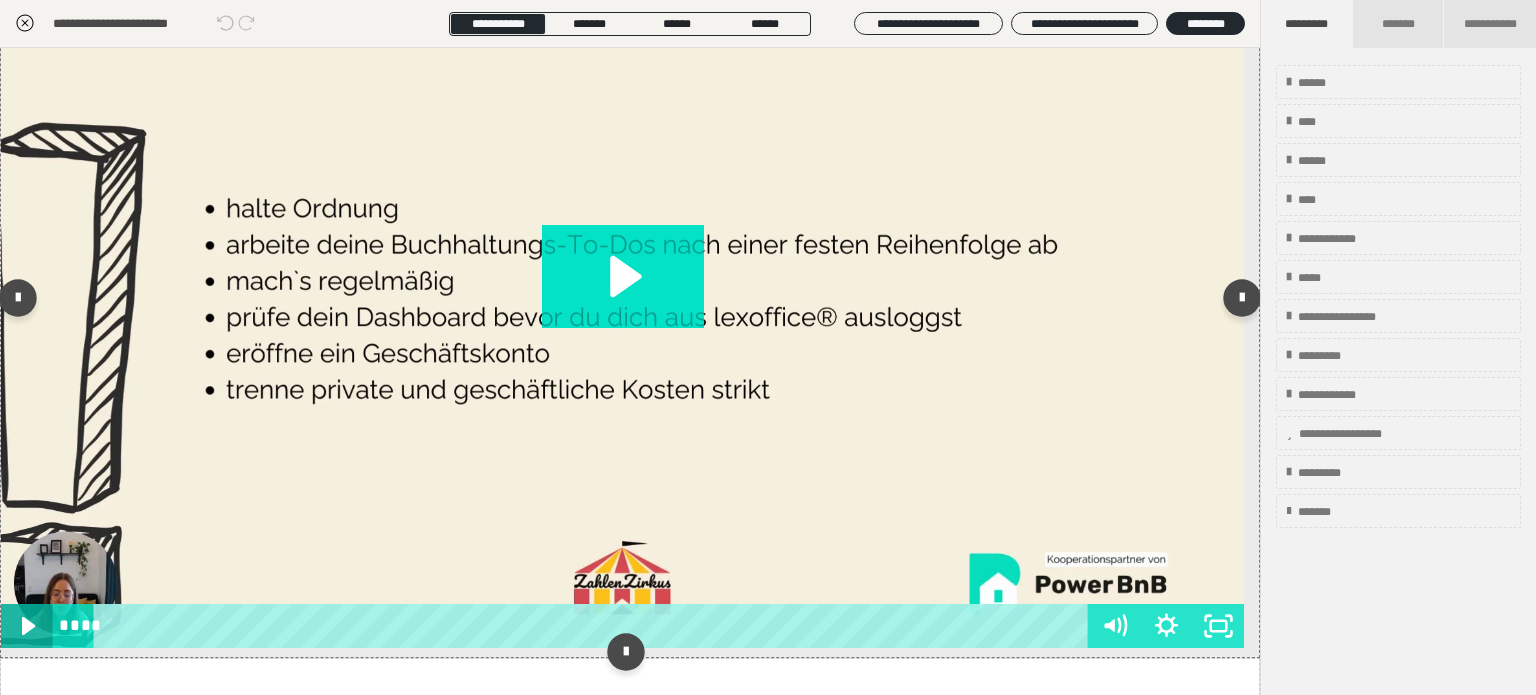 click 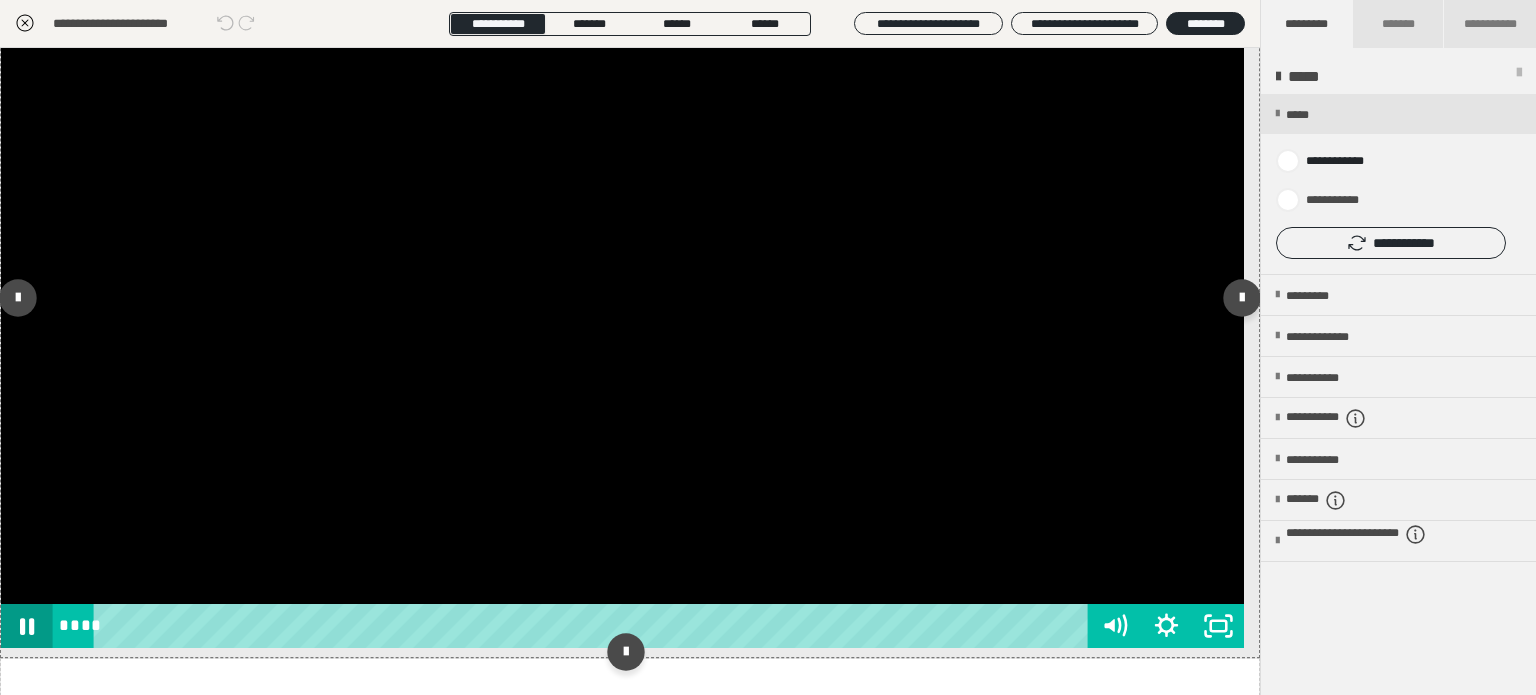 click 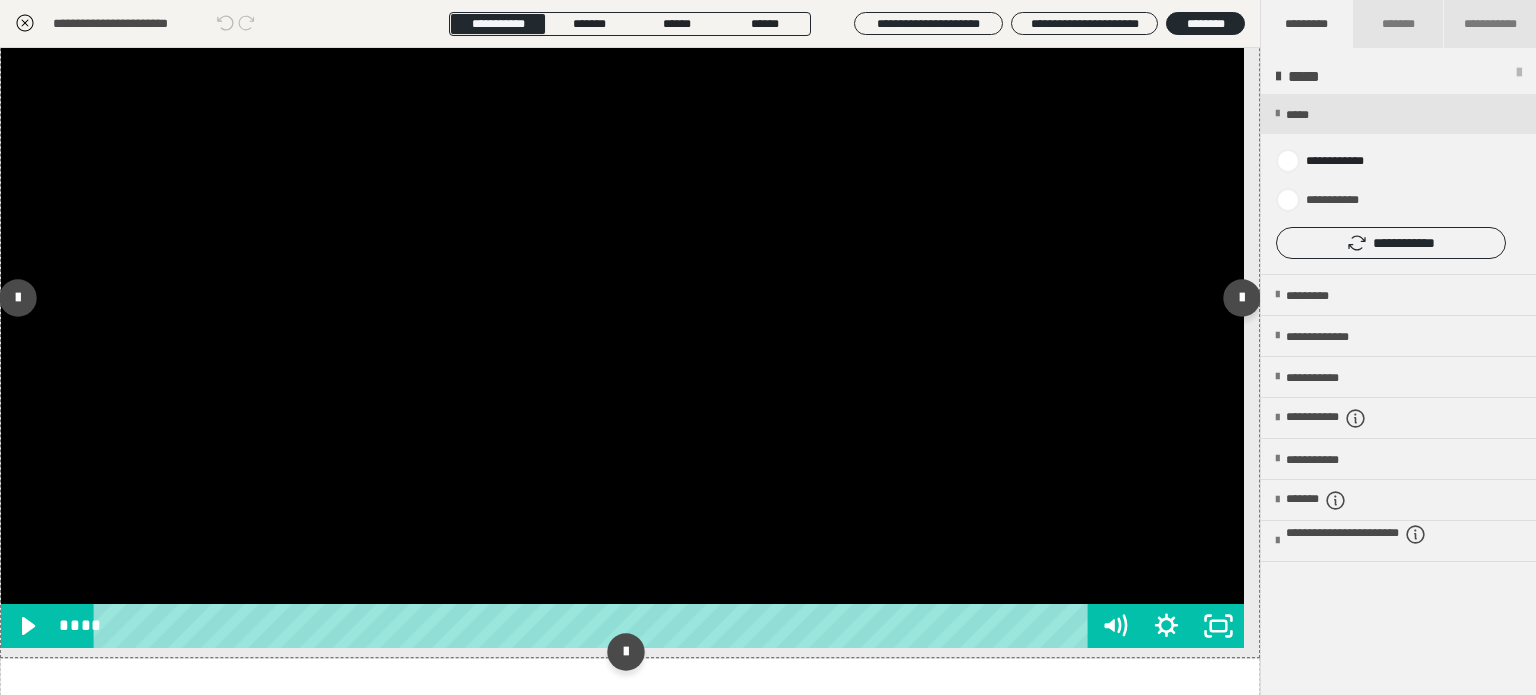 drag, startPoint x: 137, startPoint y: 627, endPoint x: 37, endPoint y: 620, distance: 100.2447 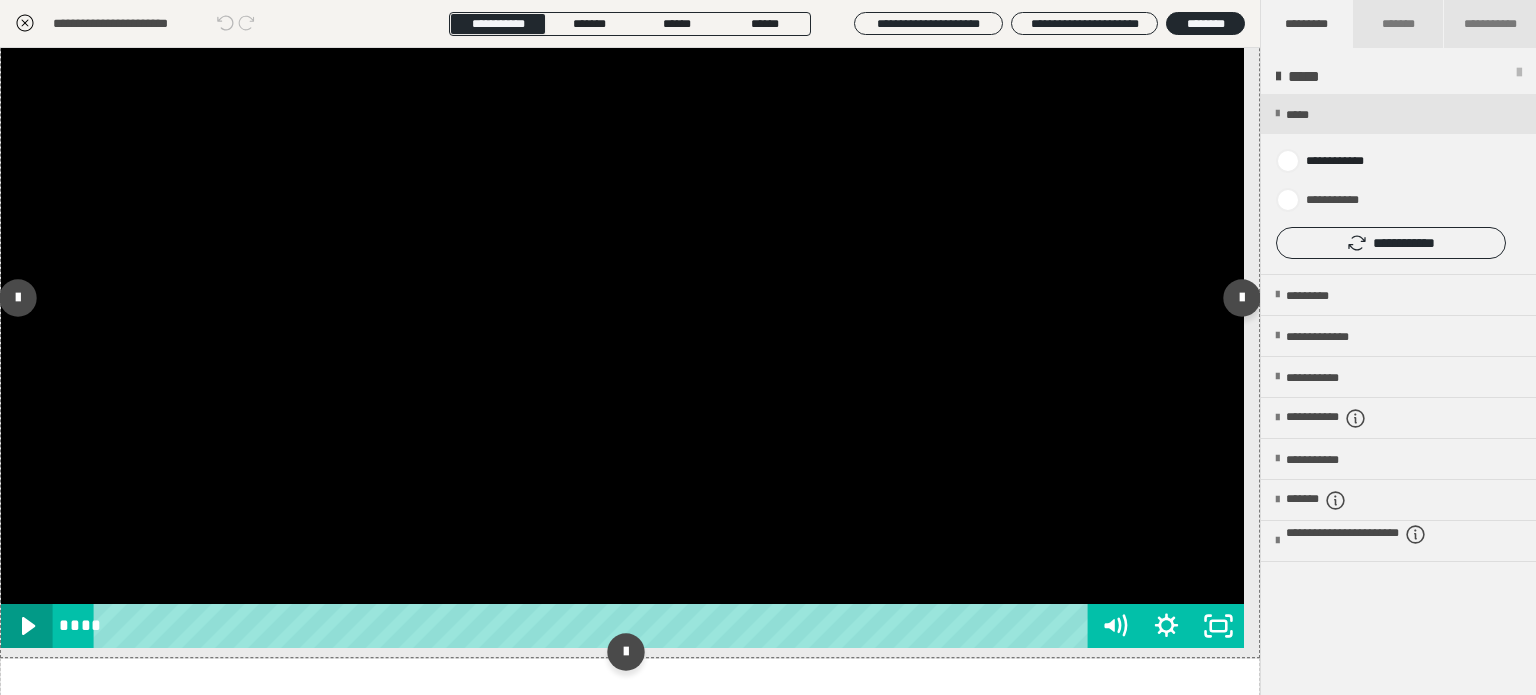 click 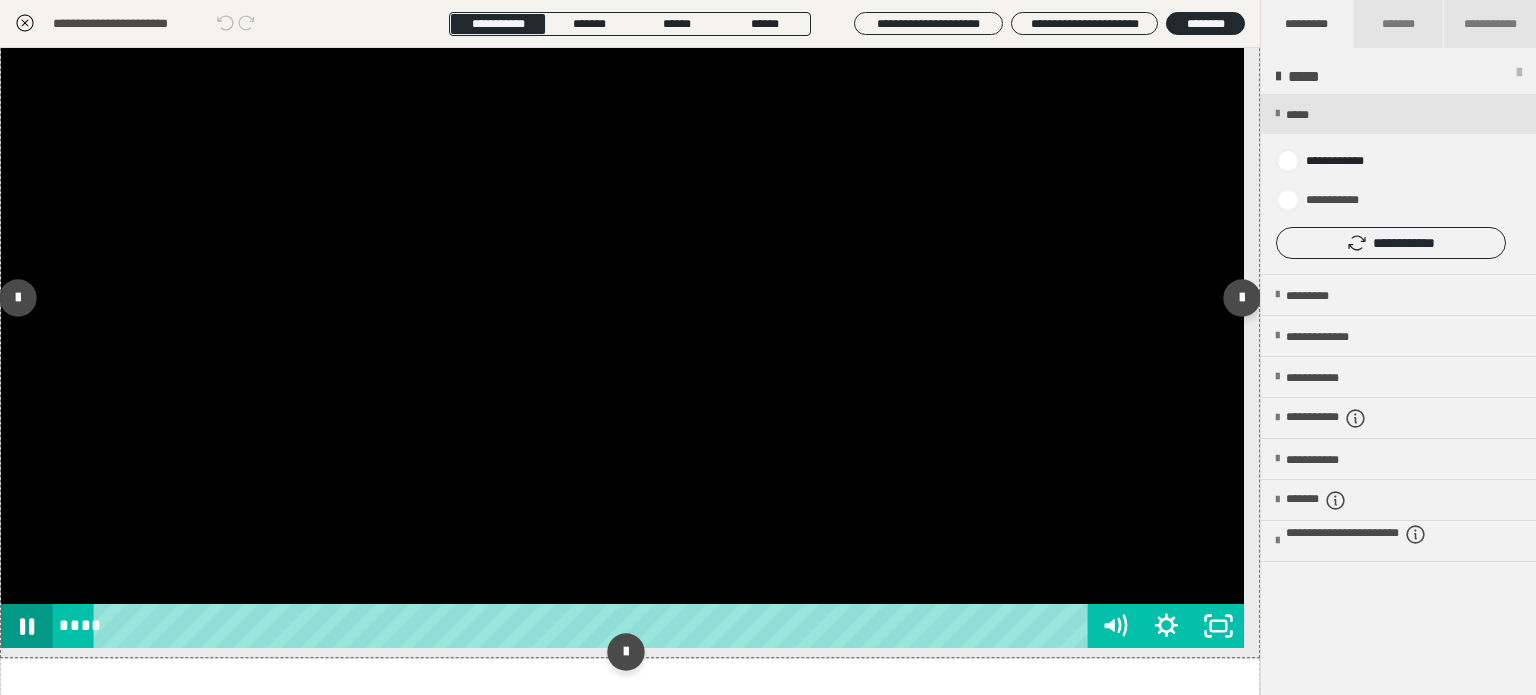 click 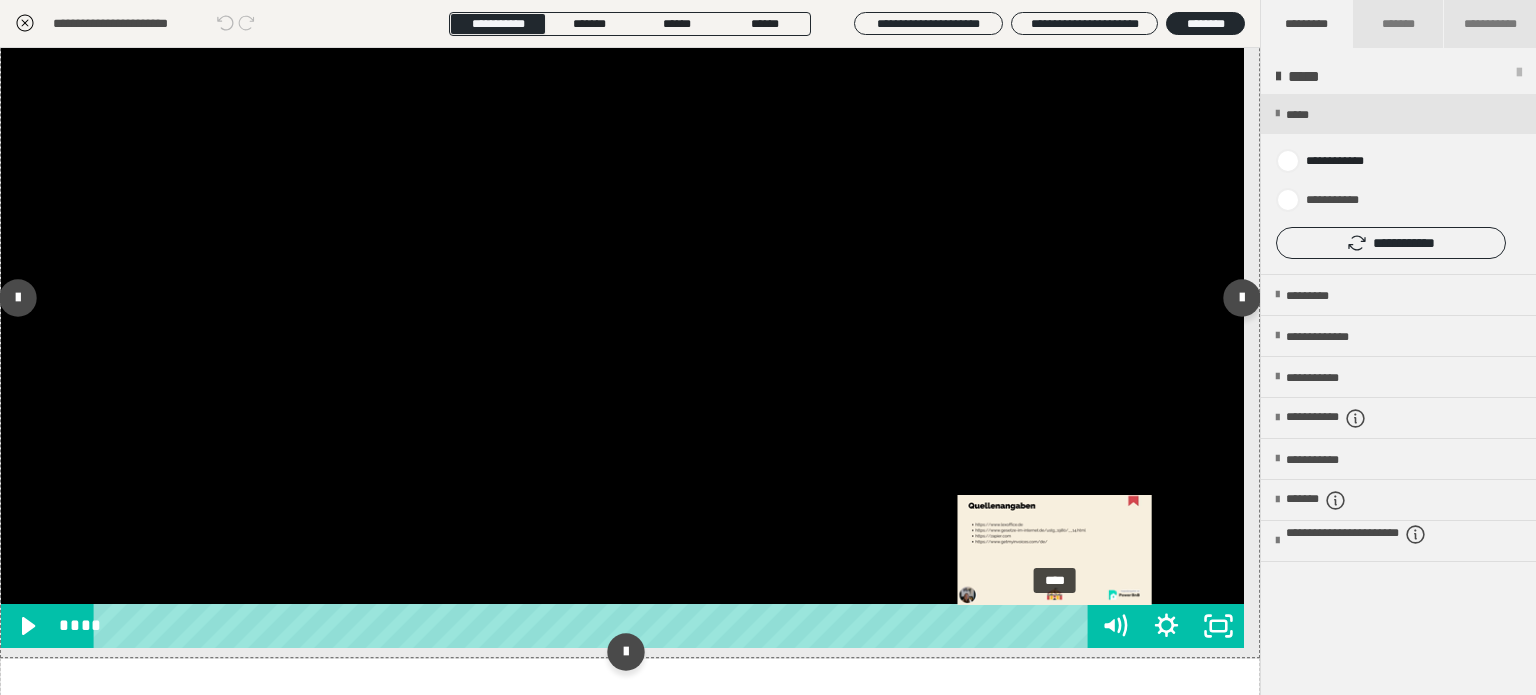 click on "****" at bounding box center (594, 626) 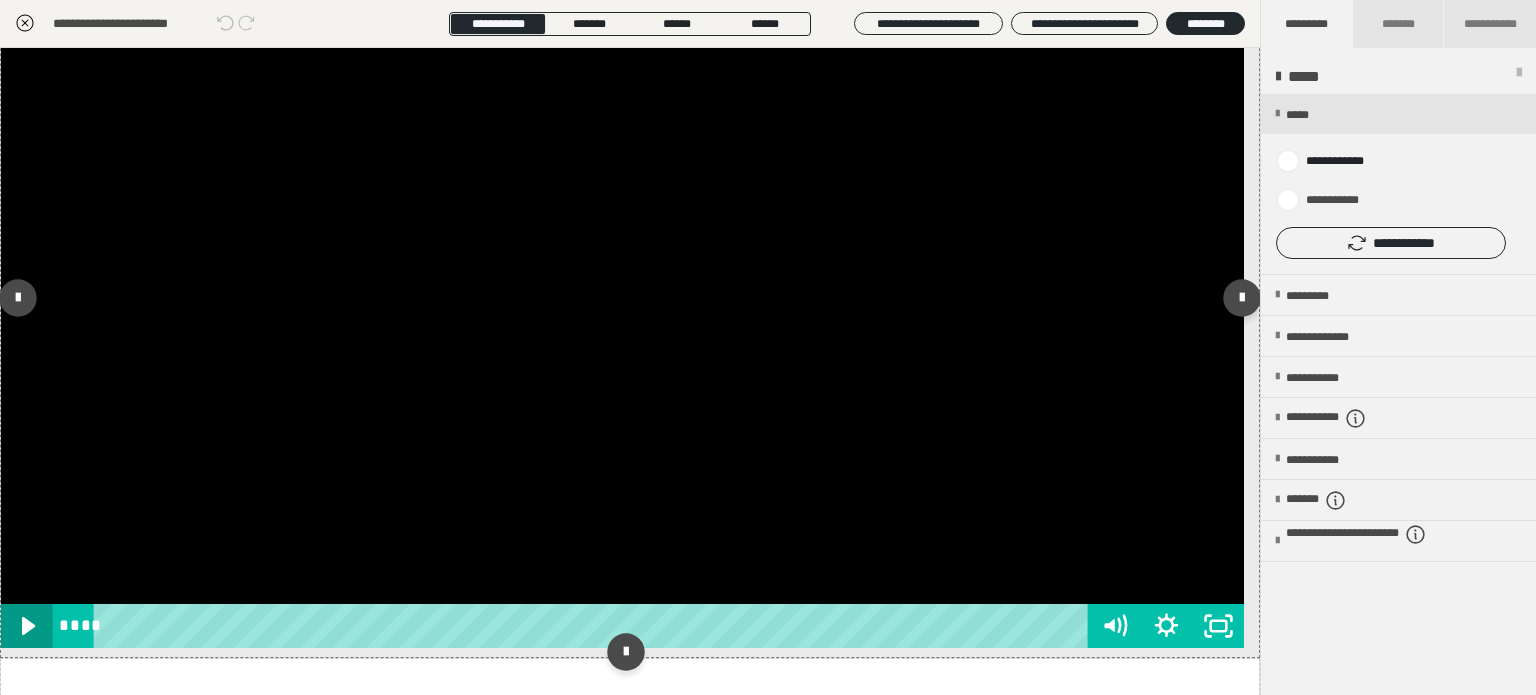 click 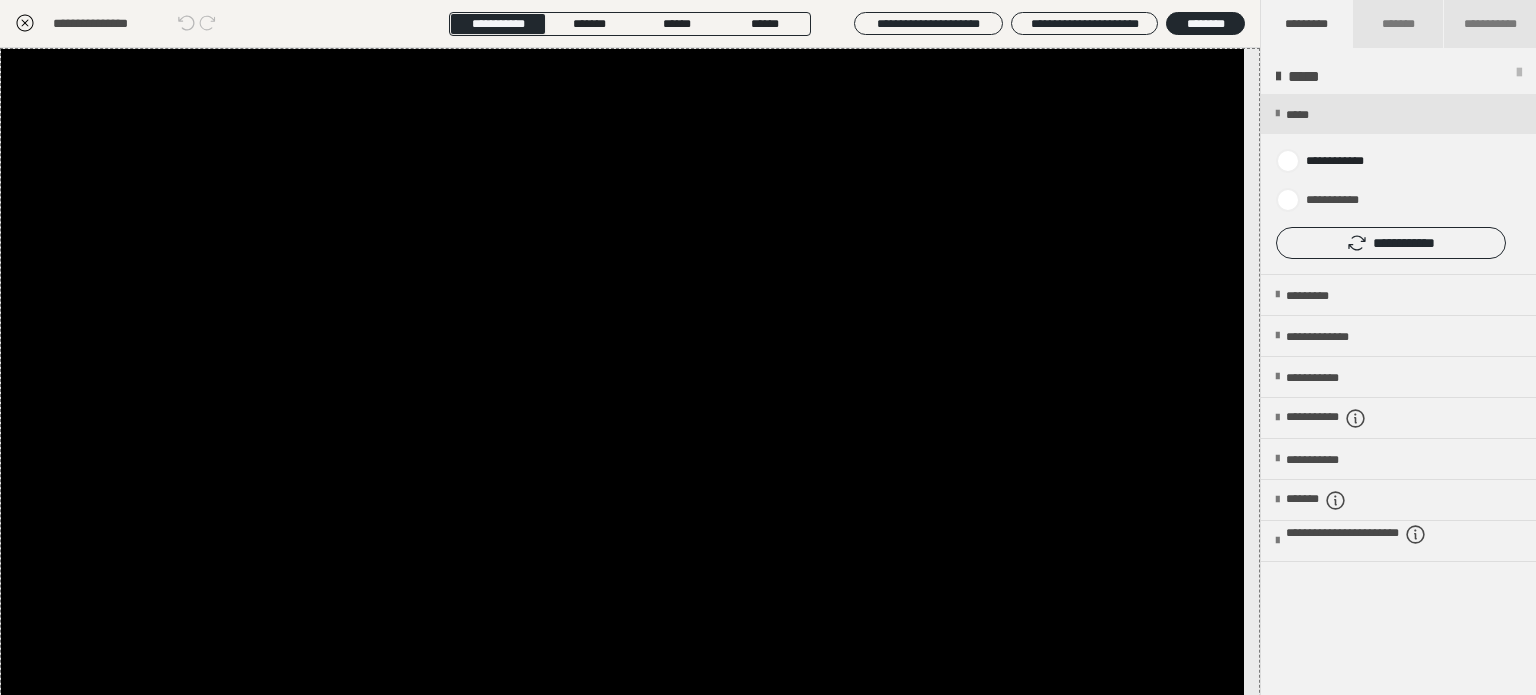 scroll, scrollTop: 0, scrollLeft: 0, axis: both 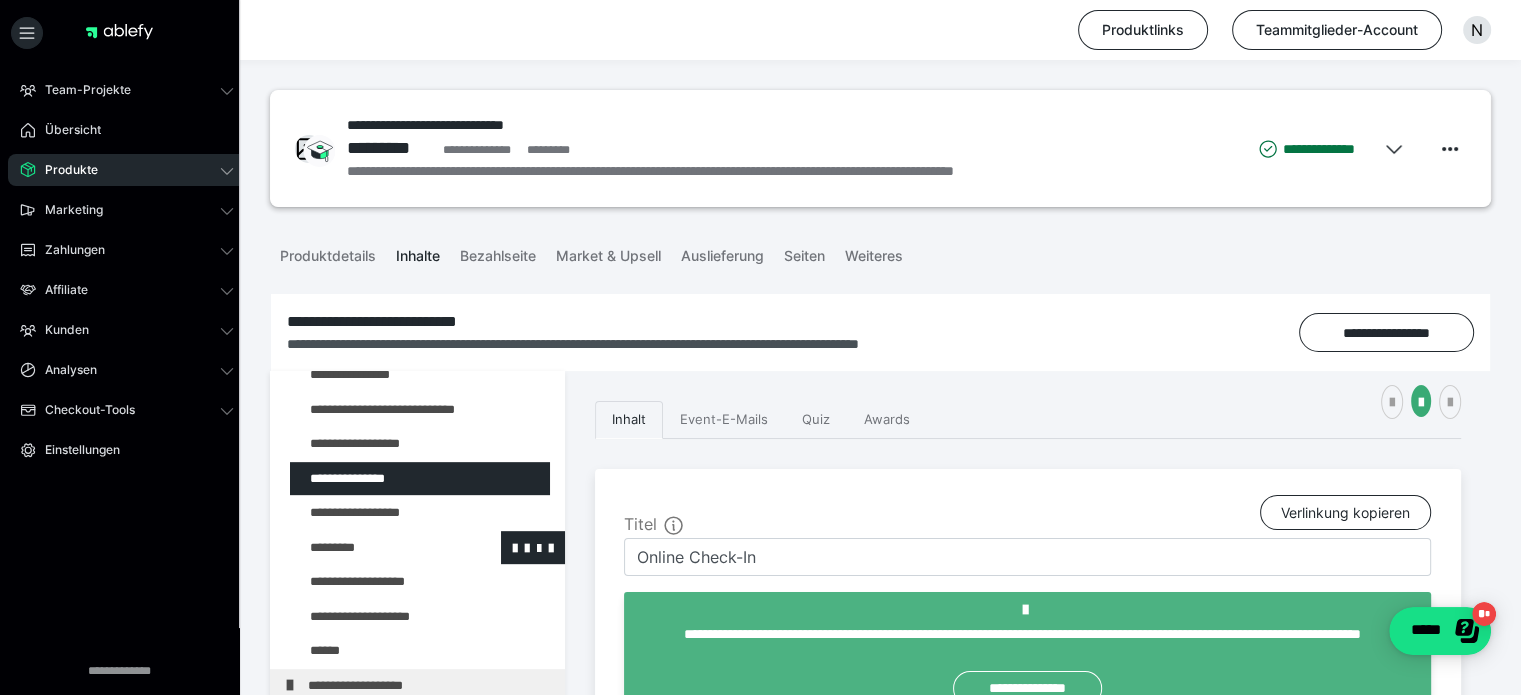 click at bounding box center (375, 548) 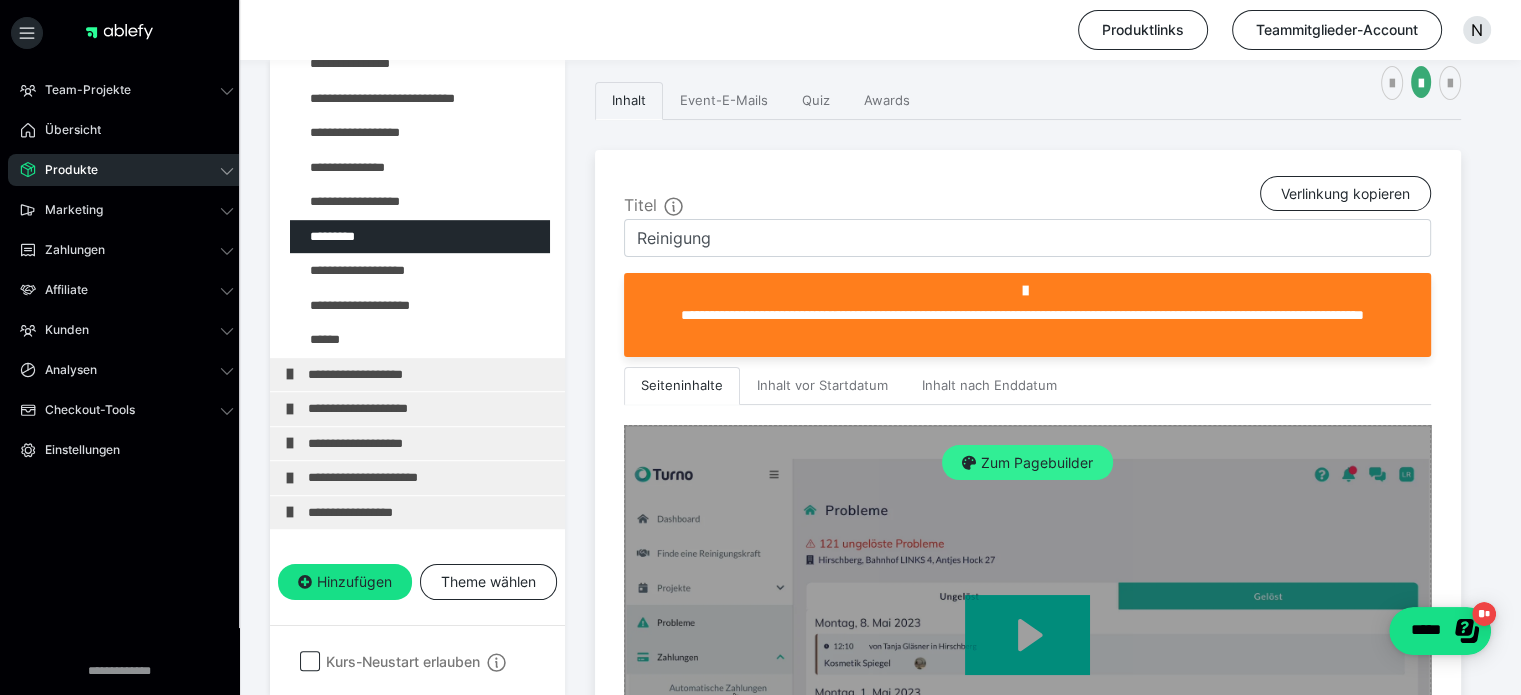 scroll, scrollTop: 500, scrollLeft: 0, axis: vertical 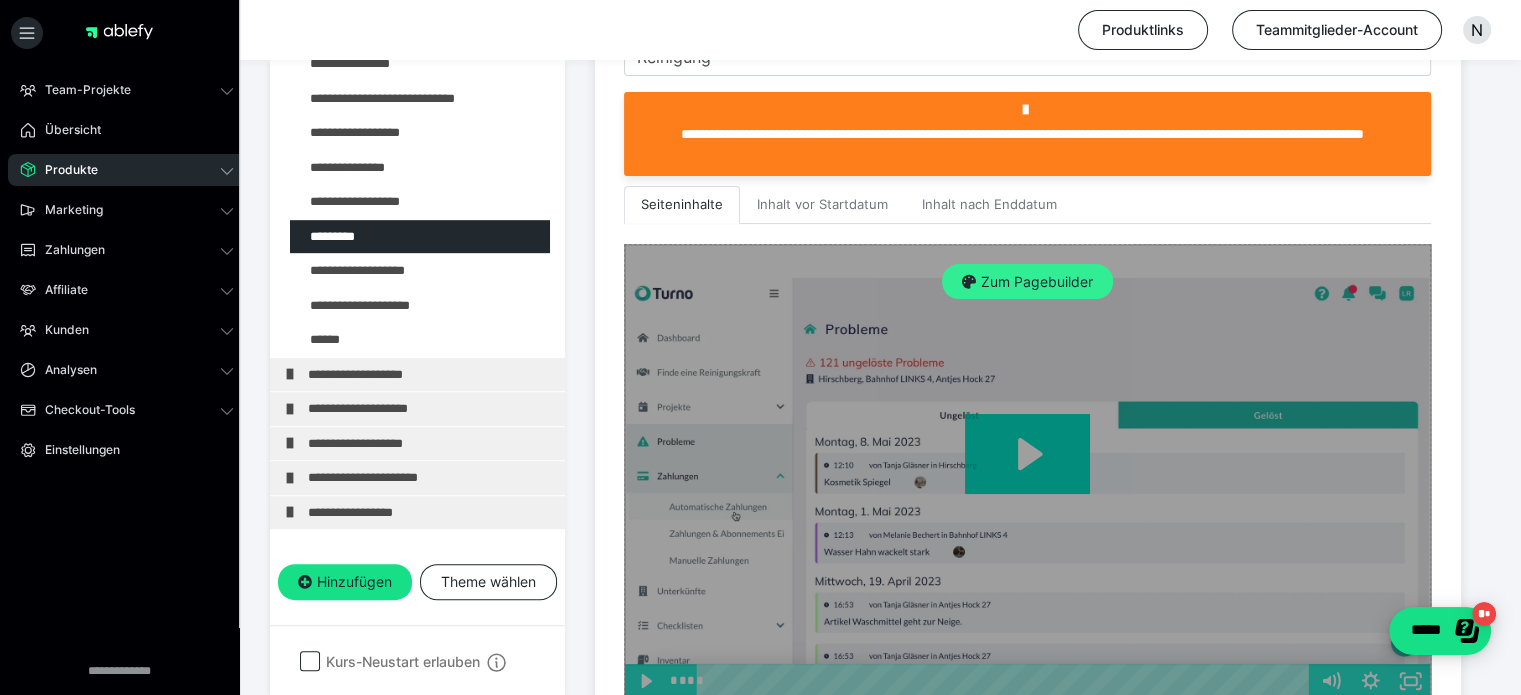click on "Zum Pagebuilder" at bounding box center (1027, 282) 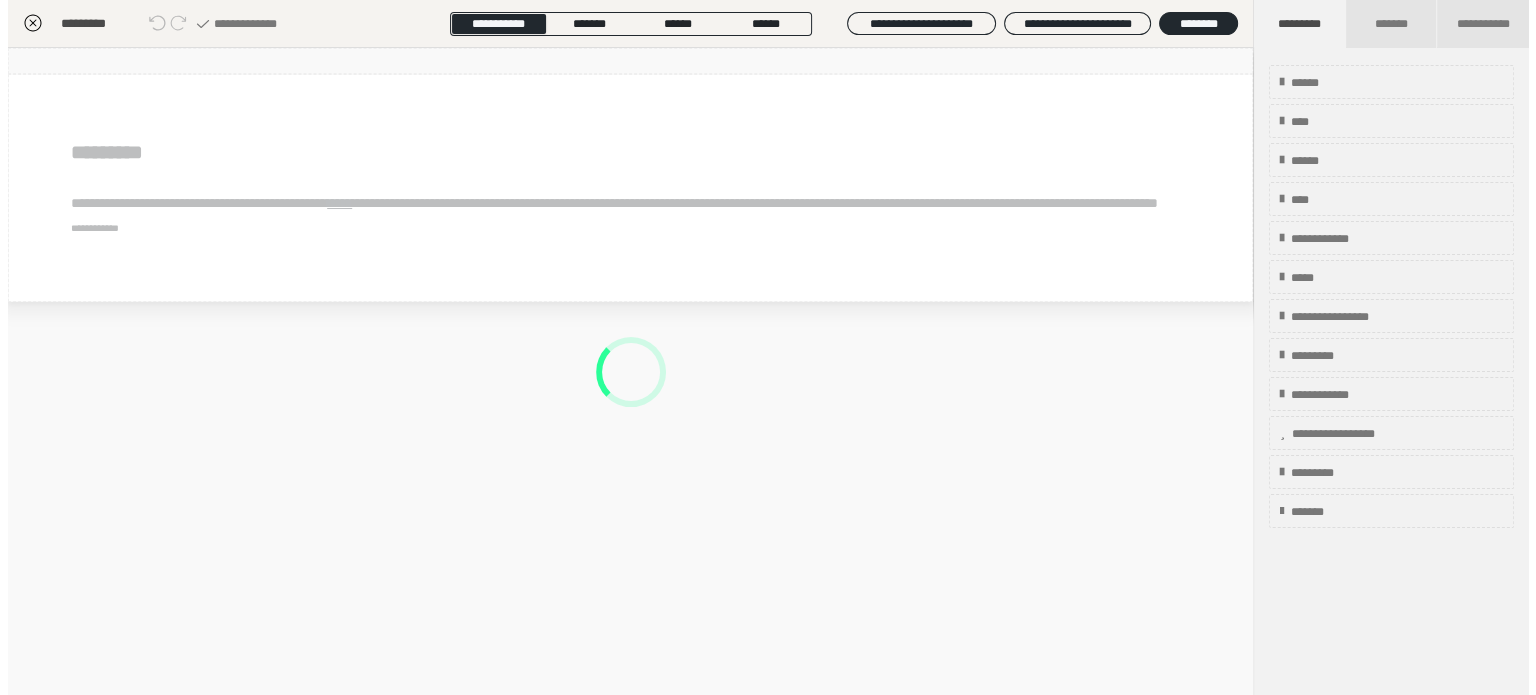 scroll, scrollTop: 311, scrollLeft: 0, axis: vertical 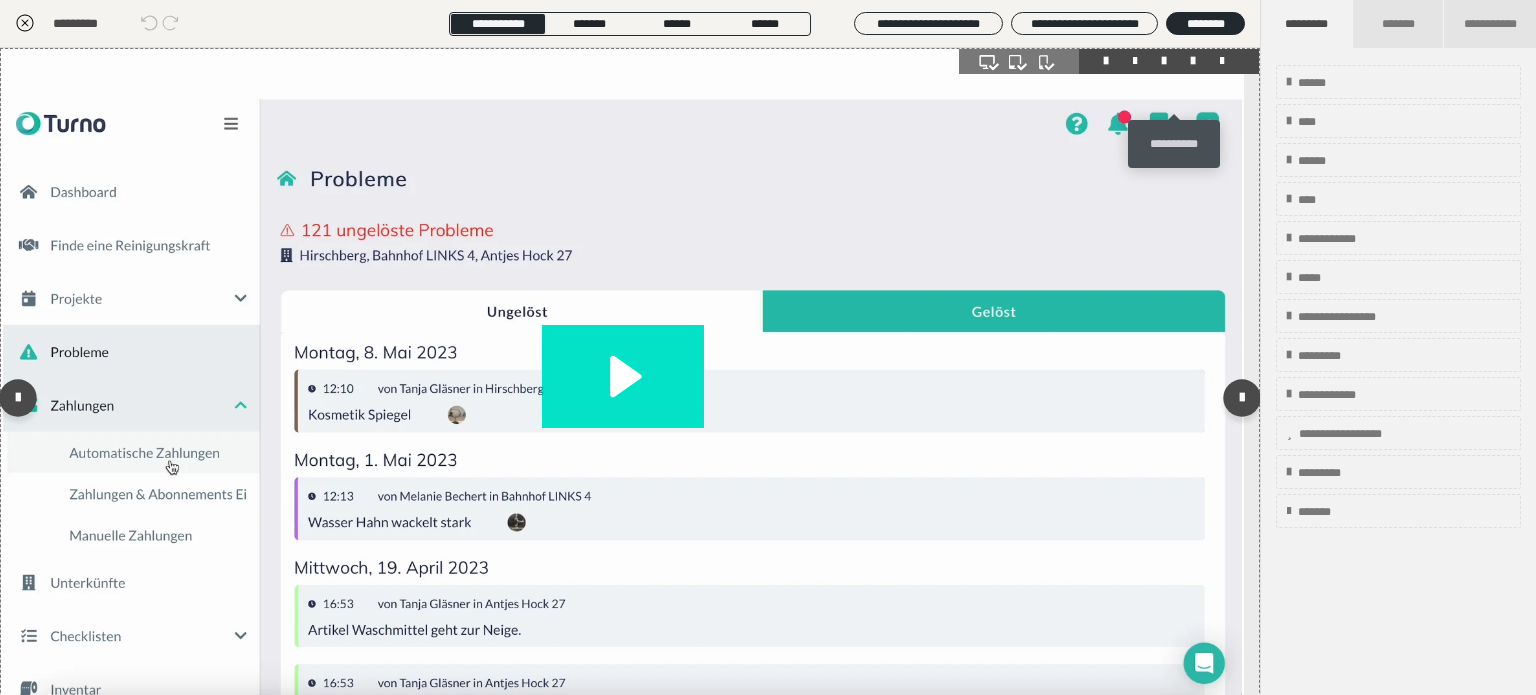 click at bounding box center [1193, 61] 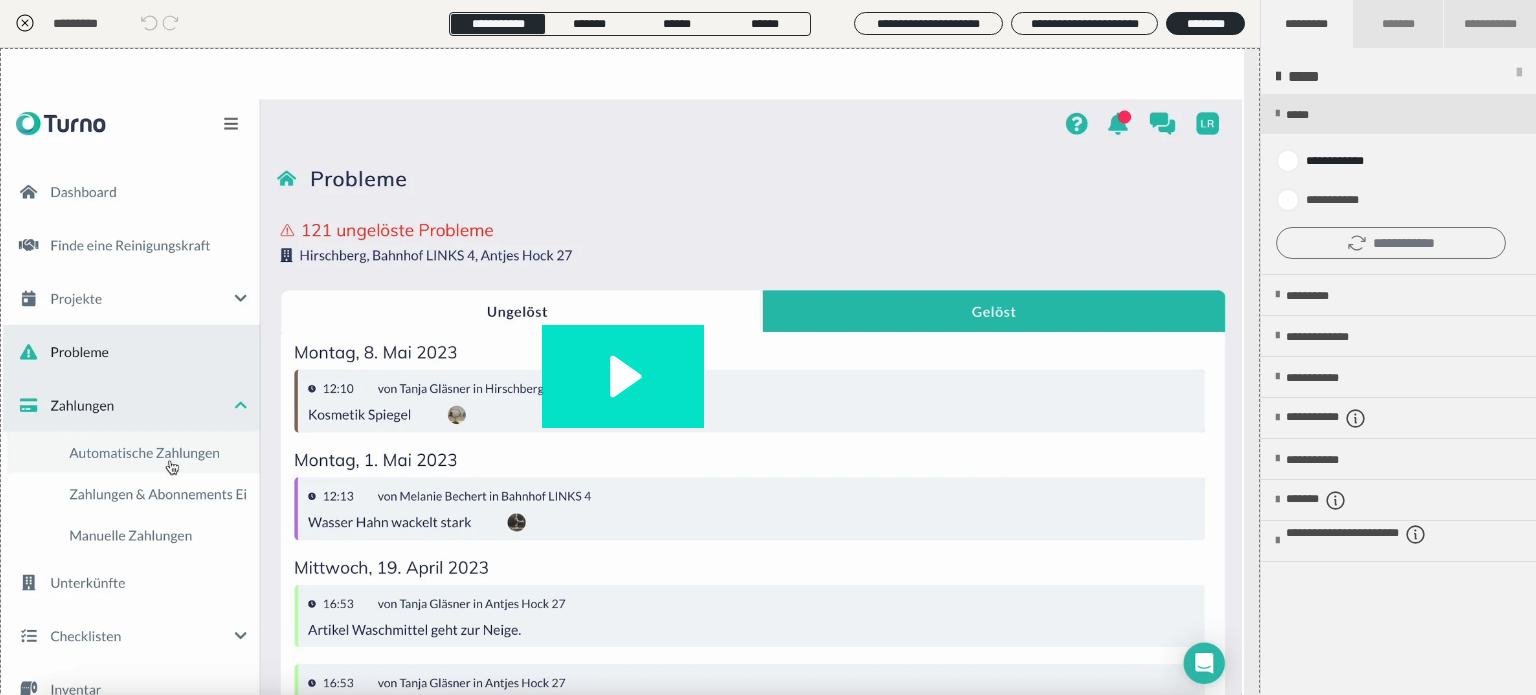 click on "**********" at bounding box center (1391, 243) 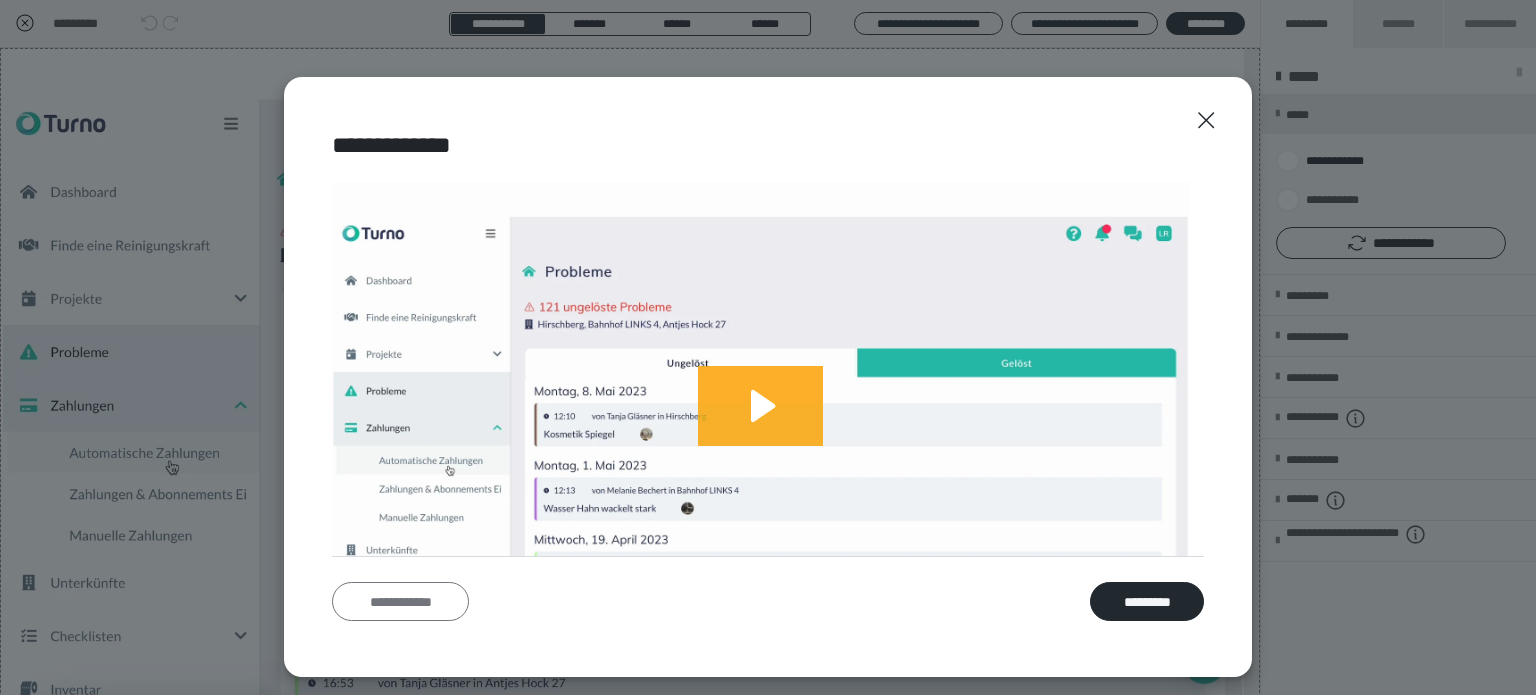 click on "**********" at bounding box center (400, 602) 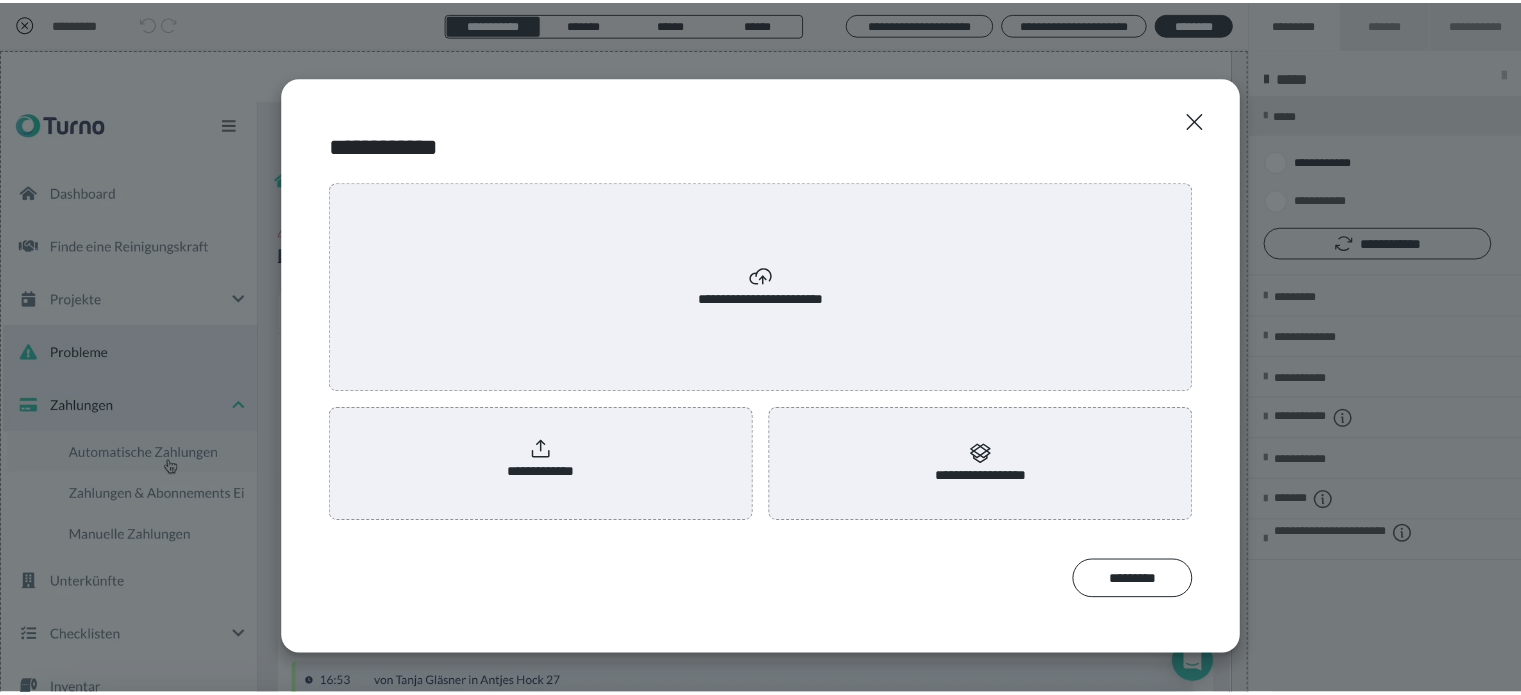 scroll, scrollTop: 0, scrollLeft: 0, axis: both 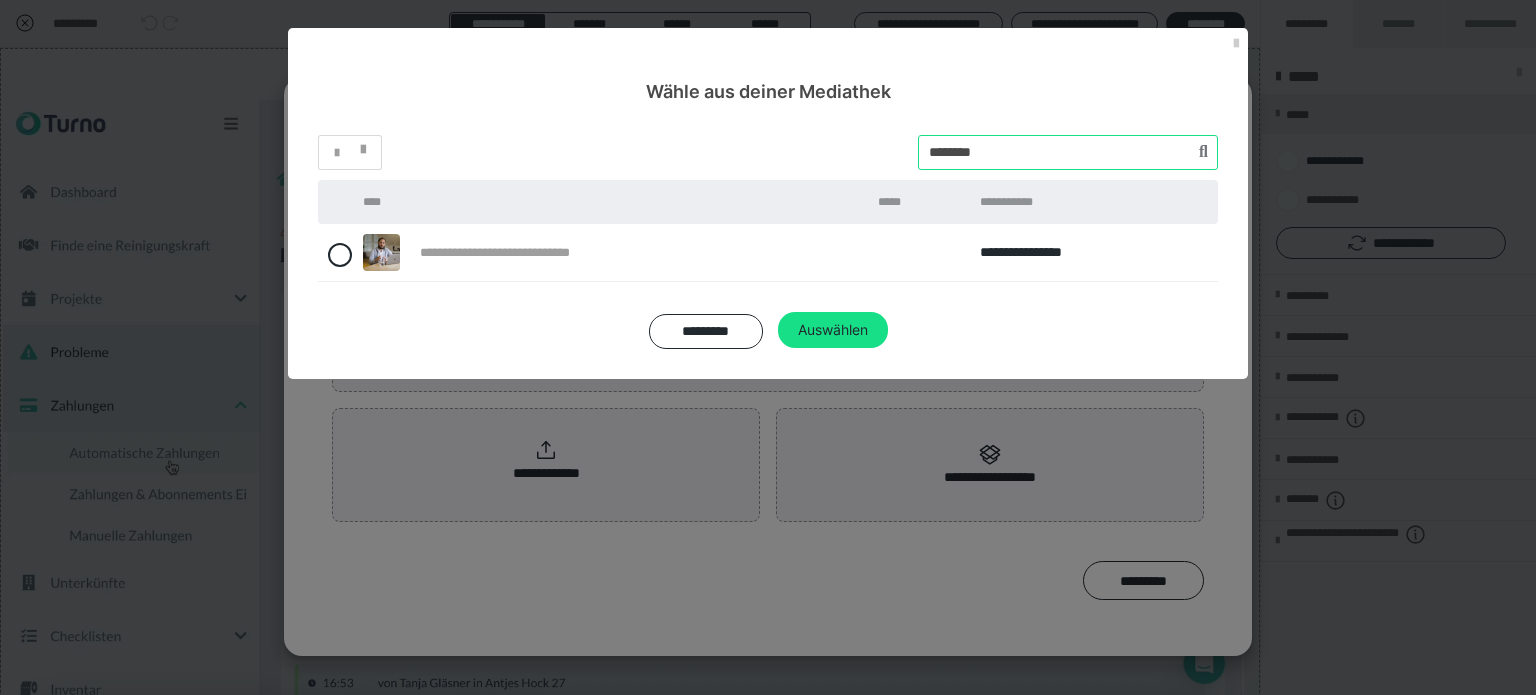 drag, startPoint x: 1021, startPoint y: 145, endPoint x: 848, endPoint y: 142, distance: 173.02602 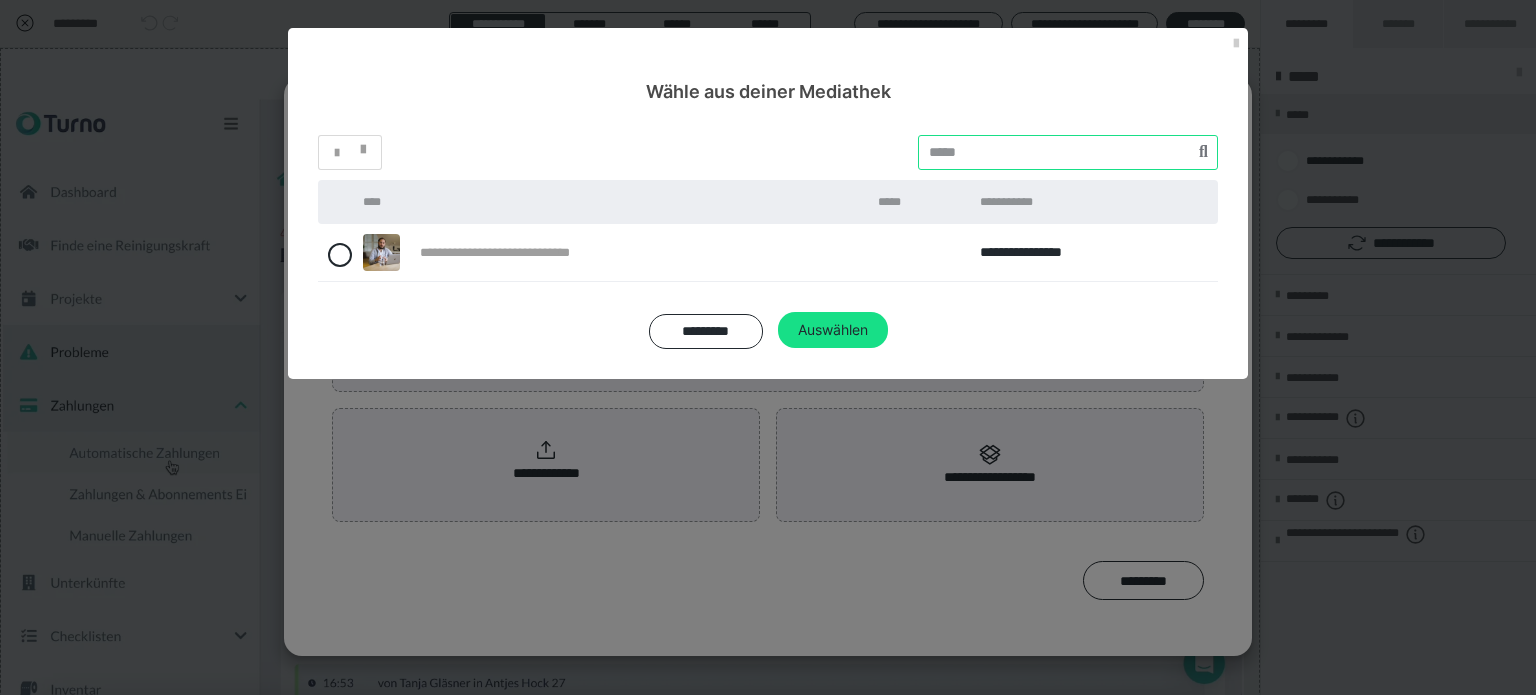 paste on "********" 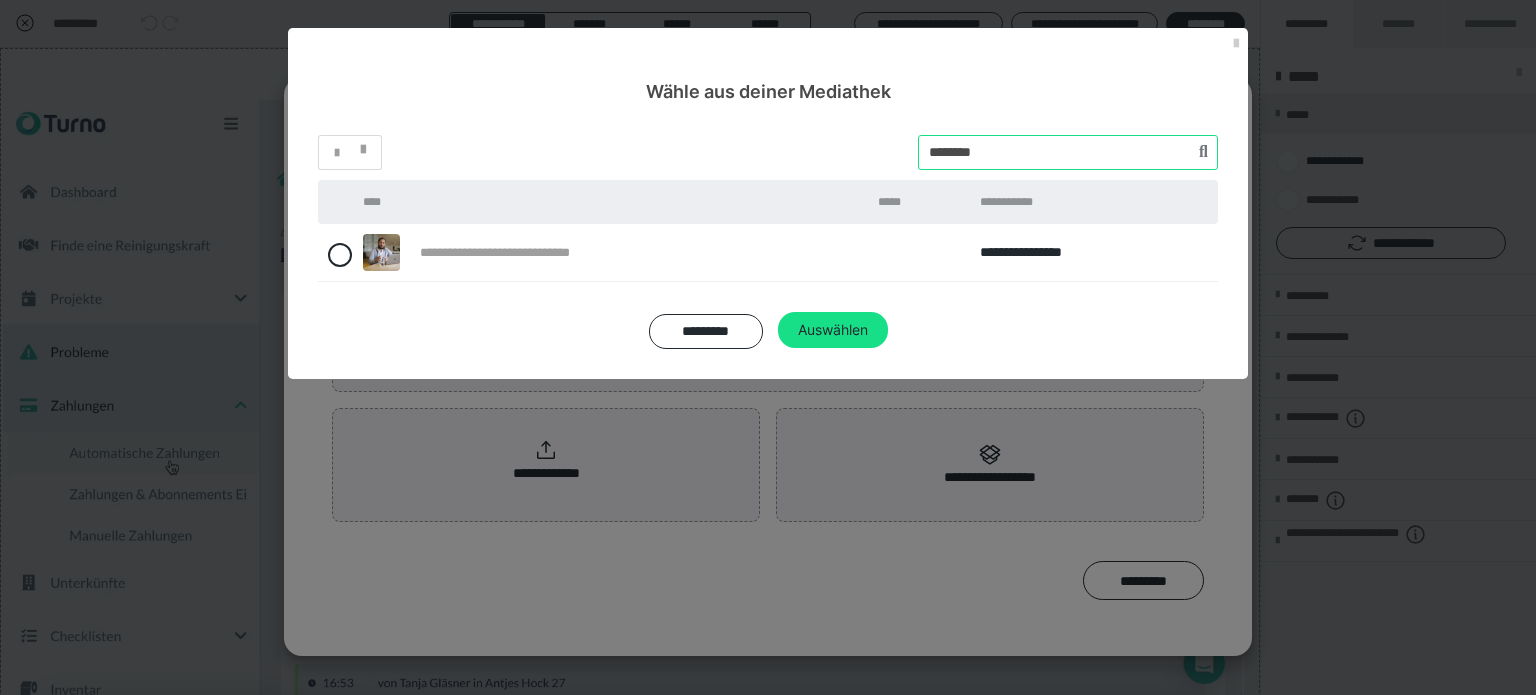 type on "********" 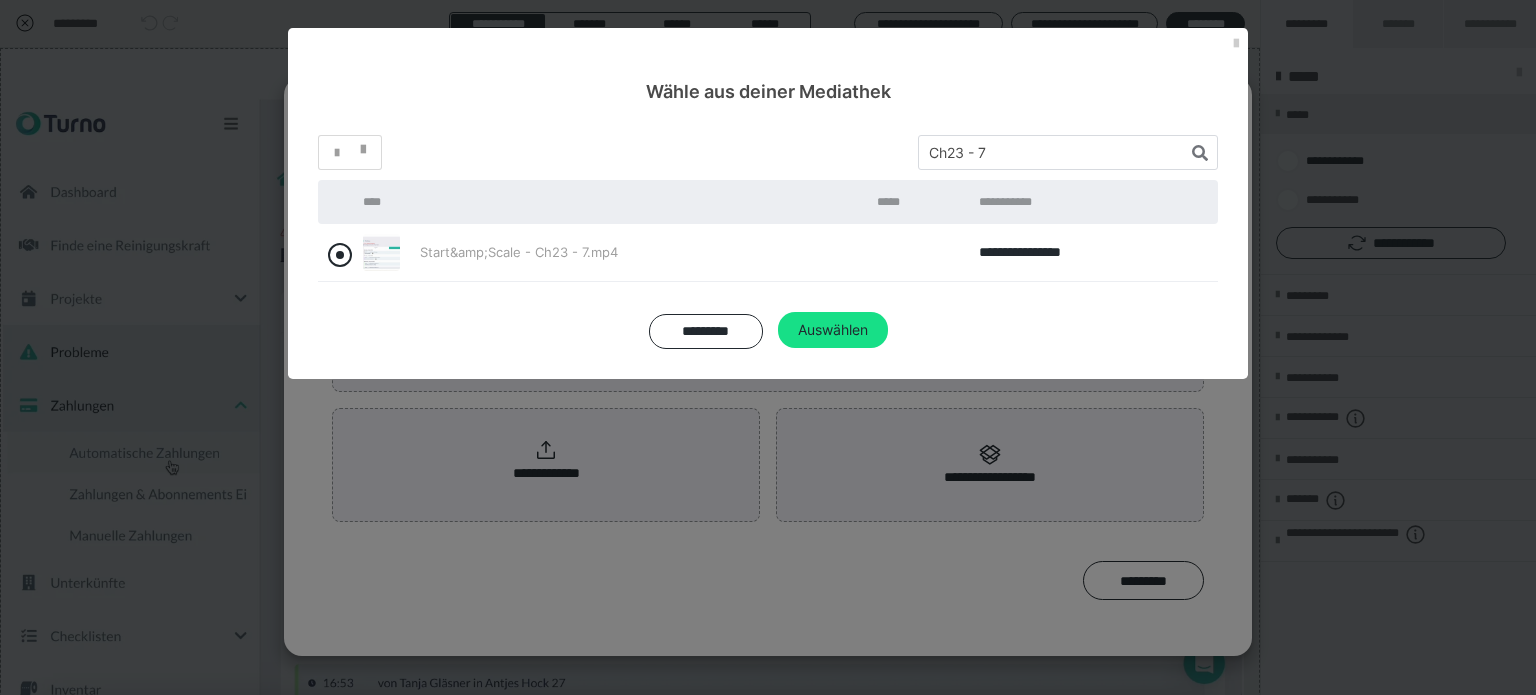 click at bounding box center [340, 255] 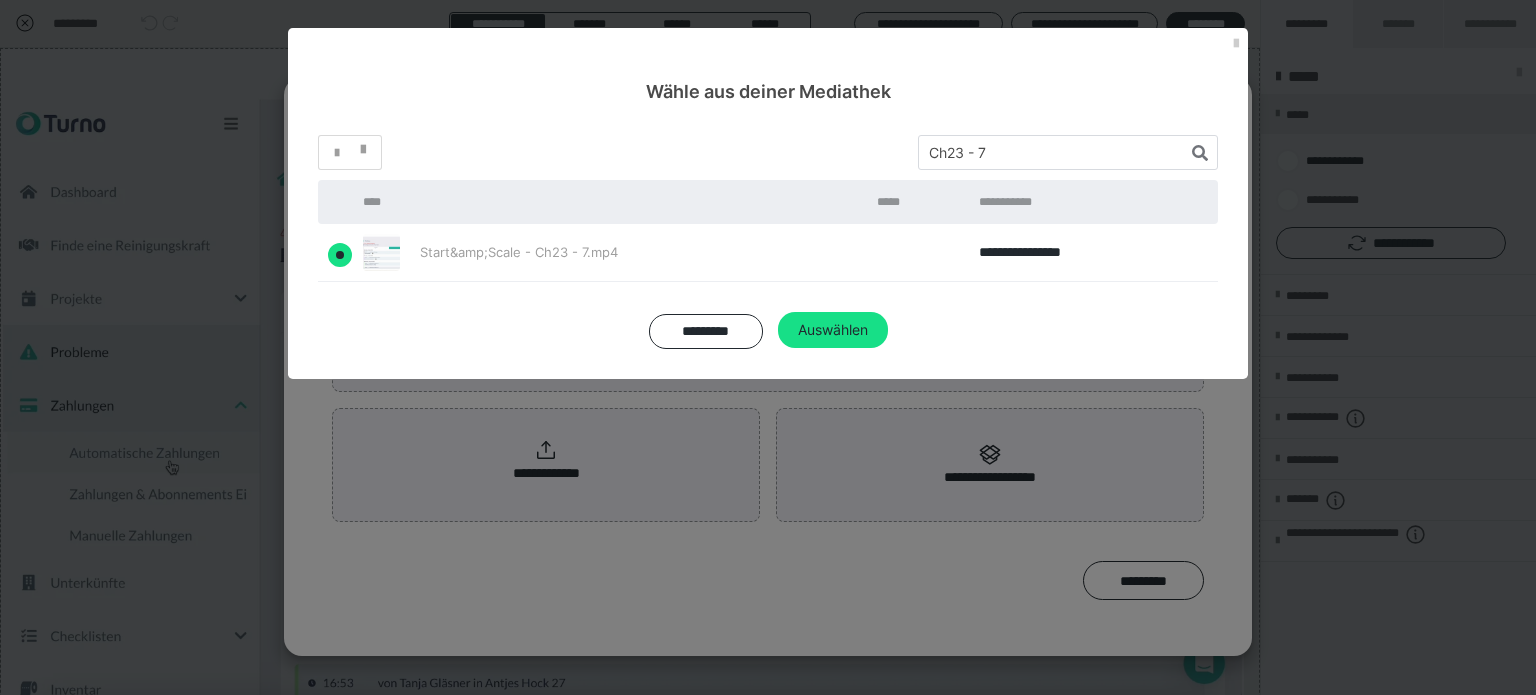 radio on "true" 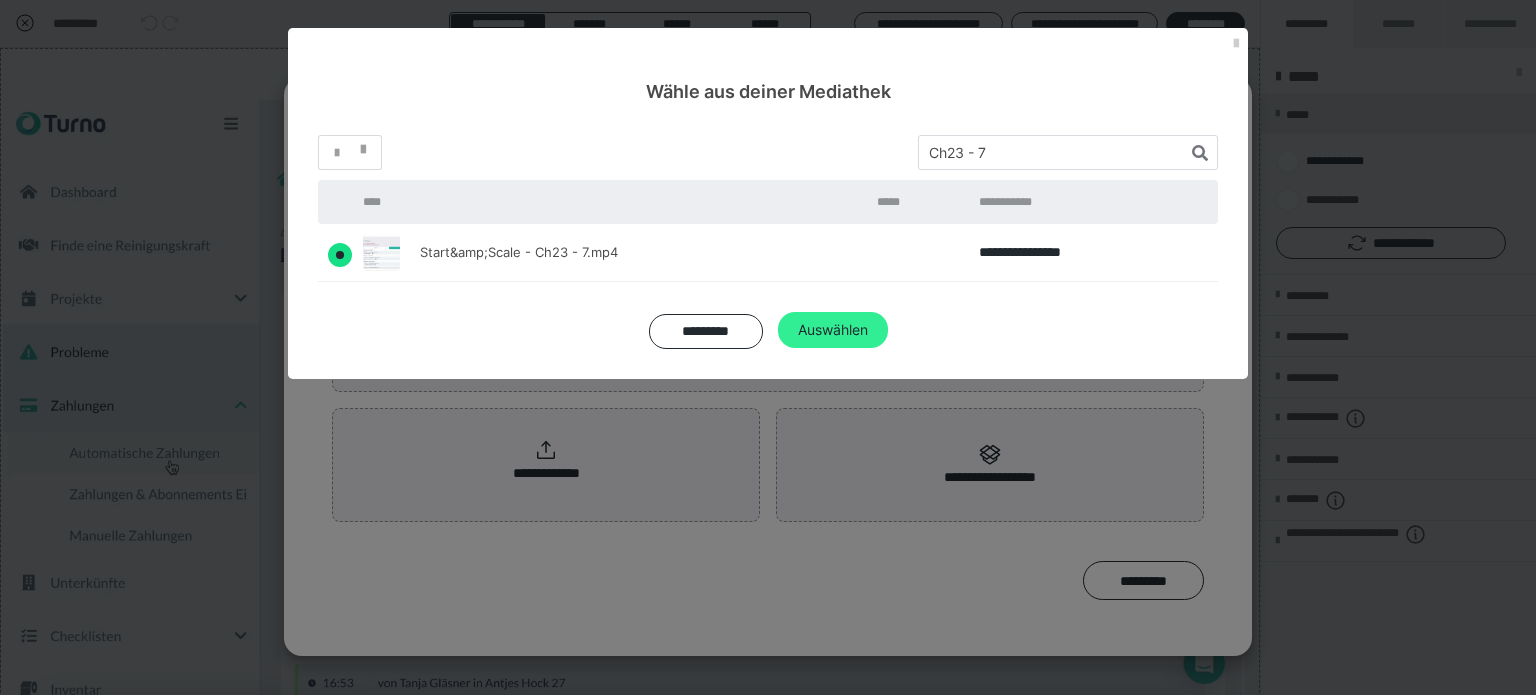 click on "Auswählen" at bounding box center [833, 330] 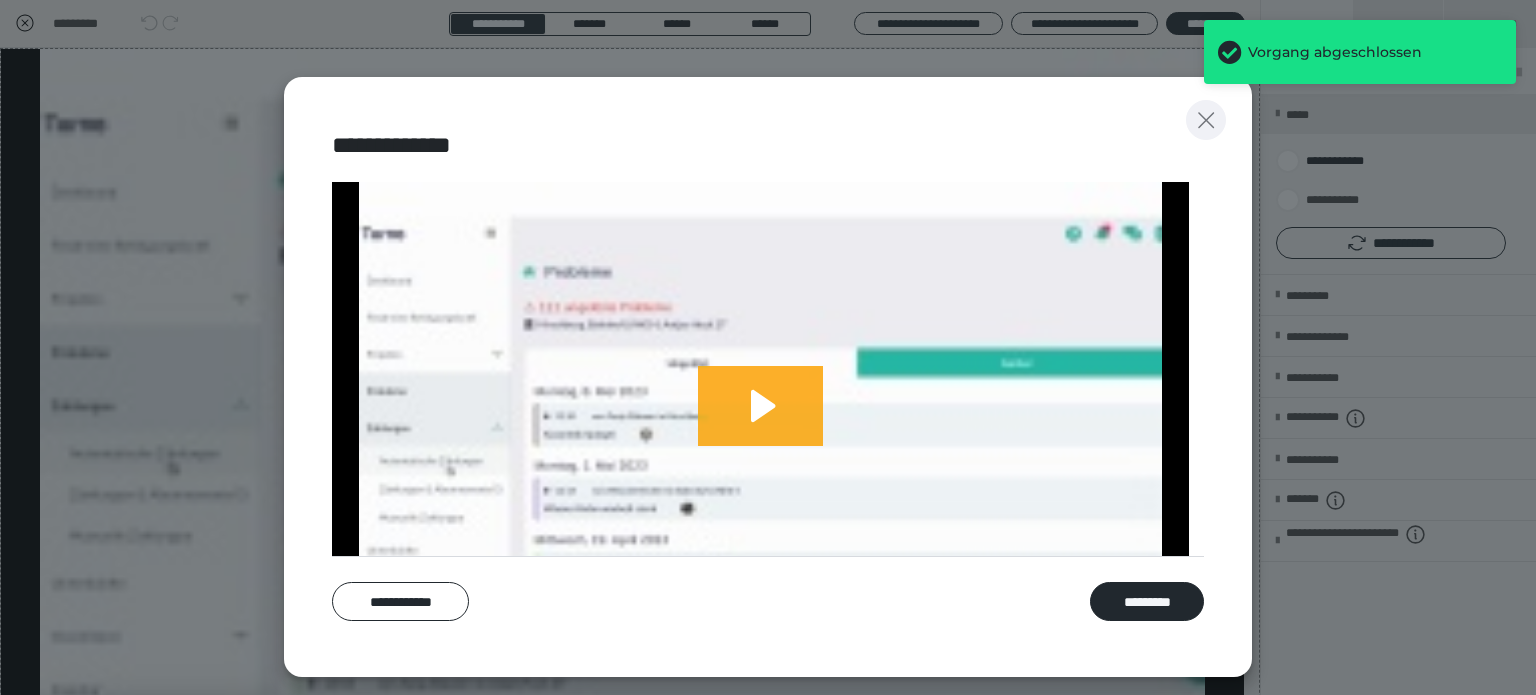 click 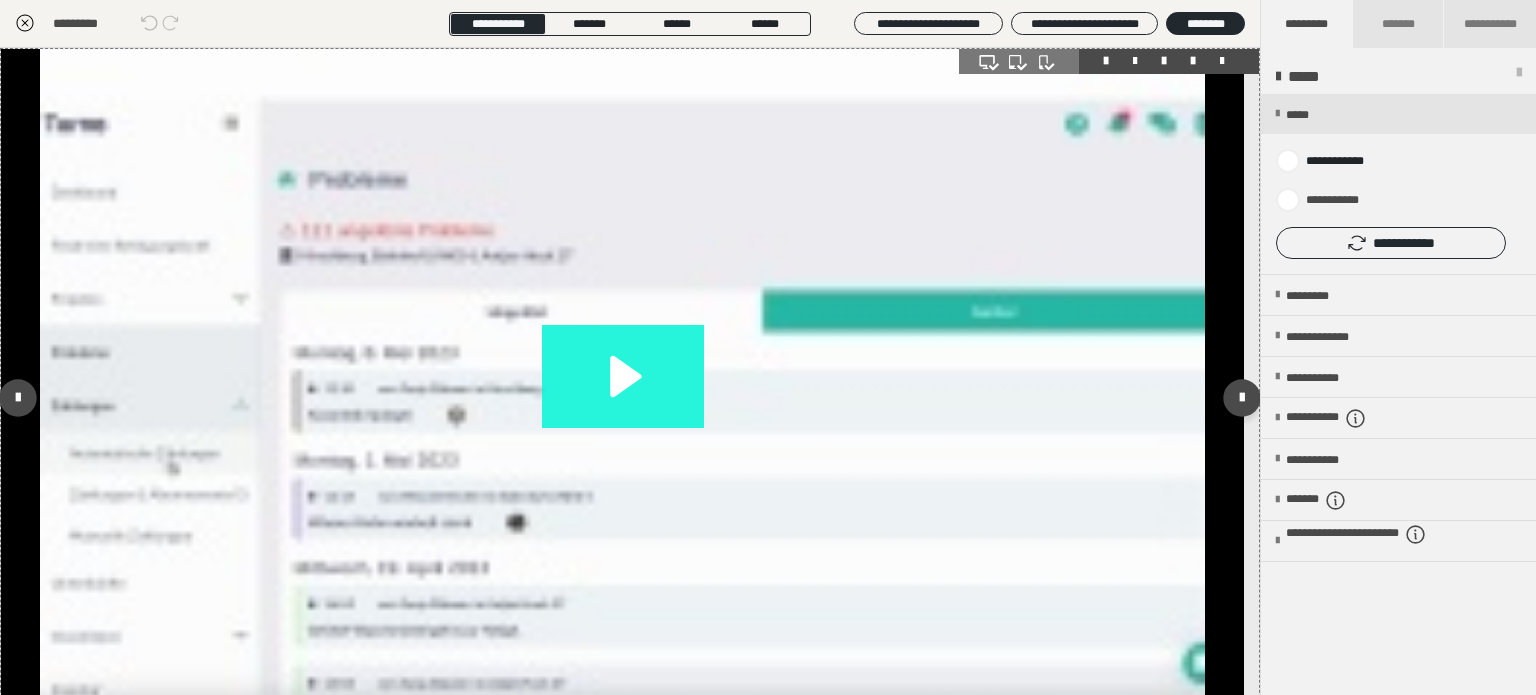 click 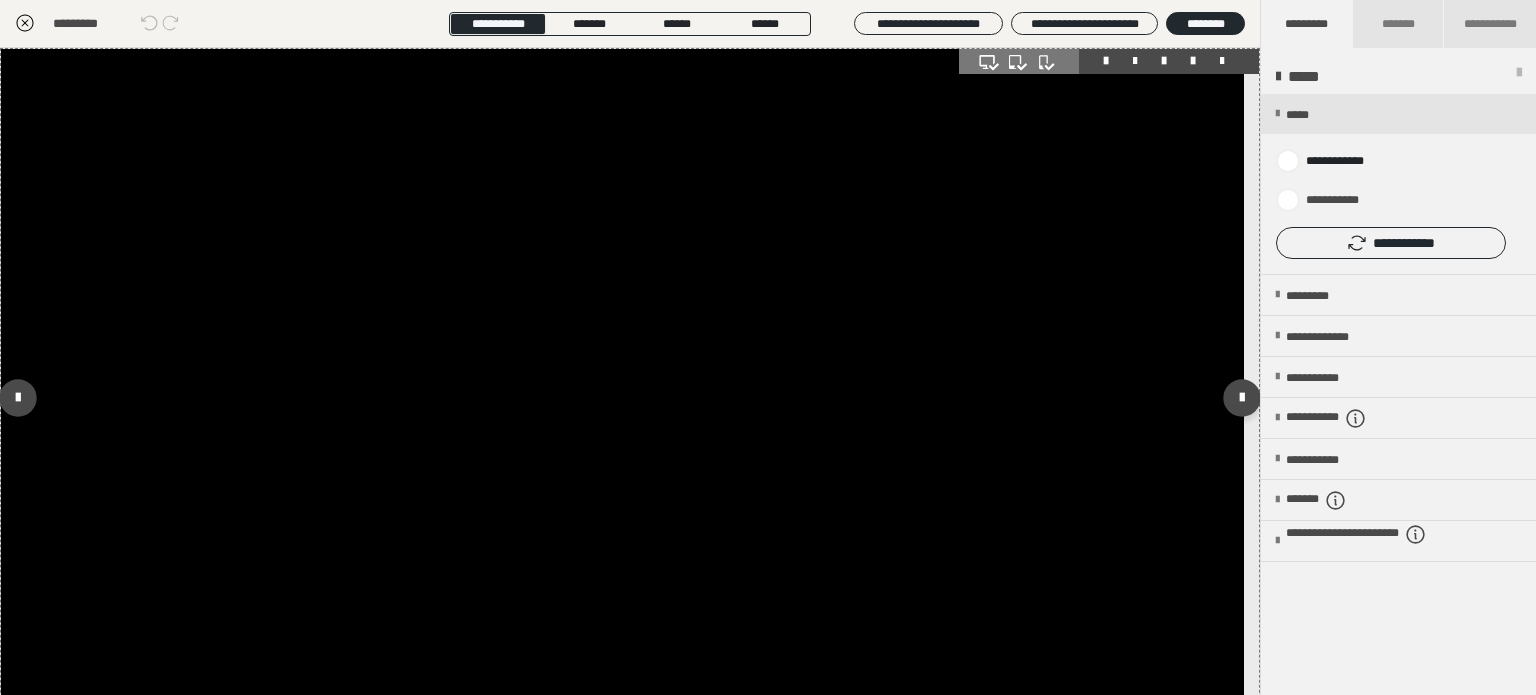 click at bounding box center [622, 398] 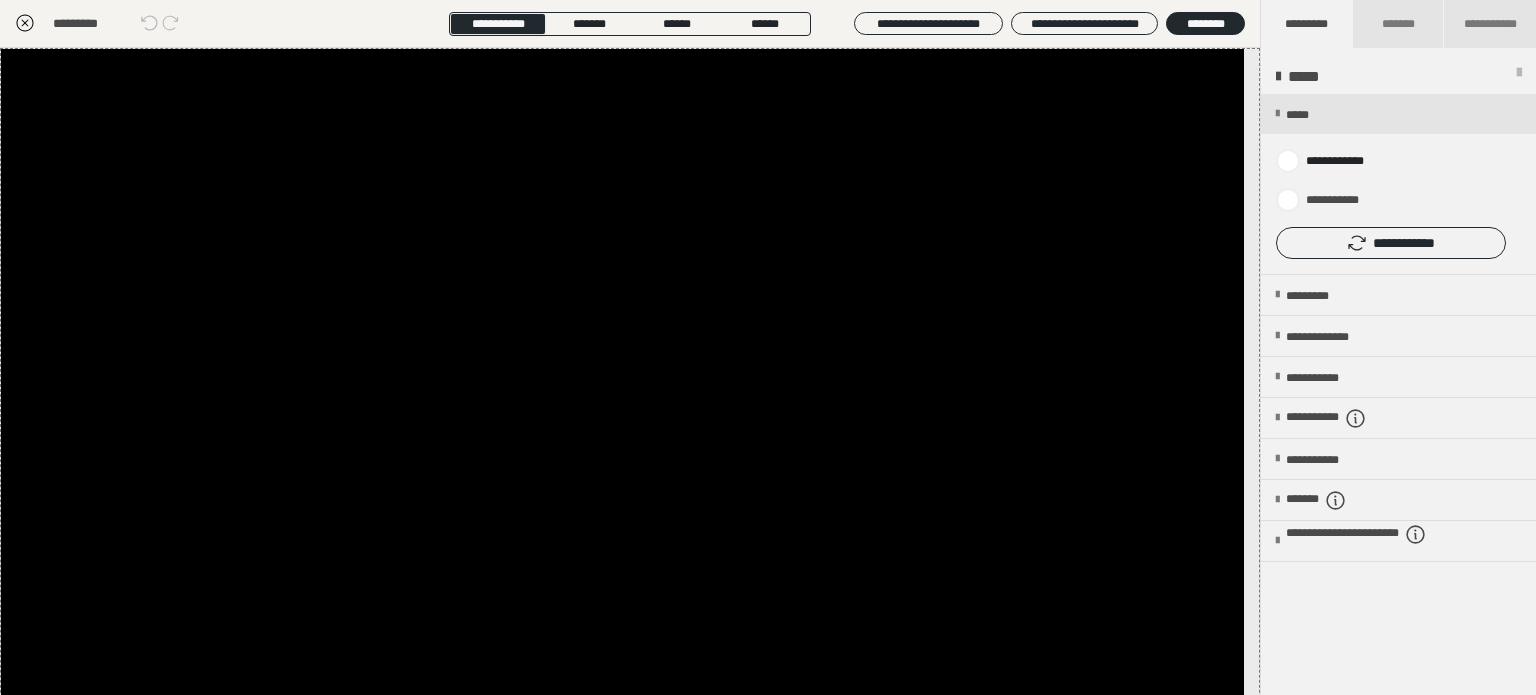 click 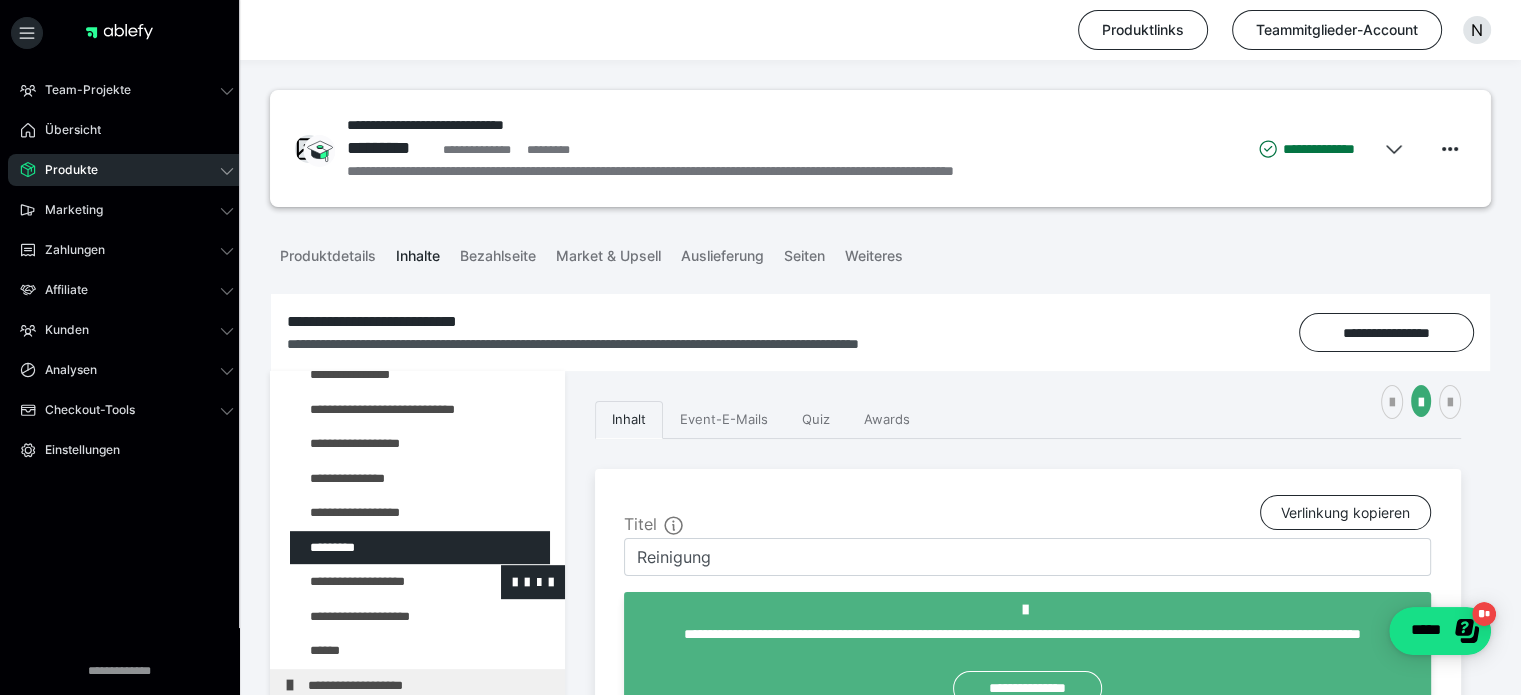 scroll, scrollTop: 1171, scrollLeft: 0, axis: vertical 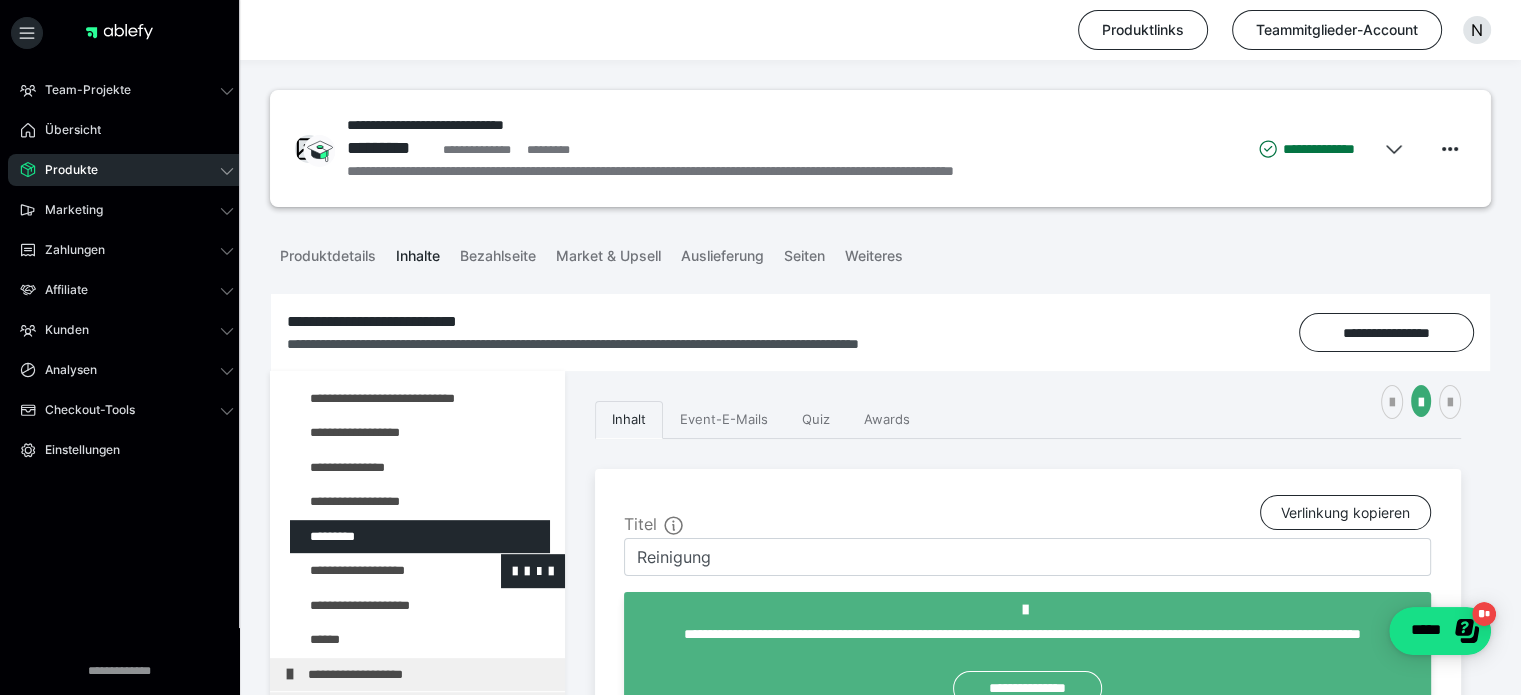click at bounding box center (375, 571) 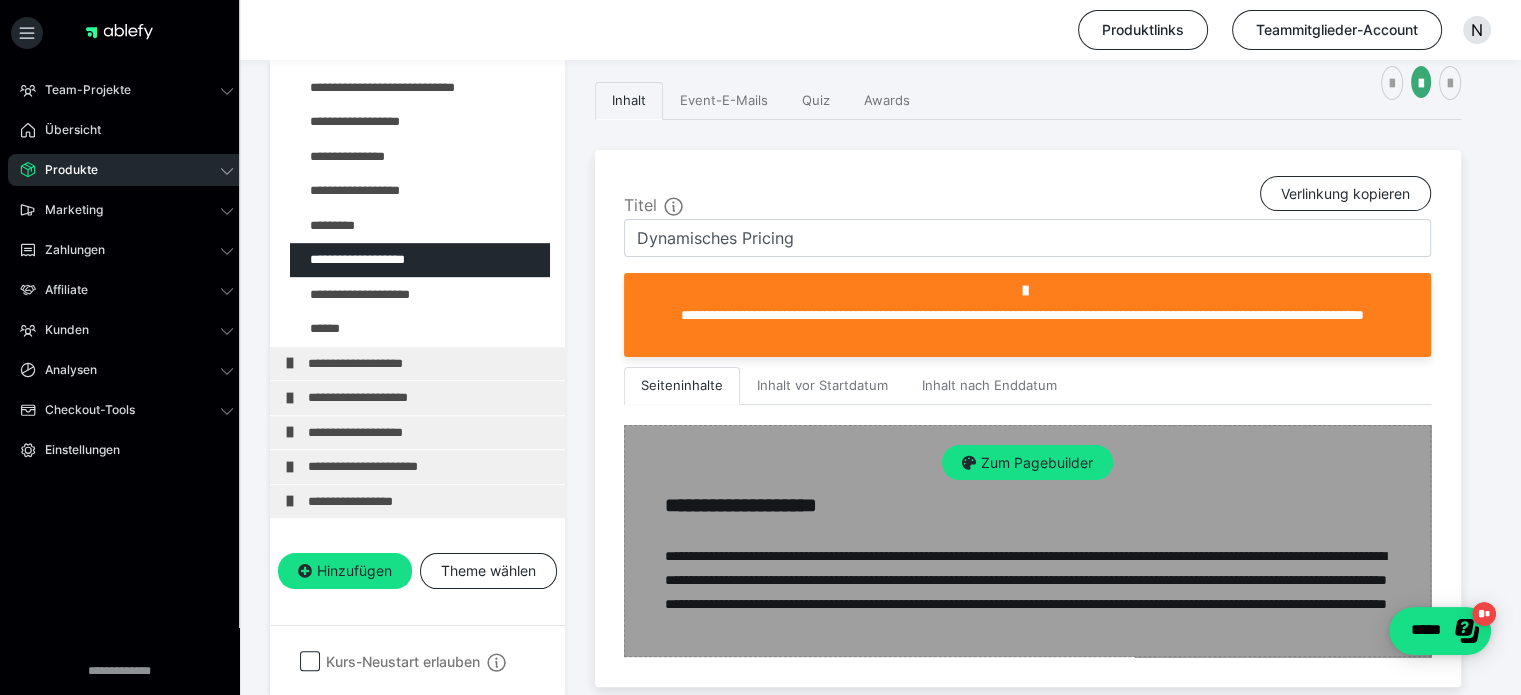 scroll, scrollTop: 419, scrollLeft: 0, axis: vertical 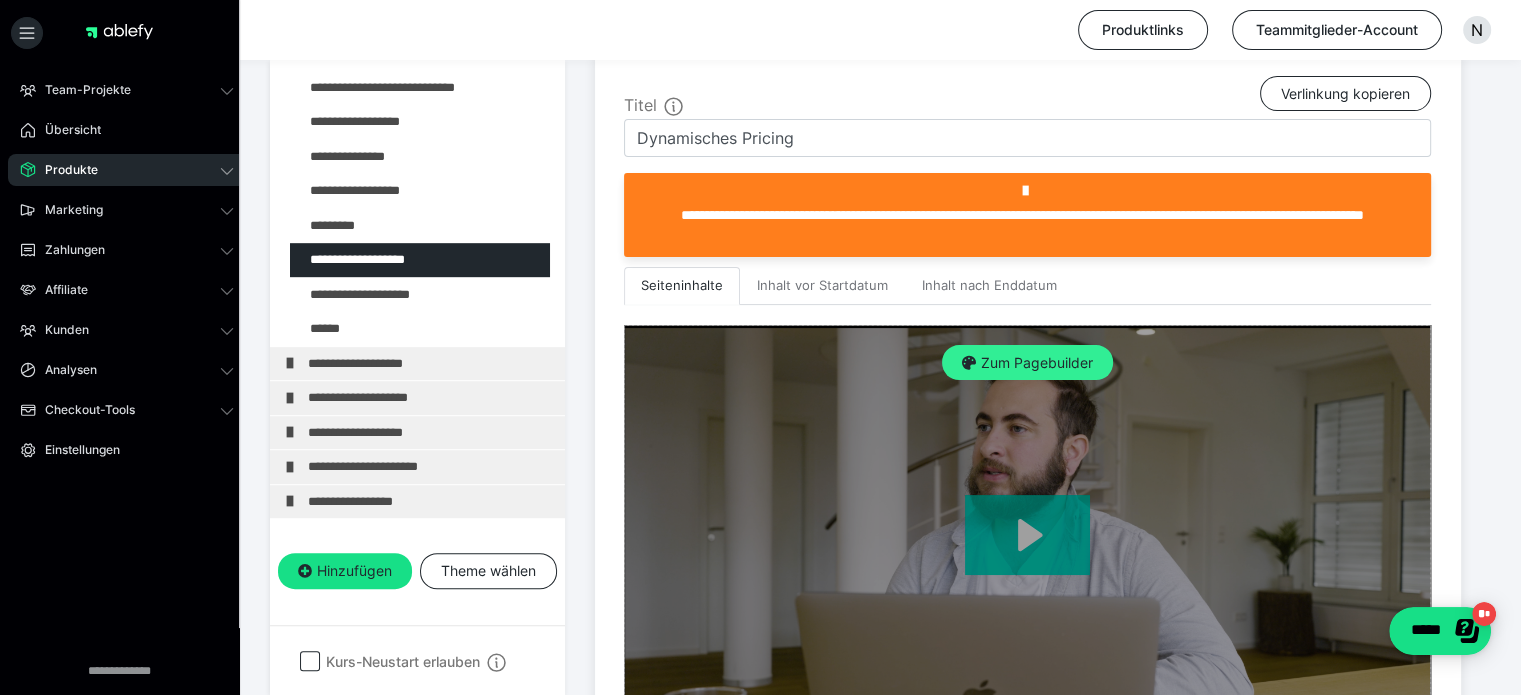 click on "Zum Pagebuilder" at bounding box center [1027, 363] 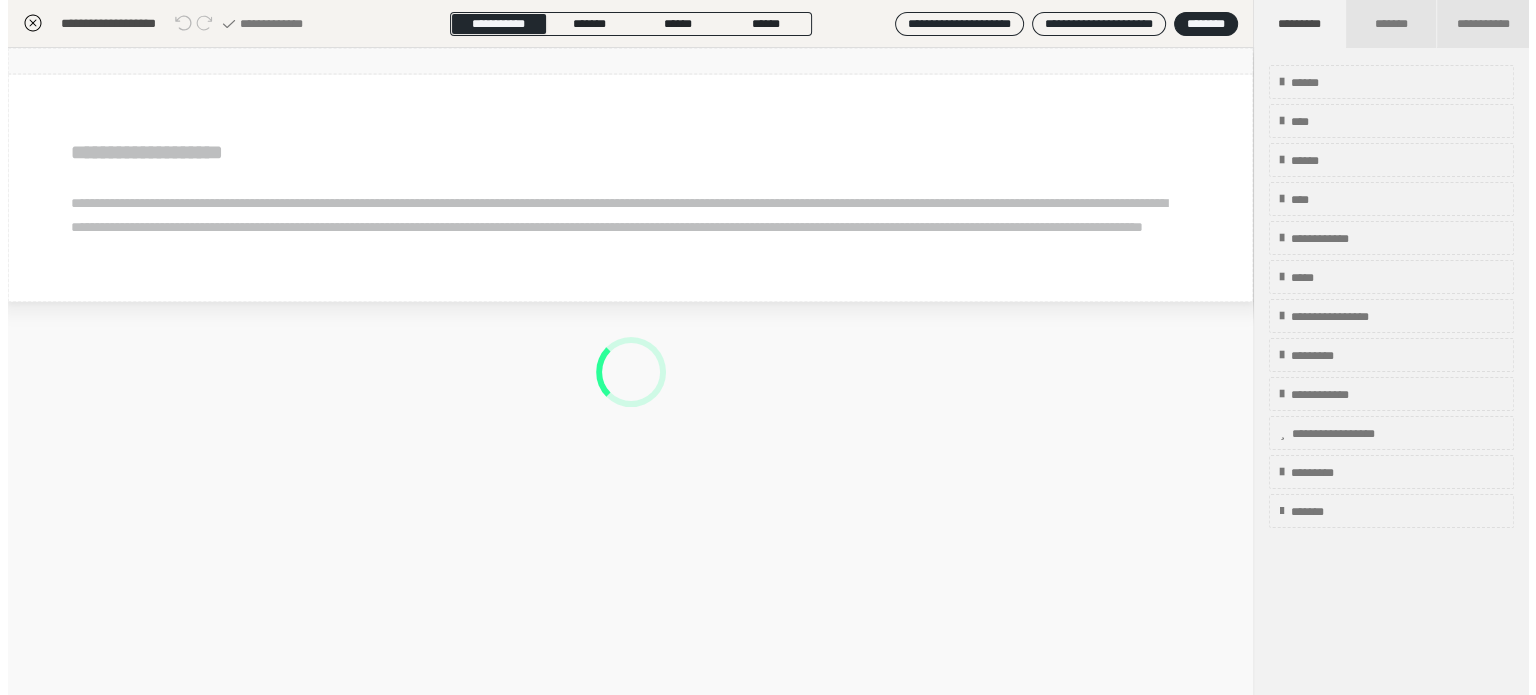 scroll, scrollTop: 311, scrollLeft: 0, axis: vertical 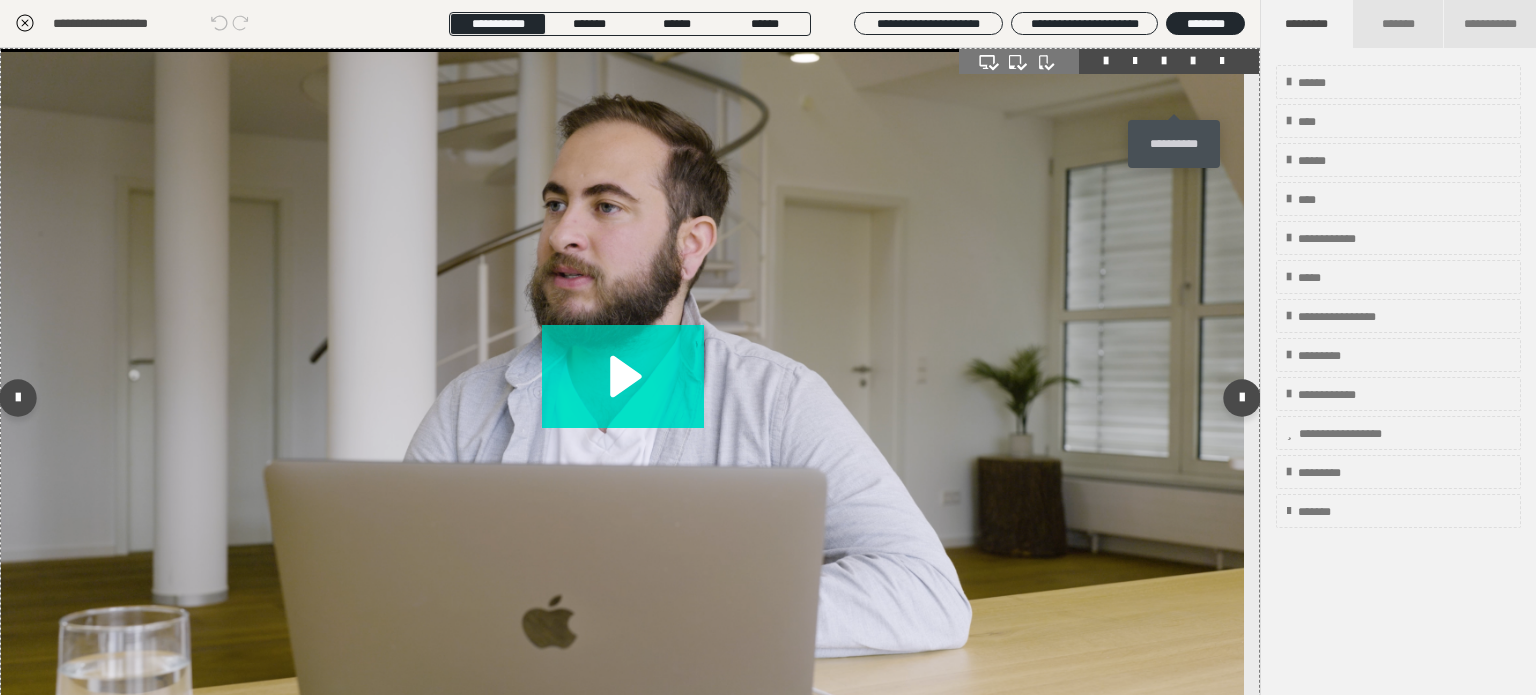 click at bounding box center (1193, 61) 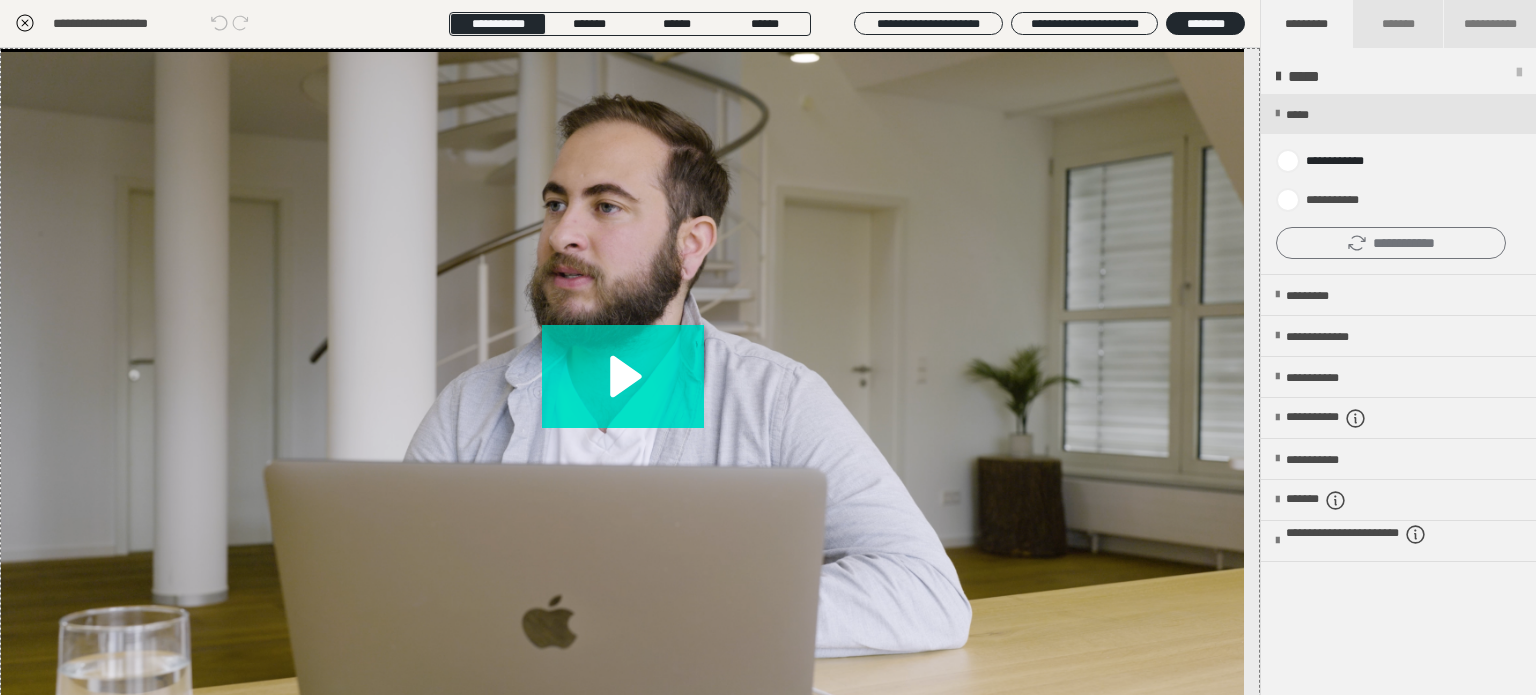 click on "**********" at bounding box center [1391, 243] 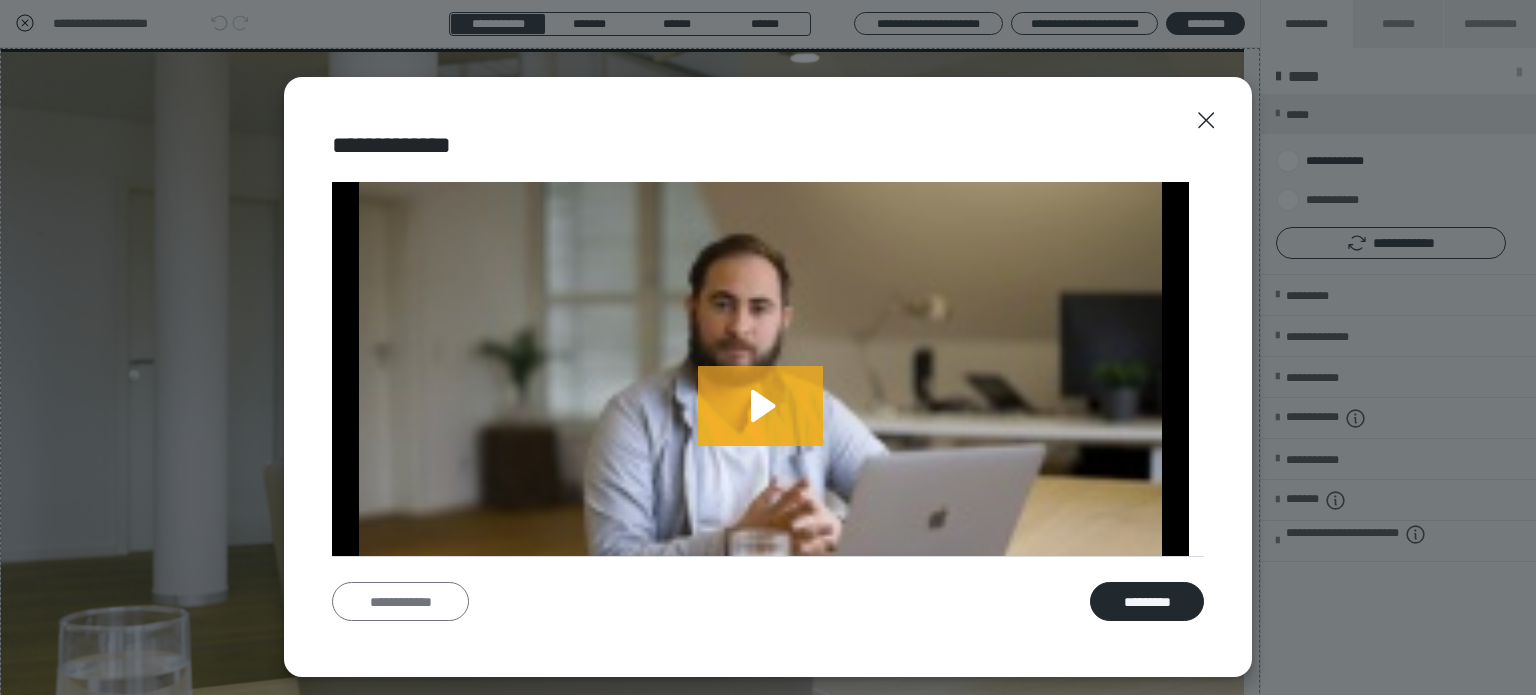 click on "**********" at bounding box center [400, 602] 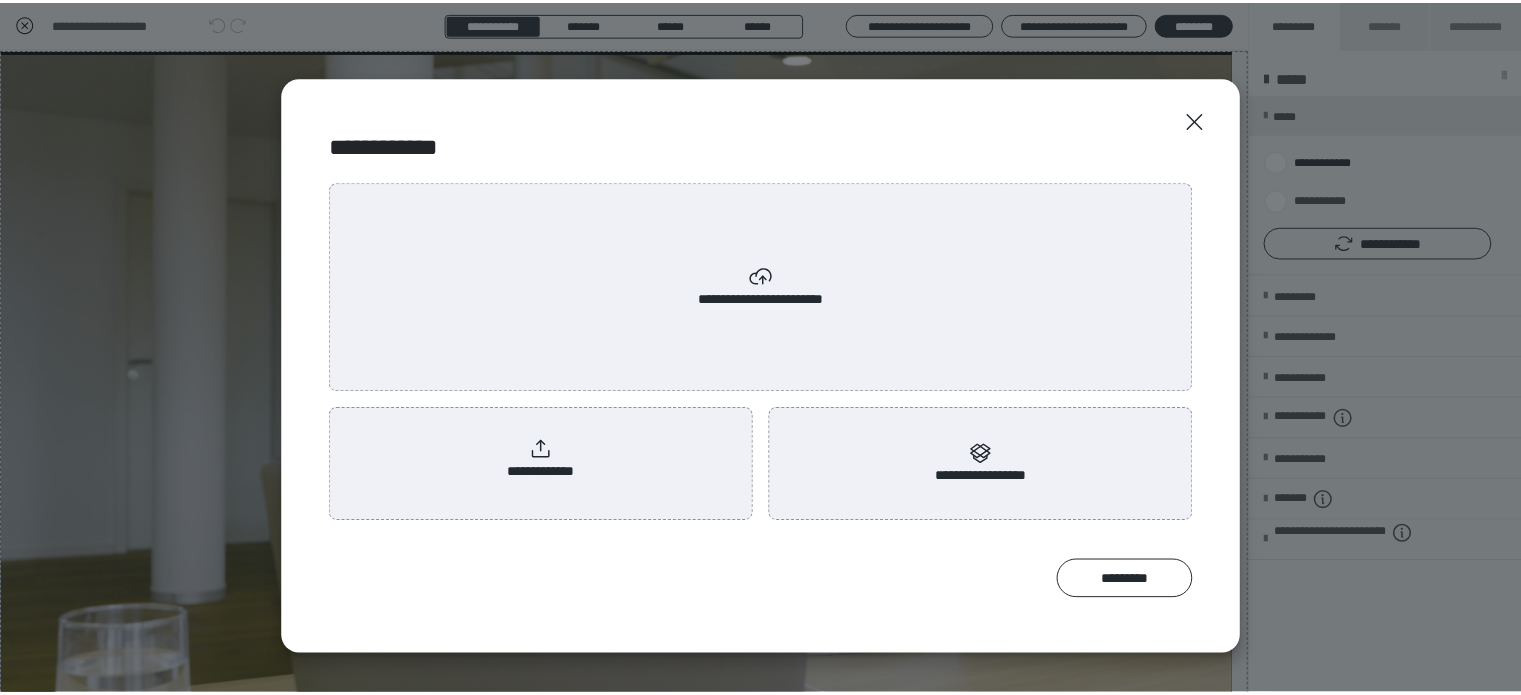scroll, scrollTop: 0, scrollLeft: 0, axis: both 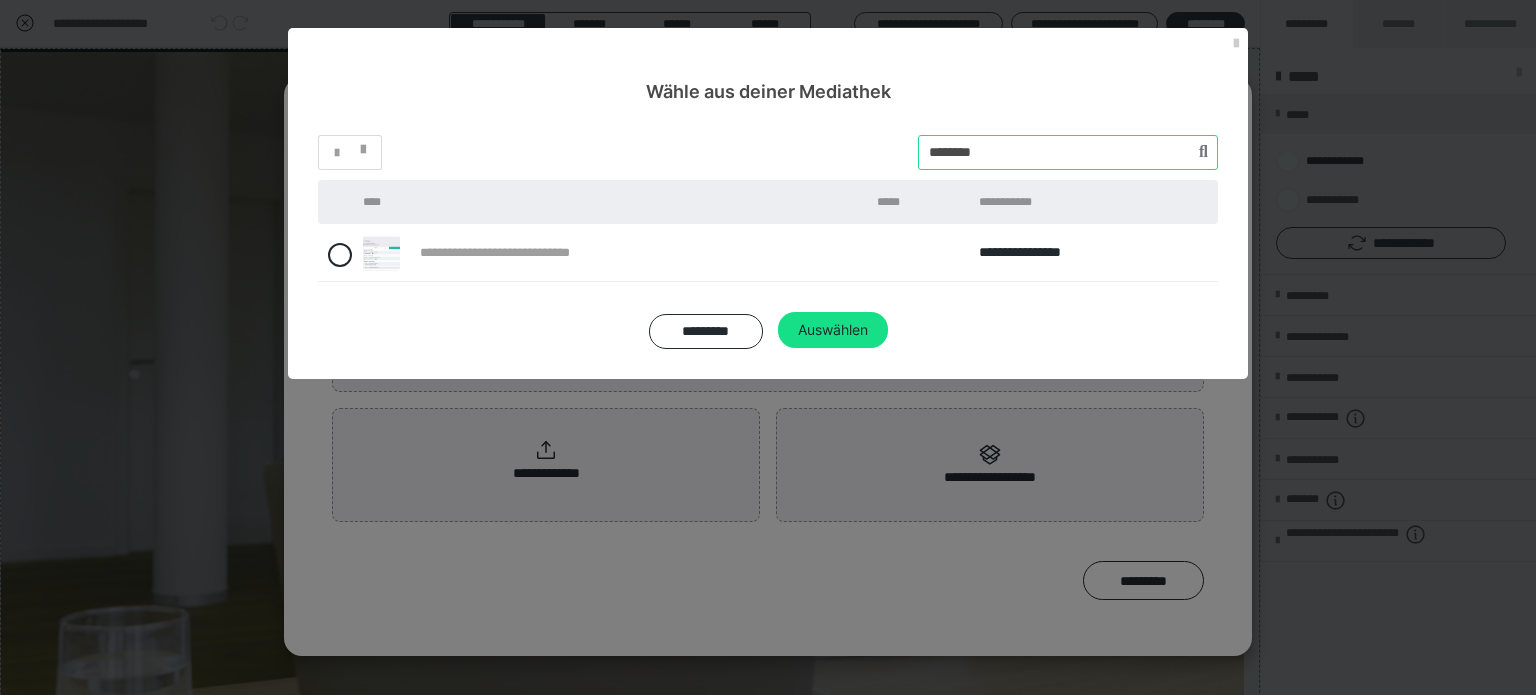 drag, startPoint x: 1008, startPoint y: 151, endPoint x: 907, endPoint y: 155, distance: 101.07918 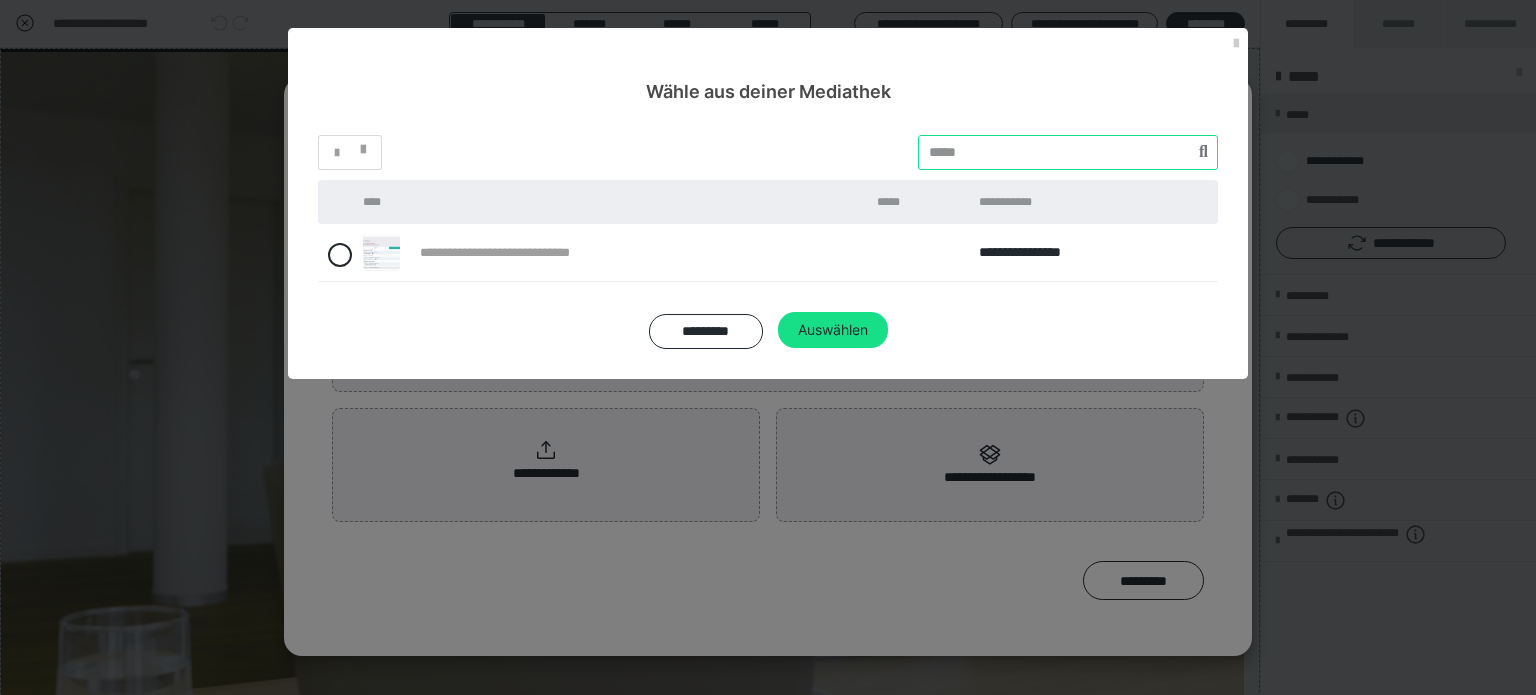 paste on "********" 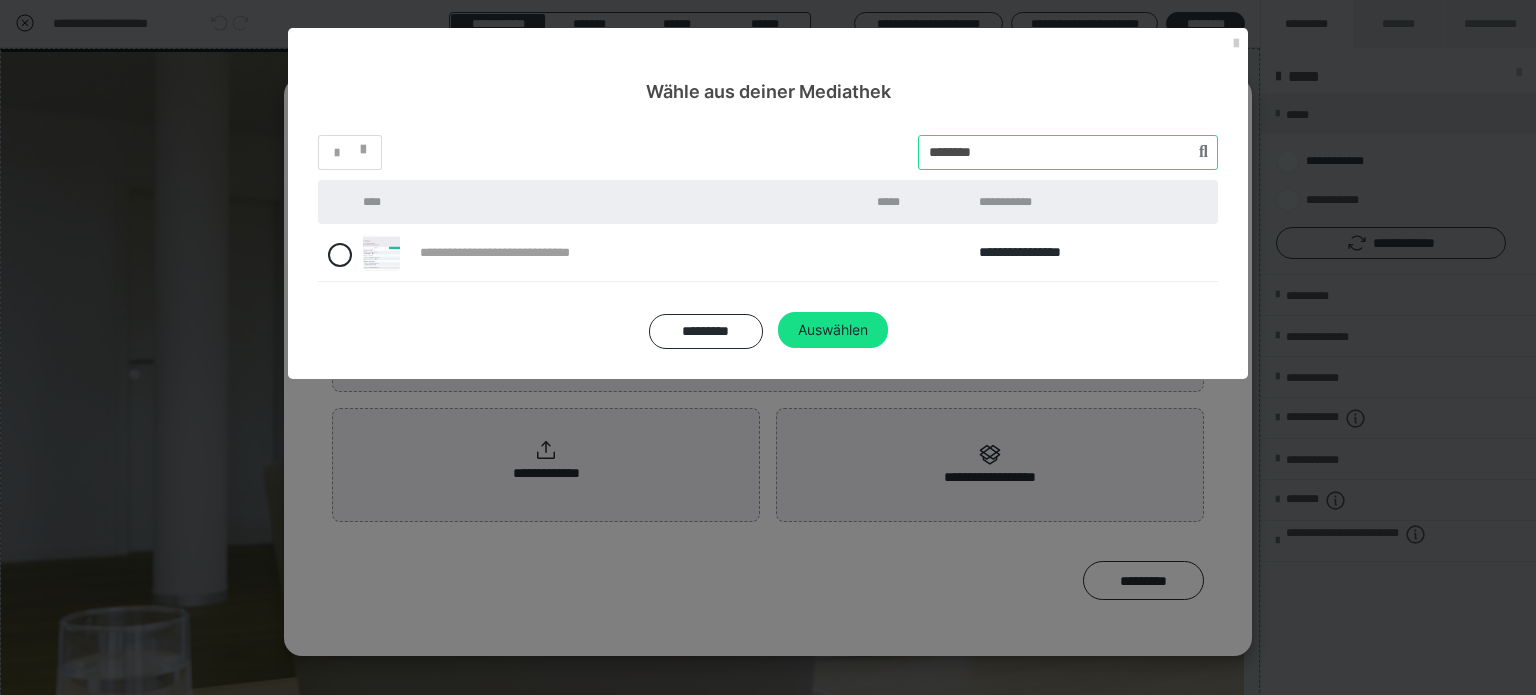 type on "********" 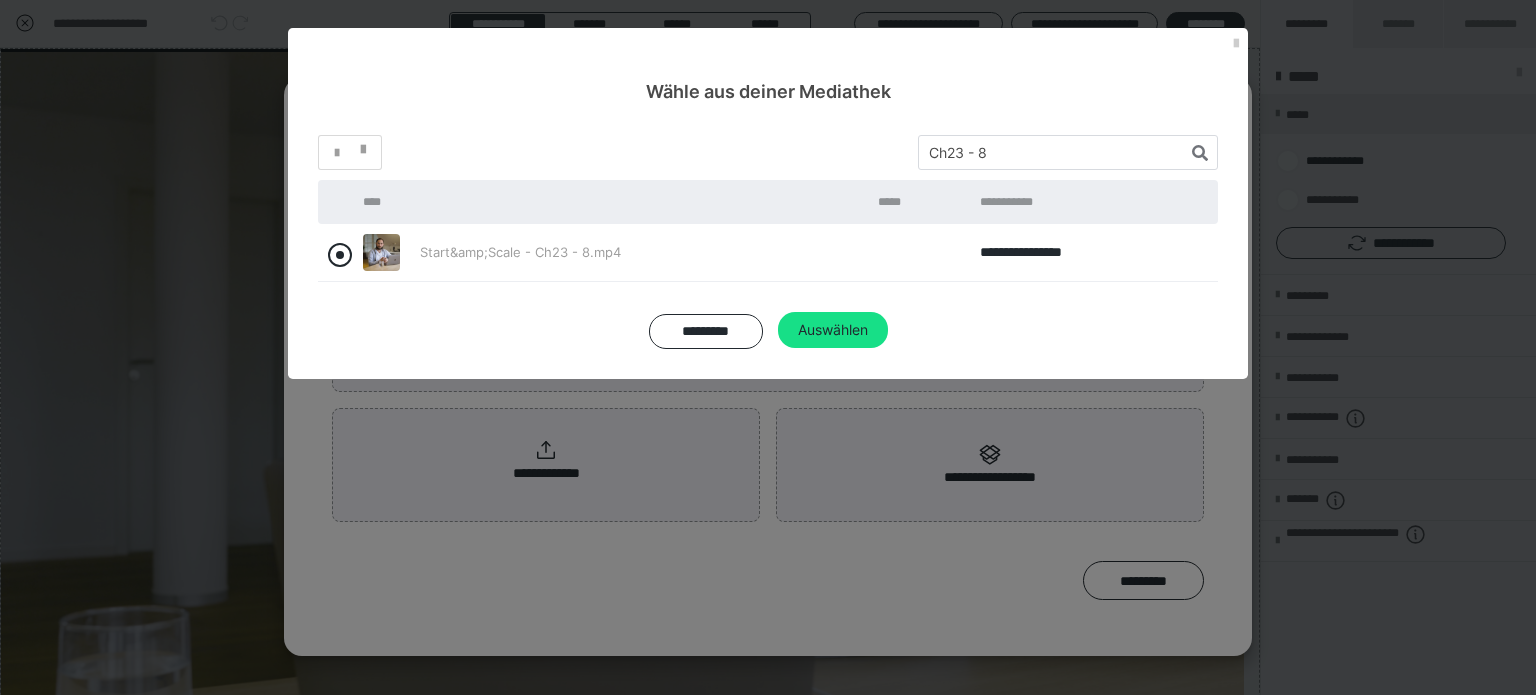 click at bounding box center (340, 255) 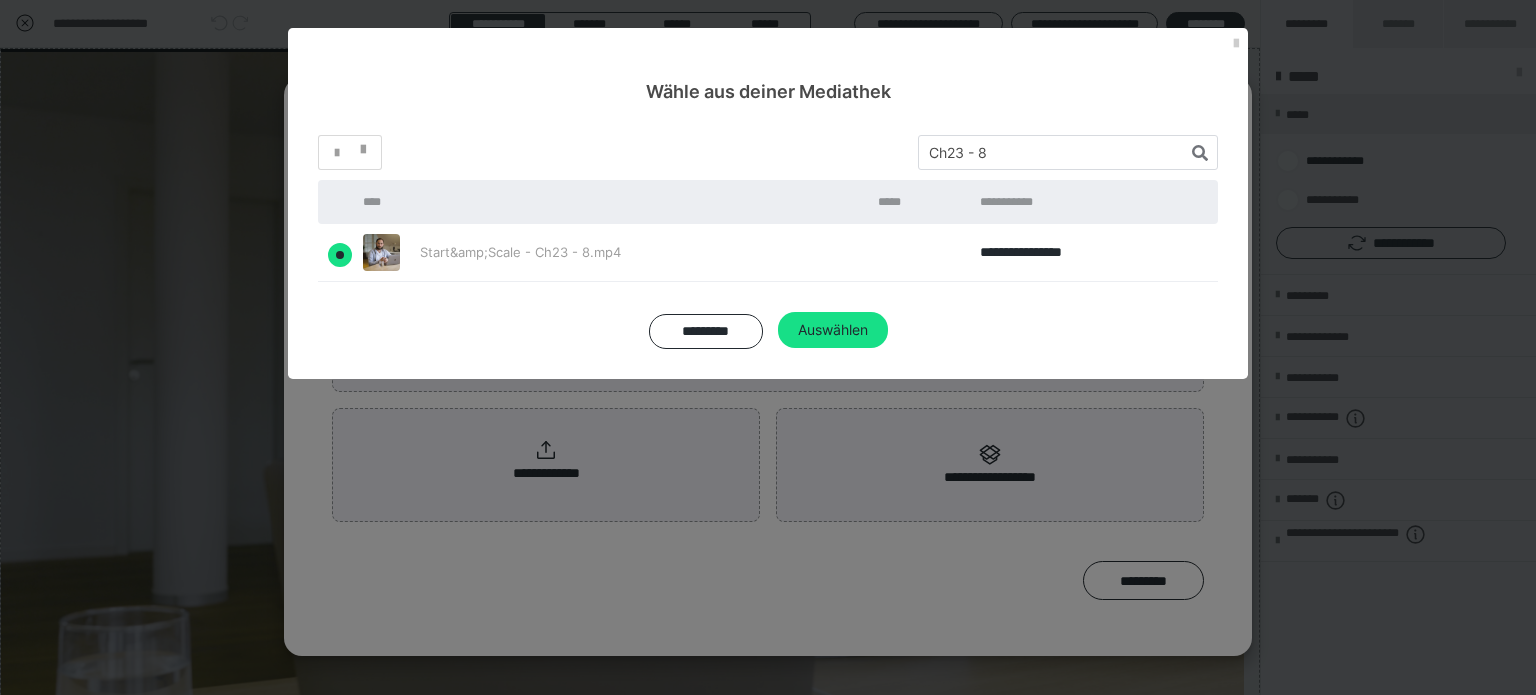 radio on "true" 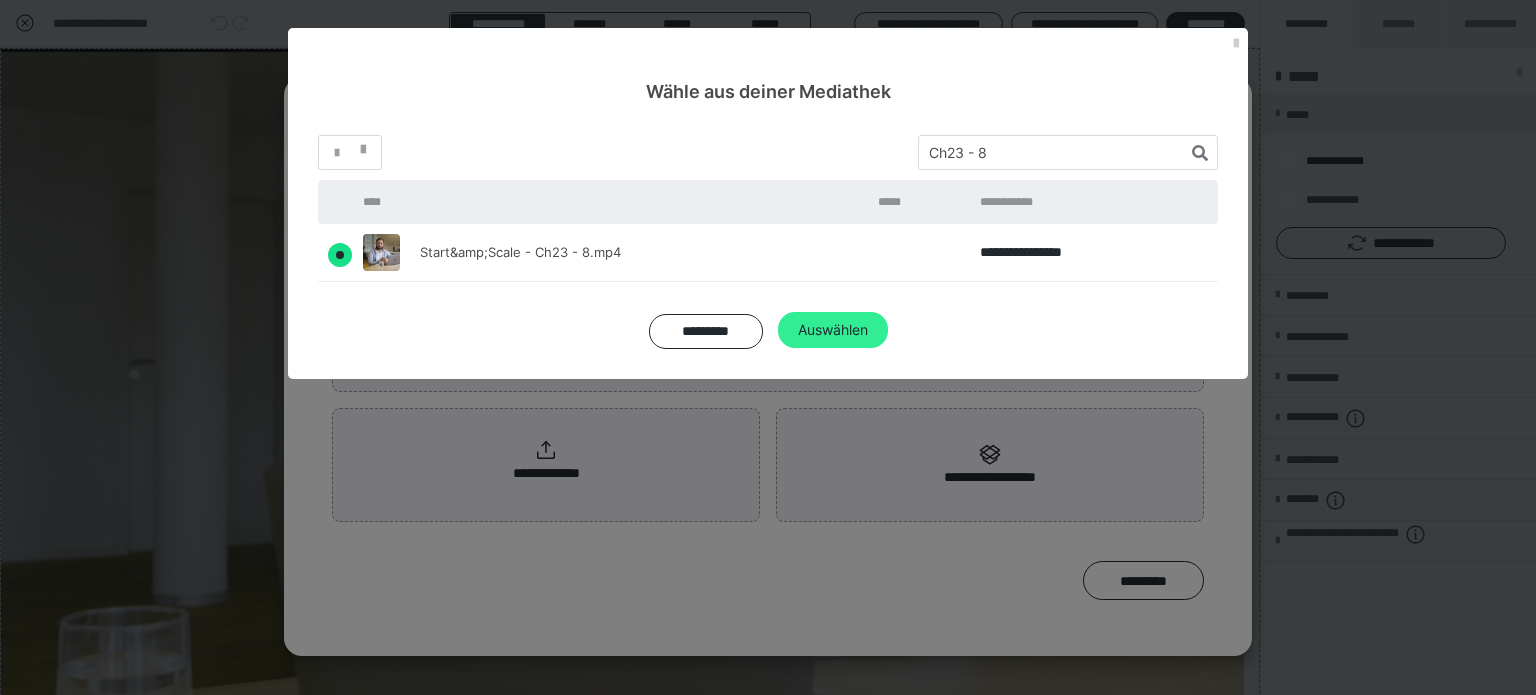 click on "Auswählen" at bounding box center (833, 330) 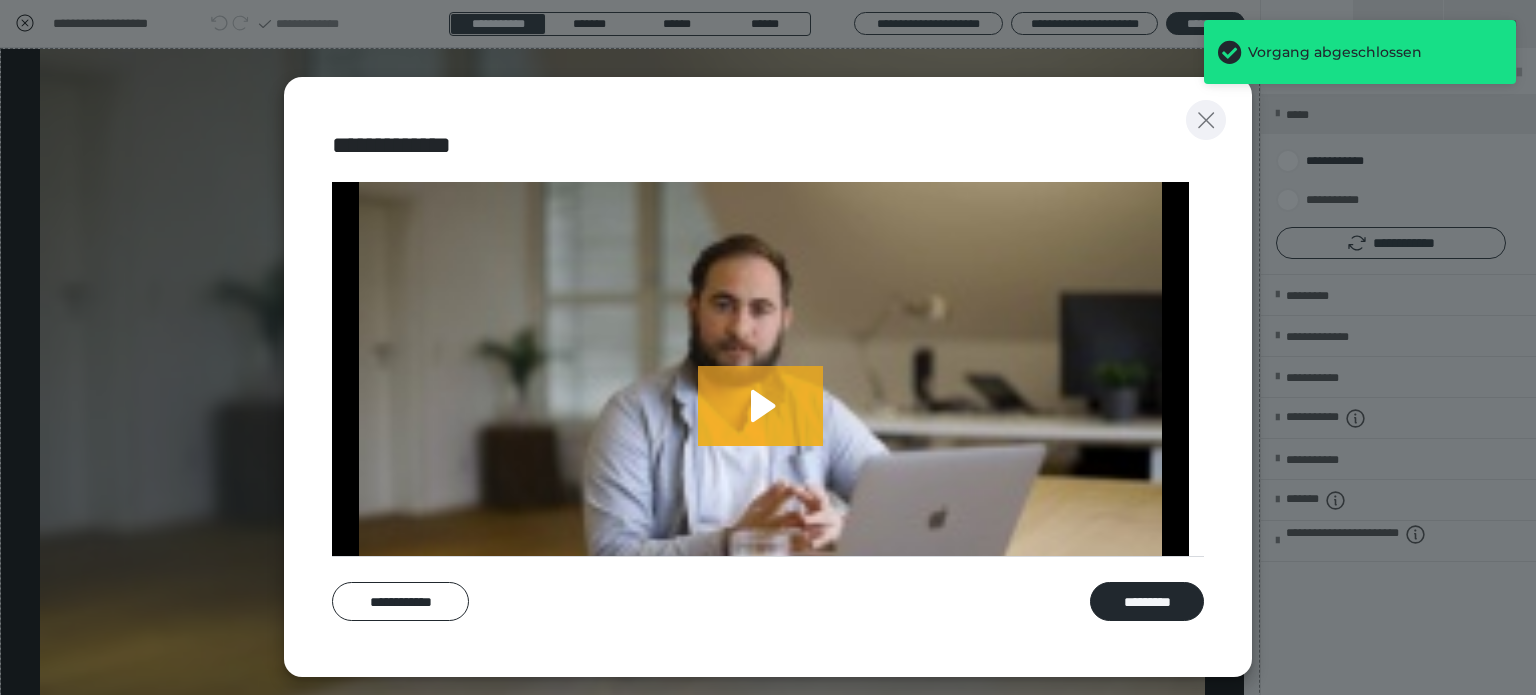 click 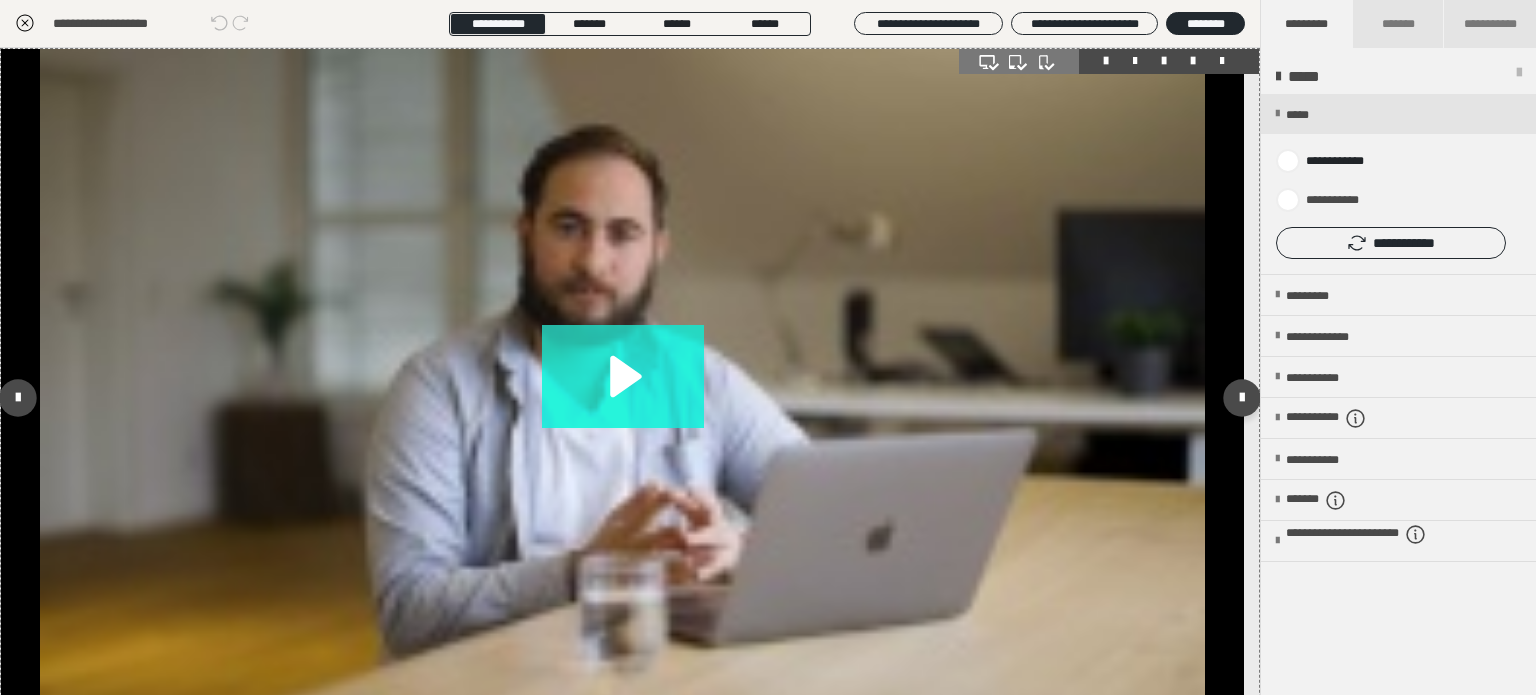 click 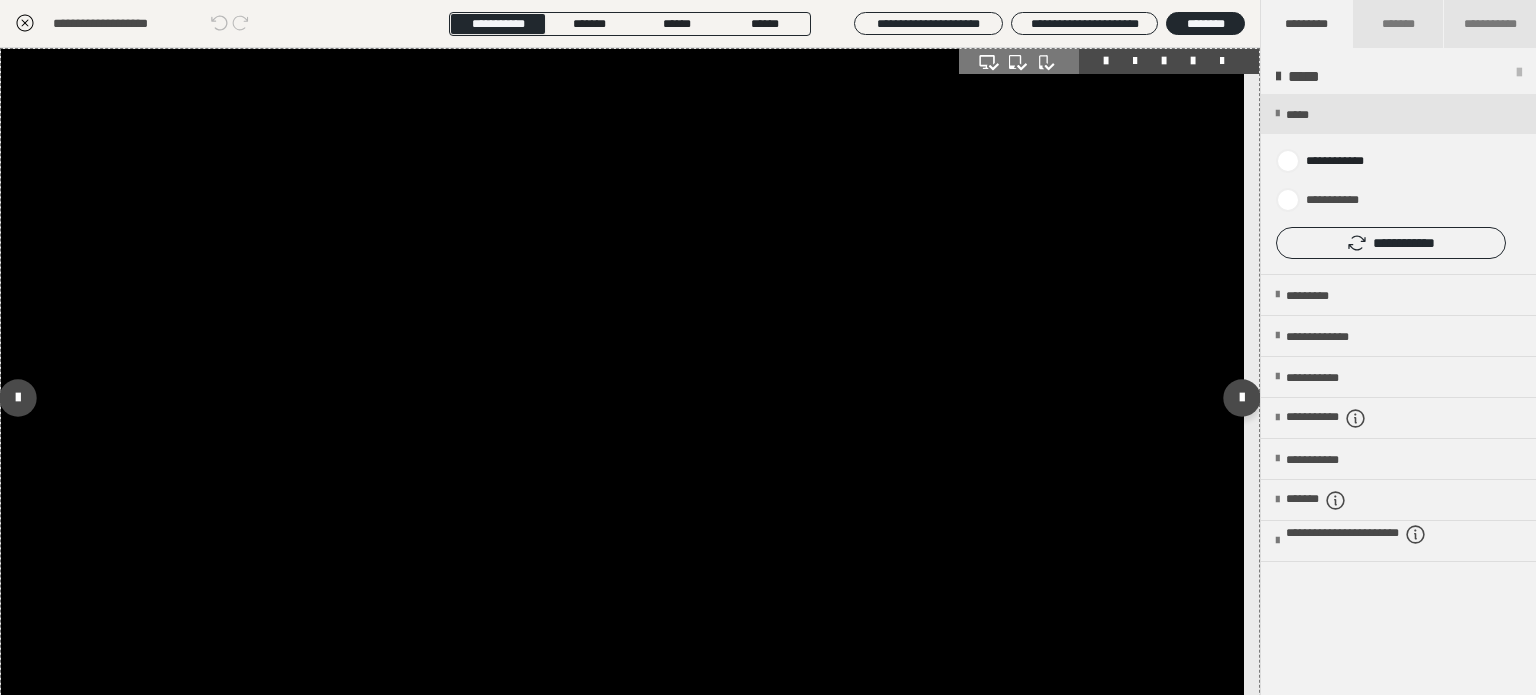 click at bounding box center (622, 398) 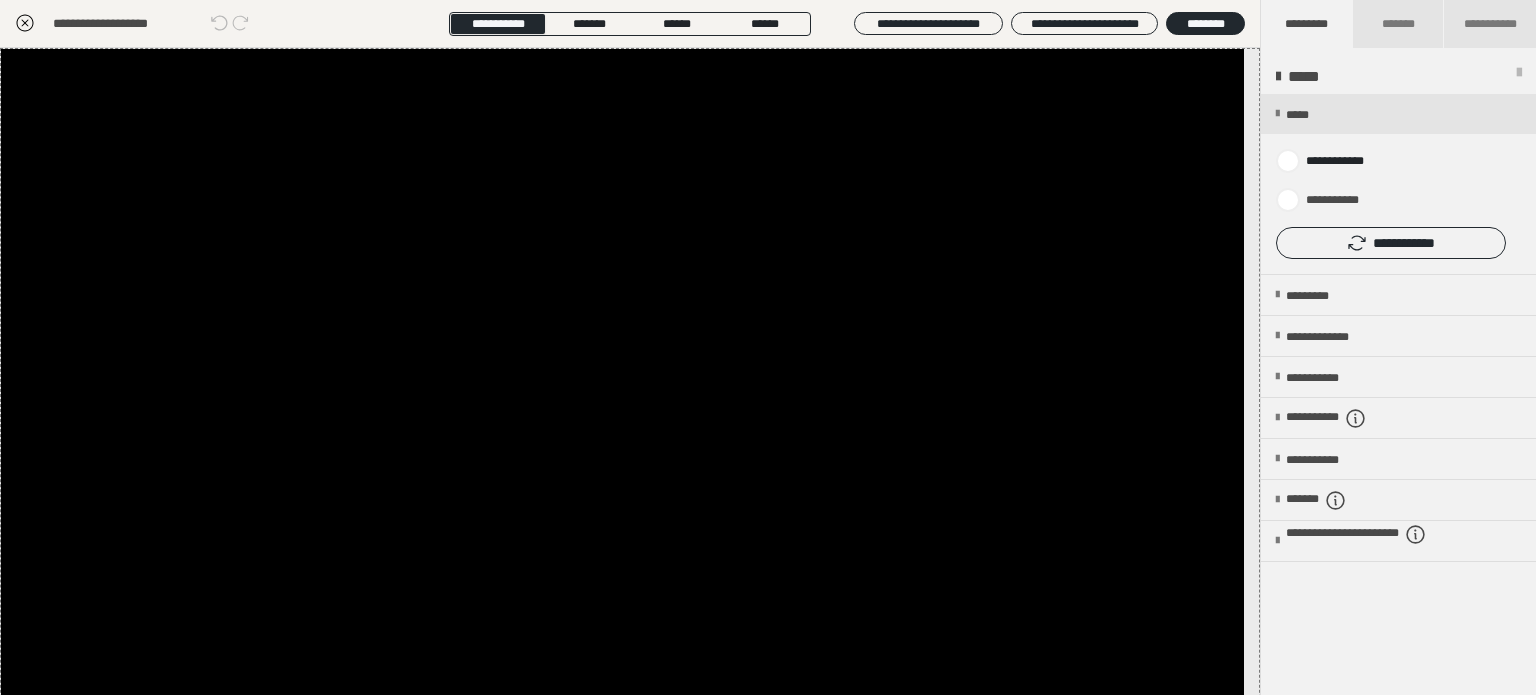 click 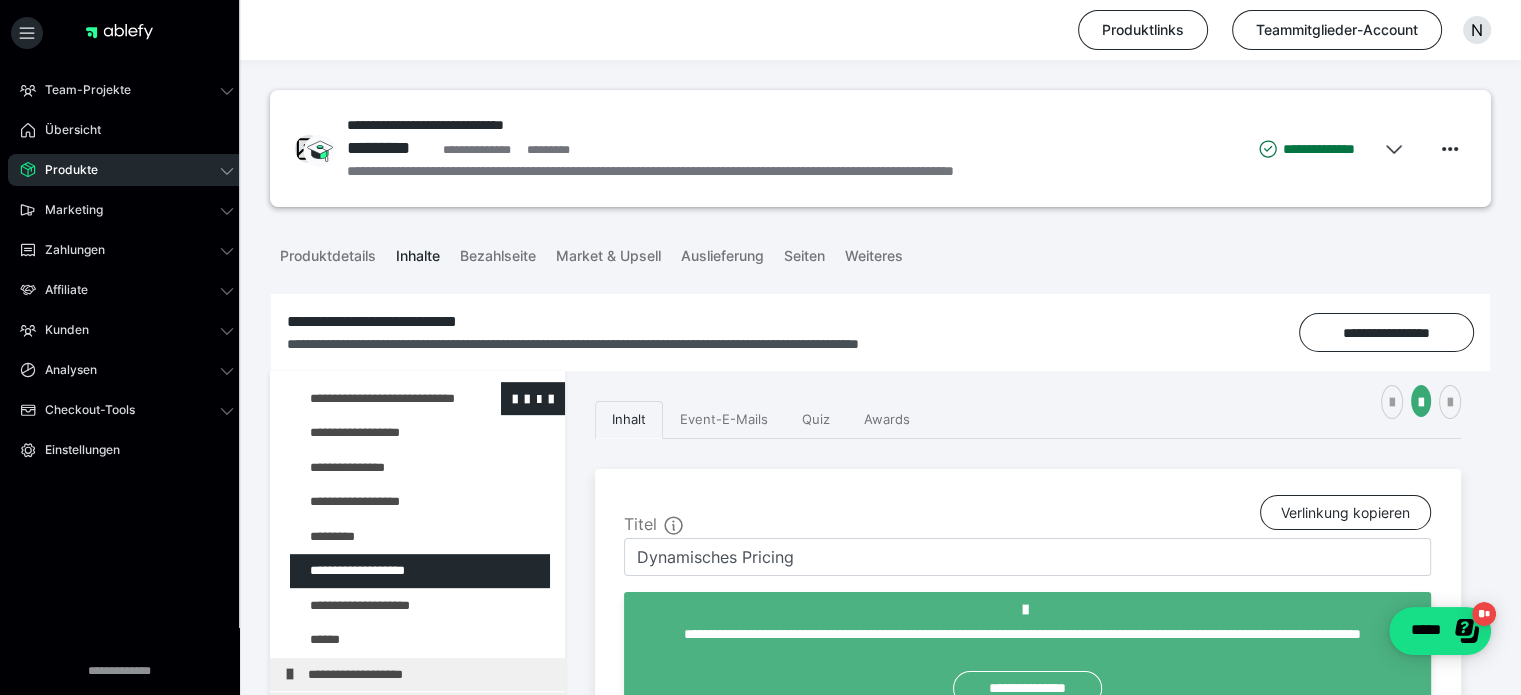 scroll, scrollTop: 1171, scrollLeft: 0, axis: vertical 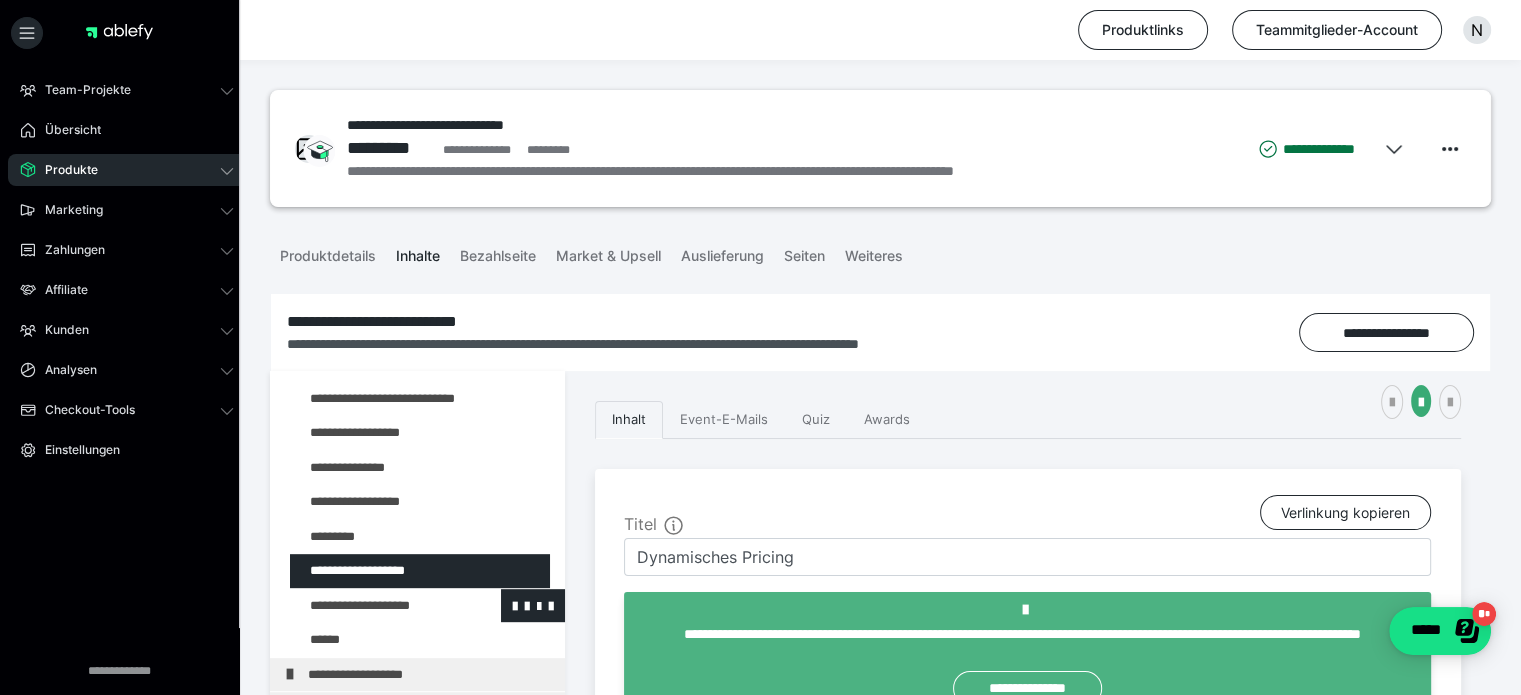 click at bounding box center [375, 606] 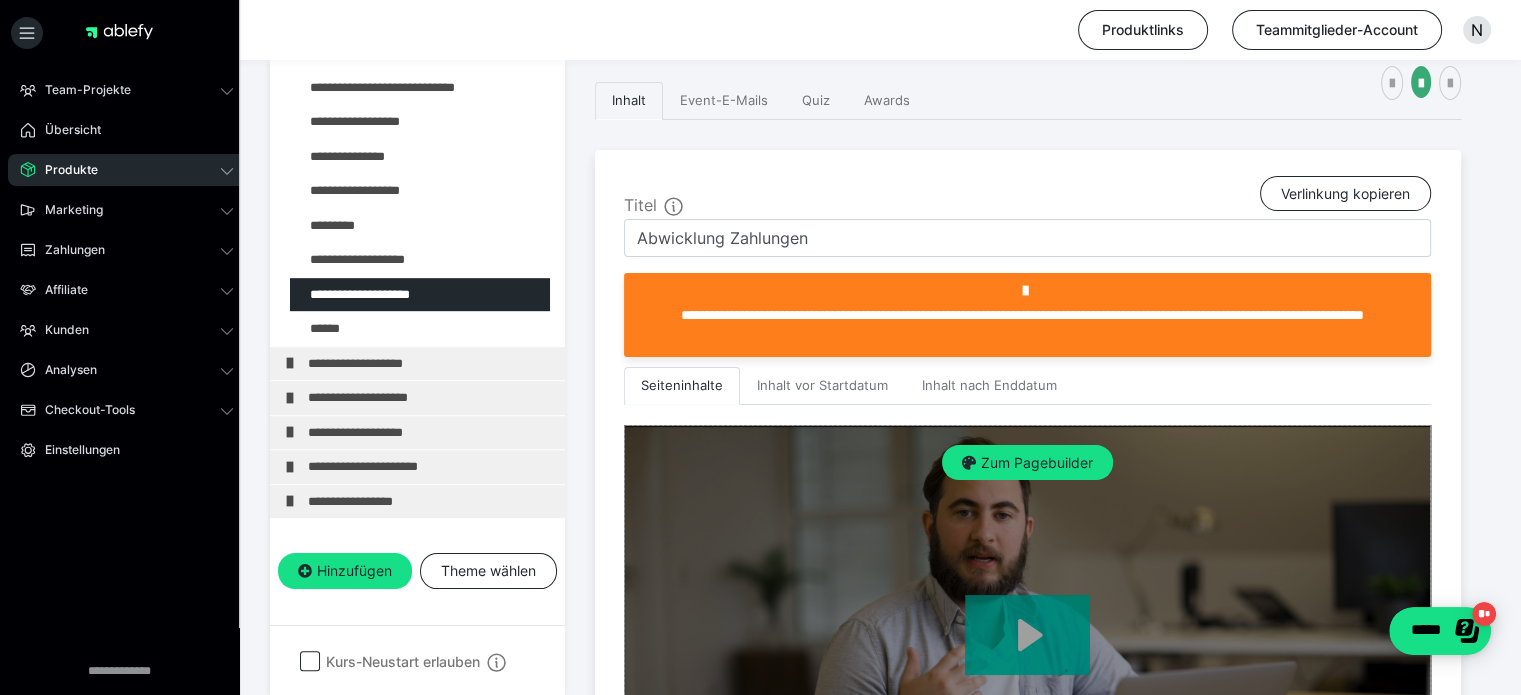 scroll, scrollTop: 419, scrollLeft: 0, axis: vertical 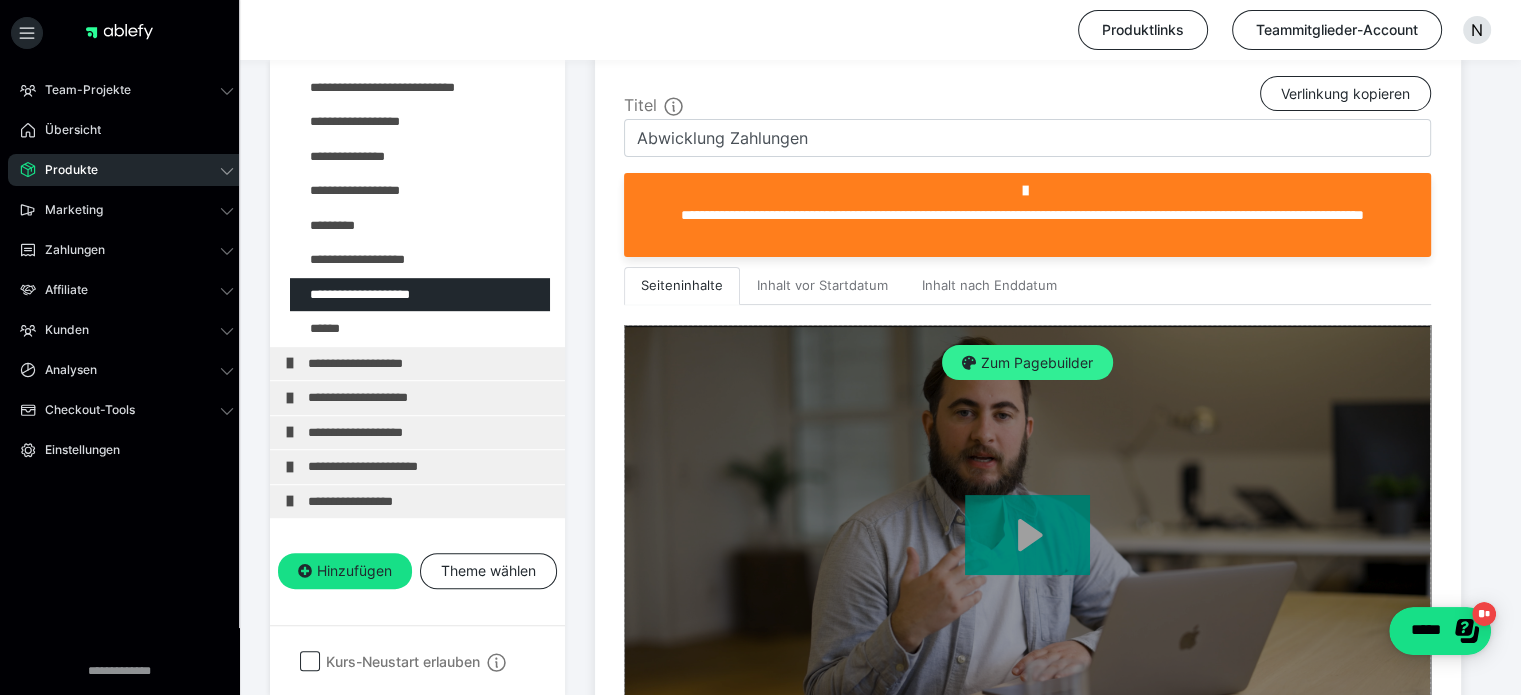 click on "Zum Pagebuilder" at bounding box center [1027, 363] 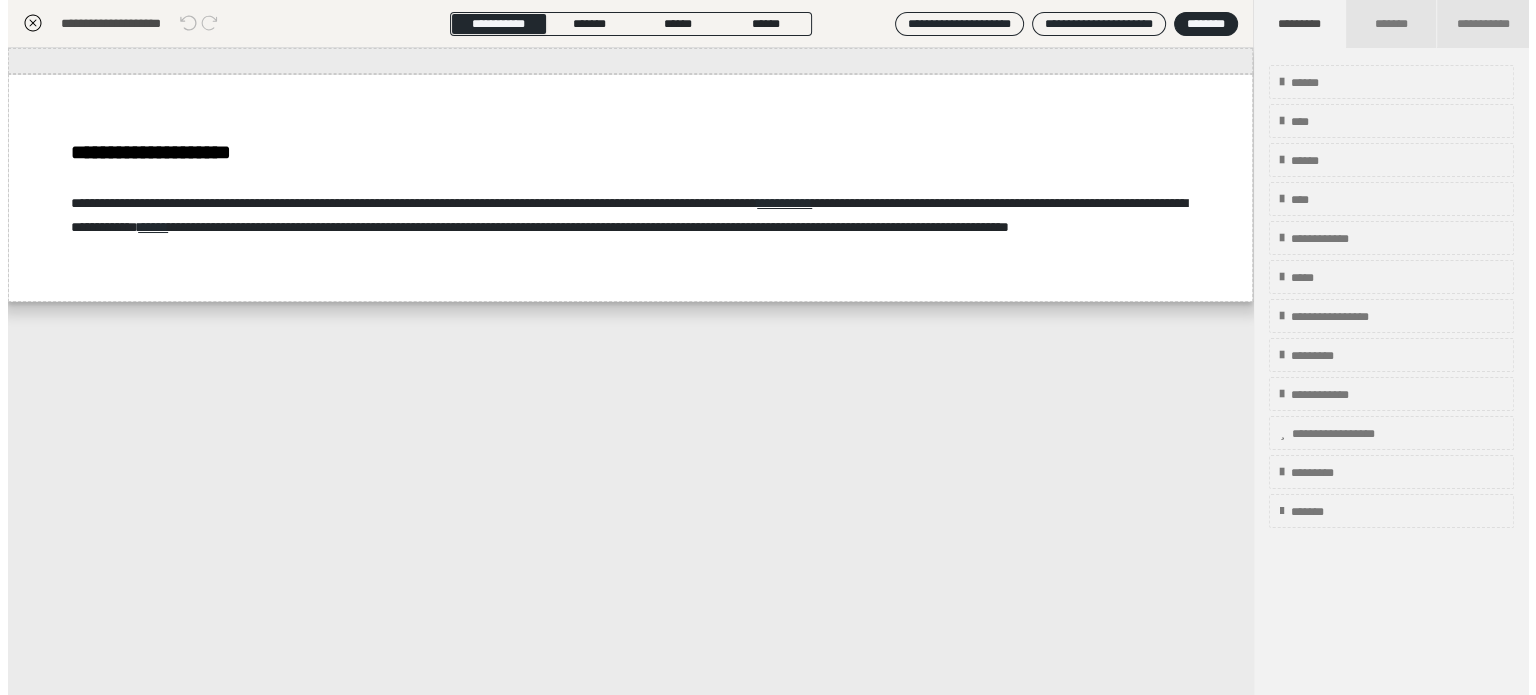 scroll, scrollTop: 311, scrollLeft: 0, axis: vertical 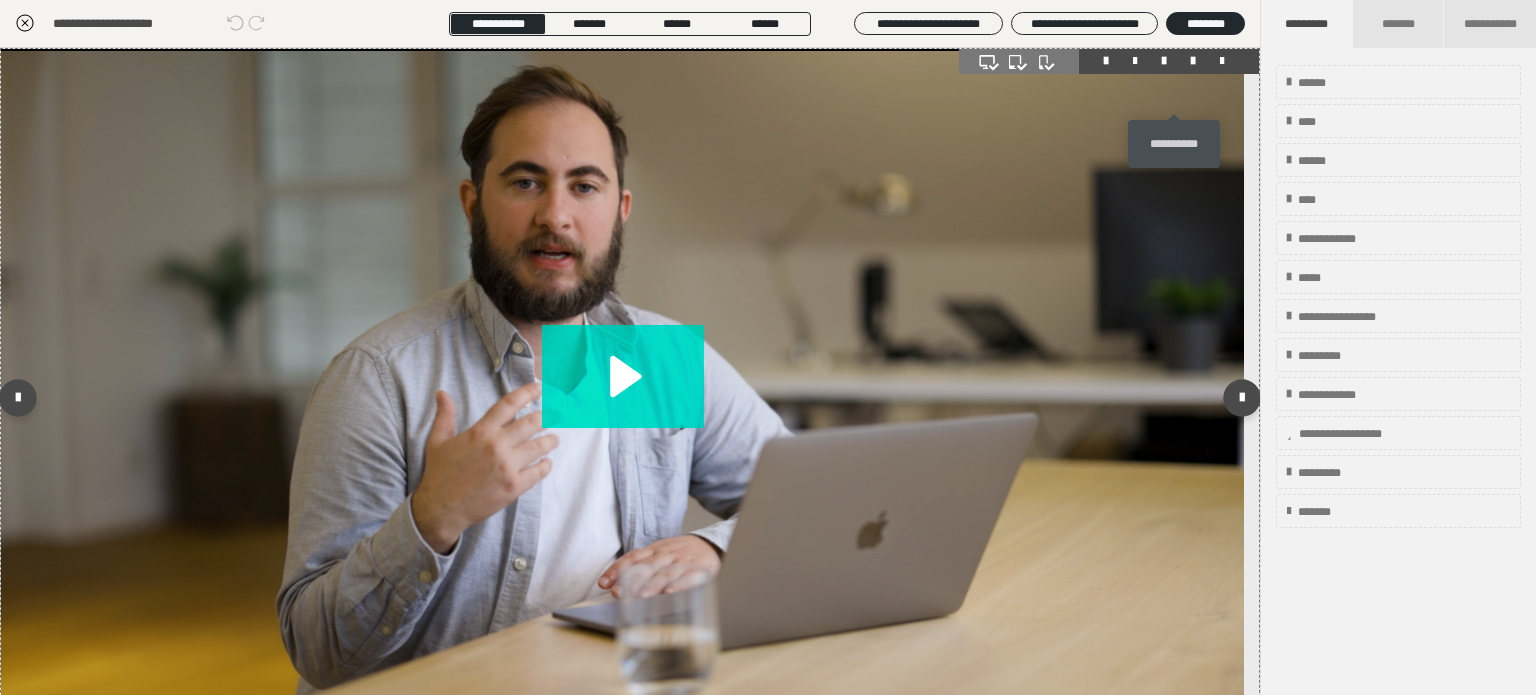 click at bounding box center [1193, 61] 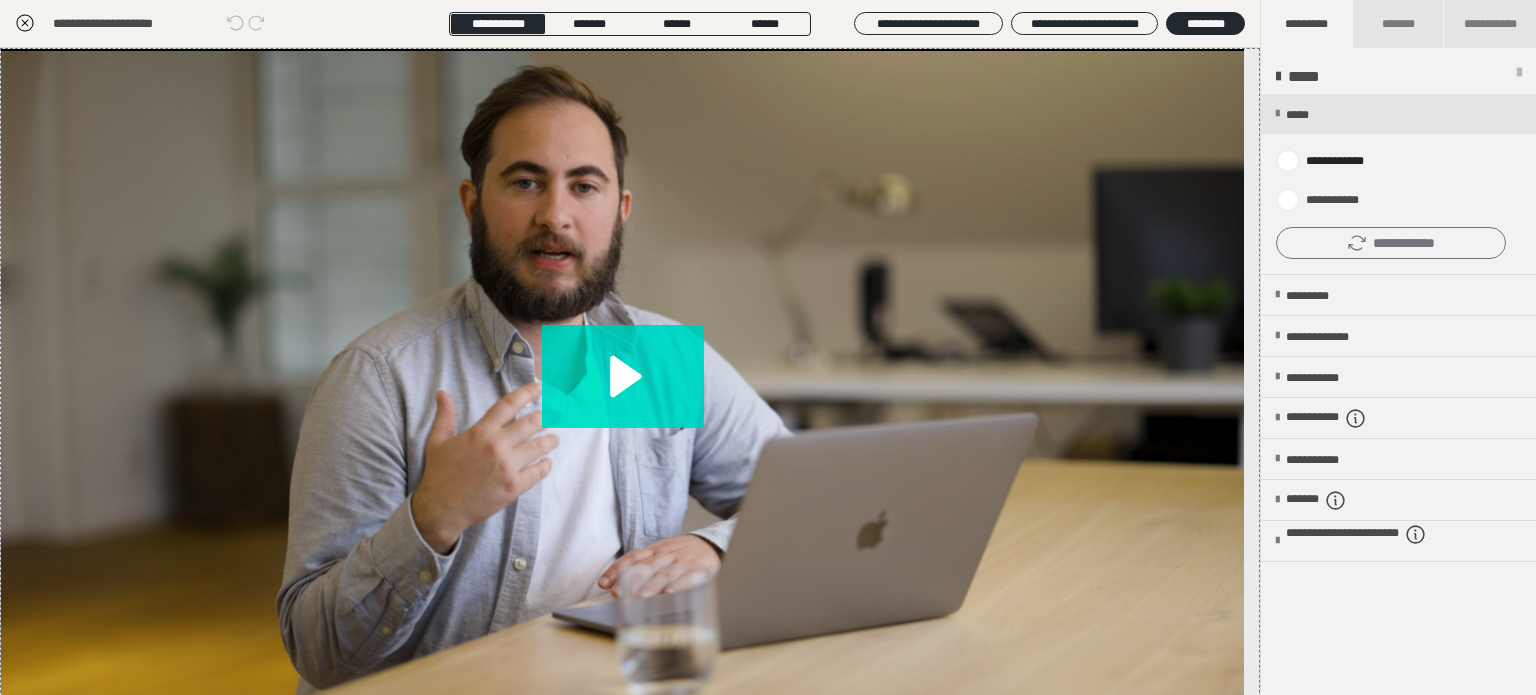 click on "**********" at bounding box center [1391, 243] 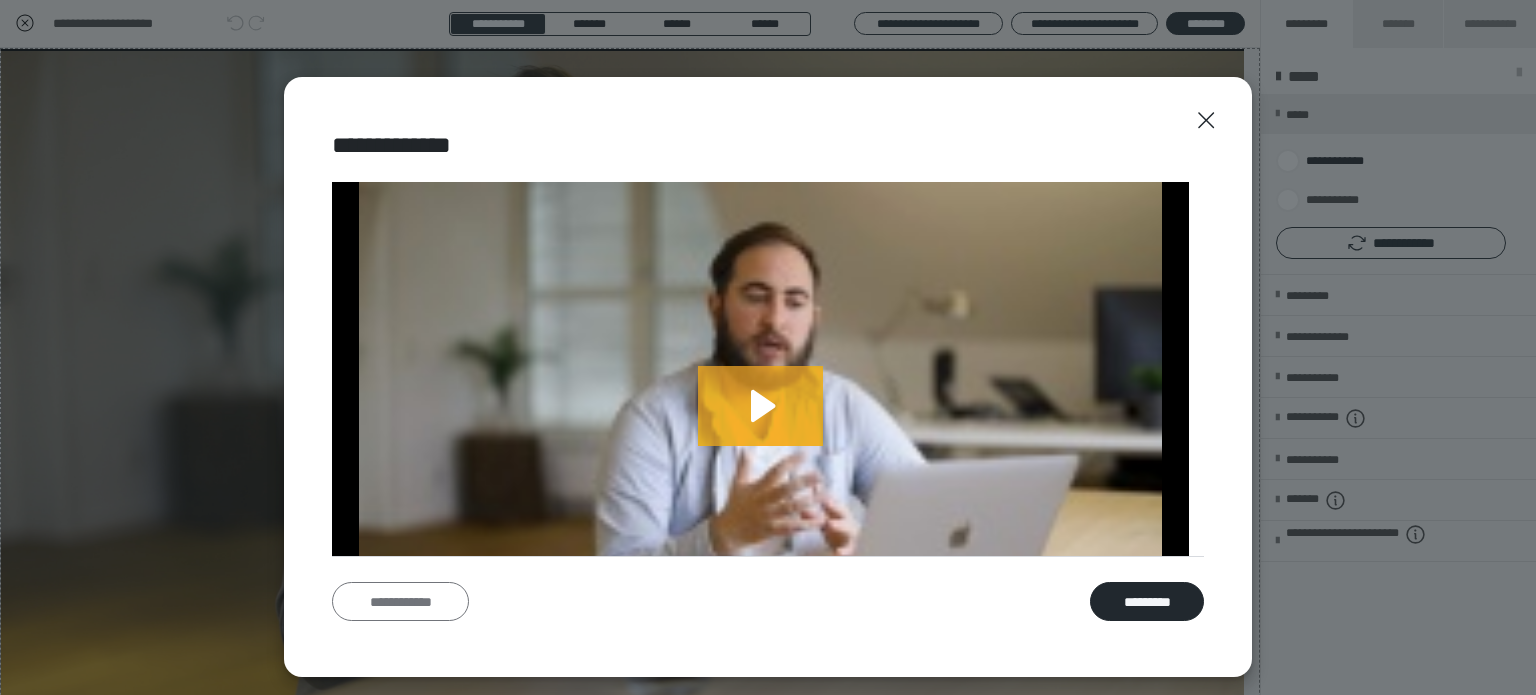 click on "**********" at bounding box center [400, 602] 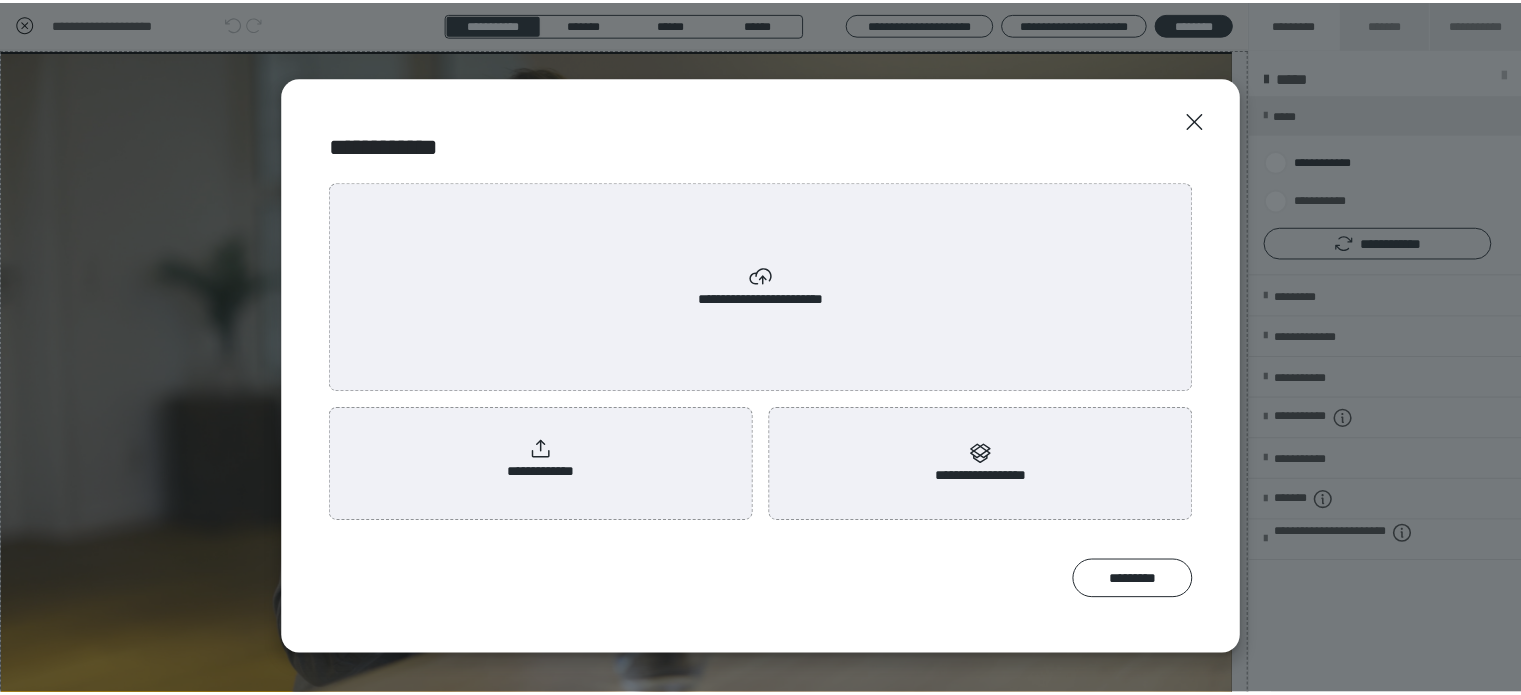 scroll, scrollTop: 0, scrollLeft: 0, axis: both 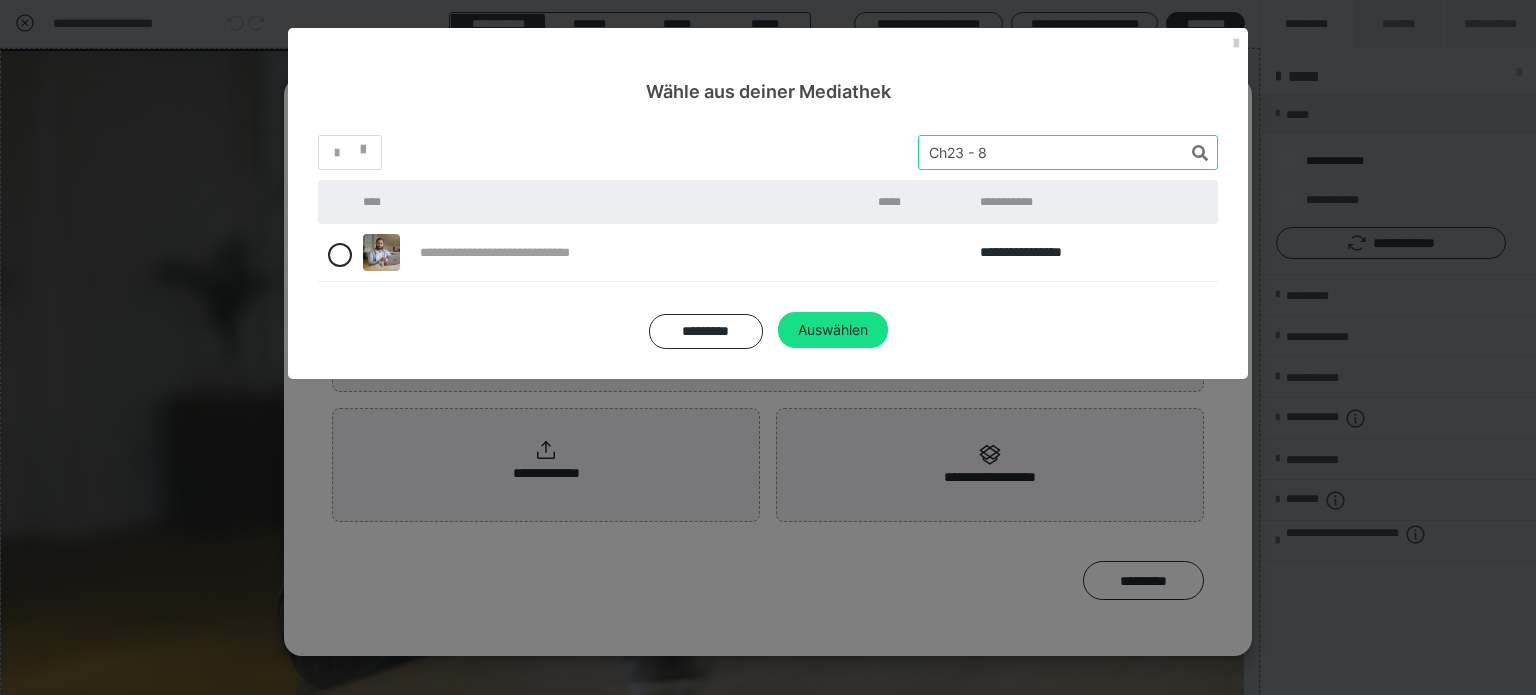 drag, startPoint x: 1002, startPoint y: 152, endPoint x: 786, endPoint y: 125, distance: 217.68095 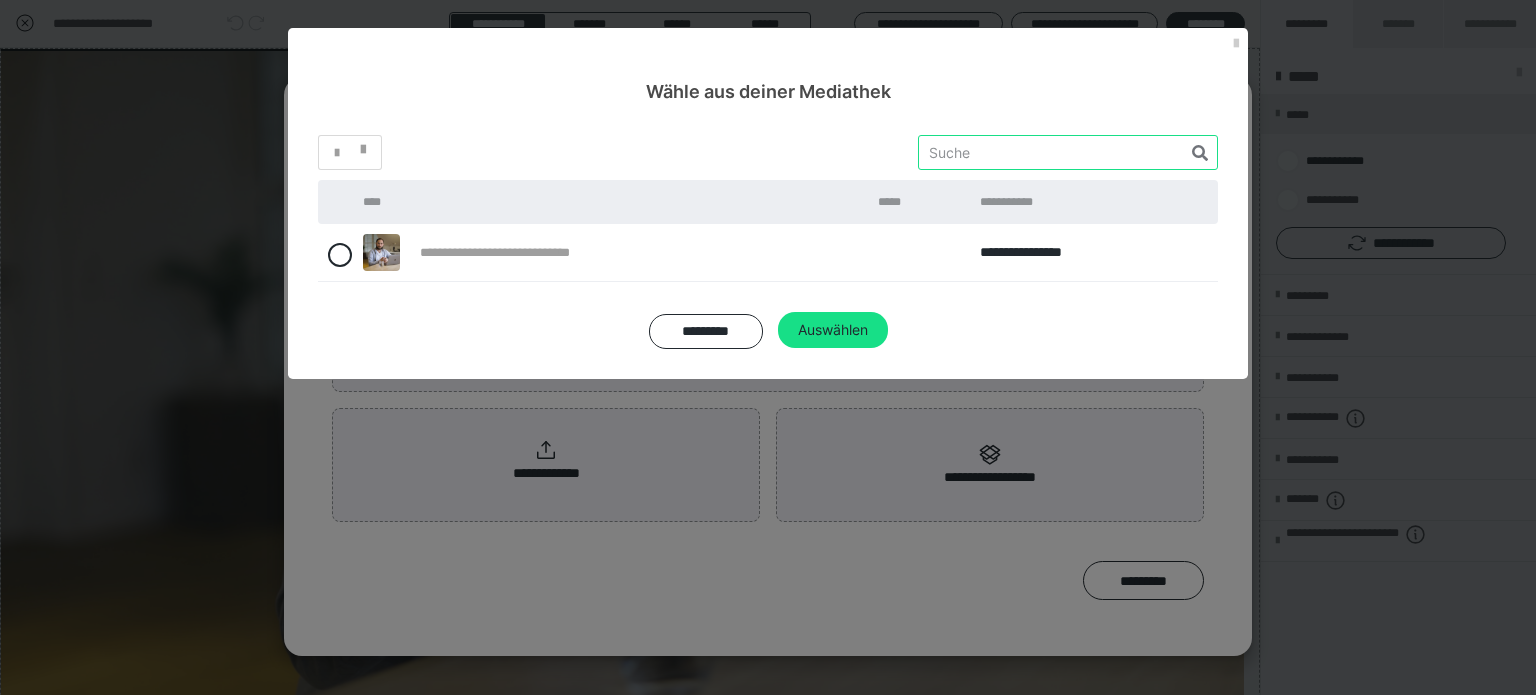 paste on "Ch23 - 9" 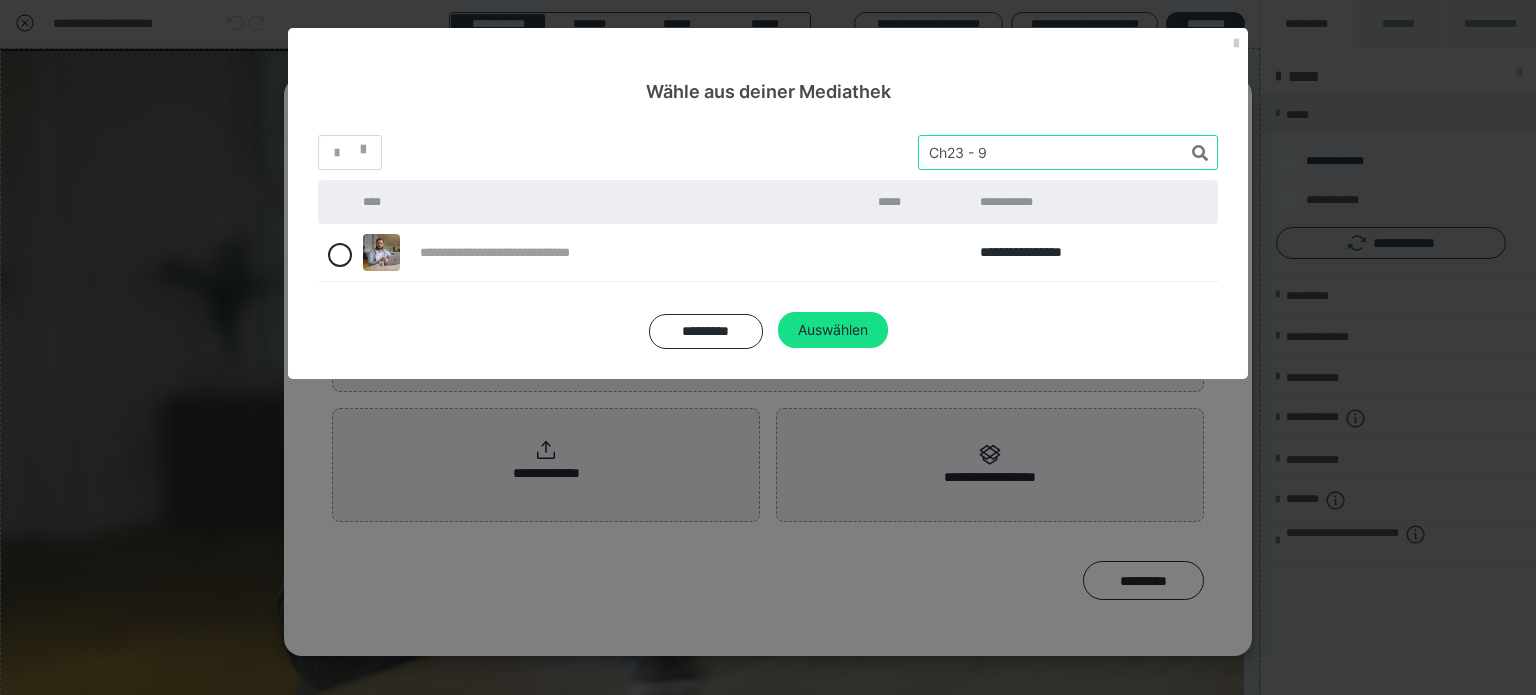 type on "Ch23 - 9" 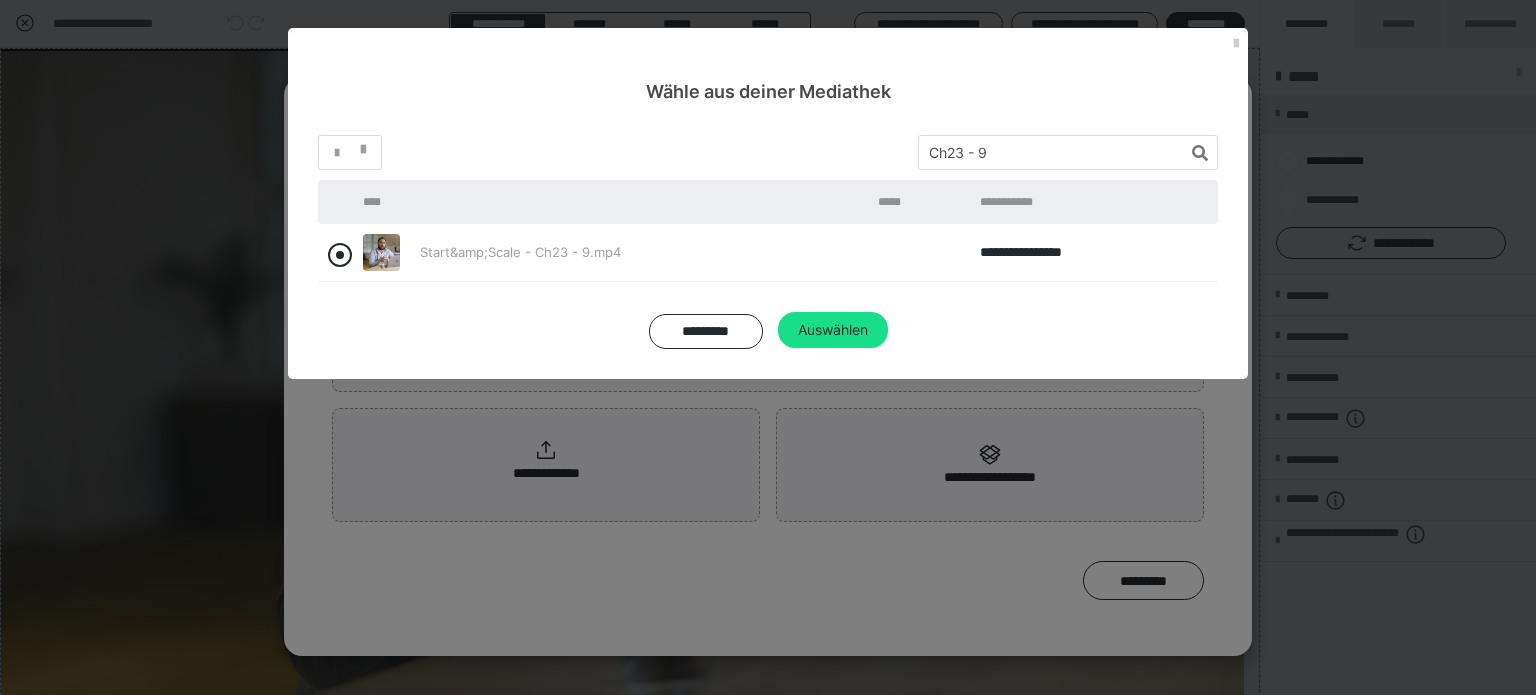 click at bounding box center [340, 255] 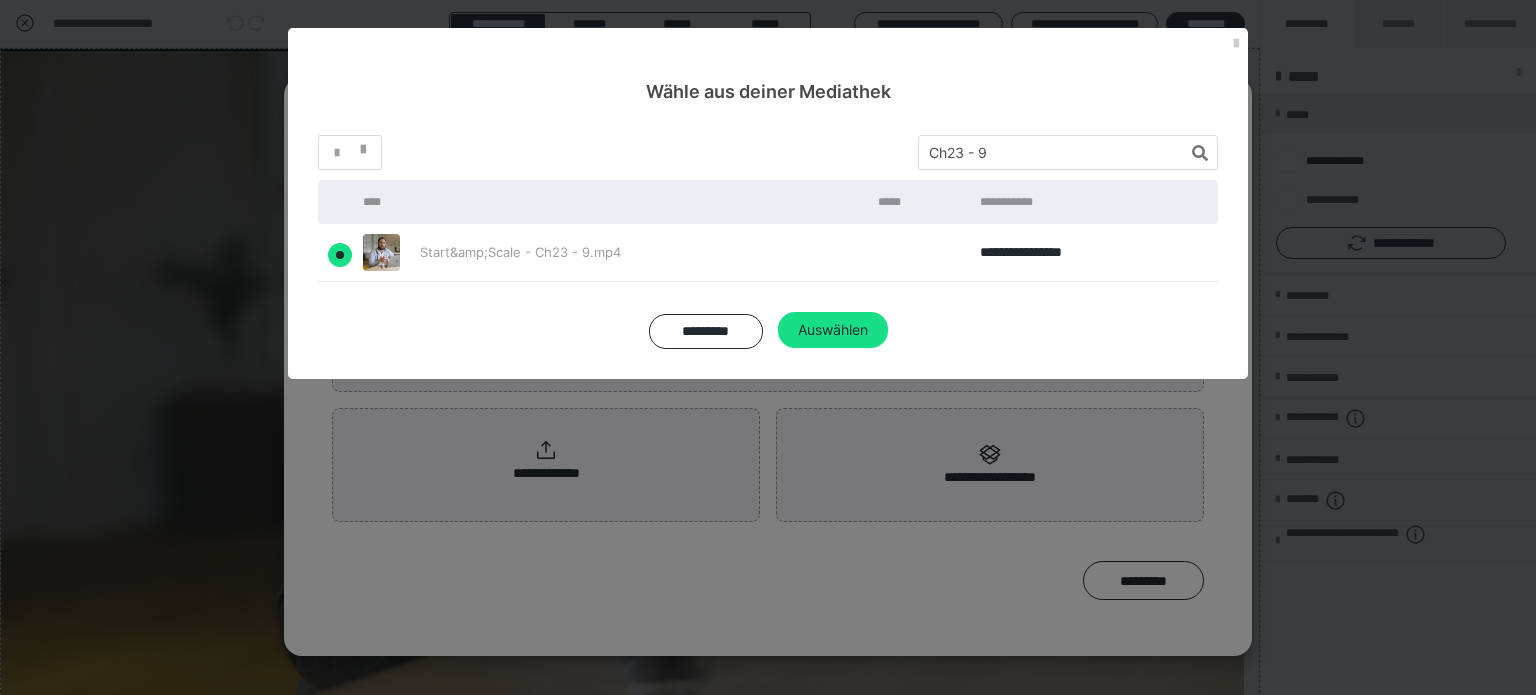 radio on "true" 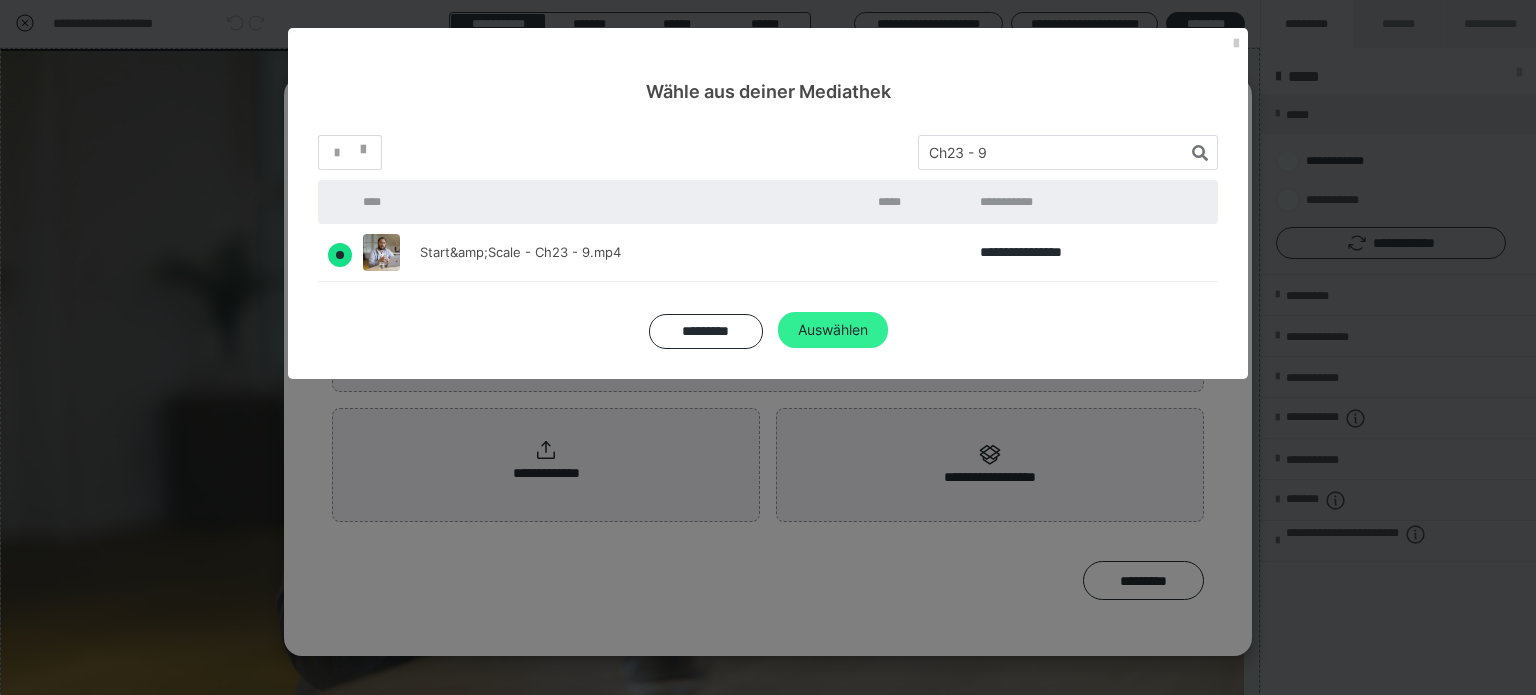 click on "Auswählen" at bounding box center [833, 330] 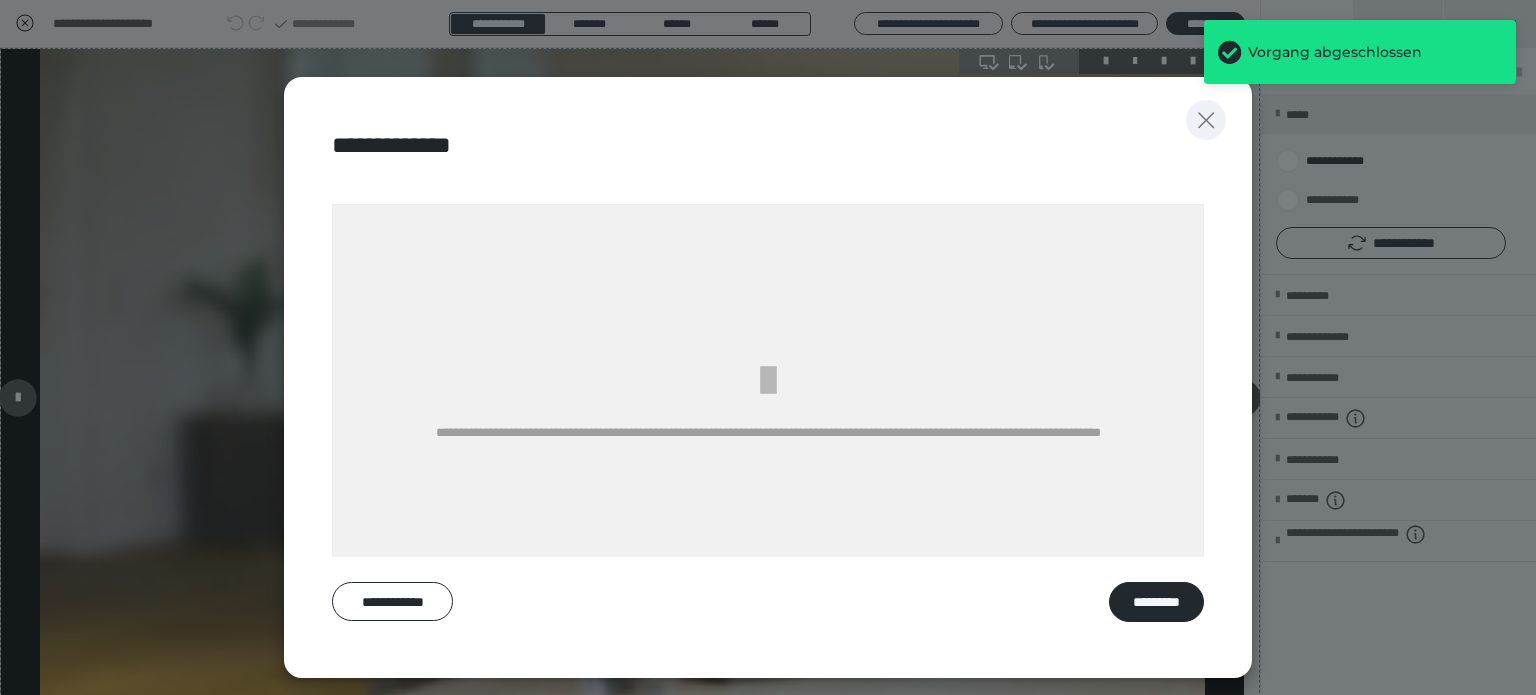 click 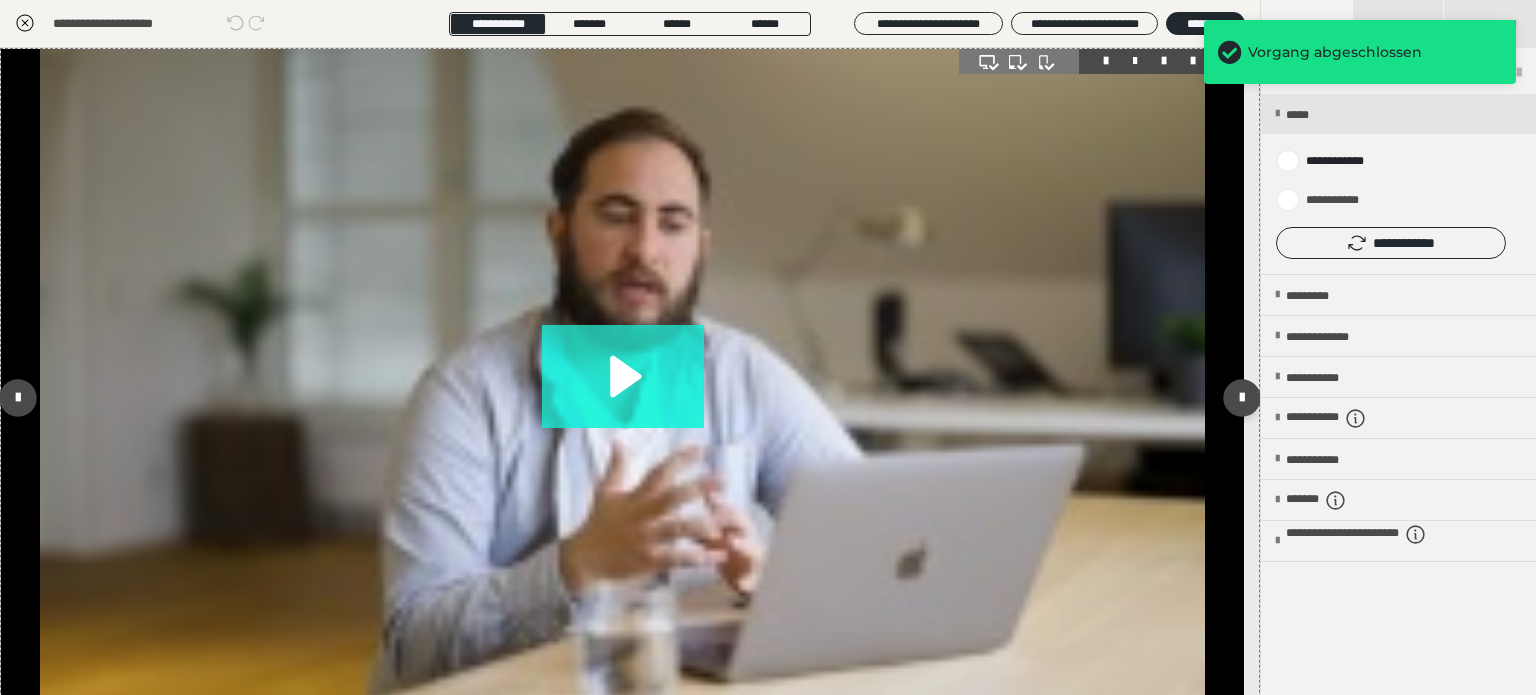 click 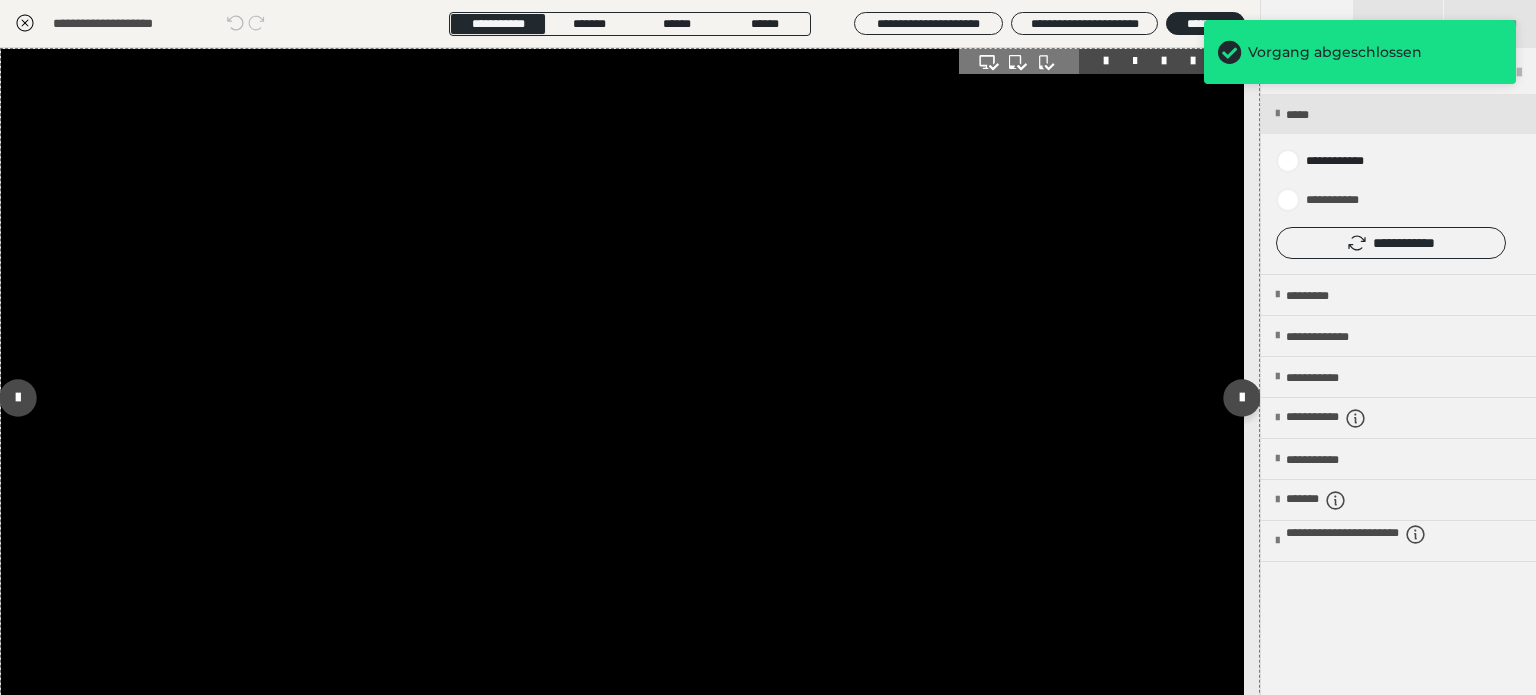 click at bounding box center [622, 398] 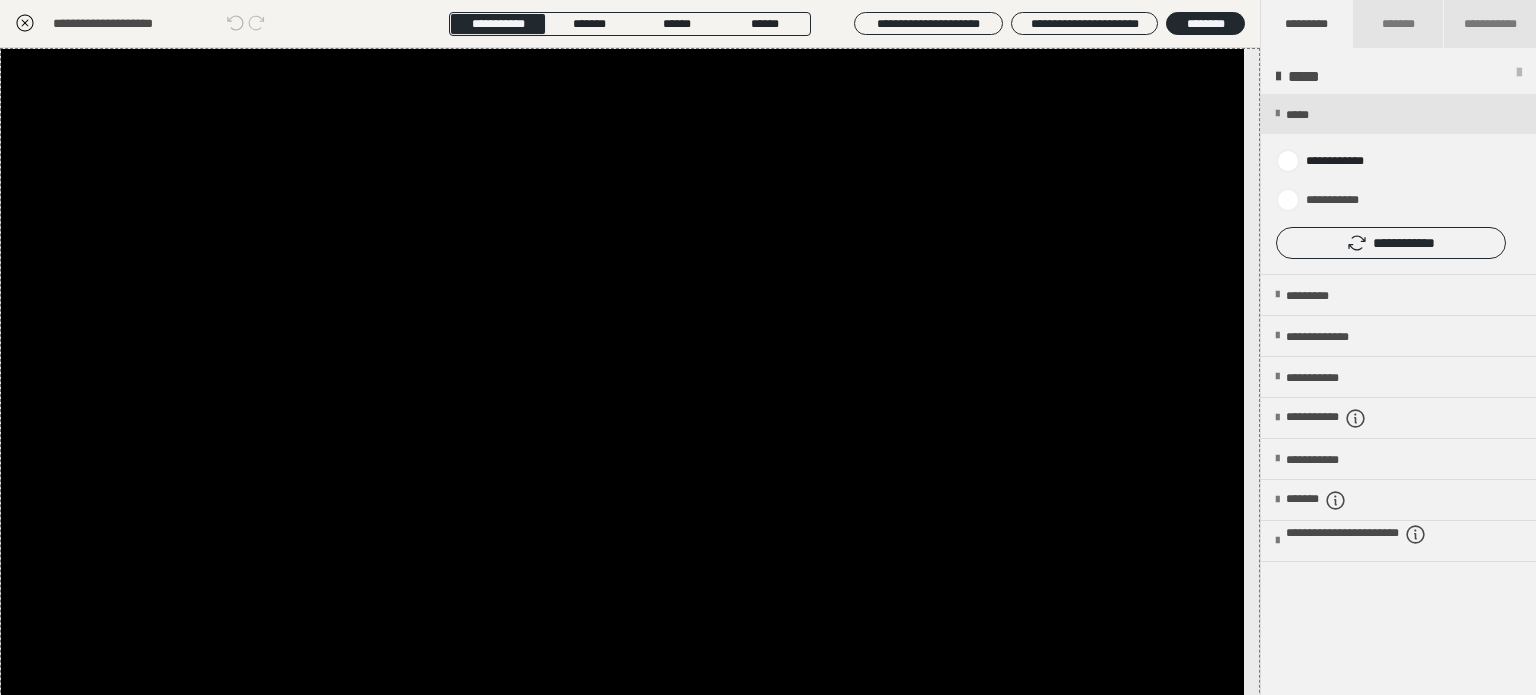 click 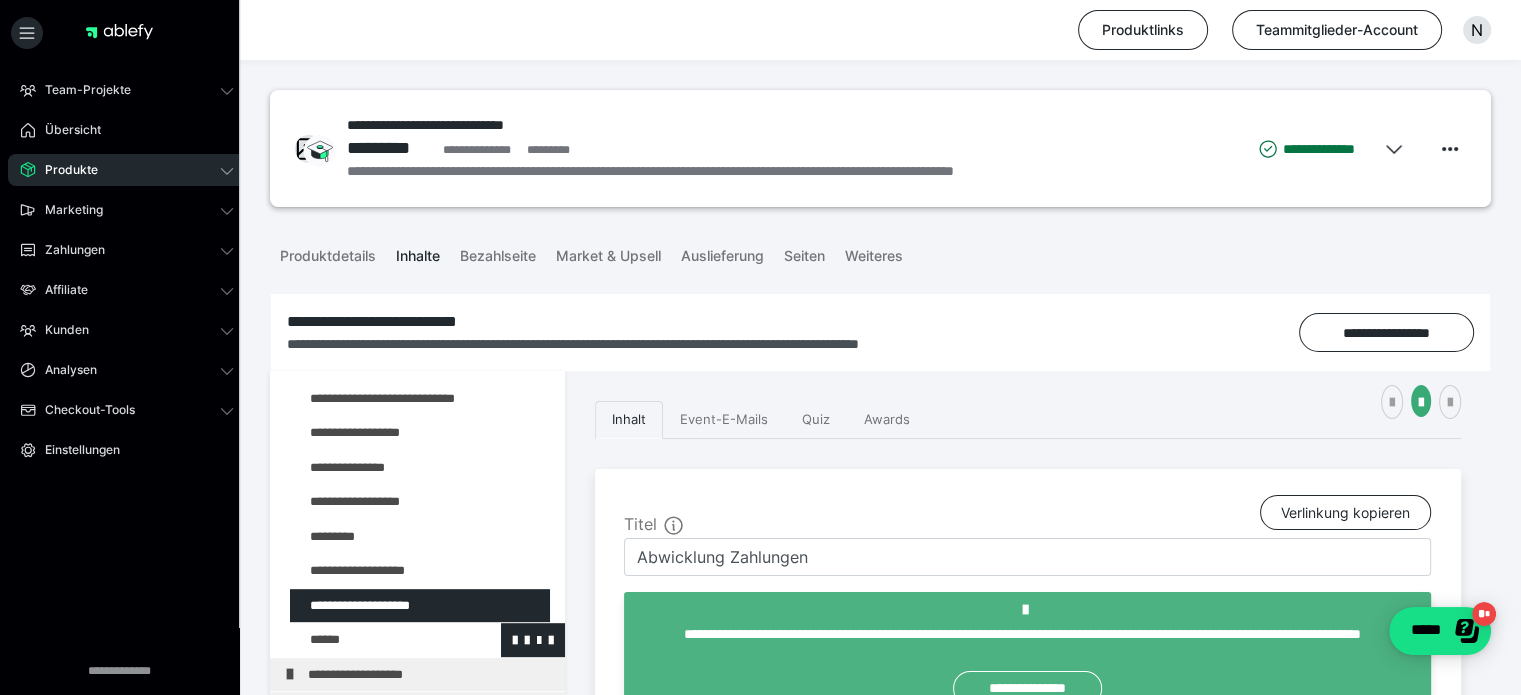 scroll, scrollTop: 1171, scrollLeft: 0, axis: vertical 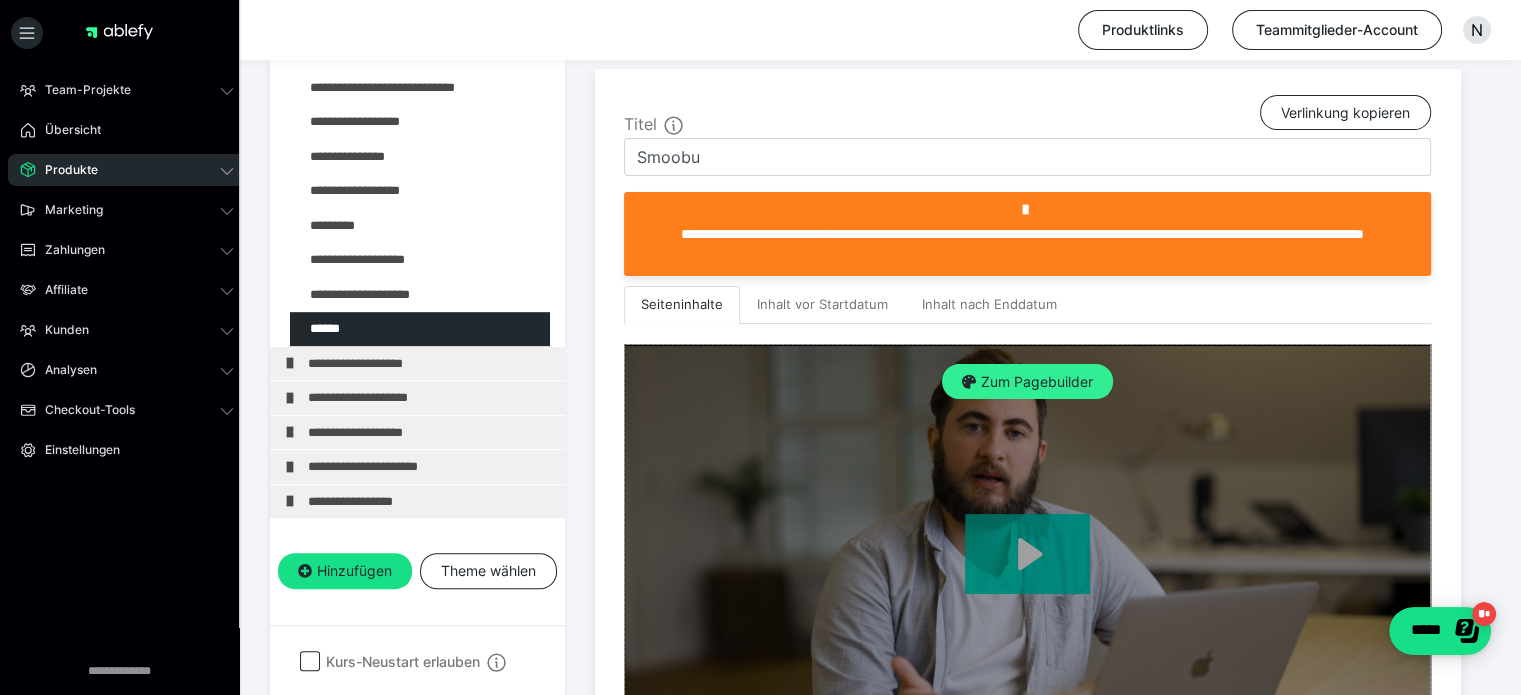 click on "Zum Pagebuilder" at bounding box center [1027, 382] 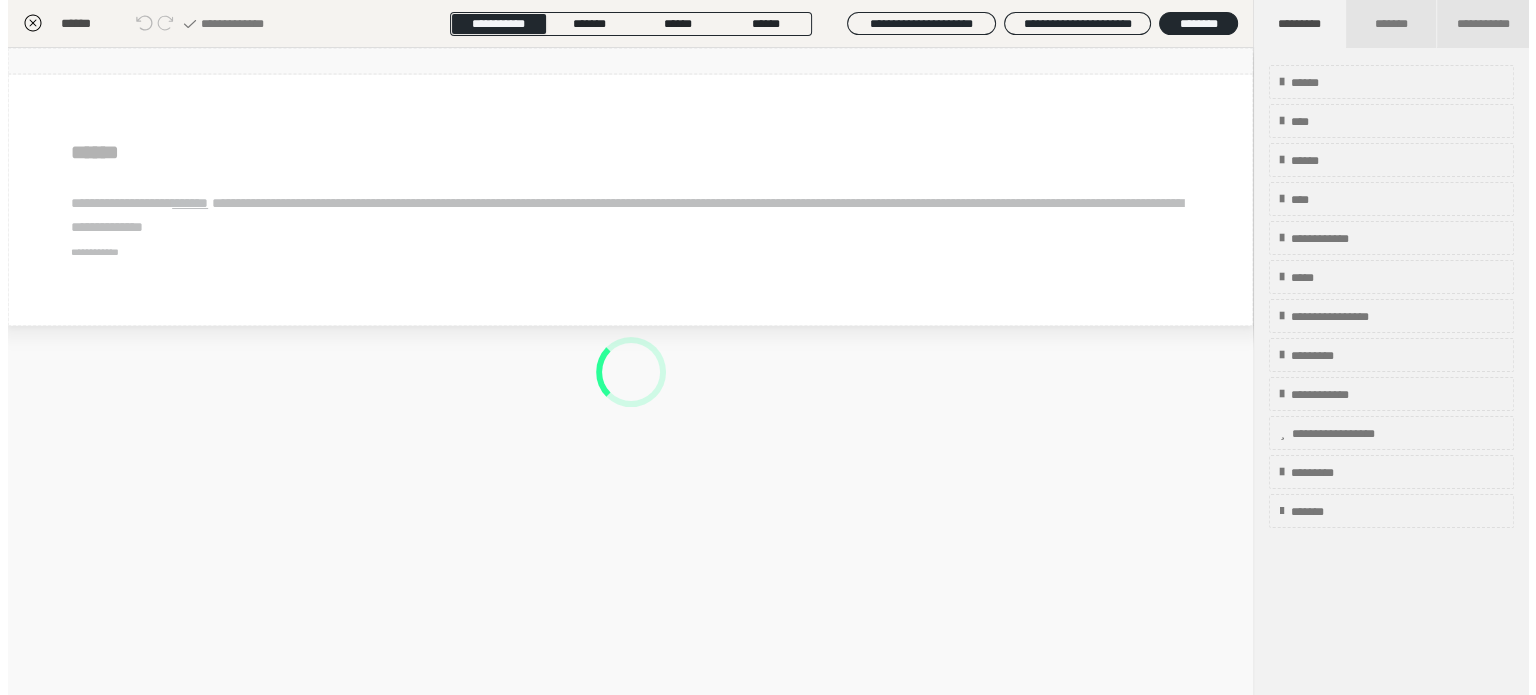 scroll, scrollTop: 311, scrollLeft: 0, axis: vertical 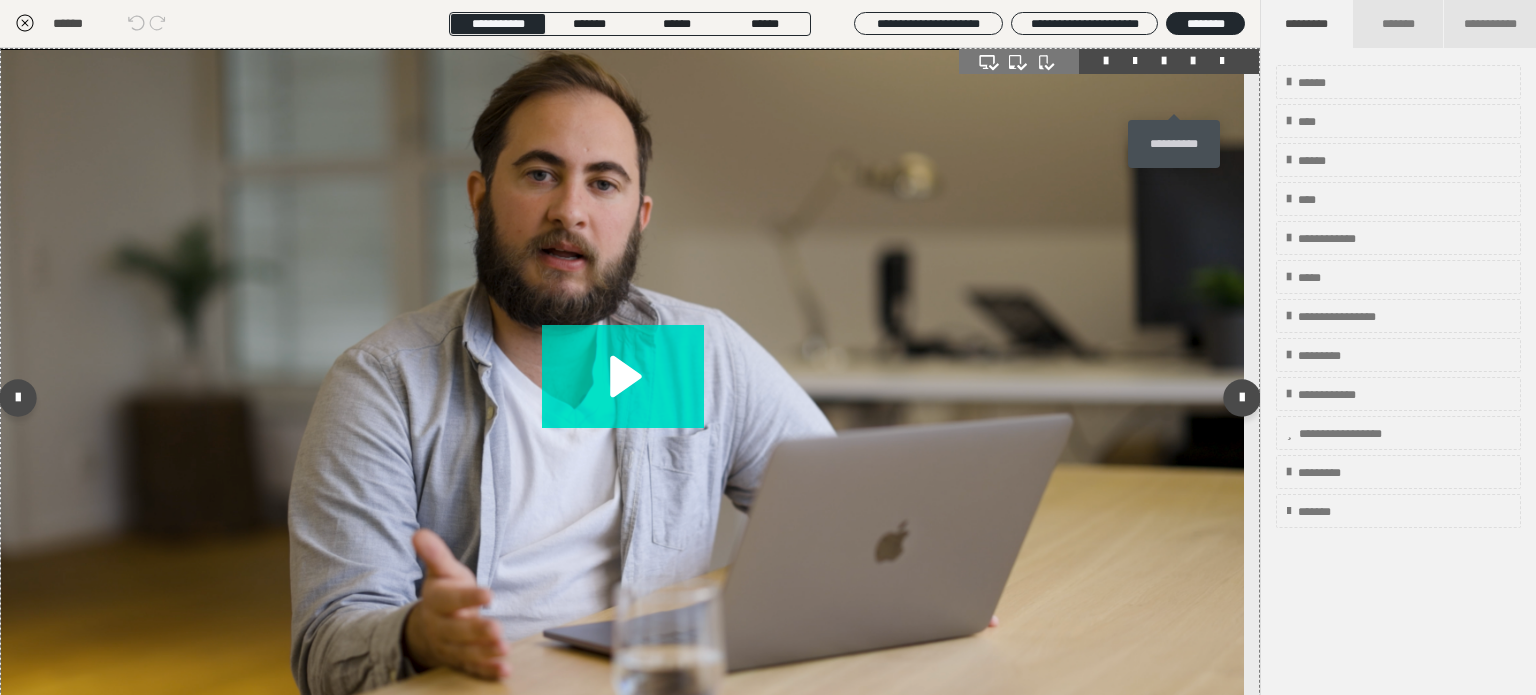 click at bounding box center (1193, 61) 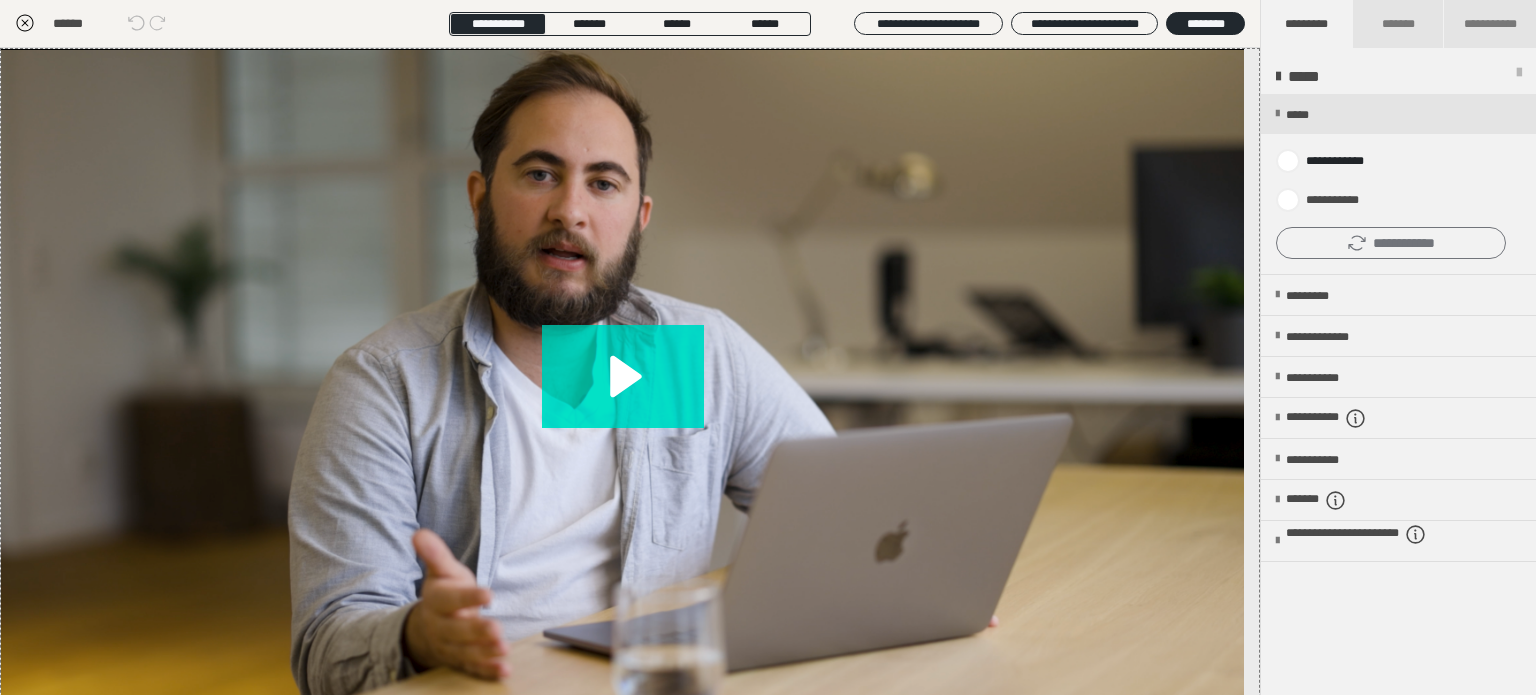 click on "**********" at bounding box center (1391, 243) 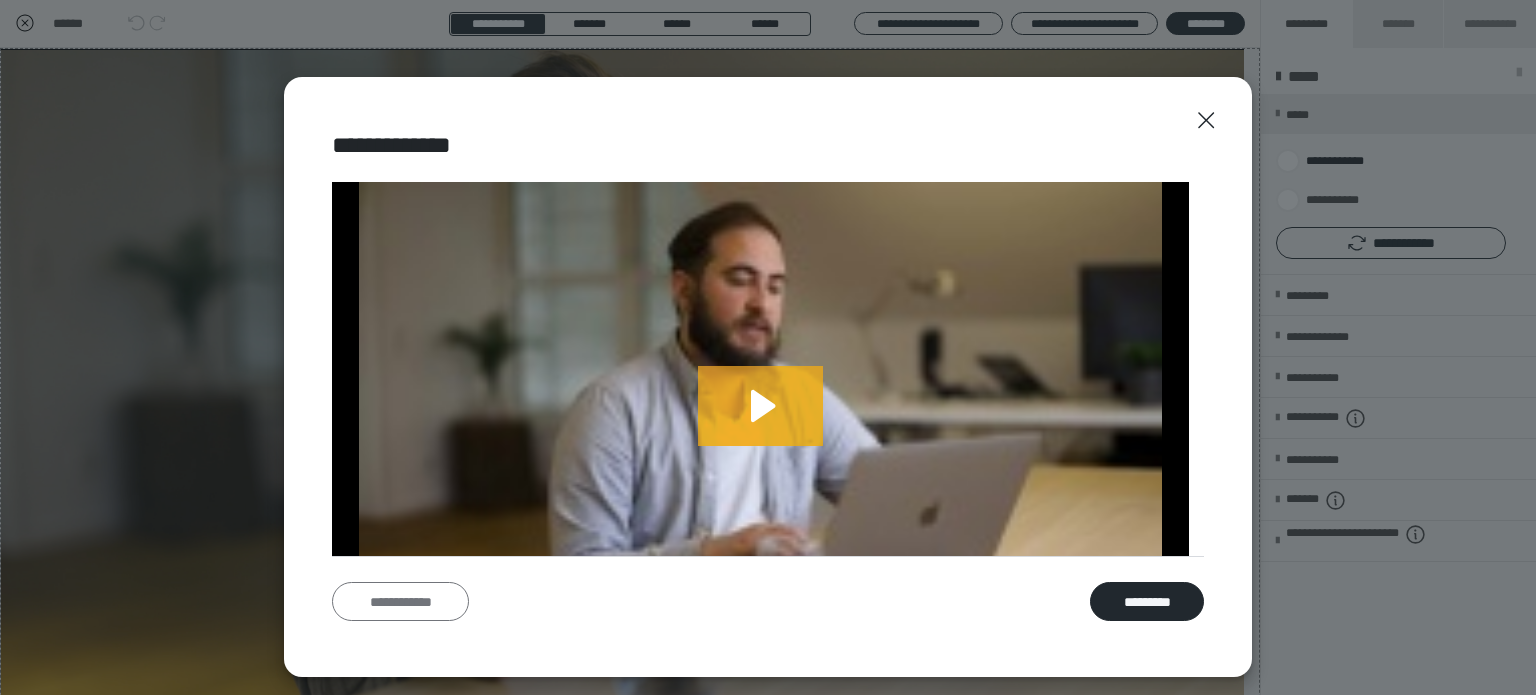 click on "**********" at bounding box center (400, 602) 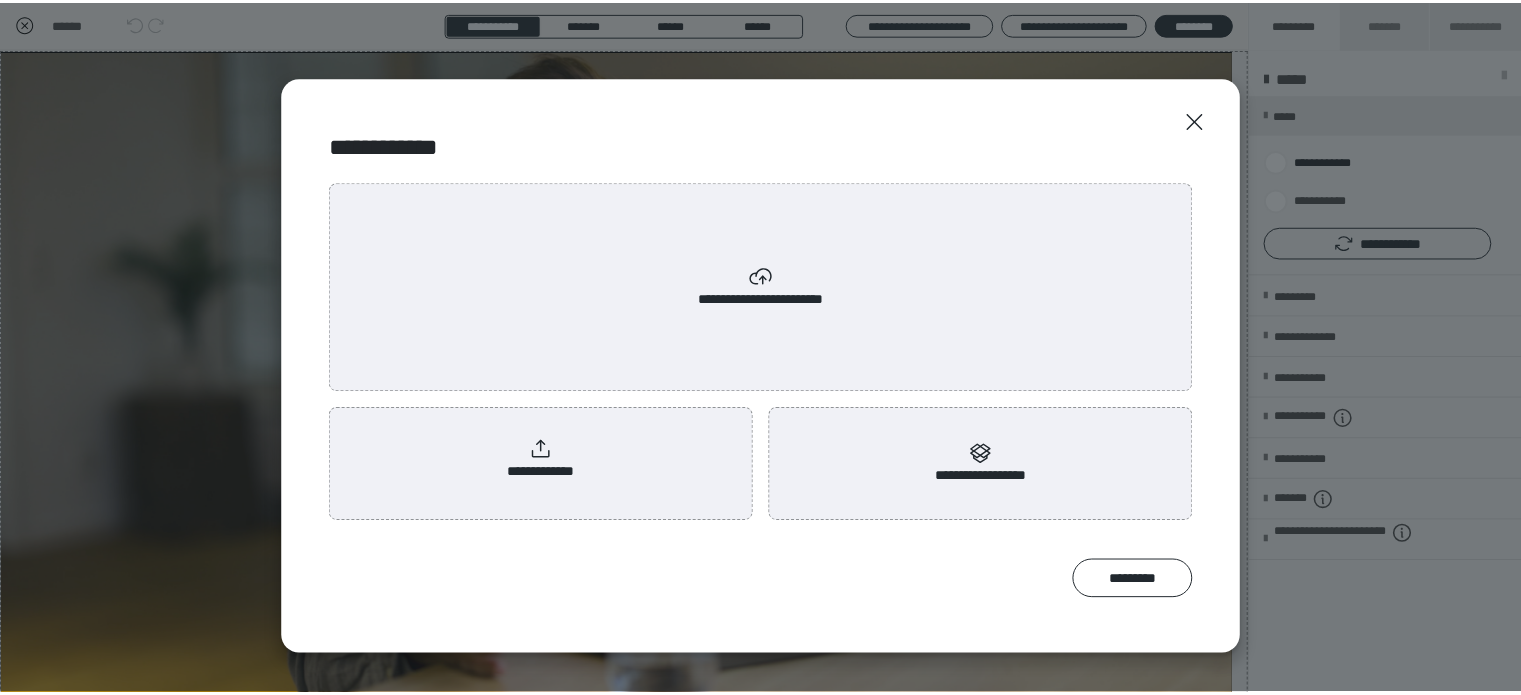 scroll, scrollTop: 0, scrollLeft: 0, axis: both 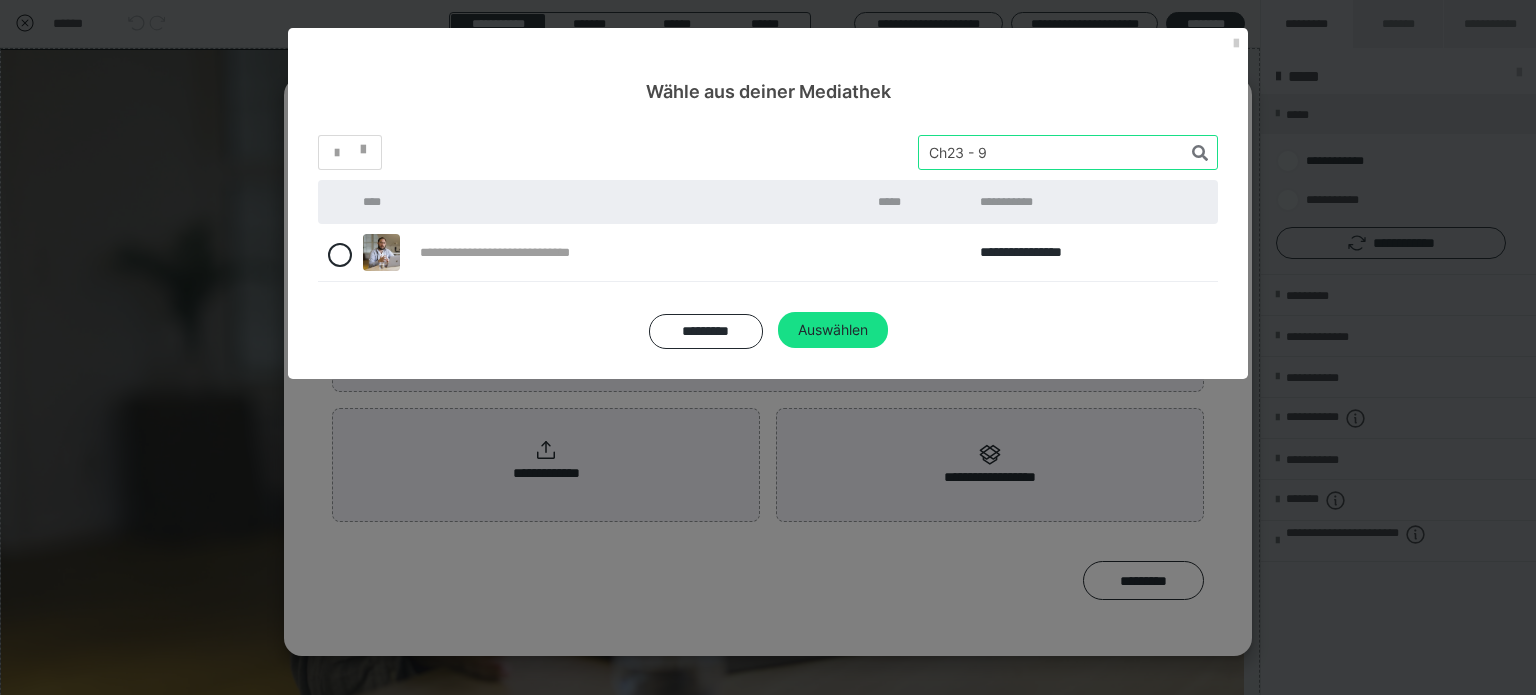 click on "*" at bounding box center [768, 152] 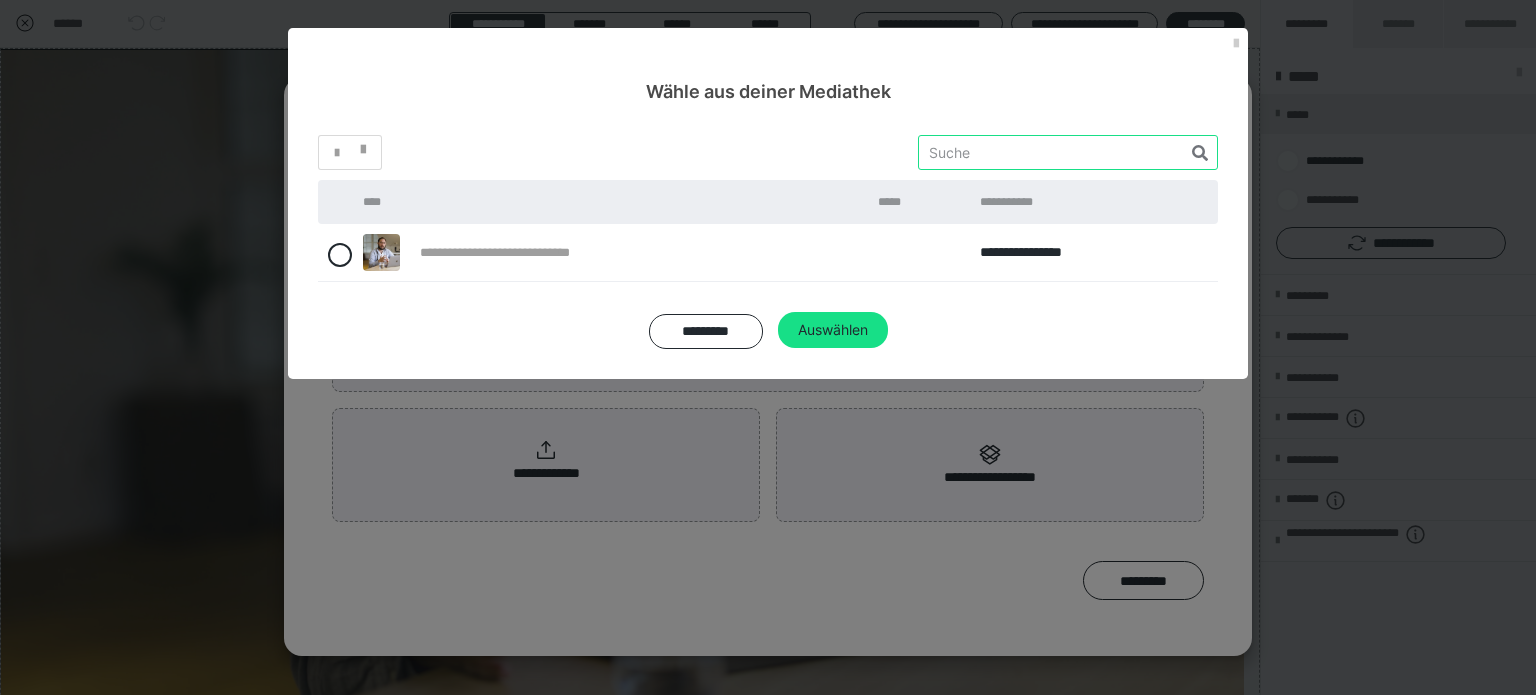 paste on "Ch23 - 10" 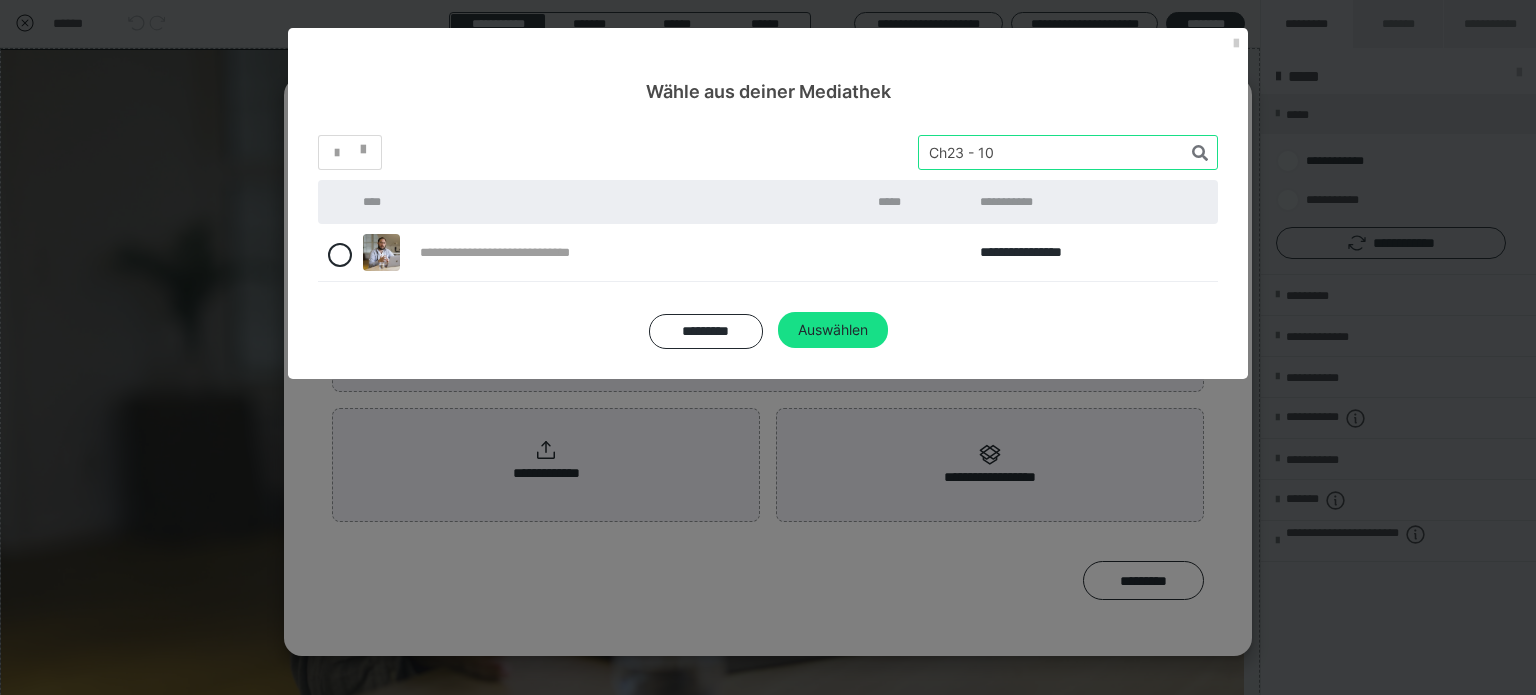 type on "Ch23 - 10" 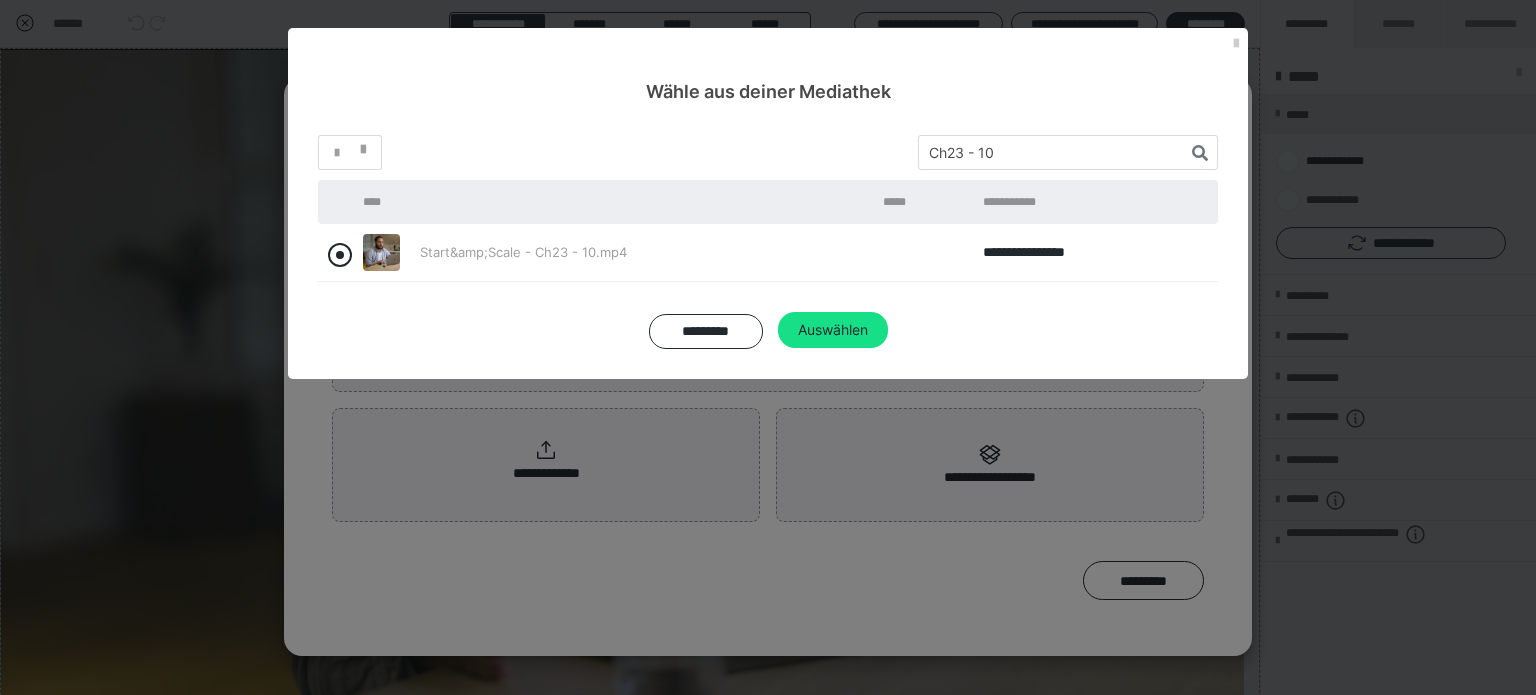 click at bounding box center (340, 255) 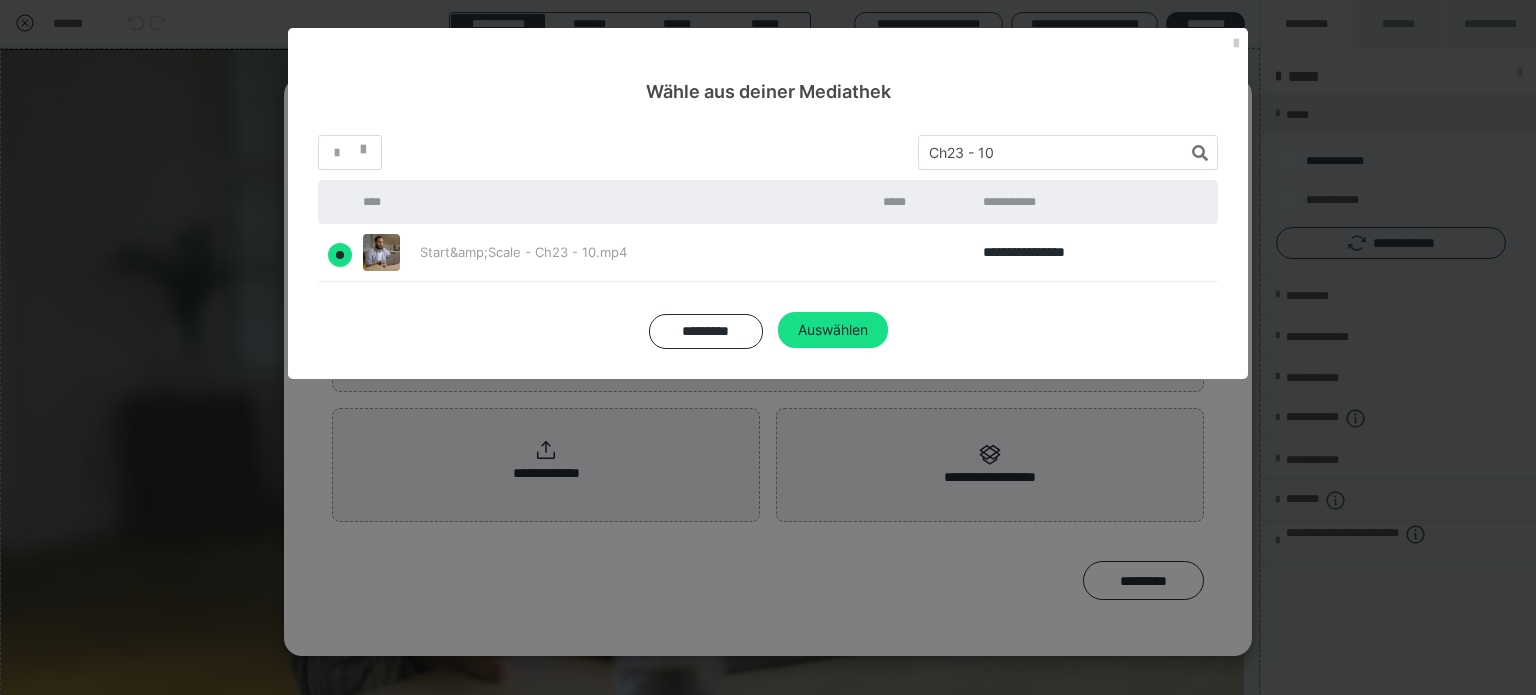 radio on "true" 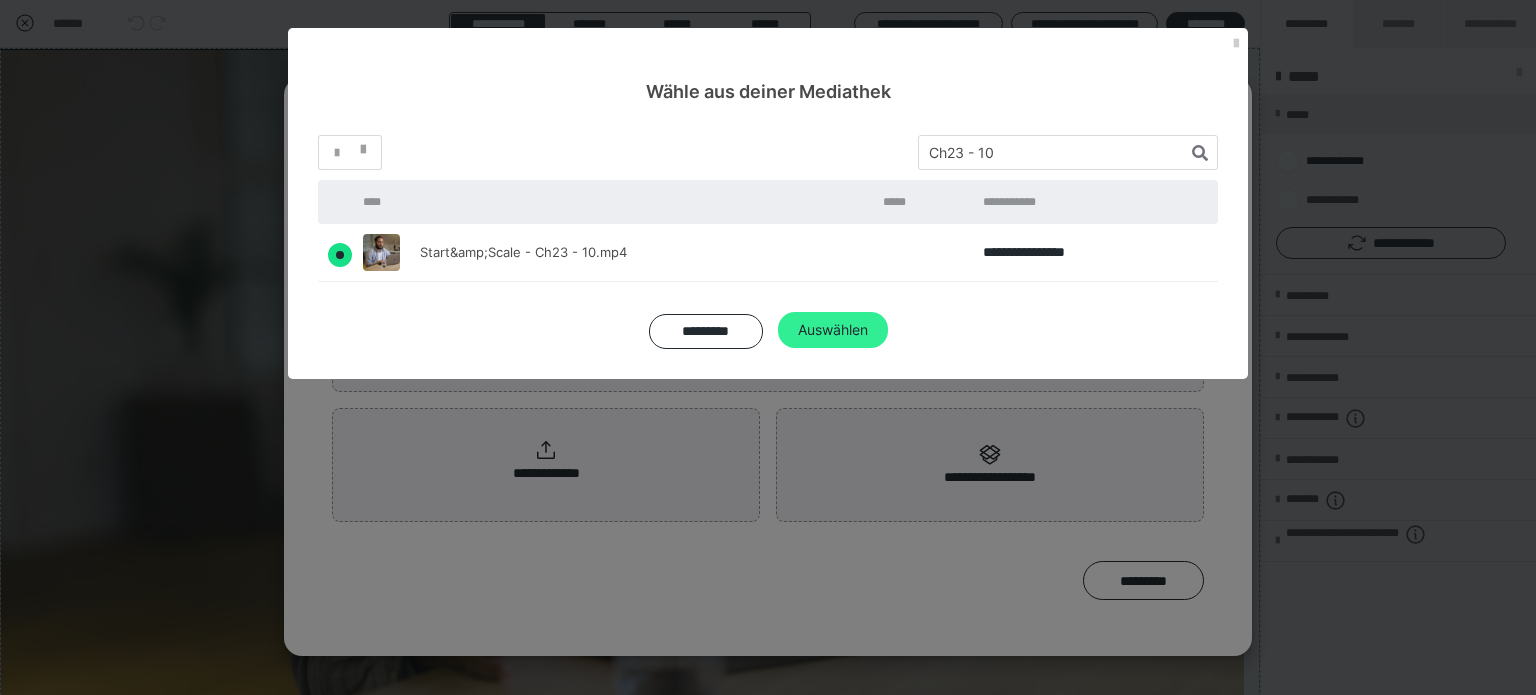 click on "Auswählen" at bounding box center [833, 330] 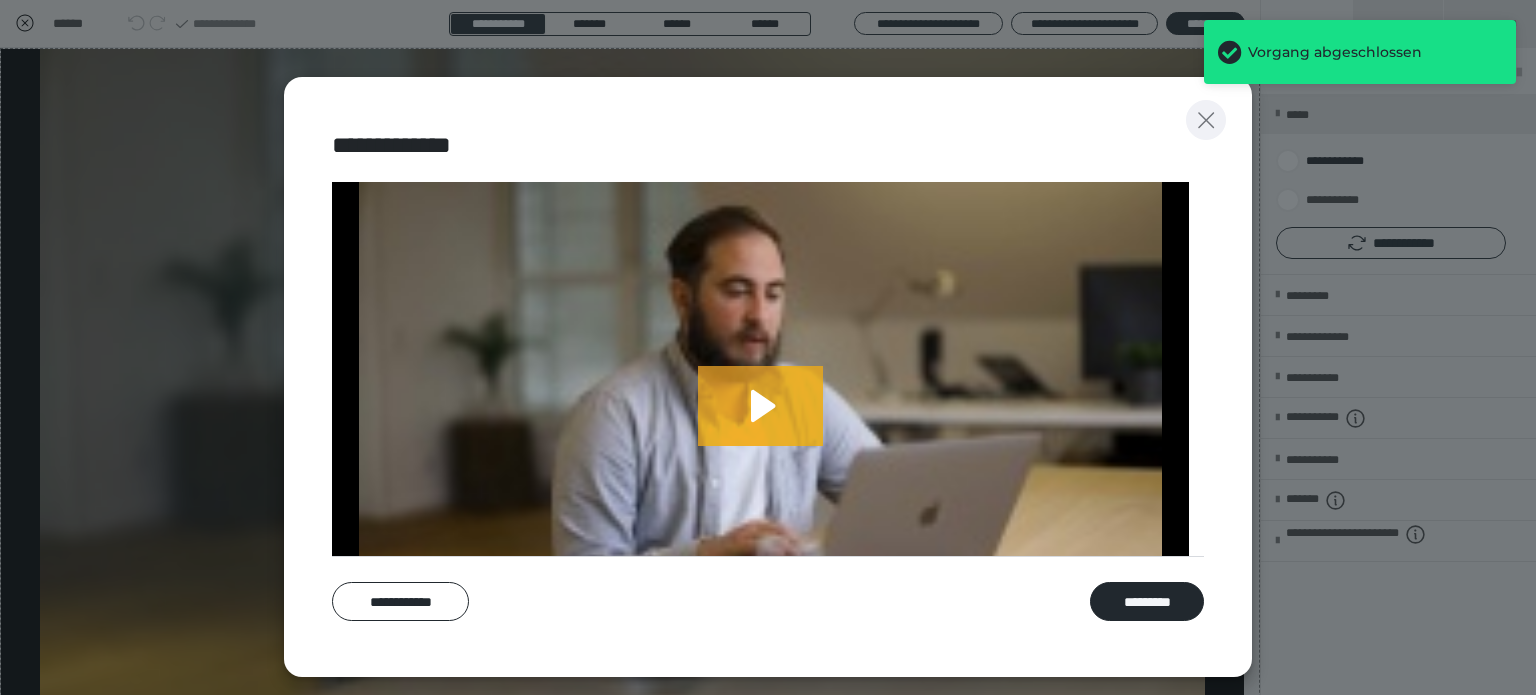 click 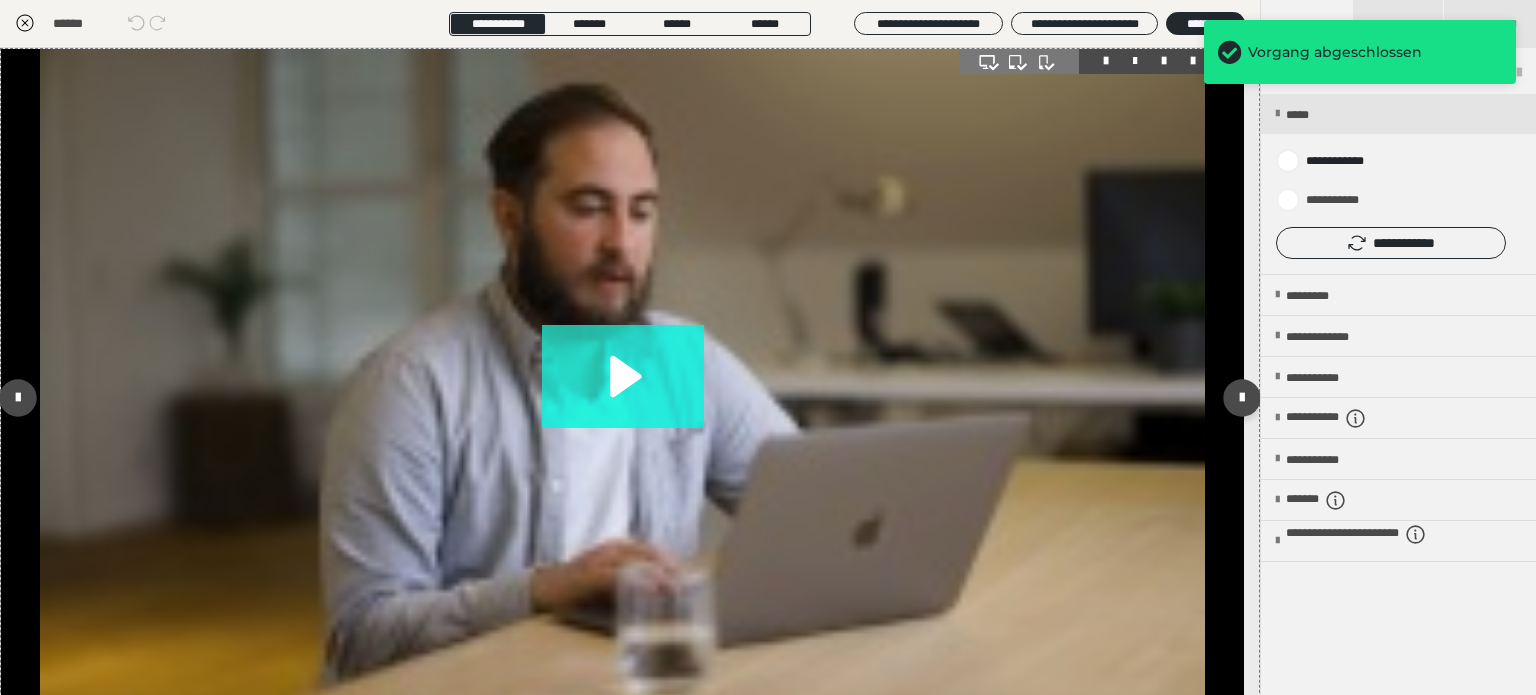 click 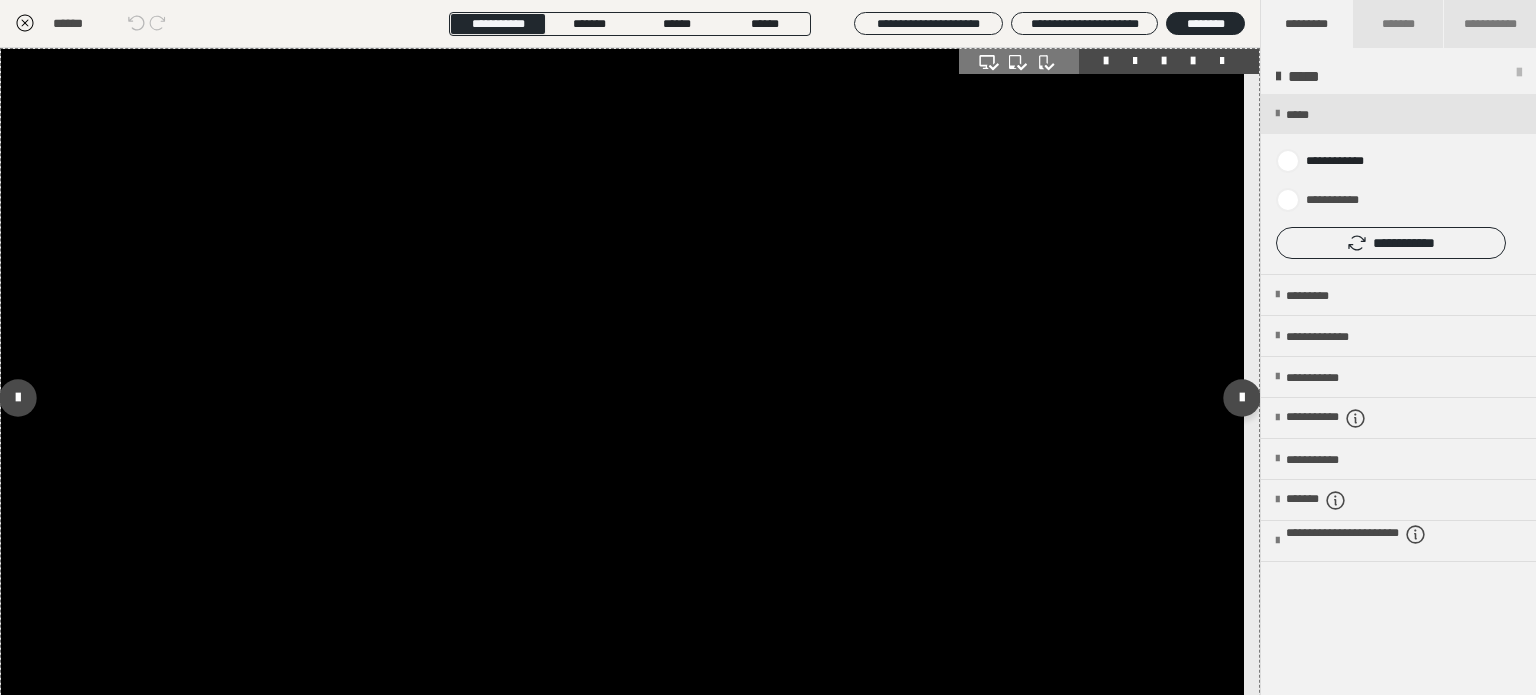 click at bounding box center (622, 398) 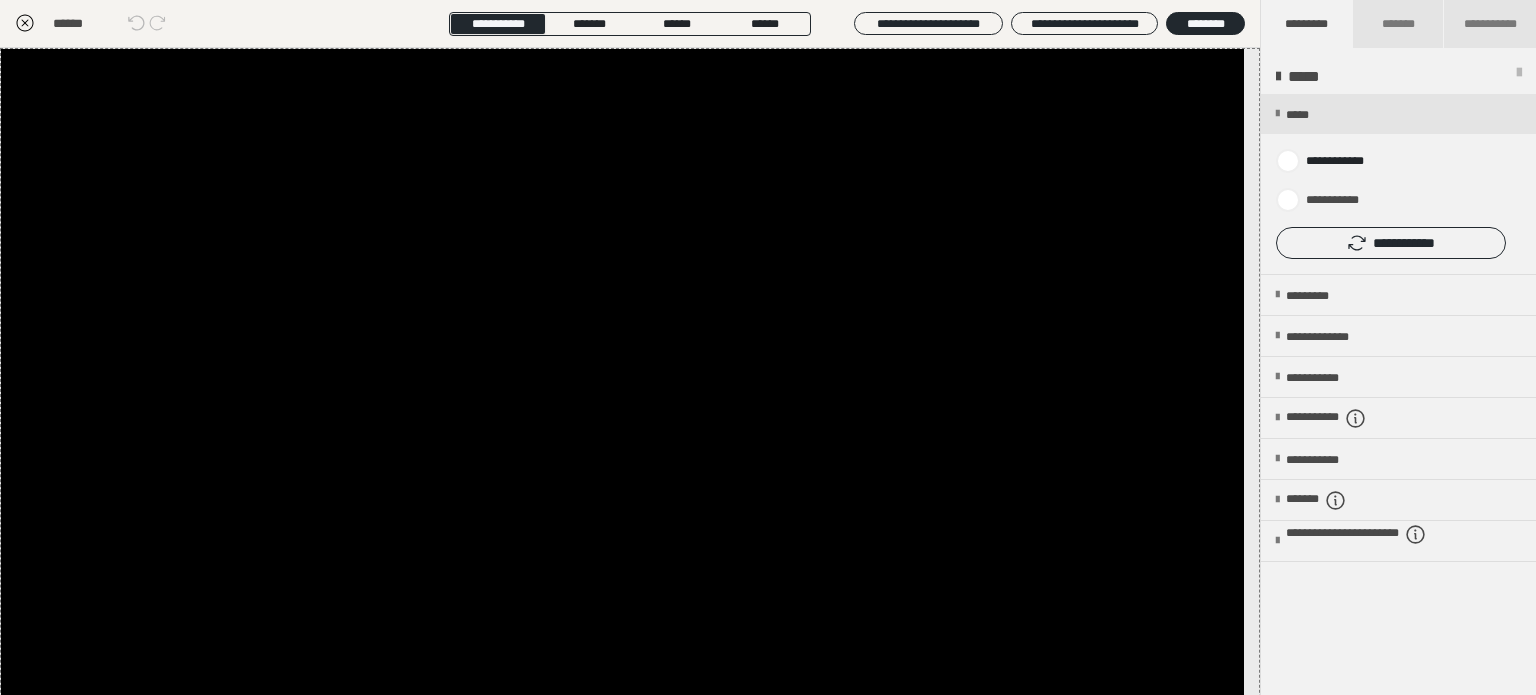 click 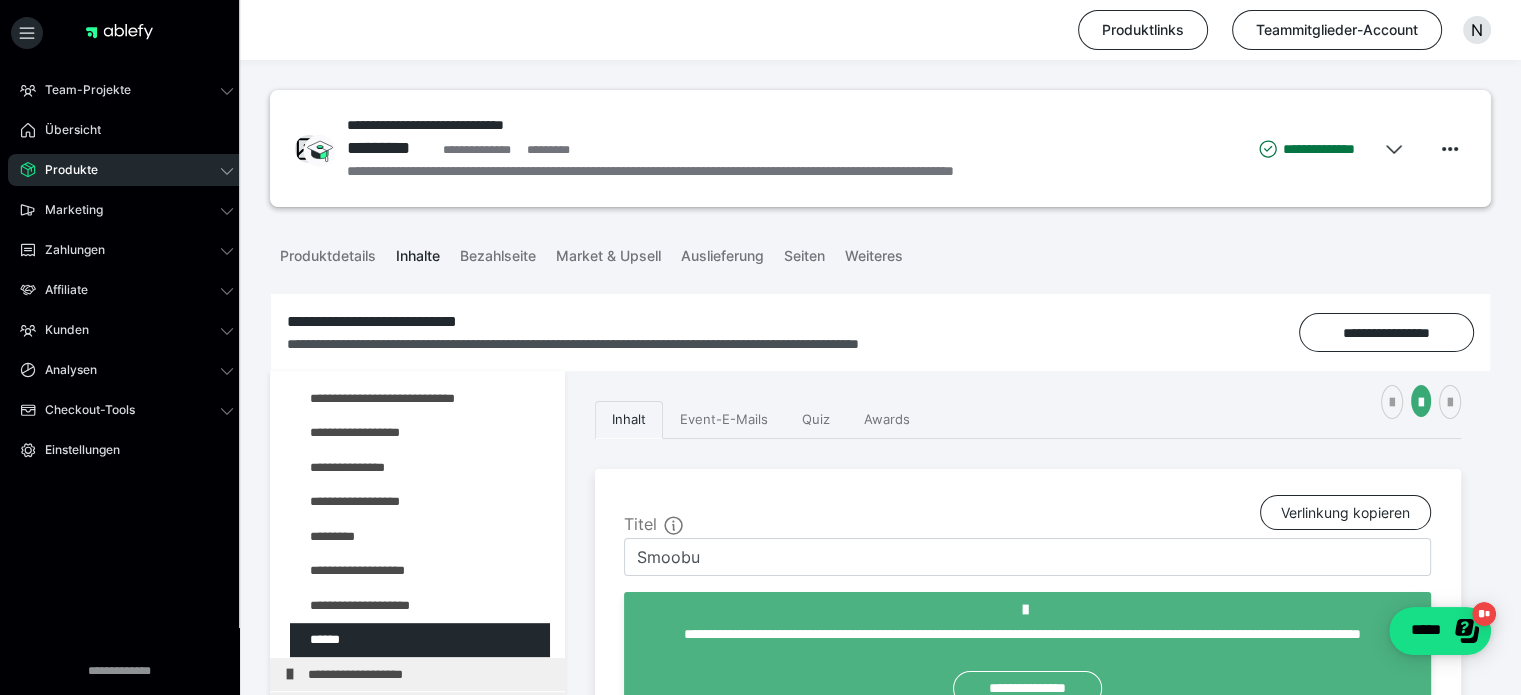scroll, scrollTop: 971, scrollLeft: 0, axis: vertical 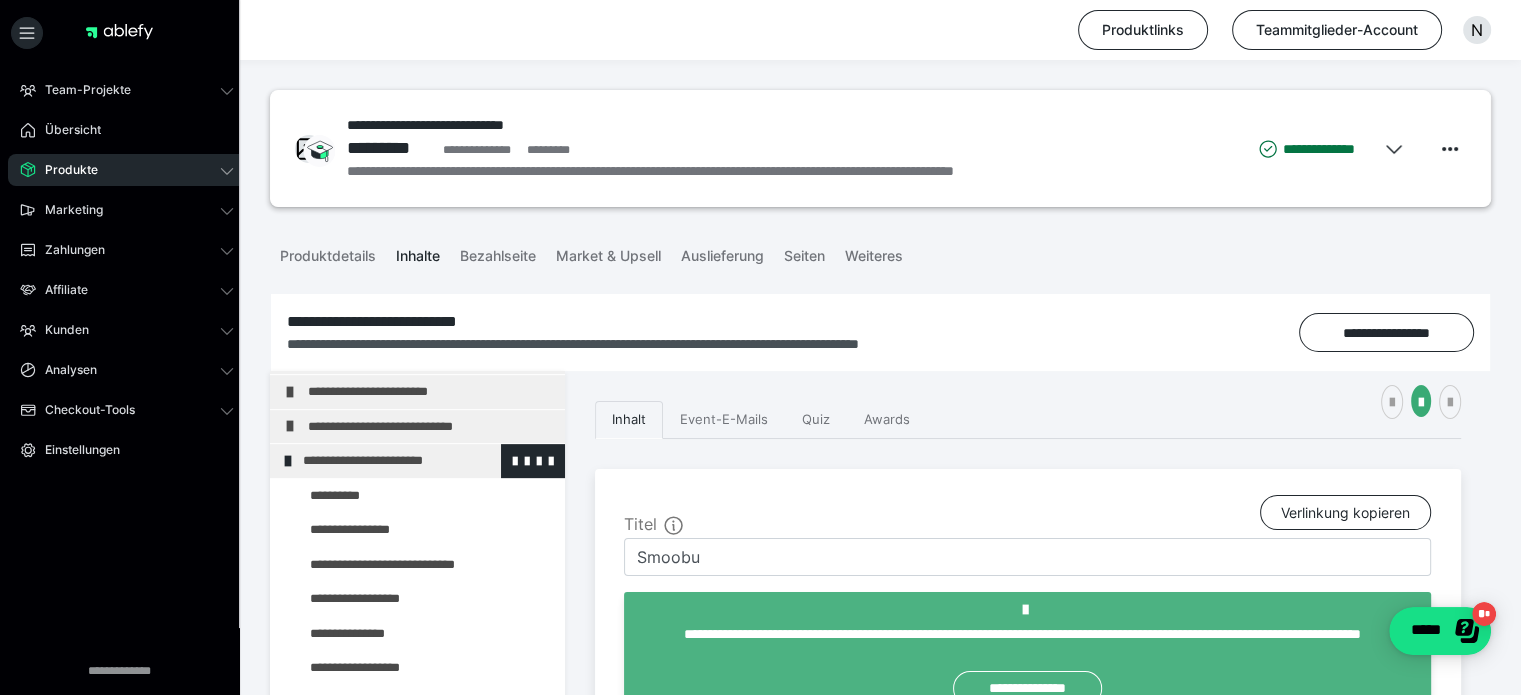 click on "**********" at bounding box center [418, 461] 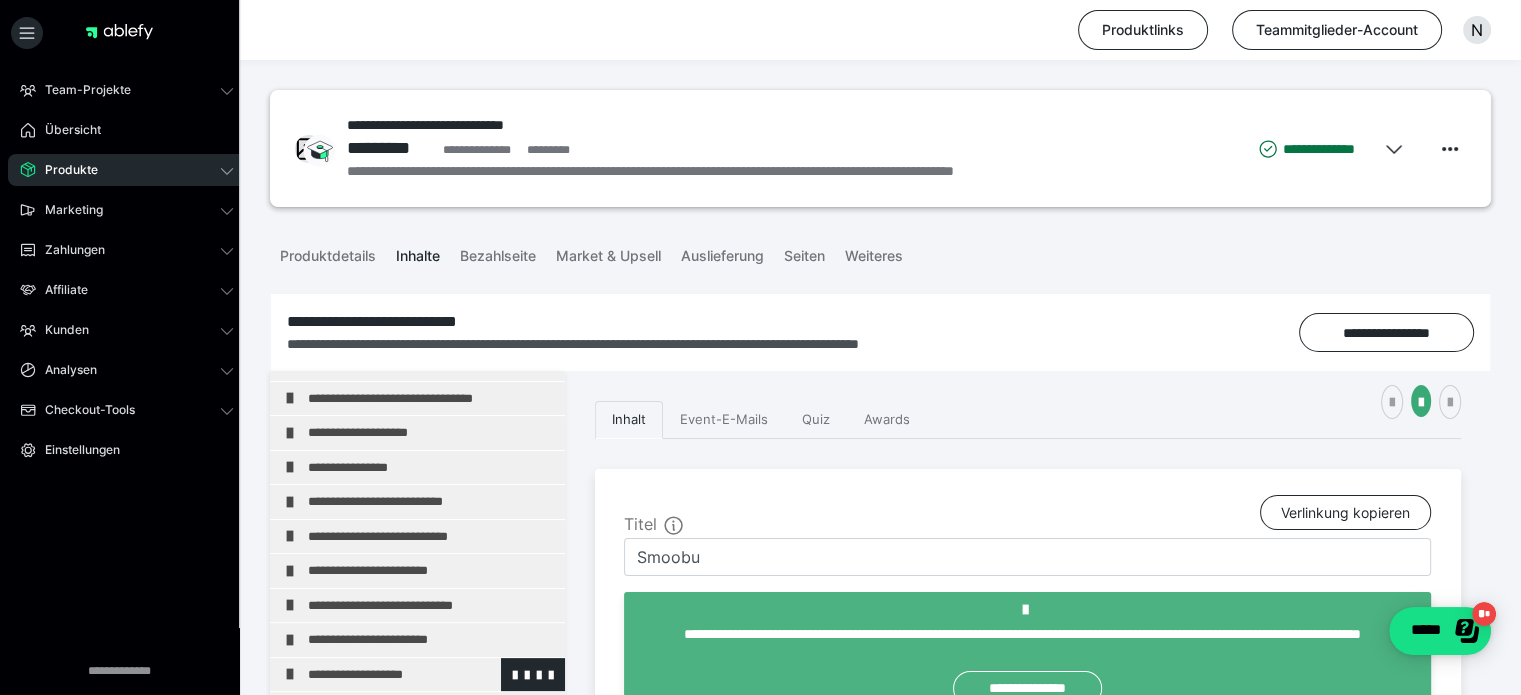 scroll, scrollTop: 100, scrollLeft: 0, axis: vertical 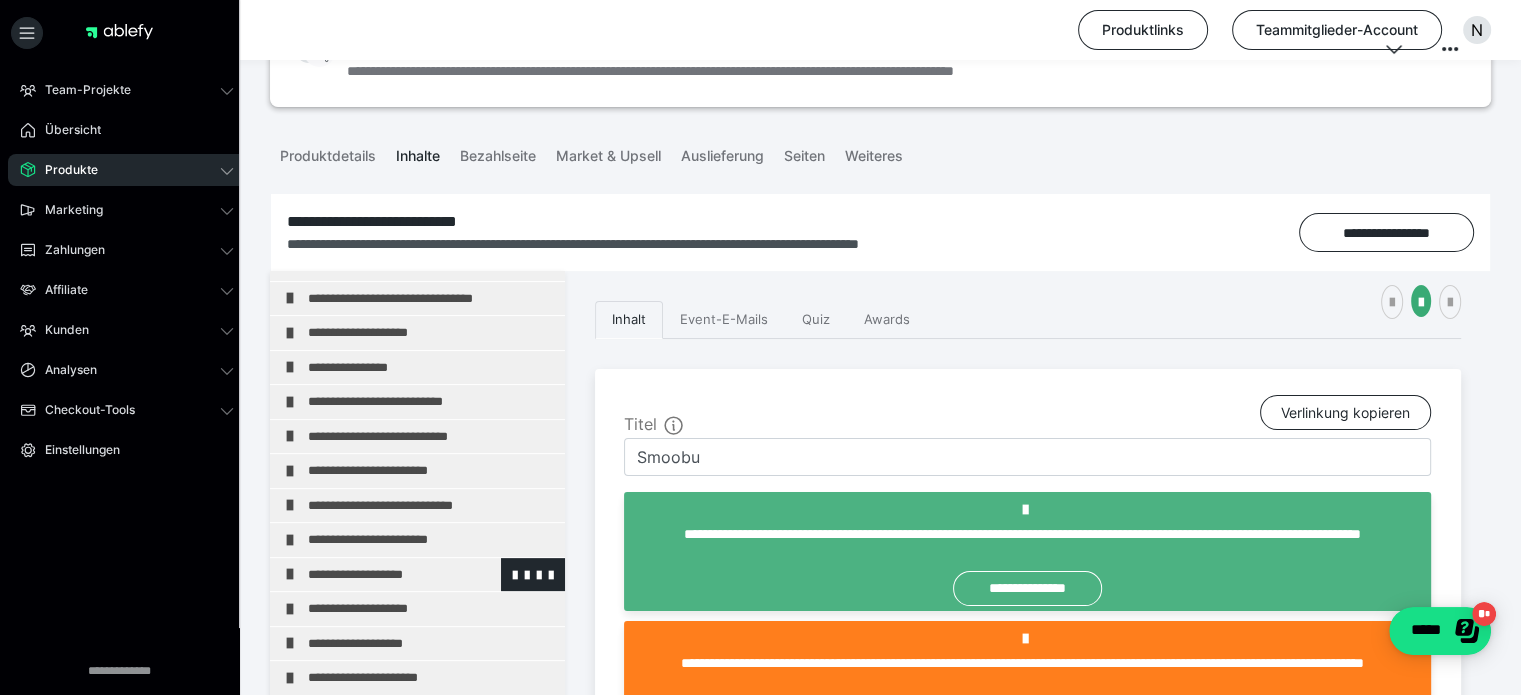 click on "**********" at bounding box center [423, 575] 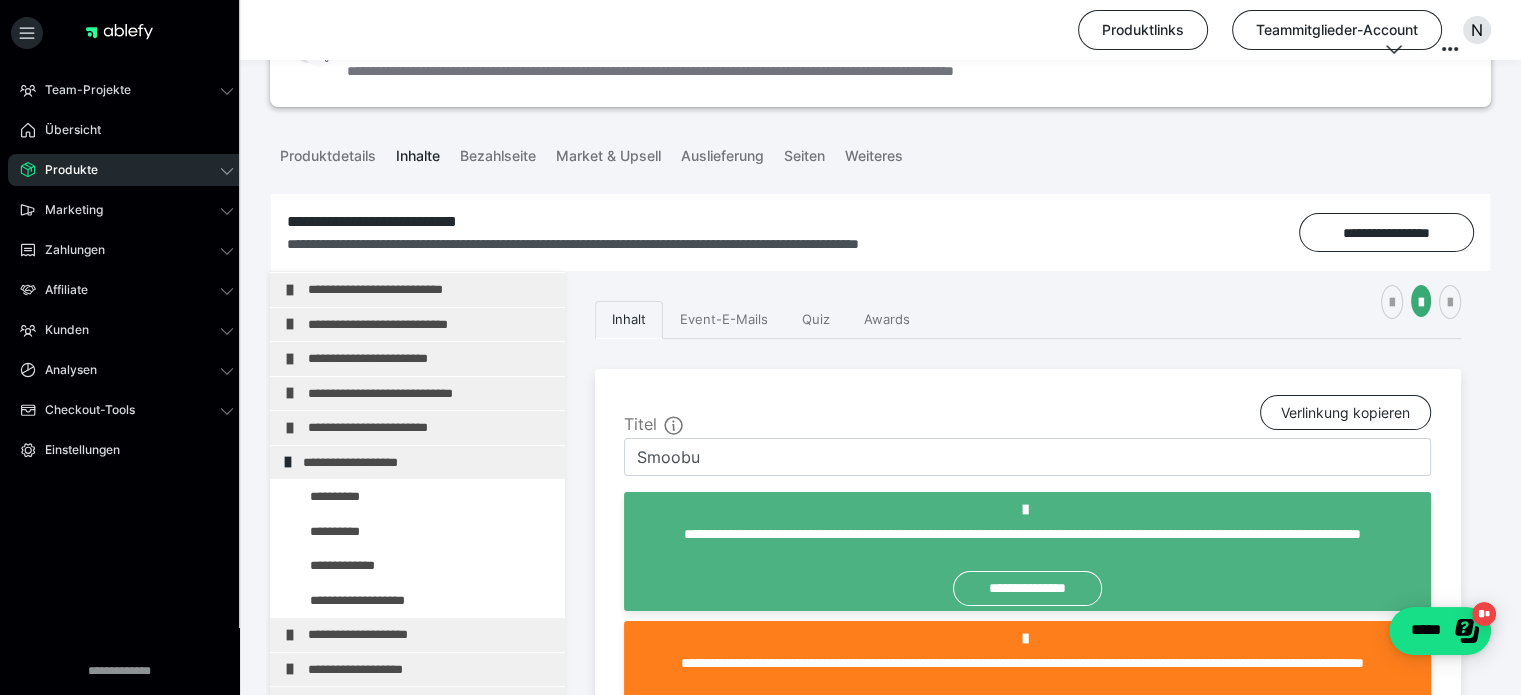 scroll, scrollTop: 964, scrollLeft: 0, axis: vertical 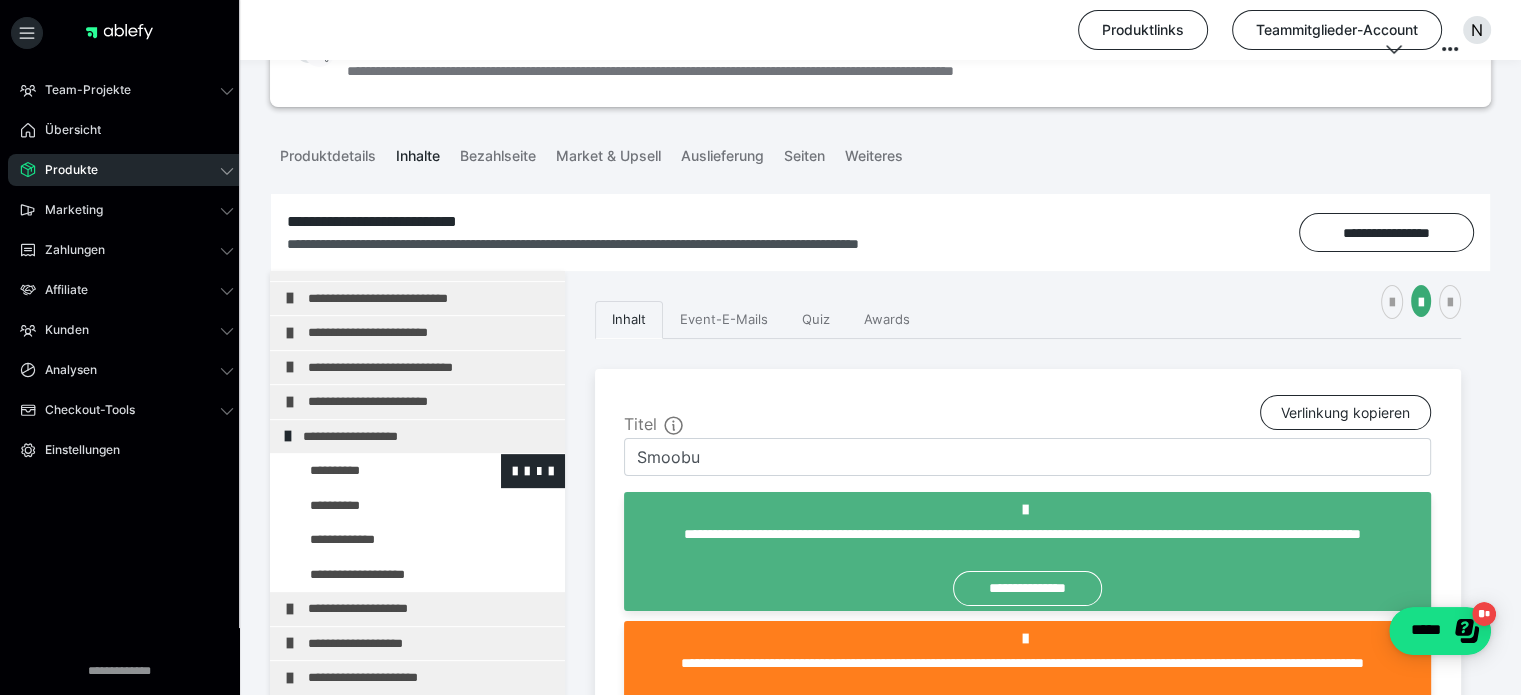 click at bounding box center (375, 471) 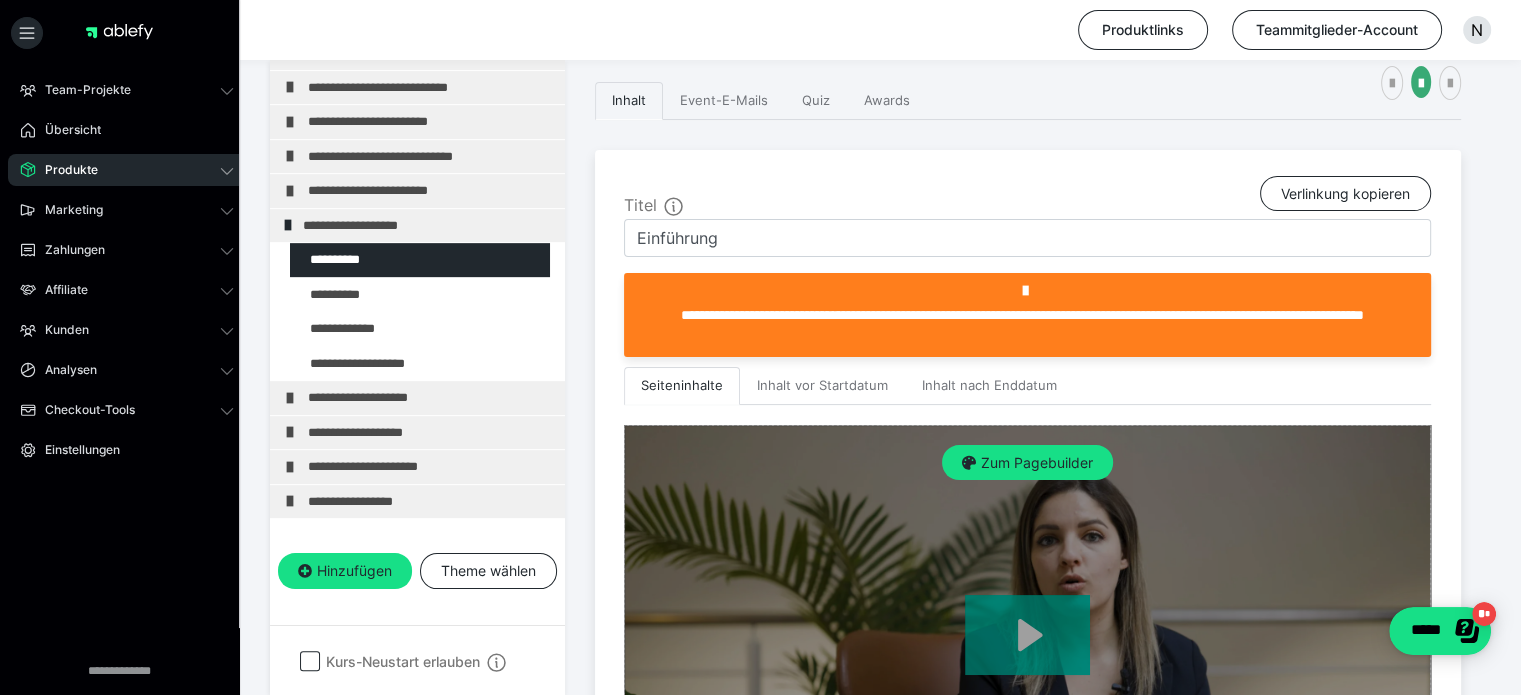 scroll, scrollTop: 452, scrollLeft: 0, axis: vertical 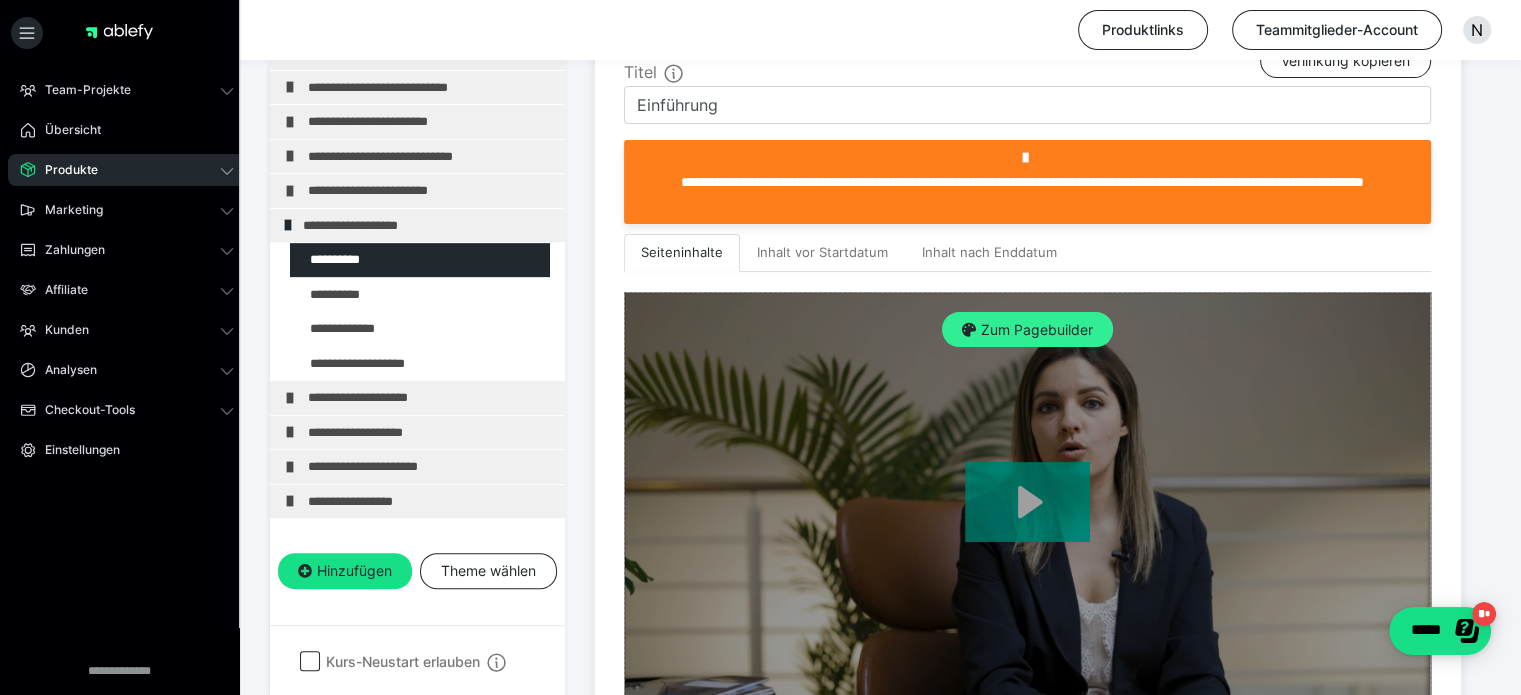 click on "Zum Pagebuilder" at bounding box center (1027, 330) 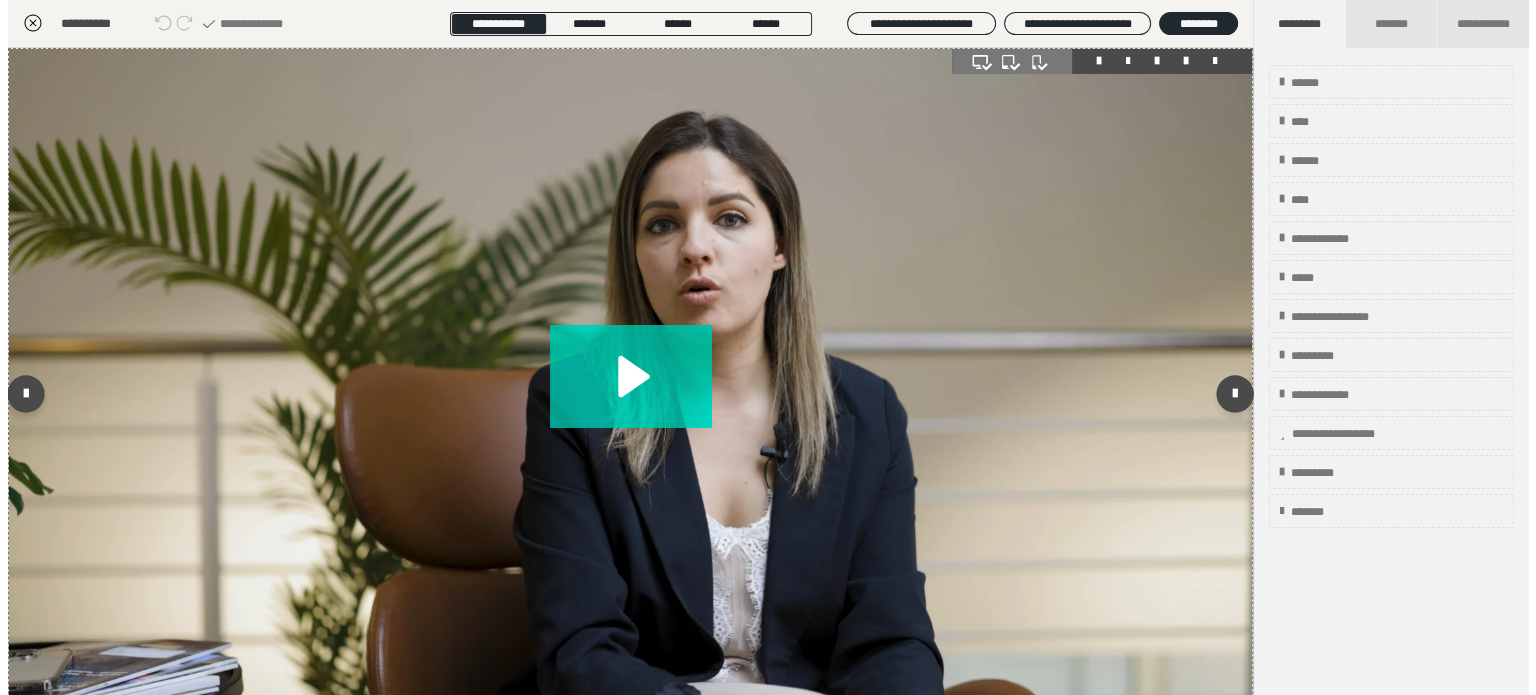 scroll, scrollTop: 311, scrollLeft: 0, axis: vertical 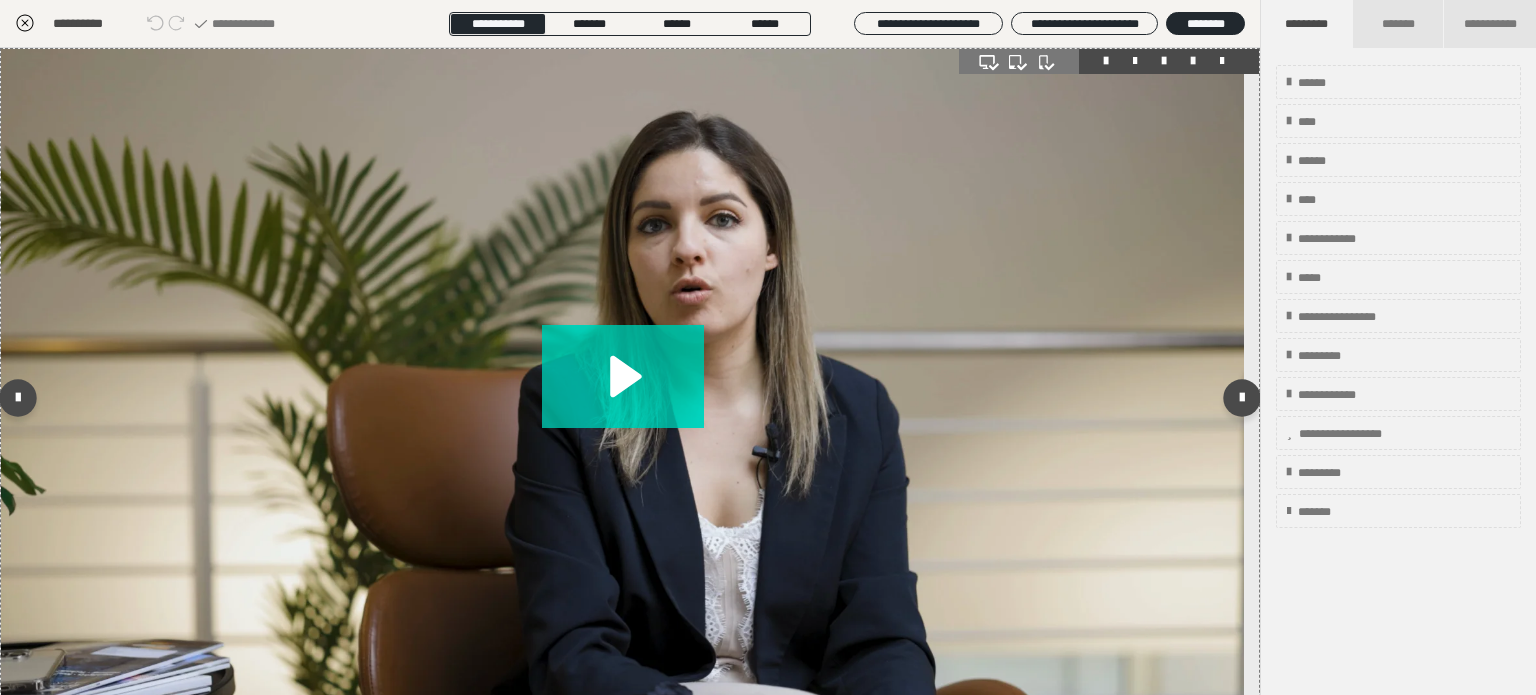 click at bounding box center (1193, 61) 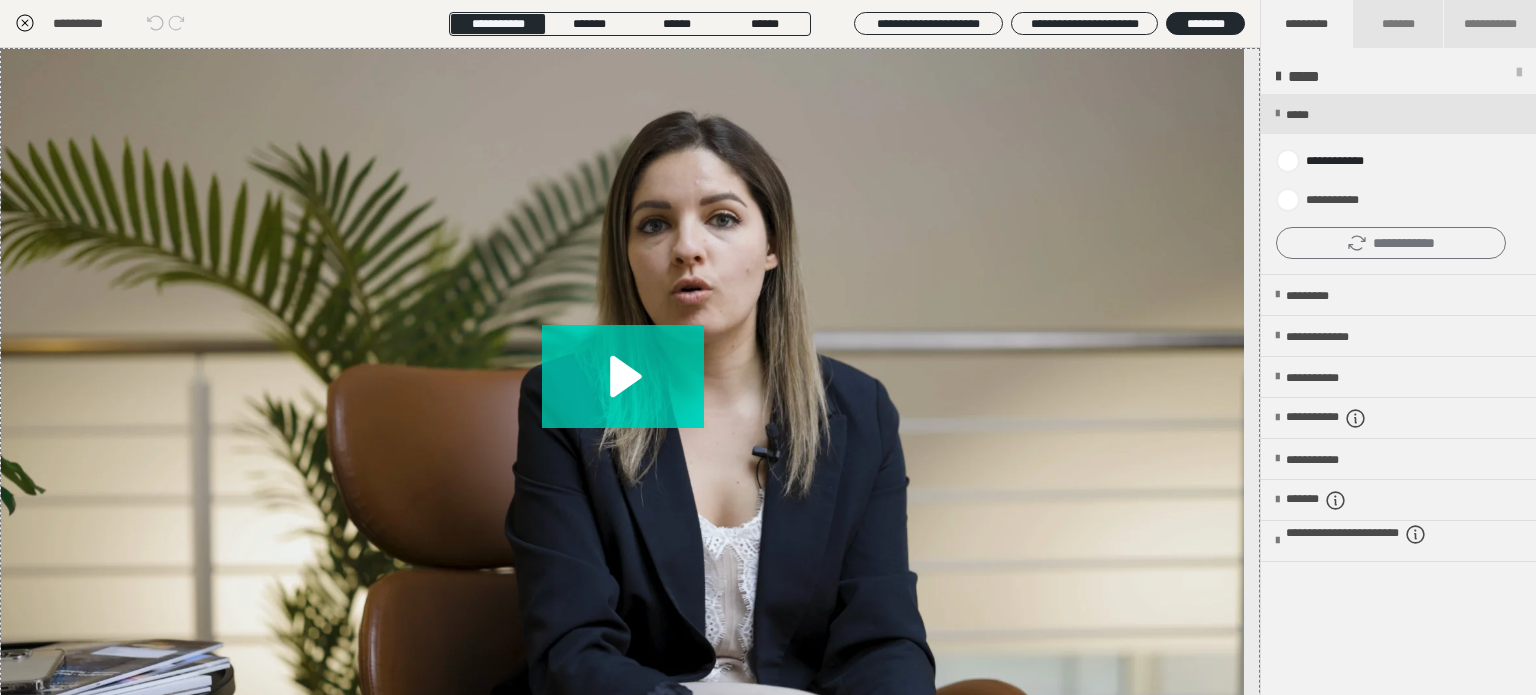 click on "**********" at bounding box center (1391, 243) 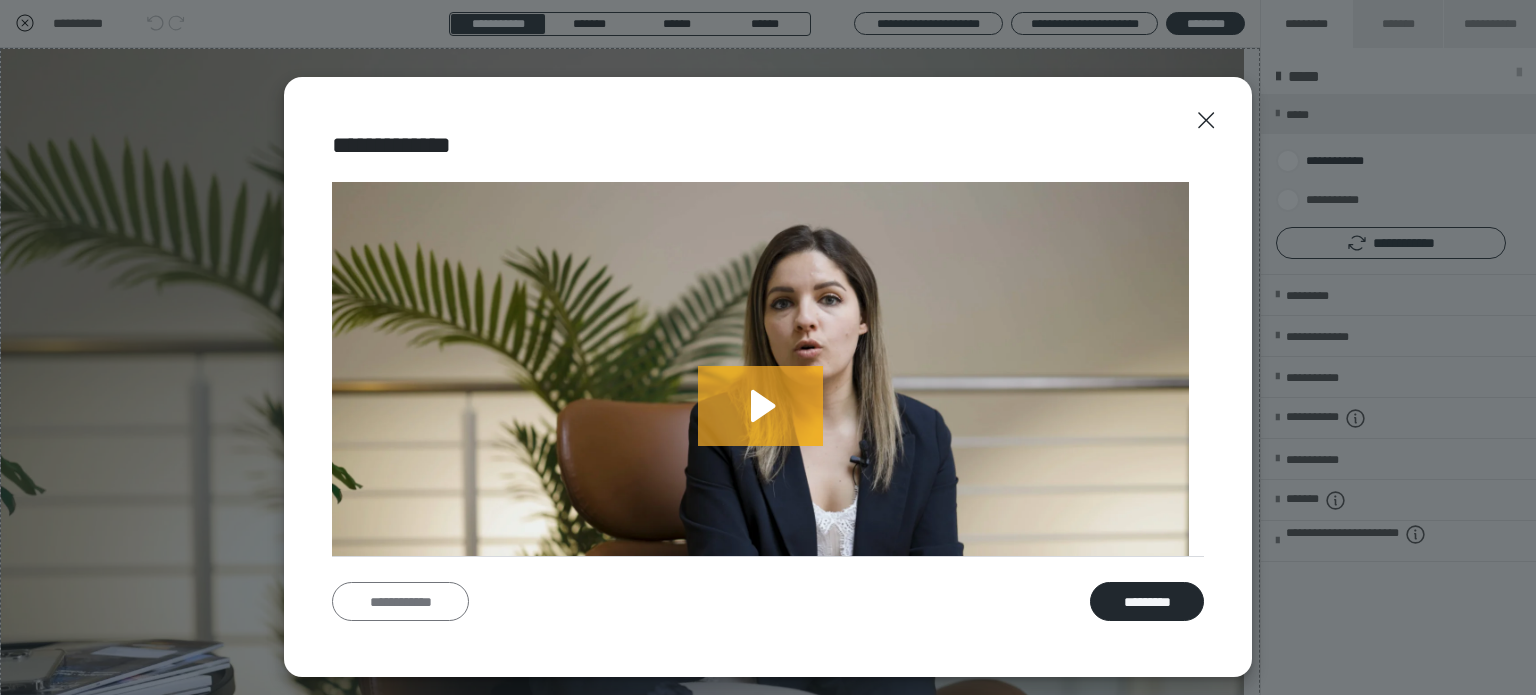 click on "**********" at bounding box center (400, 602) 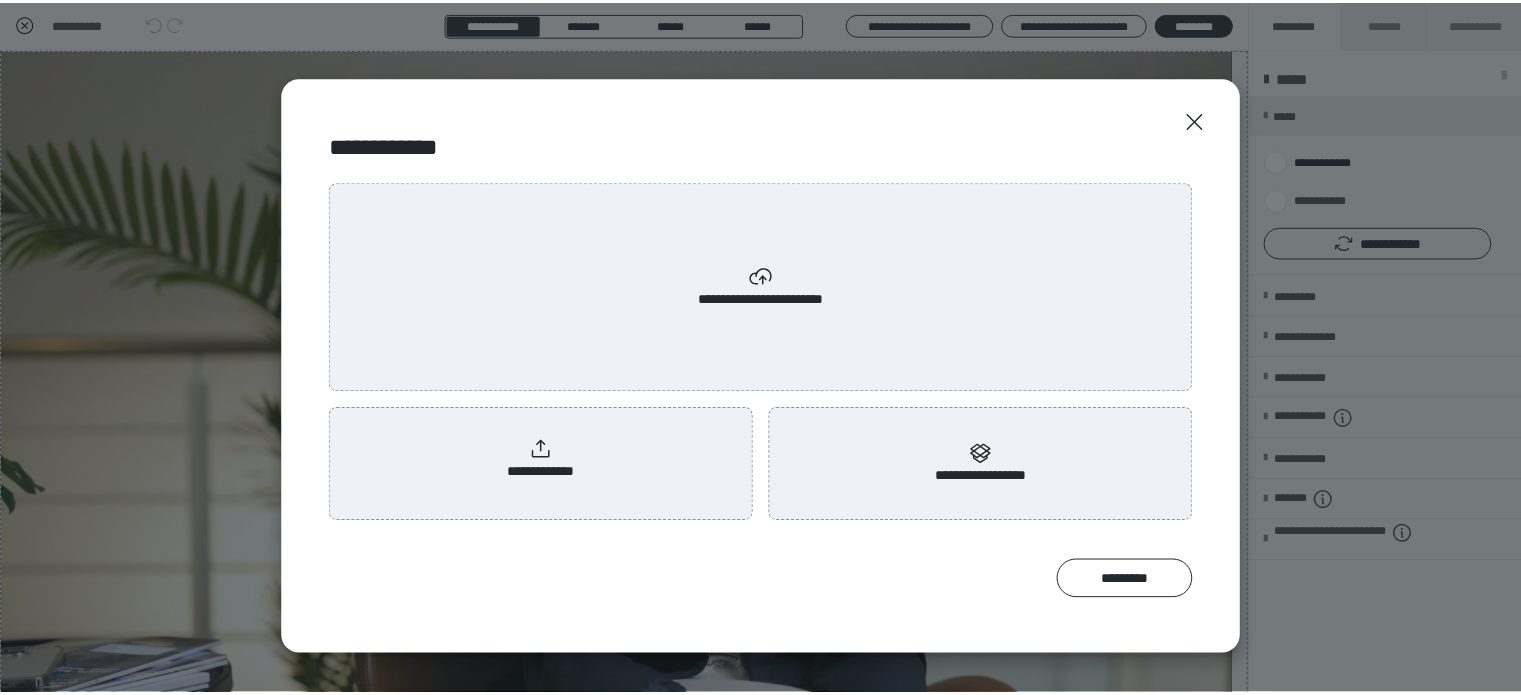 scroll, scrollTop: 0, scrollLeft: 0, axis: both 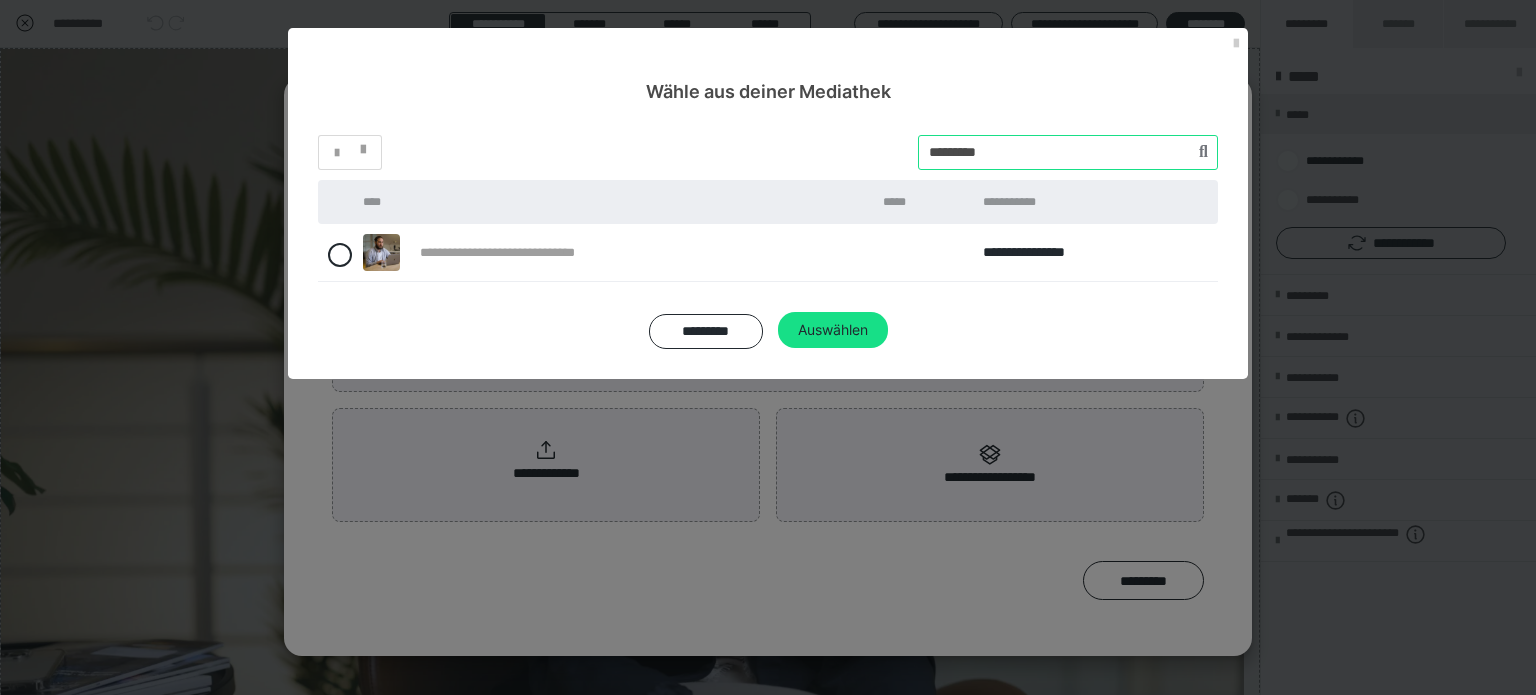 drag, startPoint x: 1043, startPoint y: 147, endPoint x: 875, endPoint y: 159, distance: 168.42802 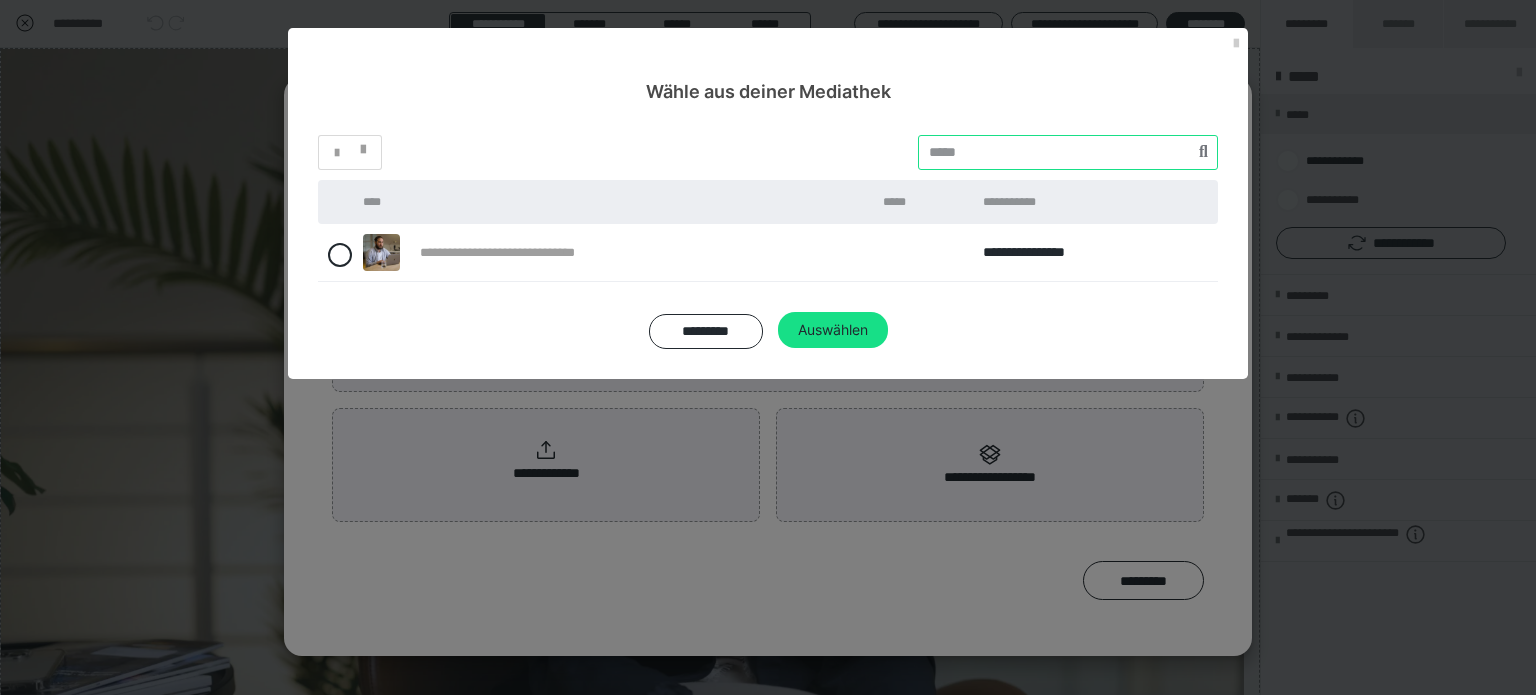 paste on "********" 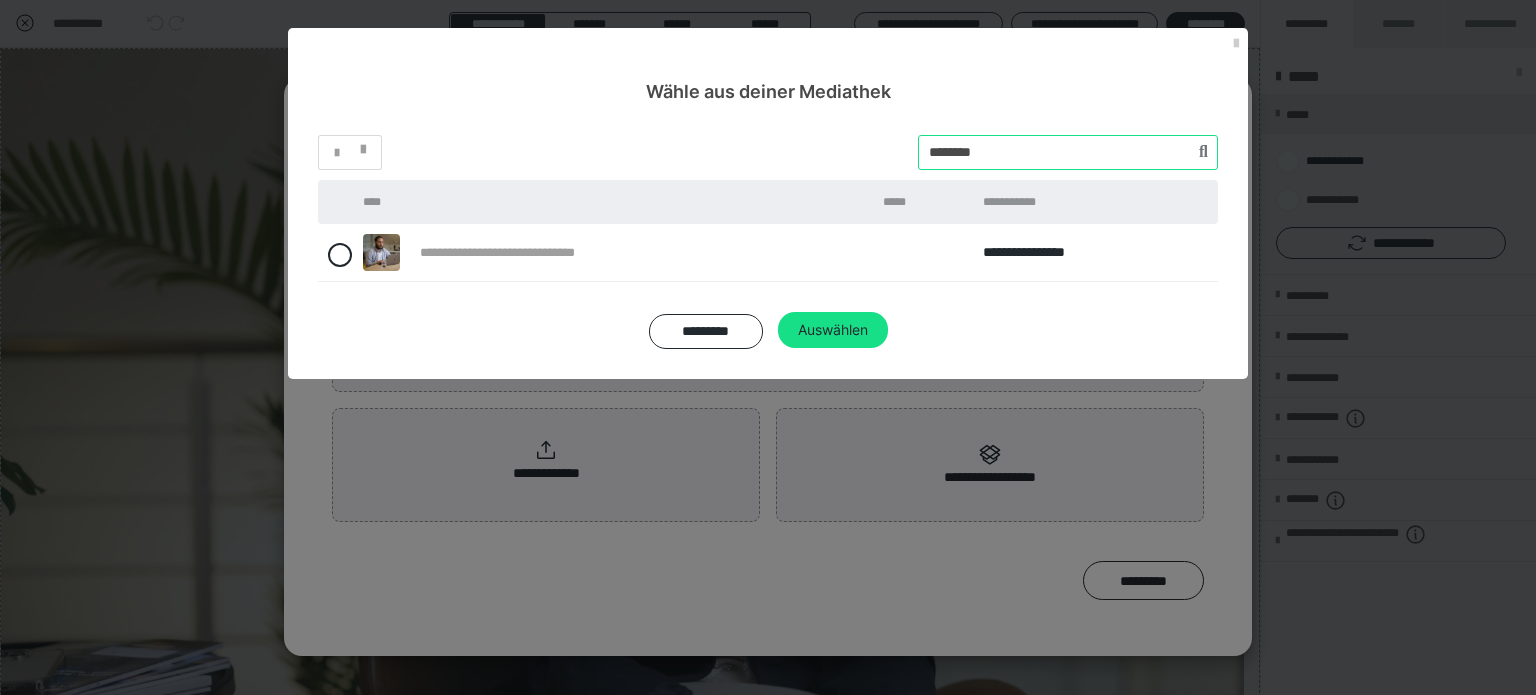 type on "********" 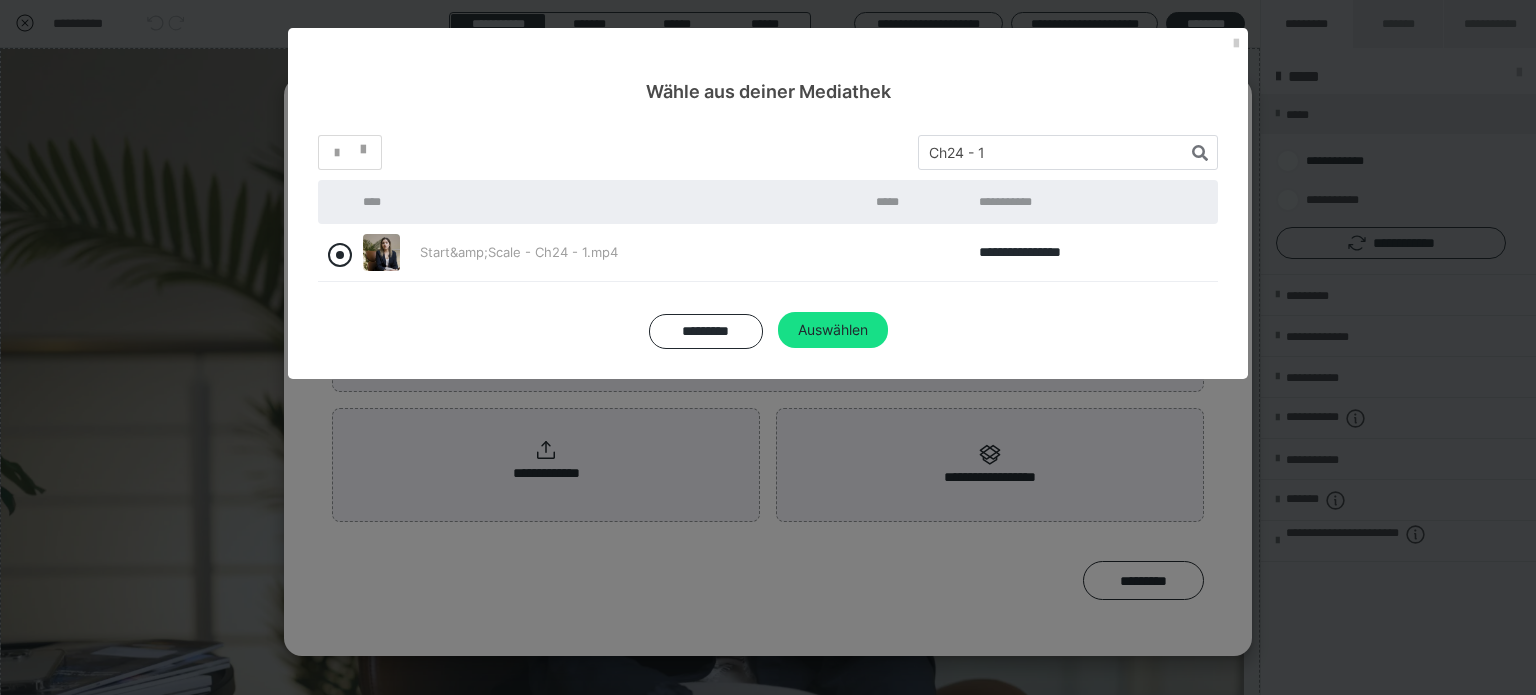 click at bounding box center [340, 255] 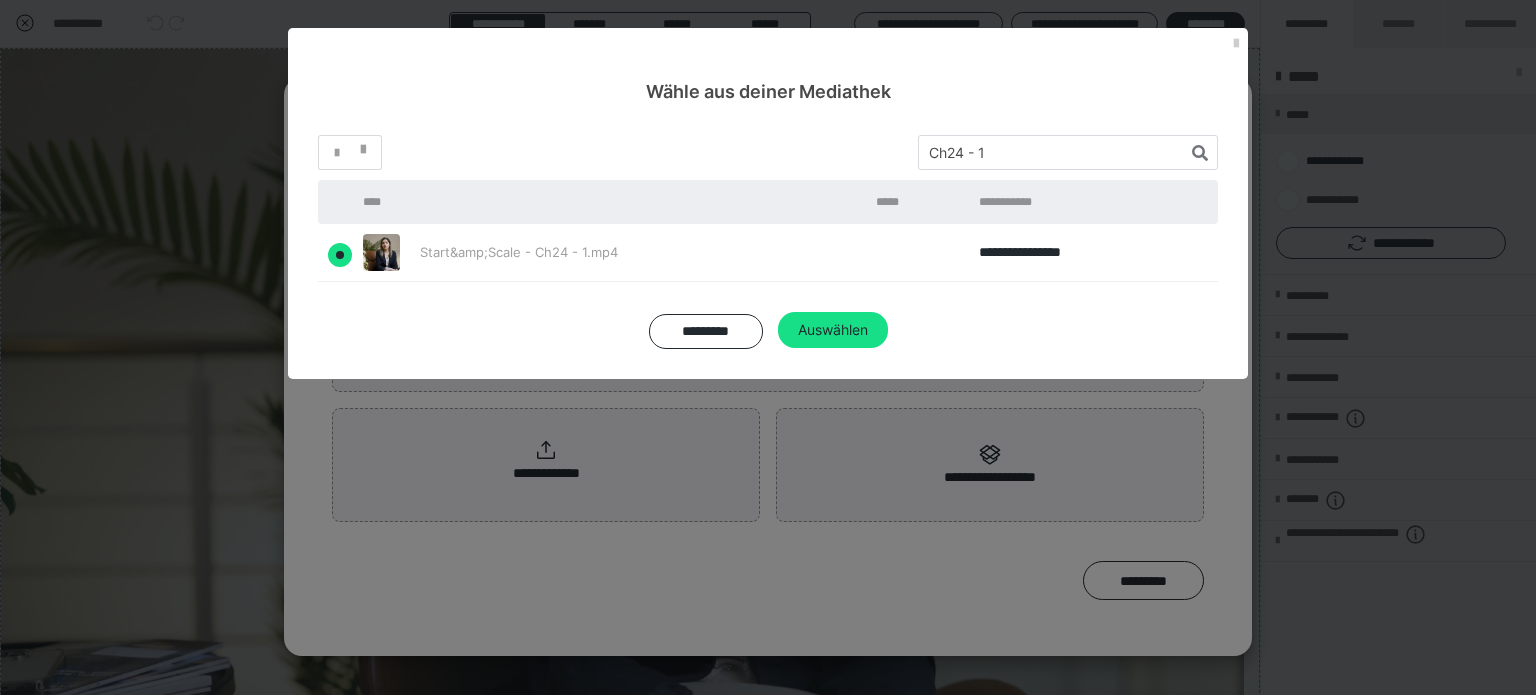 radio on "true" 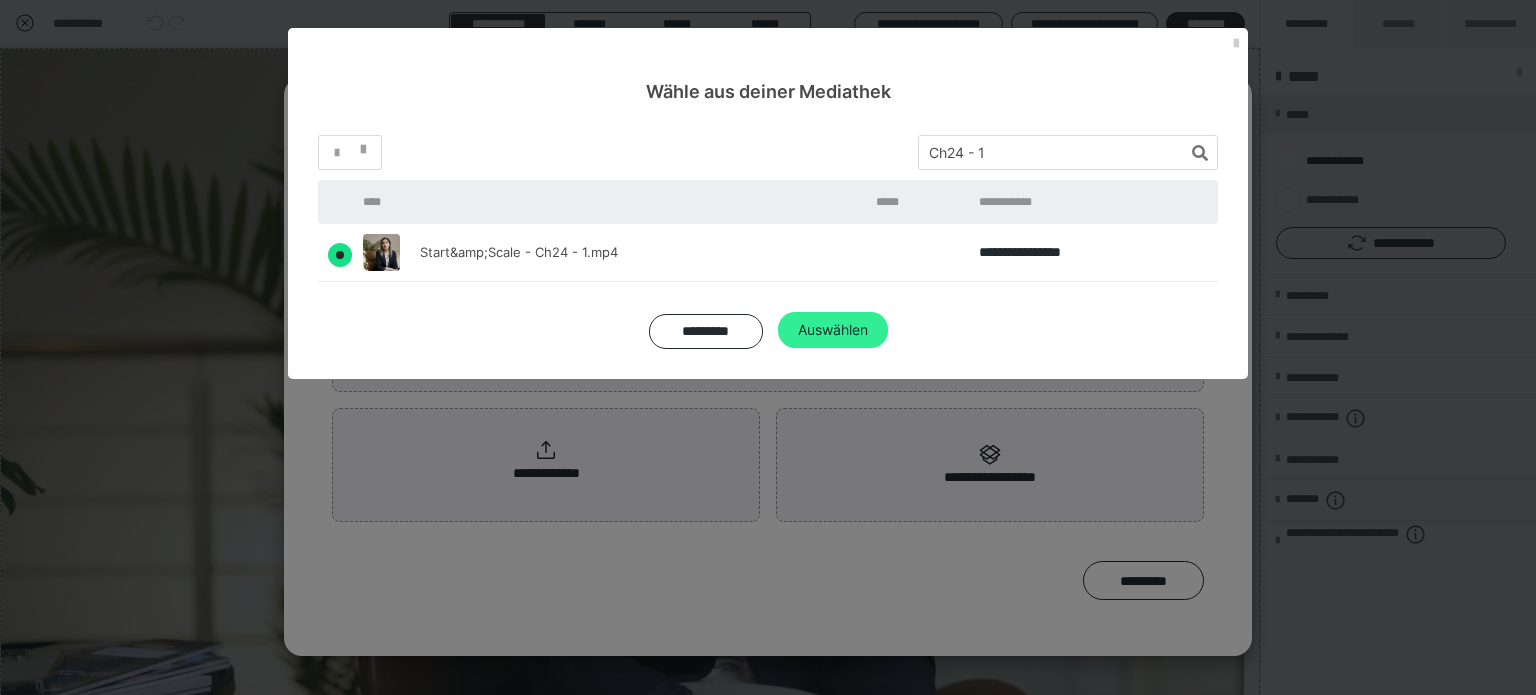 click on "Auswählen" at bounding box center (833, 330) 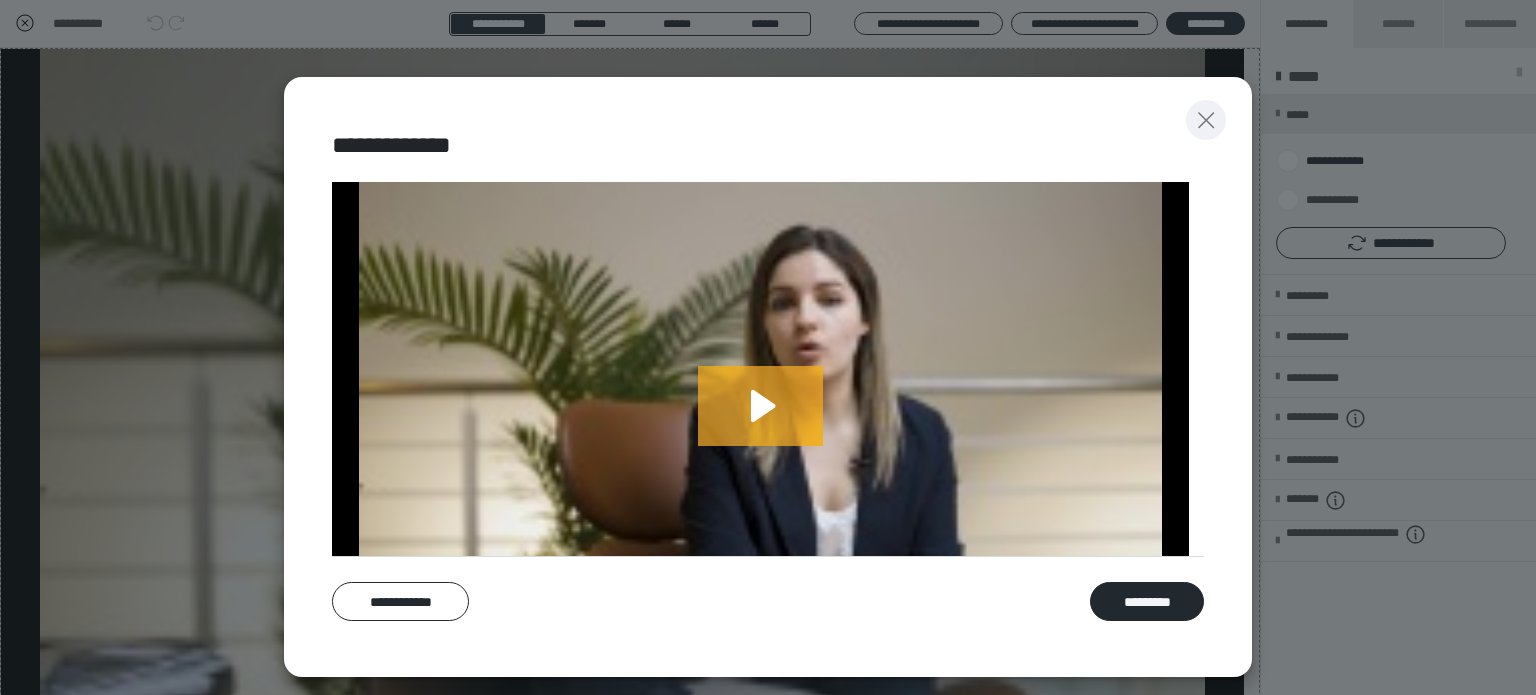 click 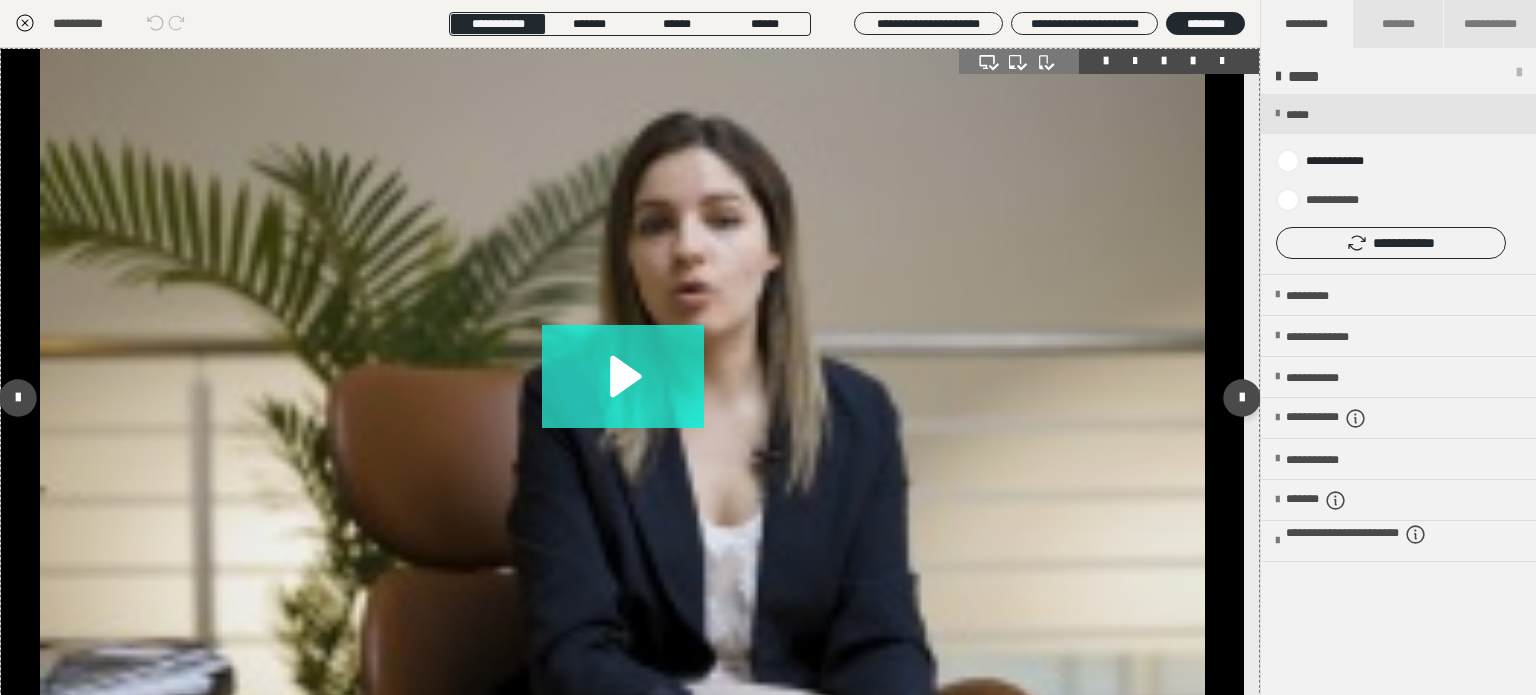 click 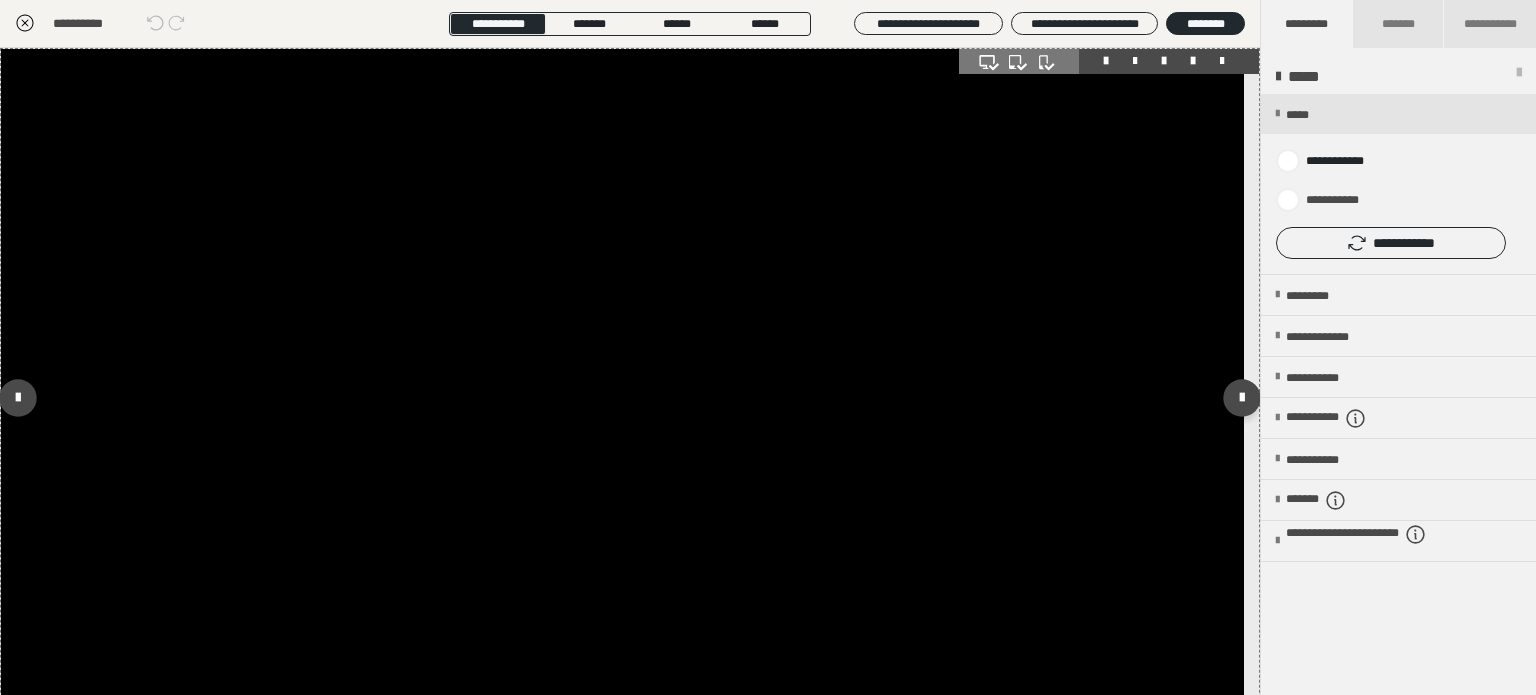 click at bounding box center [622, 398] 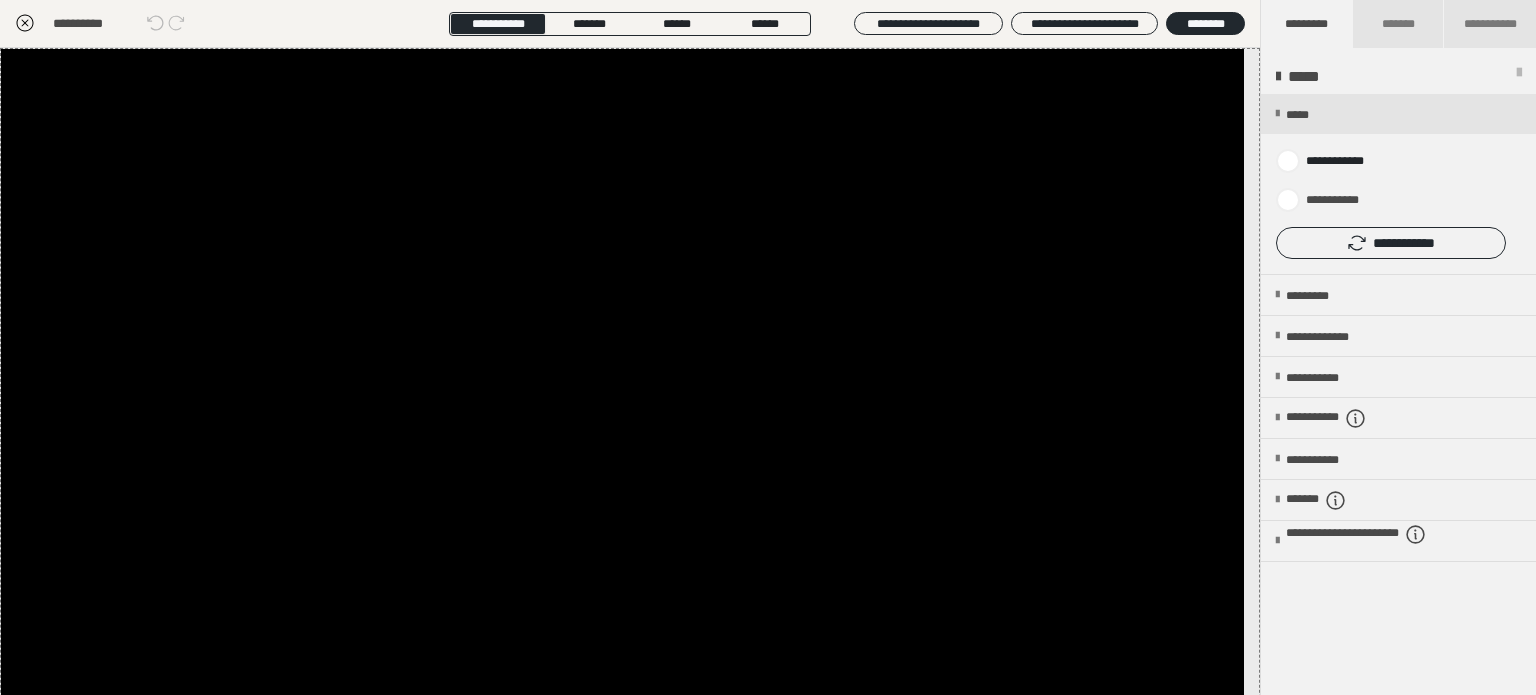 click 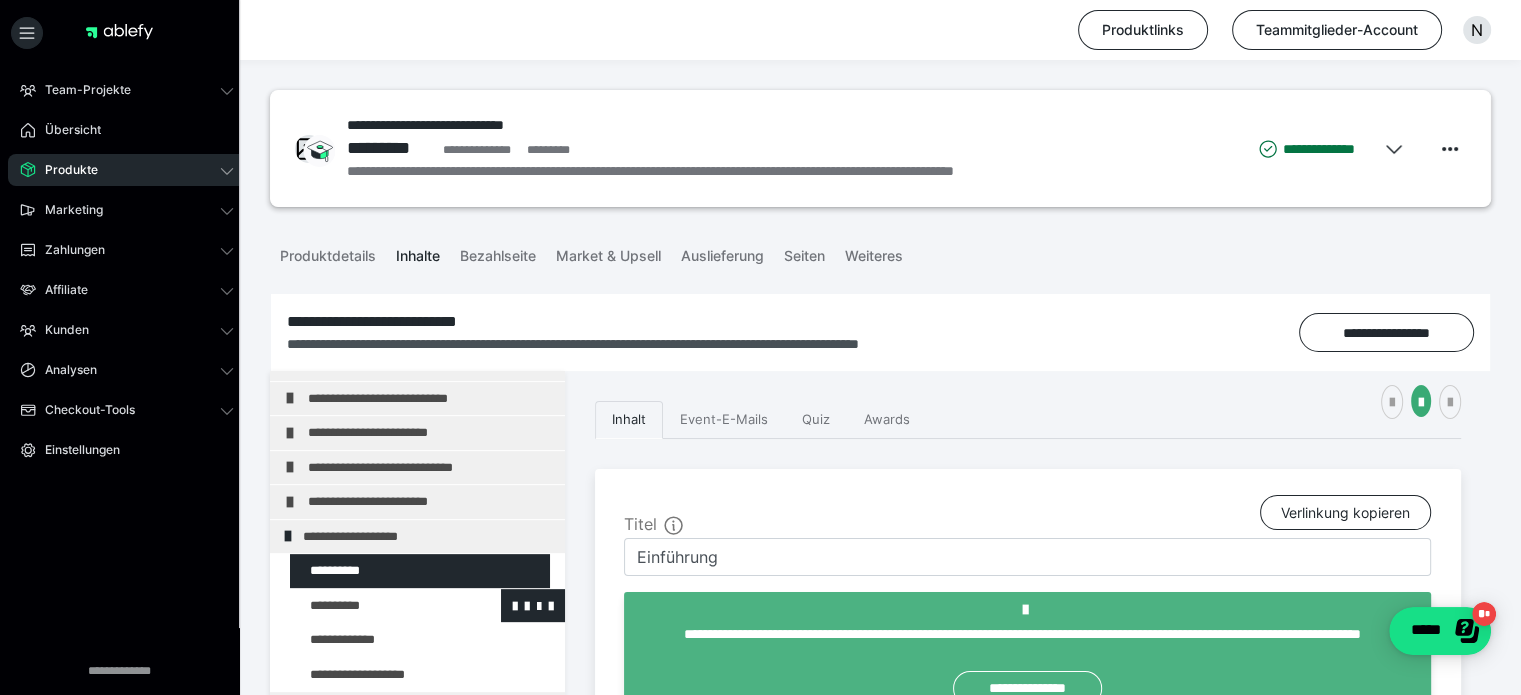click at bounding box center [375, 606] 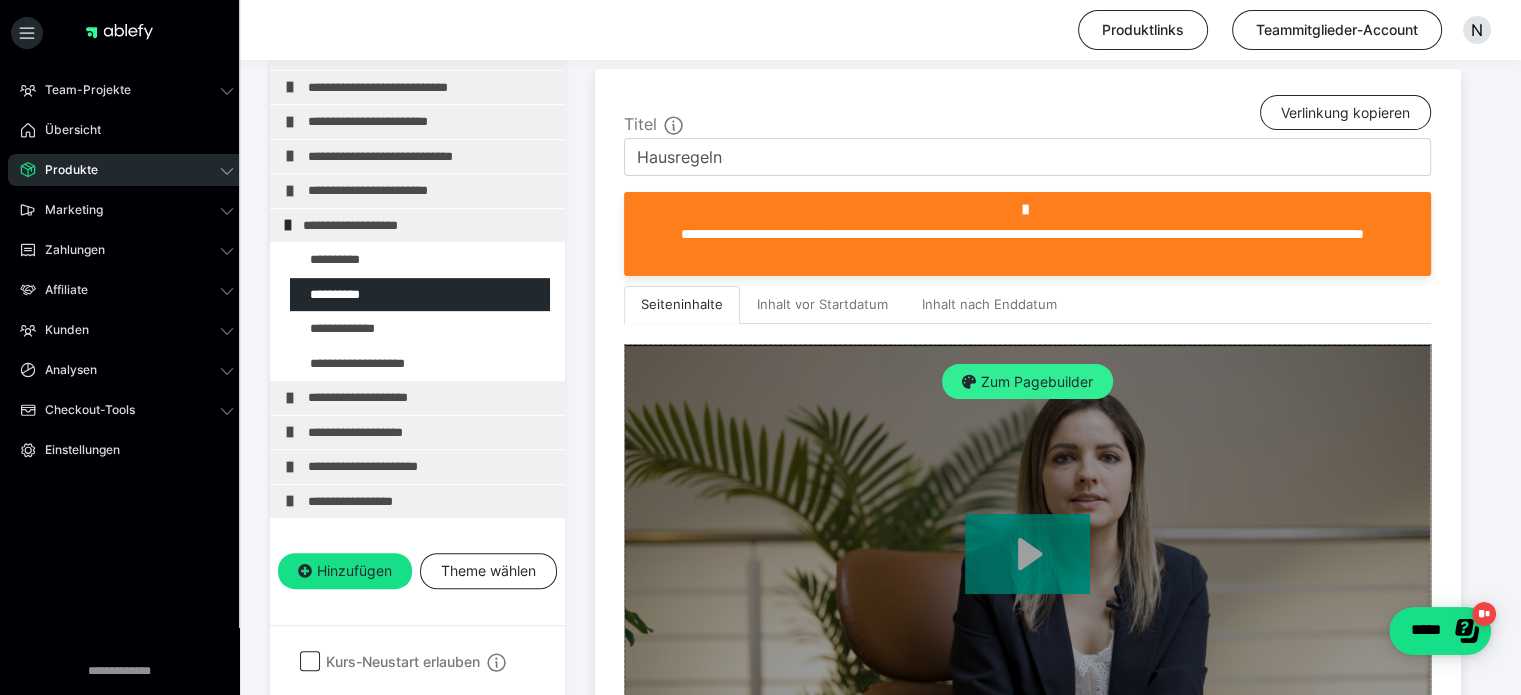 scroll, scrollTop: 500, scrollLeft: 0, axis: vertical 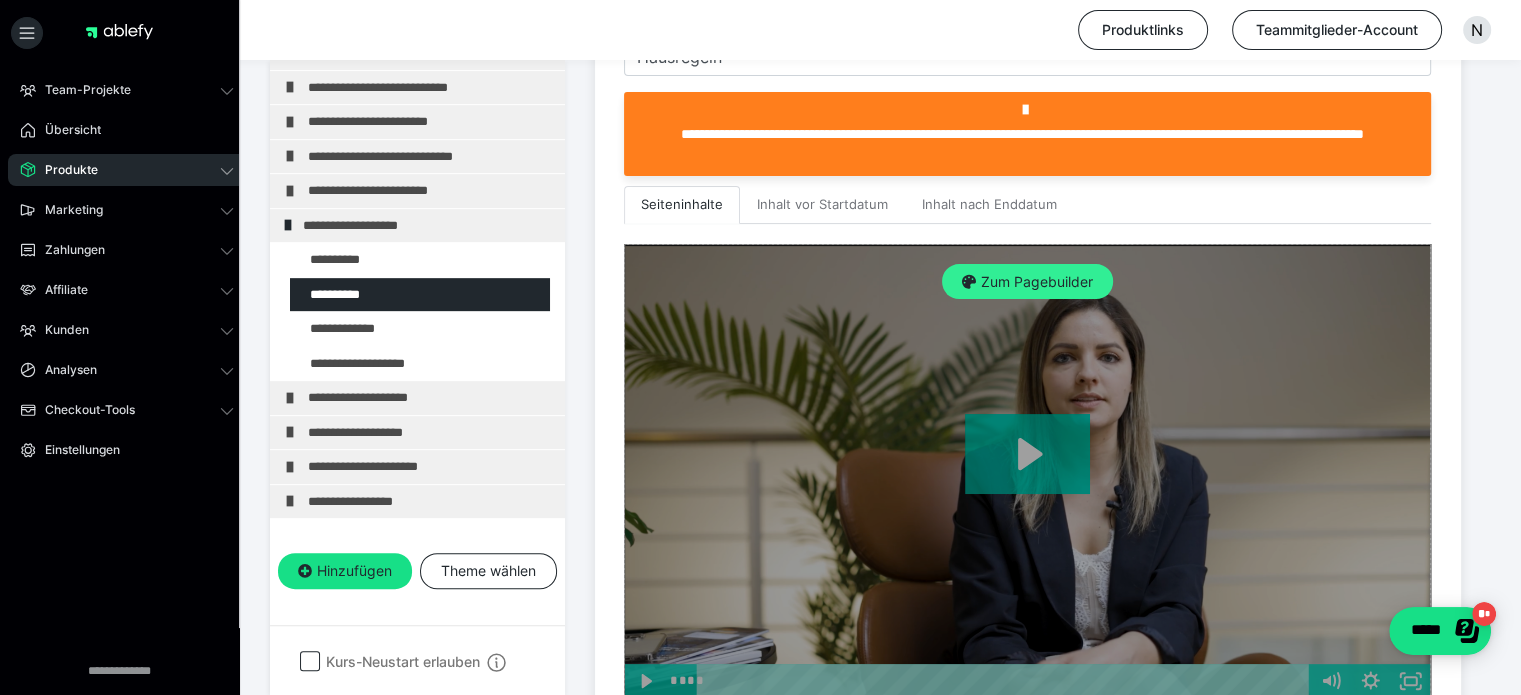 click on "Zum Pagebuilder" at bounding box center [1027, 282] 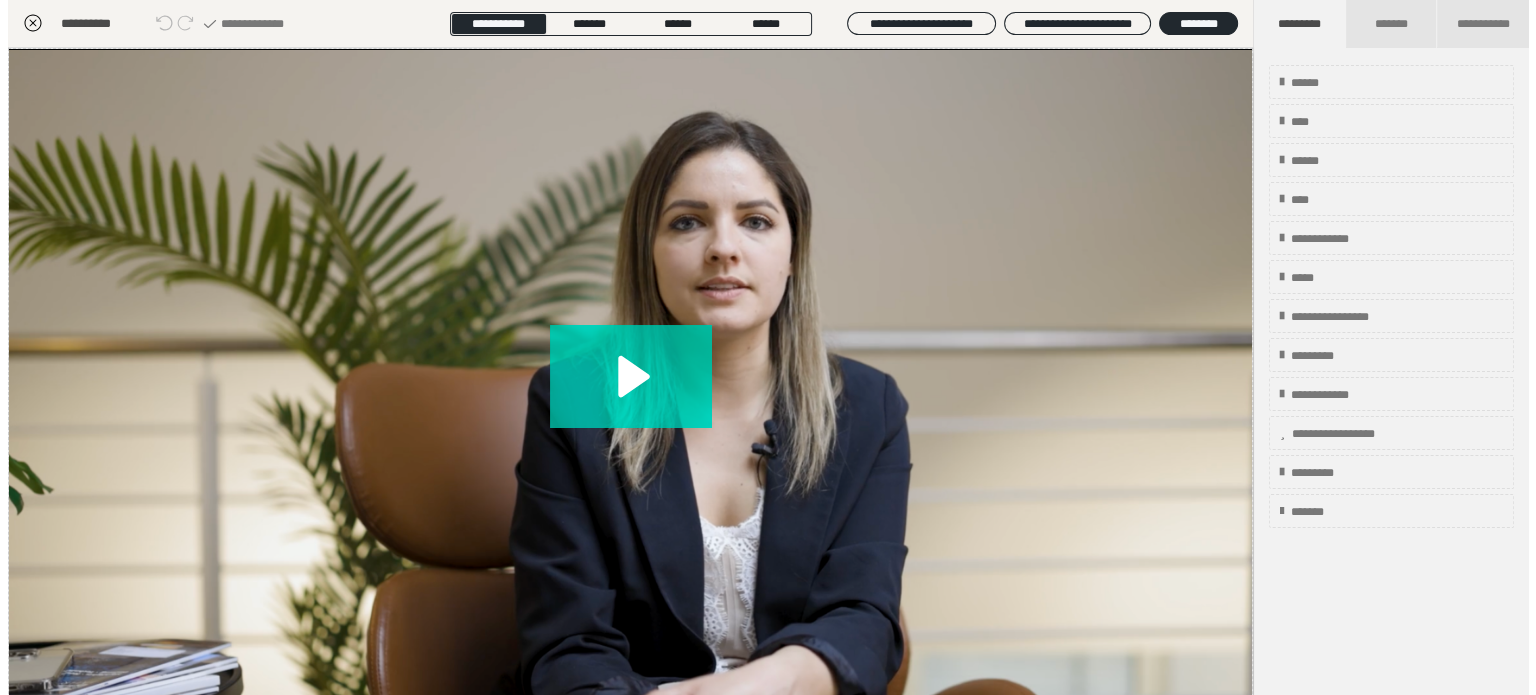 scroll, scrollTop: 311, scrollLeft: 0, axis: vertical 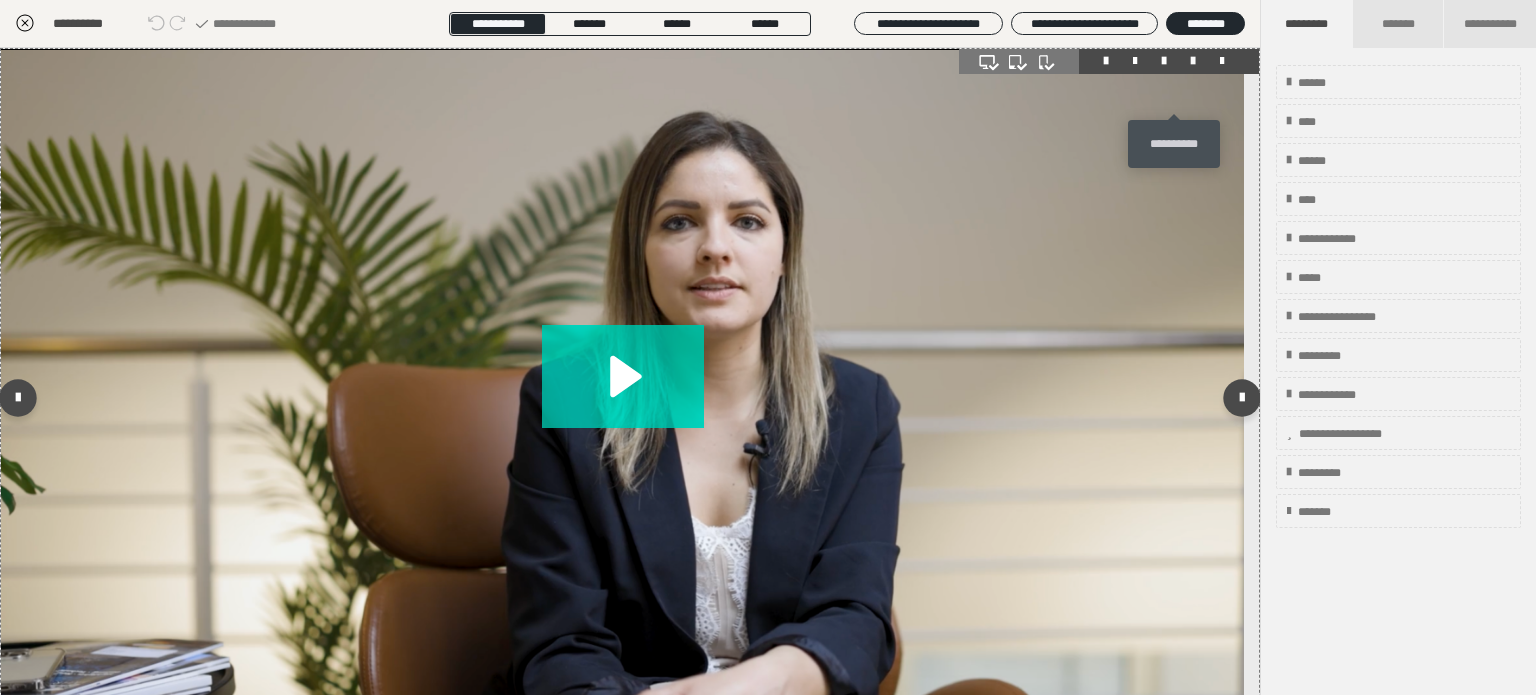 click at bounding box center [1193, 61] 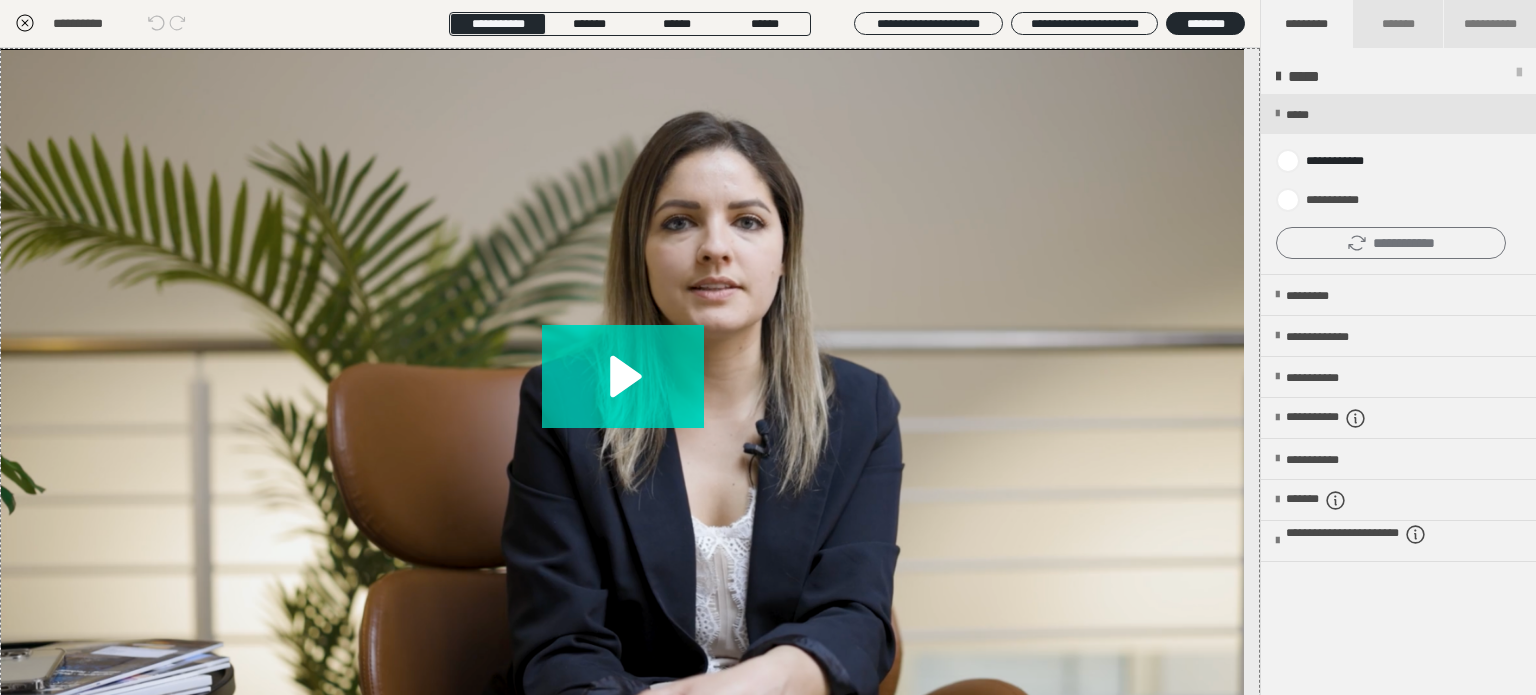 click on "**********" at bounding box center [1391, 243] 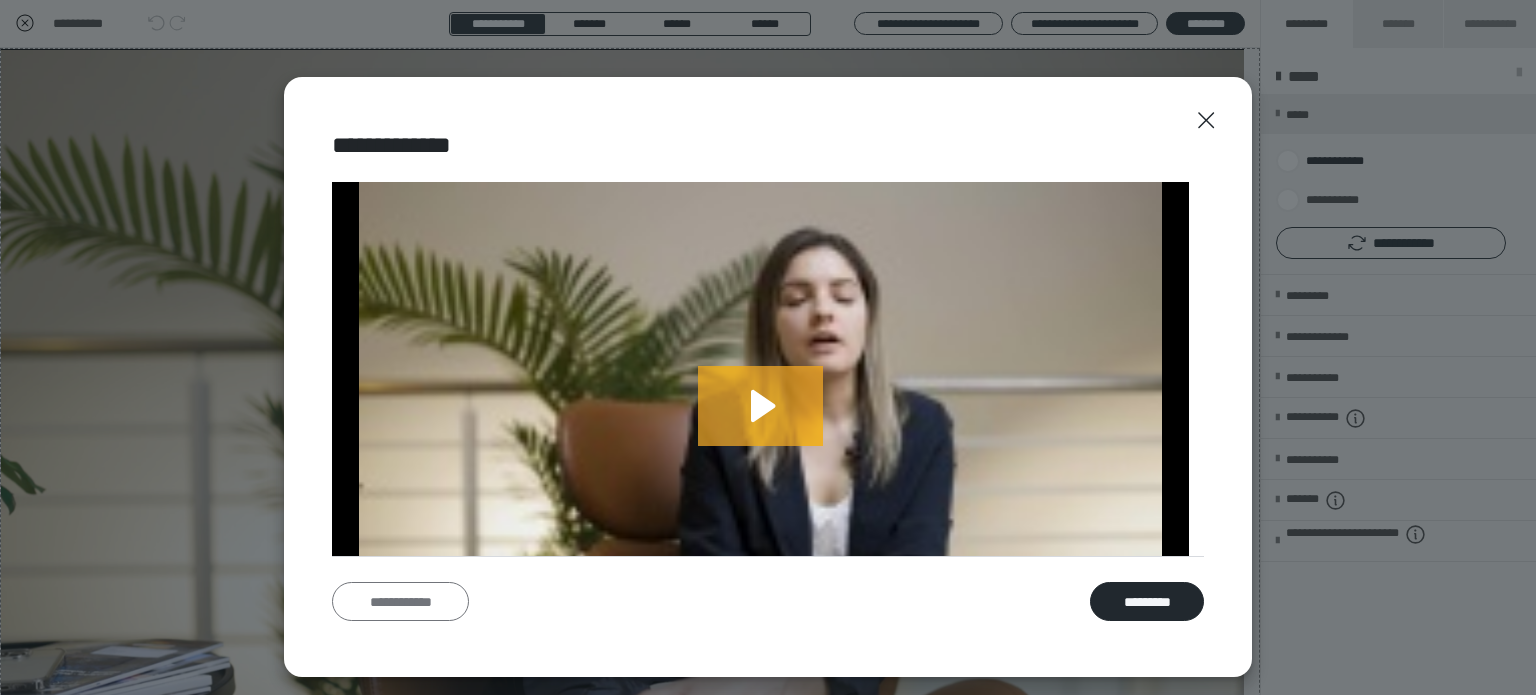 click on "**********" at bounding box center [400, 602] 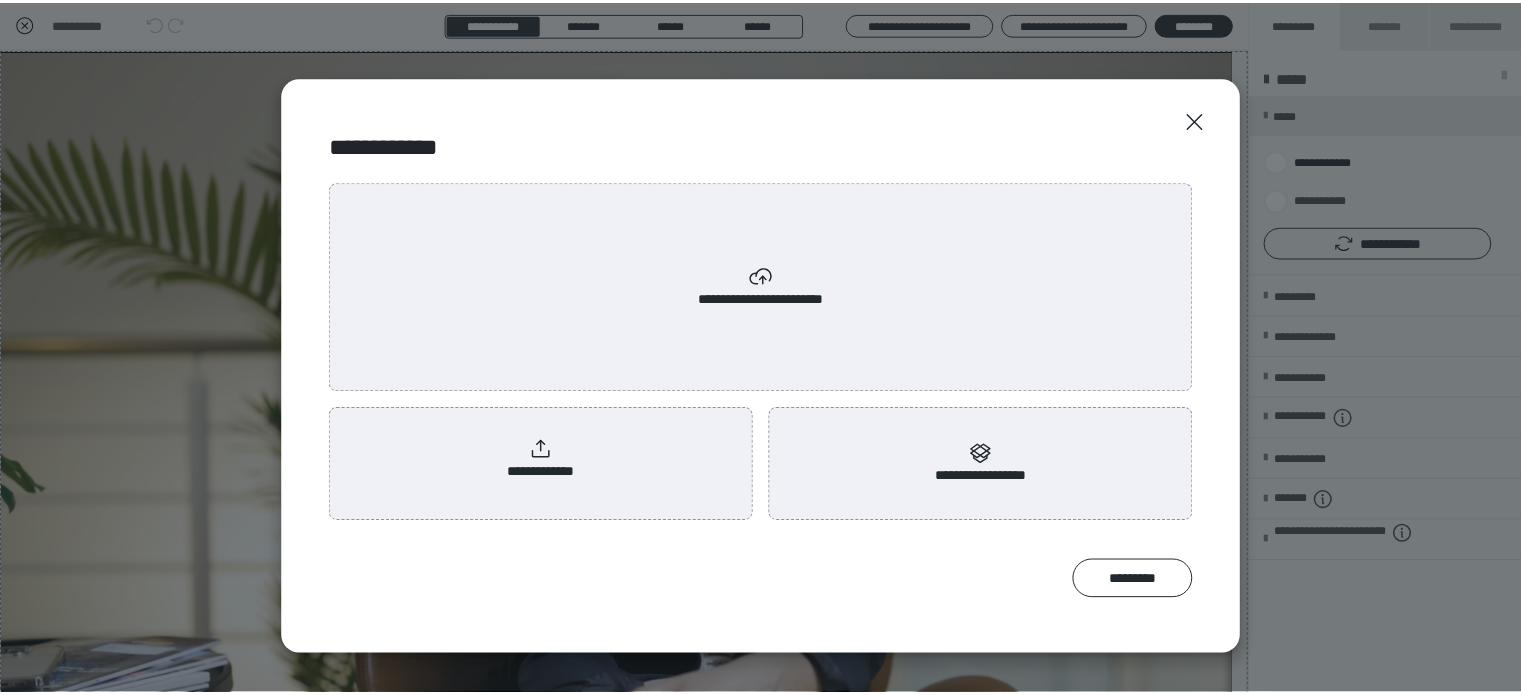 scroll, scrollTop: 0, scrollLeft: 0, axis: both 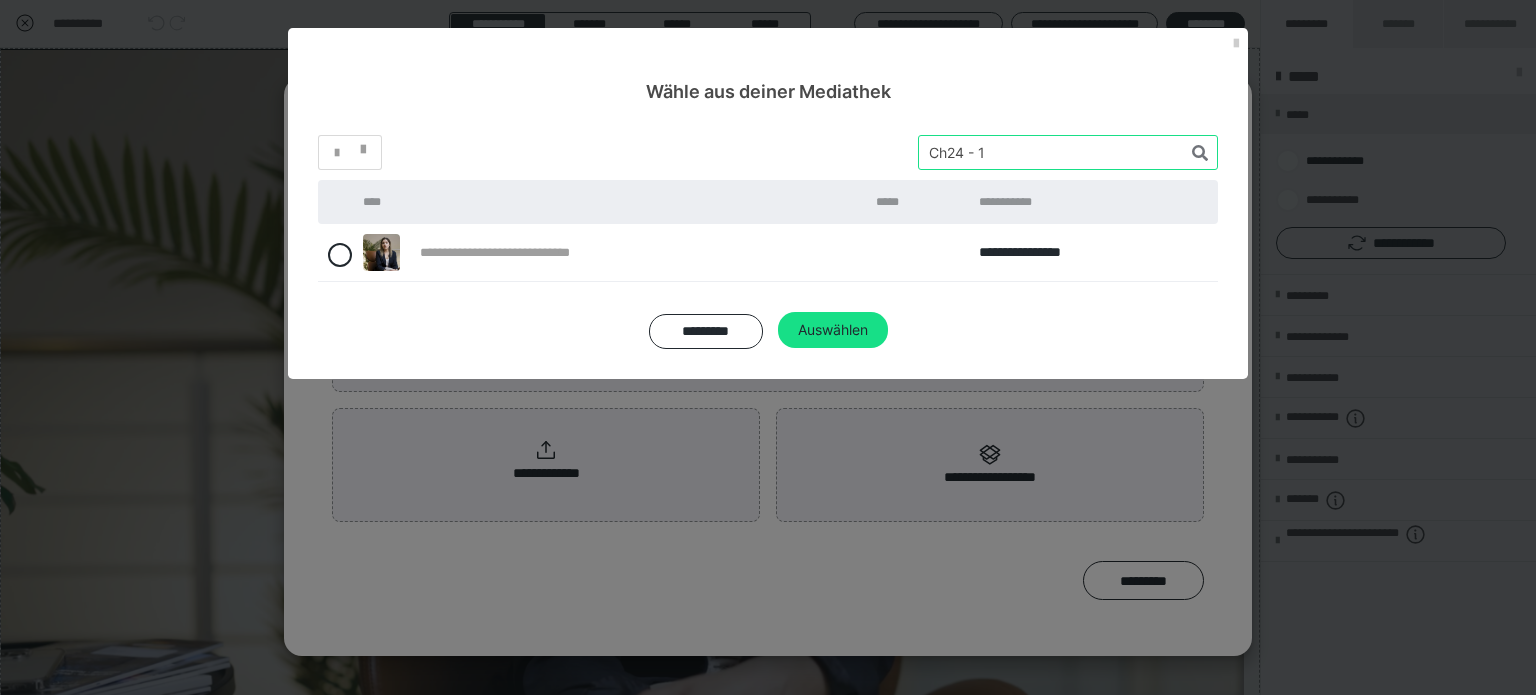 drag, startPoint x: 1009, startPoint y: 148, endPoint x: 860, endPoint y: 144, distance: 149.05368 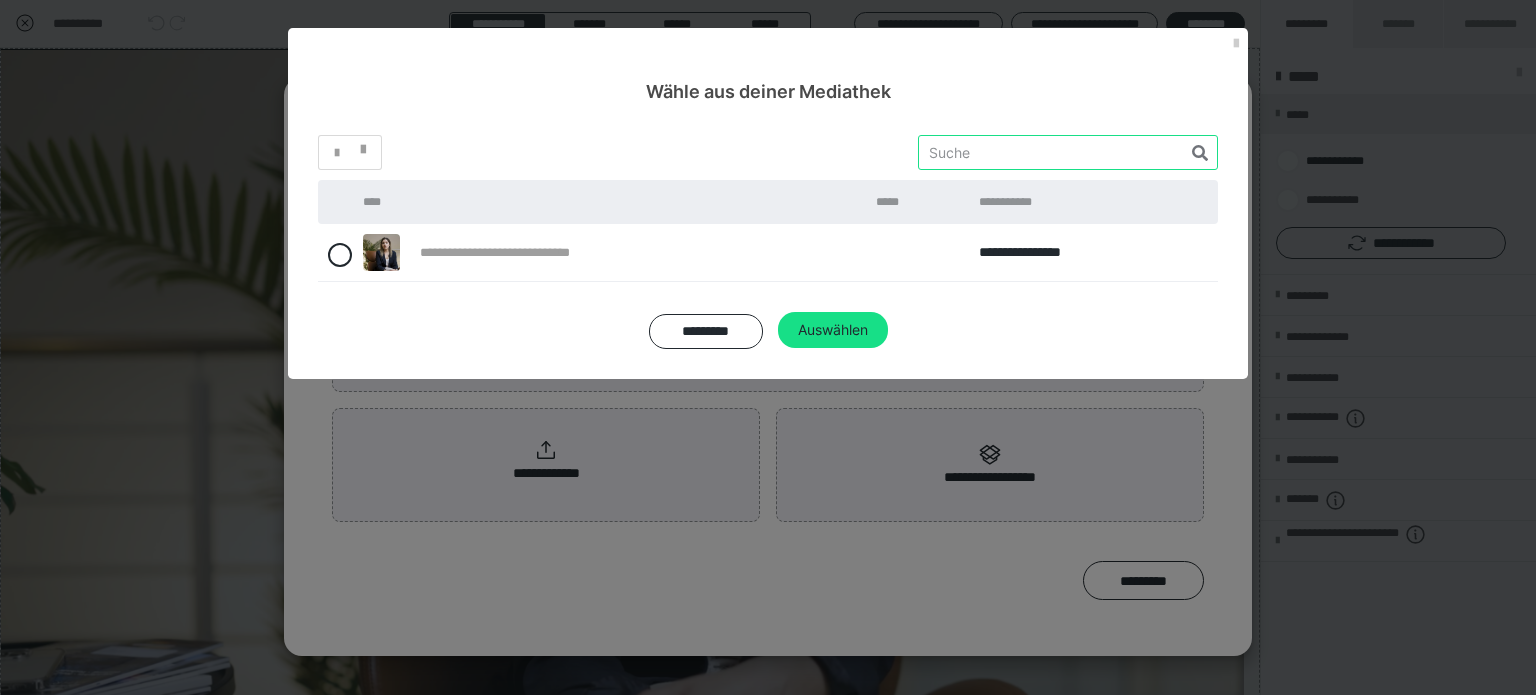 paste on "Ch24 - 3" 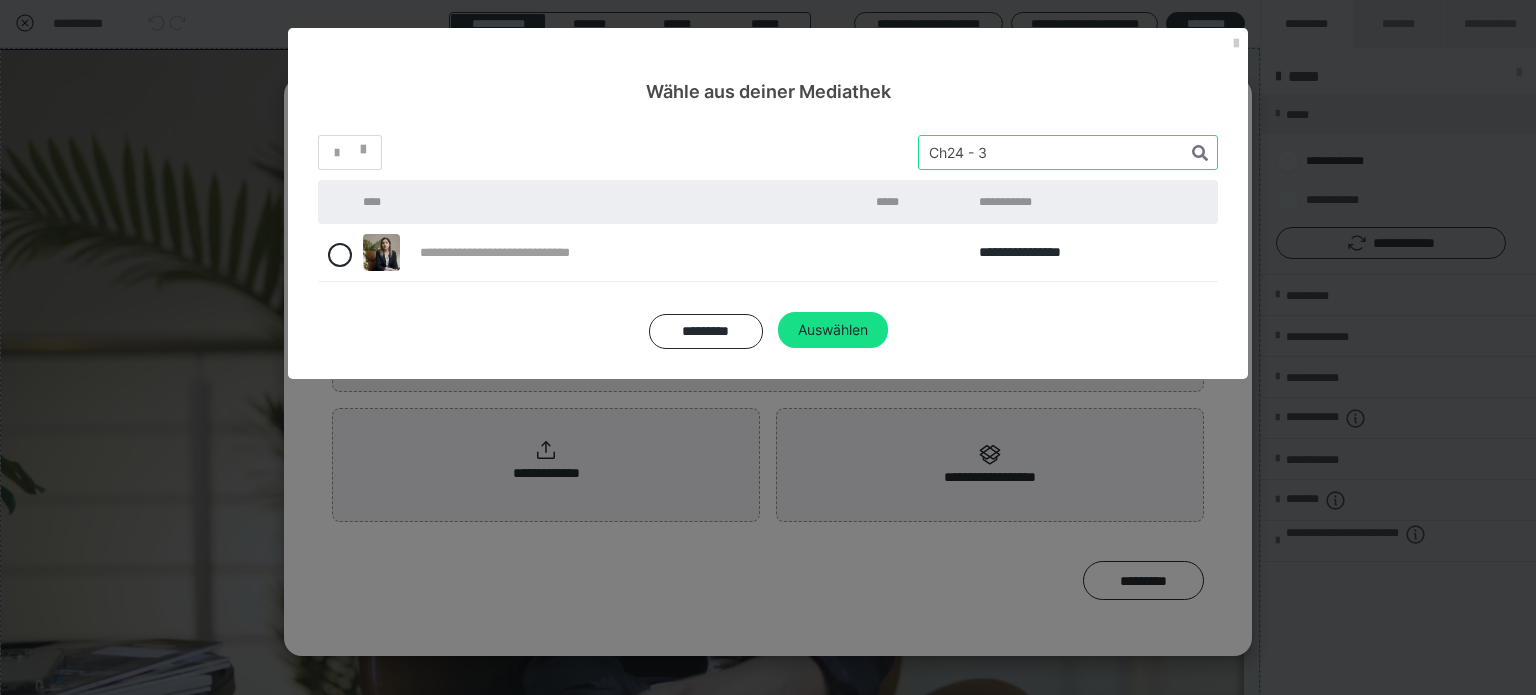 type on "Ch24 - 3" 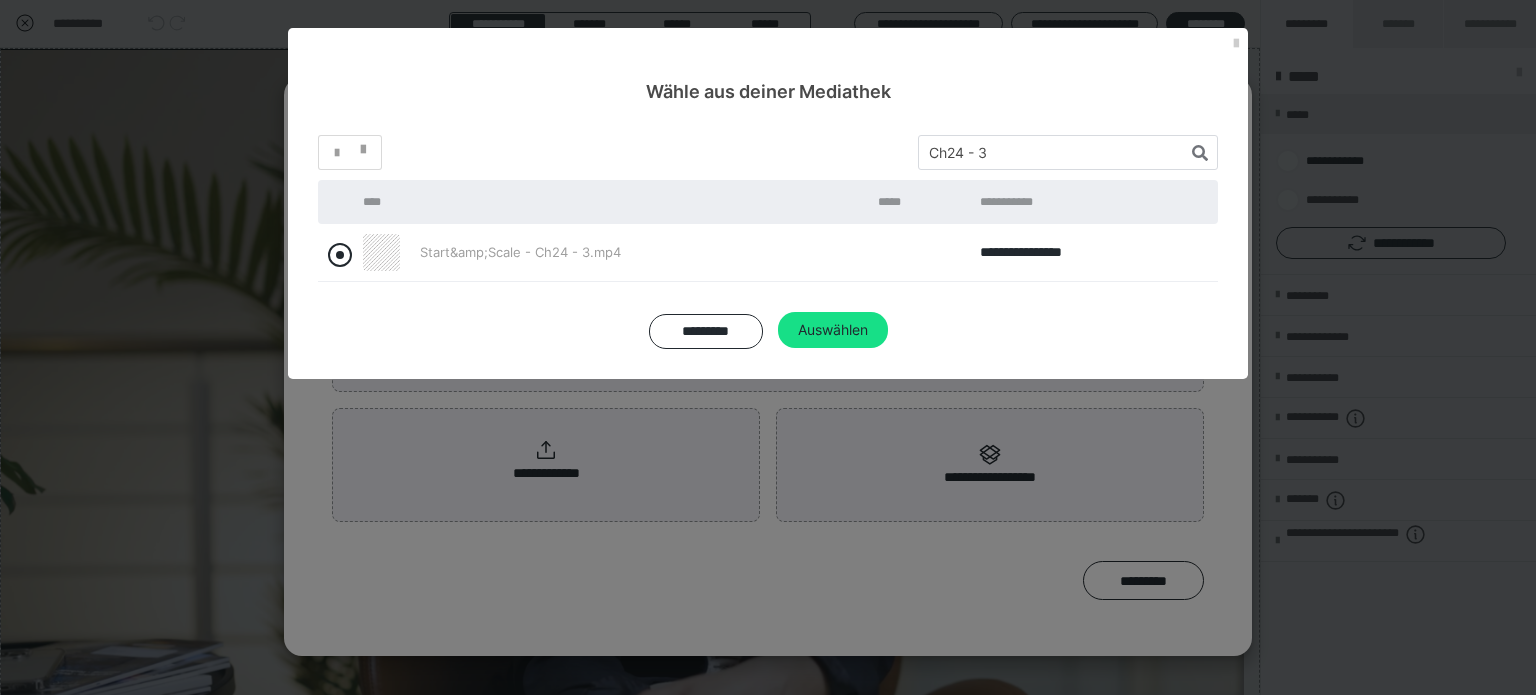 click at bounding box center [340, 255] 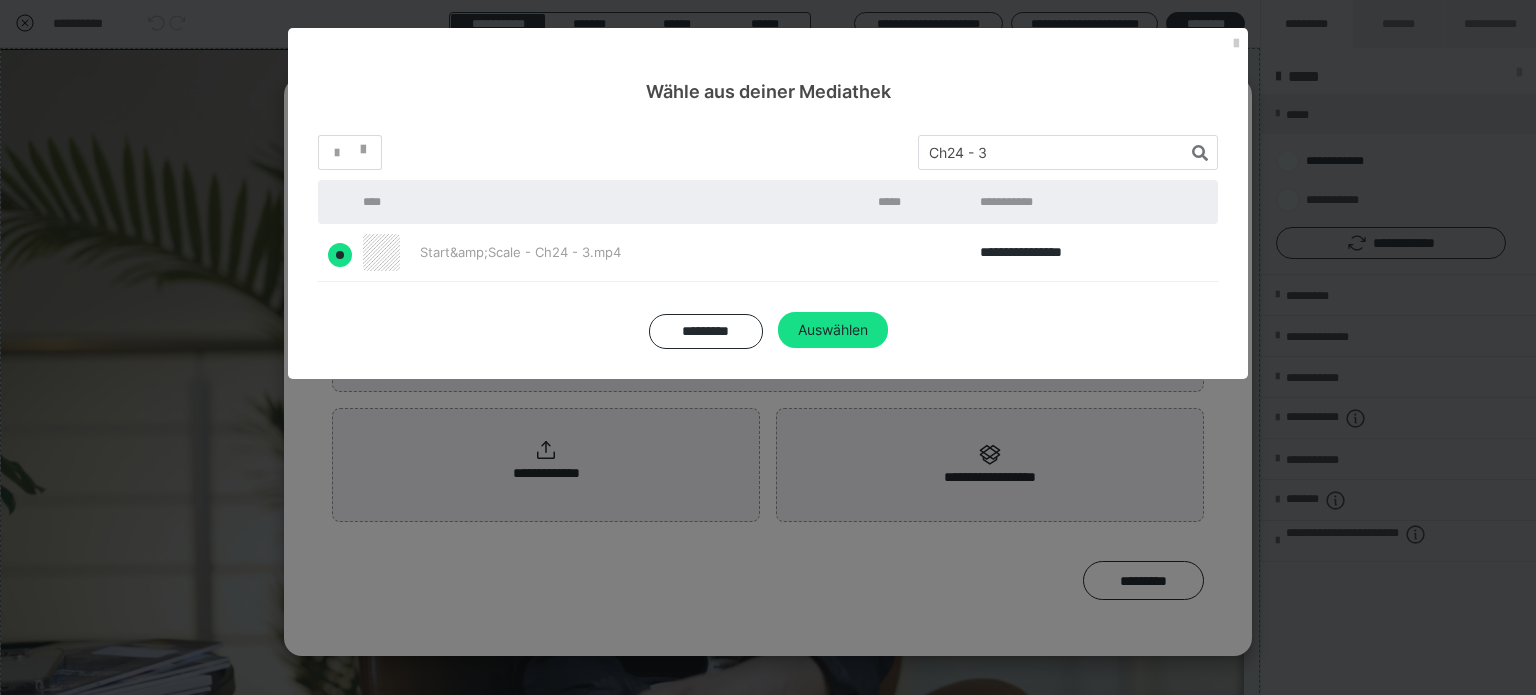 radio on "true" 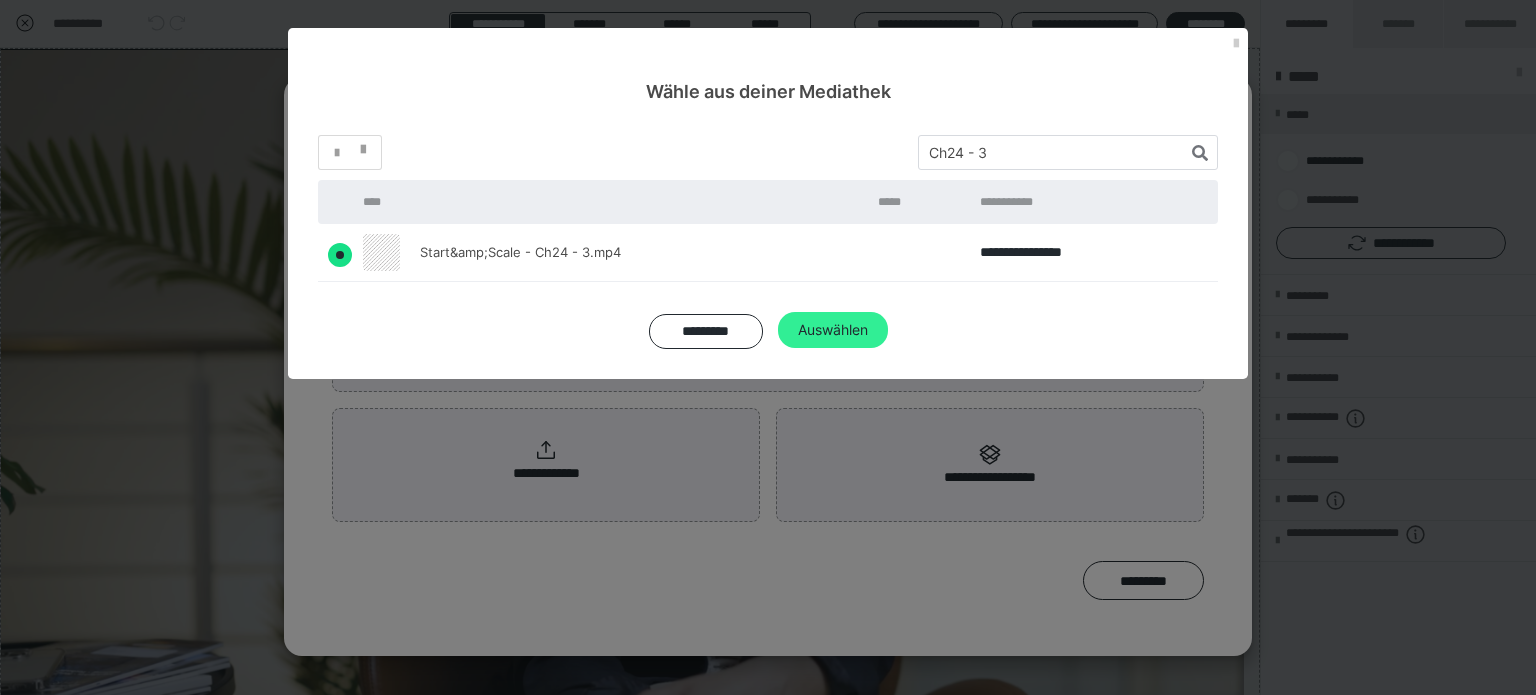 click on "Auswählen" at bounding box center [833, 330] 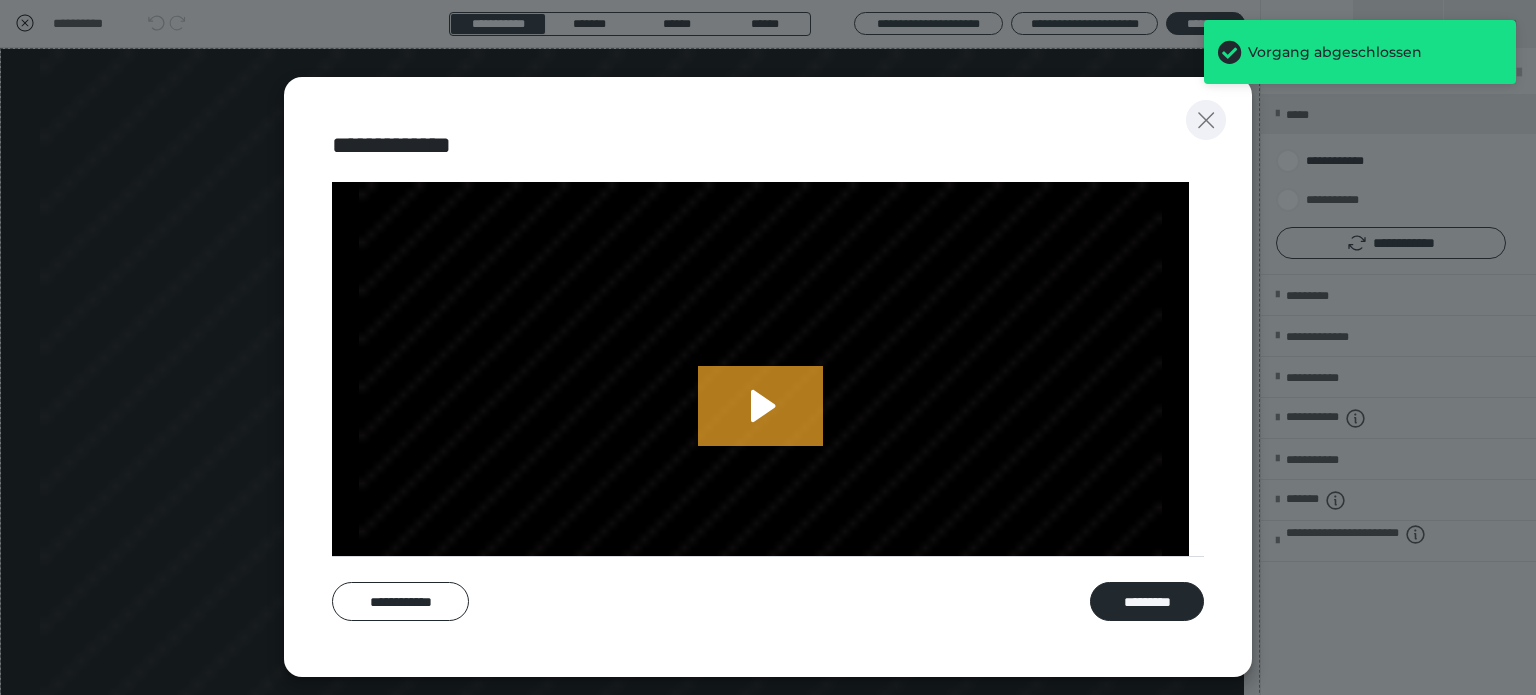 click 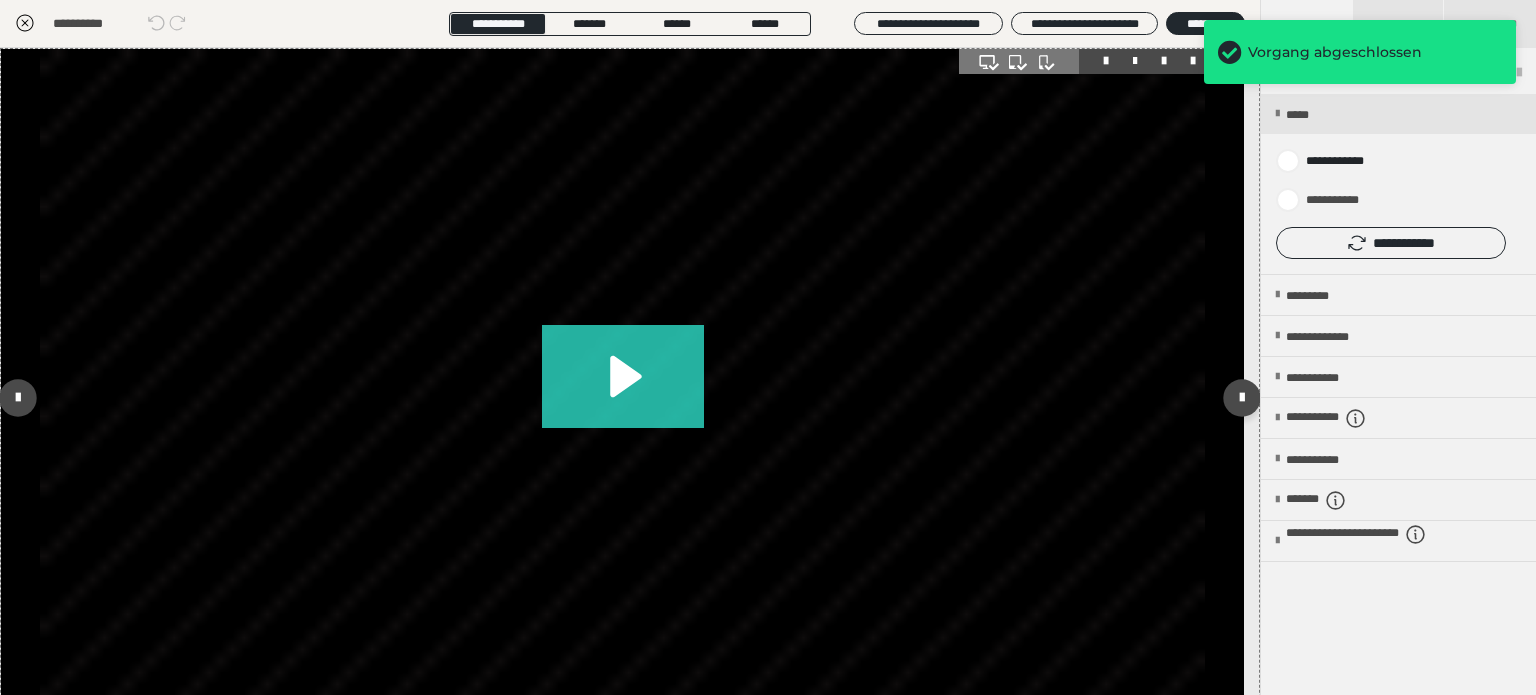 click 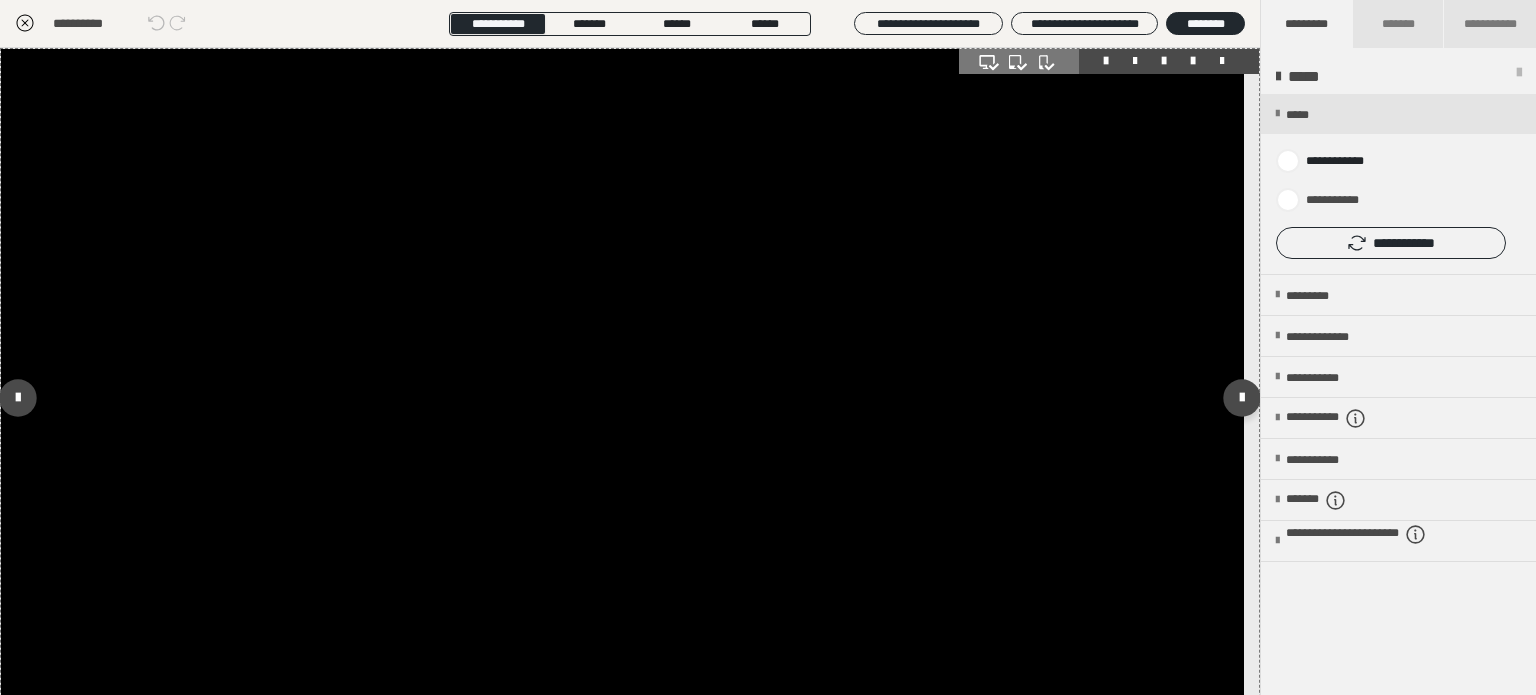 click at bounding box center [622, 398] 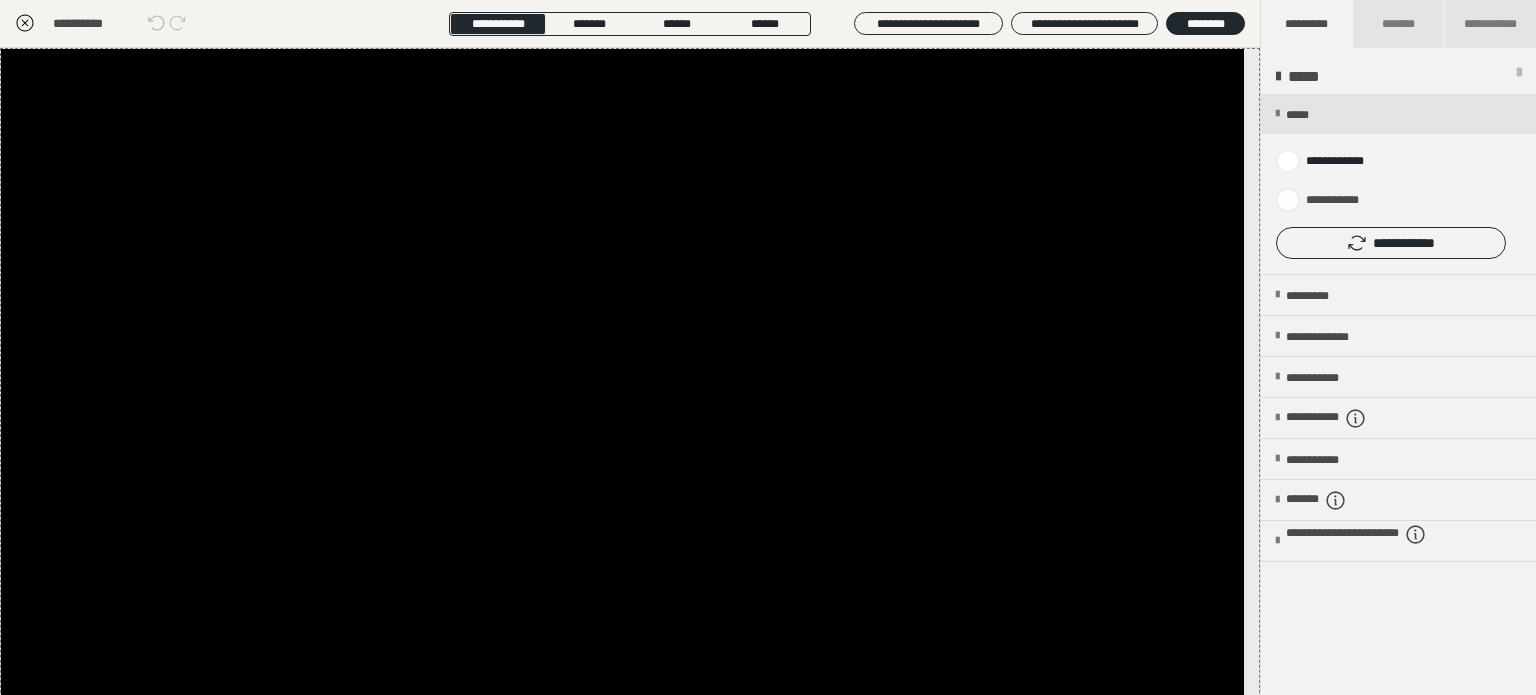click 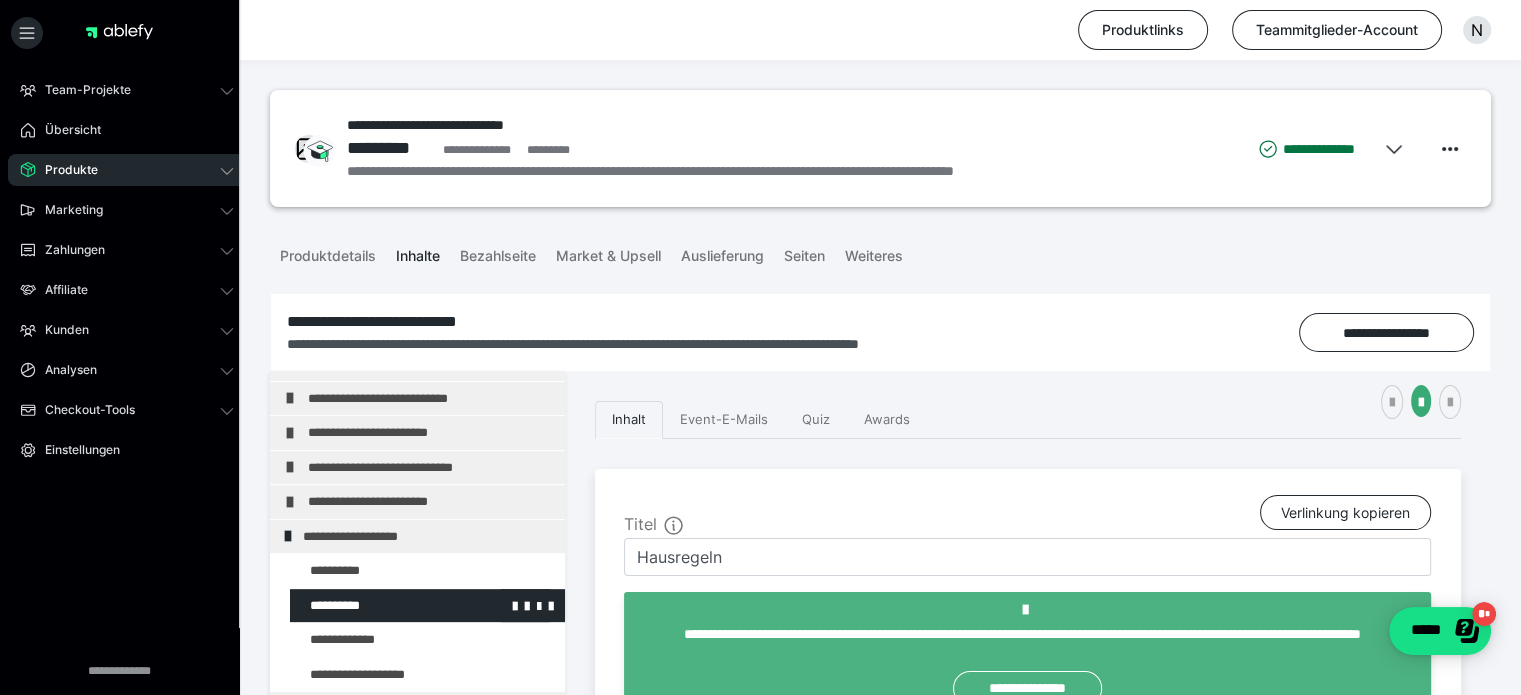 scroll, scrollTop: 964, scrollLeft: 0, axis: vertical 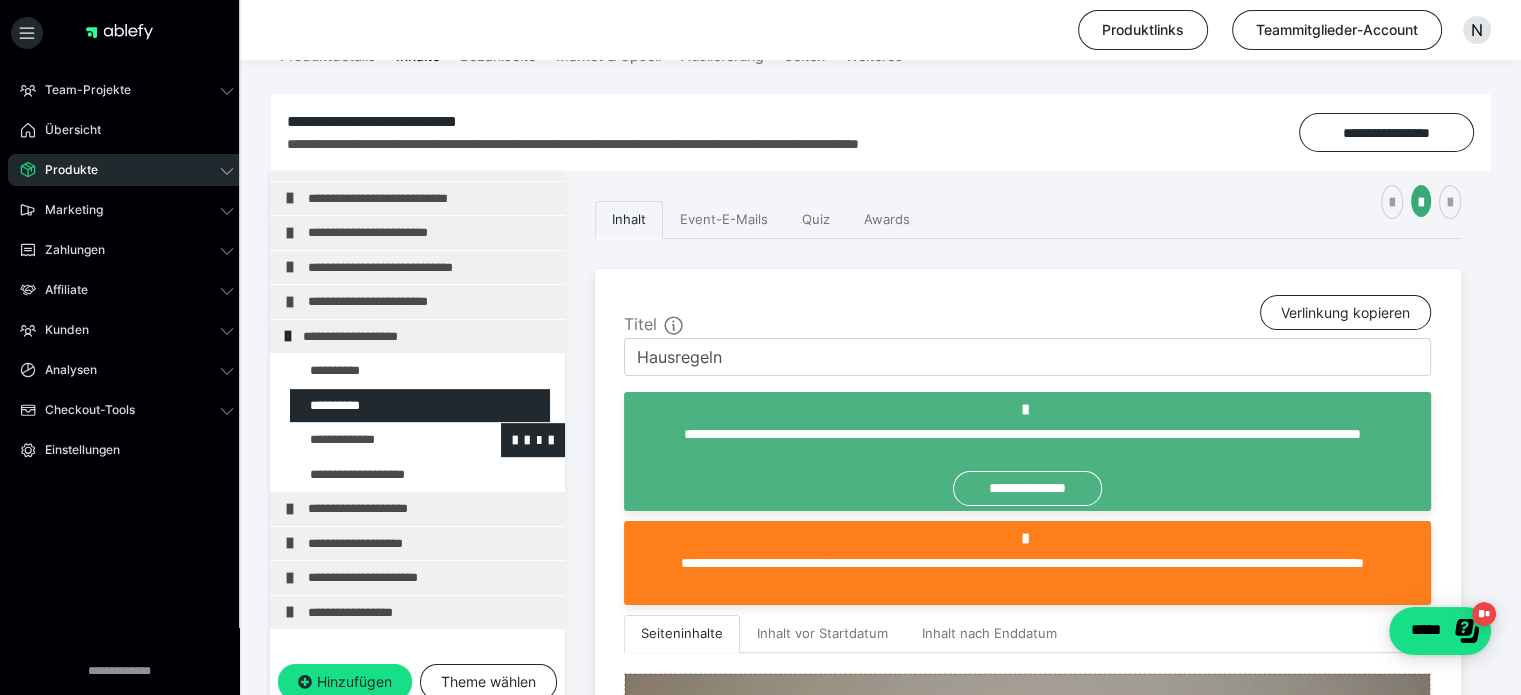 click at bounding box center (375, 440) 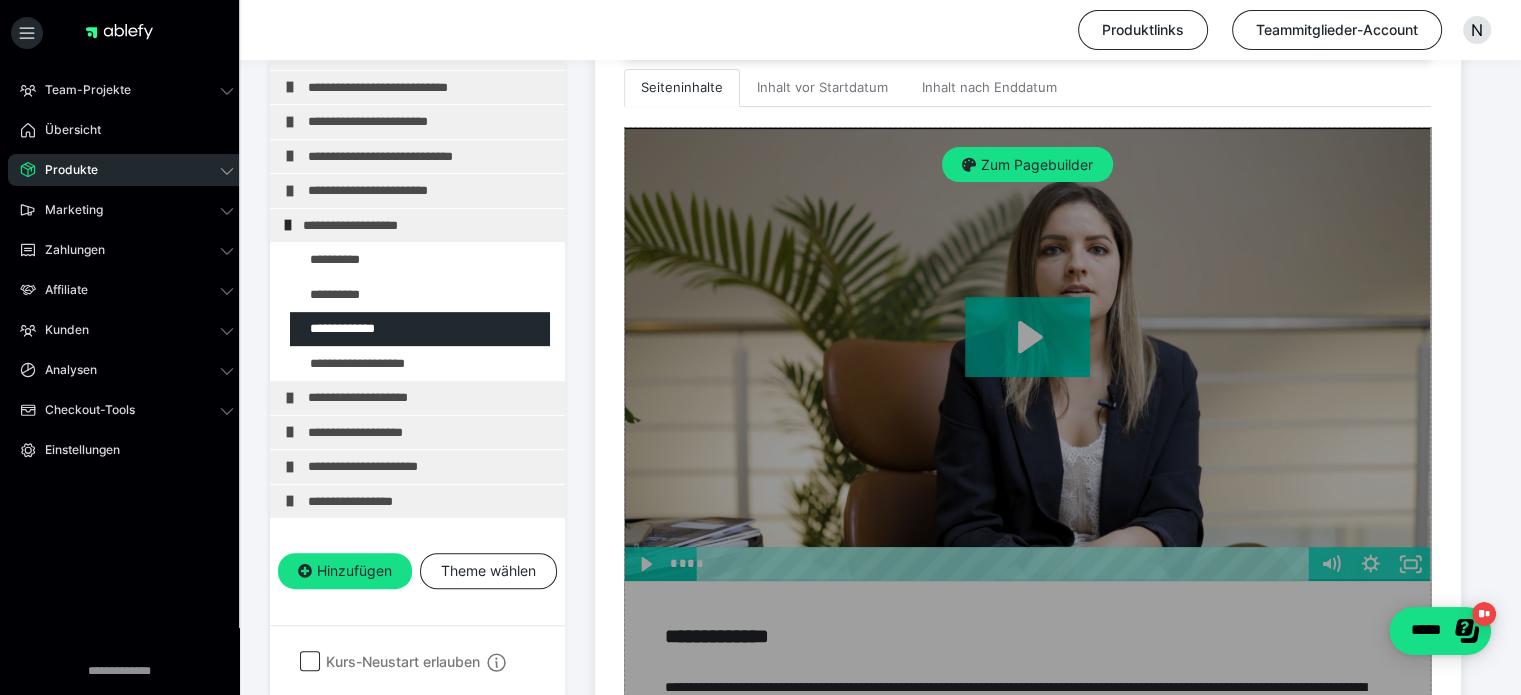 scroll, scrollTop: 519, scrollLeft: 0, axis: vertical 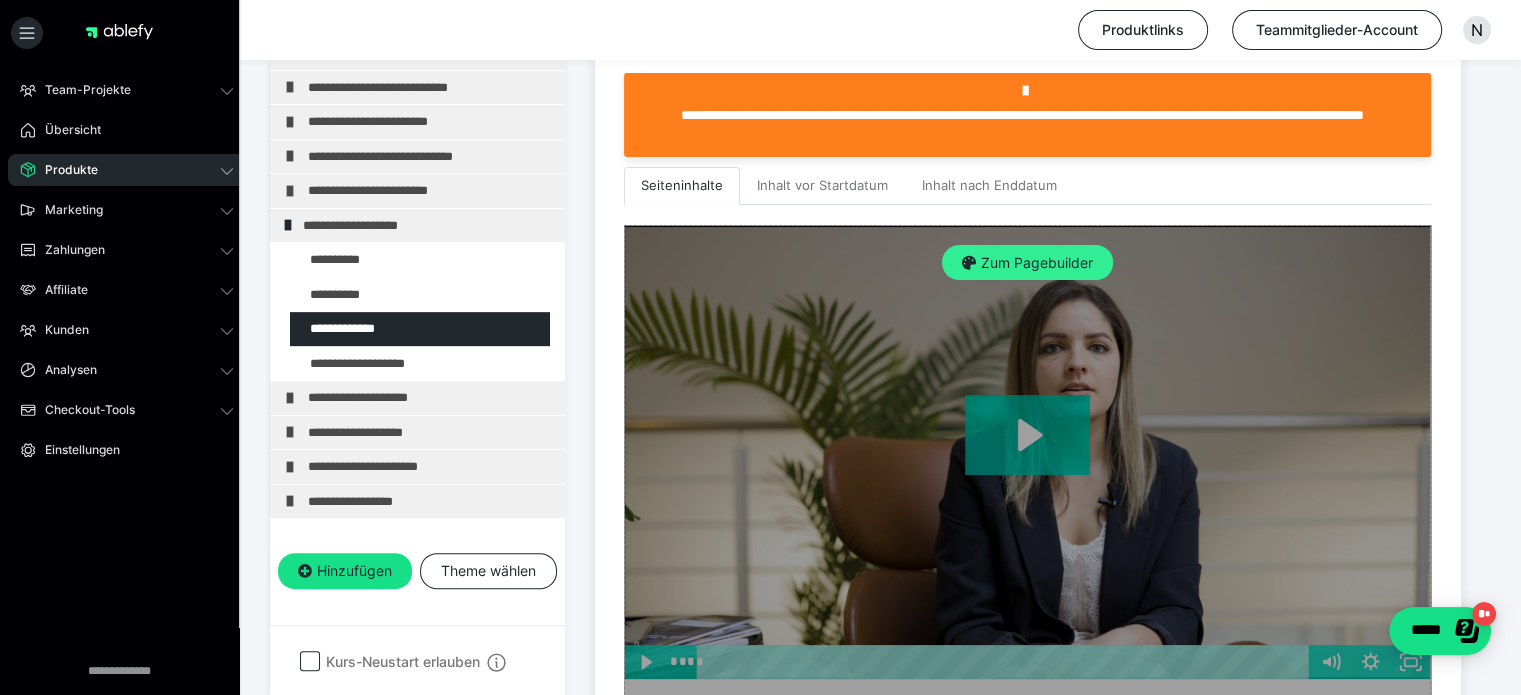 click on "Zum Pagebuilder" at bounding box center [1027, 263] 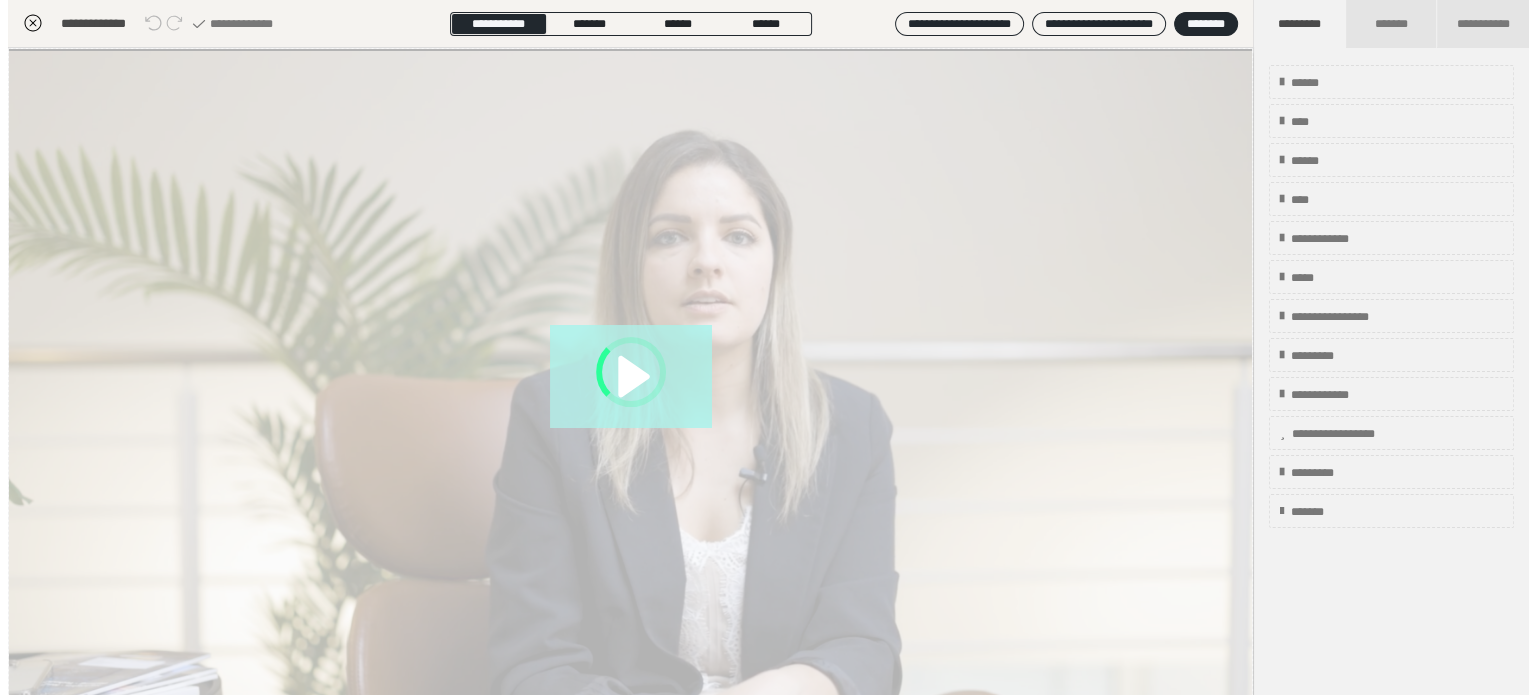 scroll, scrollTop: 311, scrollLeft: 0, axis: vertical 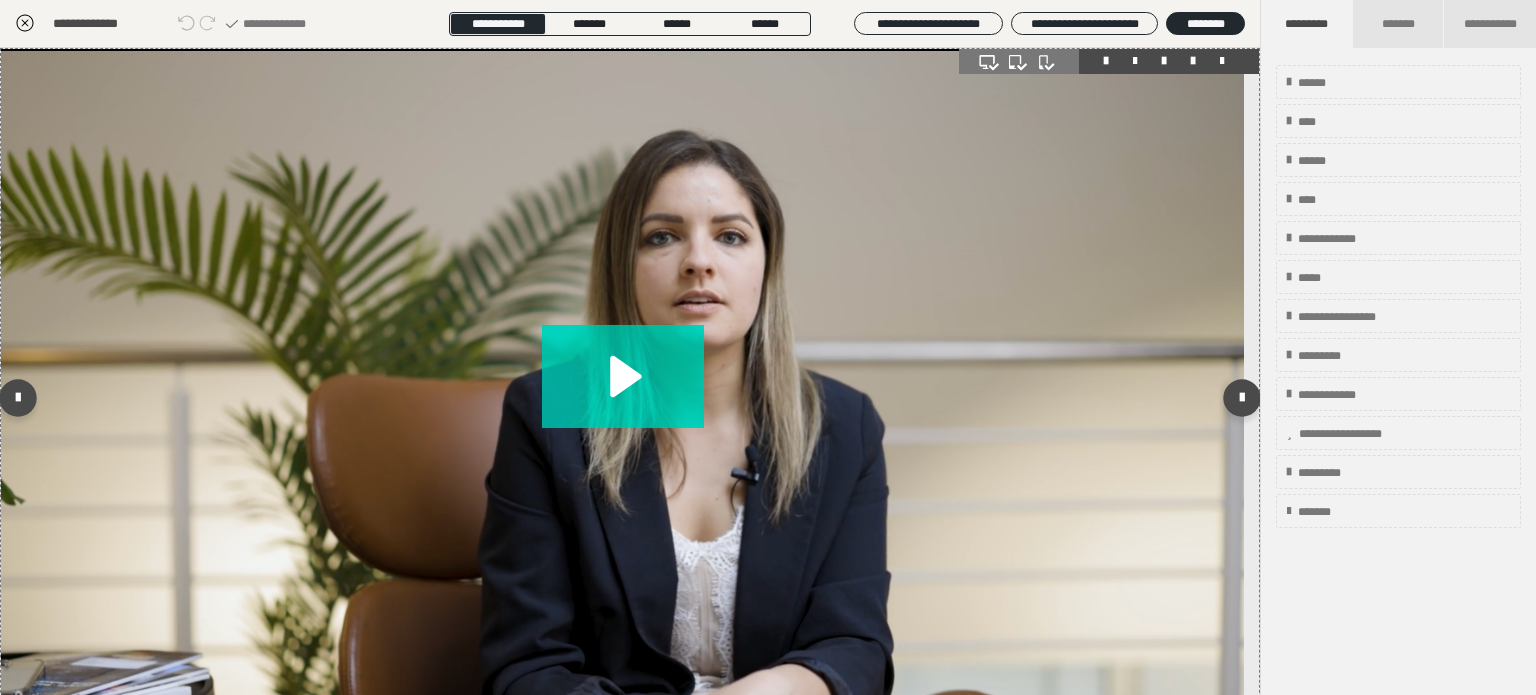click at bounding box center [1193, 61] 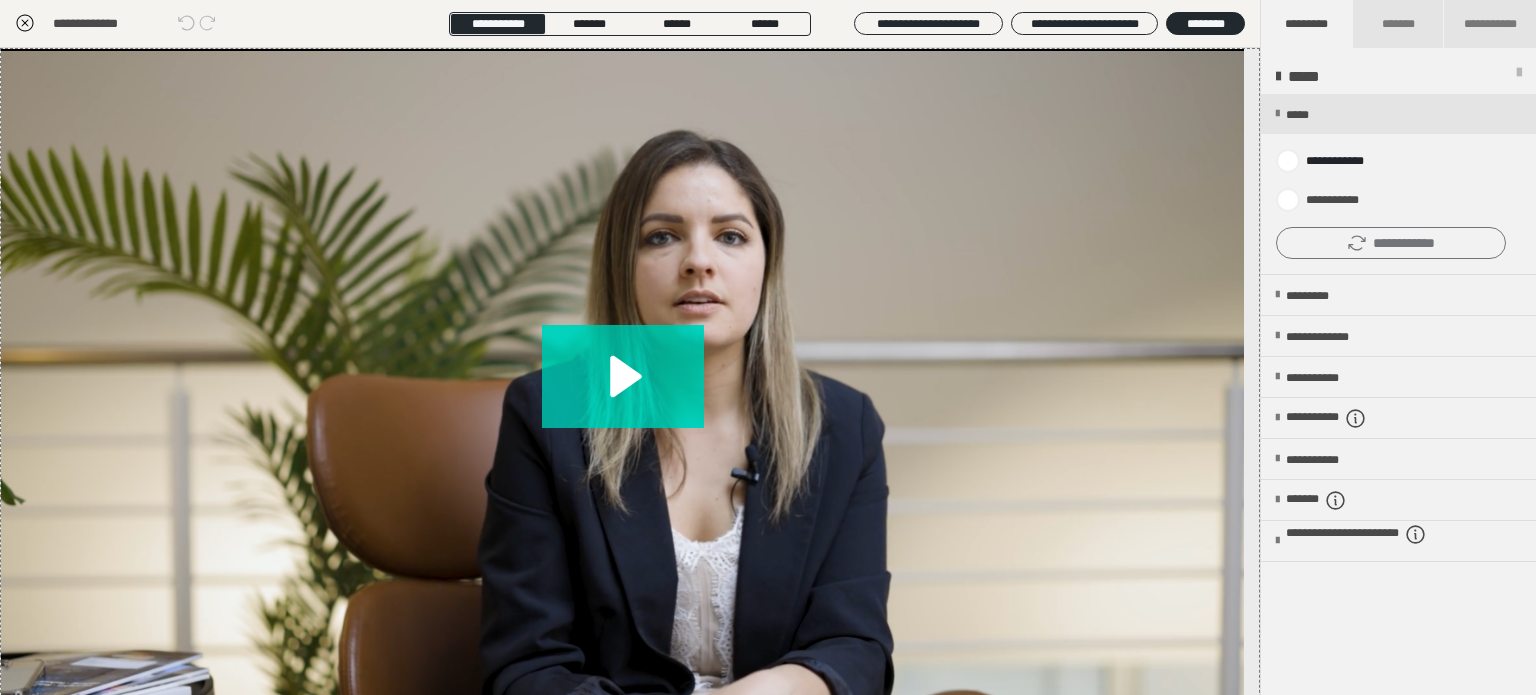 click on "**********" at bounding box center [1391, 243] 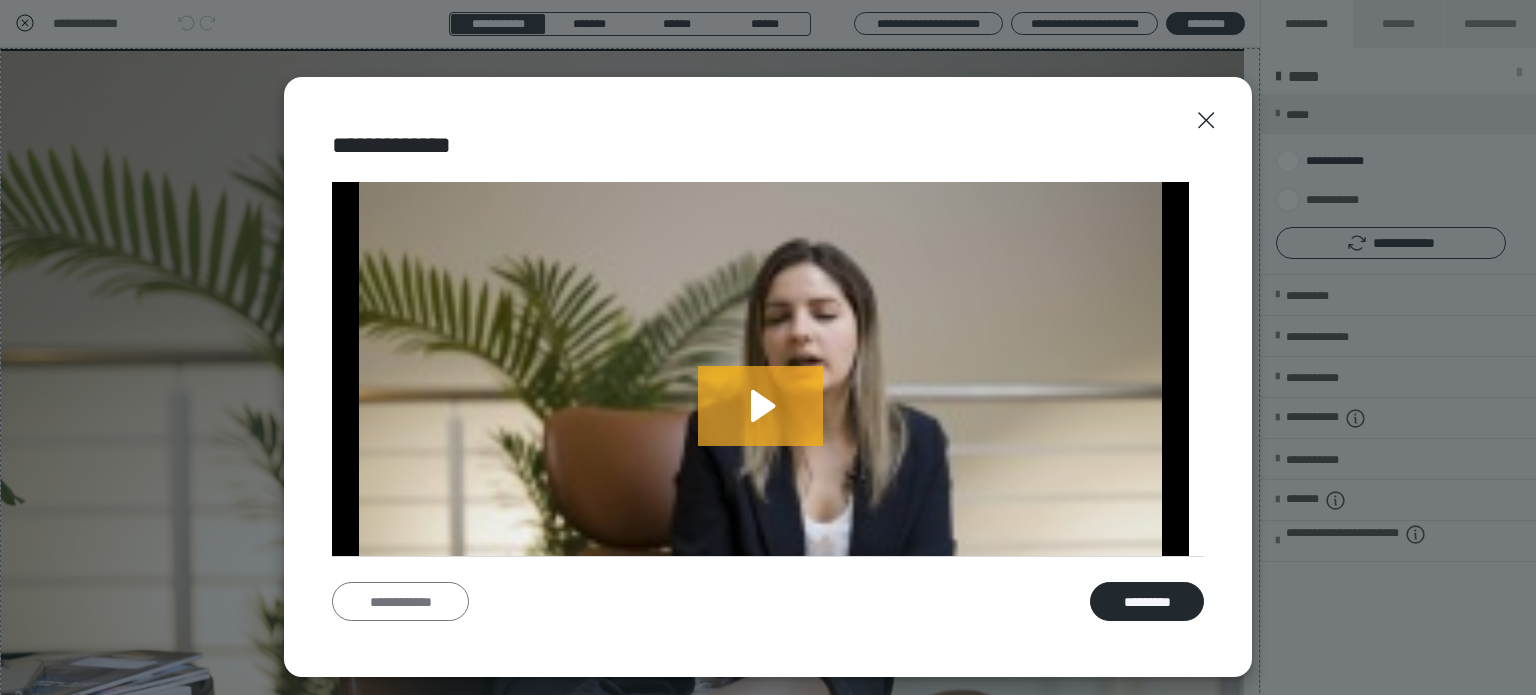 click on "**********" at bounding box center (400, 602) 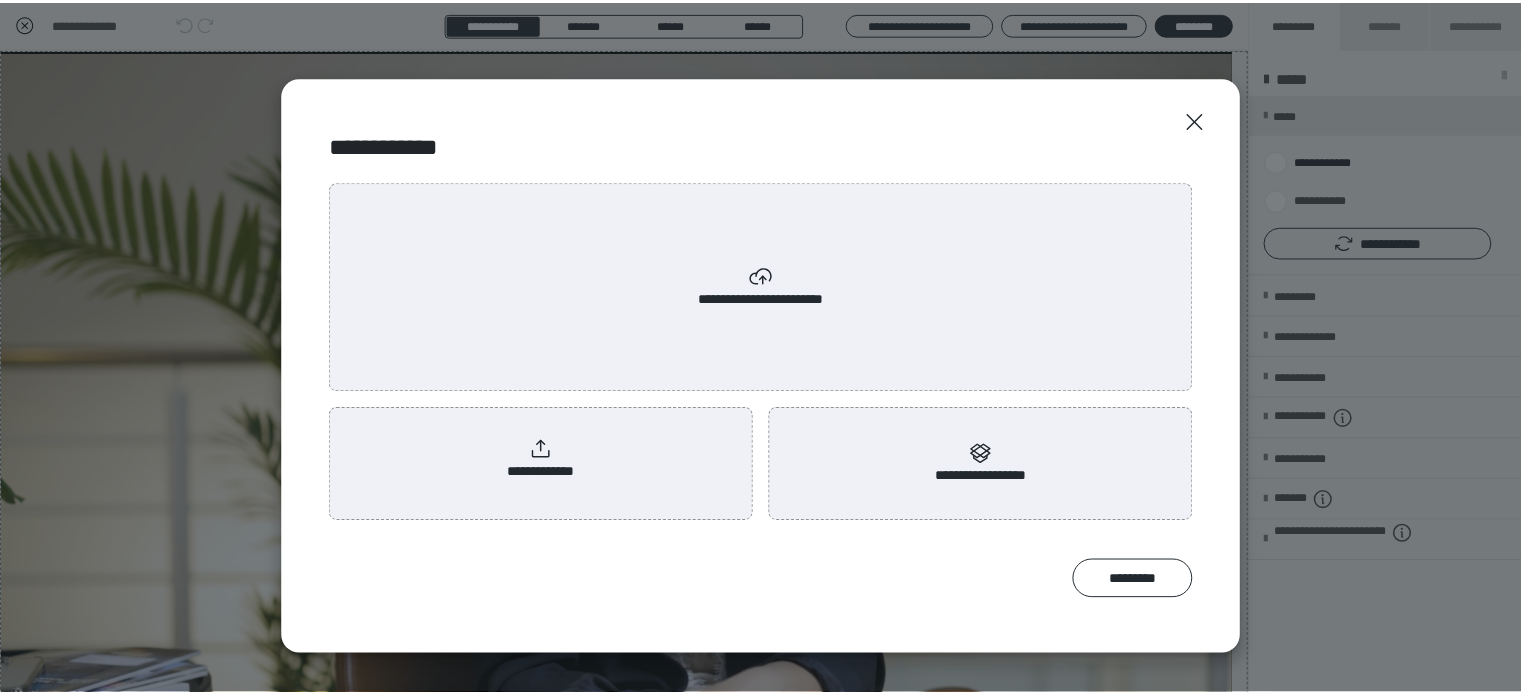 scroll, scrollTop: 0, scrollLeft: 0, axis: both 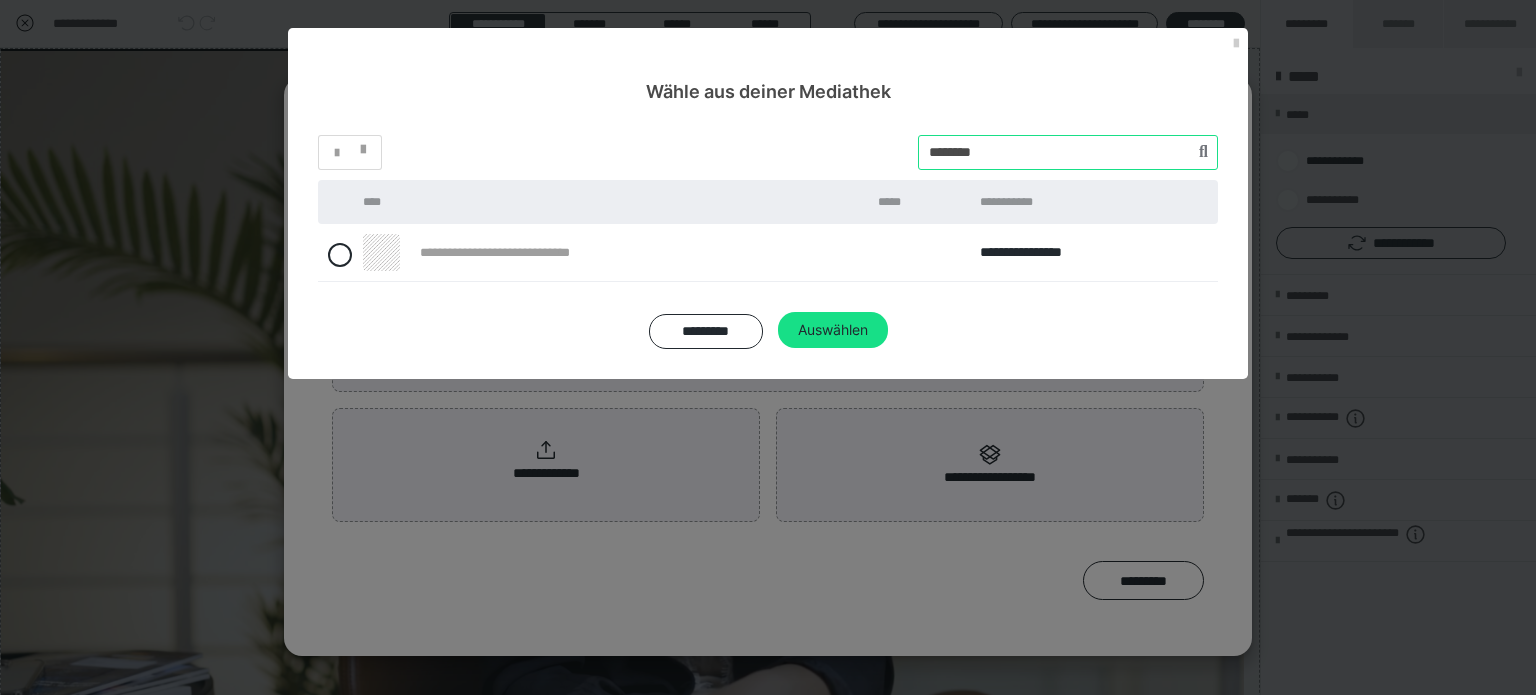 drag, startPoint x: 1016, startPoint y: 155, endPoint x: 920, endPoint y: 147, distance: 96.332756 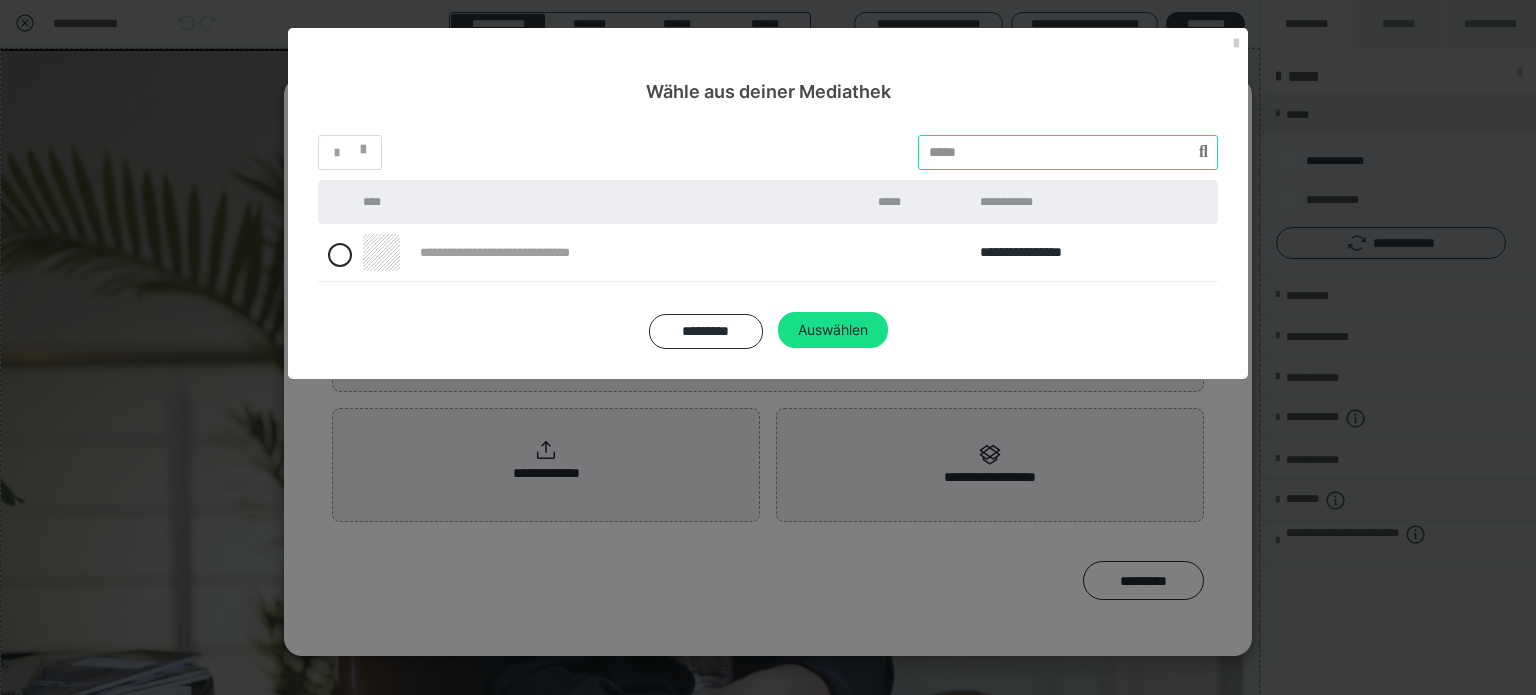 paste on "********" 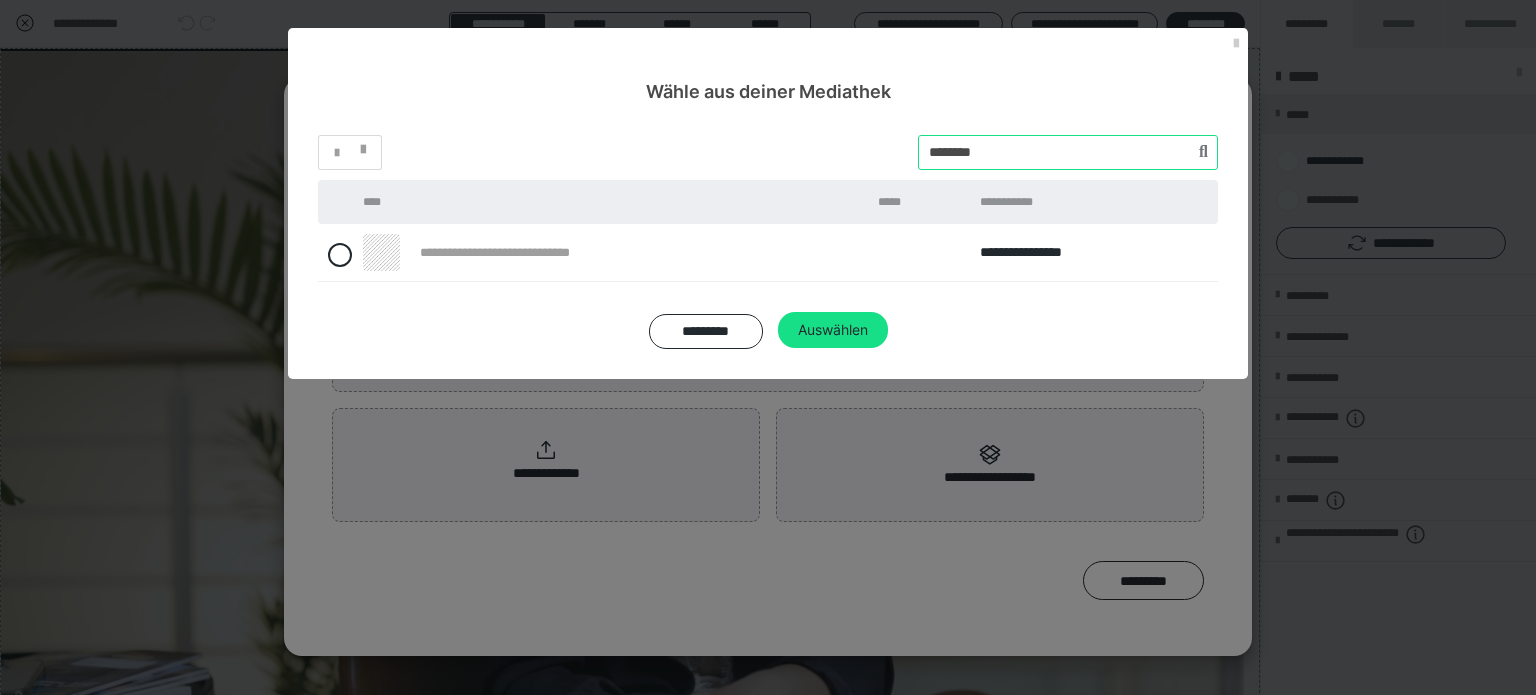 type on "********" 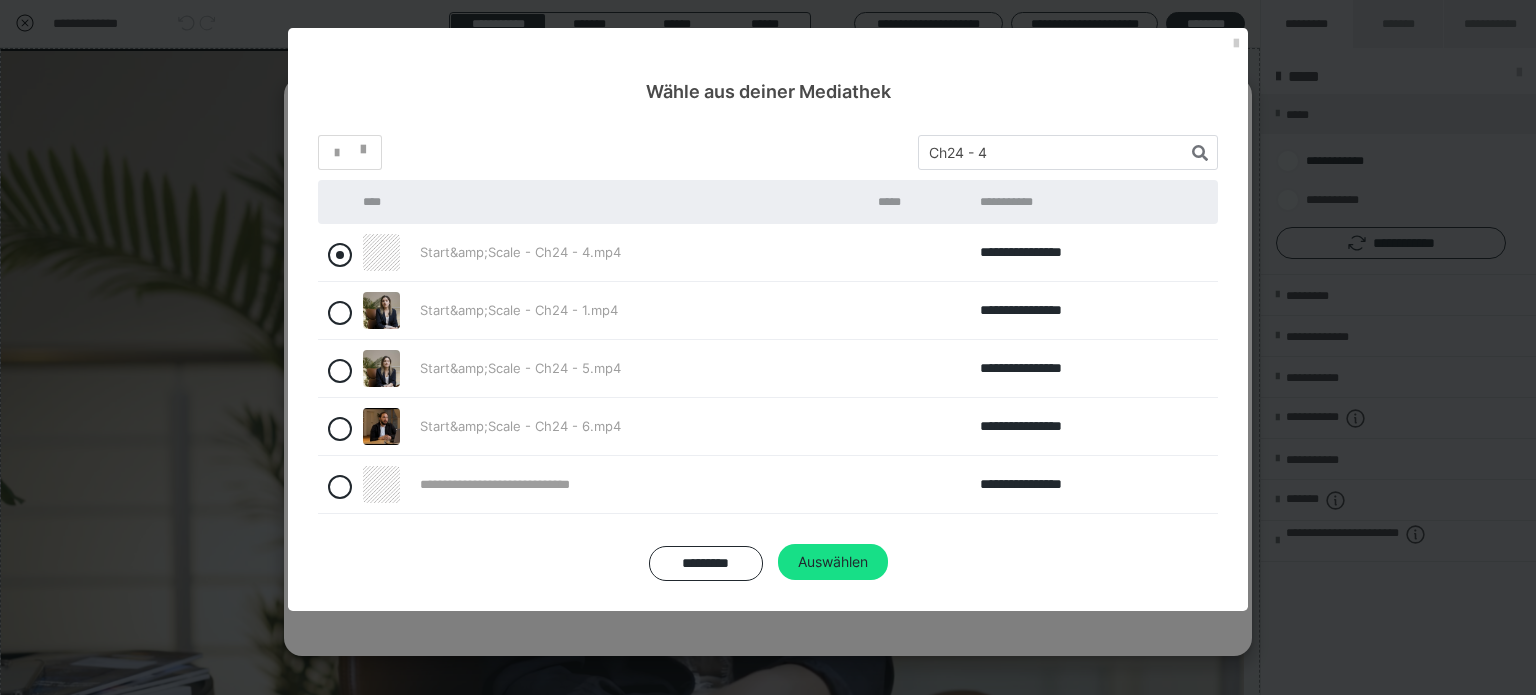 click at bounding box center [340, 255] 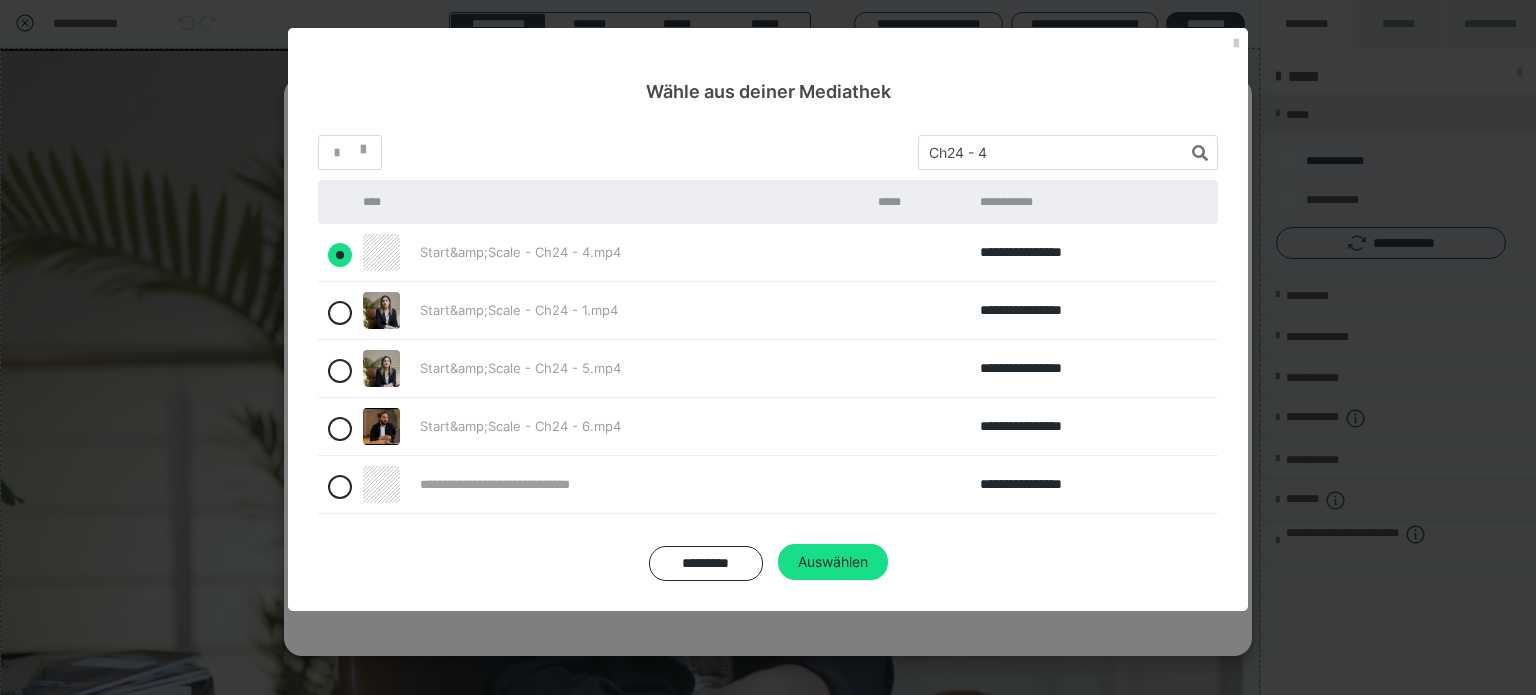 radio on "true" 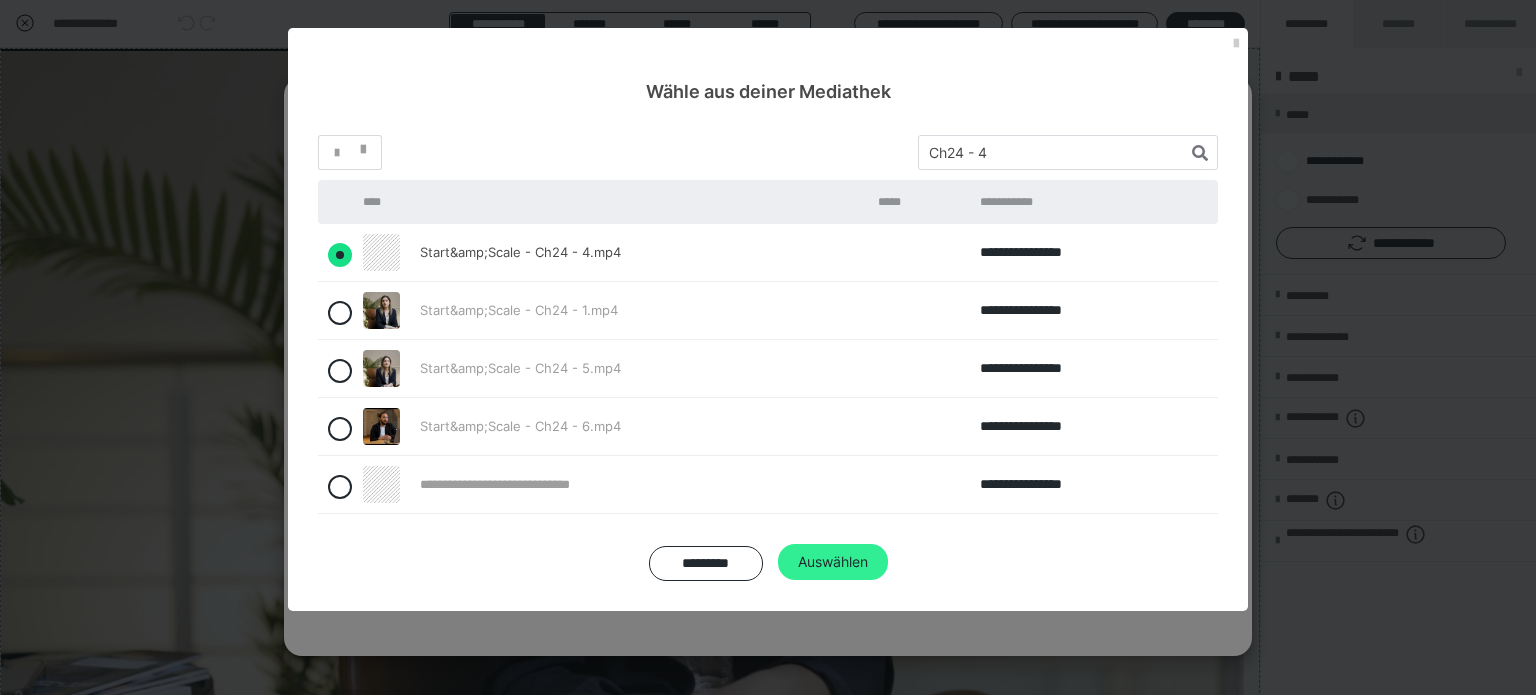 click on "Auswählen" at bounding box center [833, 562] 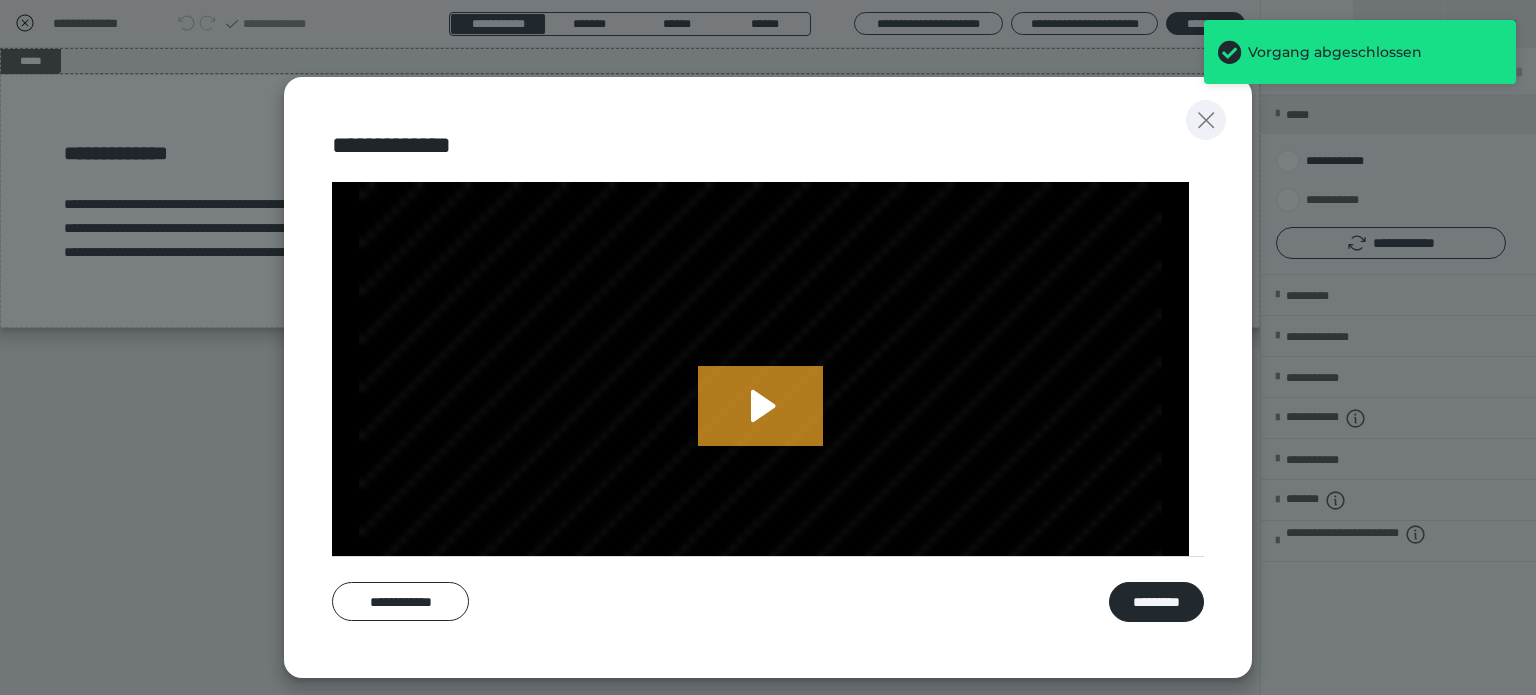 click 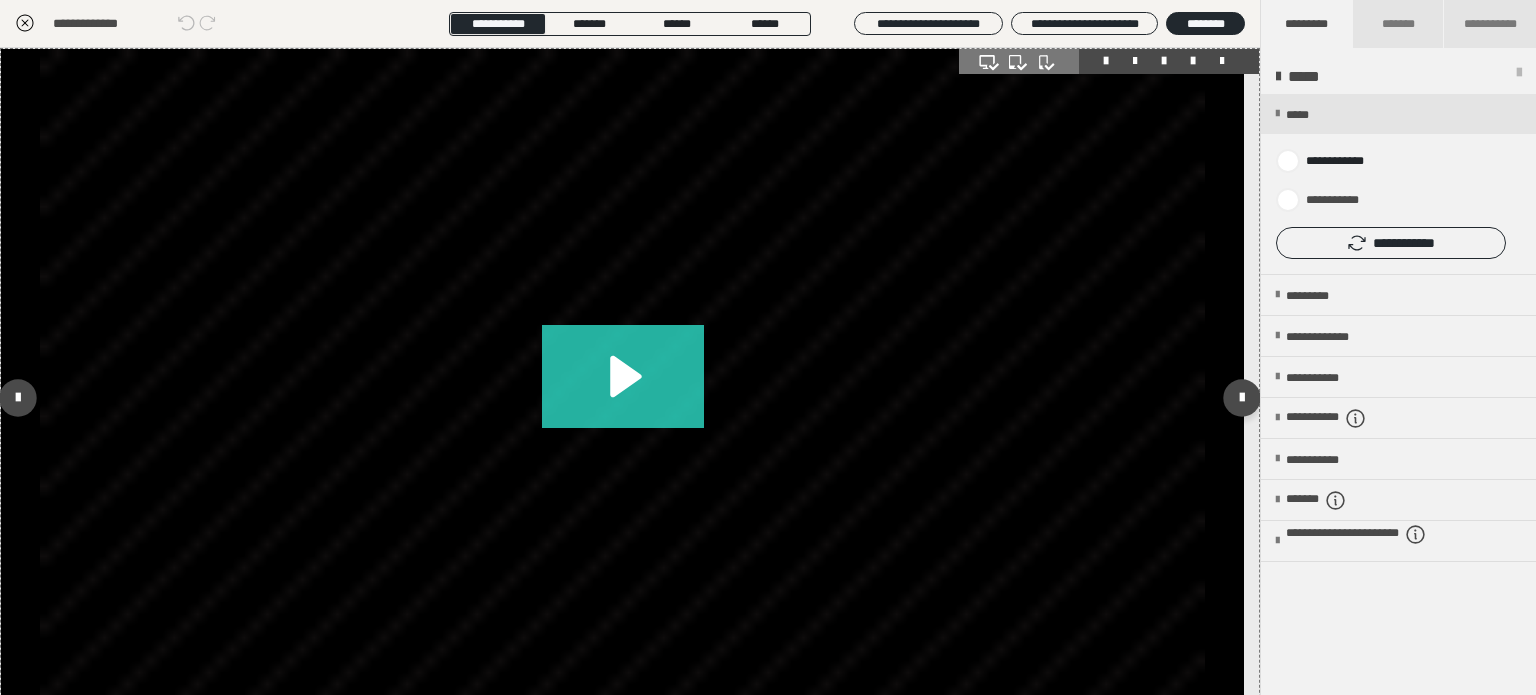 click 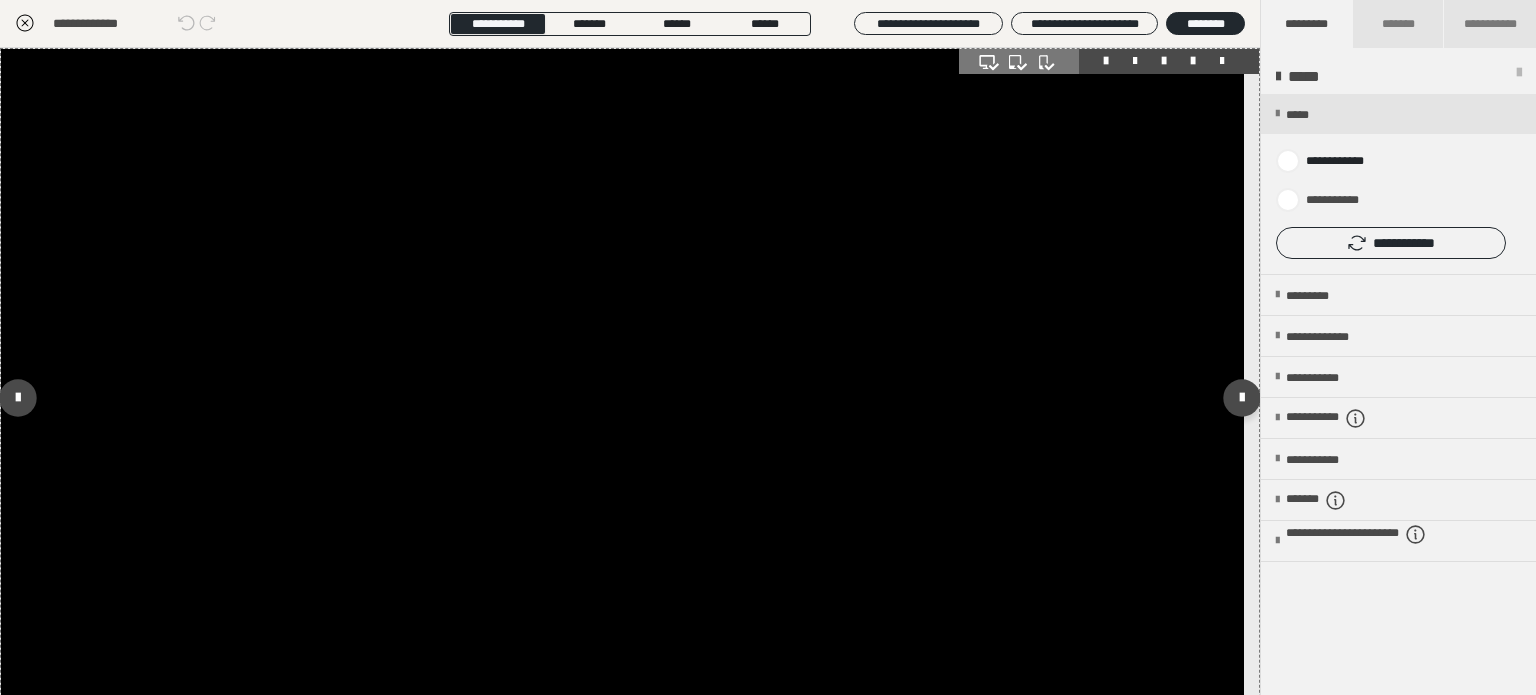 click at bounding box center (622, 398) 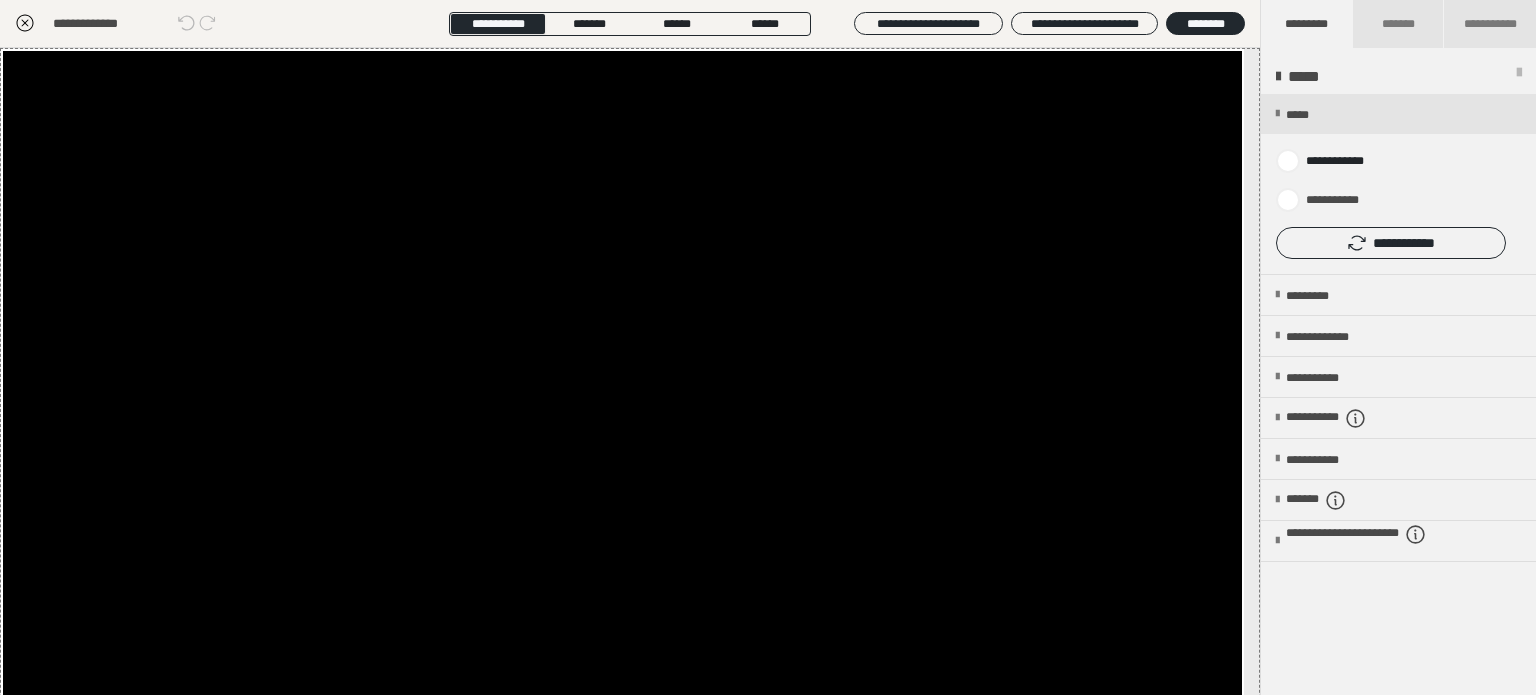 click 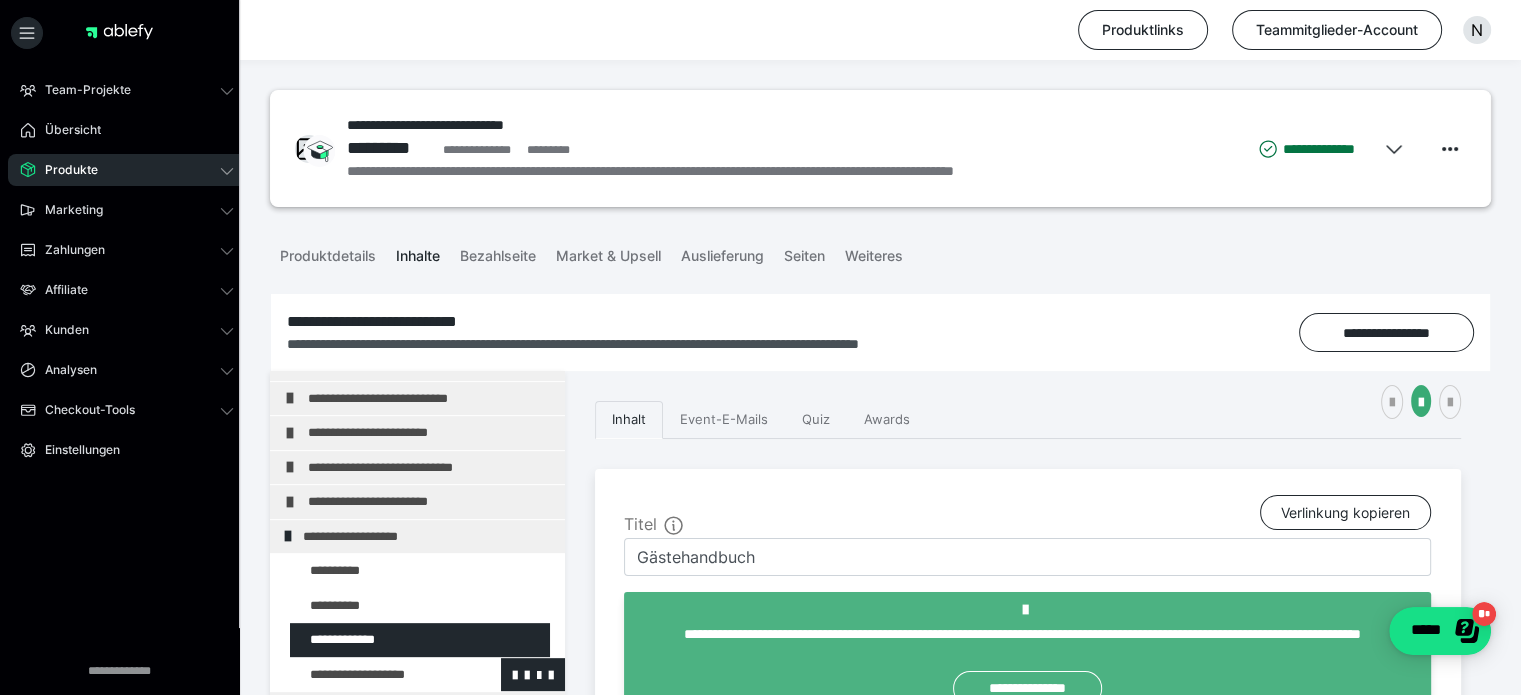 scroll, scrollTop: 100, scrollLeft: 0, axis: vertical 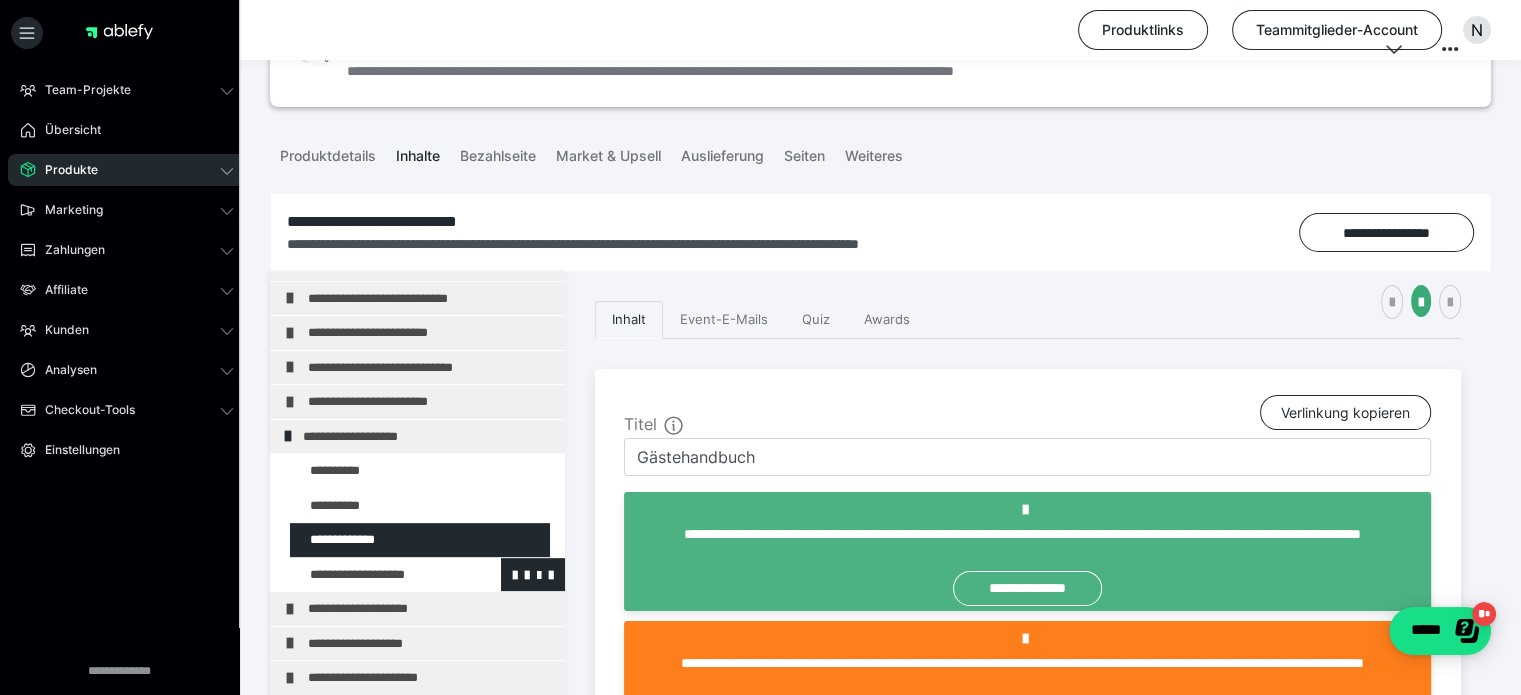 click at bounding box center (375, 575) 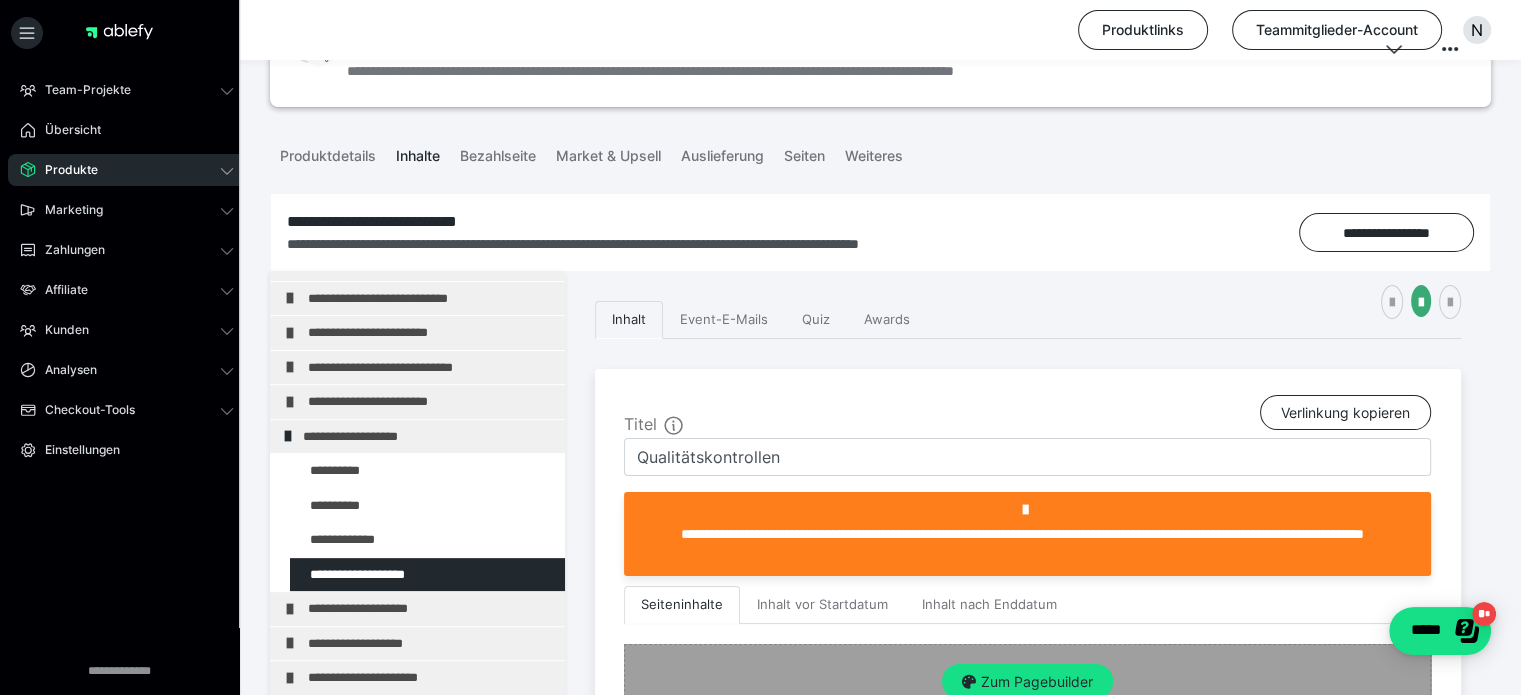 scroll, scrollTop: 519, scrollLeft: 0, axis: vertical 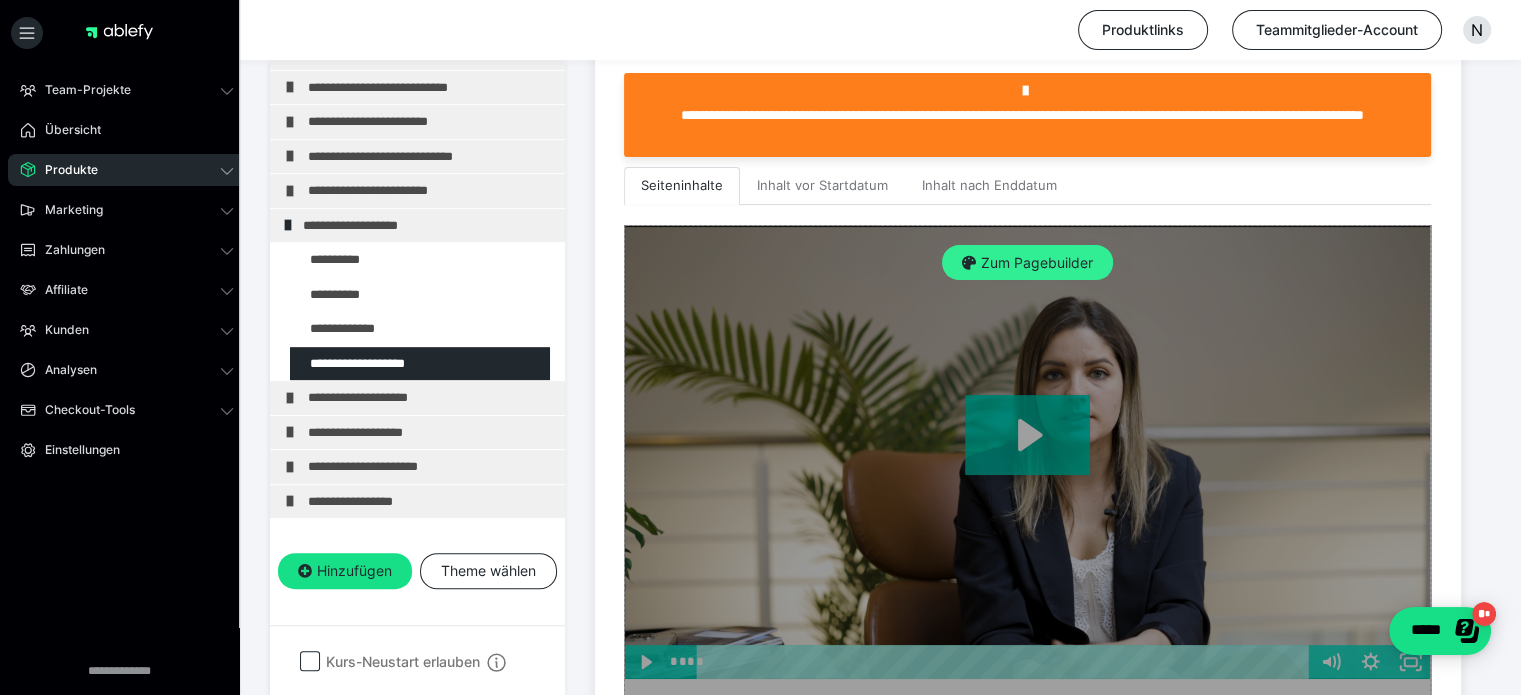 click on "Zum Pagebuilder" at bounding box center (1027, 263) 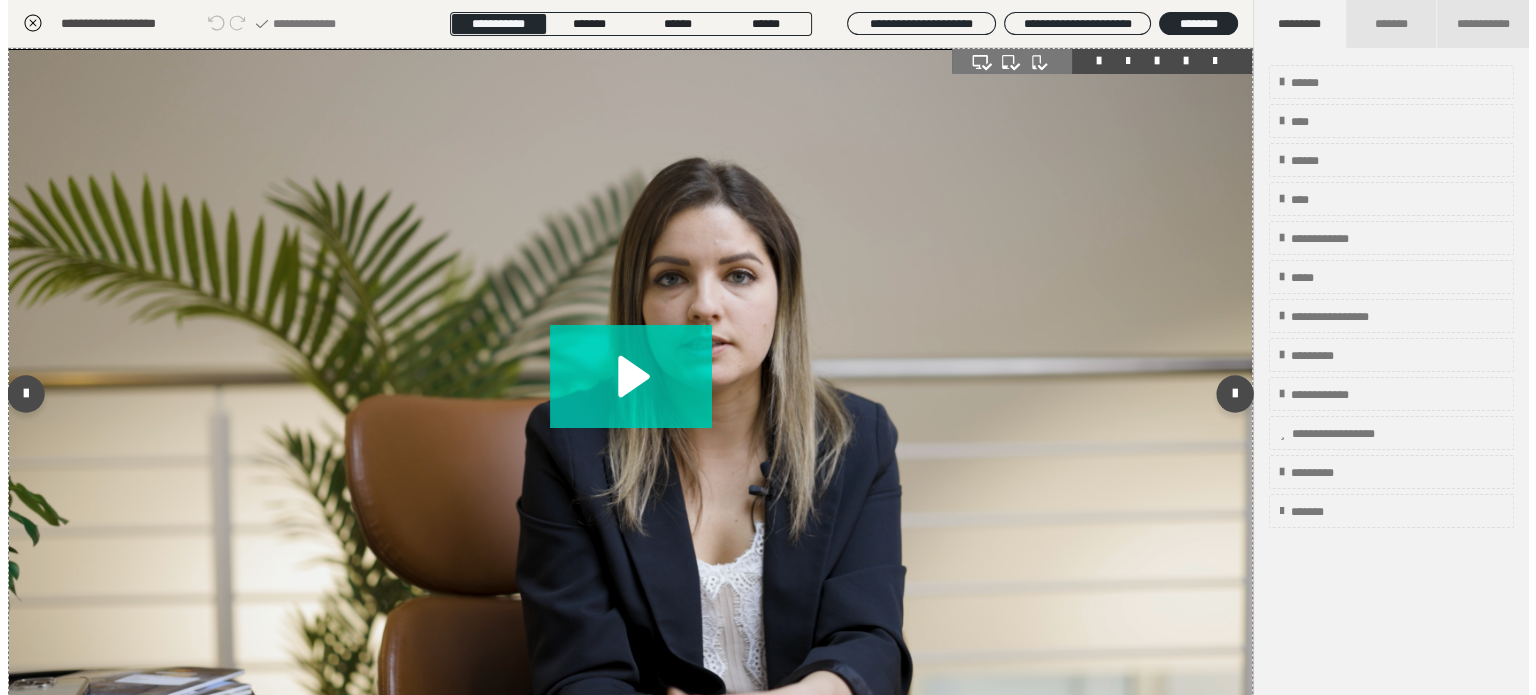 scroll, scrollTop: 311, scrollLeft: 0, axis: vertical 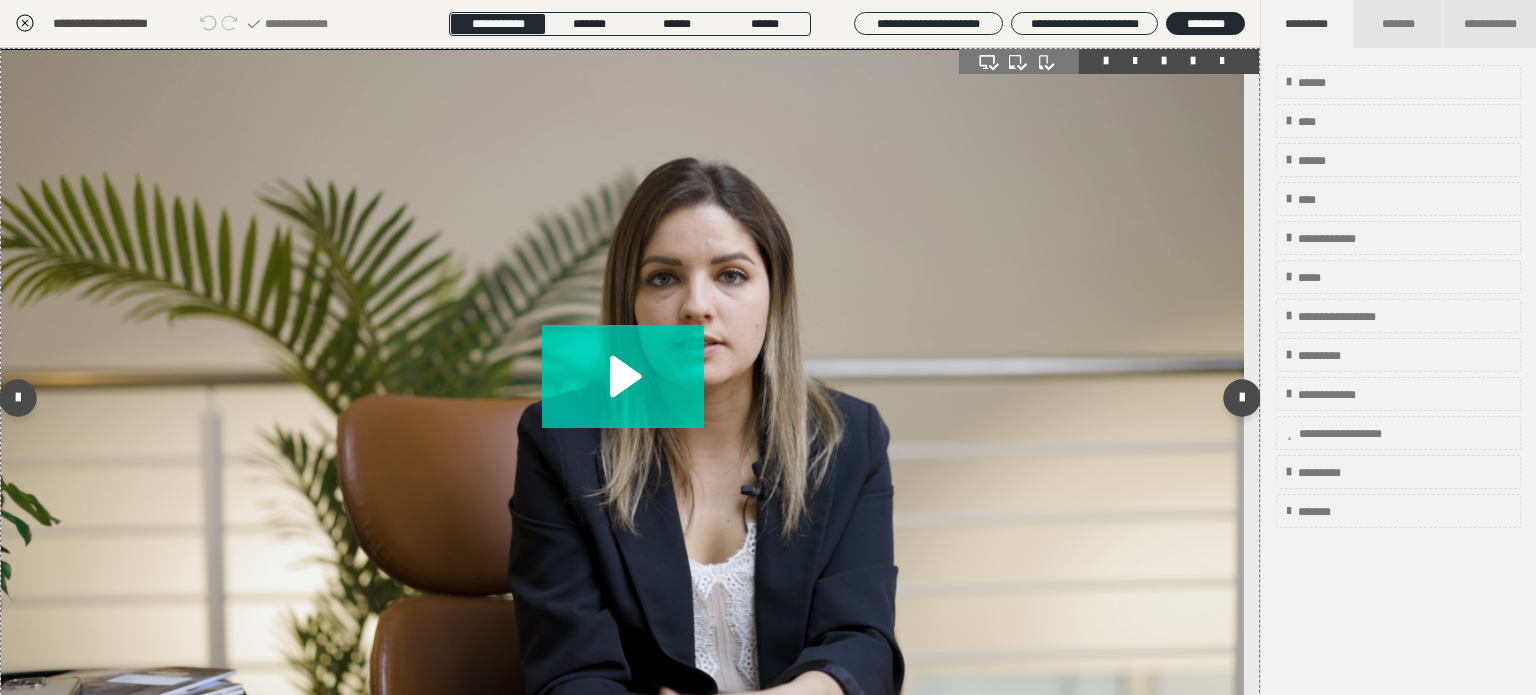 click at bounding box center [1193, 61] 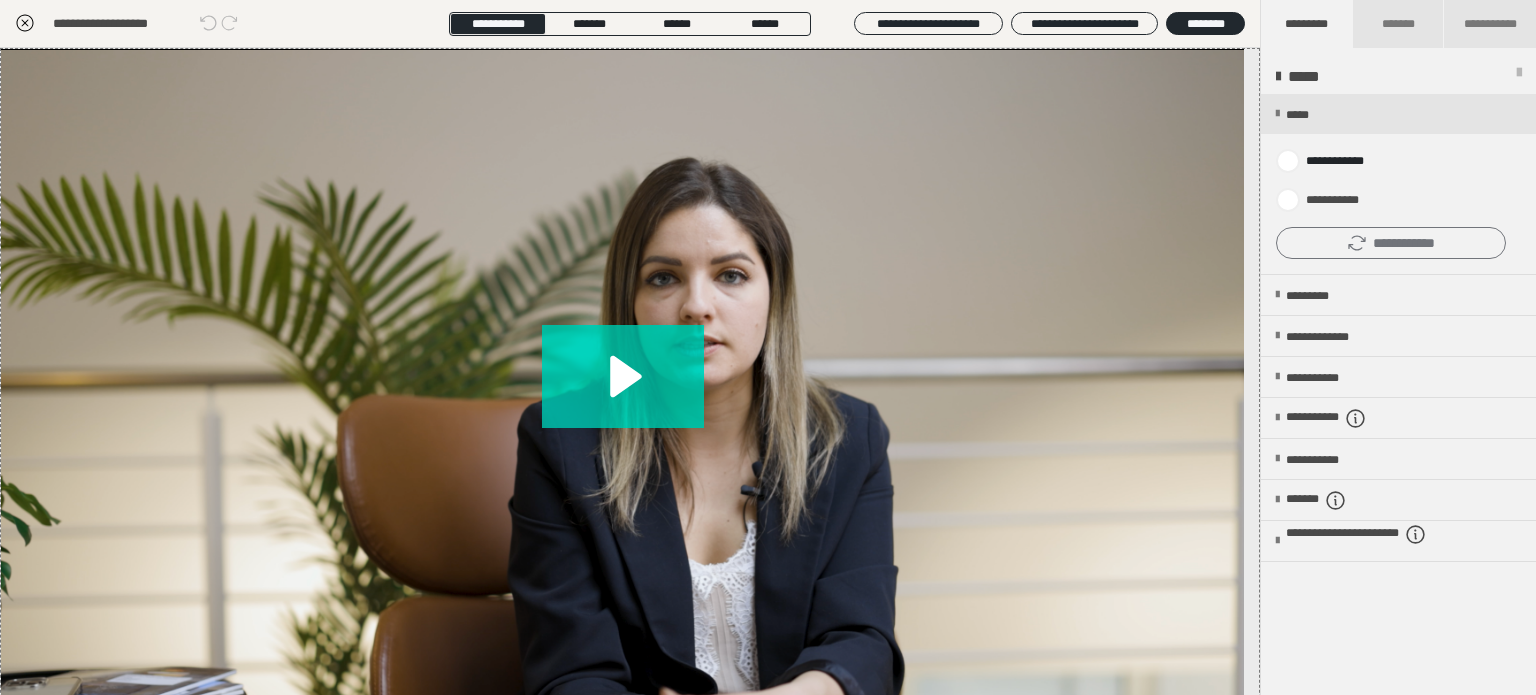 click on "**********" at bounding box center [1391, 243] 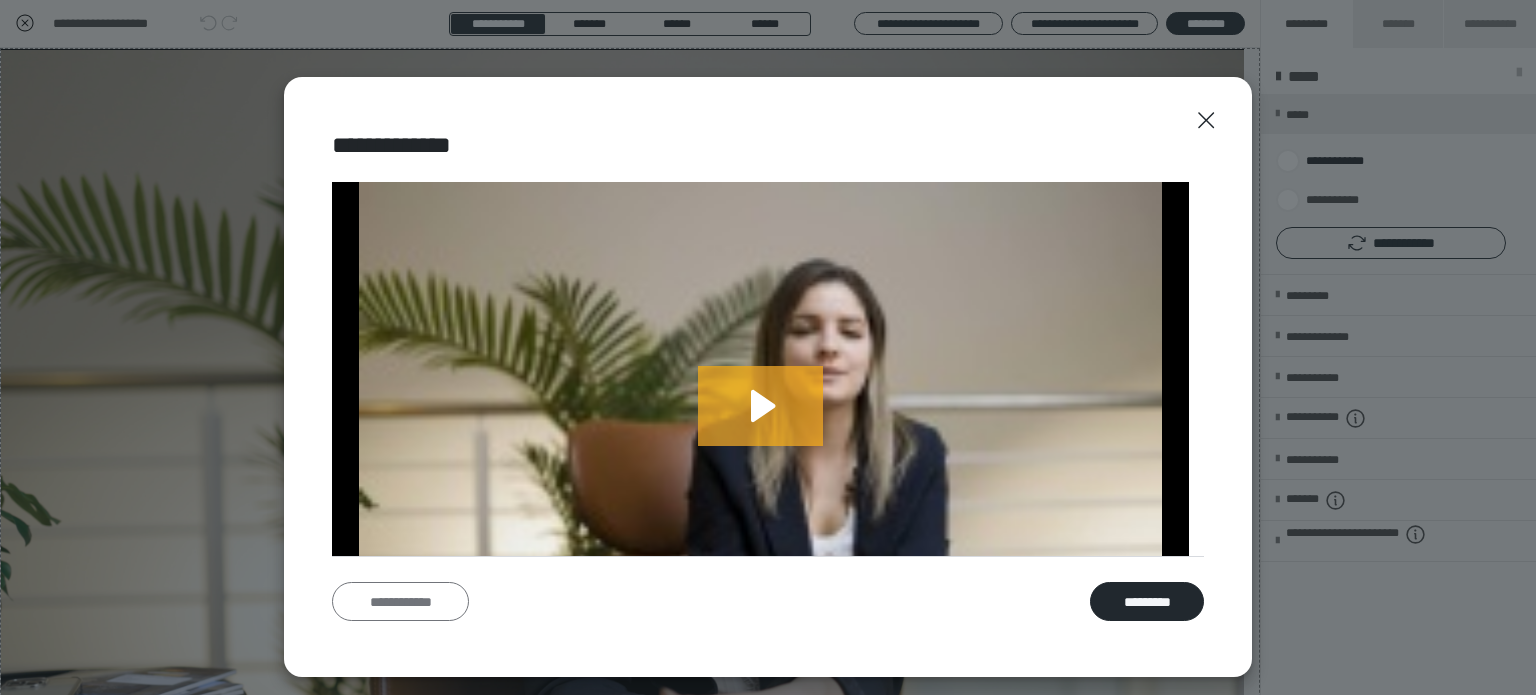 click on "**********" at bounding box center [400, 602] 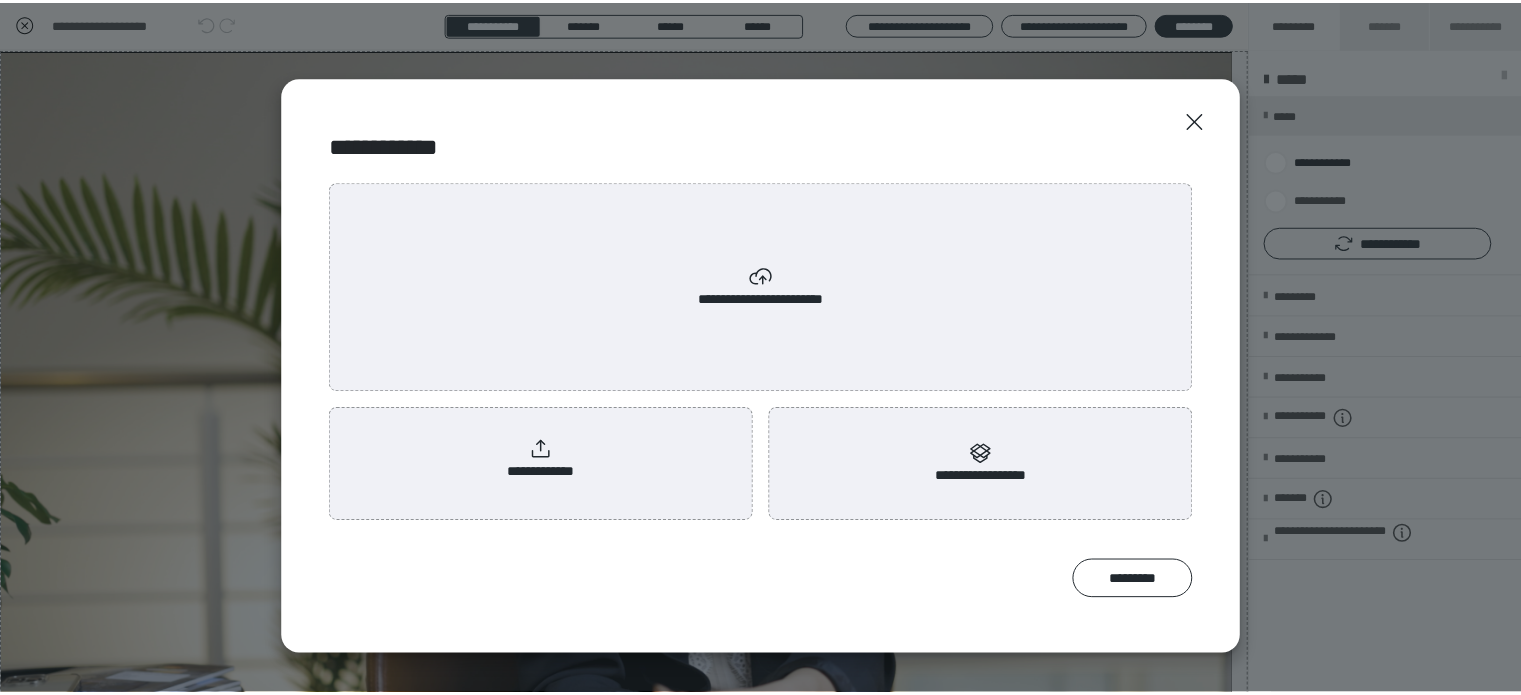 scroll, scrollTop: 0, scrollLeft: 0, axis: both 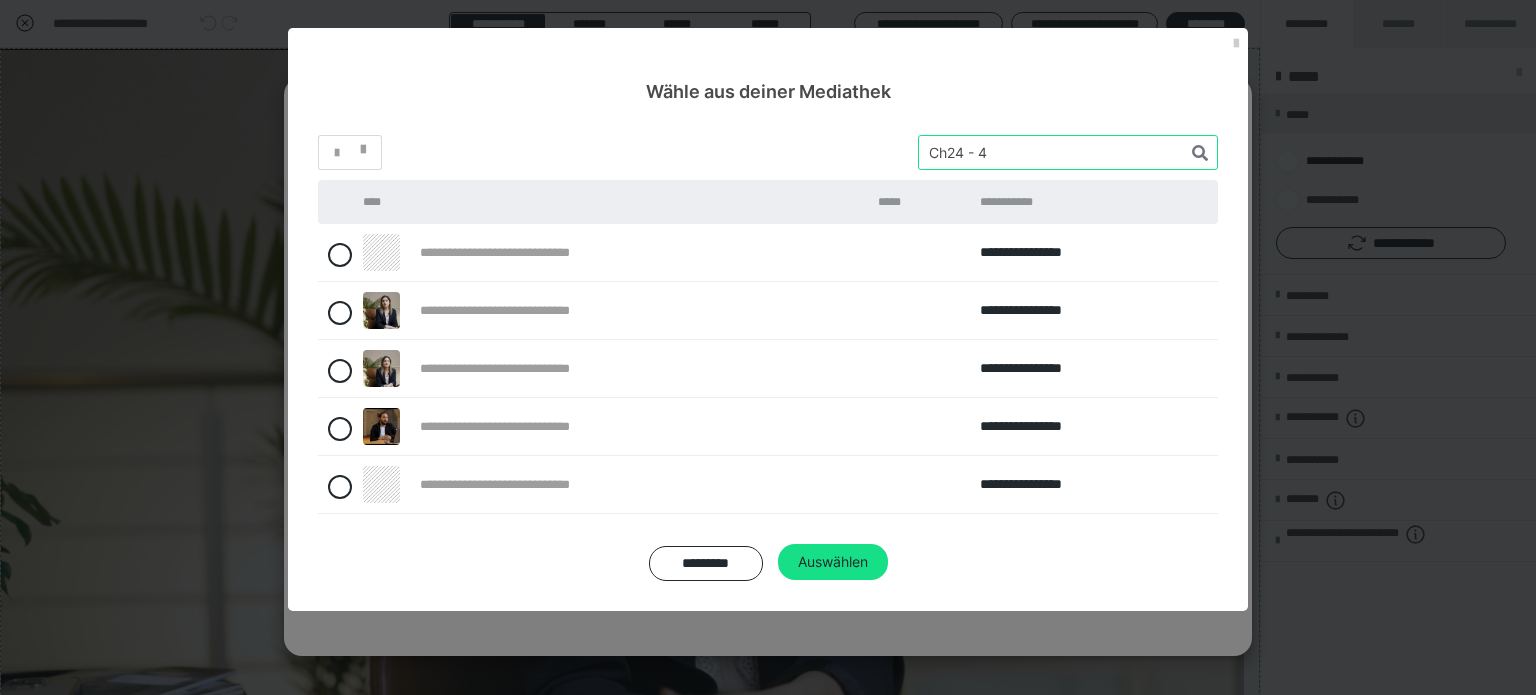 drag, startPoint x: 998, startPoint y: 149, endPoint x: 844, endPoint y: 140, distance: 154.26276 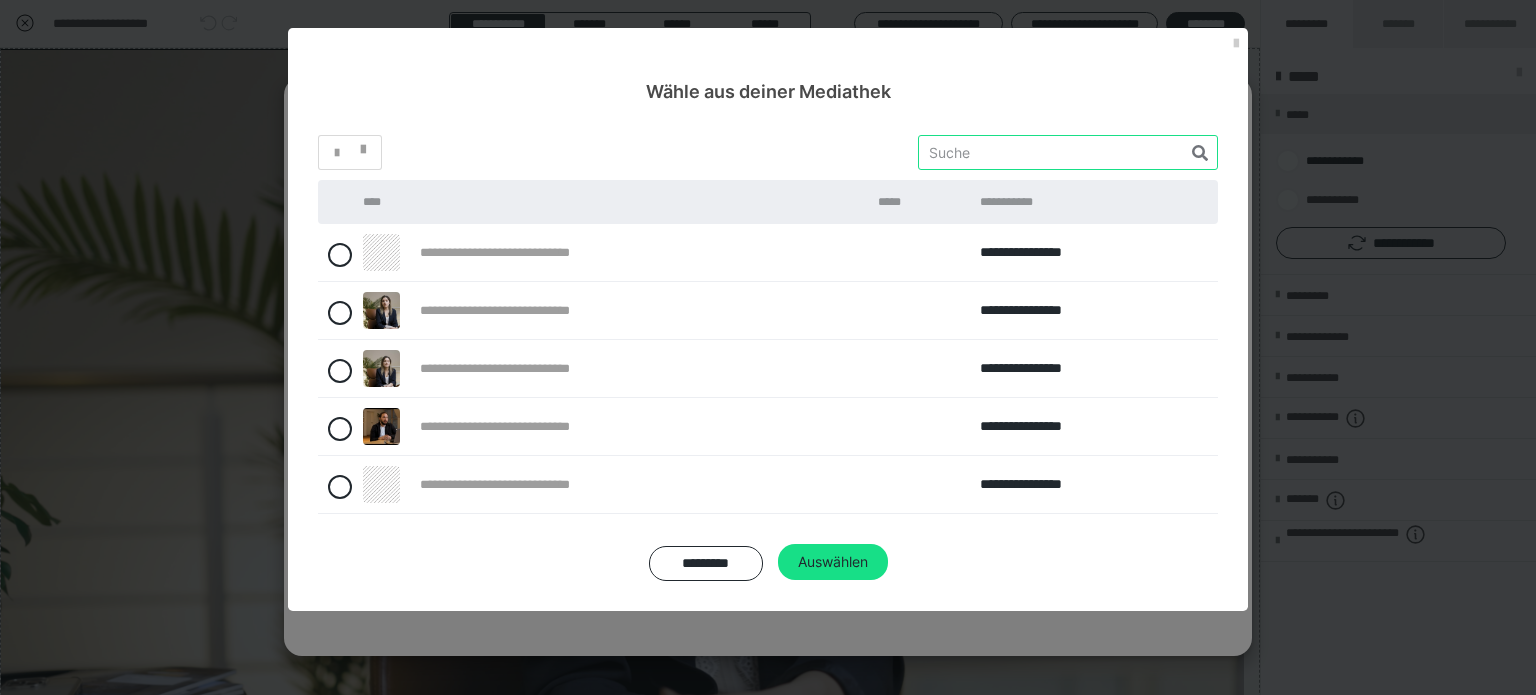 paste on "Ch24 - 5" 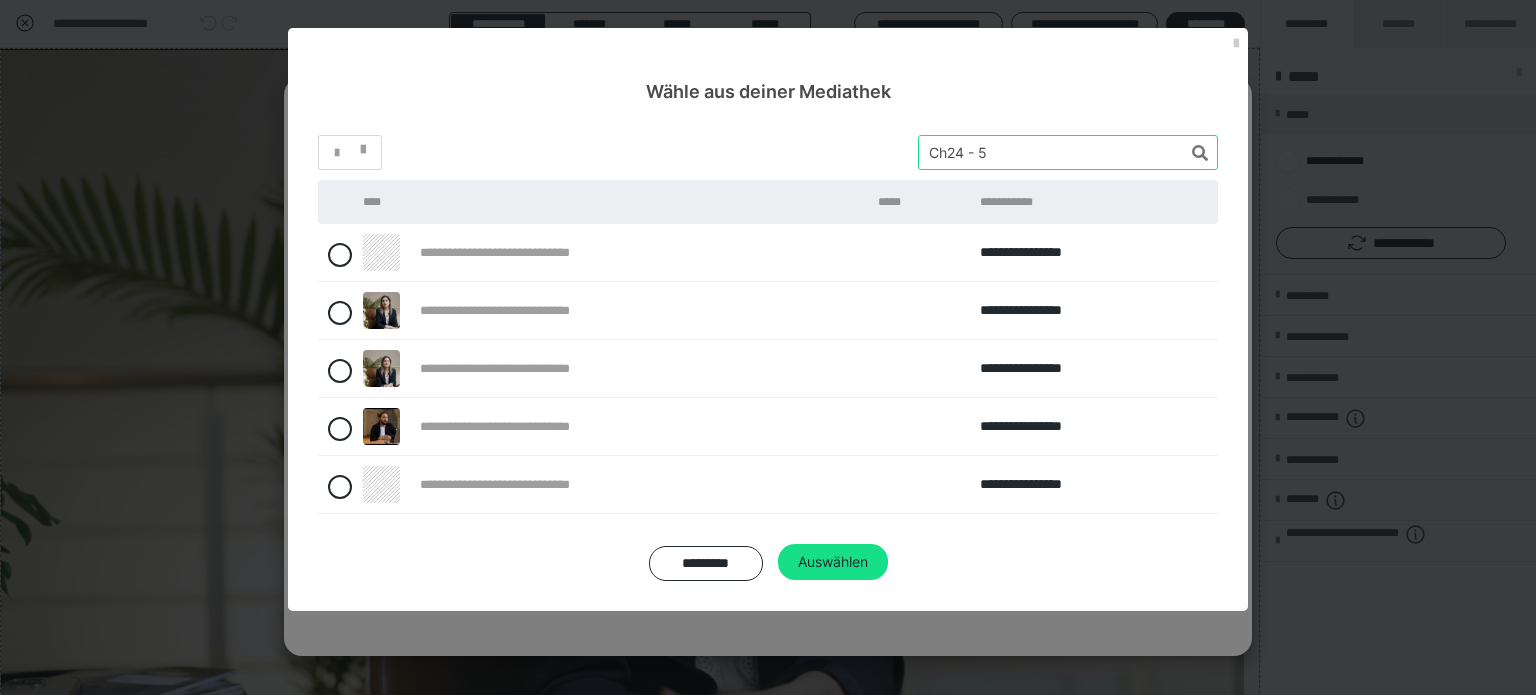 type on "Ch24 - 5" 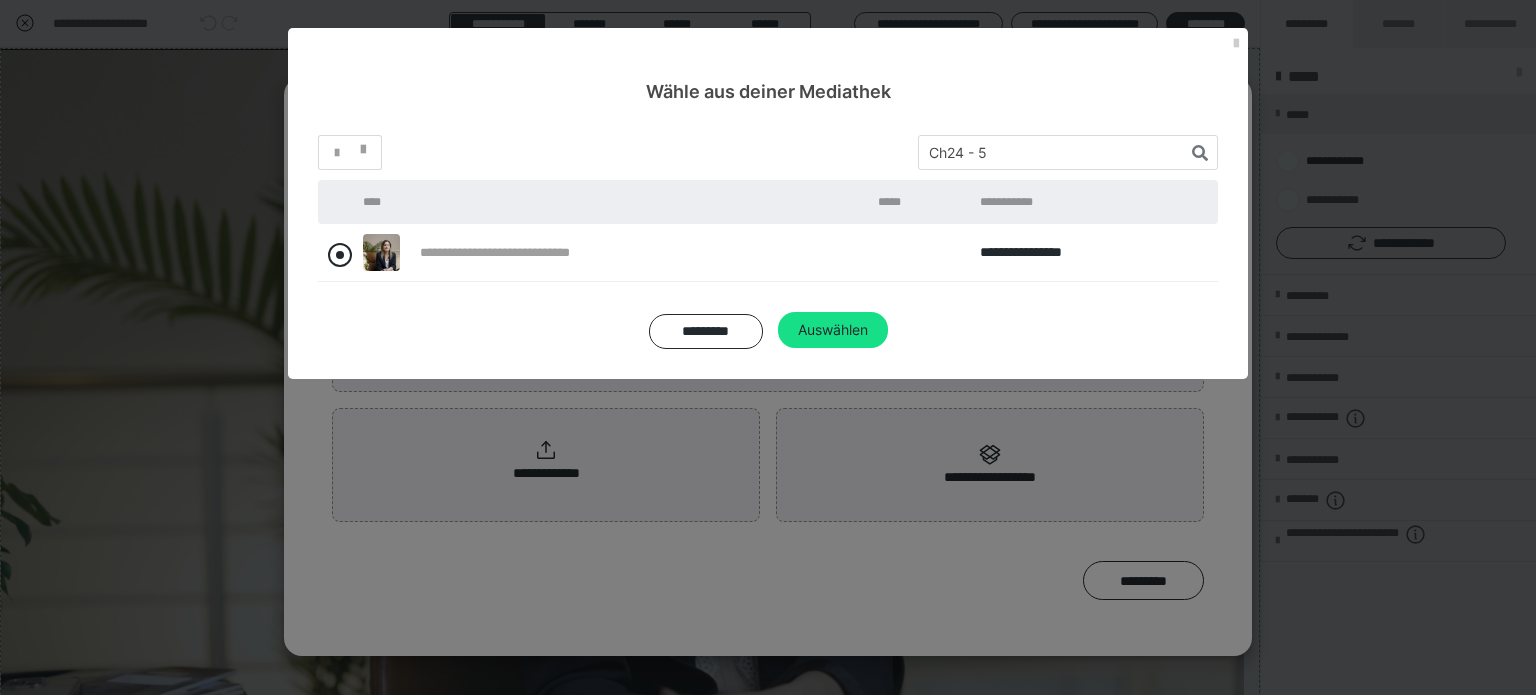 click at bounding box center [340, 255] 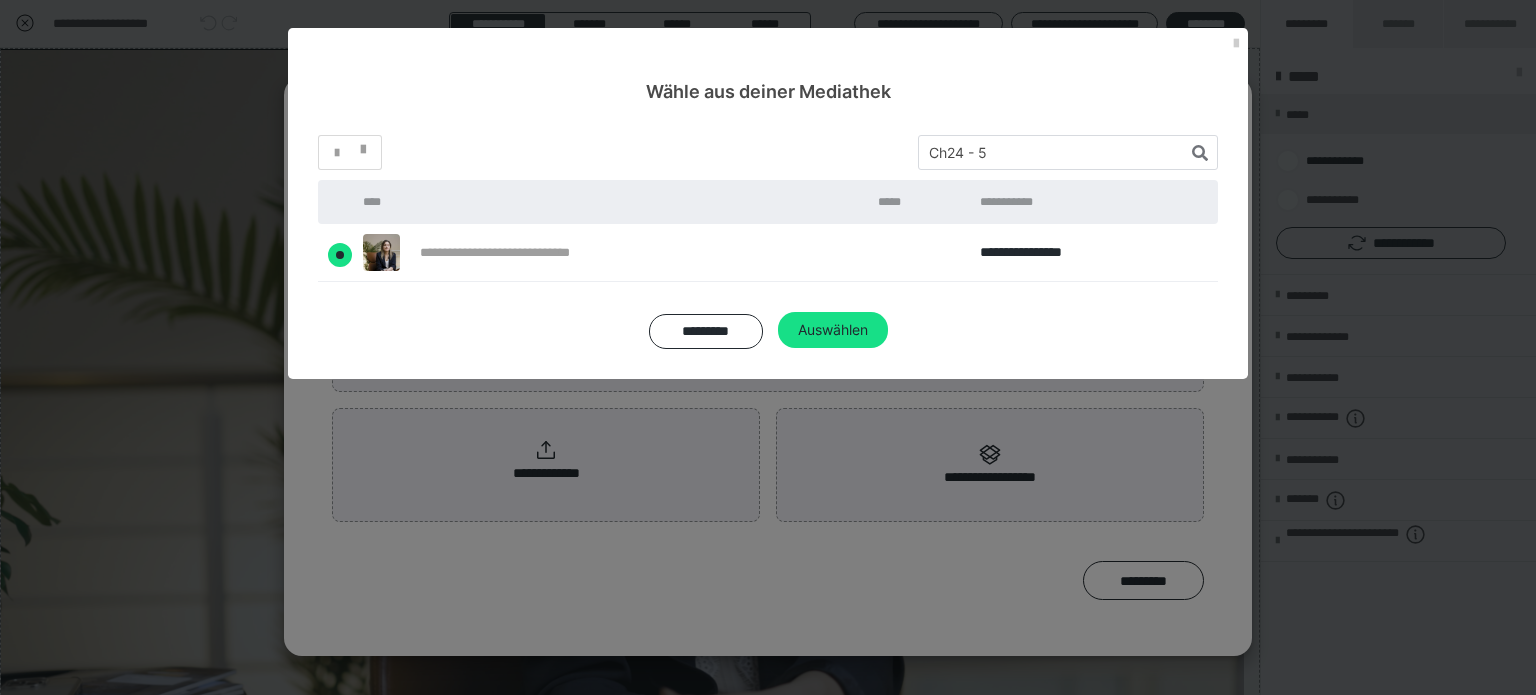 radio on "****" 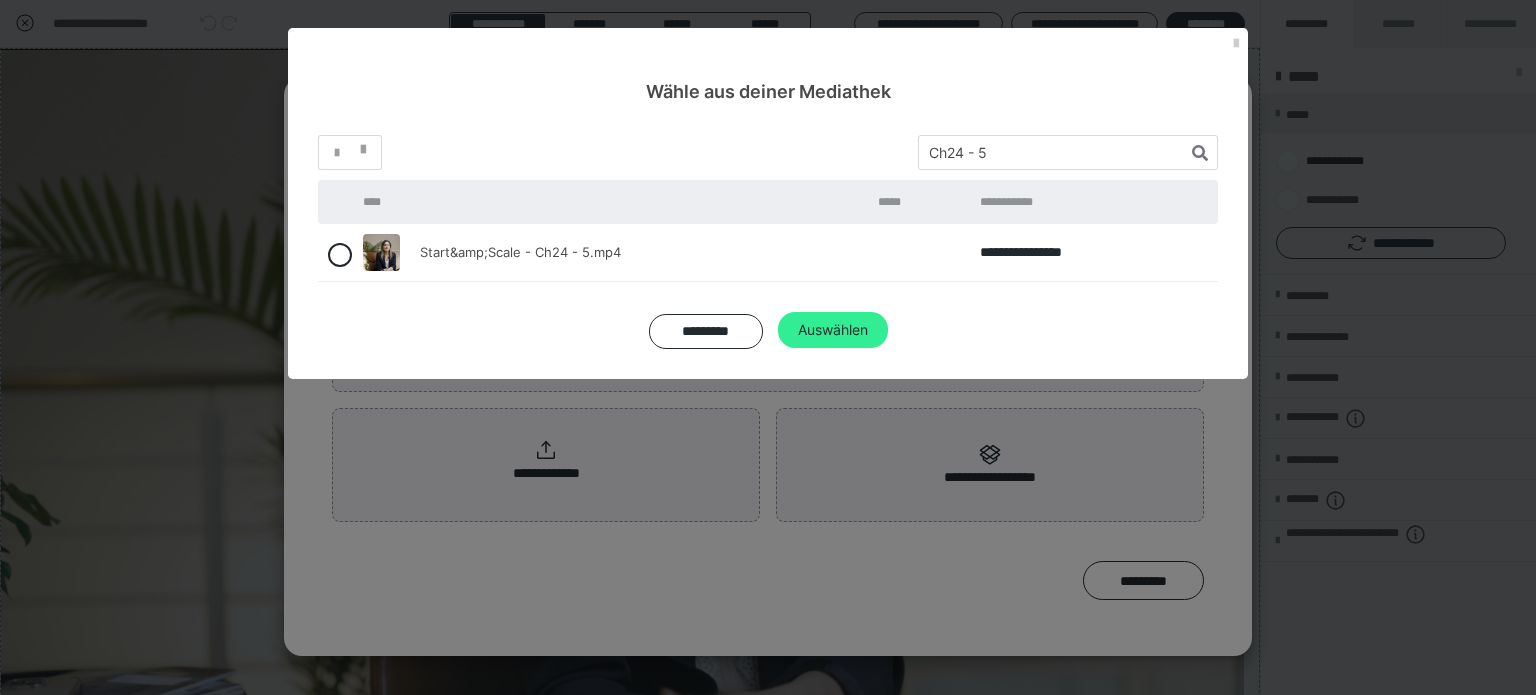 click on "Auswählen" at bounding box center (833, 330) 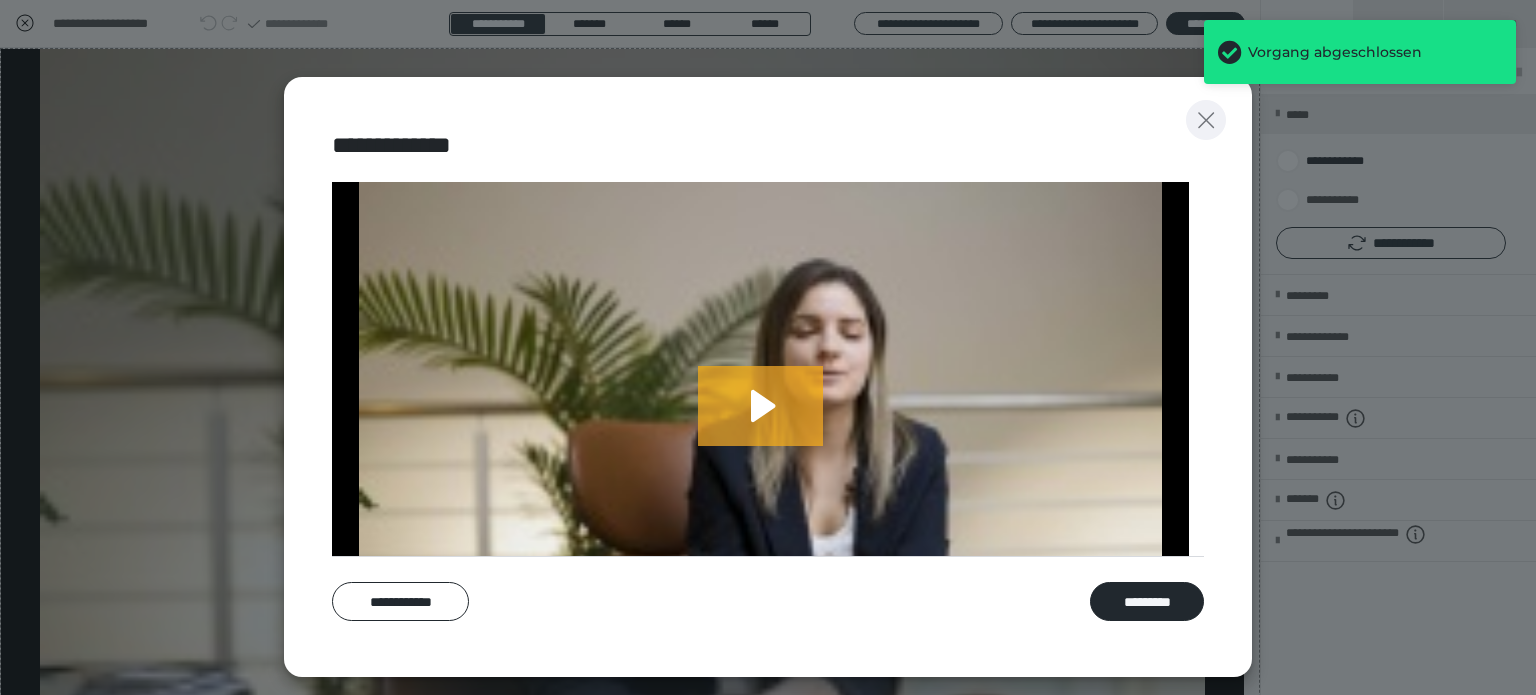 click 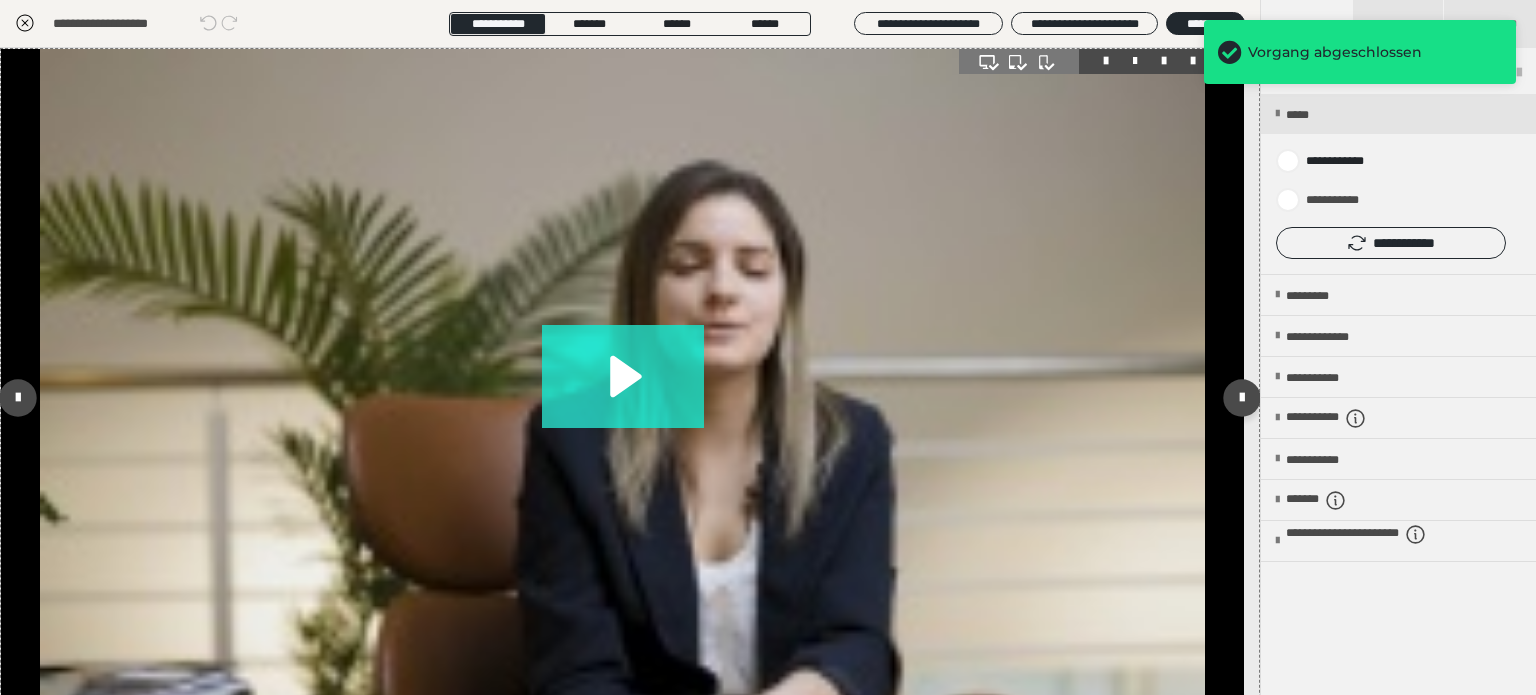 click 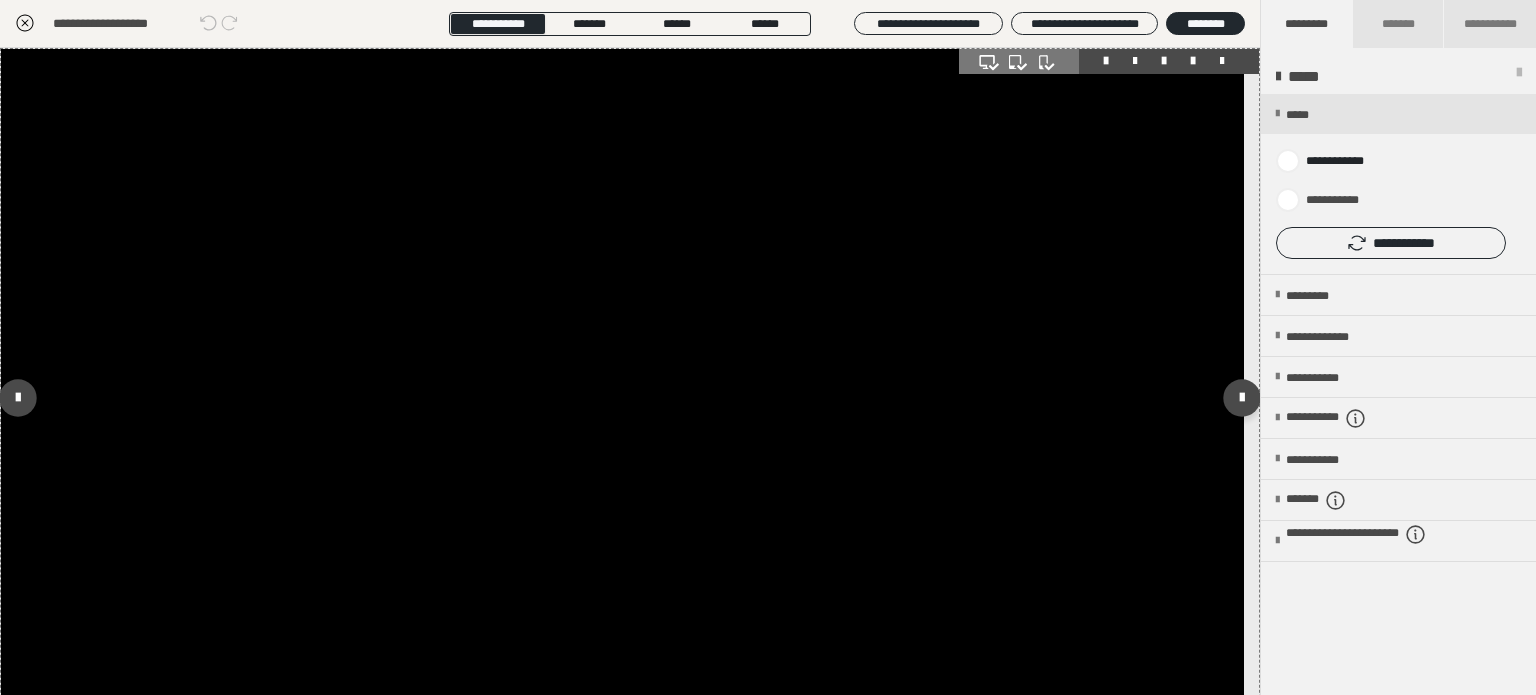click at bounding box center (622, 398) 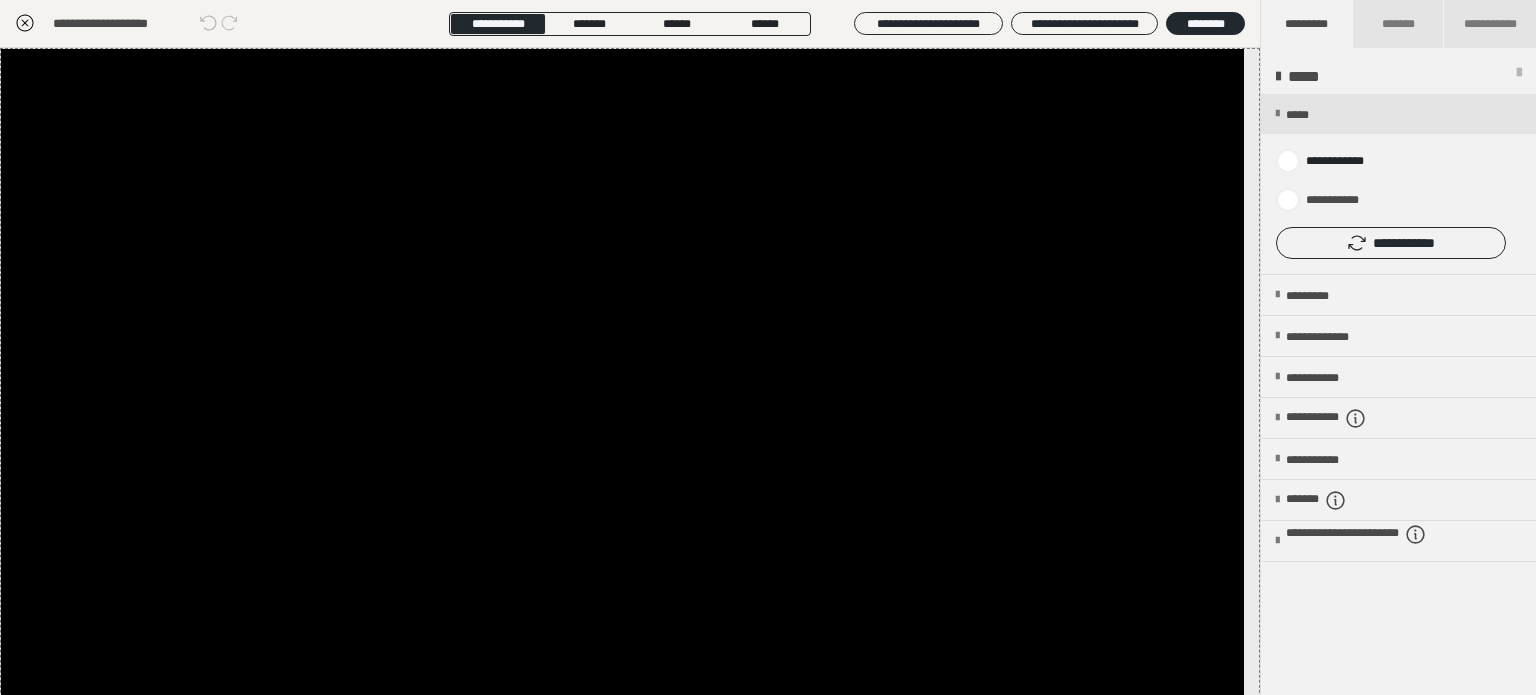 click 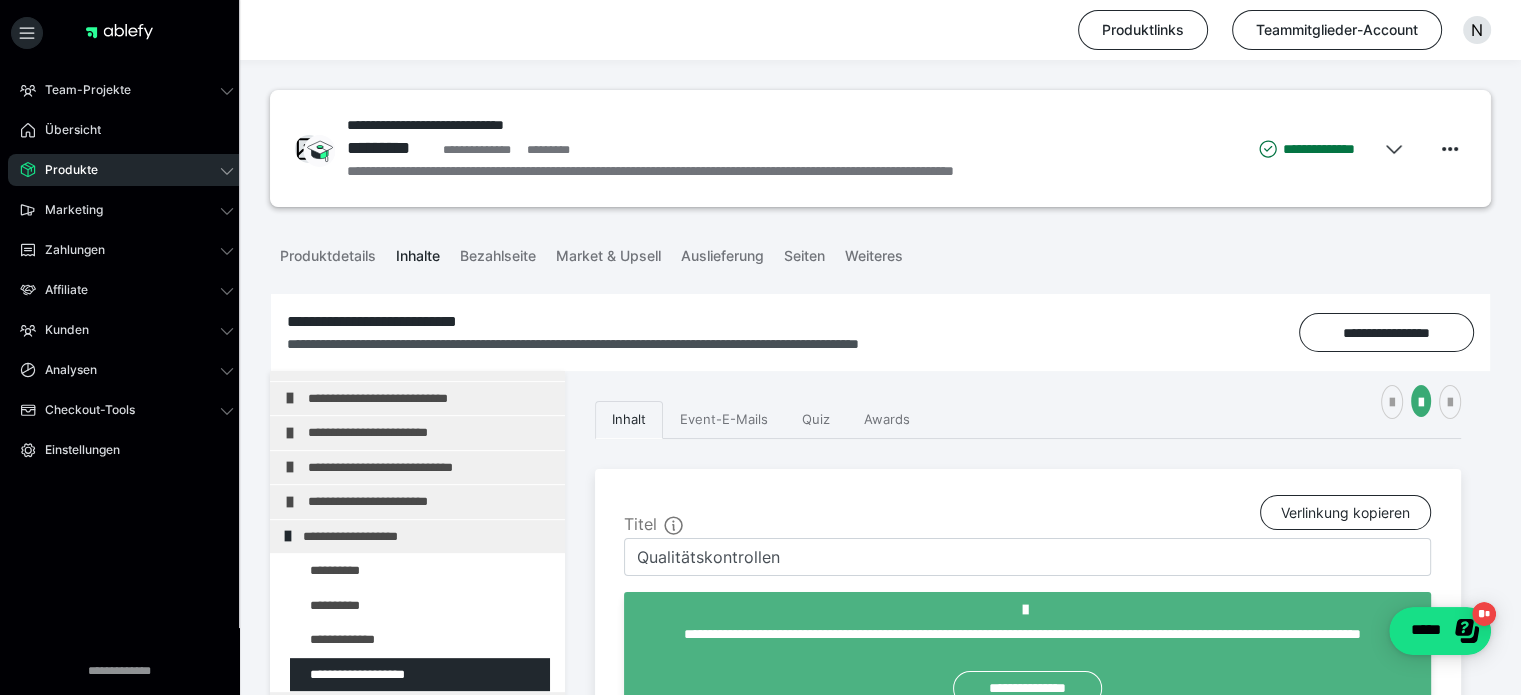 scroll, scrollTop: 100, scrollLeft: 0, axis: vertical 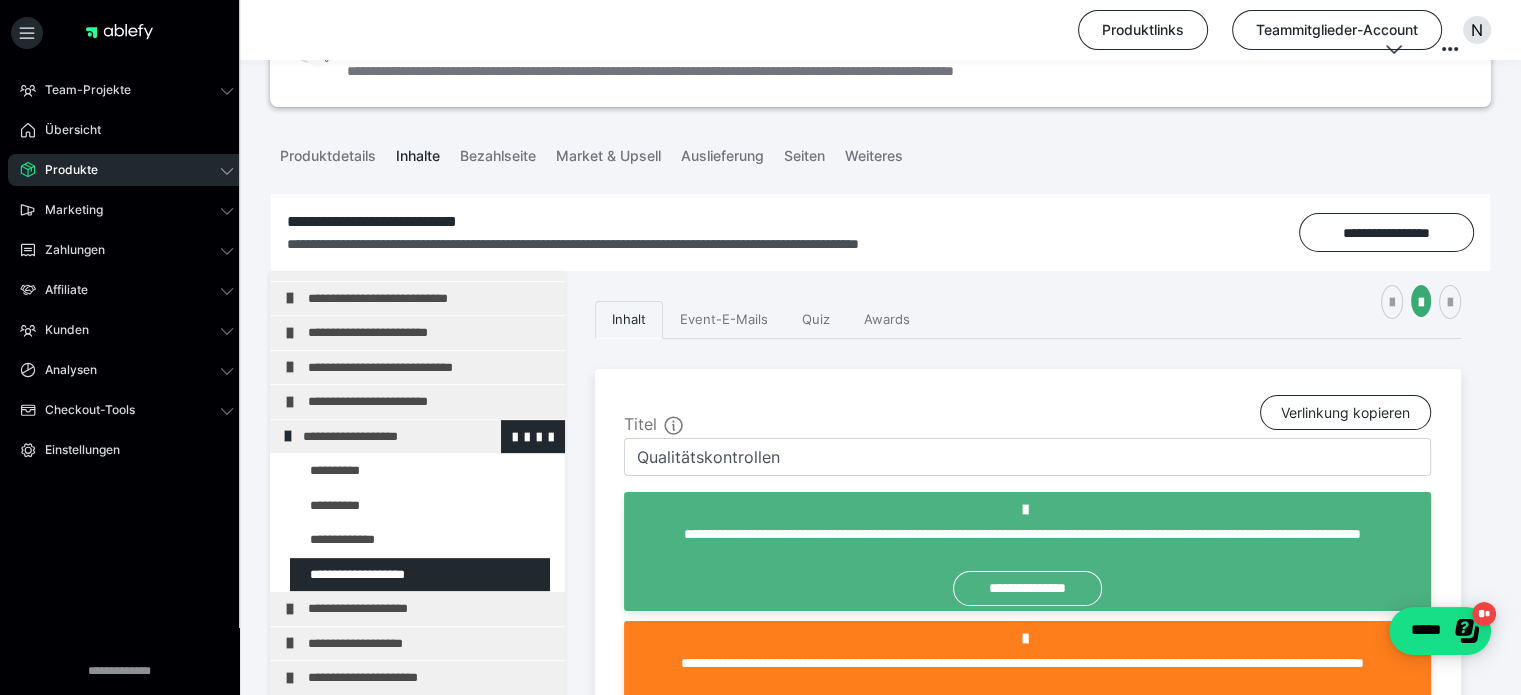 click on "**********" at bounding box center [418, 437] 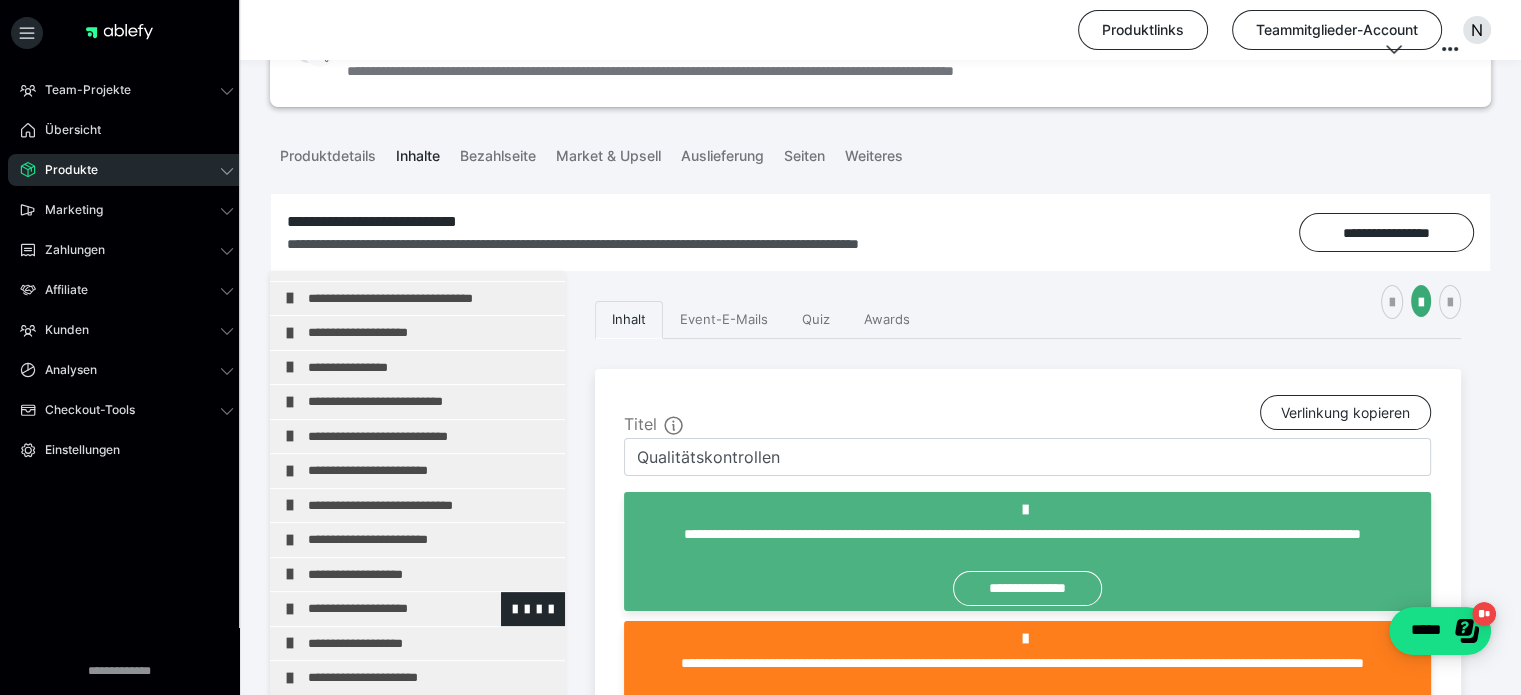 scroll, scrollTop: 826, scrollLeft: 0, axis: vertical 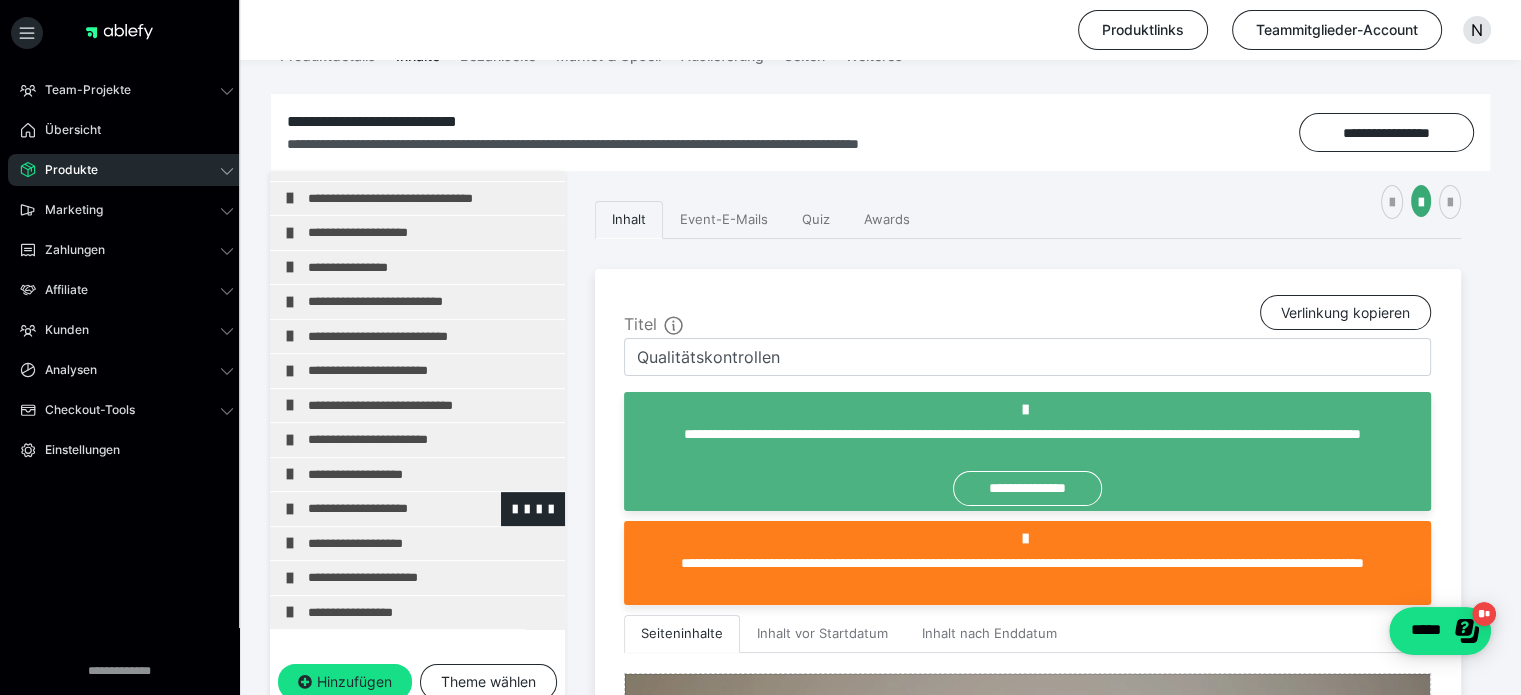 click on "**********" at bounding box center [423, 509] 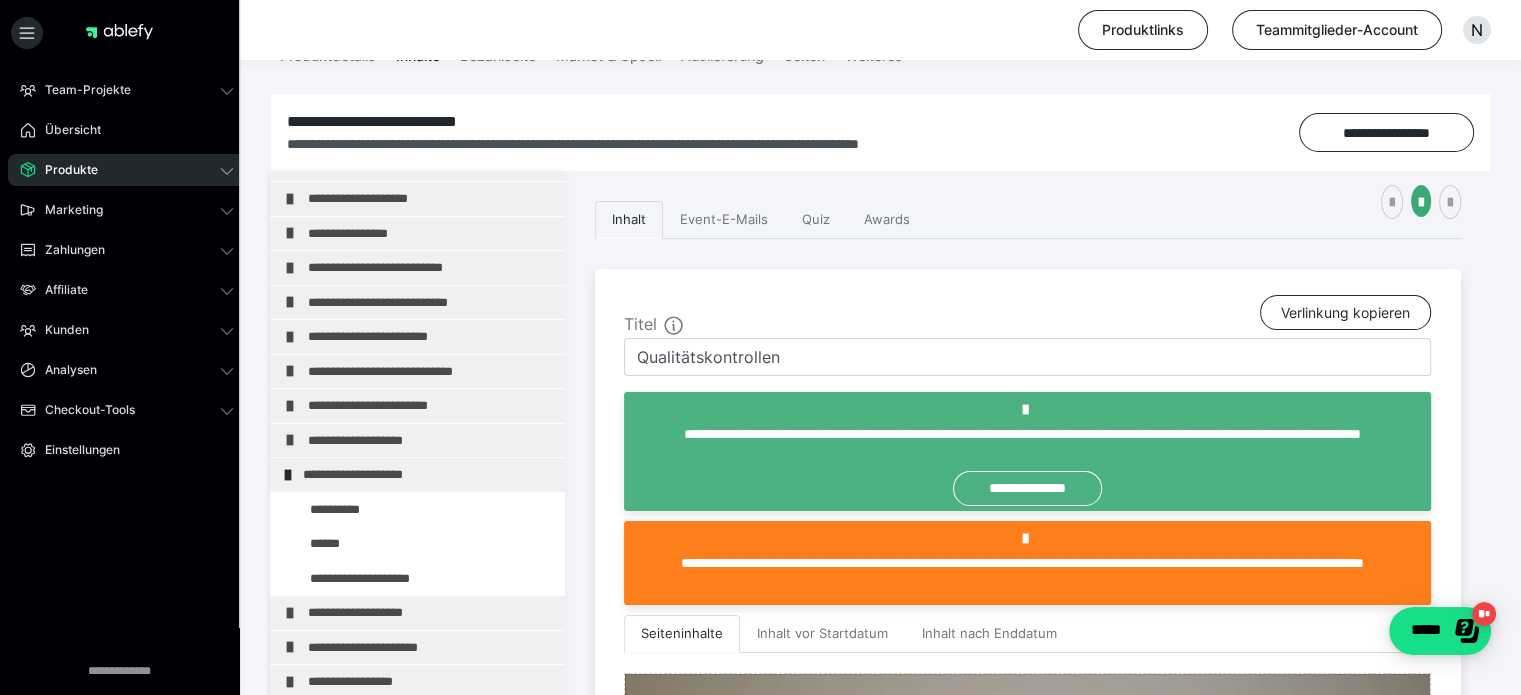 scroll, scrollTop: 929, scrollLeft: 0, axis: vertical 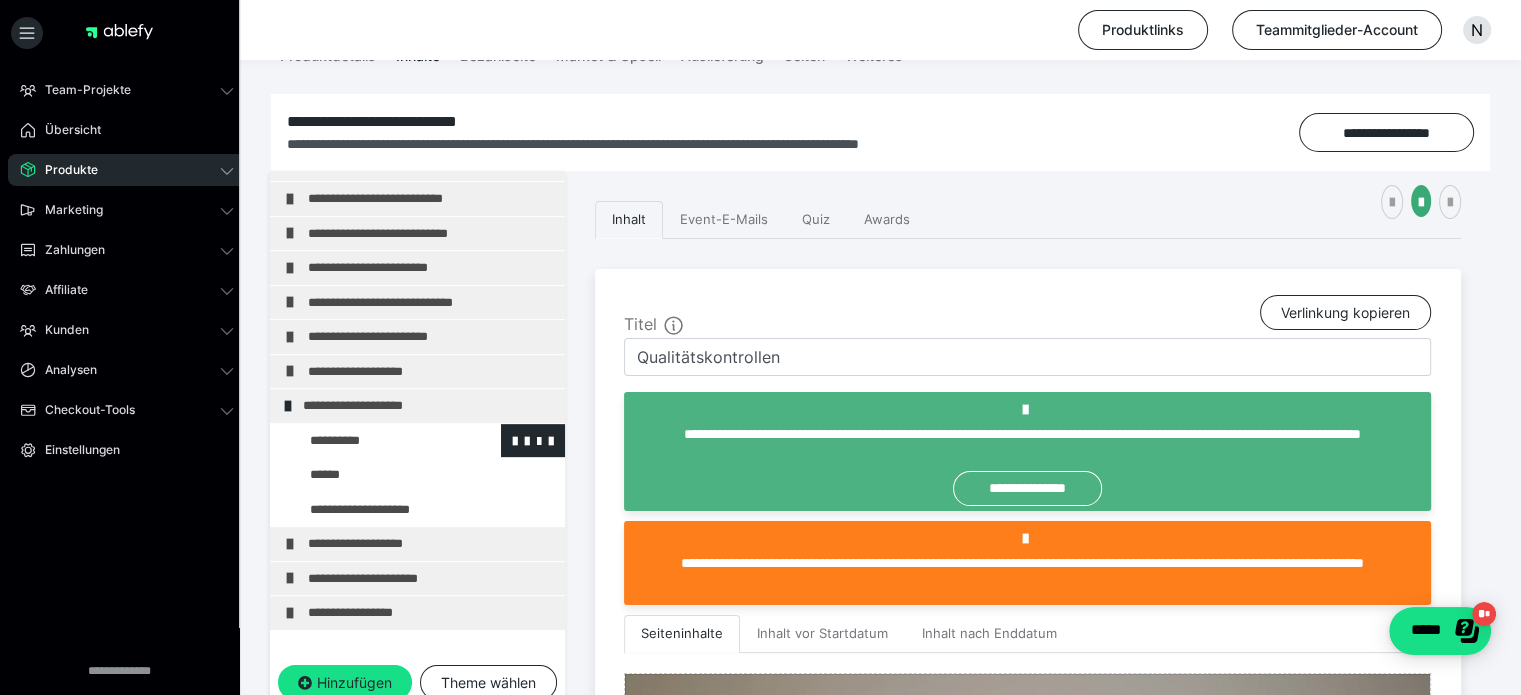 click at bounding box center (375, 441) 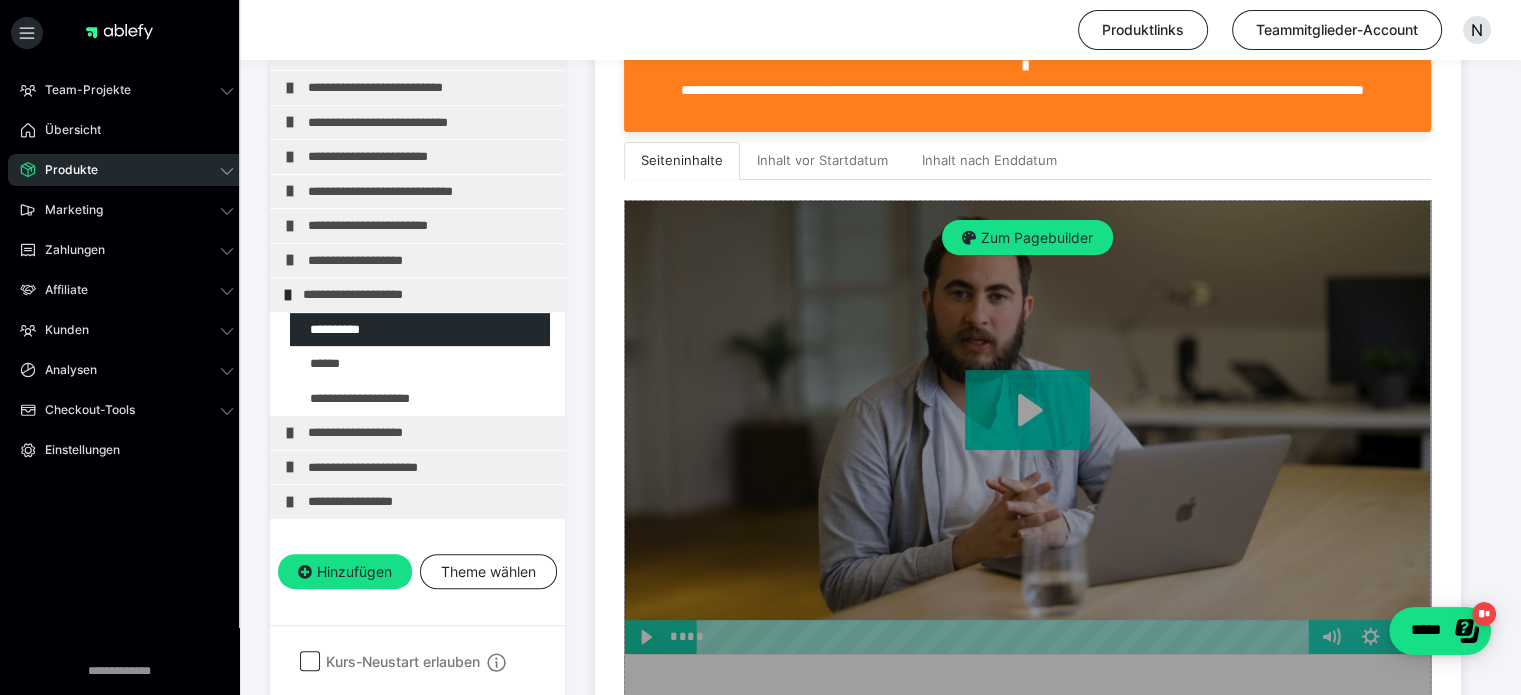 scroll, scrollTop: 500, scrollLeft: 0, axis: vertical 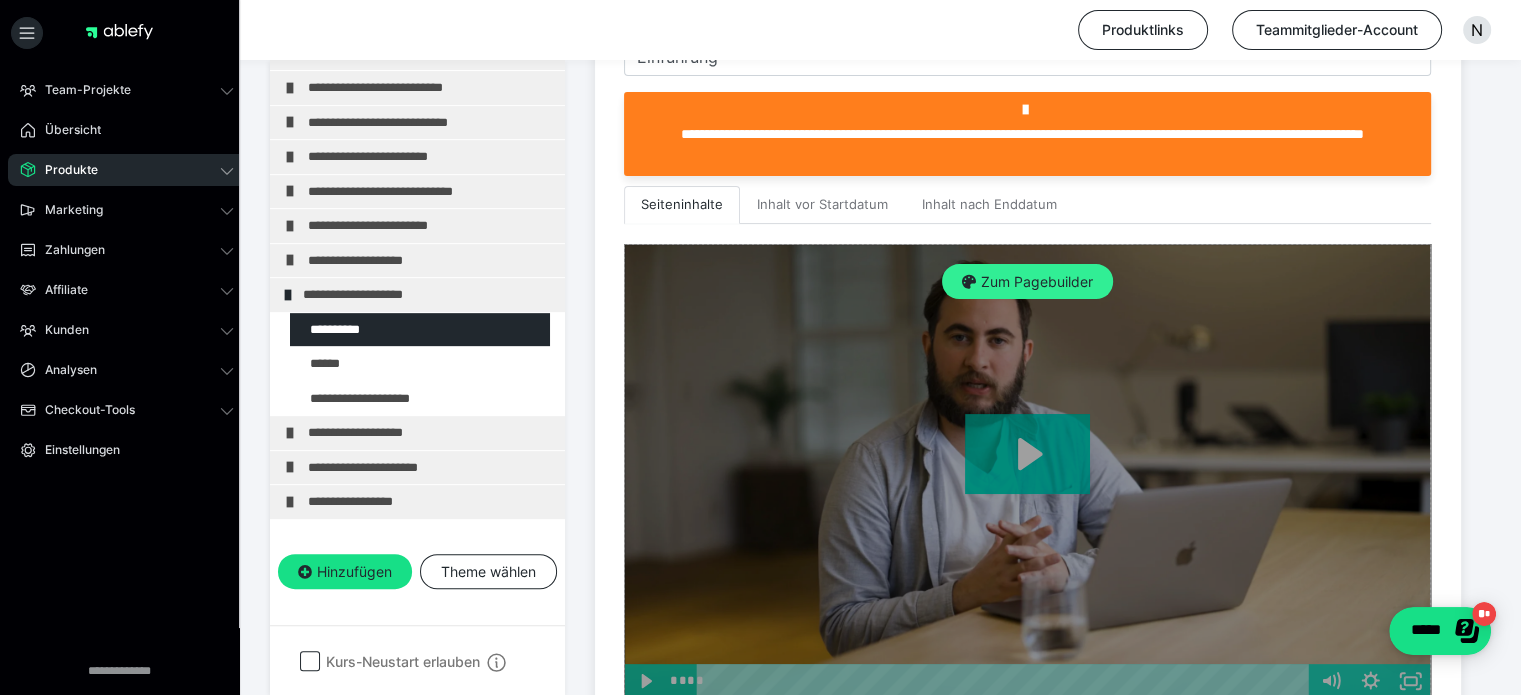 click on "Zum Pagebuilder" at bounding box center (1027, 282) 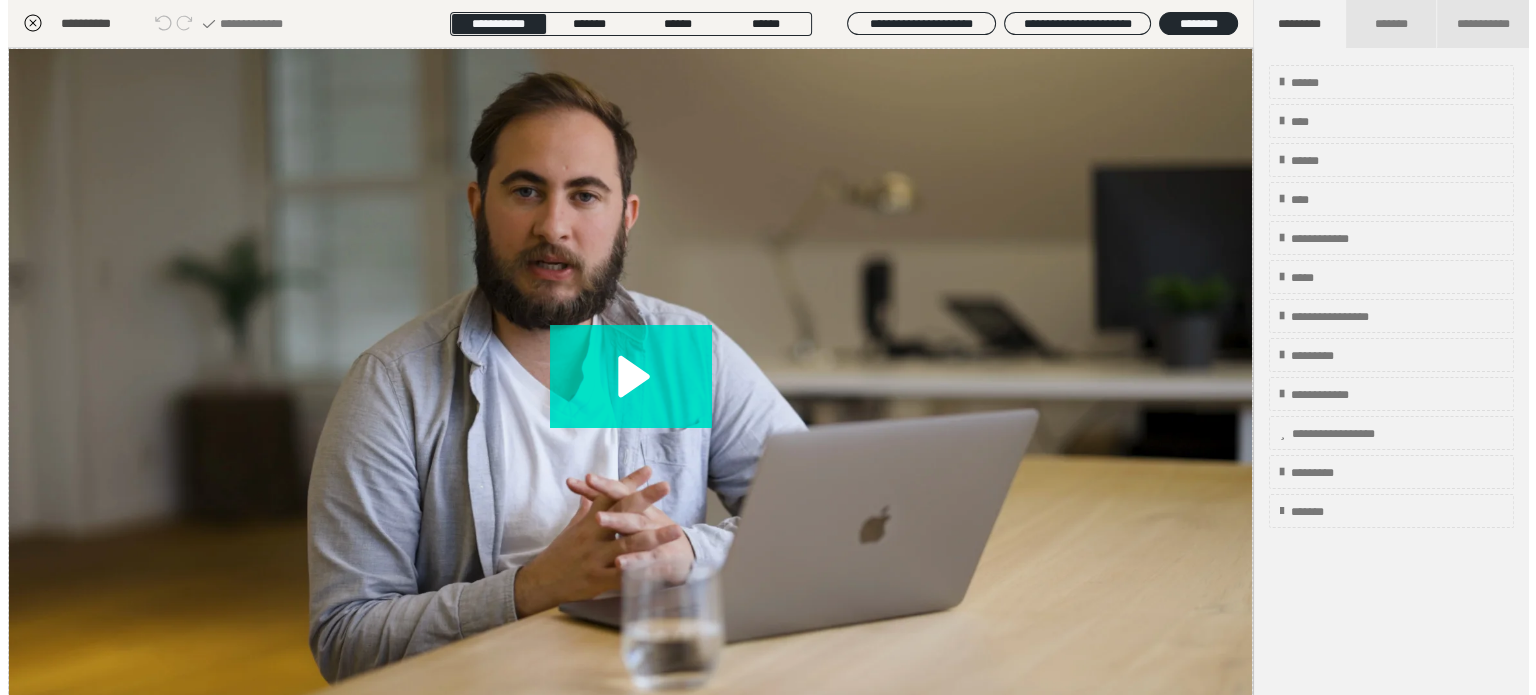 scroll, scrollTop: 311, scrollLeft: 0, axis: vertical 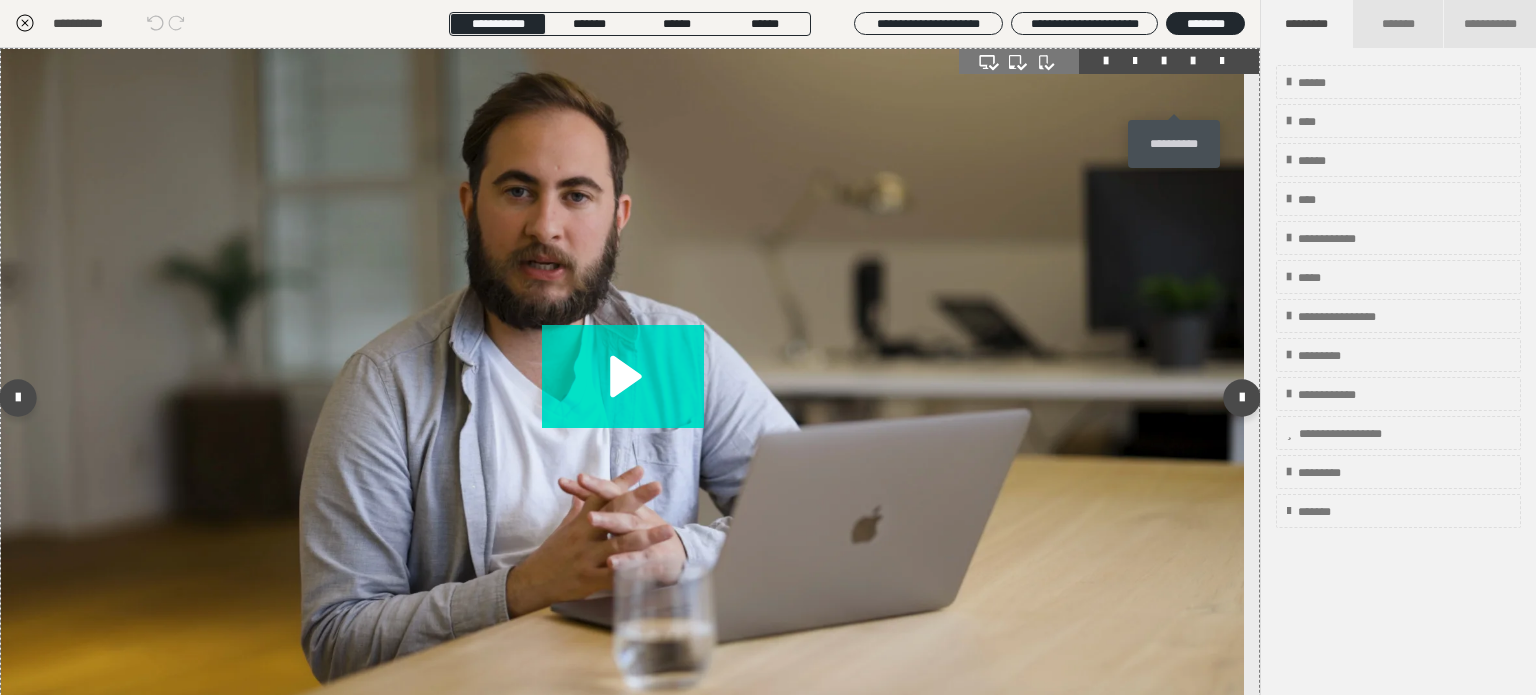 click at bounding box center (1193, 61) 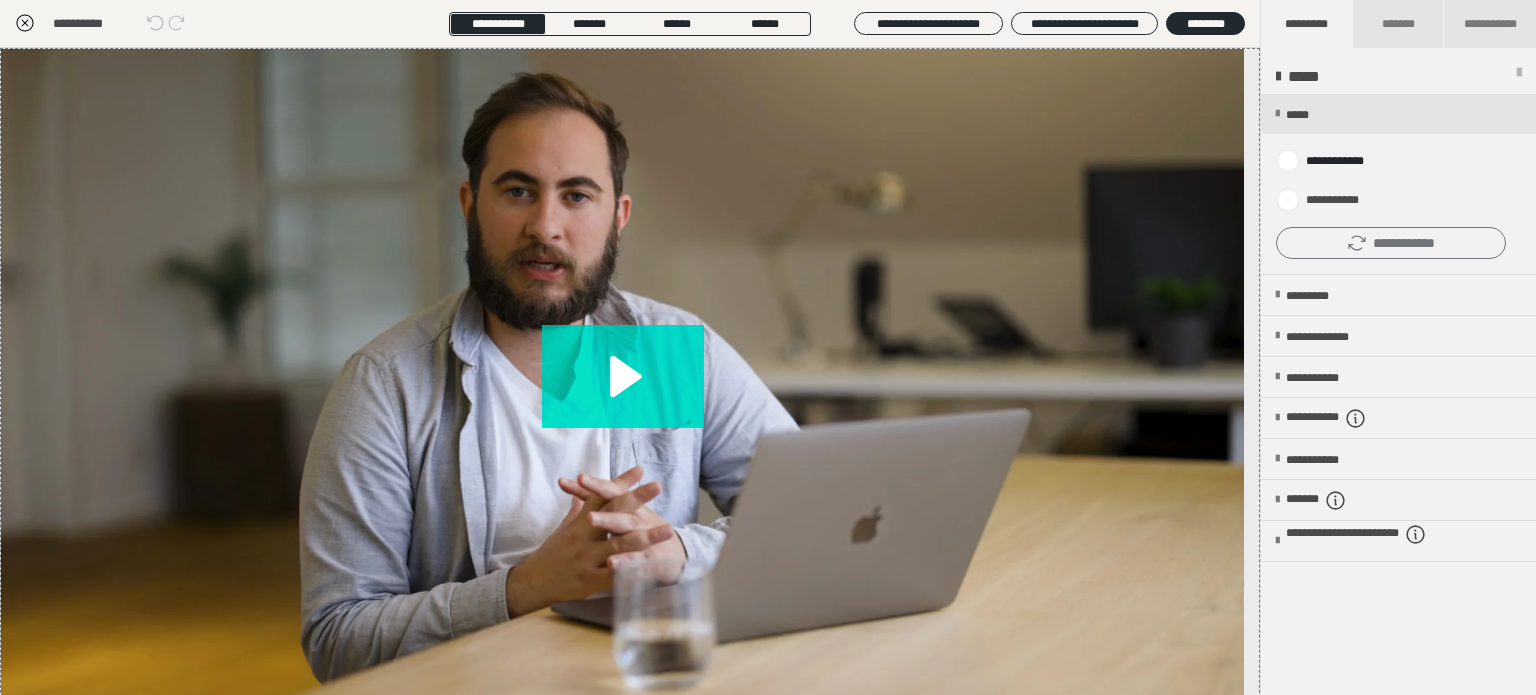 click on "**********" at bounding box center [1391, 243] 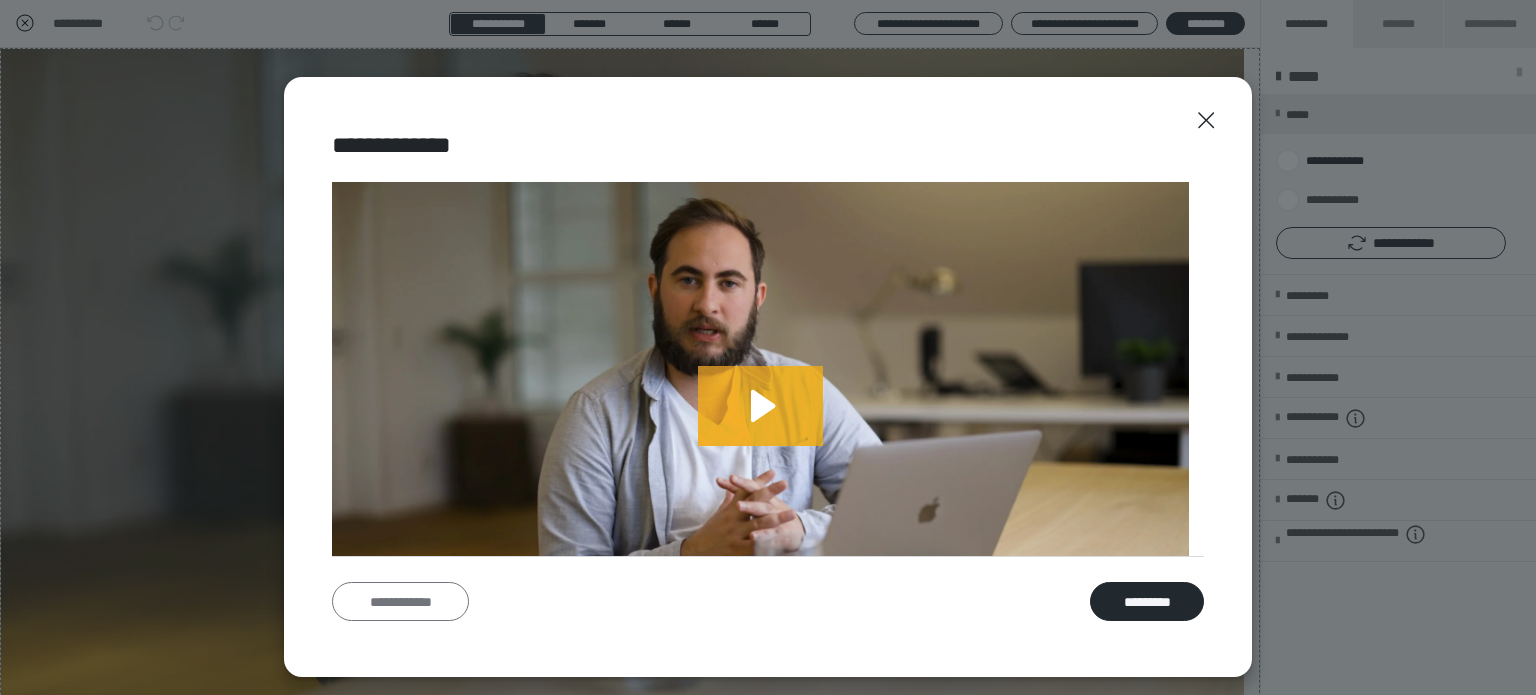 click on "**********" at bounding box center [400, 602] 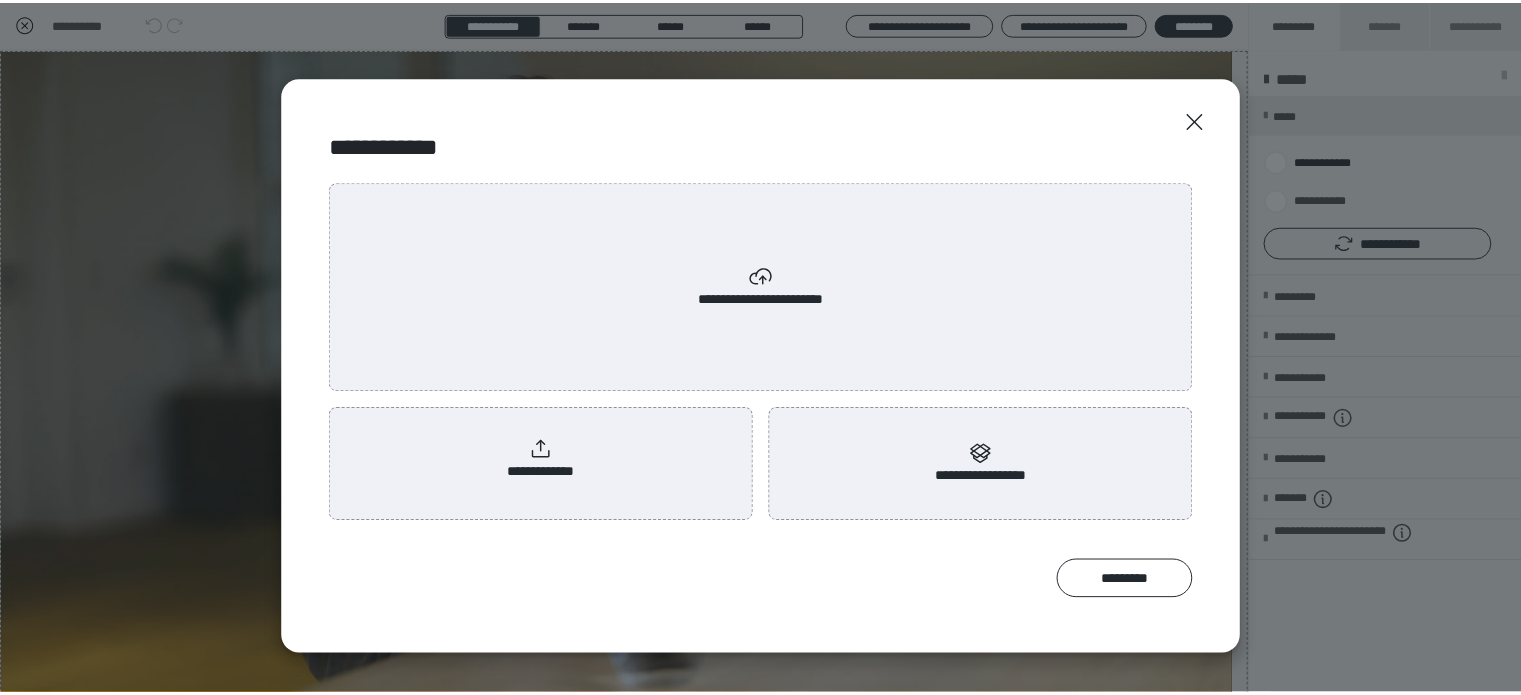 scroll, scrollTop: 0, scrollLeft: 0, axis: both 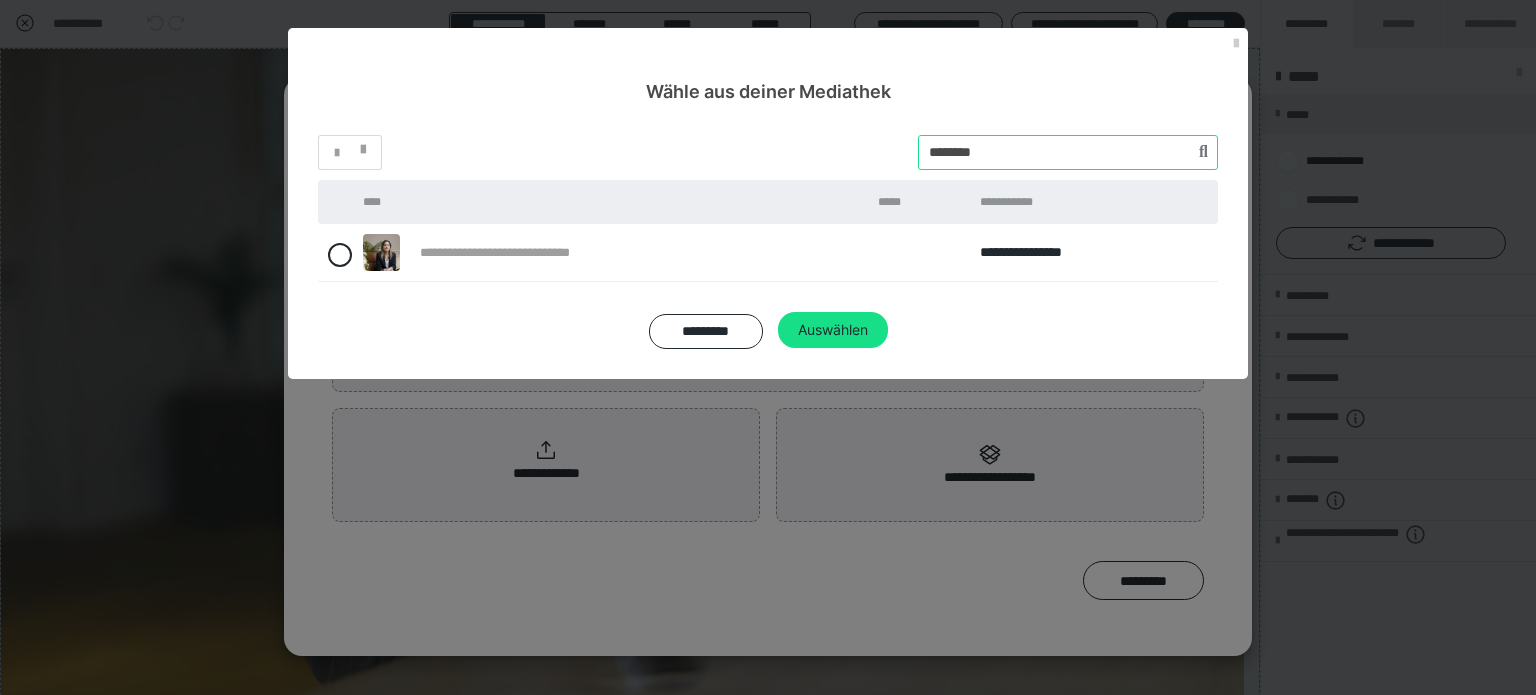 drag, startPoint x: 1036, startPoint y: 147, endPoint x: 841, endPoint y: 143, distance: 195.04102 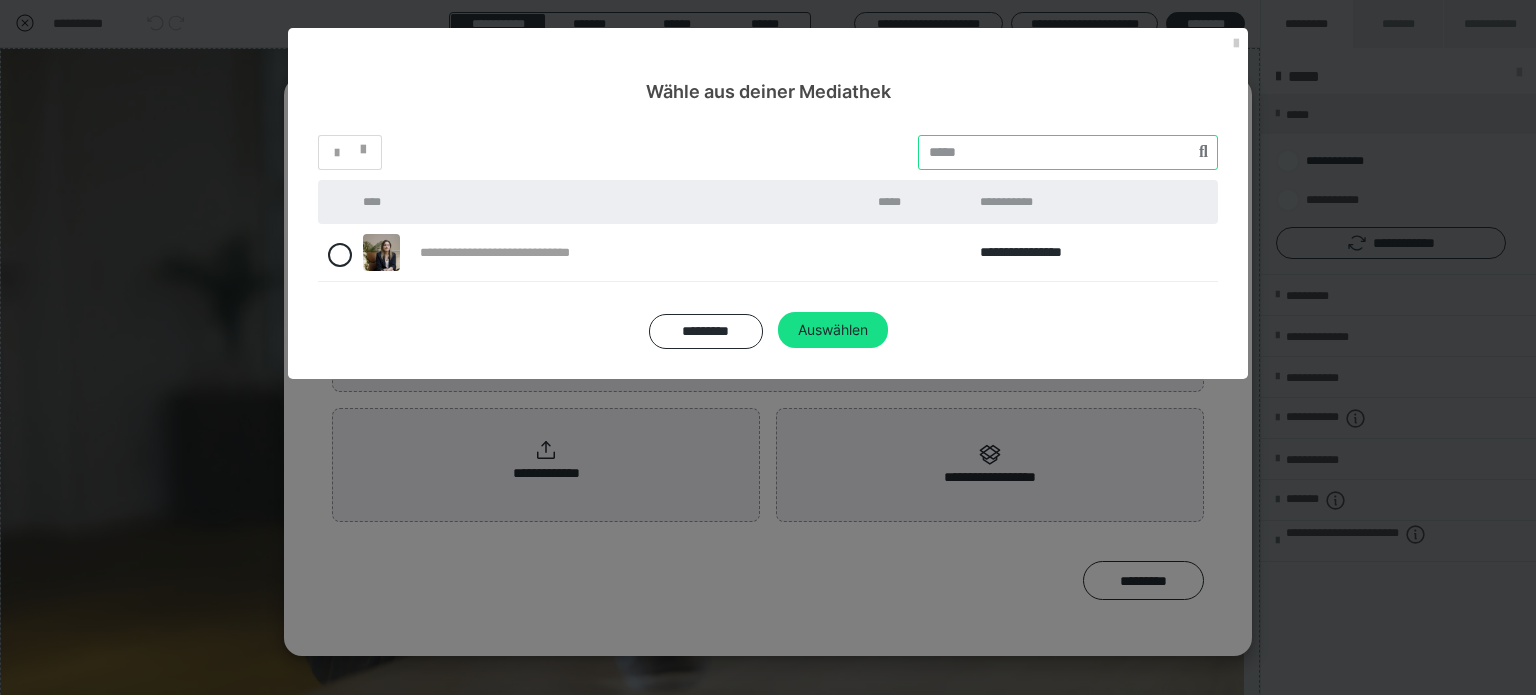 paste on "********" 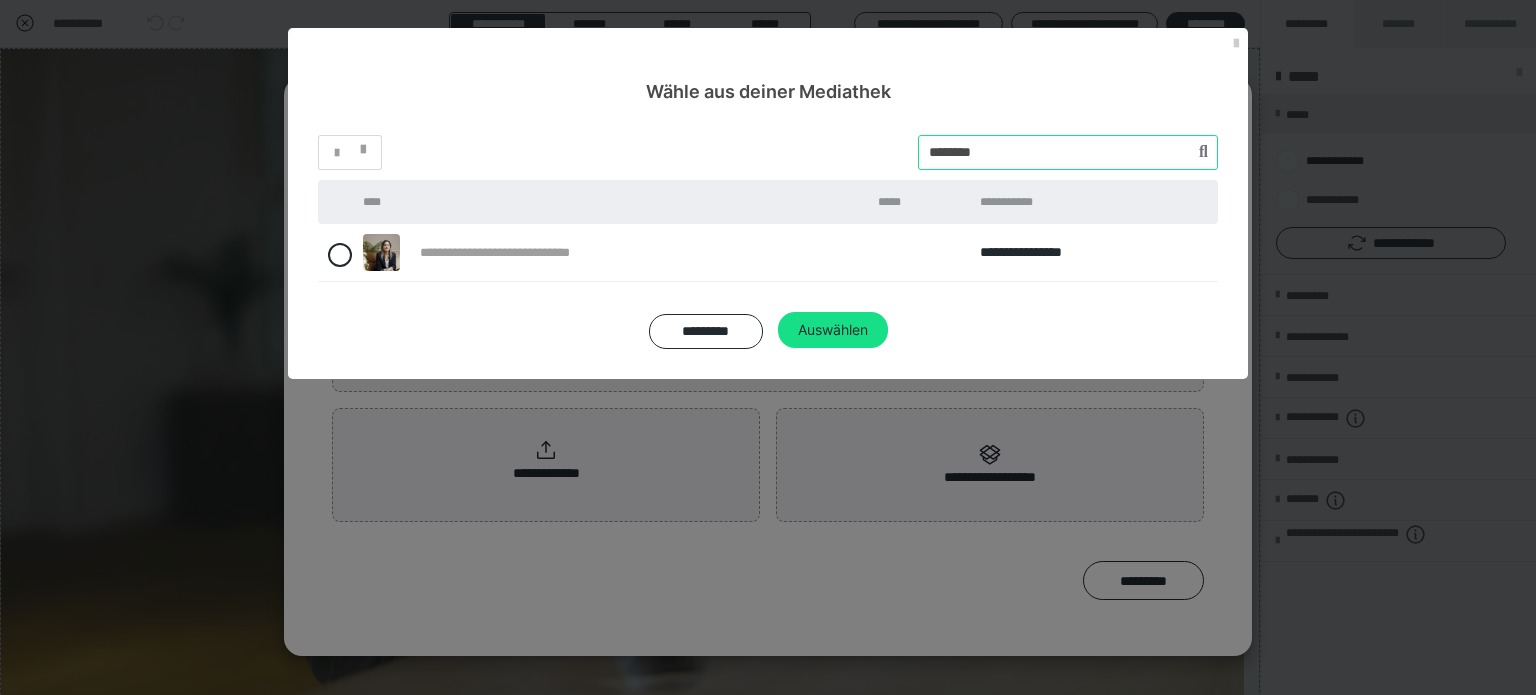 type on "********" 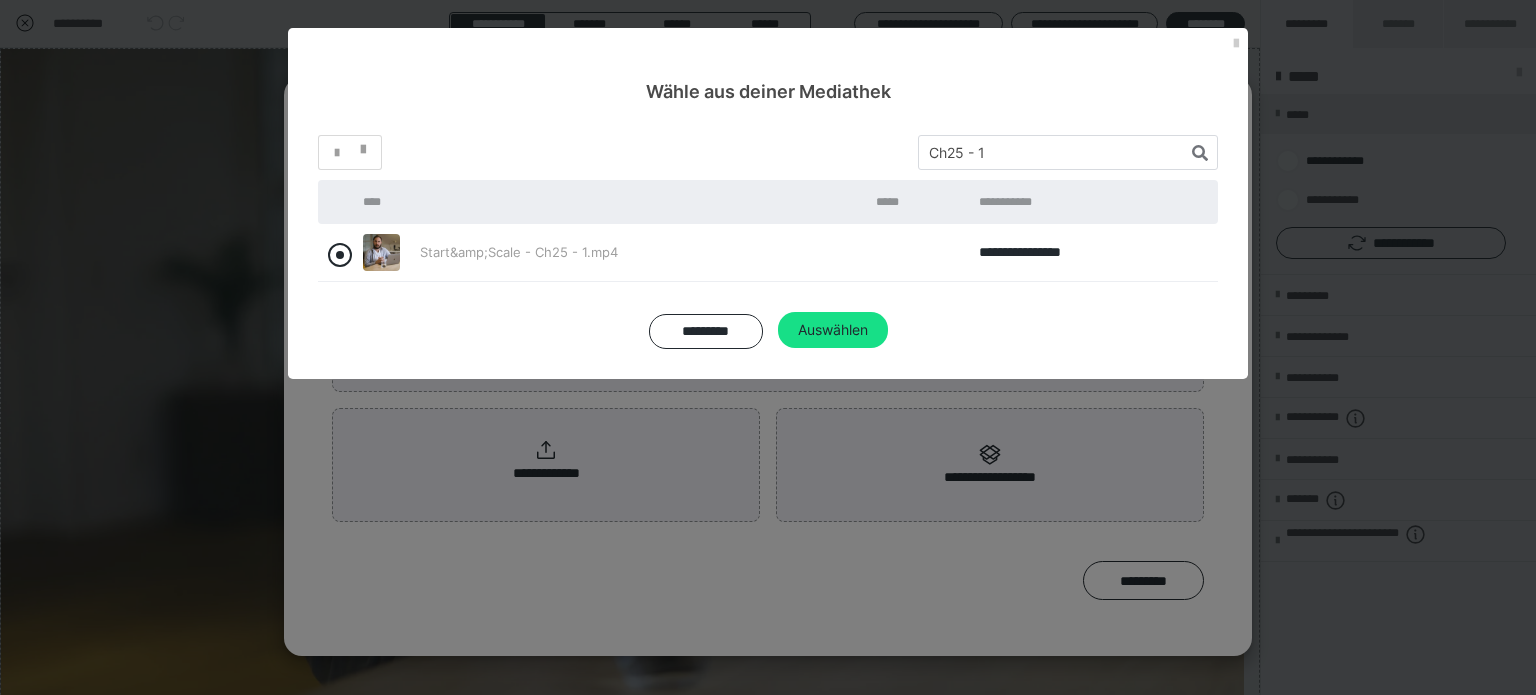 click at bounding box center [340, 255] 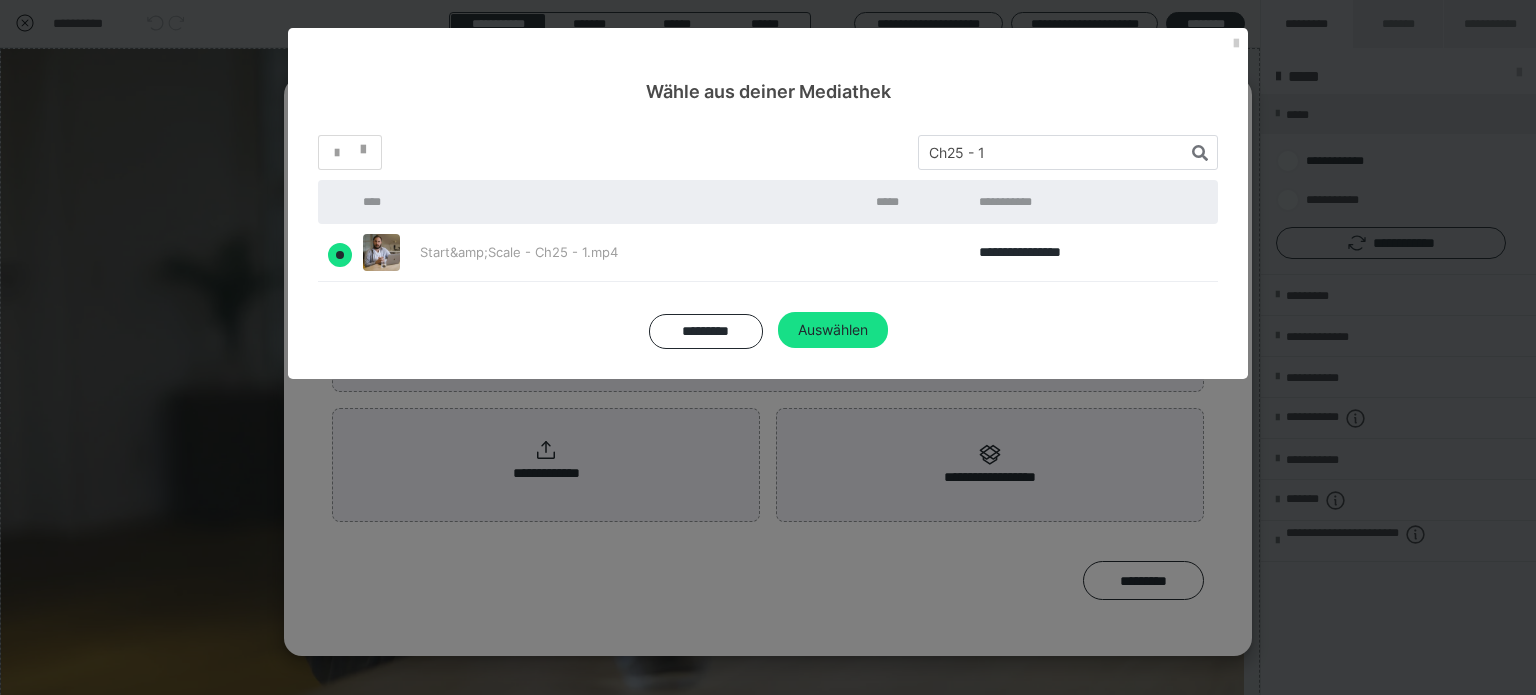 radio on "true" 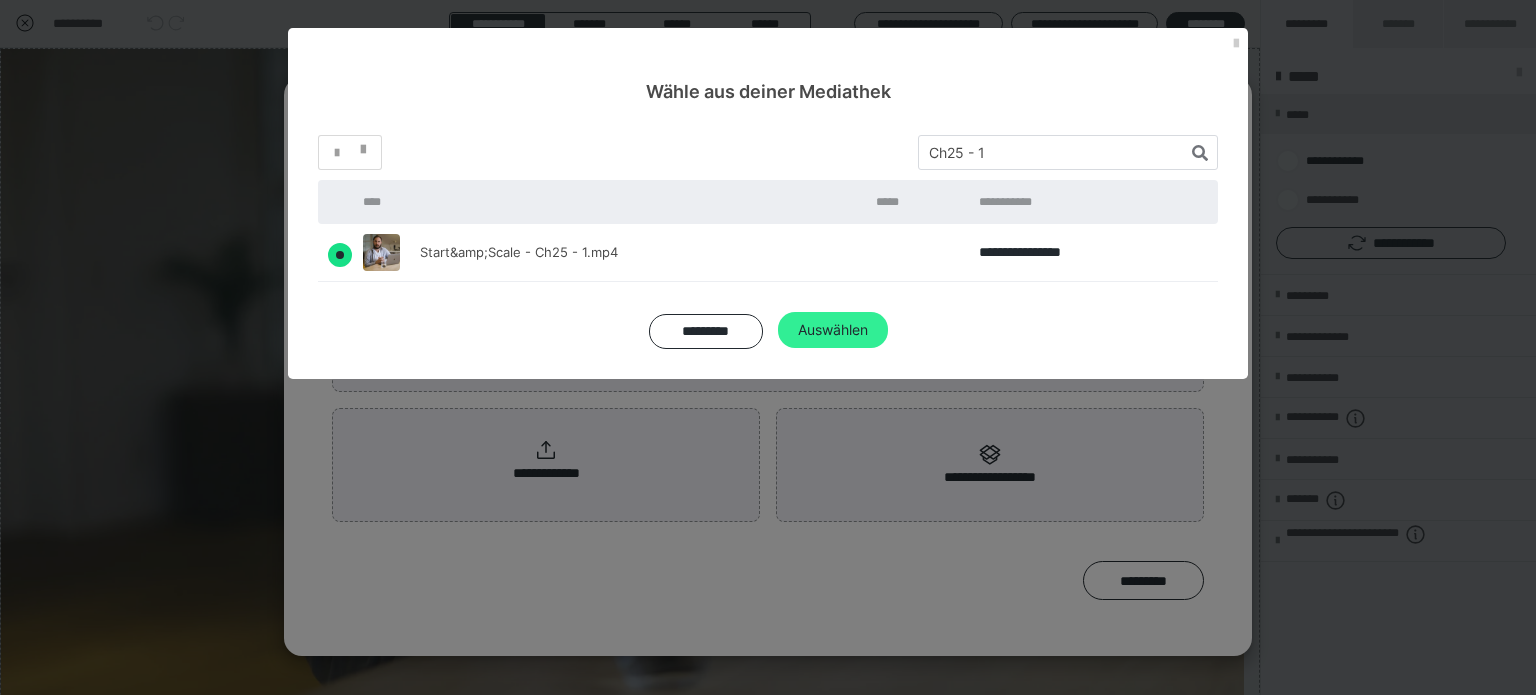 click on "Auswählen" at bounding box center (833, 330) 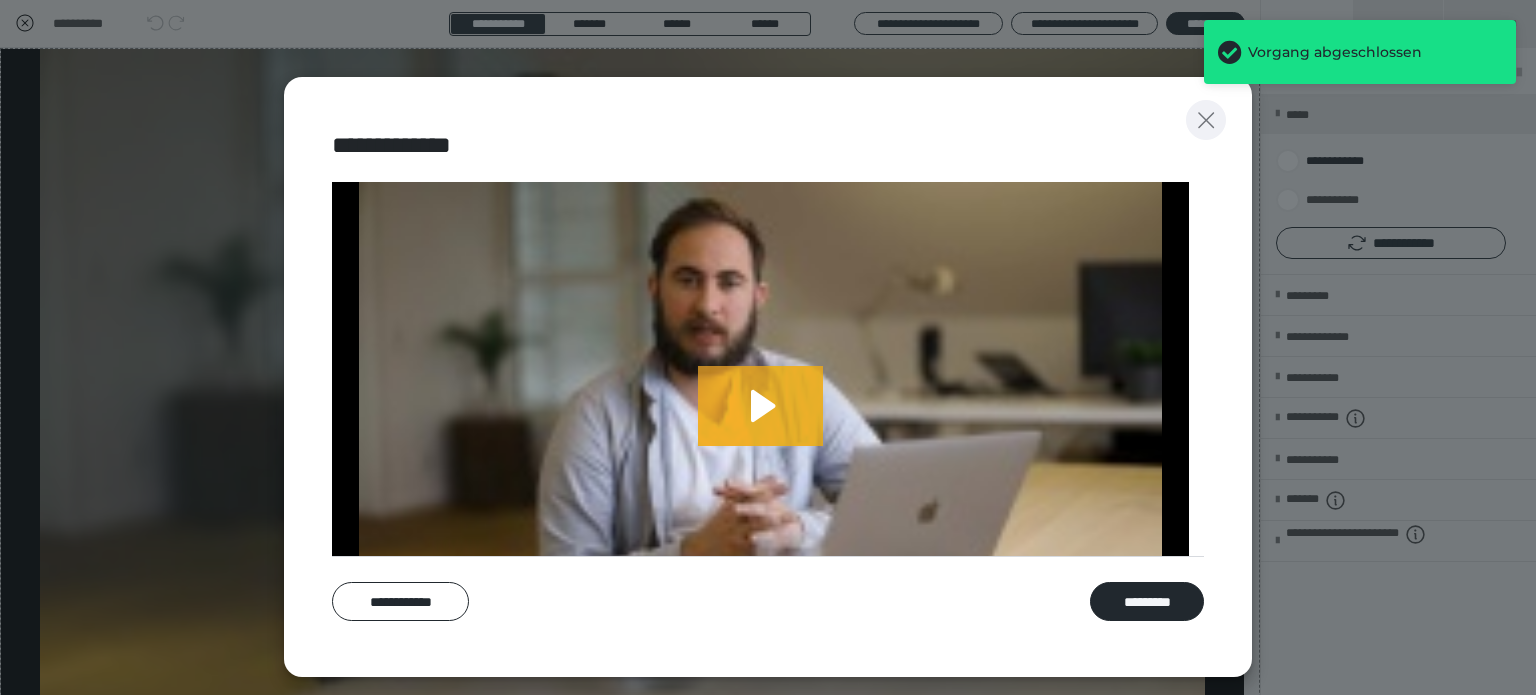 click 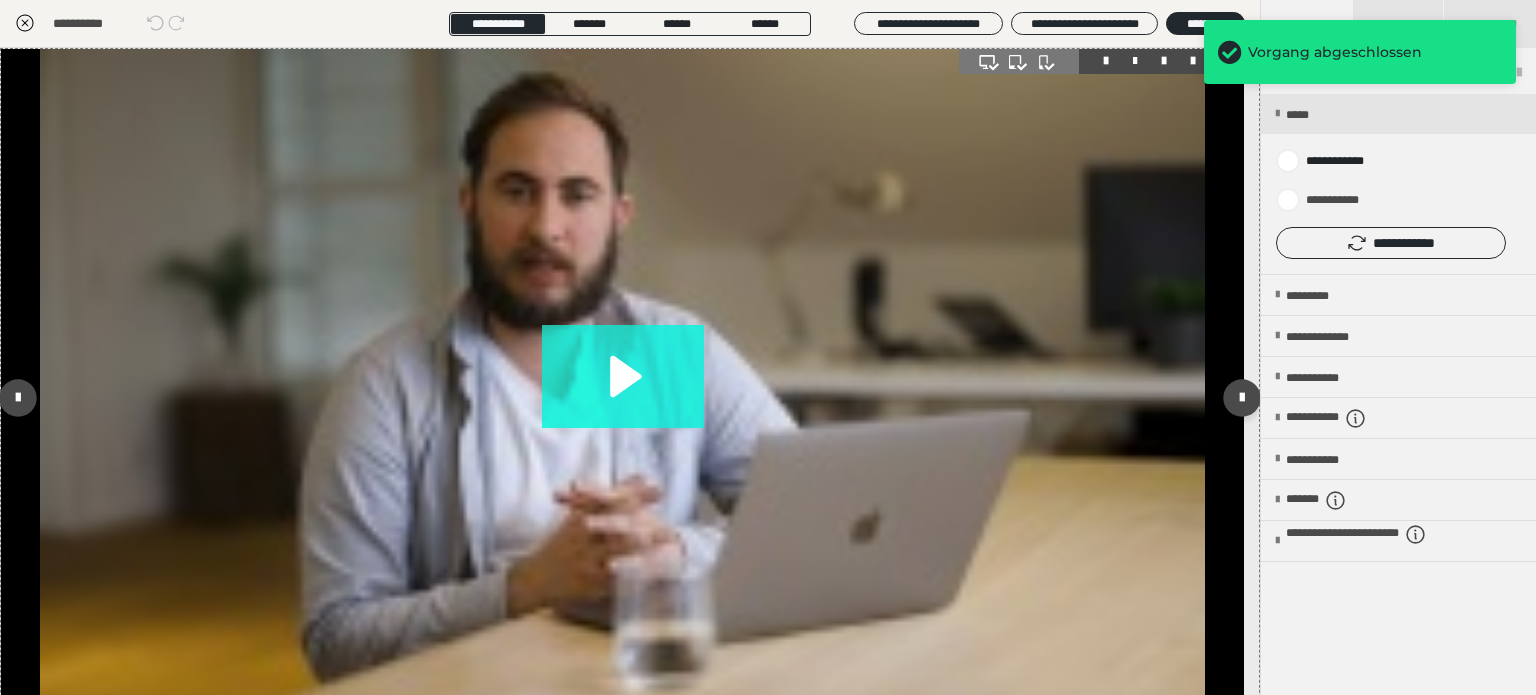 click 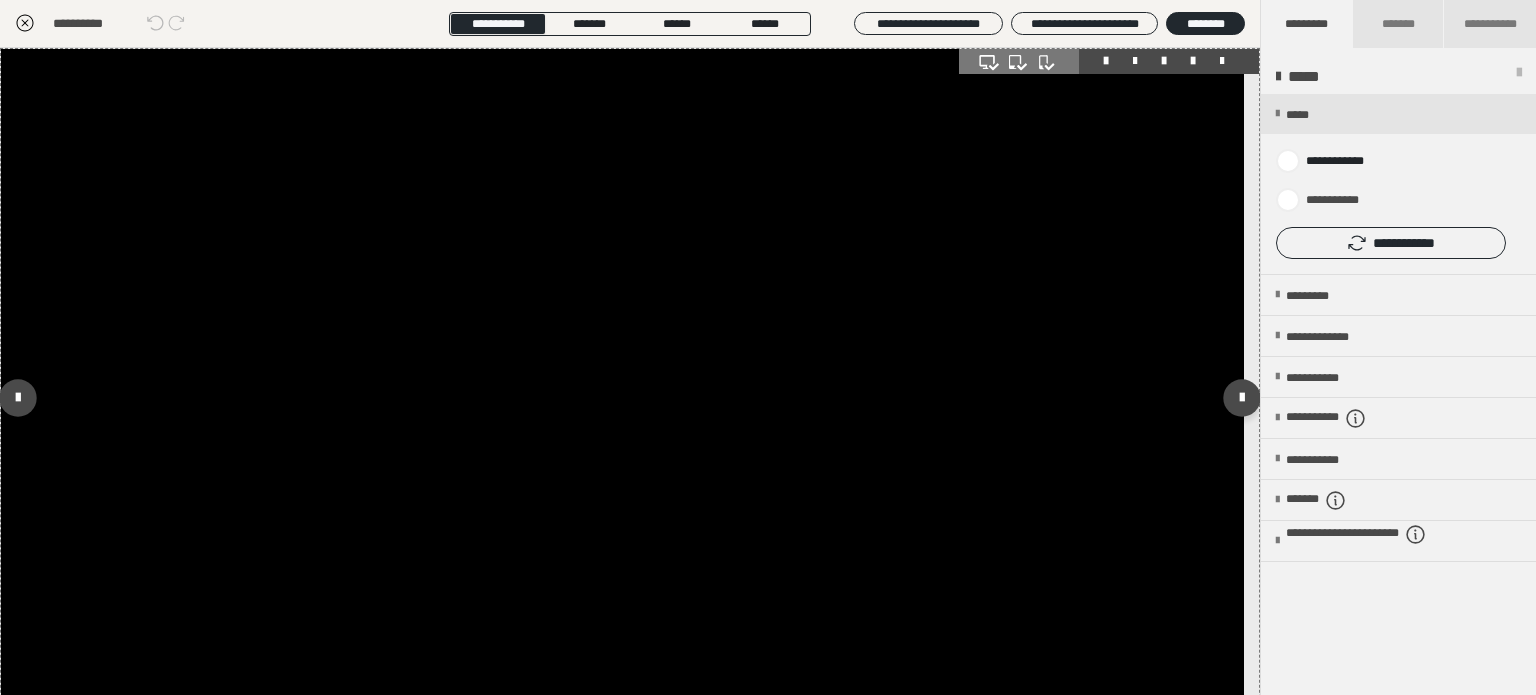 click at bounding box center [622, 398] 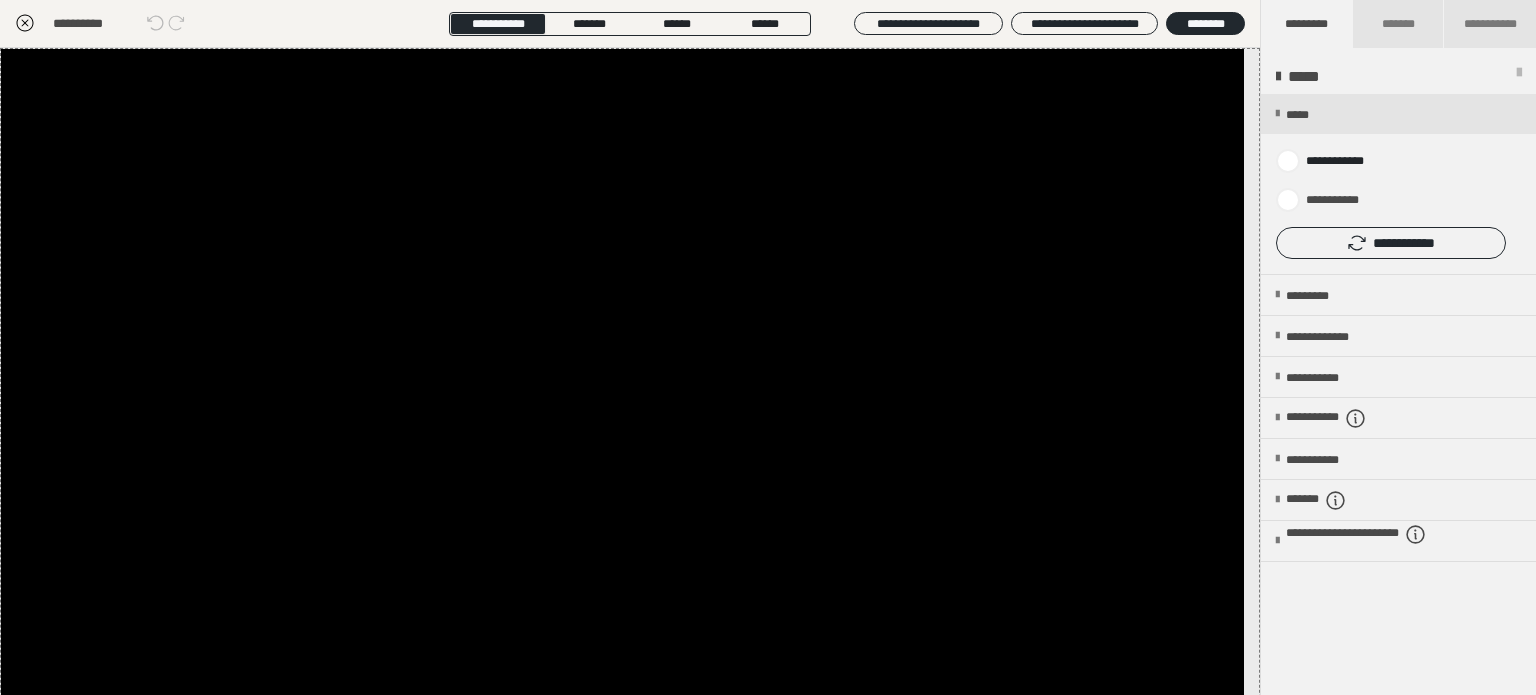 click 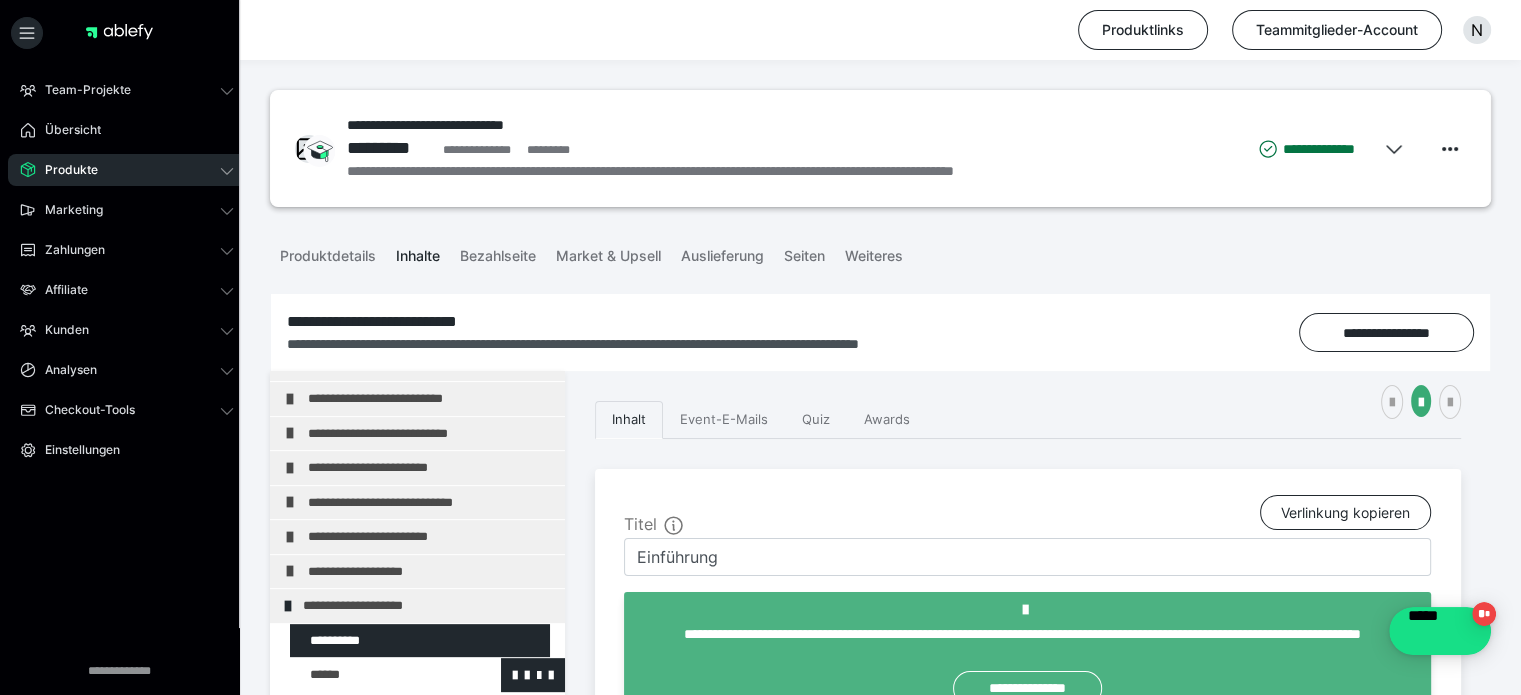 scroll, scrollTop: 7, scrollLeft: 0, axis: vertical 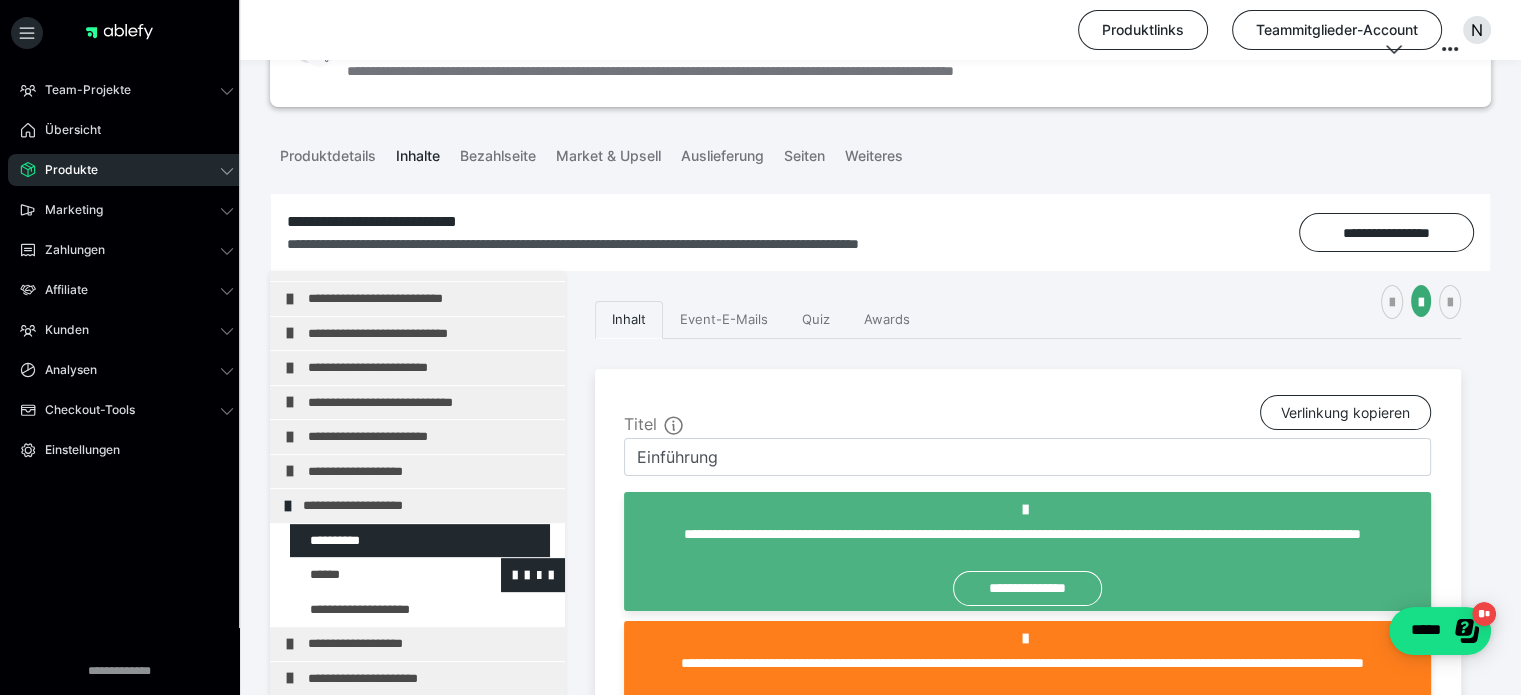 click at bounding box center [375, 575] 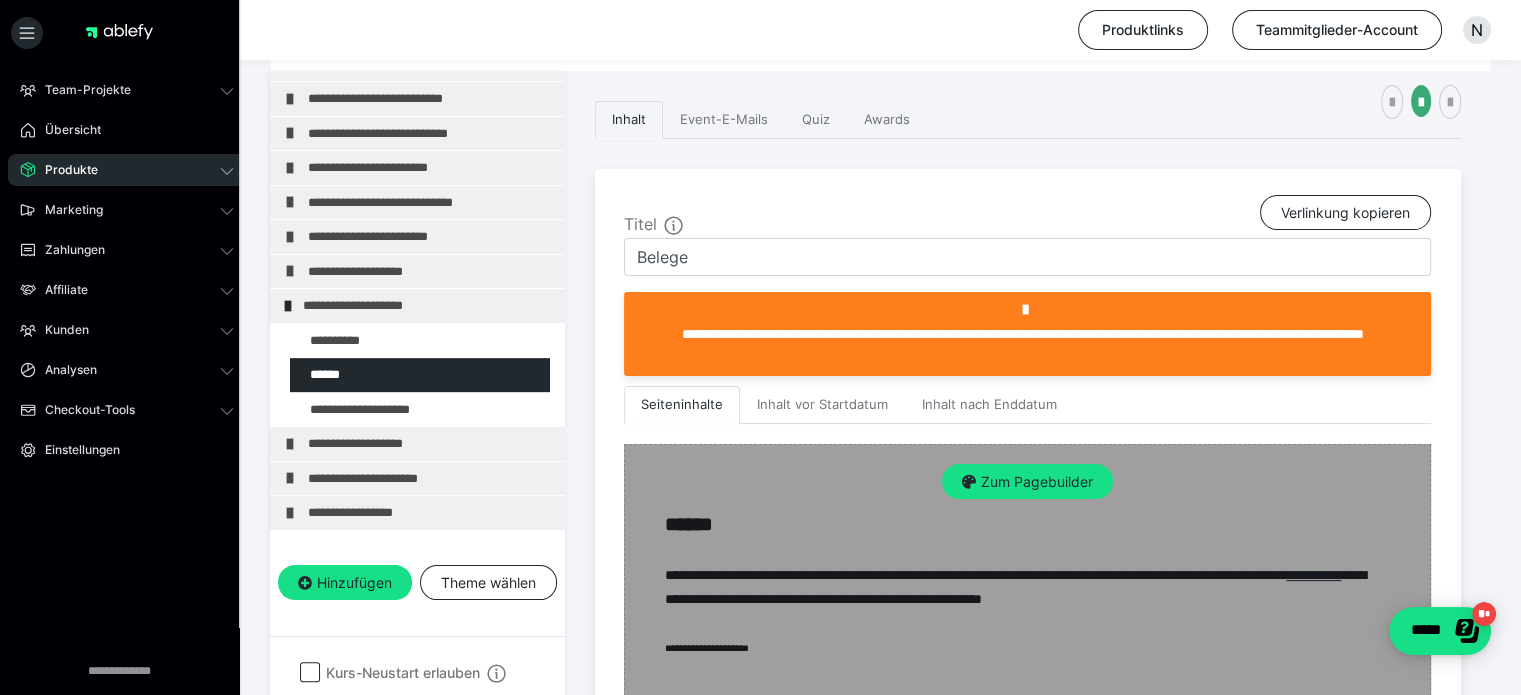scroll, scrollTop: 500, scrollLeft: 0, axis: vertical 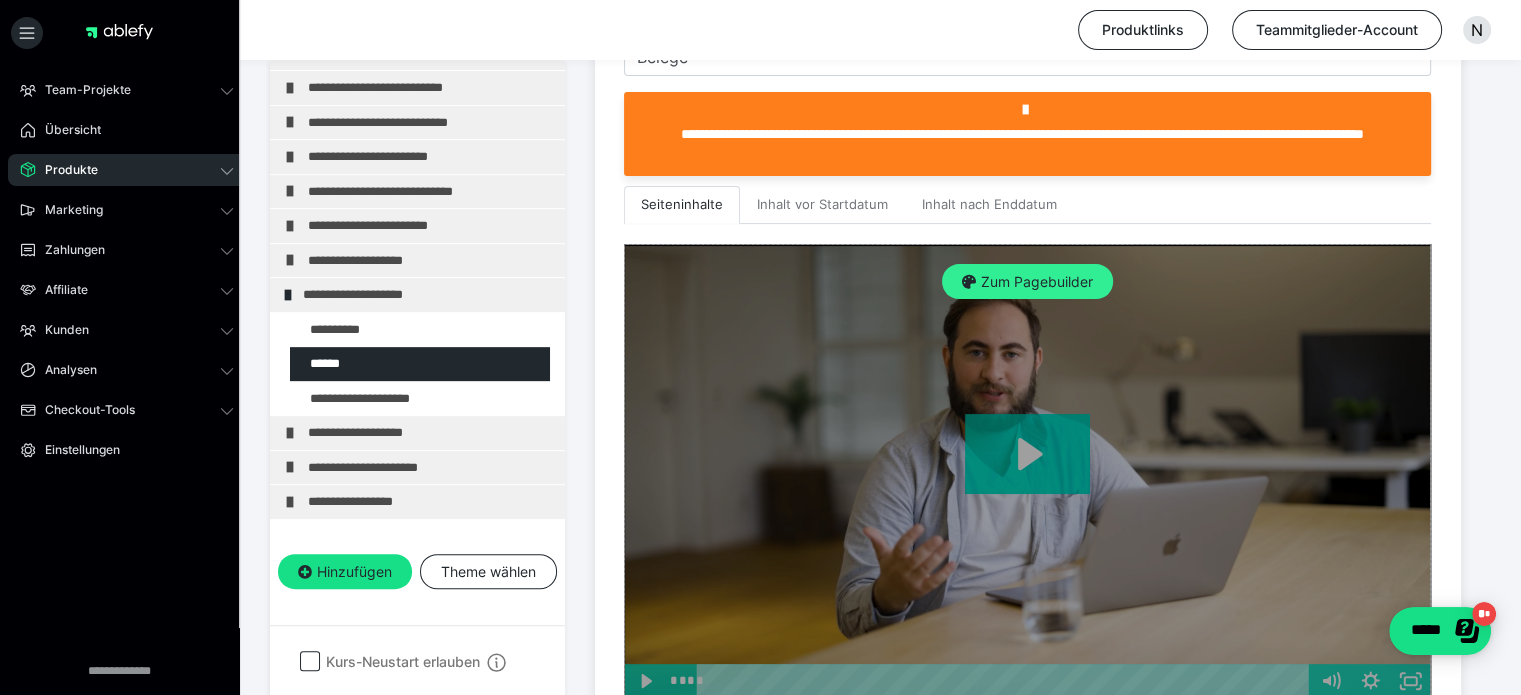 click on "Zum Pagebuilder" at bounding box center (1027, 282) 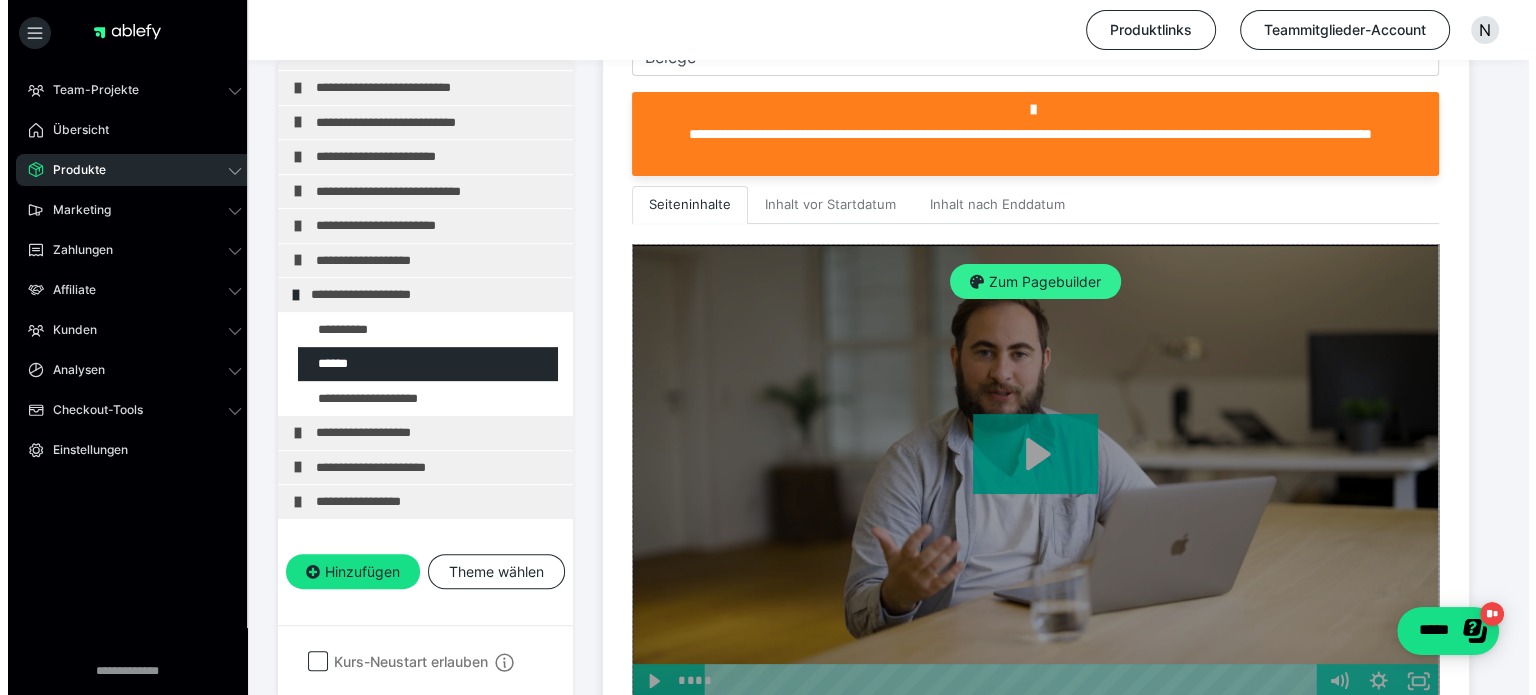 scroll, scrollTop: 311, scrollLeft: 0, axis: vertical 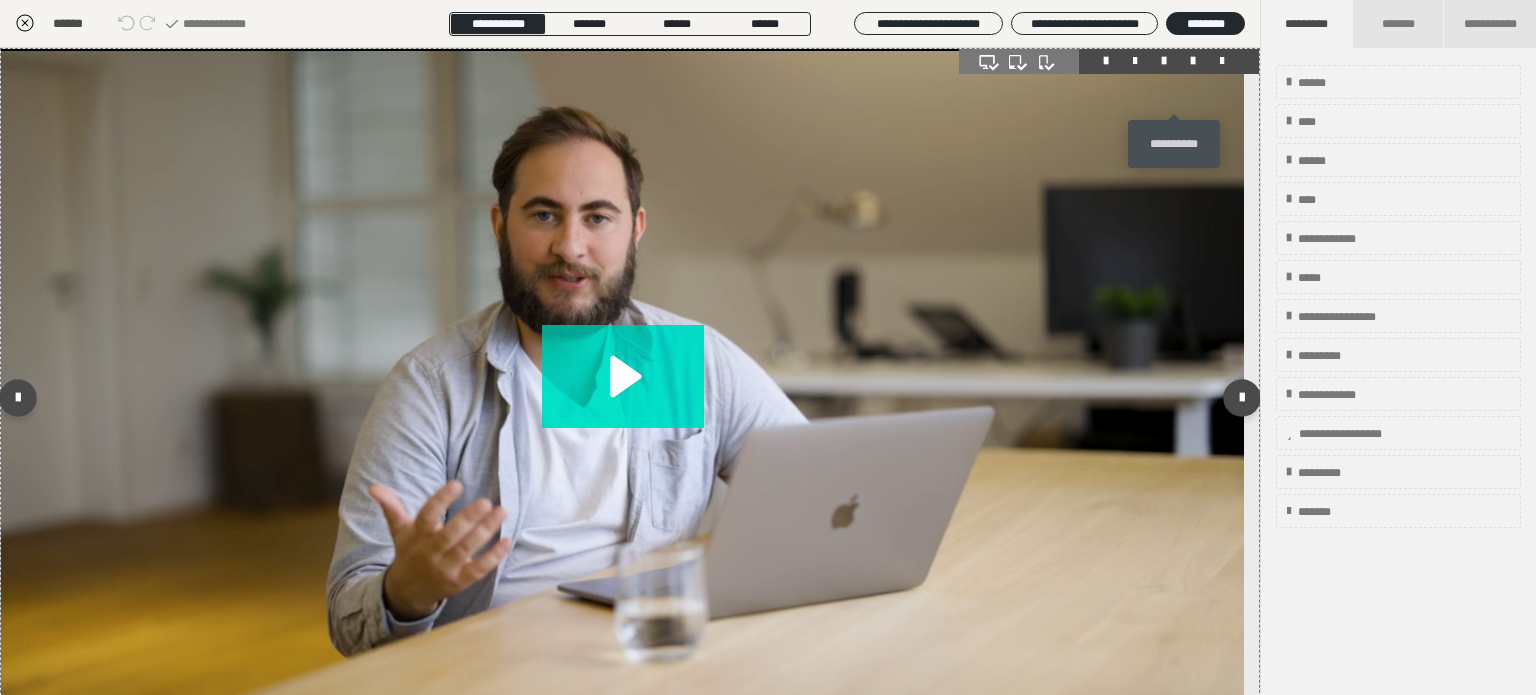 click at bounding box center (1193, 61) 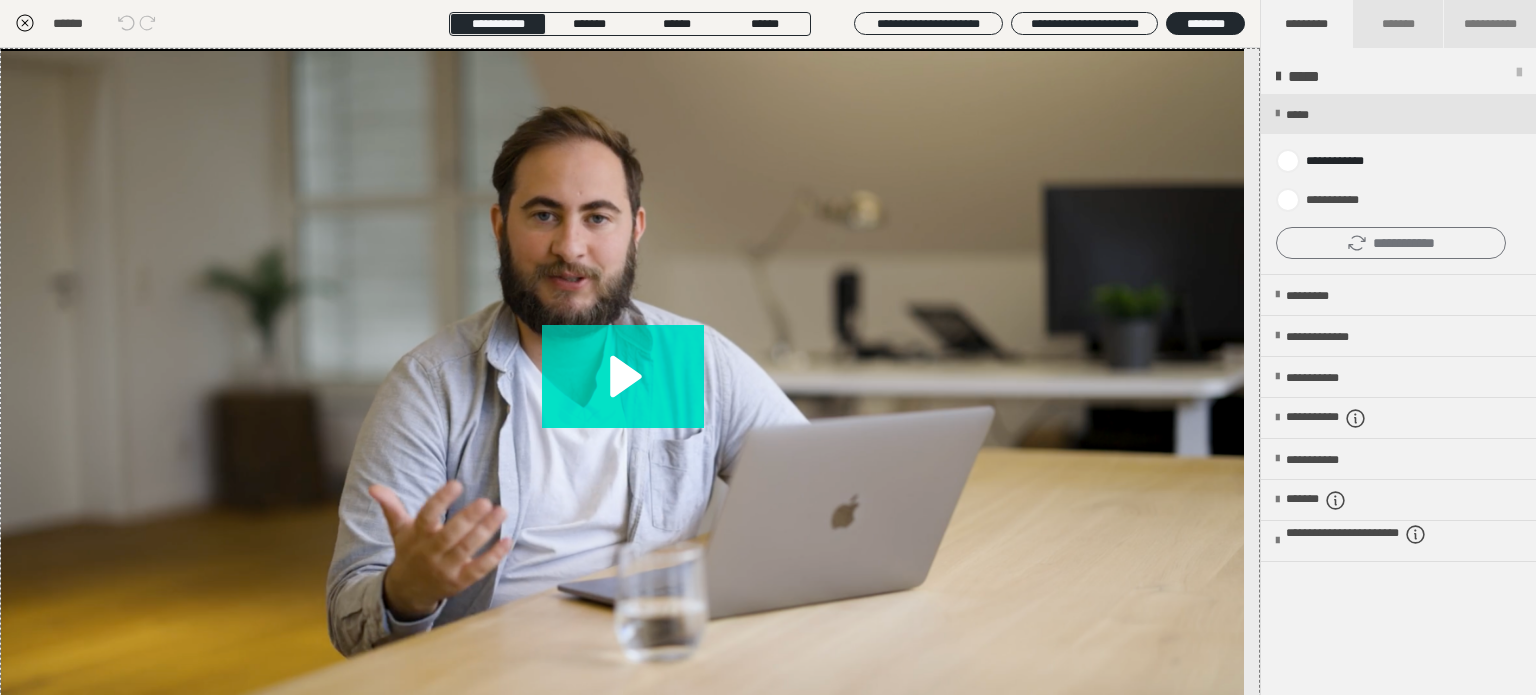 click on "**********" at bounding box center (1391, 243) 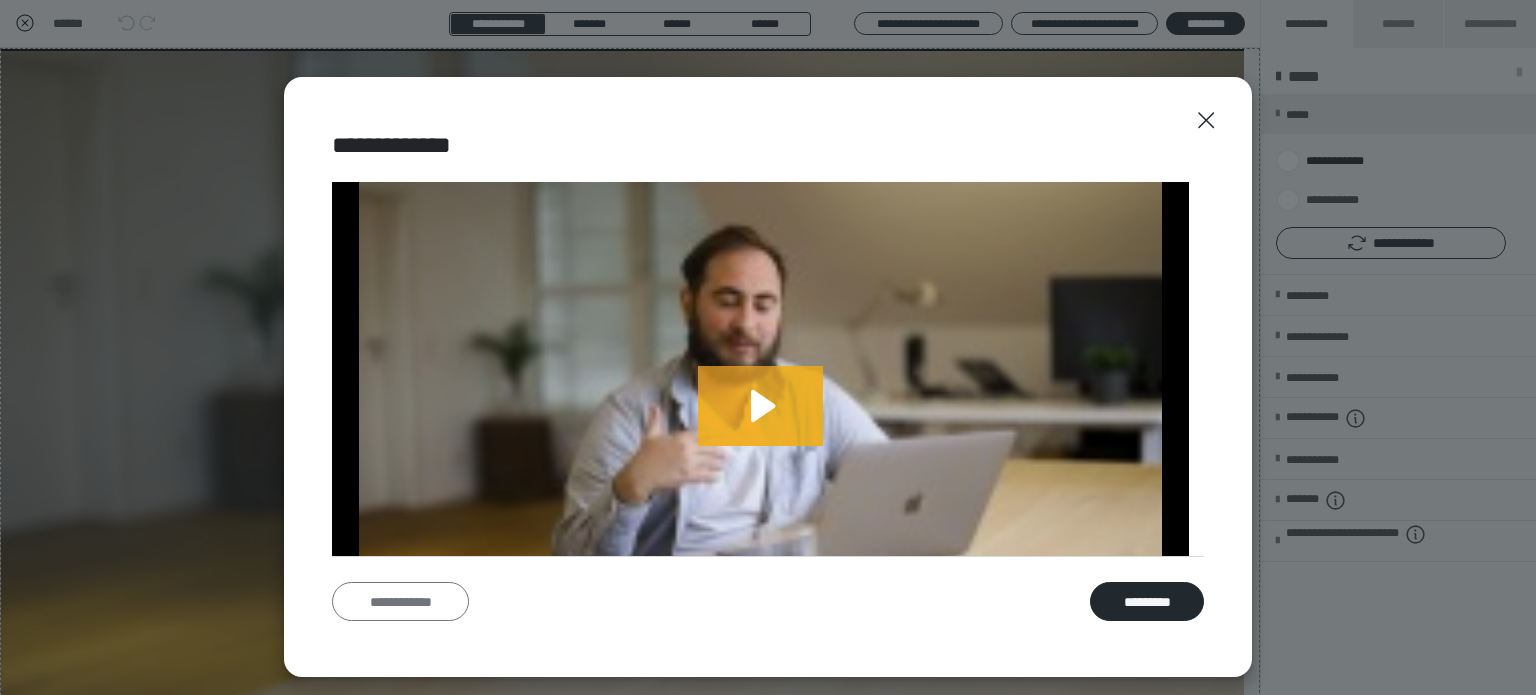 click on "**********" at bounding box center (400, 602) 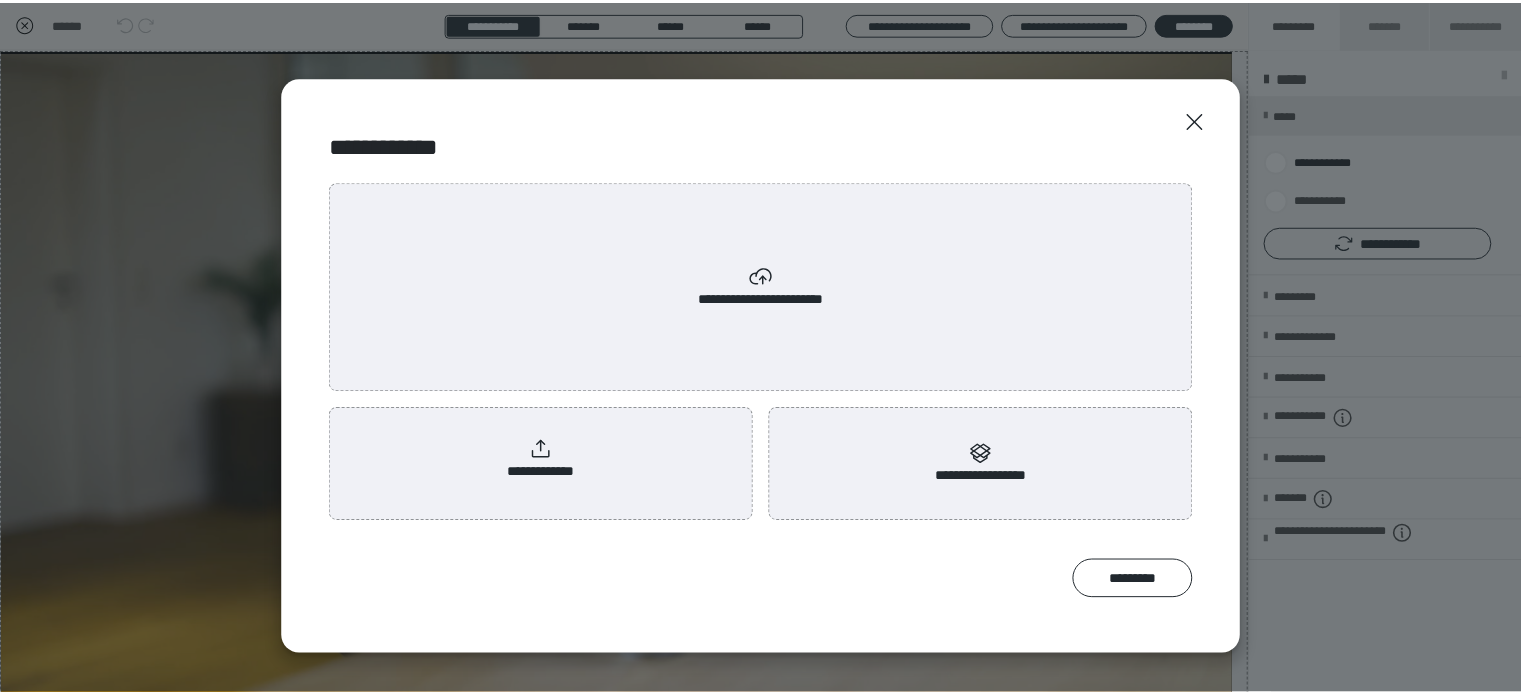scroll, scrollTop: 0, scrollLeft: 0, axis: both 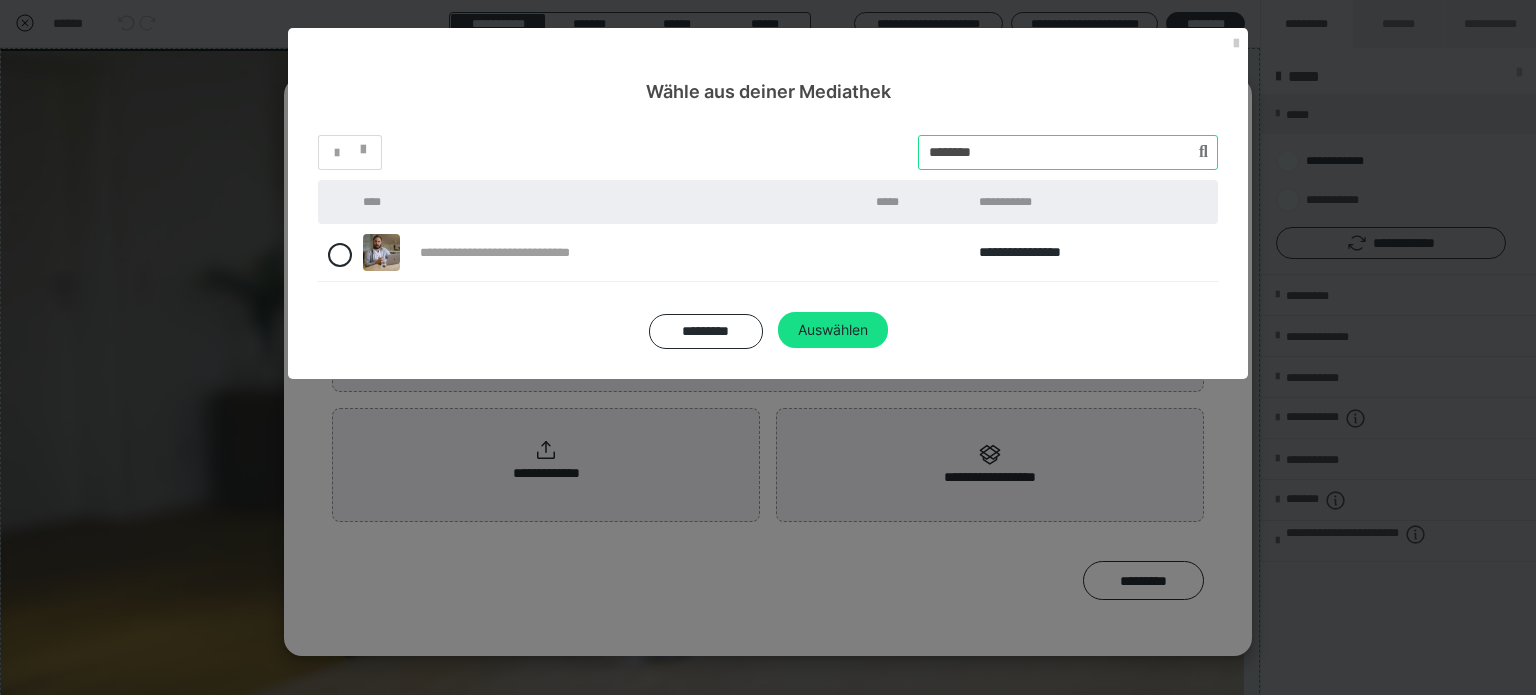 click at bounding box center [1068, 152] 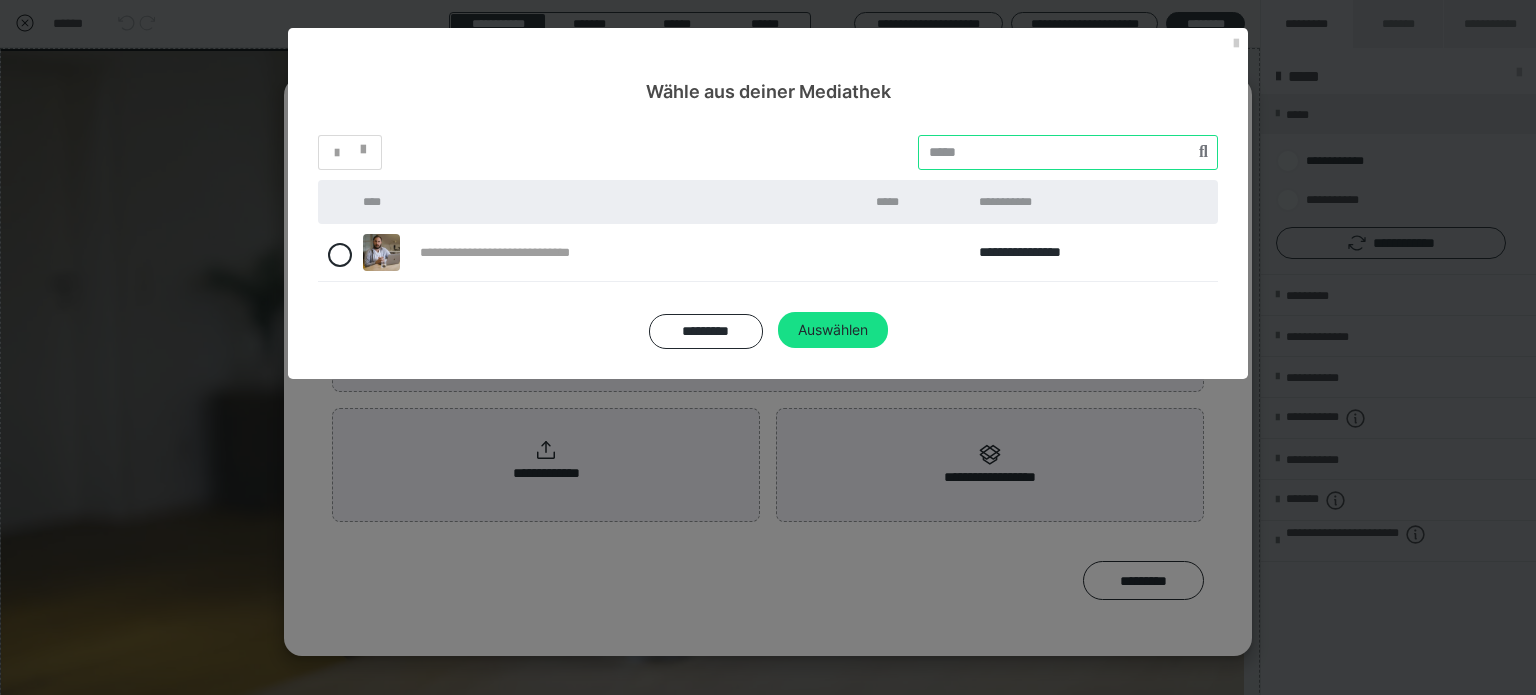 paste on "********" 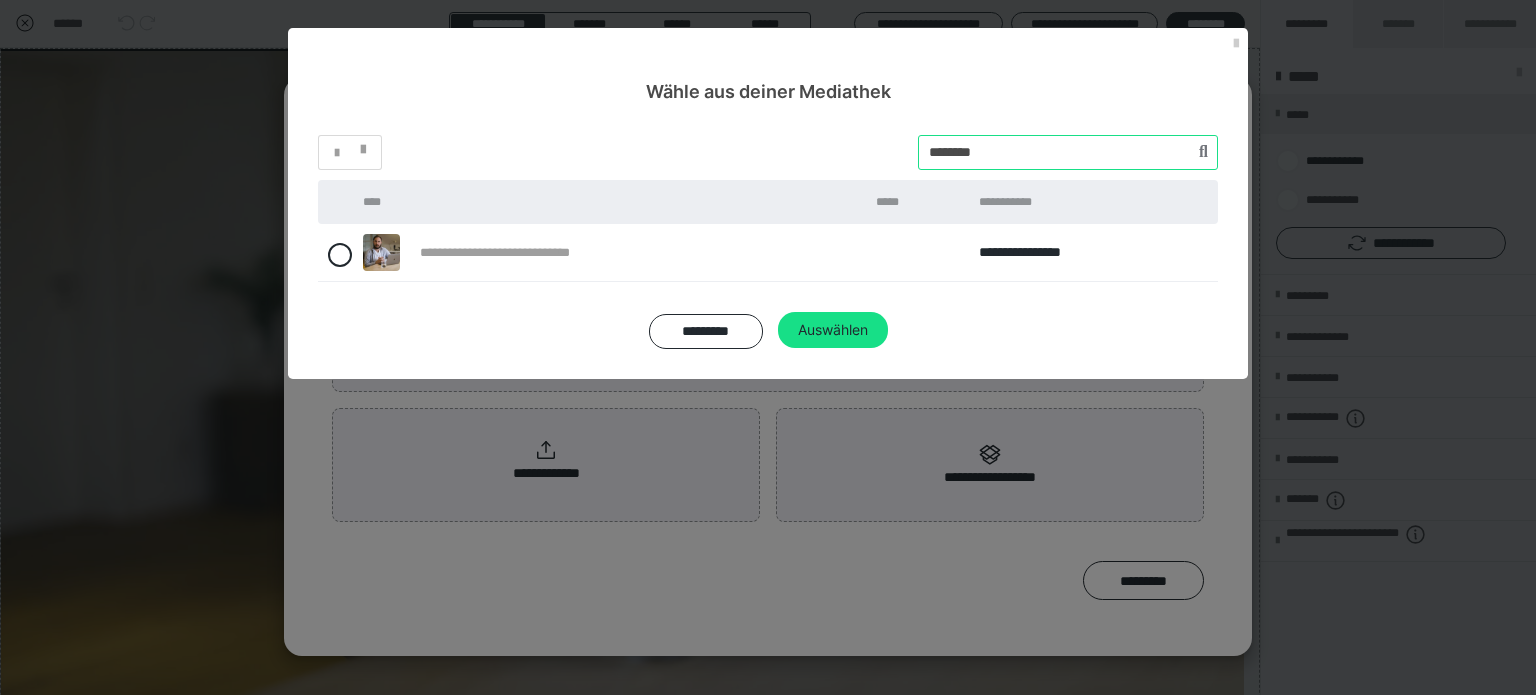 type on "********" 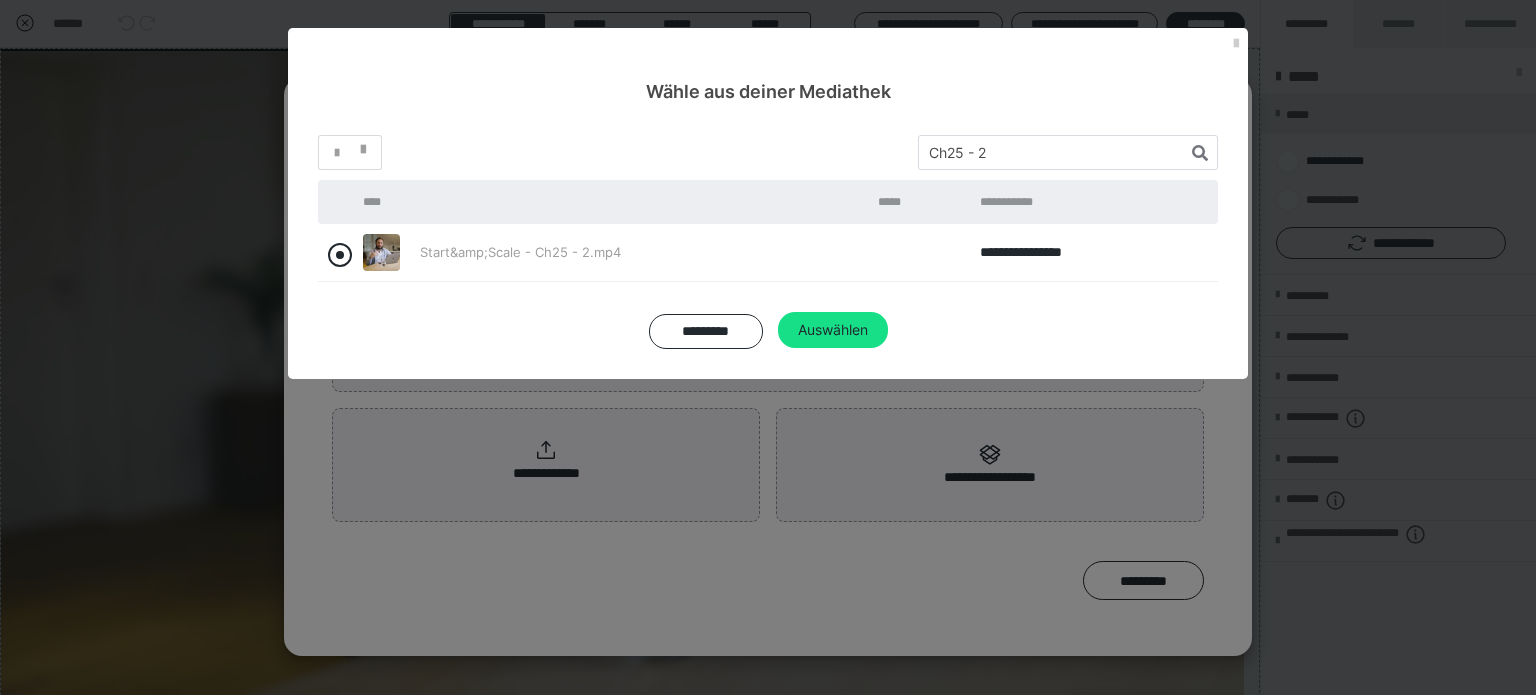 click at bounding box center (340, 255) 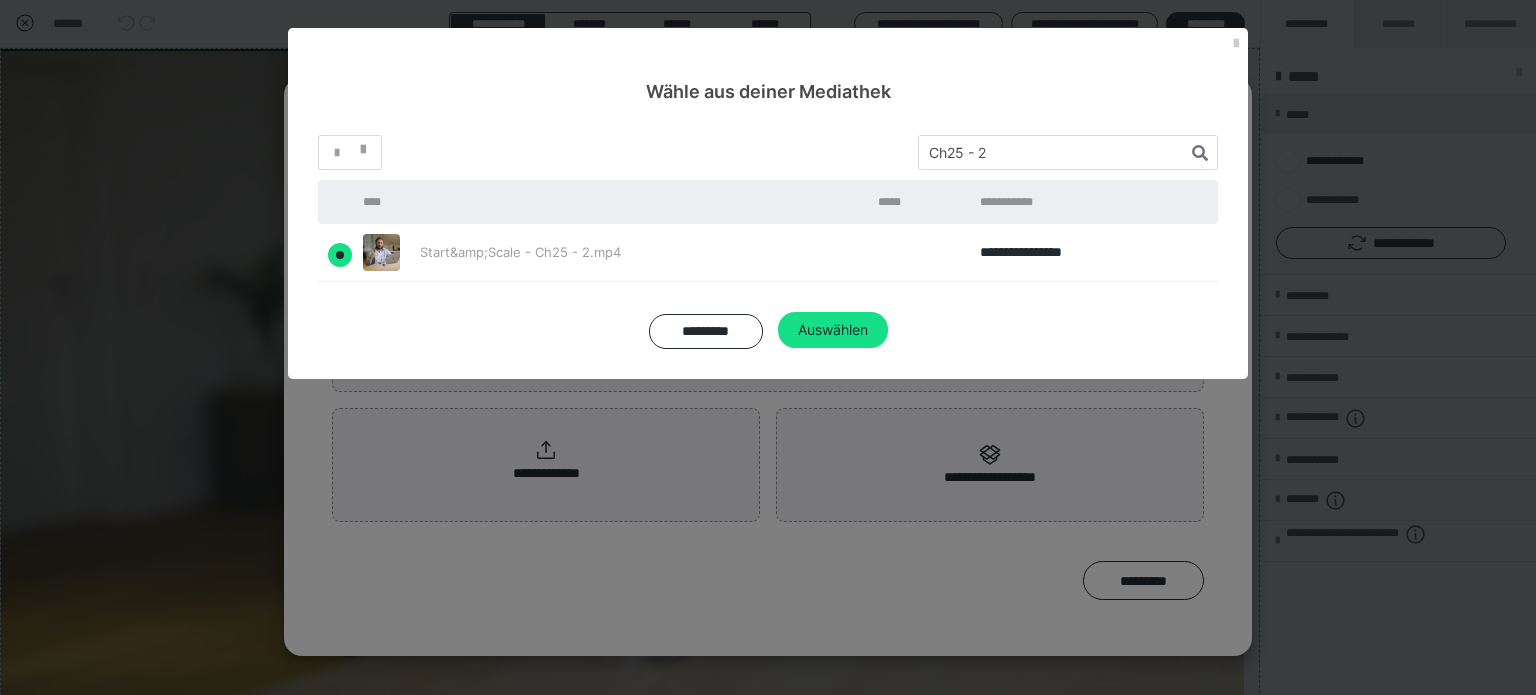 radio on "true" 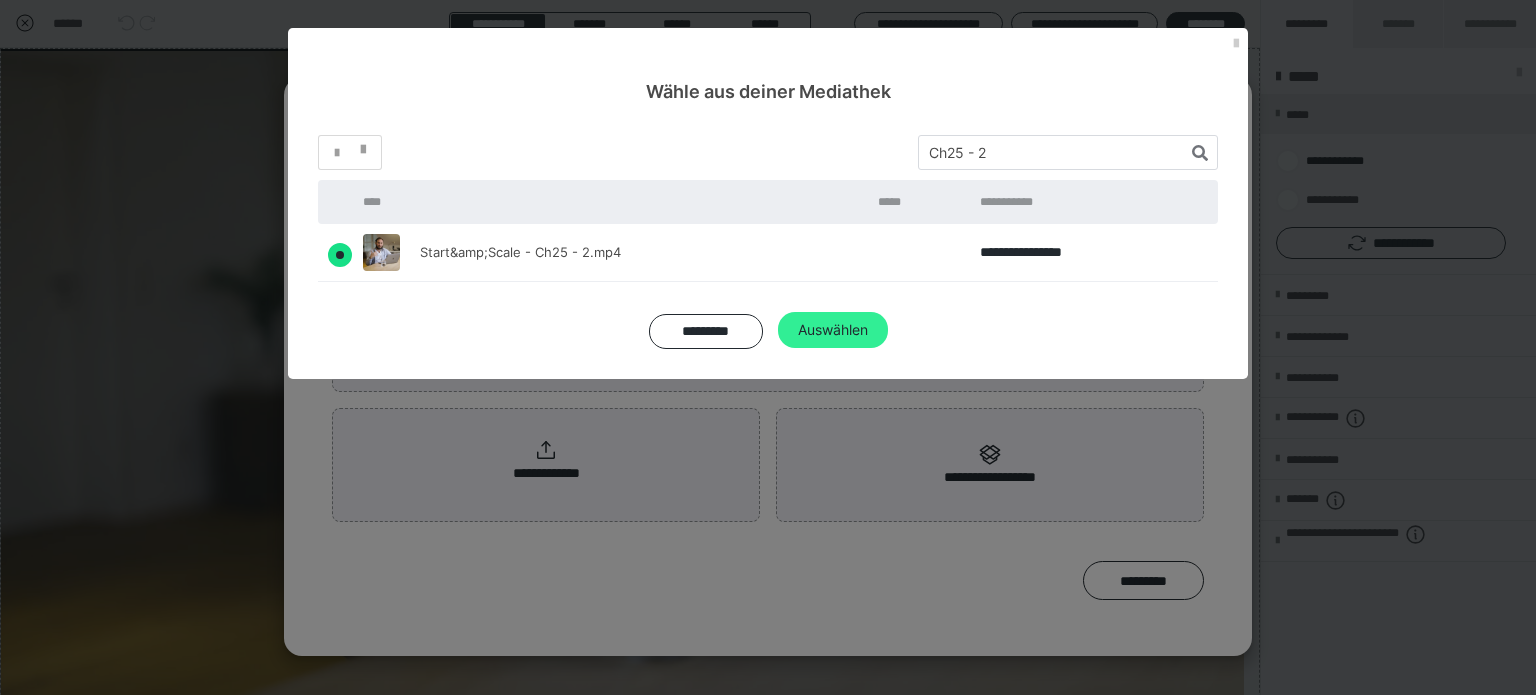 click on "Auswählen" at bounding box center [833, 330] 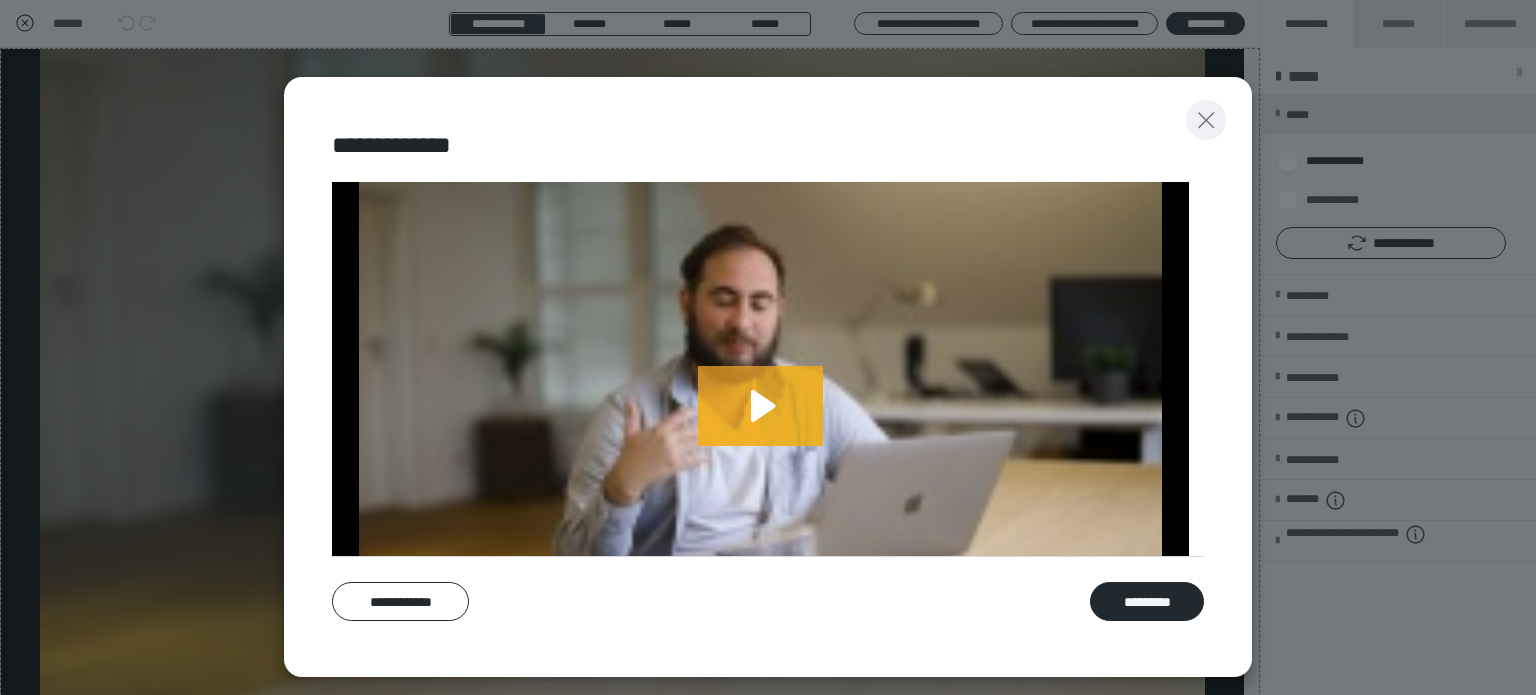 click 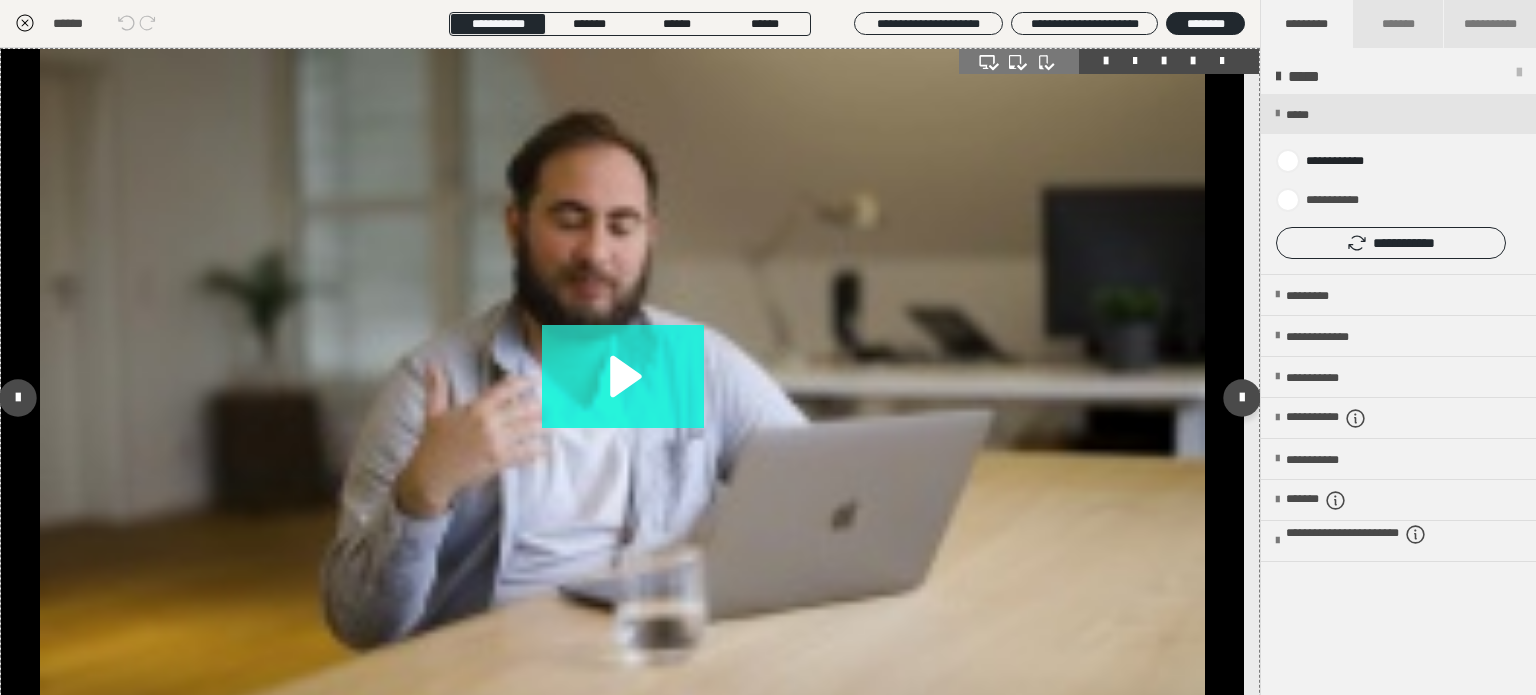 click 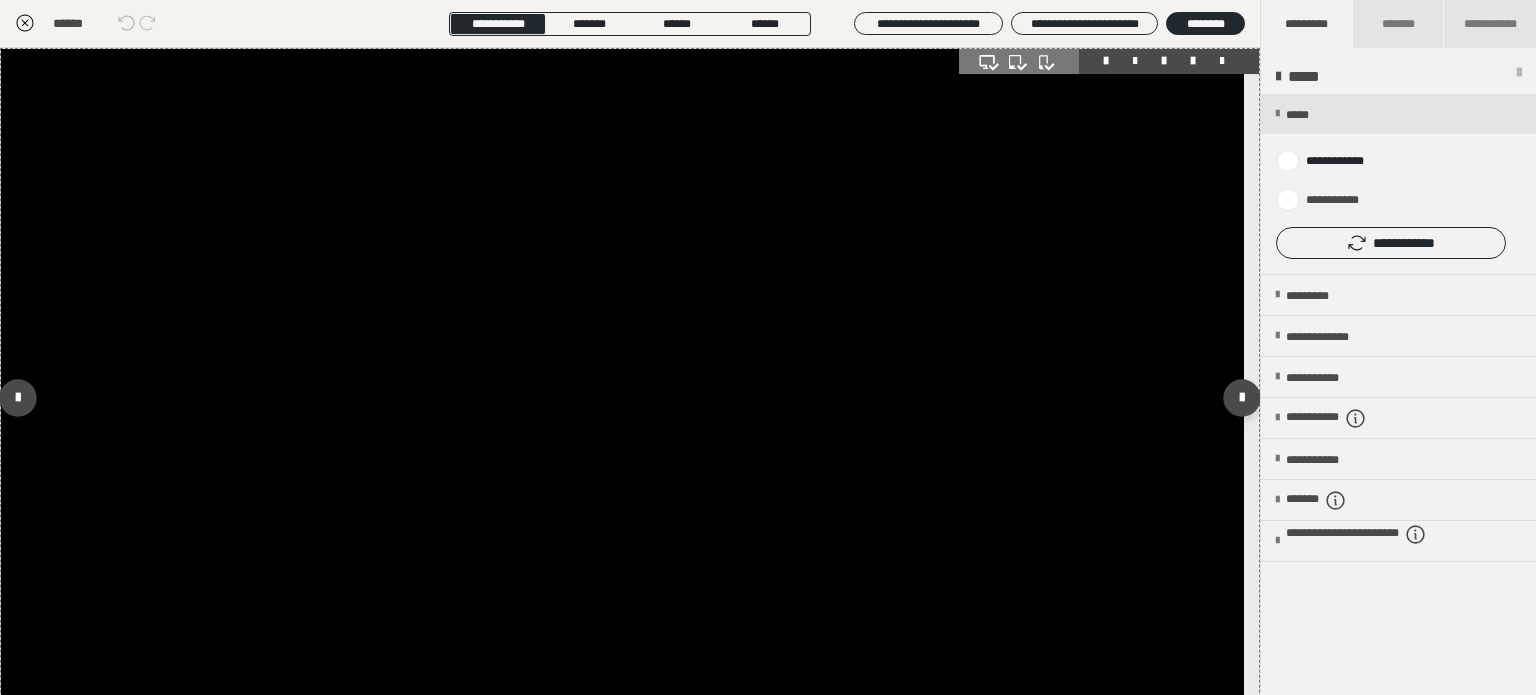 click at bounding box center [622, 398] 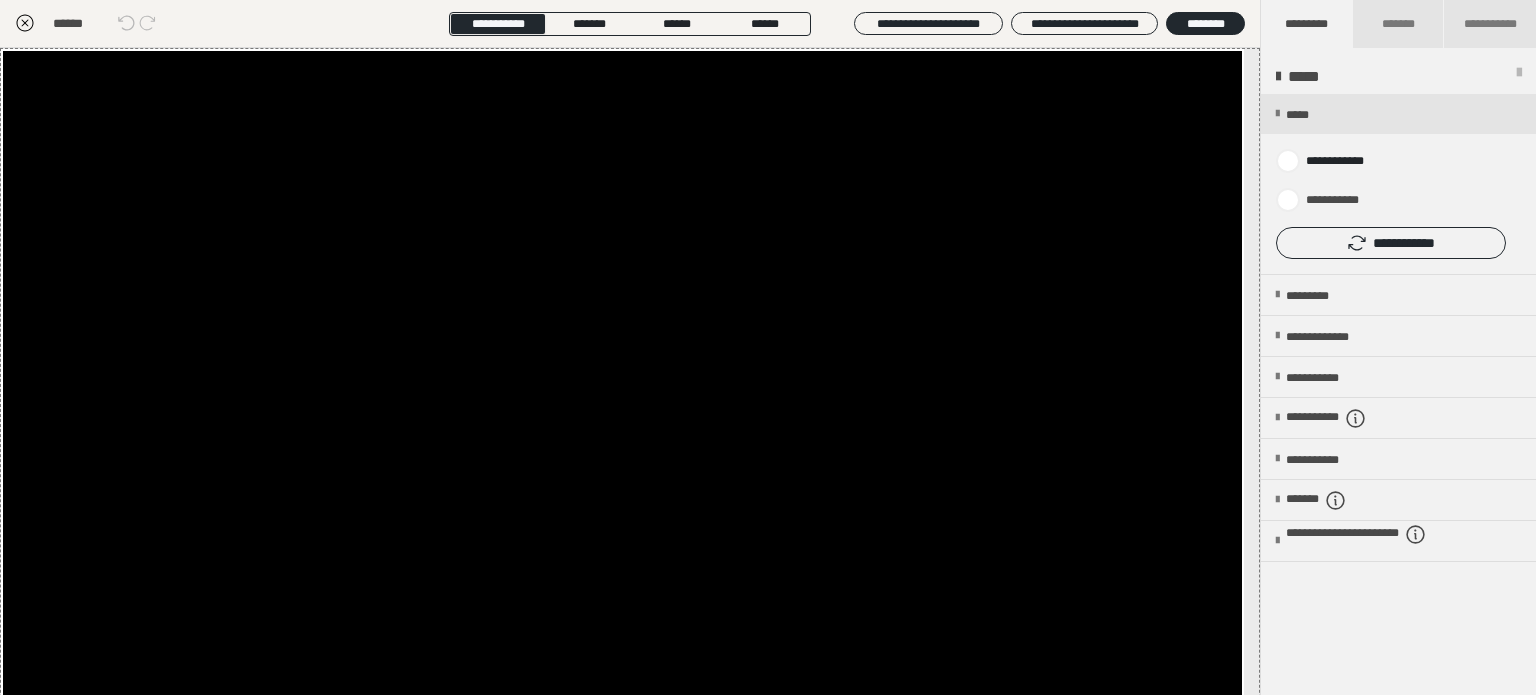 click 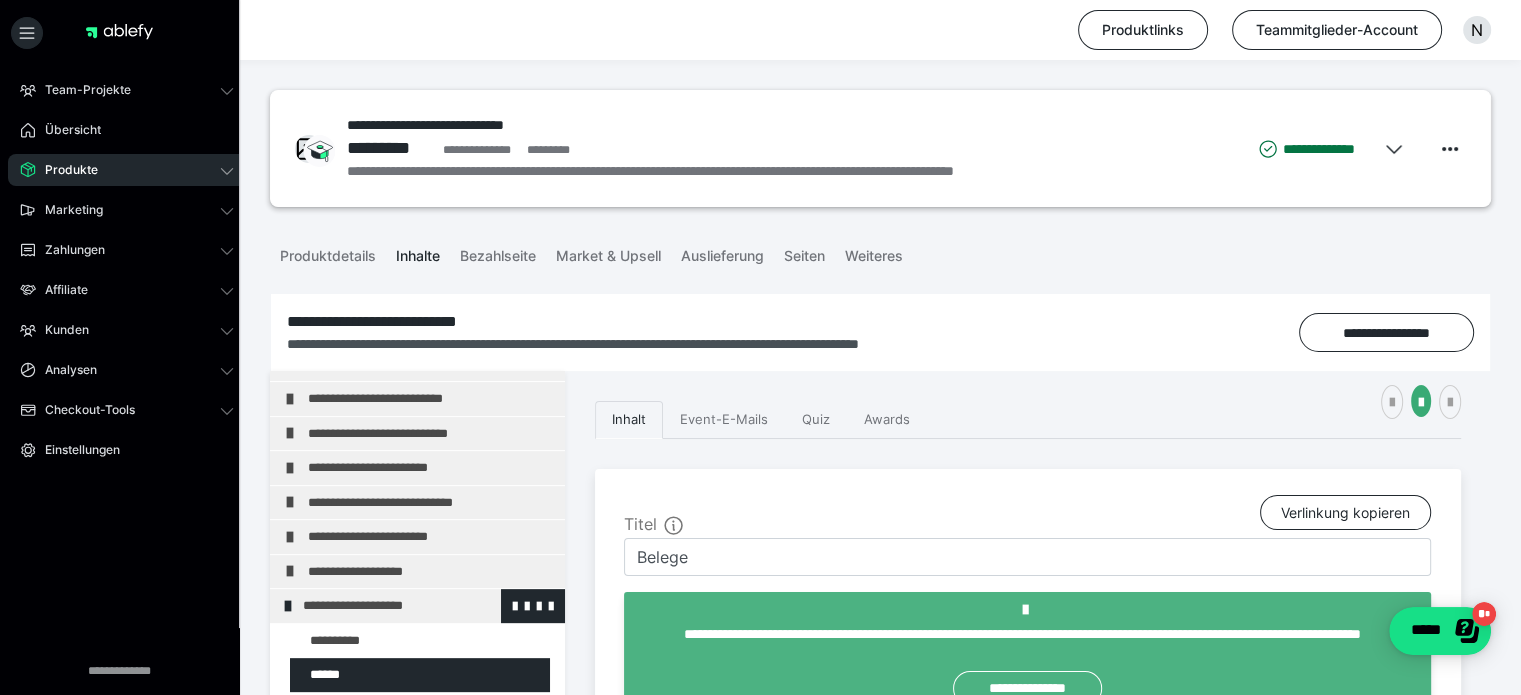 scroll, scrollTop: 100, scrollLeft: 0, axis: vertical 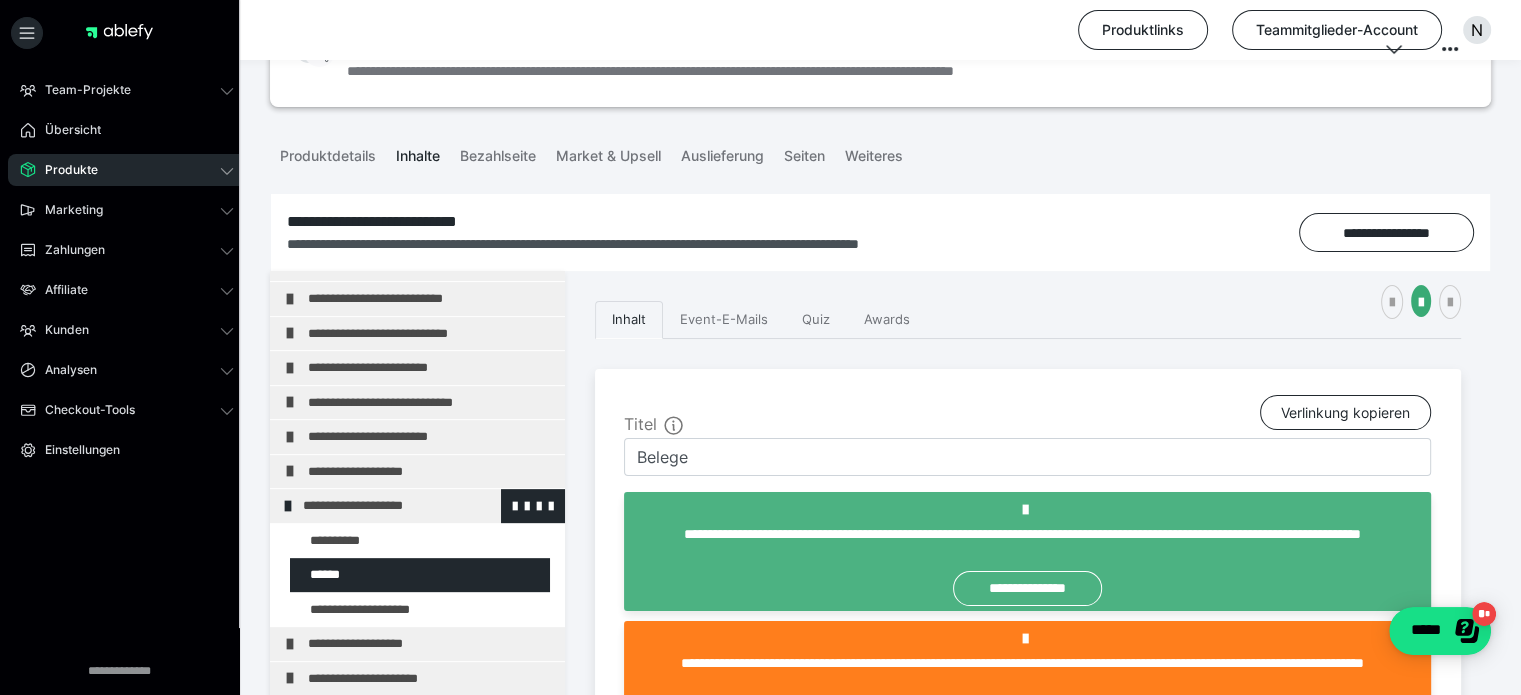 click at bounding box center (375, 610) 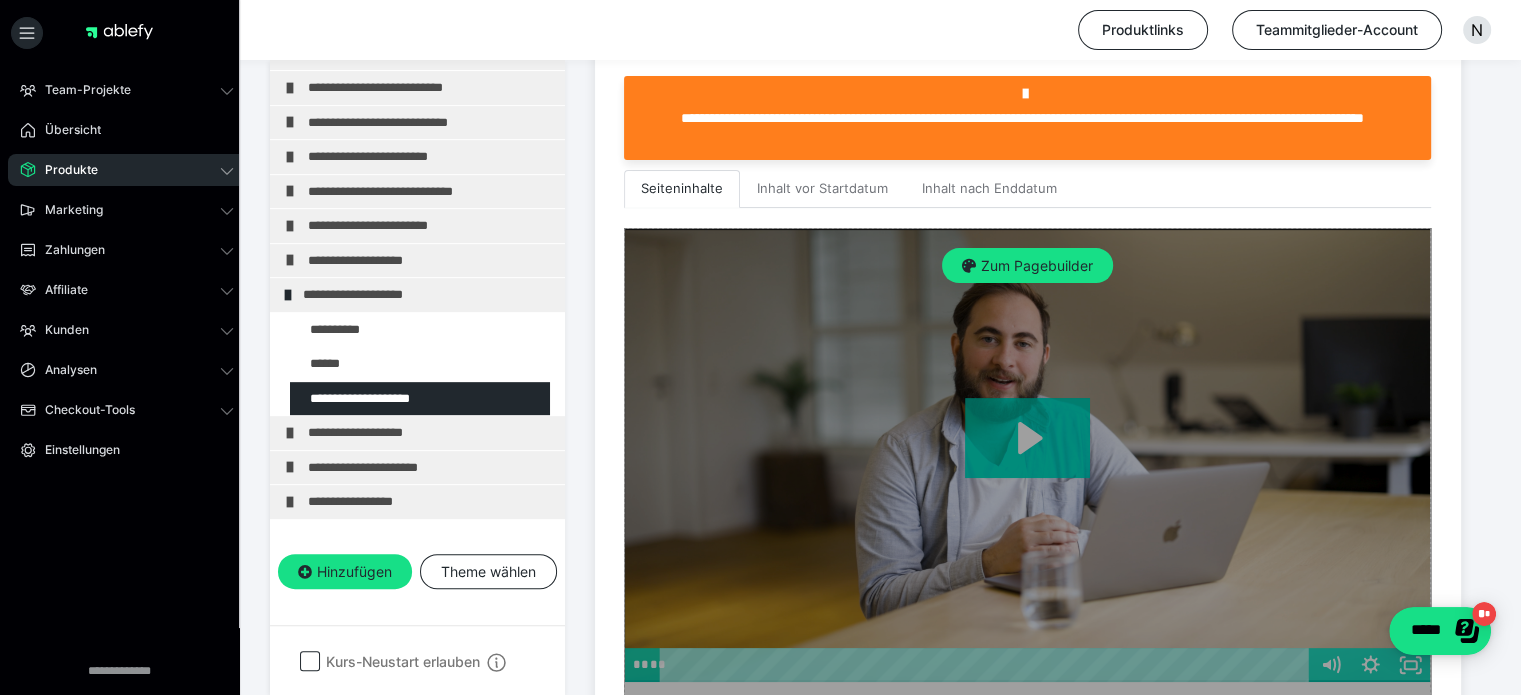 scroll, scrollTop: 519, scrollLeft: 0, axis: vertical 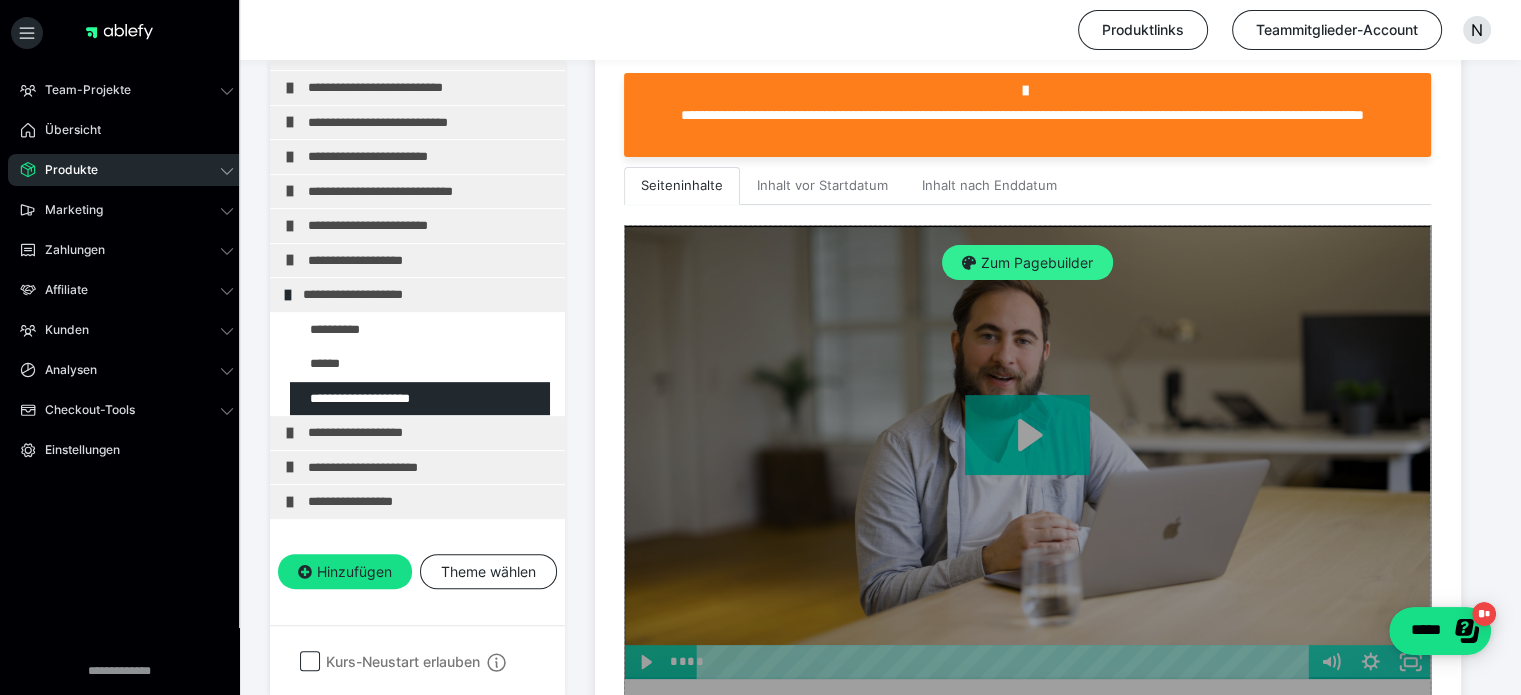 click on "Zum Pagebuilder" at bounding box center [1027, 263] 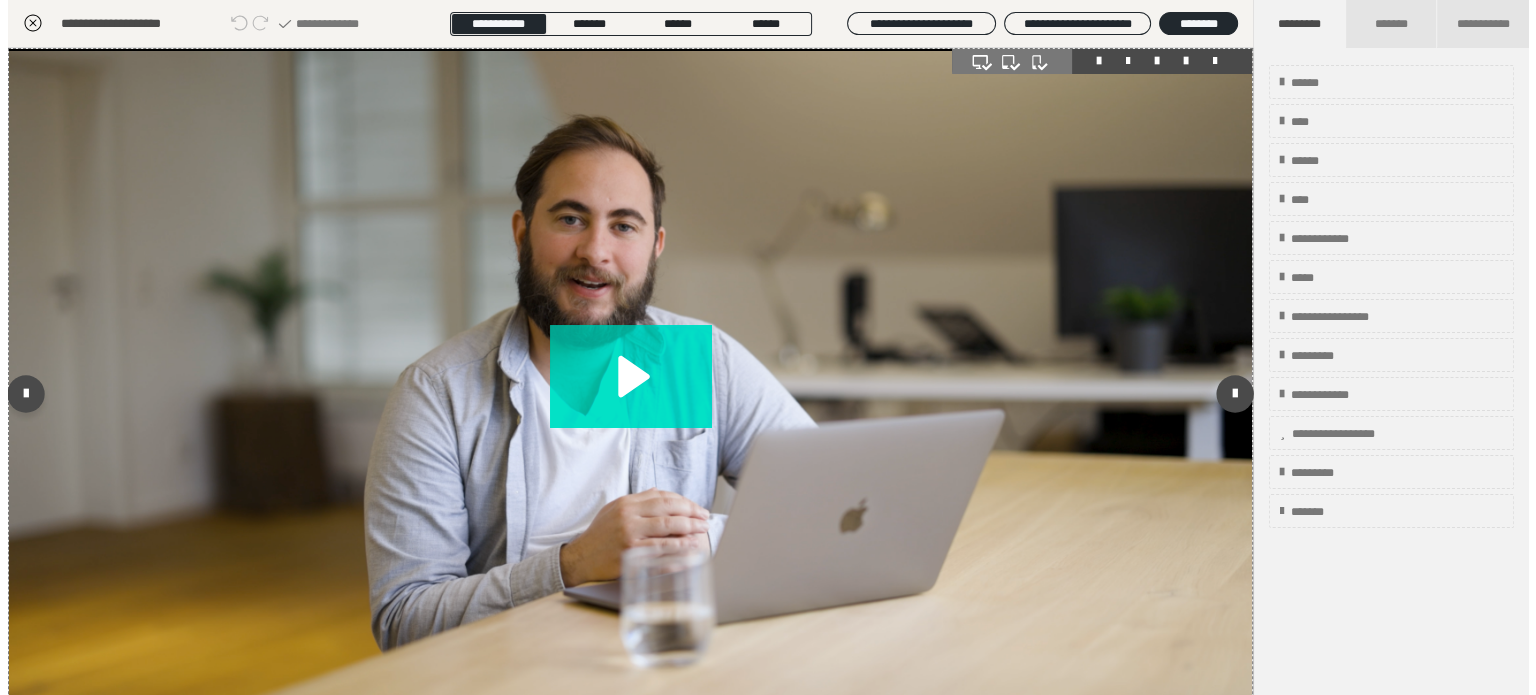 scroll, scrollTop: 311, scrollLeft: 0, axis: vertical 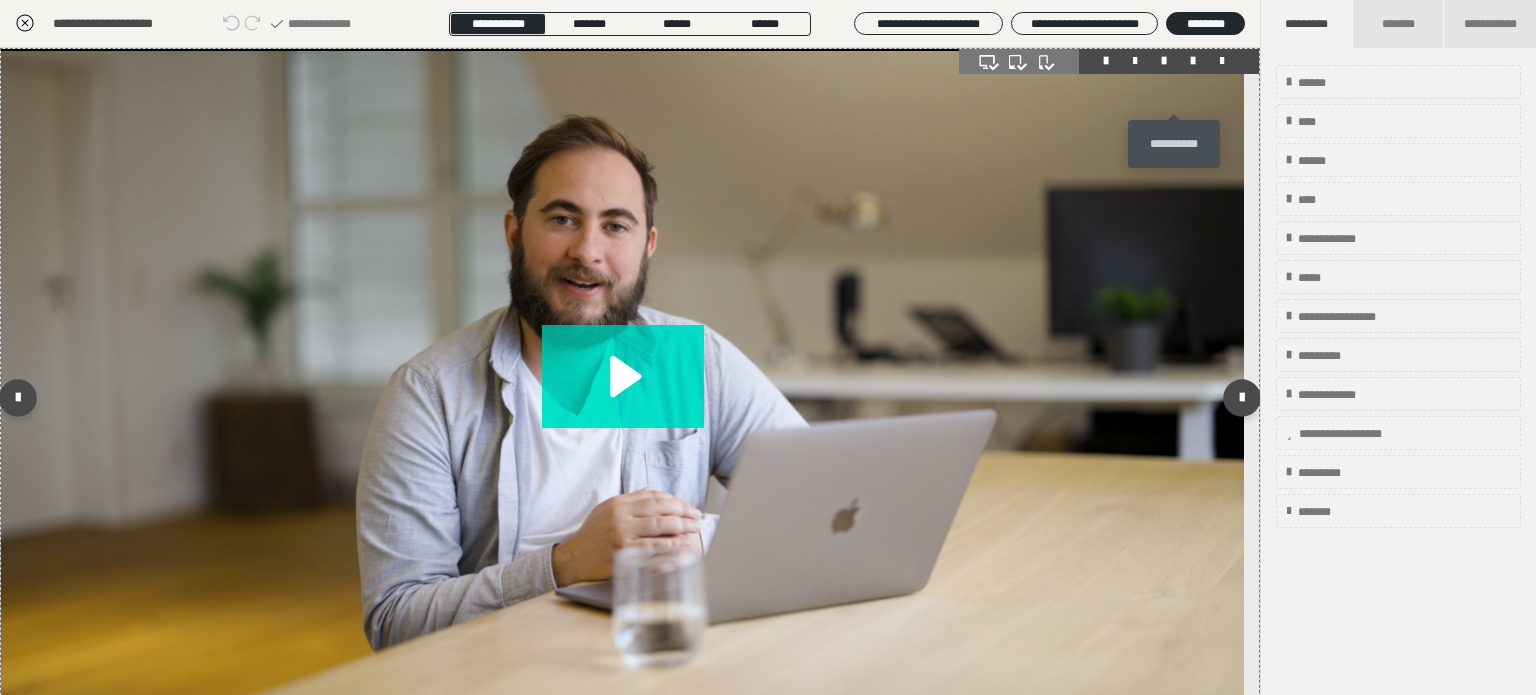 click at bounding box center [1193, 61] 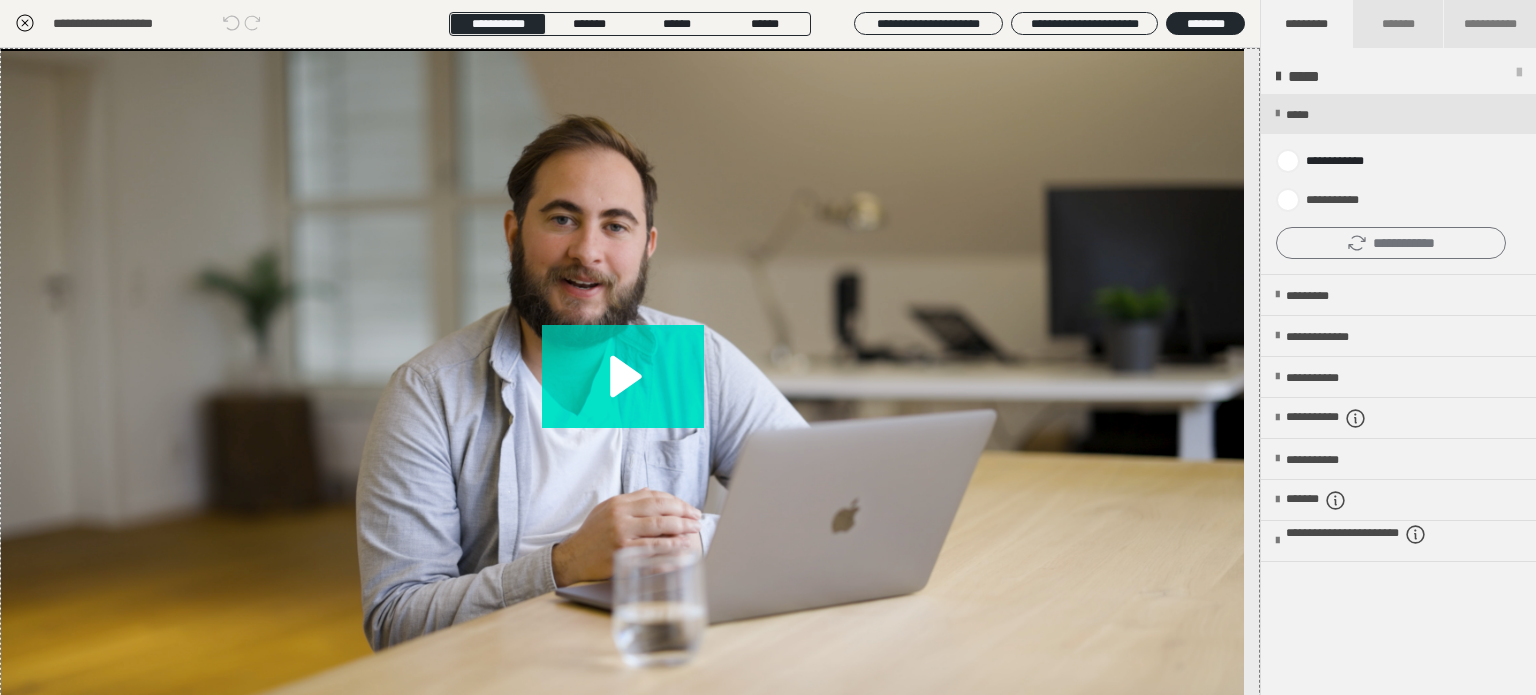 click on "**********" at bounding box center [1391, 243] 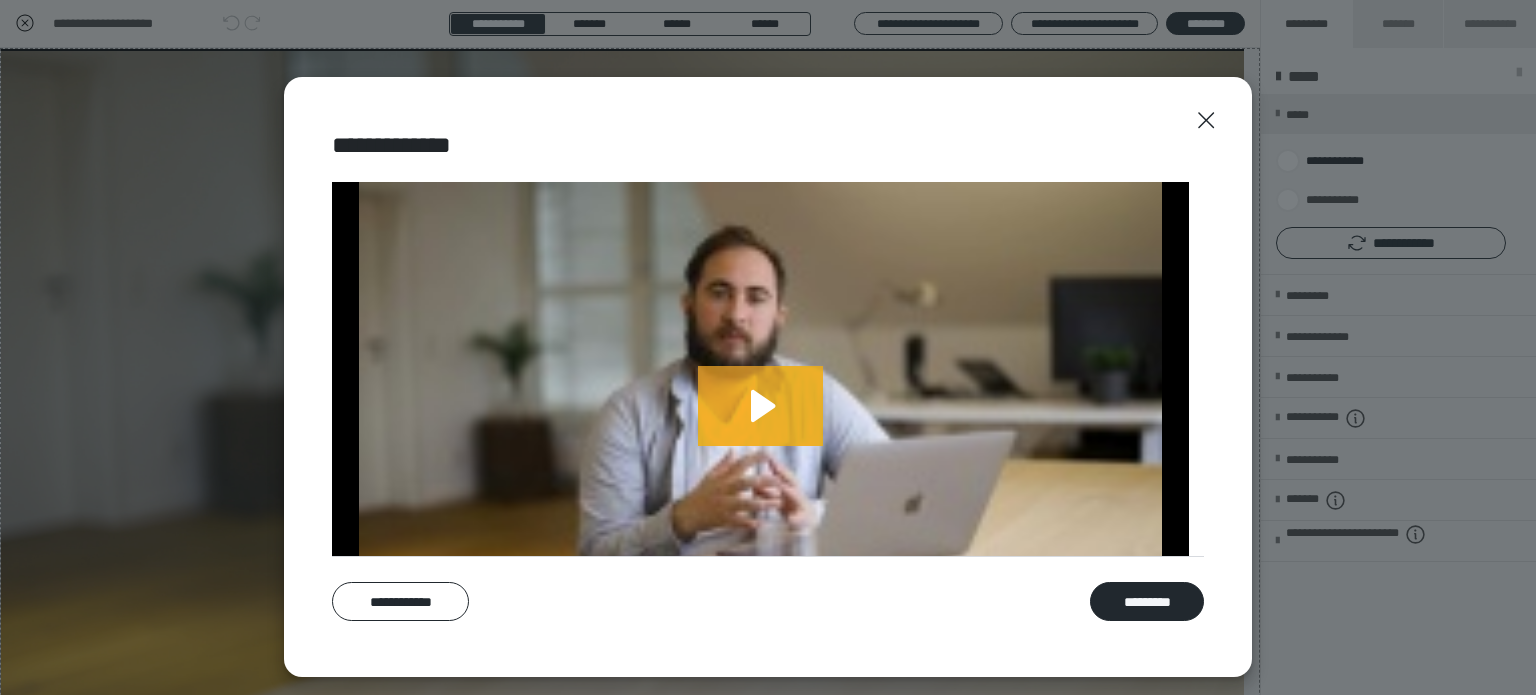 click on "**********" at bounding box center (400, 602) 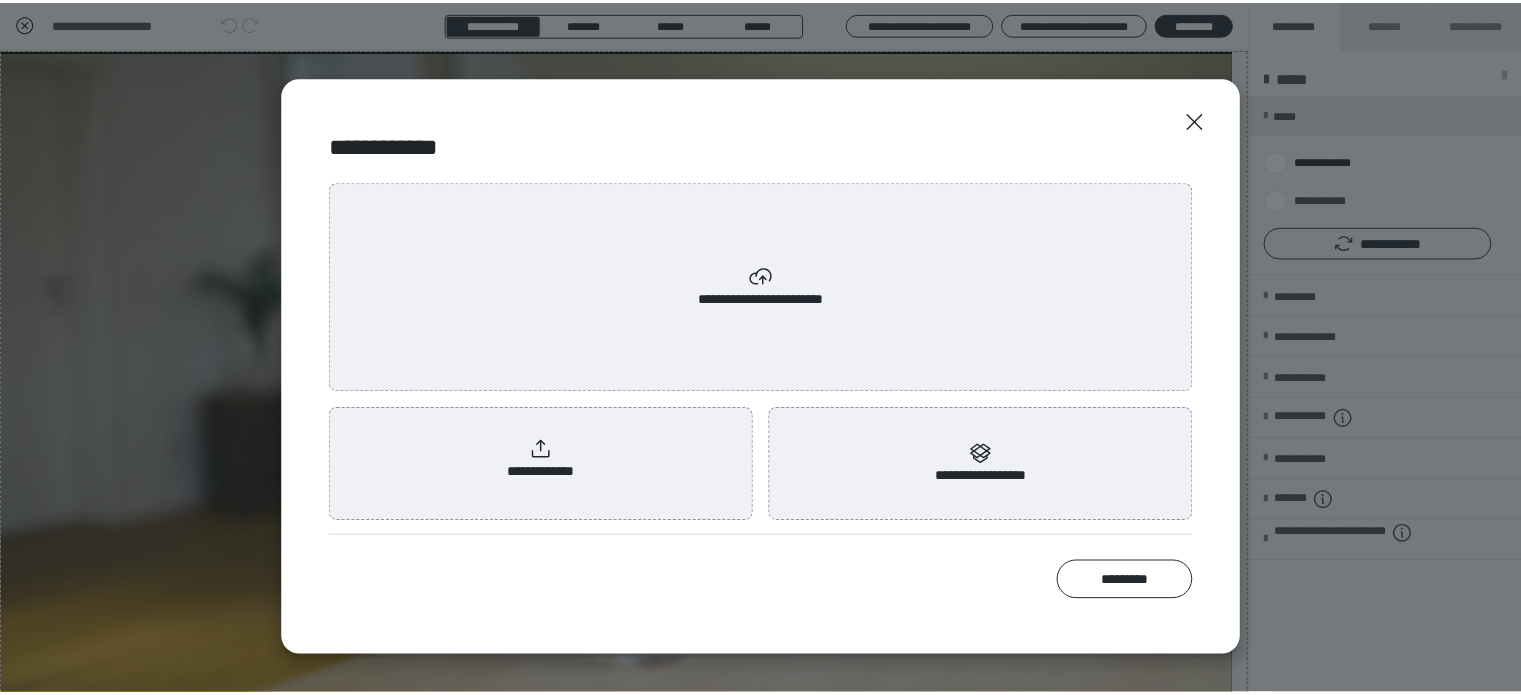 scroll, scrollTop: 0, scrollLeft: 0, axis: both 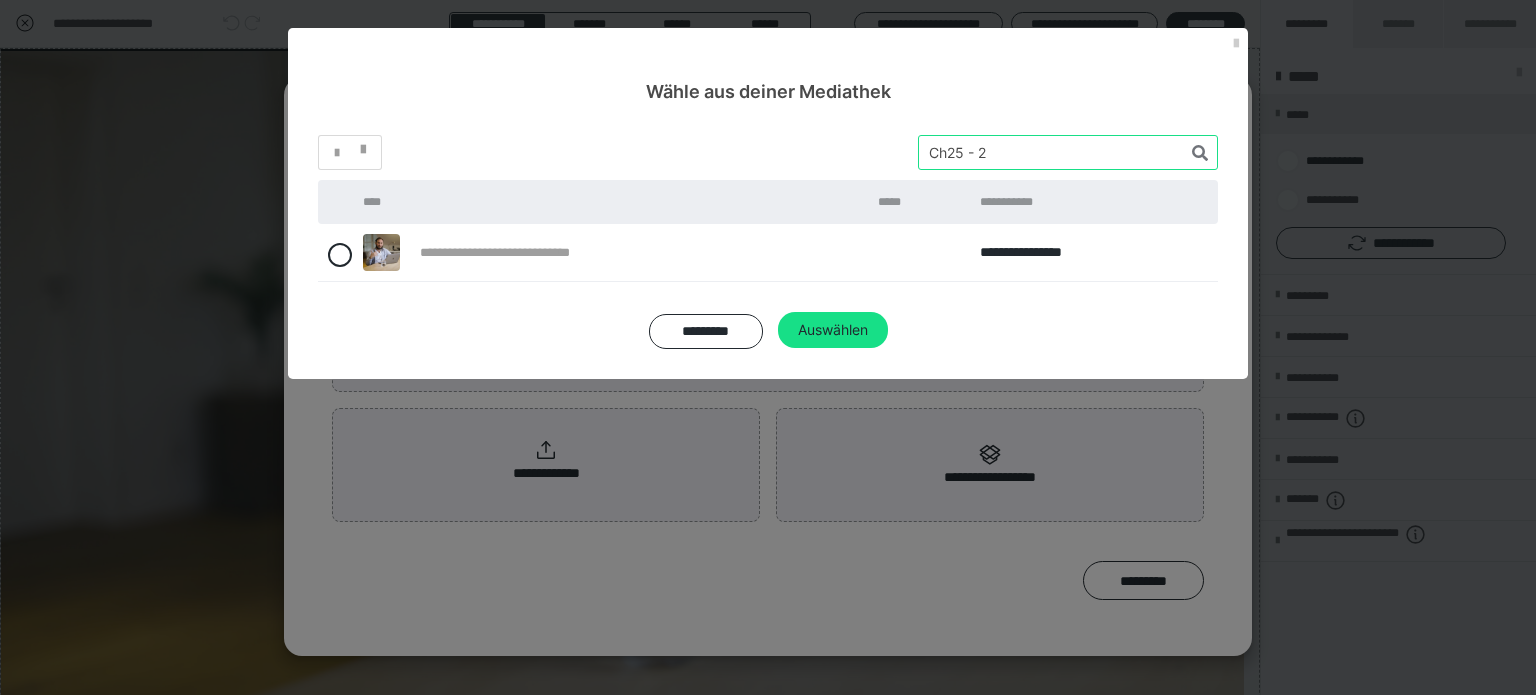 drag, startPoint x: 917, startPoint y: 154, endPoint x: 749, endPoint y: 140, distance: 168.58232 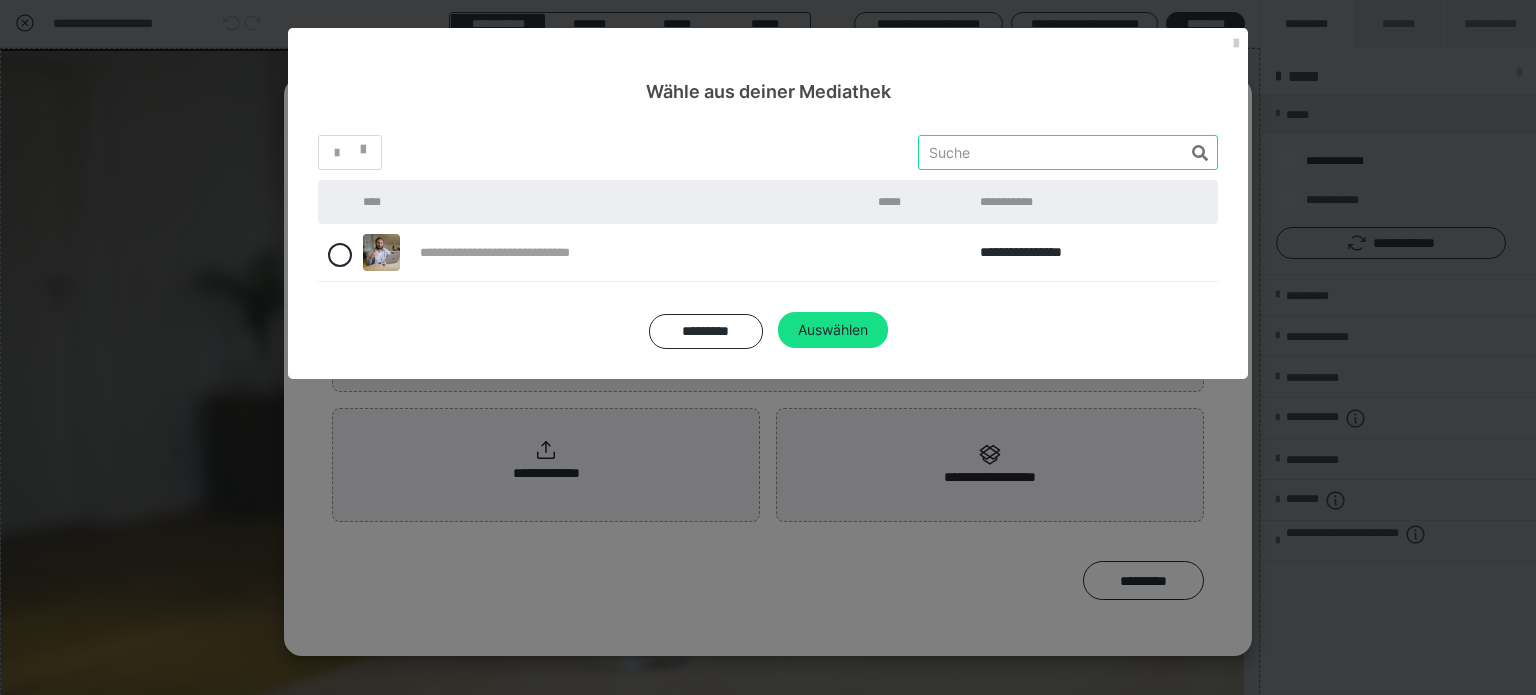 paste on "Ch25 - 3" 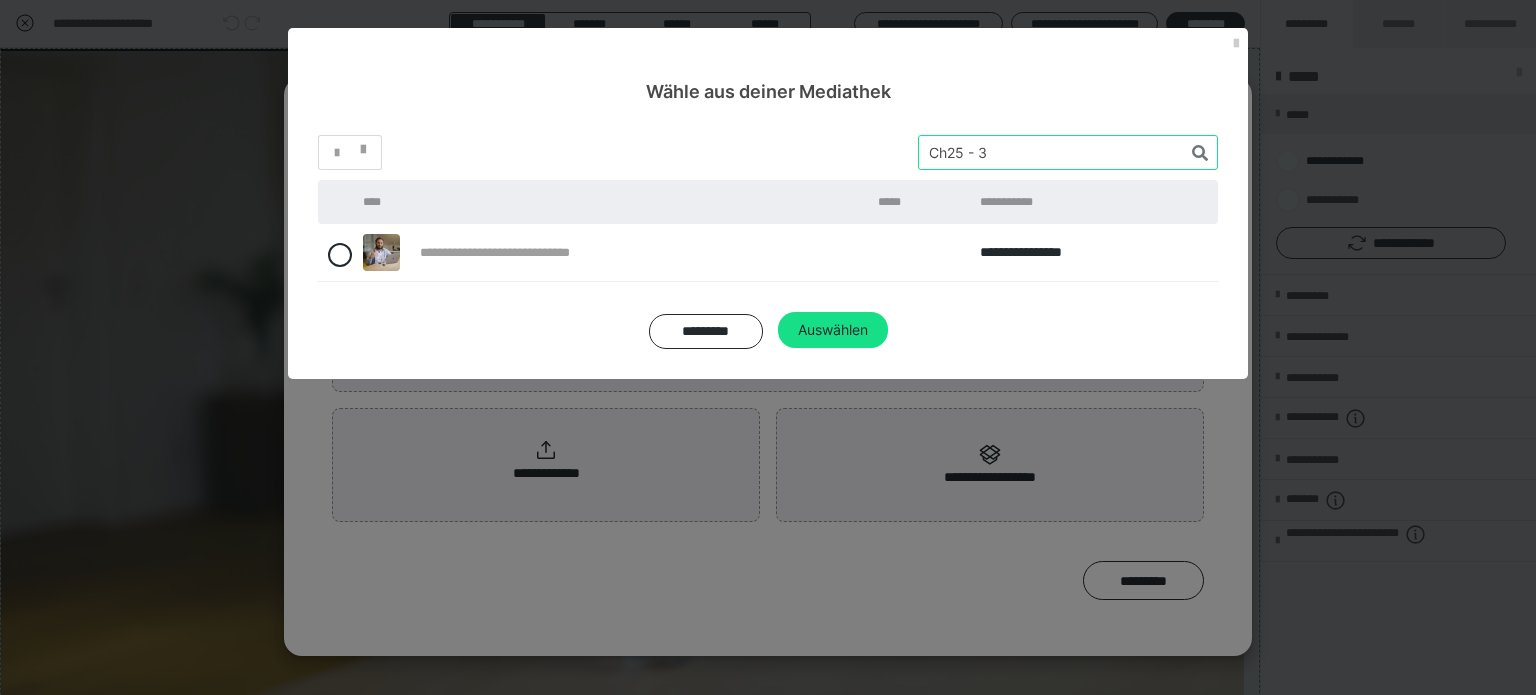 type on "Ch25 - 3" 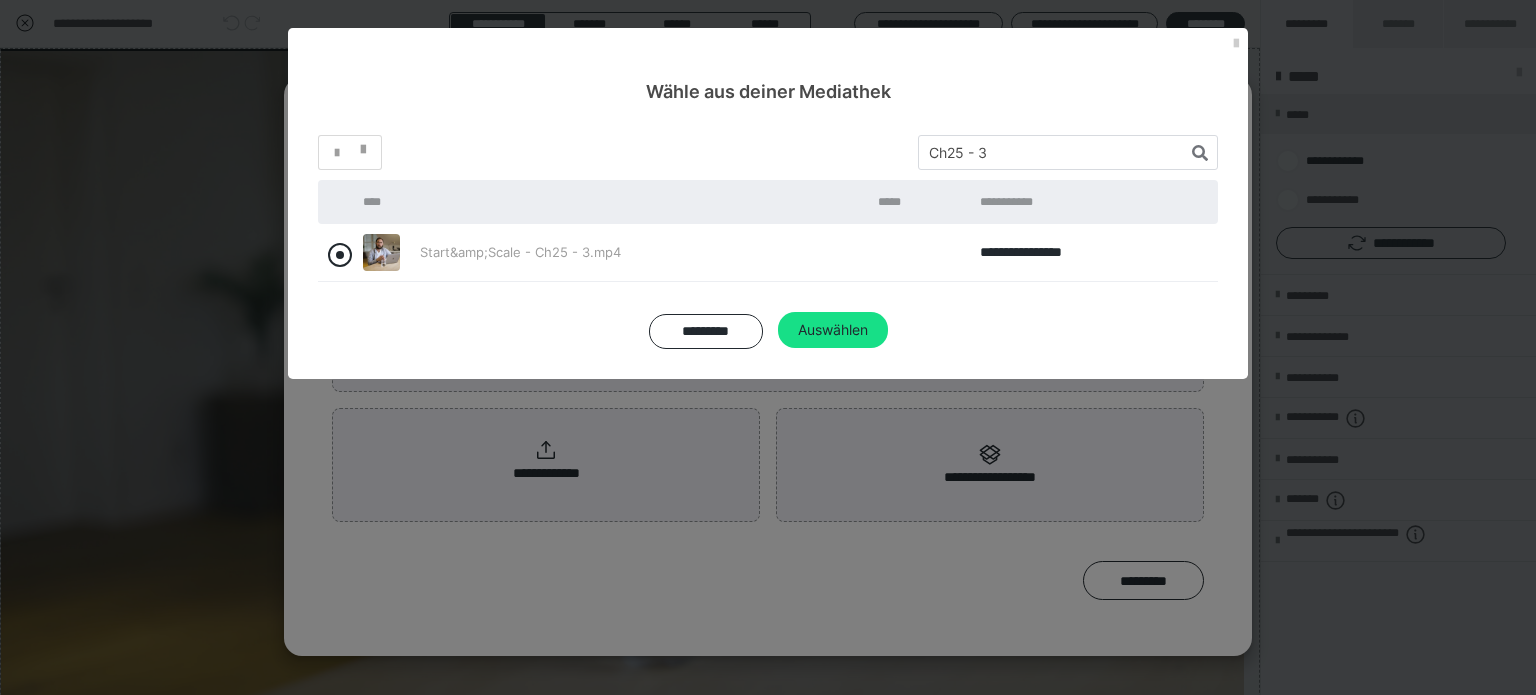 click at bounding box center [340, 255] 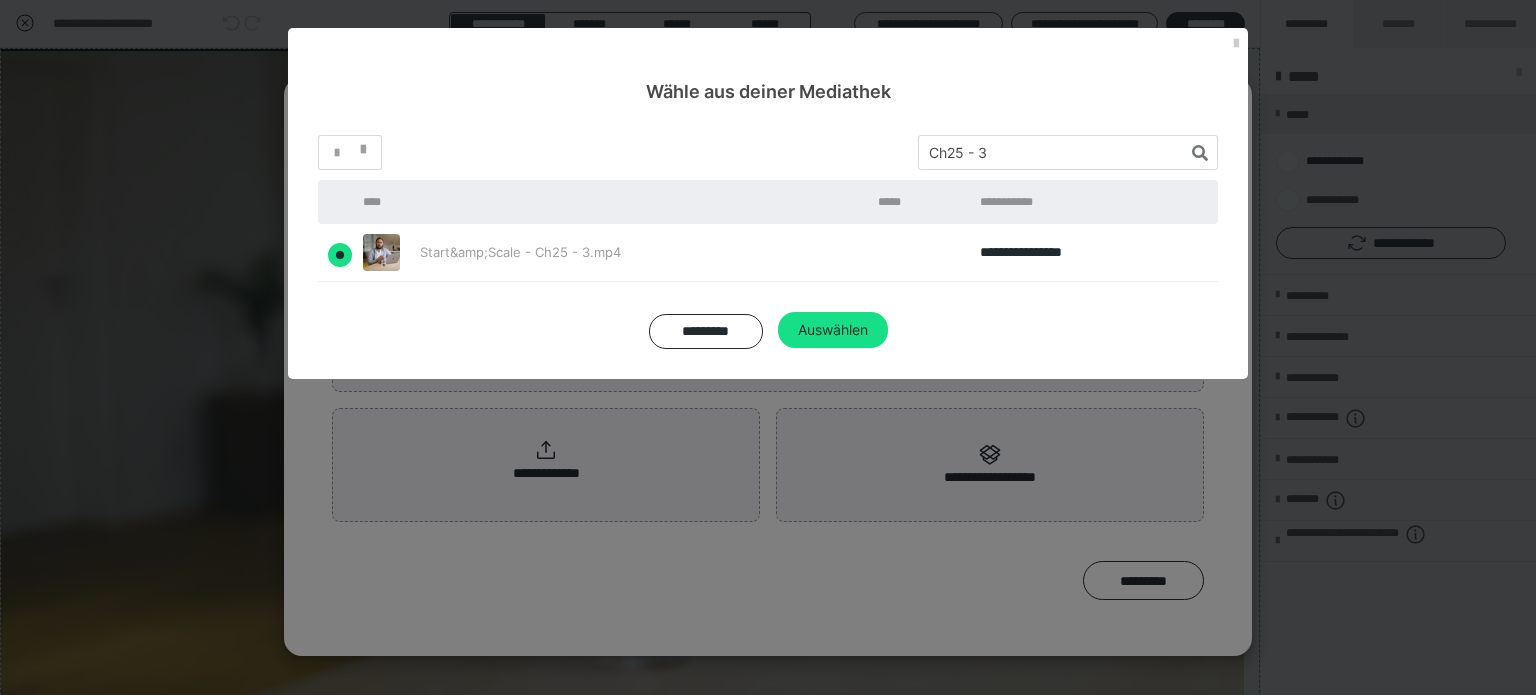 radio on "true" 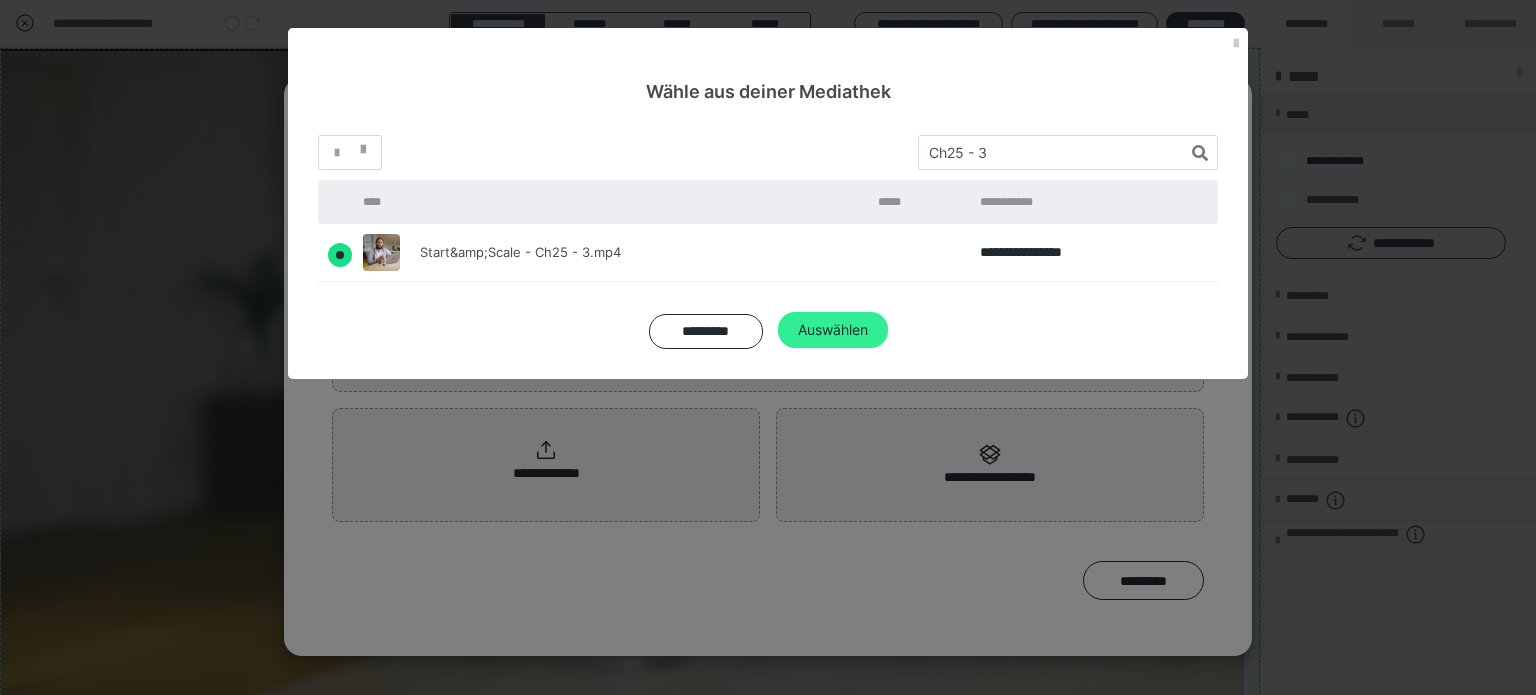 click on "Auswählen" at bounding box center [833, 330] 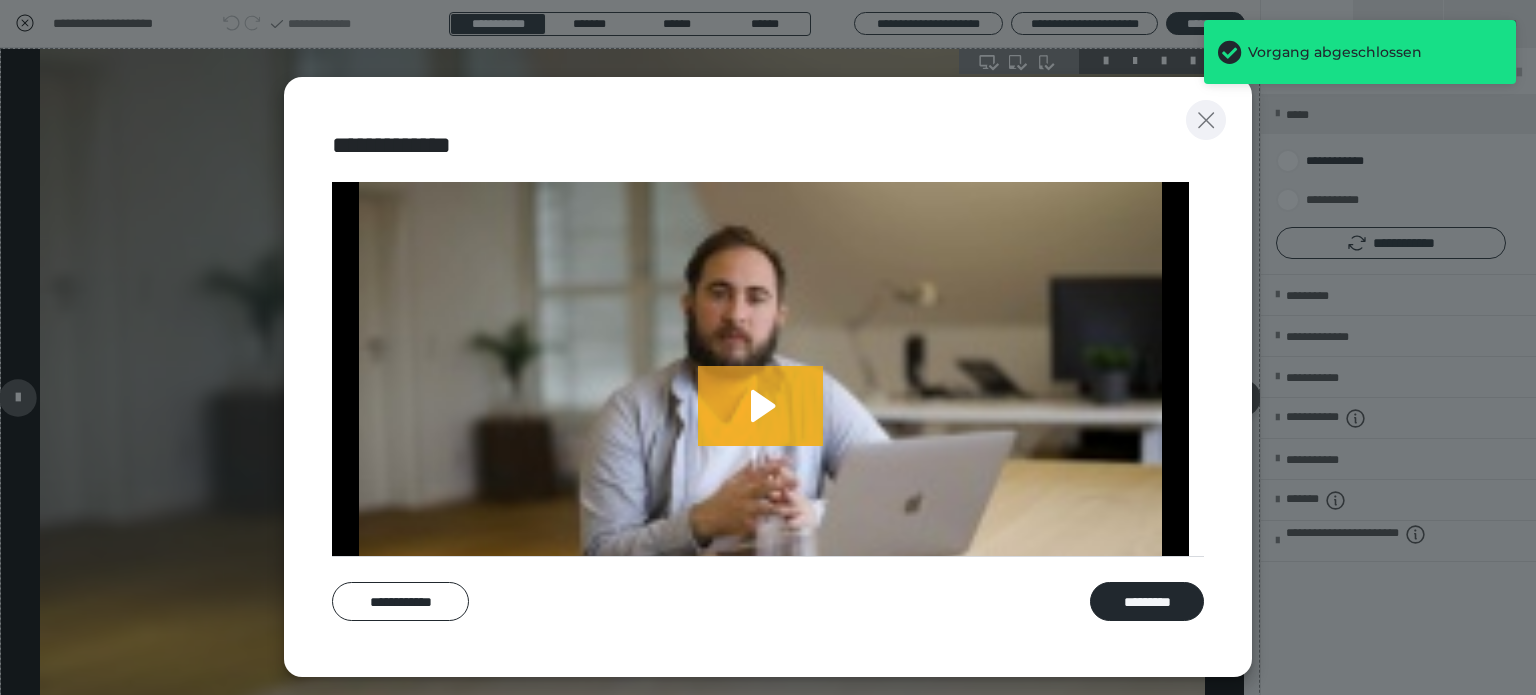 click 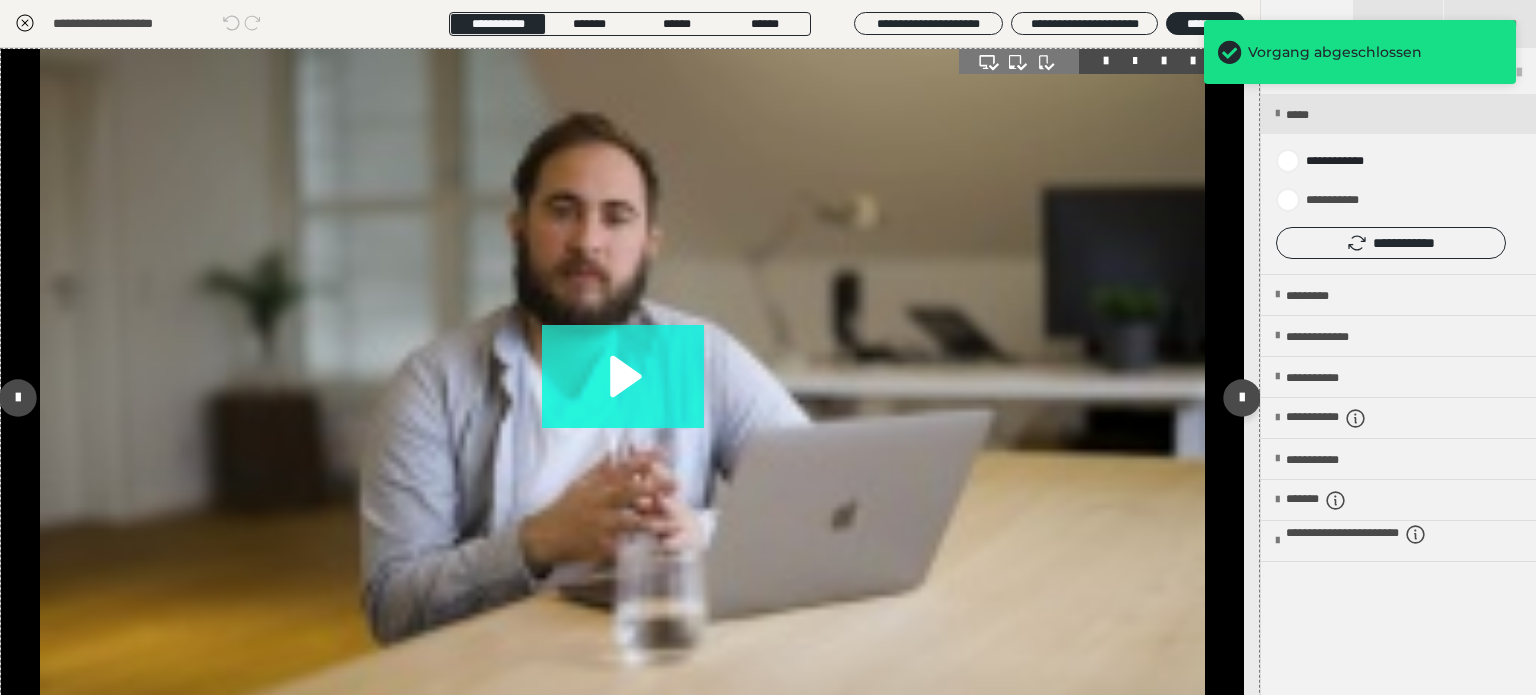 click 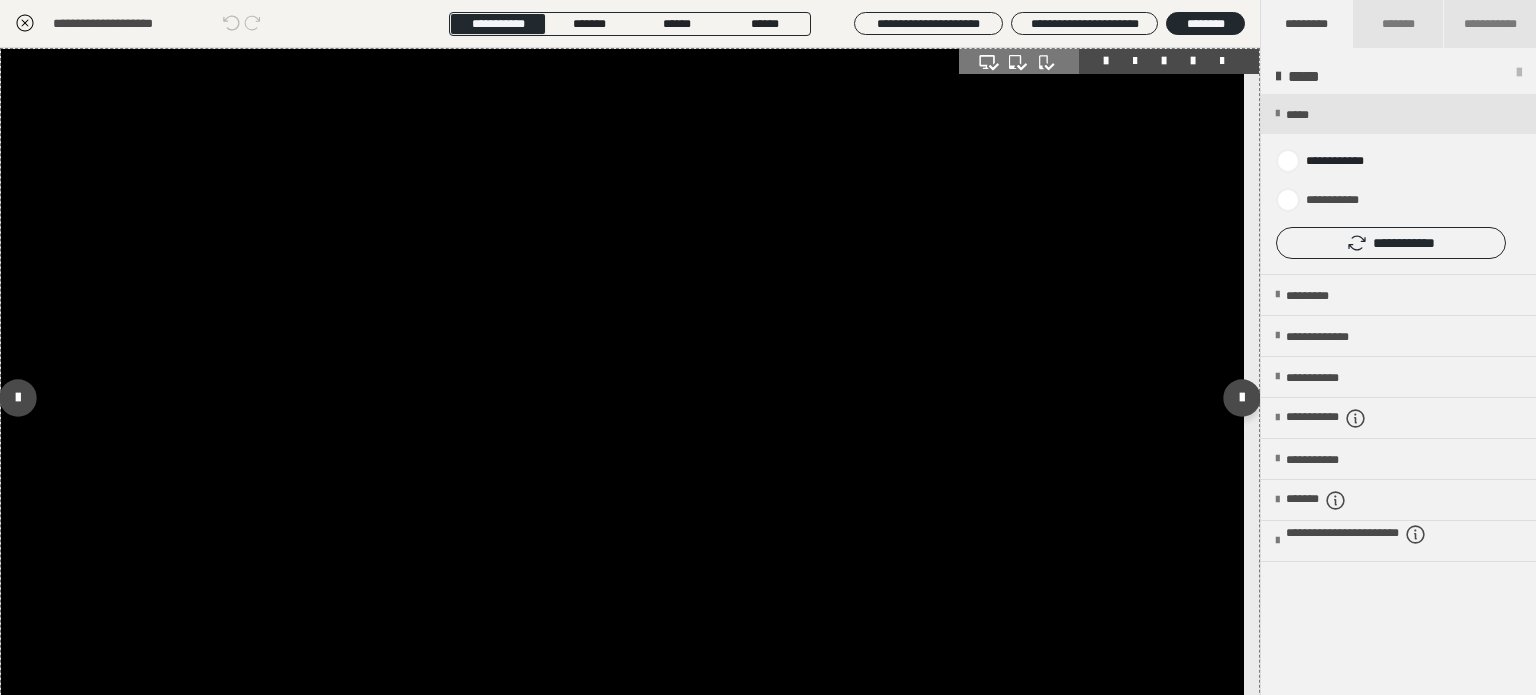 click at bounding box center (622, 398) 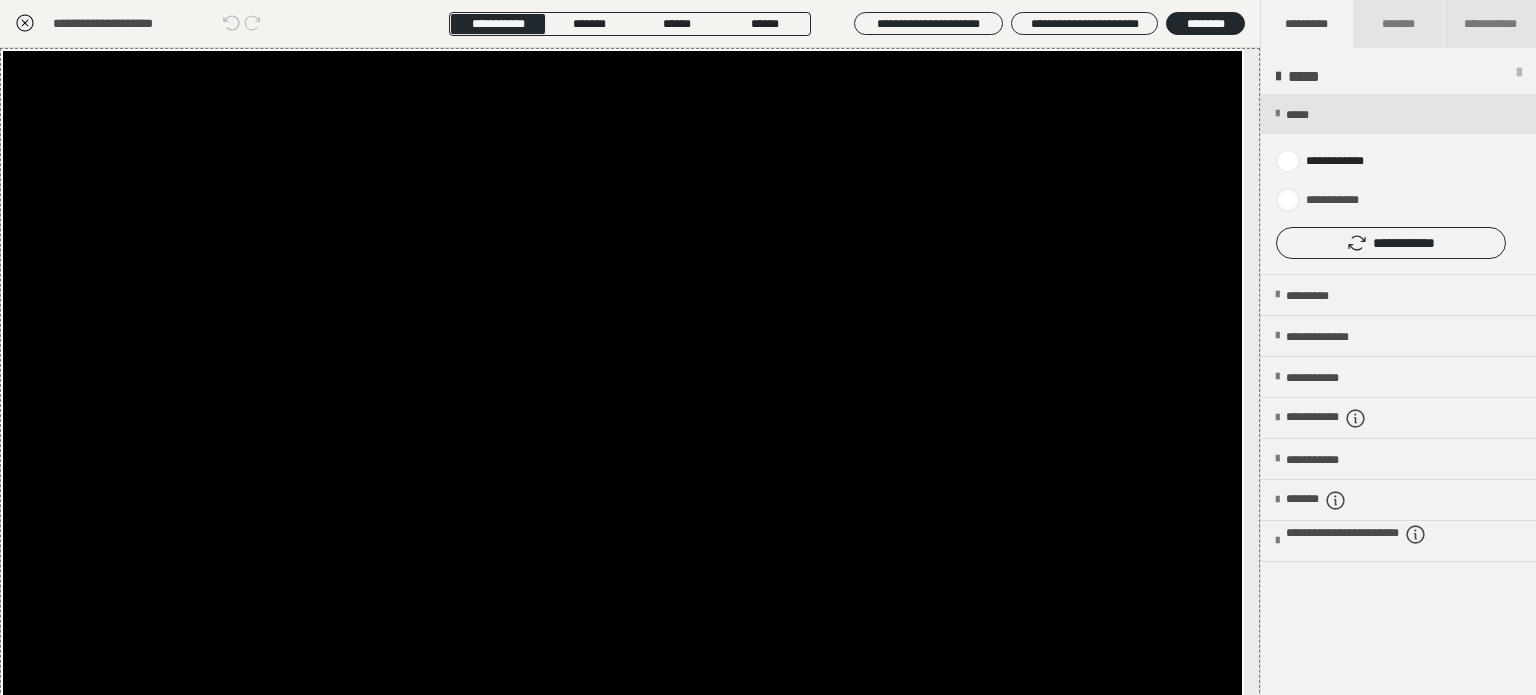 click 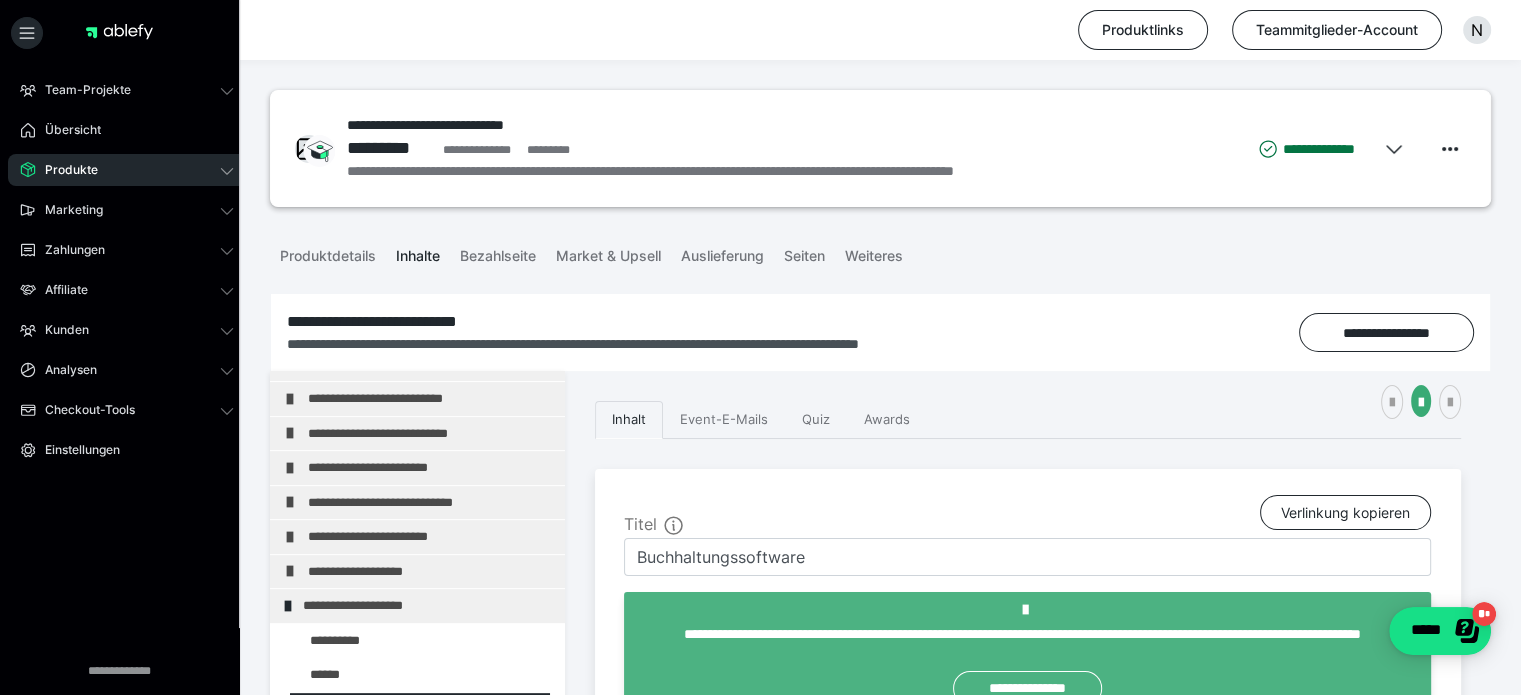 scroll, scrollTop: 100, scrollLeft: 0, axis: vertical 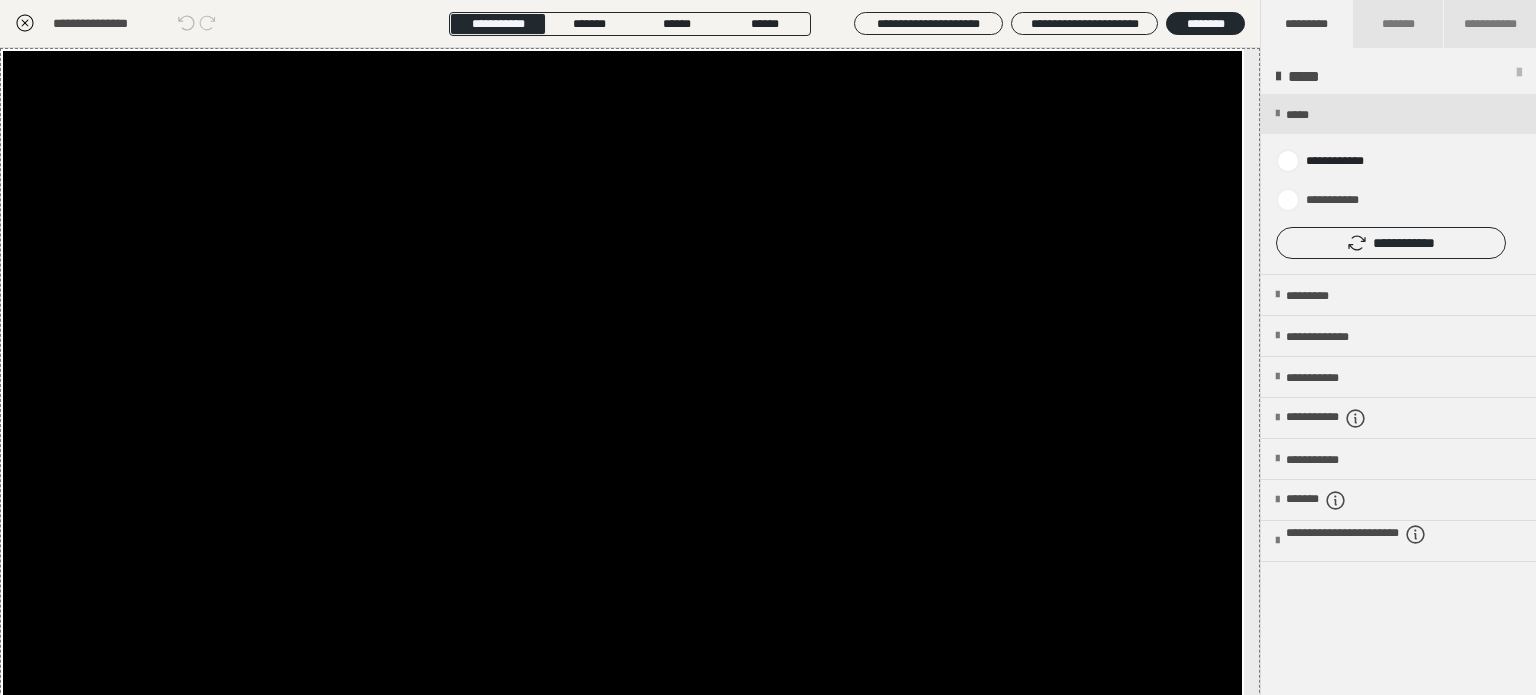 click 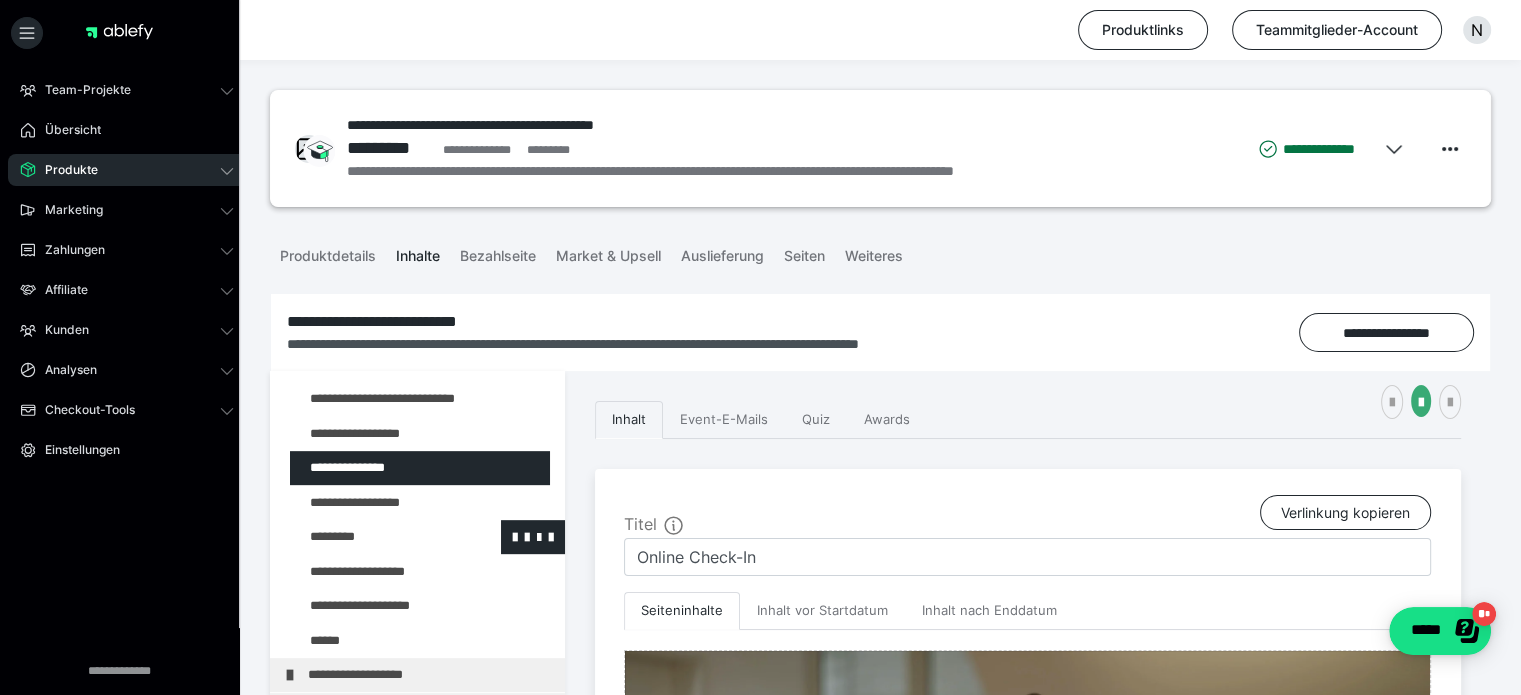 click at bounding box center (375, 537) 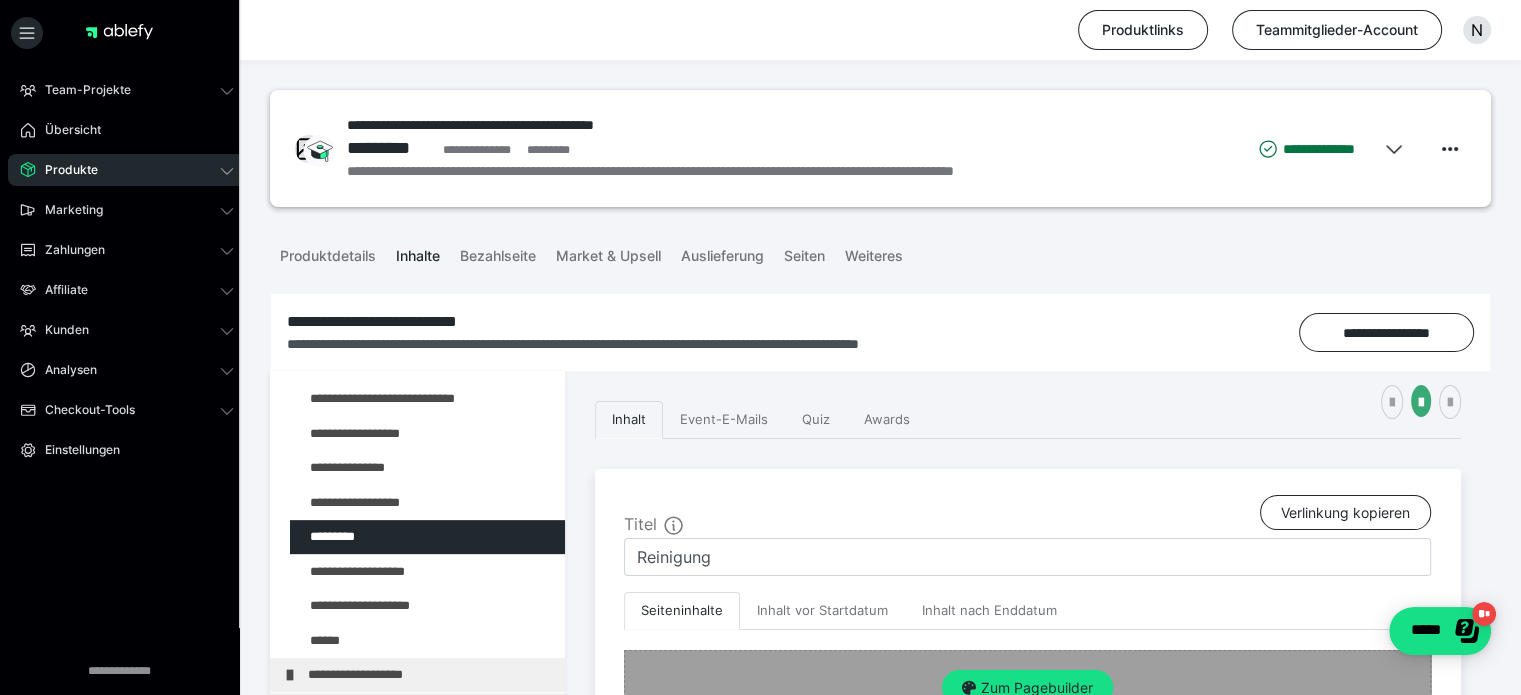 scroll, scrollTop: 406, scrollLeft: 0, axis: vertical 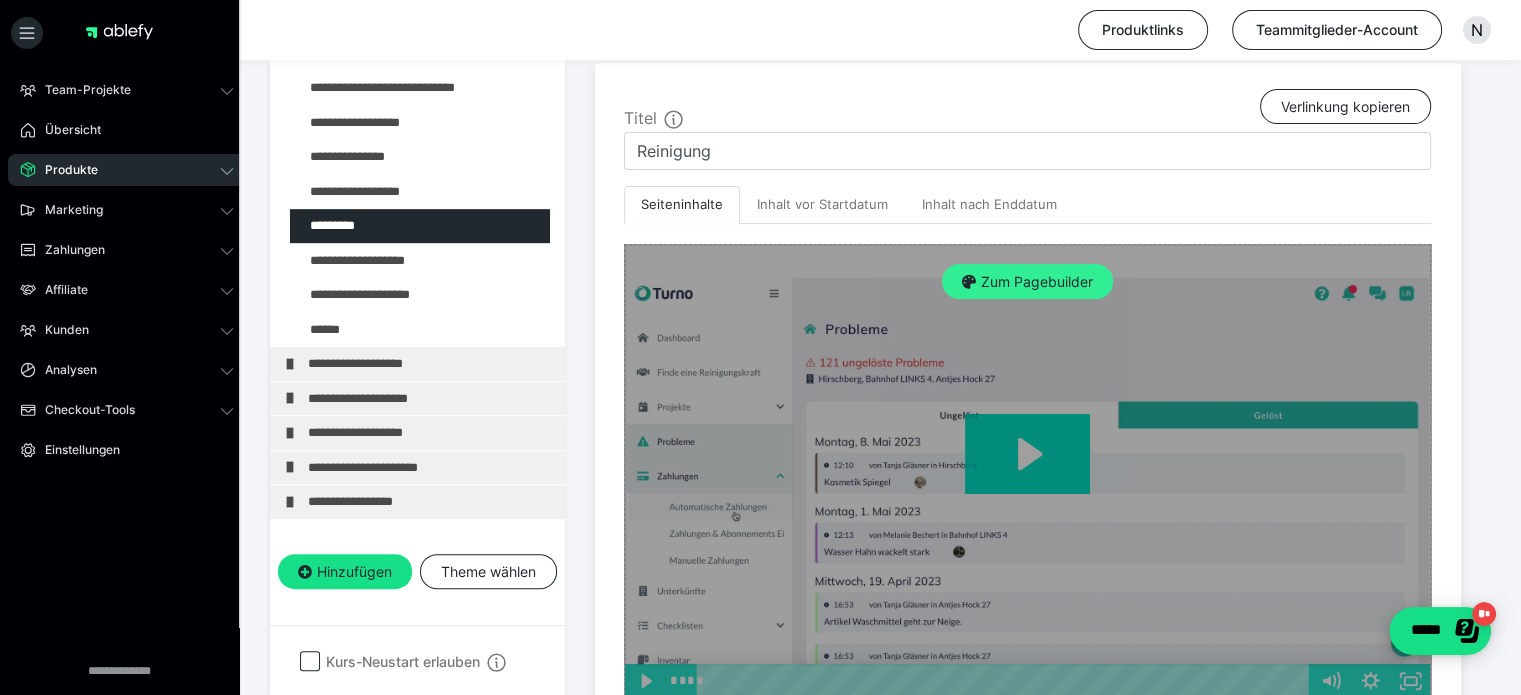 click on "Zum Pagebuilder" at bounding box center (1027, 282) 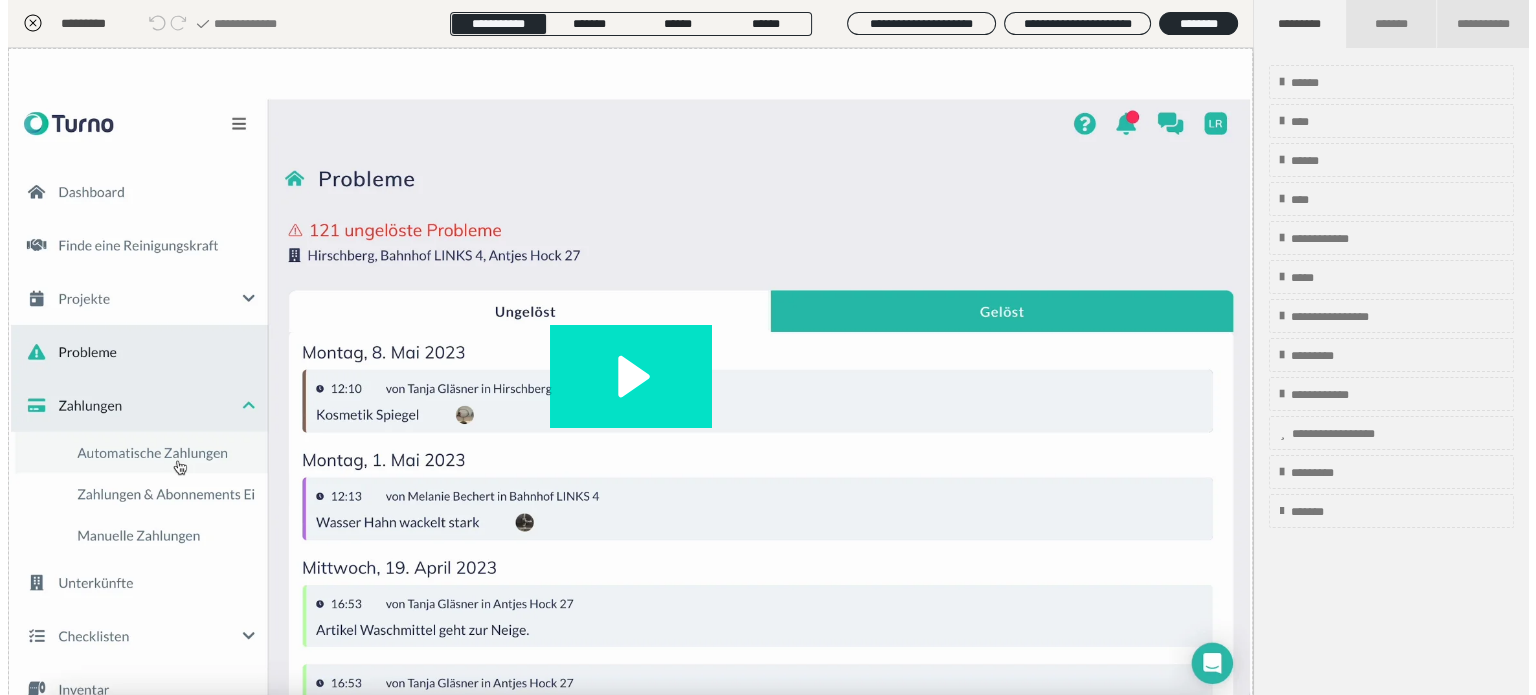 scroll, scrollTop: 311, scrollLeft: 0, axis: vertical 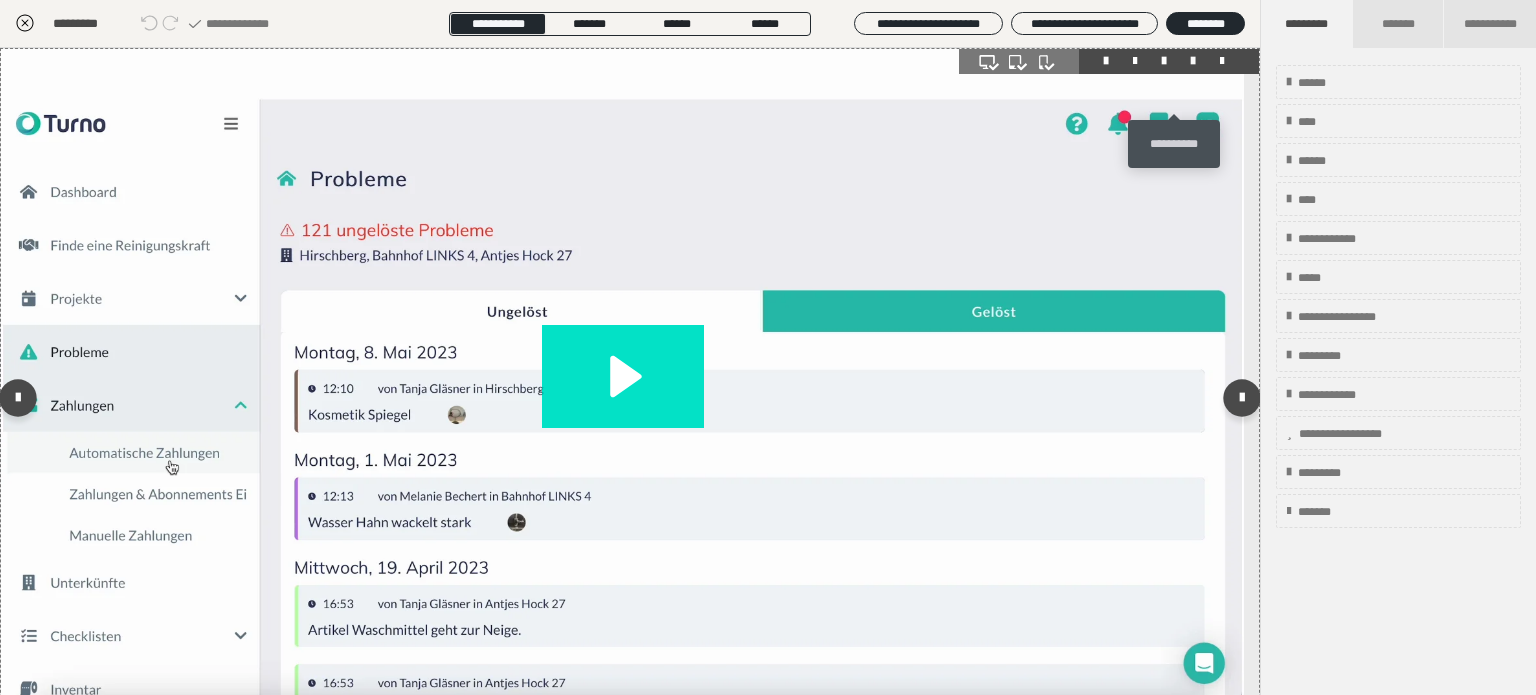 click at bounding box center [1193, 61] 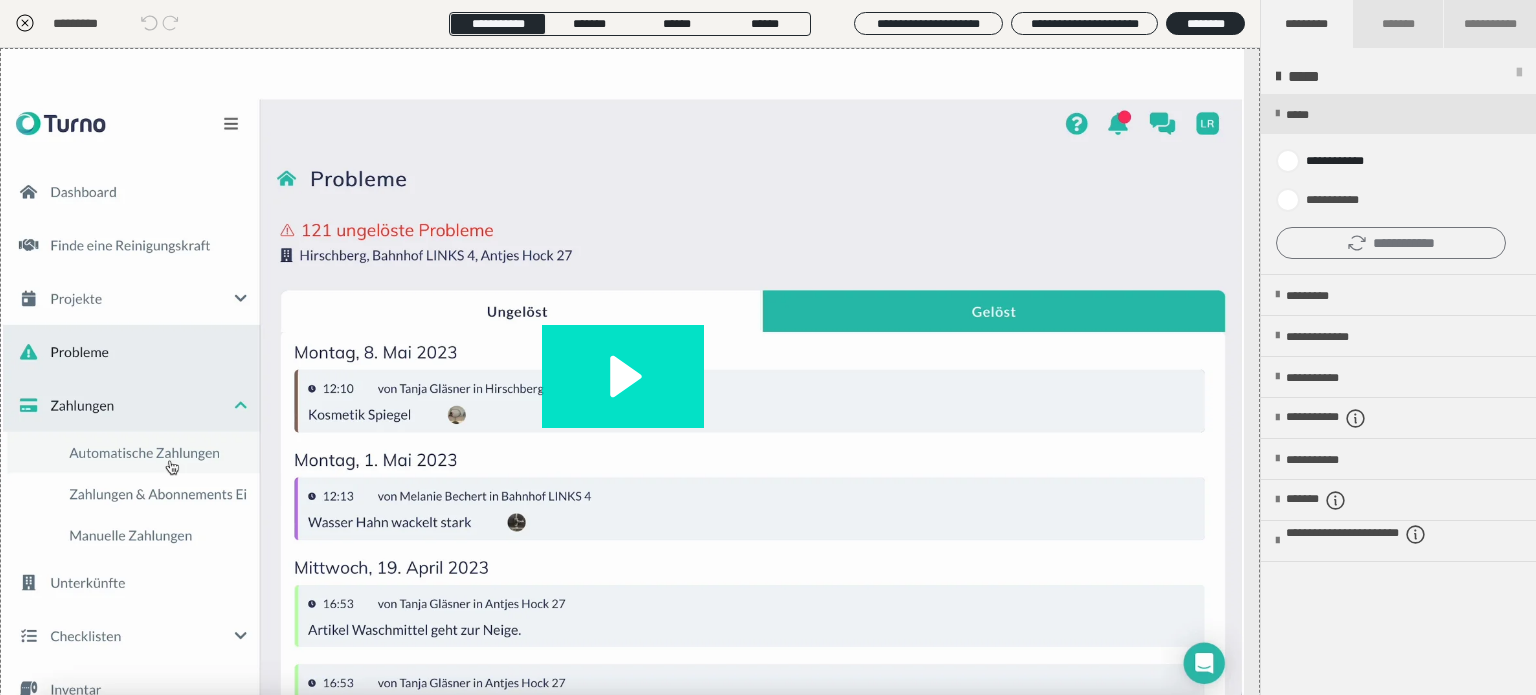 click on "**********" at bounding box center [1391, 243] 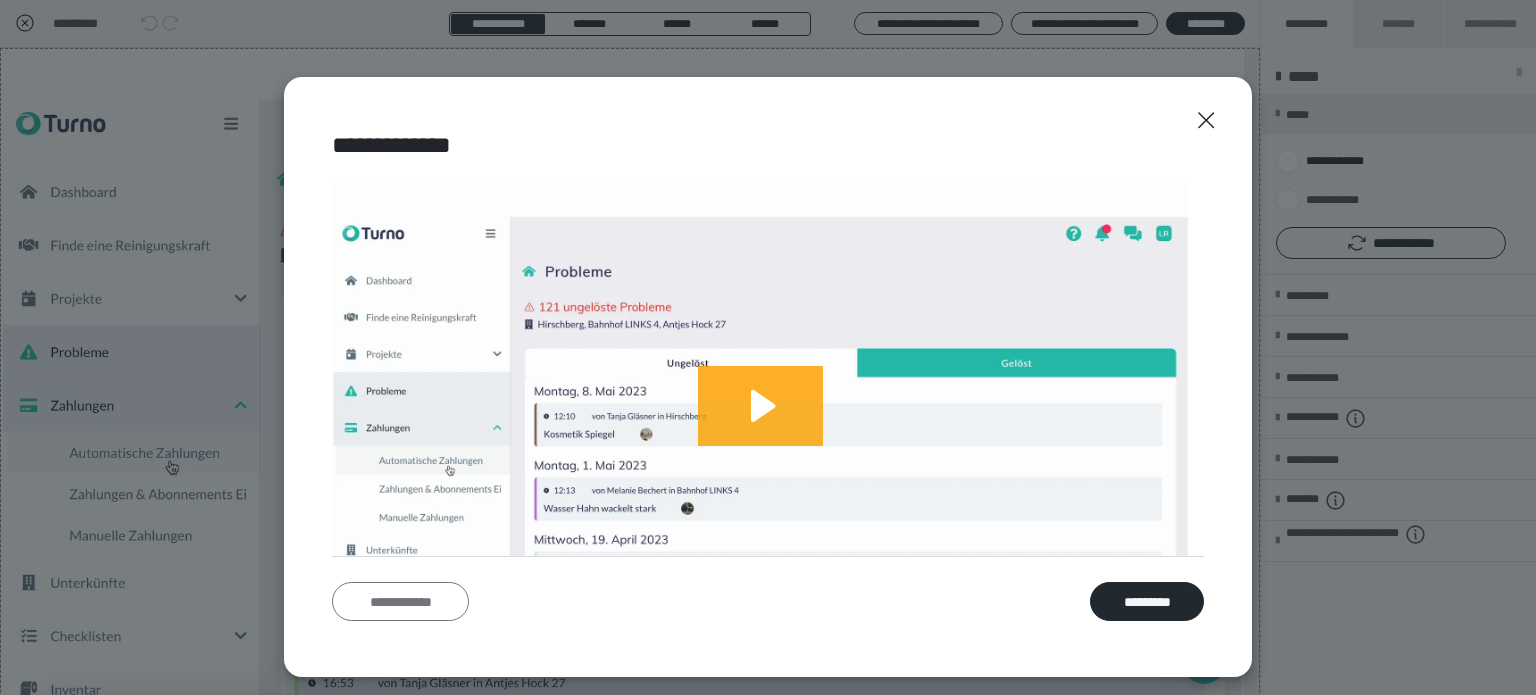 click on "**********" at bounding box center [400, 602] 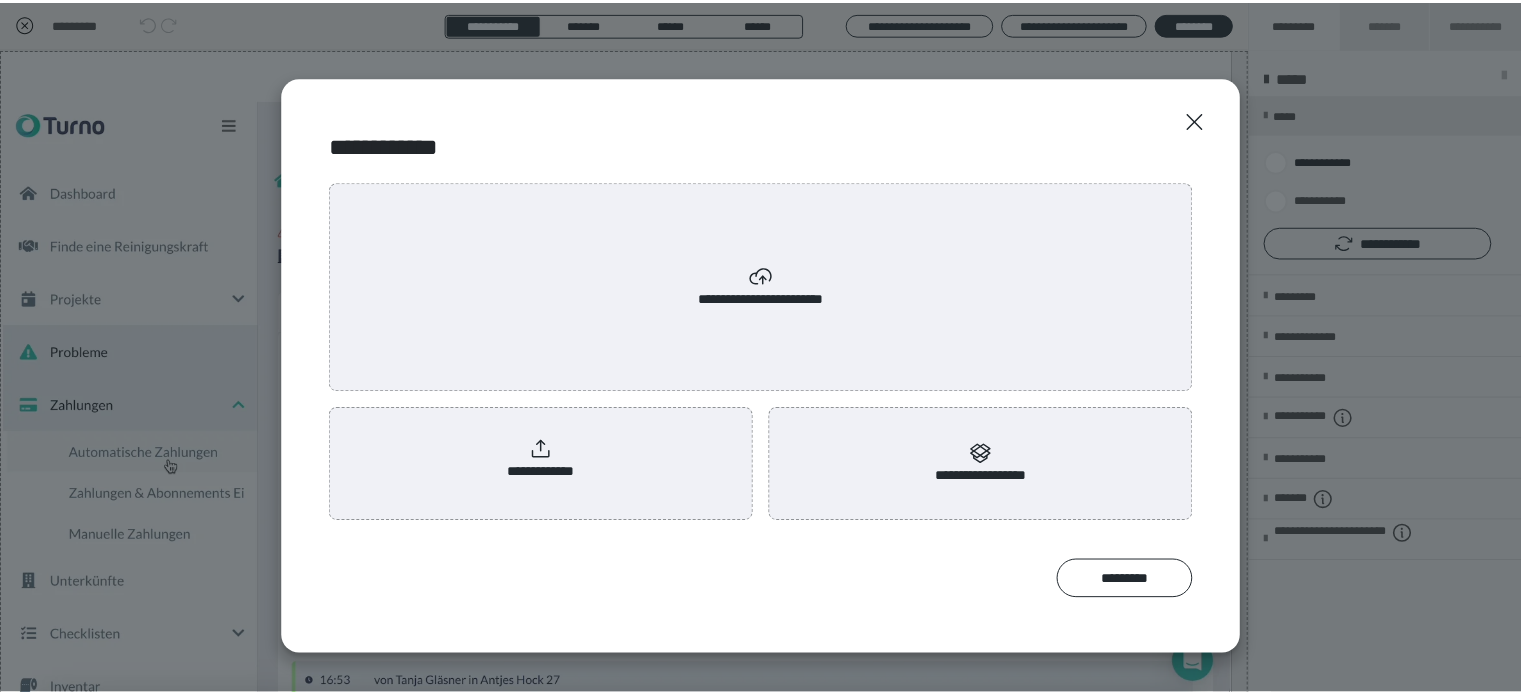 scroll, scrollTop: 0, scrollLeft: 0, axis: both 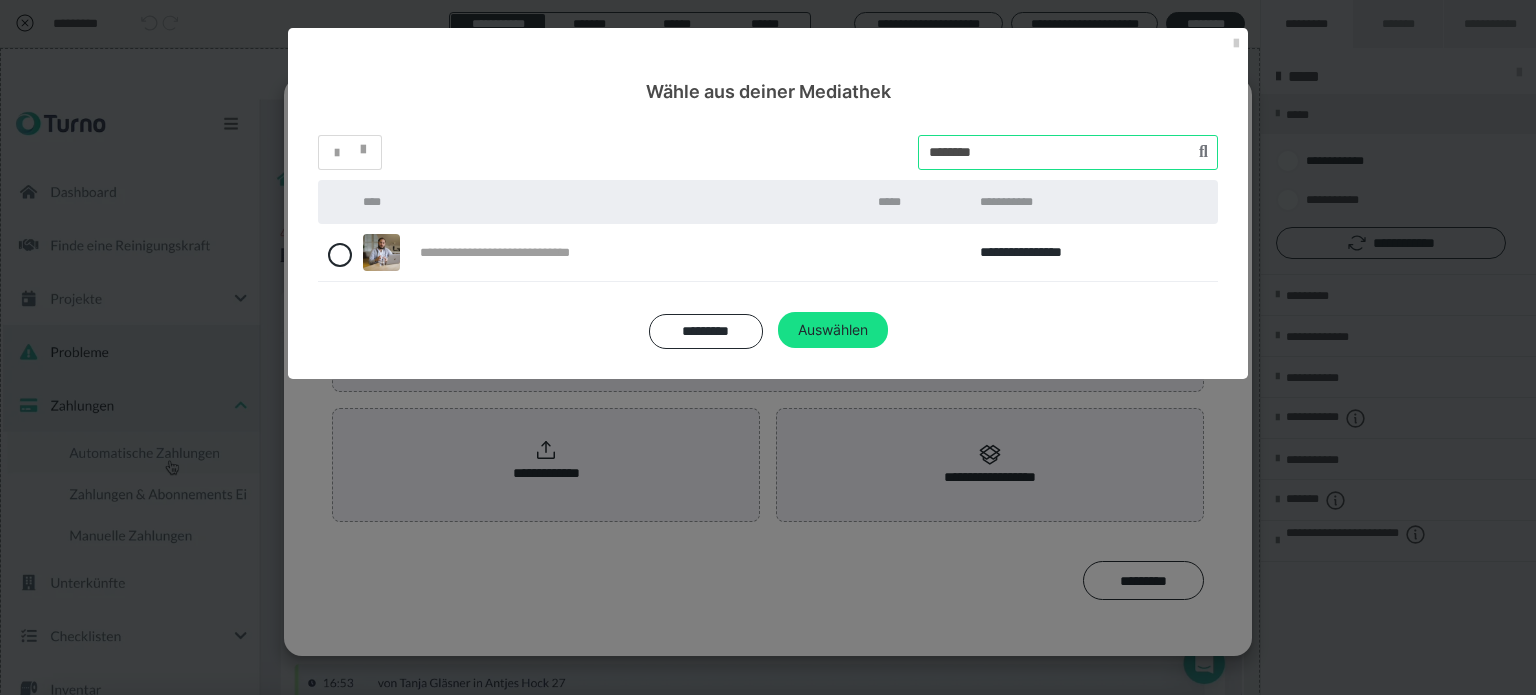 drag, startPoint x: 1012, startPoint y: 153, endPoint x: 839, endPoint y: 149, distance: 173.04623 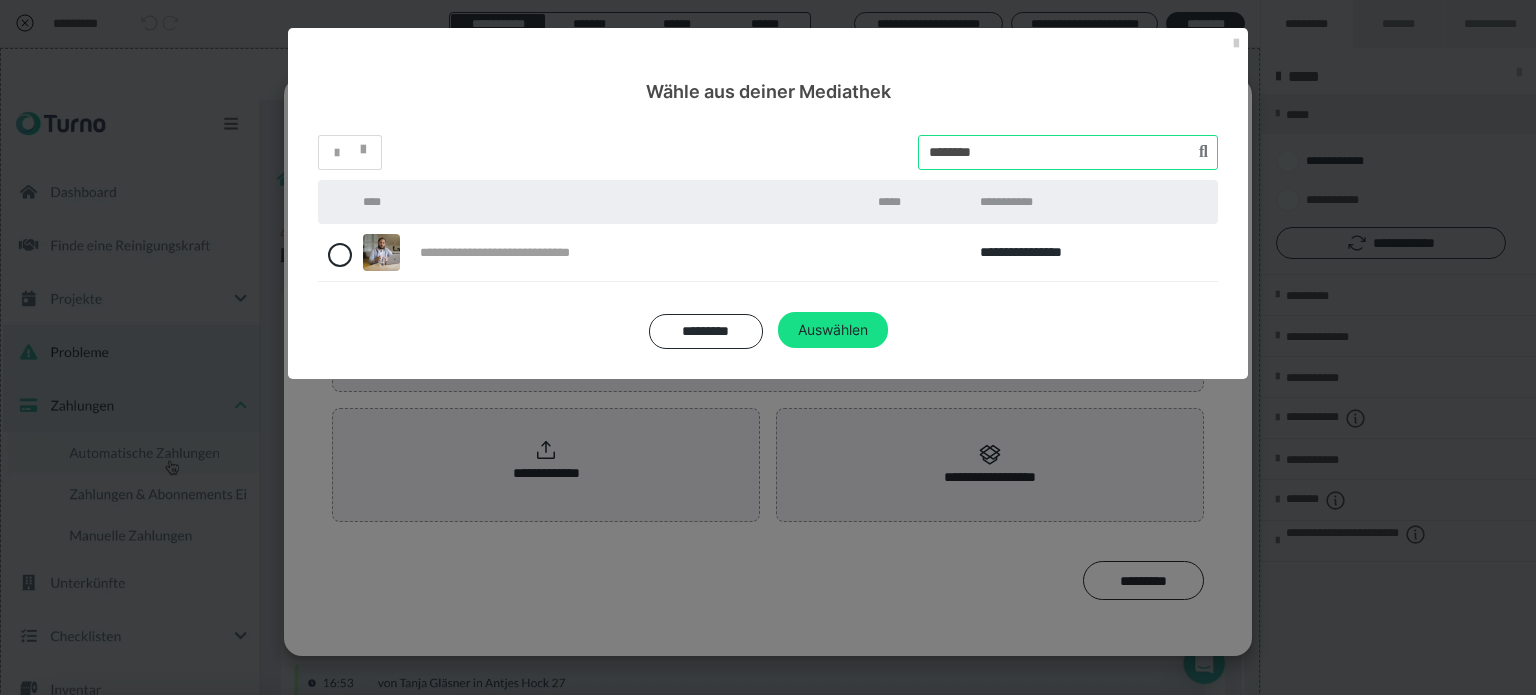 click on "*" at bounding box center (768, 152) 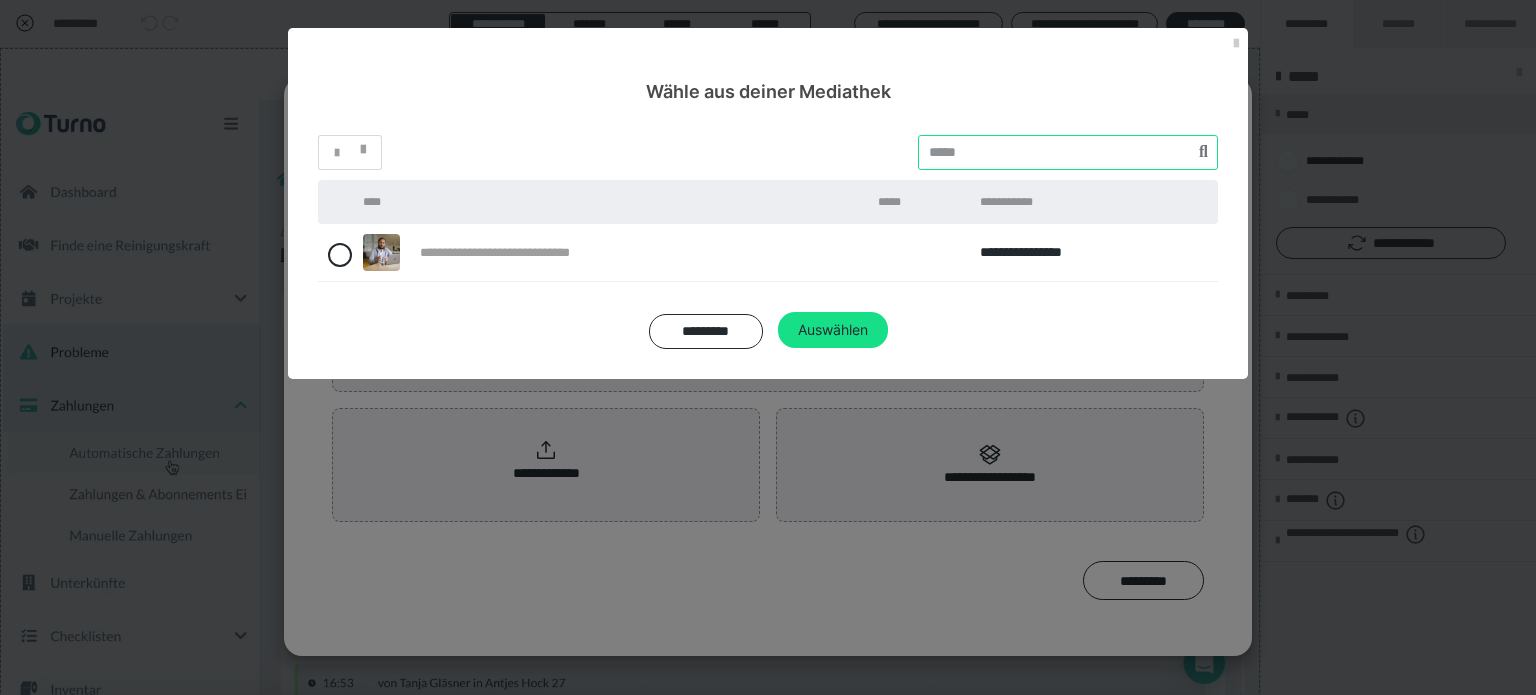 paste on "********" 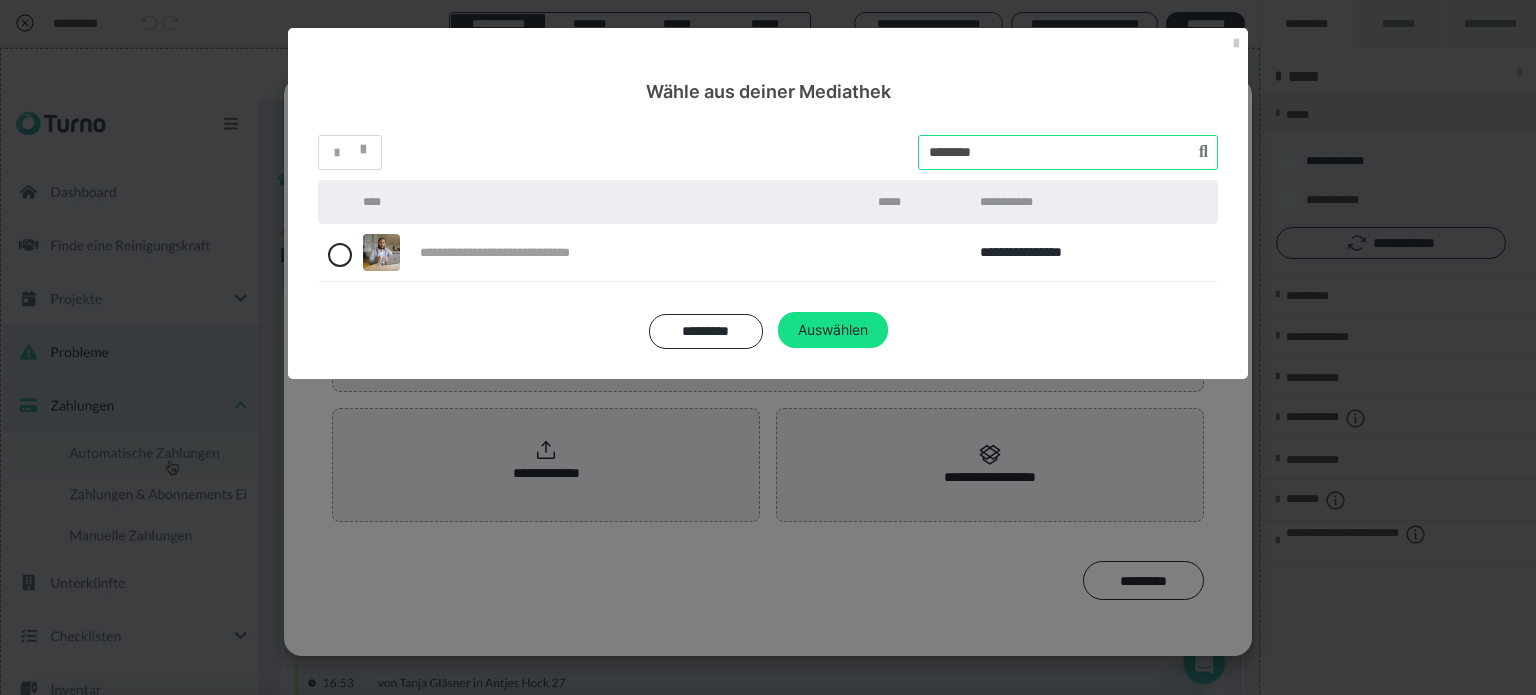 type on "********" 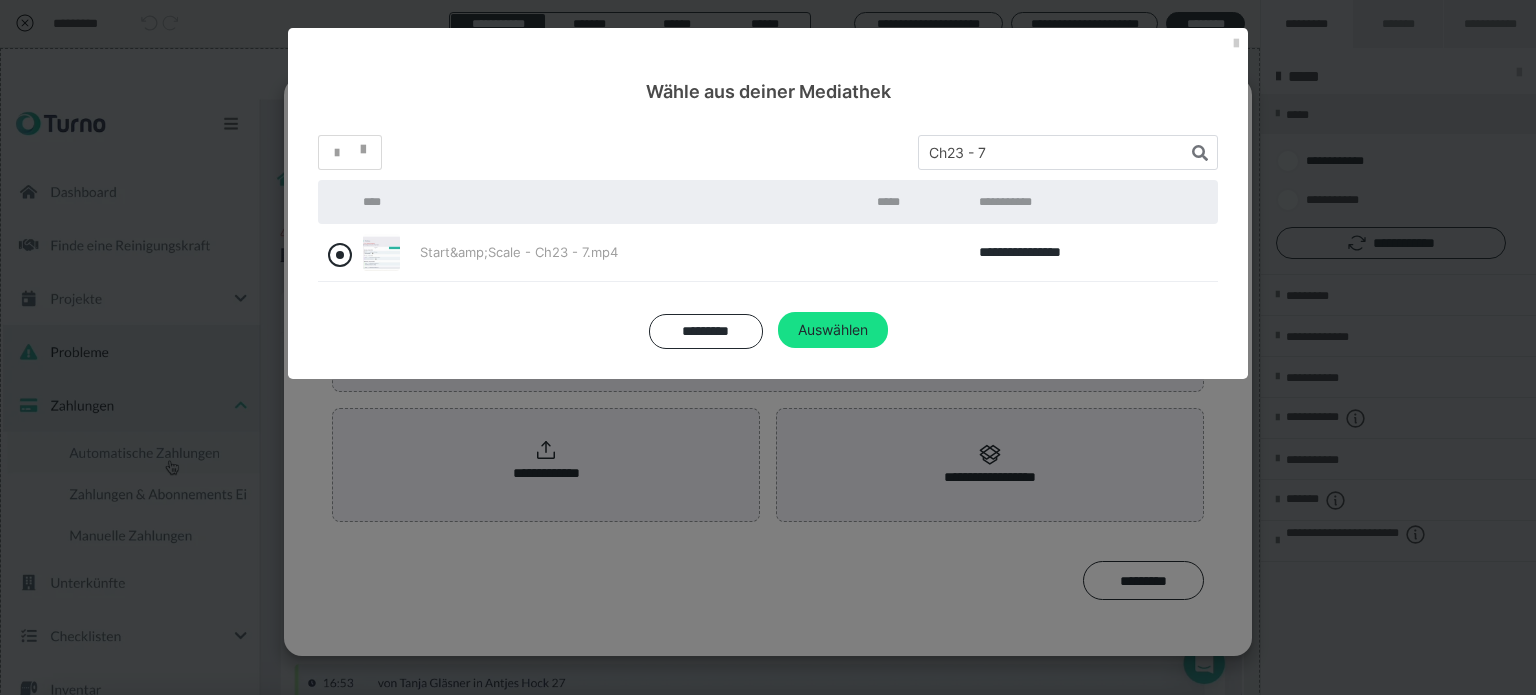 click at bounding box center (340, 255) 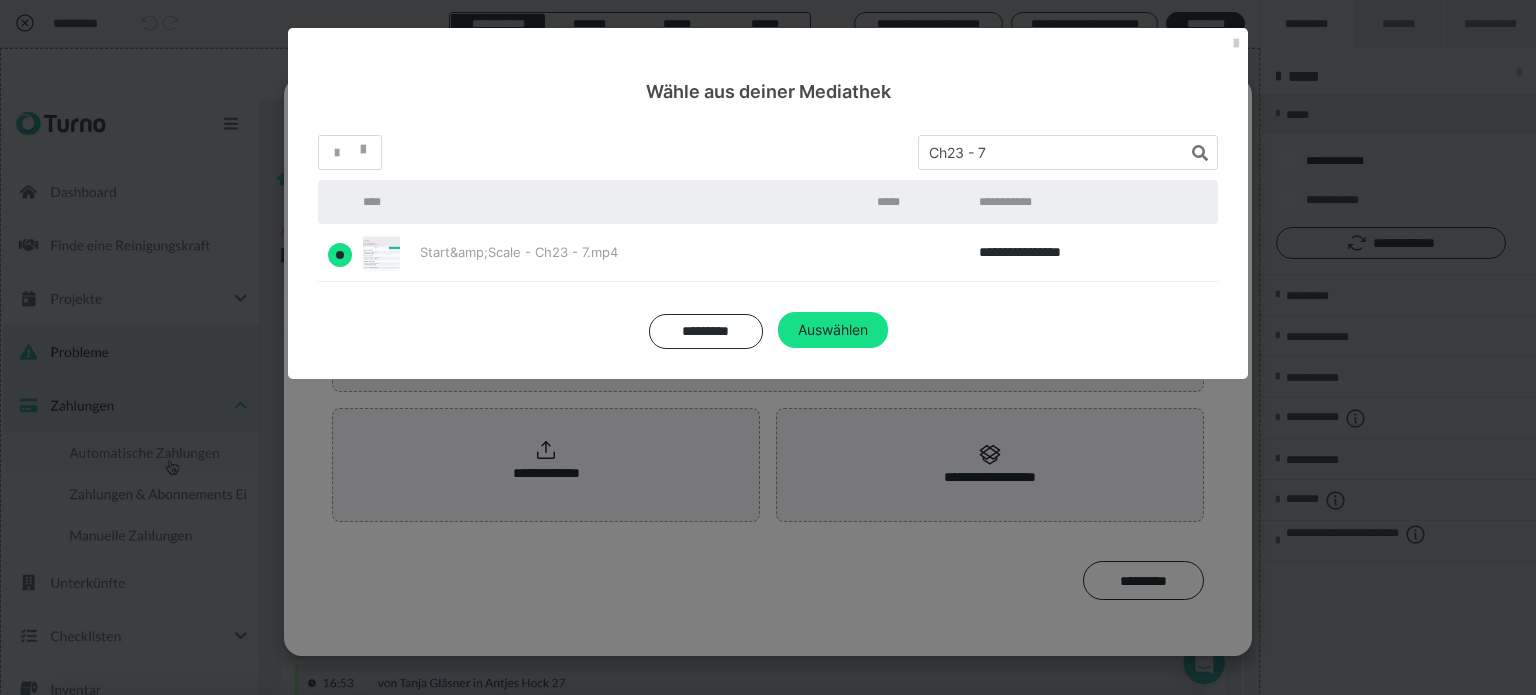 radio on "true" 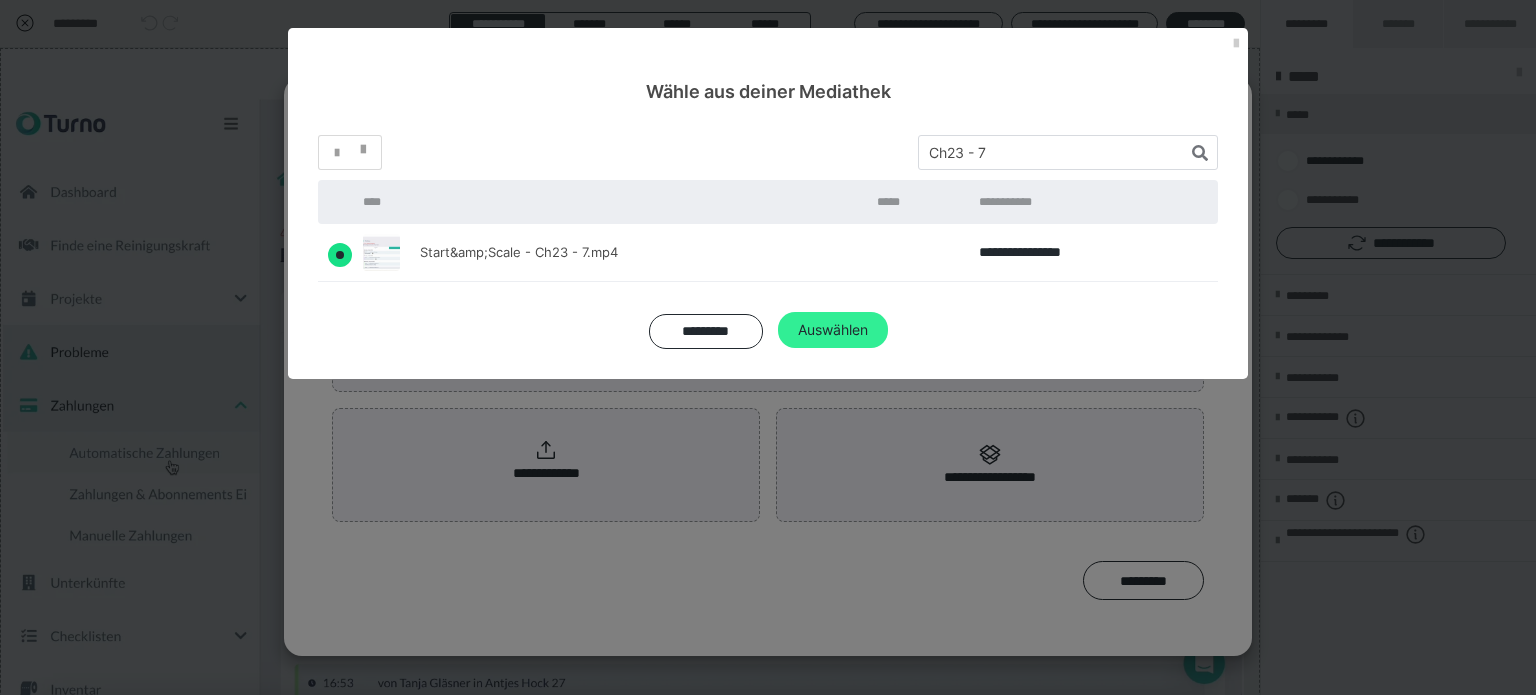 click on "Auswählen" at bounding box center [833, 330] 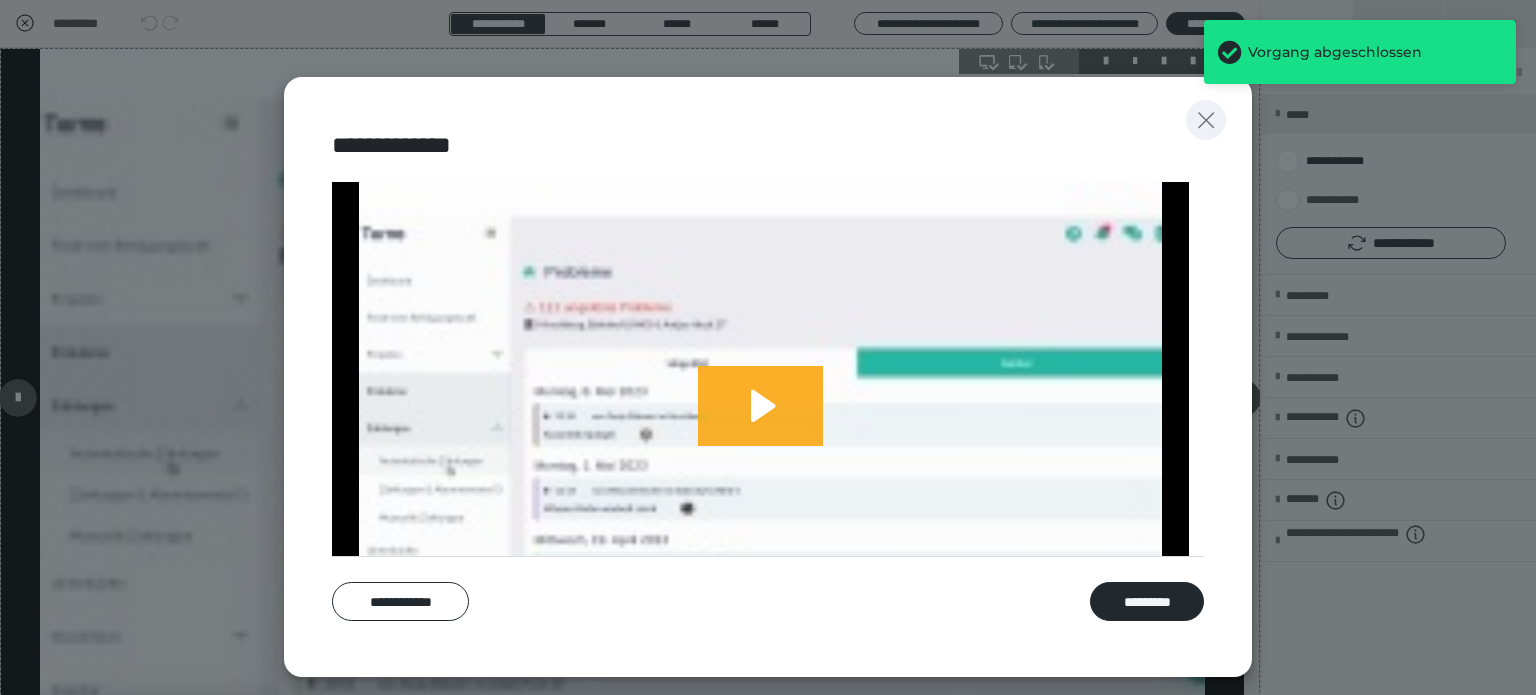 click 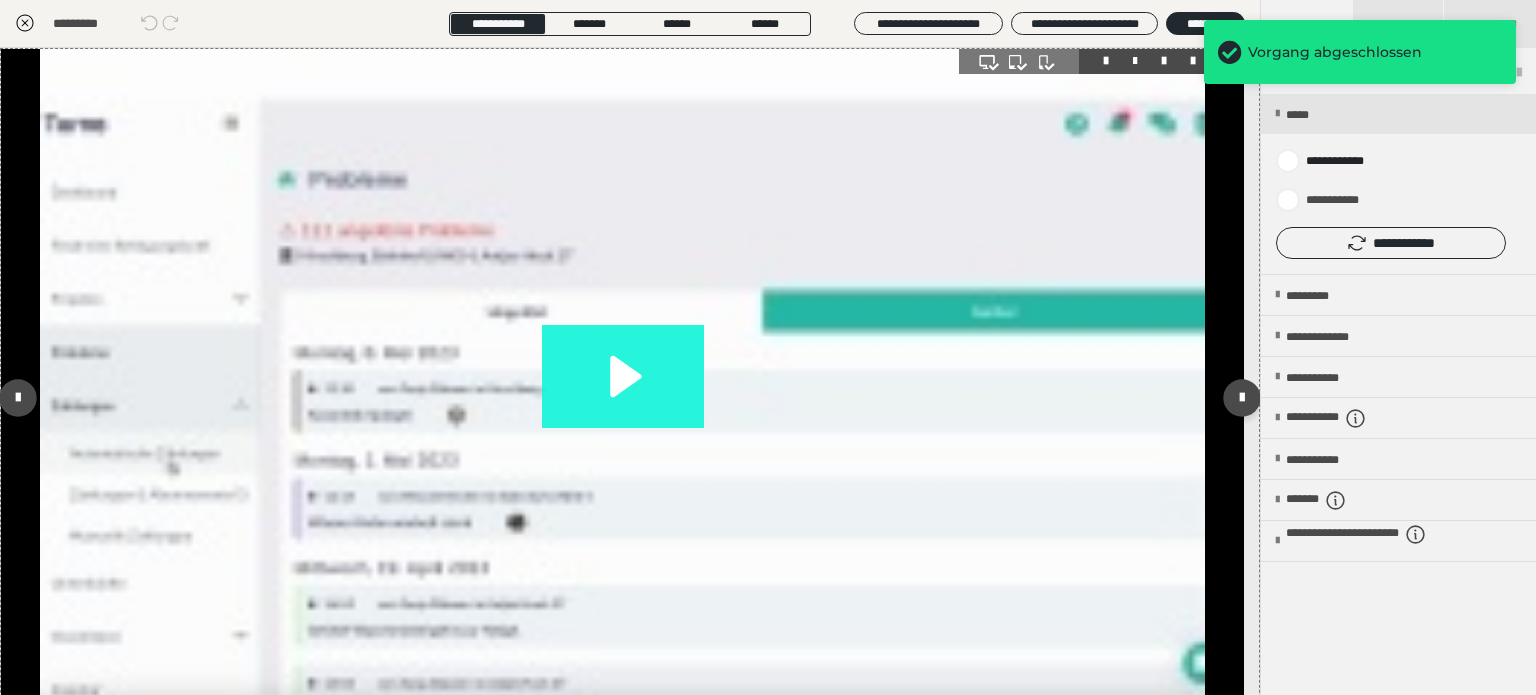 click 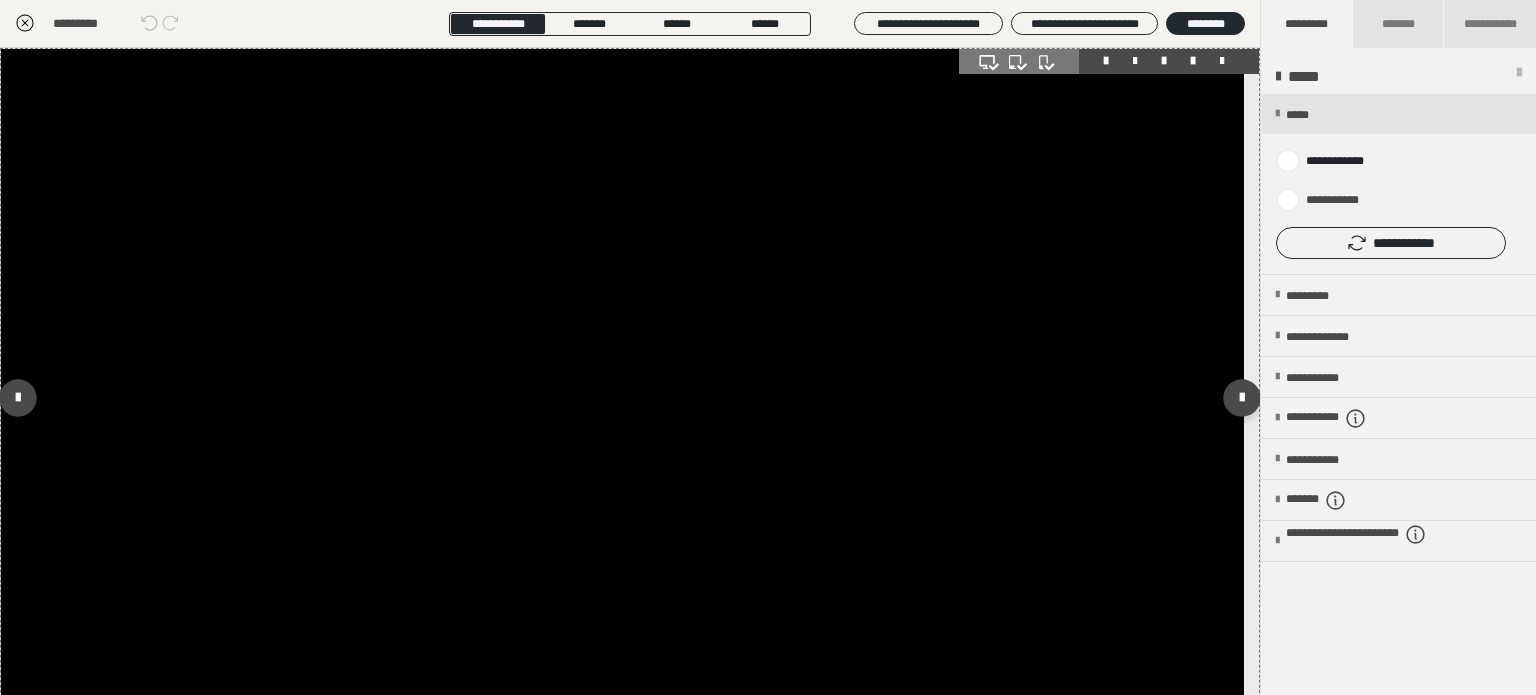click at bounding box center [622, 398] 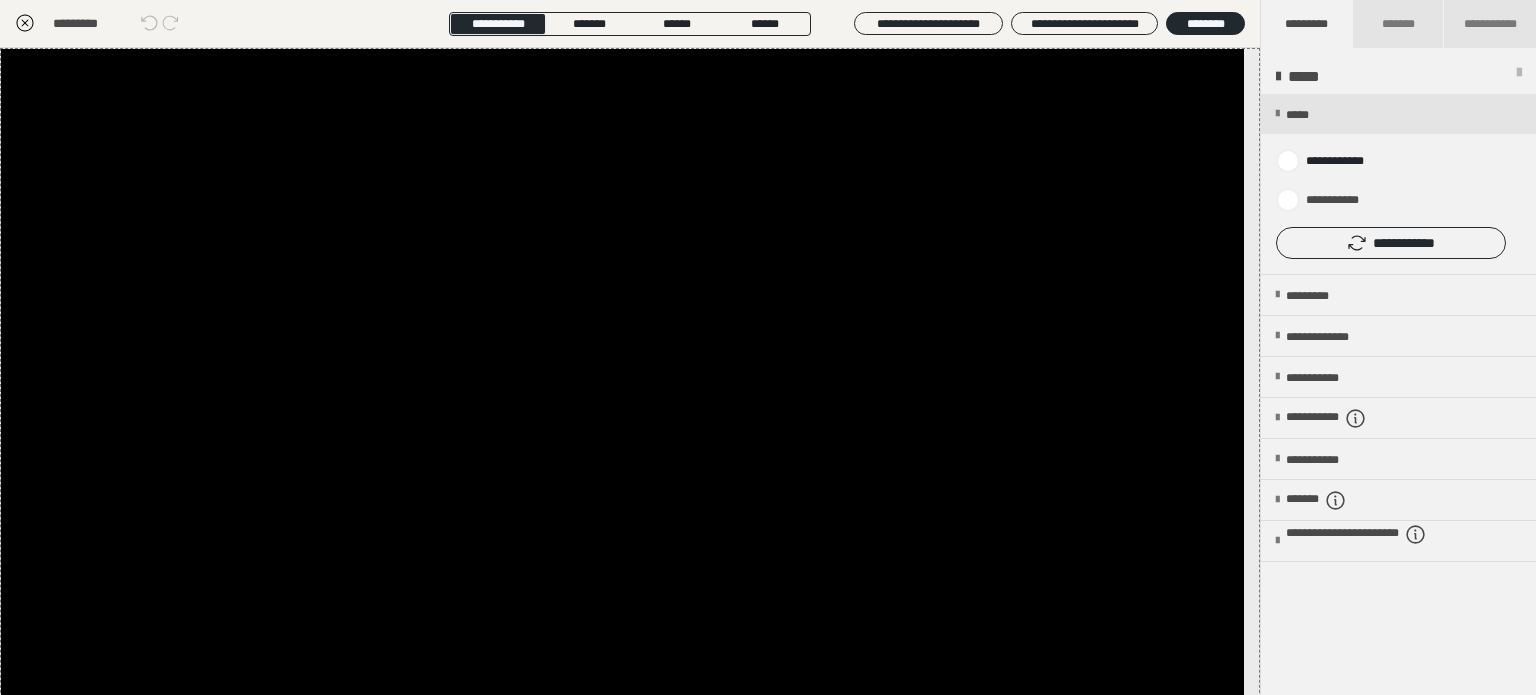click 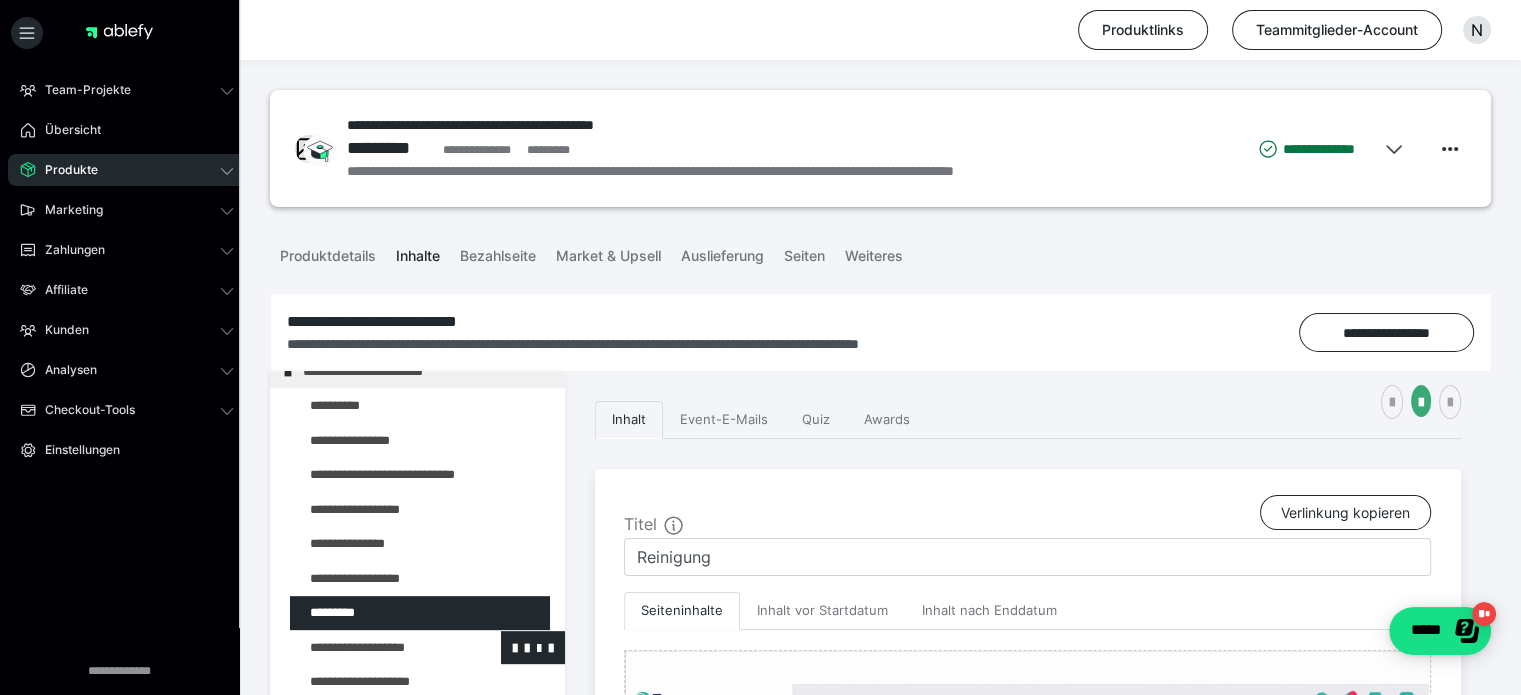 scroll, scrollTop: 1126, scrollLeft: 0, axis: vertical 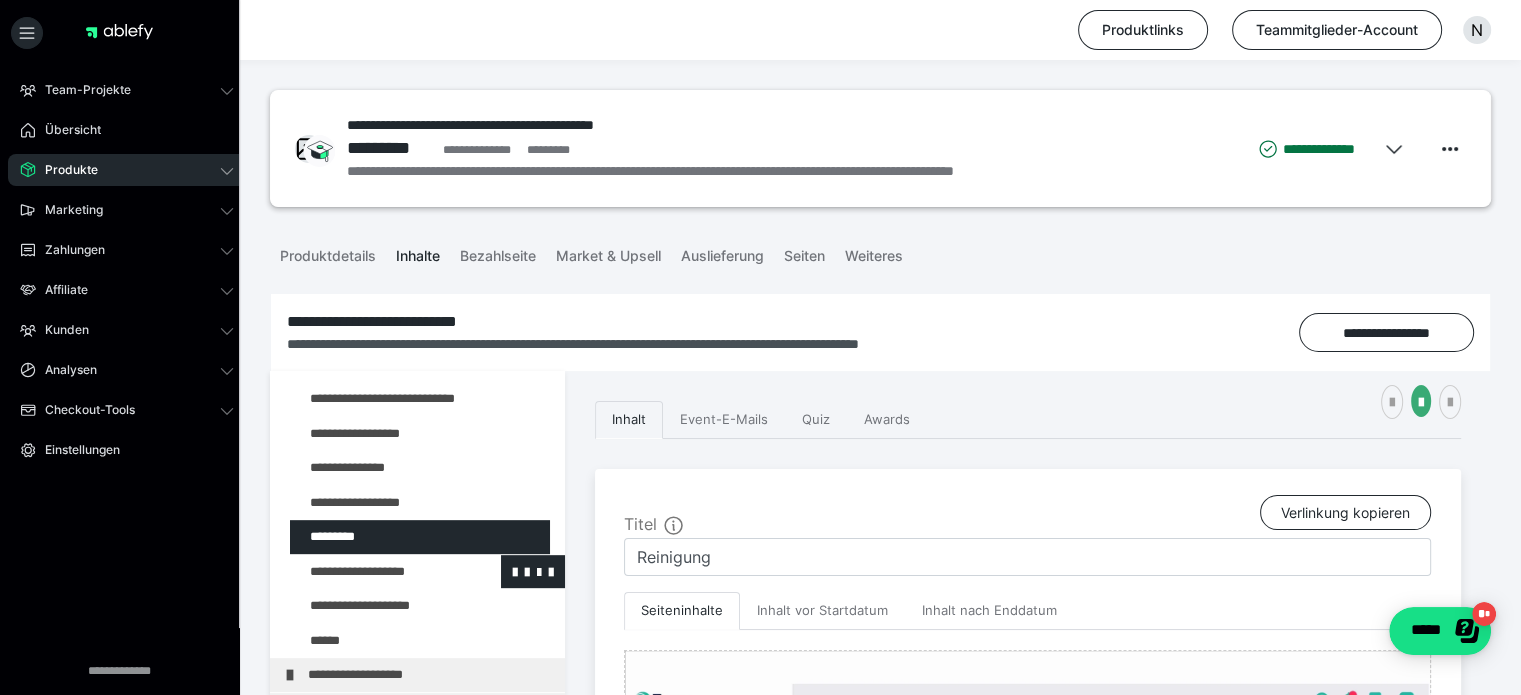 click at bounding box center [375, 572] 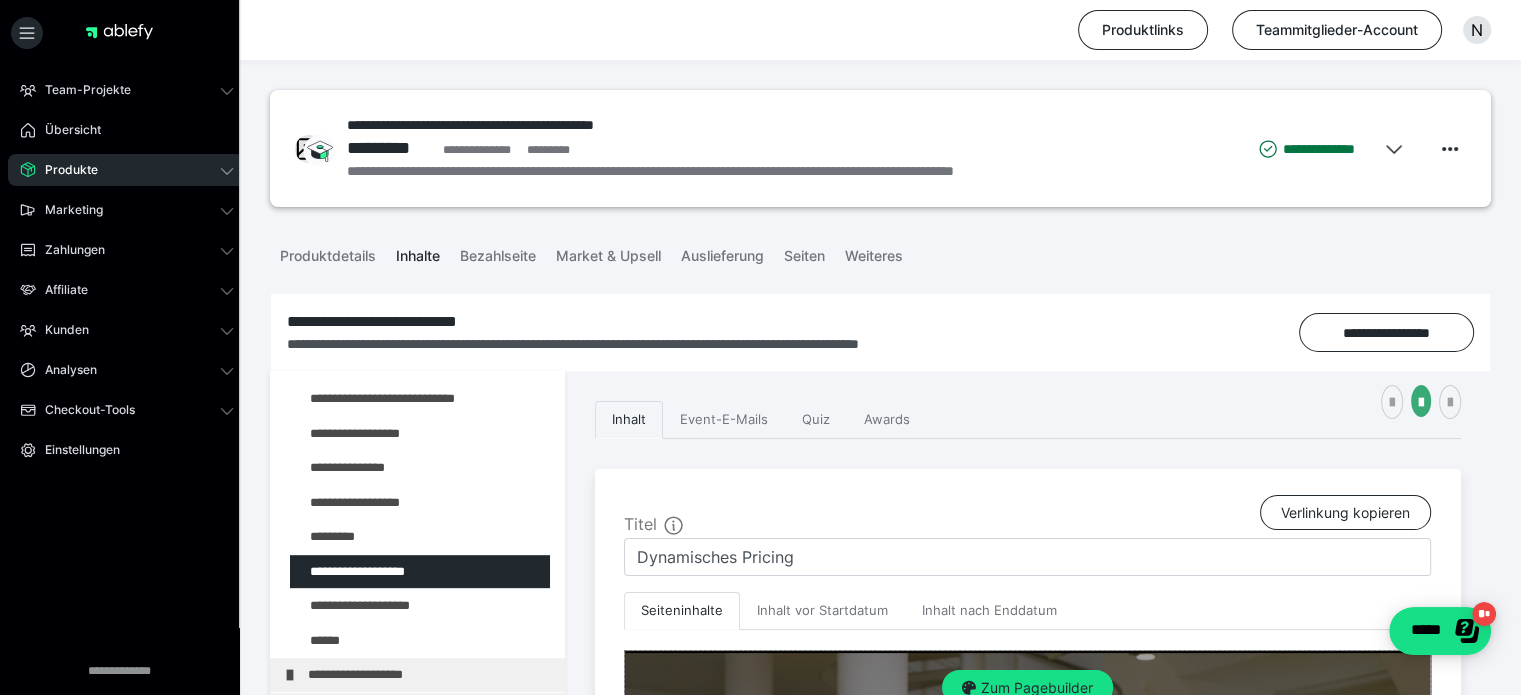 scroll, scrollTop: 400, scrollLeft: 0, axis: vertical 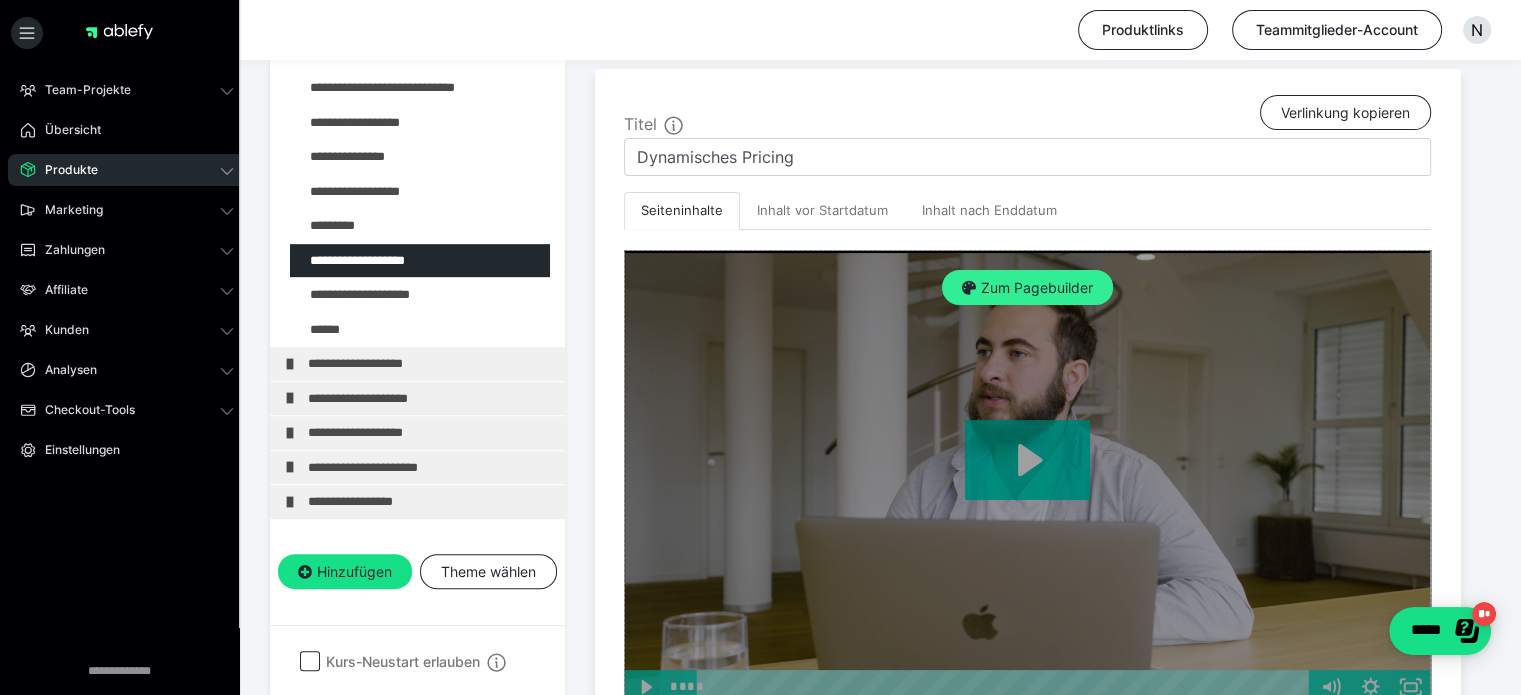 click on "Zum Pagebuilder" at bounding box center (1027, 288) 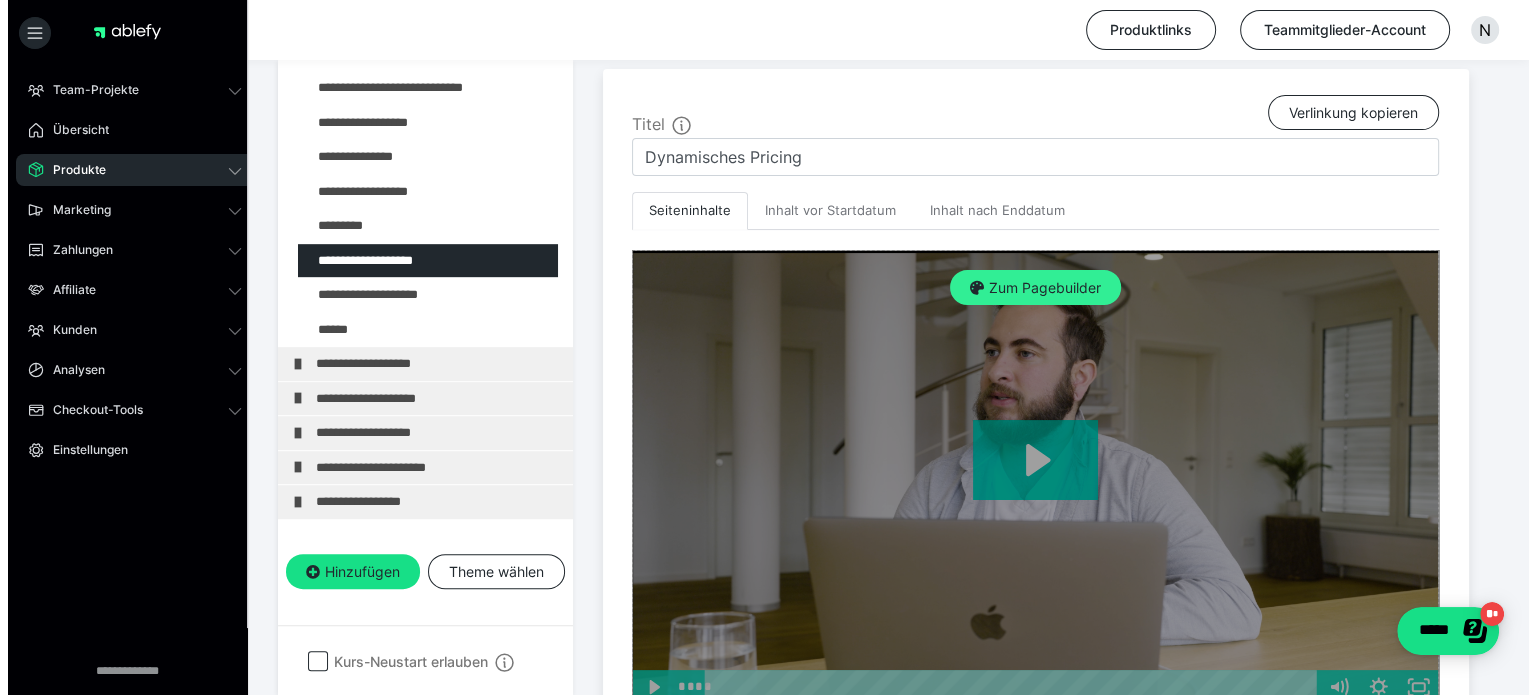 scroll, scrollTop: 311, scrollLeft: 0, axis: vertical 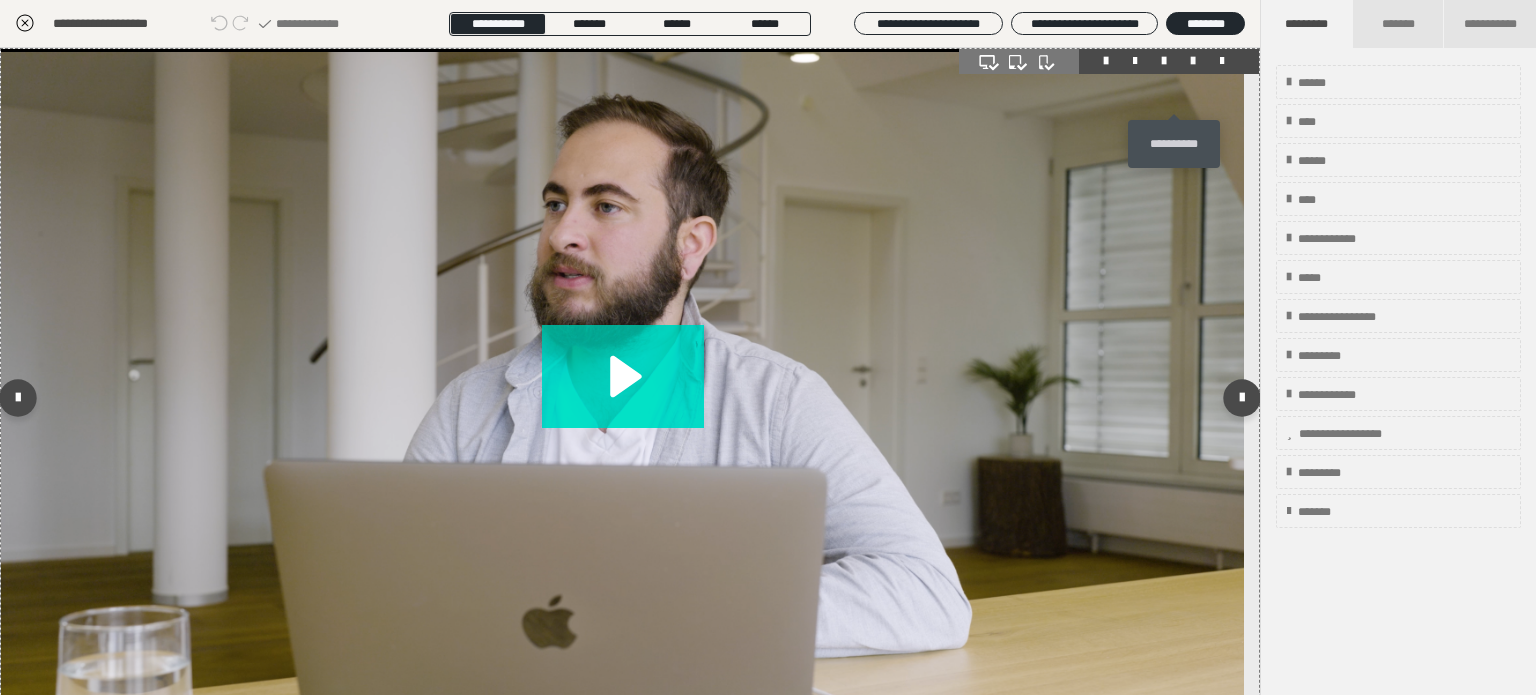 click at bounding box center (1193, 61) 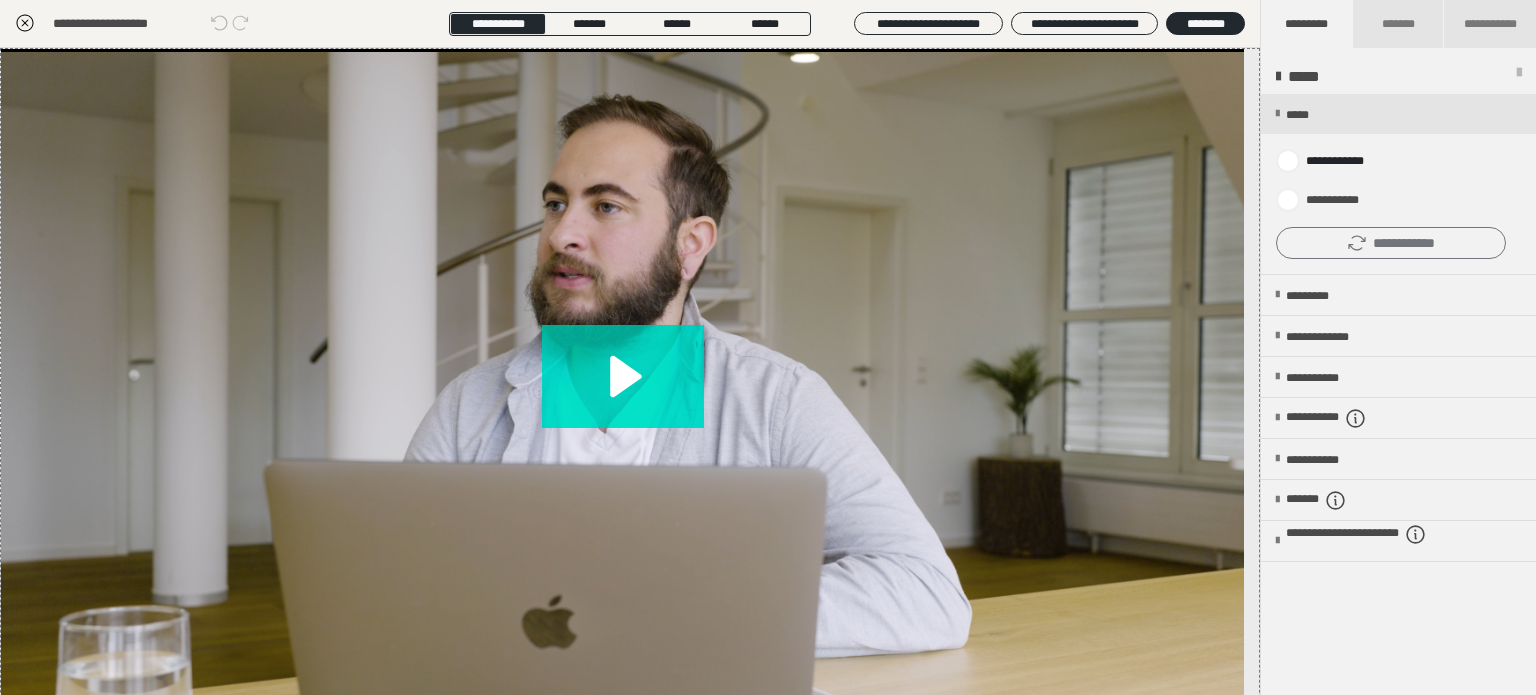 click on "**********" at bounding box center (1391, 243) 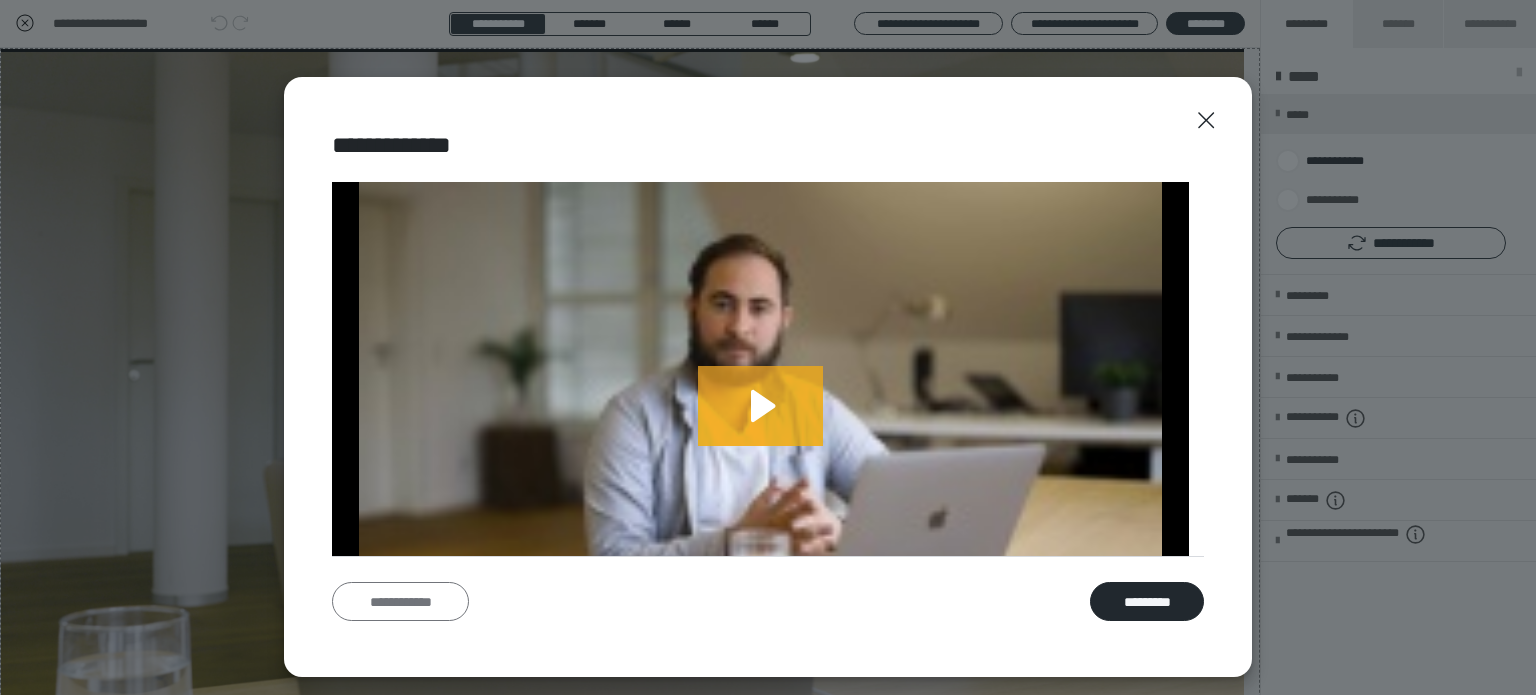 click on "**********" at bounding box center [400, 602] 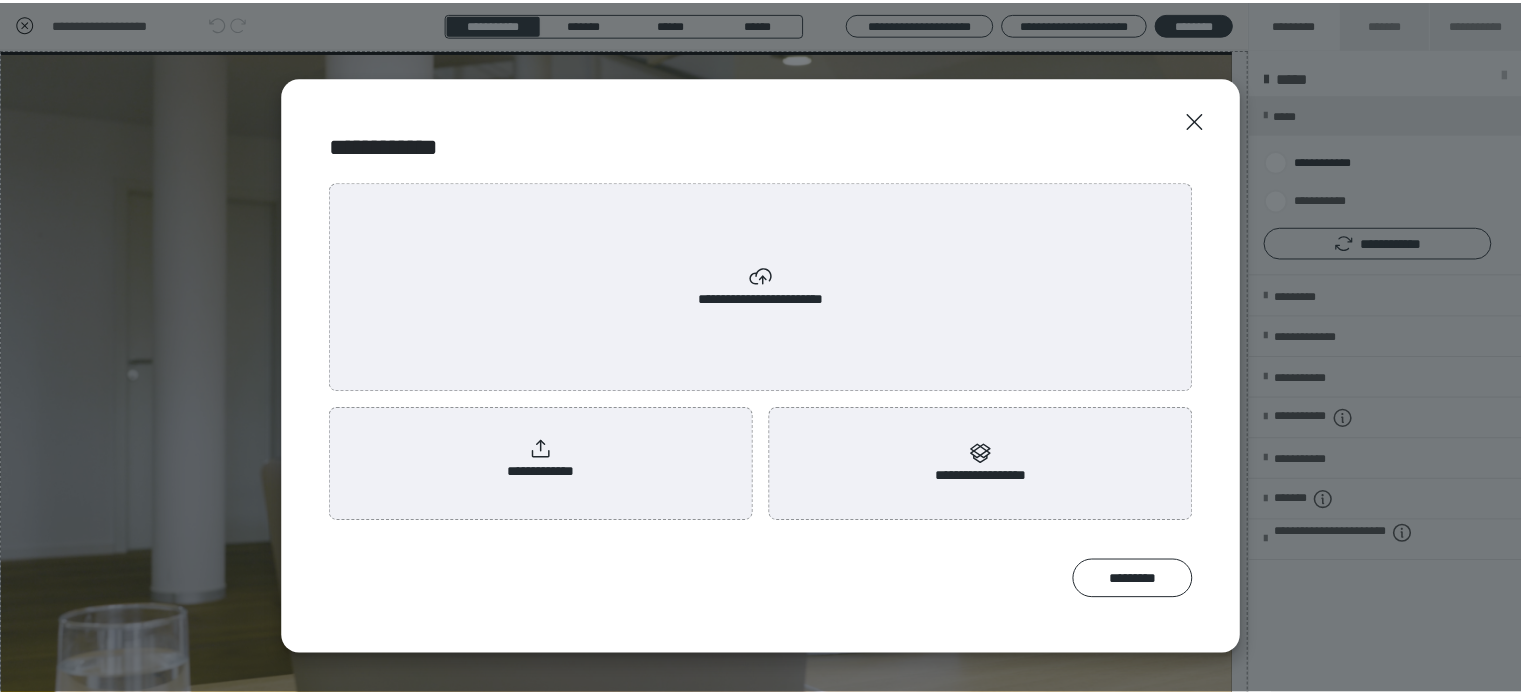 scroll, scrollTop: 0, scrollLeft: 0, axis: both 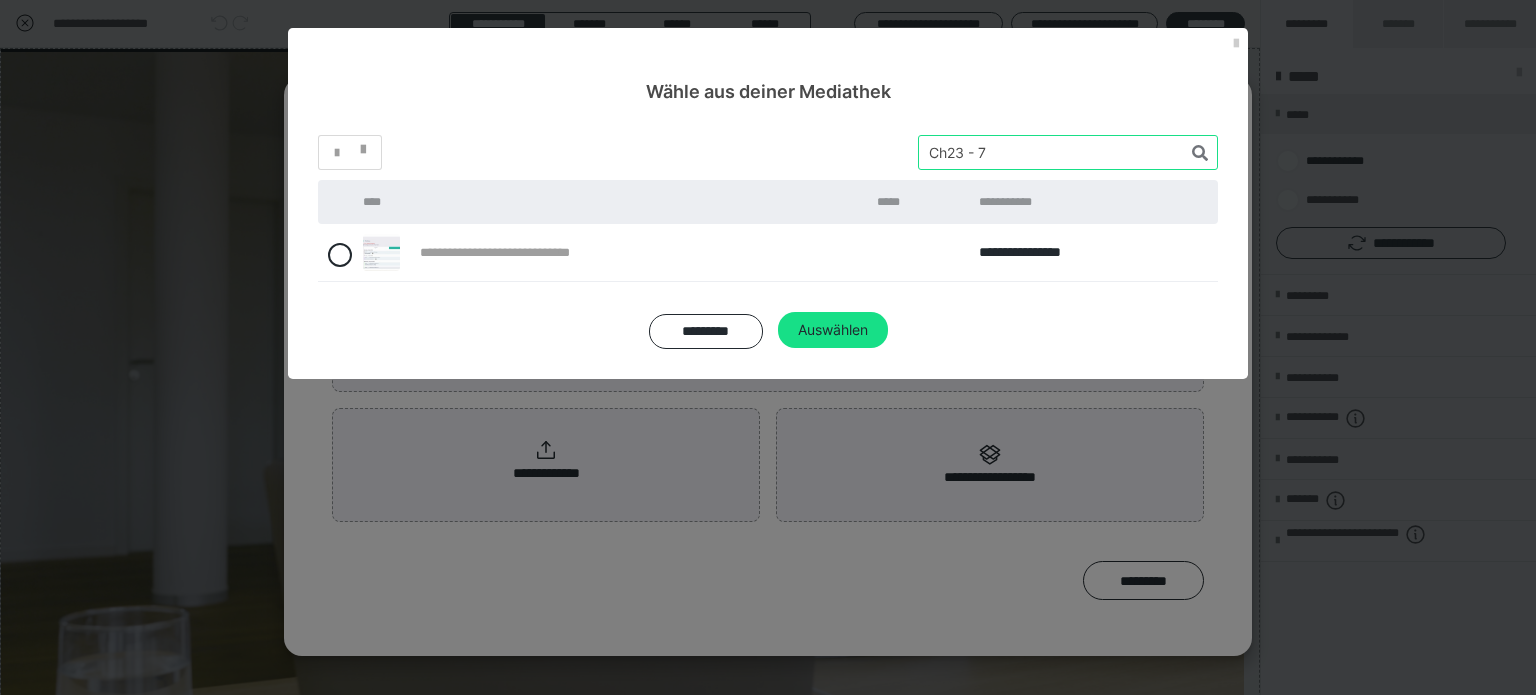 drag, startPoint x: 1041, startPoint y: 151, endPoint x: 860, endPoint y: 139, distance: 181.39735 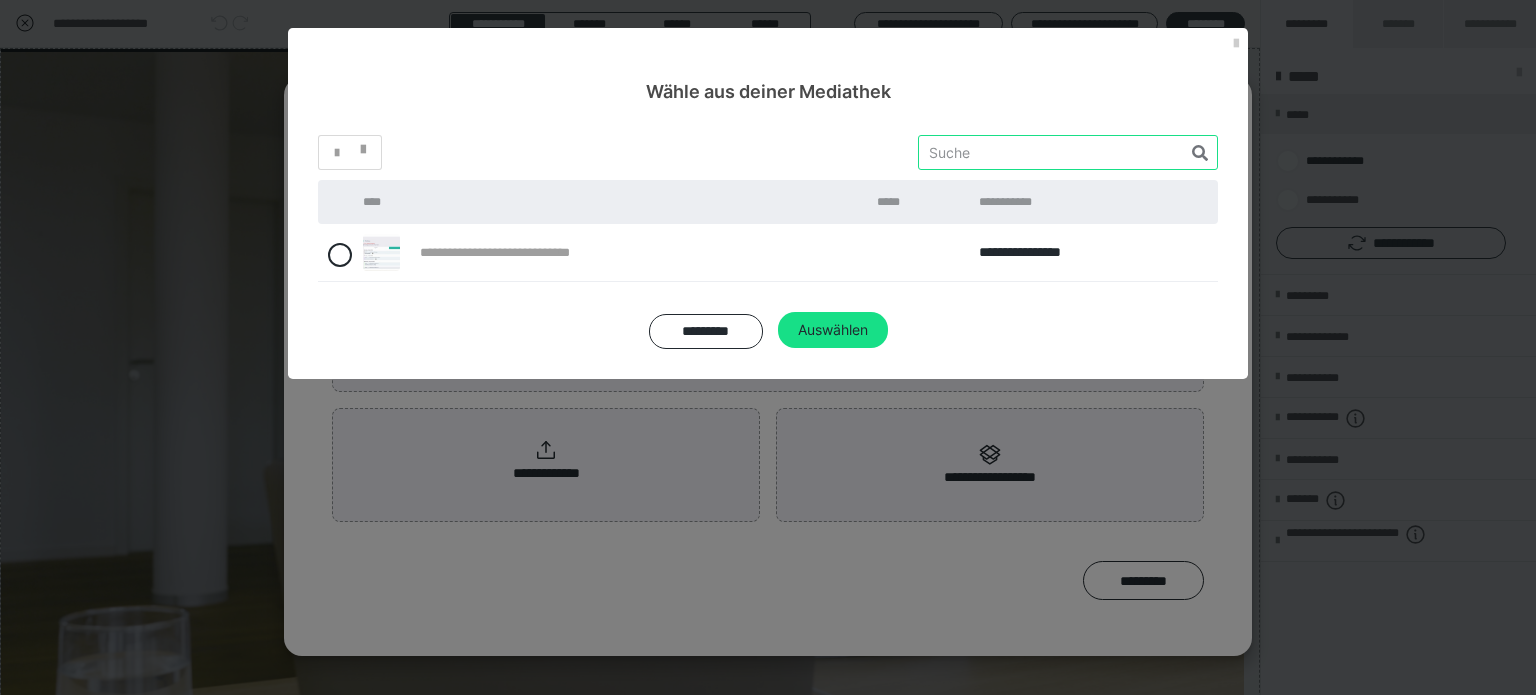 paste on "Ch23 - 8" 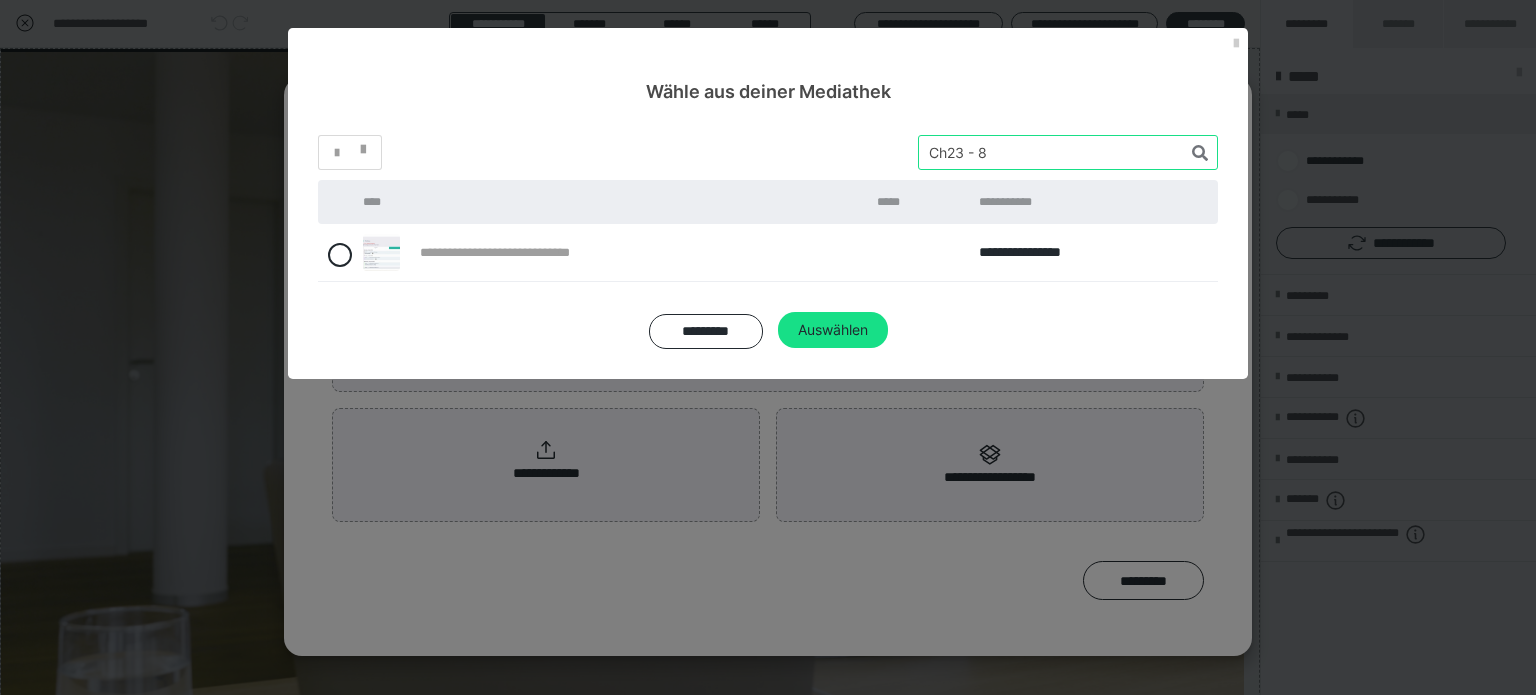 type on "Ch23 - 8" 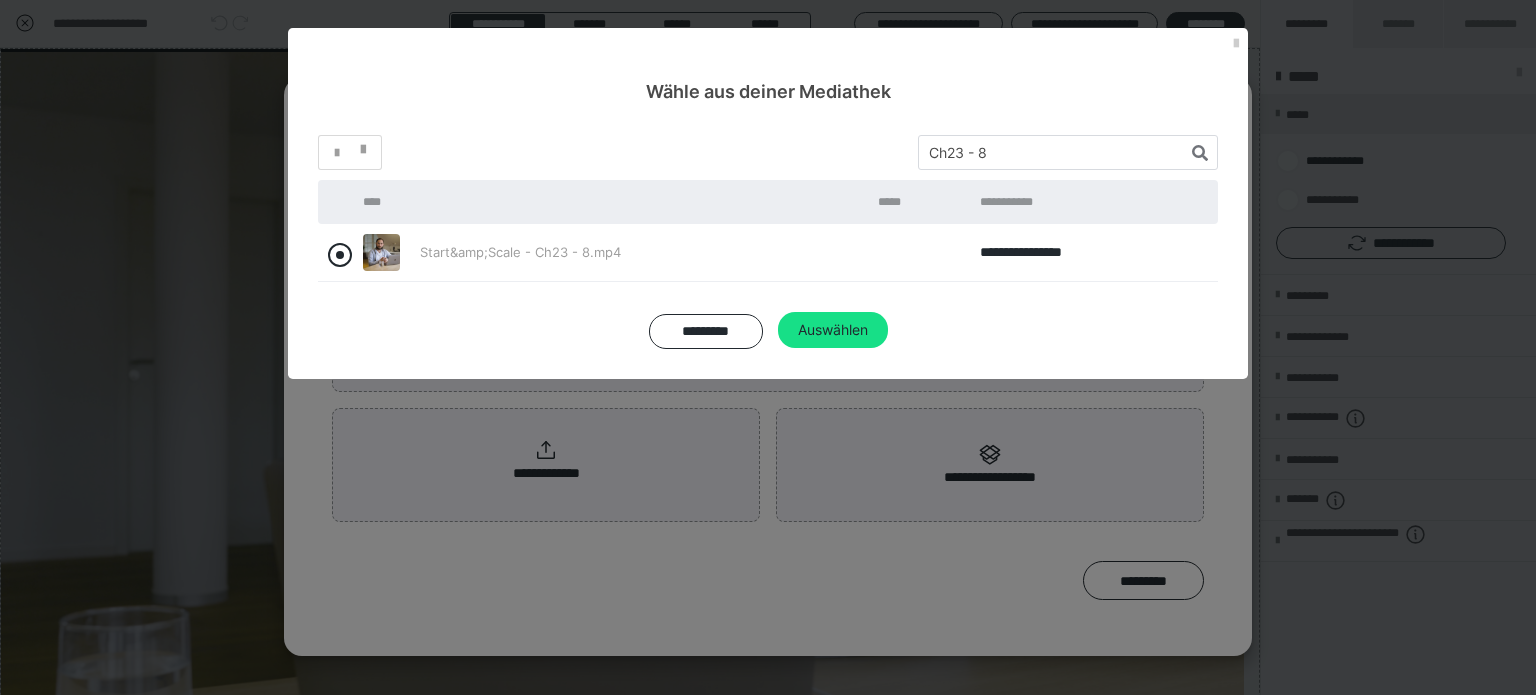 click at bounding box center [340, 255] 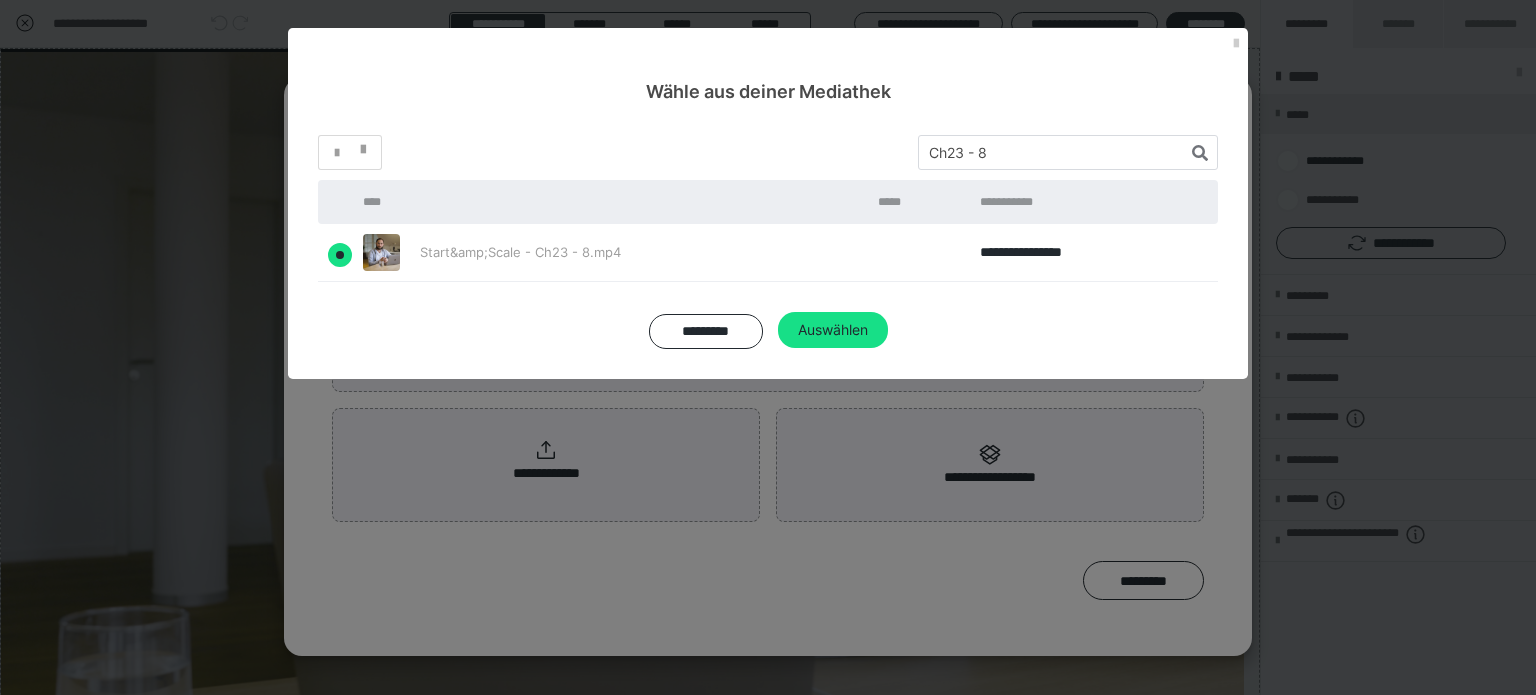 radio on "true" 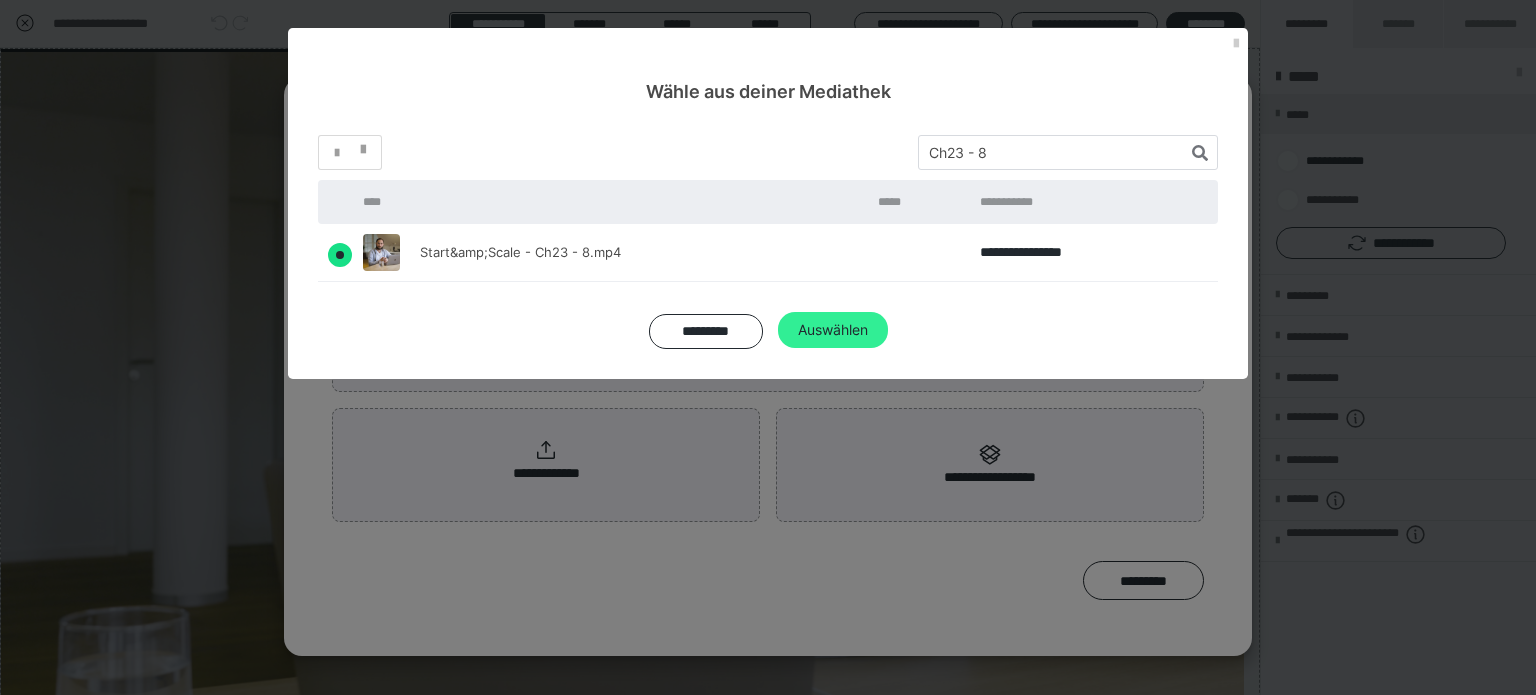 click on "Auswählen" at bounding box center [833, 330] 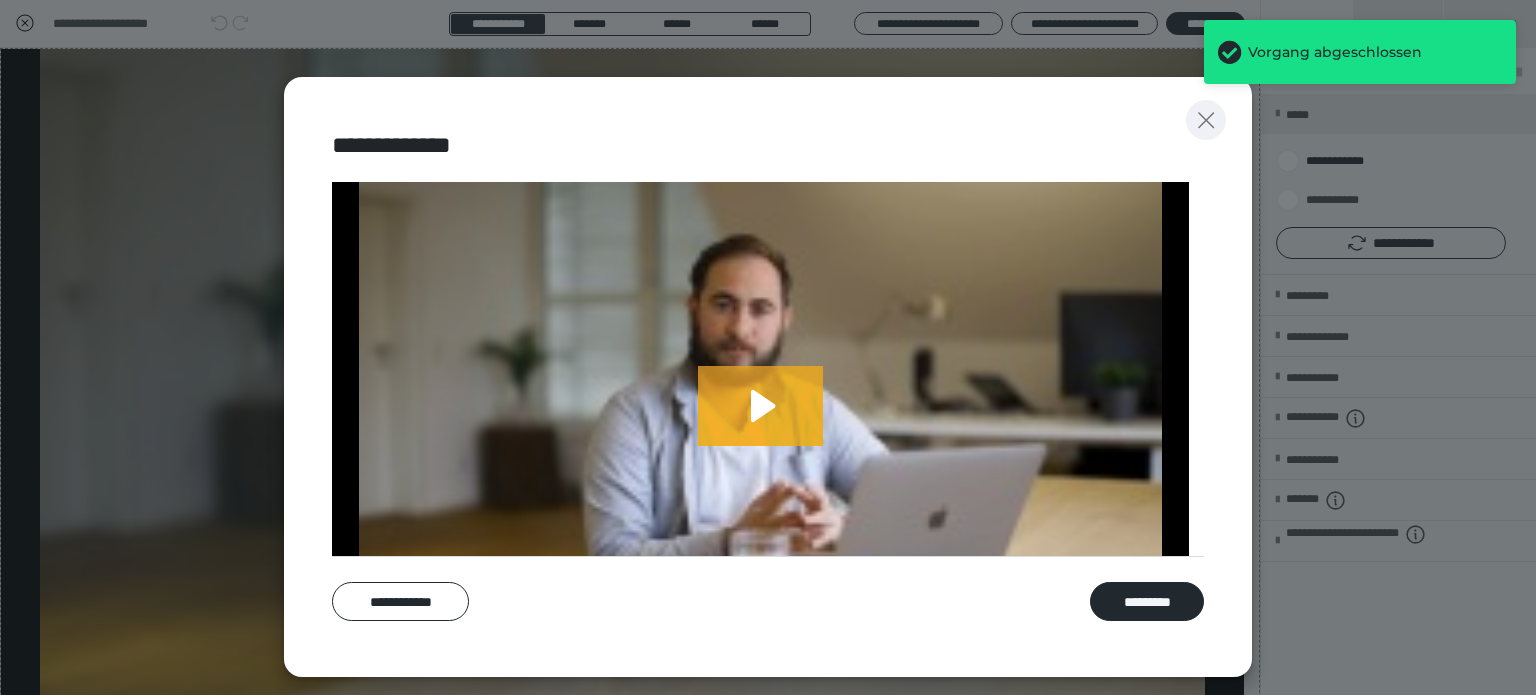 click 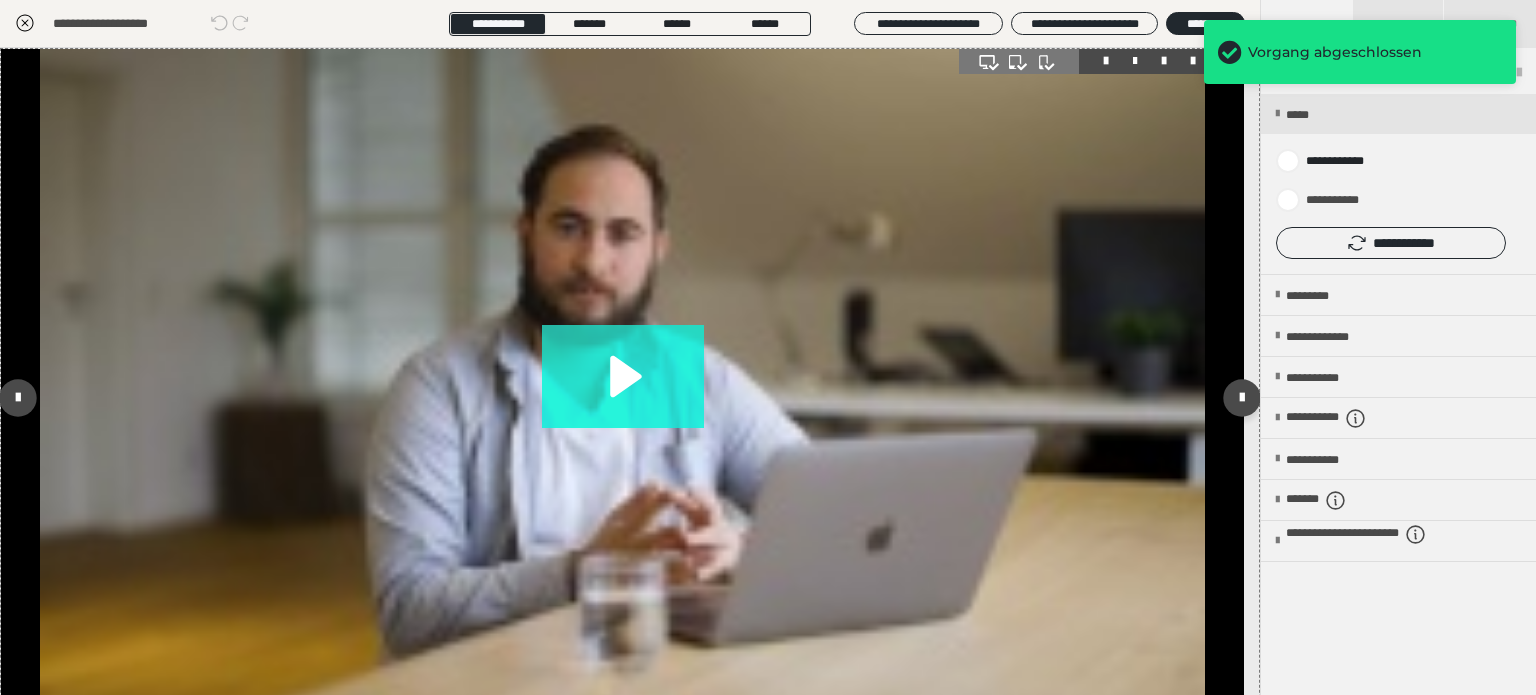 click 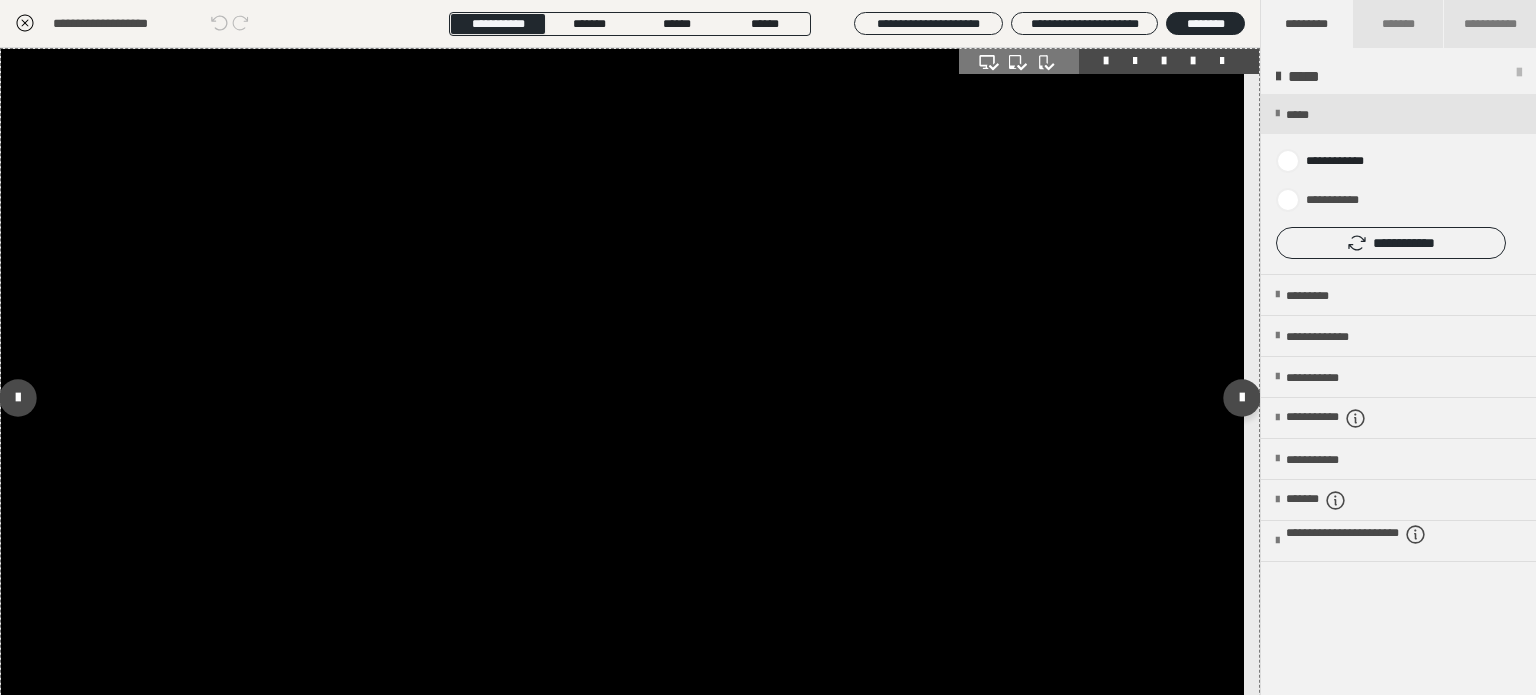 click at bounding box center (622, 398) 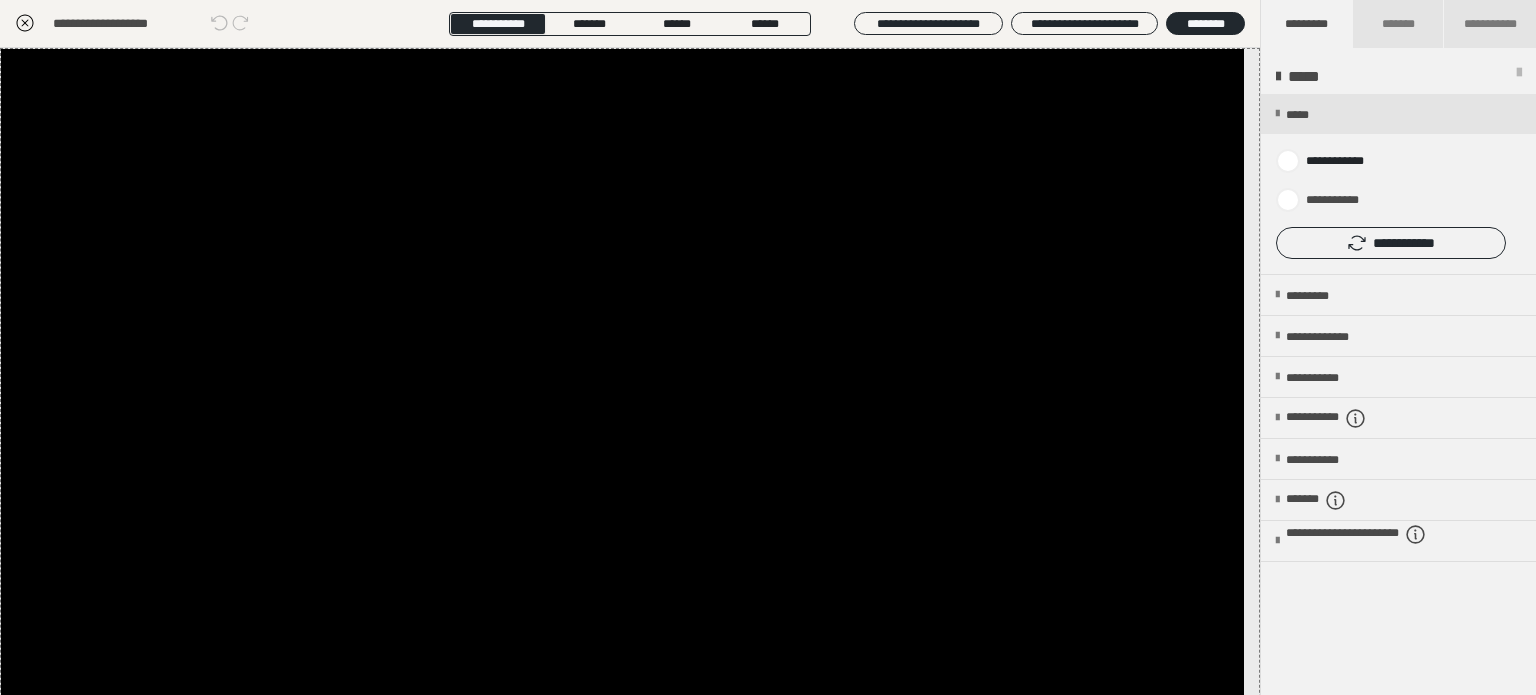 click 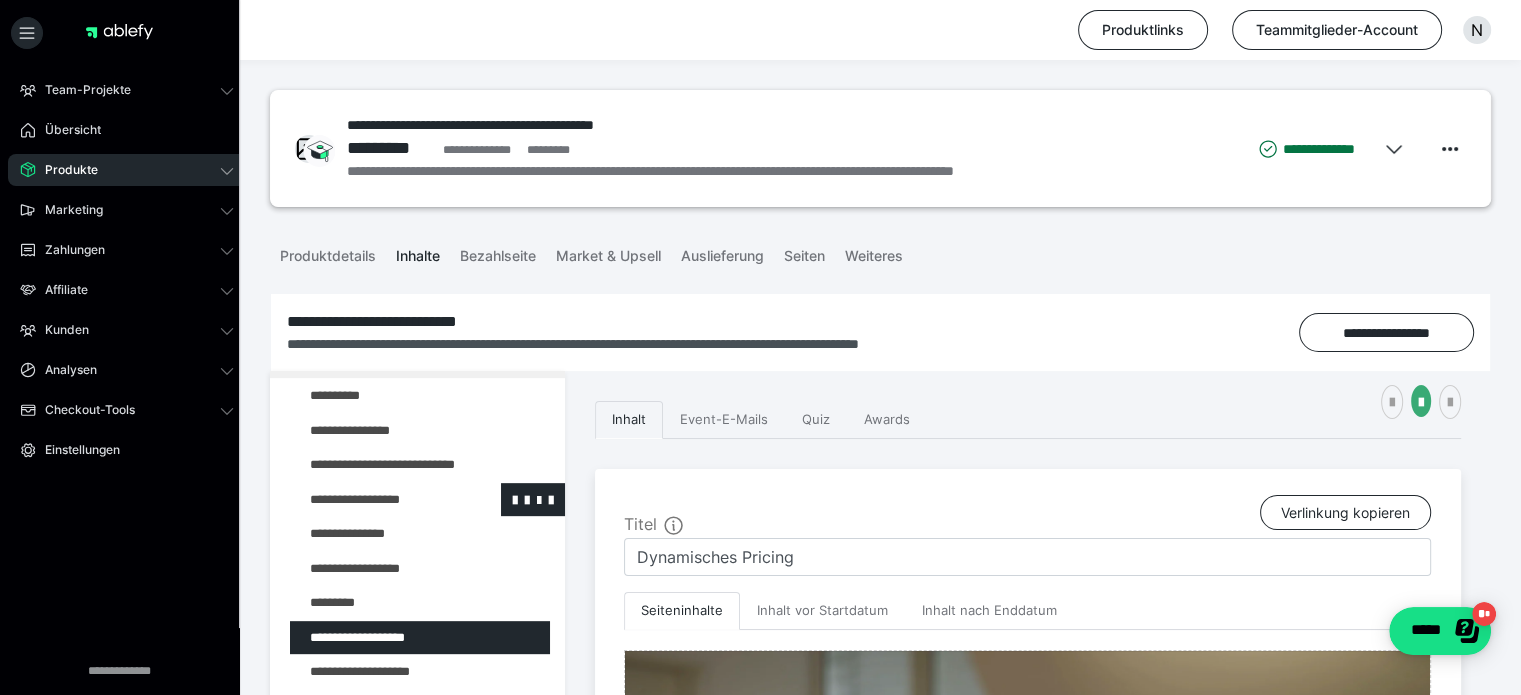 scroll, scrollTop: 1136, scrollLeft: 0, axis: vertical 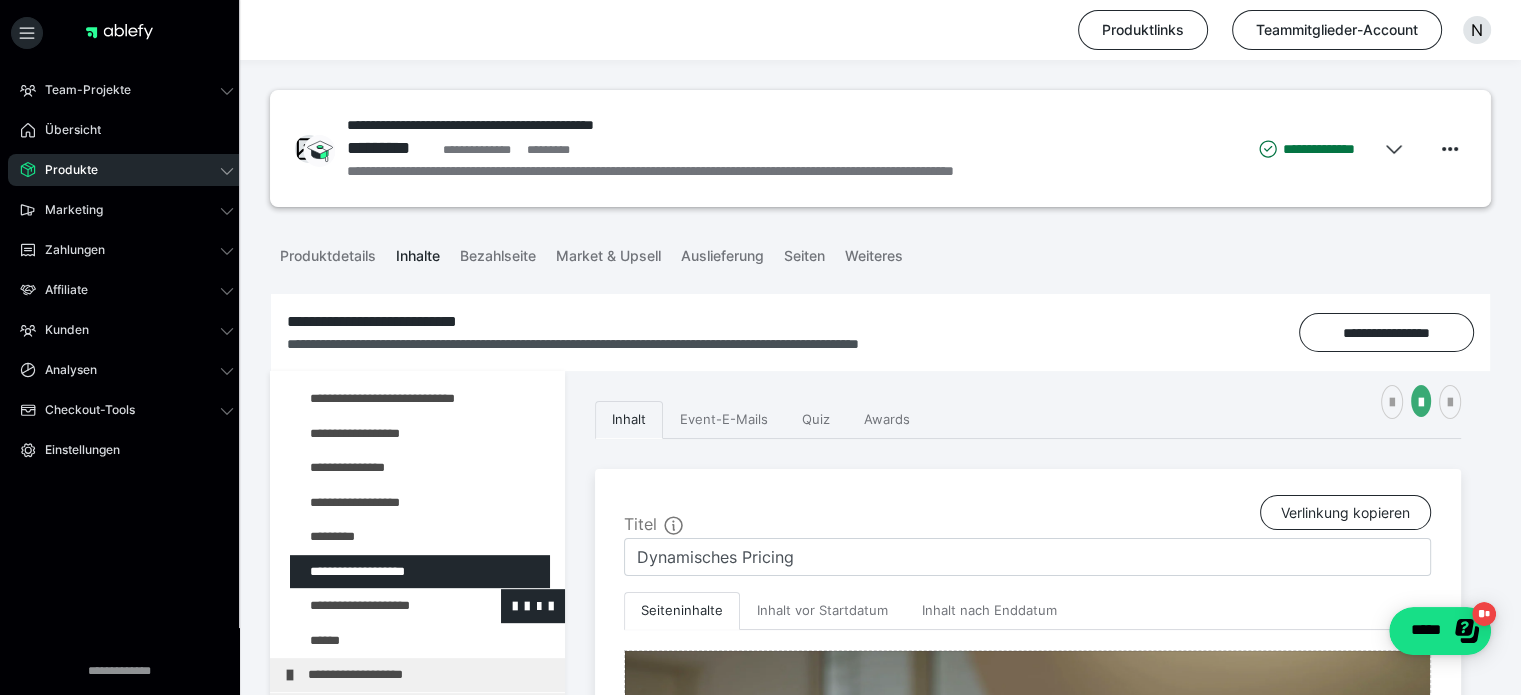 click at bounding box center [375, 606] 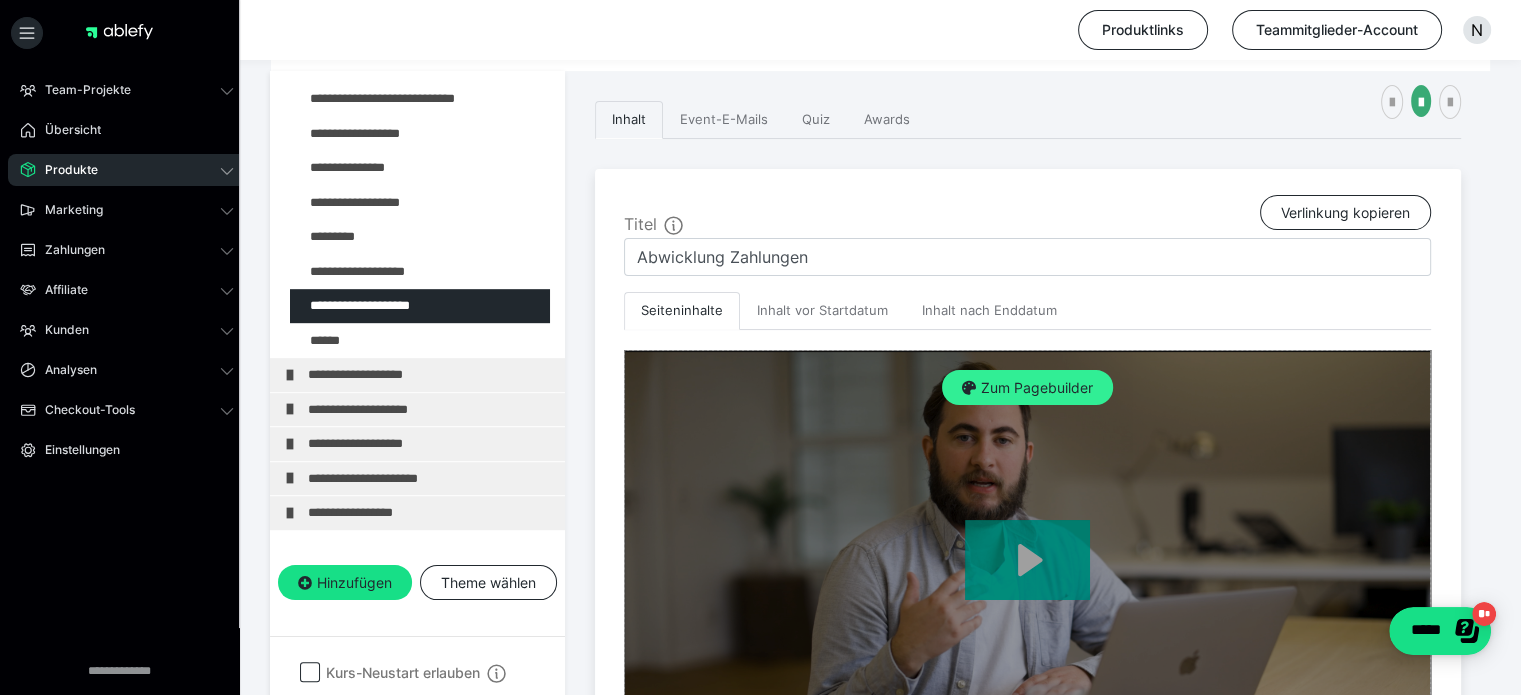 scroll, scrollTop: 400, scrollLeft: 0, axis: vertical 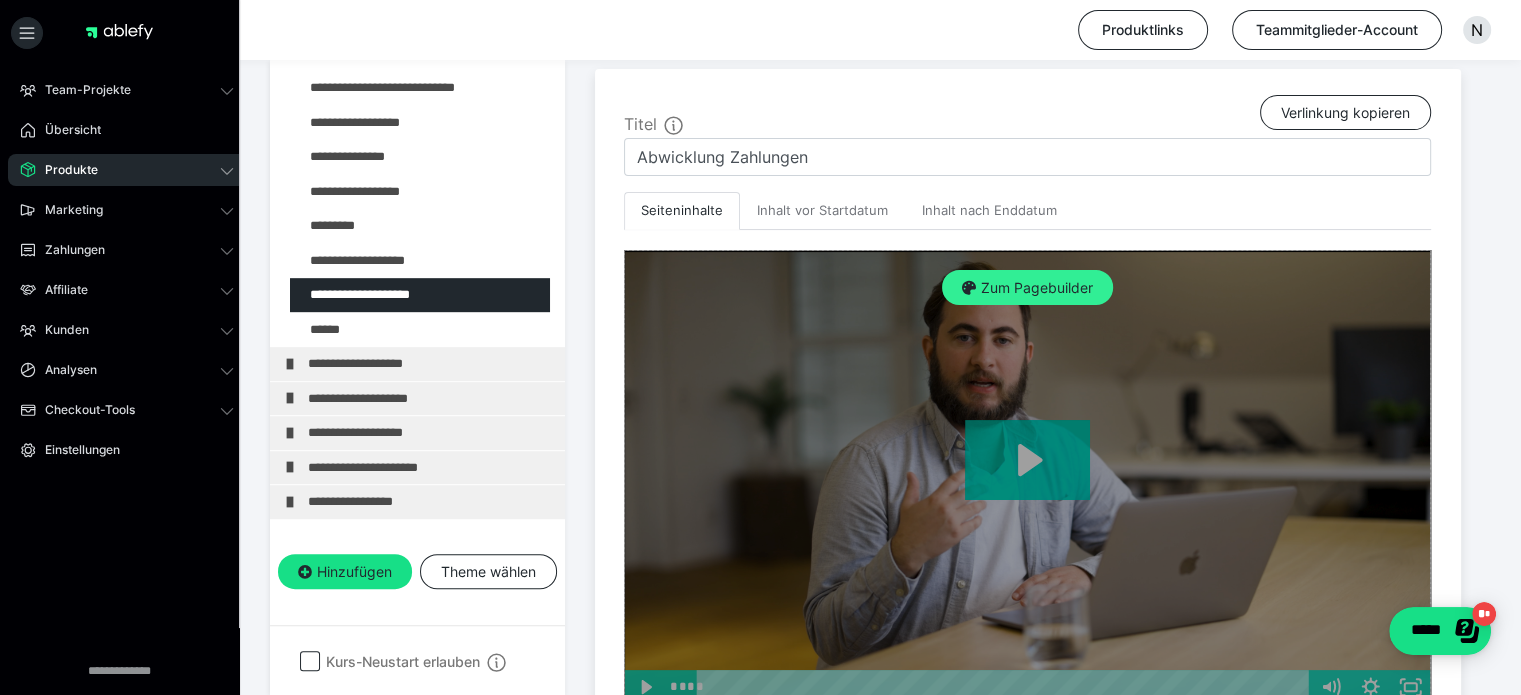 click on "Zum Pagebuilder" at bounding box center [1027, 288] 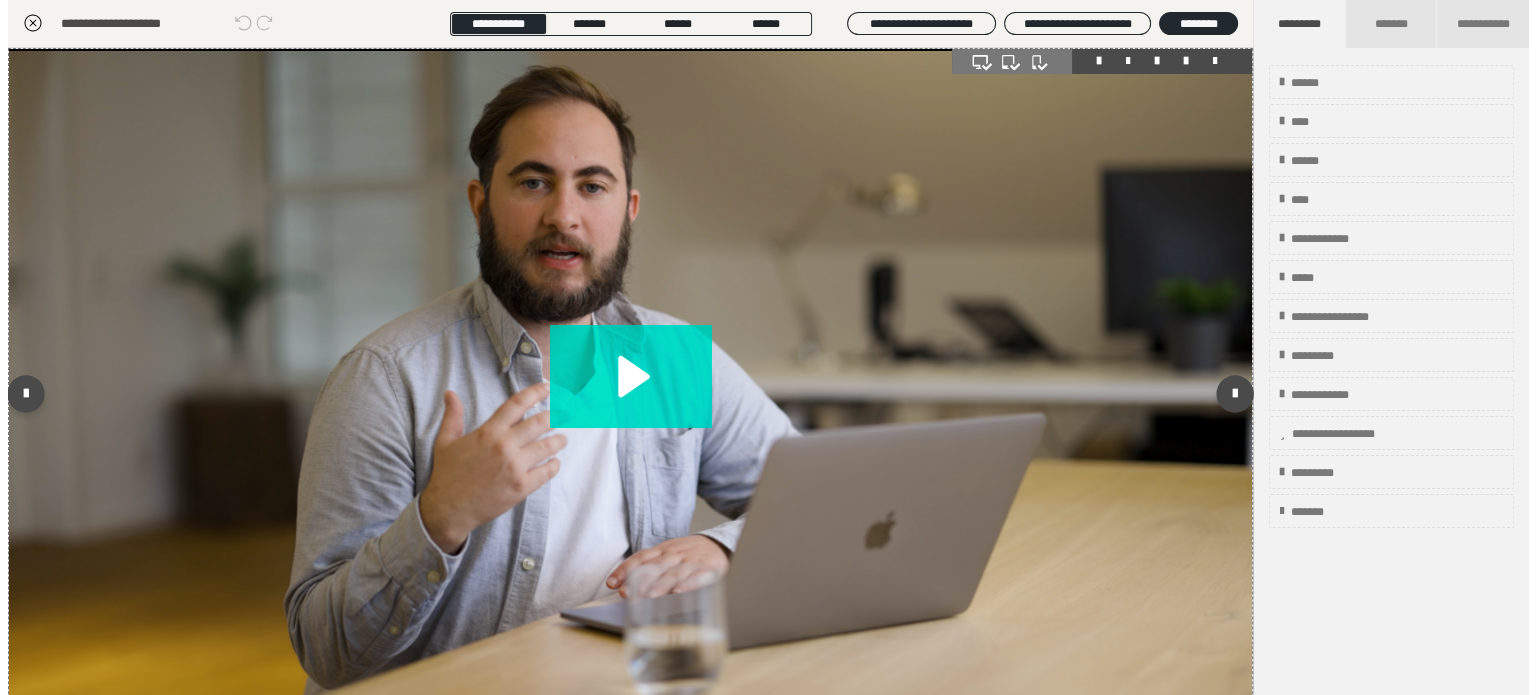 scroll, scrollTop: 311, scrollLeft: 0, axis: vertical 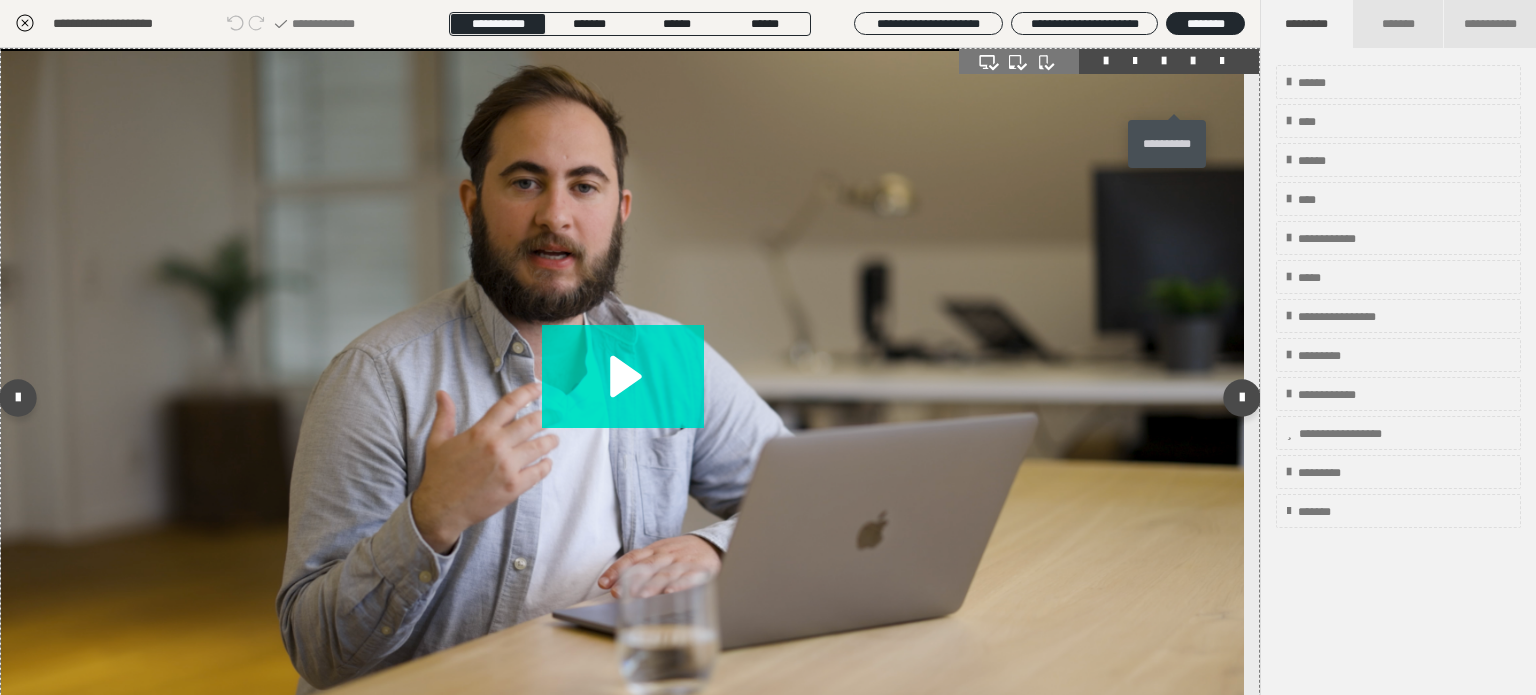 click at bounding box center (1193, 61) 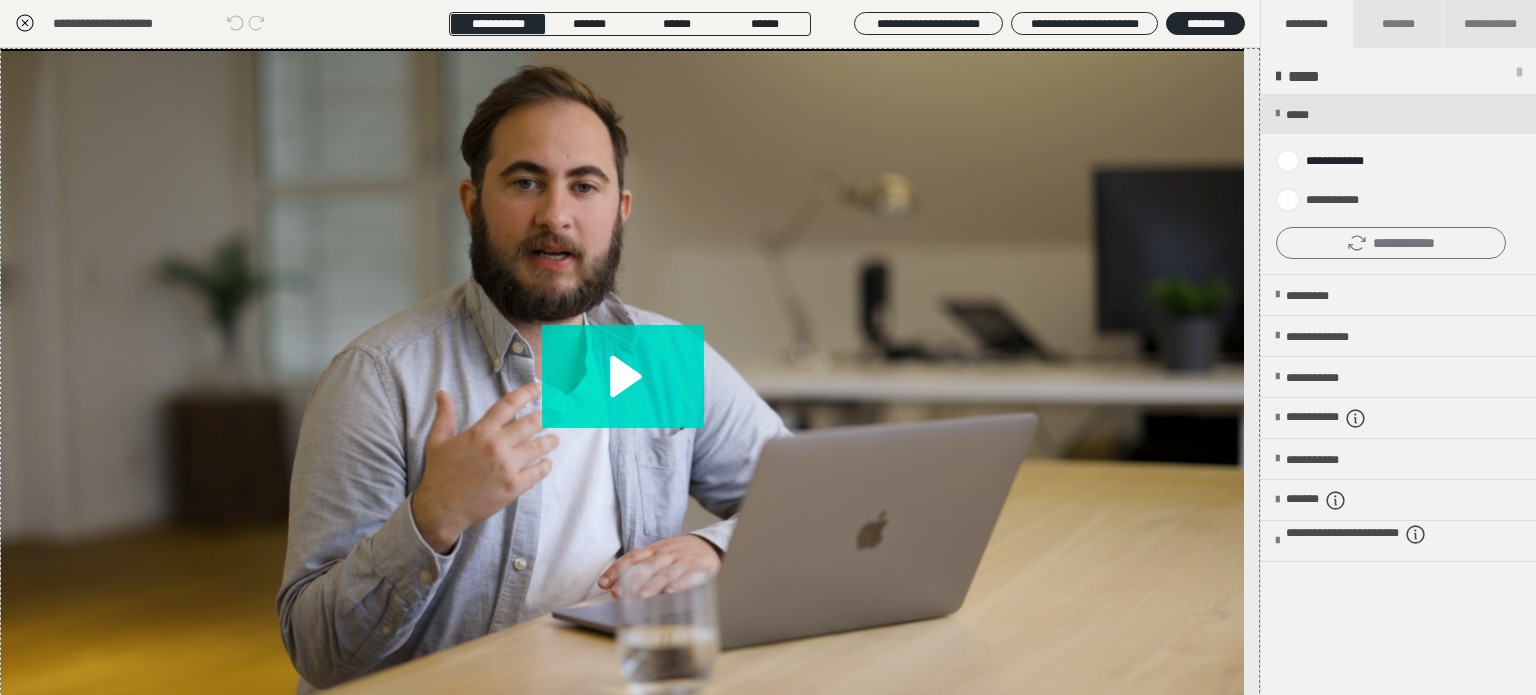 click on "**********" at bounding box center (1391, 243) 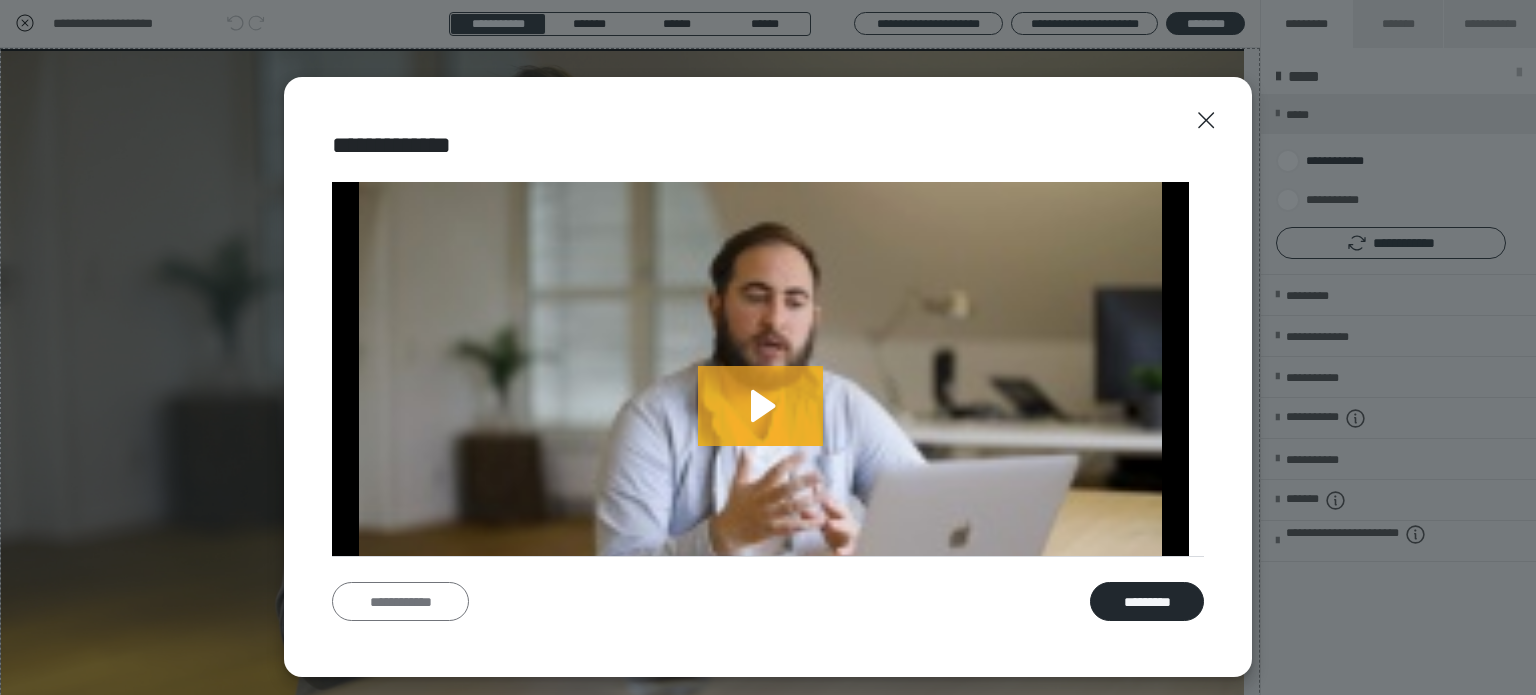 click on "**********" at bounding box center [400, 602] 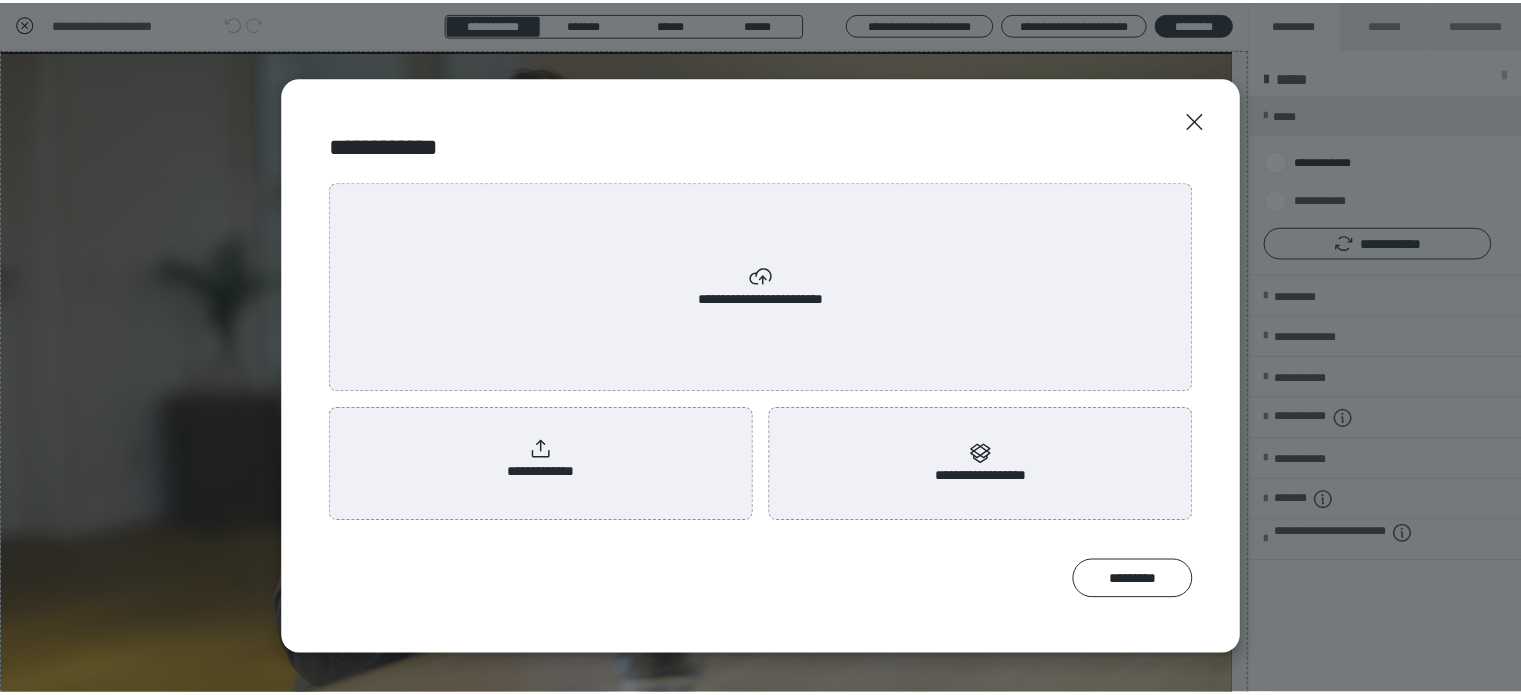 scroll, scrollTop: 0, scrollLeft: 0, axis: both 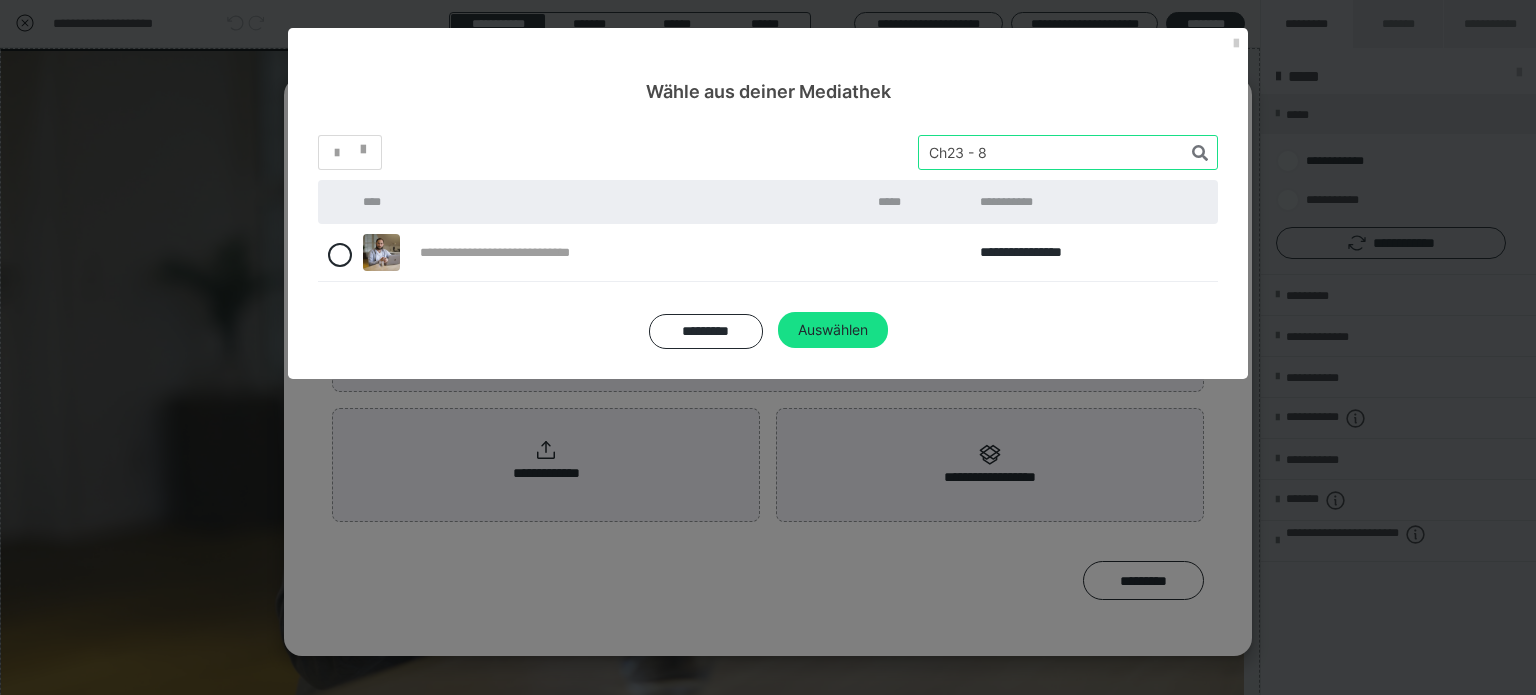 drag, startPoint x: 1000, startPoint y: 147, endPoint x: 871, endPoint y: 135, distance: 129.55693 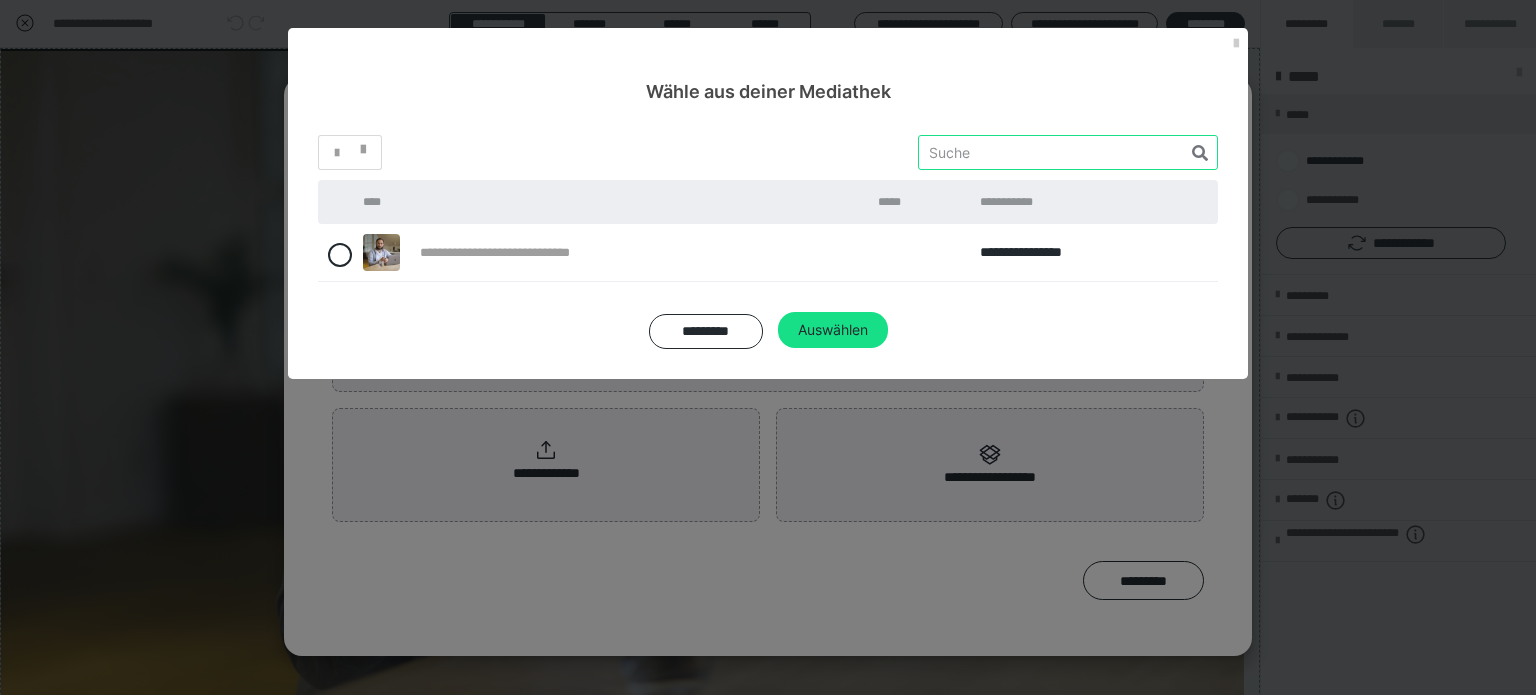 paste on "Ch23 - 9" 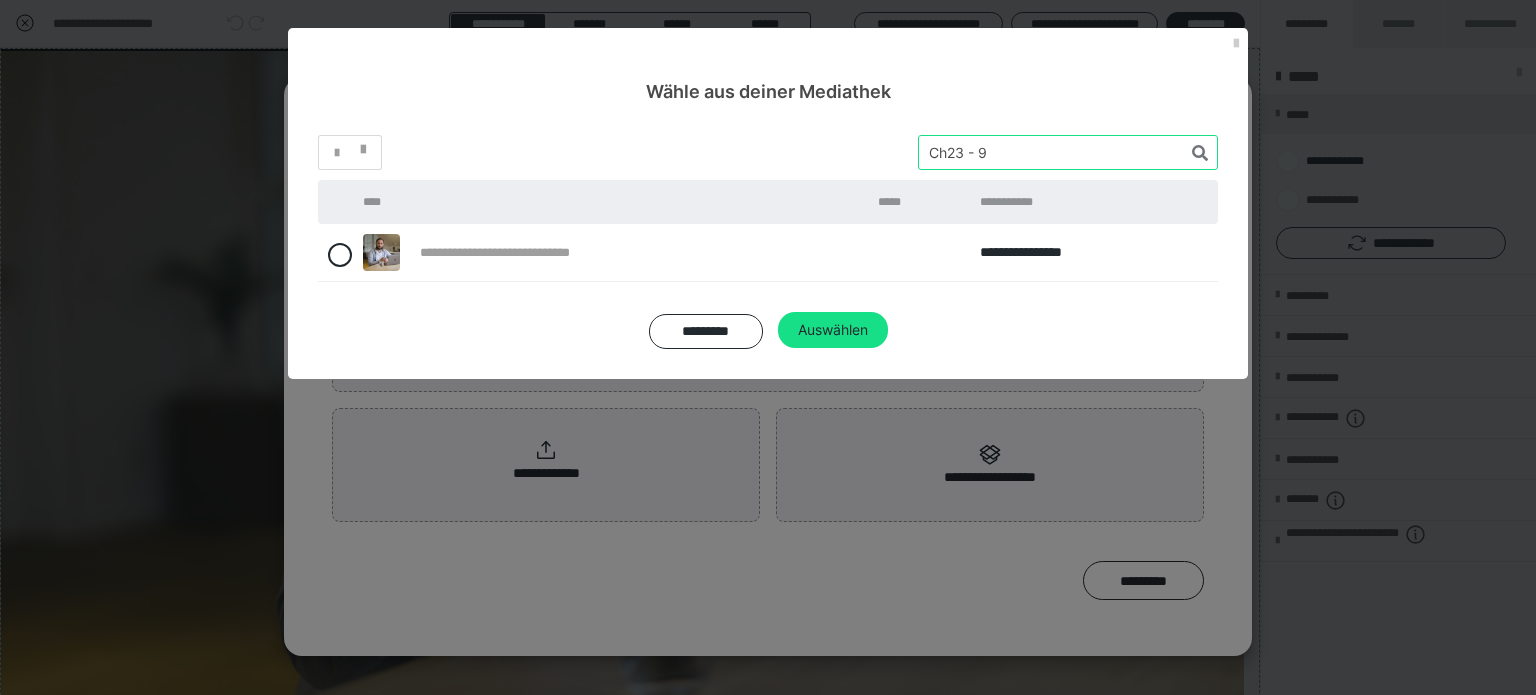 type on "Ch23 - 9" 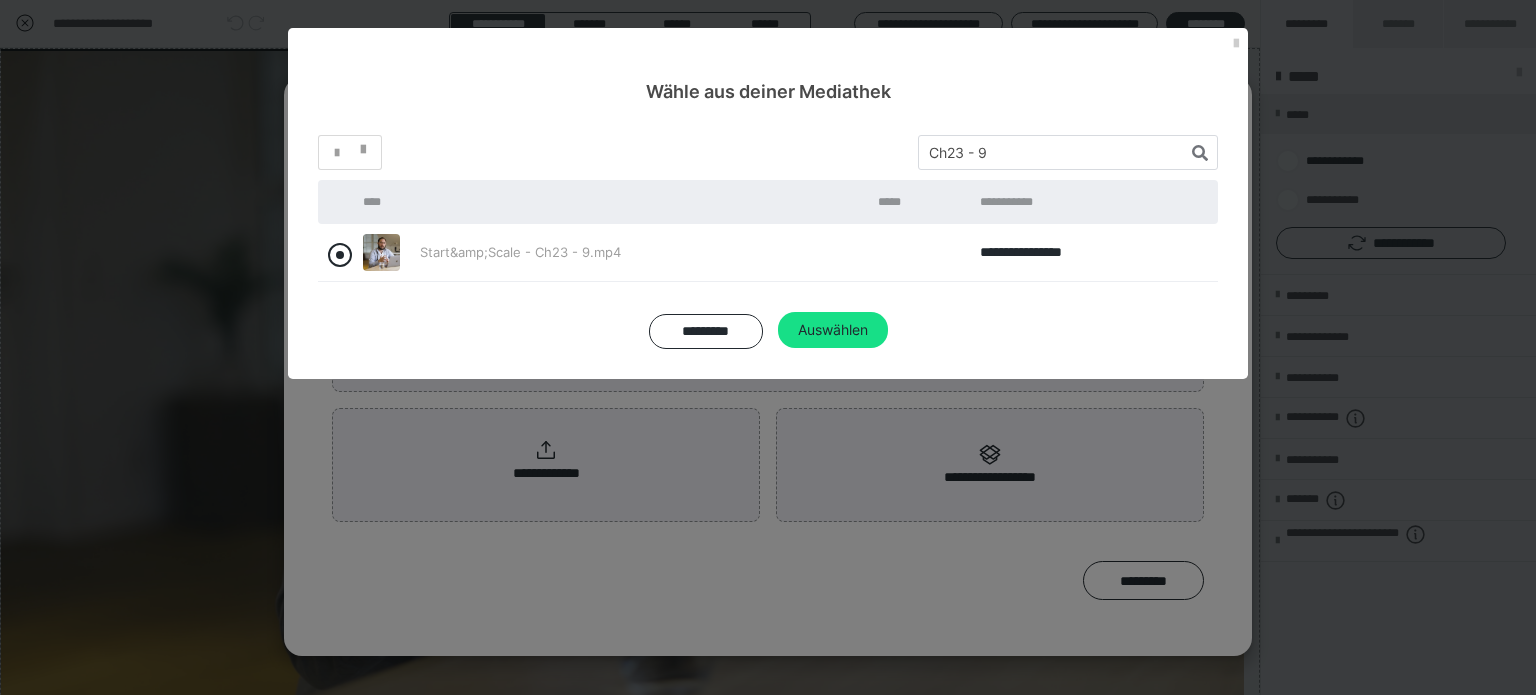 click at bounding box center [340, 255] 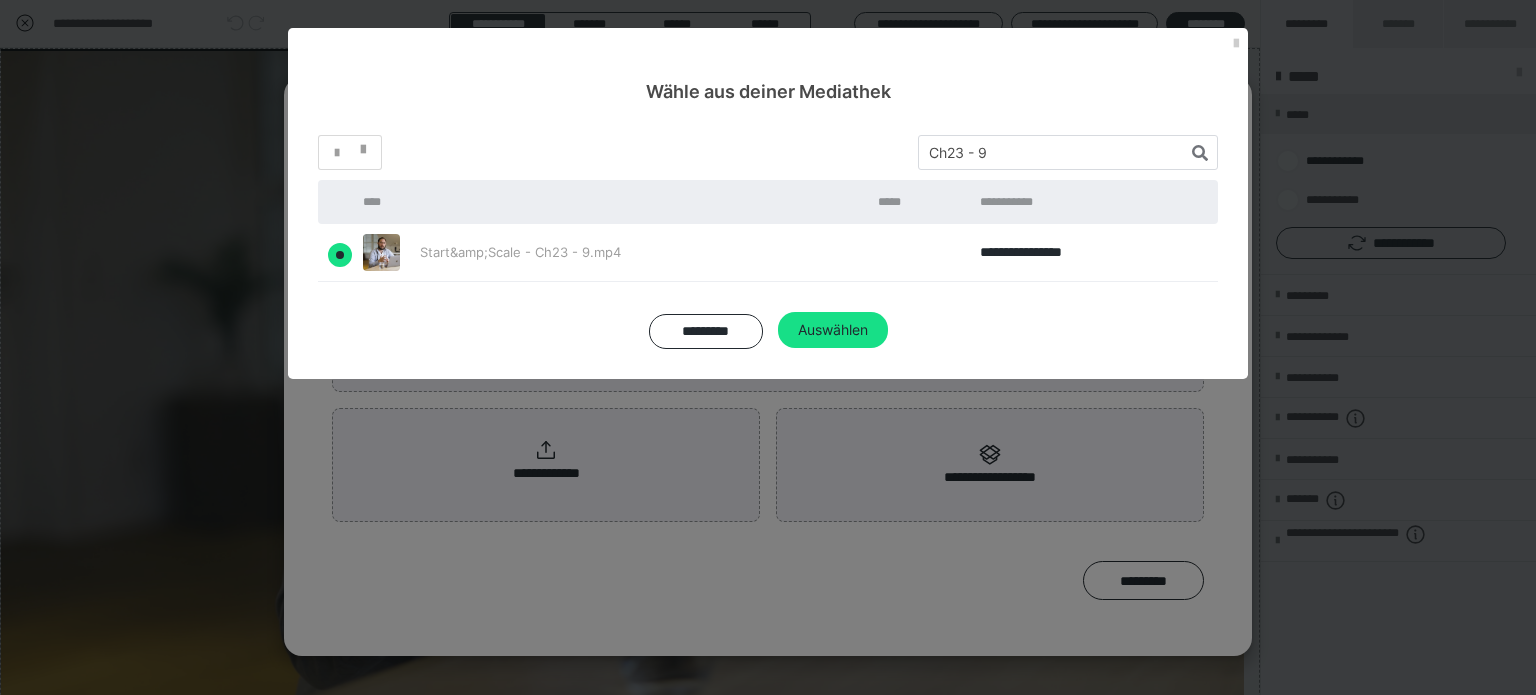 radio on "true" 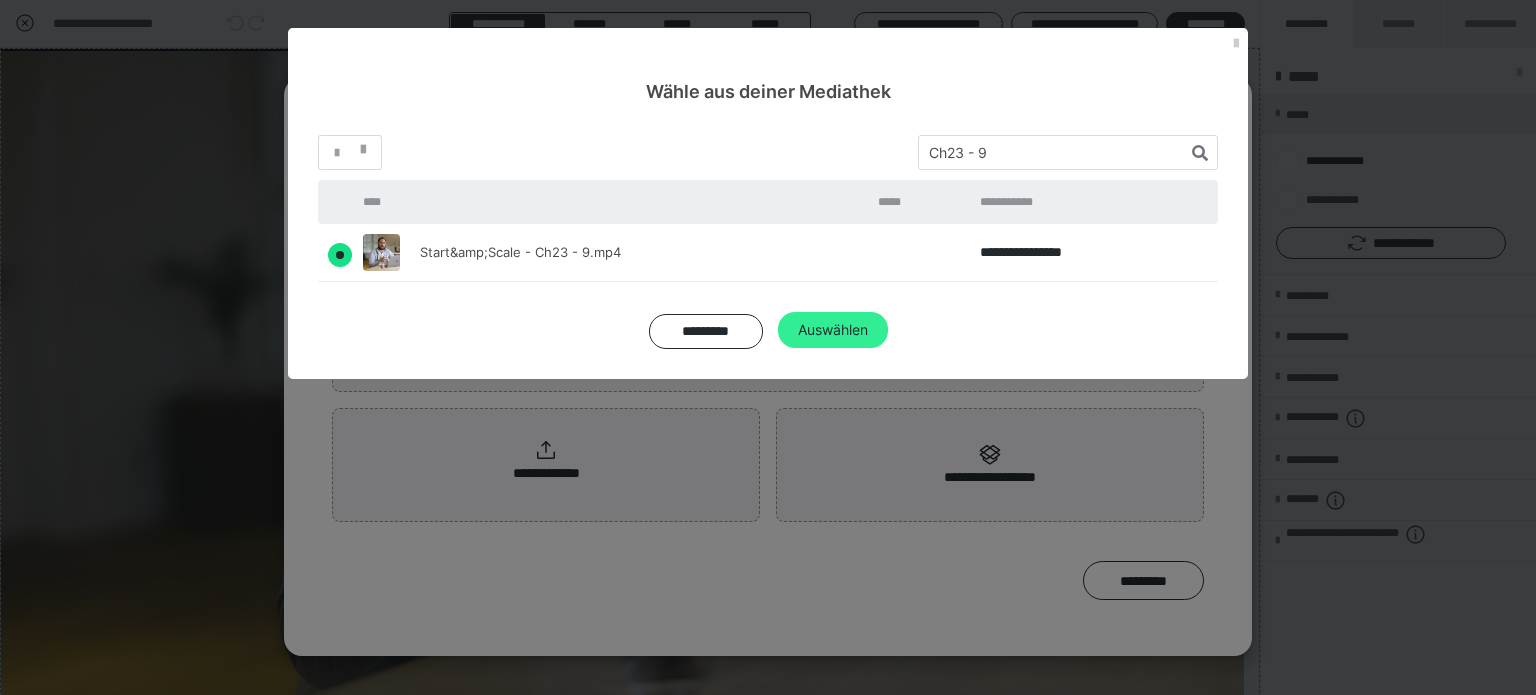 click on "Auswählen" at bounding box center [833, 330] 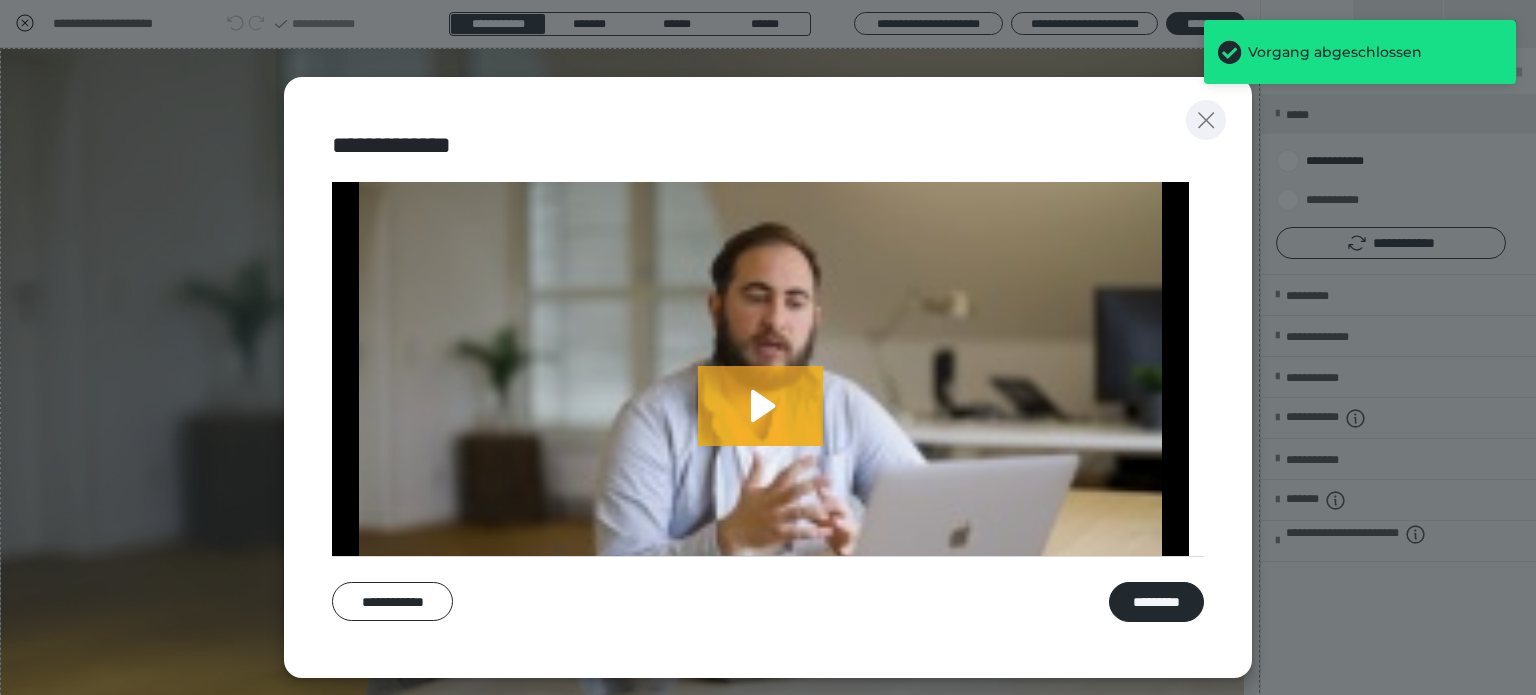 click 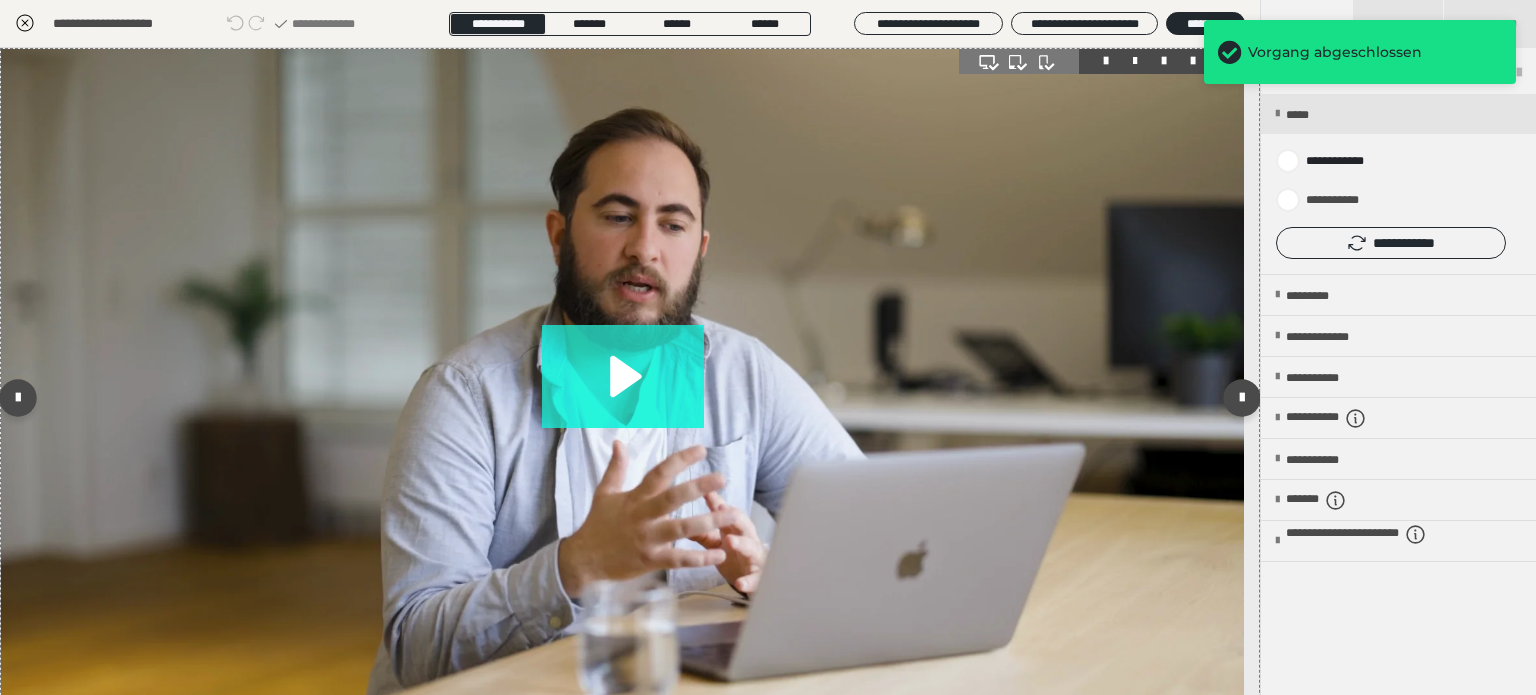 click 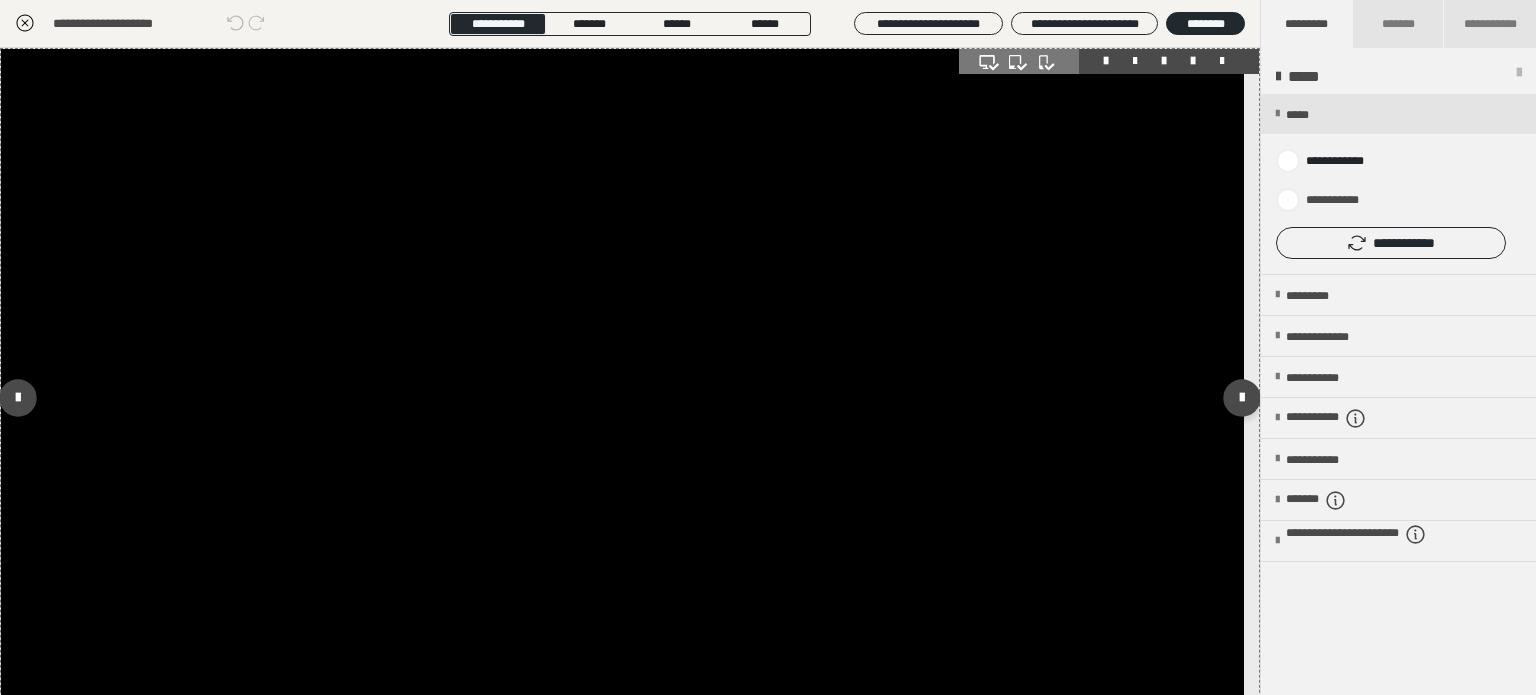 click at bounding box center [622, 398] 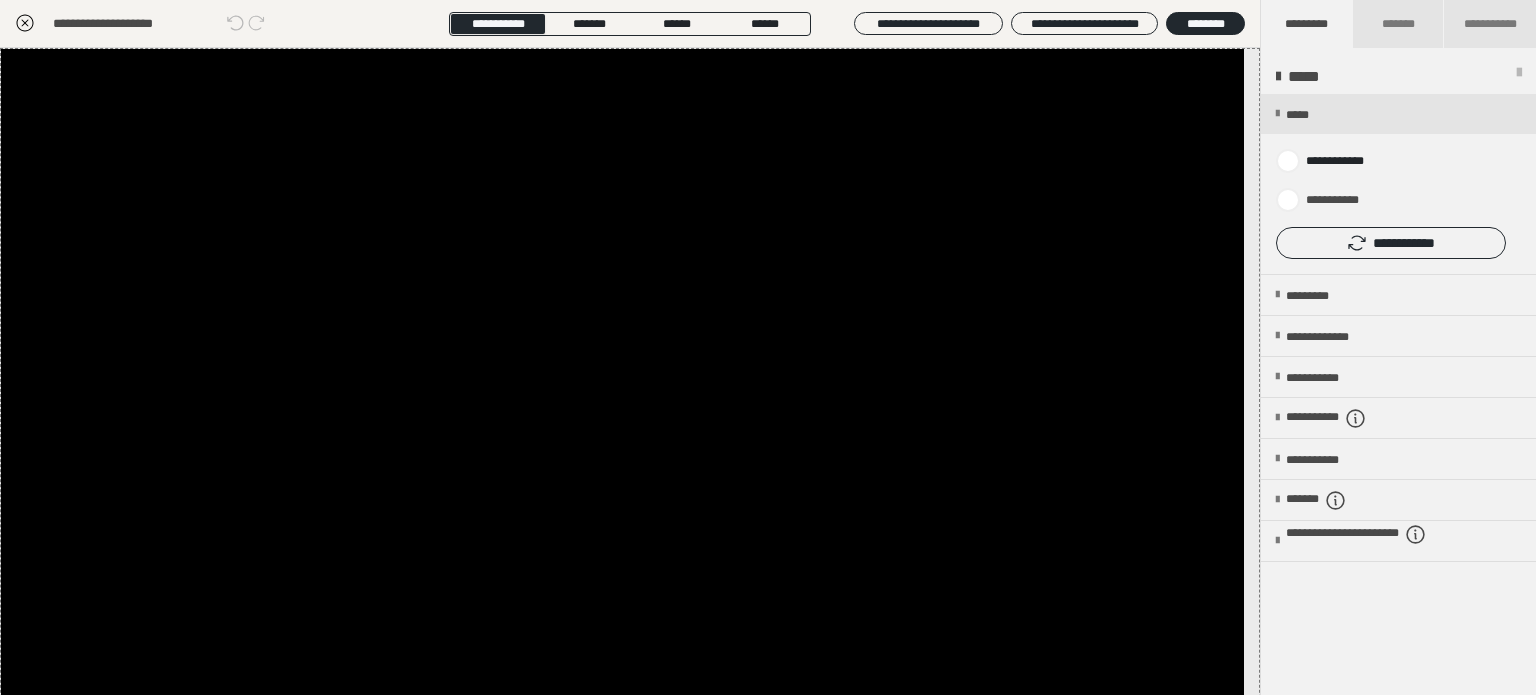 click 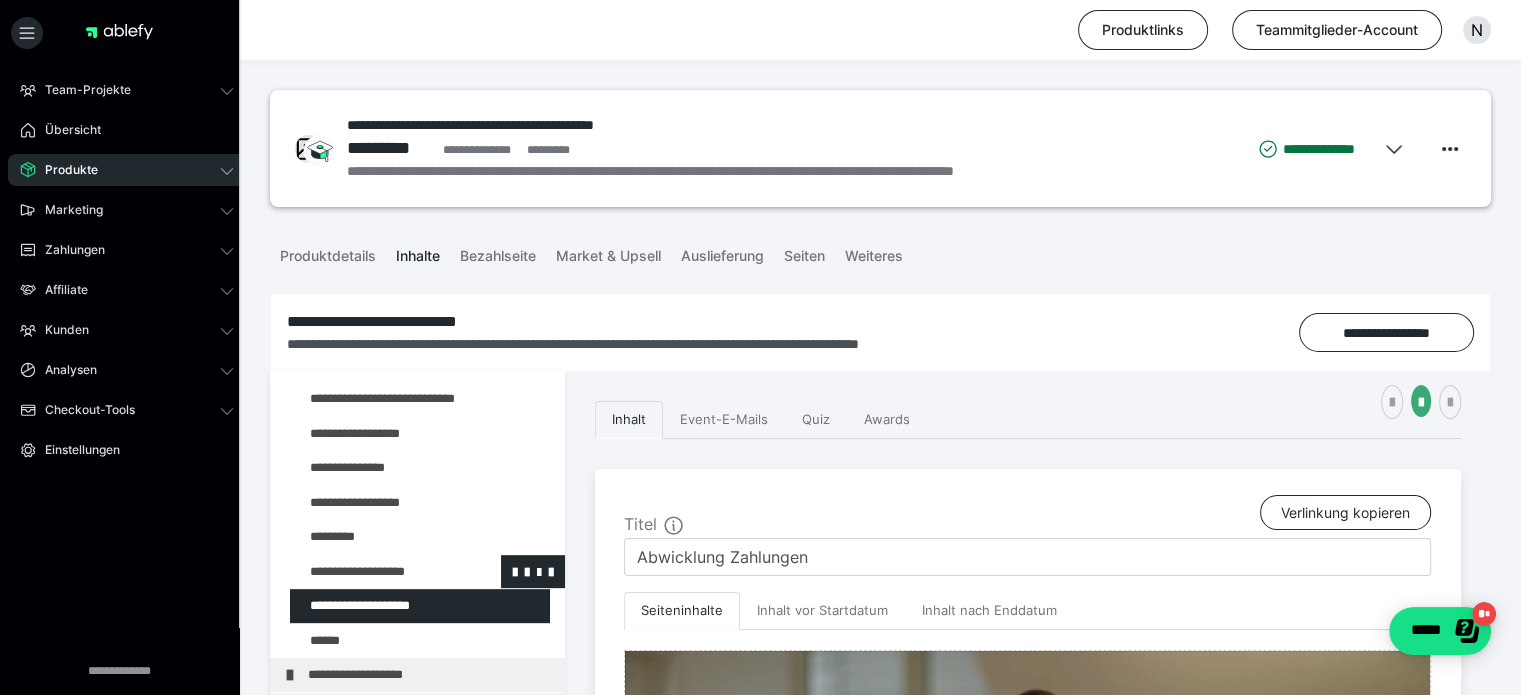 scroll, scrollTop: 1136, scrollLeft: 0, axis: vertical 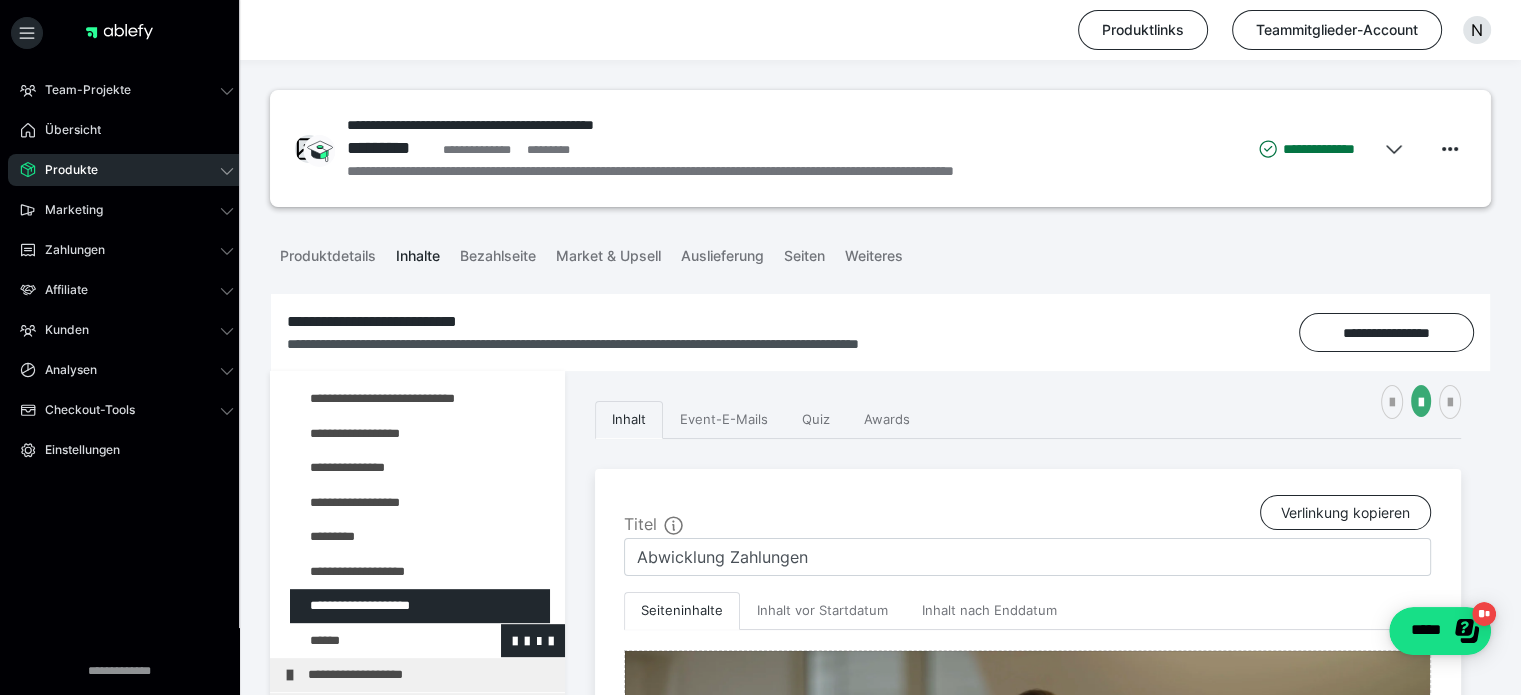 click at bounding box center [375, 641] 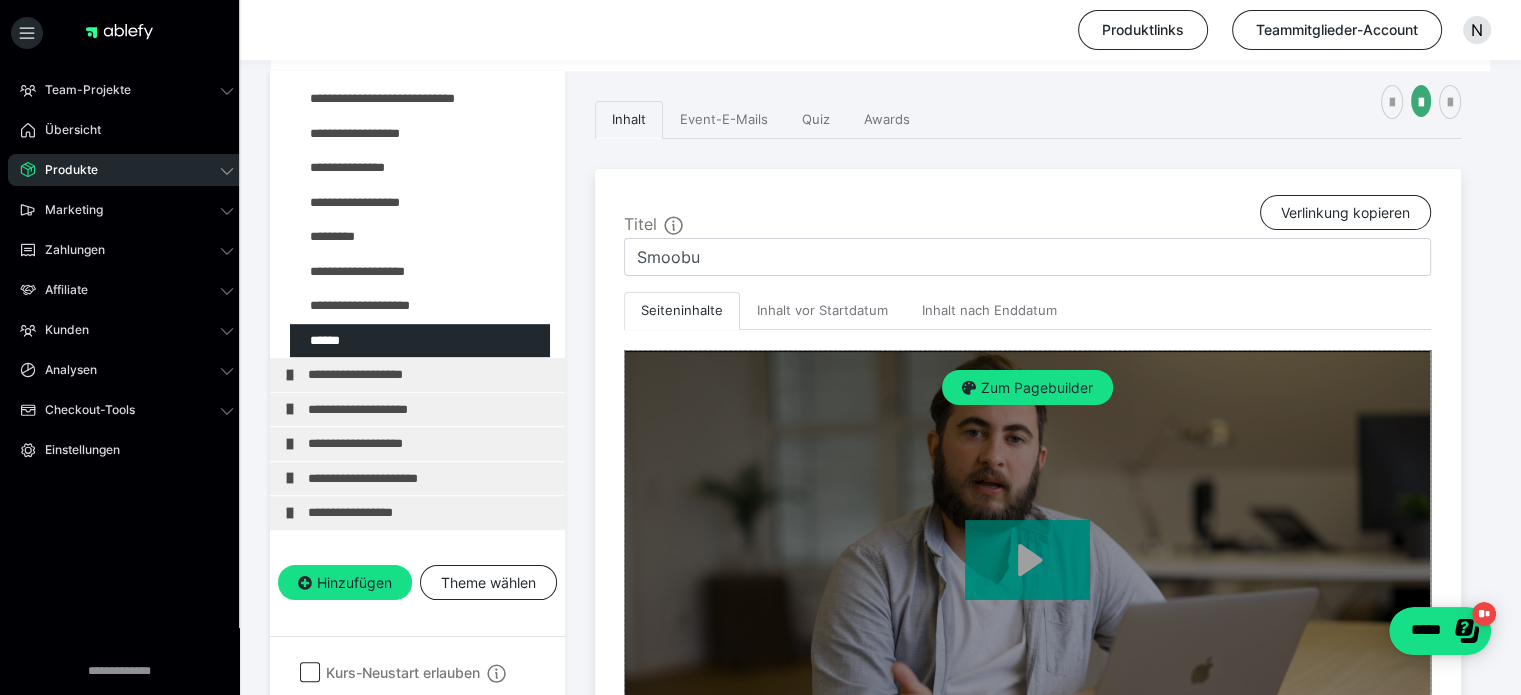scroll, scrollTop: 400, scrollLeft: 0, axis: vertical 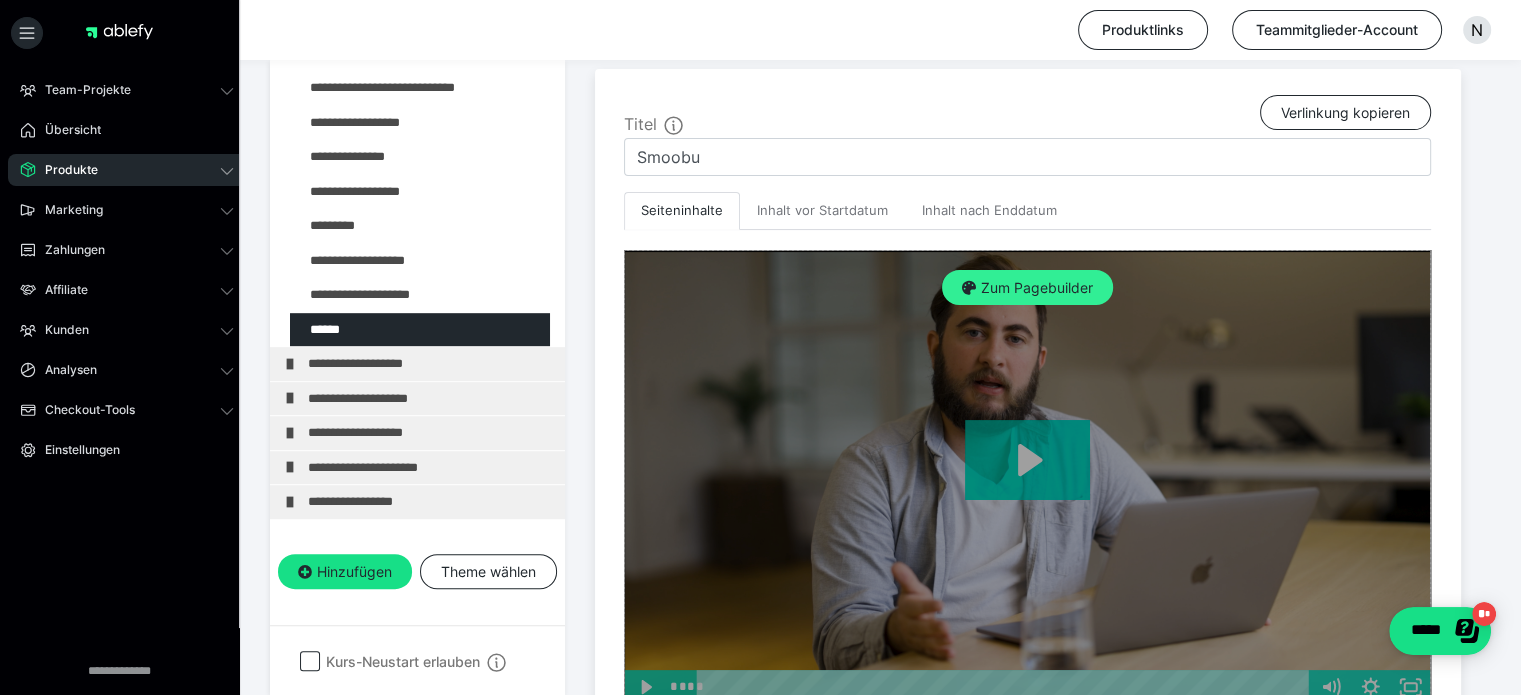 click on "Zum Pagebuilder" at bounding box center (1027, 288) 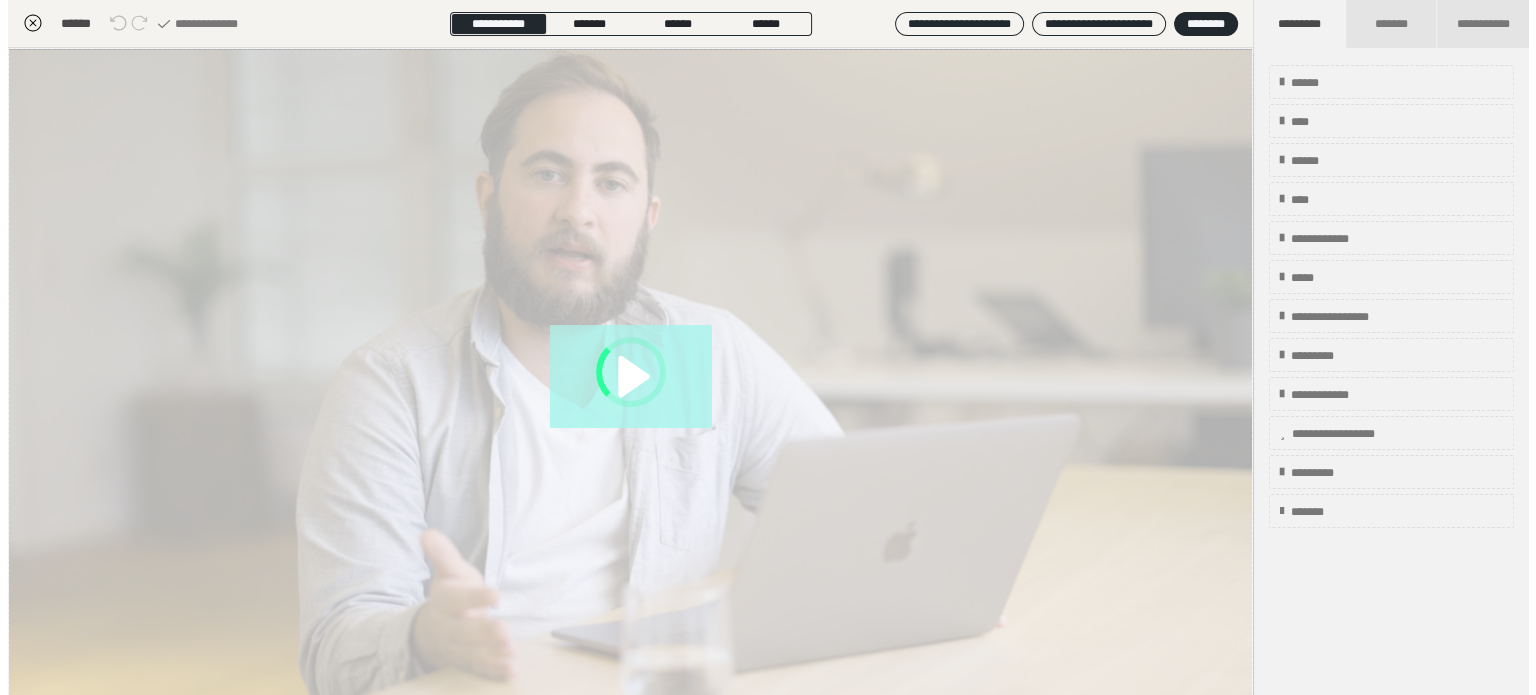 scroll, scrollTop: 311, scrollLeft: 0, axis: vertical 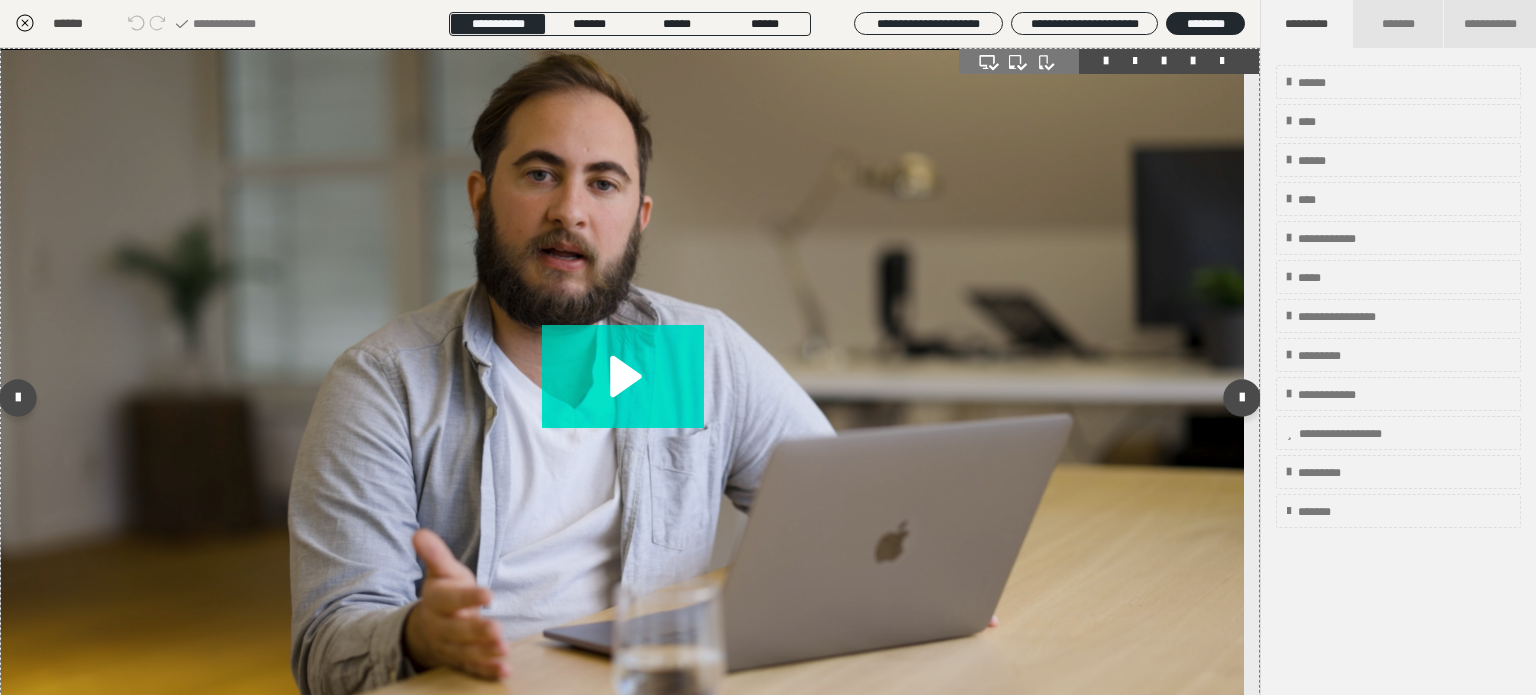 click at bounding box center (1193, 61) 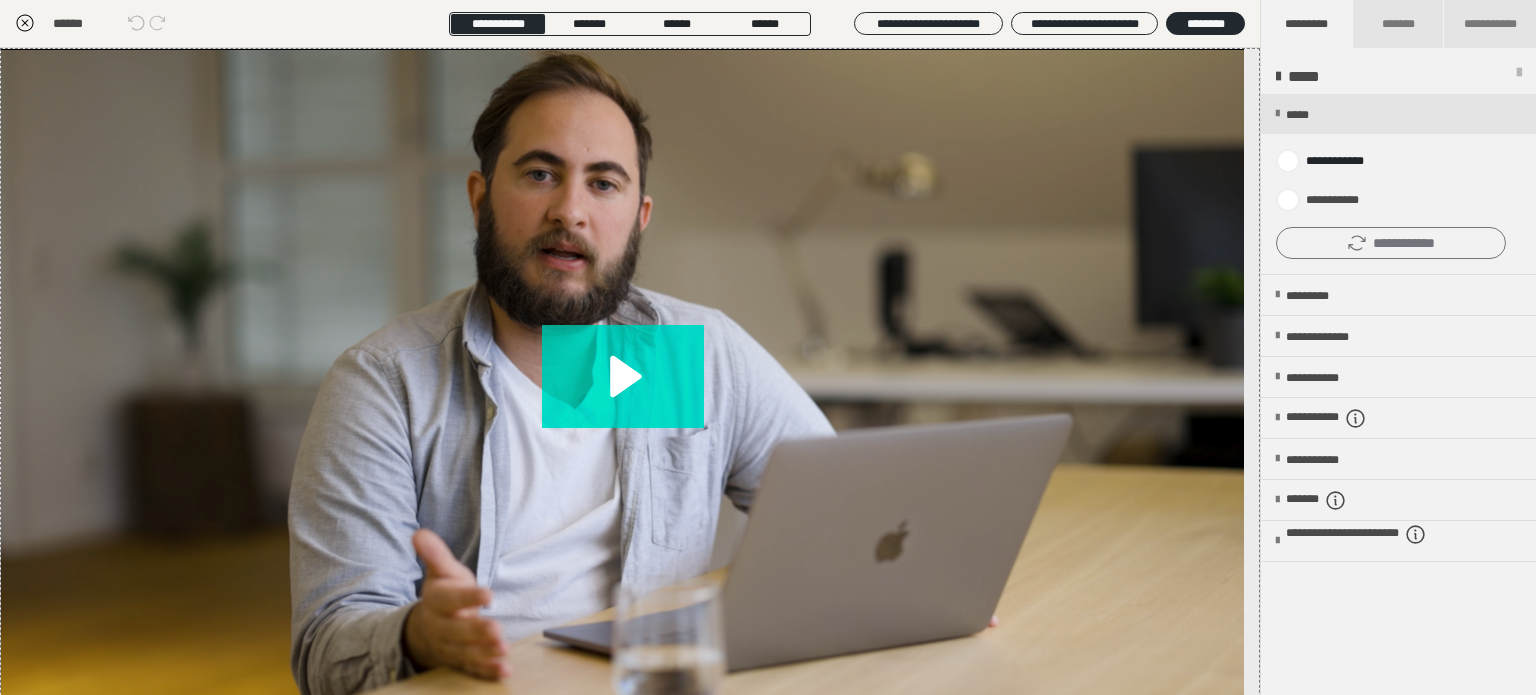click on "**********" at bounding box center [1391, 243] 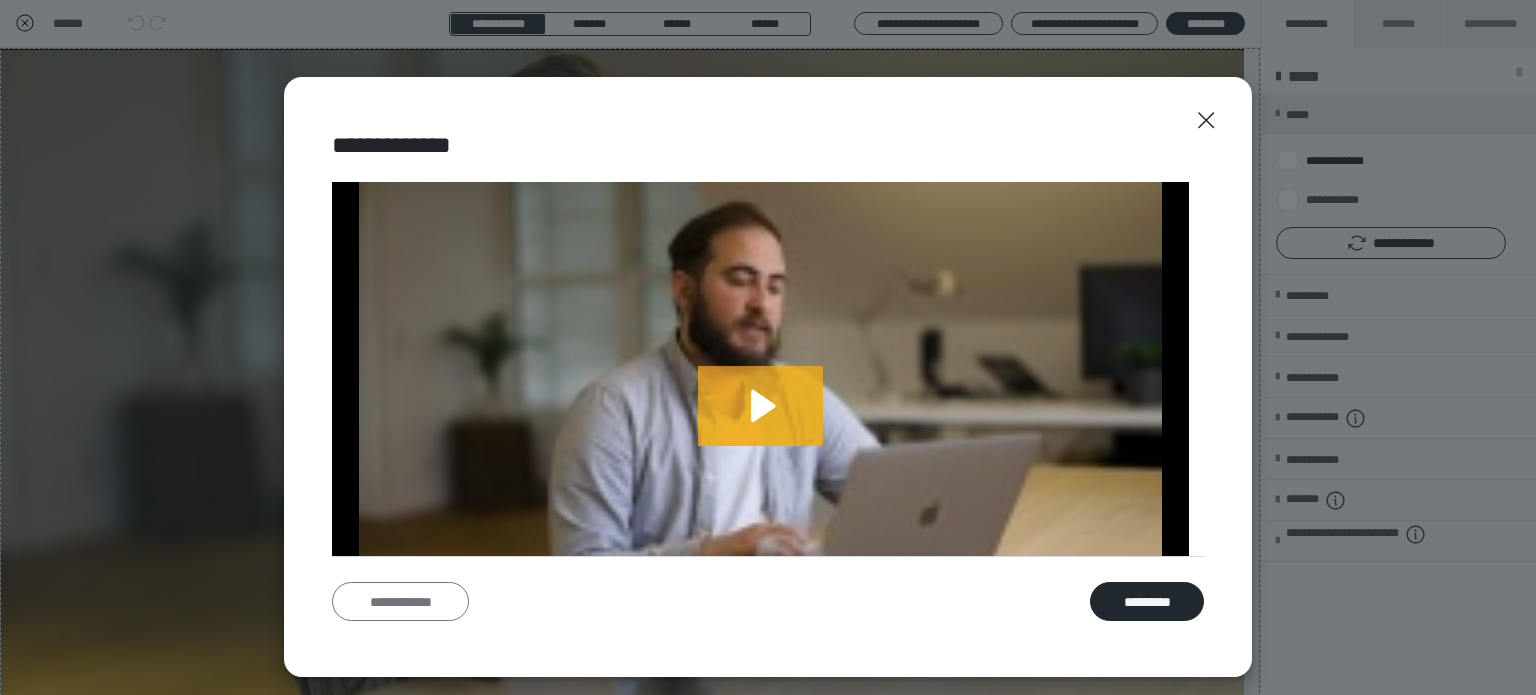 click on "**********" at bounding box center [400, 602] 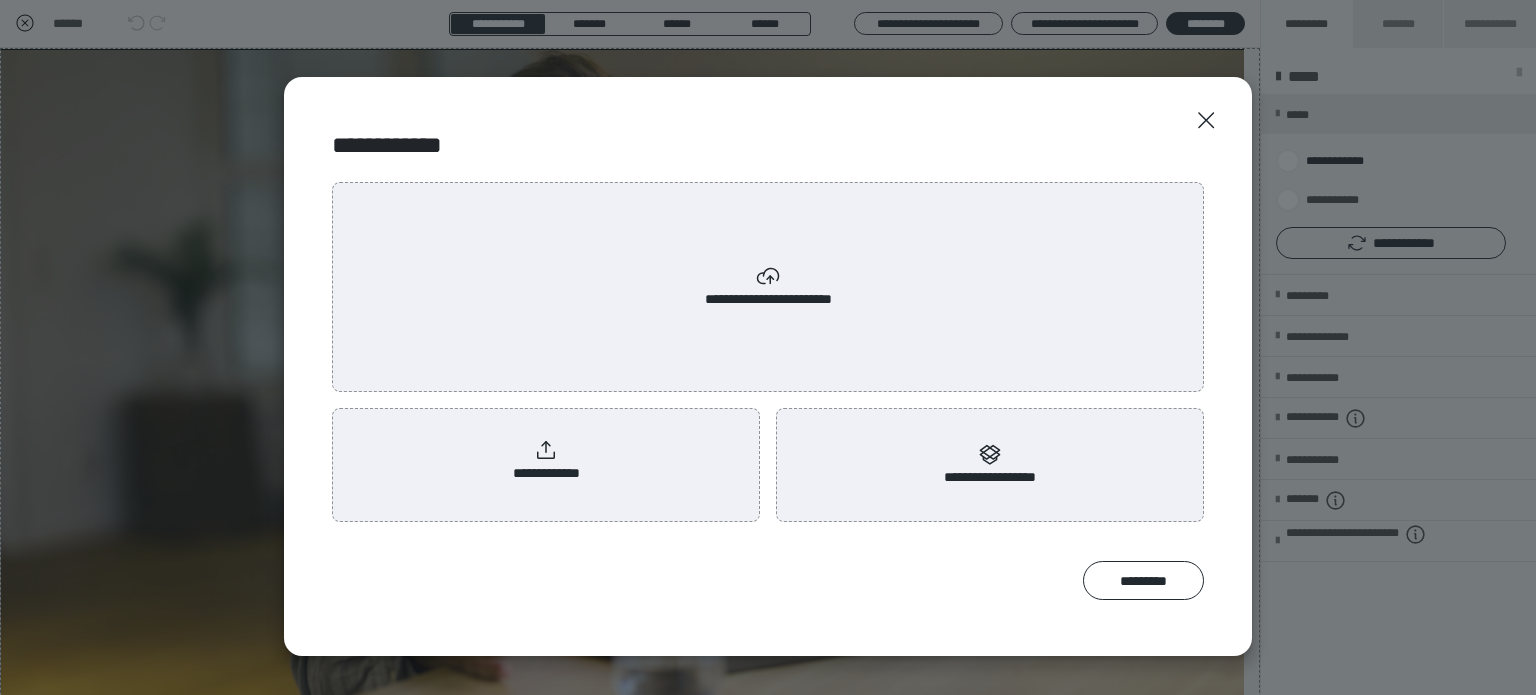 scroll, scrollTop: 0, scrollLeft: 0, axis: both 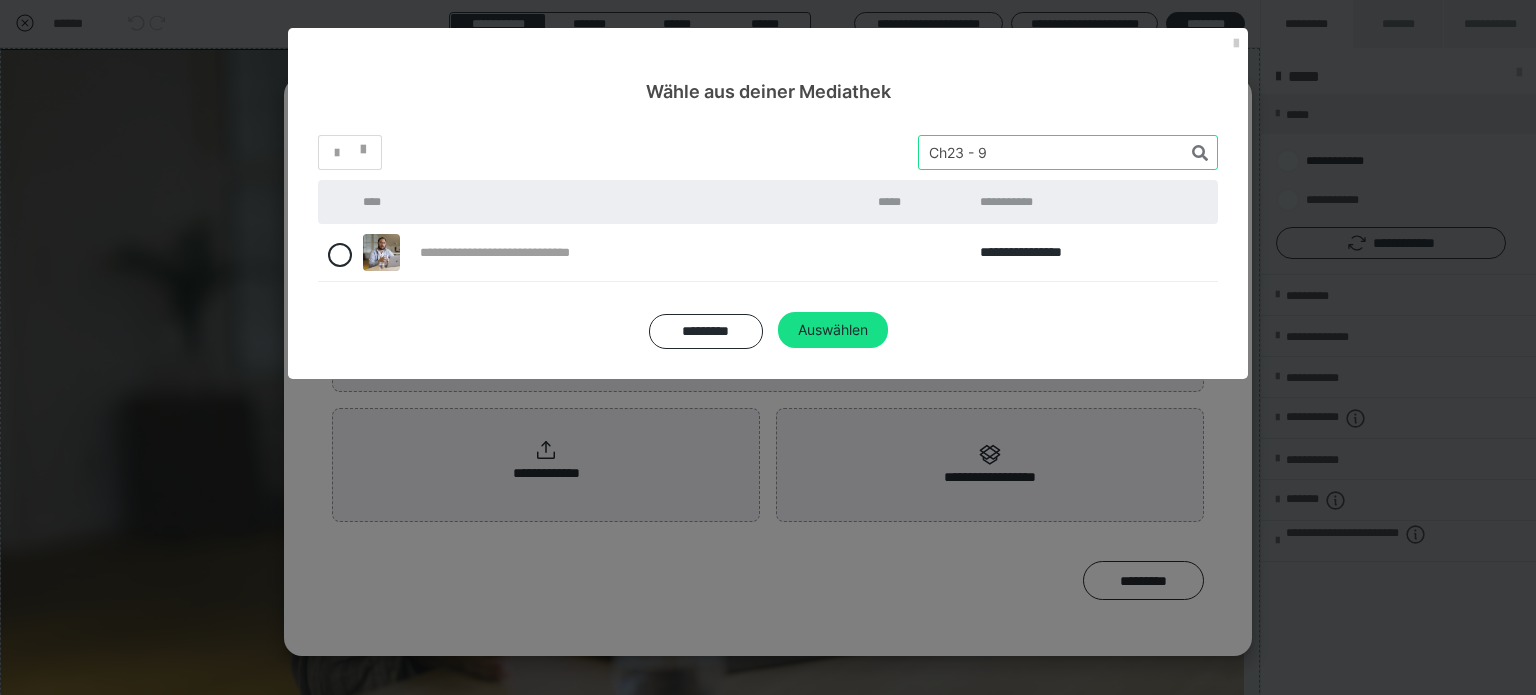 drag, startPoint x: 984, startPoint y: 159, endPoint x: 885, endPoint y: 156, distance: 99.04544 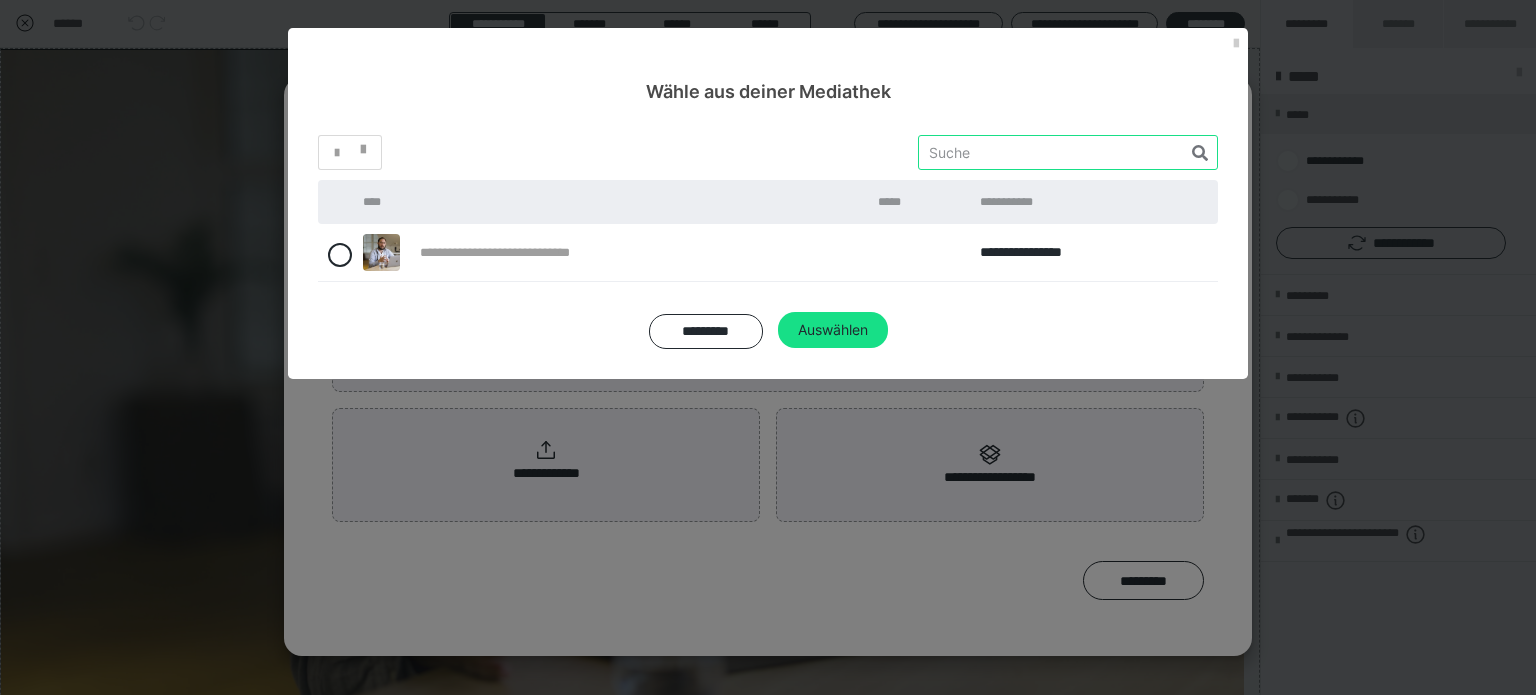 paste on "Ch23 - 10" 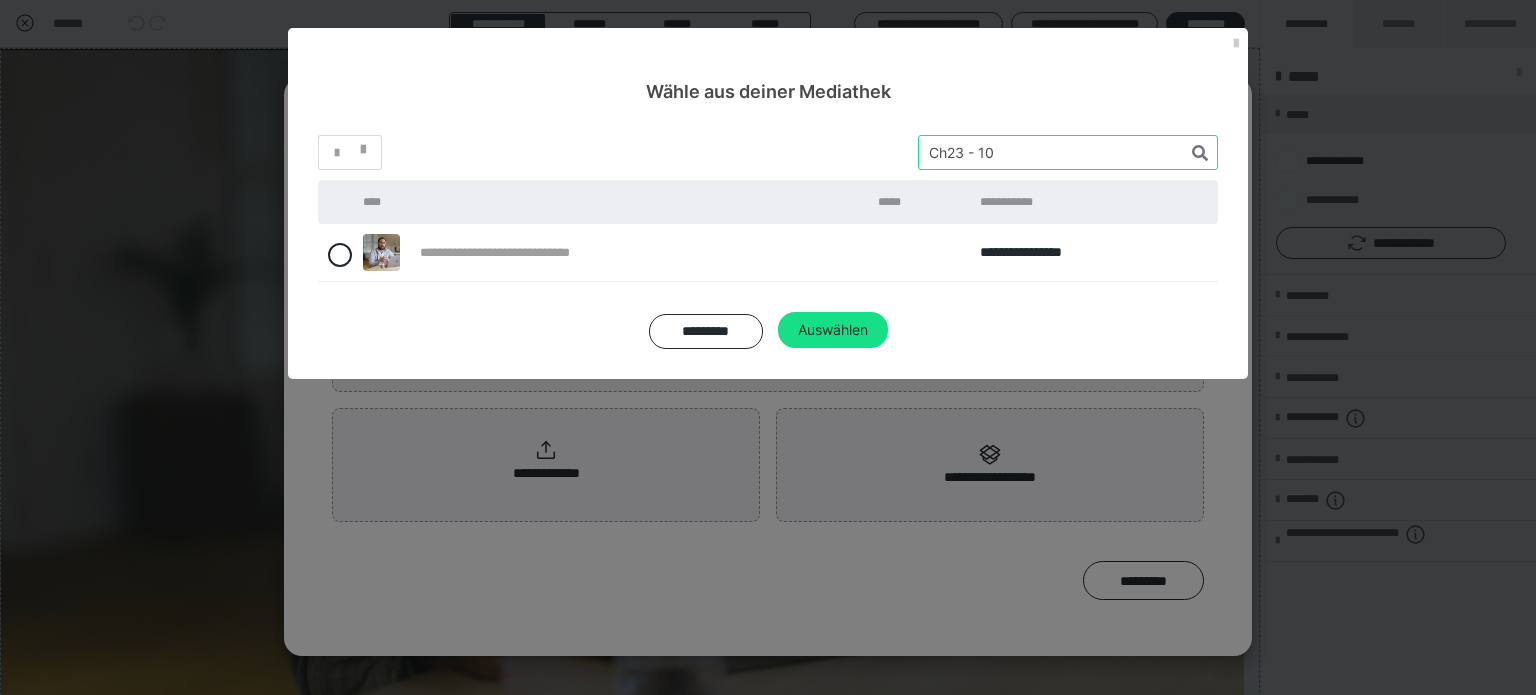 type on "Ch23 - 10" 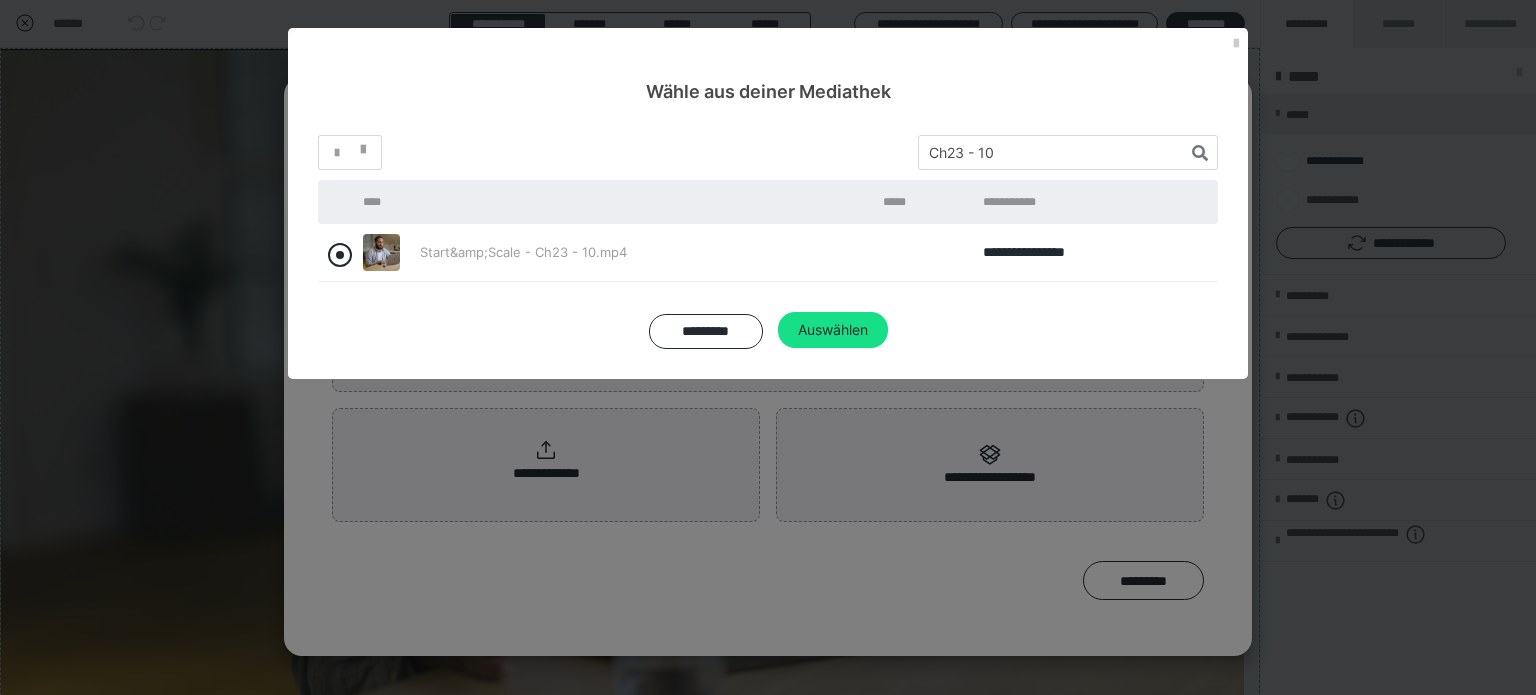 click at bounding box center (340, 255) 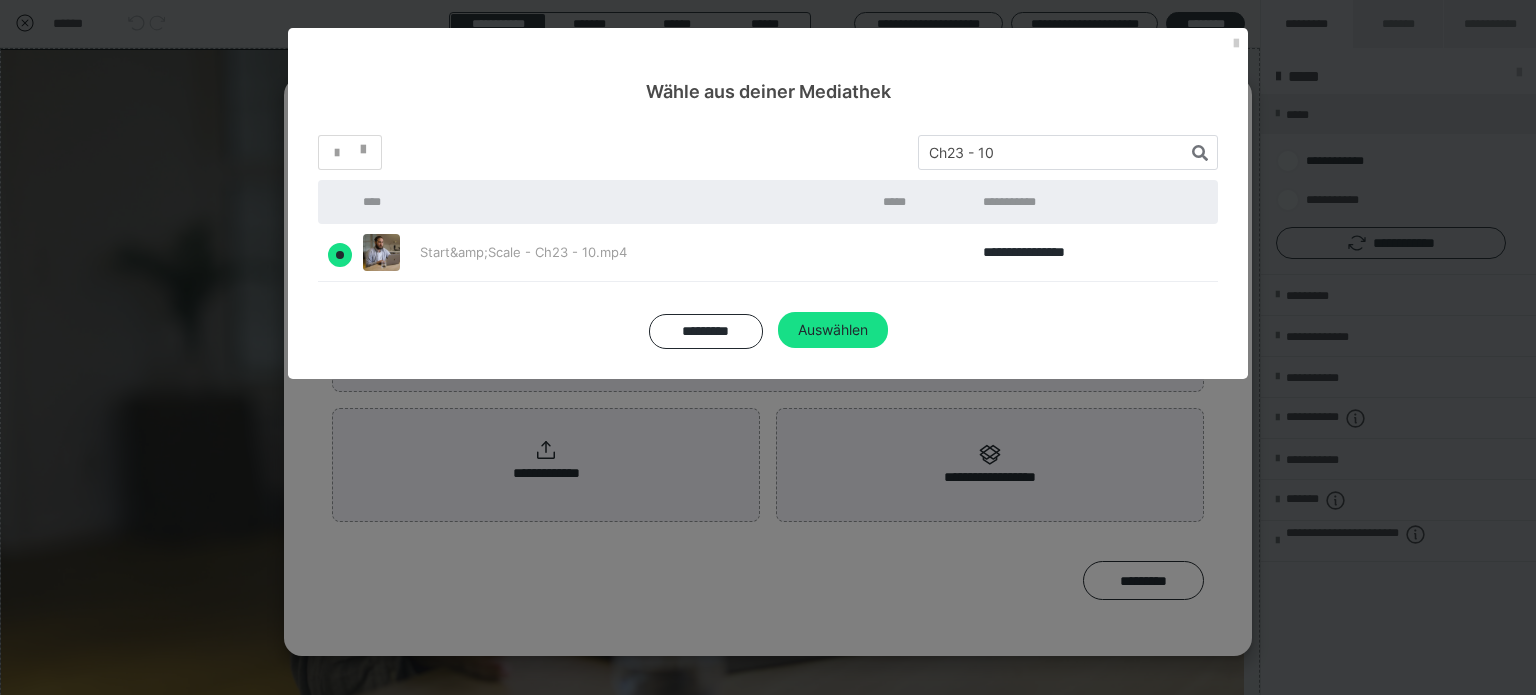 radio on "true" 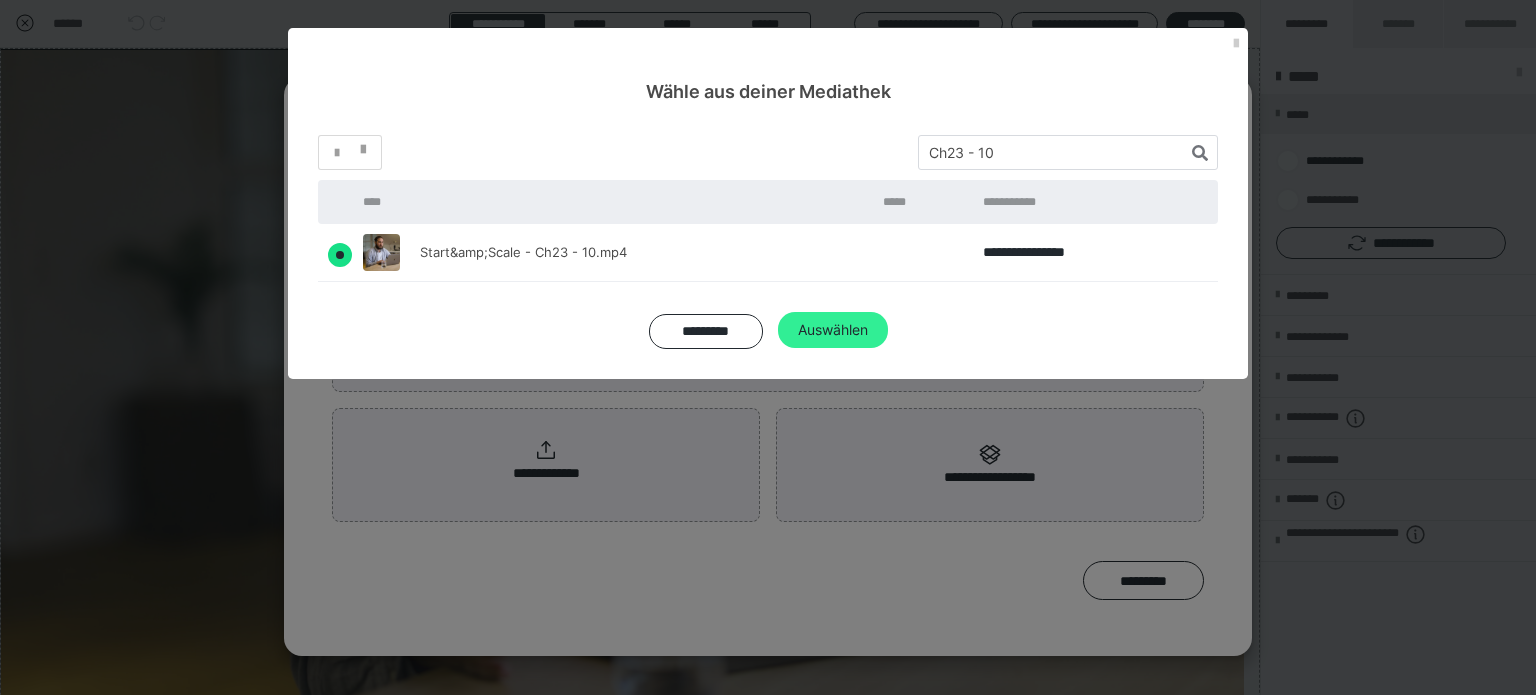 click on "Auswählen" at bounding box center (833, 330) 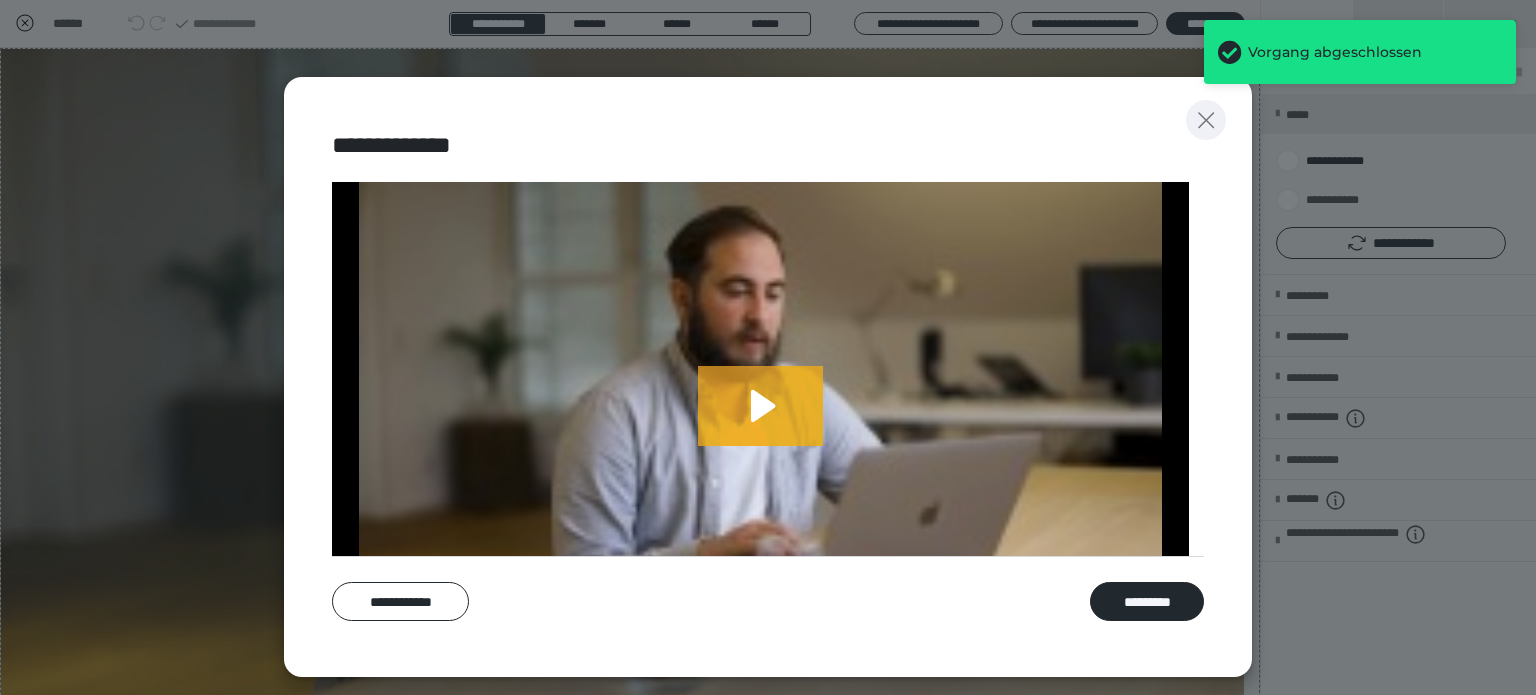 click 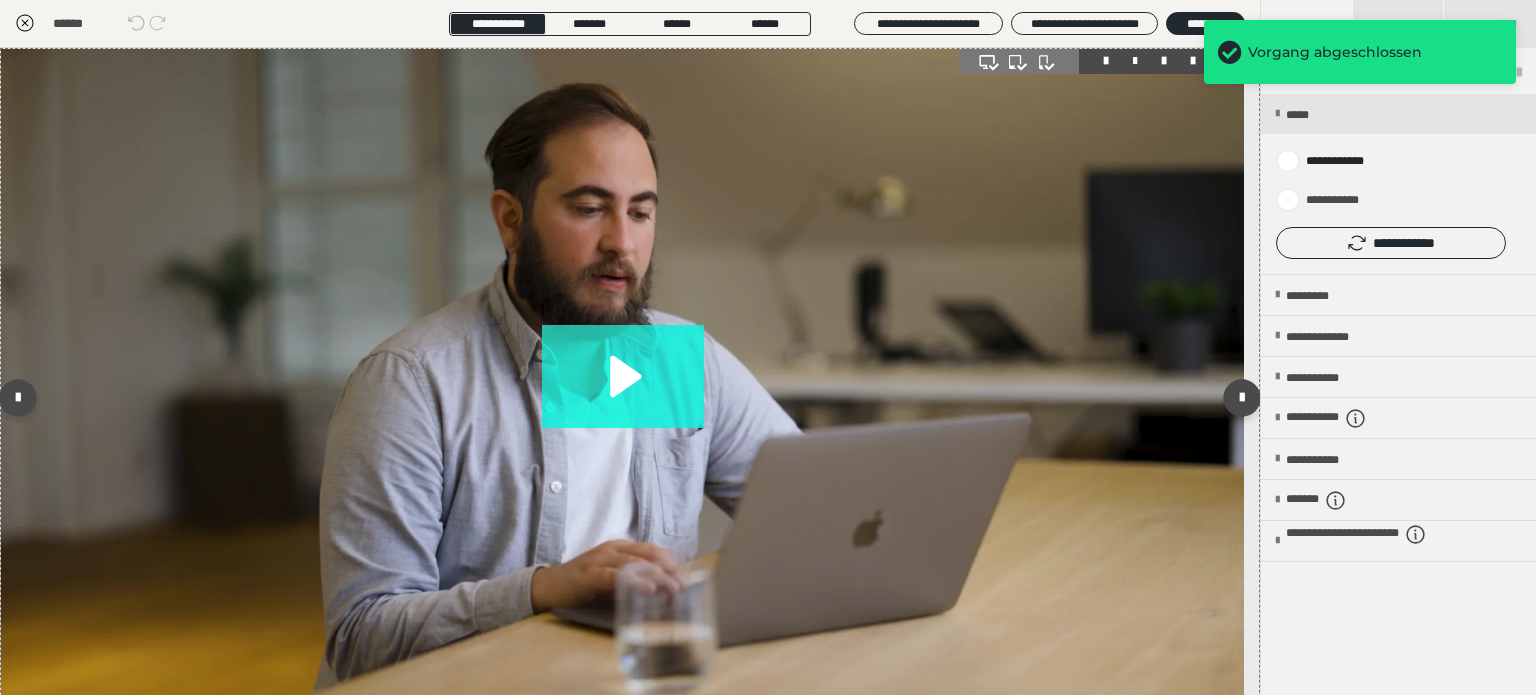 click 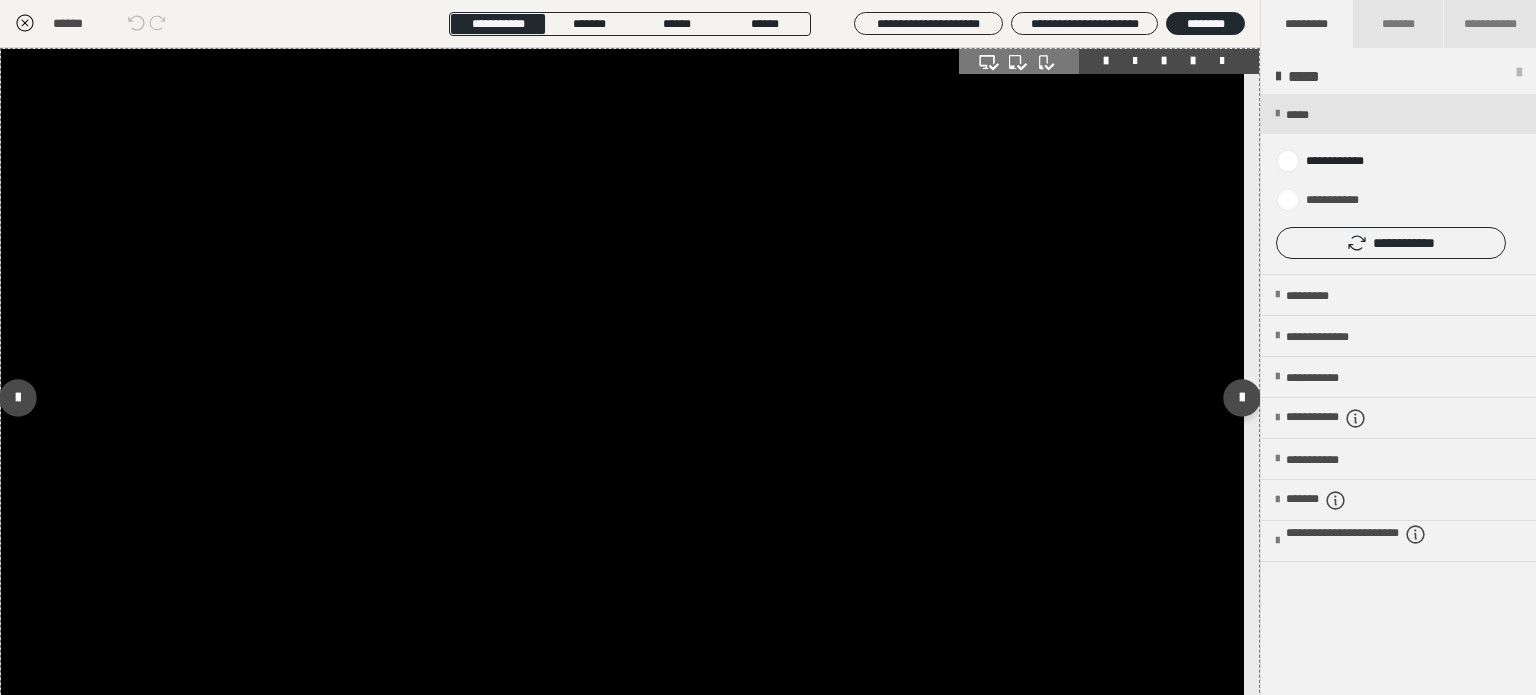 click at bounding box center [622, 398] 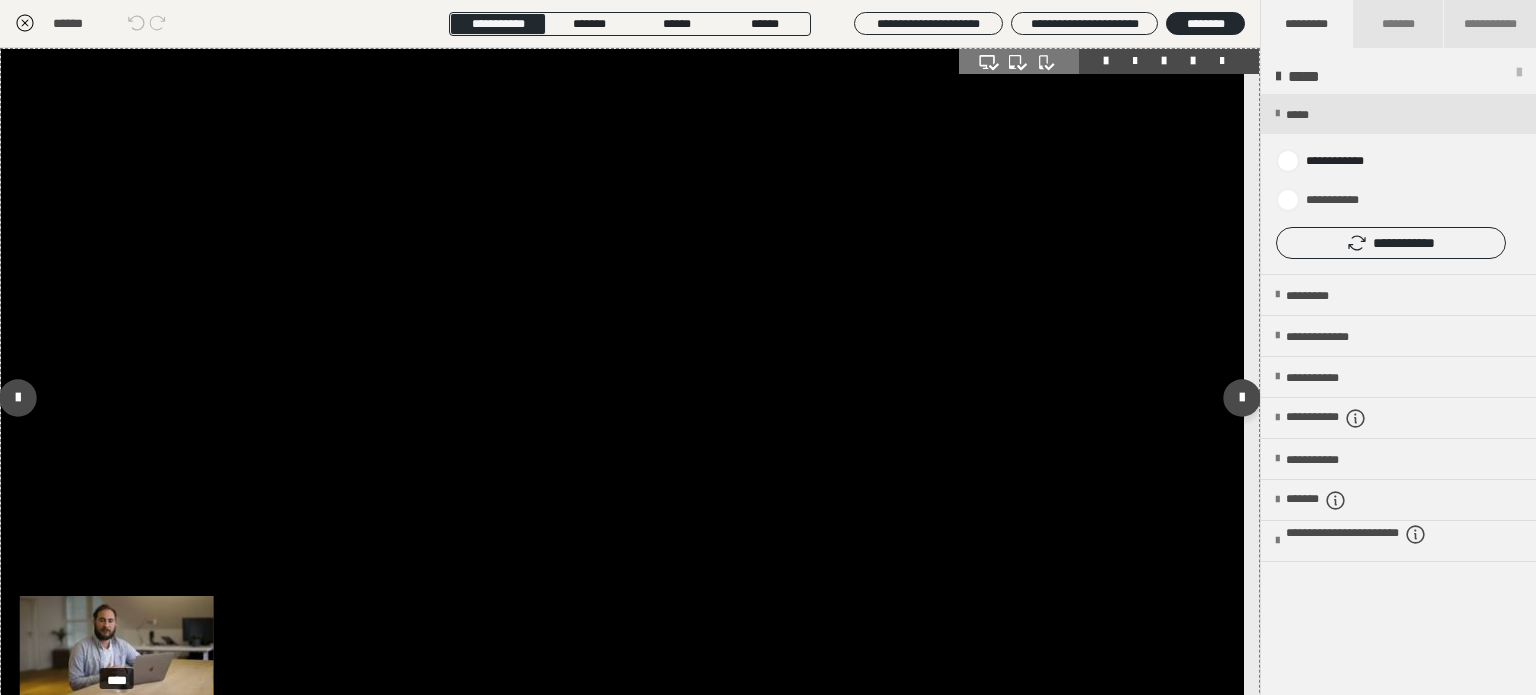 scroll, scrollTop: 200, scrollLeft: 0, axis: vertical 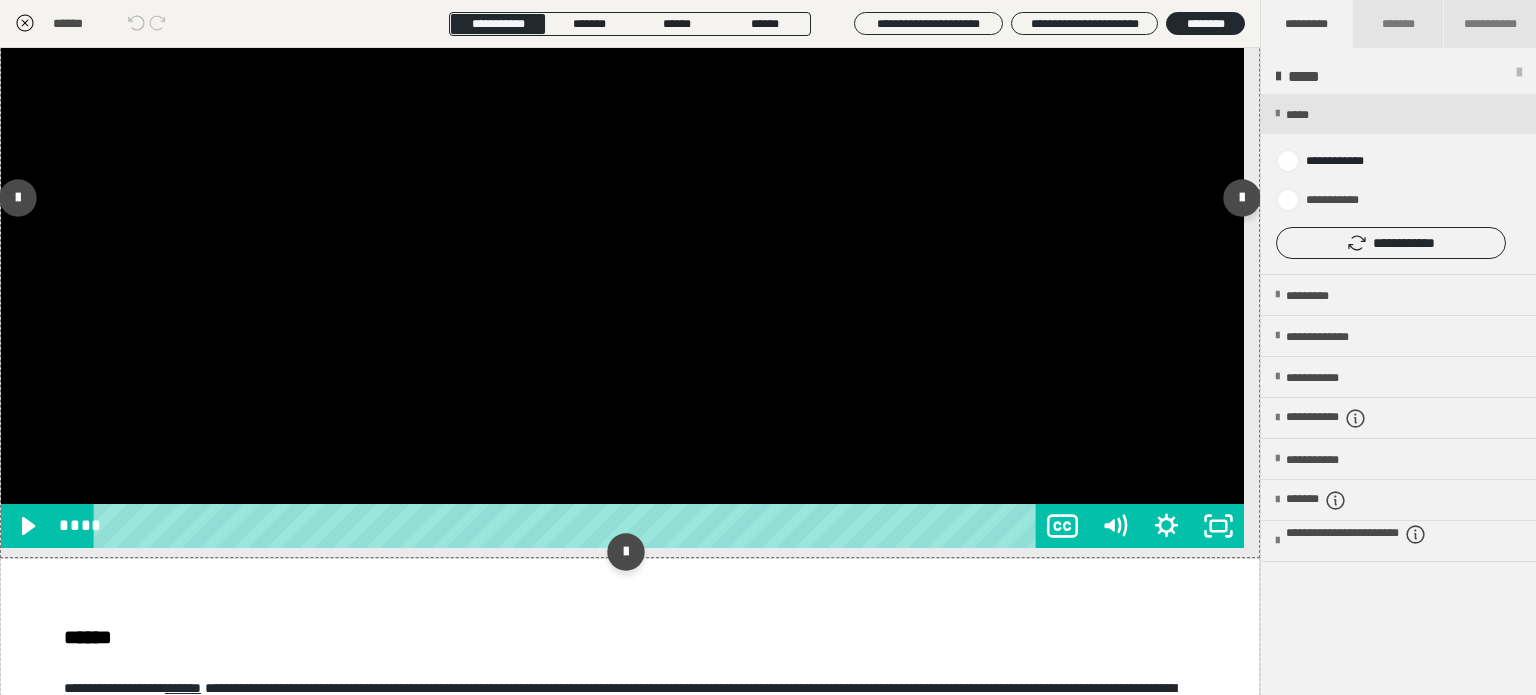 click on "**** ****" at bounding box center [545, 526] 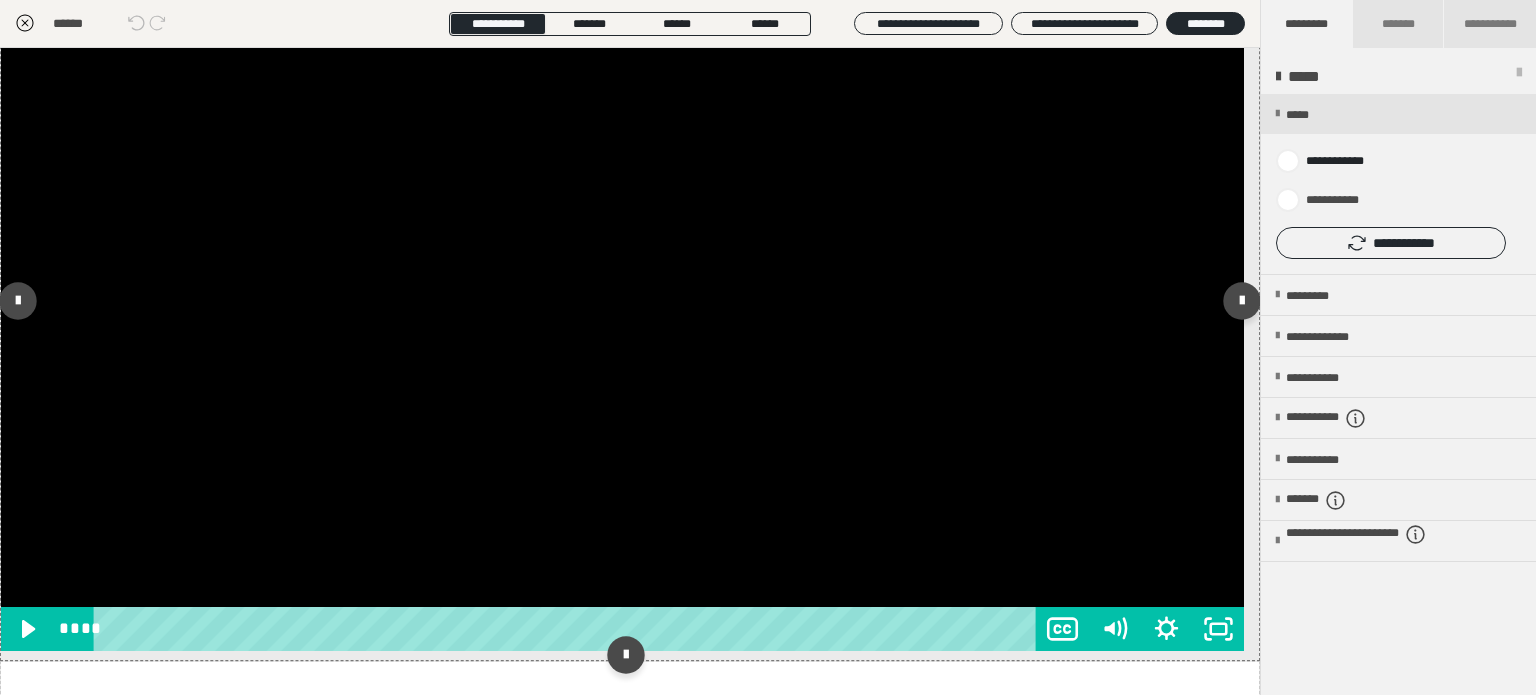 scroll, scrollTop: 100, scrollLeft: 0, axis: vertical 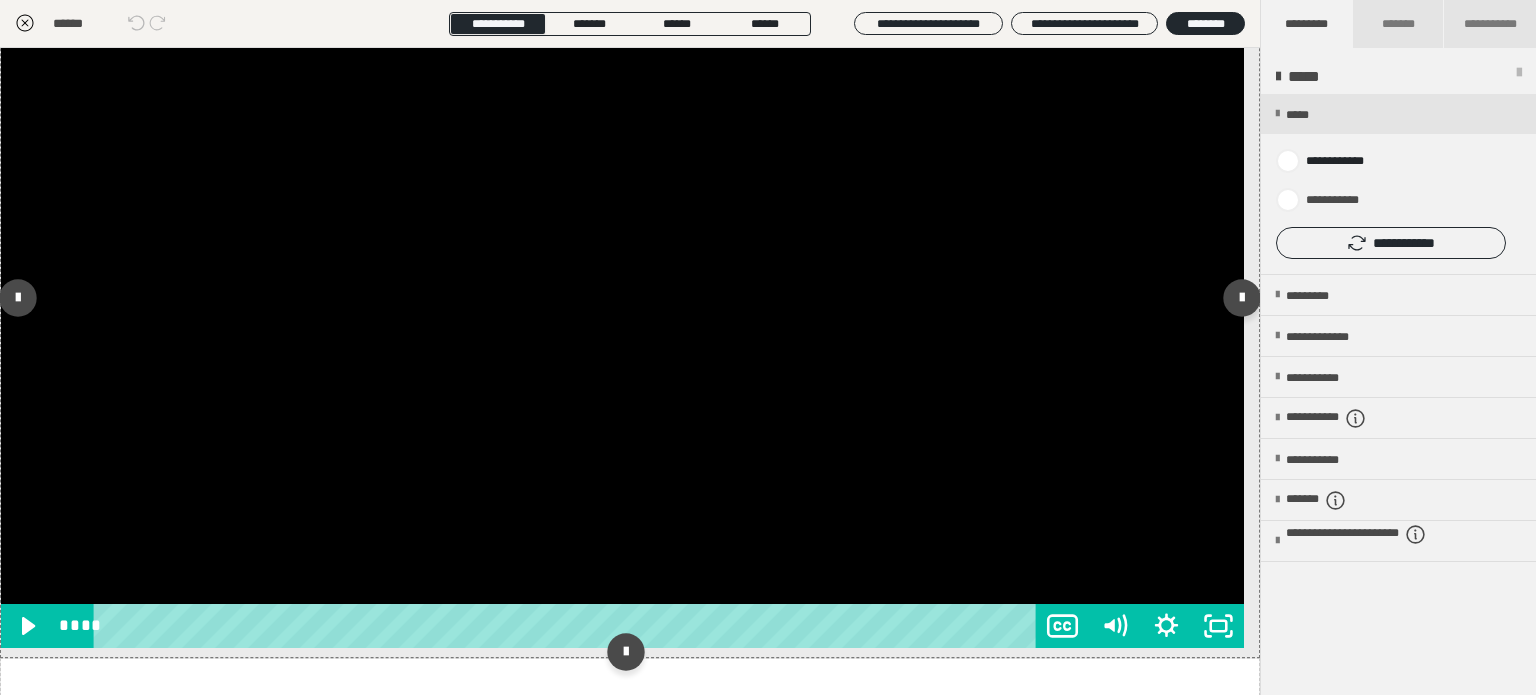 click at bounding box center (622, 298) 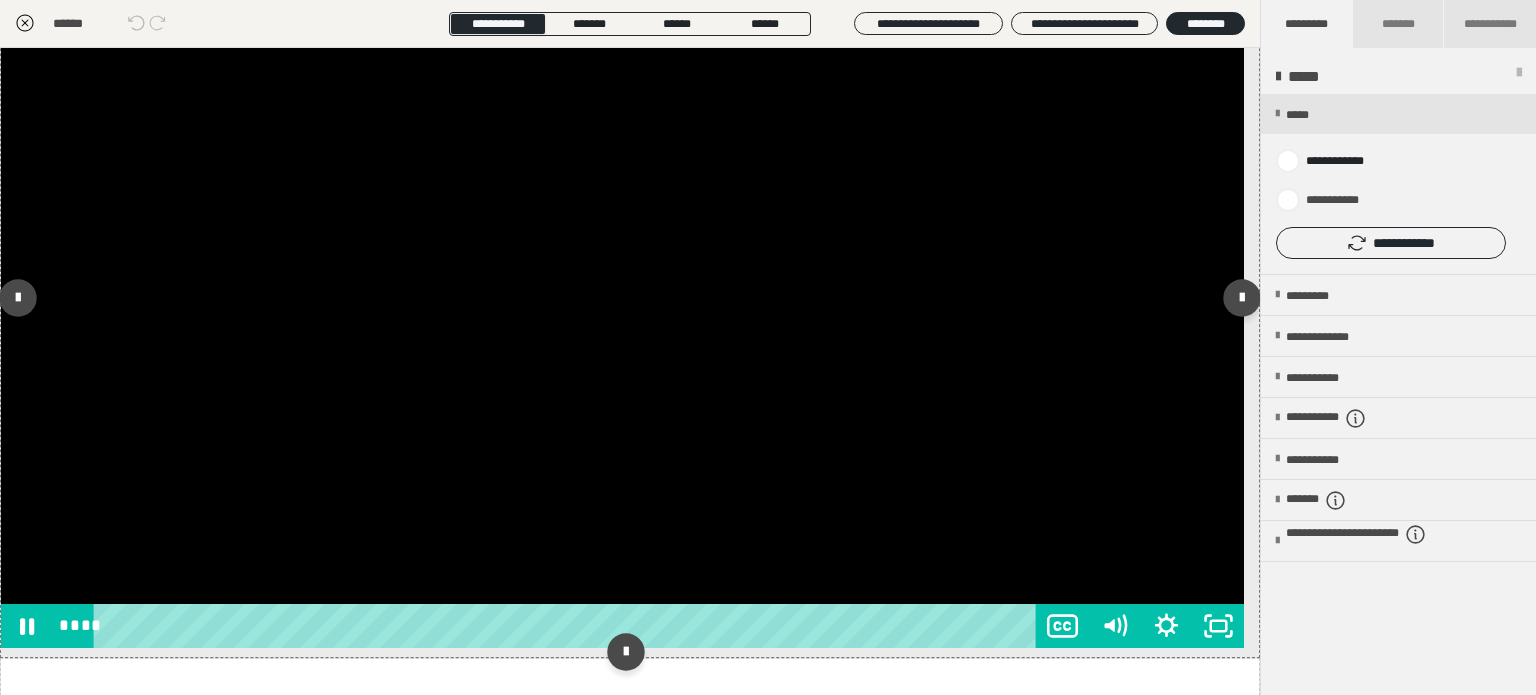 click at bounding box center (622, 298) 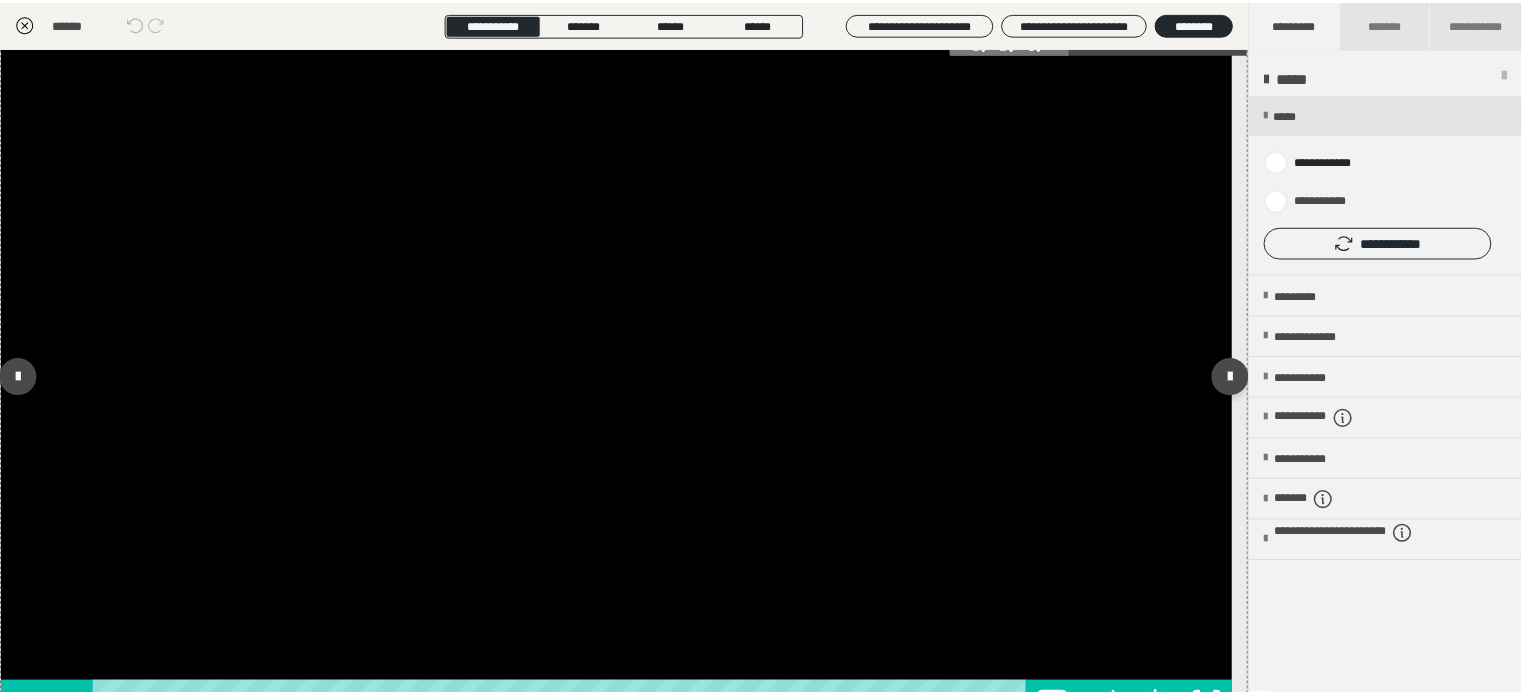 scroll, scrollTop: 0, scrollLeft: 0, axis: both 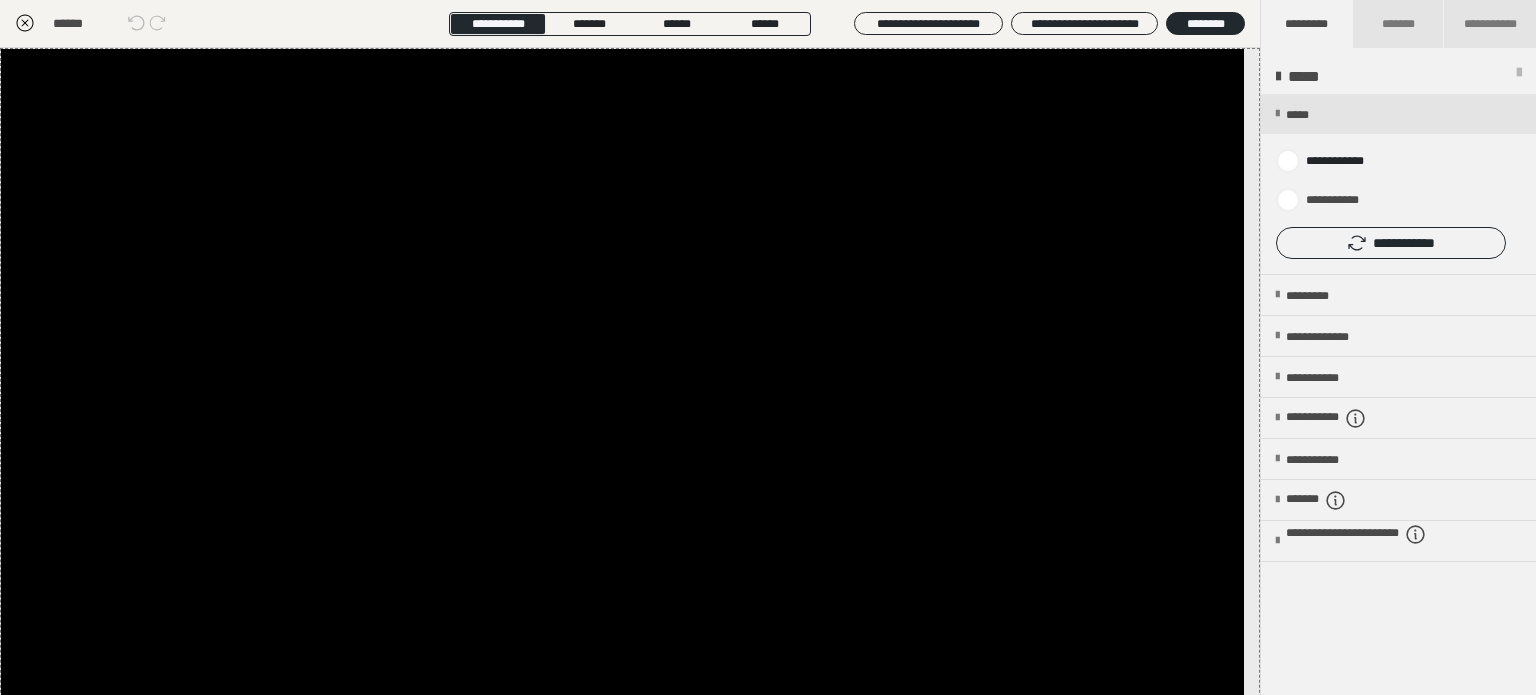 click 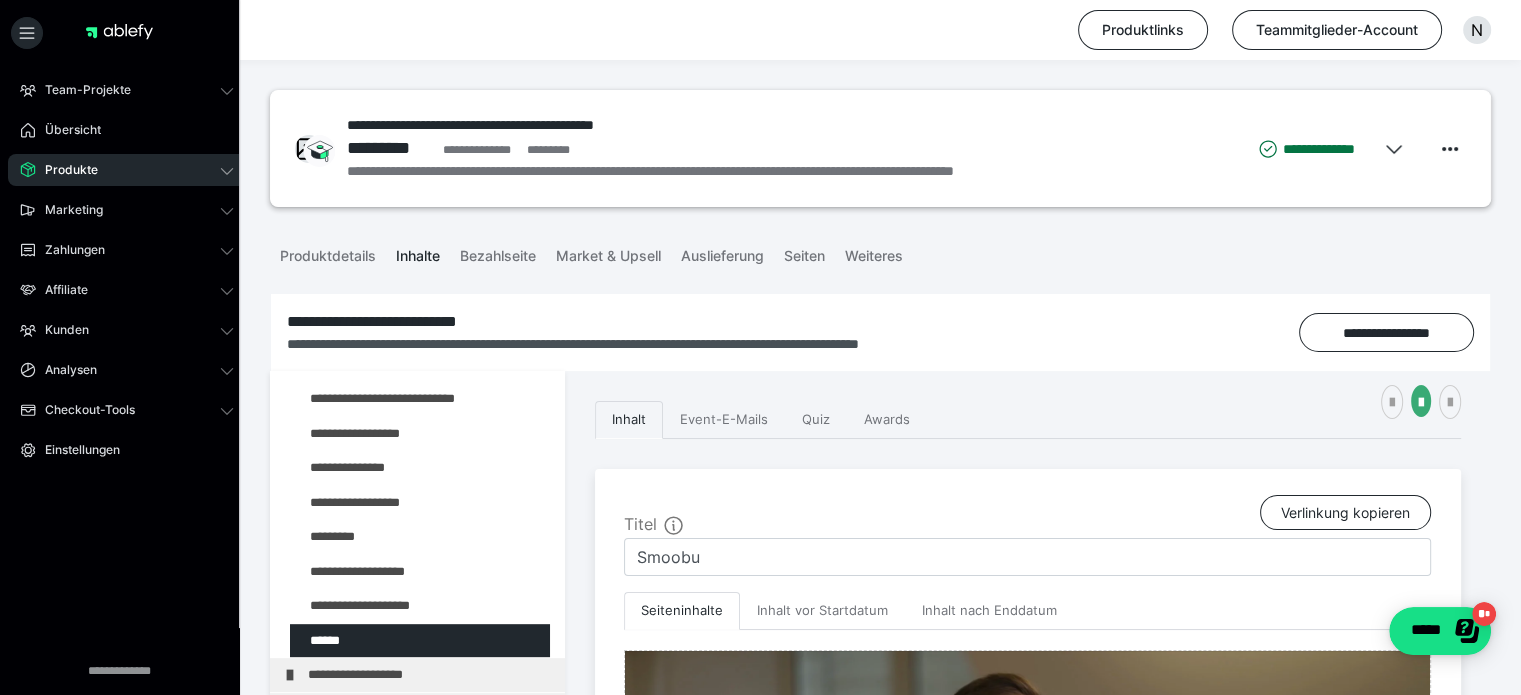 scroll, scrollTop: 936, scrollLeft: 0, axis: vertical 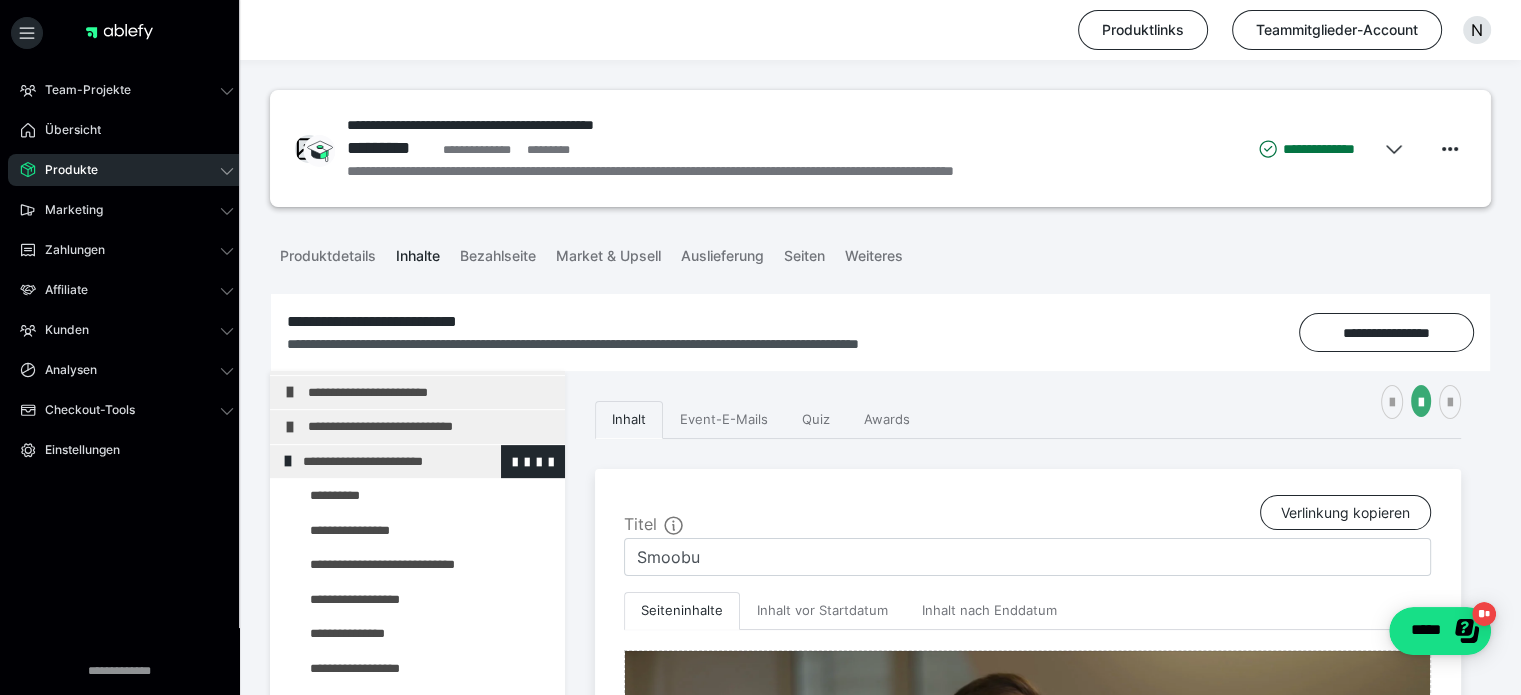 click on "**********" at bounding box center [418, 462] 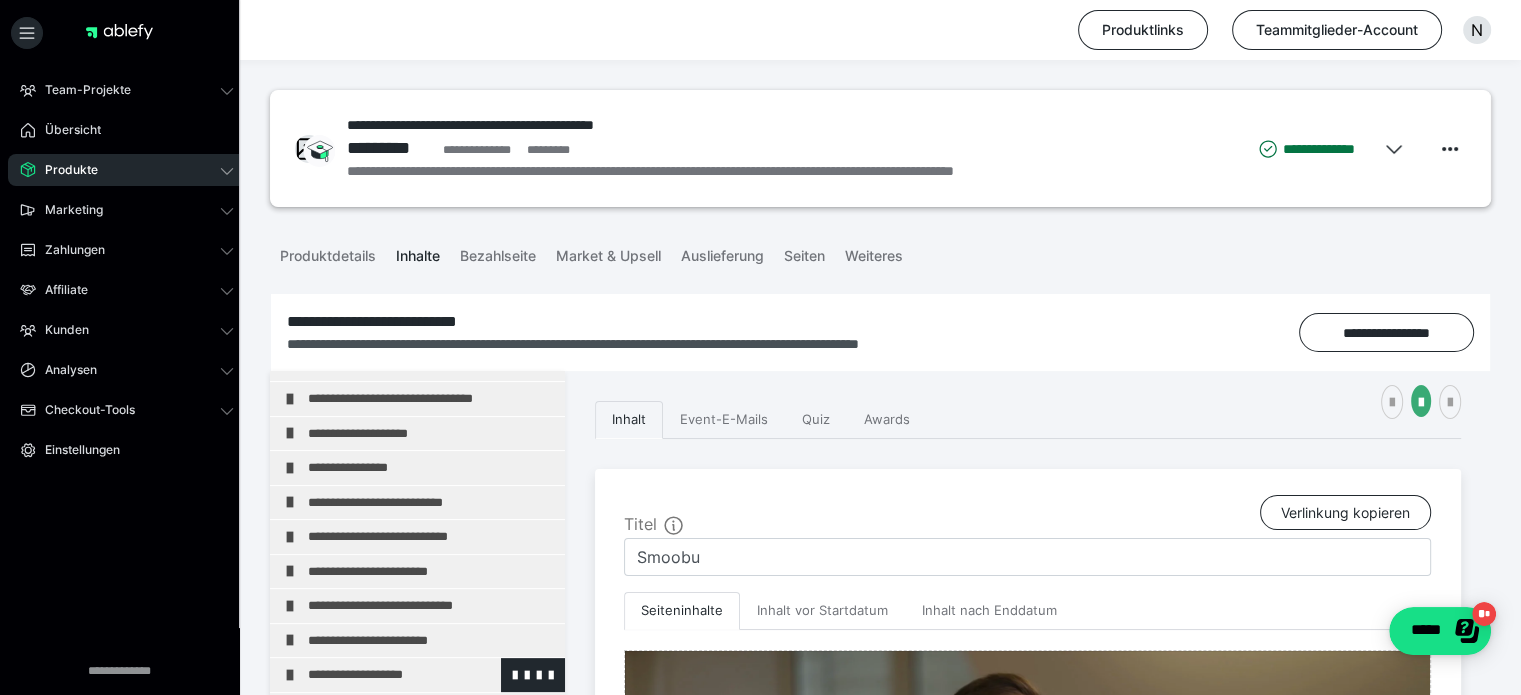 scroll, scrollTop: 791, scrollLeft: 0, axis: vertical 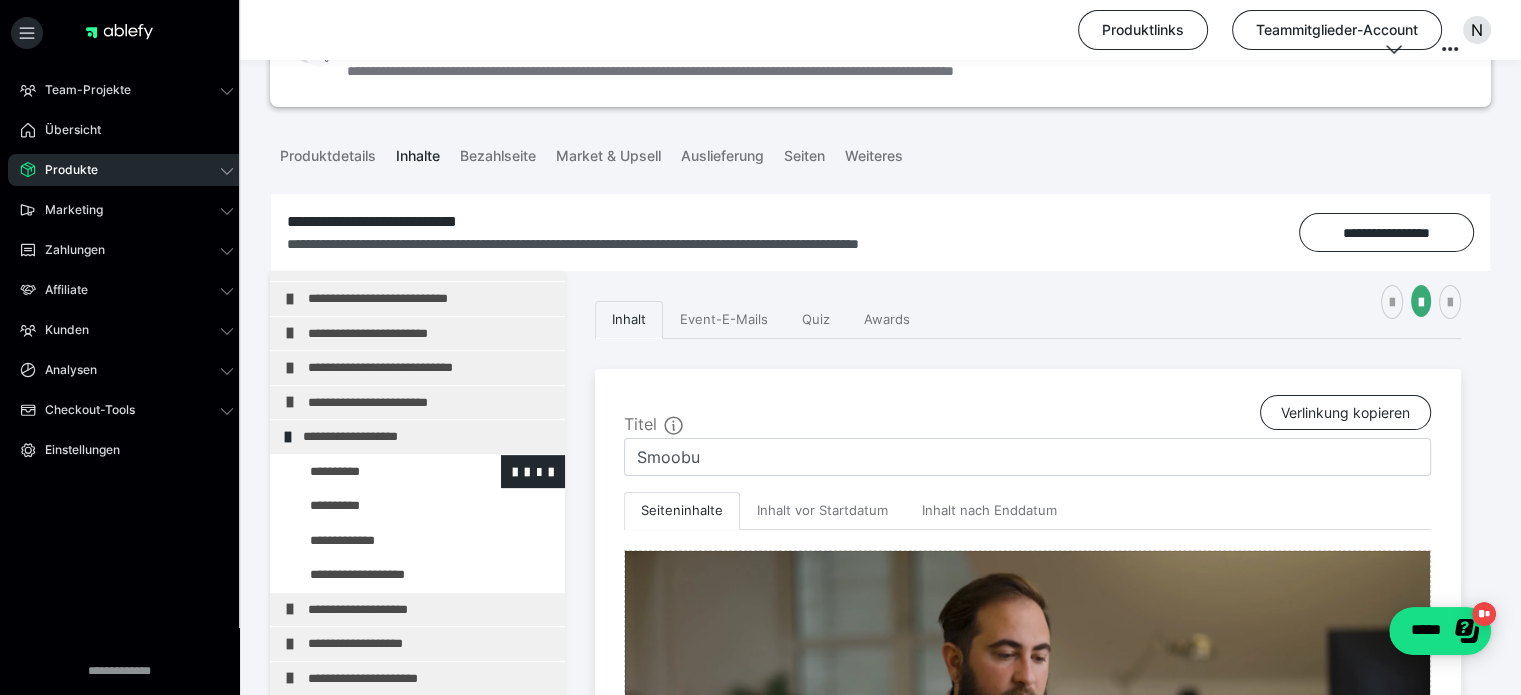 click at bounding box center (375, 472) 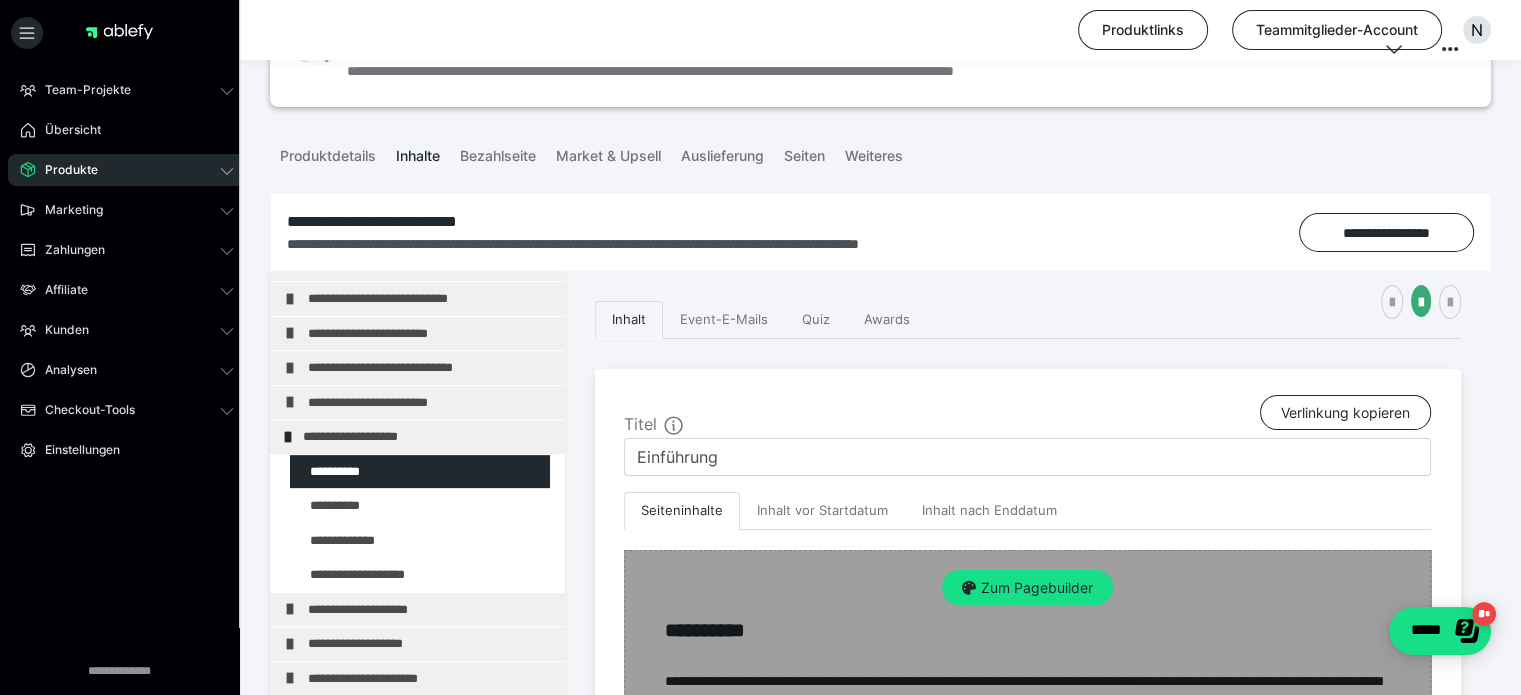 scroll, scrollTop: 358, scrollLeft: 0, axis: vertical 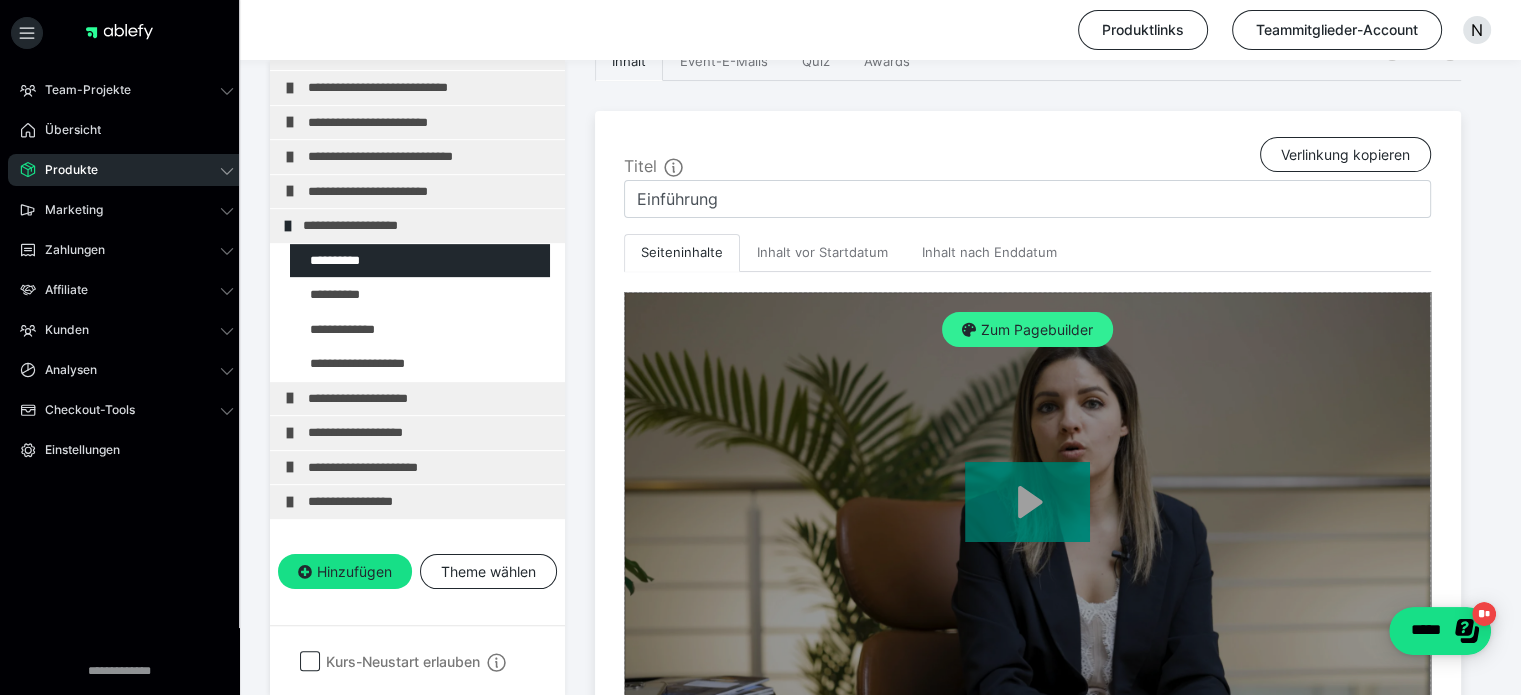 click on "Zum Pagebuilder" at bounding box center [1027, 330] 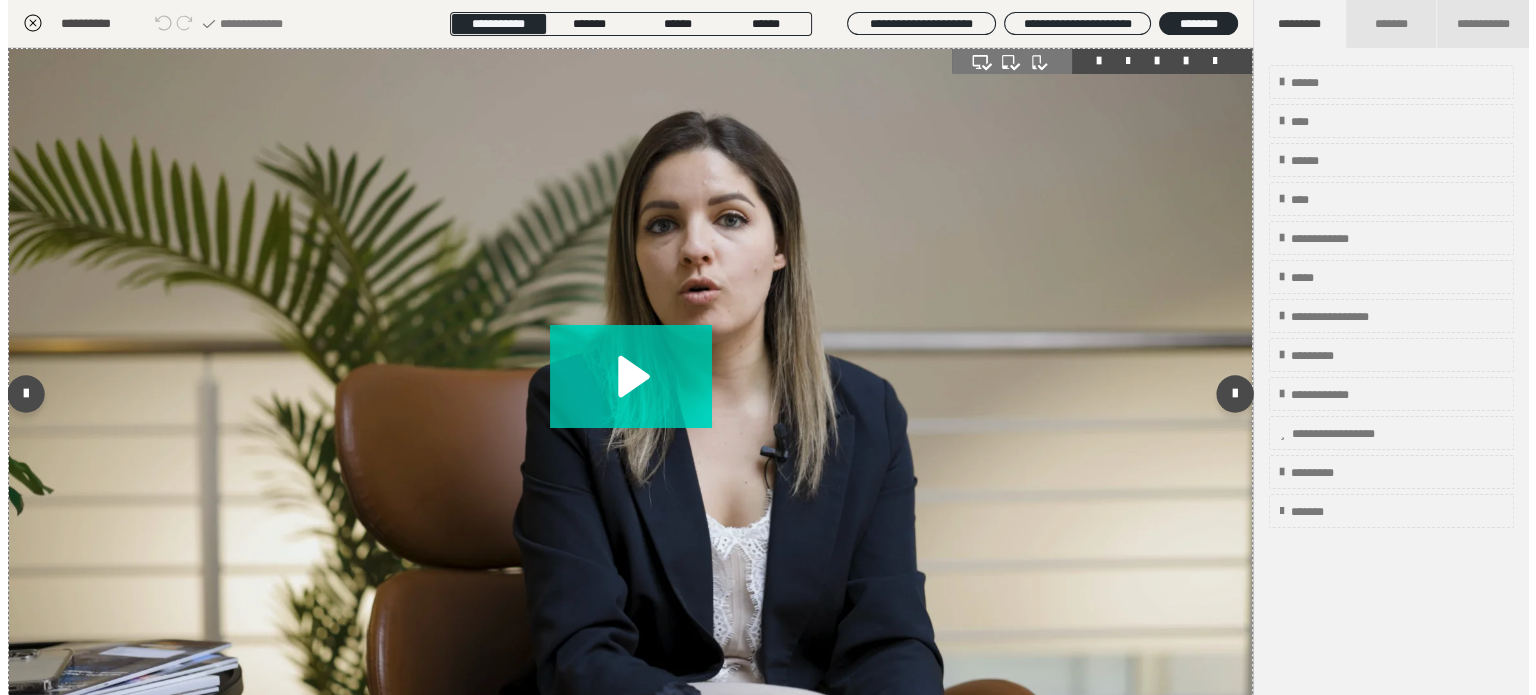 scroll, scrollTop: 311, scrollLeft: 0, axis: vertical 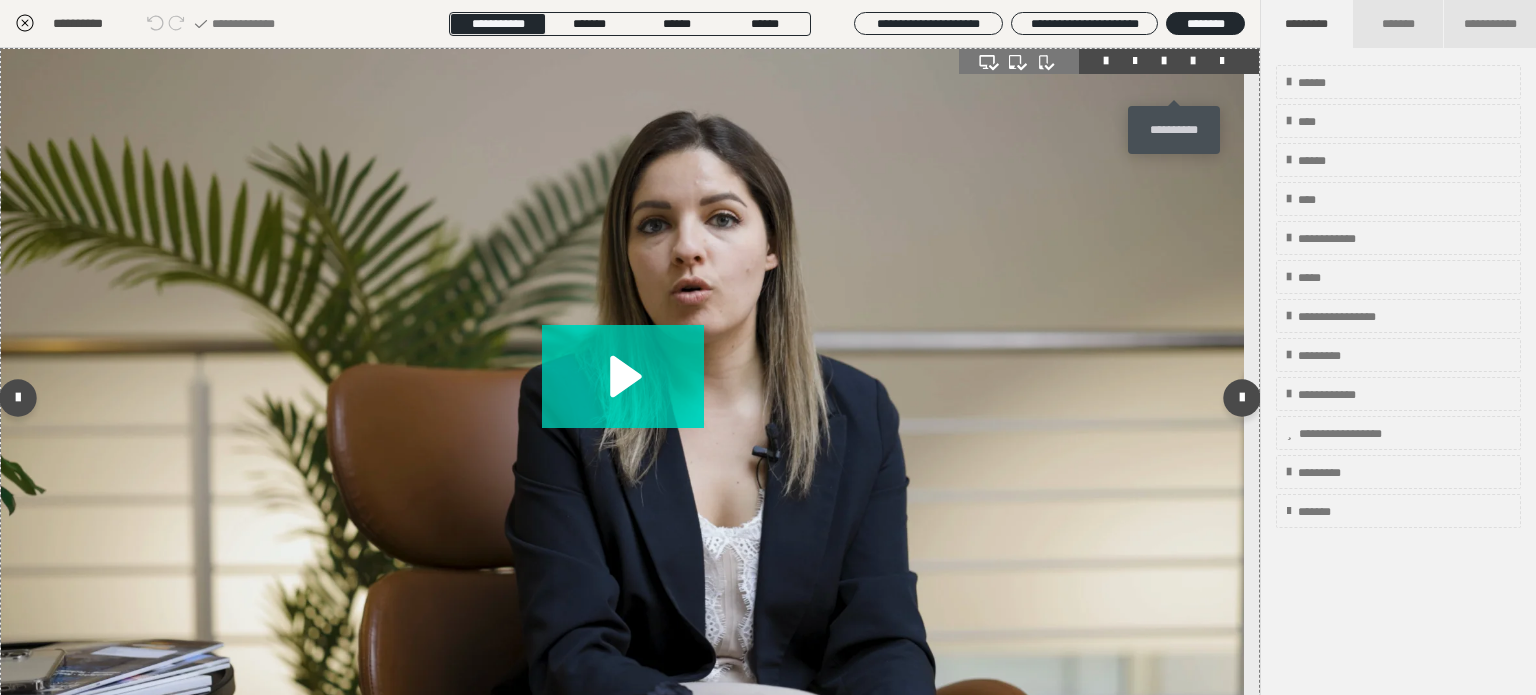 click at bounding box center [1193, 61] 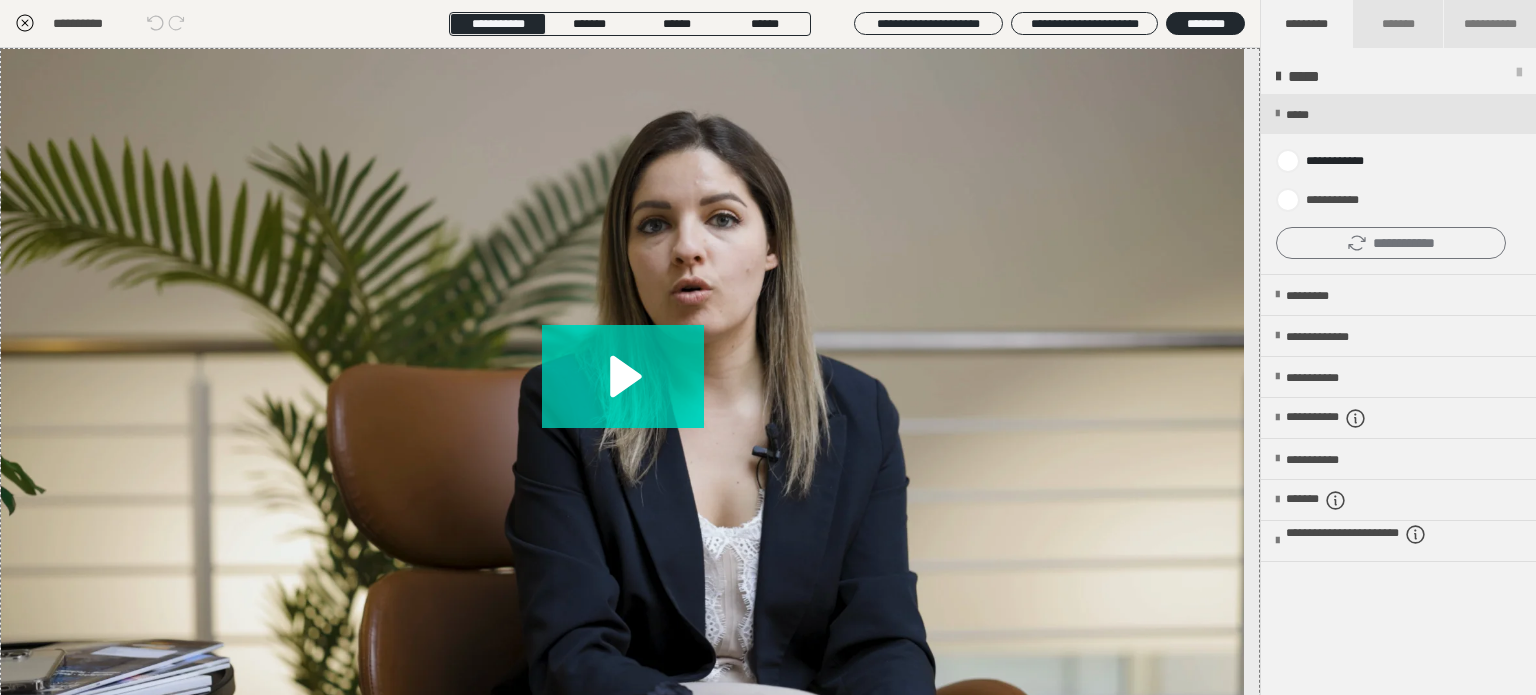 click on "**********" at bounding box center [1391, 243] 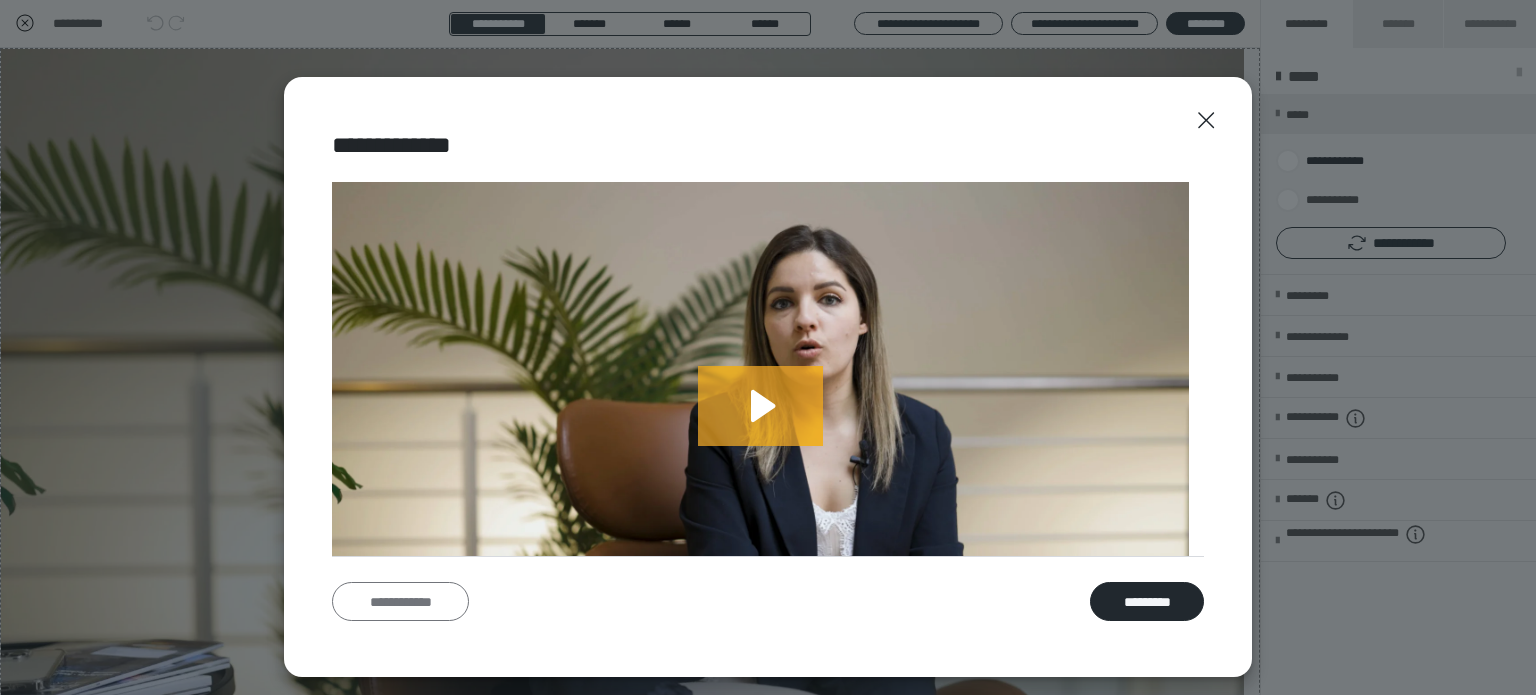 click on "**********" at bounding box center (400, 602) 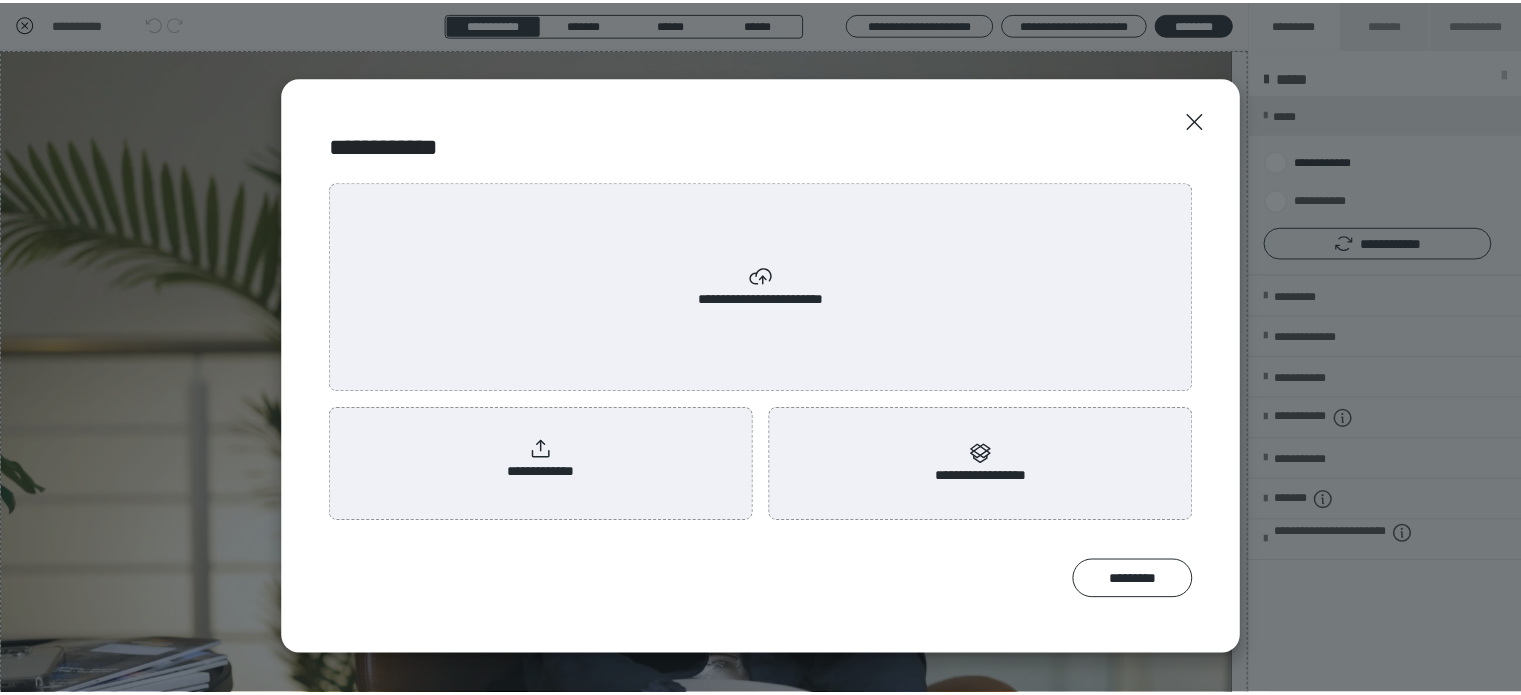scroll, scrollTop: 0, scrollLeft: 0, axis: both 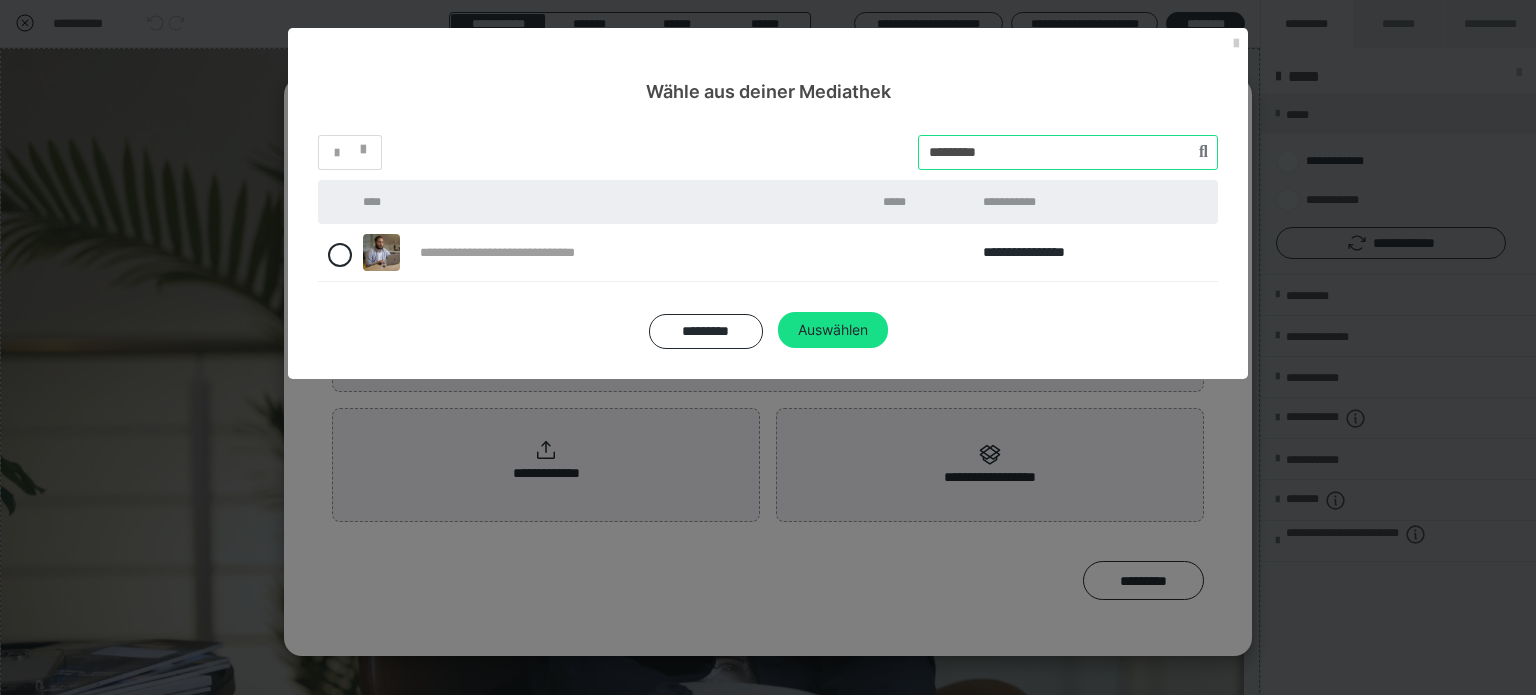 drag, startPoint x: 880, startPoint y: 149, endPoint x: 855, endPoint y: 147, distance: 25.079872 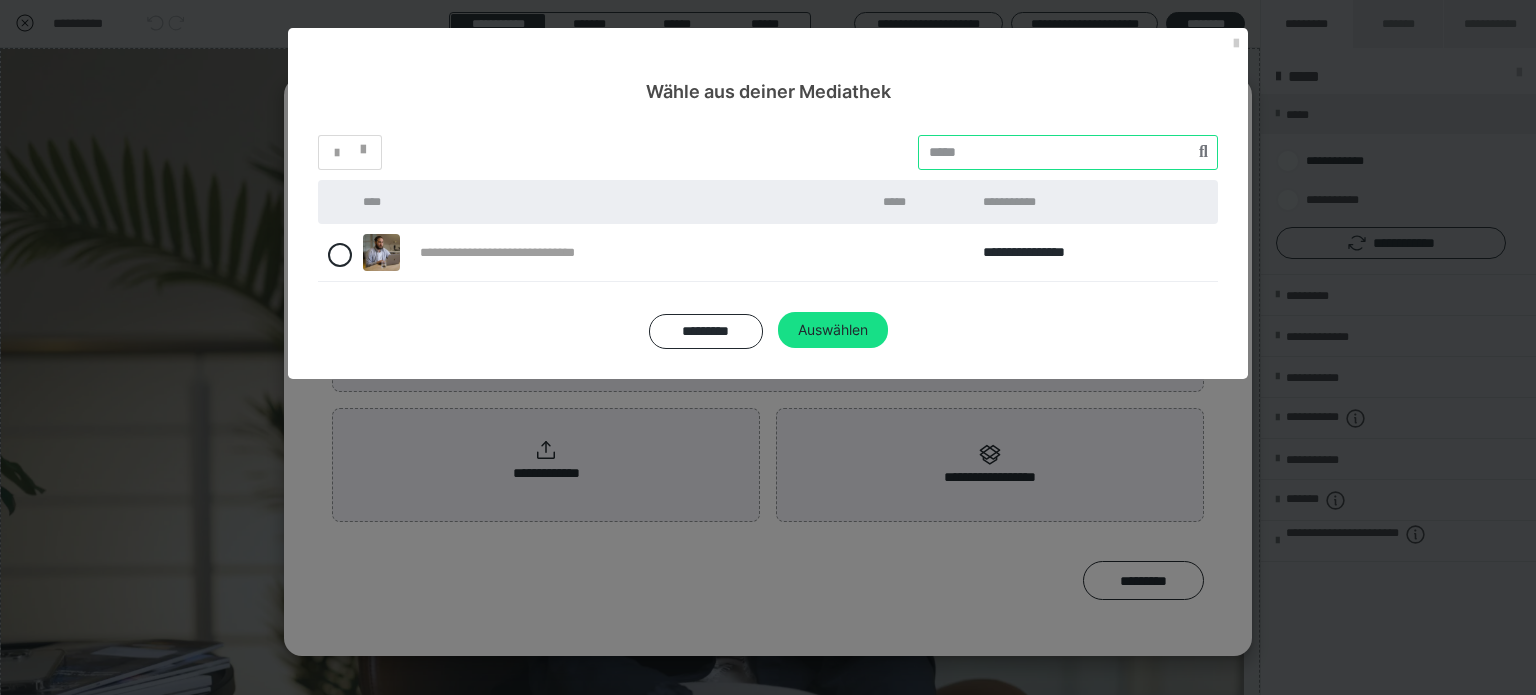 paste on "********" 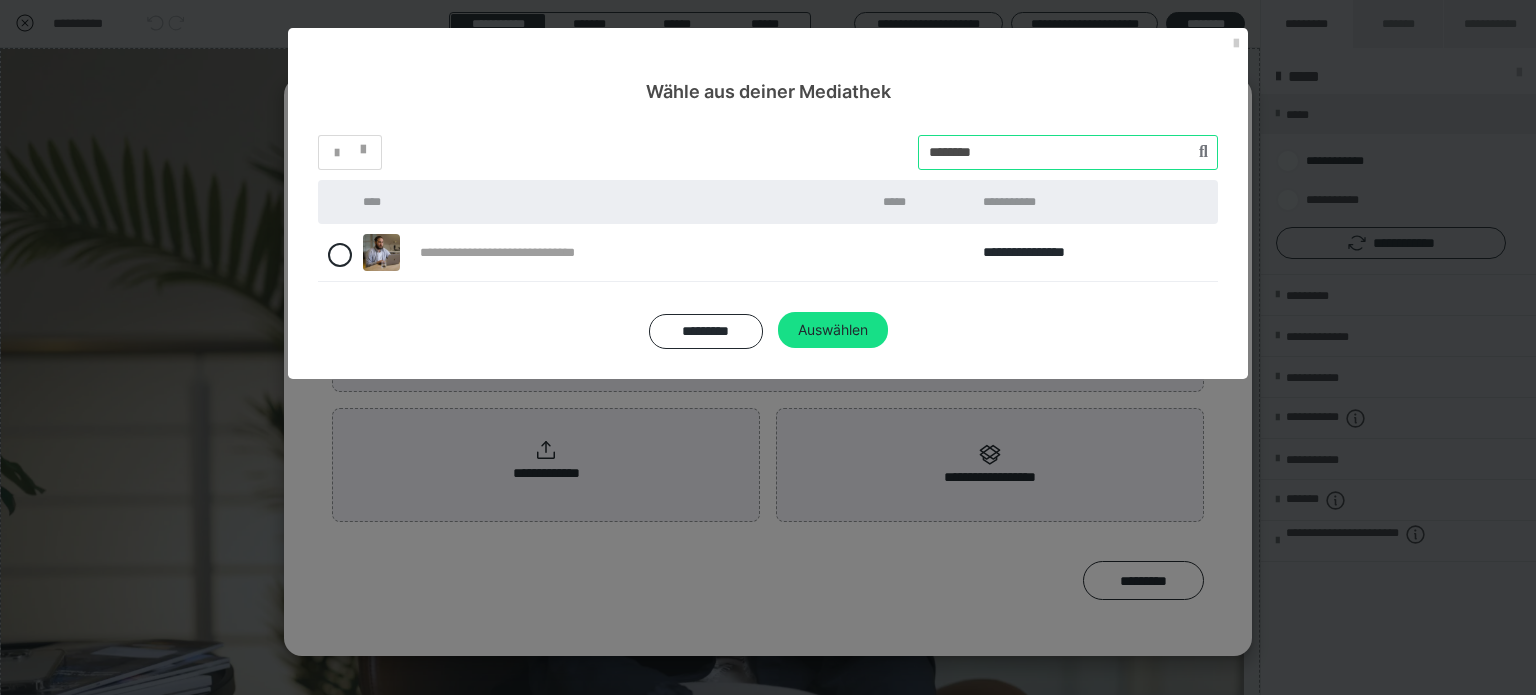 type on "********" 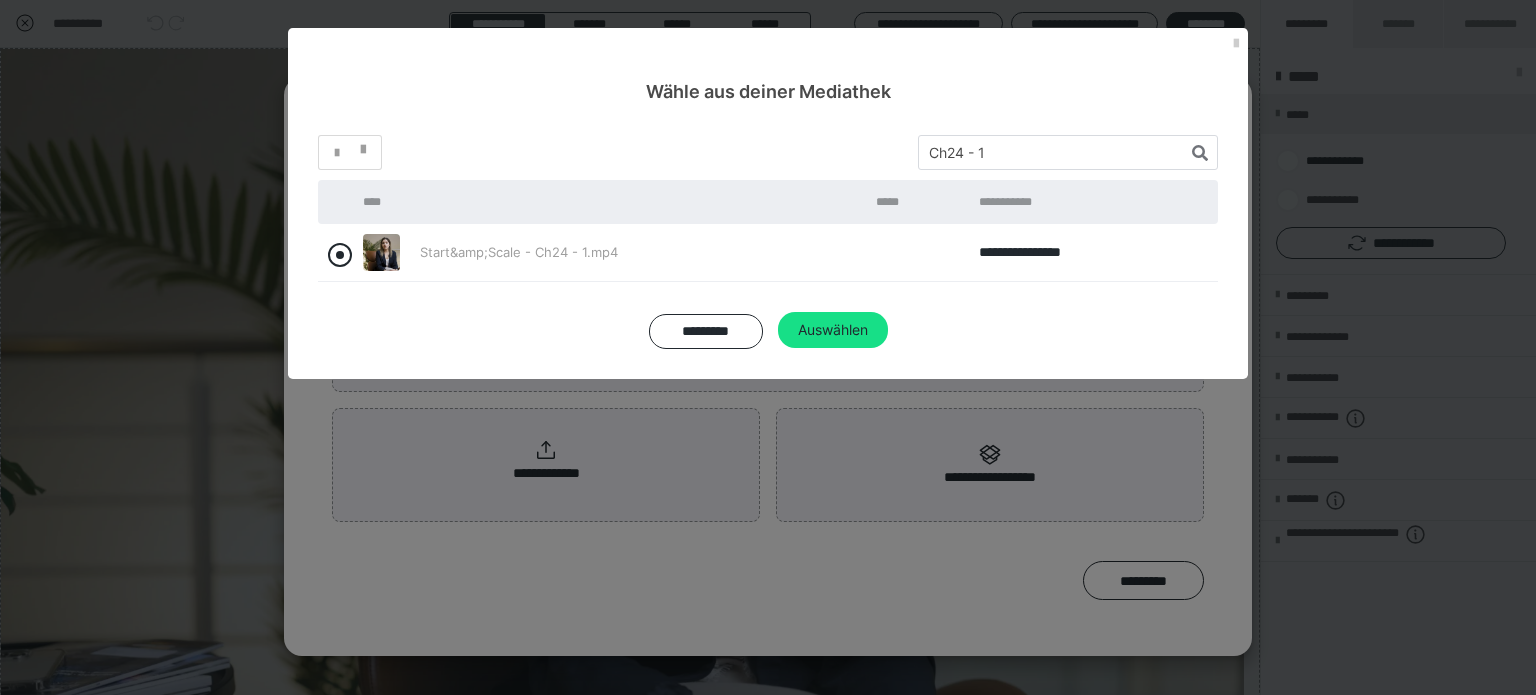 click at bounding box center [340, 255] 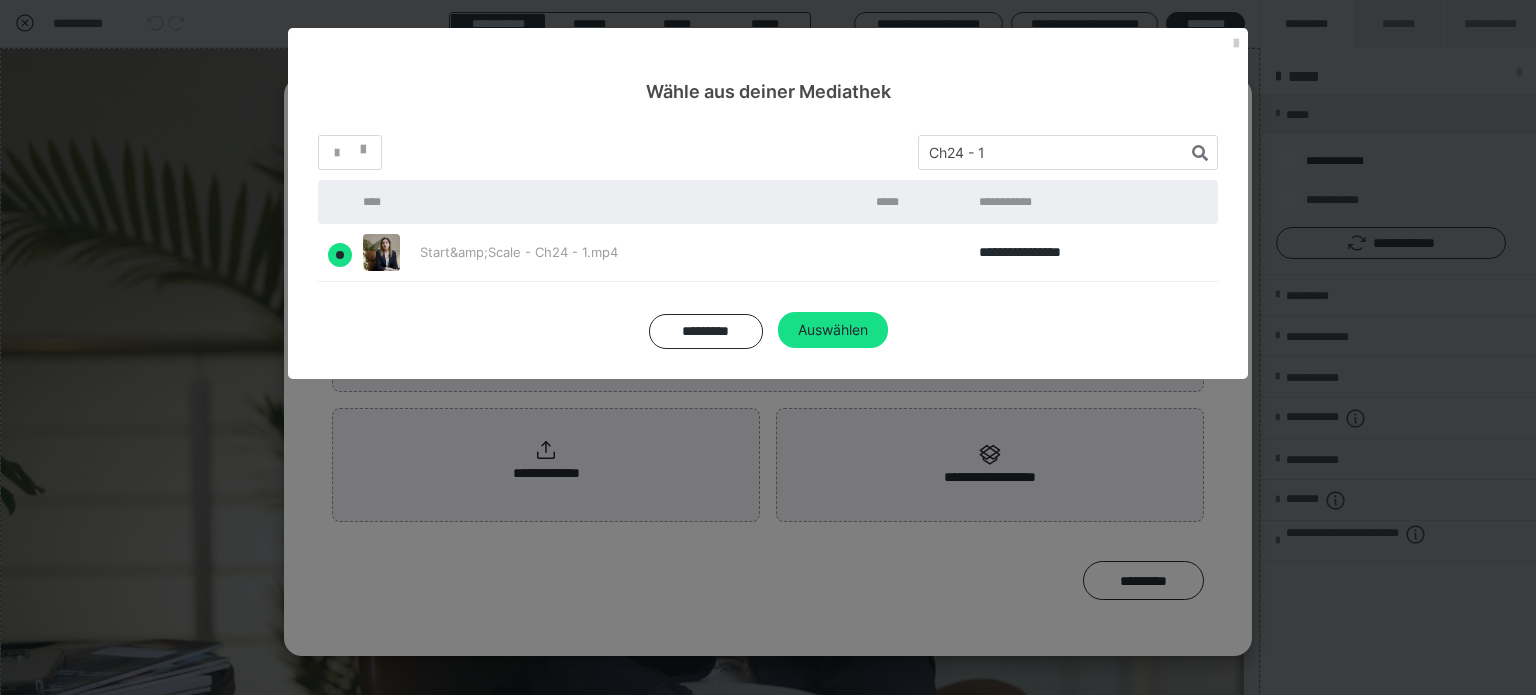 radio on "true" 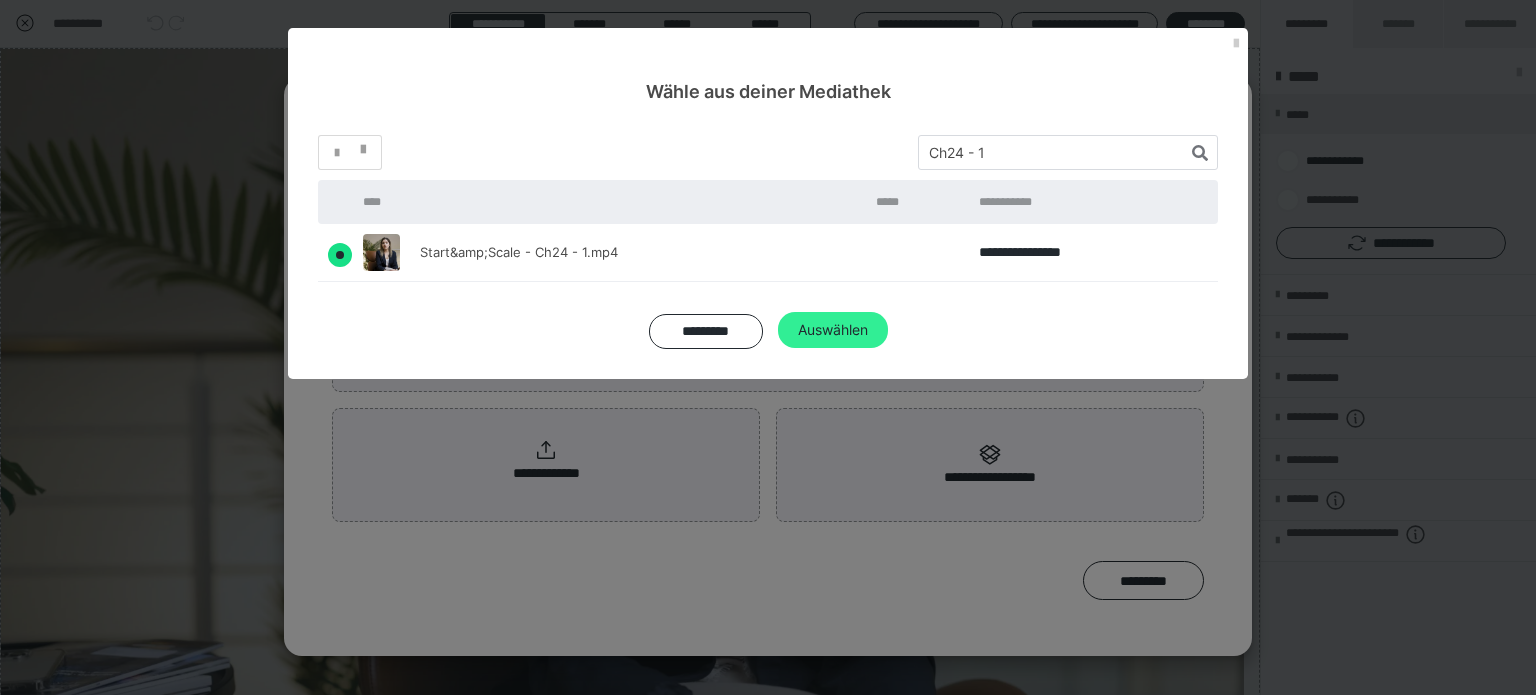 click on "Auswählen" at bounding box center (833, 330) 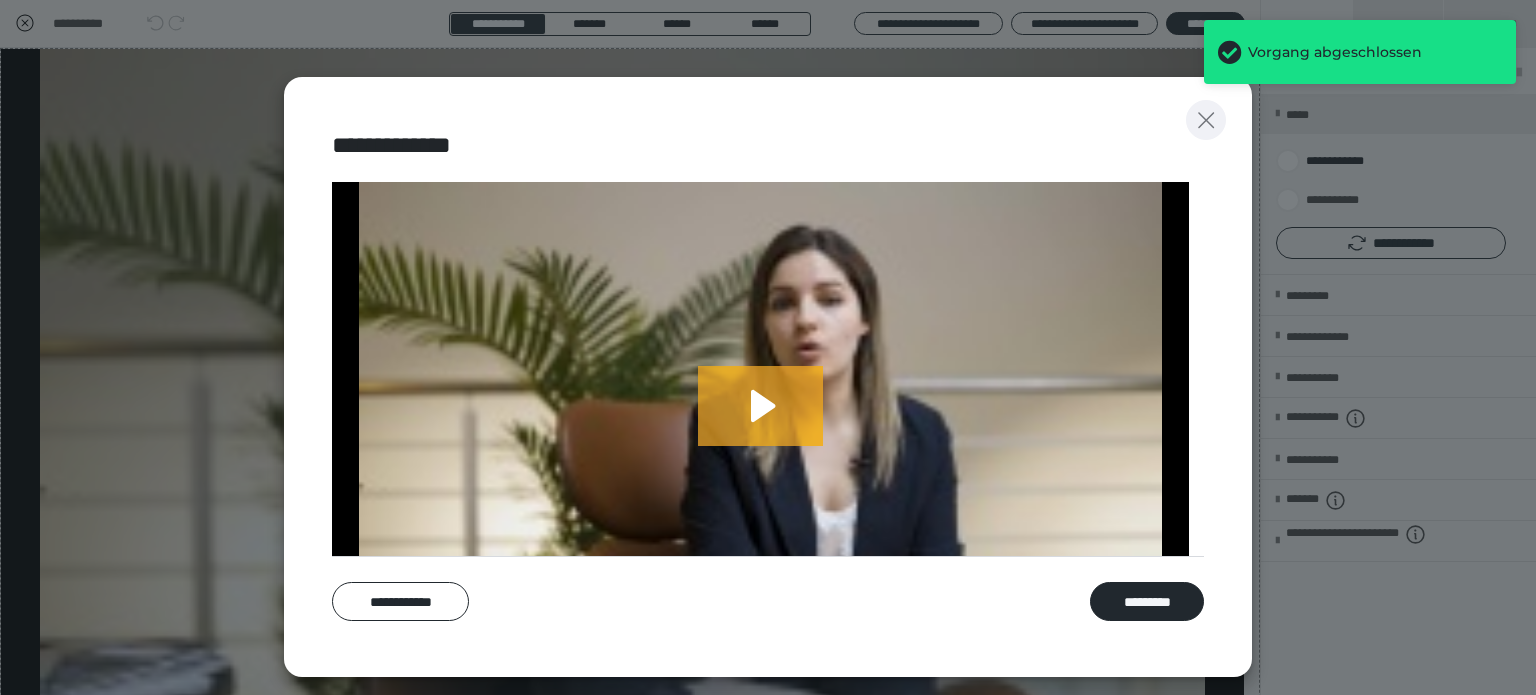 click 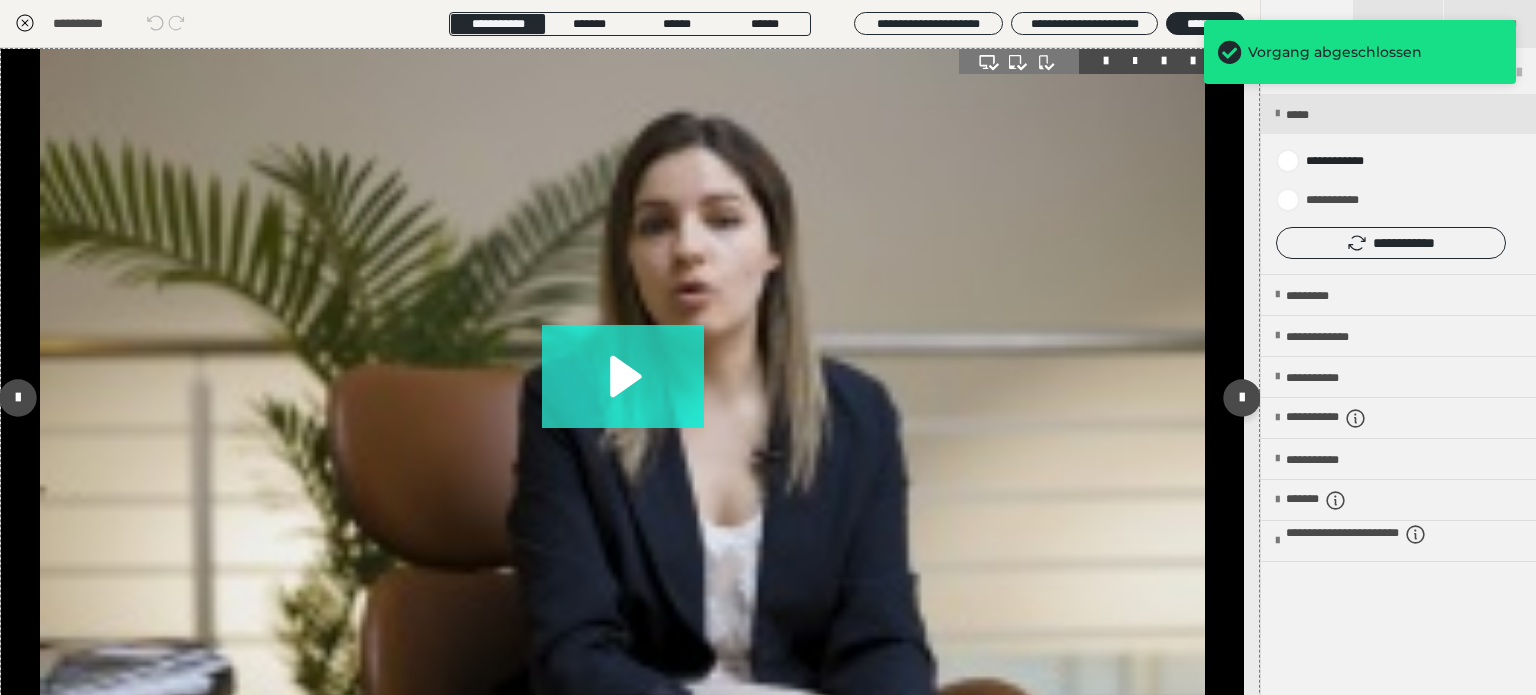 click 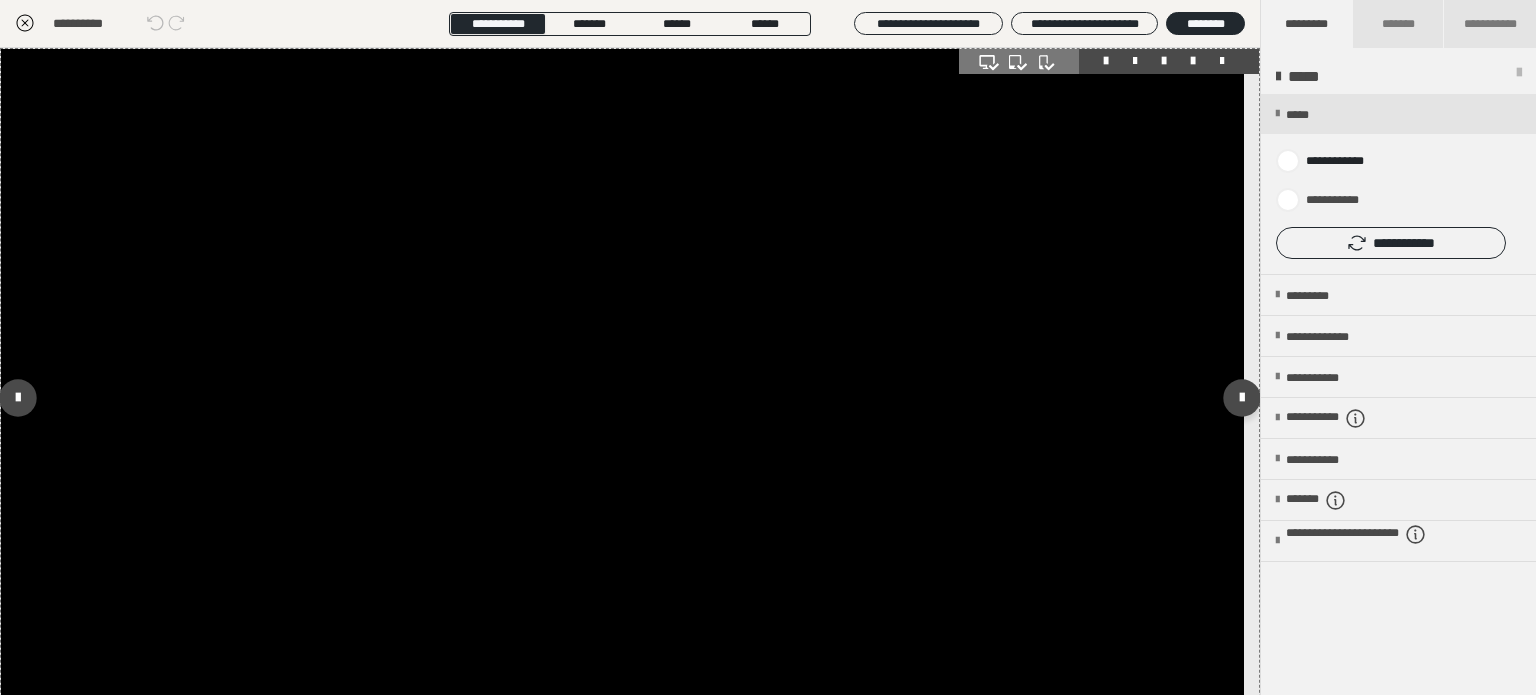 click at bounding box center [622, 398] 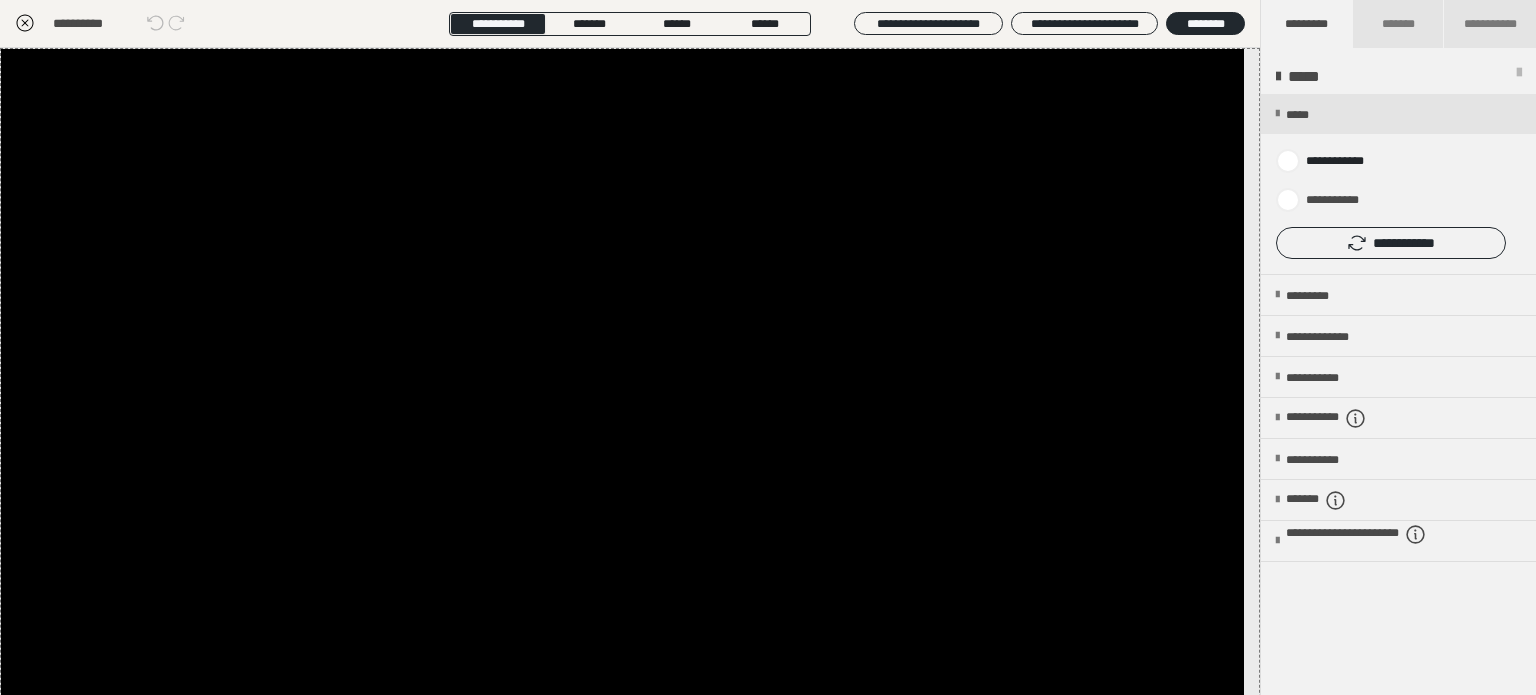 click 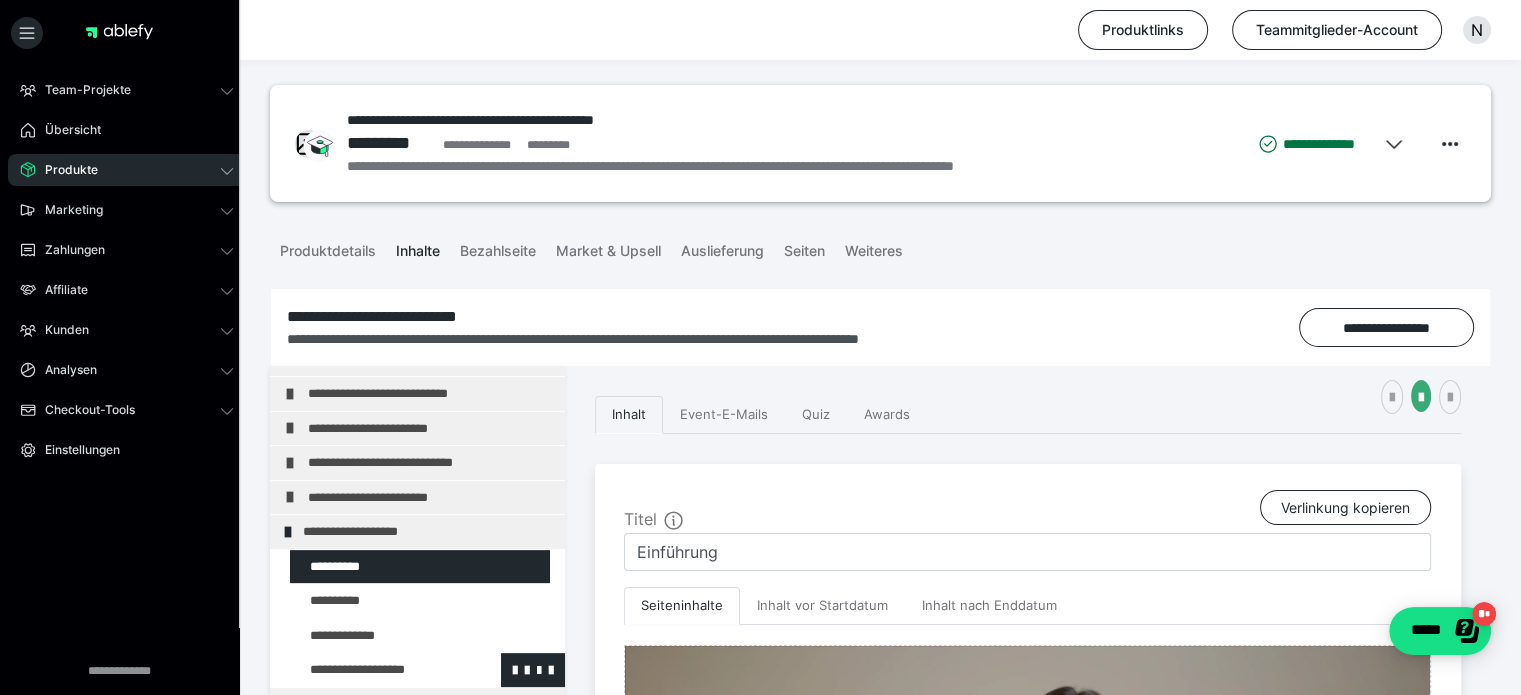 scroll, scrollTop: 100, scrollLeft: 0, axis: vertical 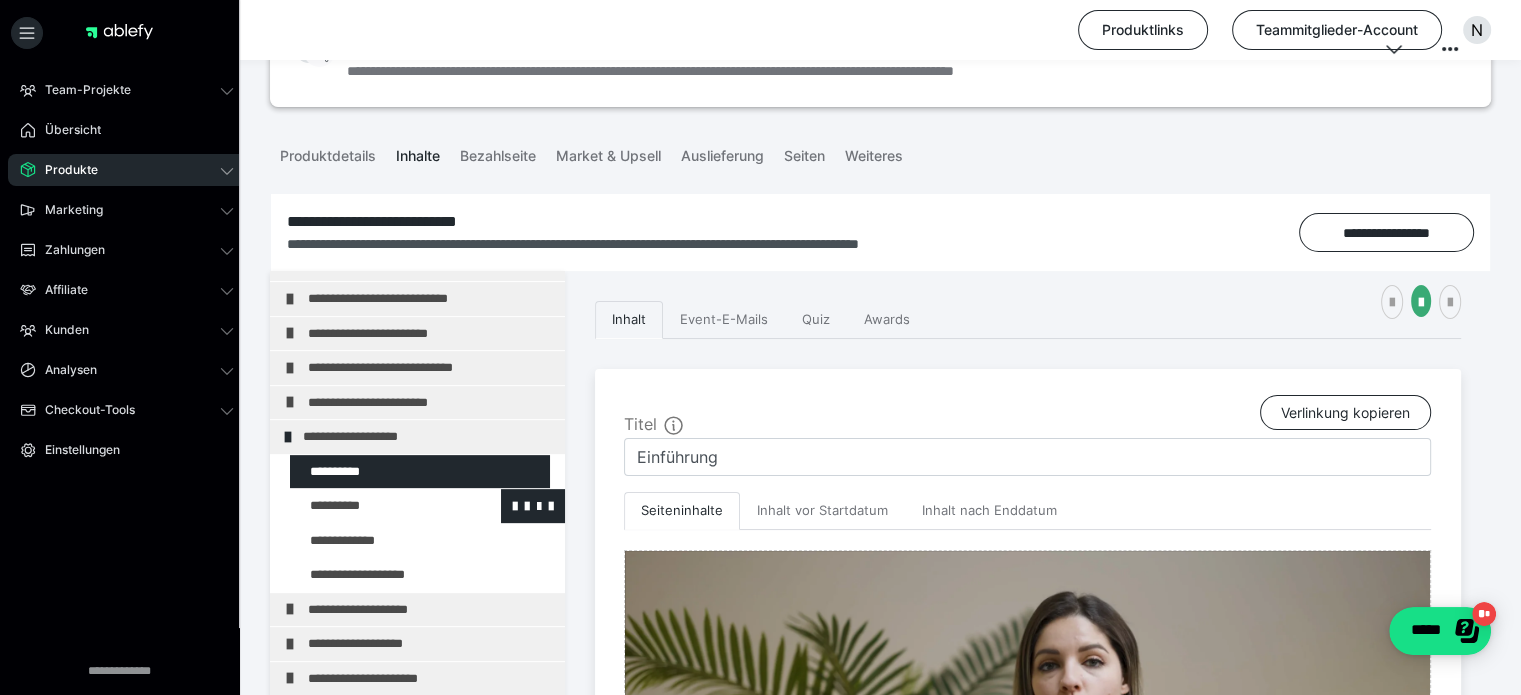 click at bounding box center (375, 506) 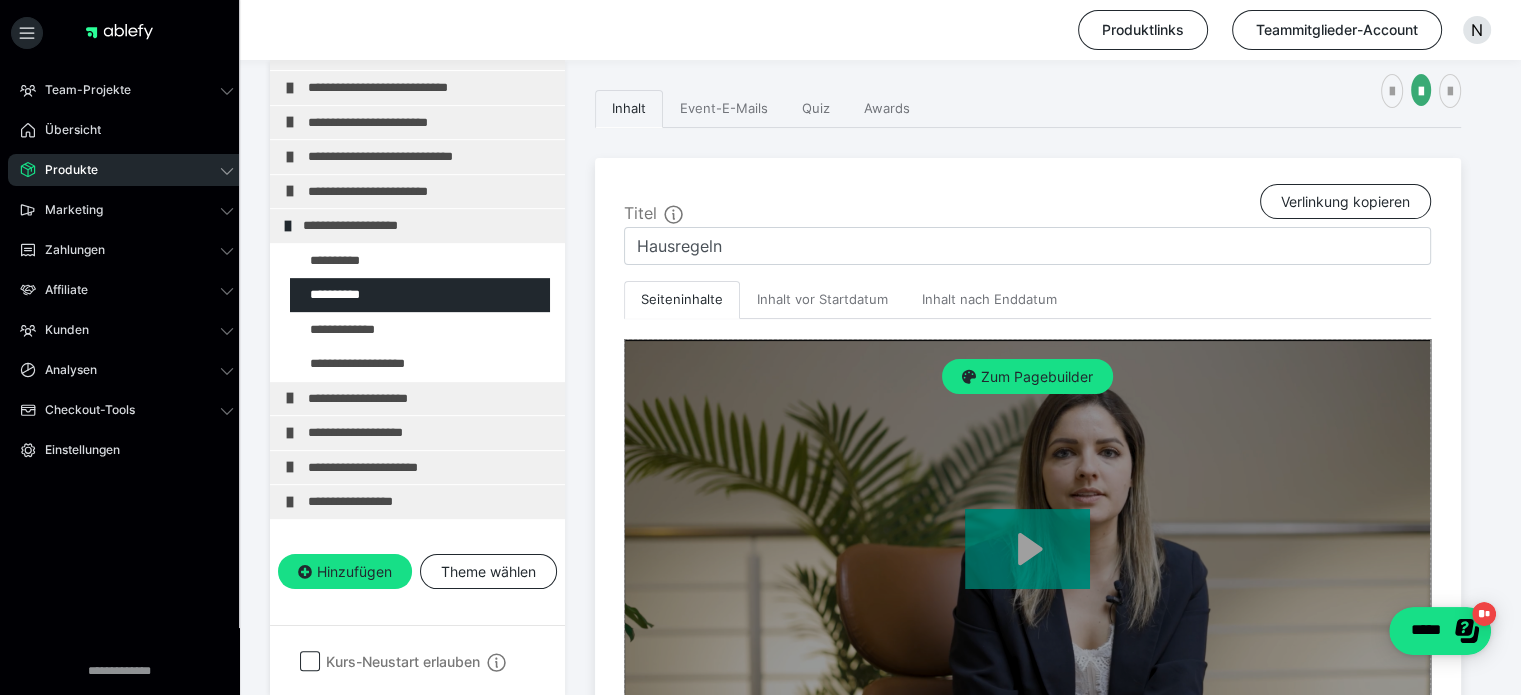 scroll, scrollTop: 411, scrollLeft: 0, axis: vertical 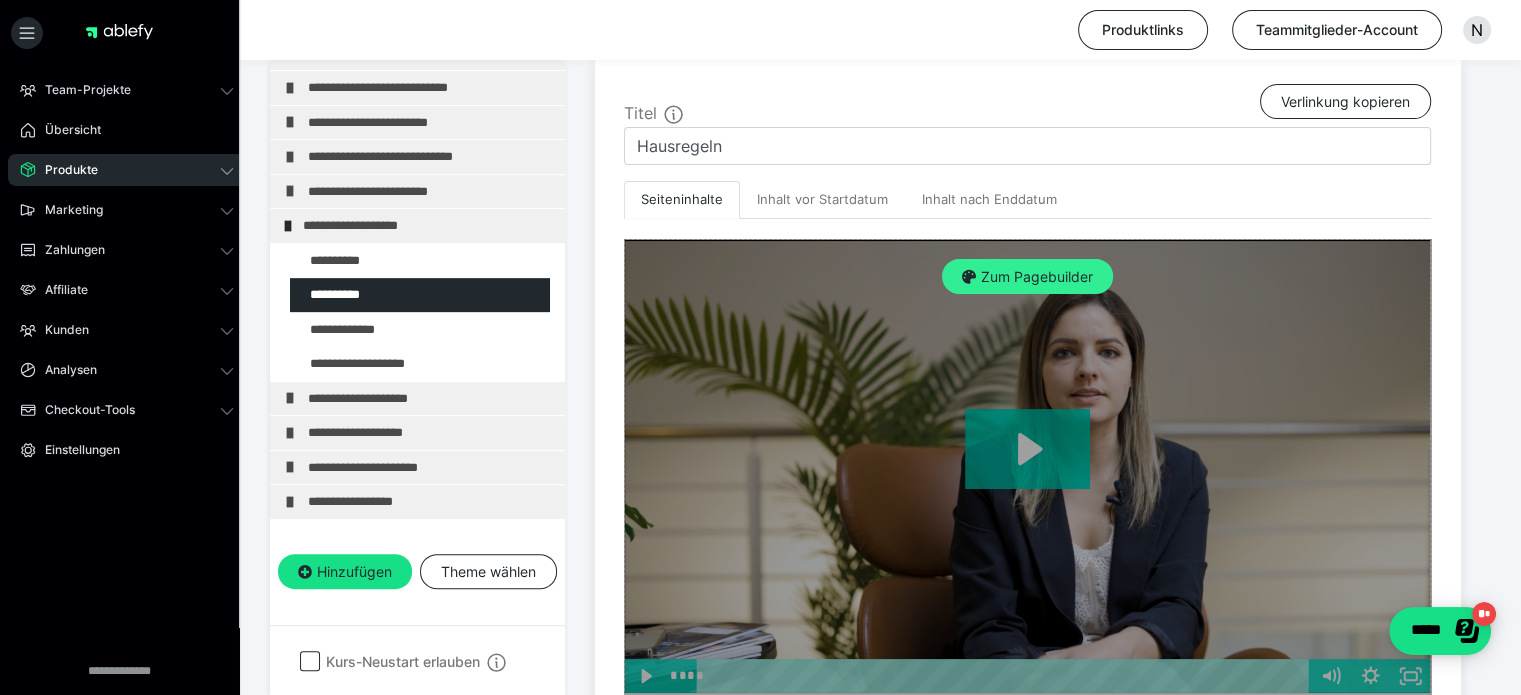 click on "Zum Pagebuilder" at bounding box center (1027, 277) 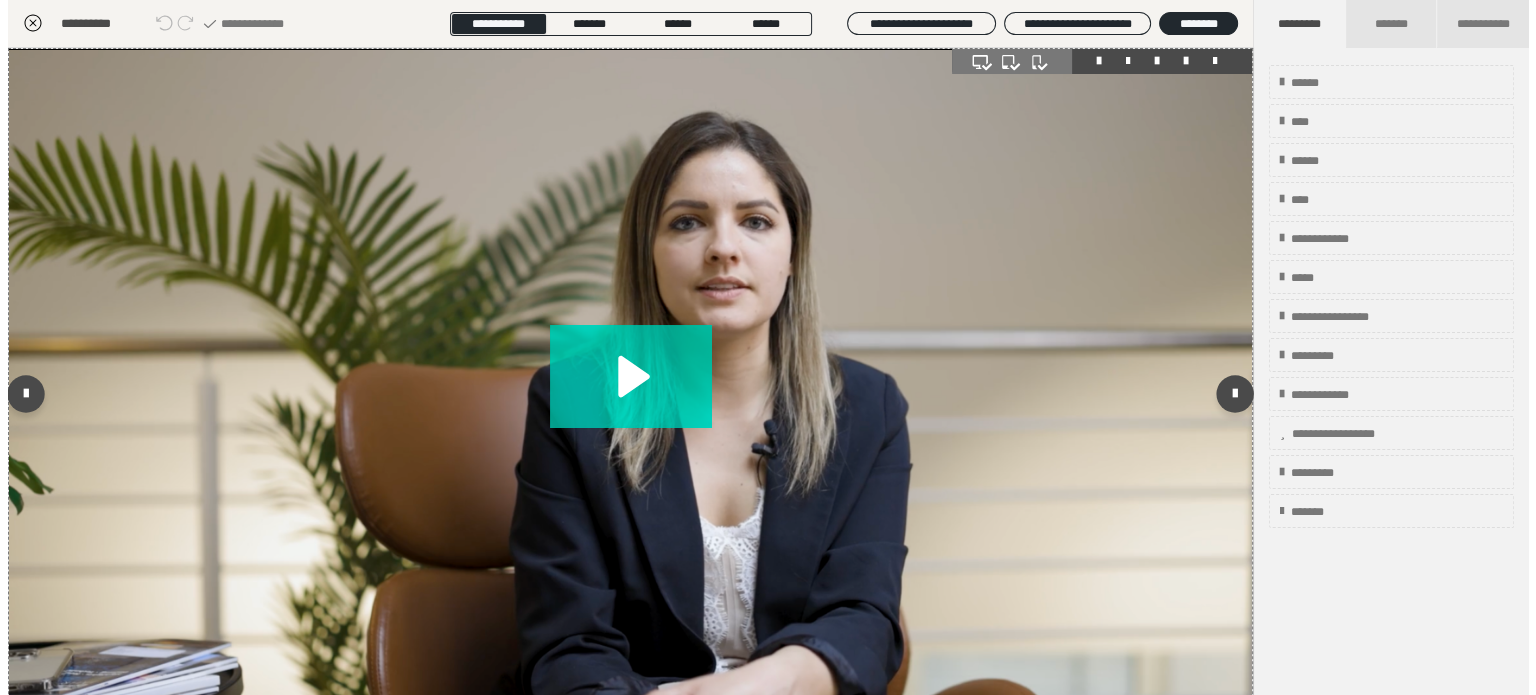 scroll, scrollTop: 311, scrollLeft: 0, axis: vertical 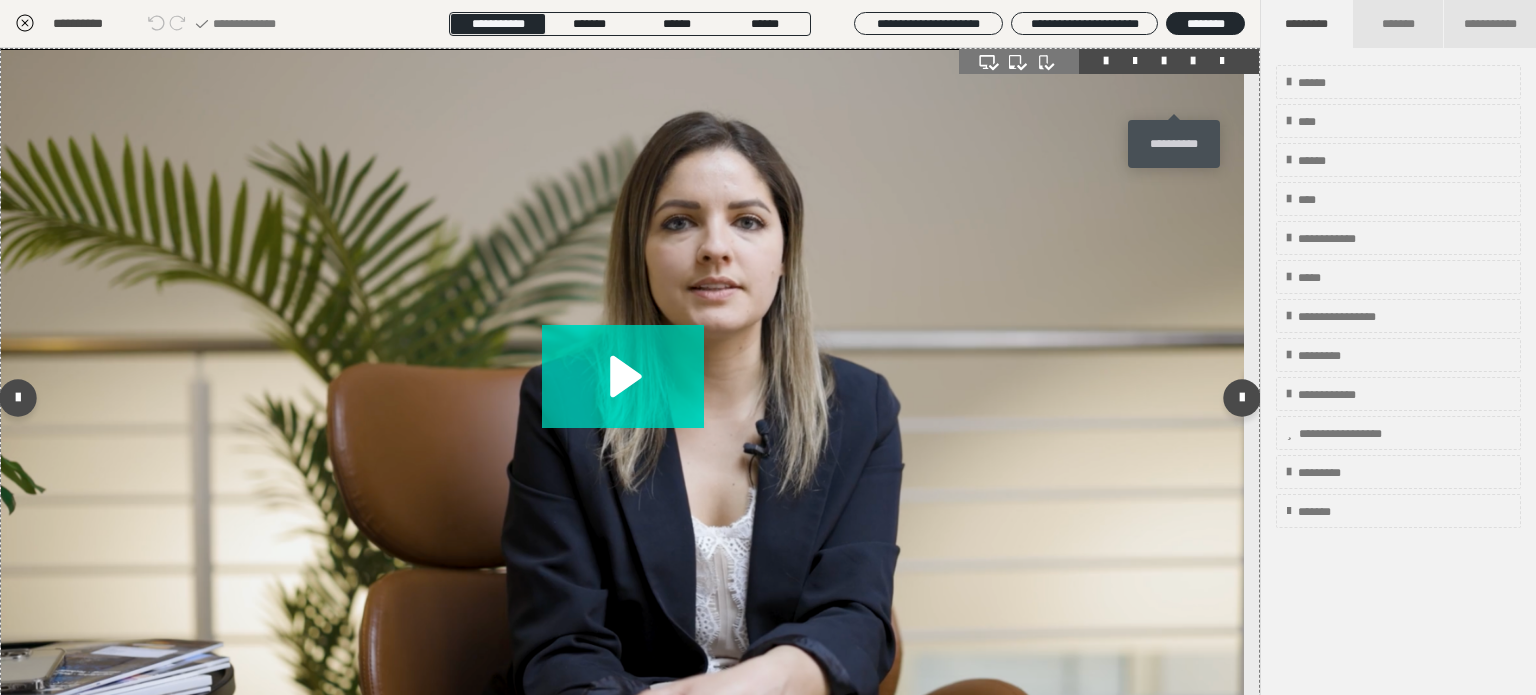 click at bounding box center (1193, 61) 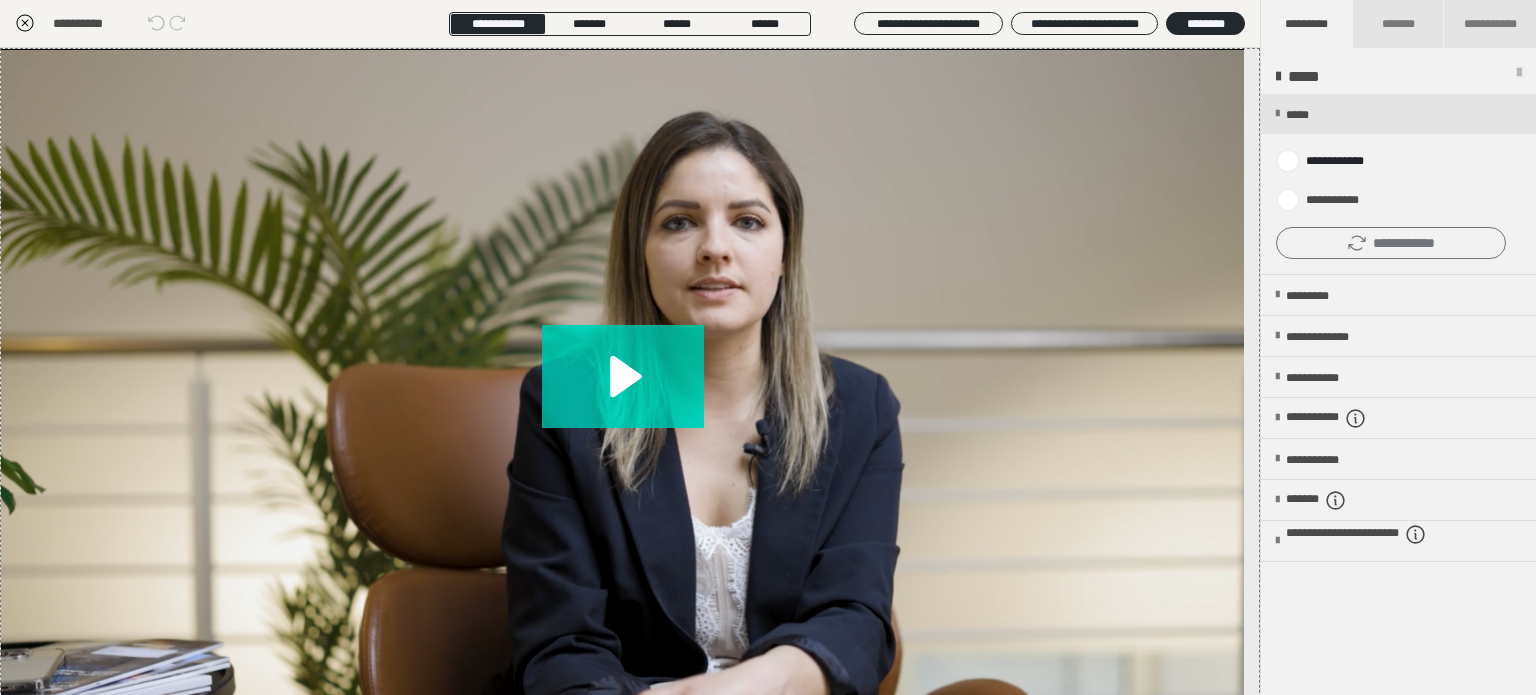 click on "**********" at bounding box center [1391, 243] 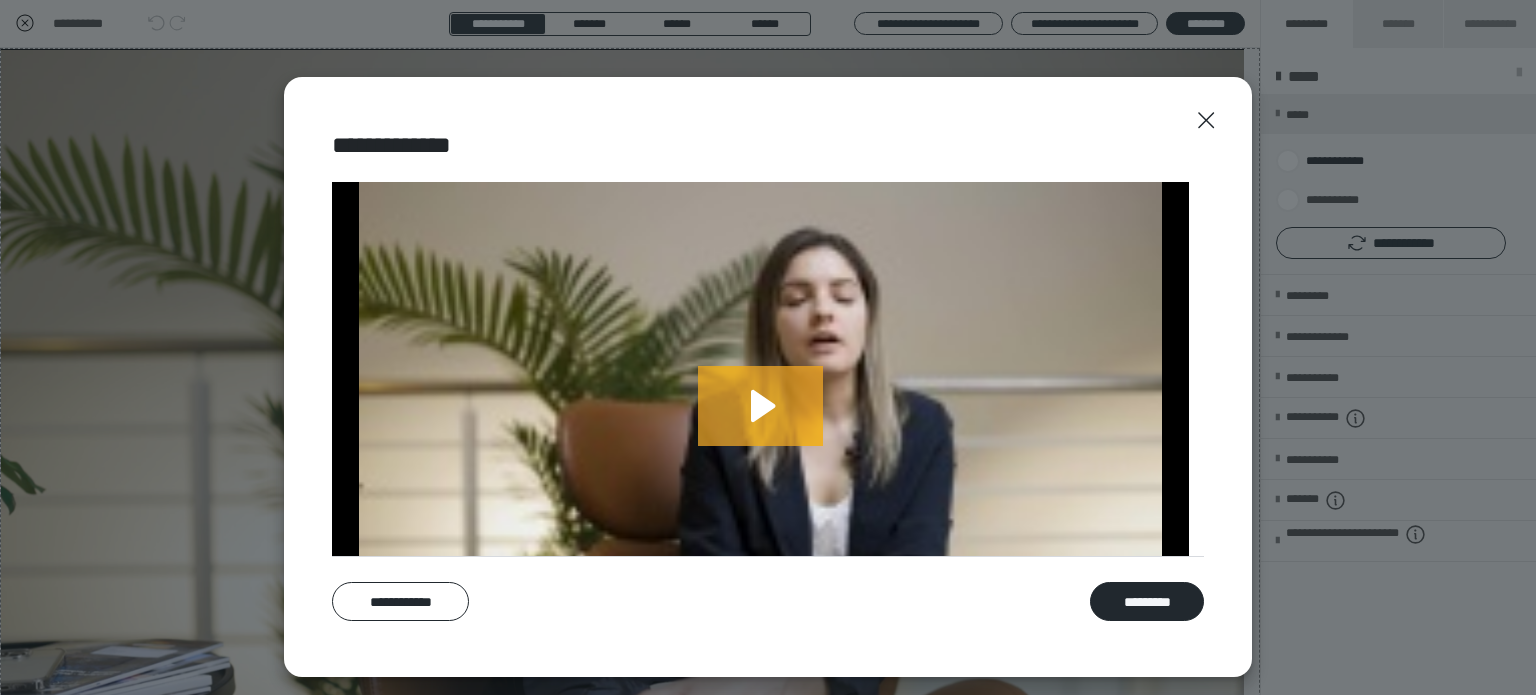 click on "**********" at bounding box center [400, 602] 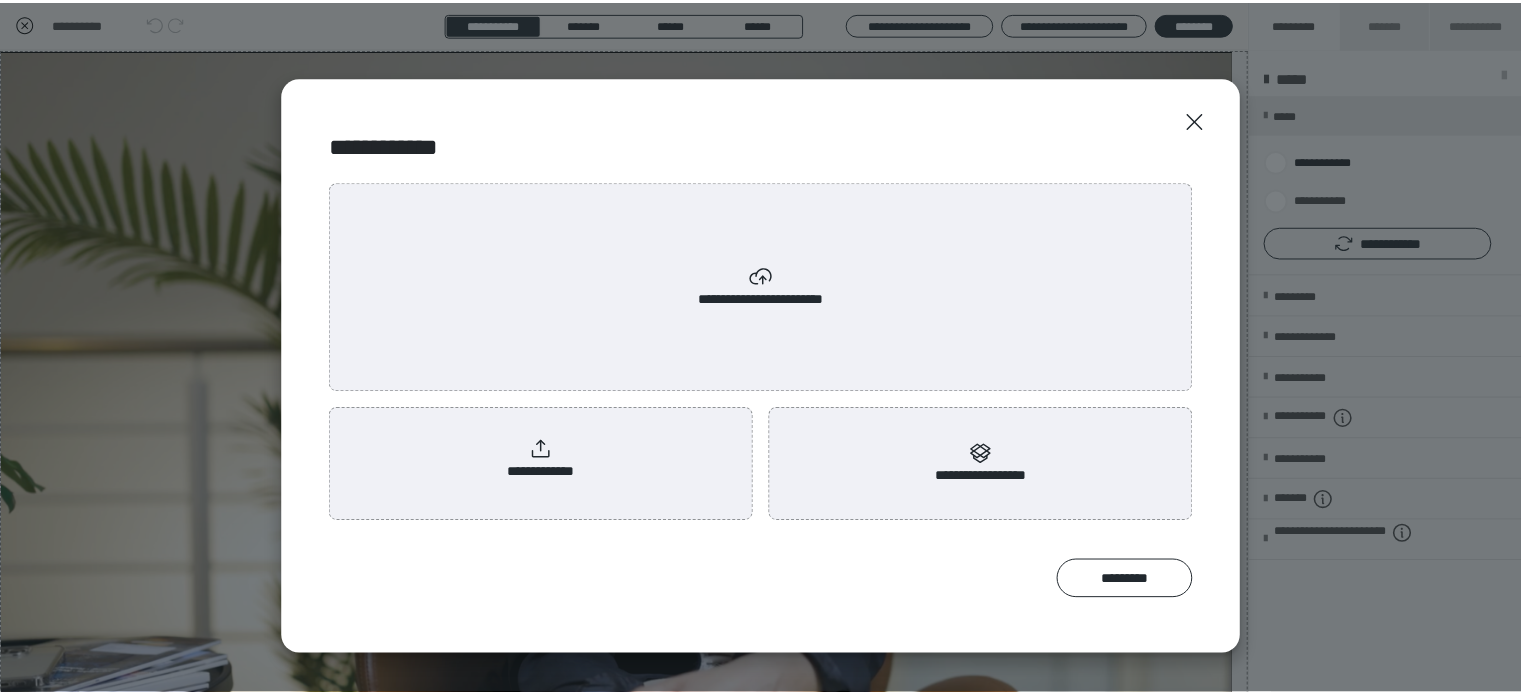 scroll, scrollTop: 0, scrollLeft: 0, axis: both 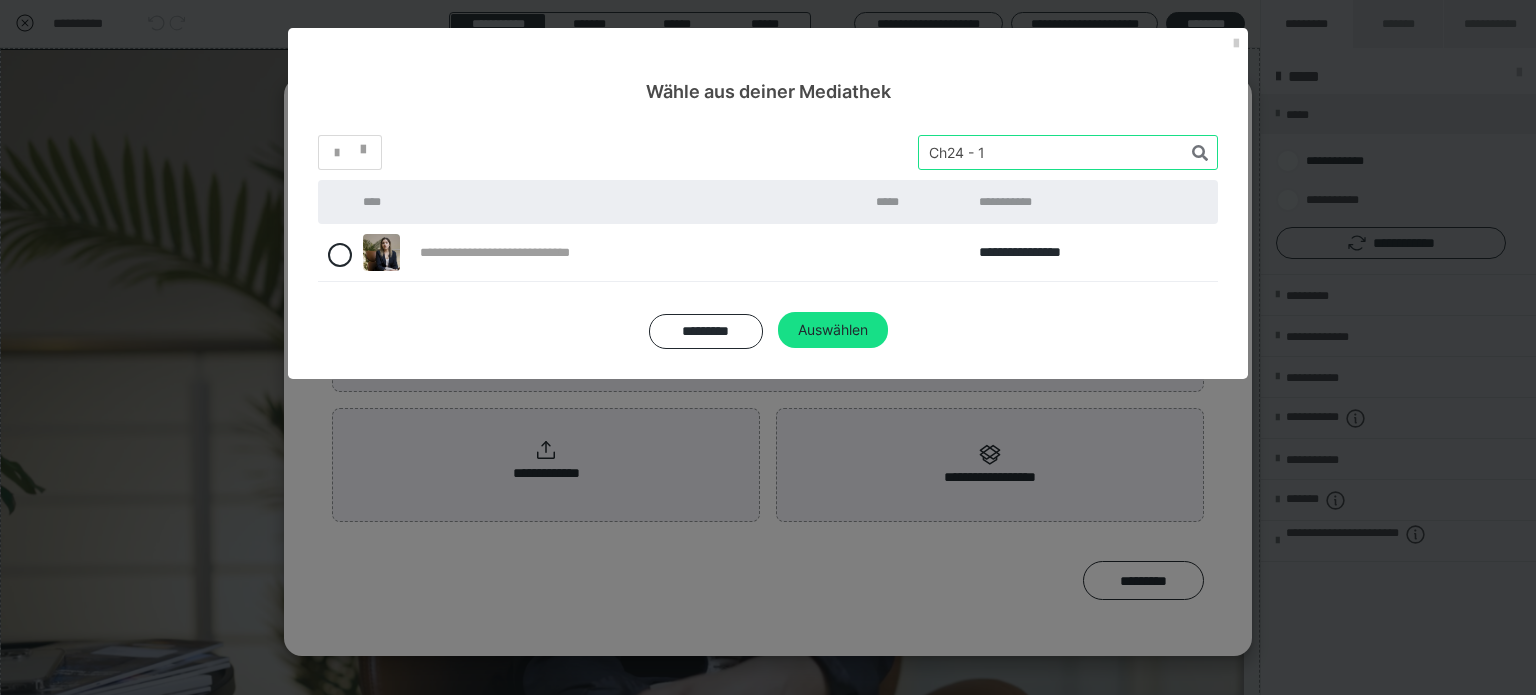 drag, startPoint x: 1002, startPoint y: 144, endPoint x: 848, endPoint y: 143, distance: 154.00325 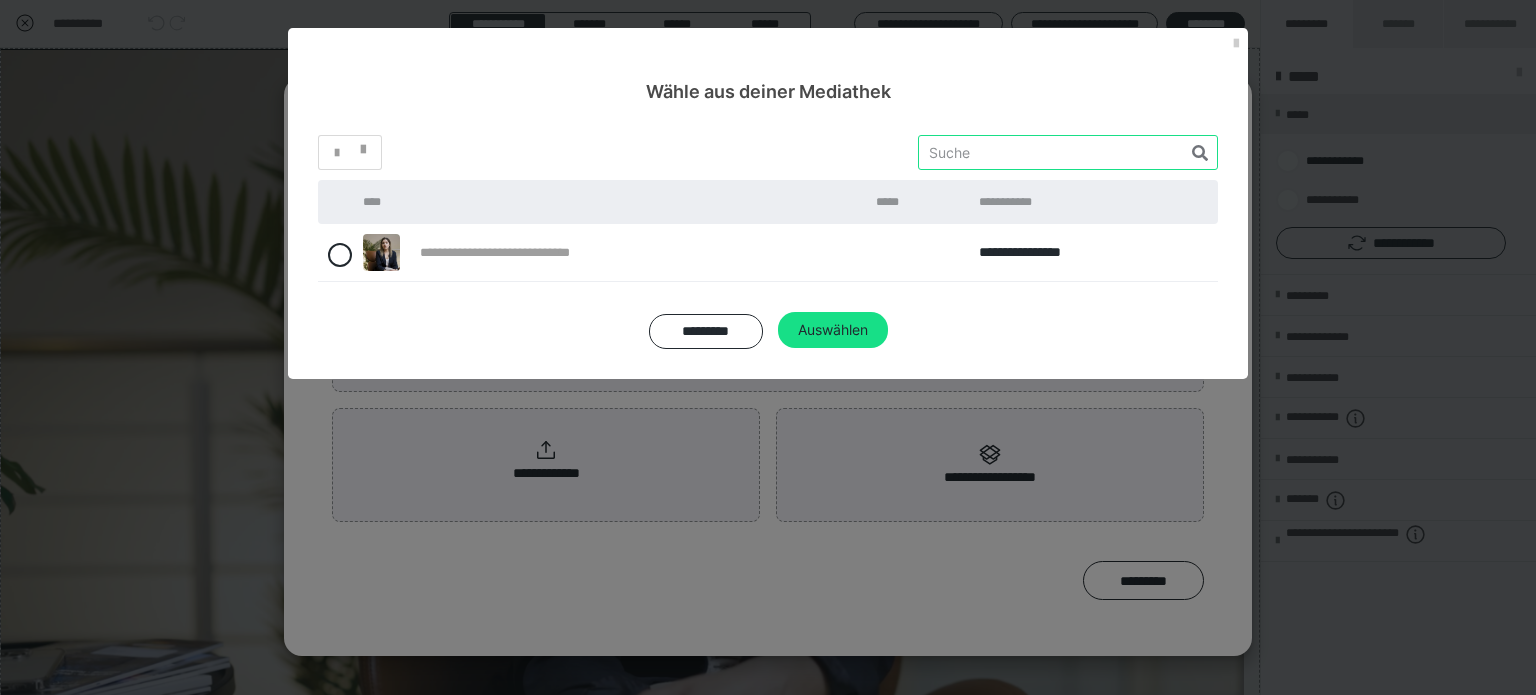 paste on "Ch24 - 3" 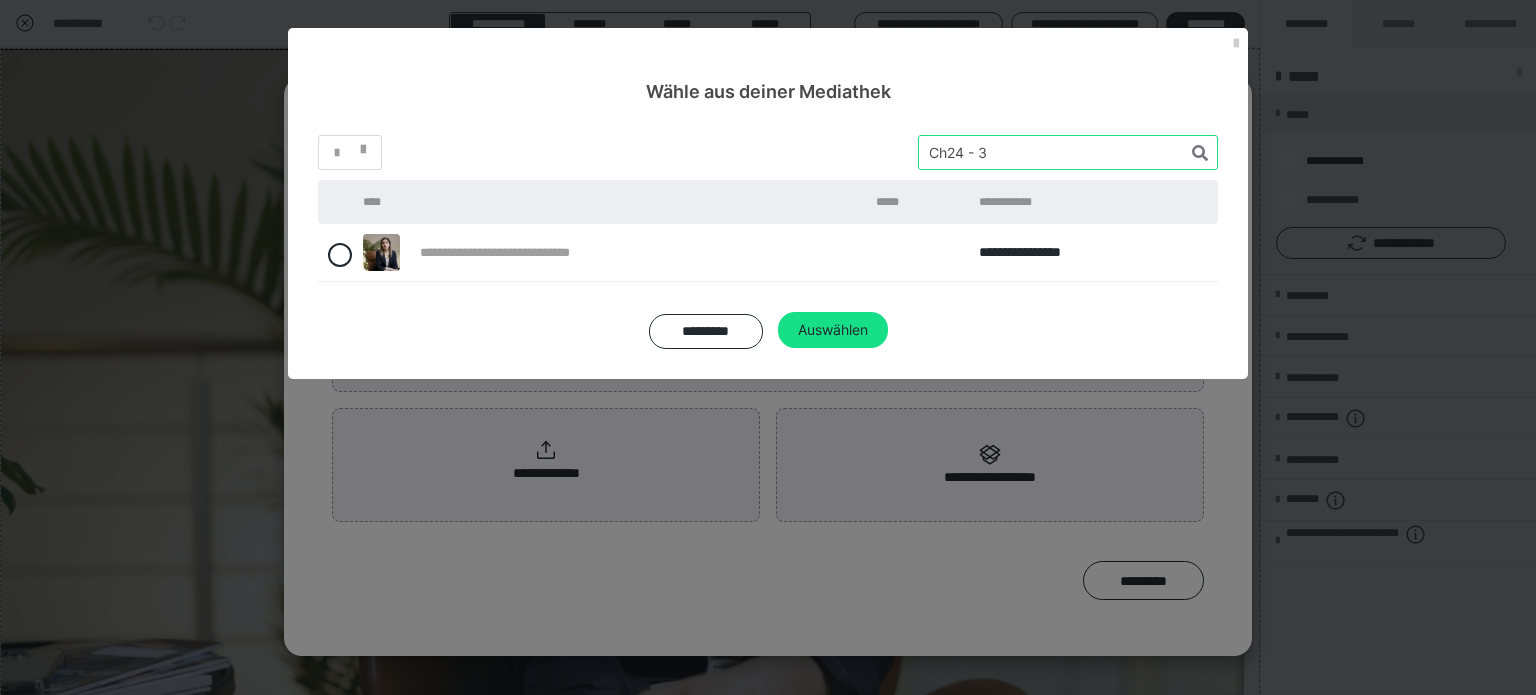 type on "Ch24 - 3" 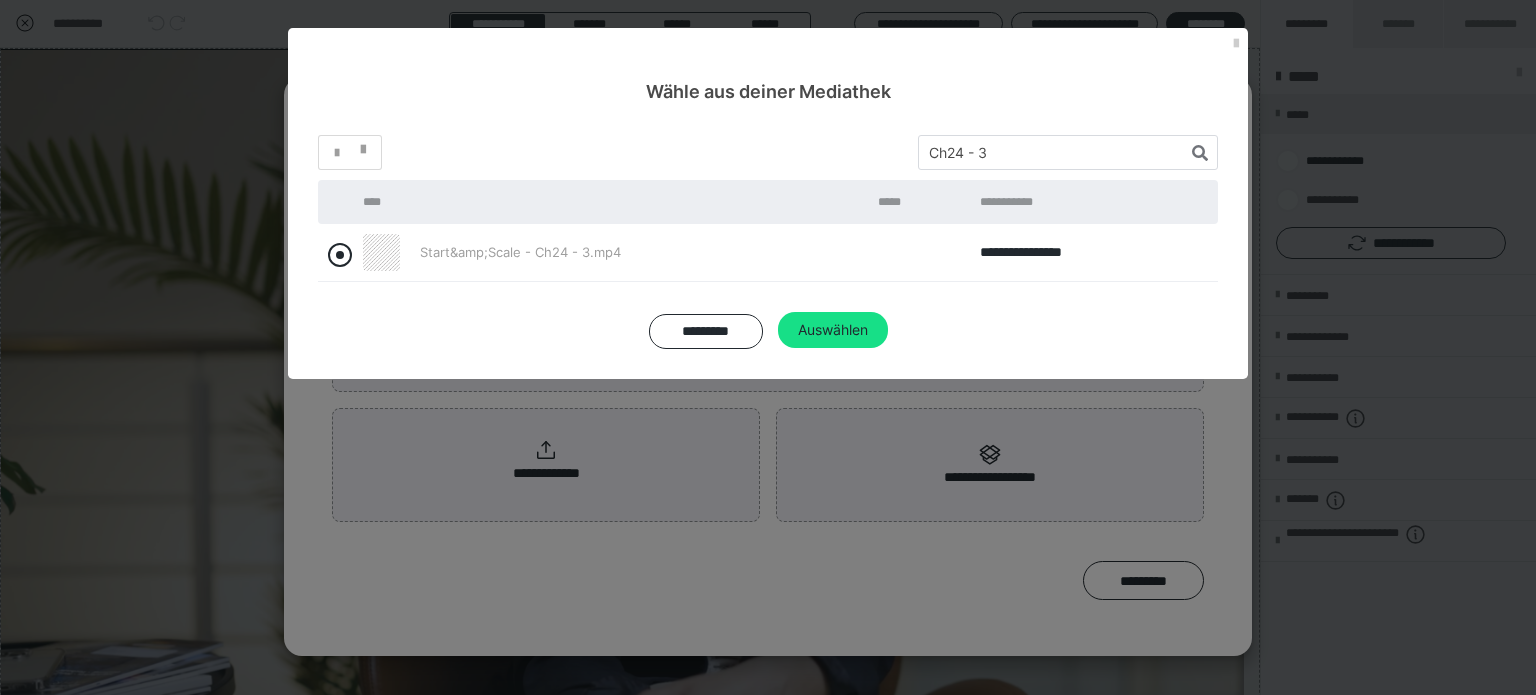 click at bounding box center [340, 255] 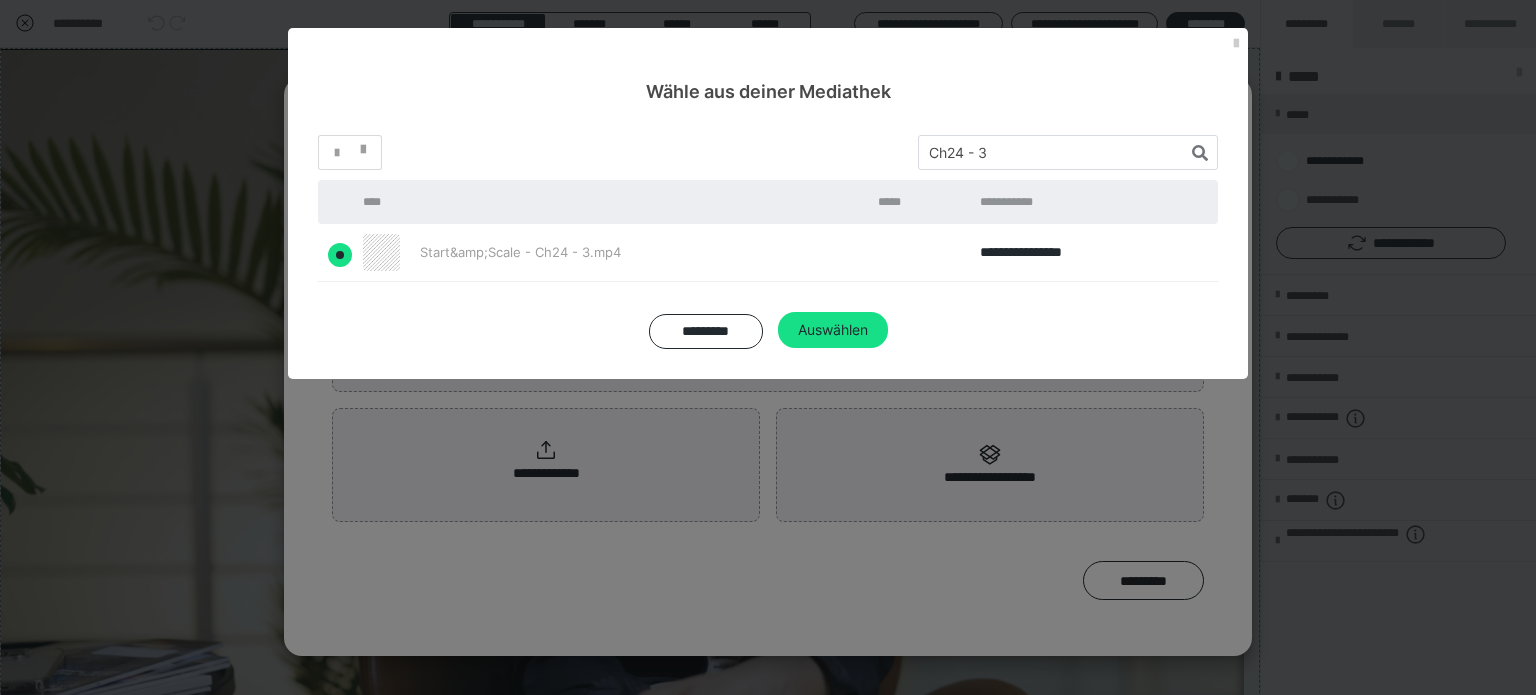 radio on "true" 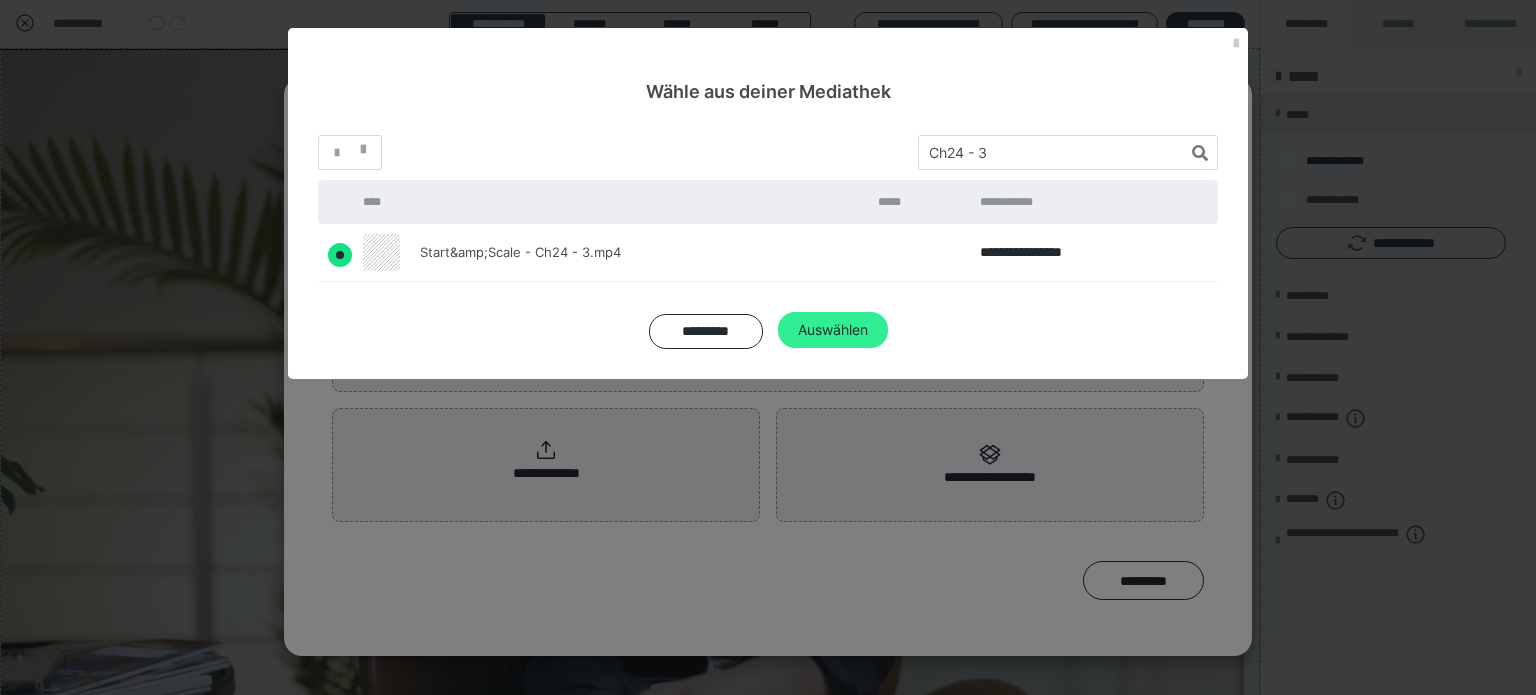 click on "Auswählen" at bounding box center [833, 330] 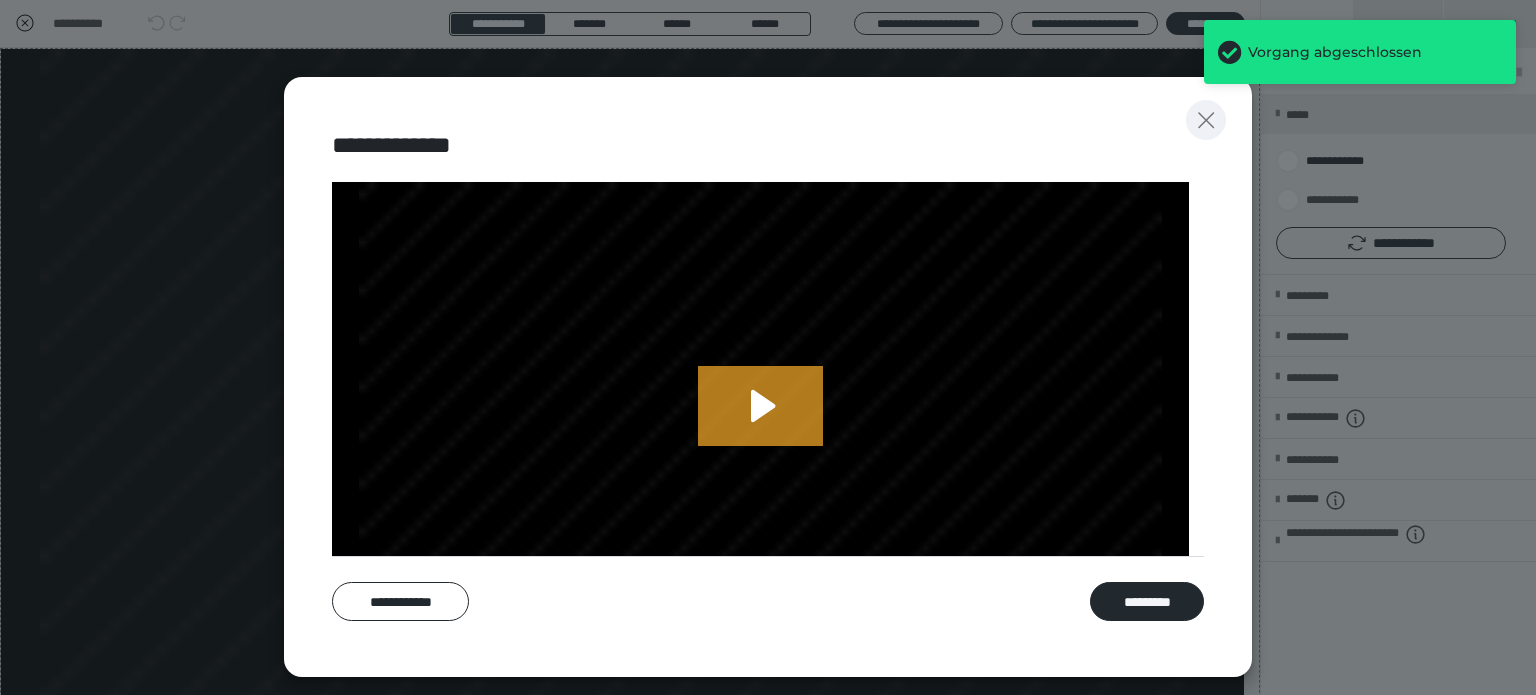 click 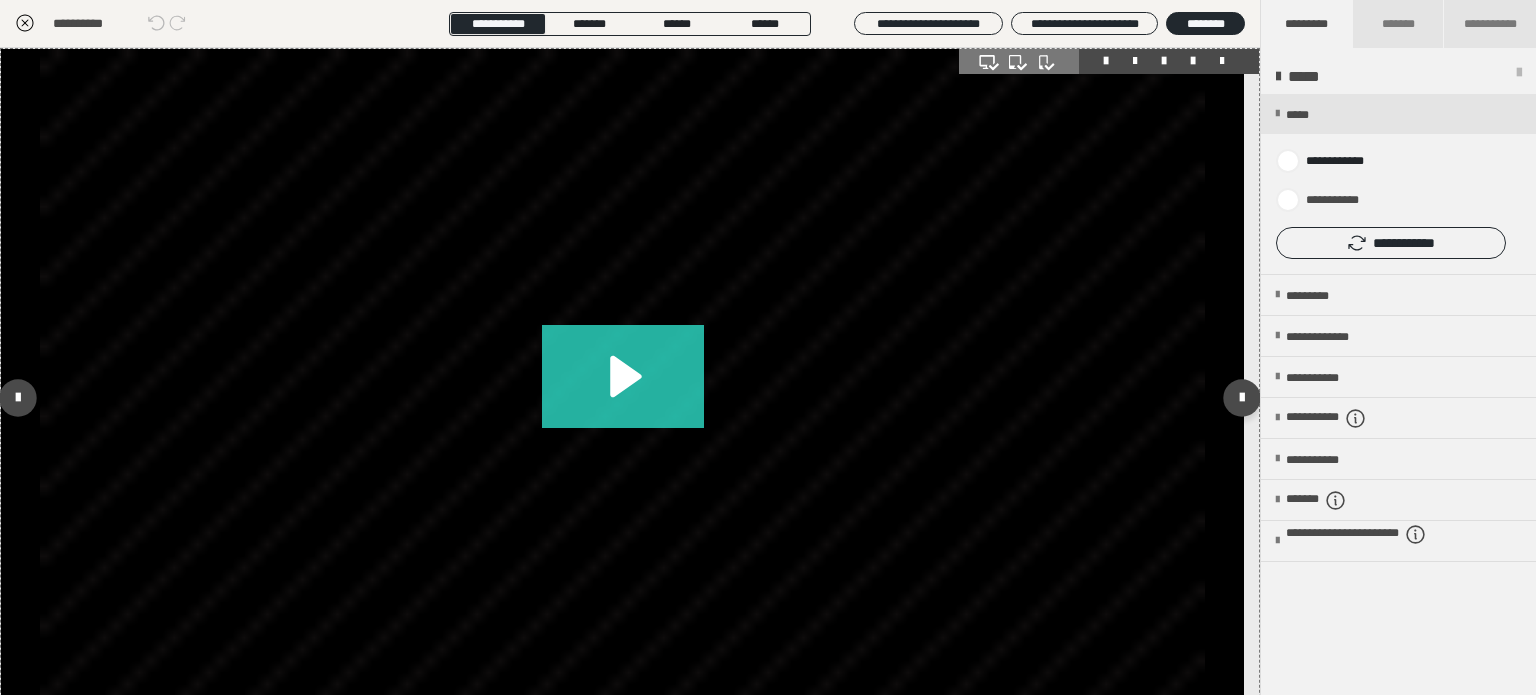 click 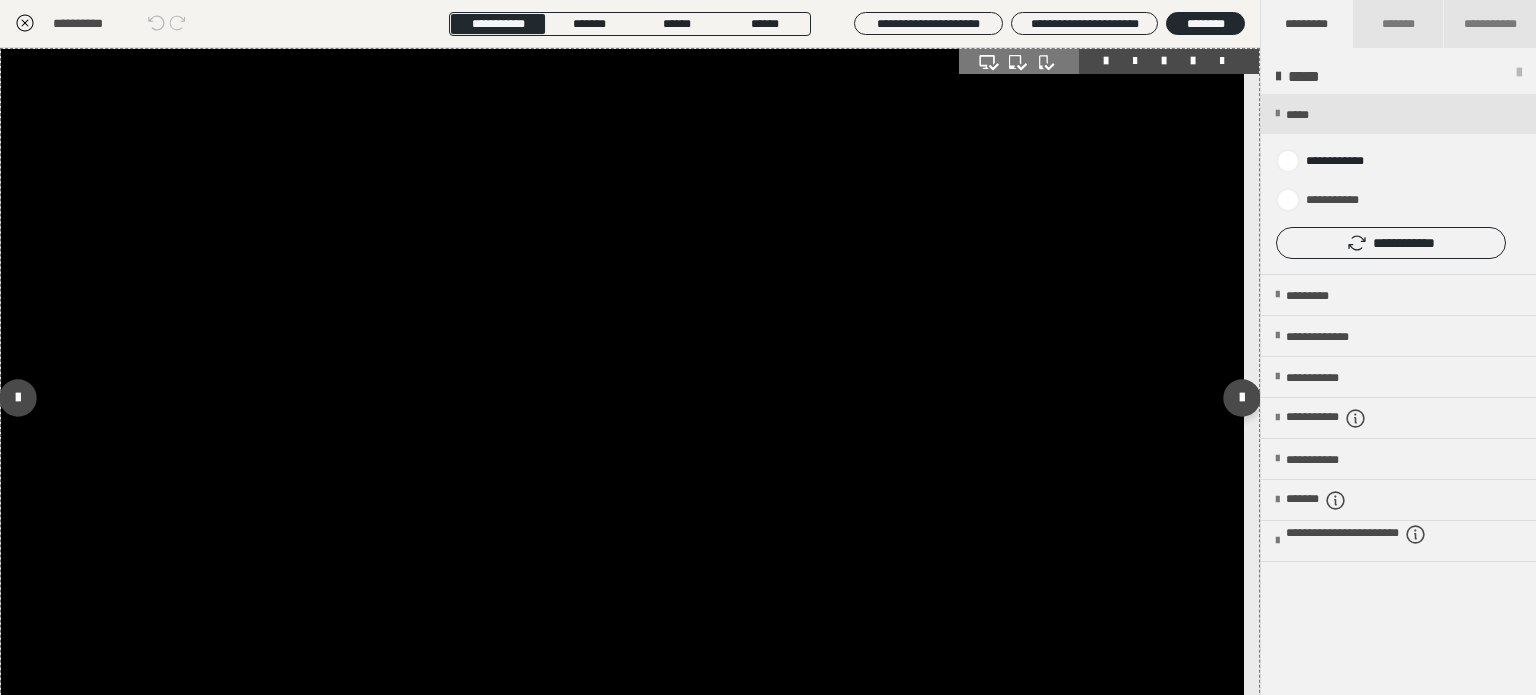 click at bounding box center [622, 398] 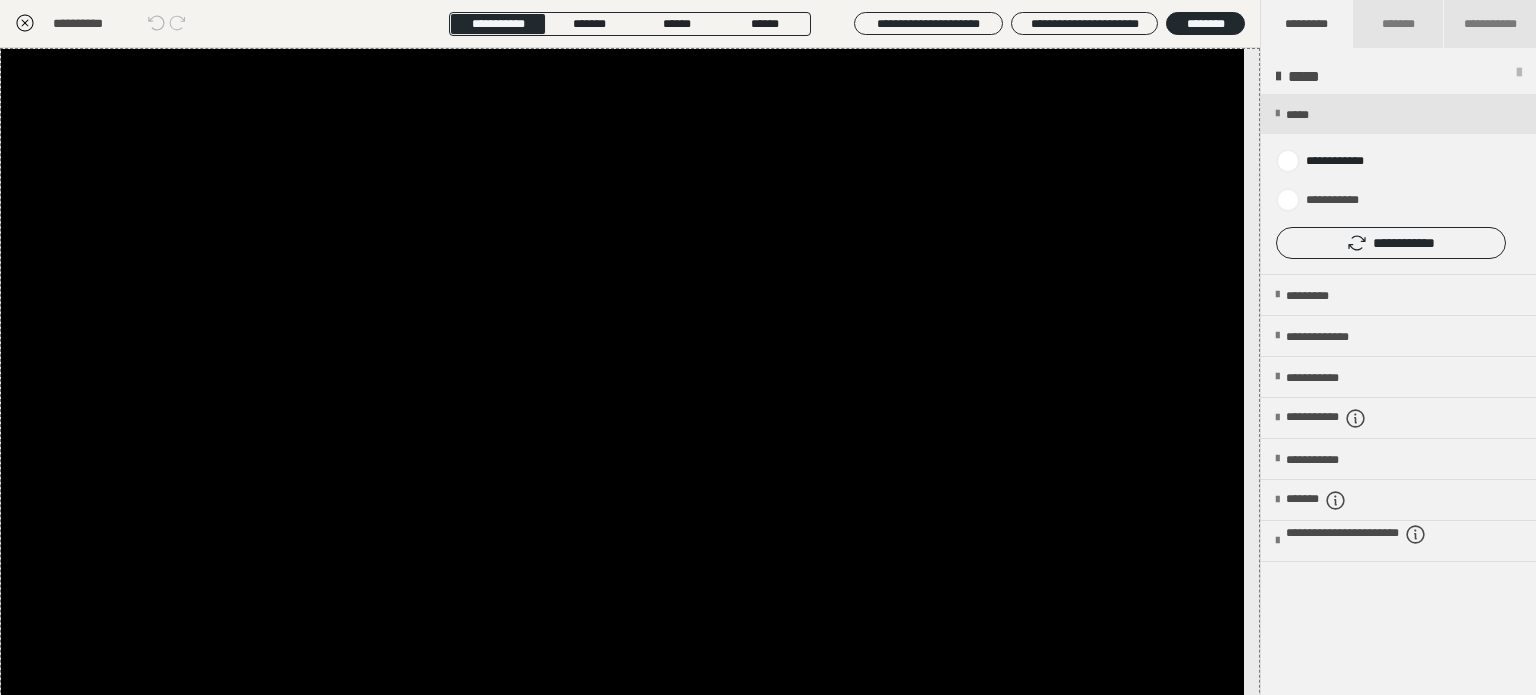 click 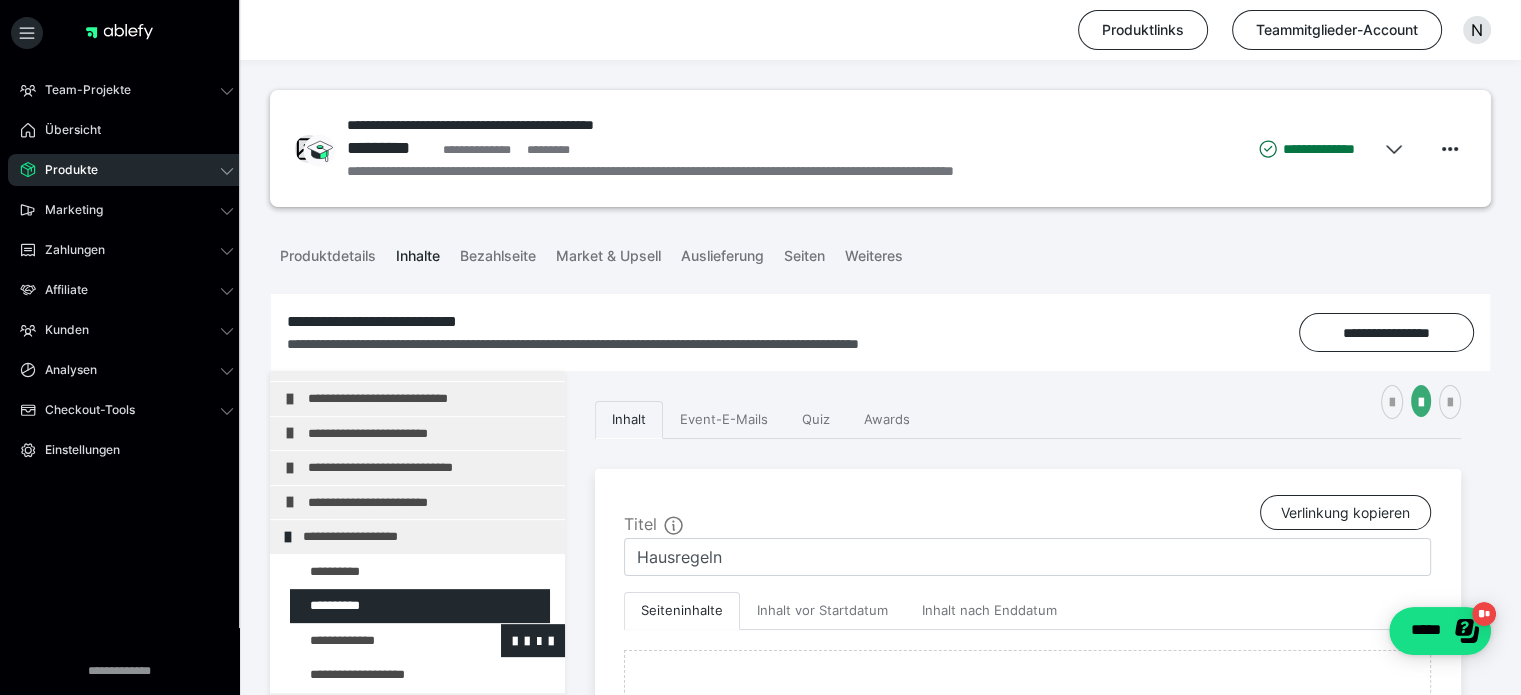 click at bounding box center (375, 641) 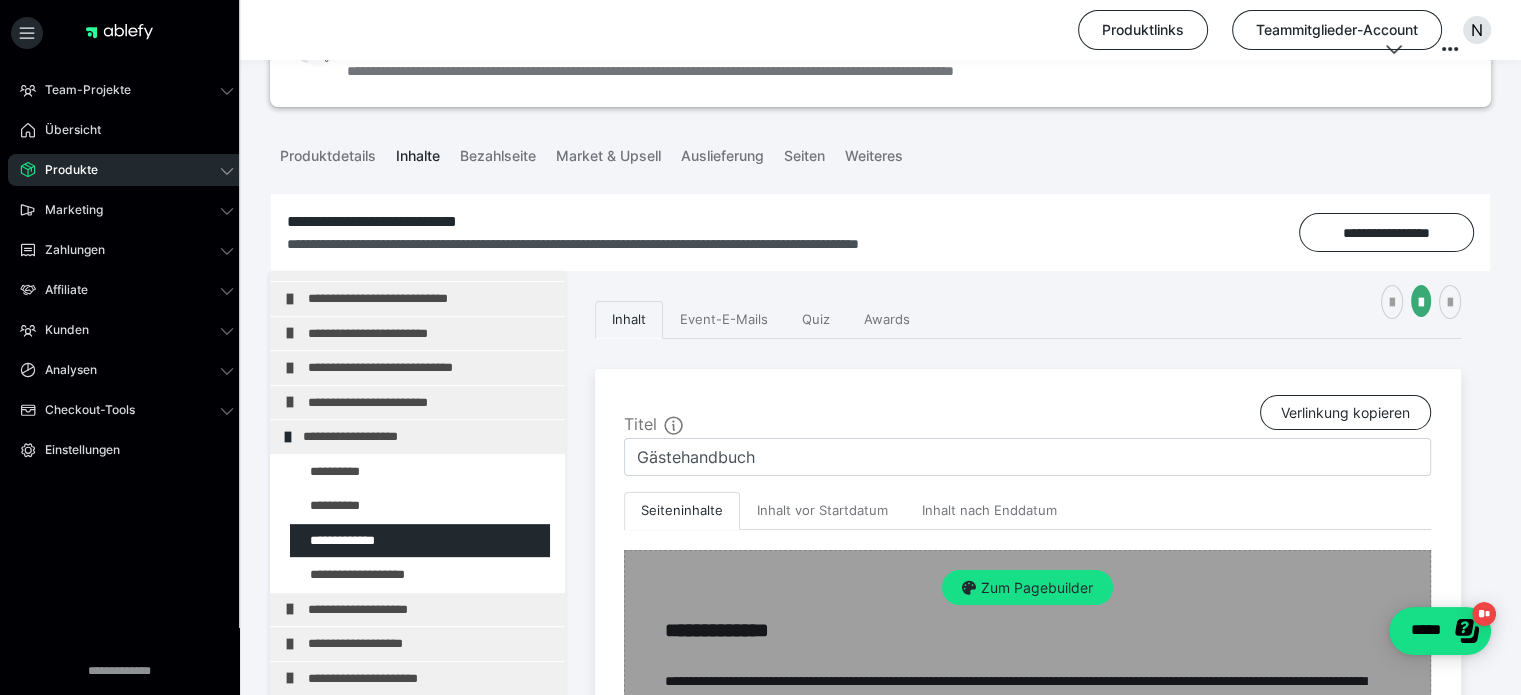 scroll, scrollTop: 411, scrollLeft: 0, axis: vertical 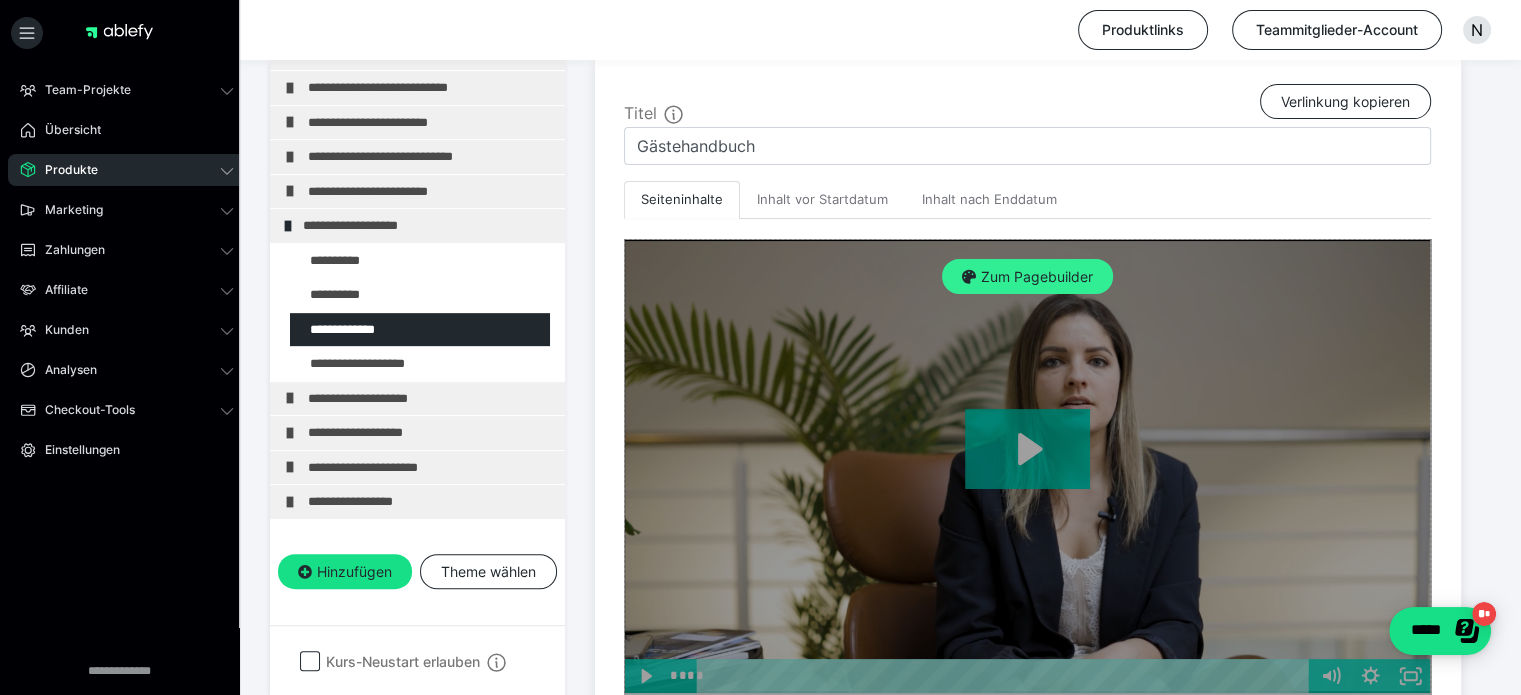 click on "Zum Pagebuilder" at bounding box center (1027, 277) 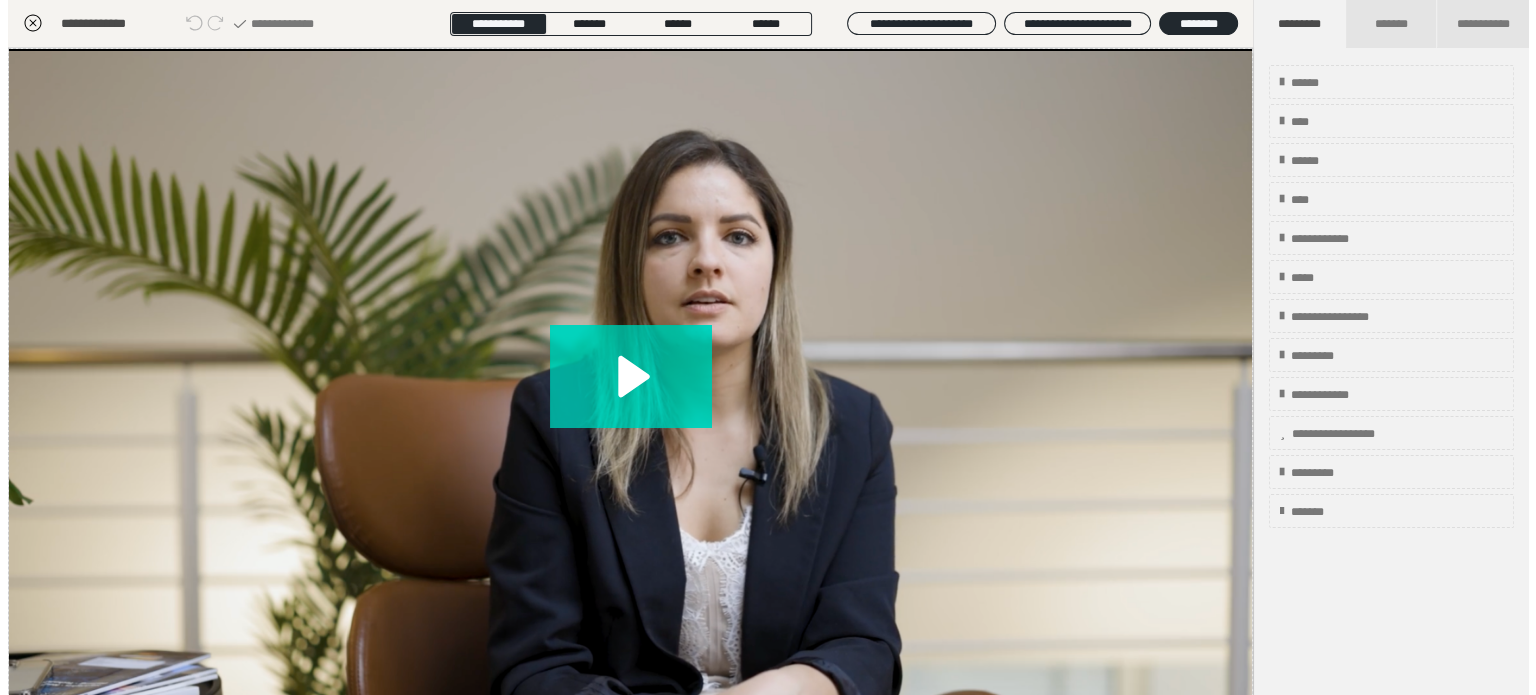 scroll, scrollTop: 311, scrollLeft: 0, axis: vertical 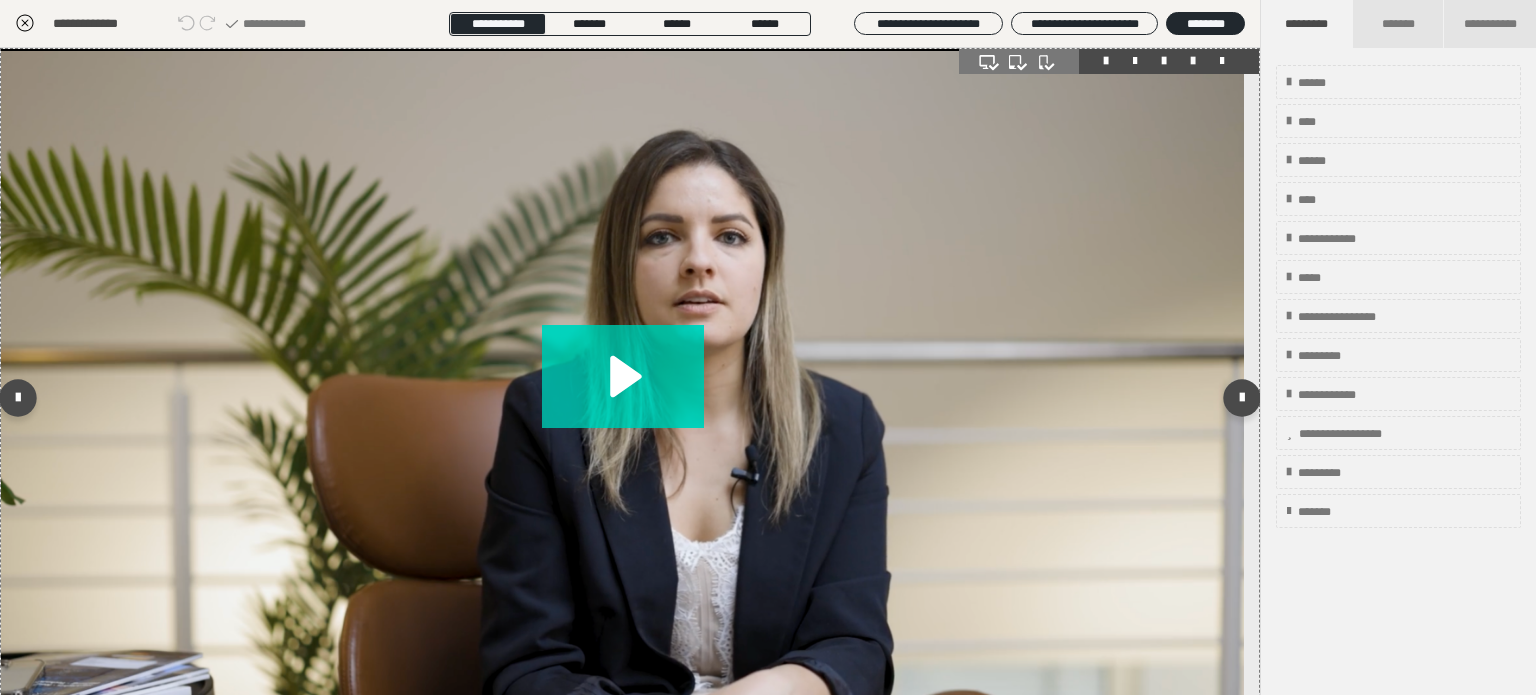 click at bounding box center (1193, 61) 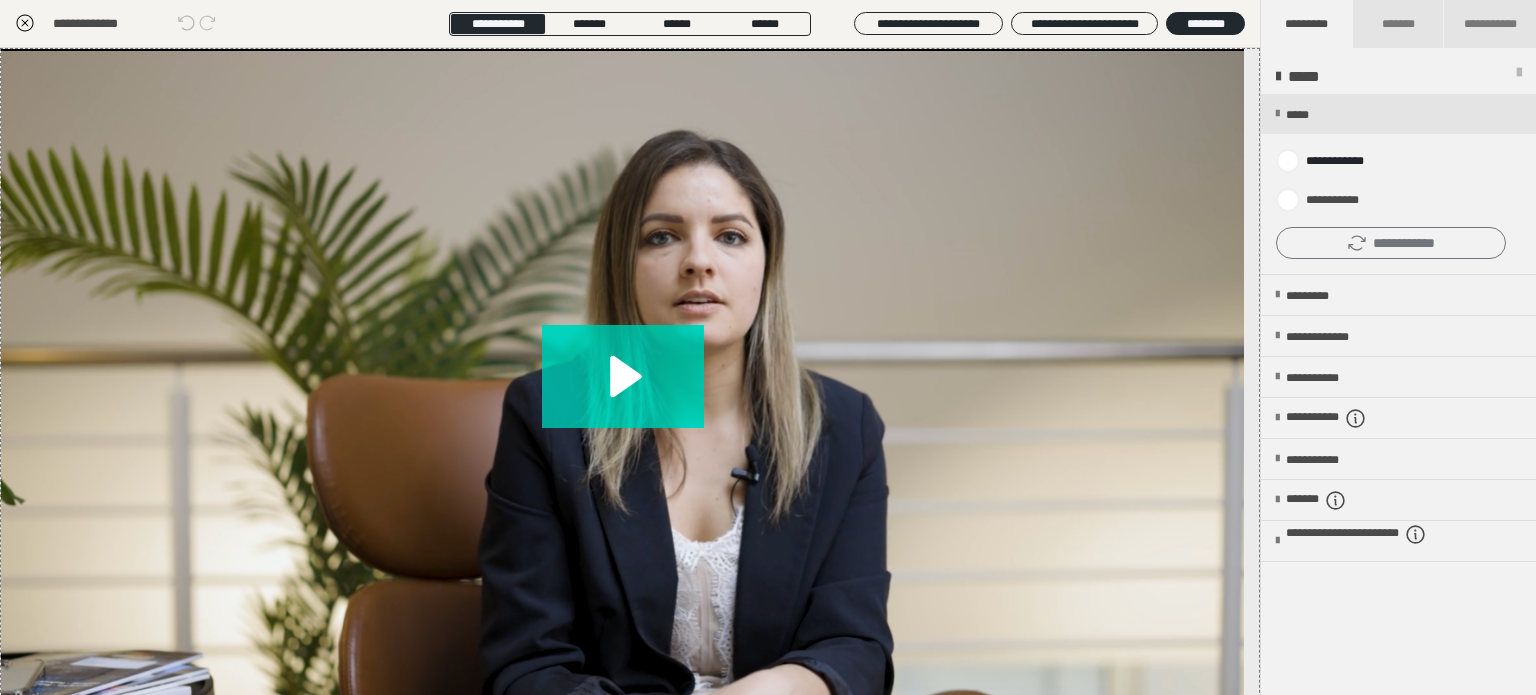 click on "**********" at bounding box center (1391, 243) 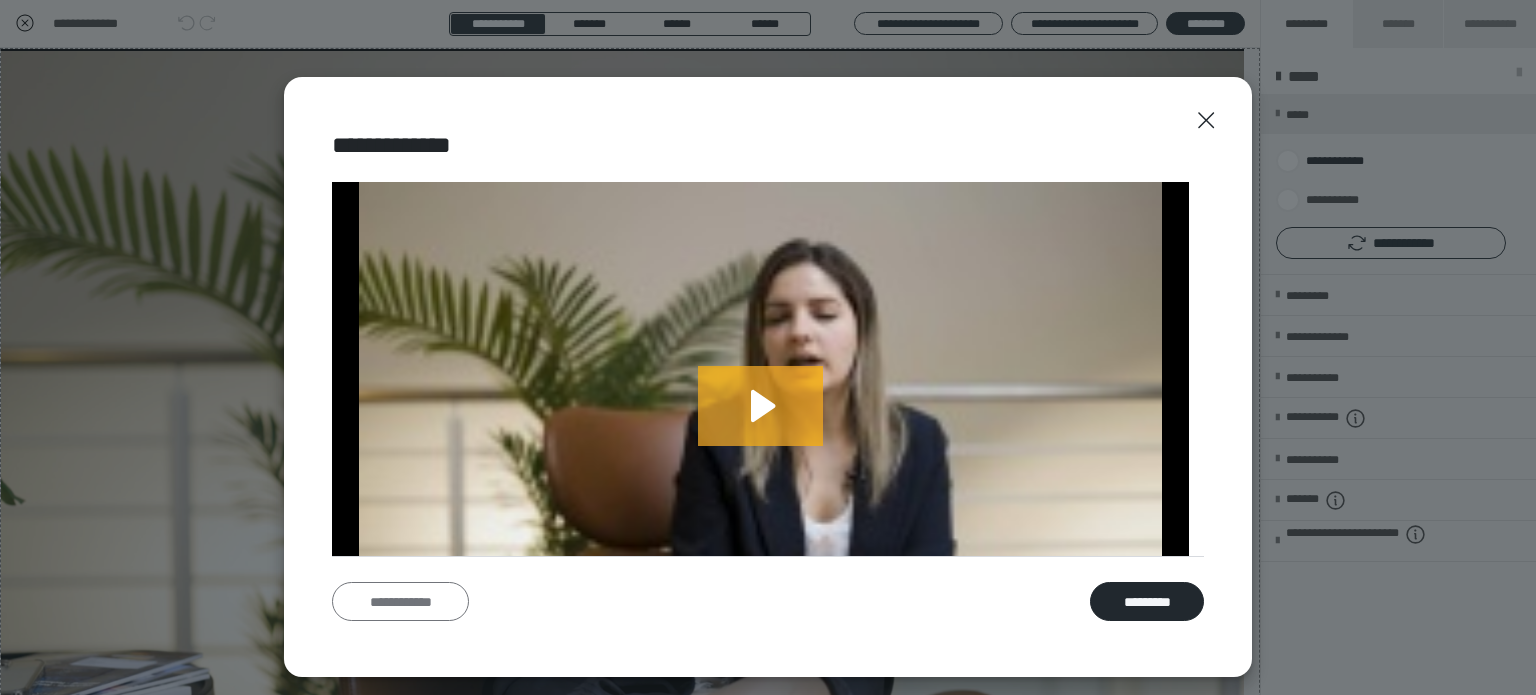 click on "**********" at bounding box center (400, 602) 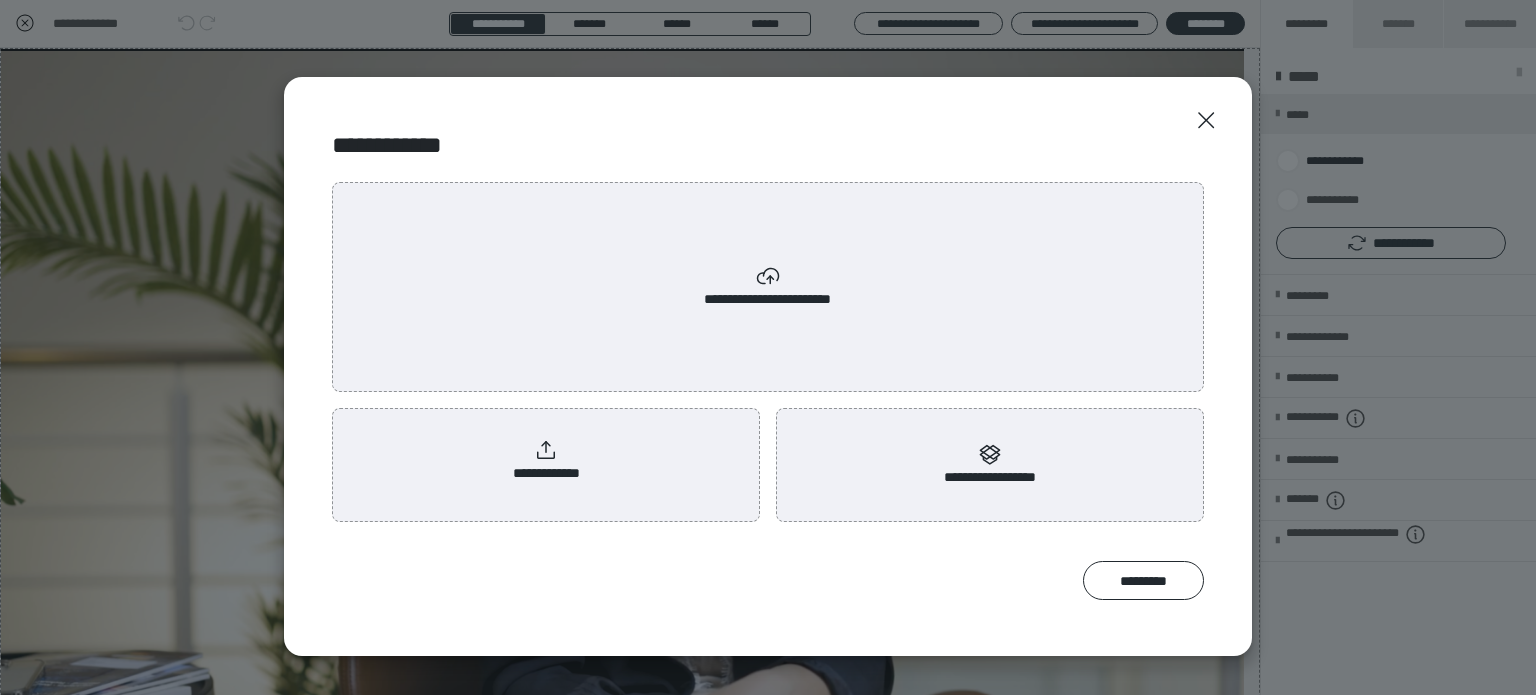 scroll, scrollTop: 0, scrollLeft: 0, axis: both 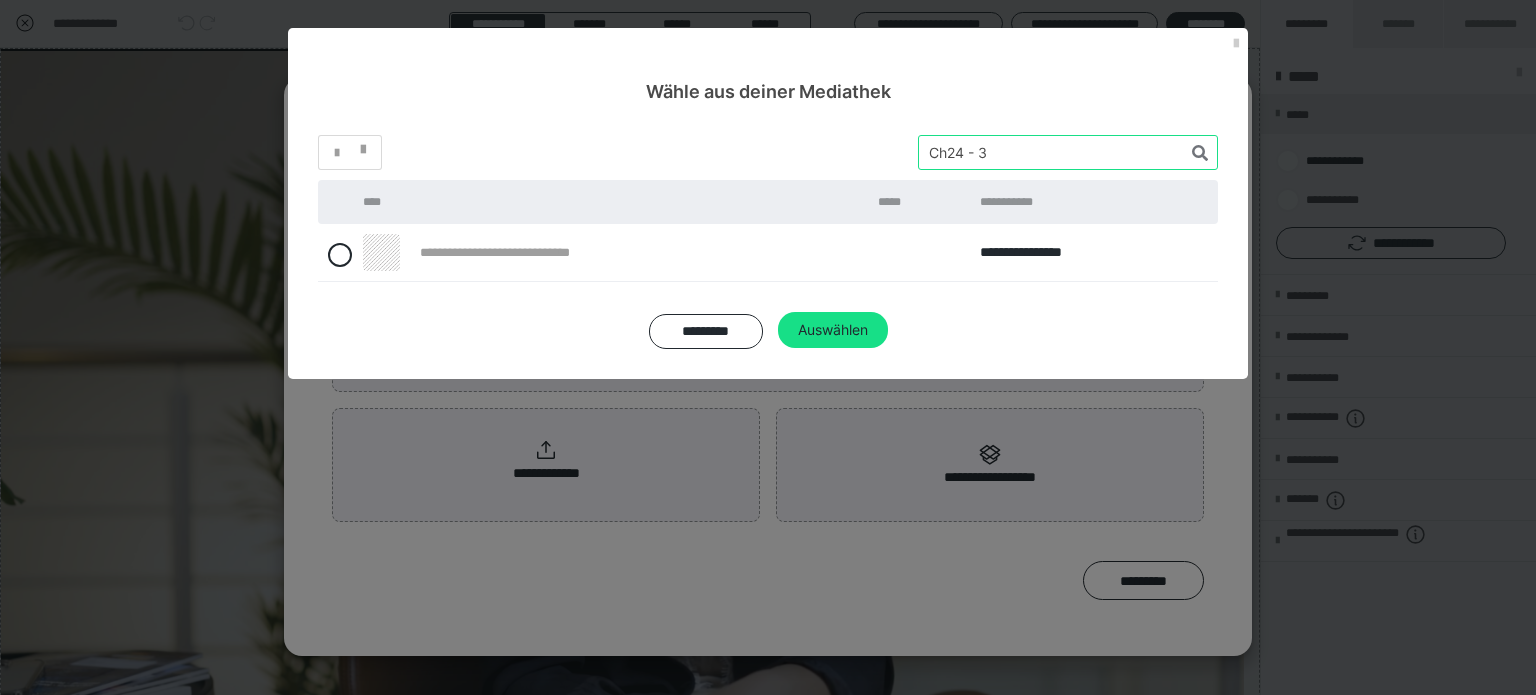 click on "*" at bounding box center [768, 152] 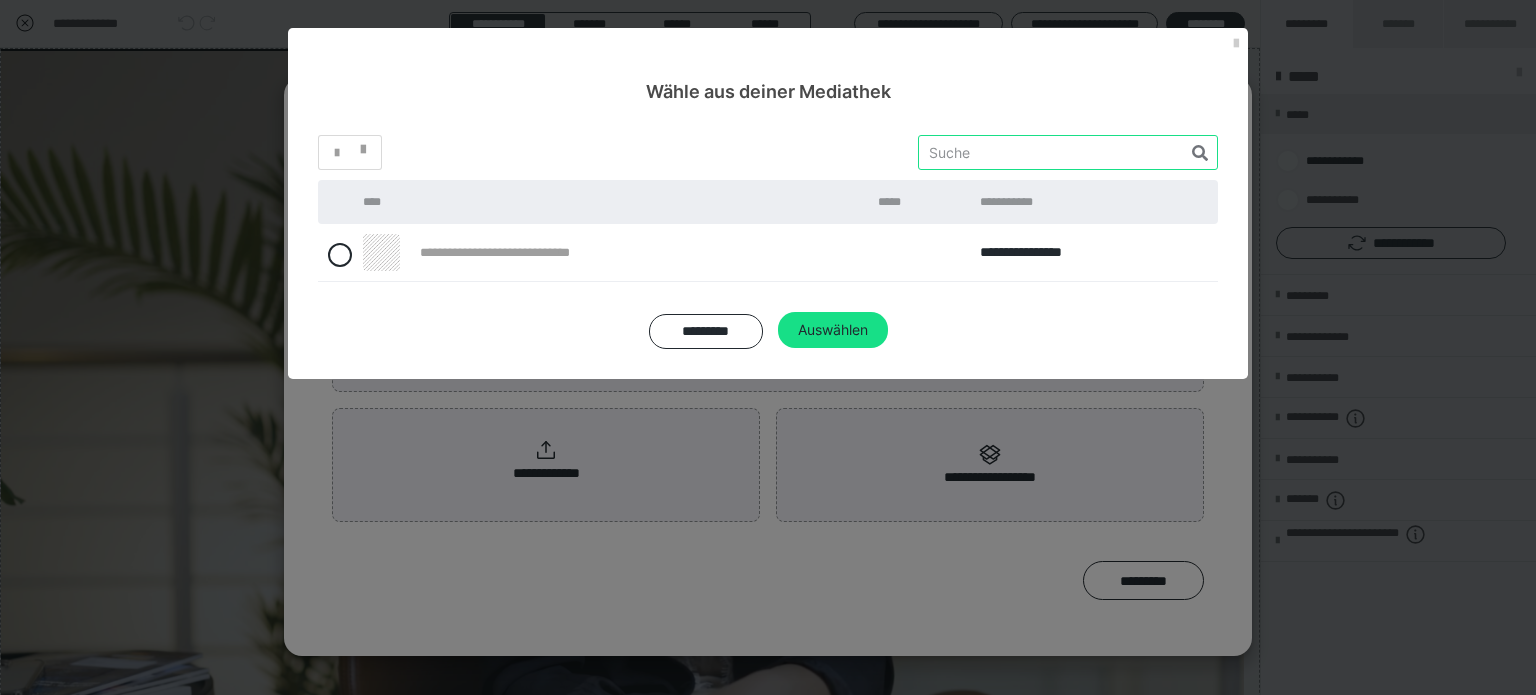 paste on "Ch24 - 4" 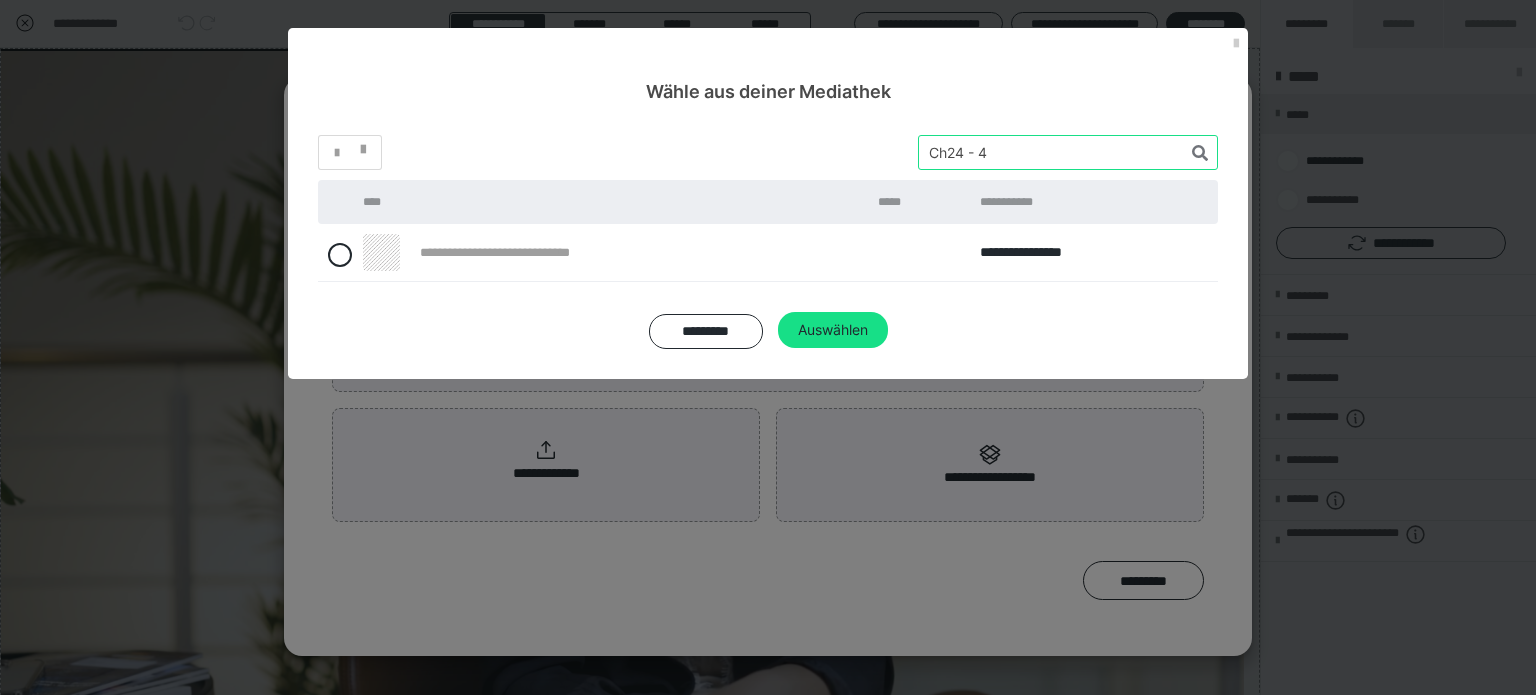 type on "Ch24 - 4" 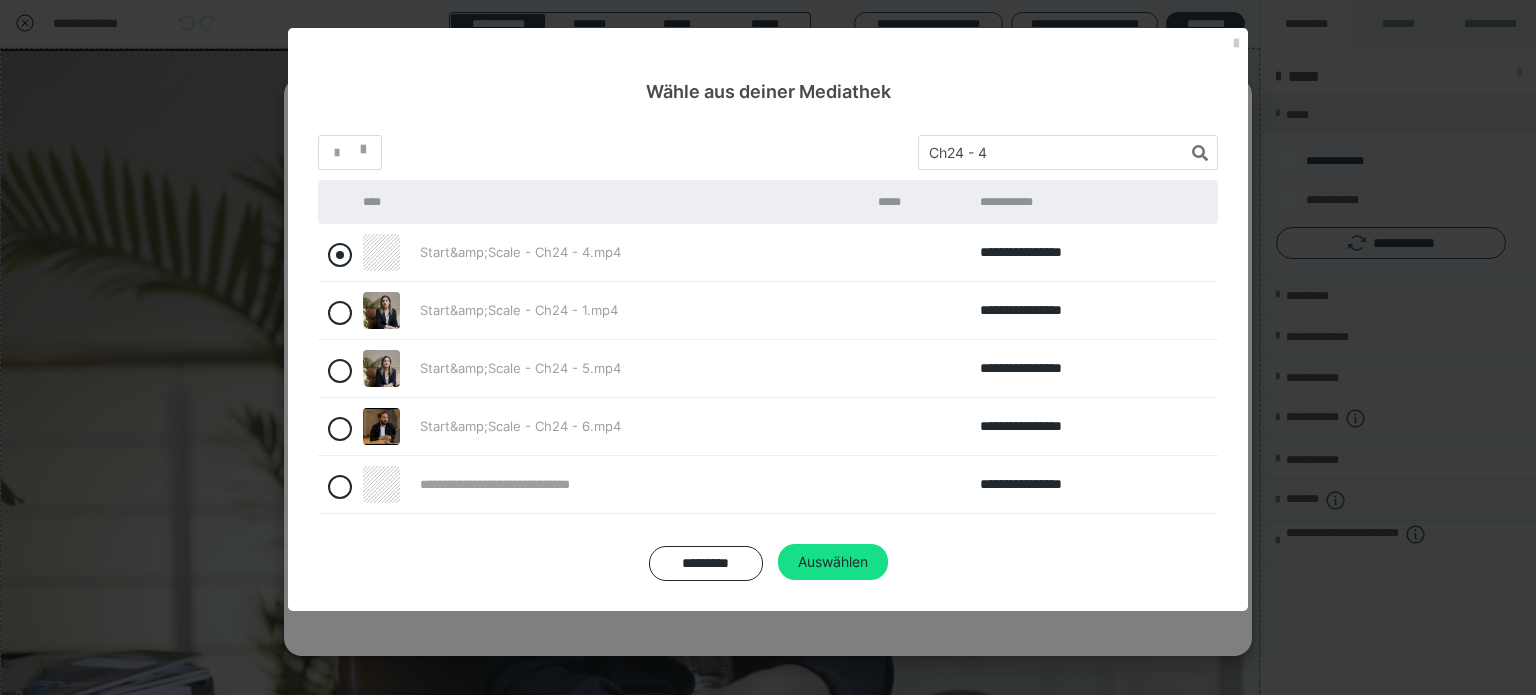 click at bounding box center (340, 255) 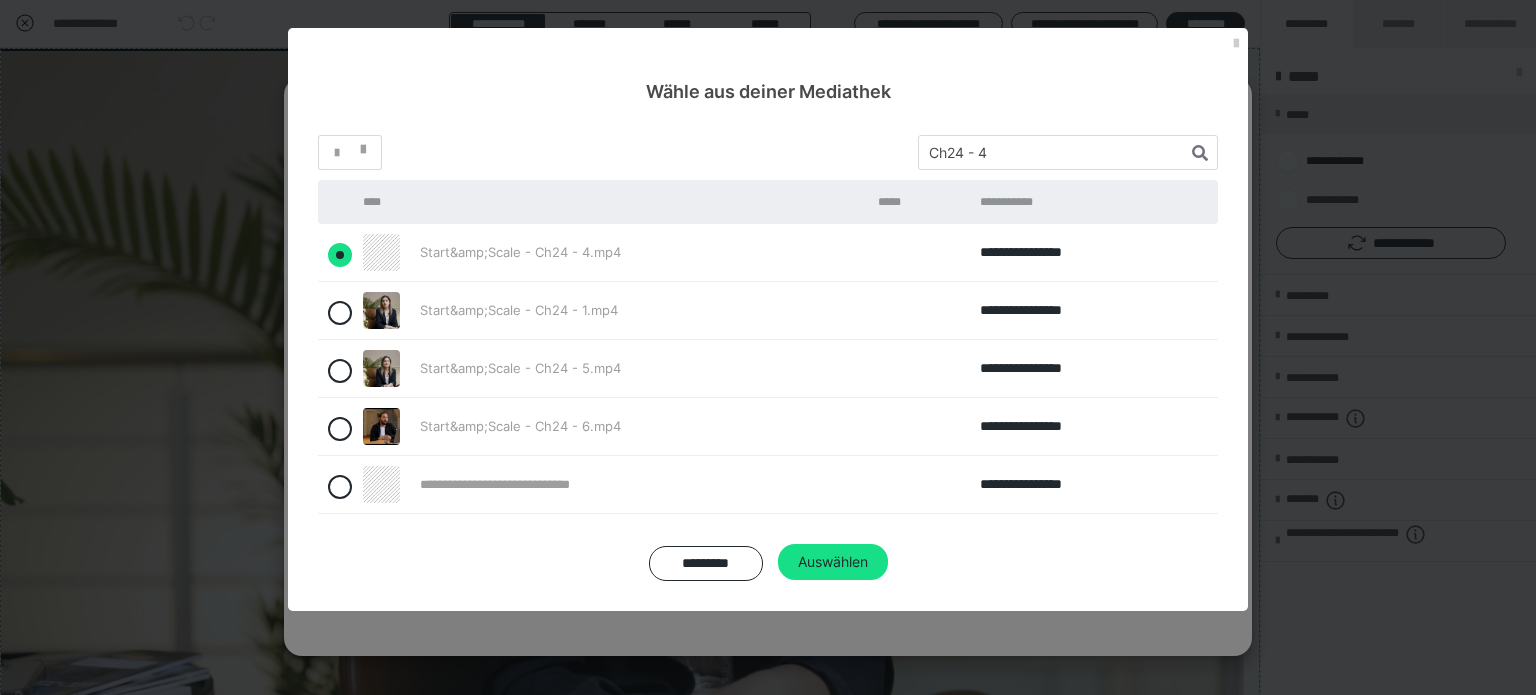 radio on "true" 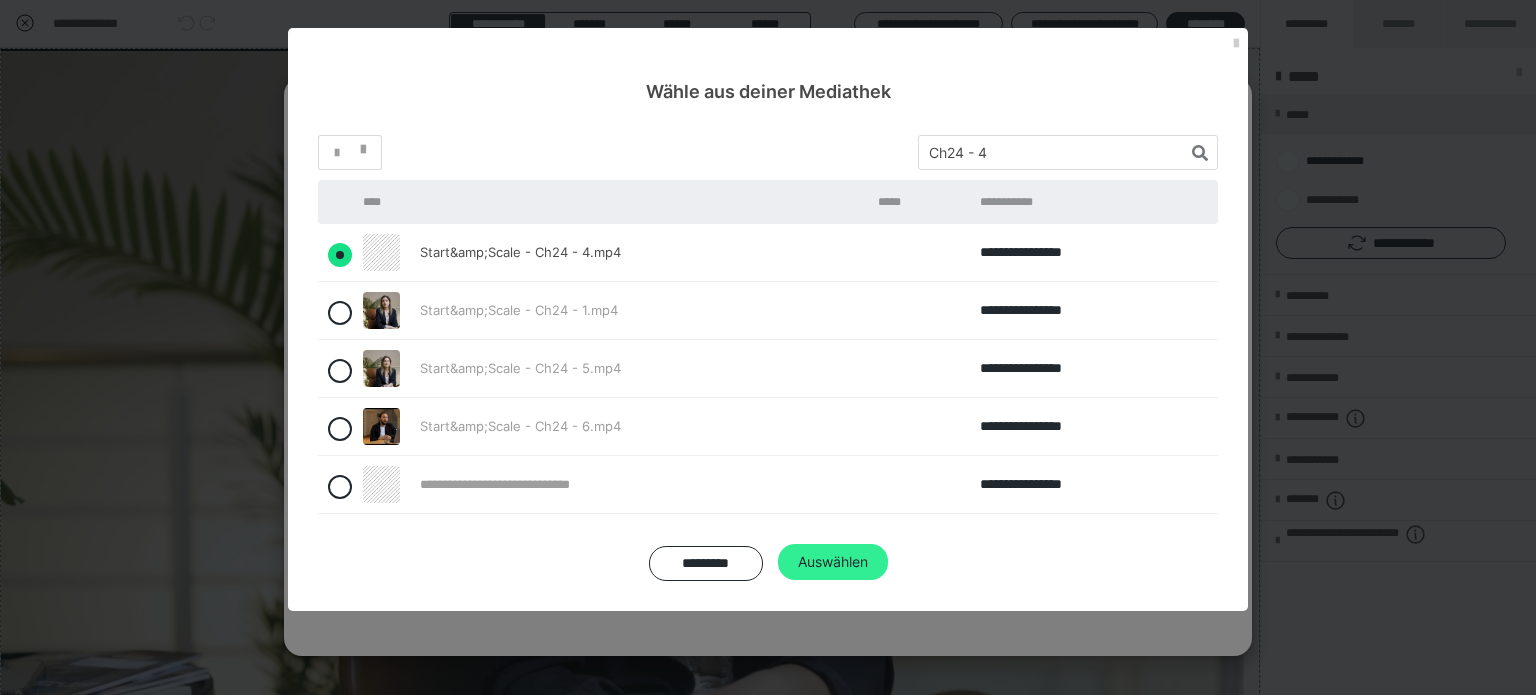 click on "Auswählen" at bounding box center [833, 562] 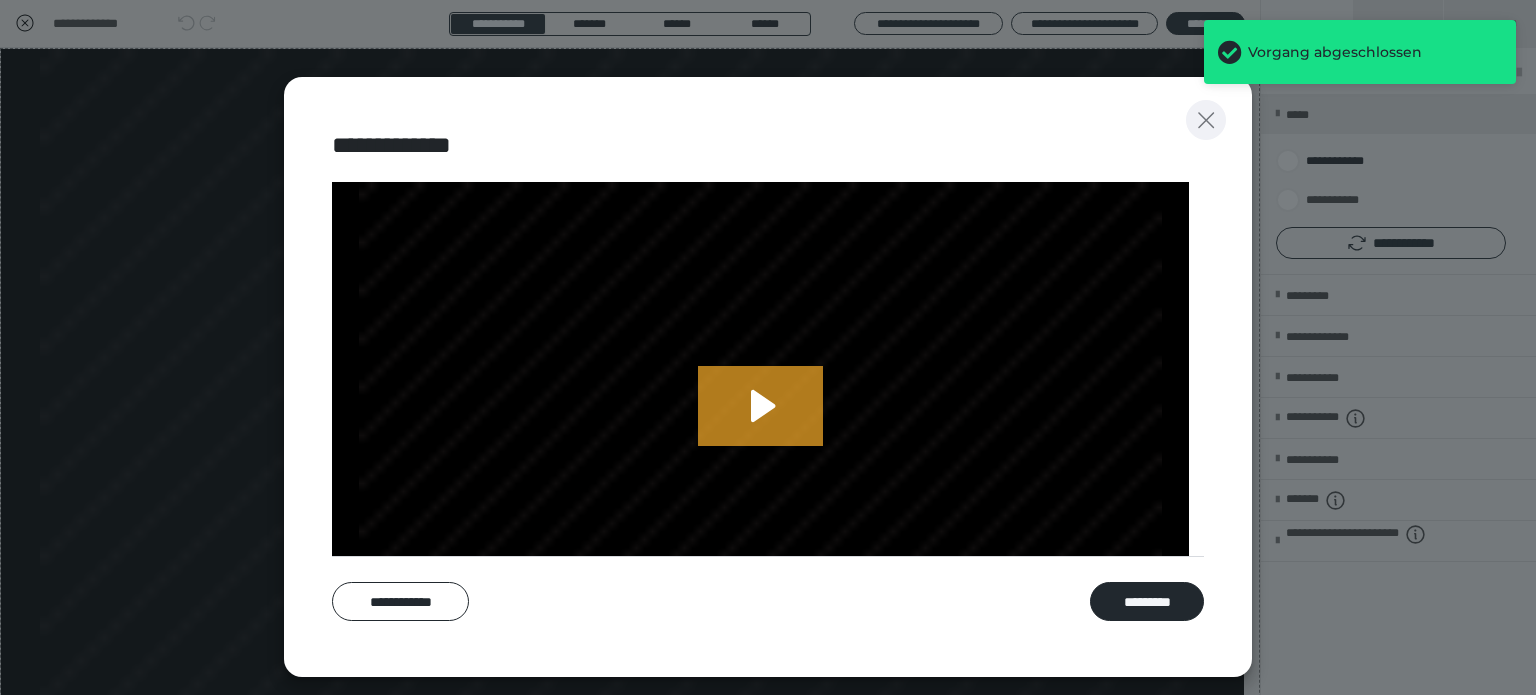 click 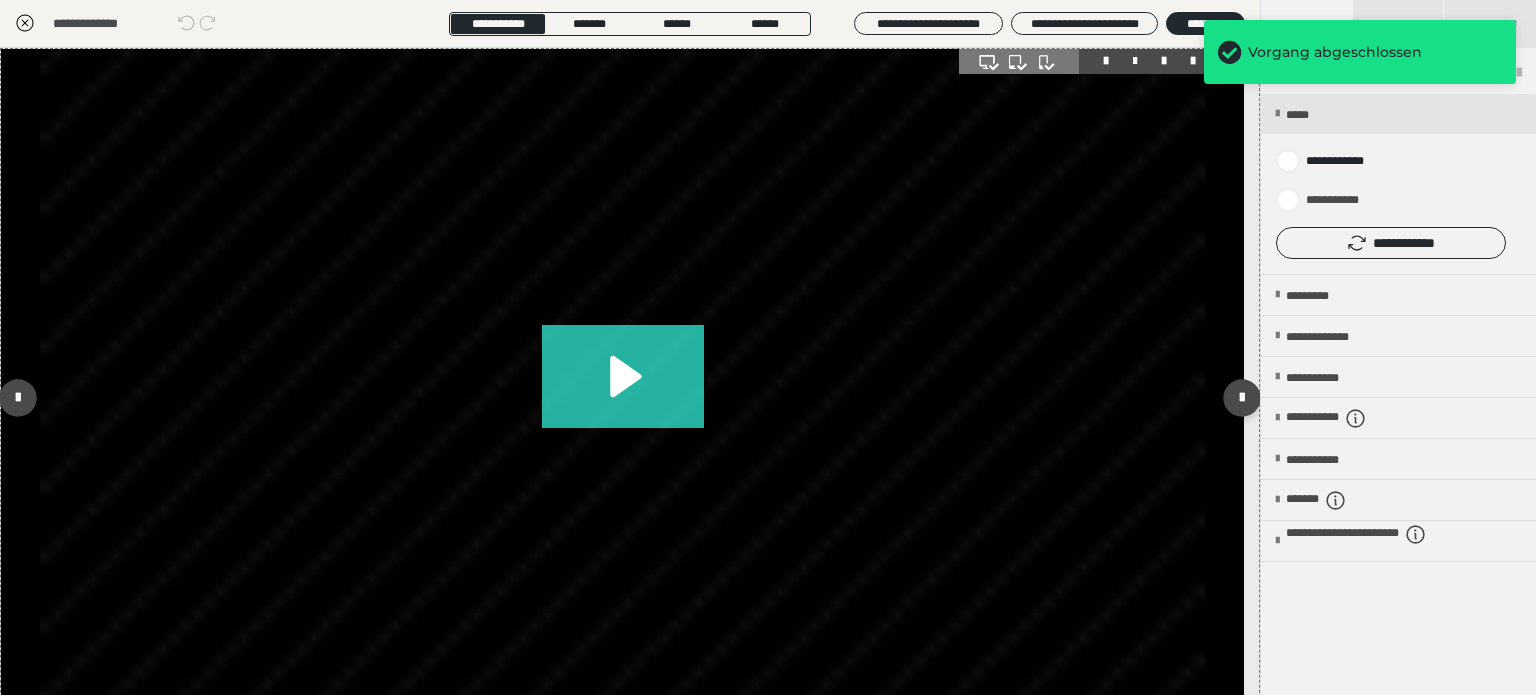 click 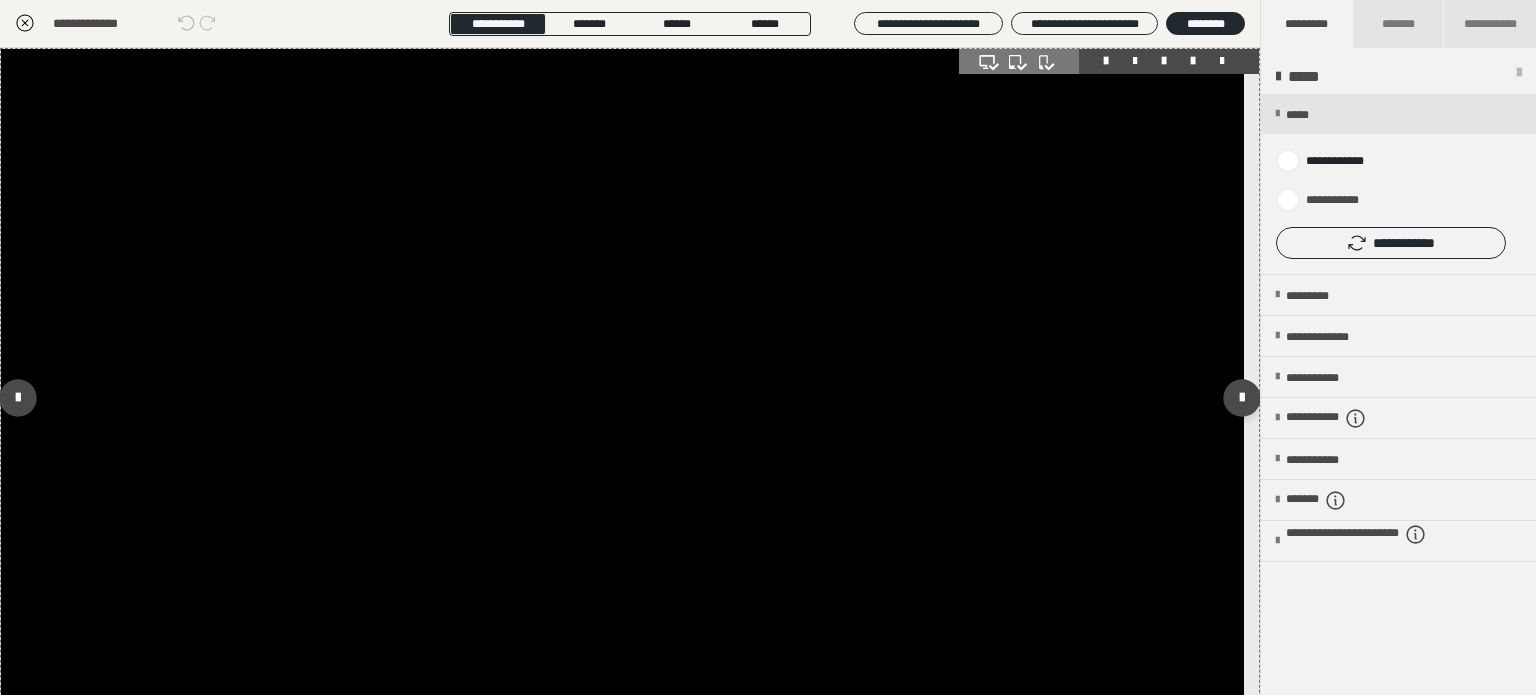 click at bounding box center [622, 398] 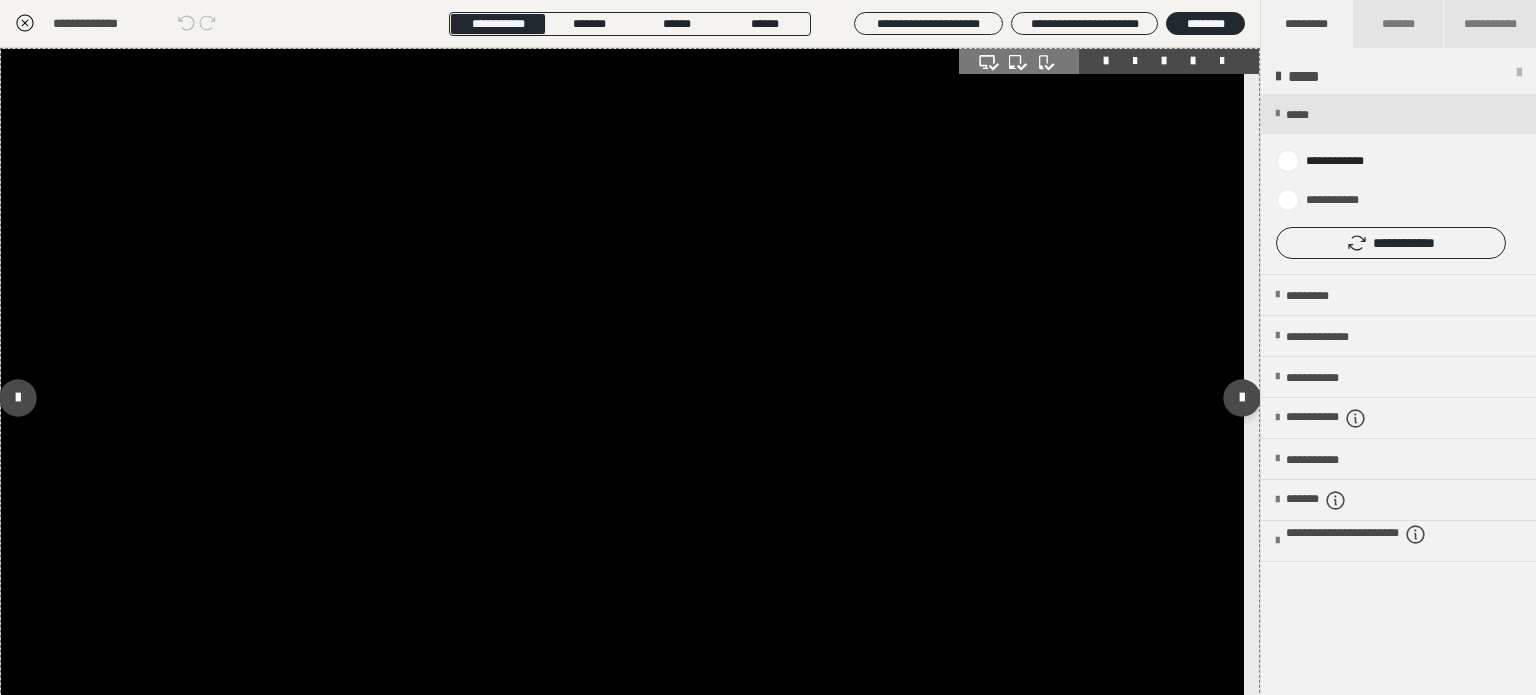 scroll, scrollTop: 200, scrollLeft: 0, axis: vertical 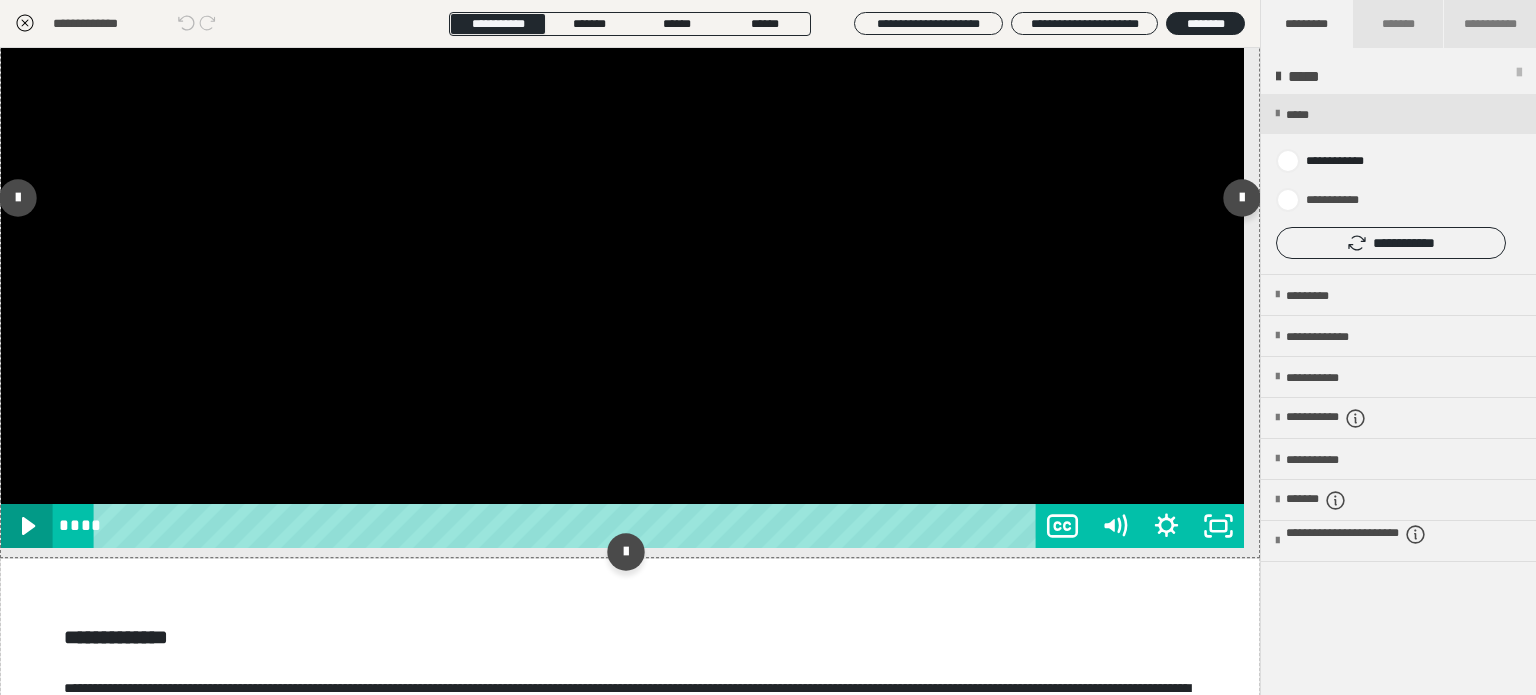 drag, startPoint x: 127, startPoint y: 523, endPoint x: 36, endPoint y: 525, distance: 91.02197 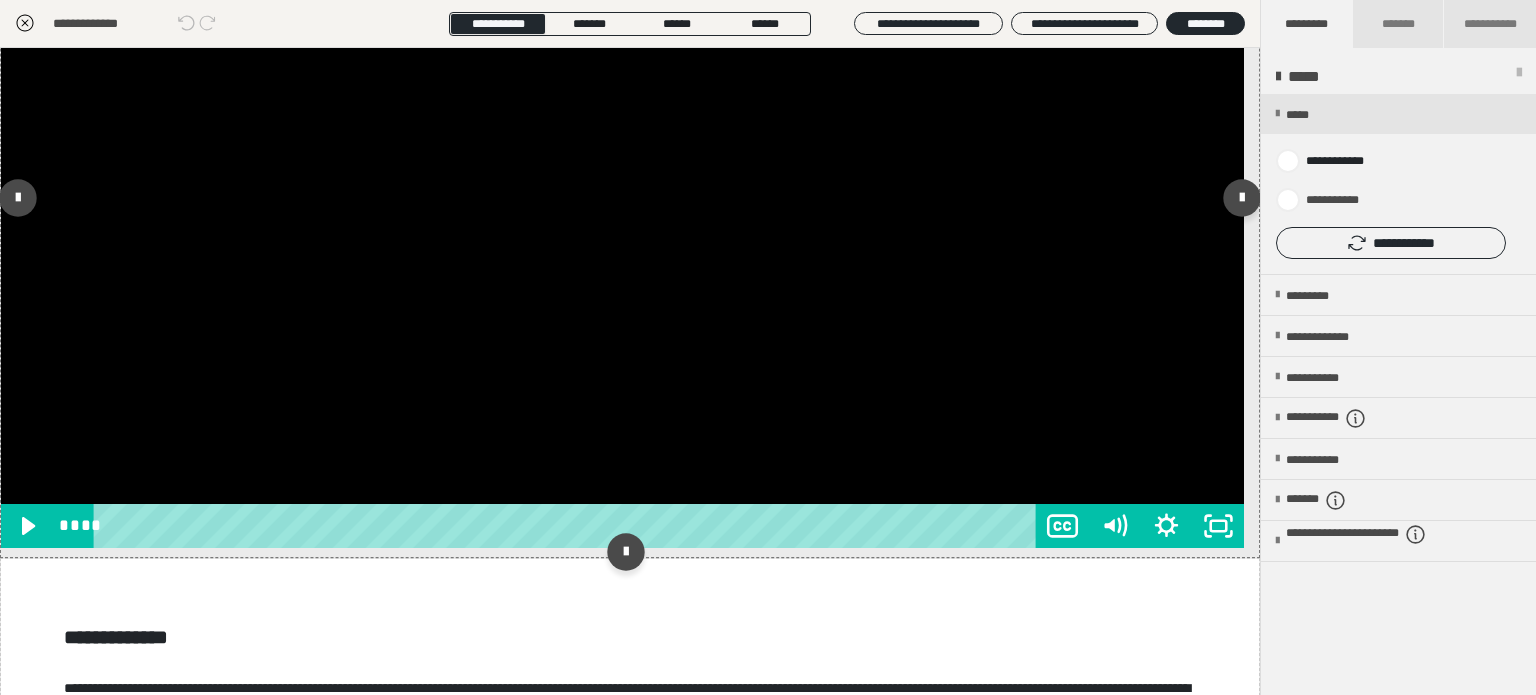 click at bounding box center [622, 198] 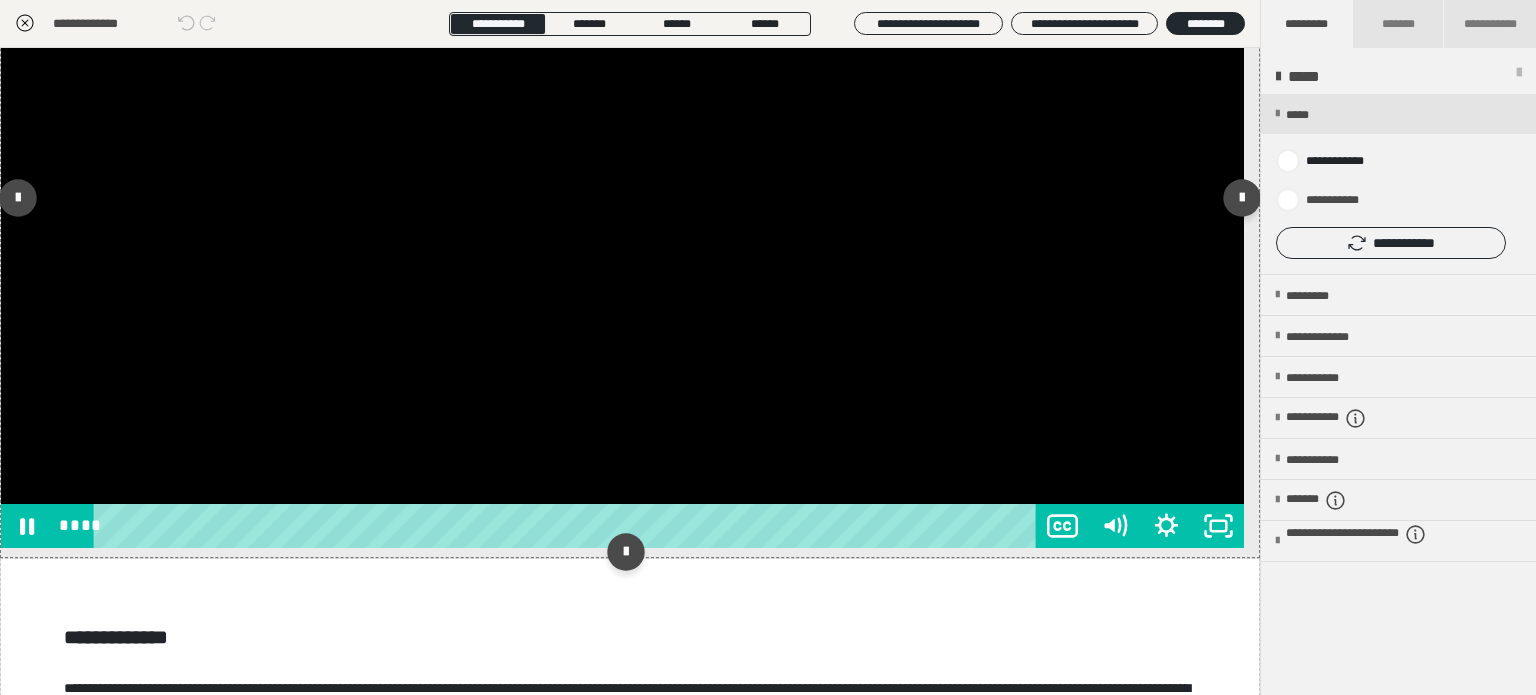click at bounding box center (622, 198) 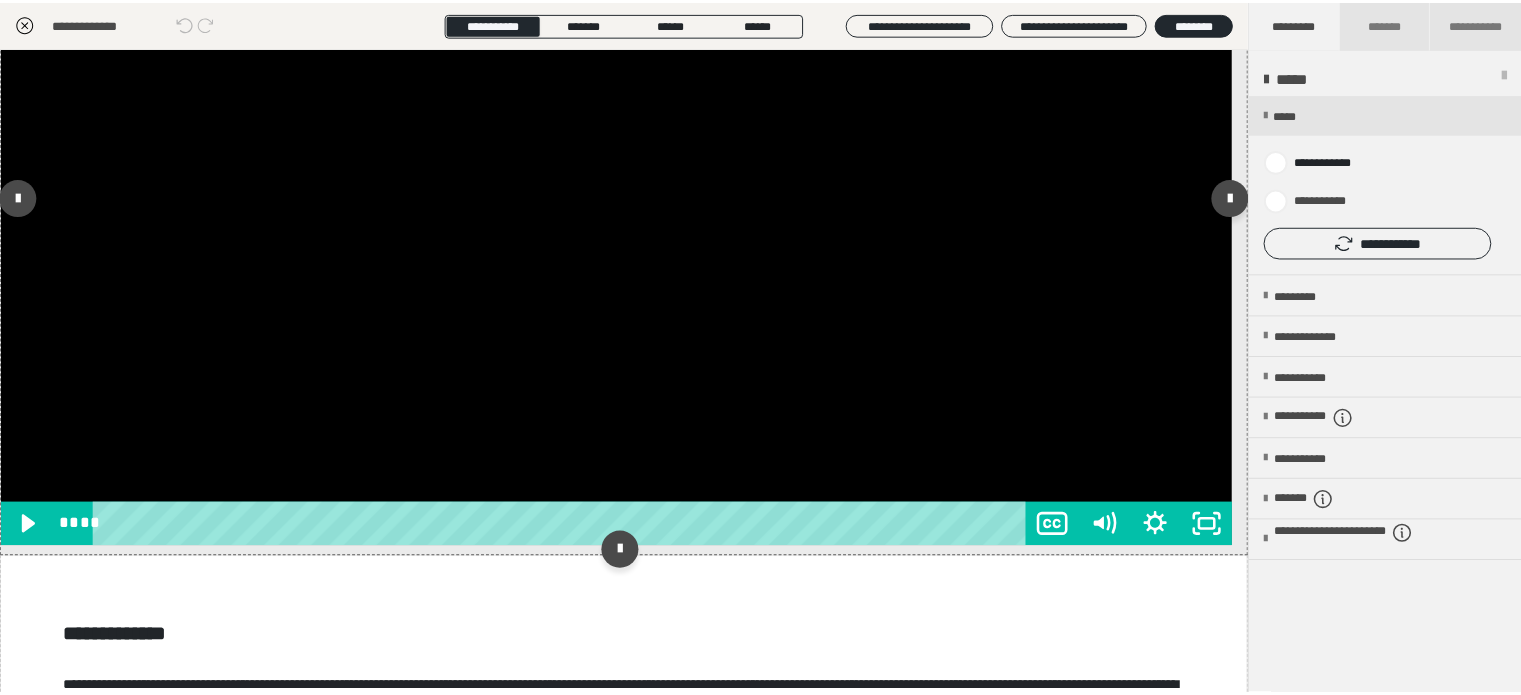 scroll, scrollTop: 0, scrollLeft: 0, axis: both 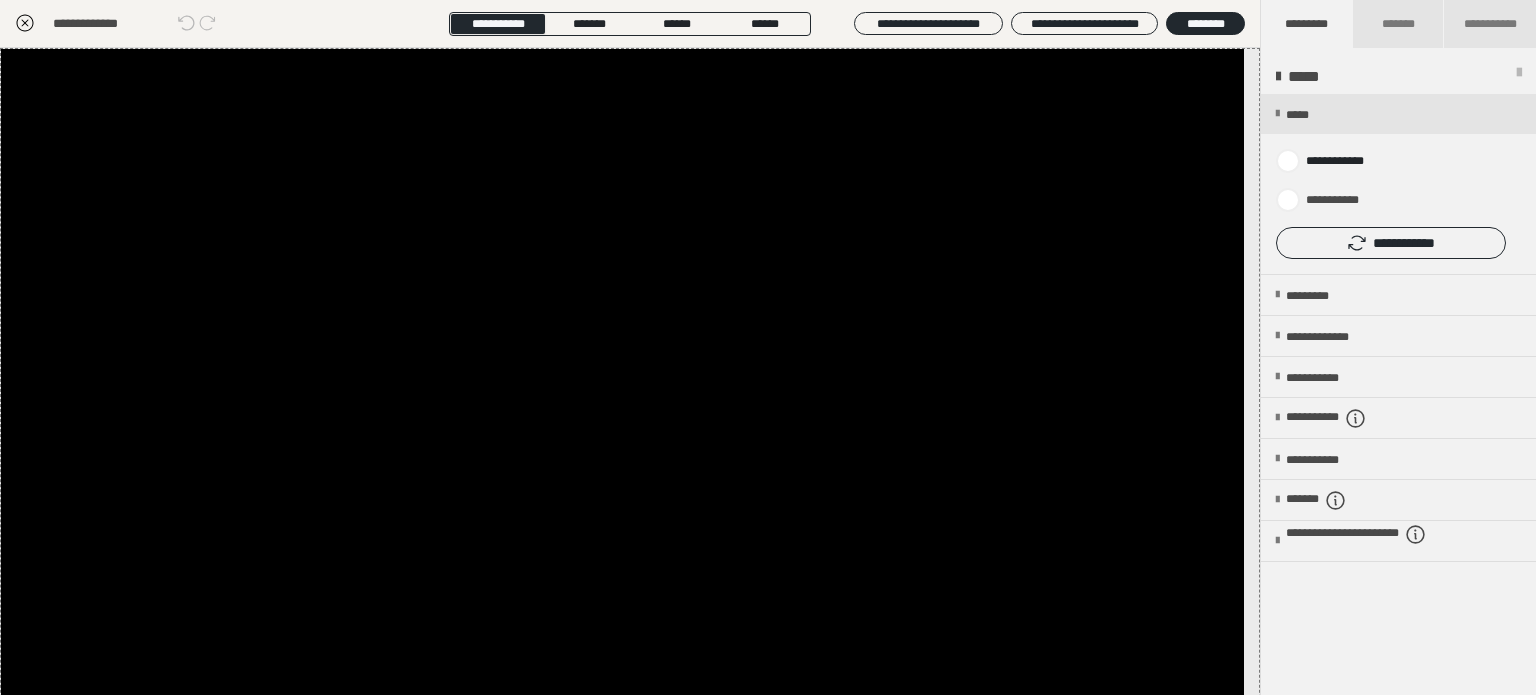 click 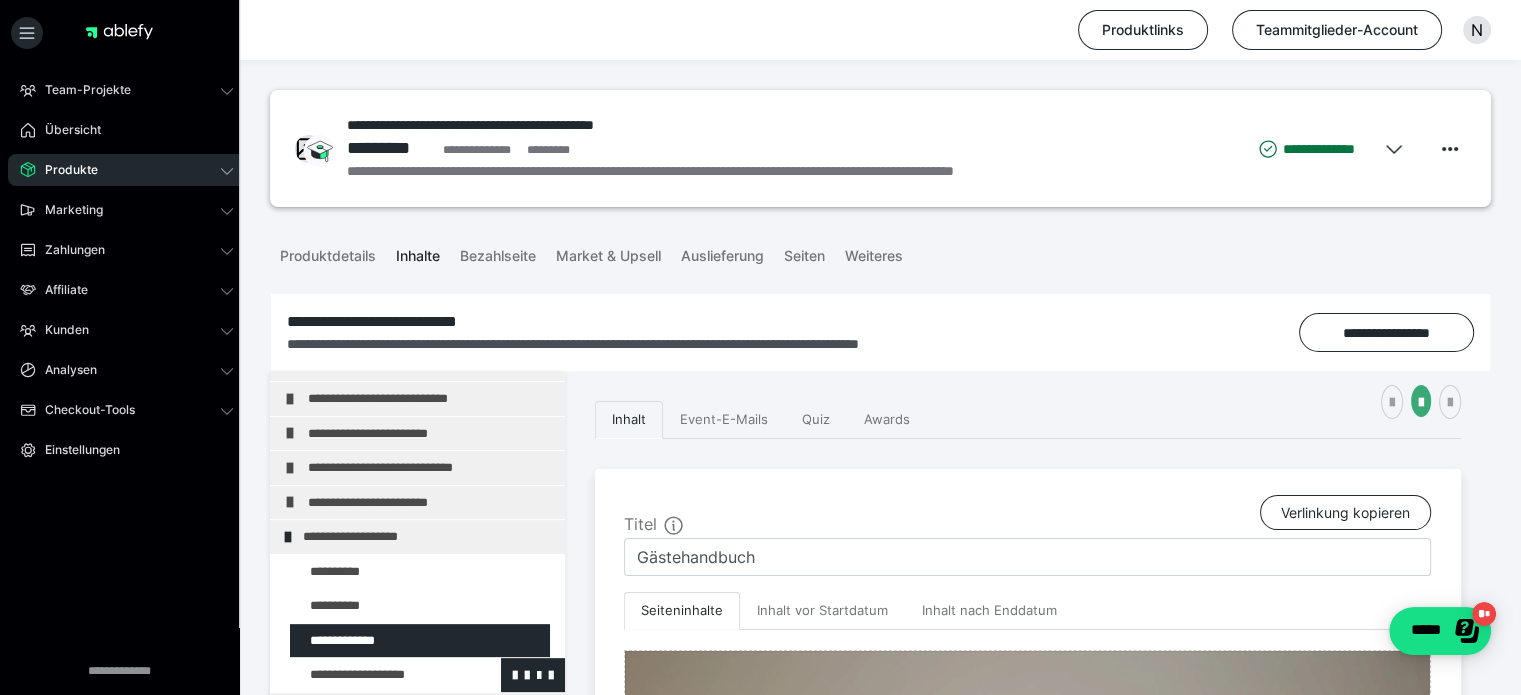 scroll, scrollTop: 100, scrollLeft: 0, axis: vertical 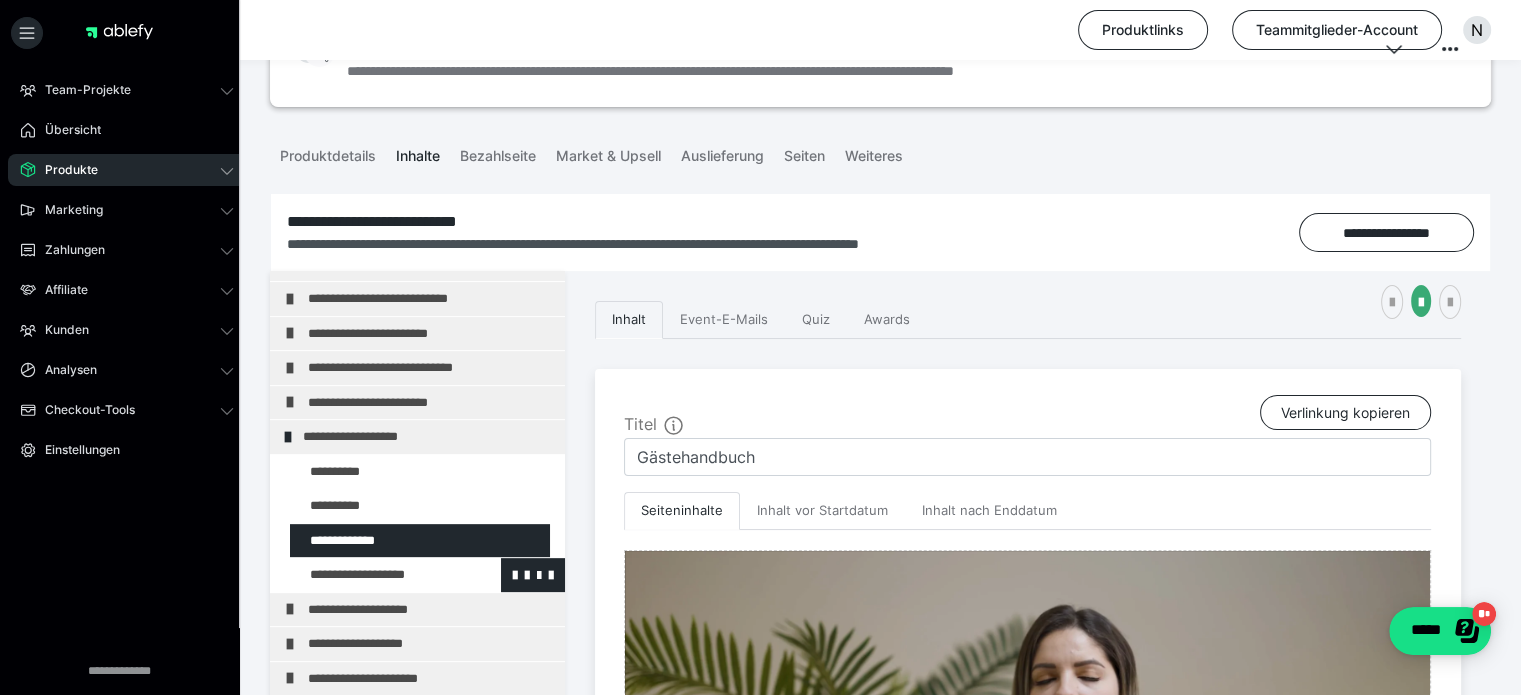click at bounding box center [375, 575] 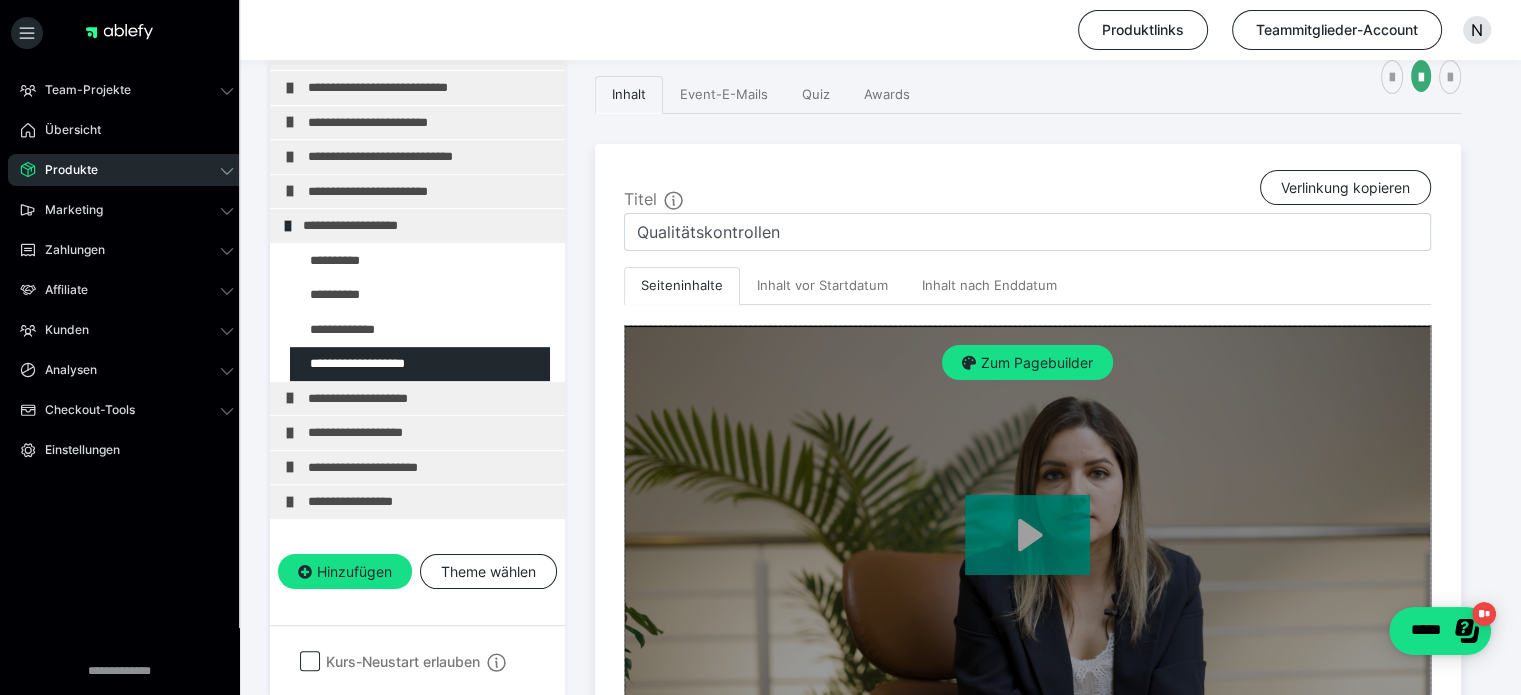 scroll, scrollTop: 411, scrollLeft: 0, axis: vertical 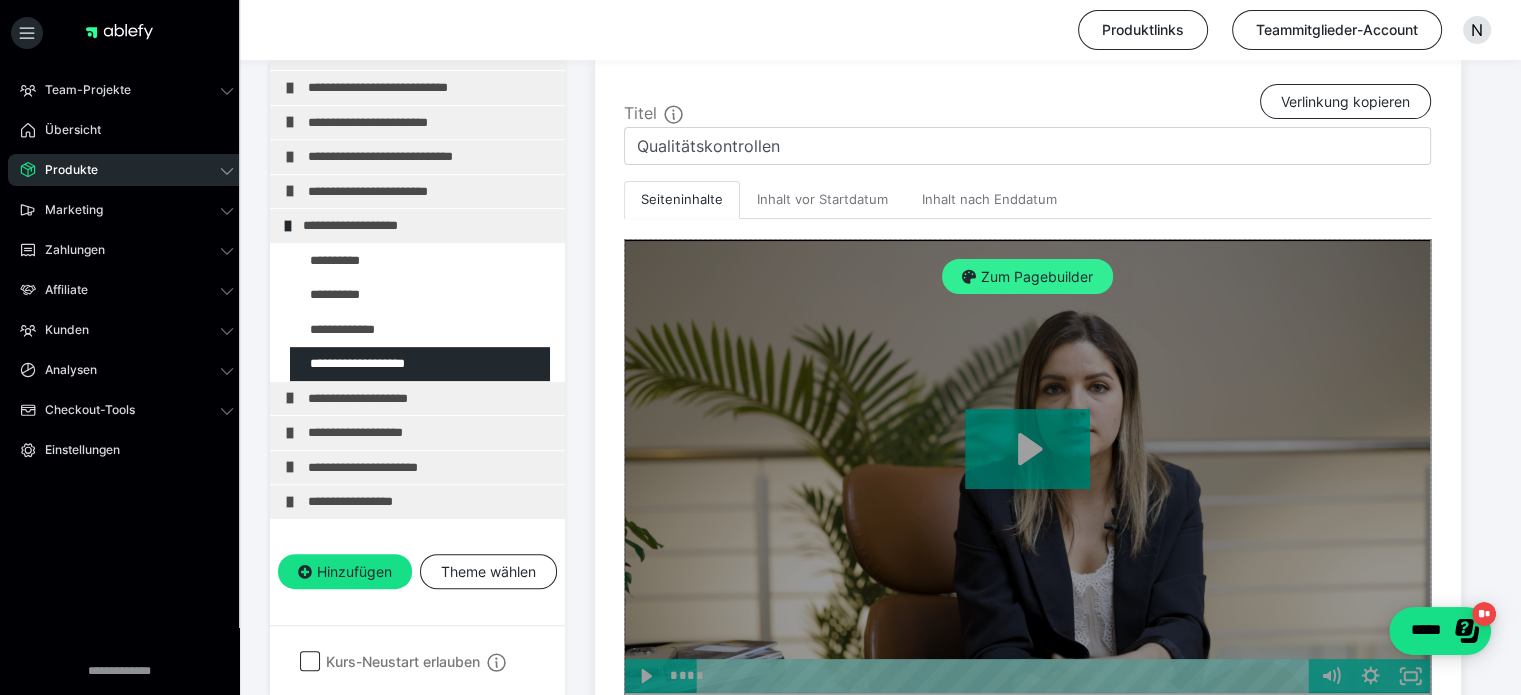 click on "Zum Pagebuilder" at bounding box center (1027, 277) 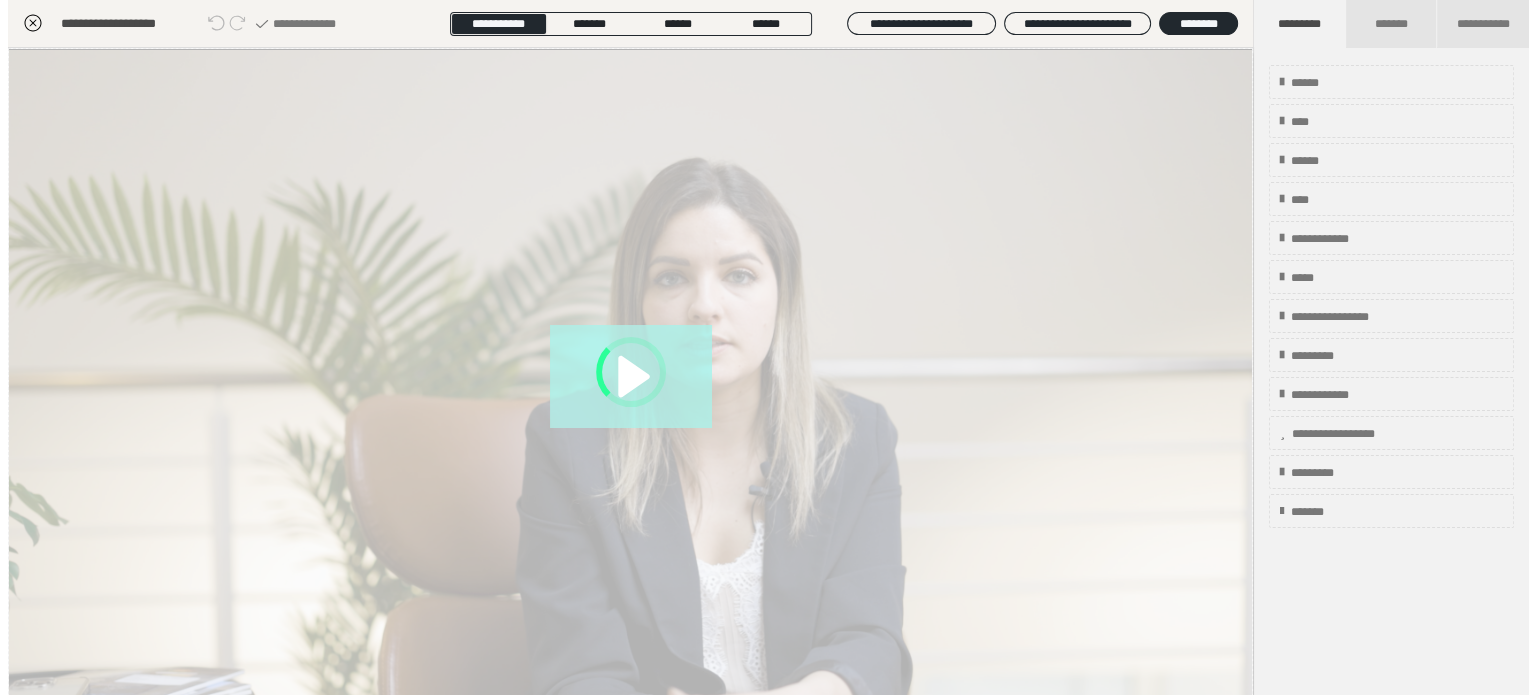 scroll, scrollTop: 311, scrollLeft: 0, axis: vertical 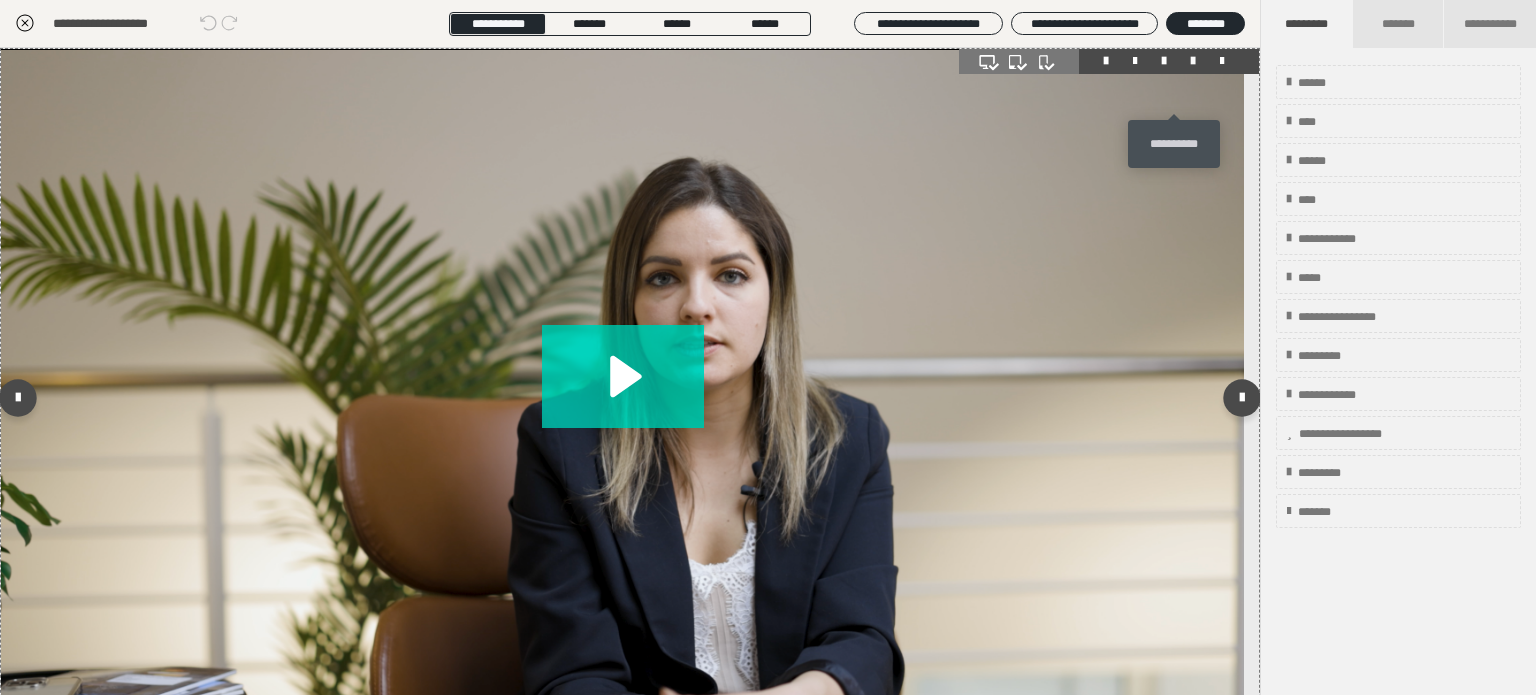 click at bounding box center [1193, 61] 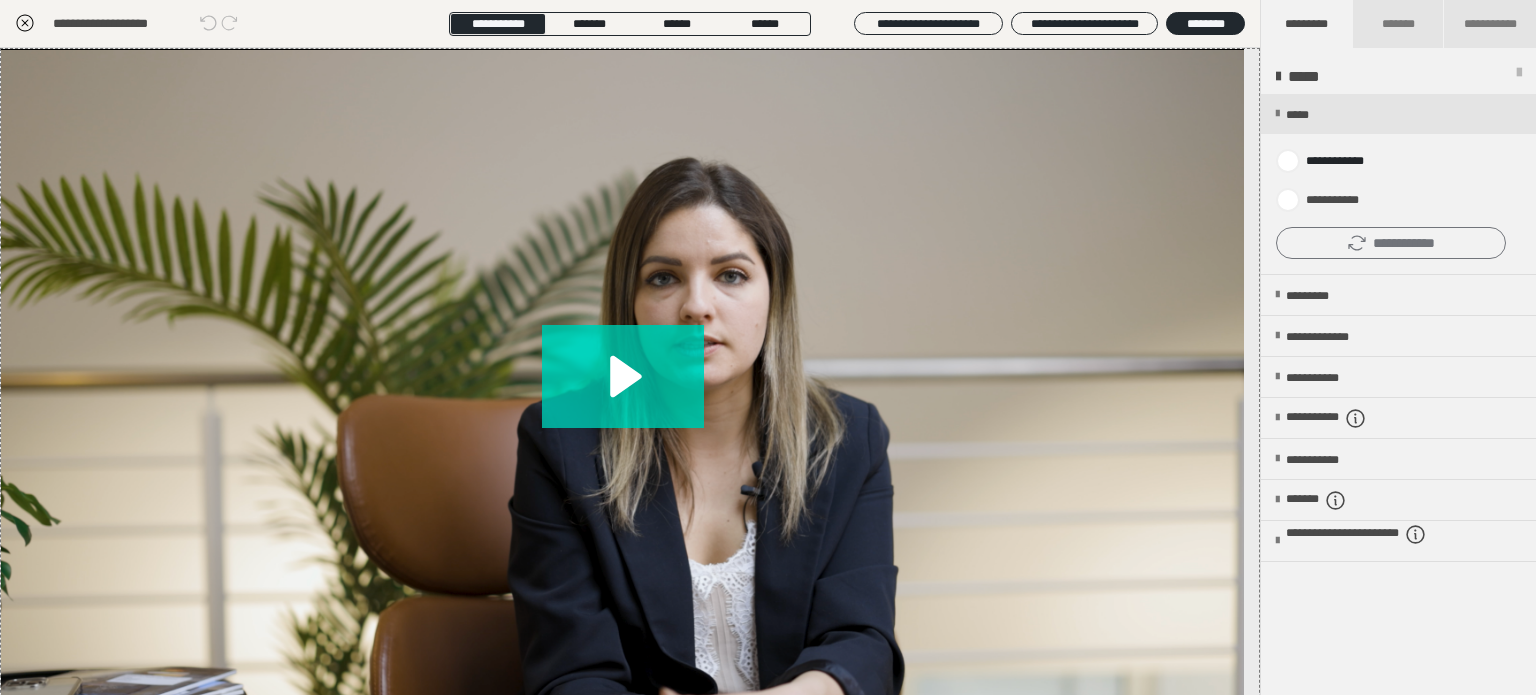 click on "**********" at bounding box center (1391, 243) 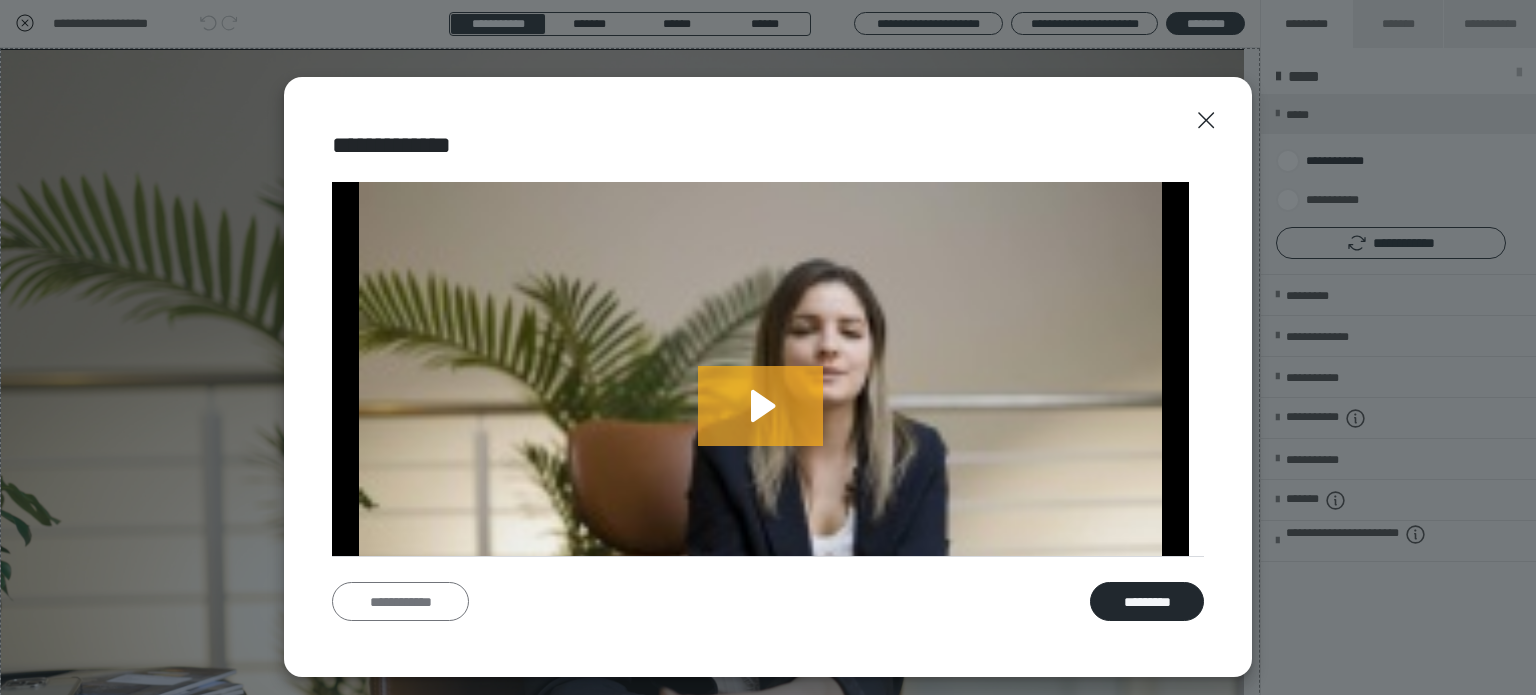 click on "**********" at bounding box center (400, 602) 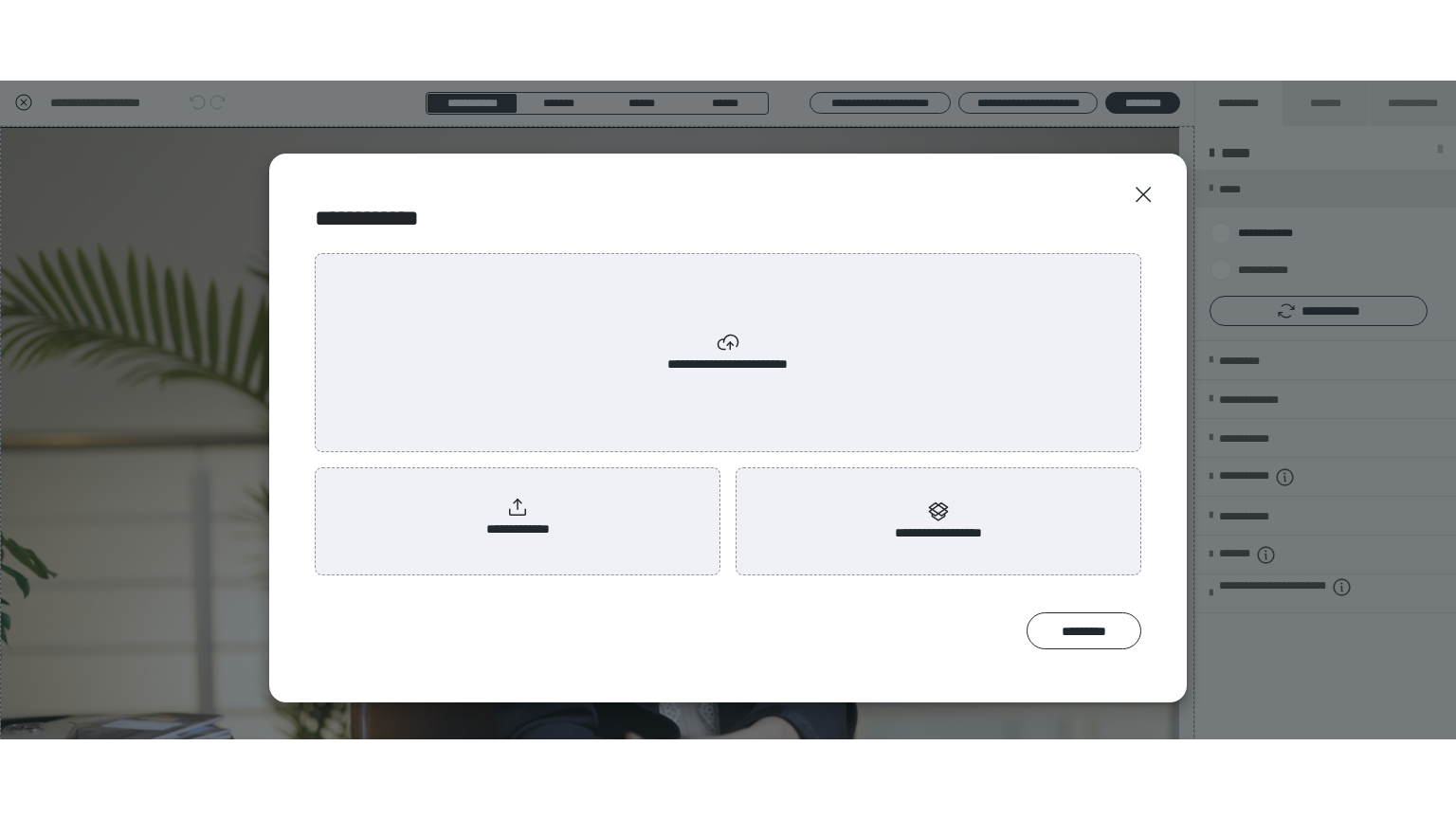 scroll, scrollTop: 0, scrollLeft: 0, axis: both 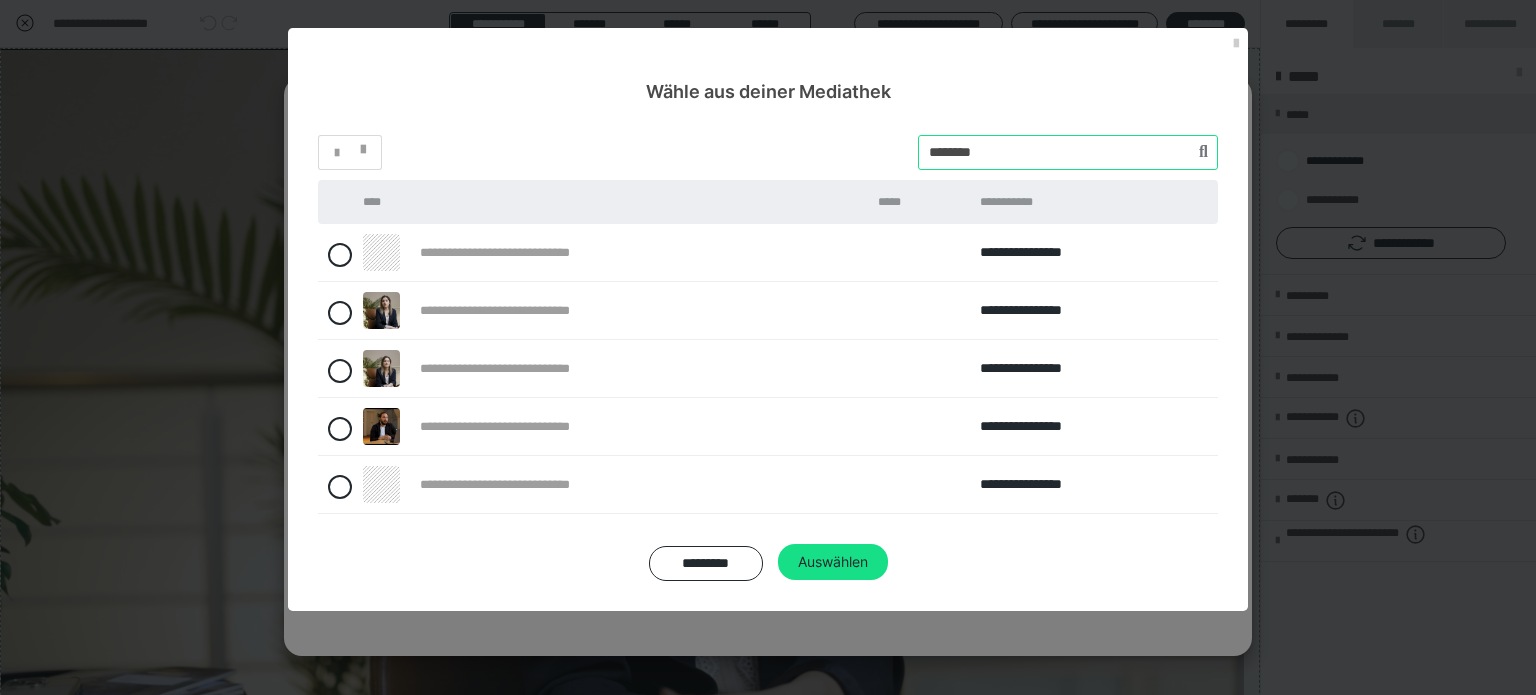 drag, startPoint x: 971, startPoint y: 154, endPoint x: 904, endPoint y: 150, distance: 67.11929 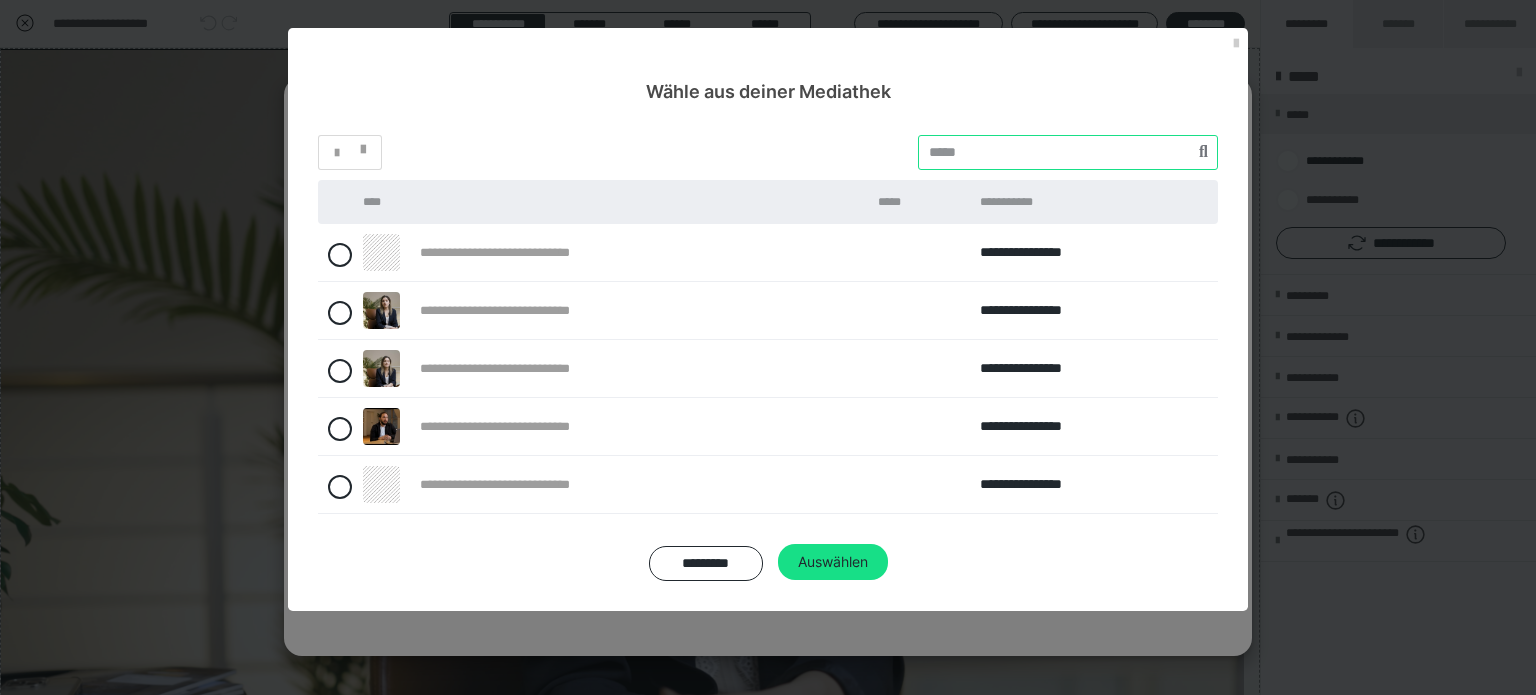 paste on "********" 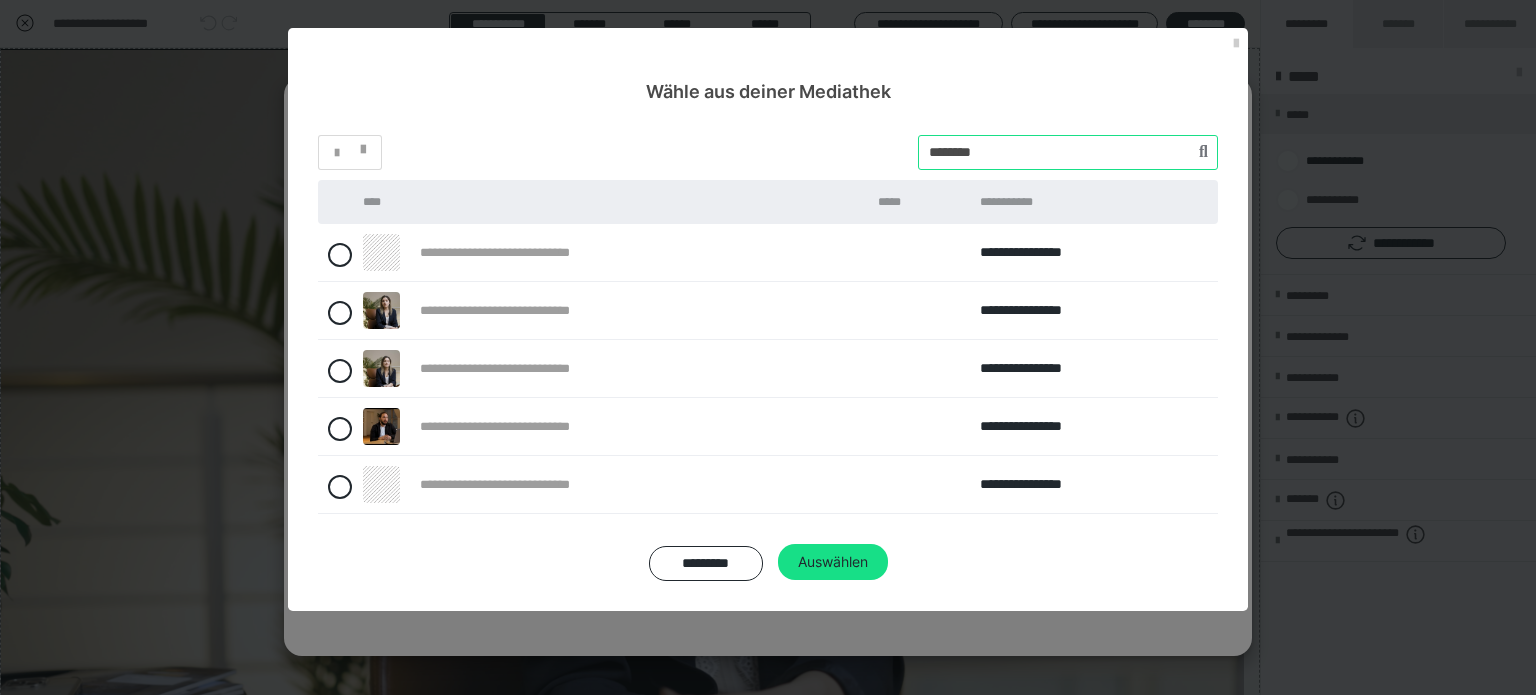 type on "********" 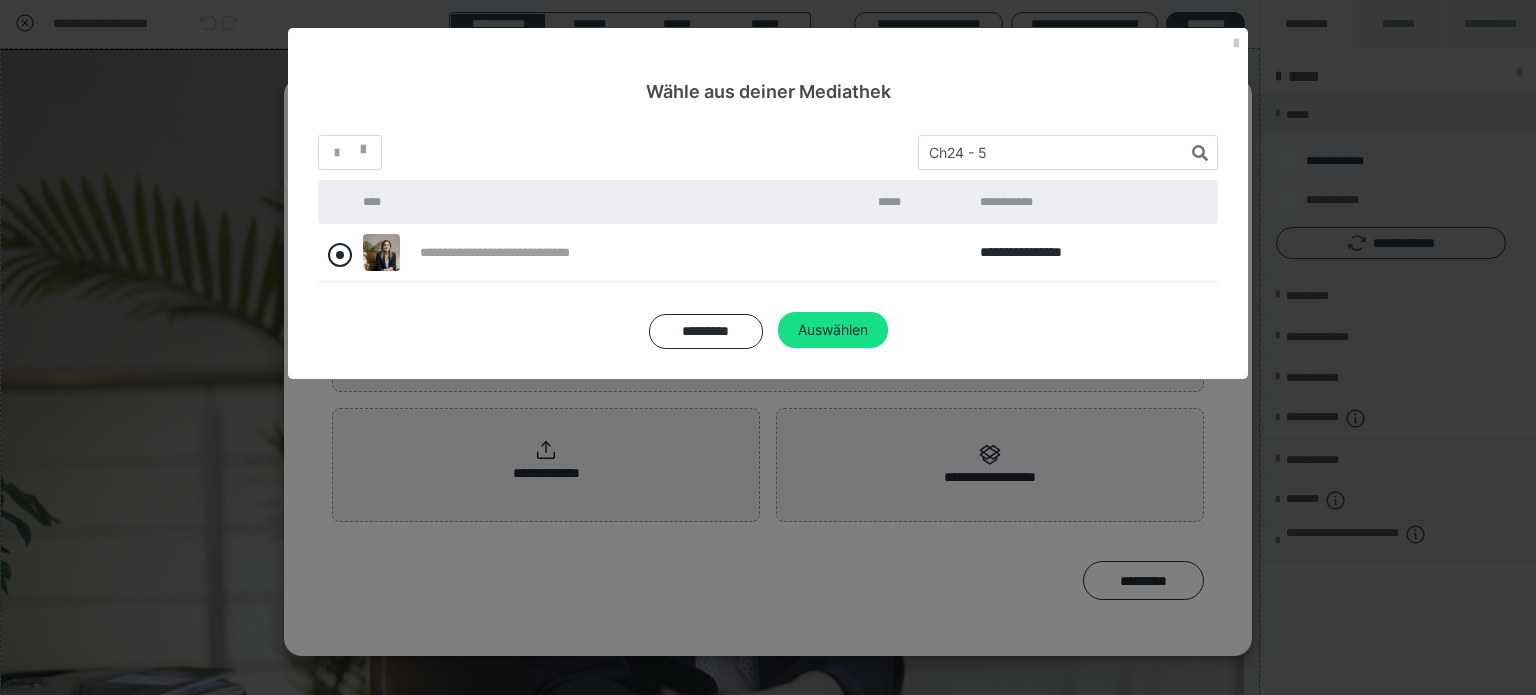 click at bounding box center [340, 255] 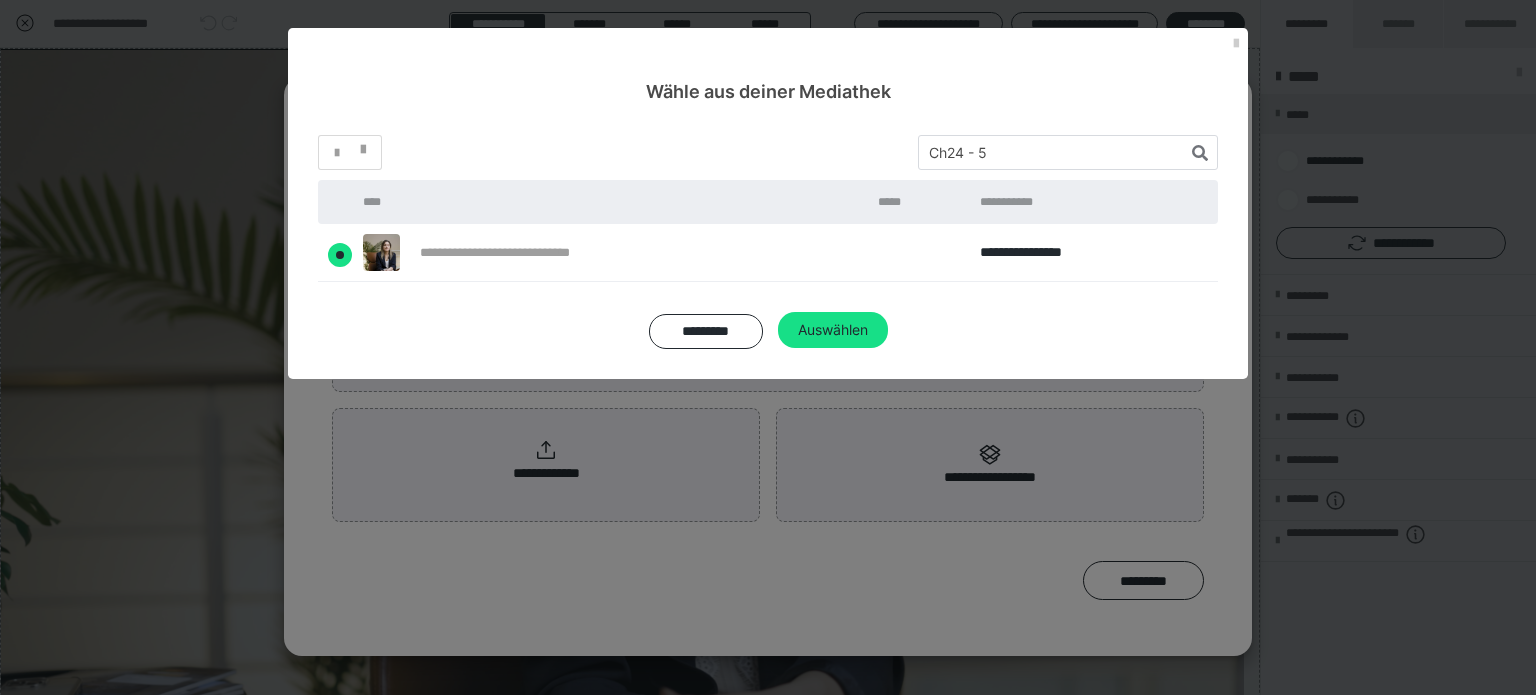 radio on "****" 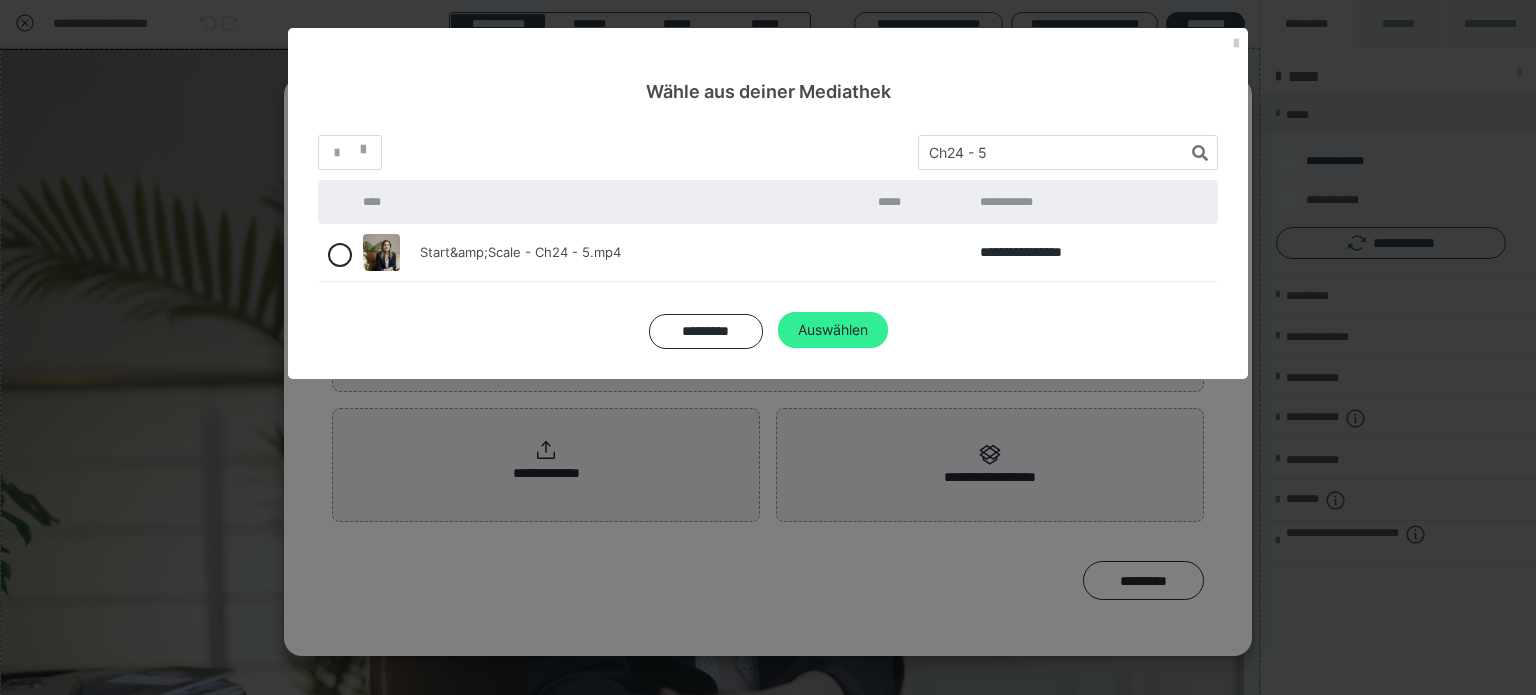 click on "Auswählen" at bounding box center (833, 330) 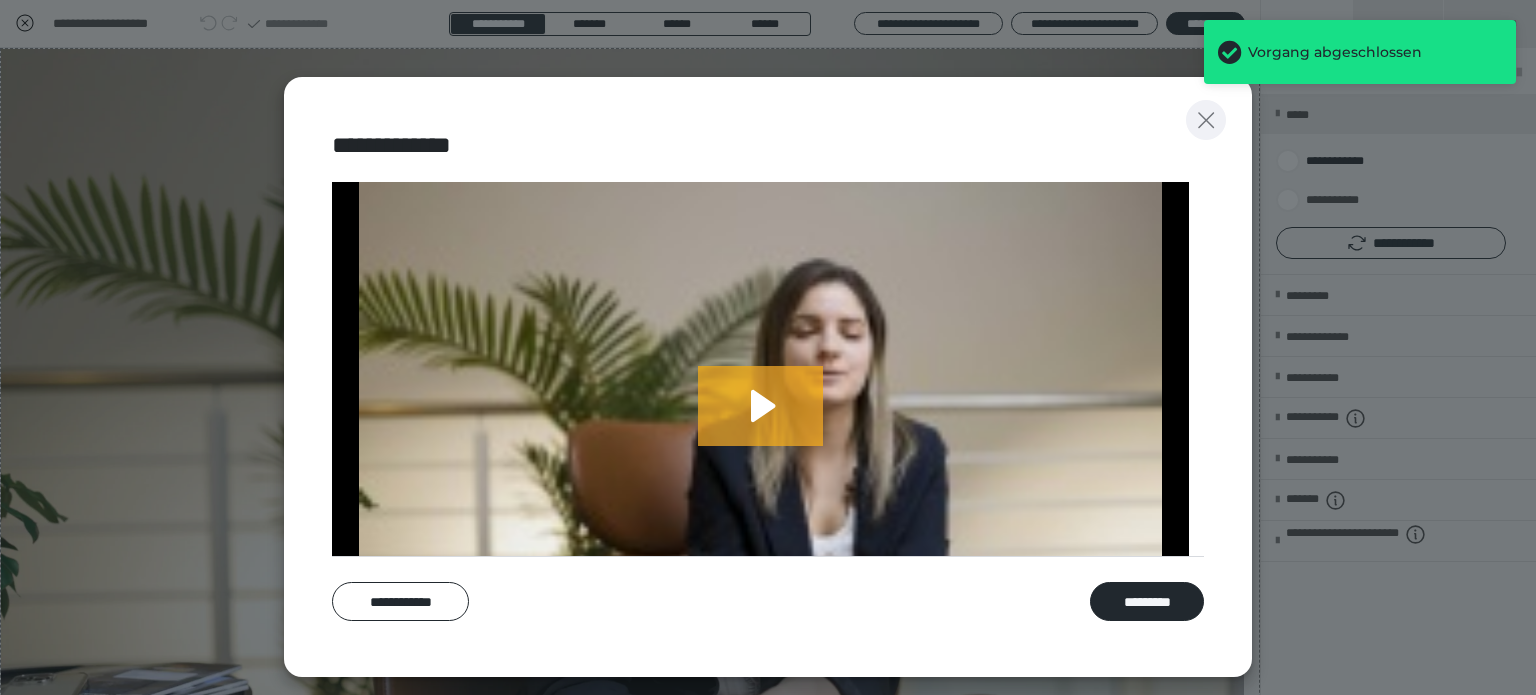 click 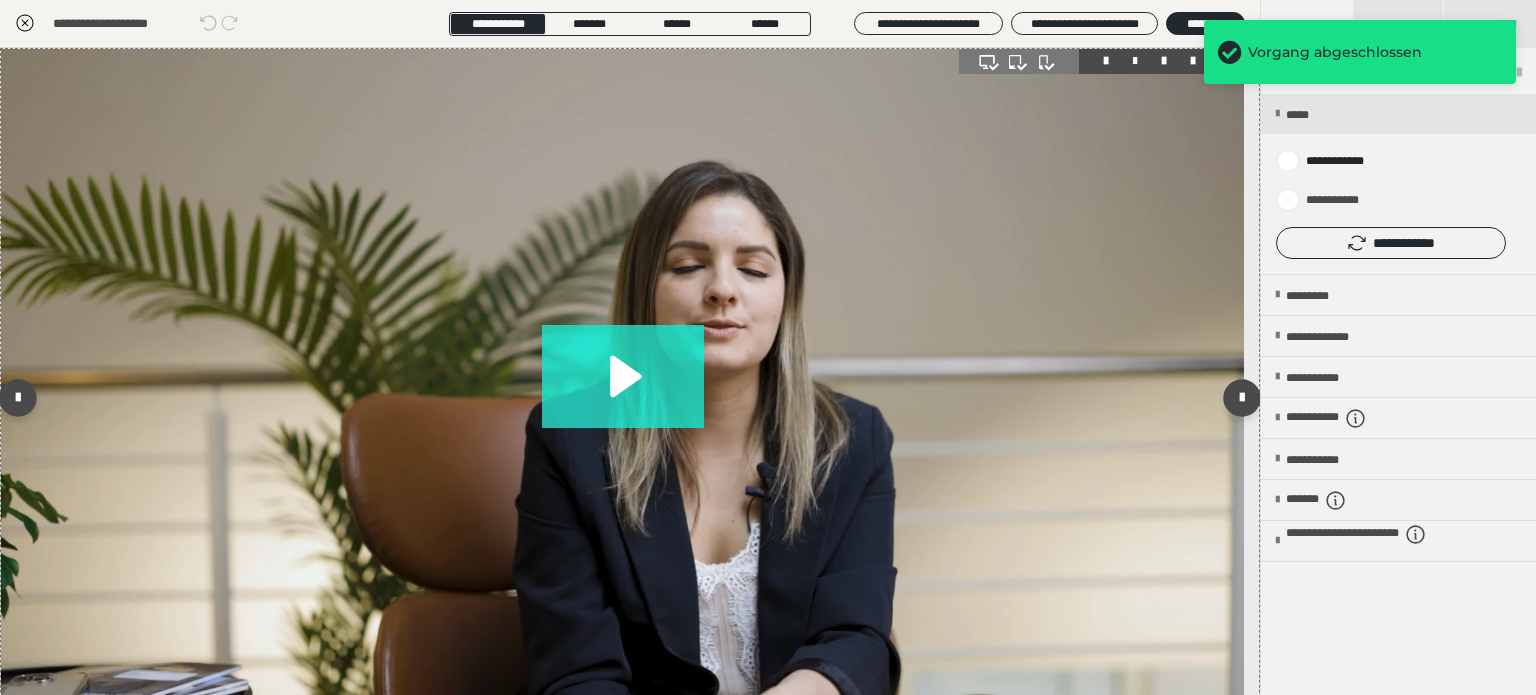 click 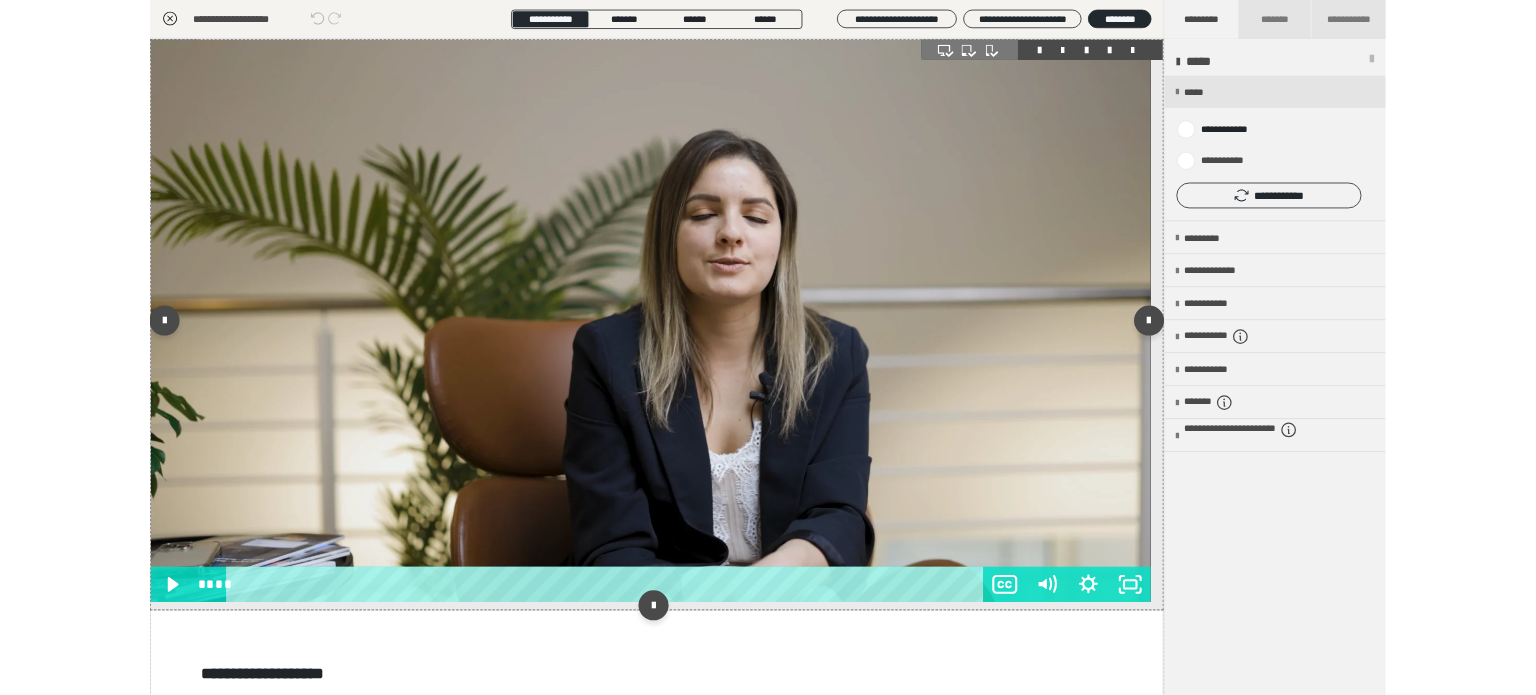 scroll, scrollTop: 760, scrollLeft: 0, axis: vertical 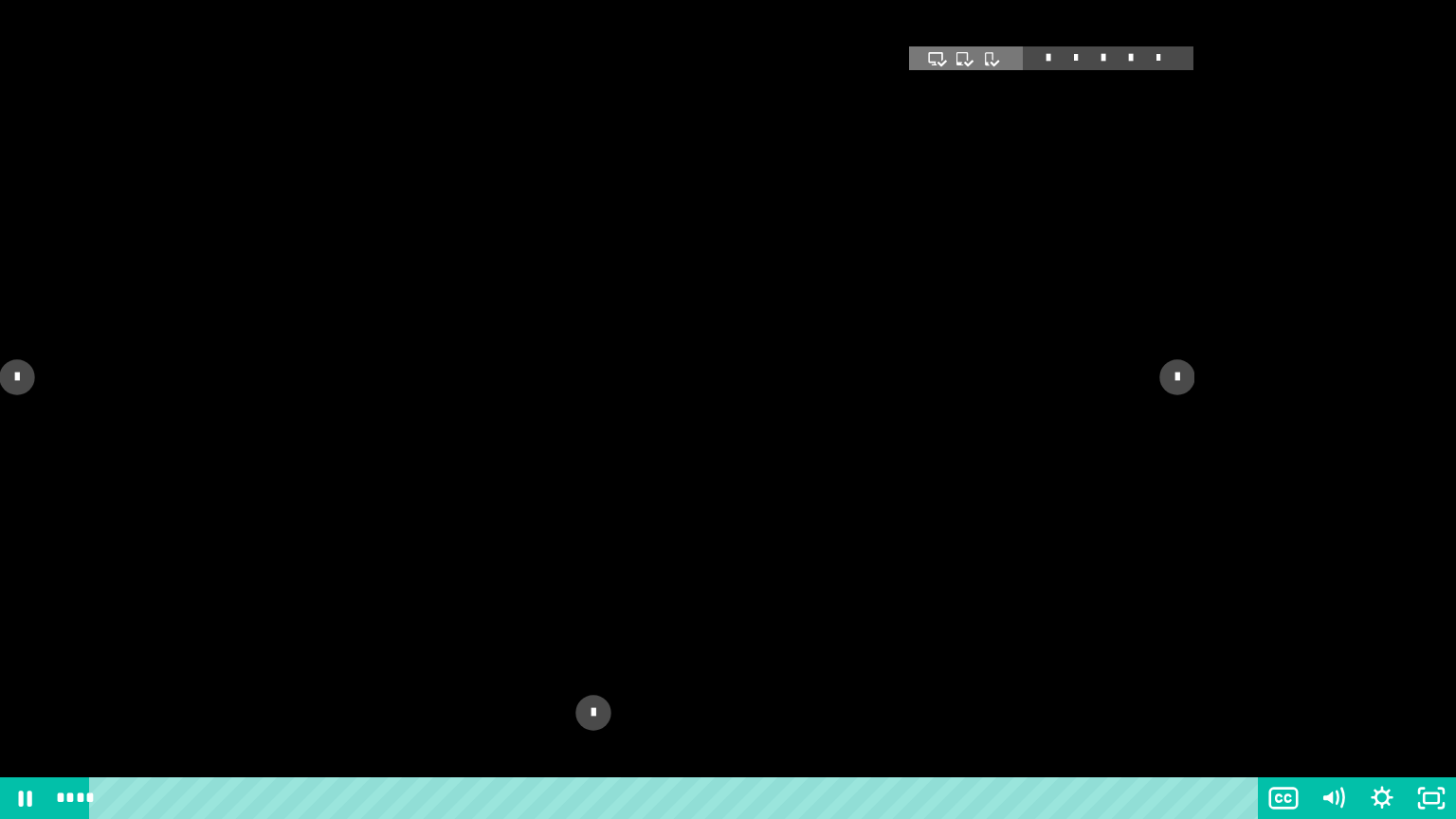 click at bounding box center [728, 410] 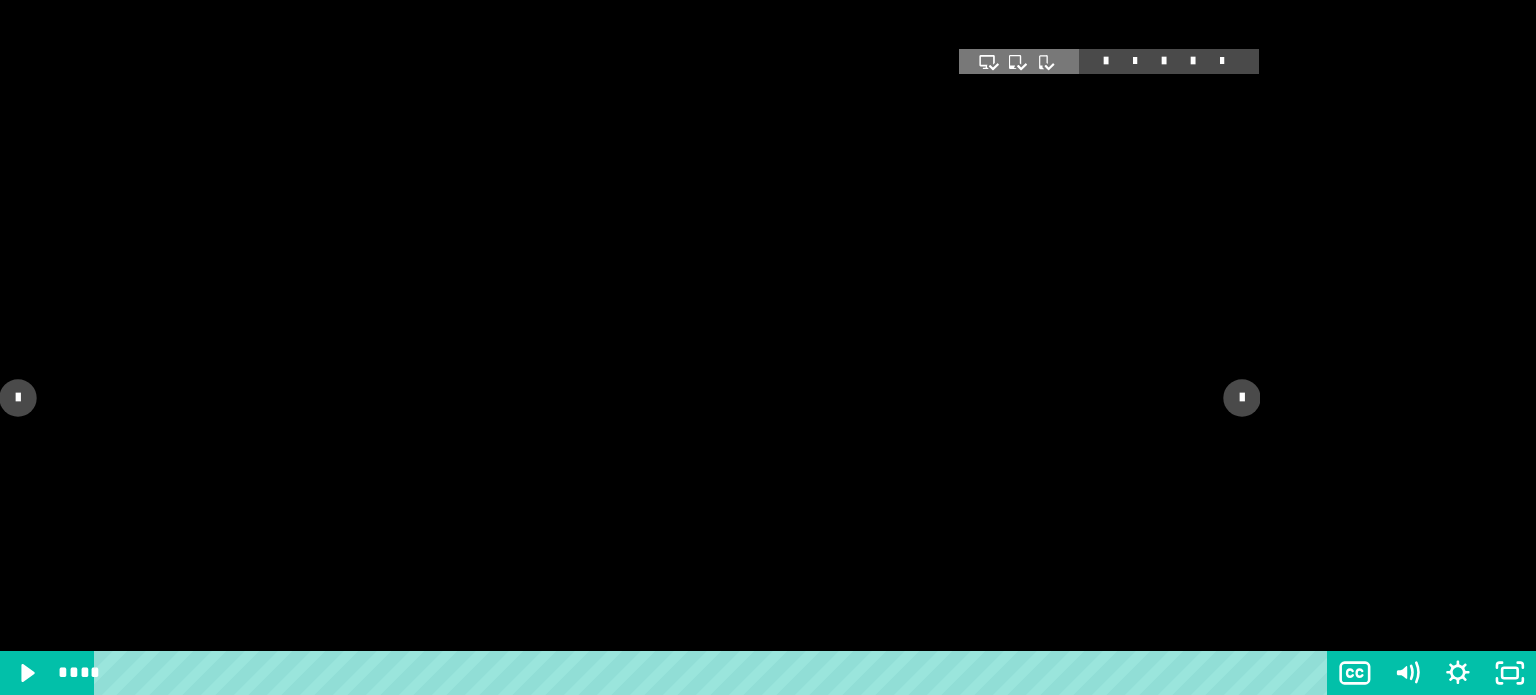 scroll, scrollTop: 929, scrollLeft: 0, axis: vertical 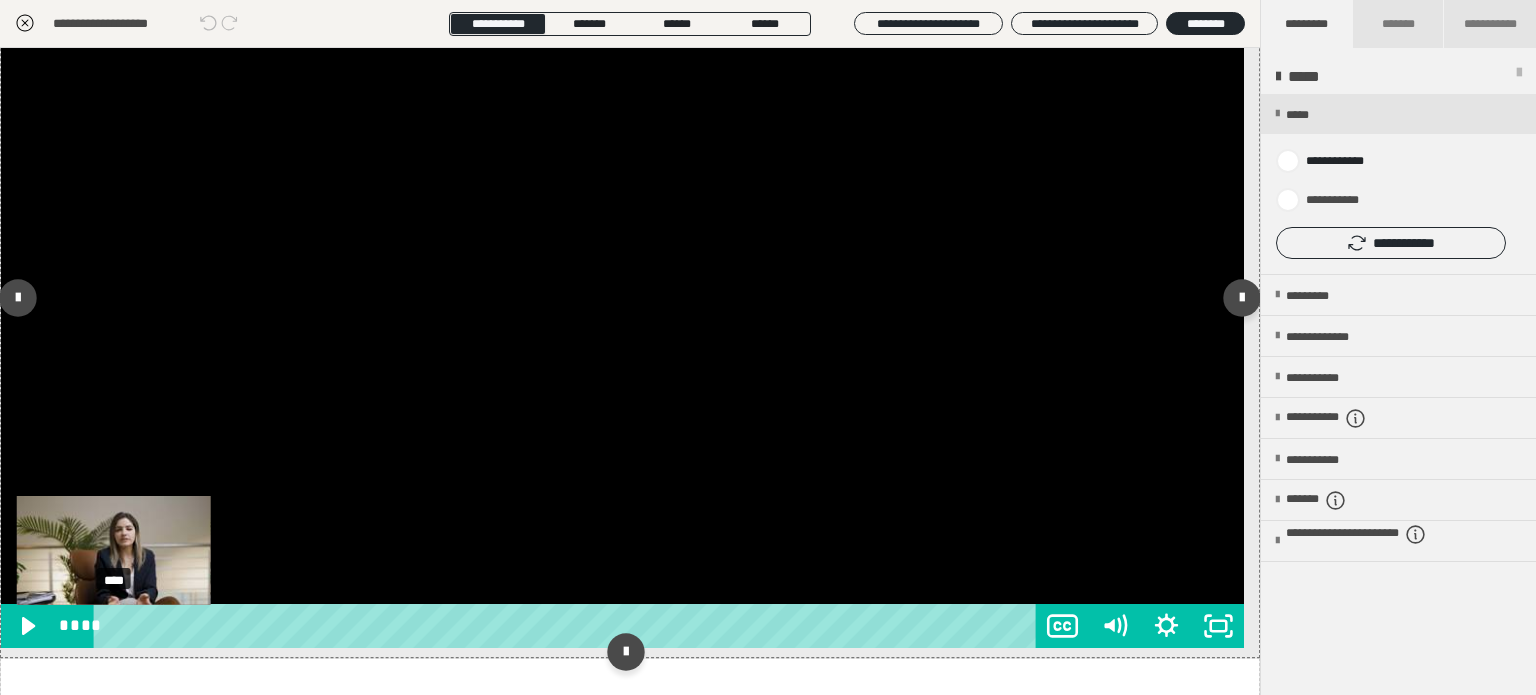 drag, startPoint x: 112, startPoint y: 625, endPoint x: 519, endPoint y: 309, distance: 515.2718 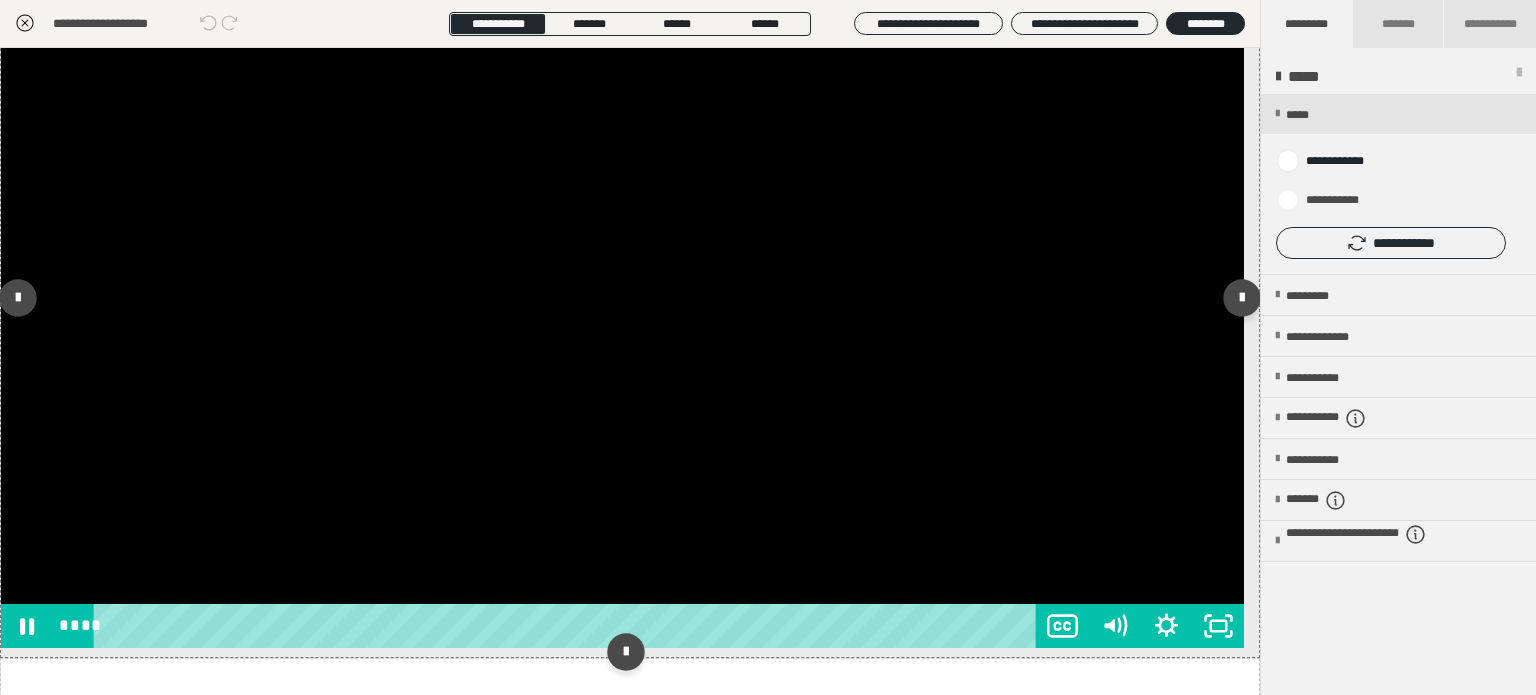 click at bounding box center (622, 298) 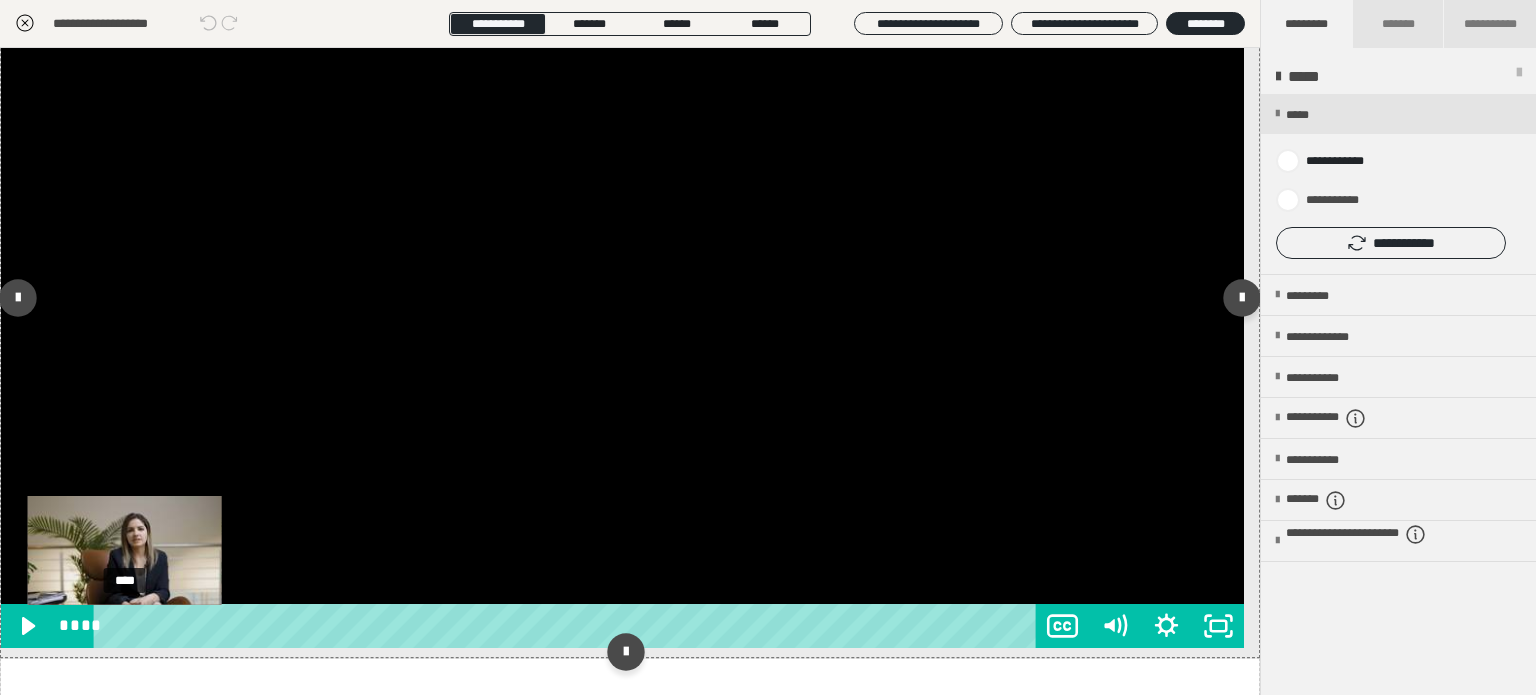 drag, startPoint x: 124, startPoint y: 624, endPoint x: 87, endPoint y: 587, distance: 52.3259 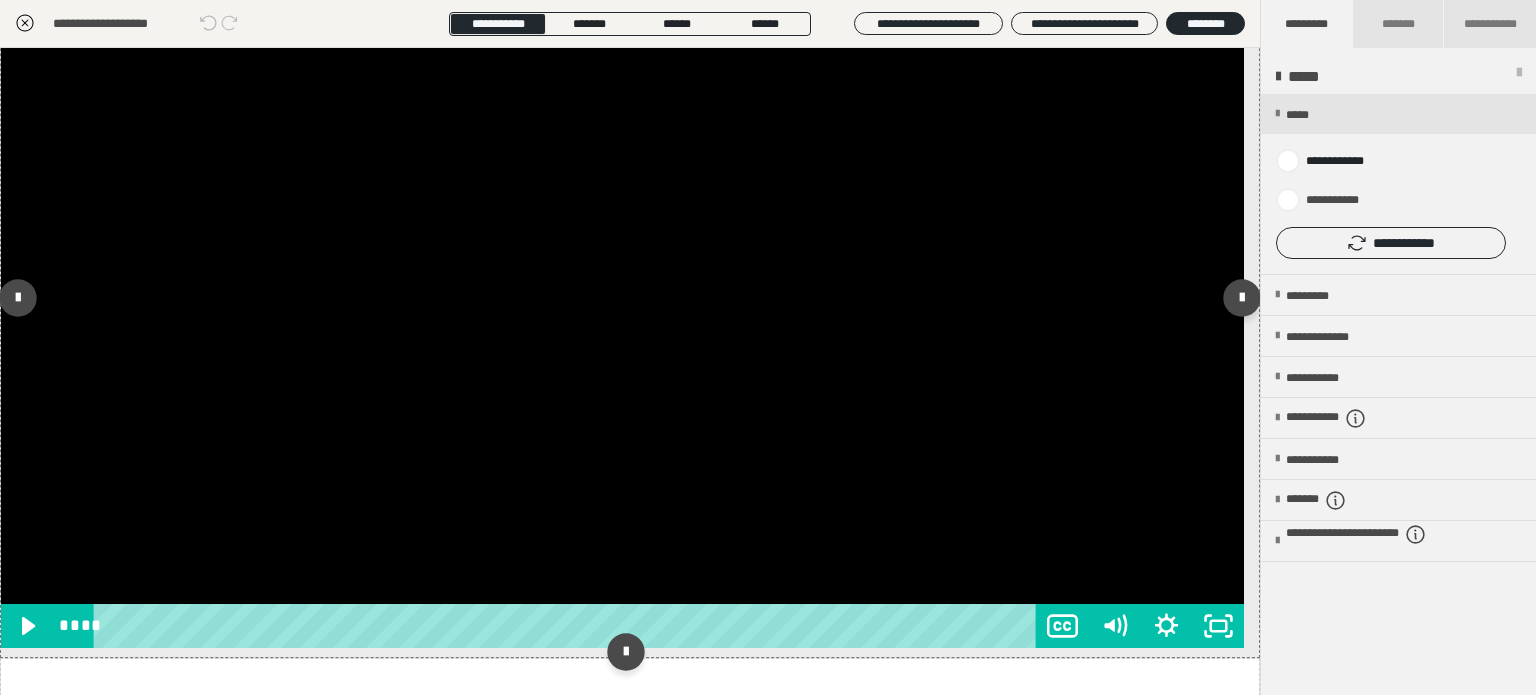 click at bounding box center (622, 298) 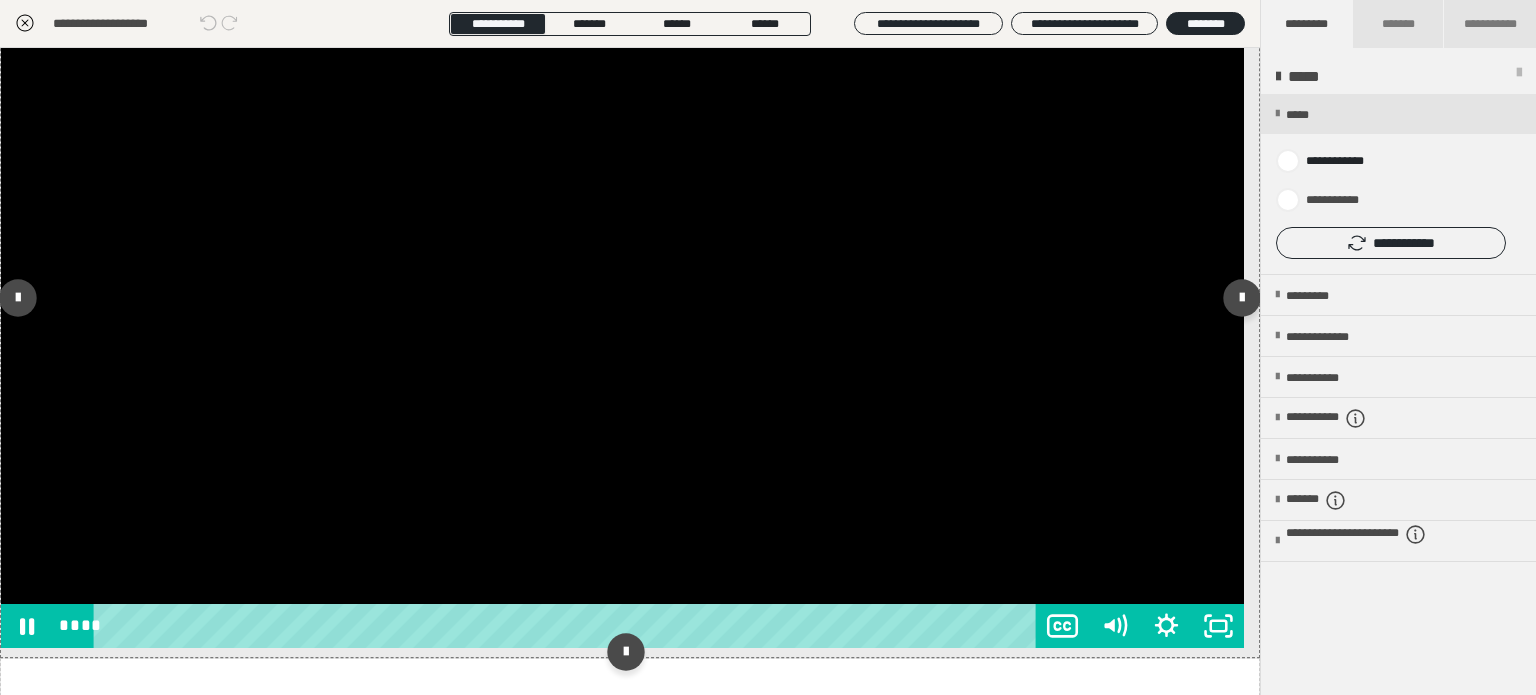 click at bounding box center [622, 298] 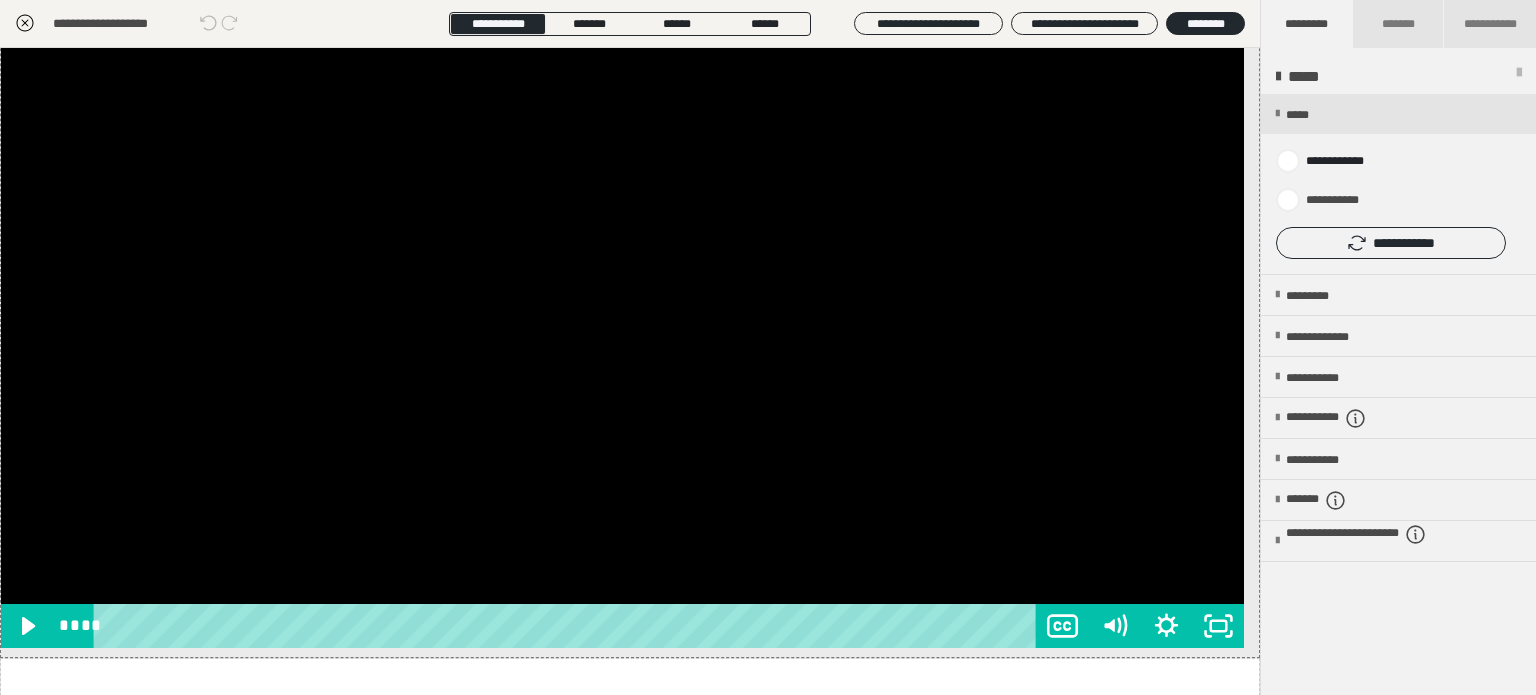 click 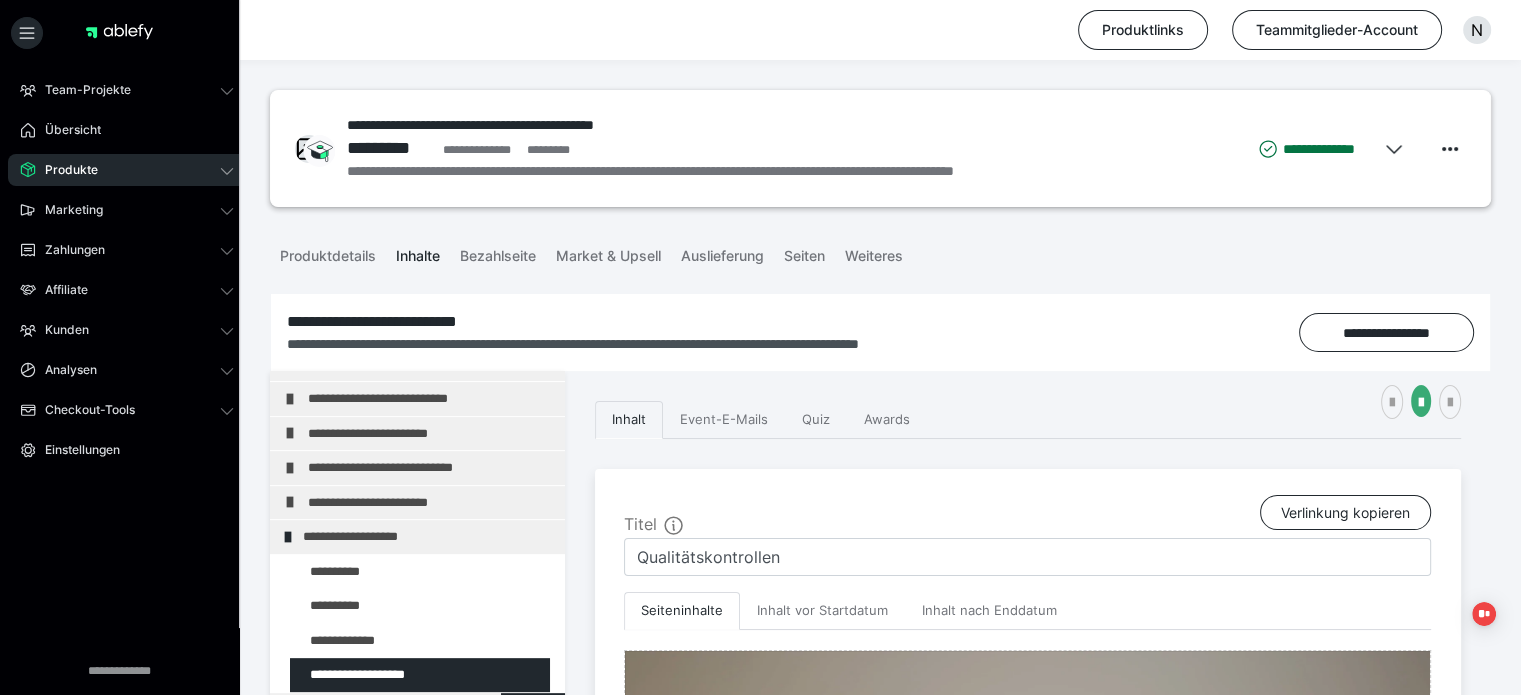 scroll, scrollTop: 430, scrollLeft: 0, axis: vertical 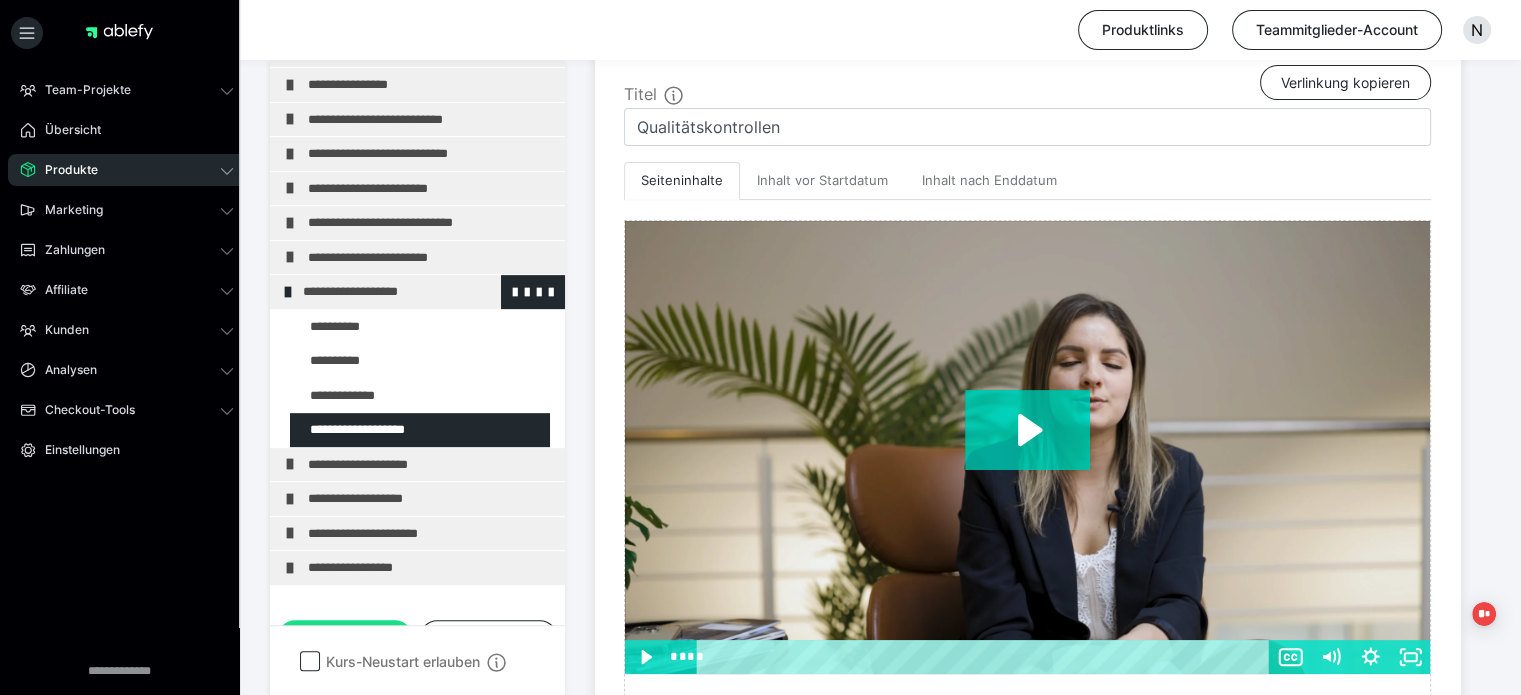 click on "**********" at bounding box center (418, 292) 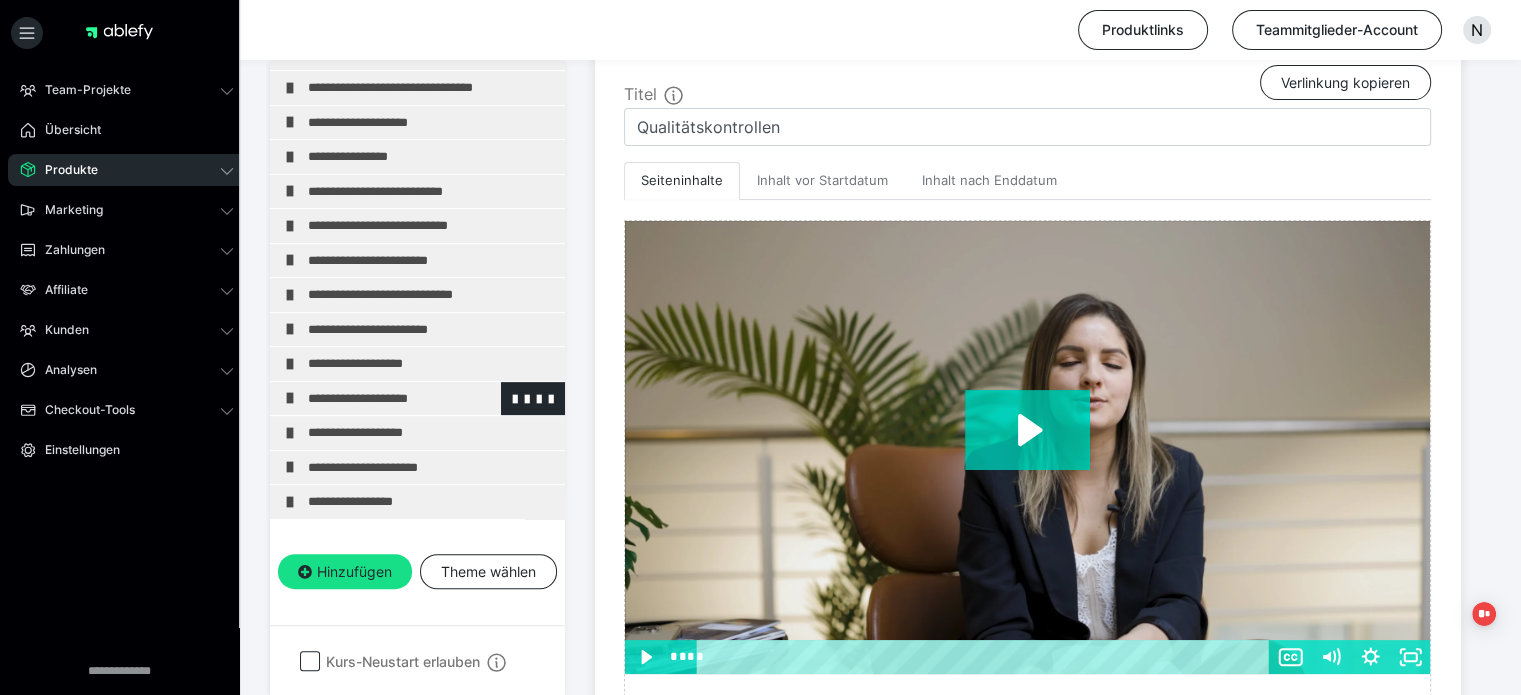 scroll, scrollTop: 791, scrollLeft: 0, axis: vertical 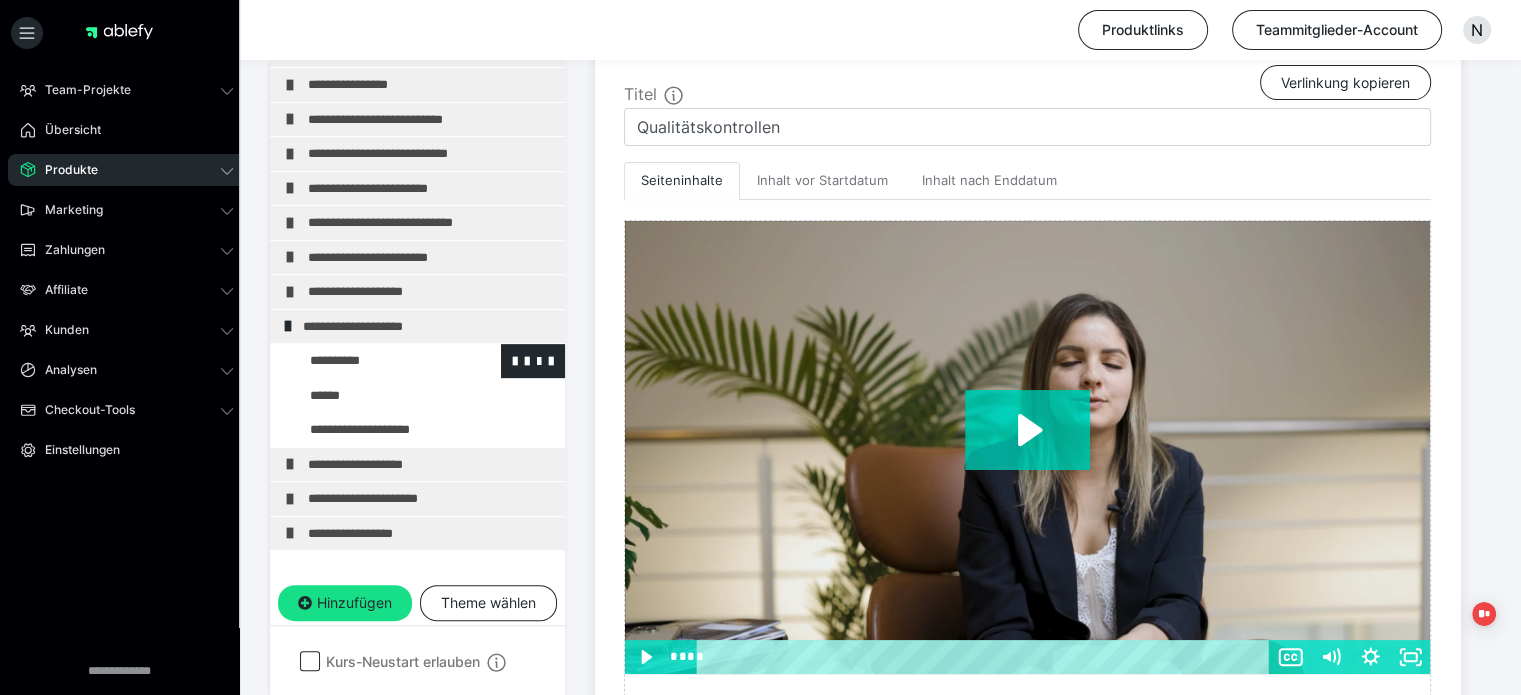 click at bounding box center [375, 361] 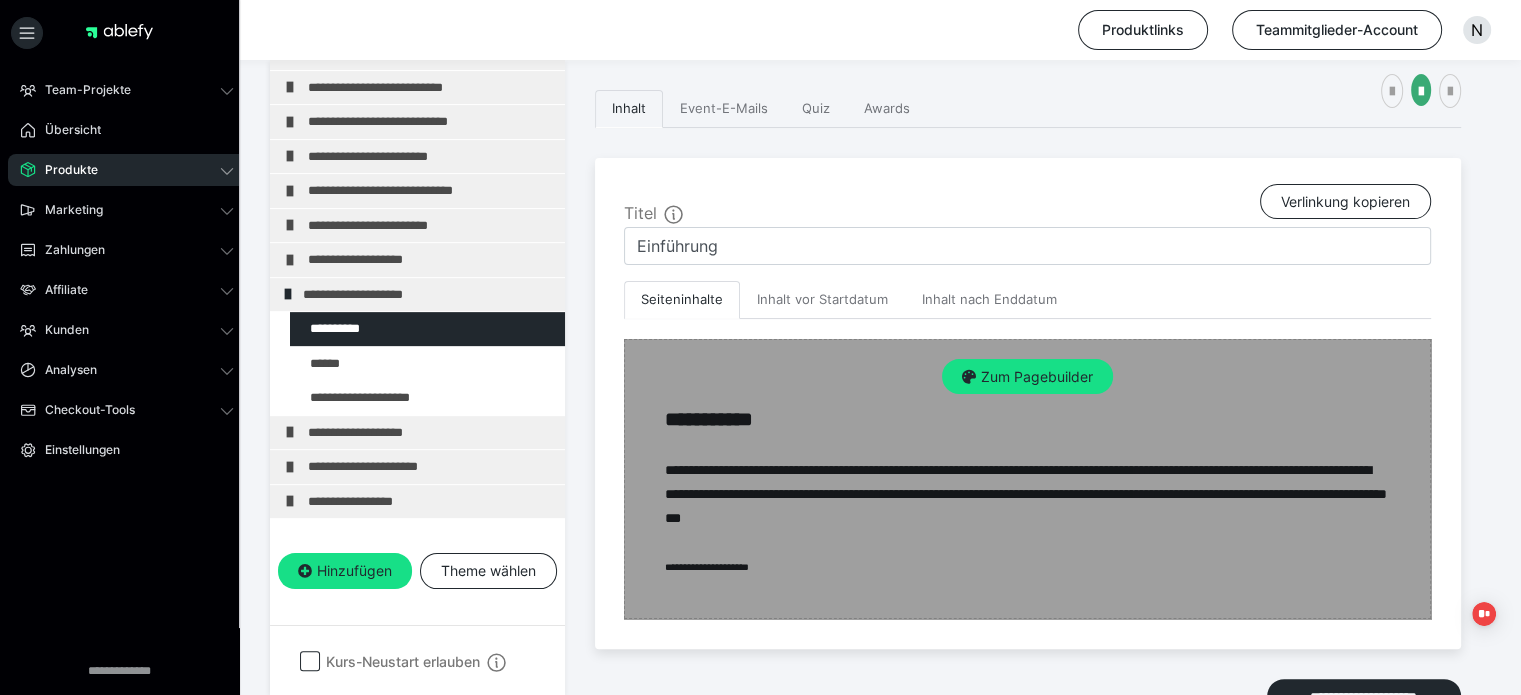 scroll, scrollTop: 430, scrollLeft: 0, axis: vertical 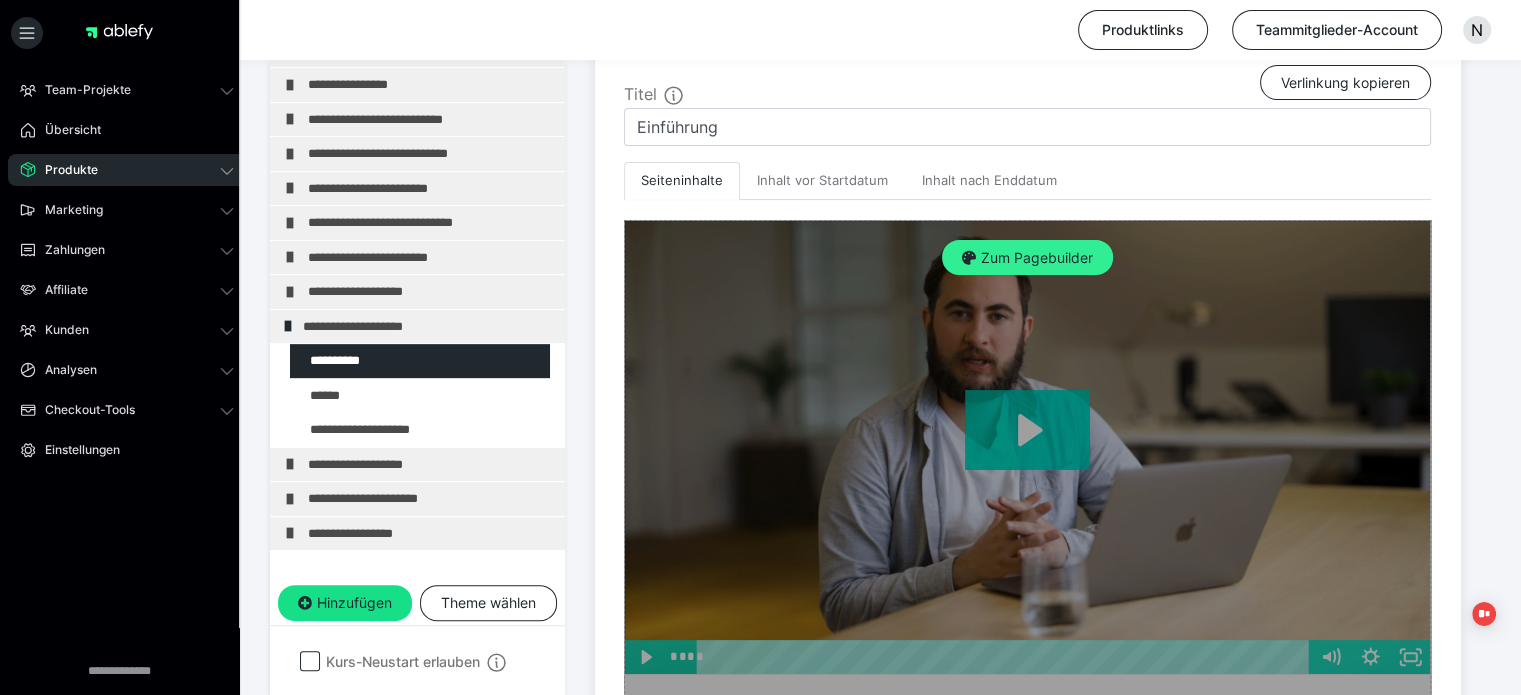 click on "Zum Pagebuilder" at bounding box center [1027, 258] 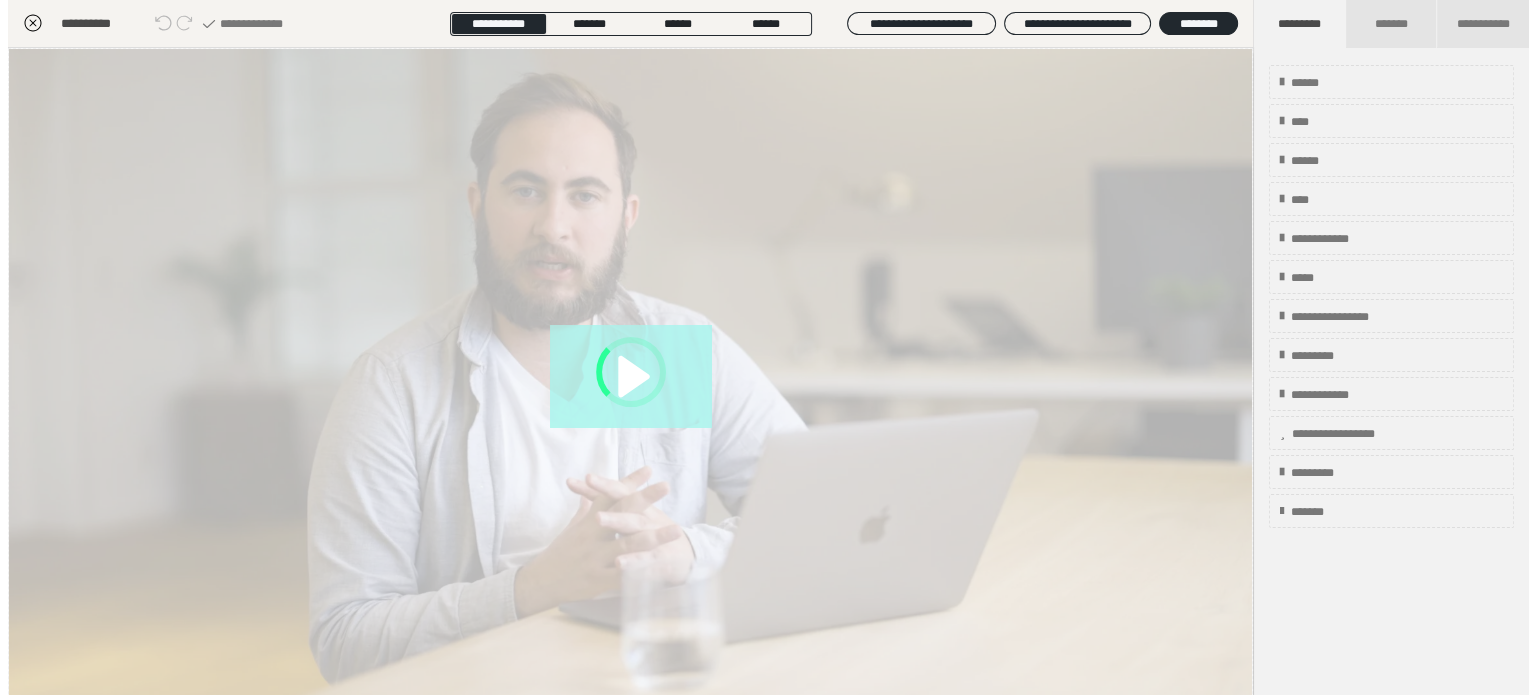 scroll, scrollTop: 311, scrollLeft: 0, axis: vertical 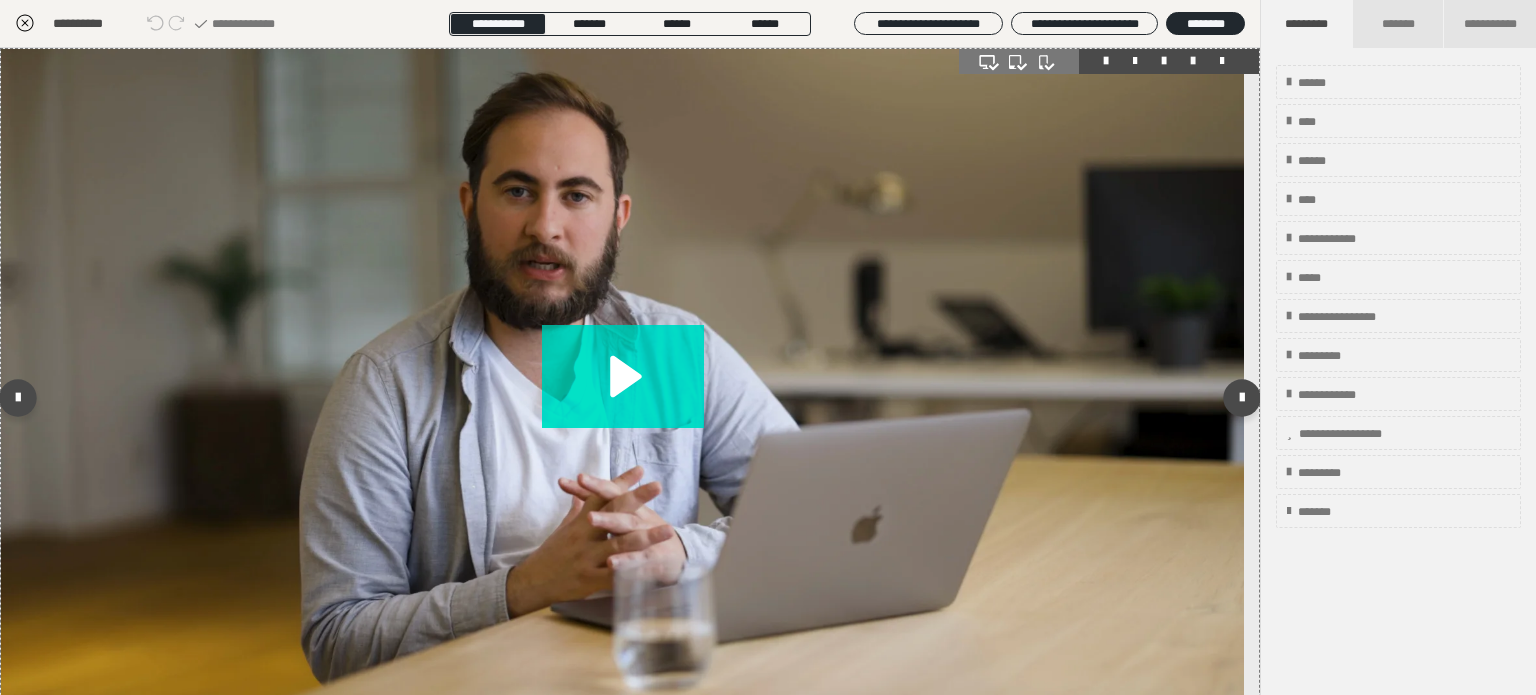 click at bounding box center [1193, 61] 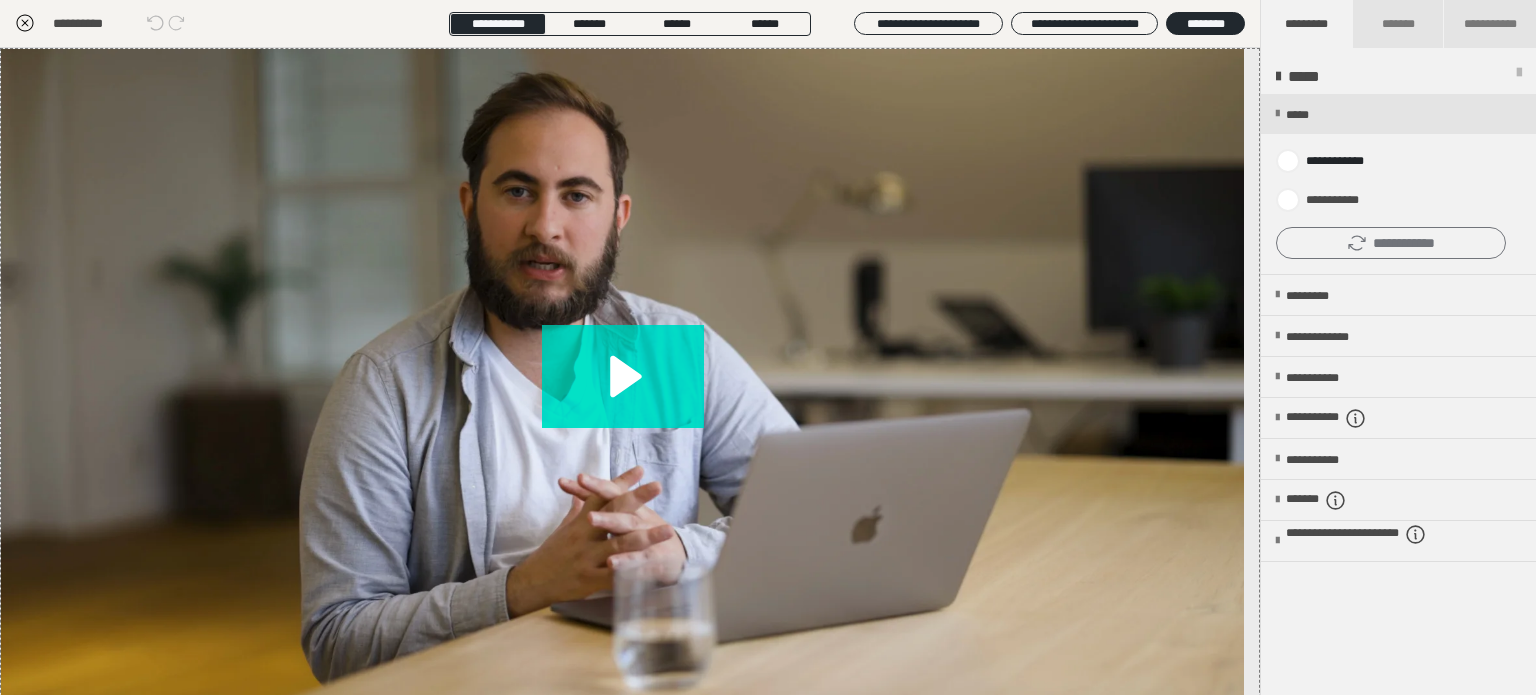 click on "**********" at bounding box center [1391, 243] 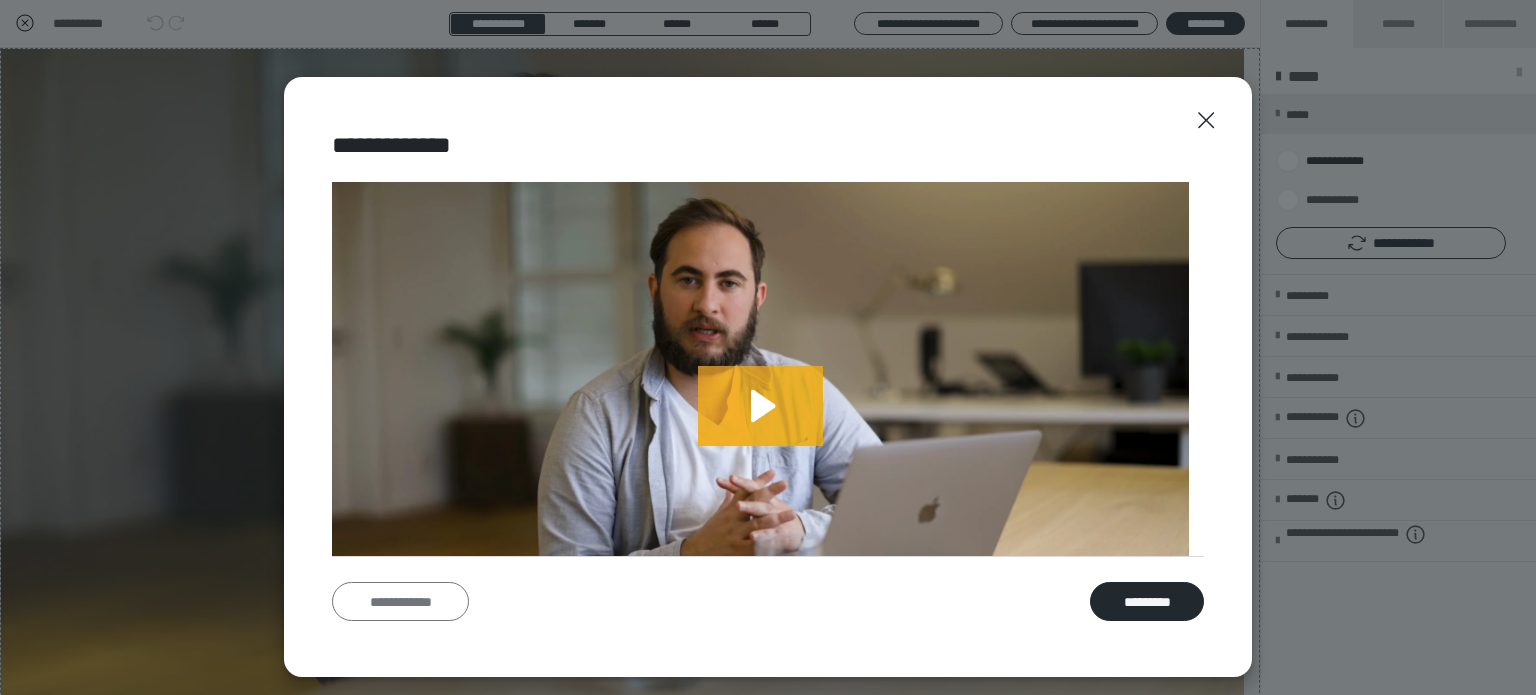 click on "**********" at bounding box center (400, 602) 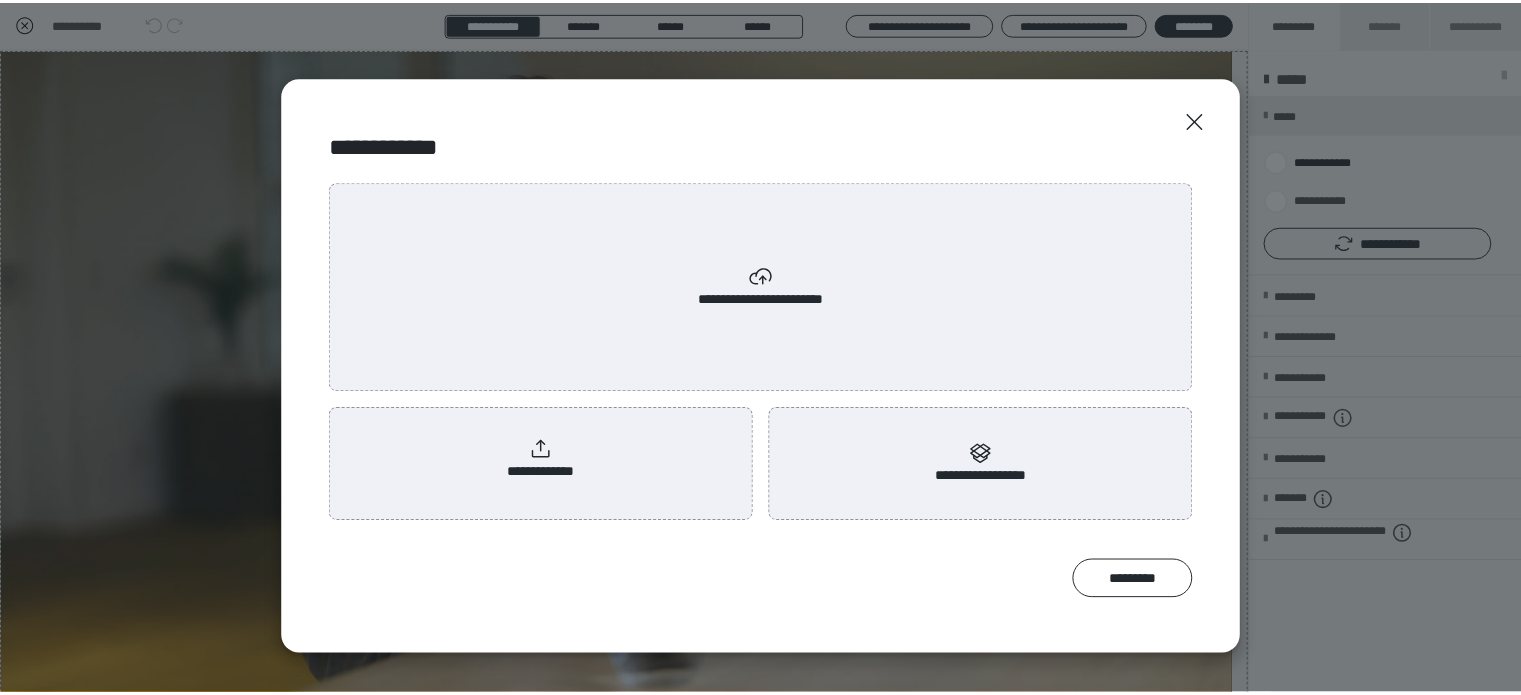 scroll, scrollTop: 0, scrollLeft: 0, axis: both 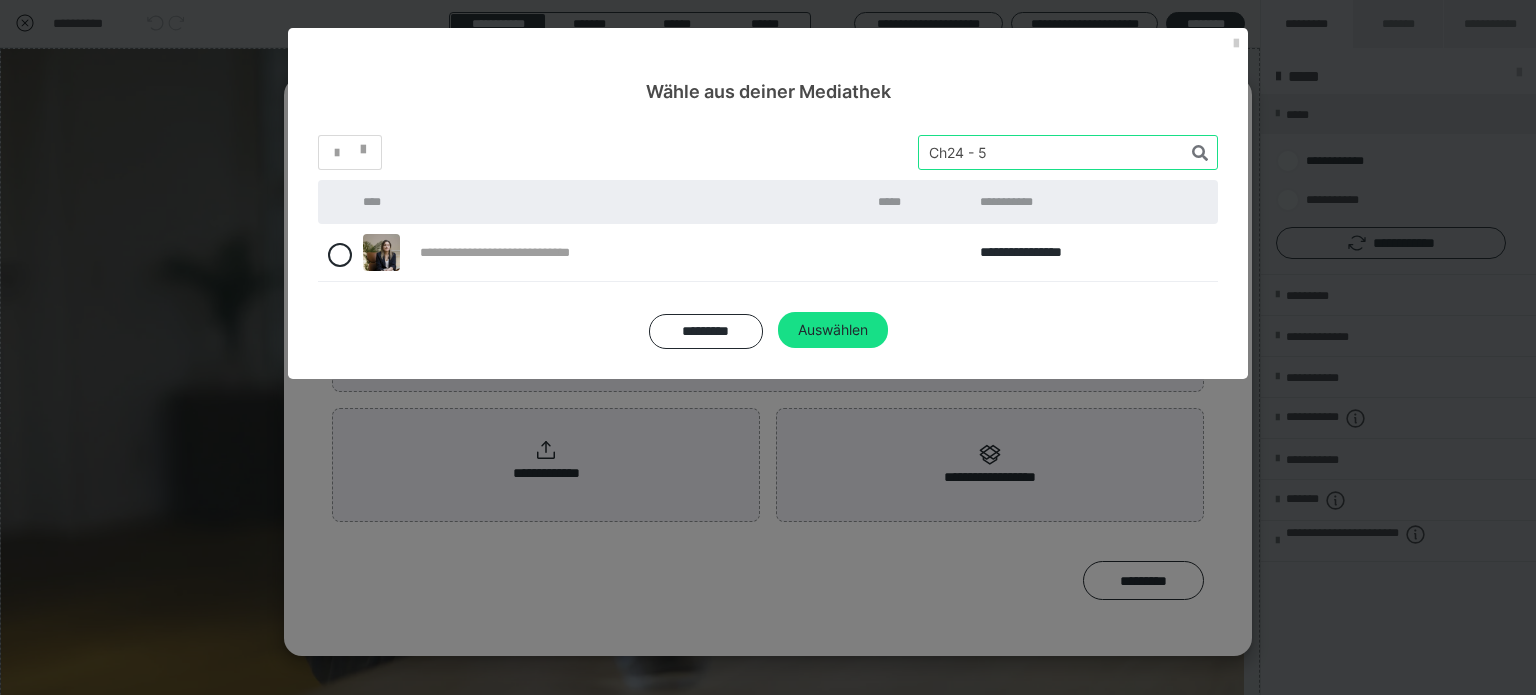 drag, startPoint x: 952, startPoint y: 151, endPoint x: 810, endPoint y: 143, distance: 142.22517 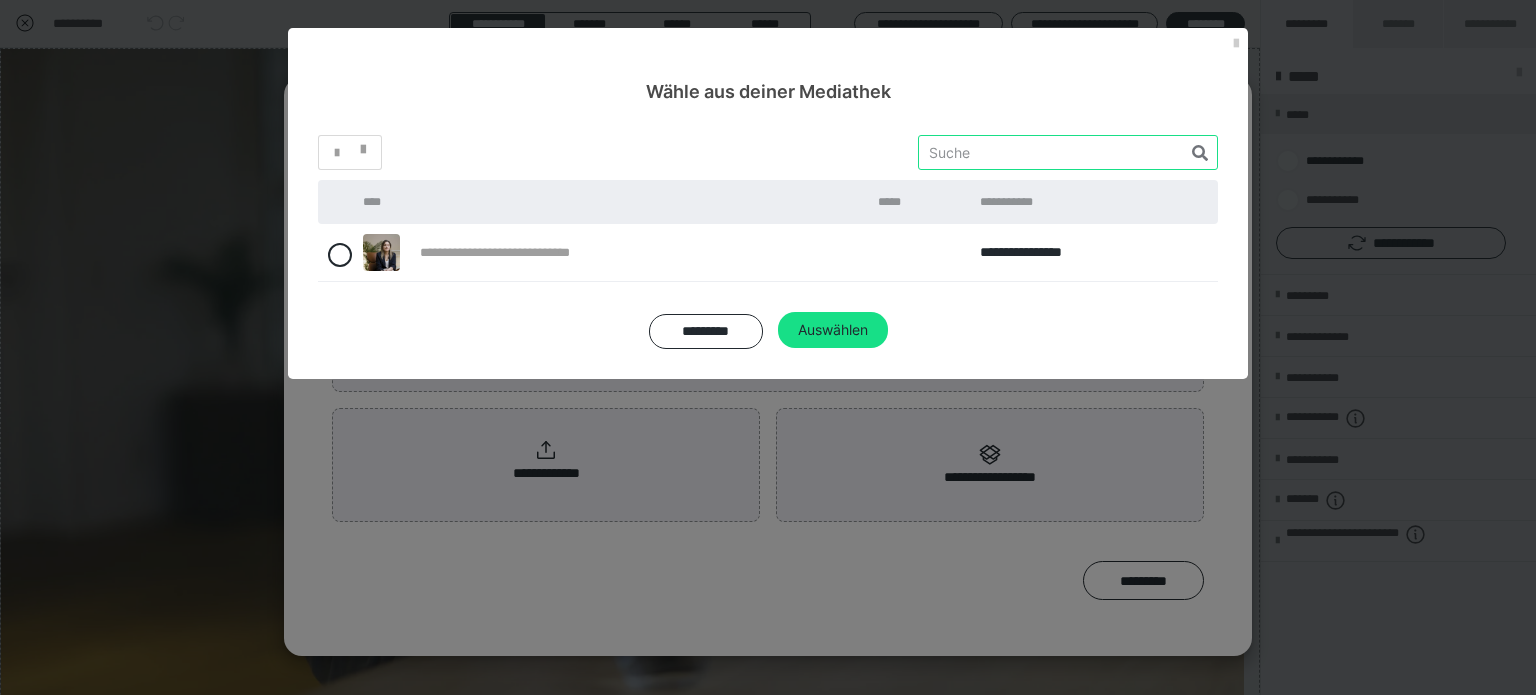 paste on "Ch25 - 1" 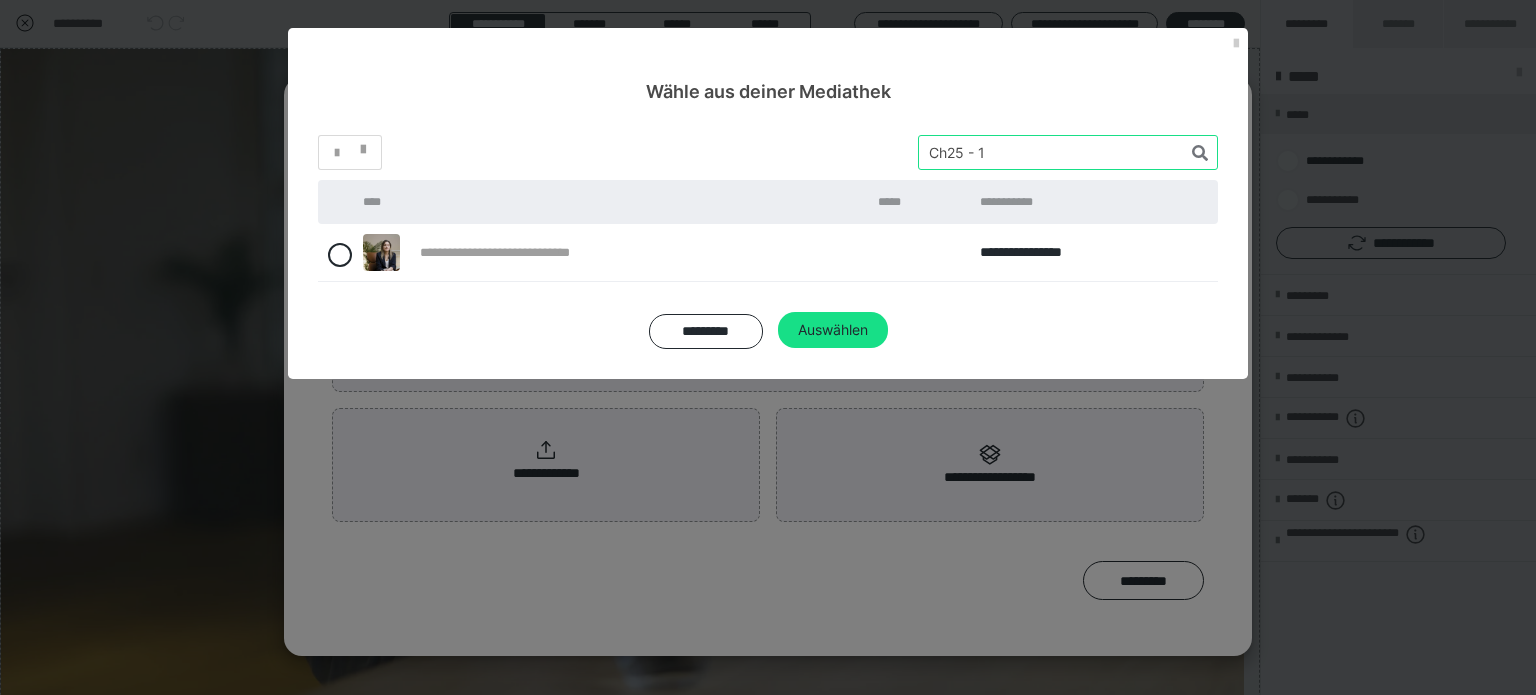 type on "Ch25 - 1" 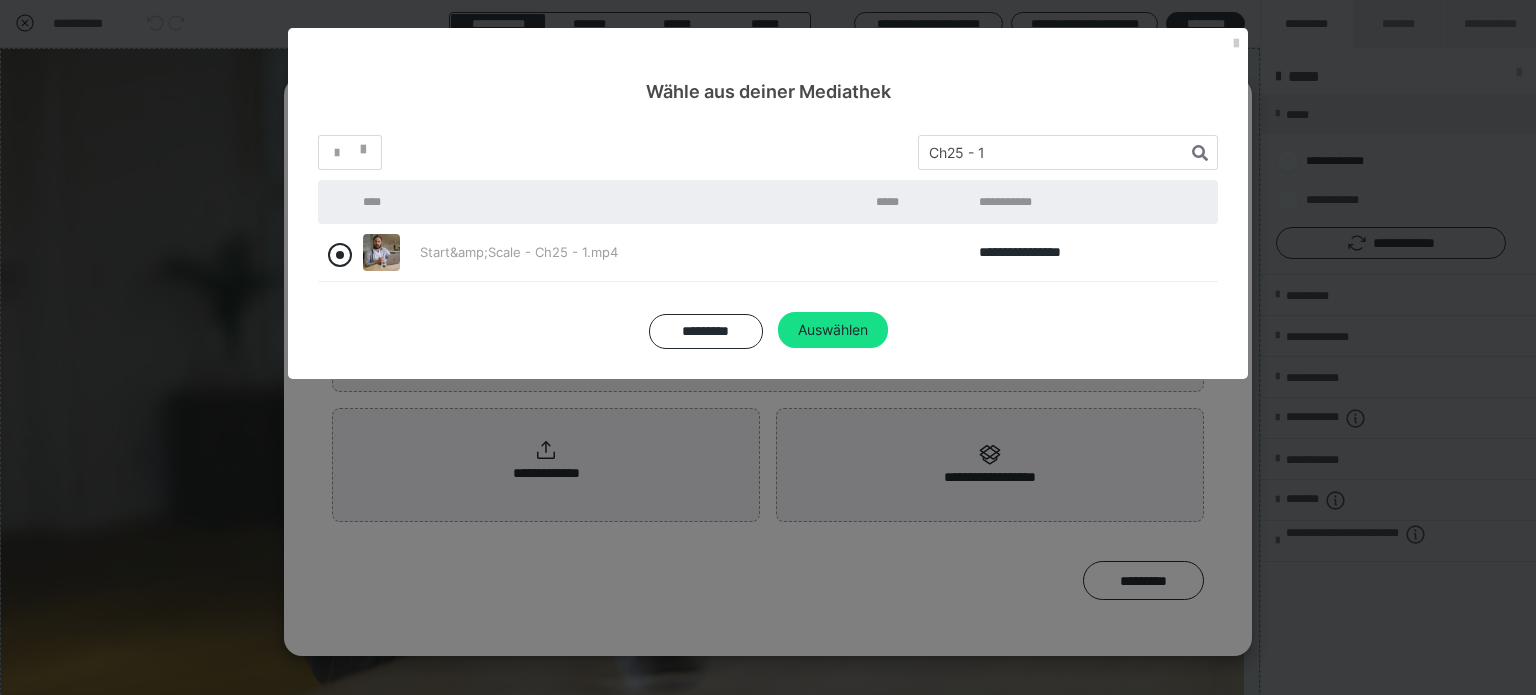 click at bounding box center [340, 255] 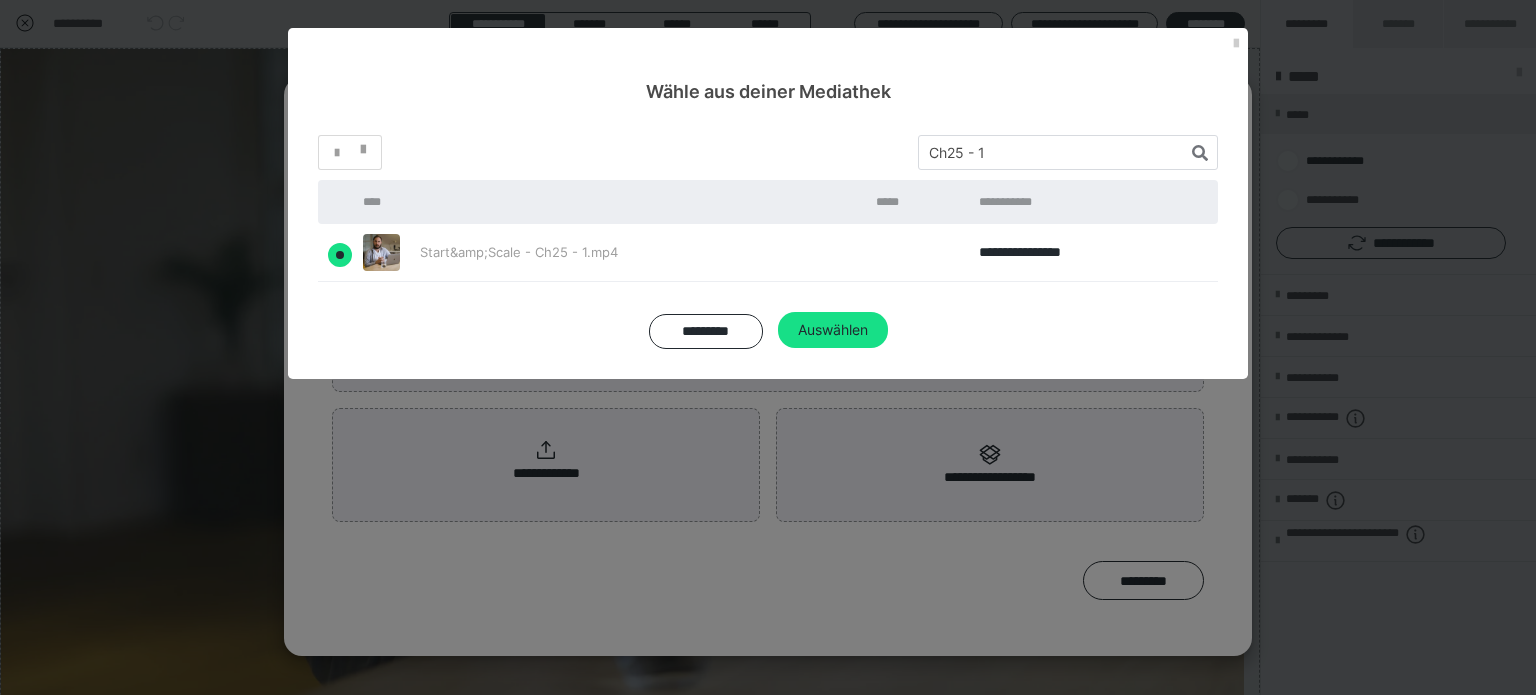 radio on "true" 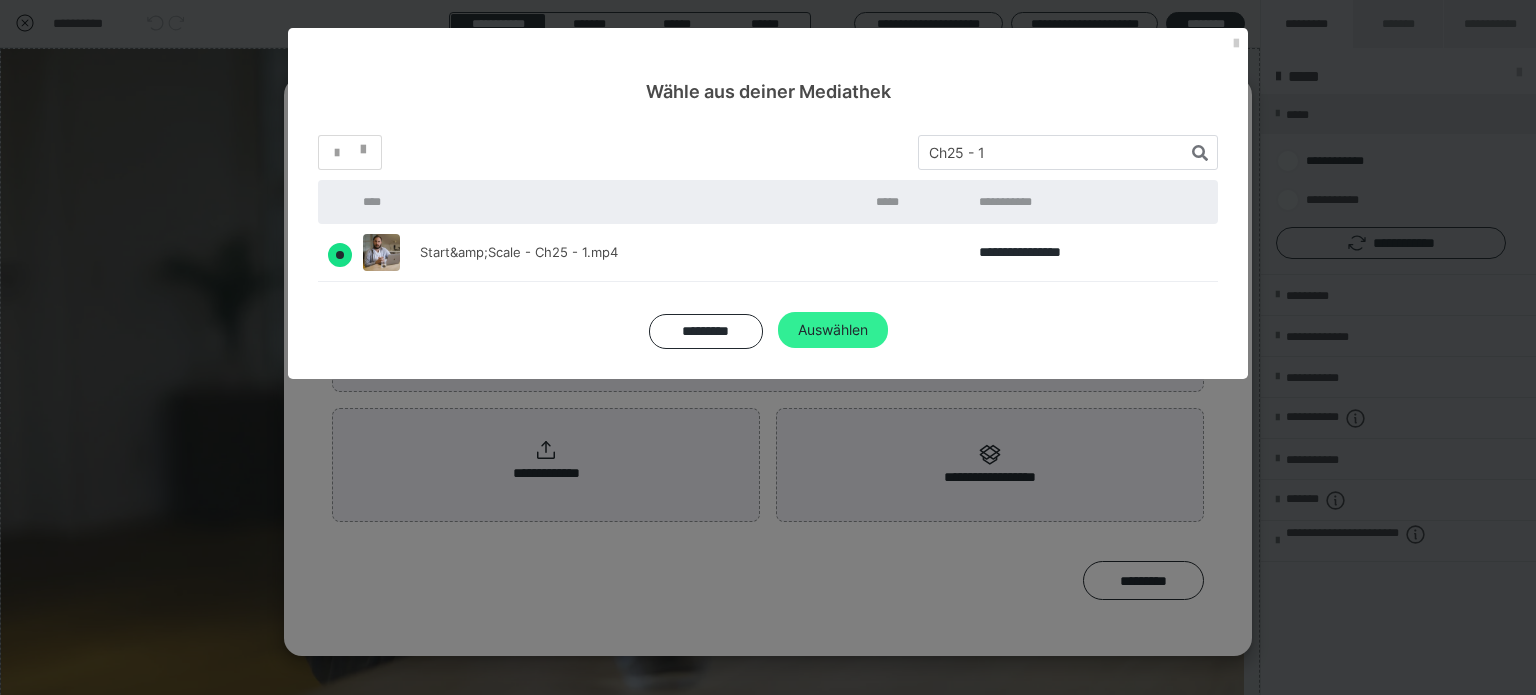 click on "Auswählen" at bounding box center (833, 330) 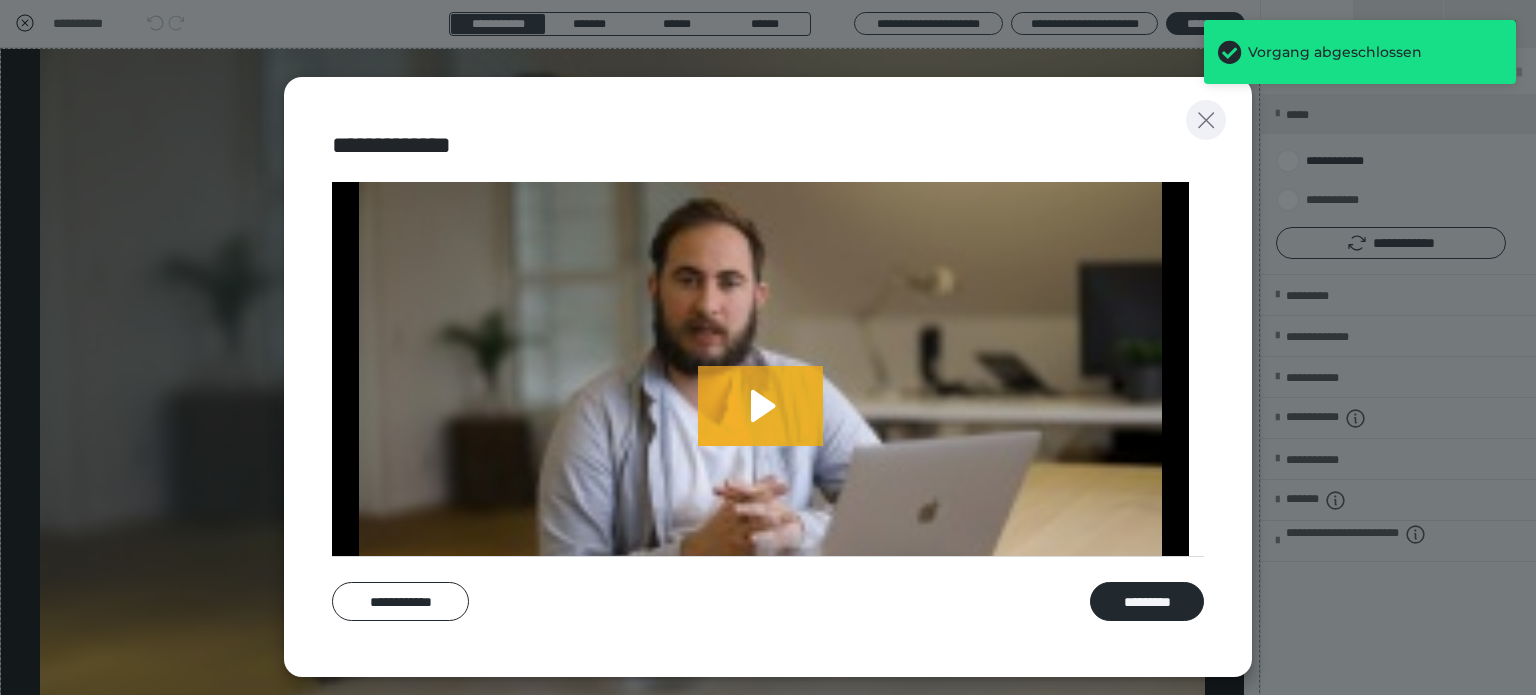 click 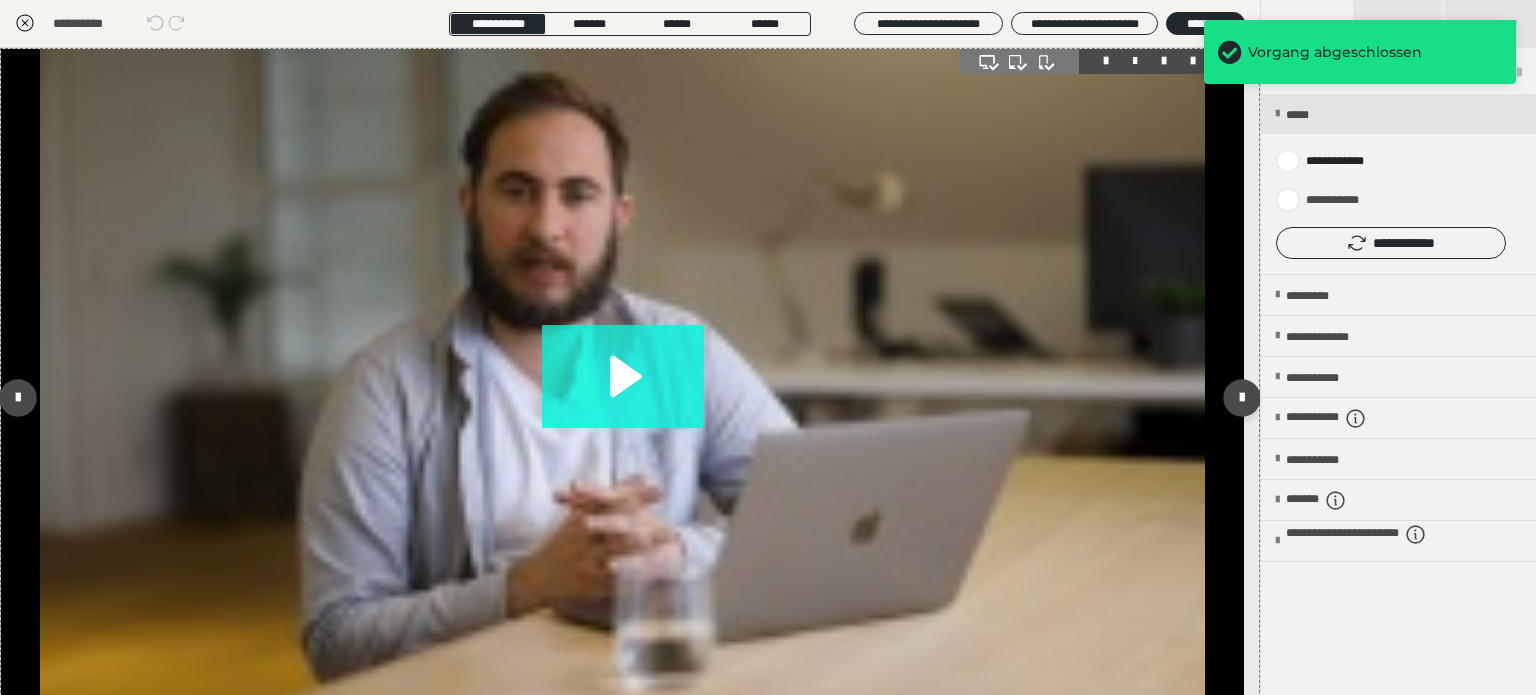 click 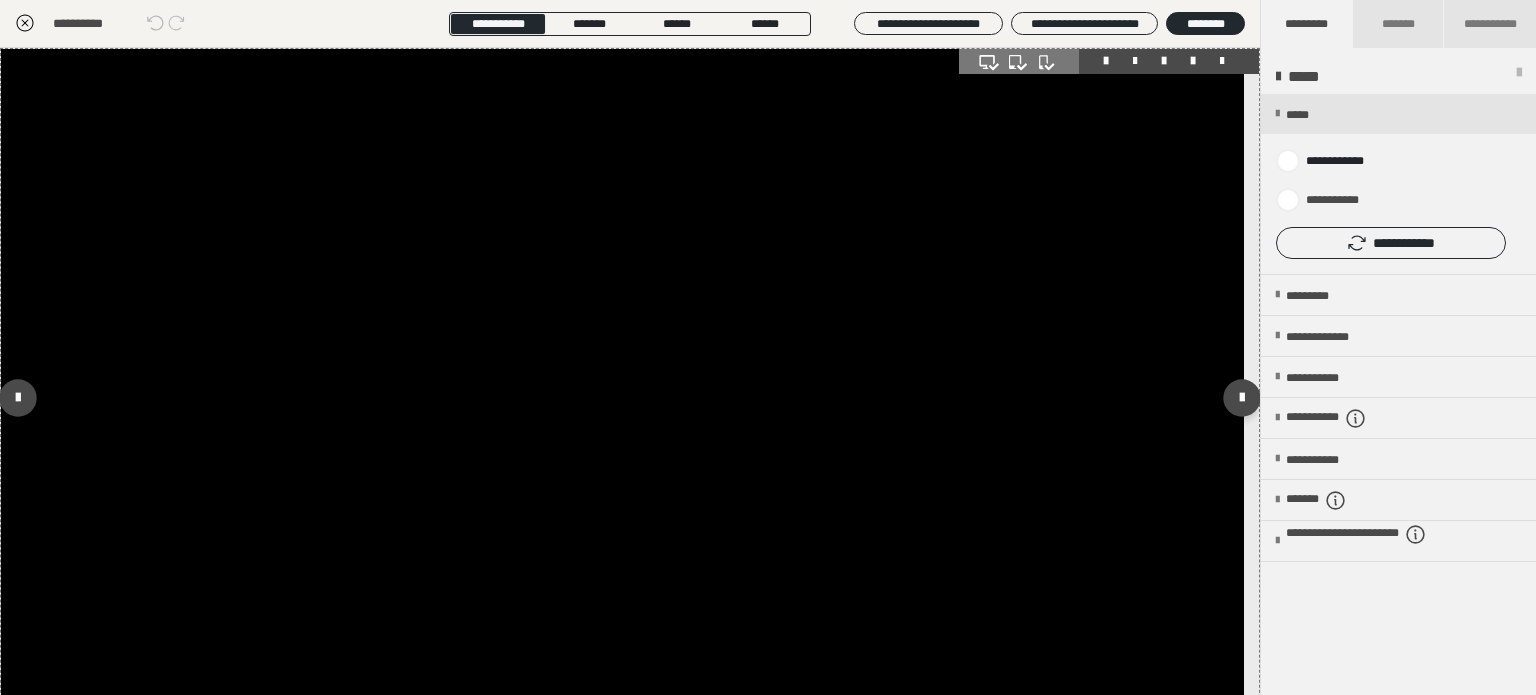 click at bounding box center [622, 398] 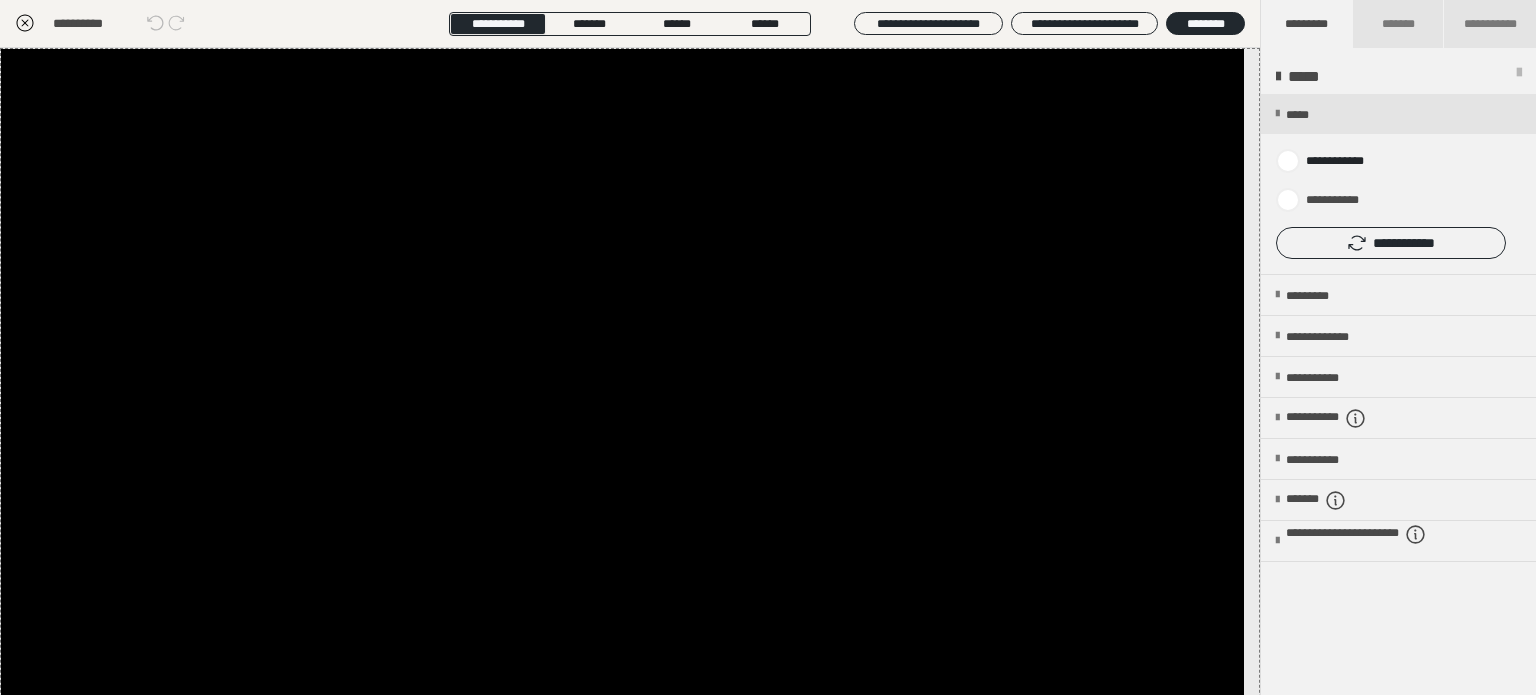 click 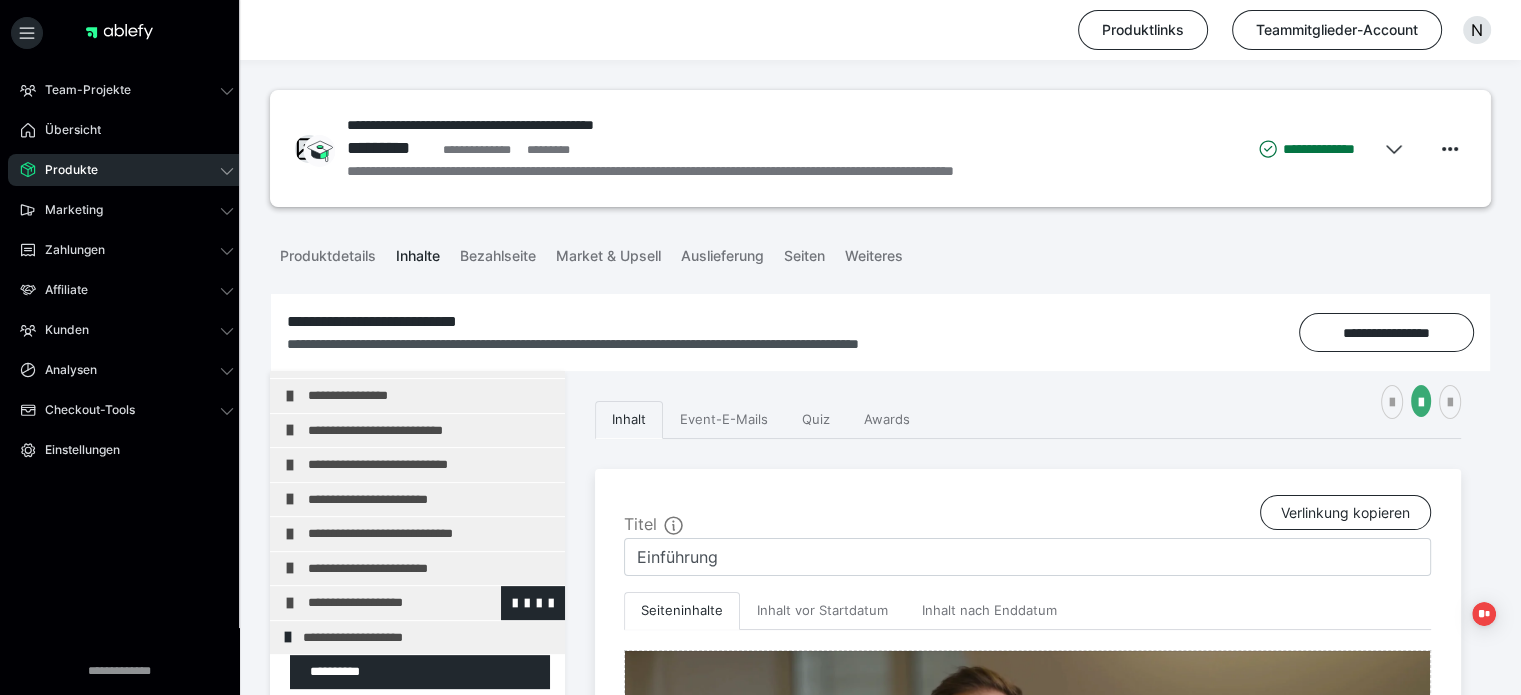 scroll, scrollTop: 100, scrollLeft: 0, axis: vertical 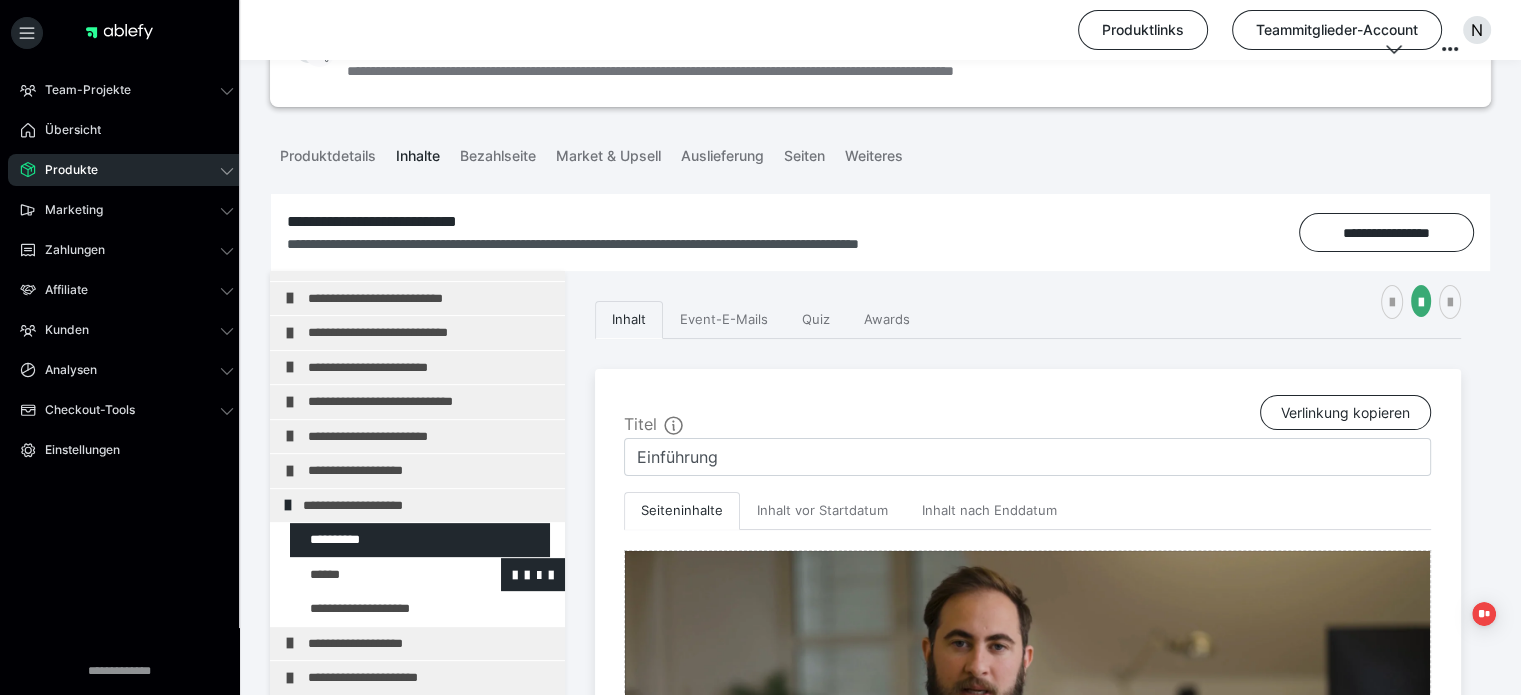 click at bounding box center [375, 575] 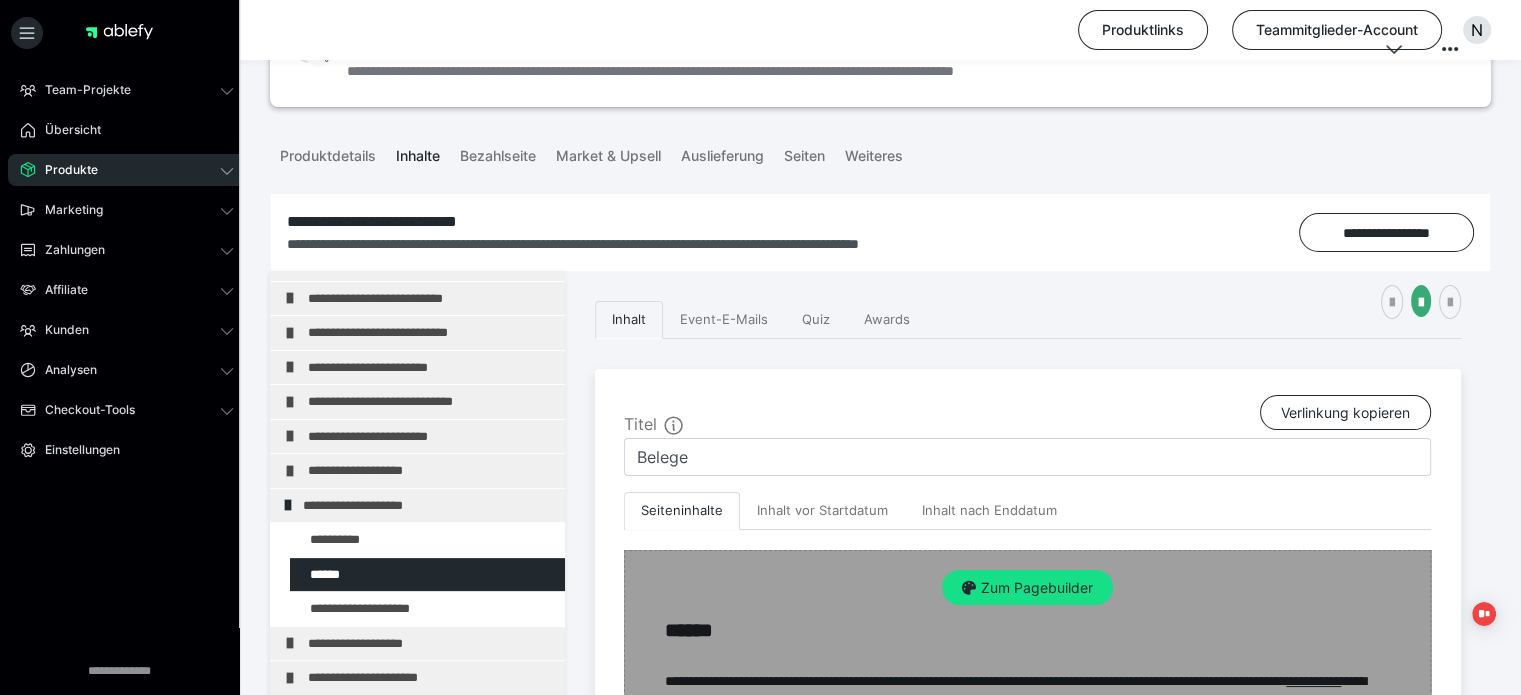 scroll, scrollTop: 411, scrollLeft: 0, axis: vertical 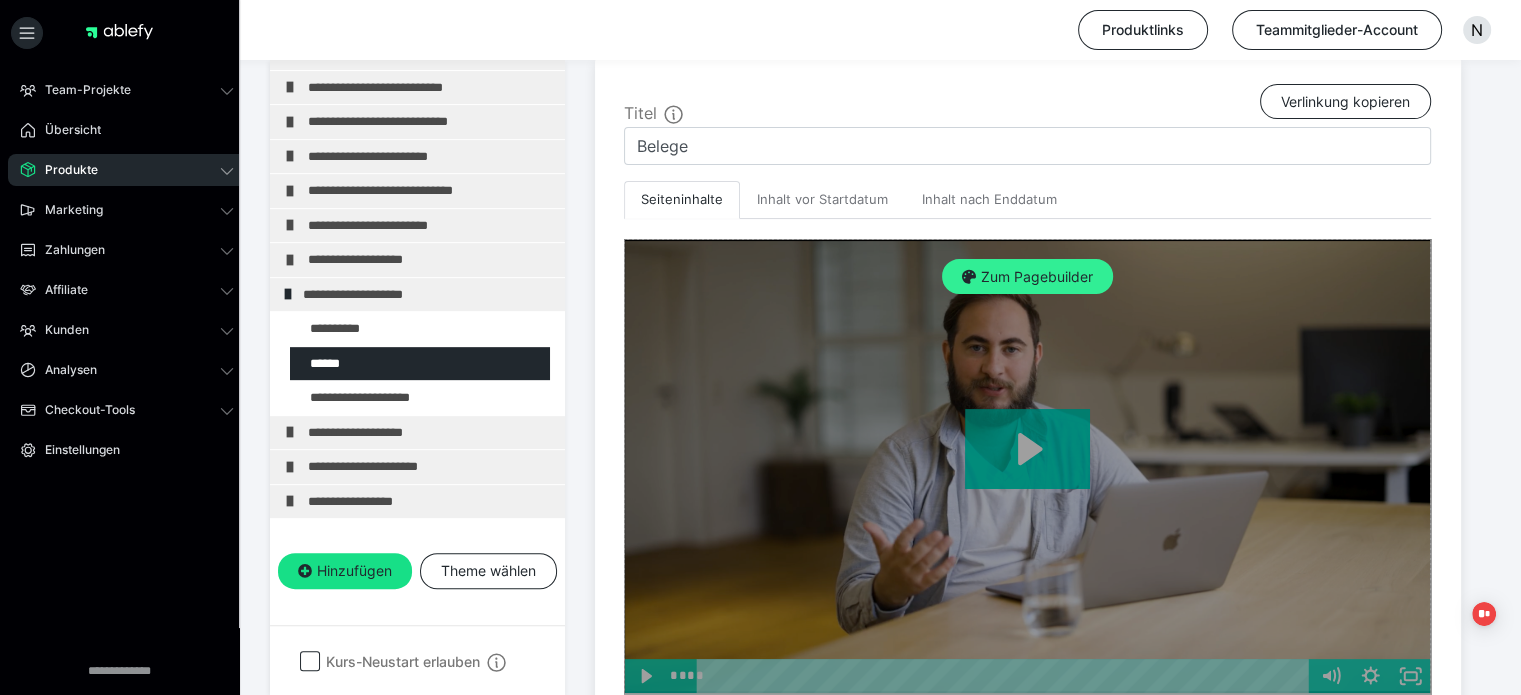 click on "Zum Pagebuilder" at bounding box center [1027, 277] 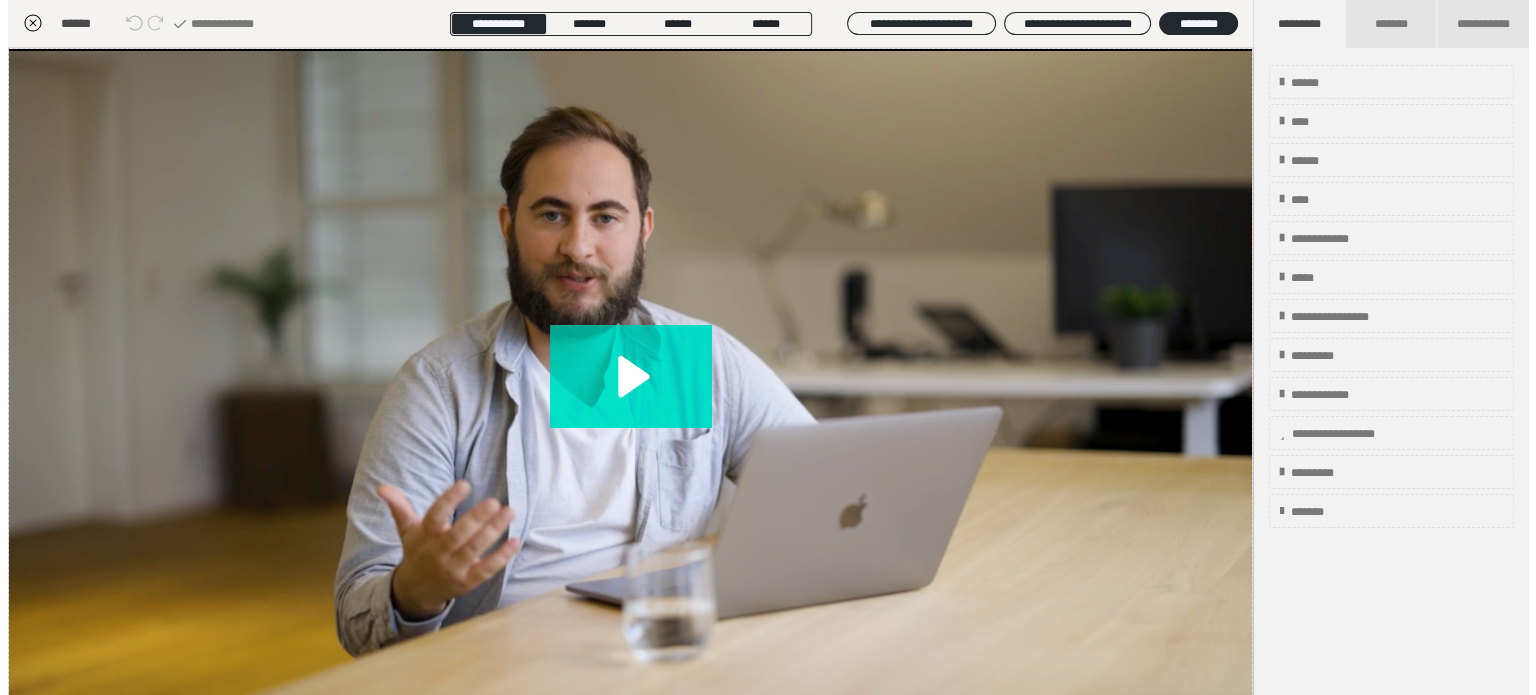 scroll, scrollTop: 311, scrollLeft: 0, axis: vertical 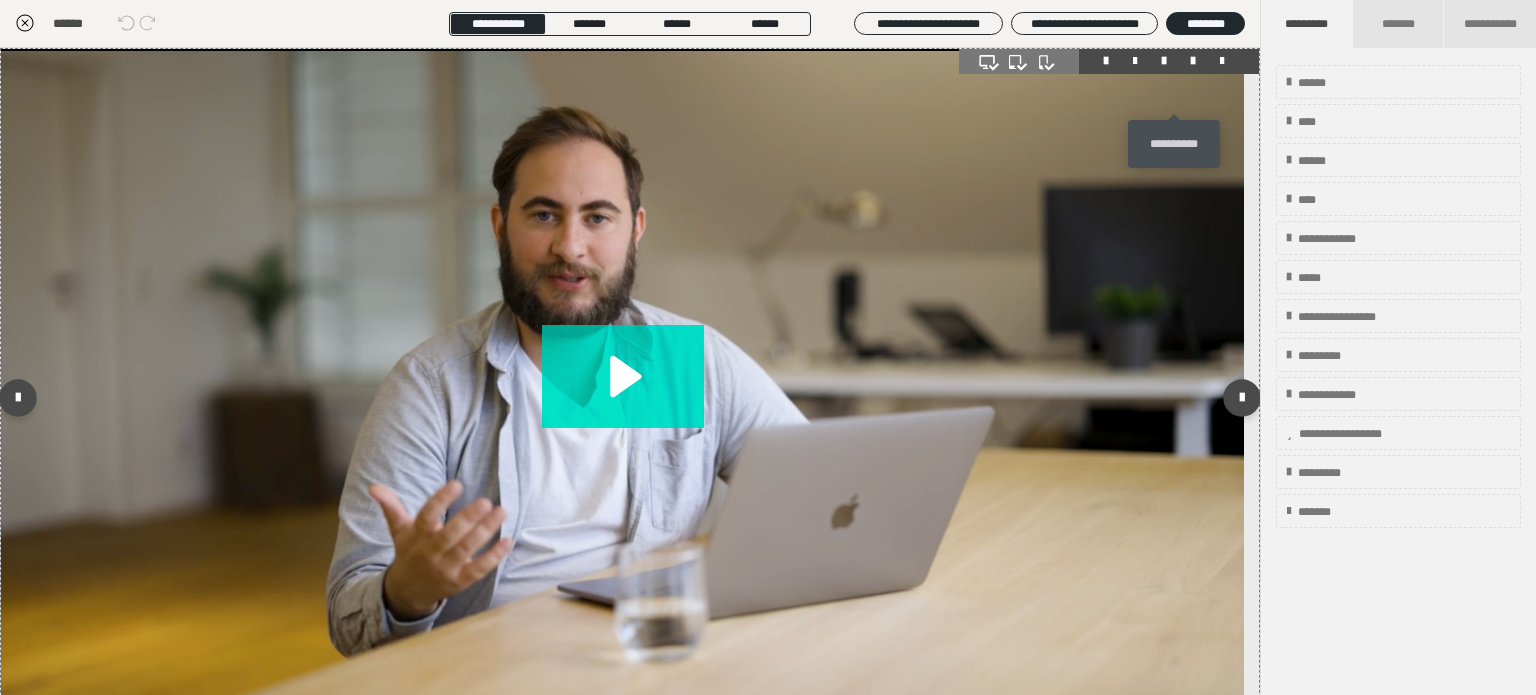 click at bounding box center [1193, 61] 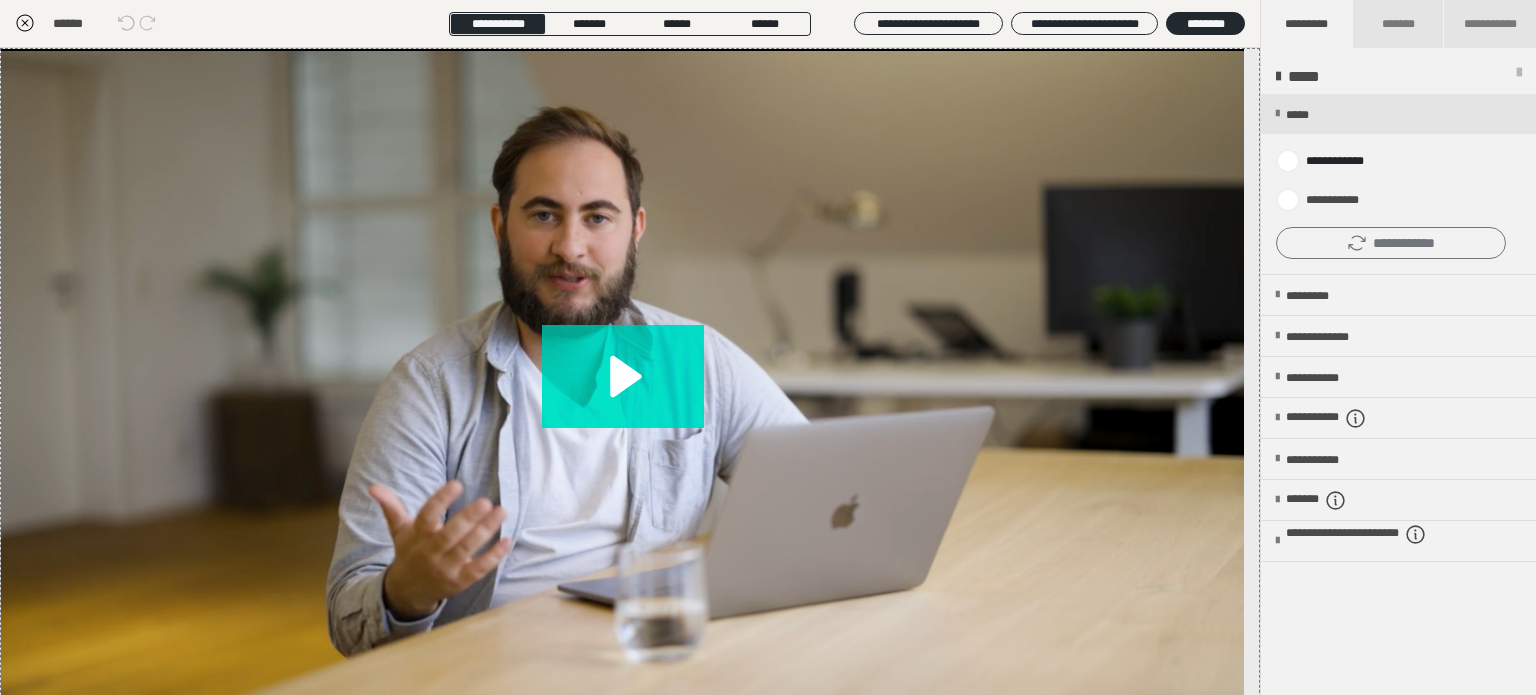 click on "**********" at bounding box center (1391, 243) 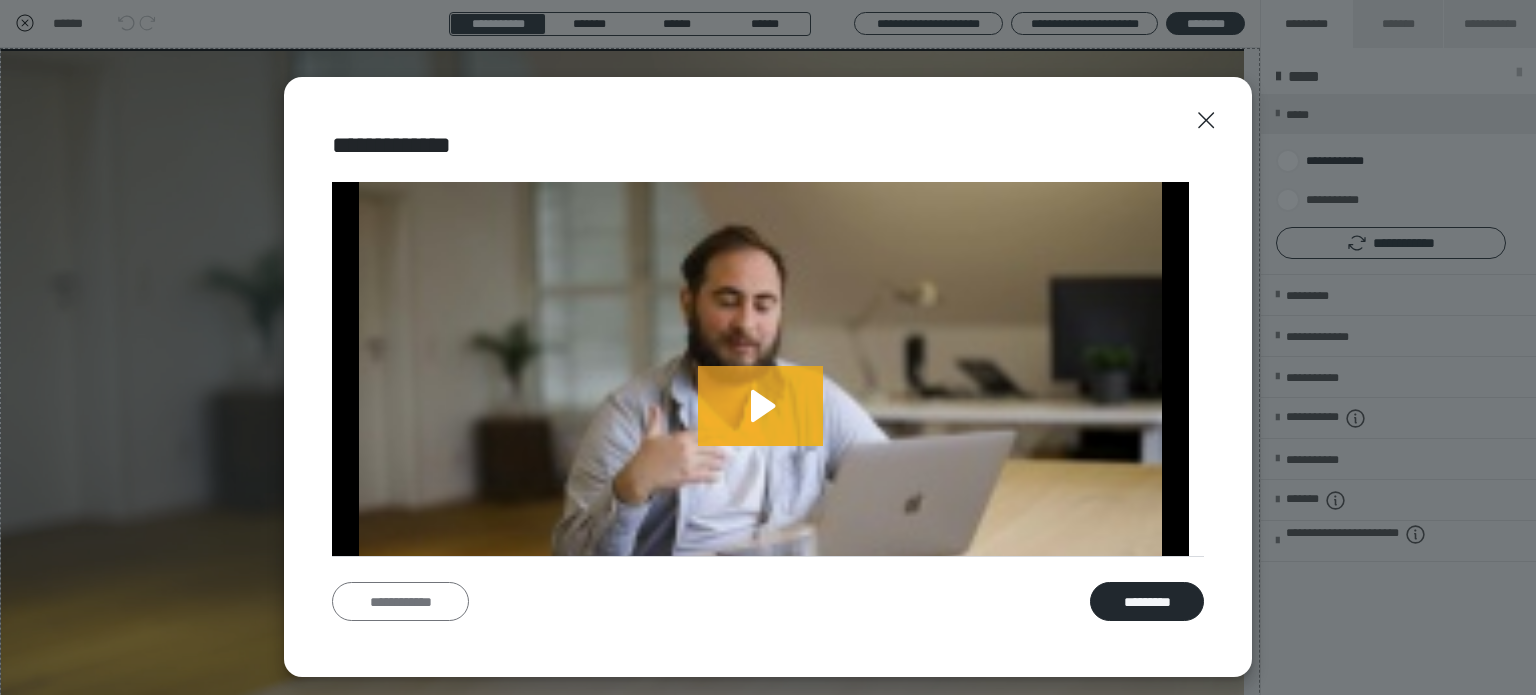 click on "**********" at bounding box center (400, 602) 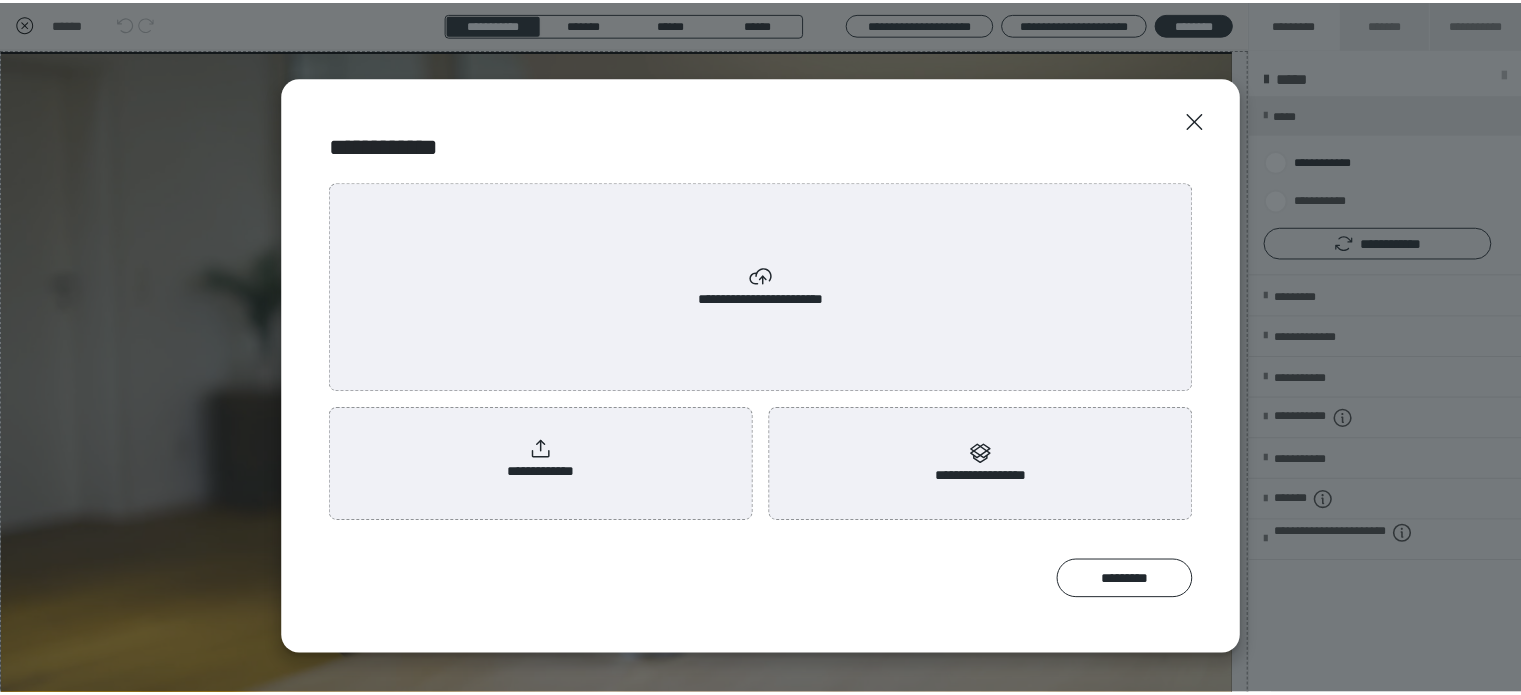 scroll, scrollTop: 0, scrollLeft: 0, axis: both 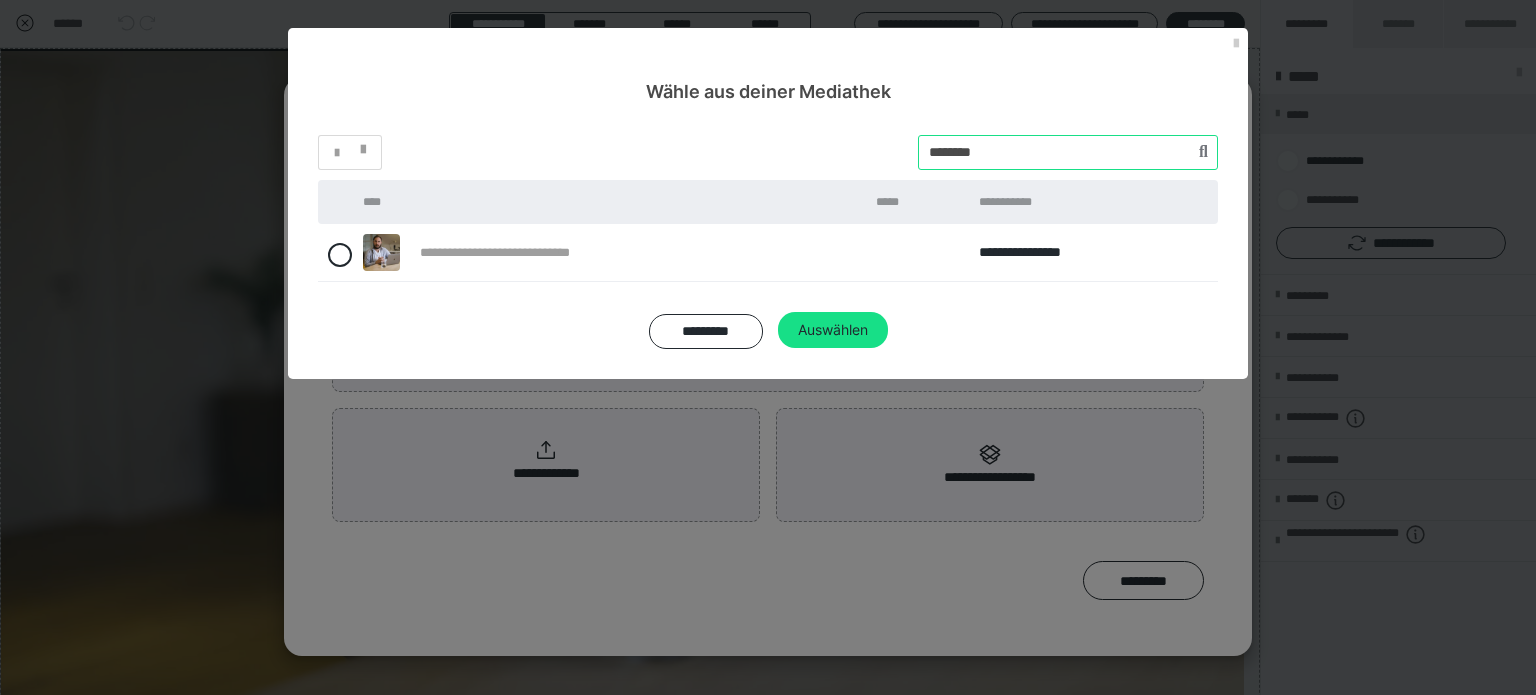click on "*" at bounding box center (768, 152) 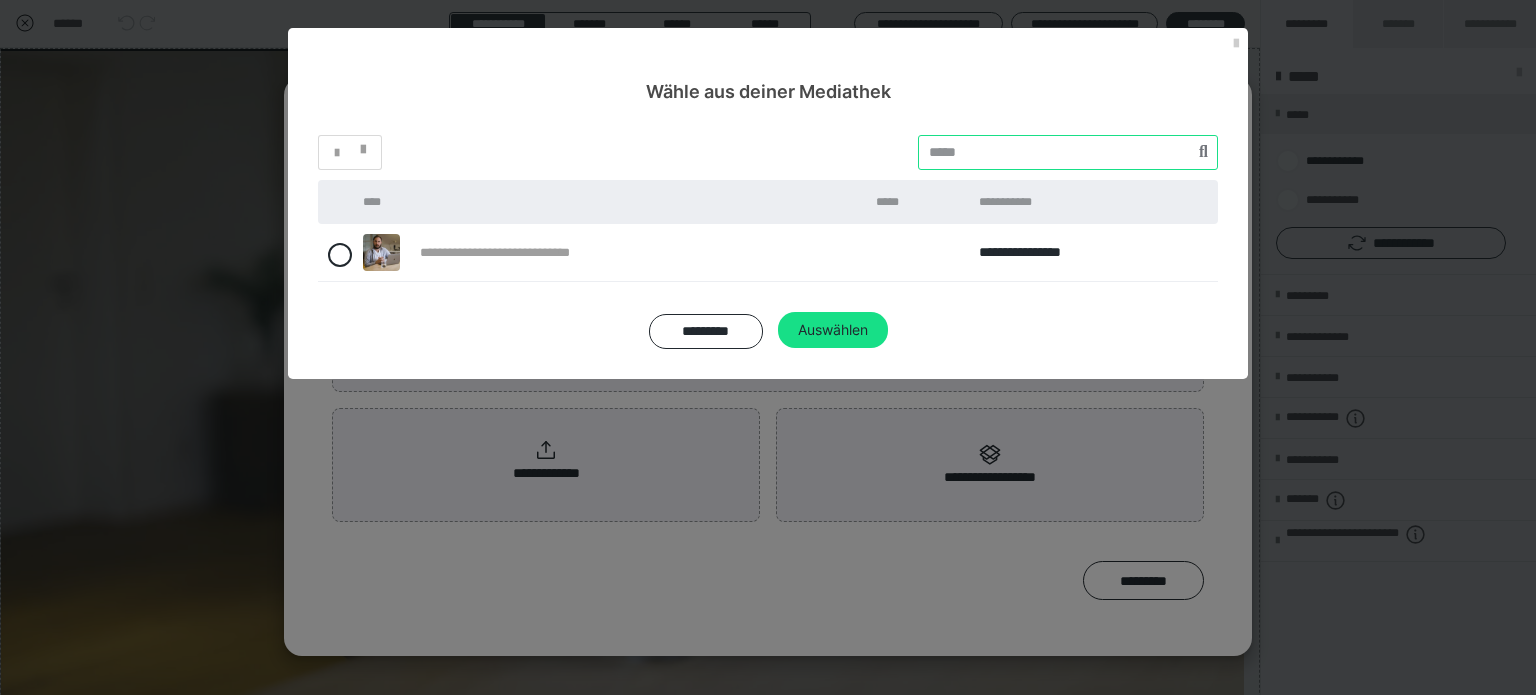 paste on "********" 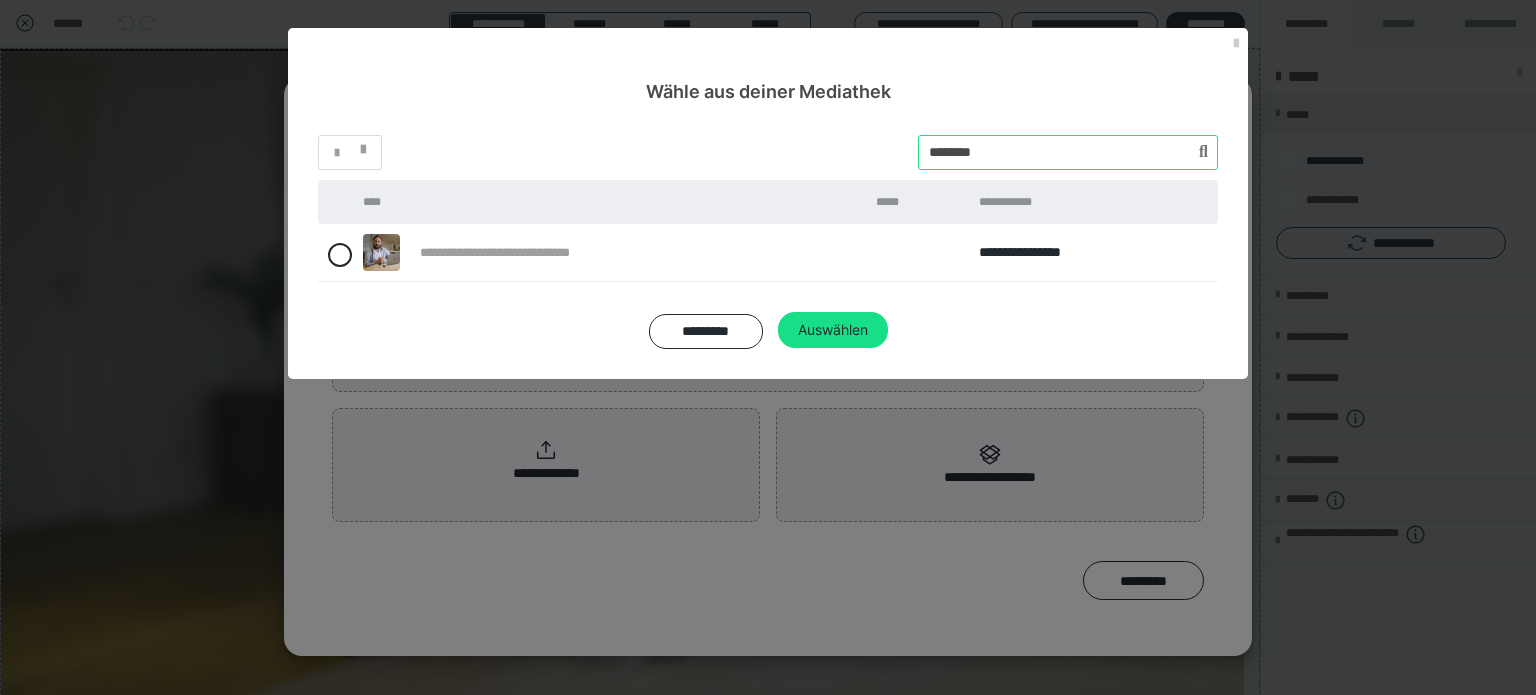 type on "********" 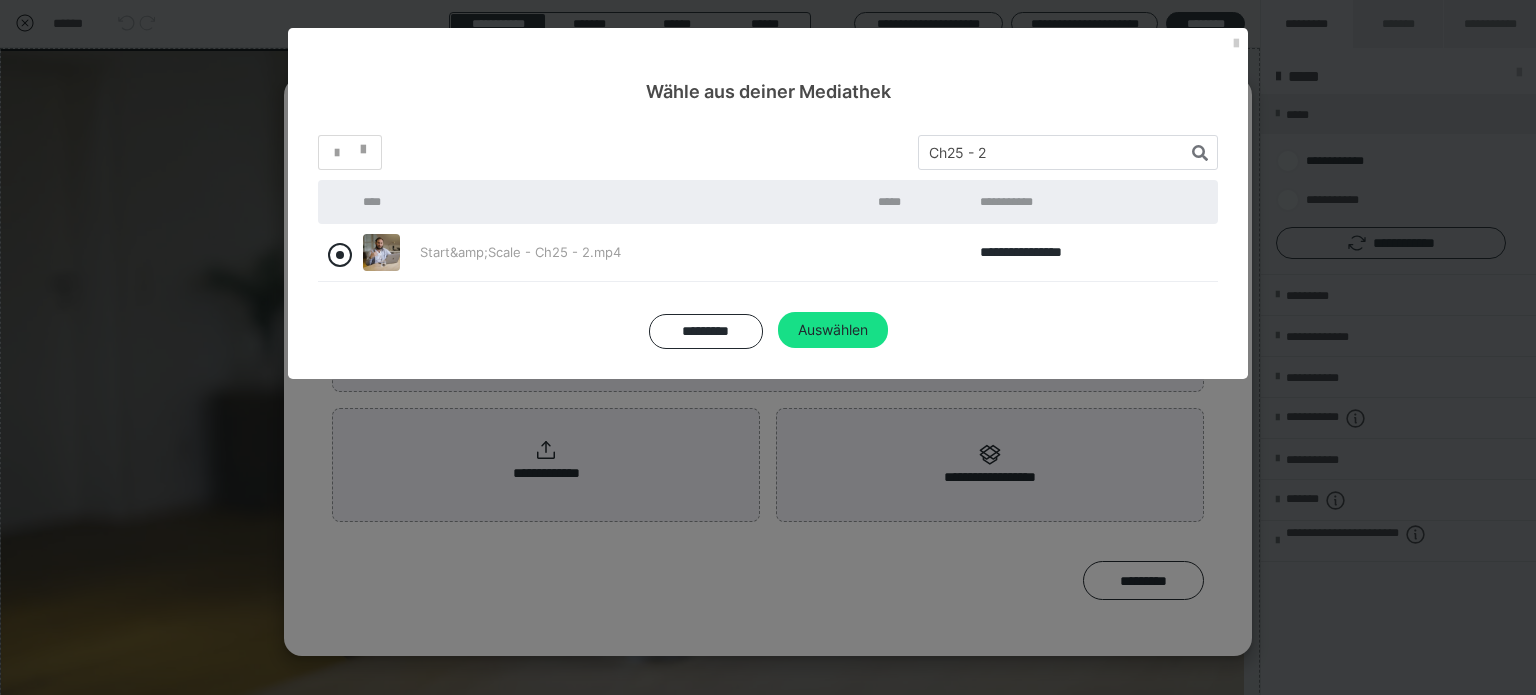 click at bounding box center (340, 255) 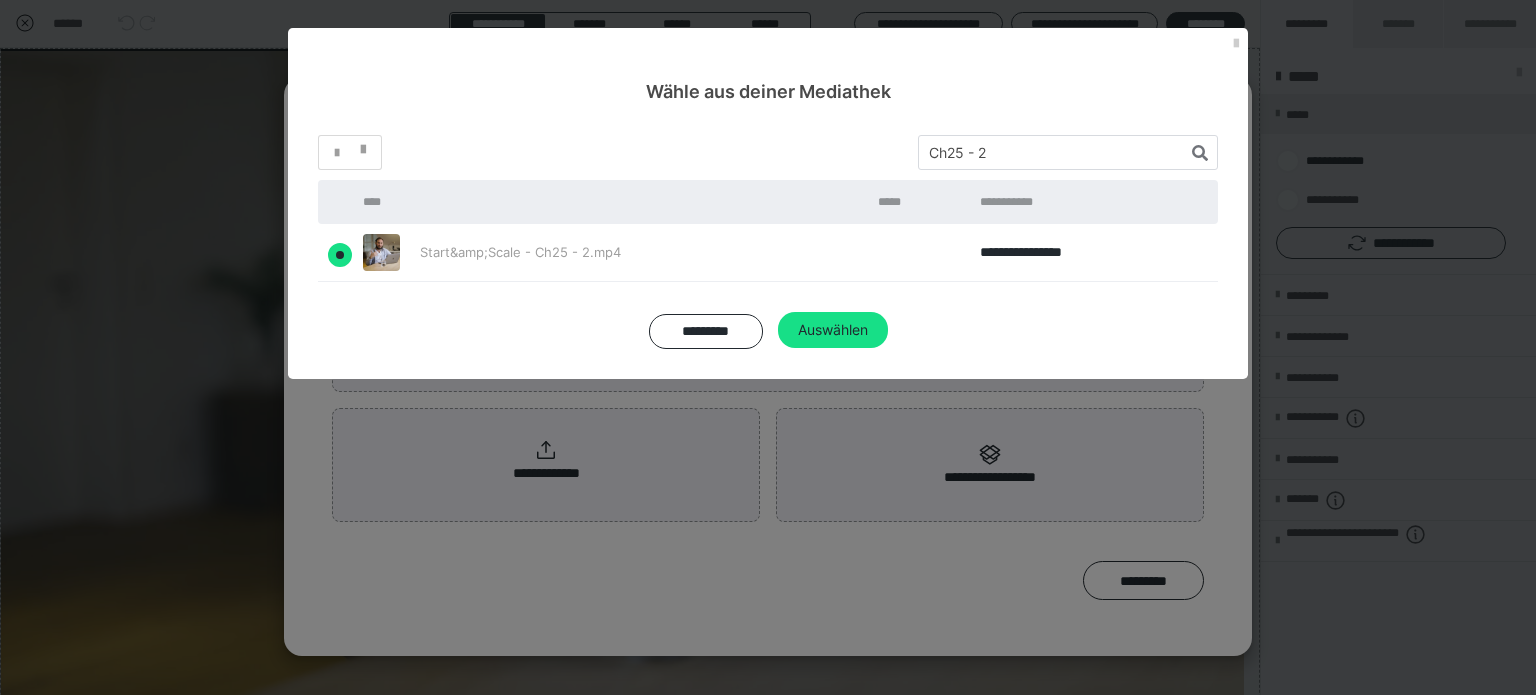radio on "true" 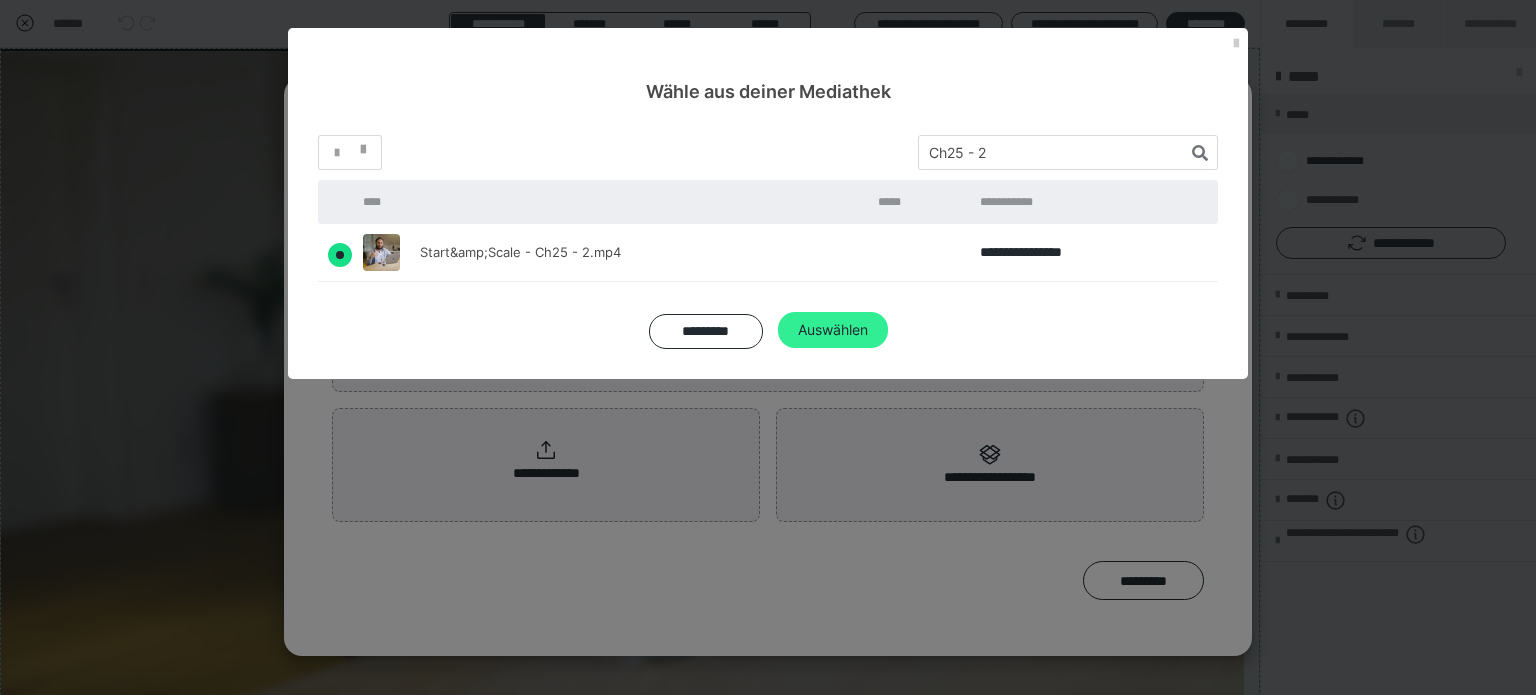 click on "Auswählen" at bounding box center (833, 330) 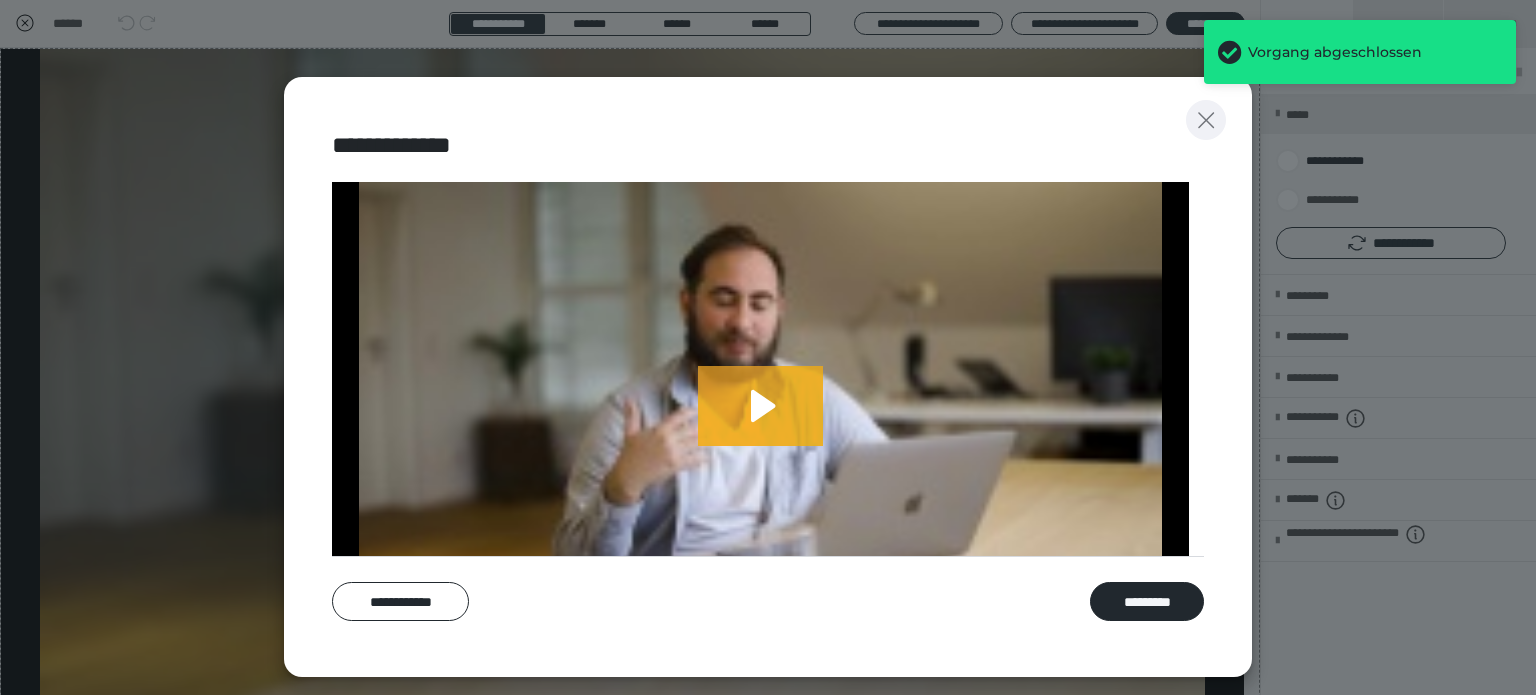 click 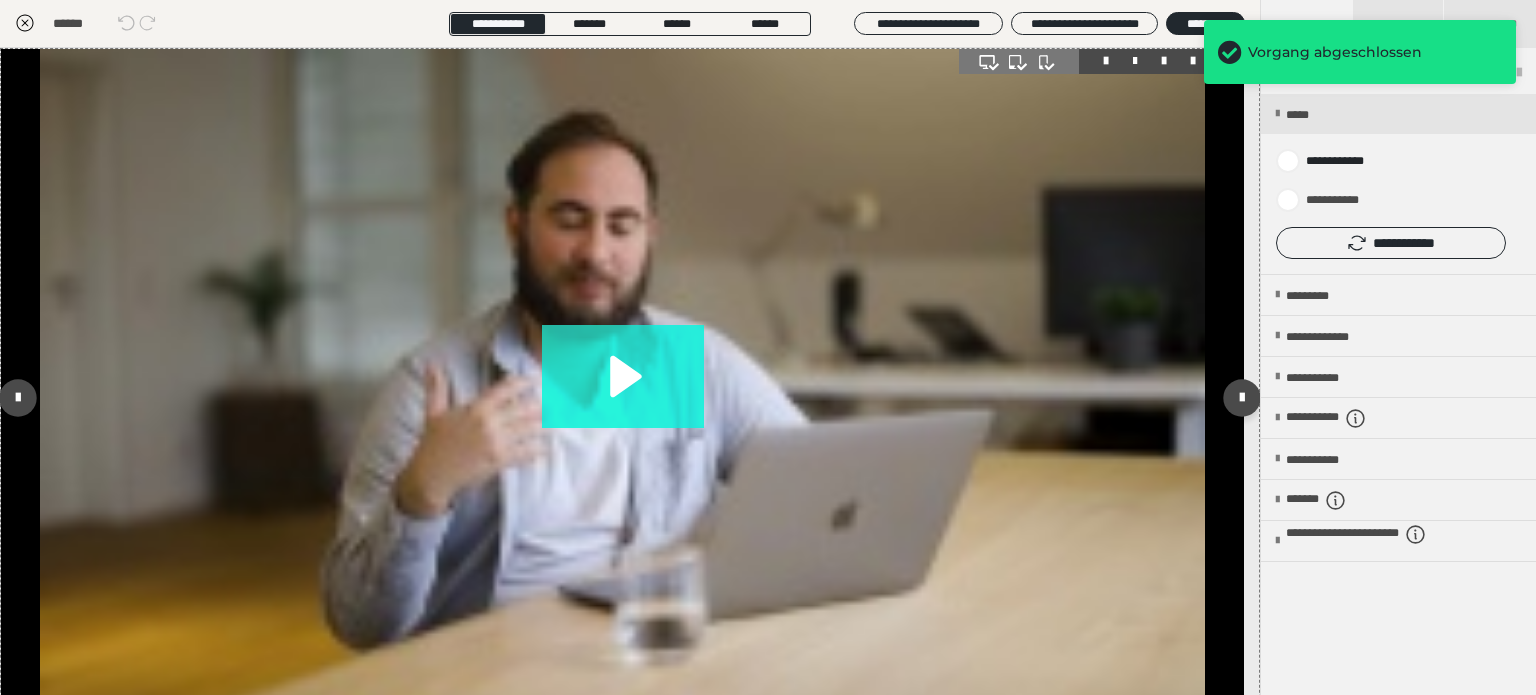 click 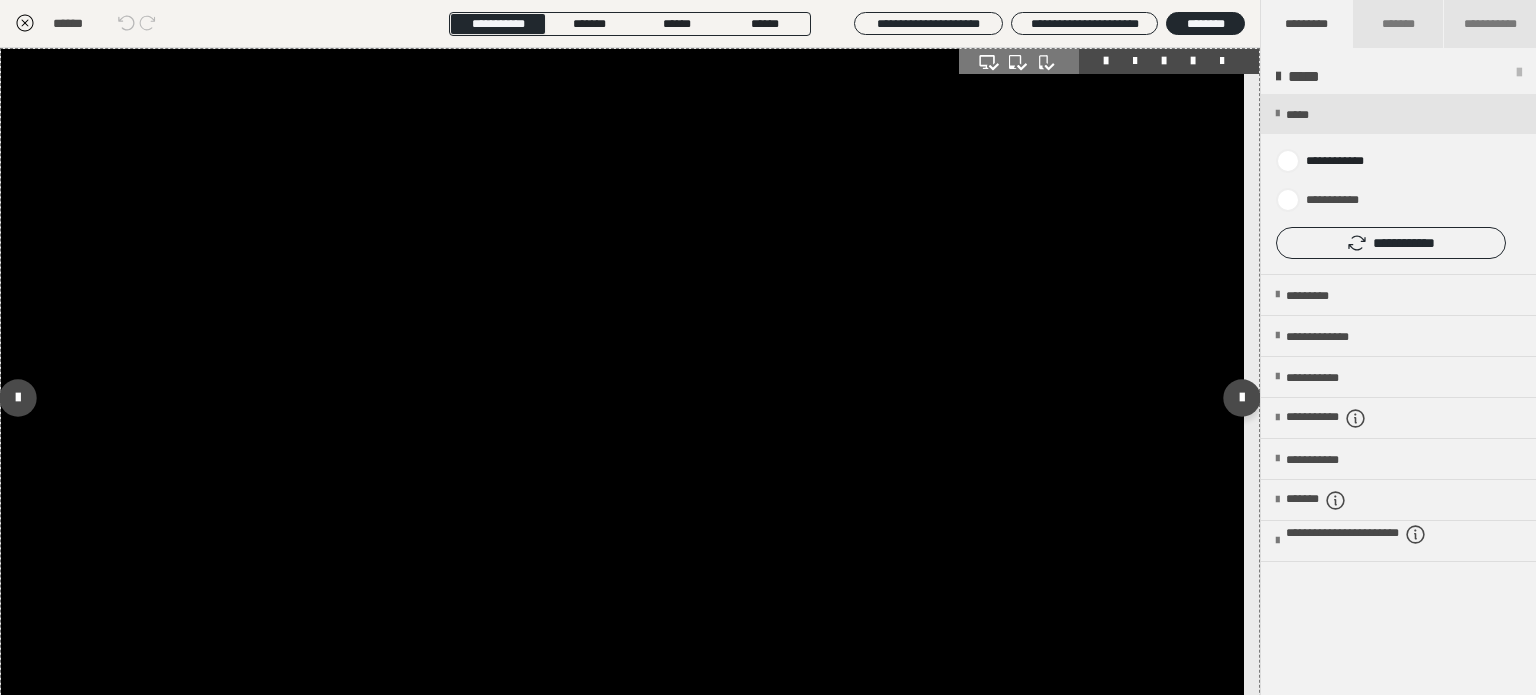 click at bounding box center [622, 398] 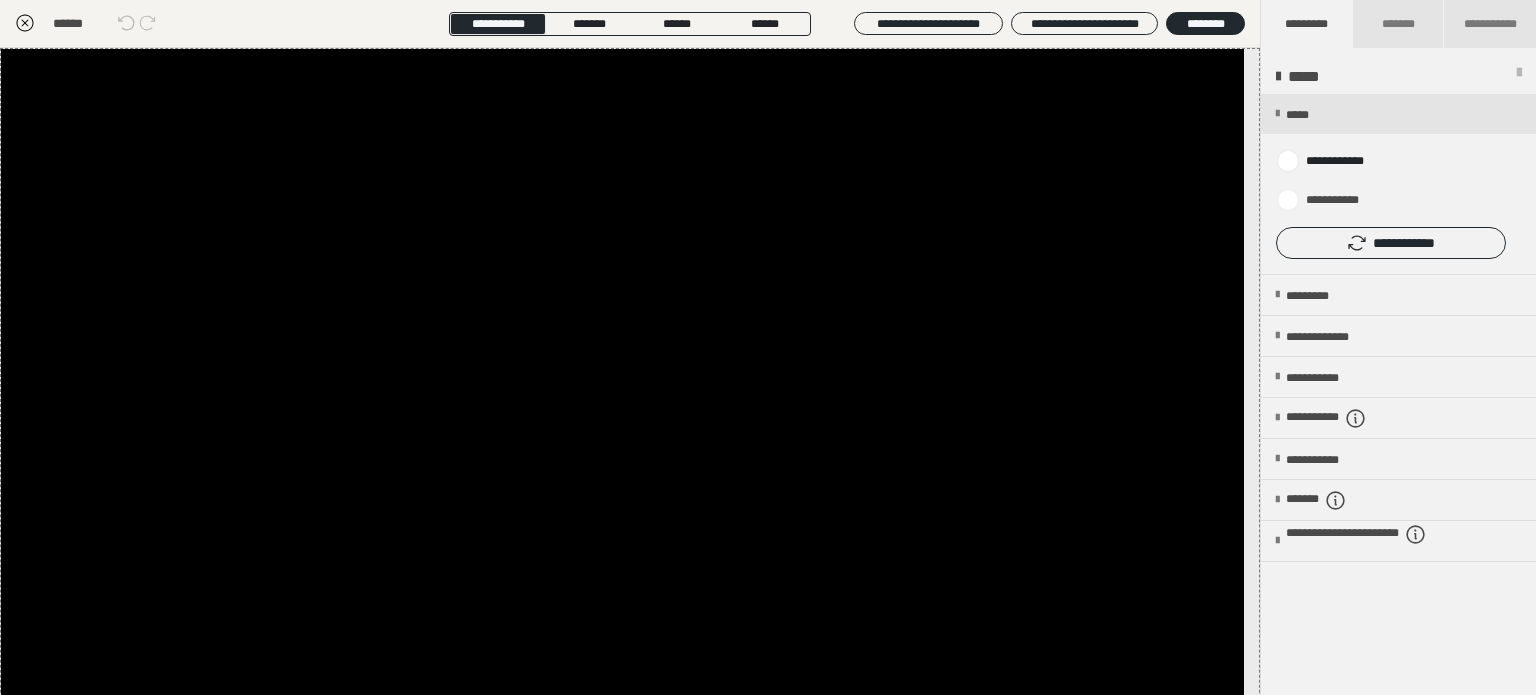 click 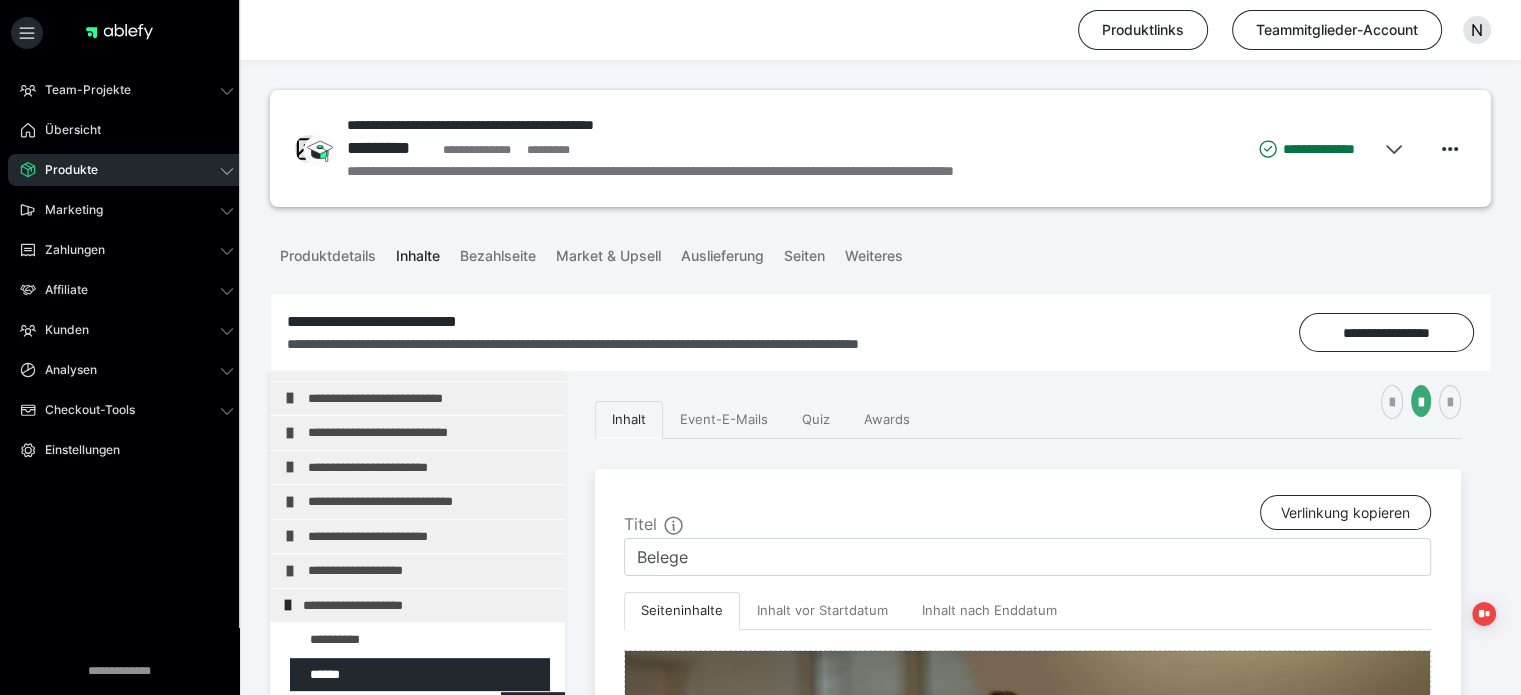 scroll, scrollTop: 100, scrollLeft: 0, axis: vertical 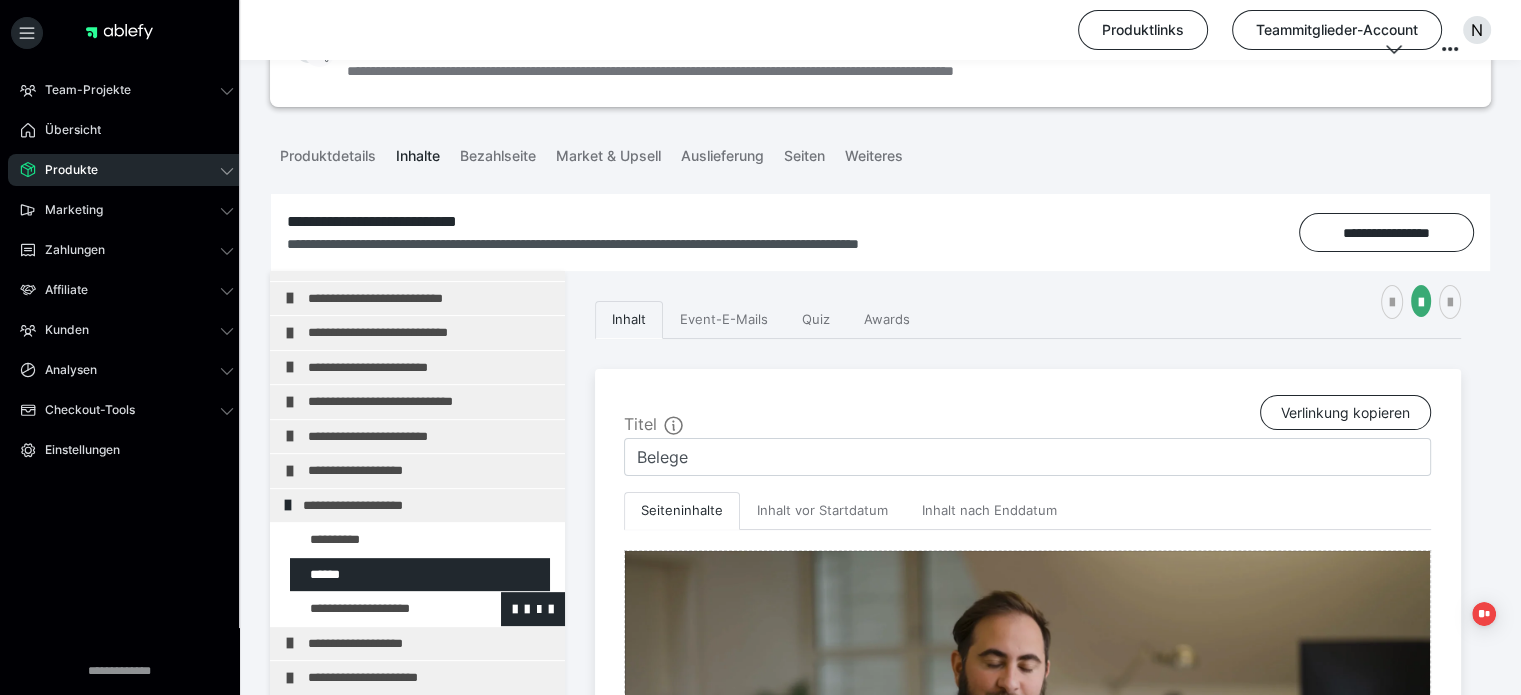 click at bounding box center (375, 609) 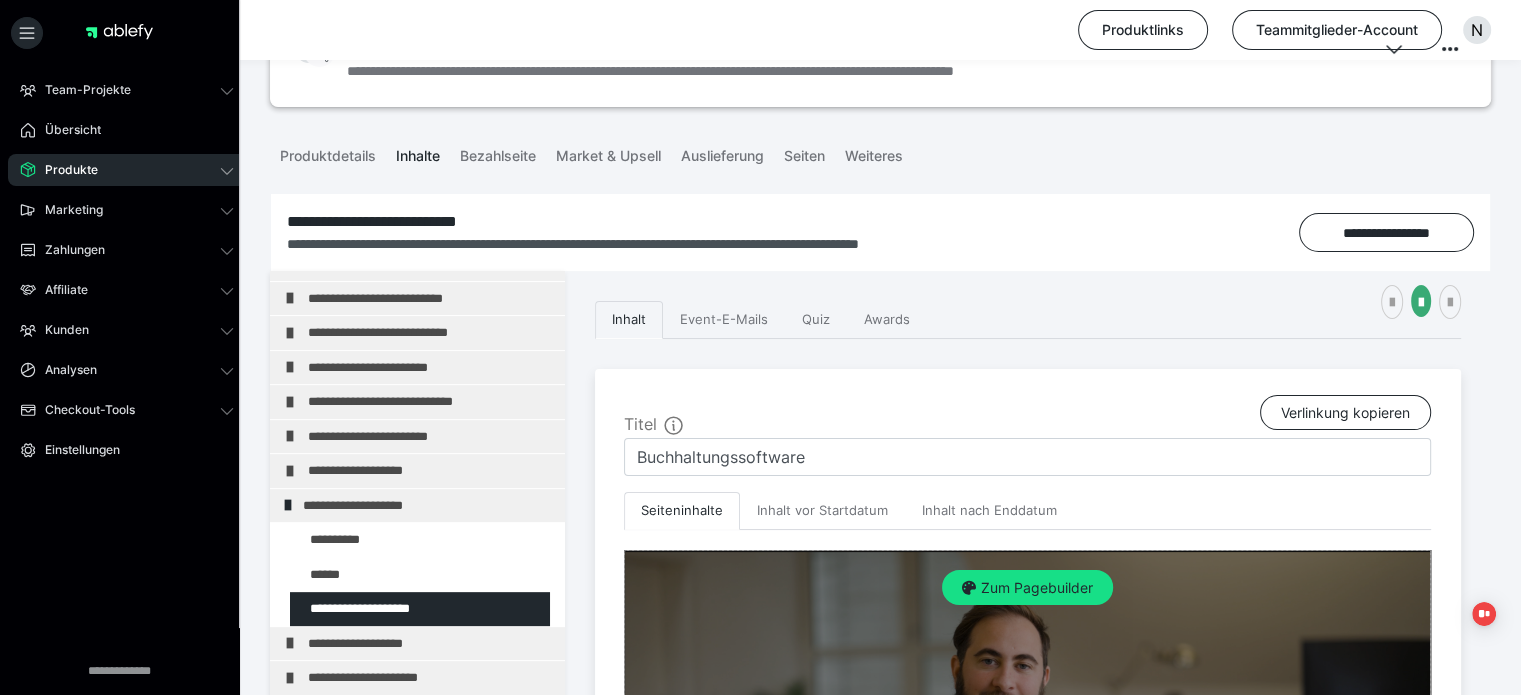 scroll, scrollTop: 430, scrollLeft: 0, axis: vertical 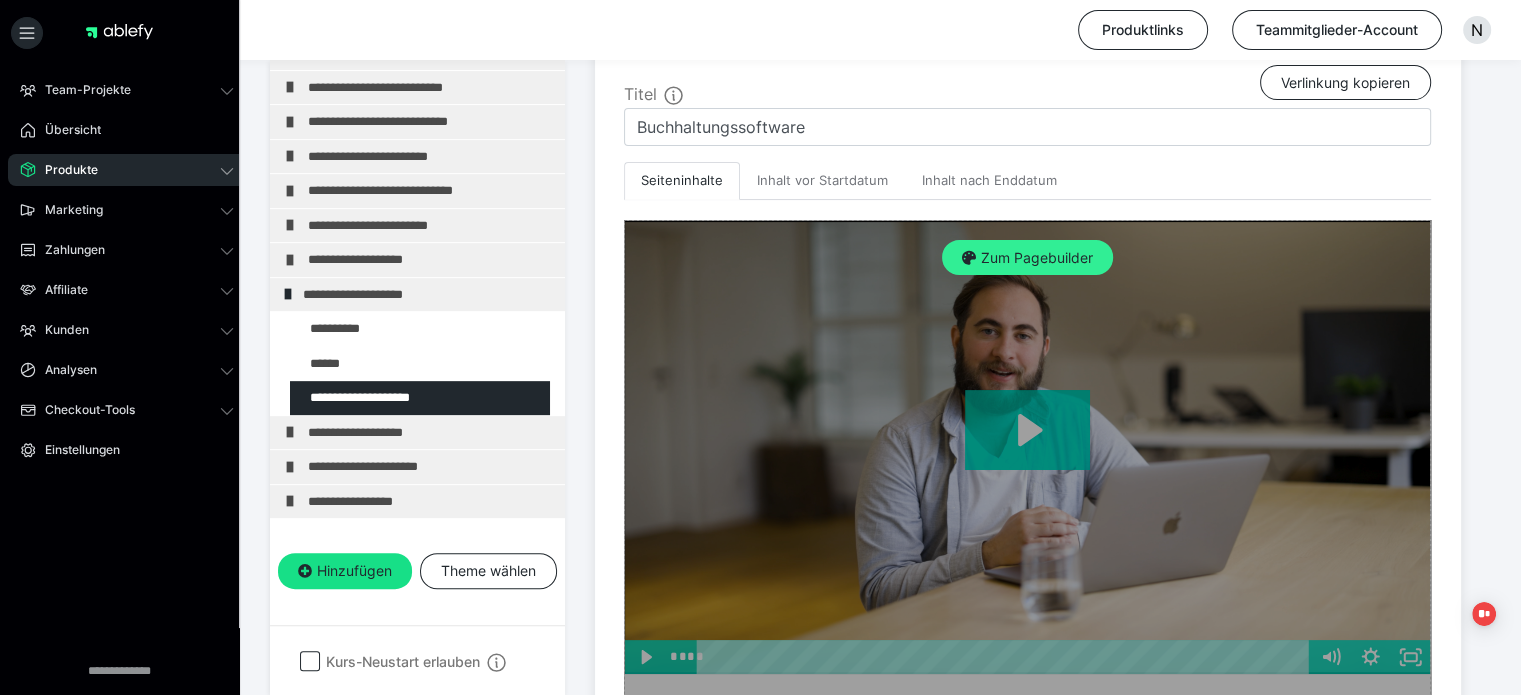 click on "Zum Pagebuilder" at bounding box center [1027, 258] 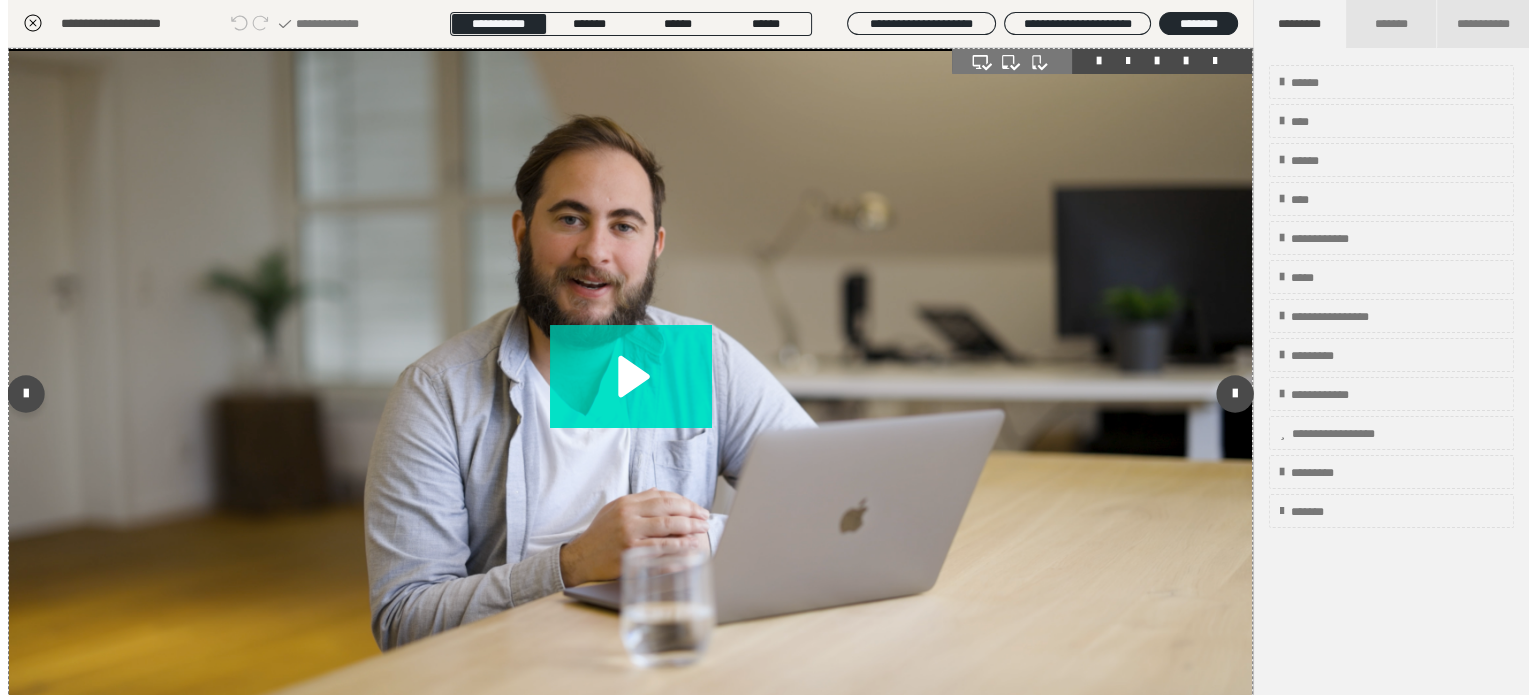 scroll, scrollTop: 311, scrollLeft: 0, axis: vertical 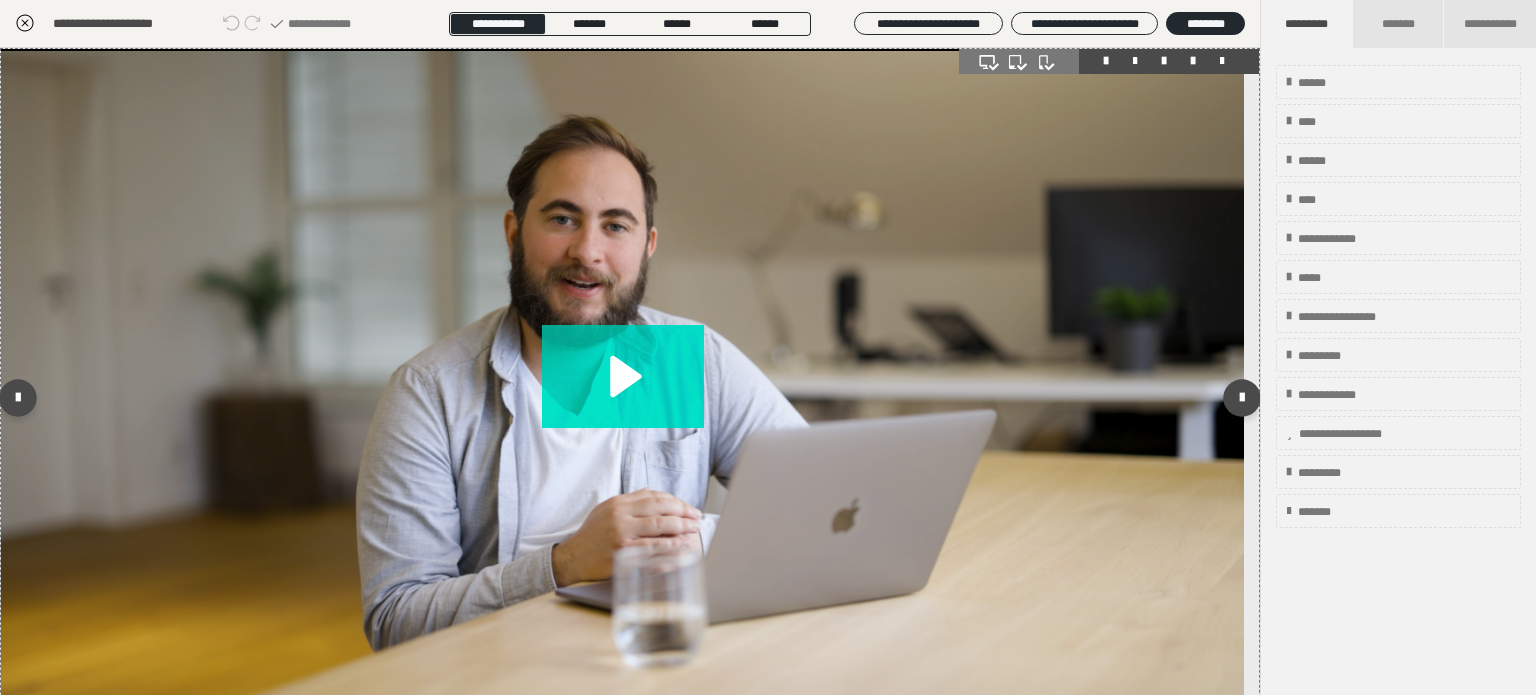 click at bounding box center [1193, 61] 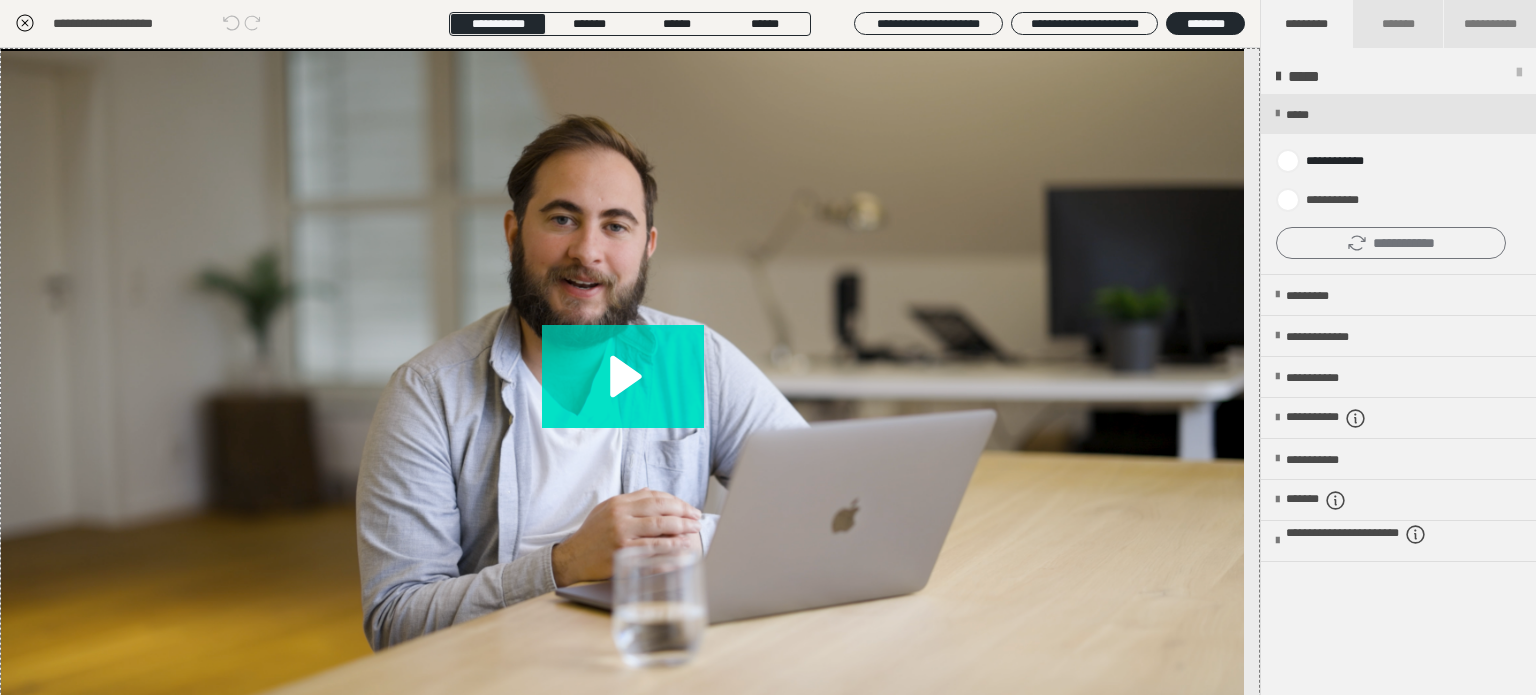 click on "**********" at bounding box center (1391, 243) 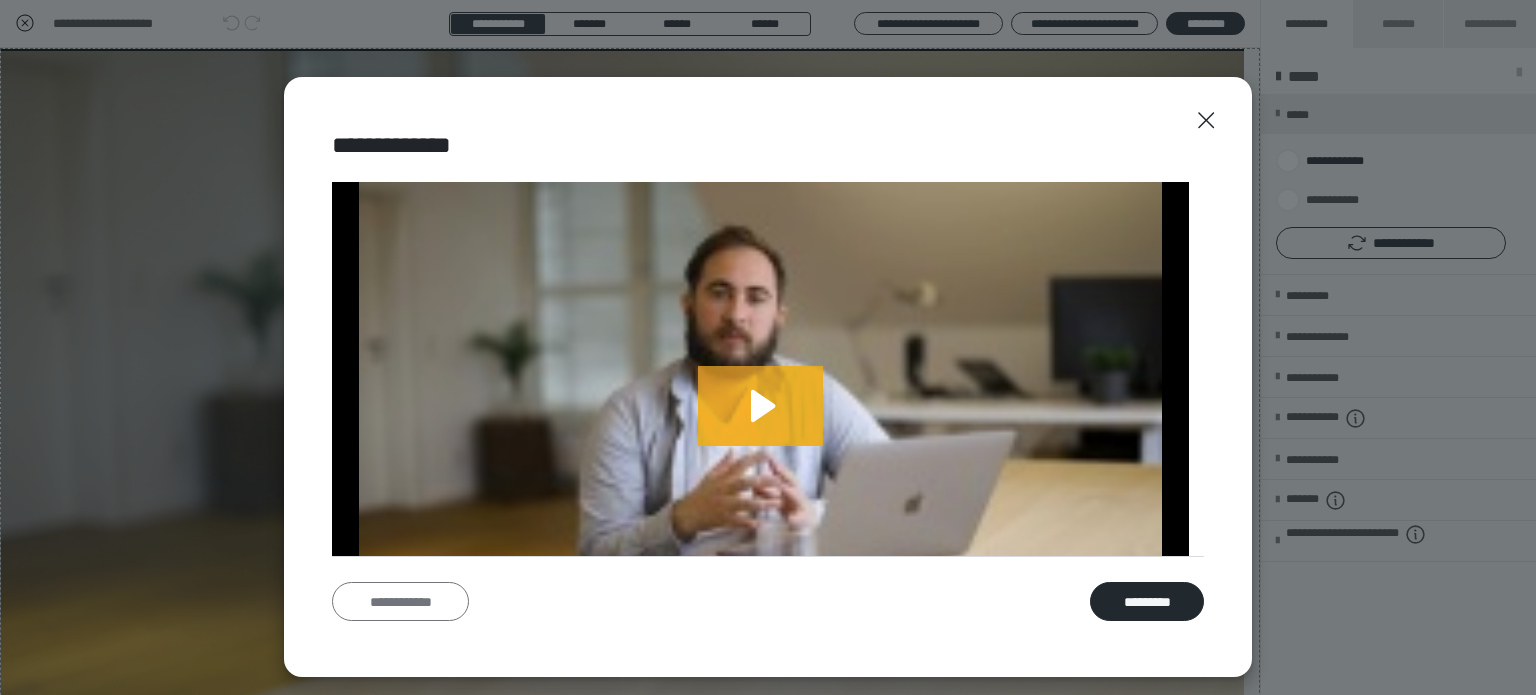 click on "**********" at bounding box center [400, 602] 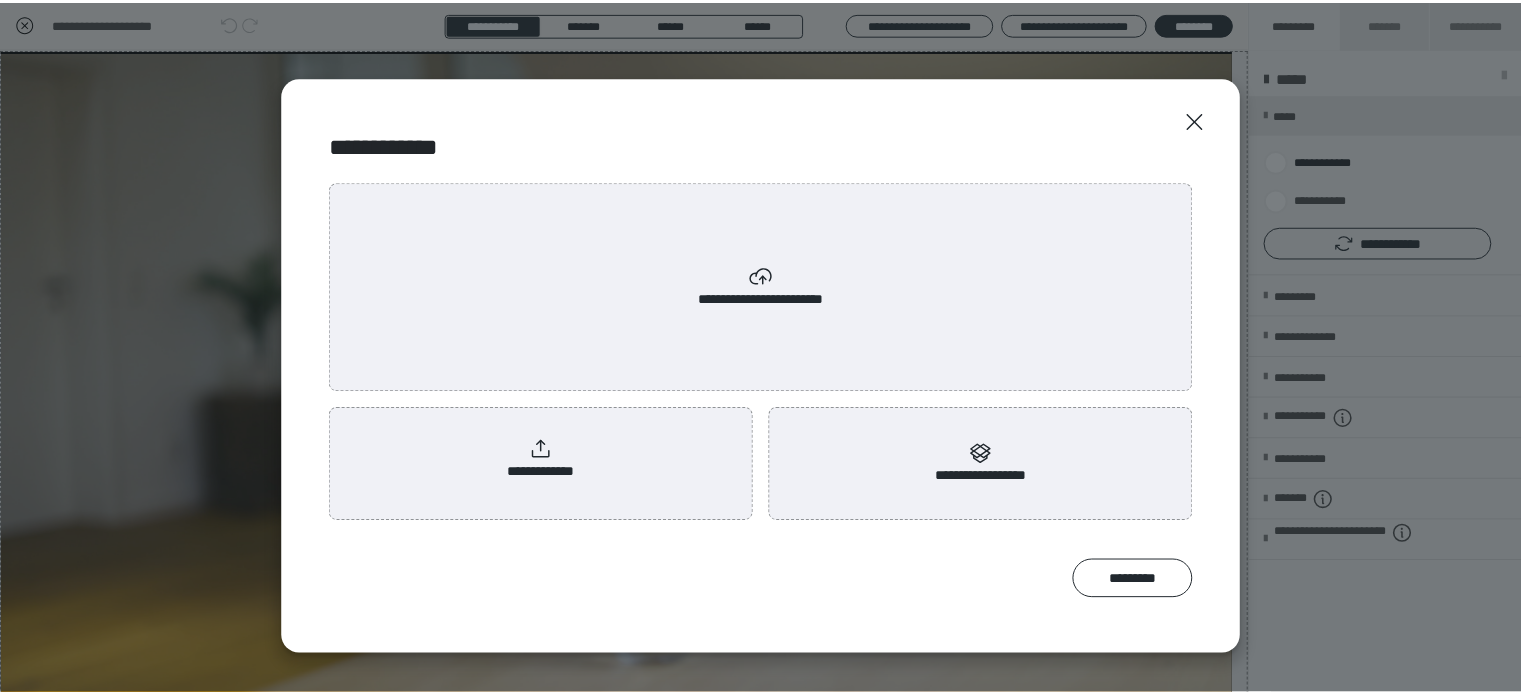 scroll, scrollTop: 0, scrollLeft: 0, axis: both 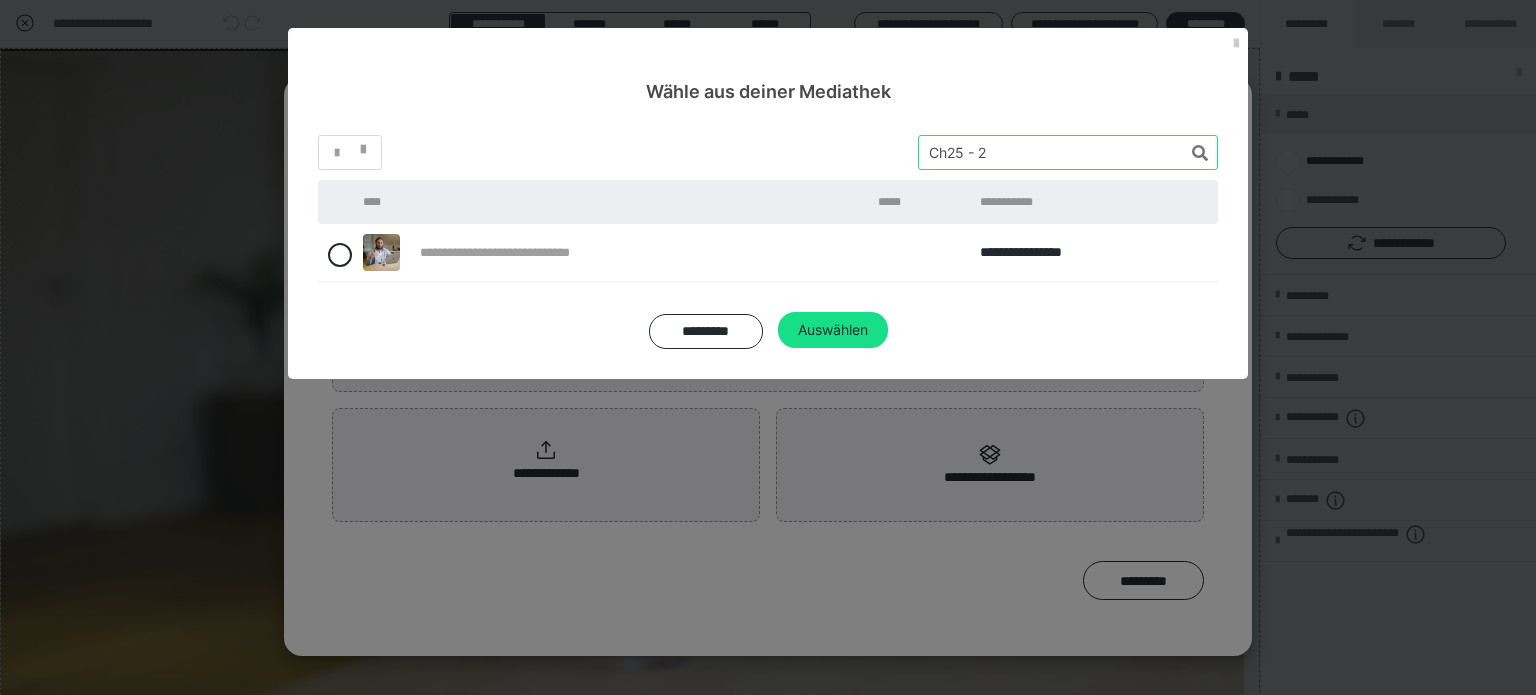 drag, startPoint x: 879, startPoint y: 147, endPoint x: 856, endPoint y: 130, distance: 28.600698 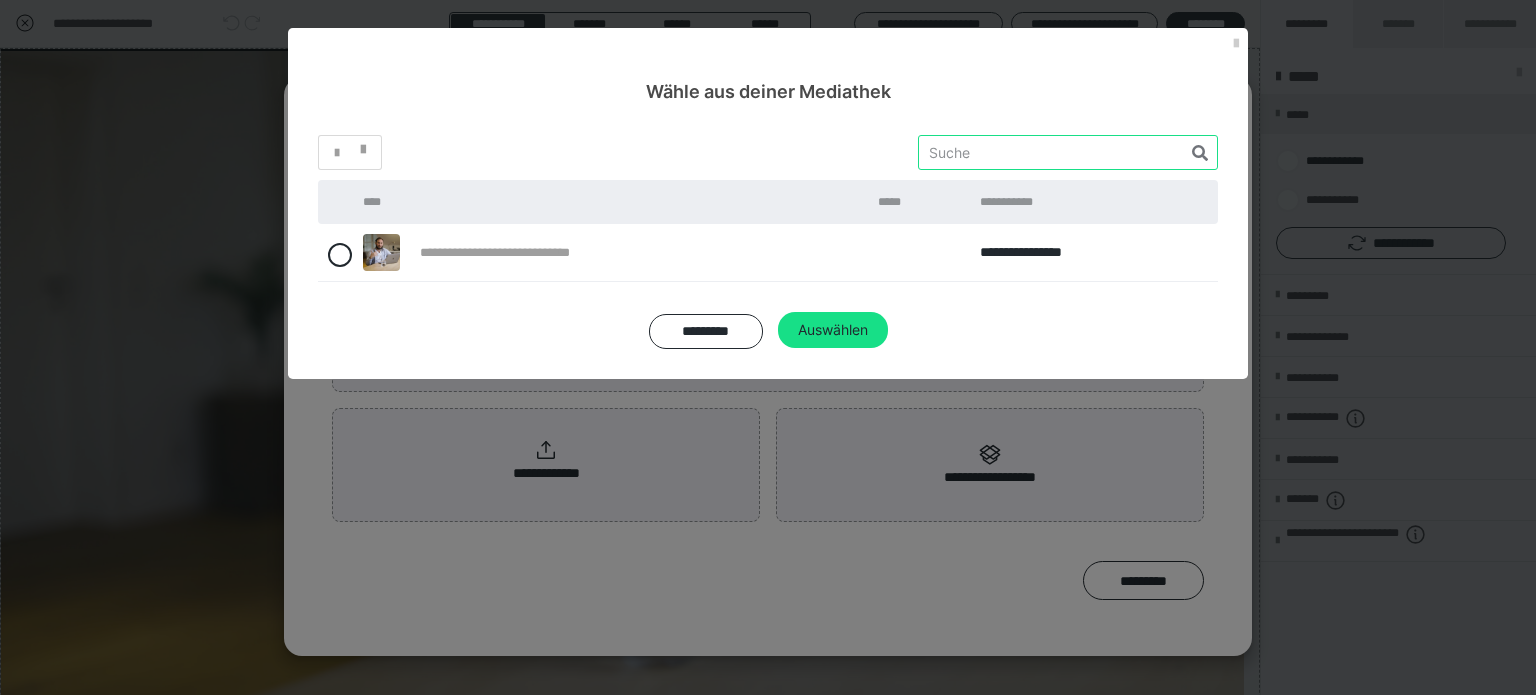 paste on "Ch25 - 3" 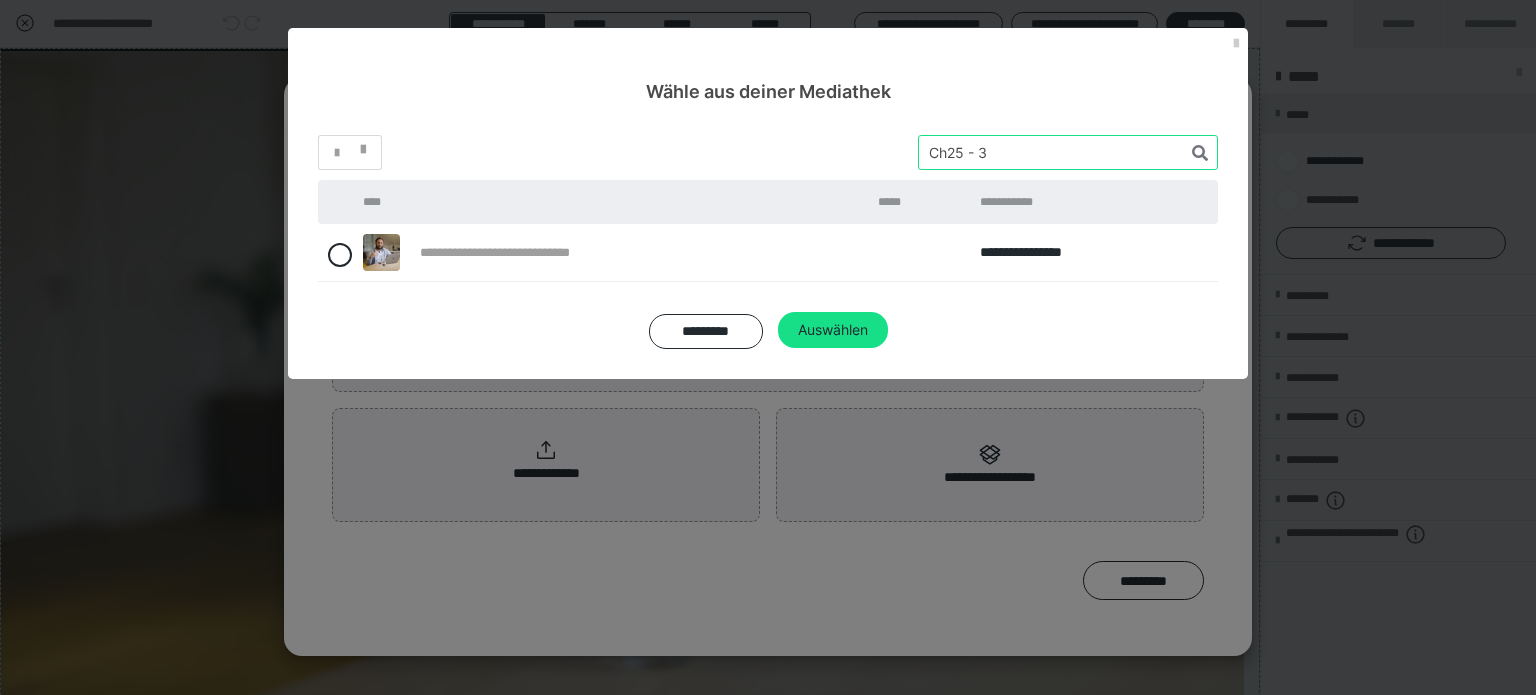 type on "Ch25 - 3" 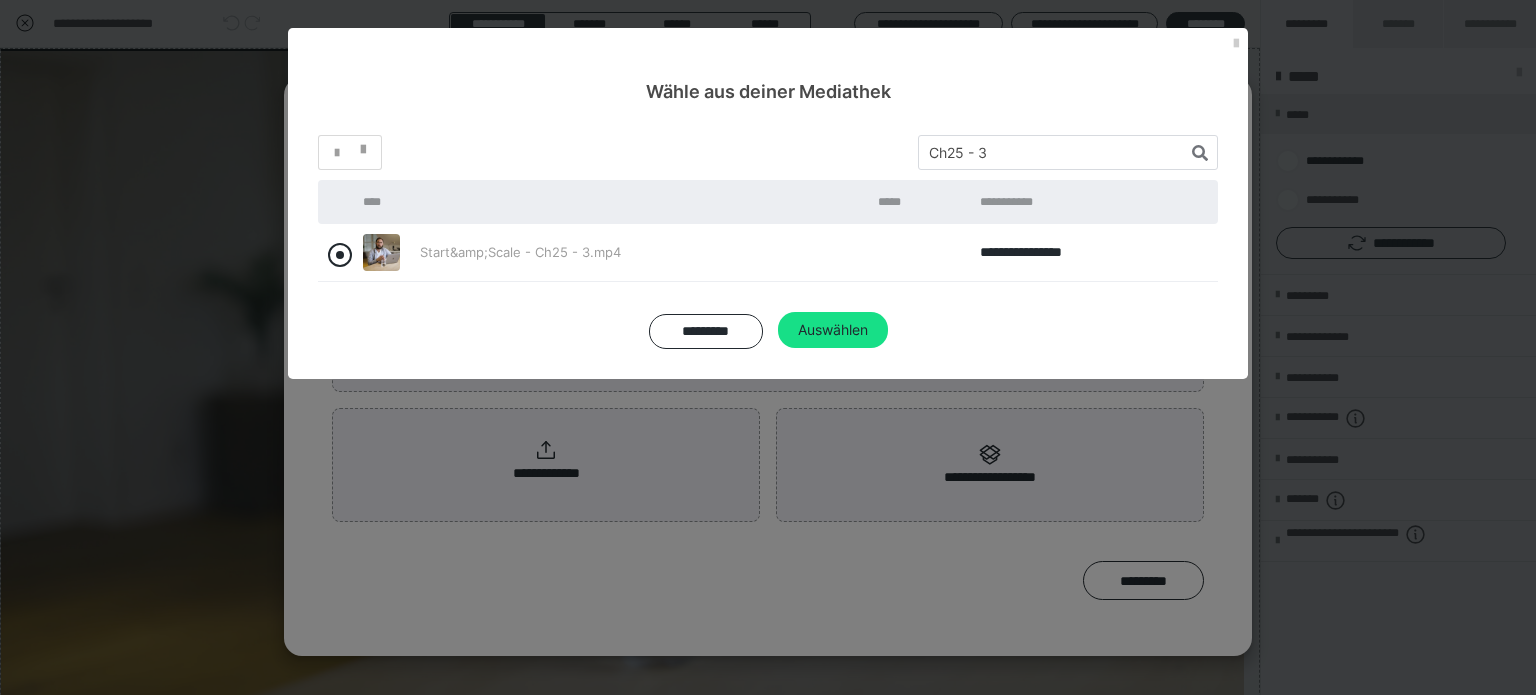 click at bounding box center (340, 255) 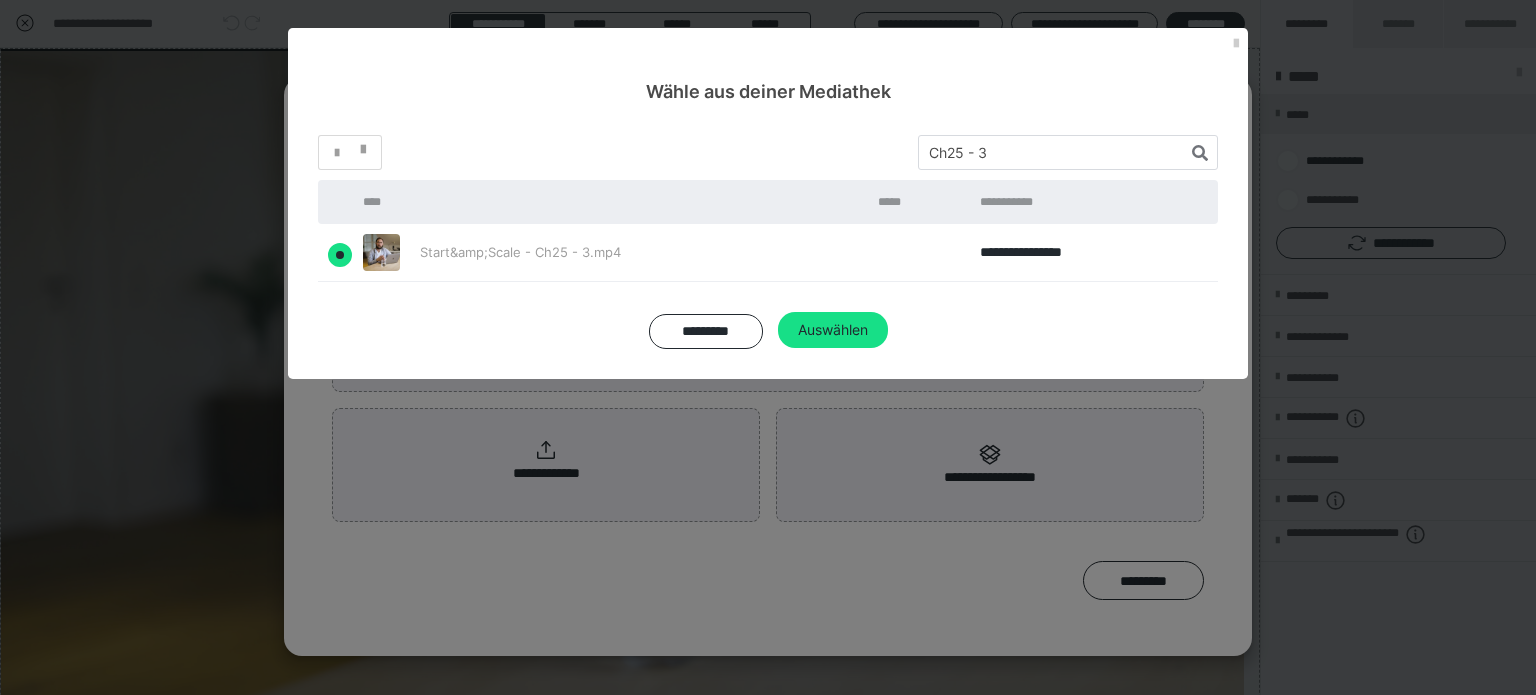 radio on "true" 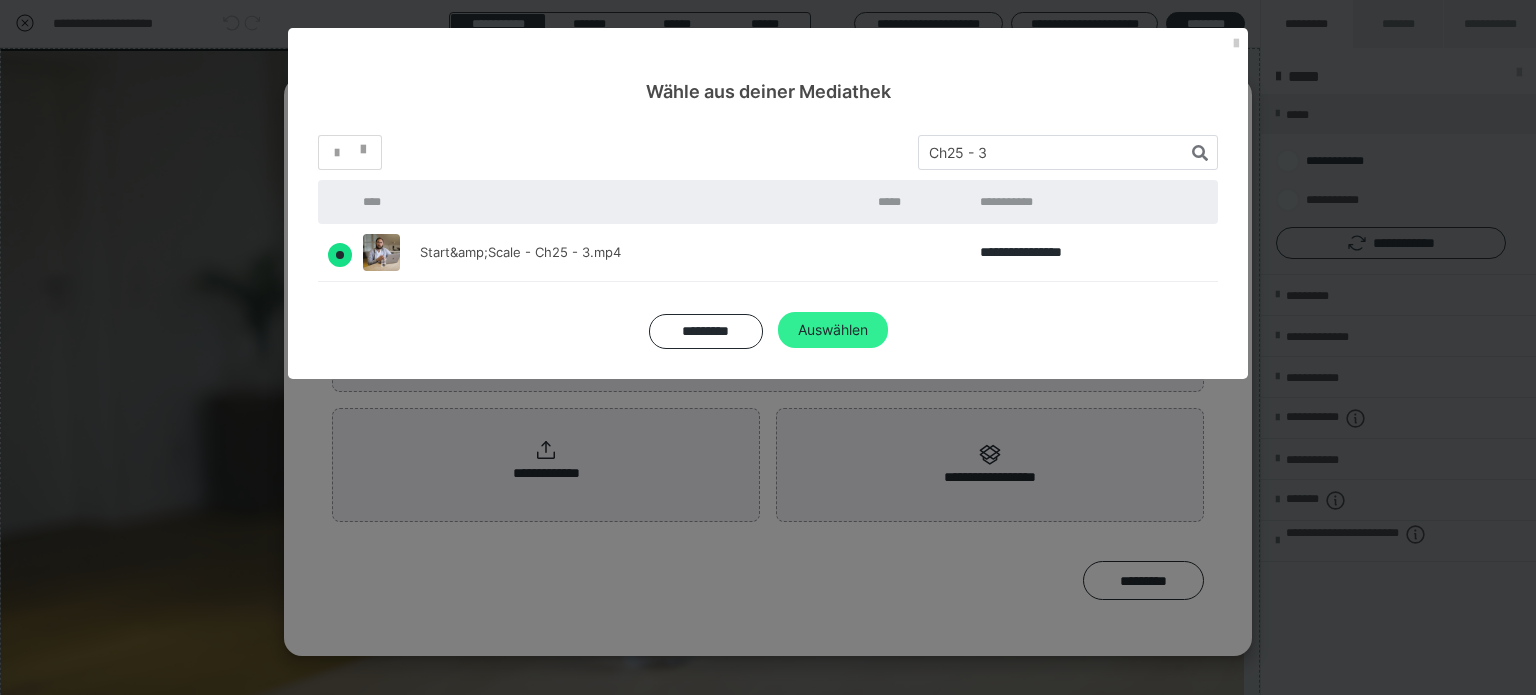 click on "Auswählen" at bounding box center (833, 330) 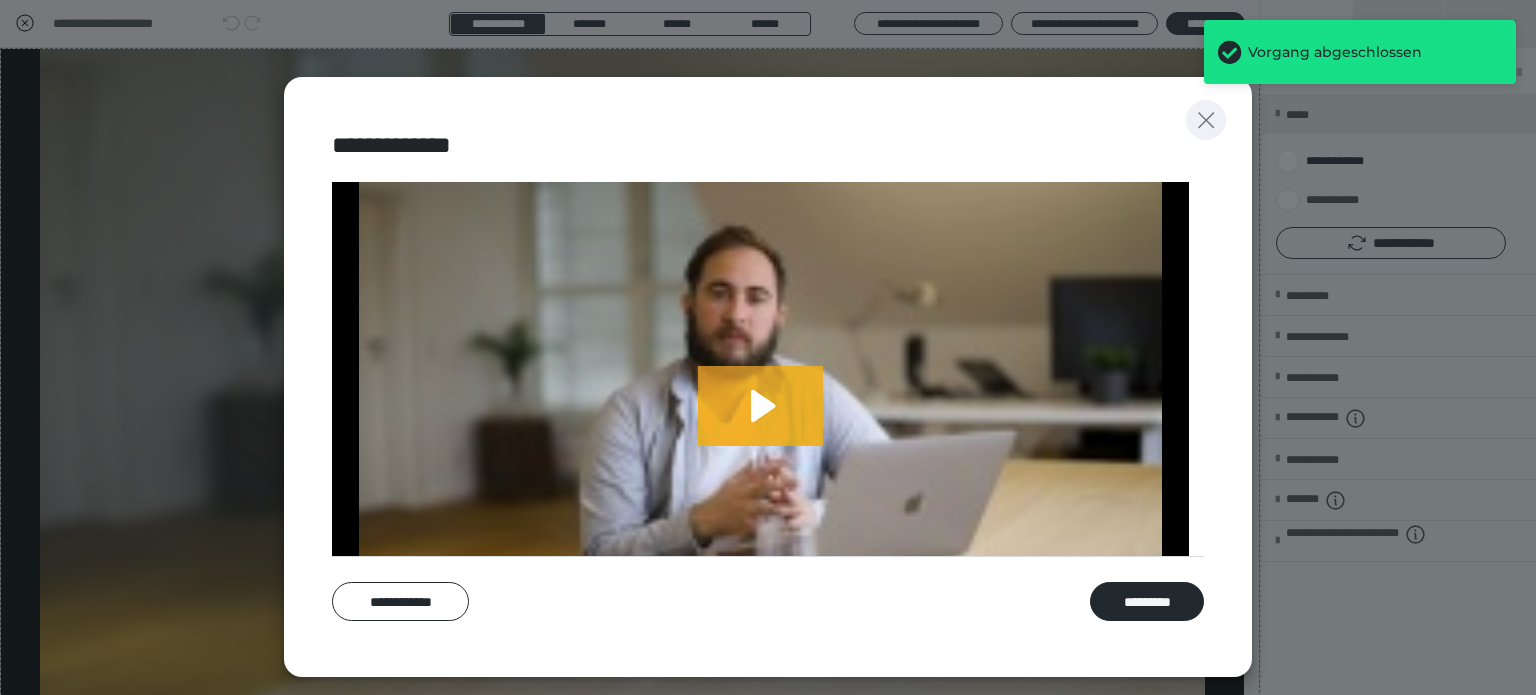 click 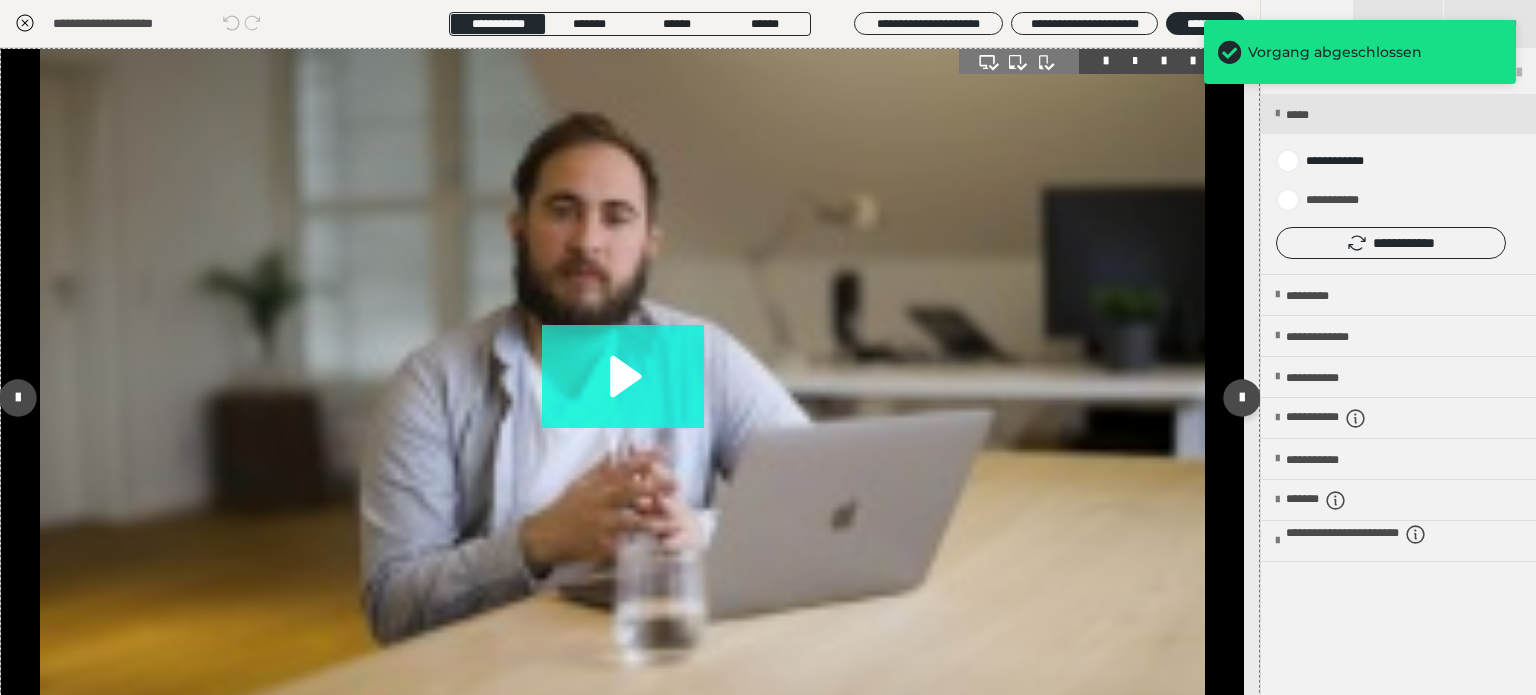 click 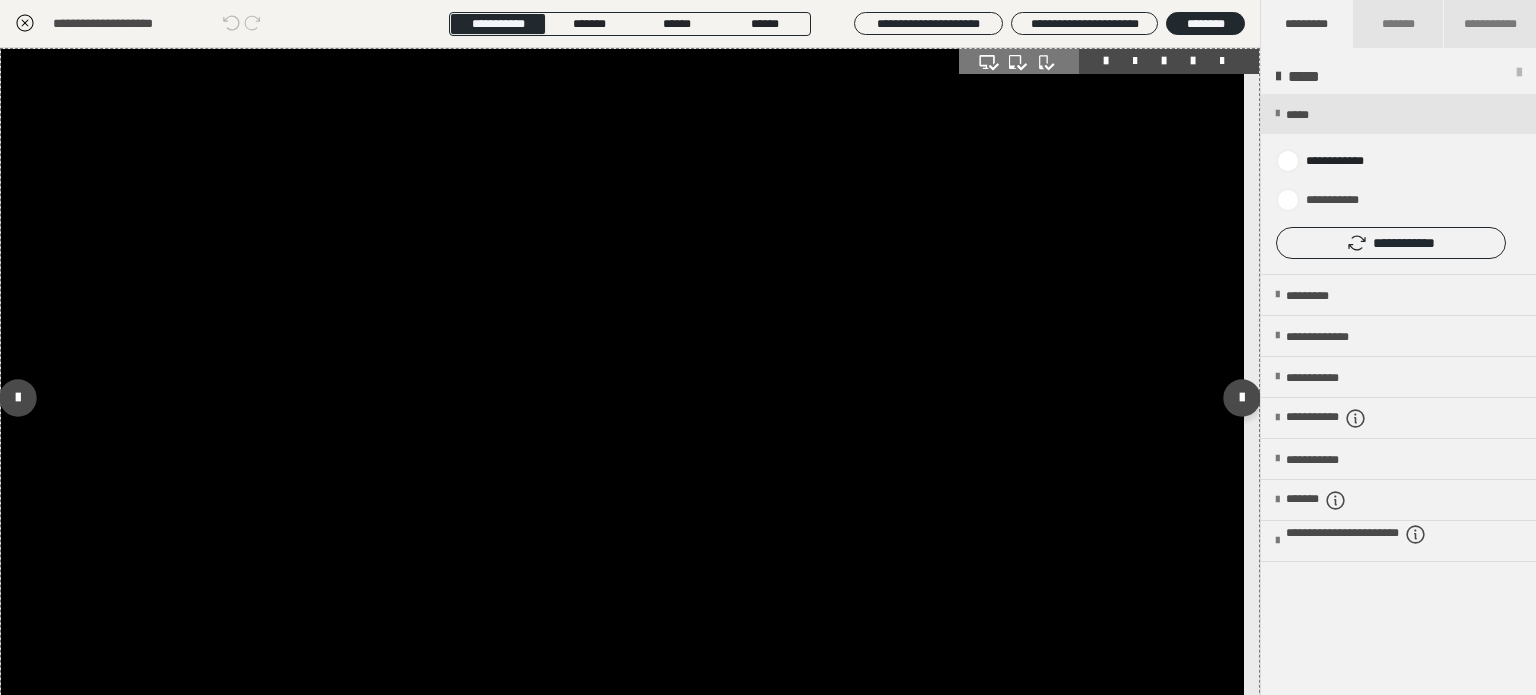 click at bounding box center [622, 398] 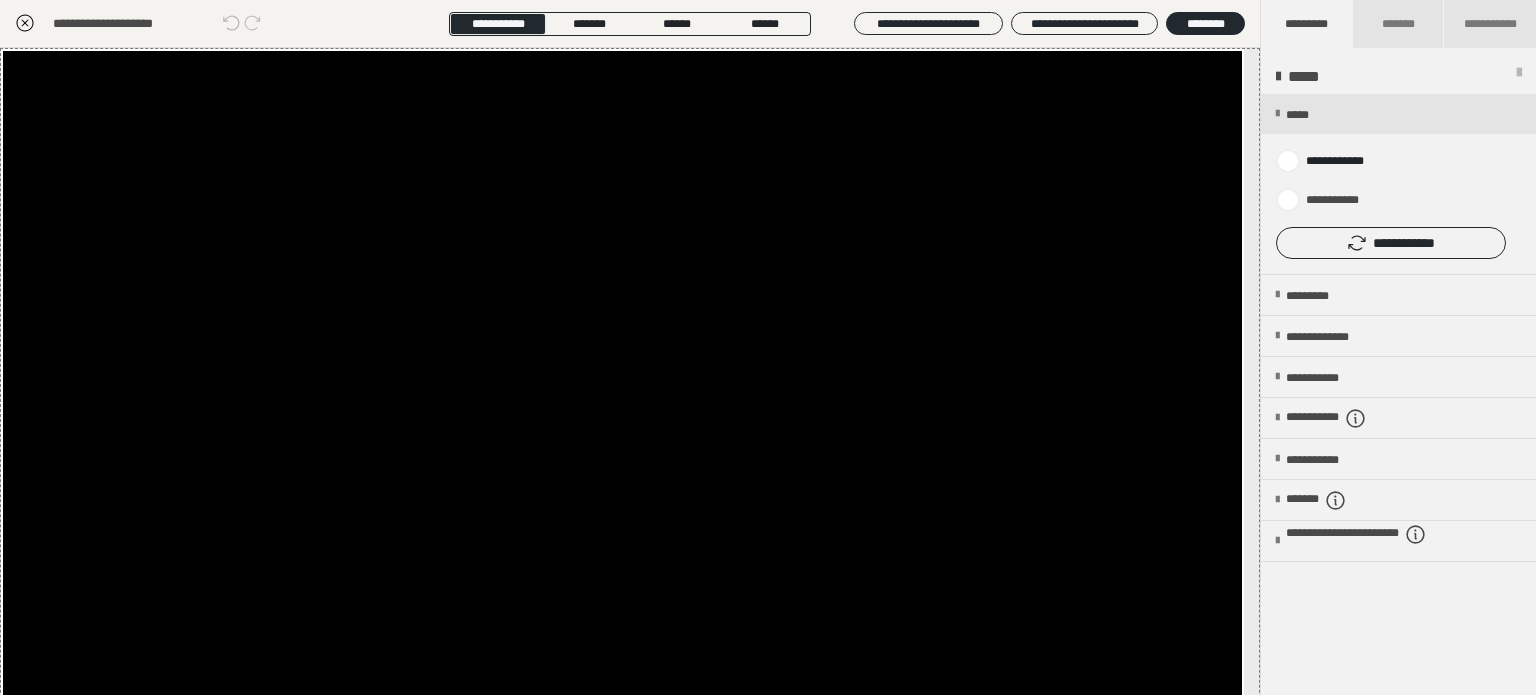 click 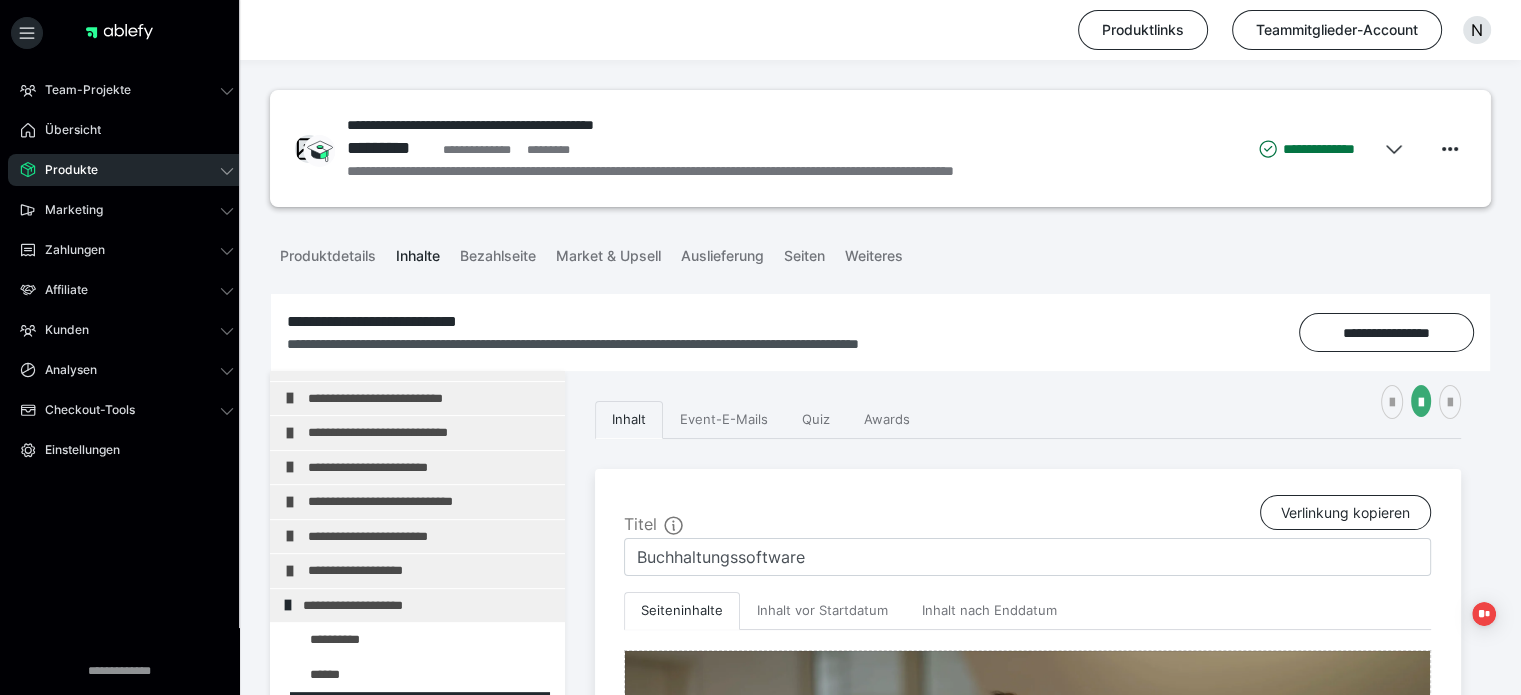 scroll, scrollTop: 100, scrollLeft: 0, axis: vertical 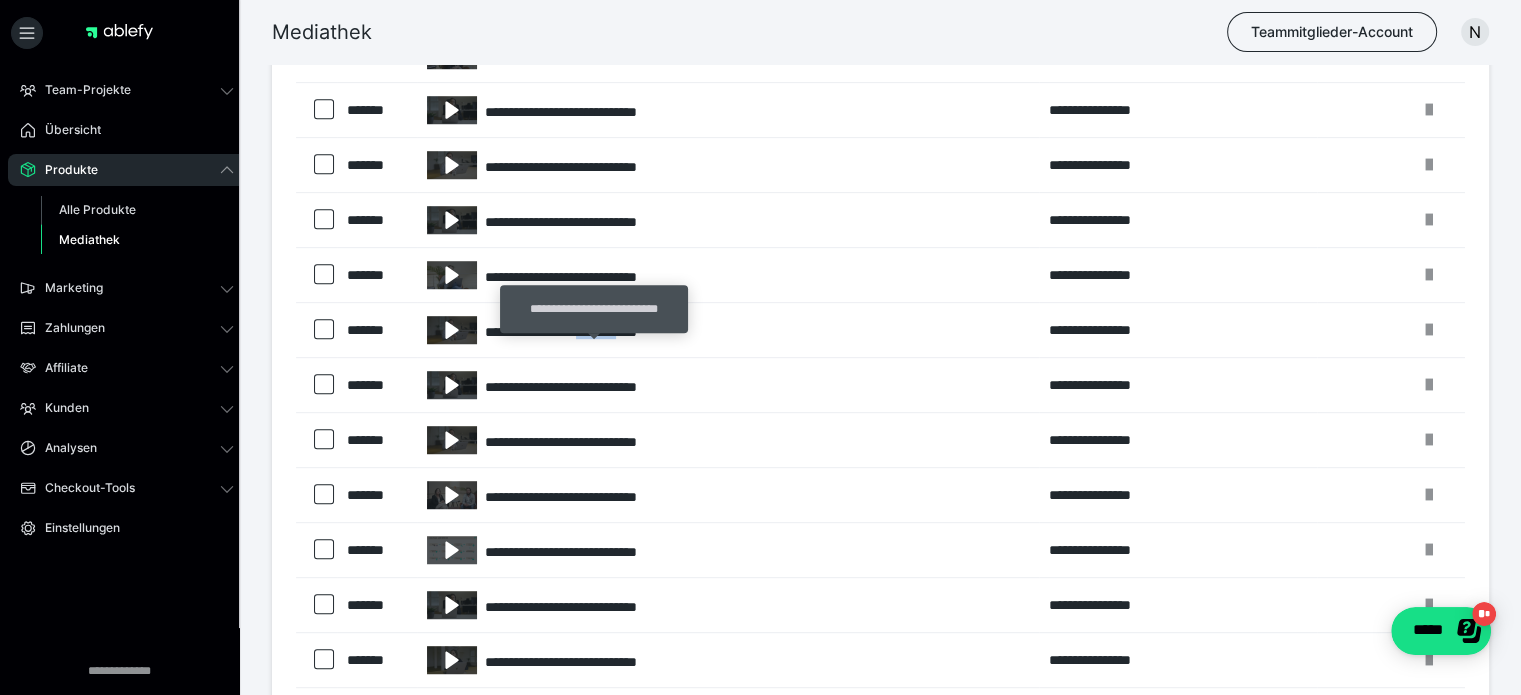 click on "**********" at bounding box center [728, 330] 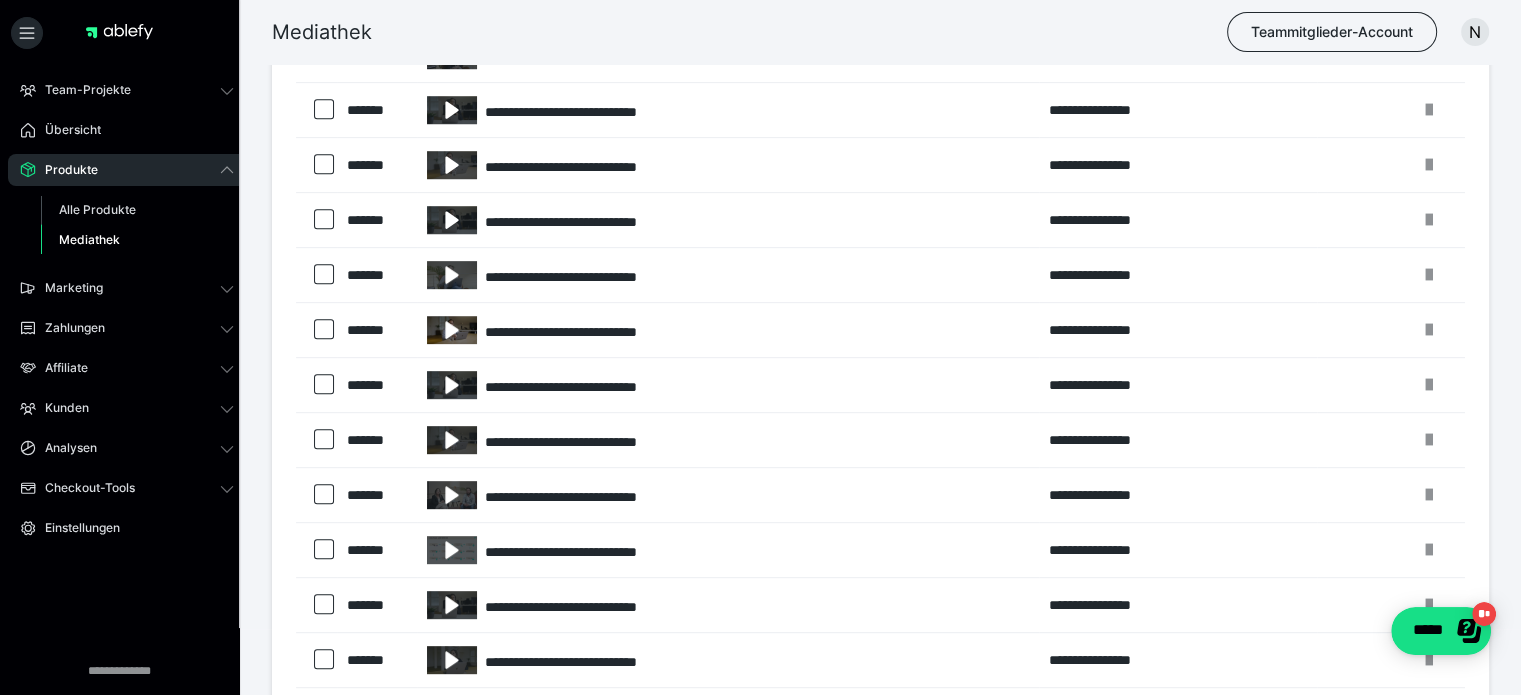 click at bounding box center (452, 330) 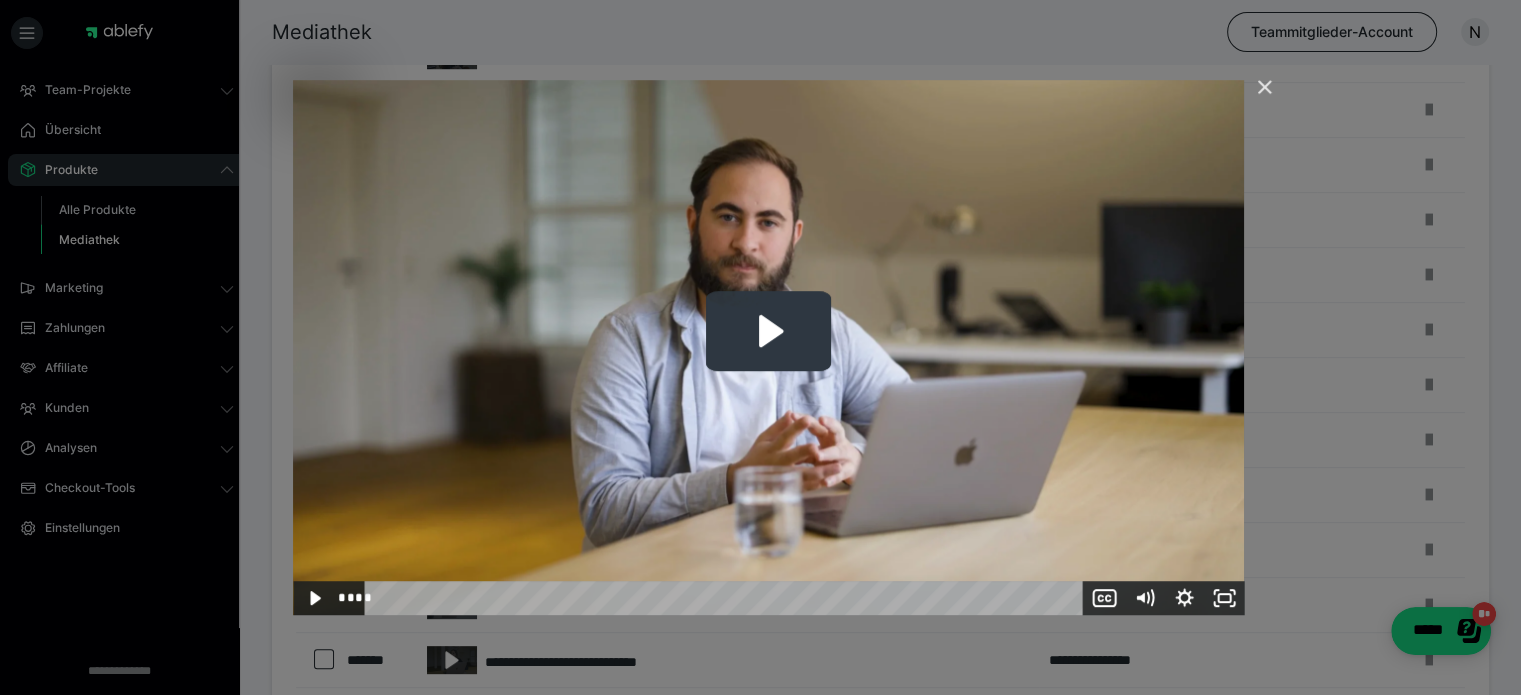 click 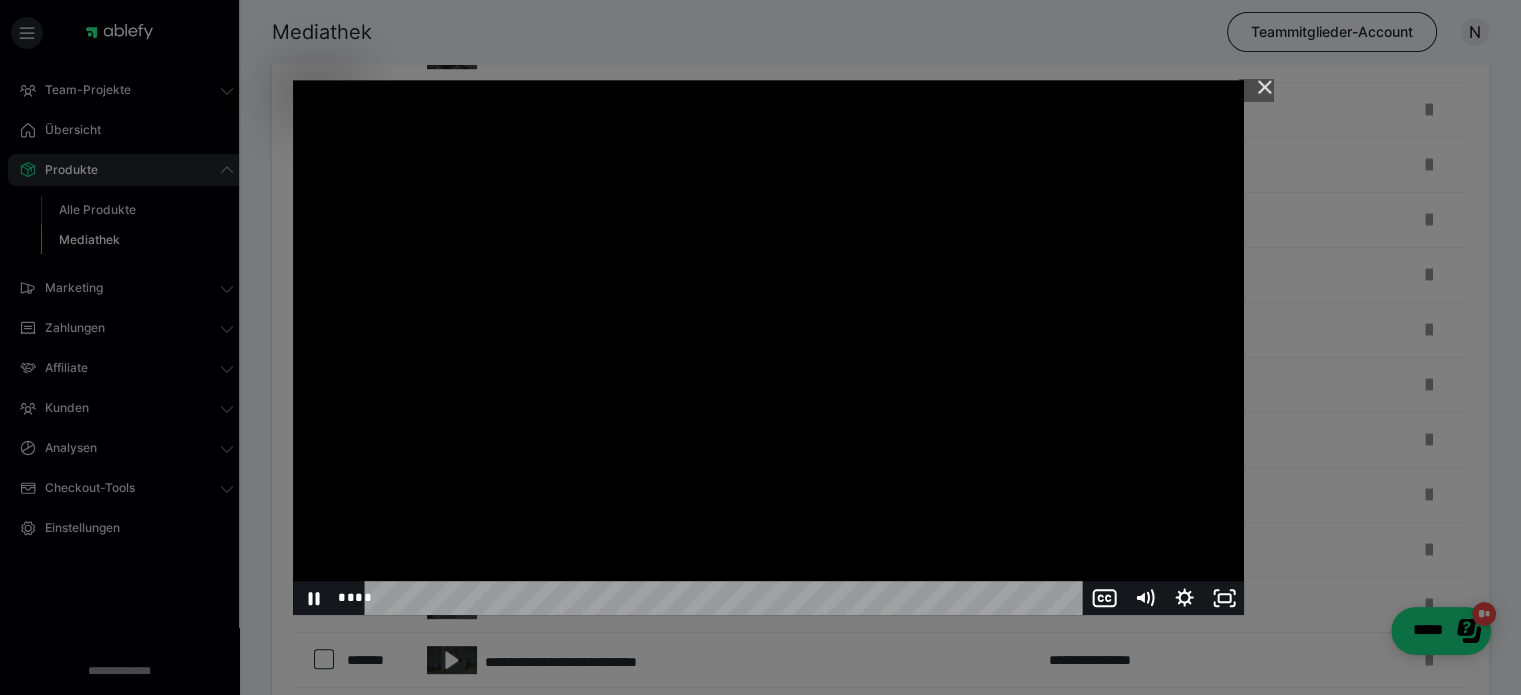 click at bounding box center (768, 347) 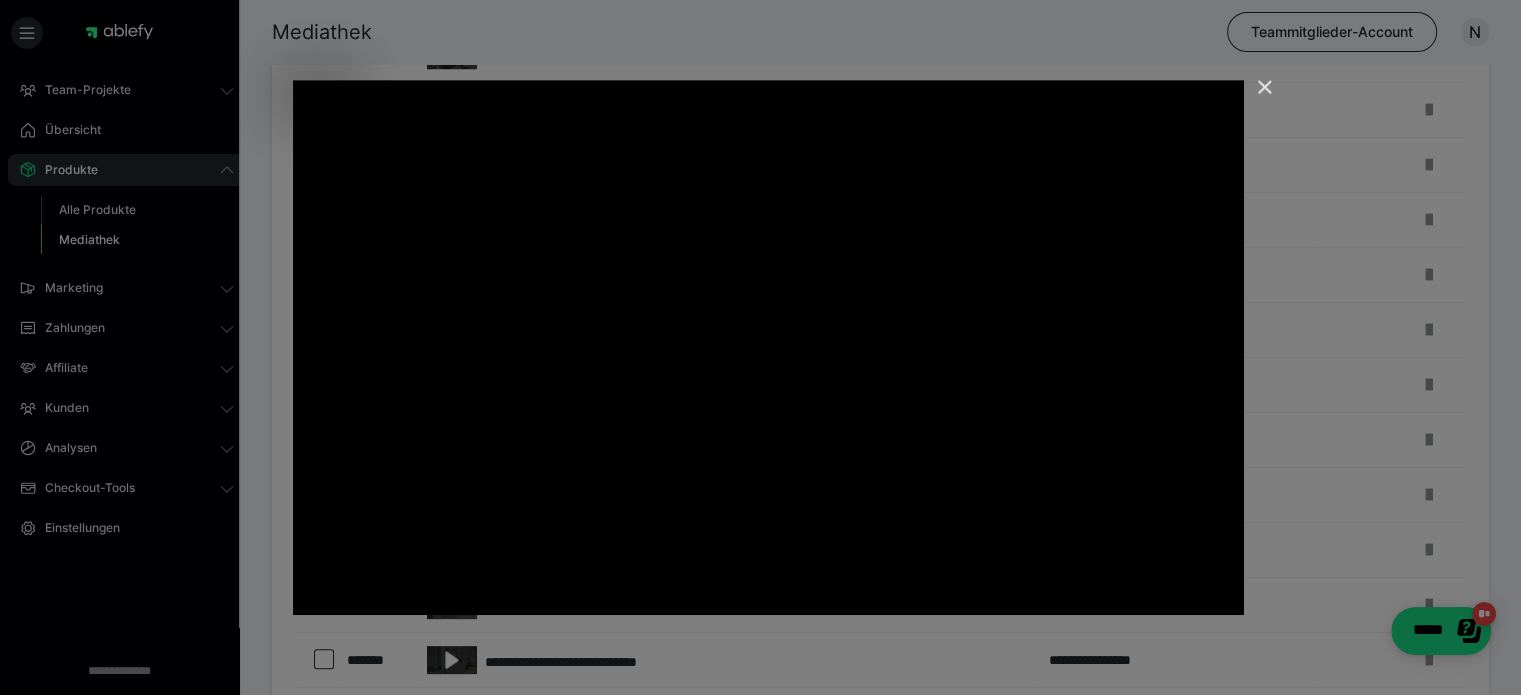 click at bounding box center [1256, 96] 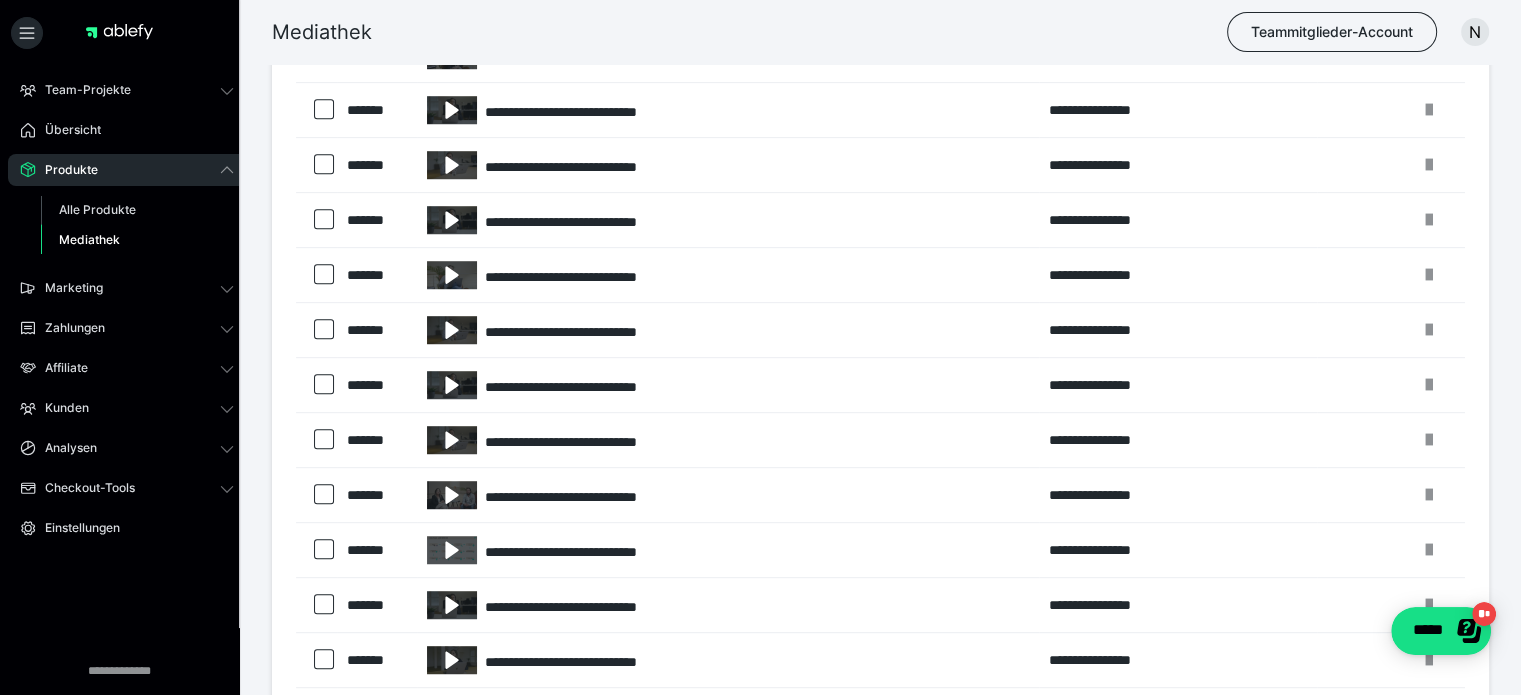 click at bounding box center (768, 709) 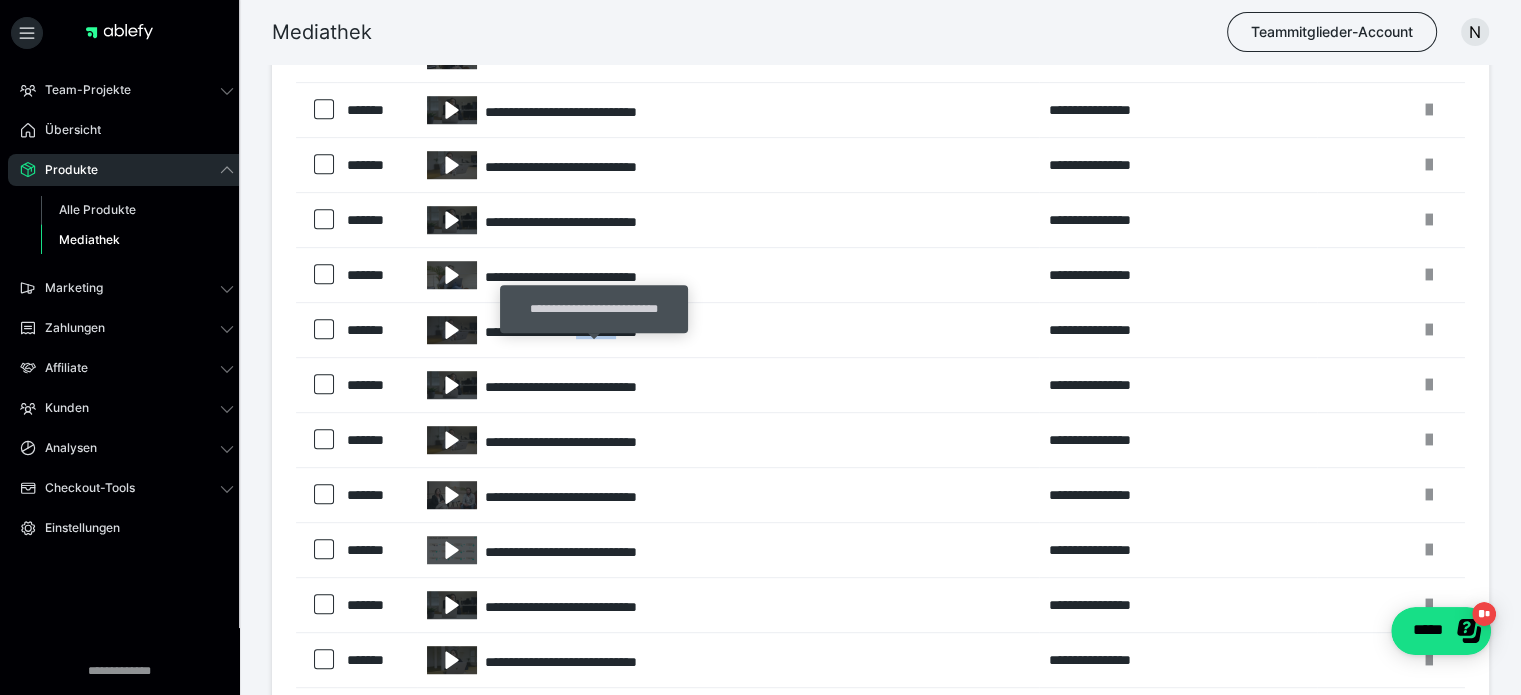 click on "**********" at bounding box center (728, 330) 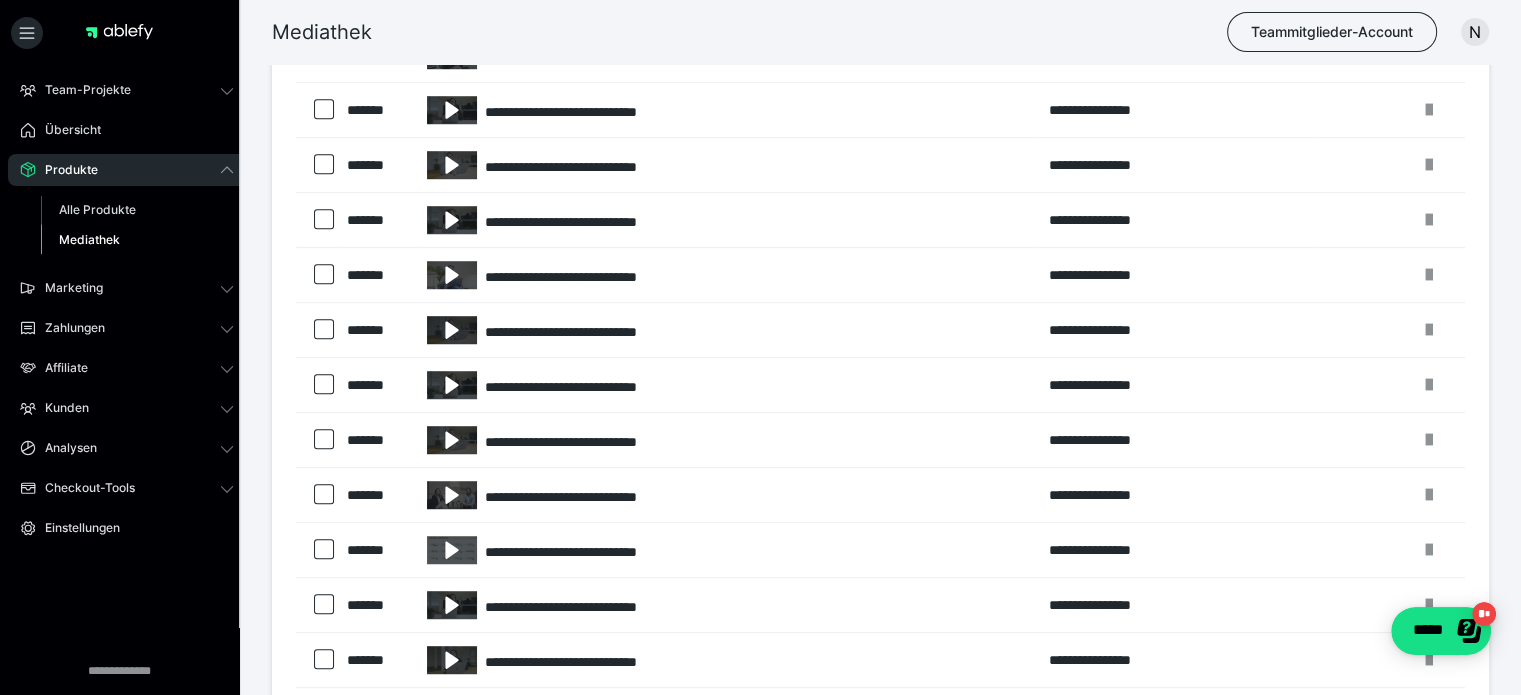 click on "Mediathek Teammitglieder-Account N" at bounding box center [760, 32] 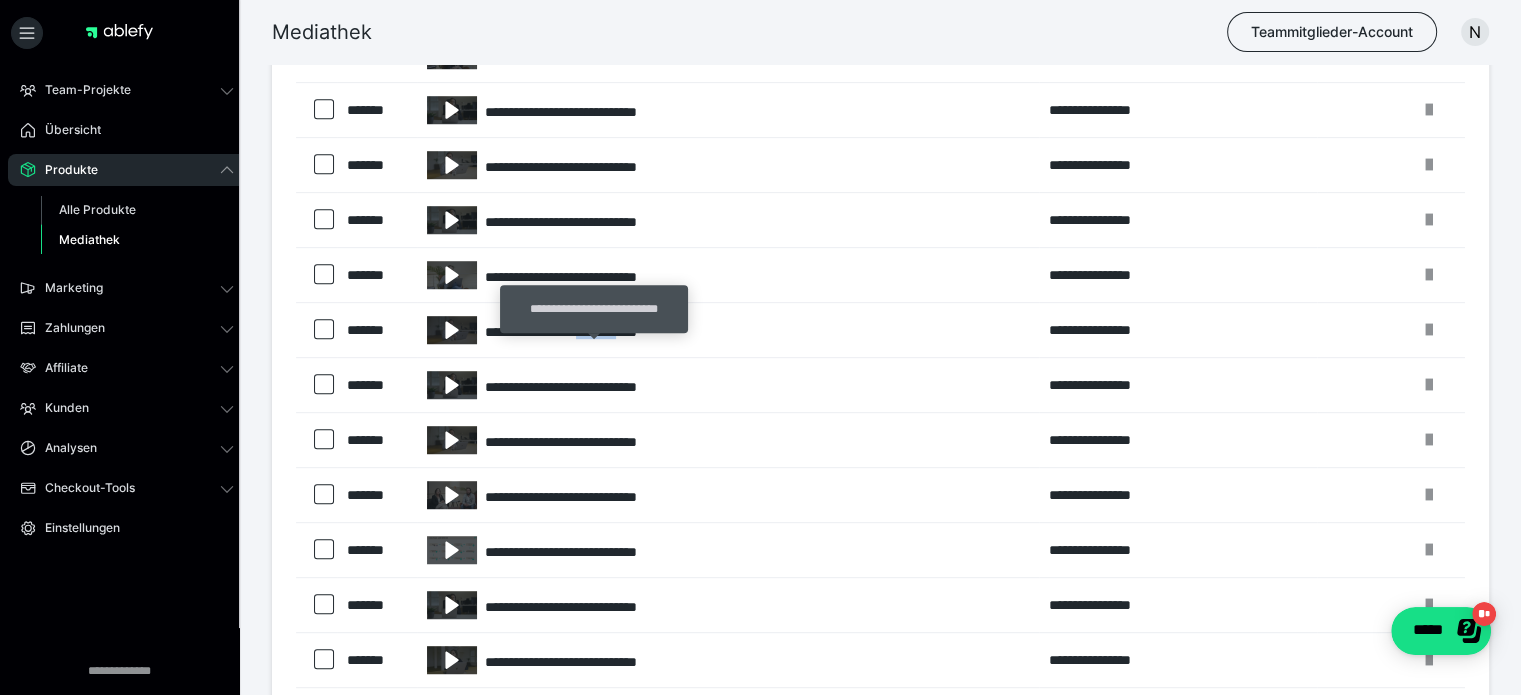 click on "**********" at bounding box center [728, 330] 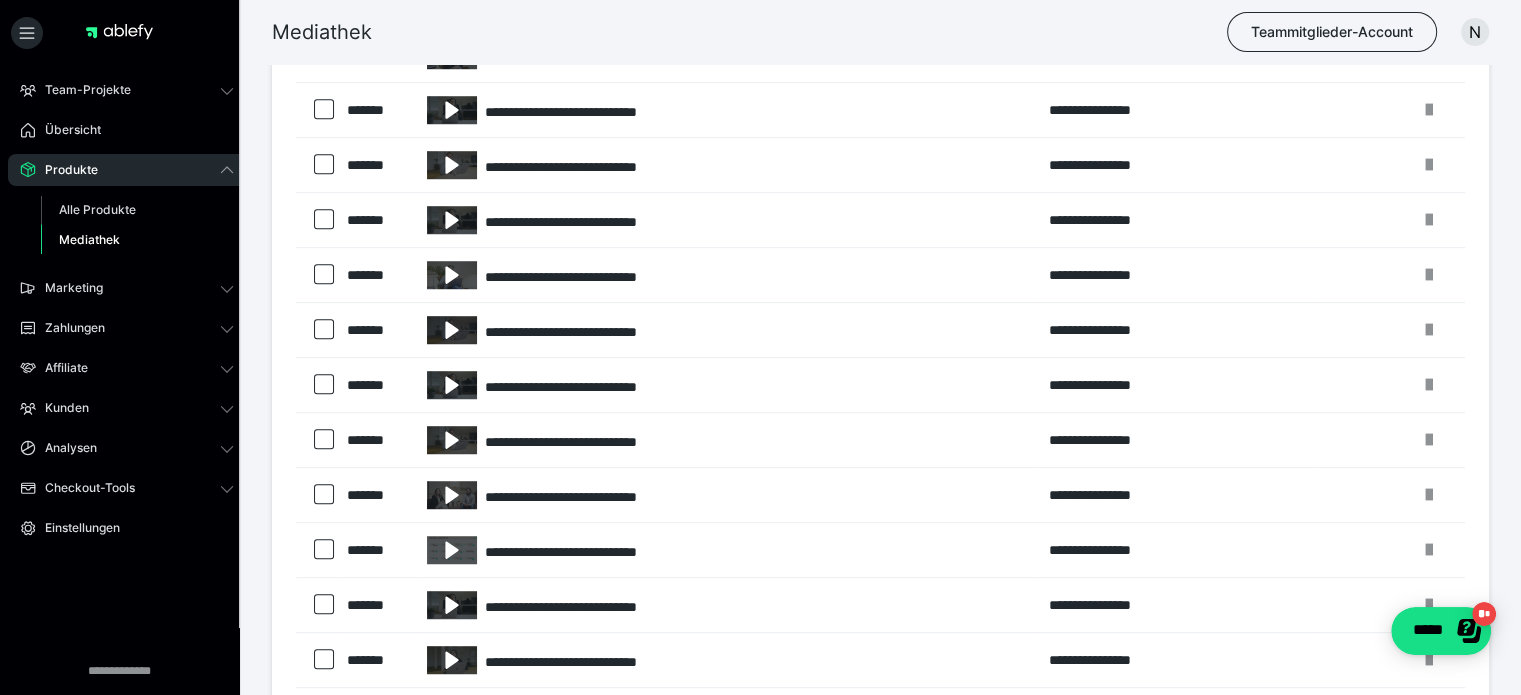 click on "Mediathek Teammitglieder-Account N" at bounding box center [760, 32] 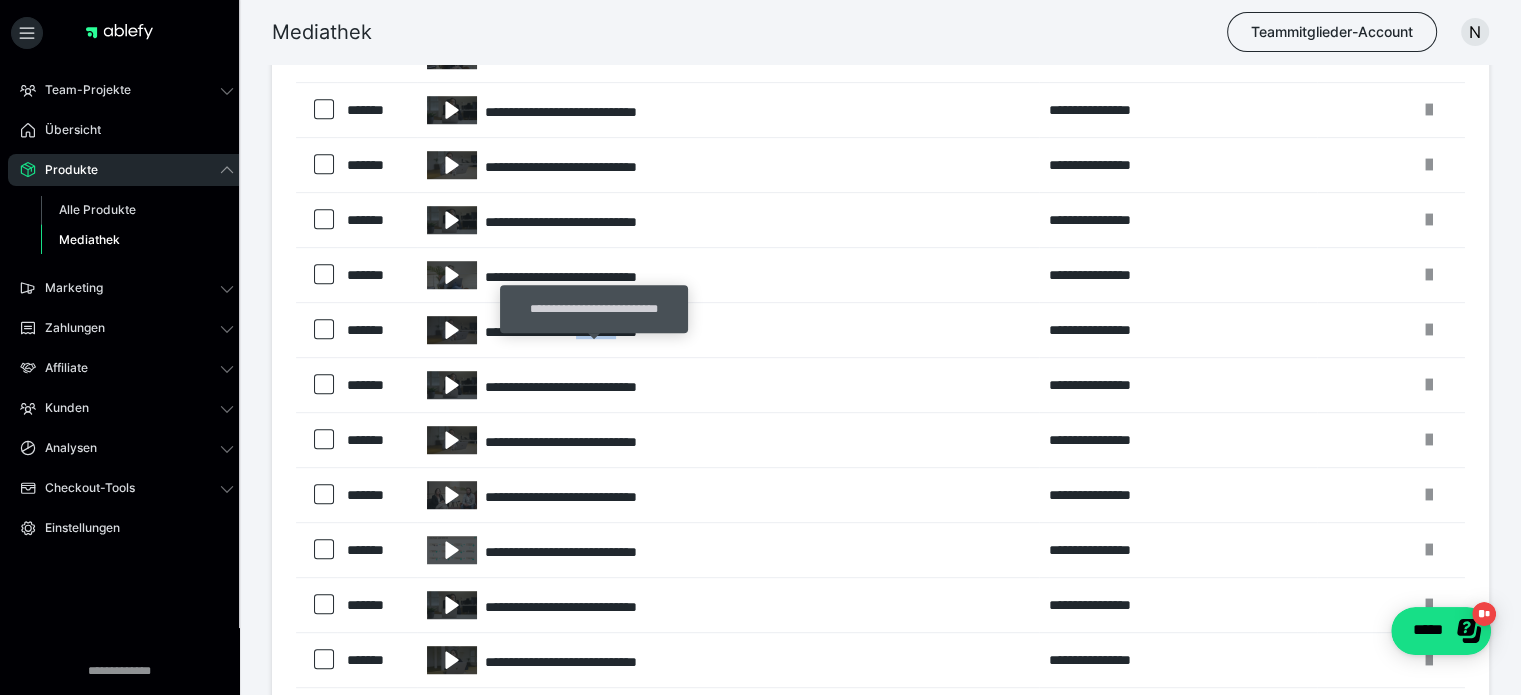 click on "**********" at bounding box center (728, 330) 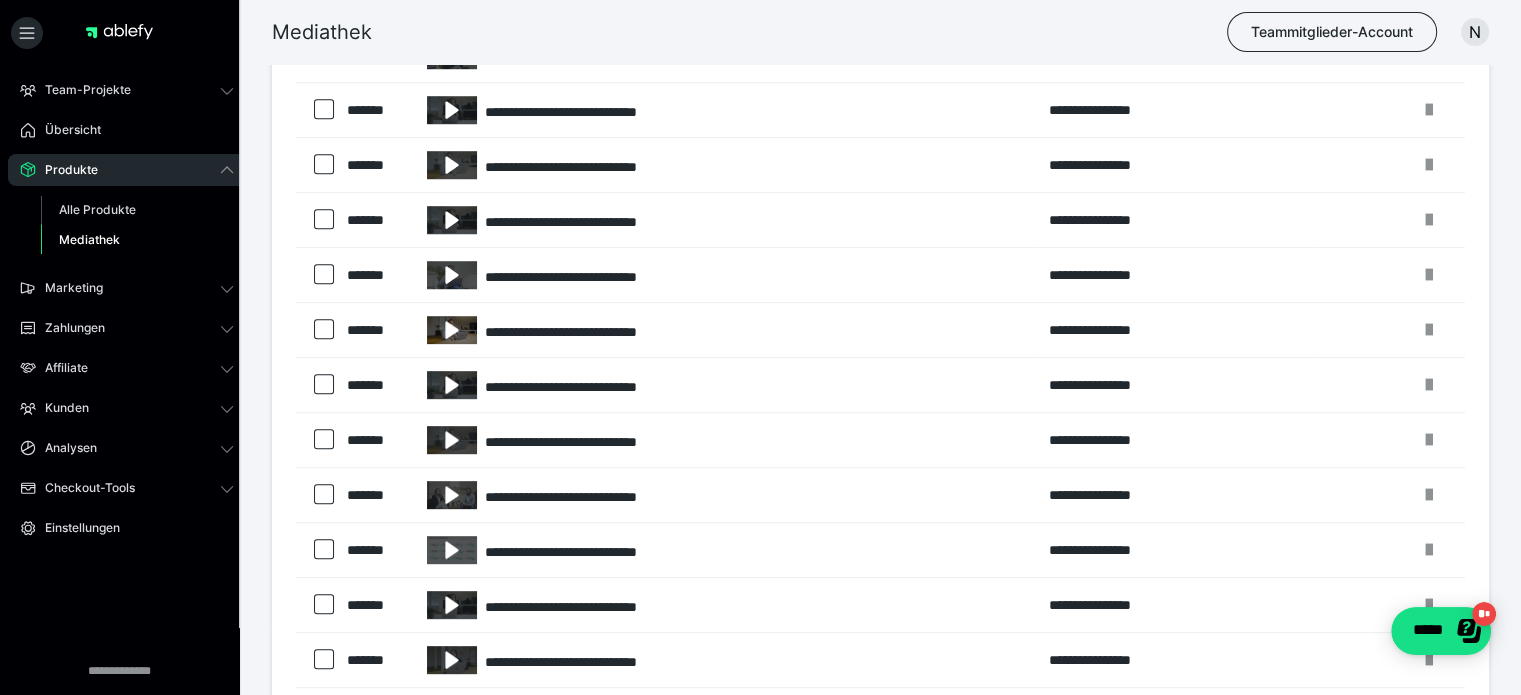 click at bounding box center [452, 330] 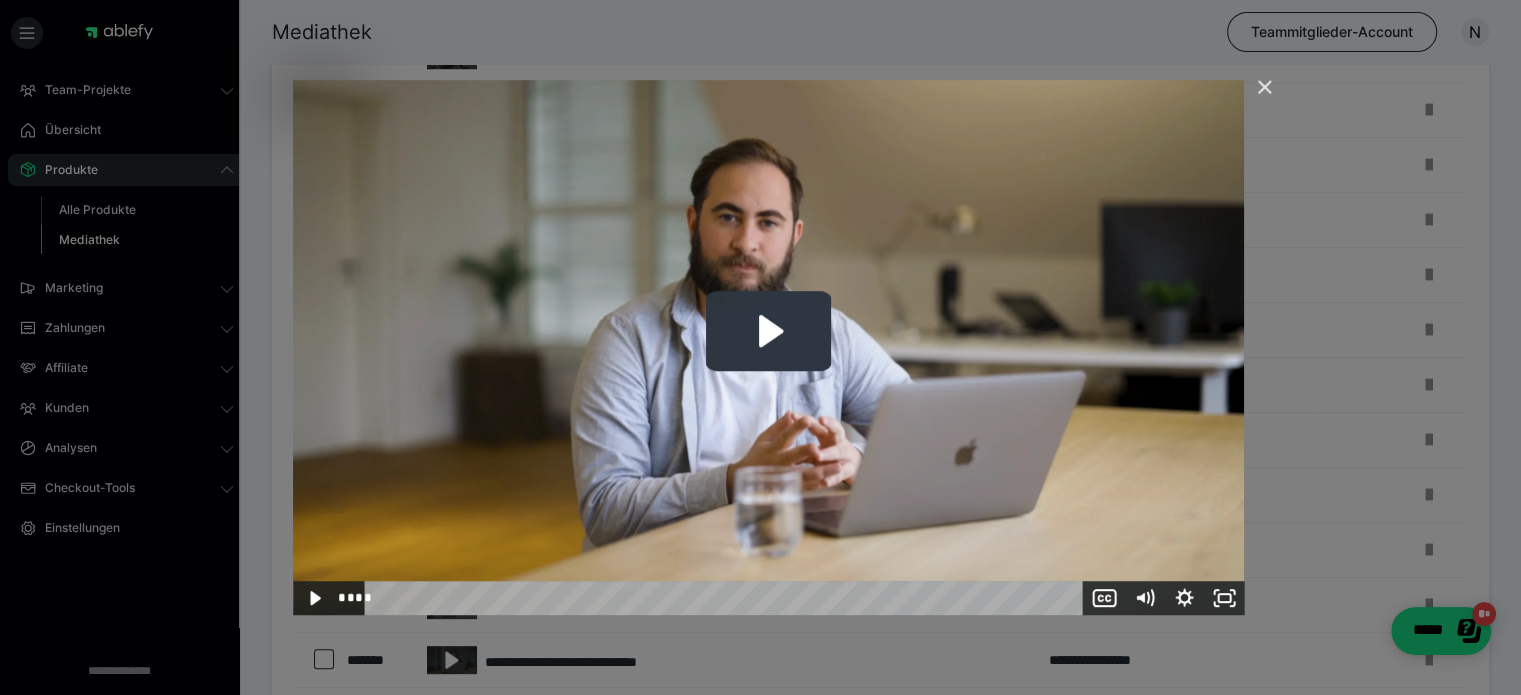 click 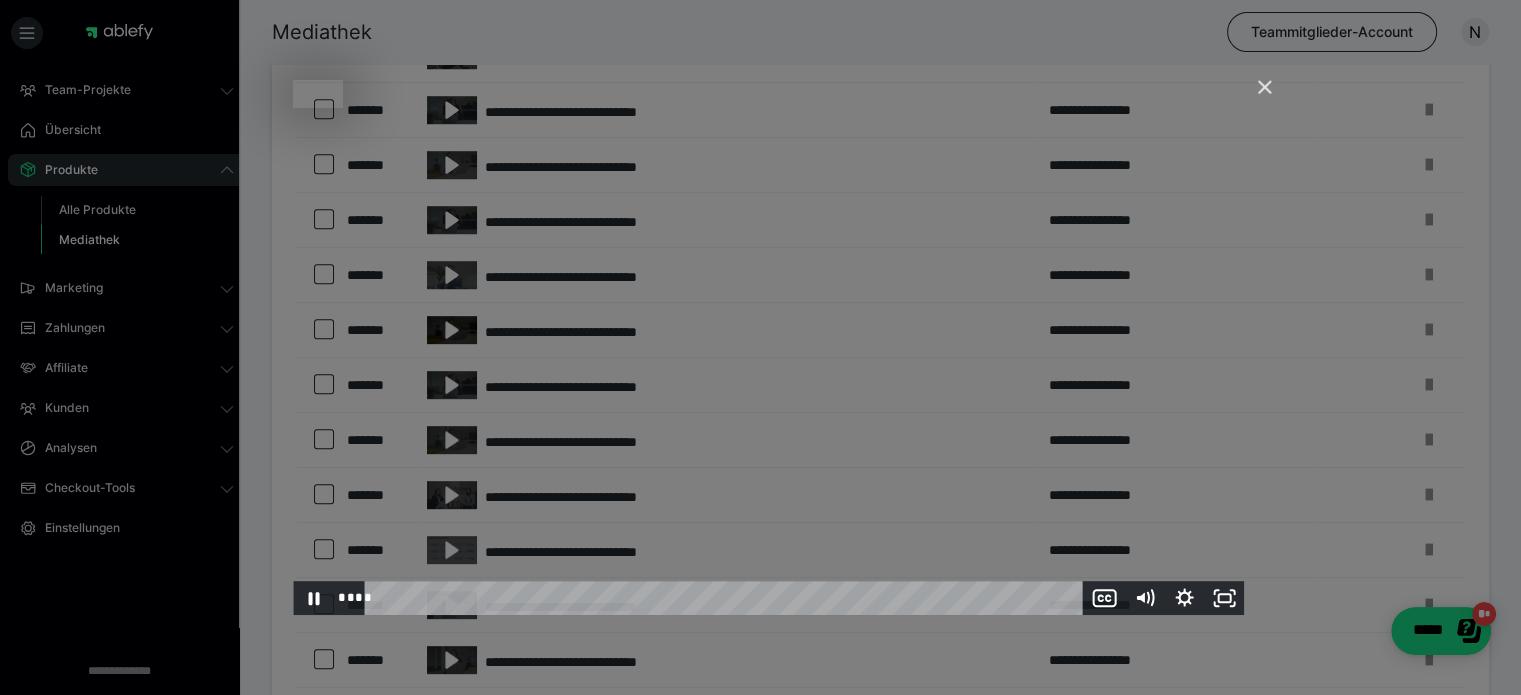 click 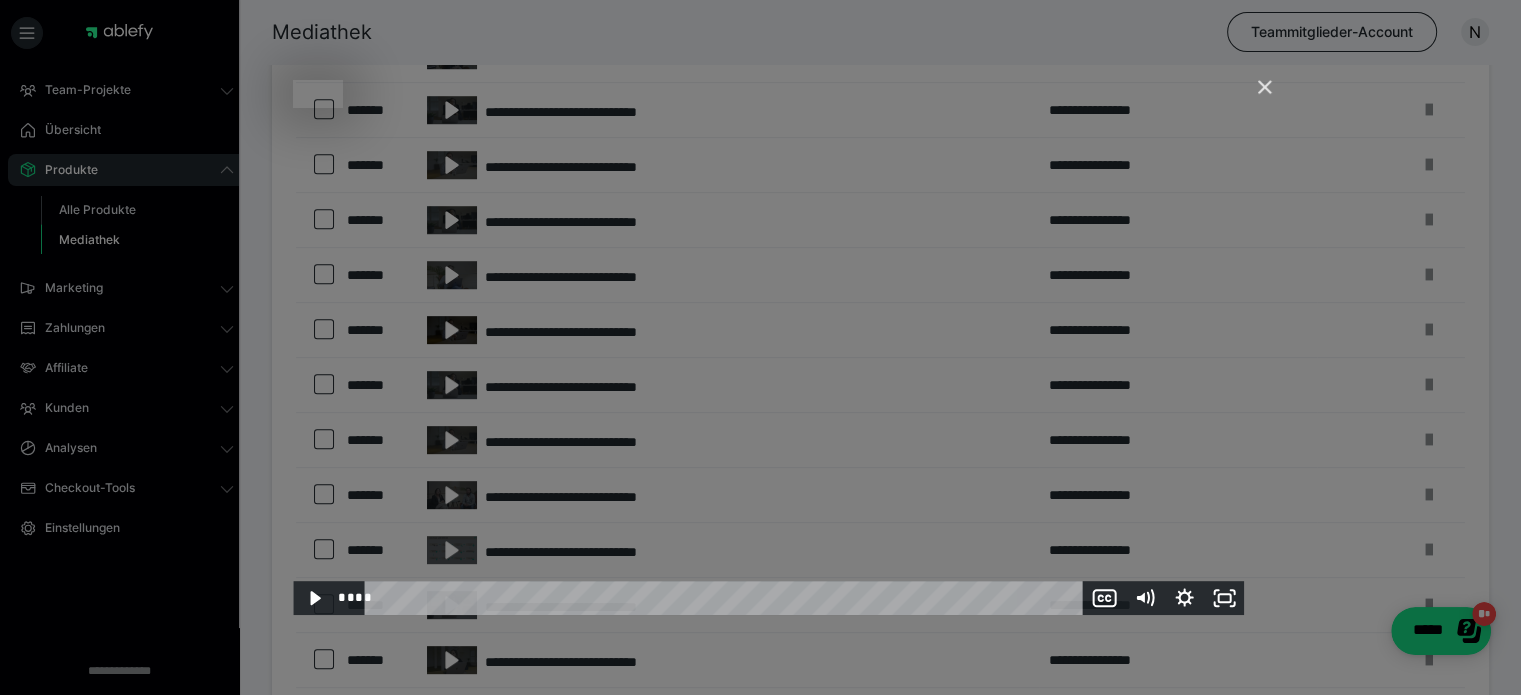 click on "**********" at bounding box center (760, 739) 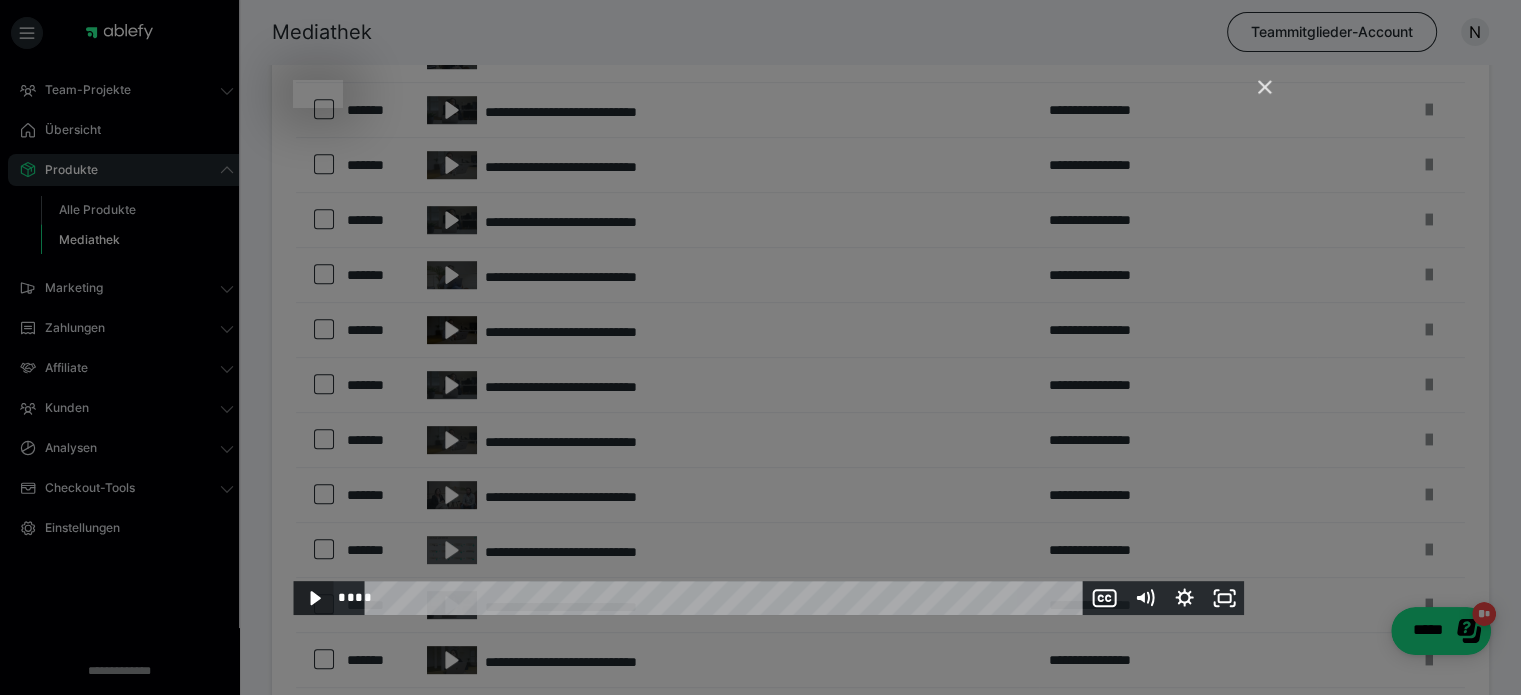 click 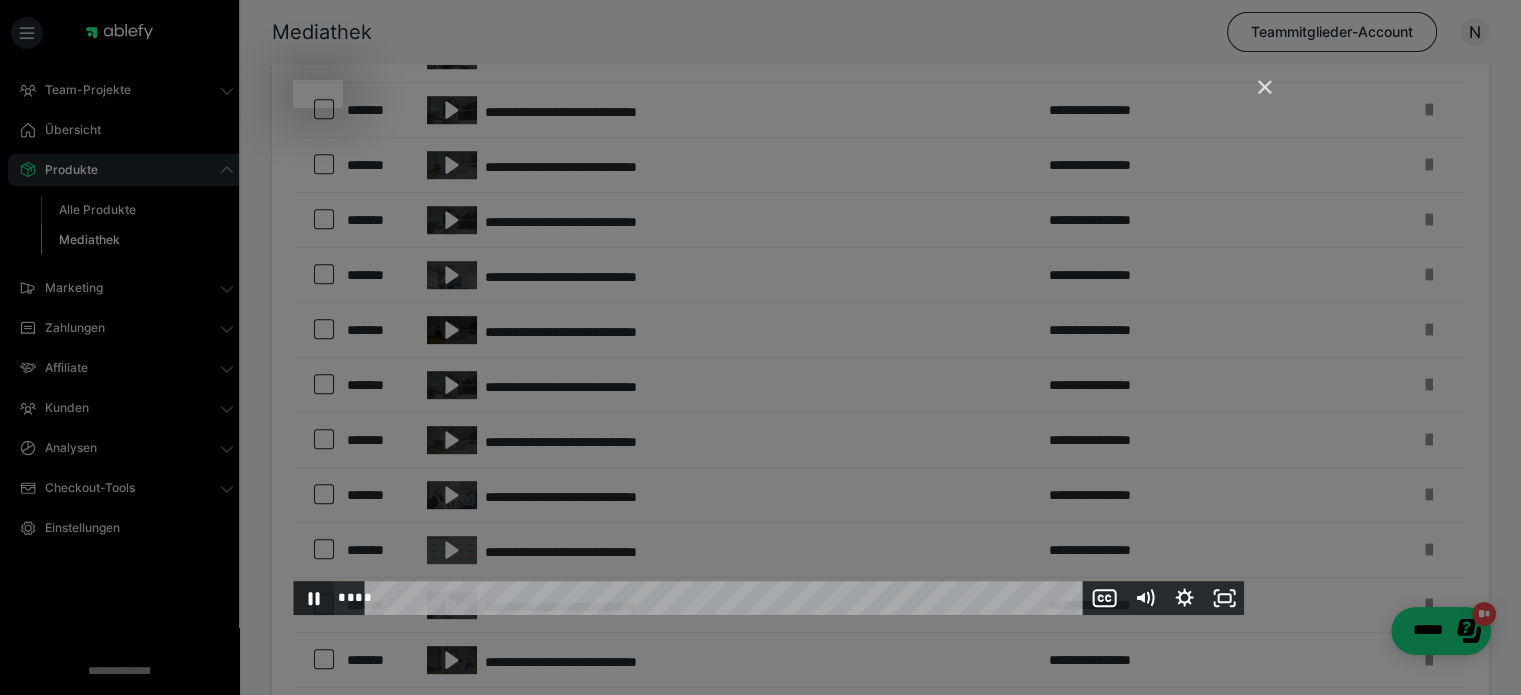 click 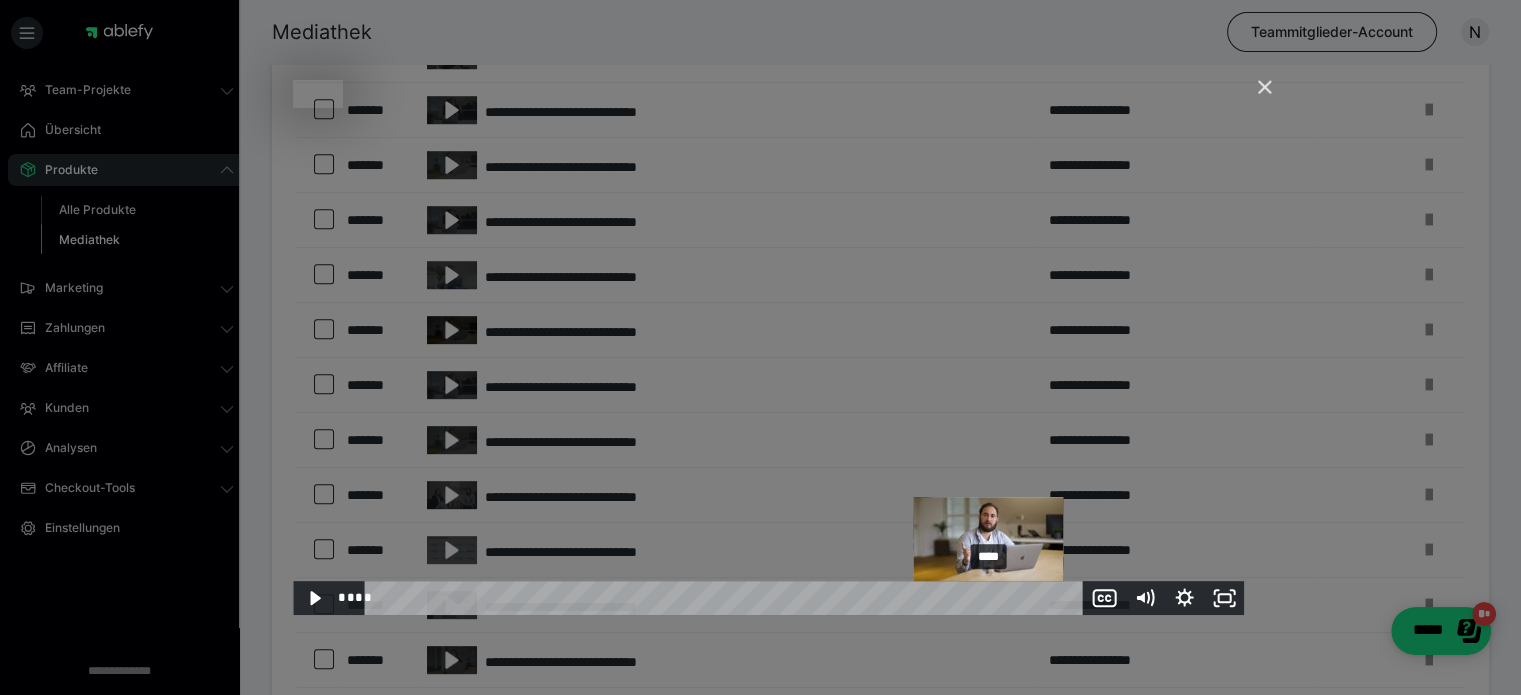 click on "****" at bounding box center (727, 598) 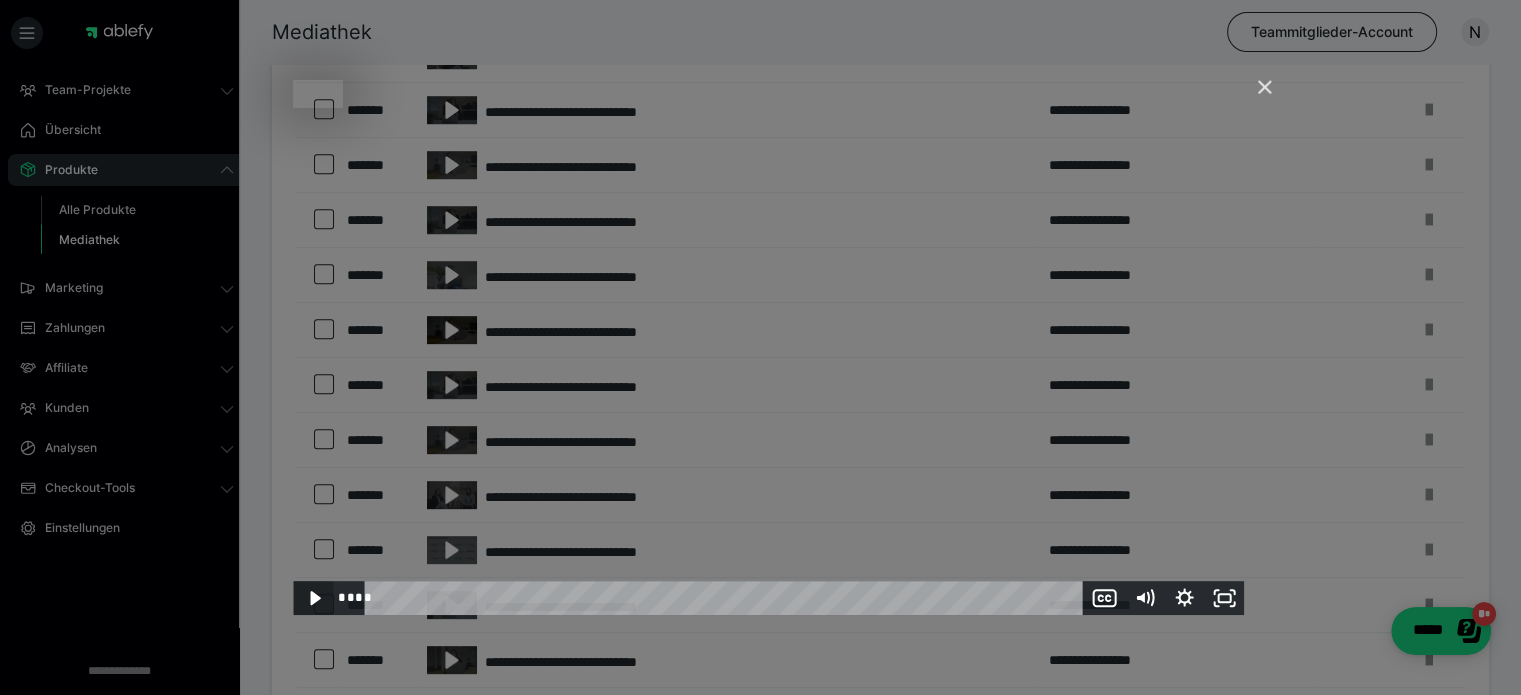 click 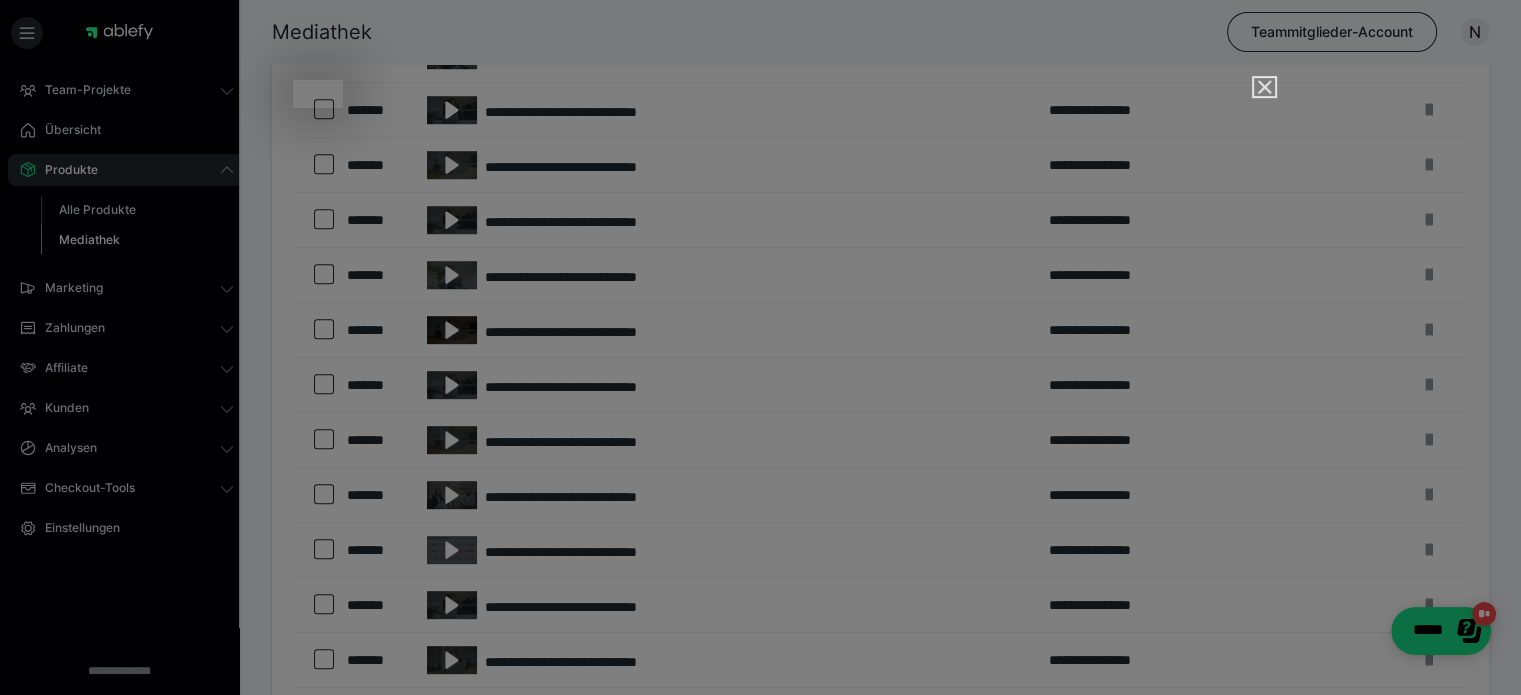 click at bounding box center [1256, 96] 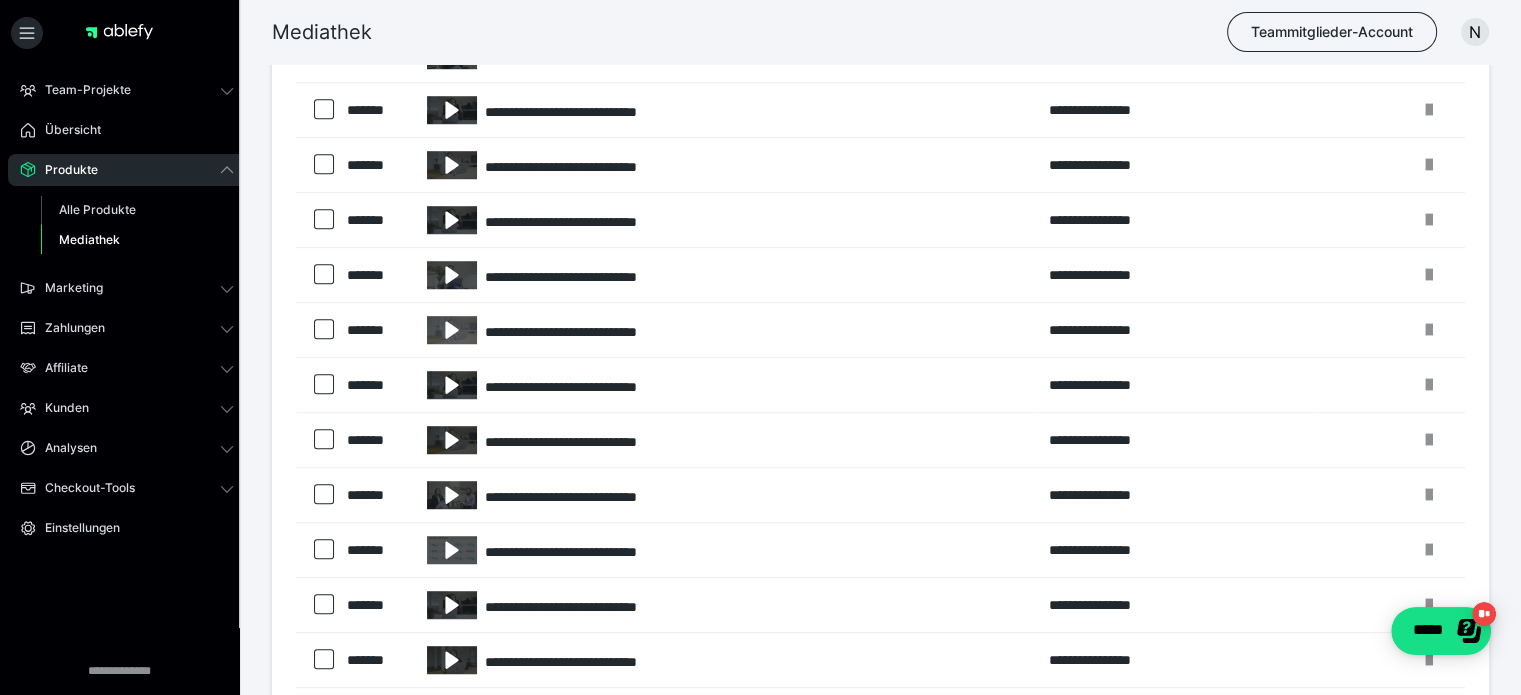 click on "Mediathek Teammitglieder-Account N" at bounding box center (760, 32) 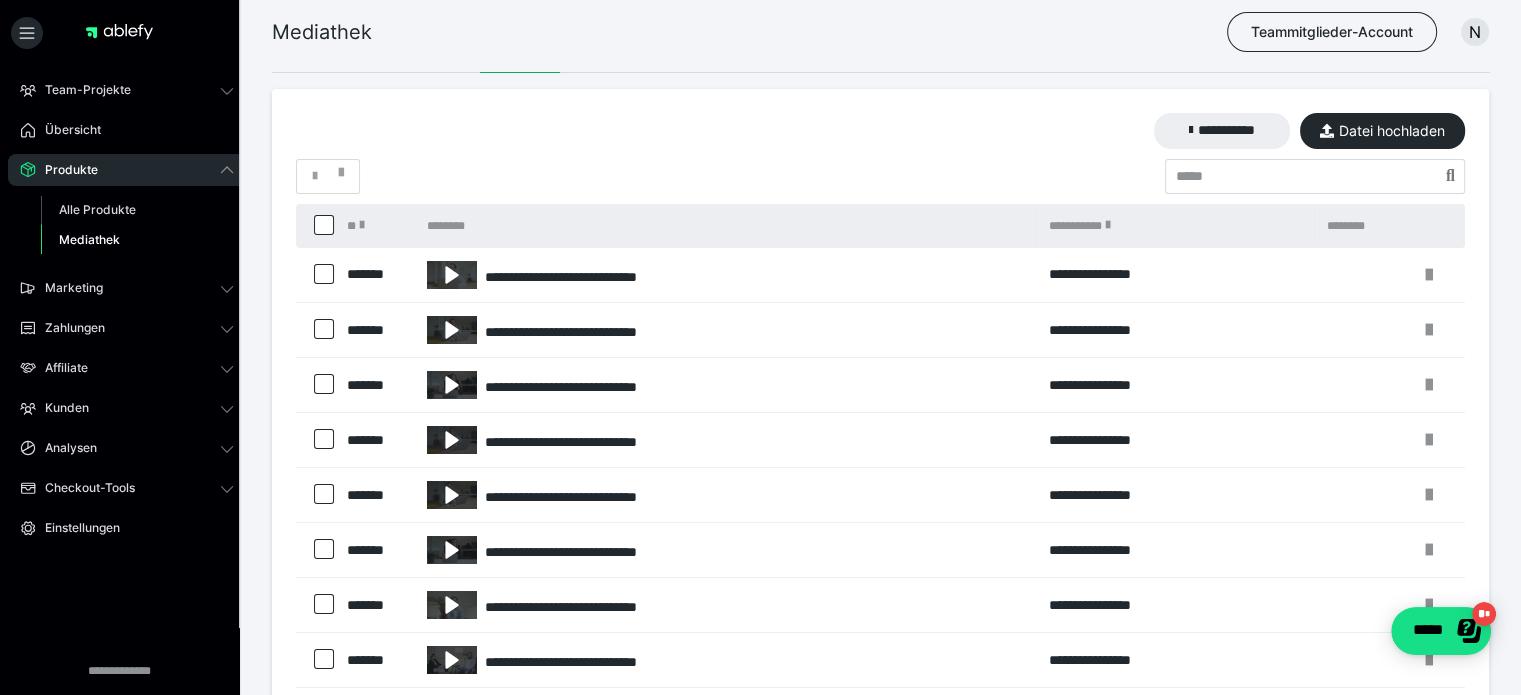 scroll, scrollTop: 0, scrollLeft: 0, axis: both 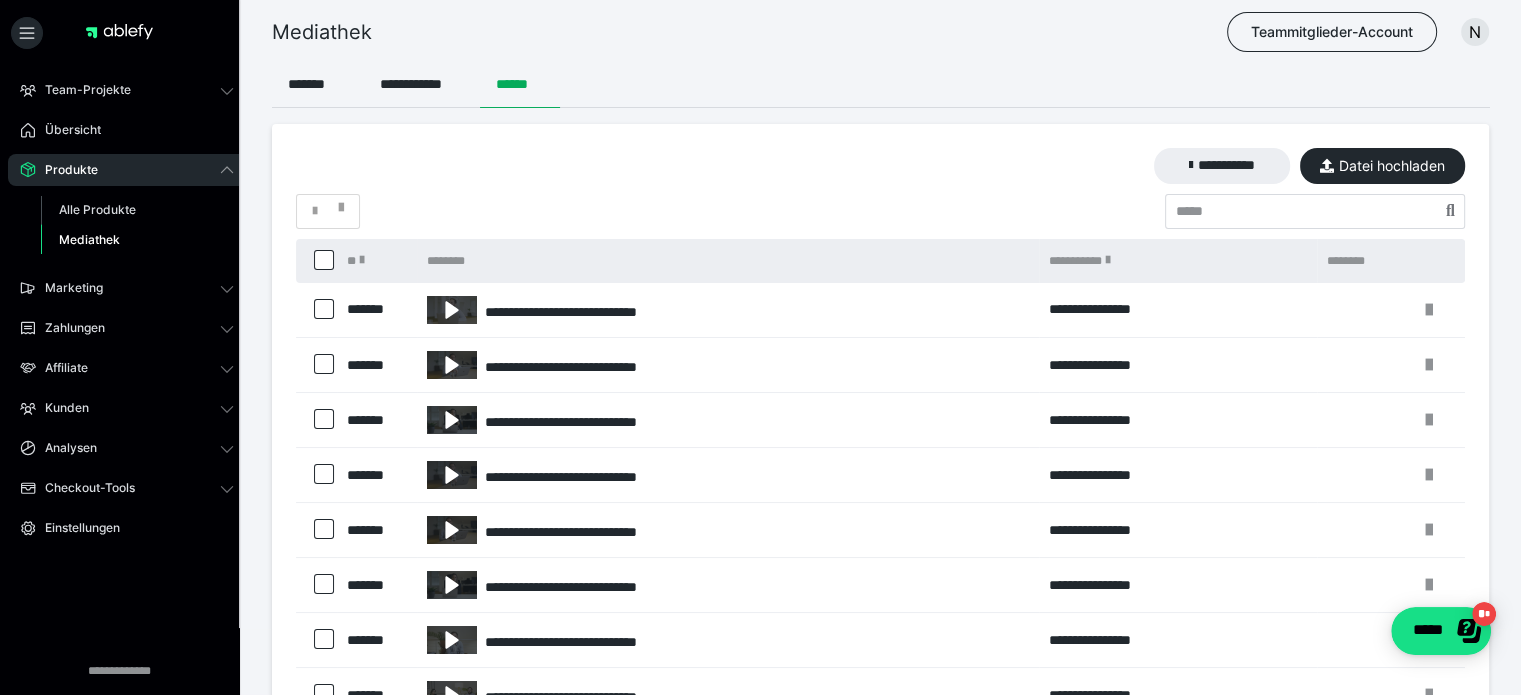 click on "**********" at bounding box center (728, 365) 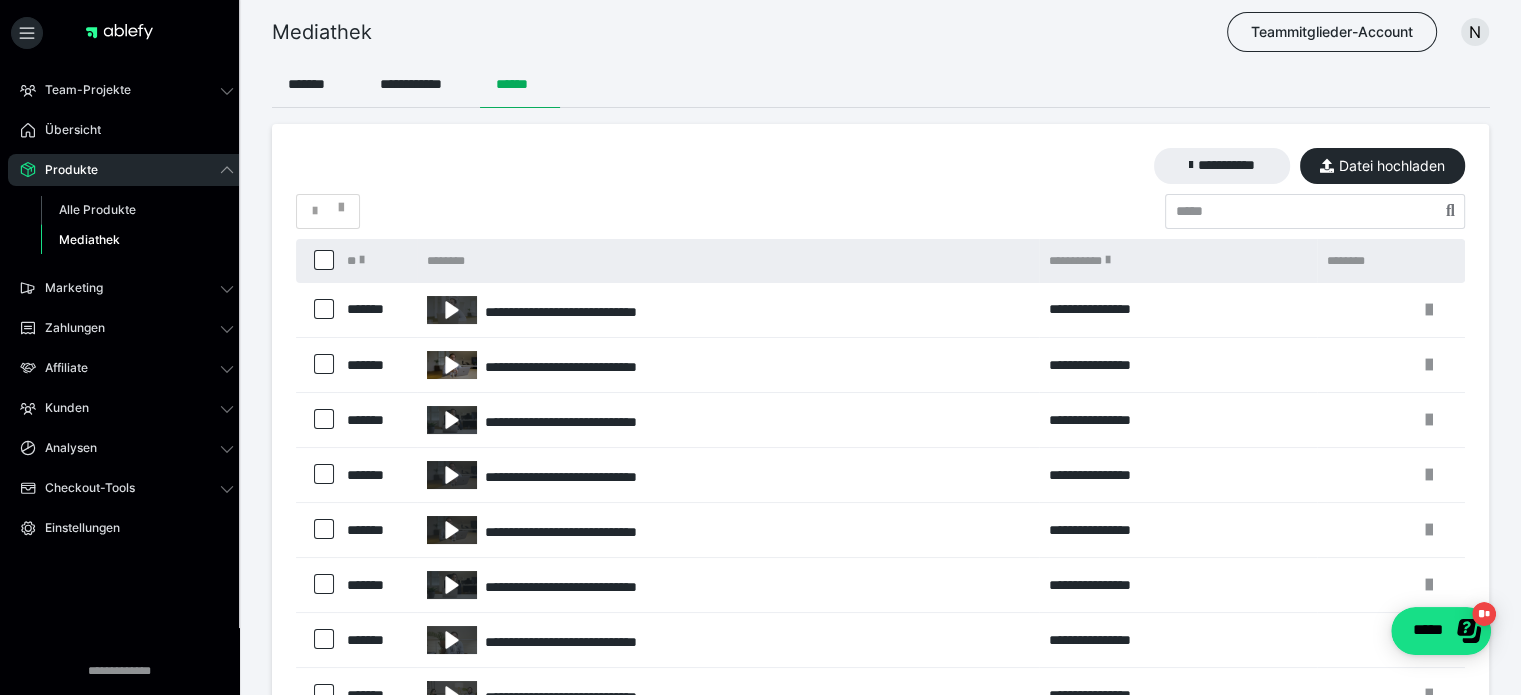 click at bounding box center [452, 365] 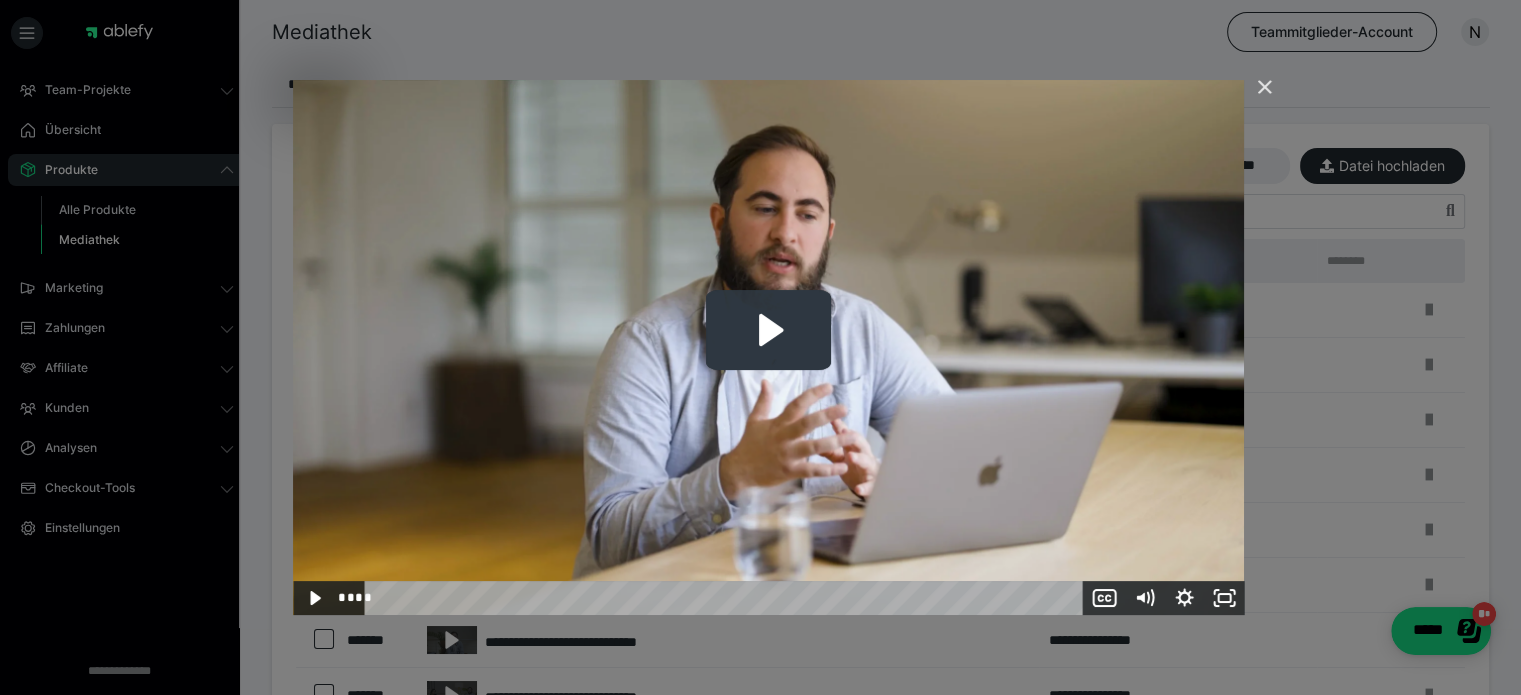 click 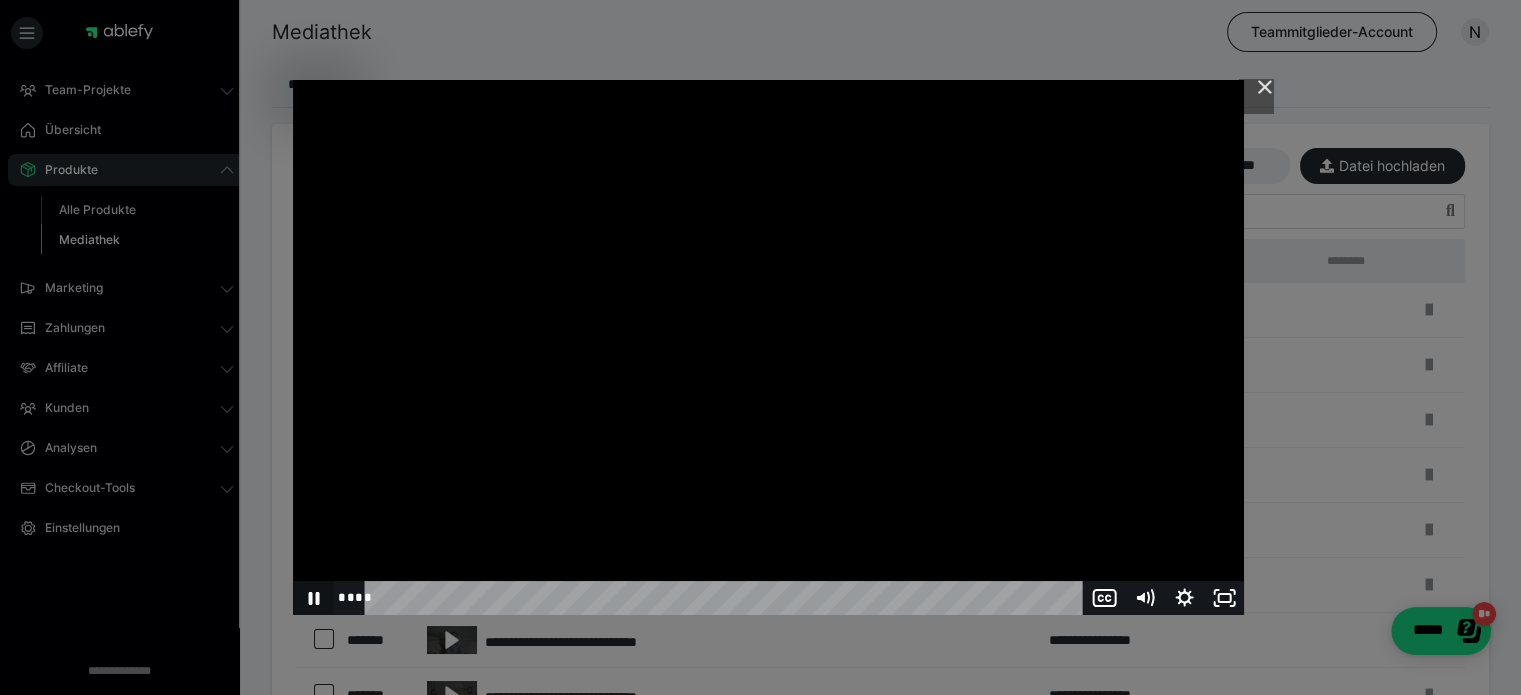 click 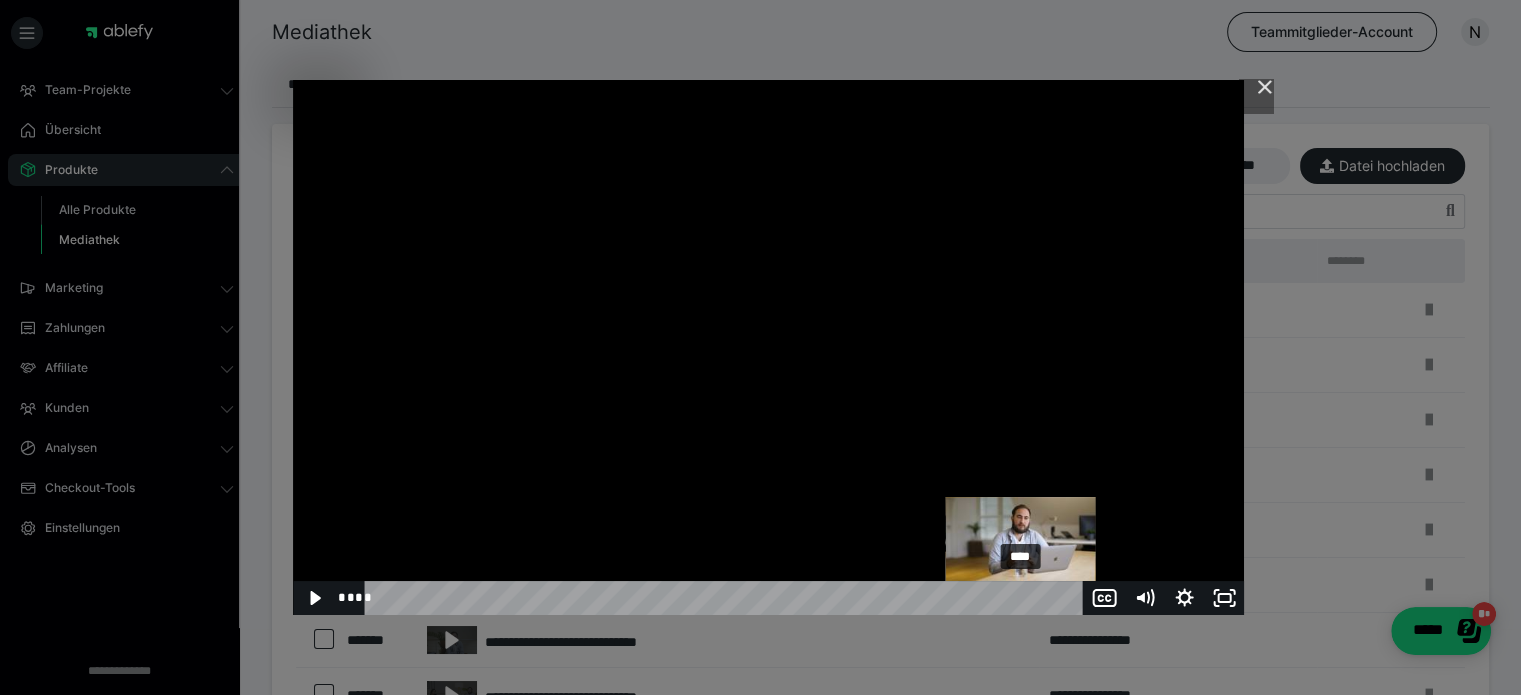 click on "****" at bounding box center (727, 598) 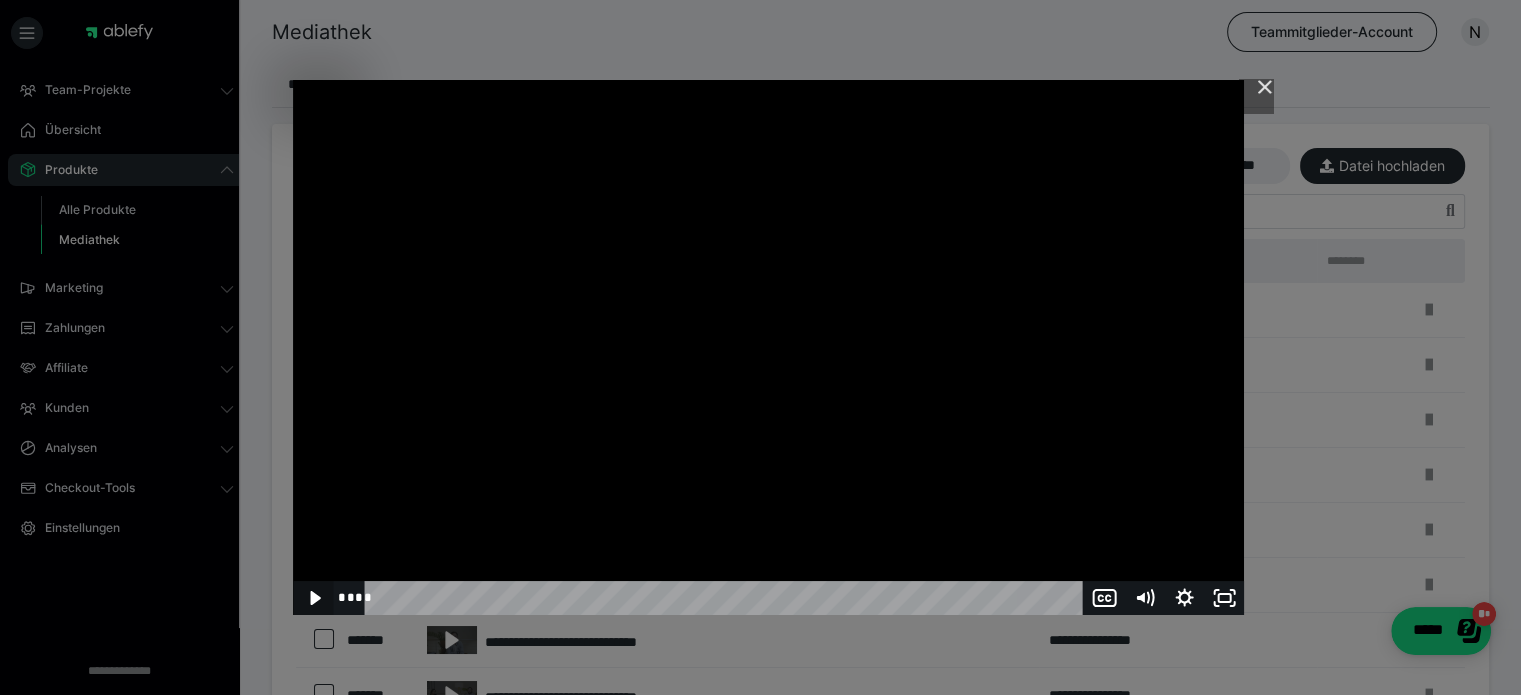 click 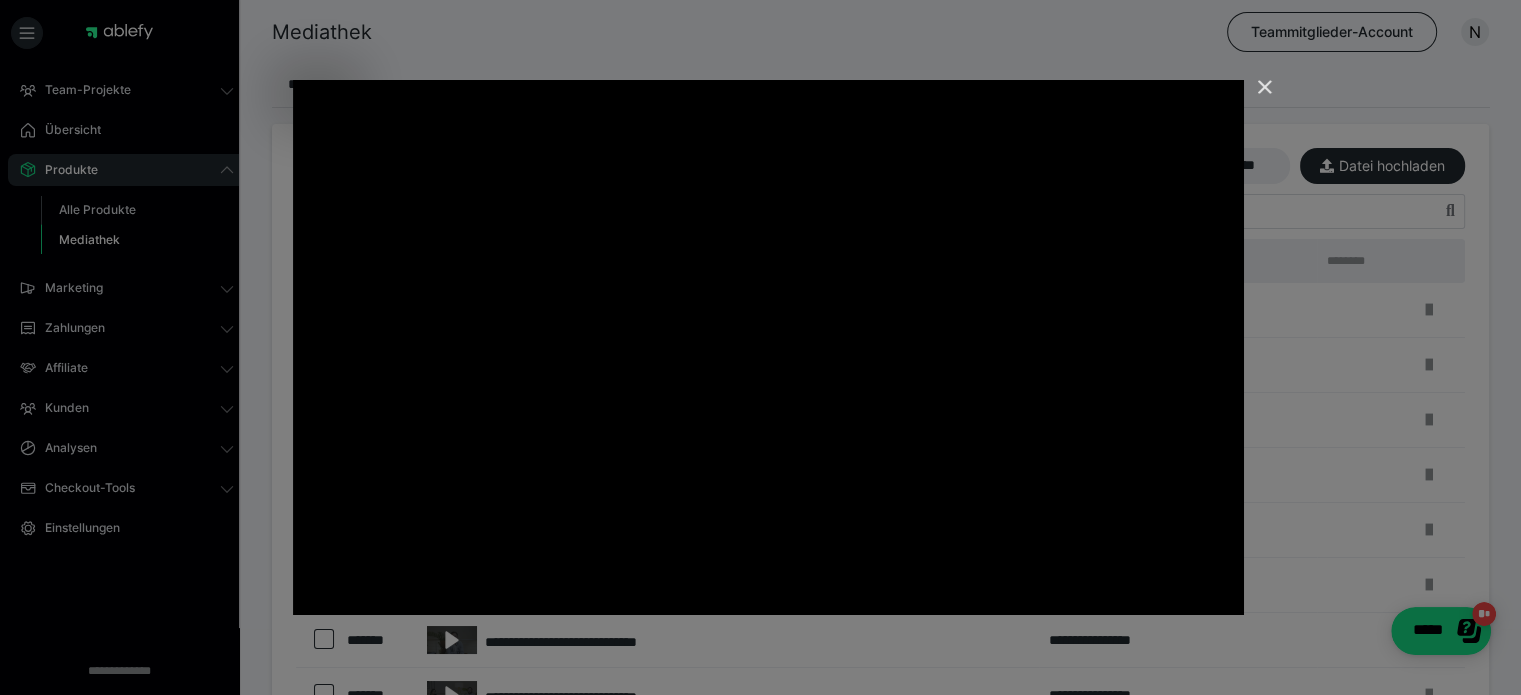 click at bounding box center [1256, 96] 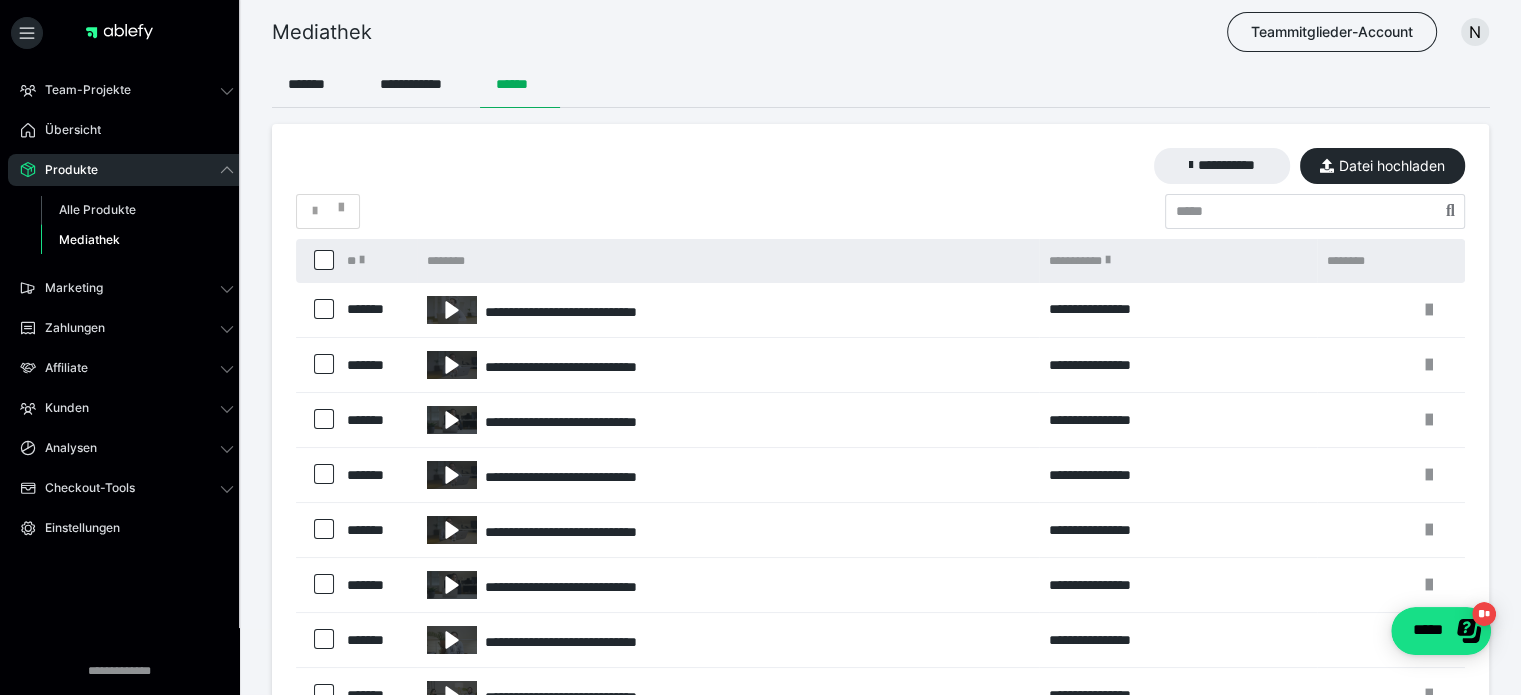 click on "**********" at bounding box center [880, 84] 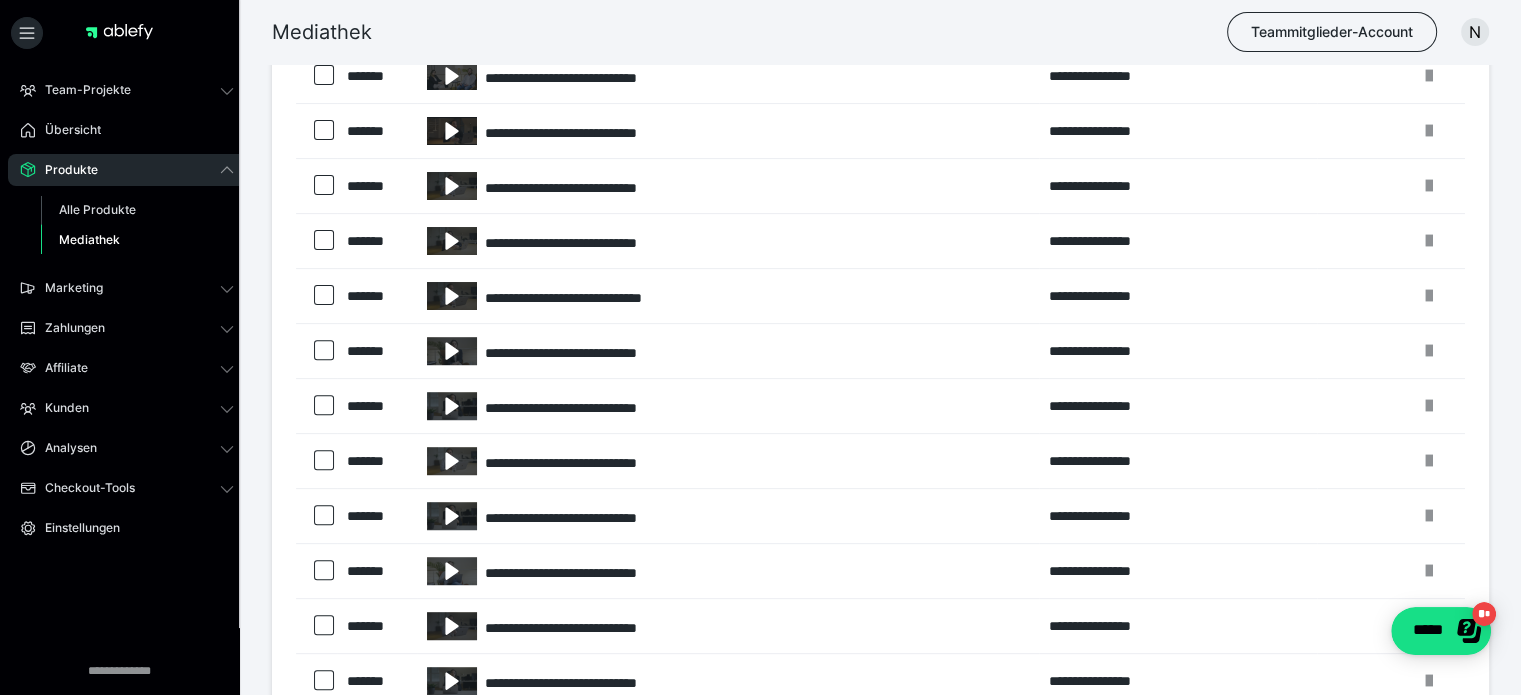 scroll, scrollTop: 584, scrollLeft: 0, axis: vertical 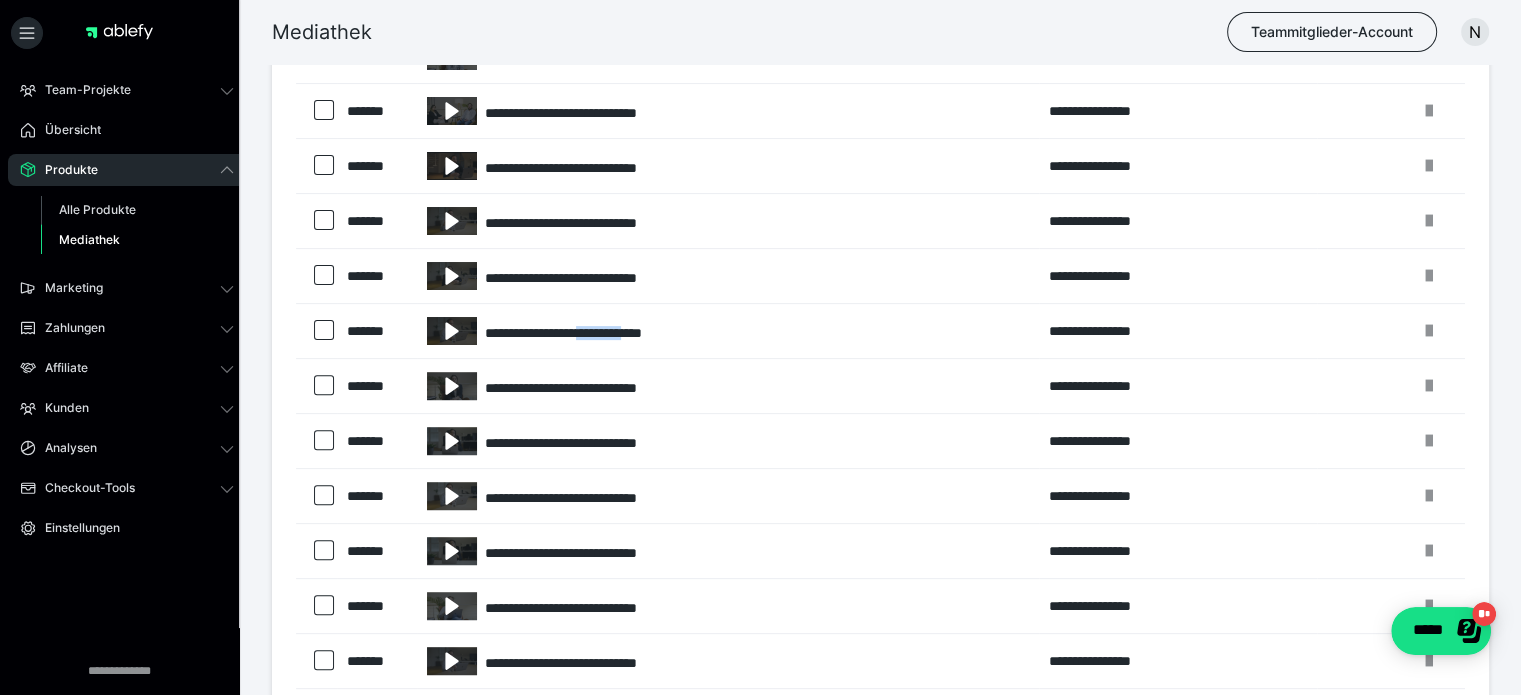 click on "**********" at bounding box center [728, 331] 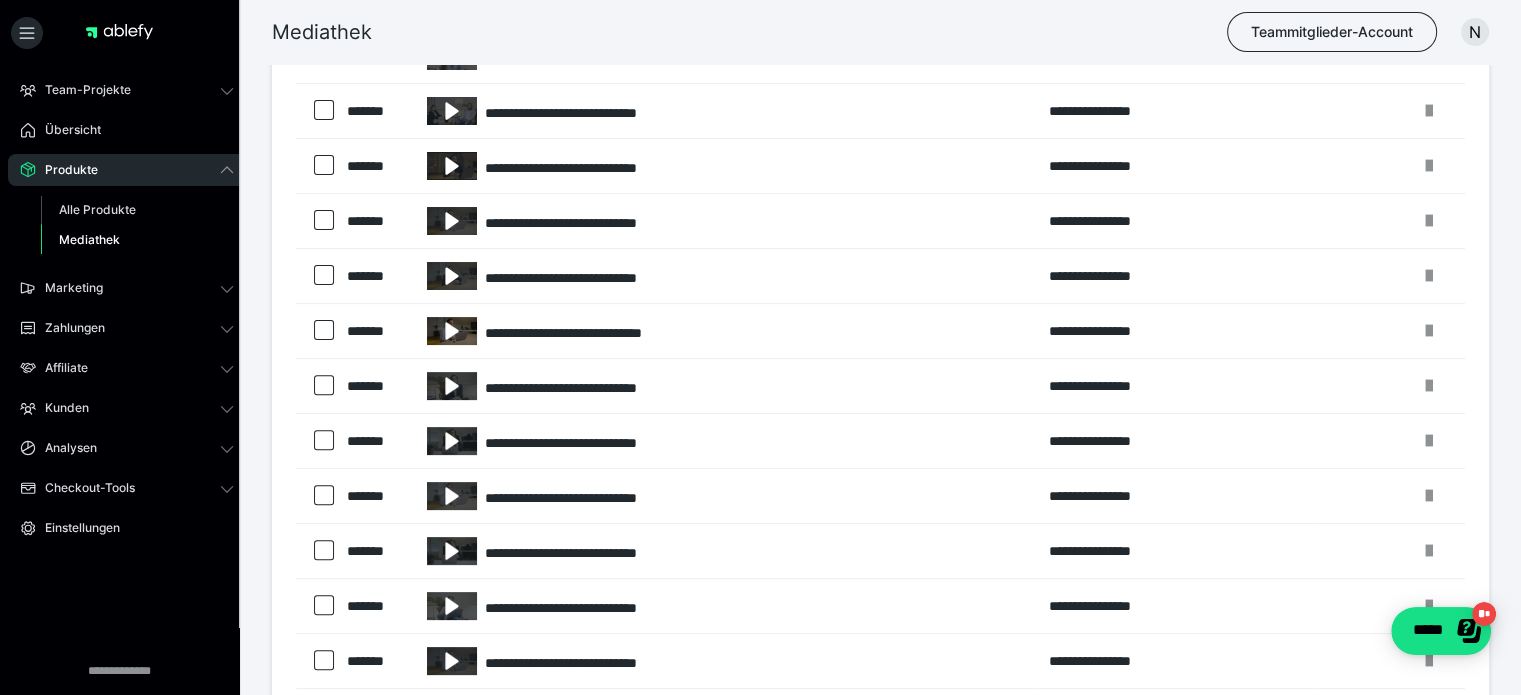 click at bounding box center [452, 331] 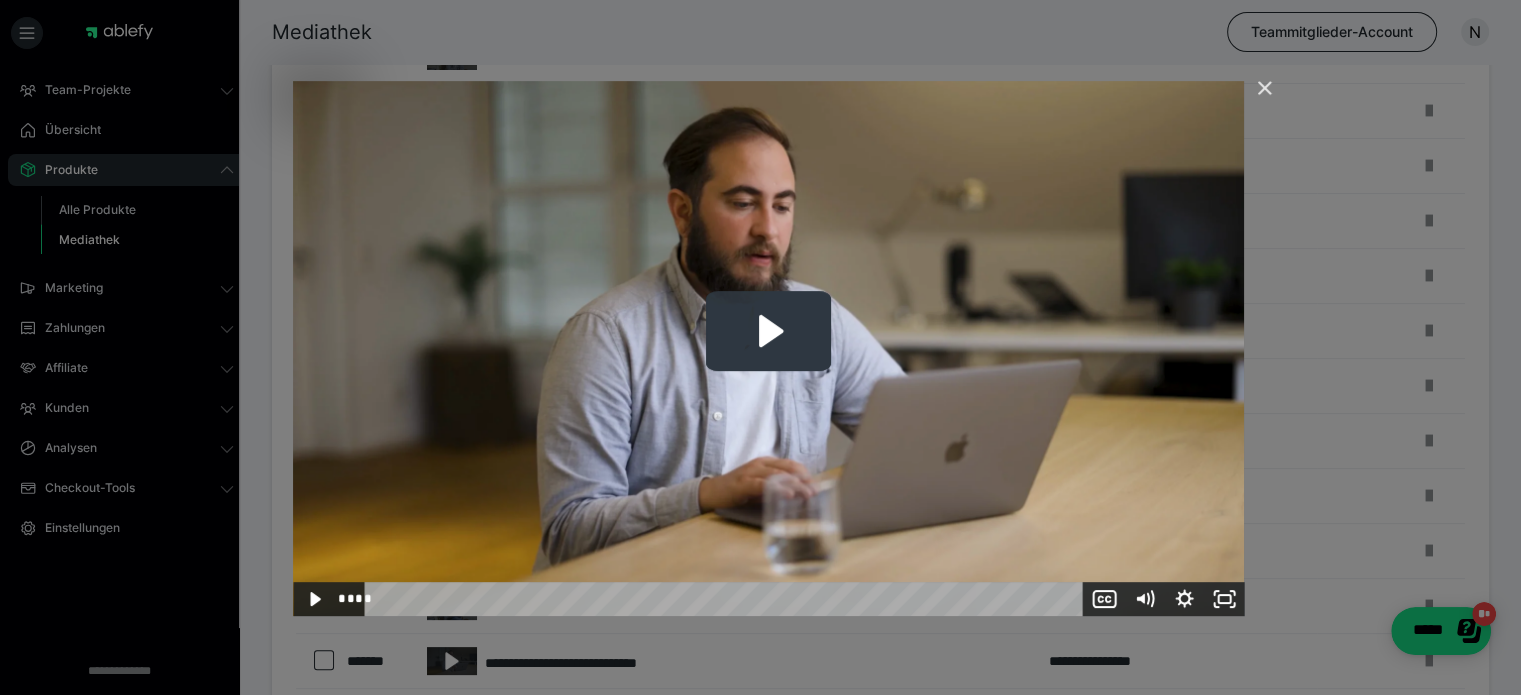 click 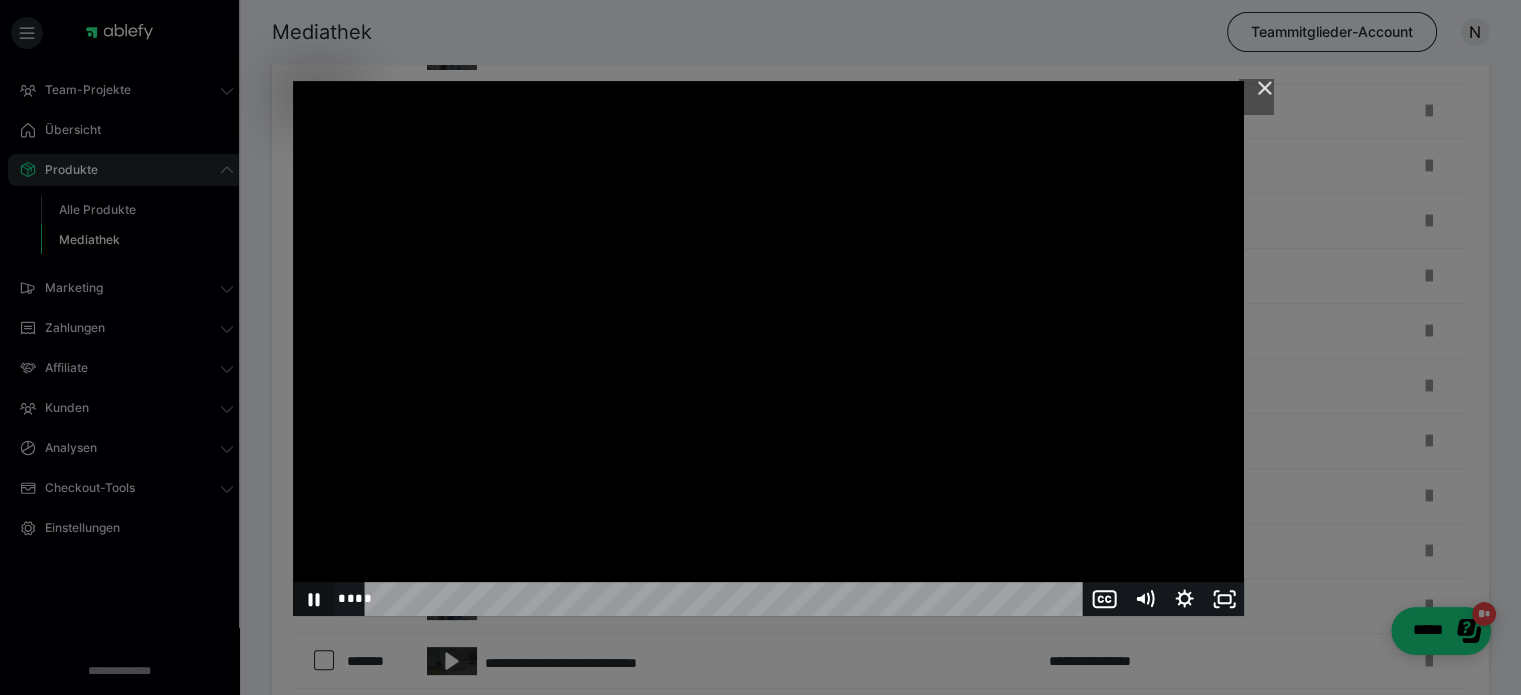 click 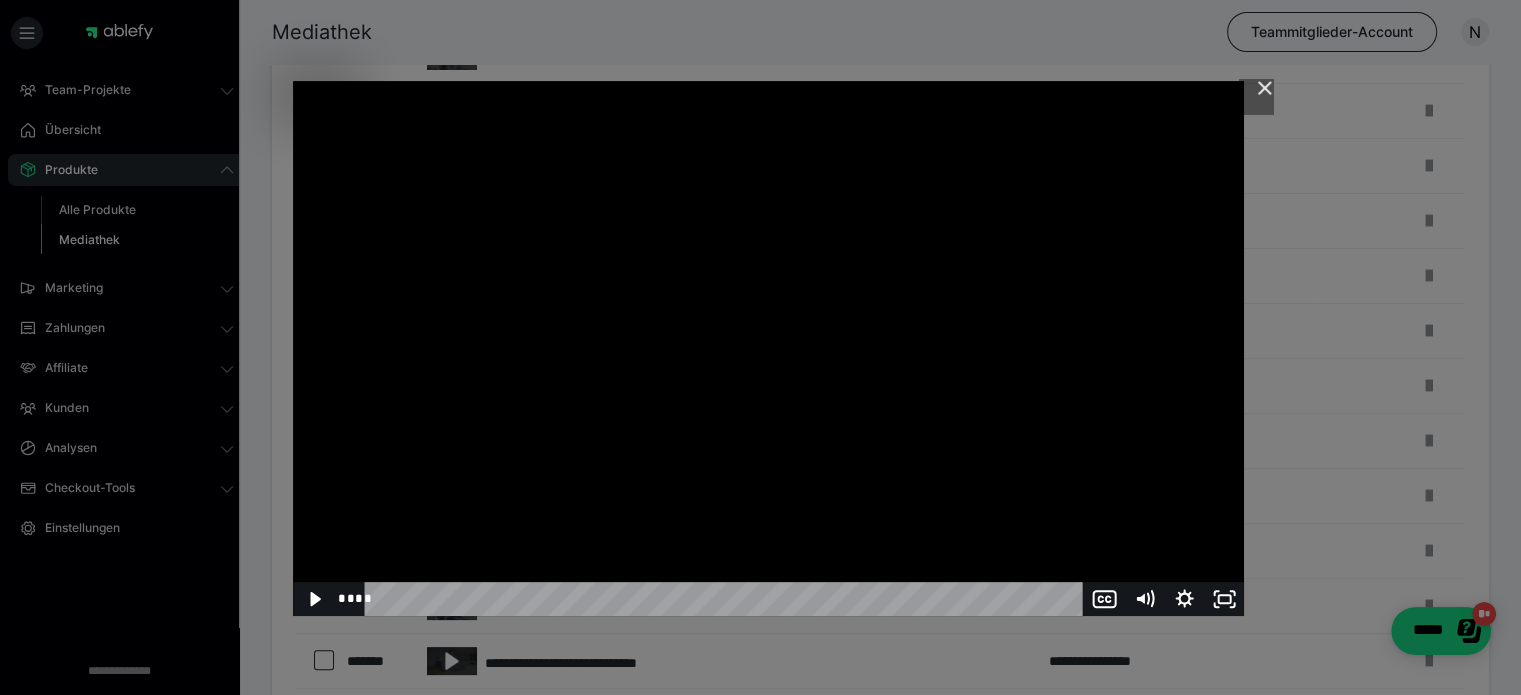 drag, startPoint x: 390, startPoint y: 599, endPoint x: 343, endPoint y: 595, distance: 47.169907 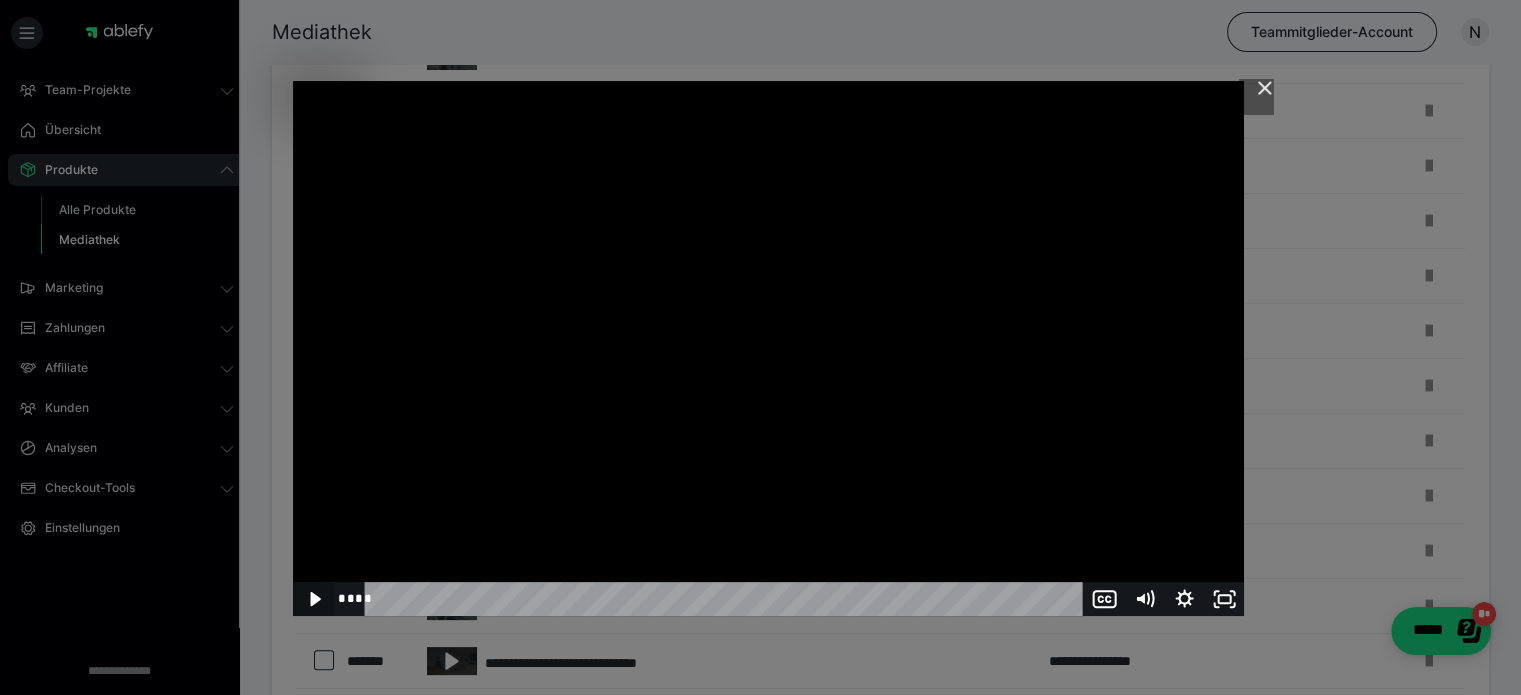 click 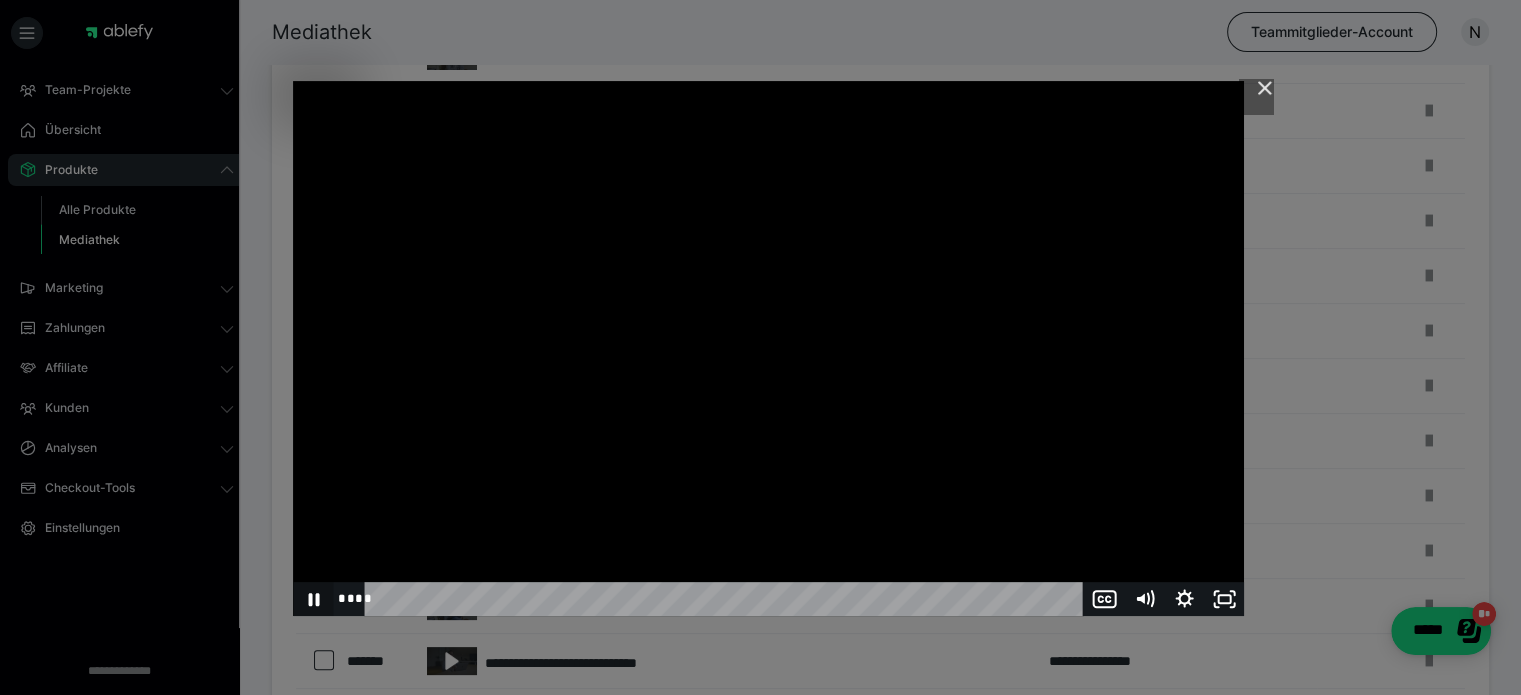 click 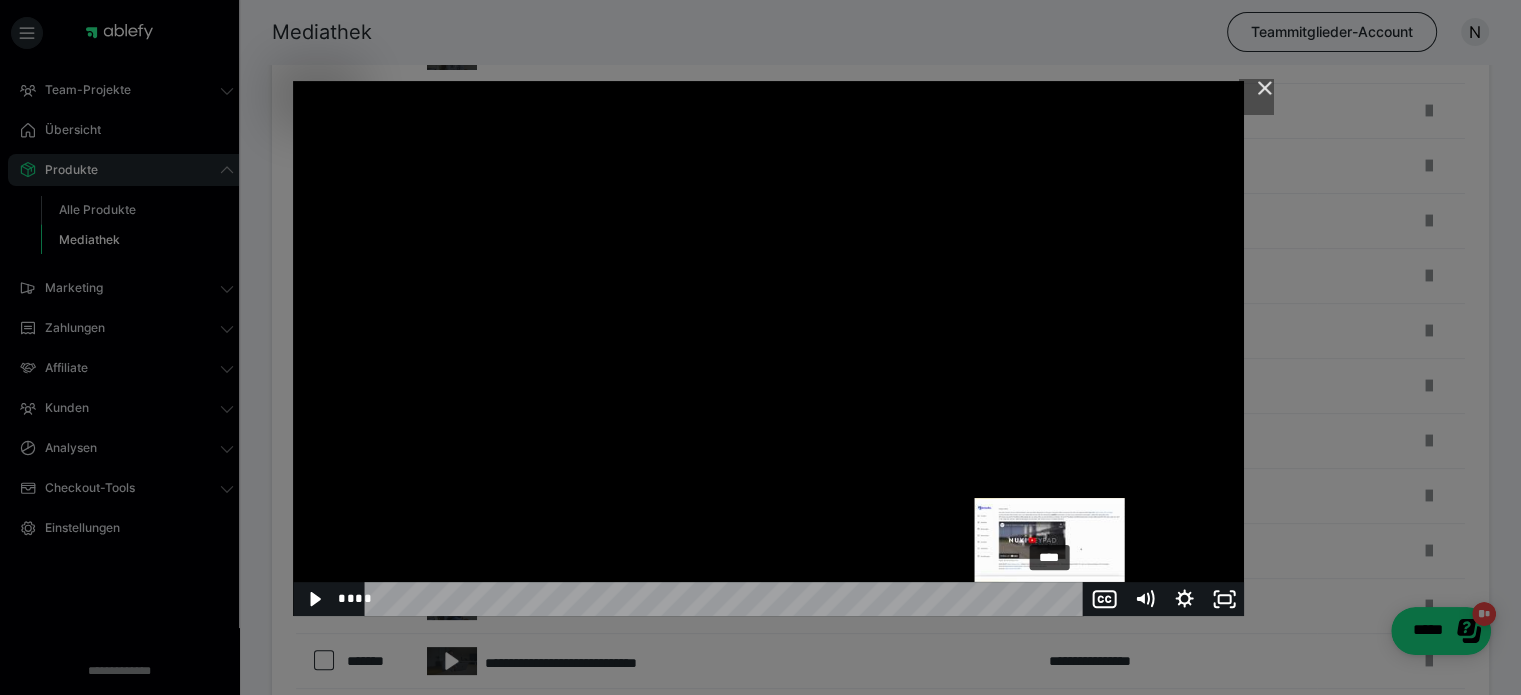 click on "****" at bounding box center (727, 599) 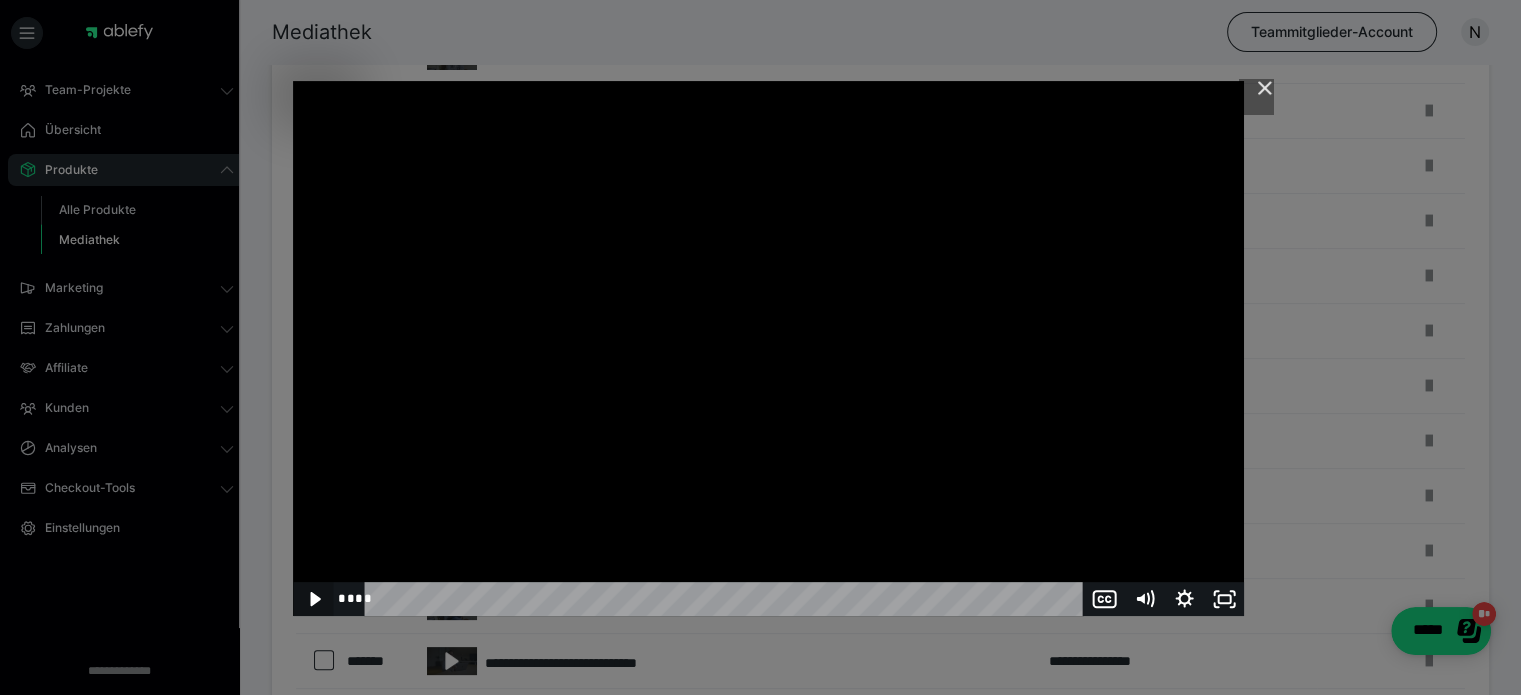 click 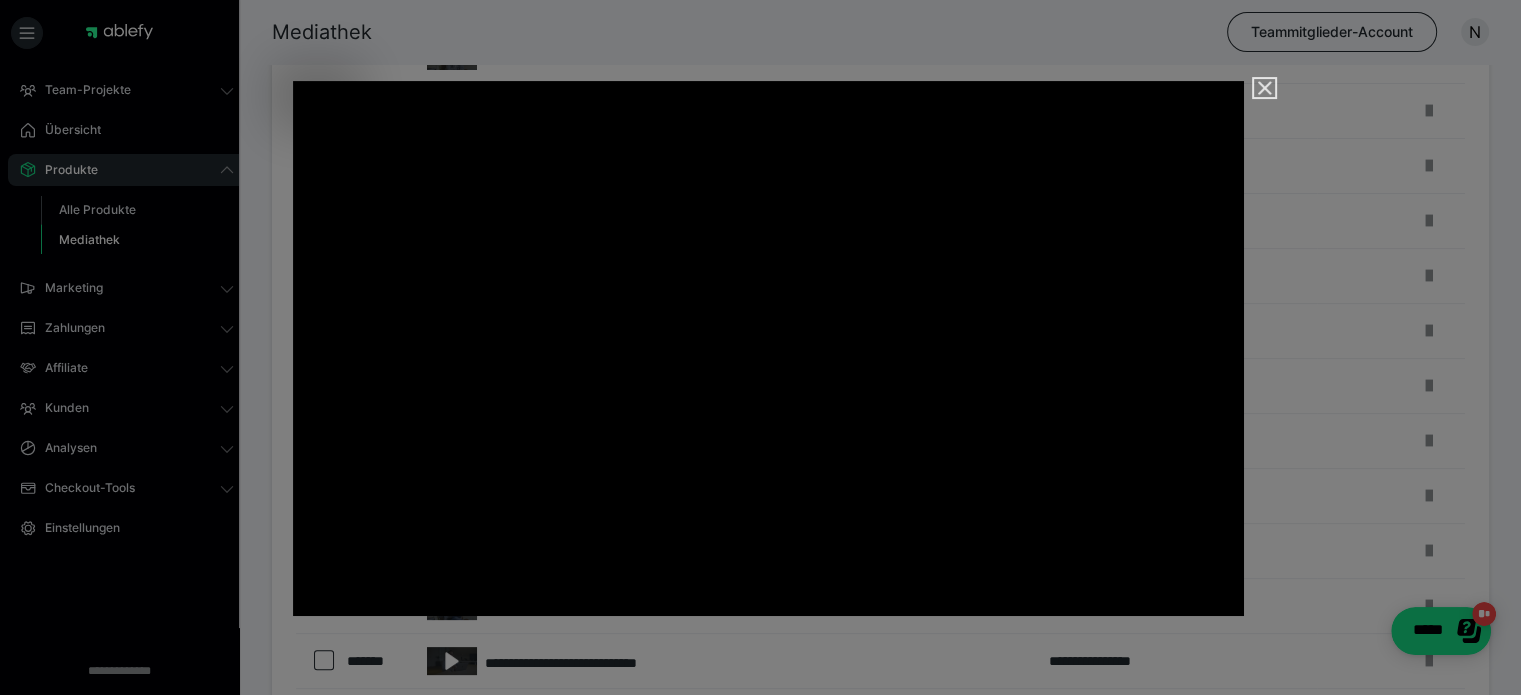 click at bounding box center [1256, 97] 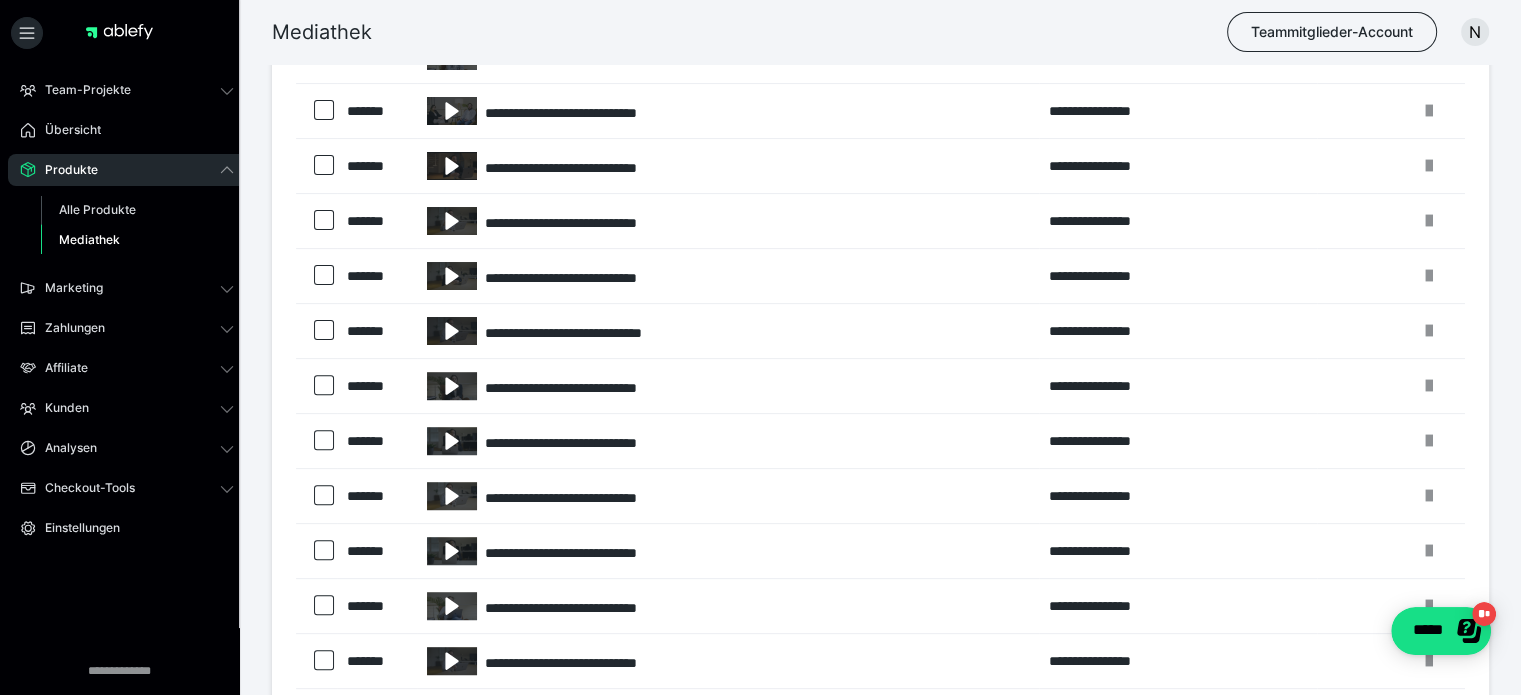 click on "Mediathek Teammitglieder-Account N" at bounding box center (760, 32) 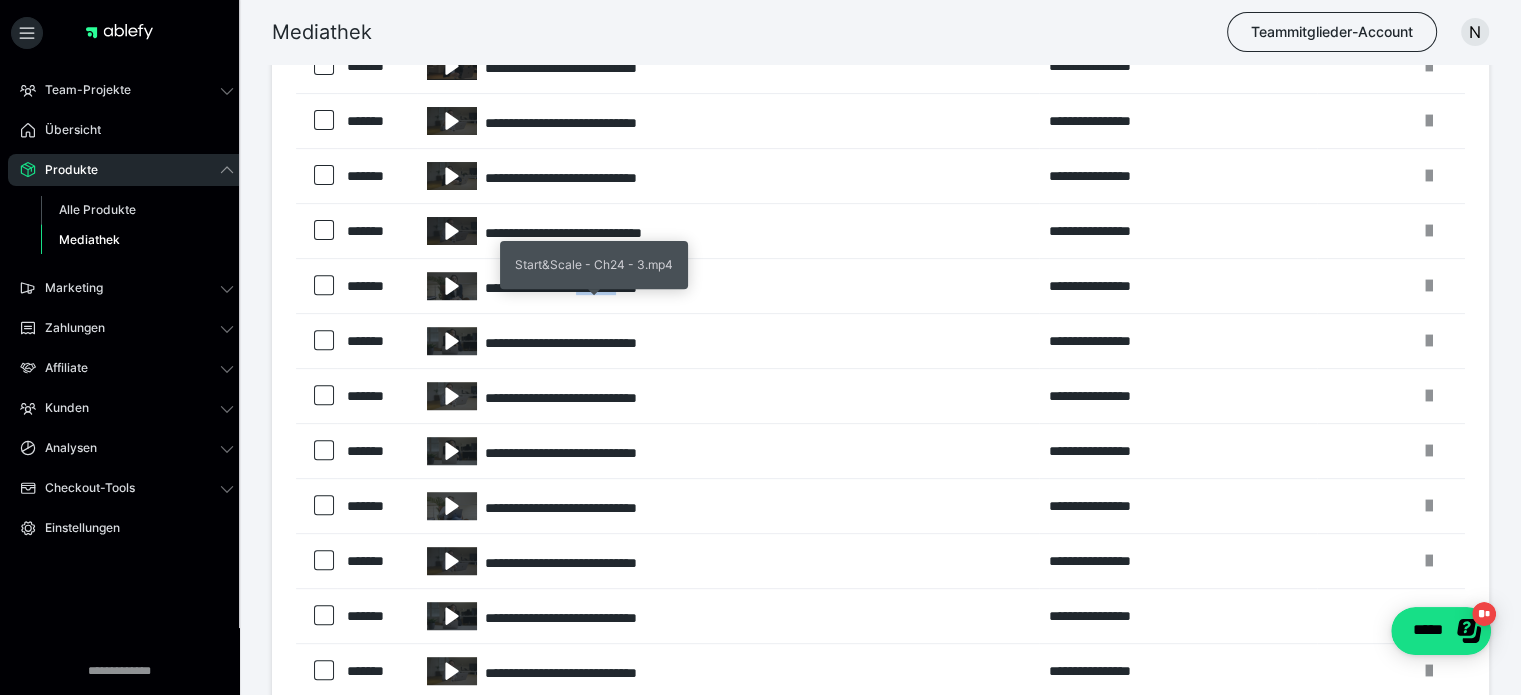 click on "**********" at bounding box center (728, 286) 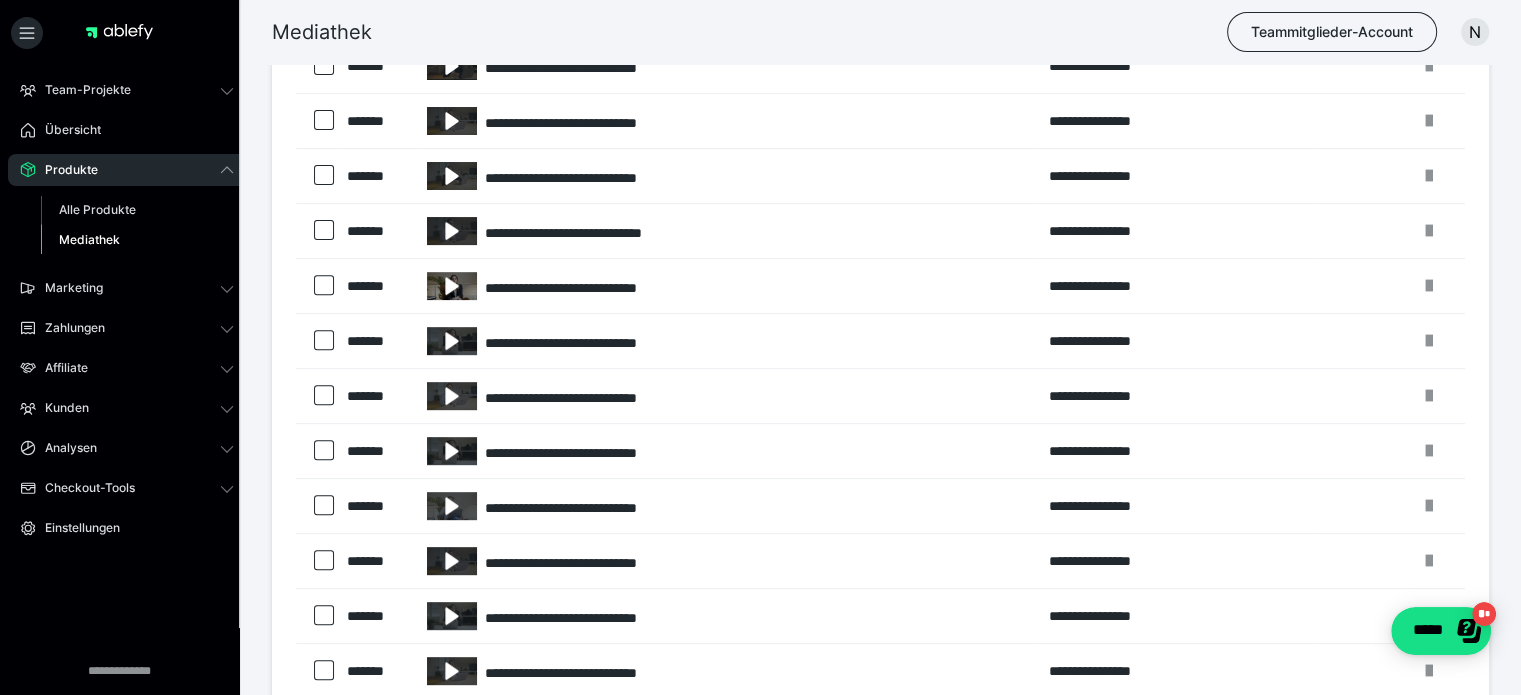 click at bounding box center (452, 286) 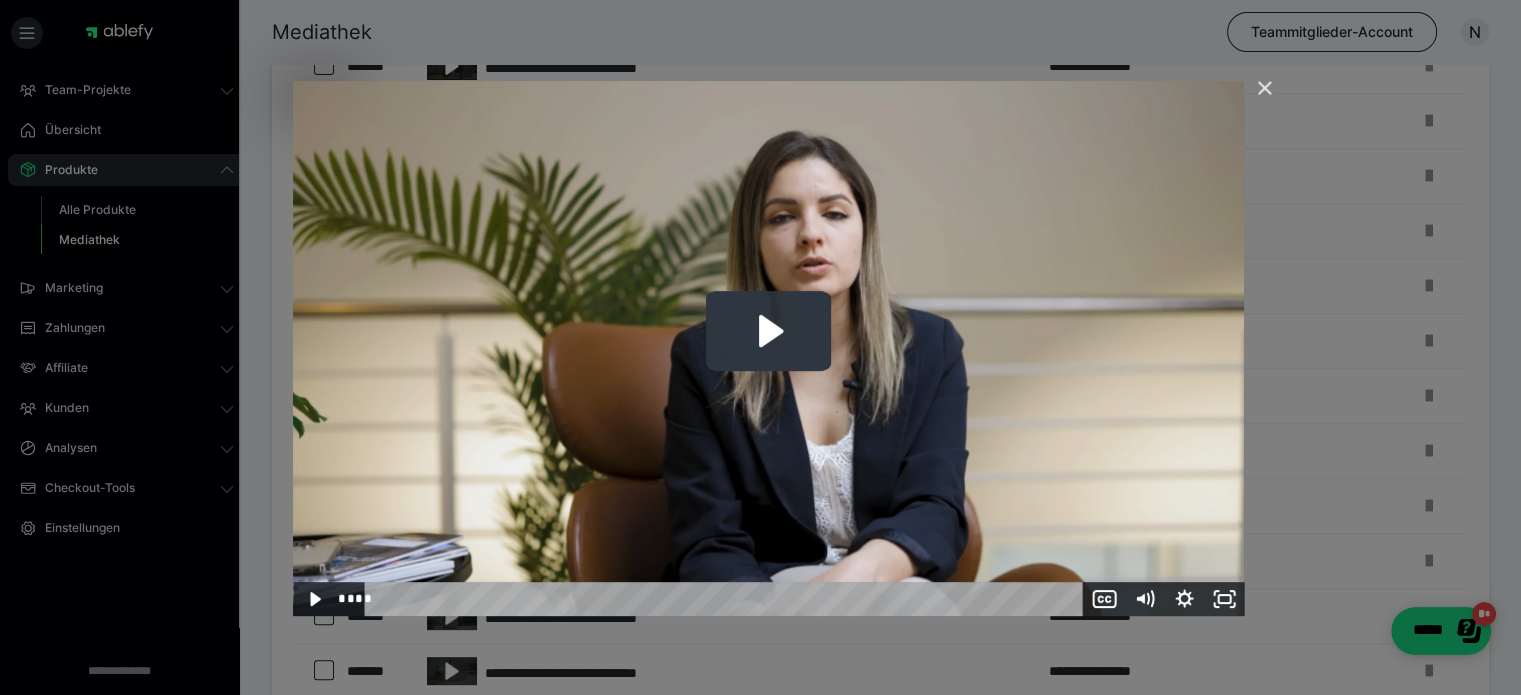 click 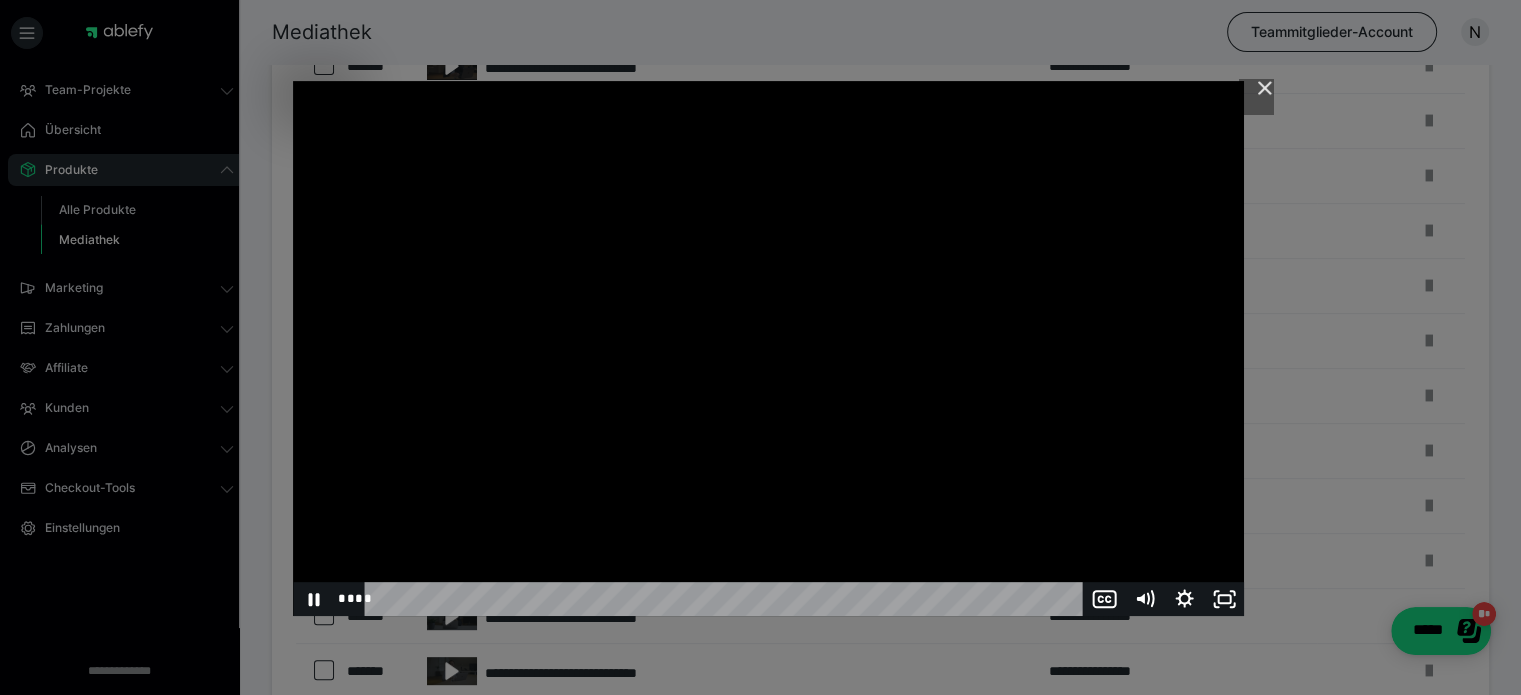 click 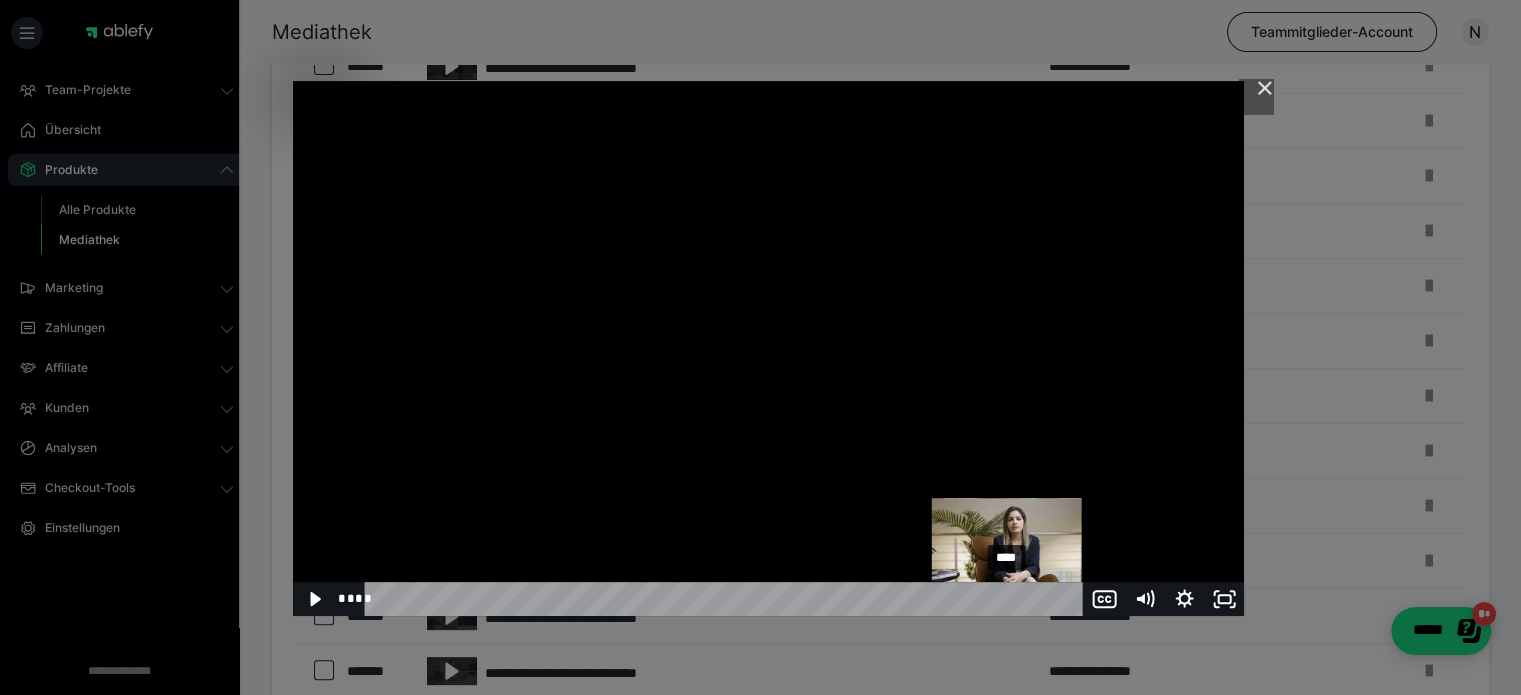 click on "****" at bounding box center [727, 599] 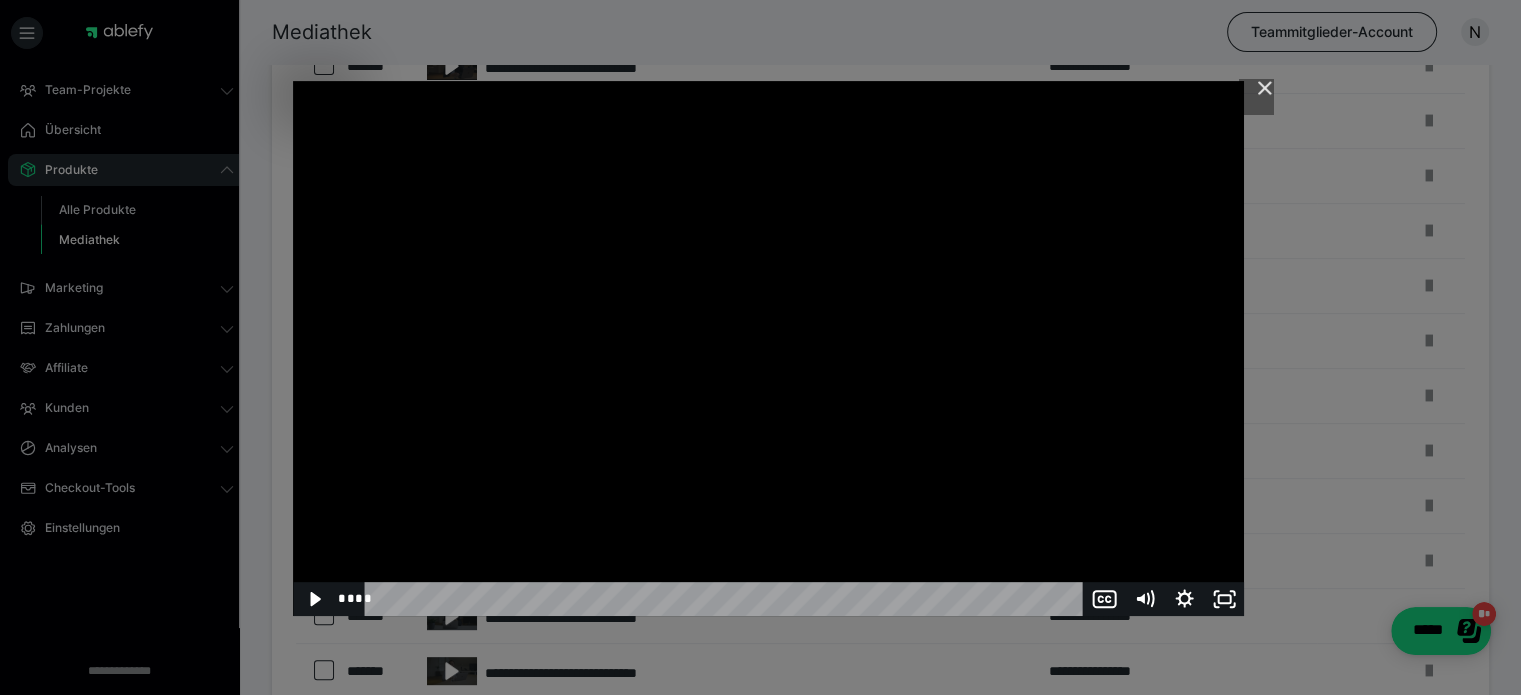click at bounding box center [768, 348] 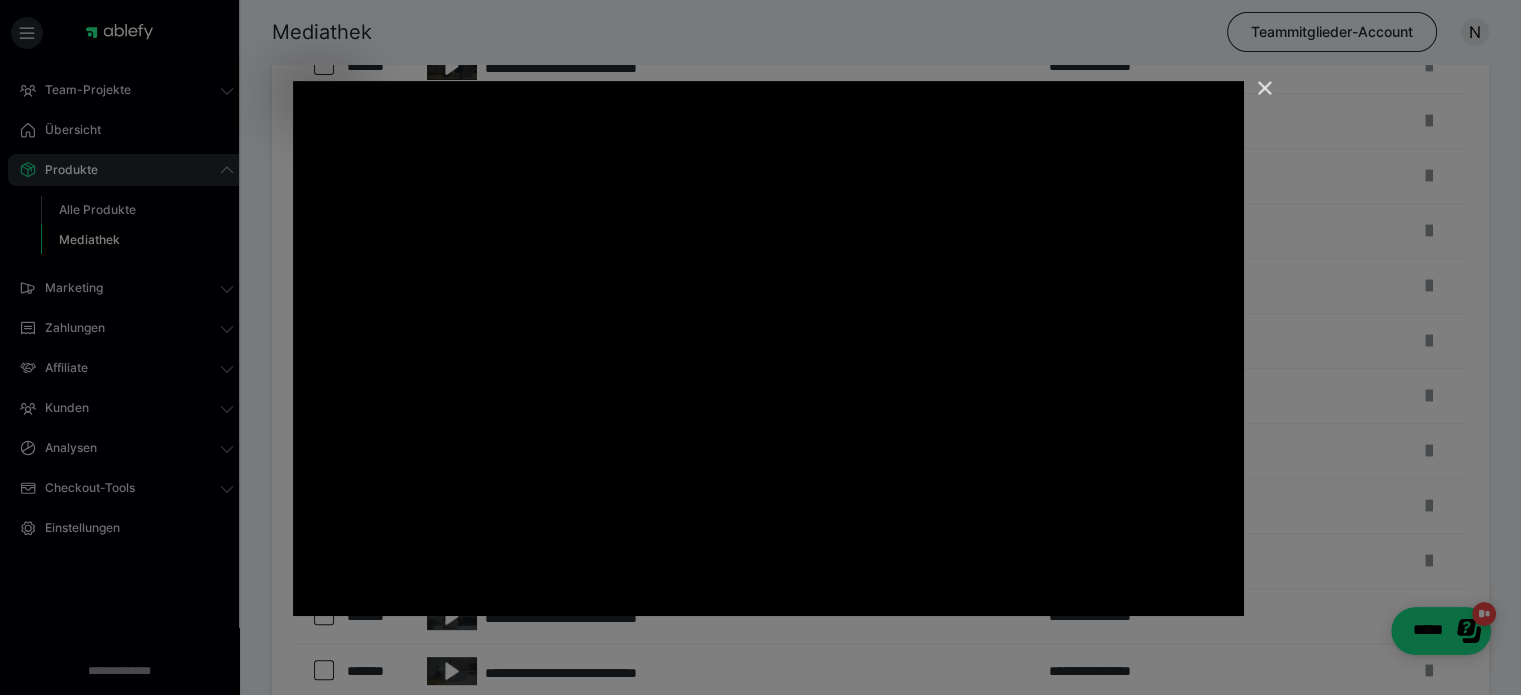 click at bounding box center [1256, 97] 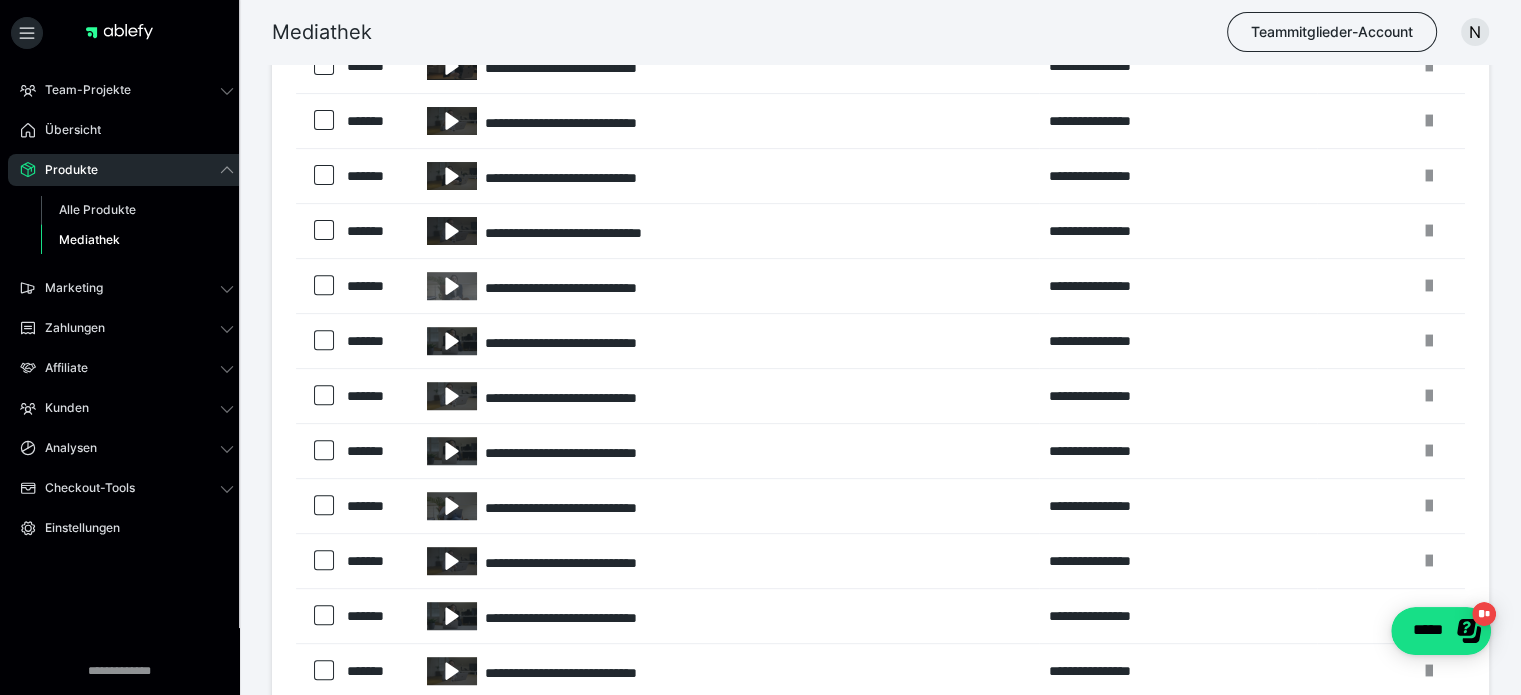 click on "Mediathek Teammitglieder-Account N" at bounding box center (760, 32) 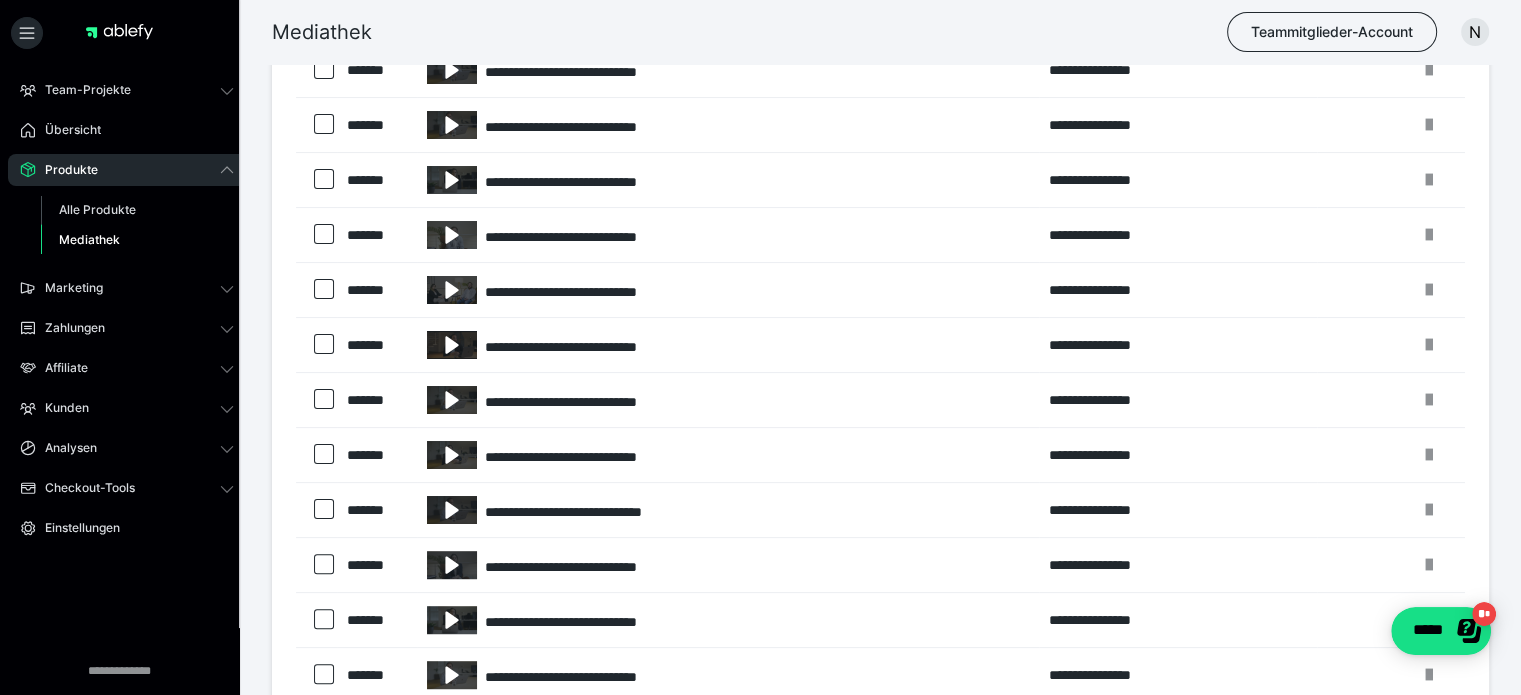 scroll, scrollTop: 384, scrollLeft: 0, axis: vertical 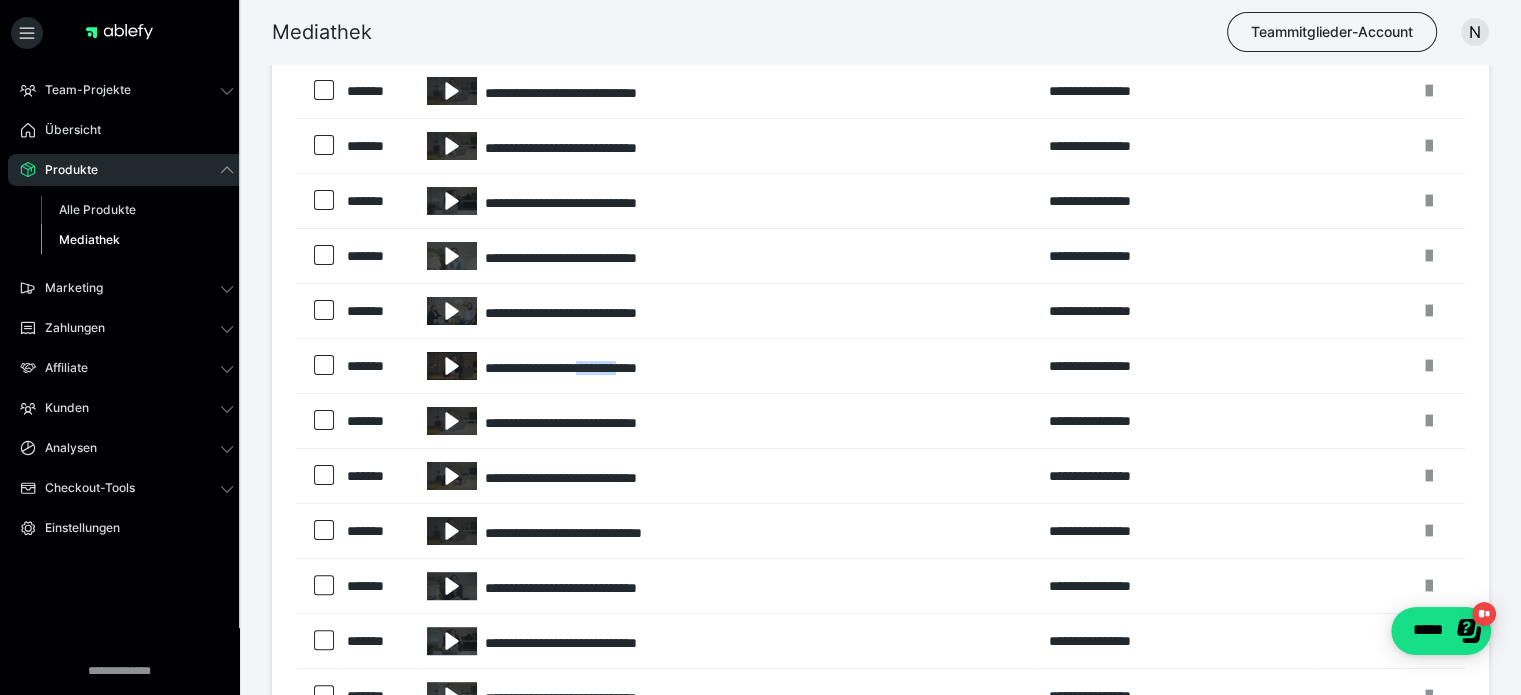 click on "**********" at bounding box center (728, 366) 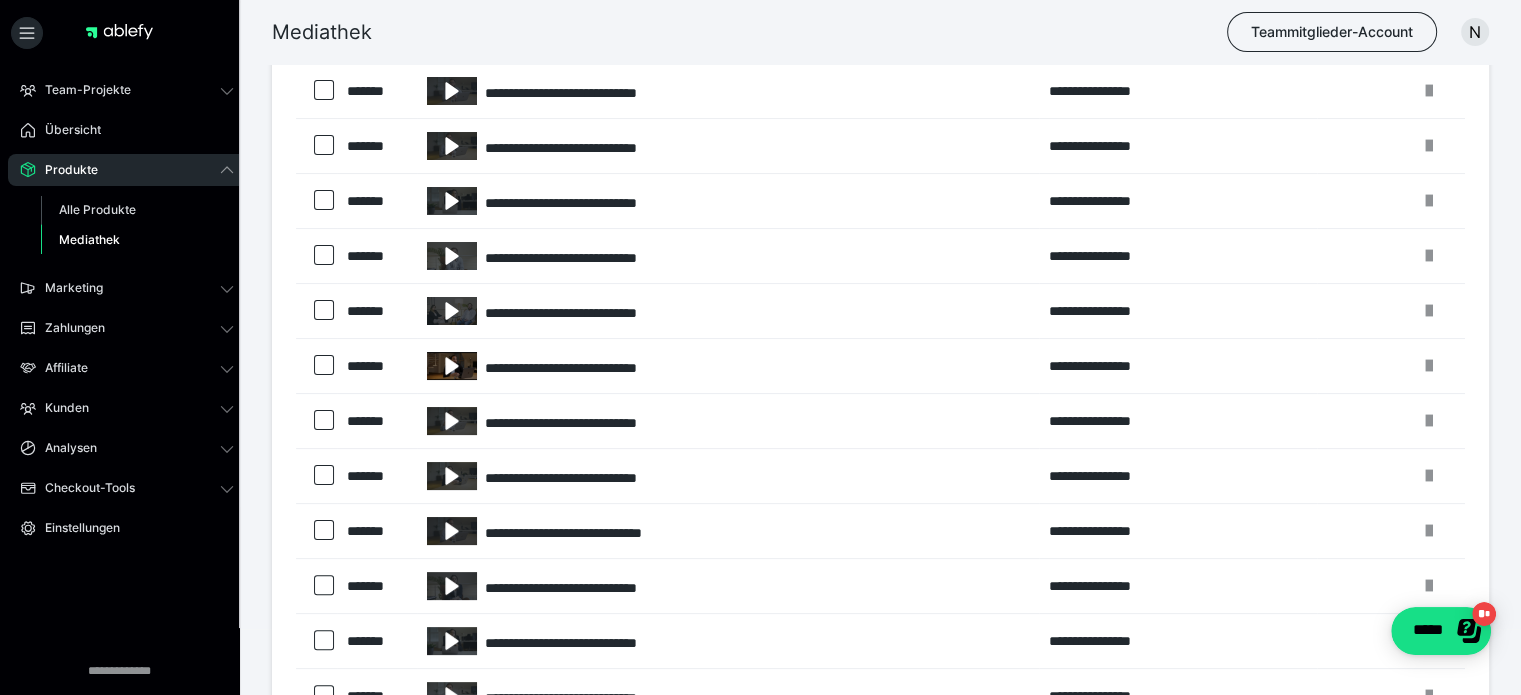 click at bounding box center [452, 366] 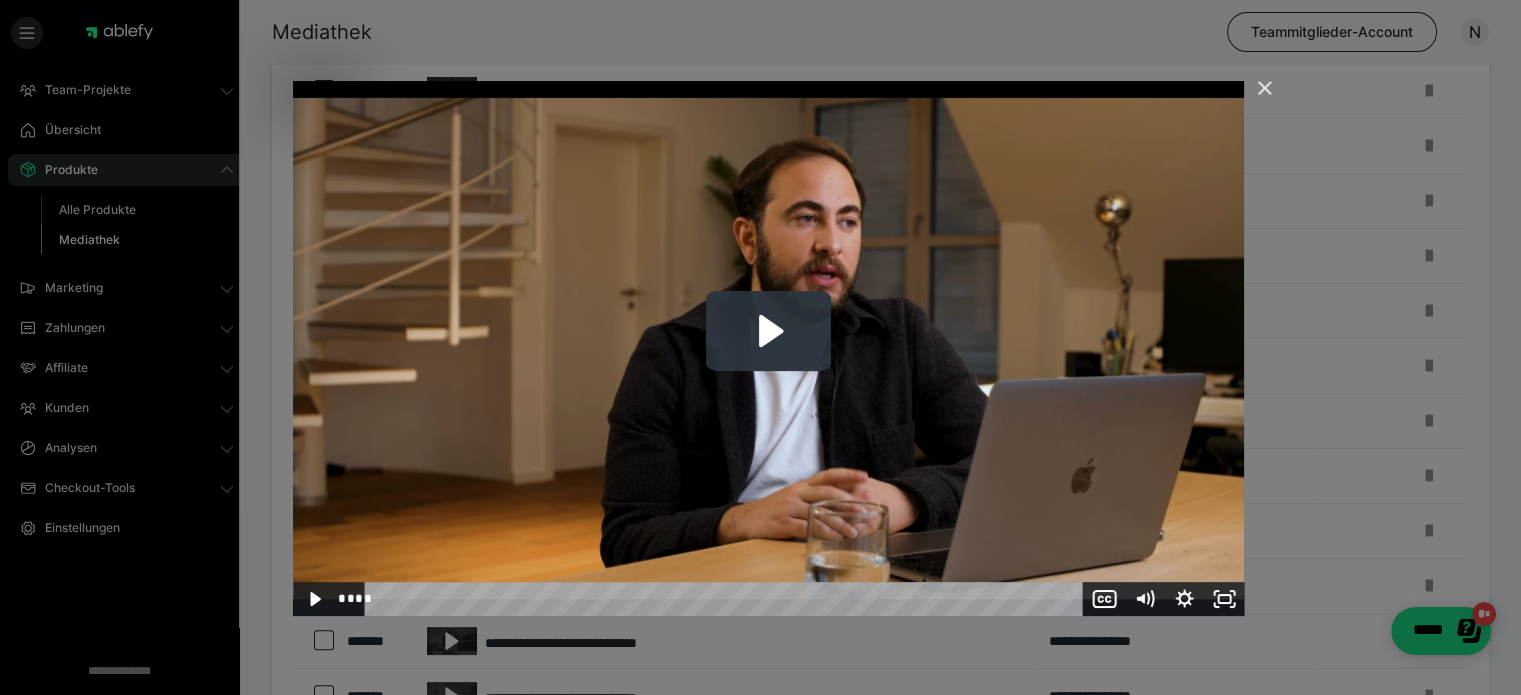 click 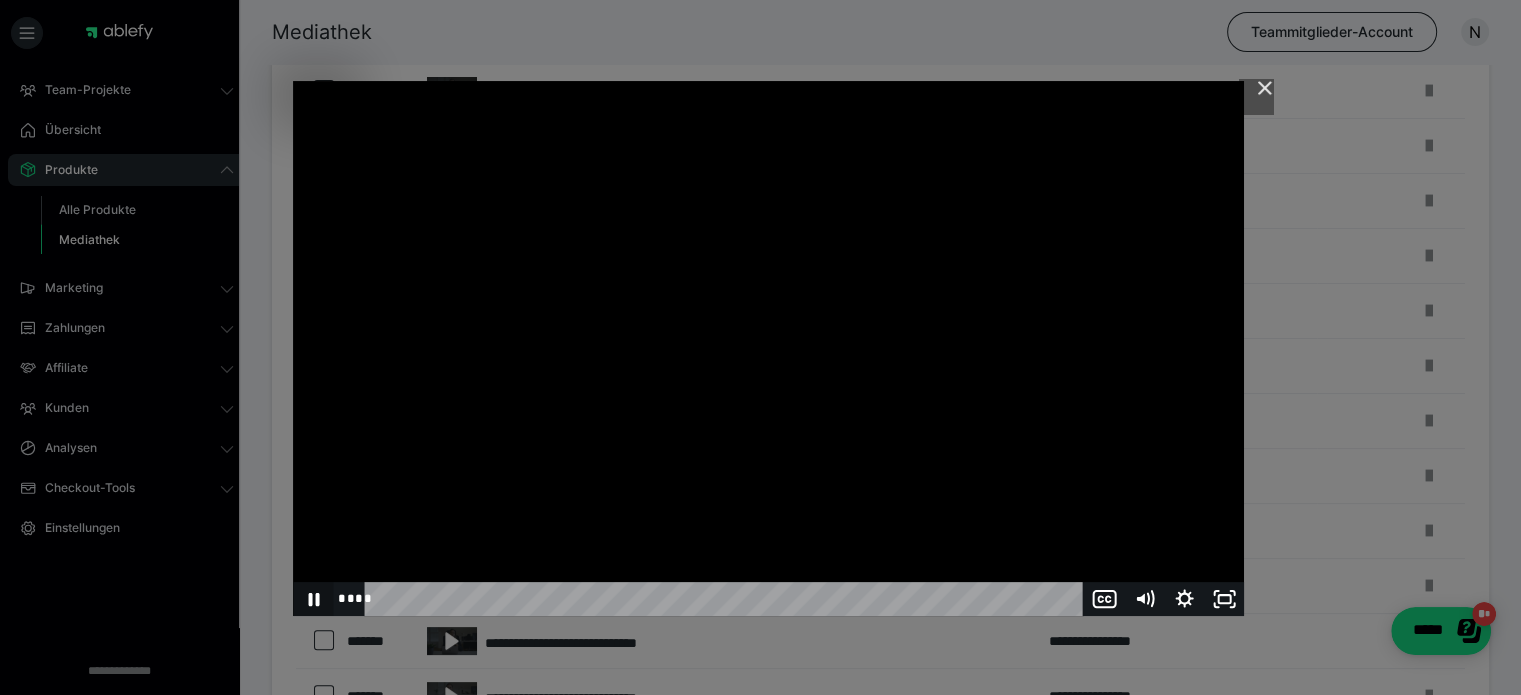 click 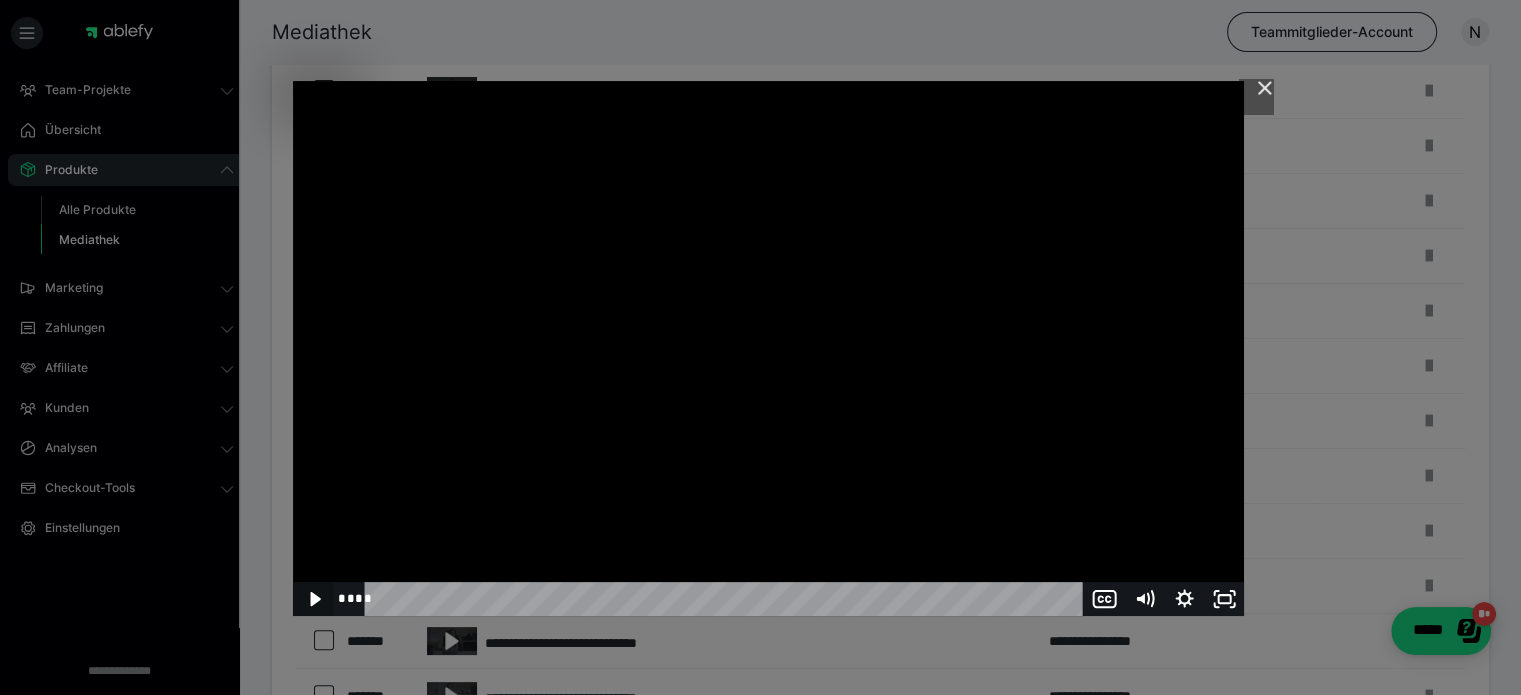 click 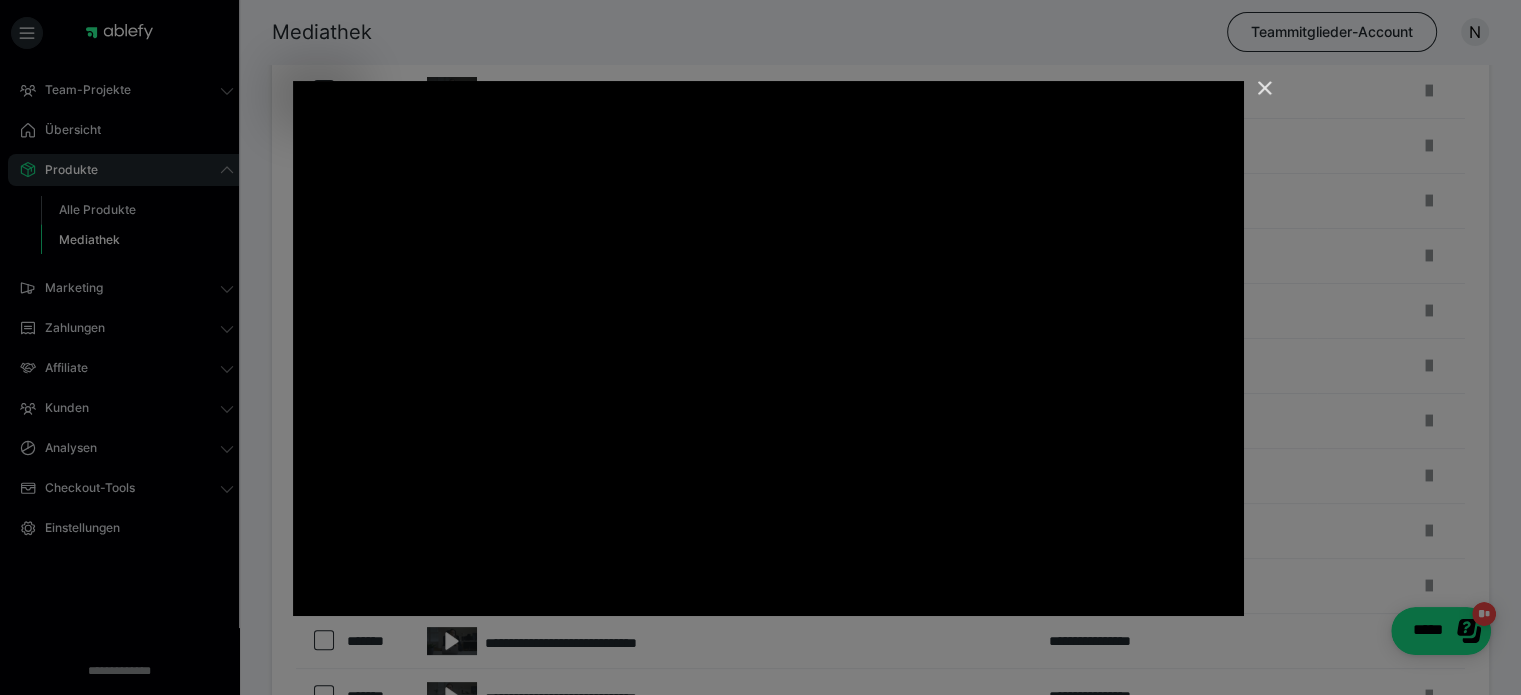 click at bounding box center [1256, 97] 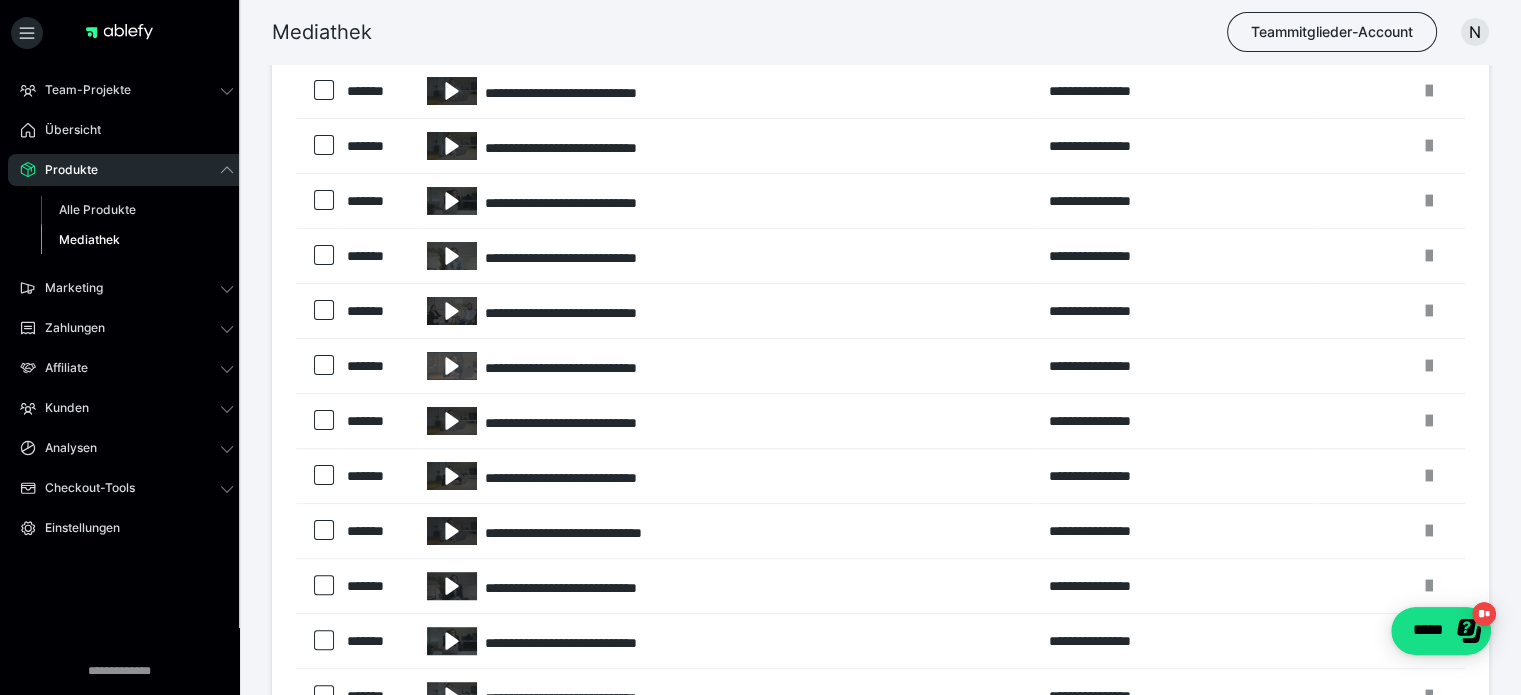 click on "Mediathek Teammitglieder-Account N" at bounding box center (760, 32) 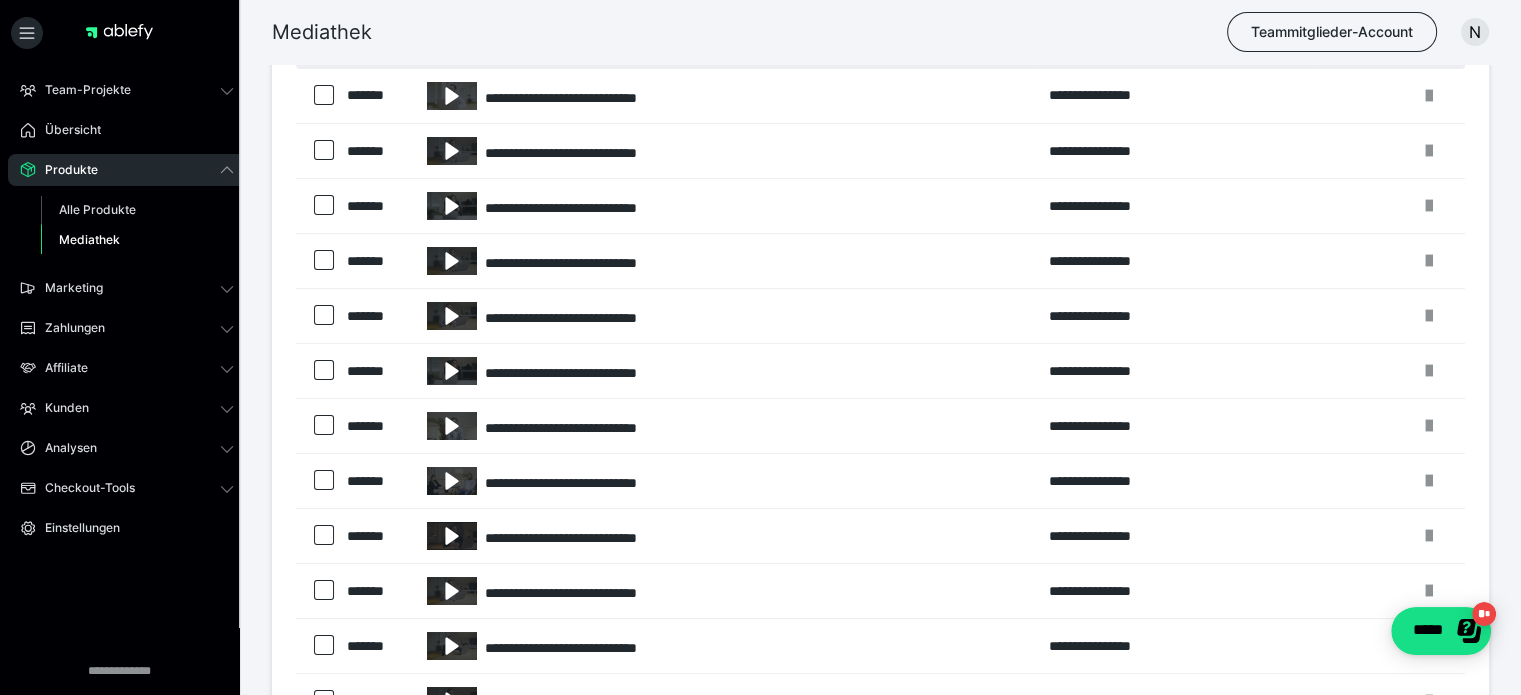 scroll, scrollTop: 184, scrollLeft: 0, axis: vertical 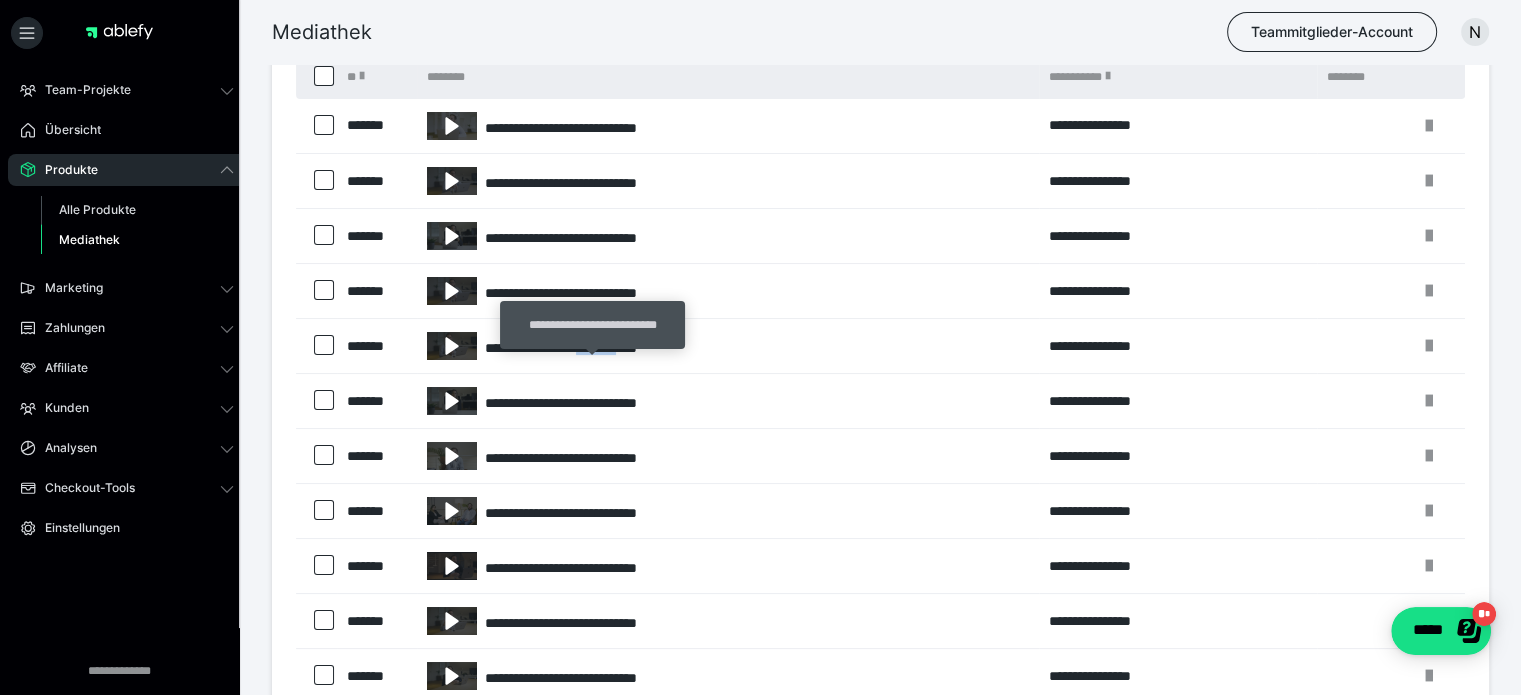 click on "**********" at bounding box center (728, 346) 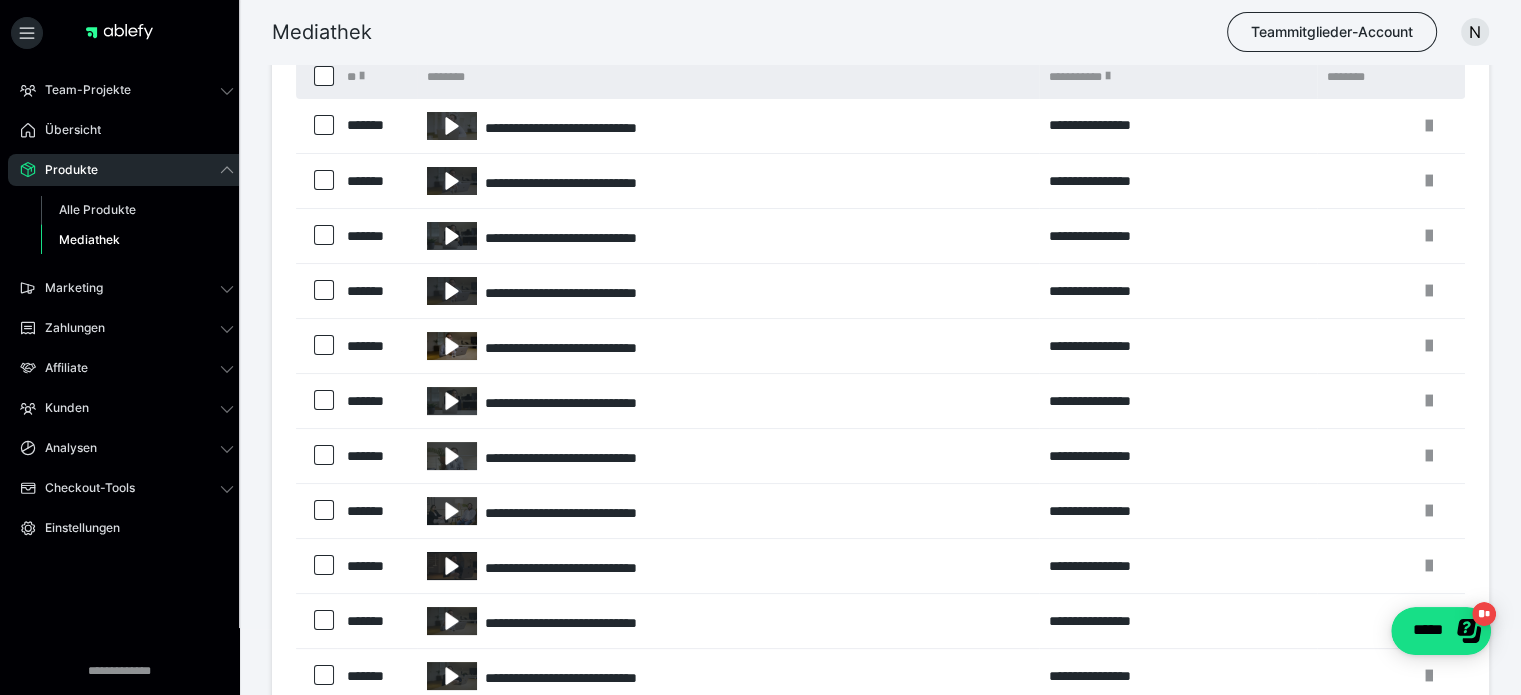 click at bounding box center (452, 346) 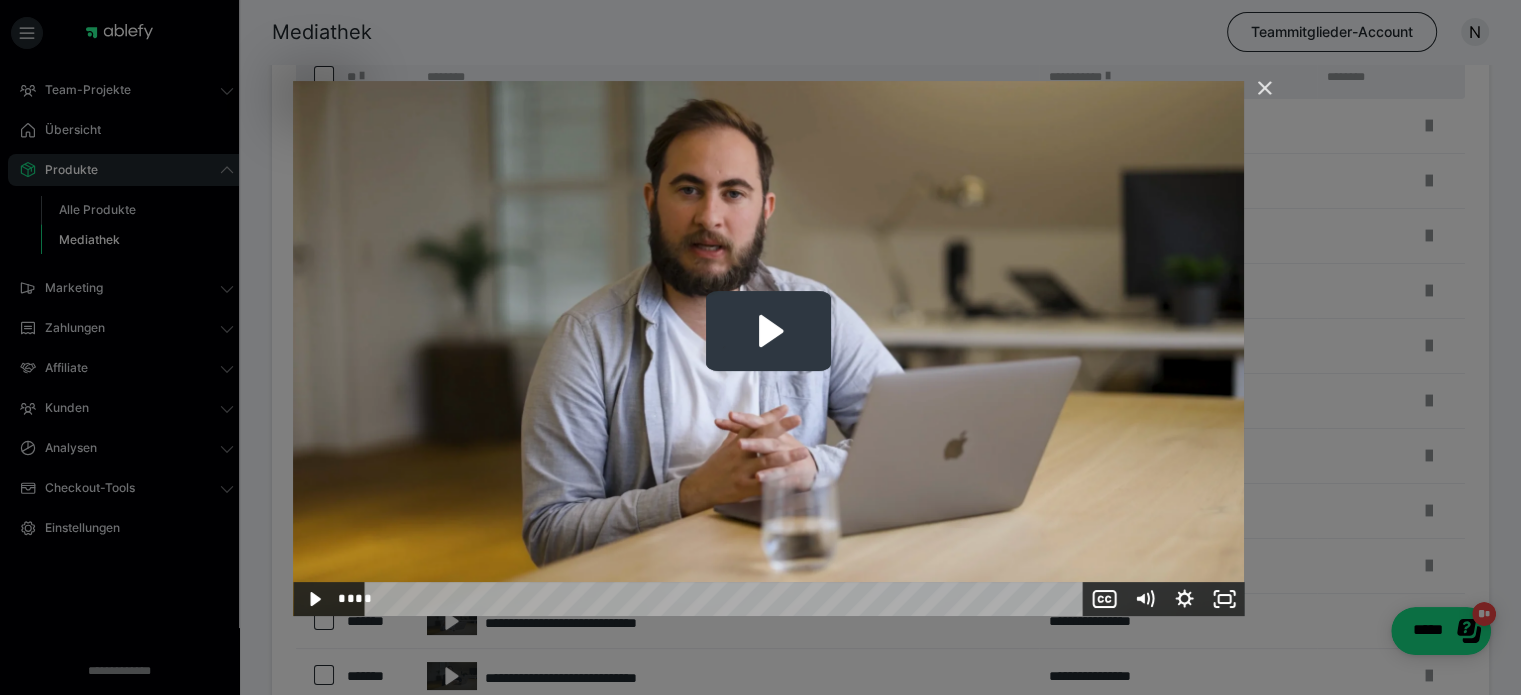 click 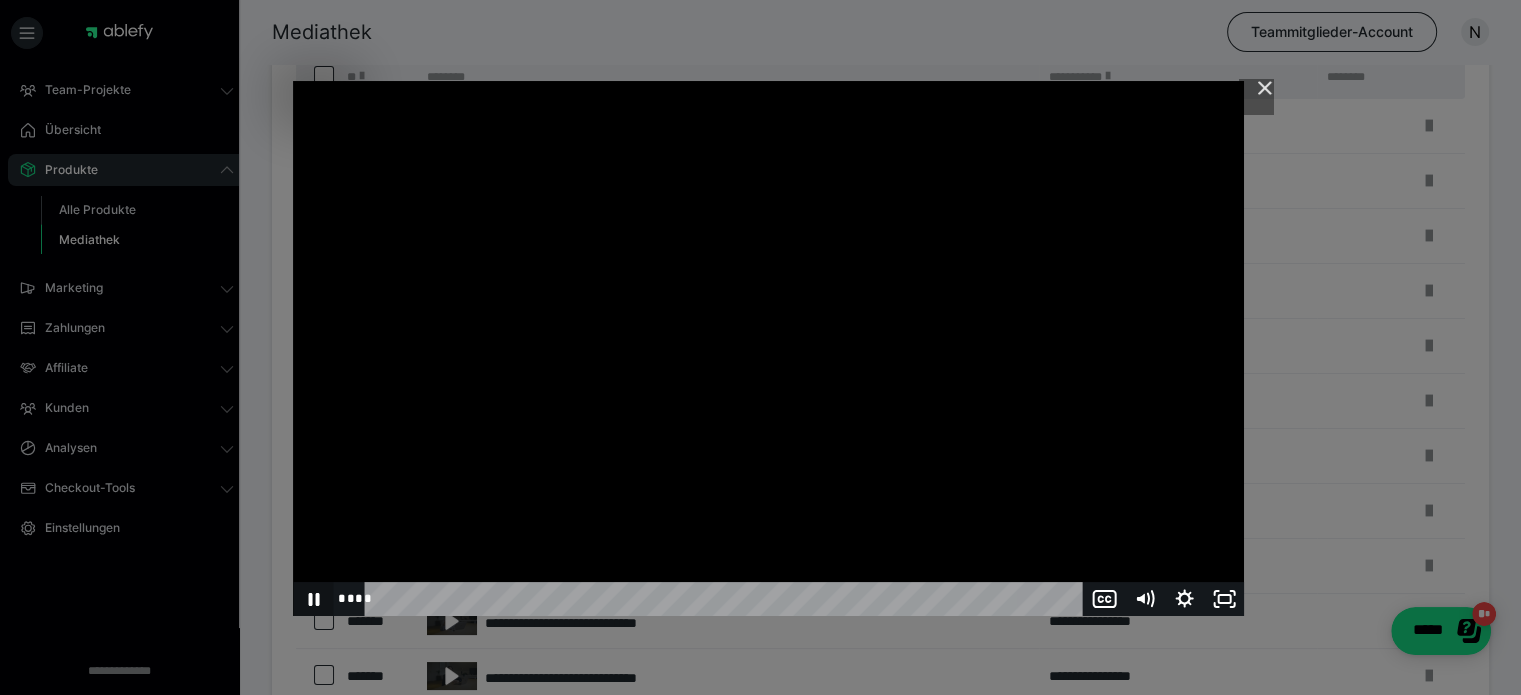 click 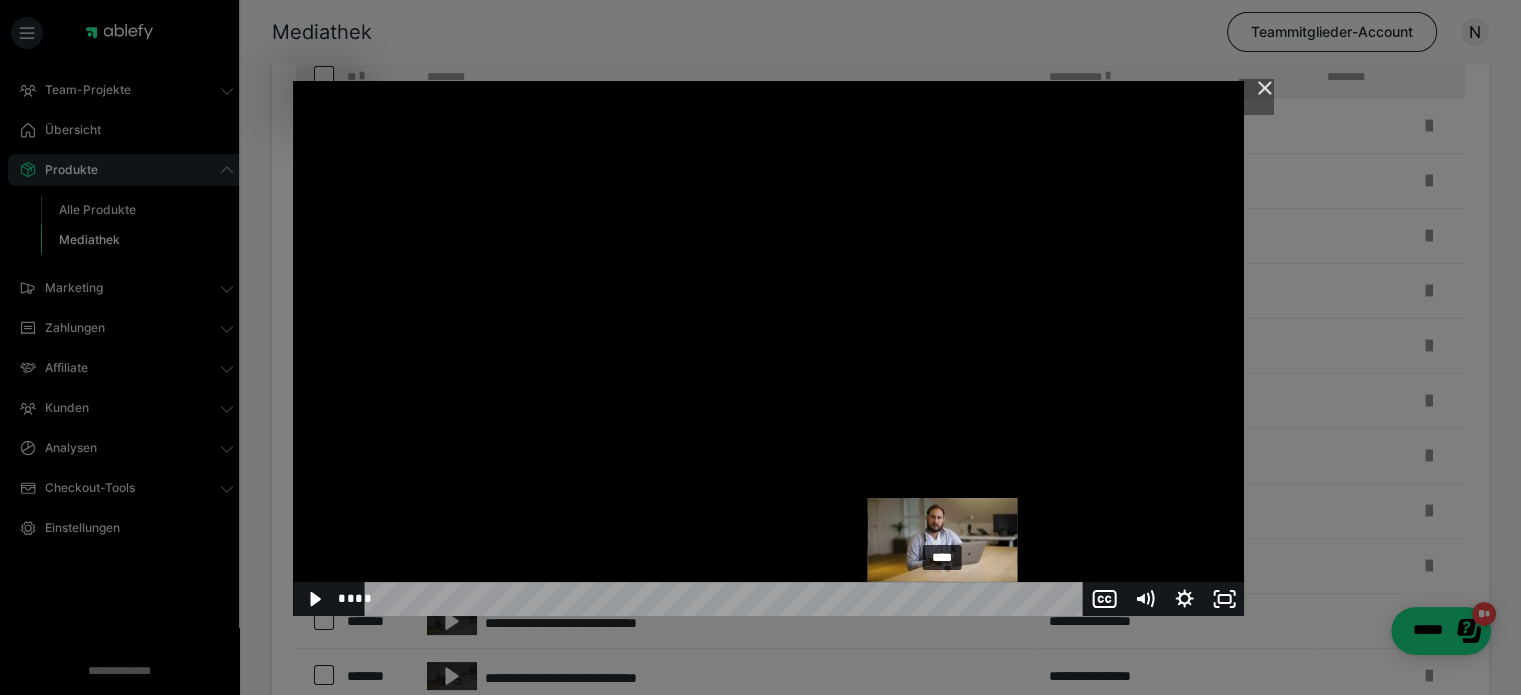 click on "****" at bounding box center [727, 599] 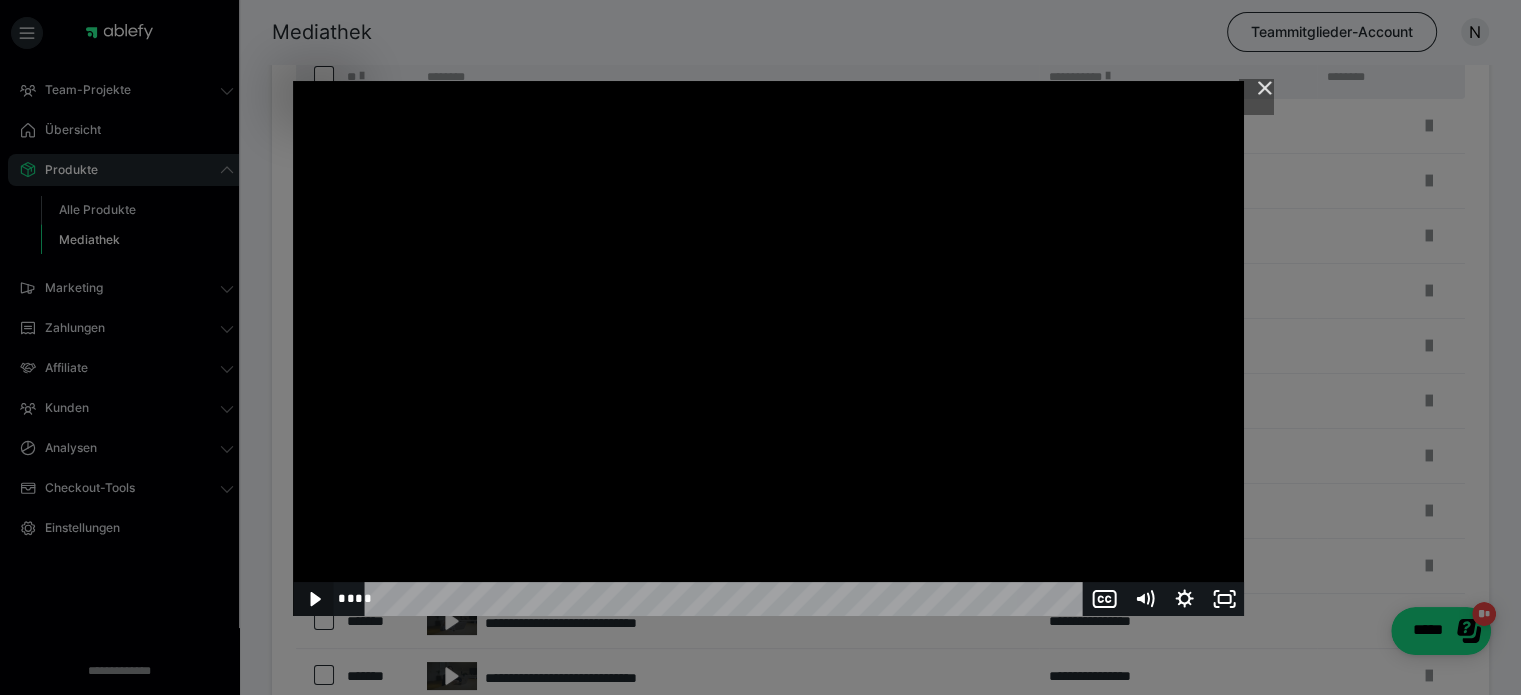click 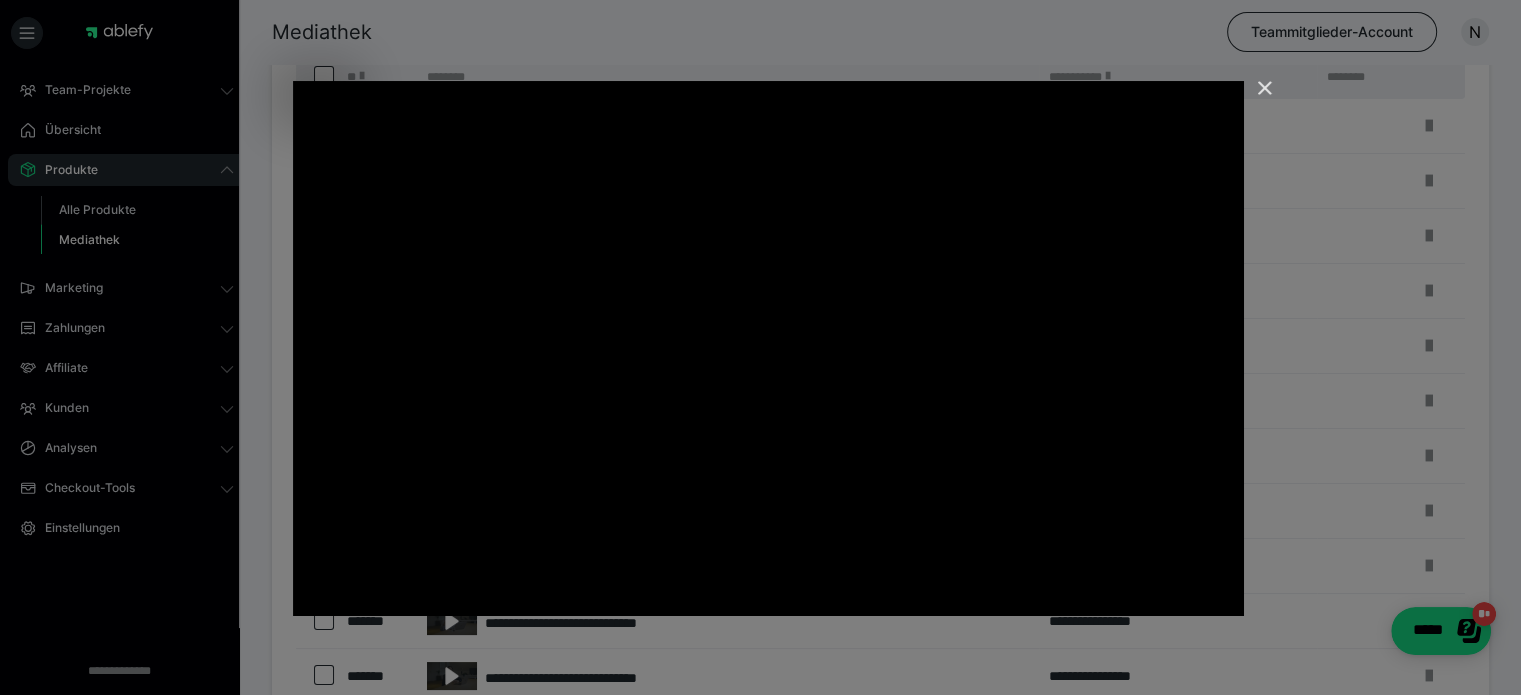 click at bounding box center (1256, 97) 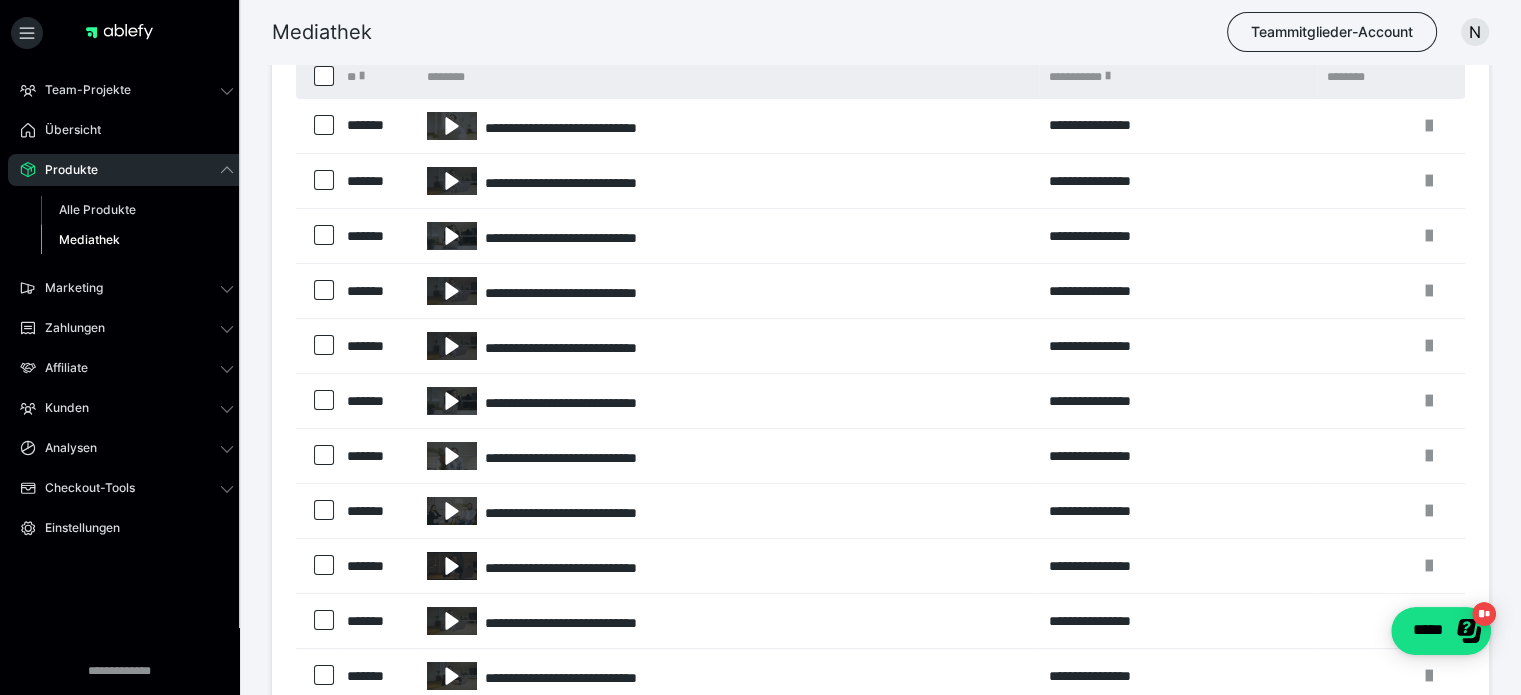 click on "Mediathek Teammitglieder-Account N" at bounding box center [760, 32] 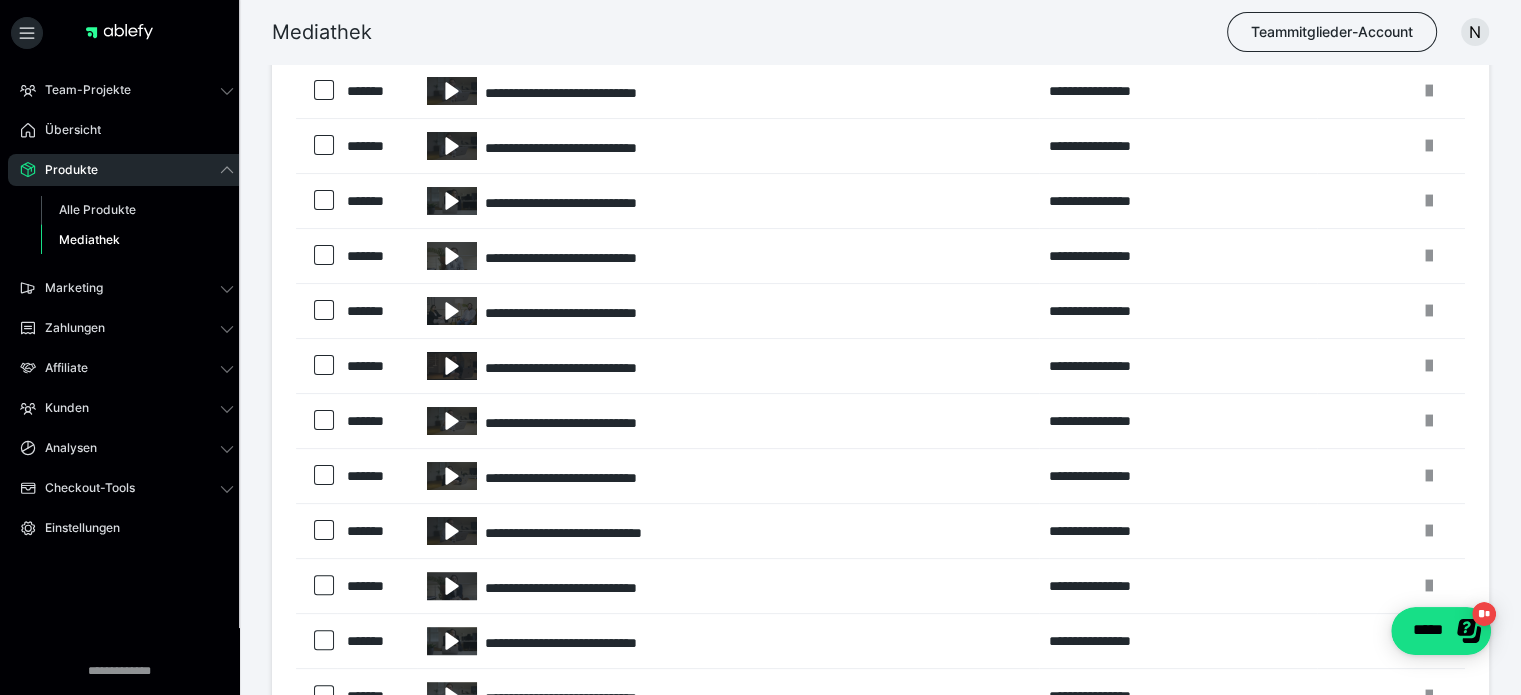 scroll, scrollTop: 384, scrollLeft: 0, axis: vertical 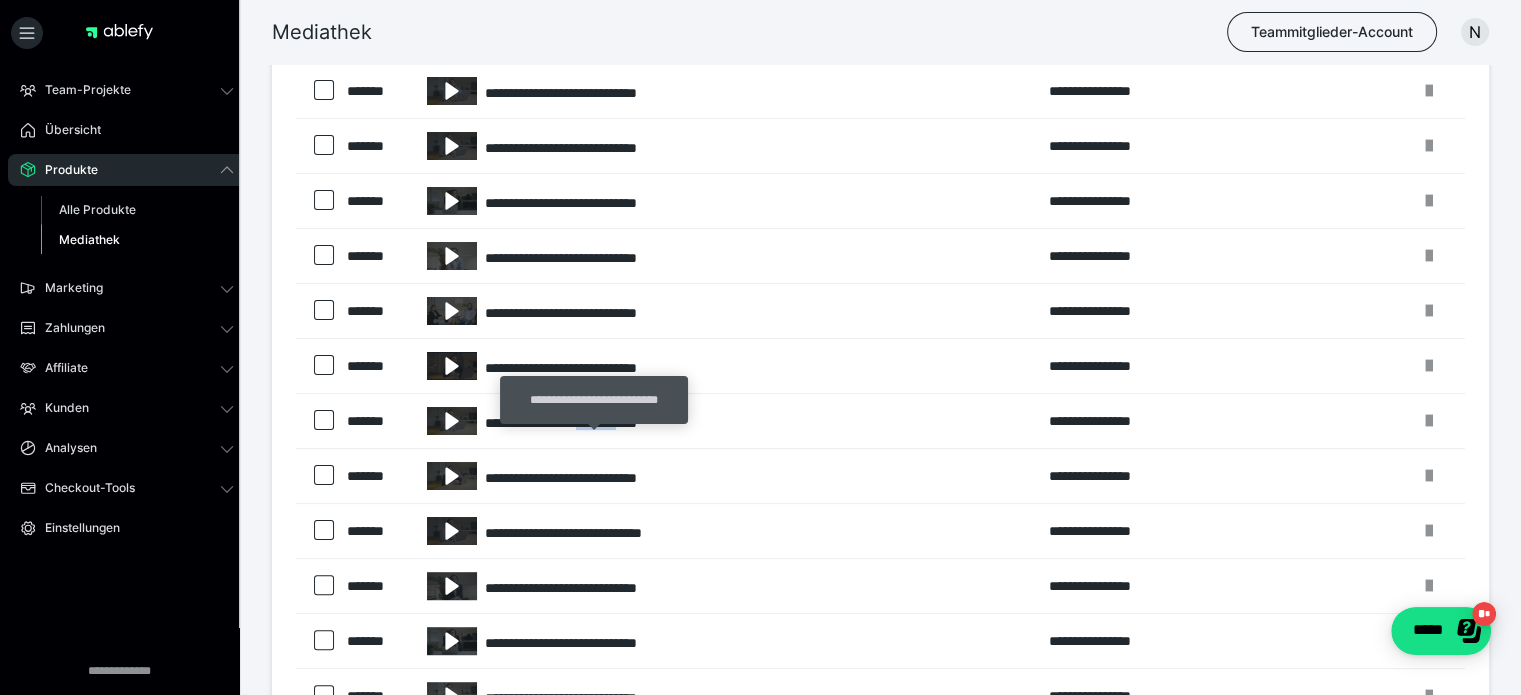 click on "**********" at bounding box center [728, 421] 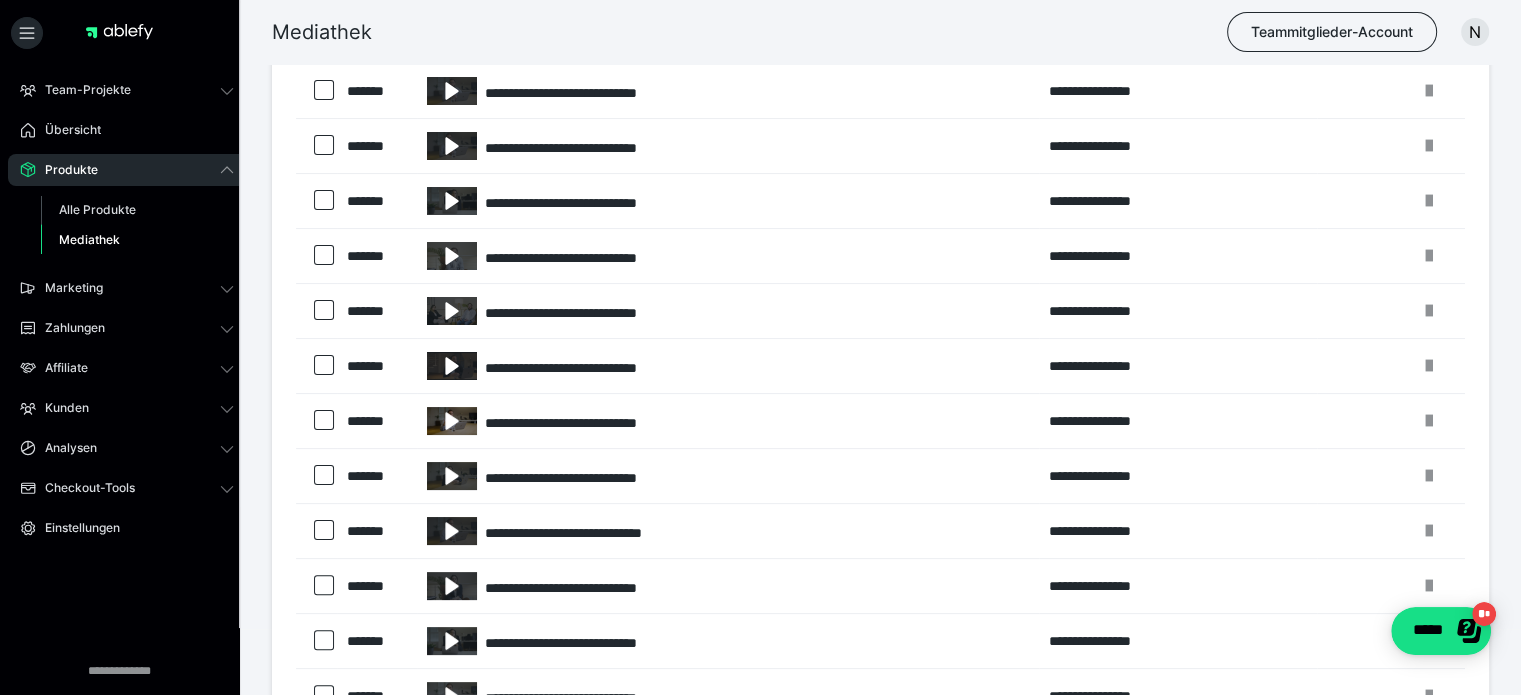 click at bounding box center [452, 421] 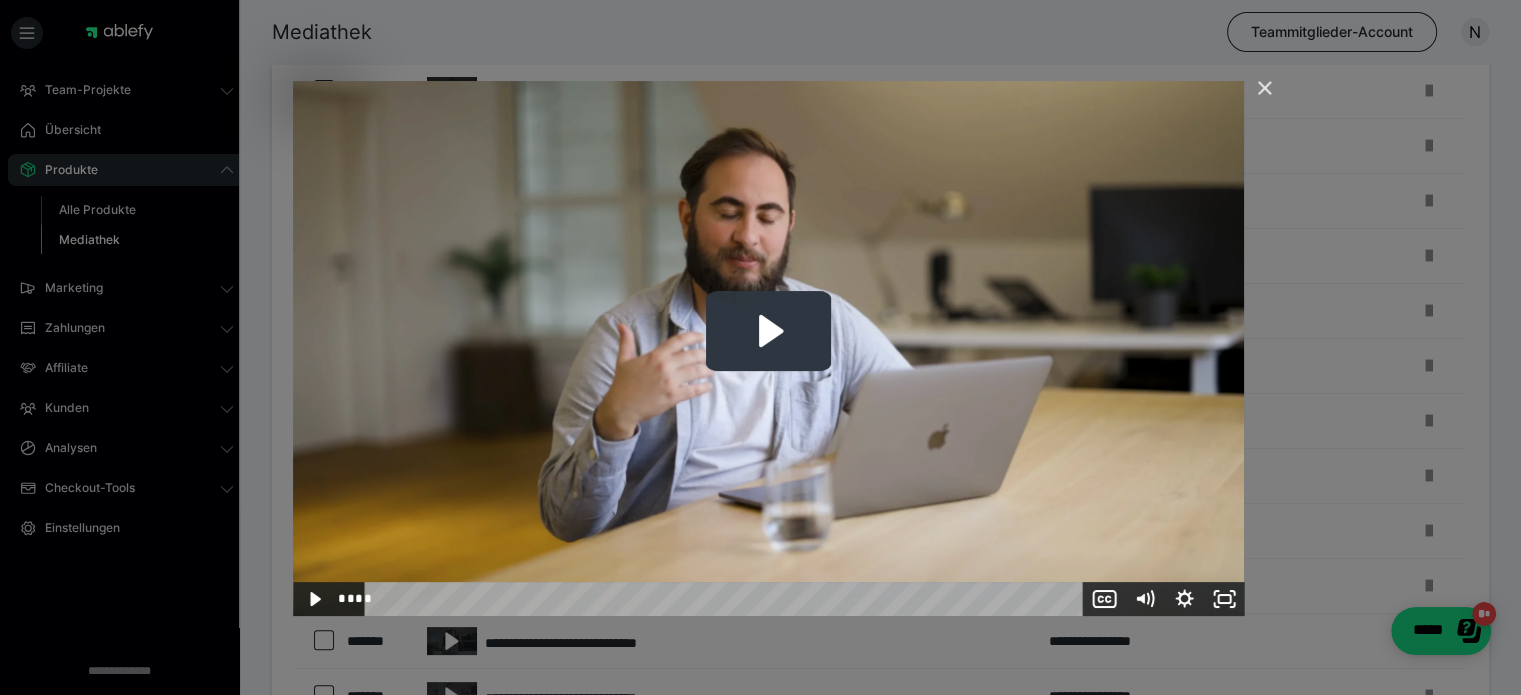 click 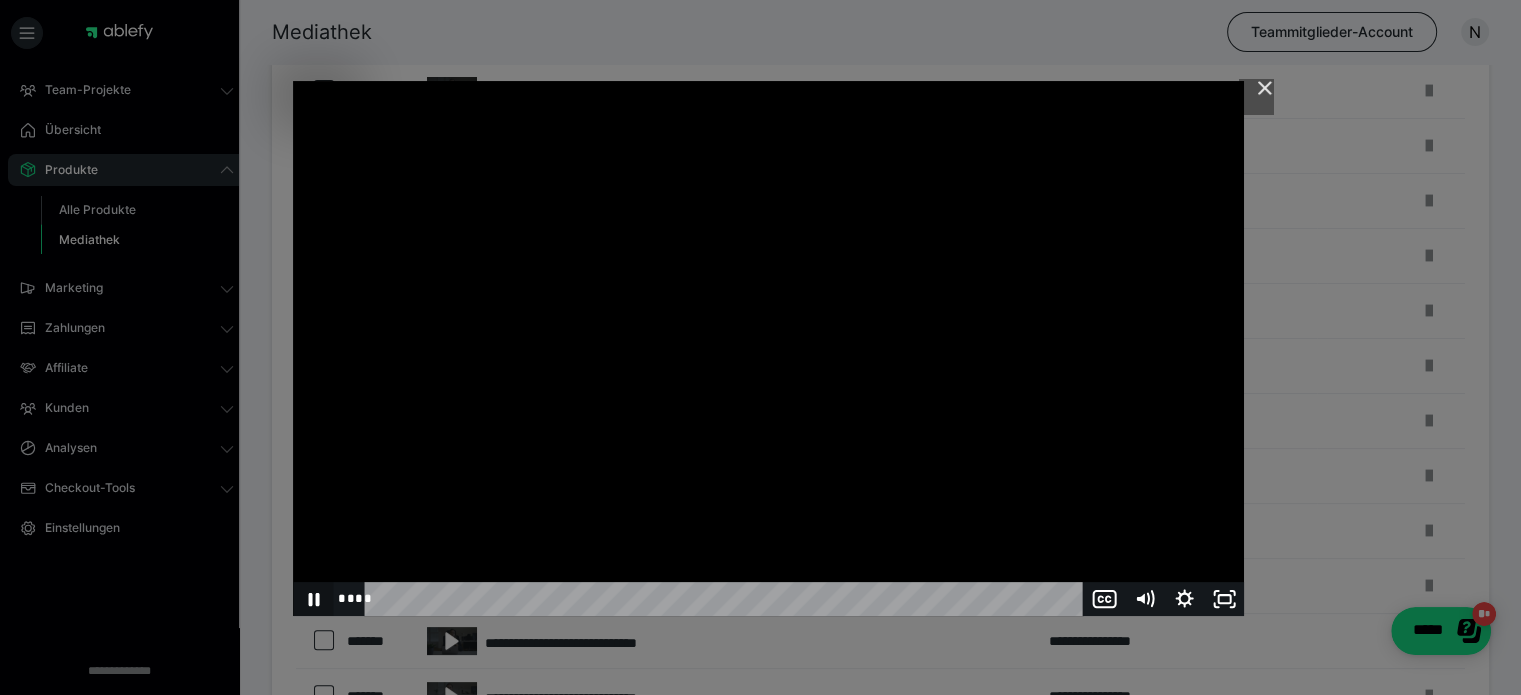 click 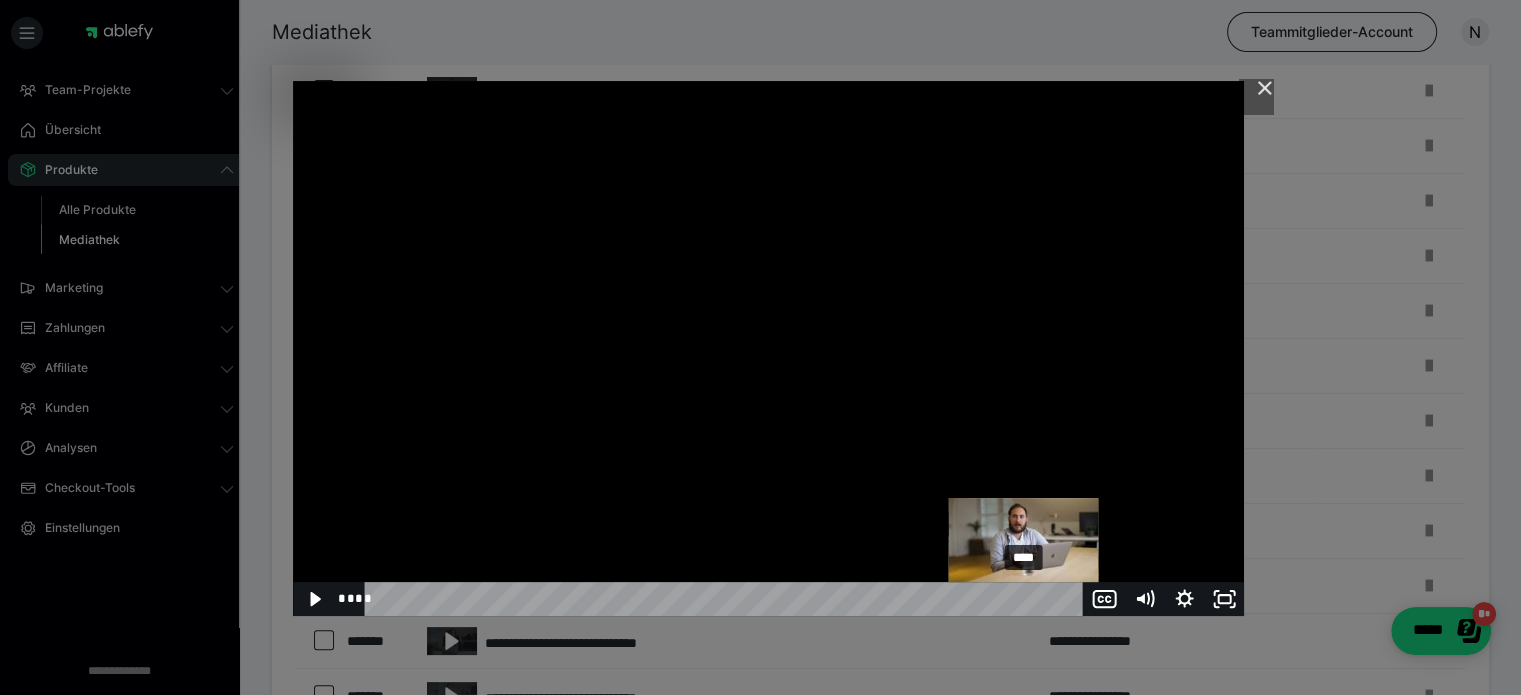 click on "****" at bounding box center (727, 599) 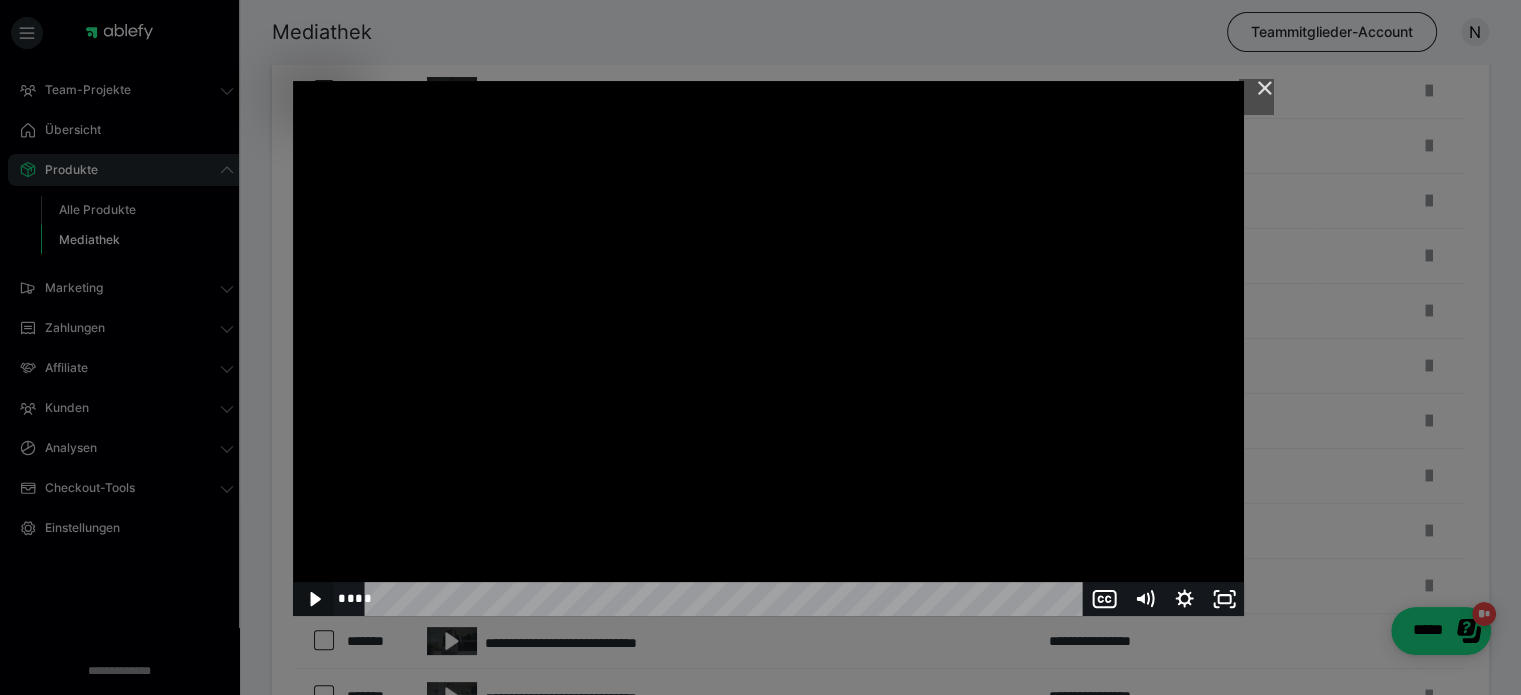 click 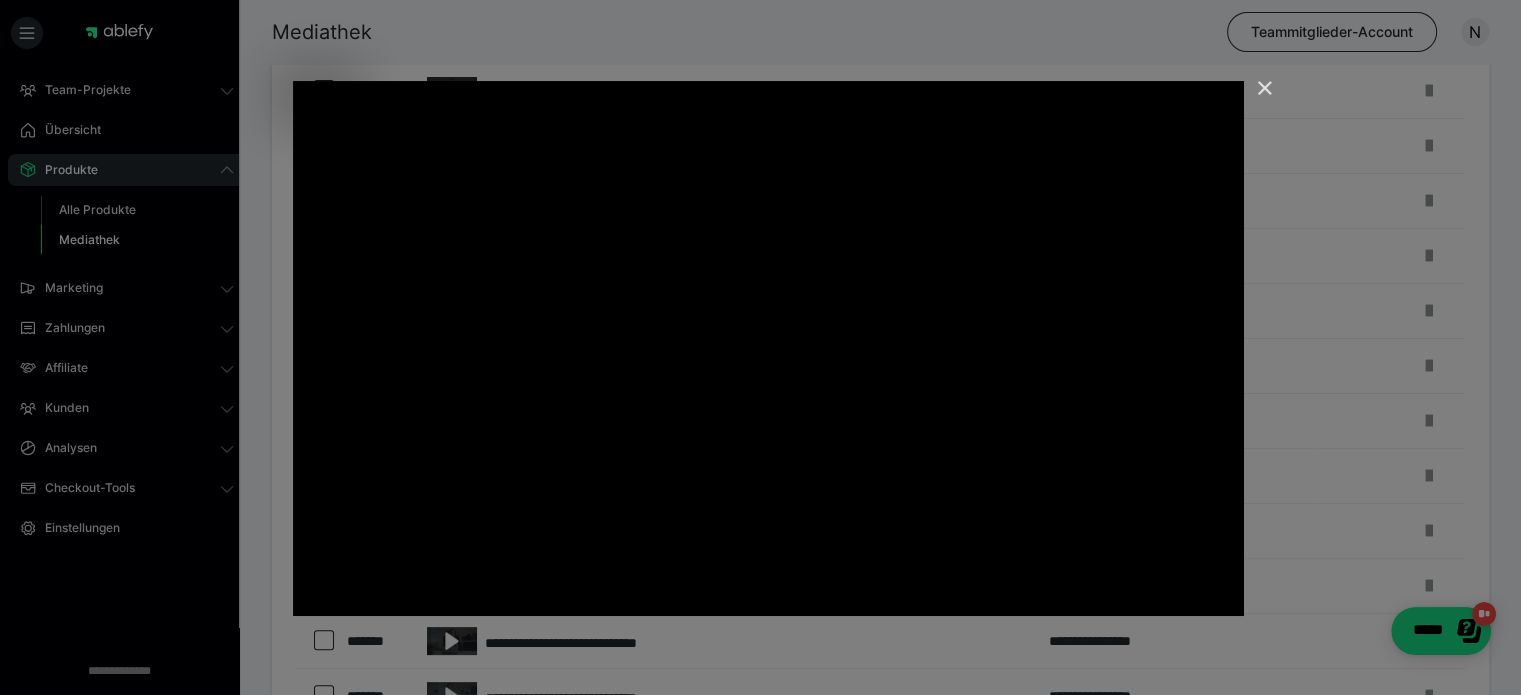 click at bounding box center (1256, 97) 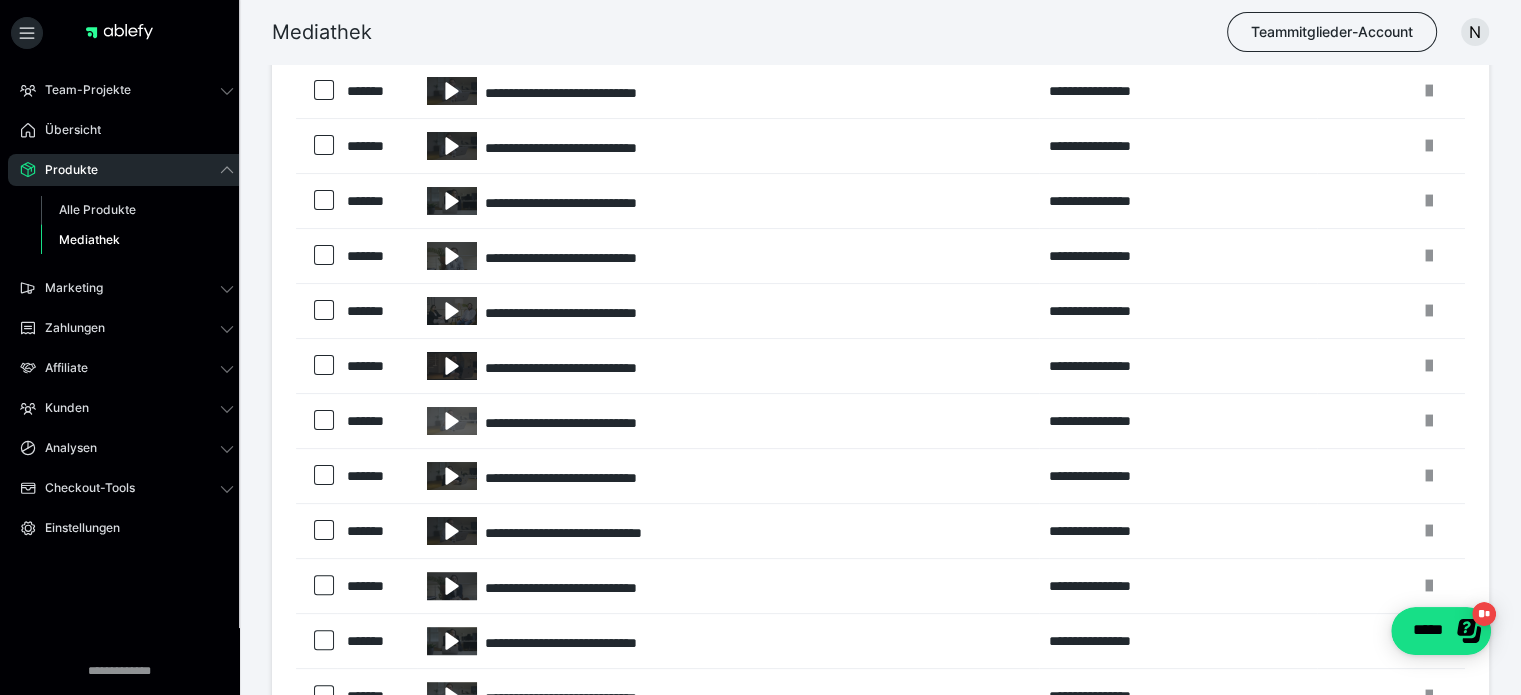 click on "Mediathek Teammitglieder-Account N" at bounding box center (760, 32) 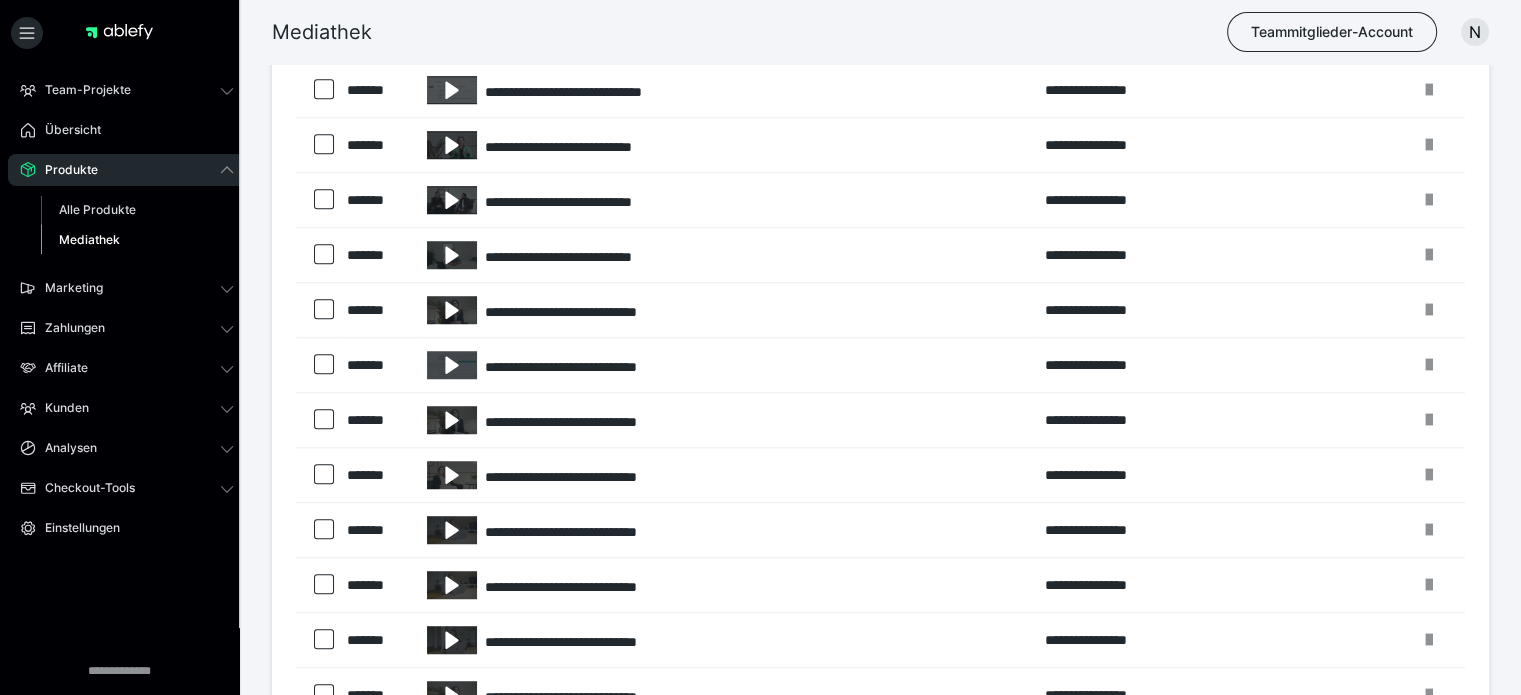 scroll, scrollTop: 1815, scrollLeft: 0, axis: vertical 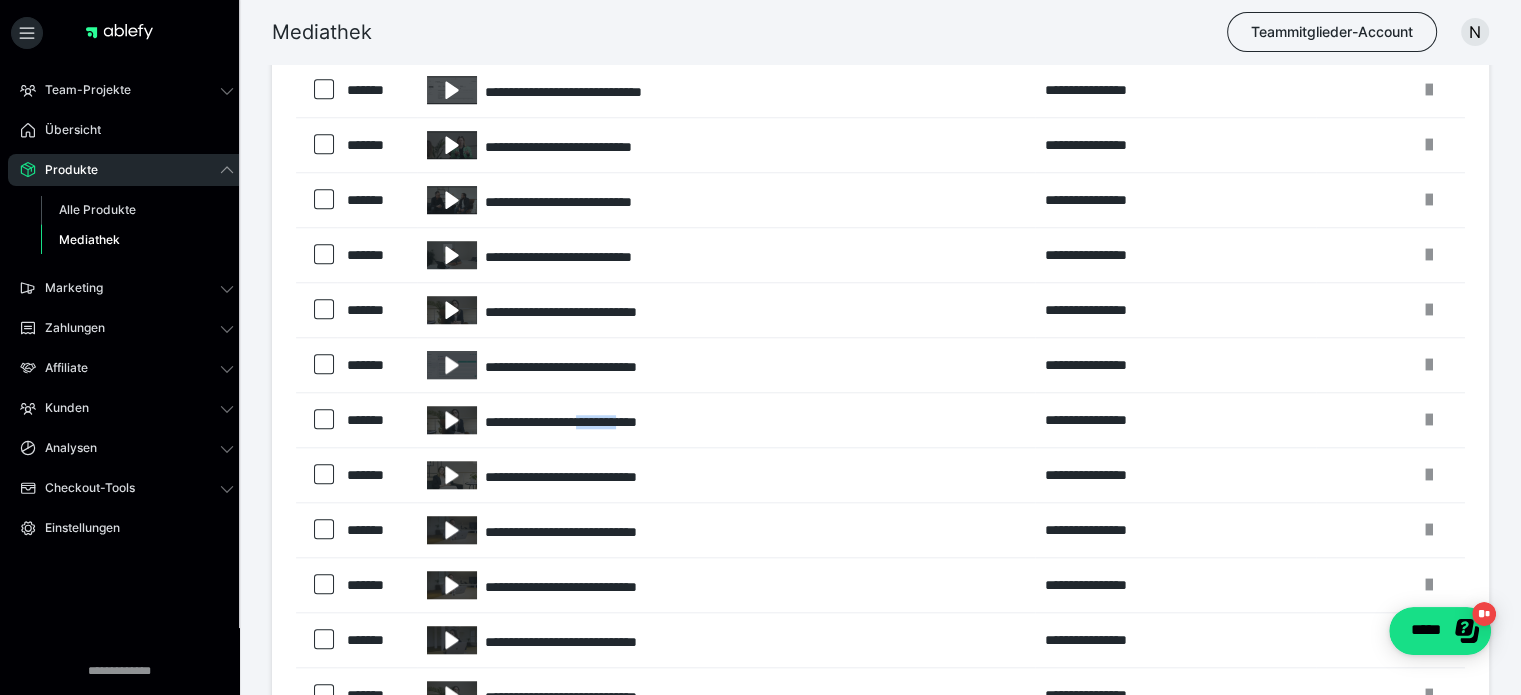 click on "**********" at bounding box center [726, 420] 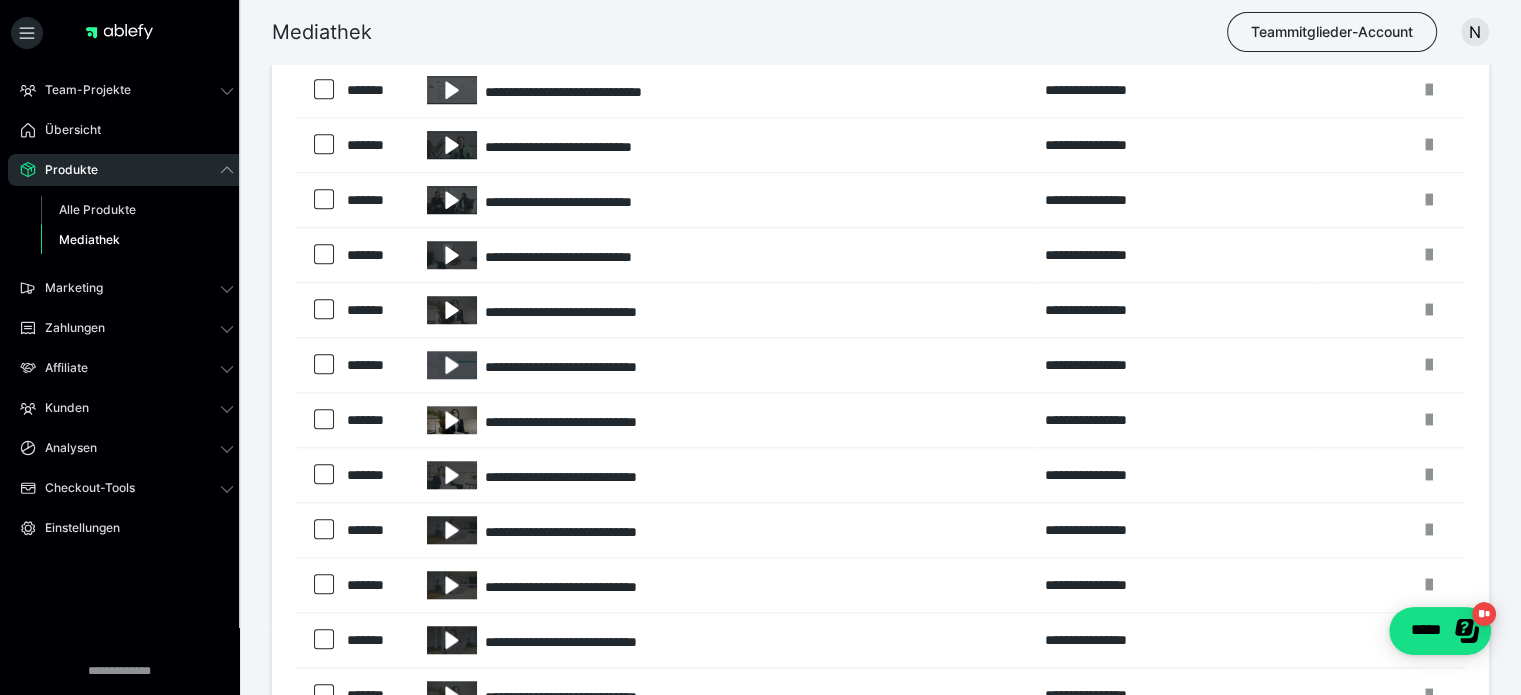 click at bounding box center (452, 420) 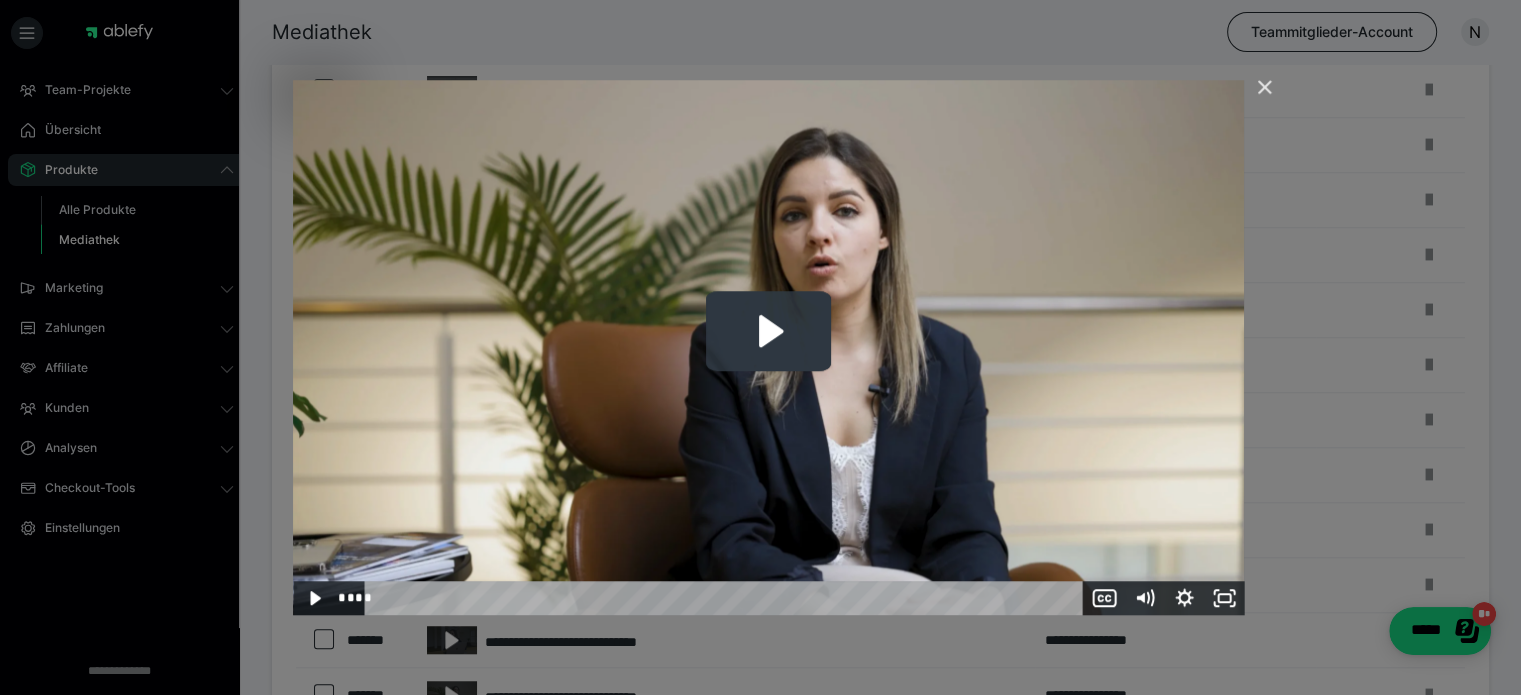 click 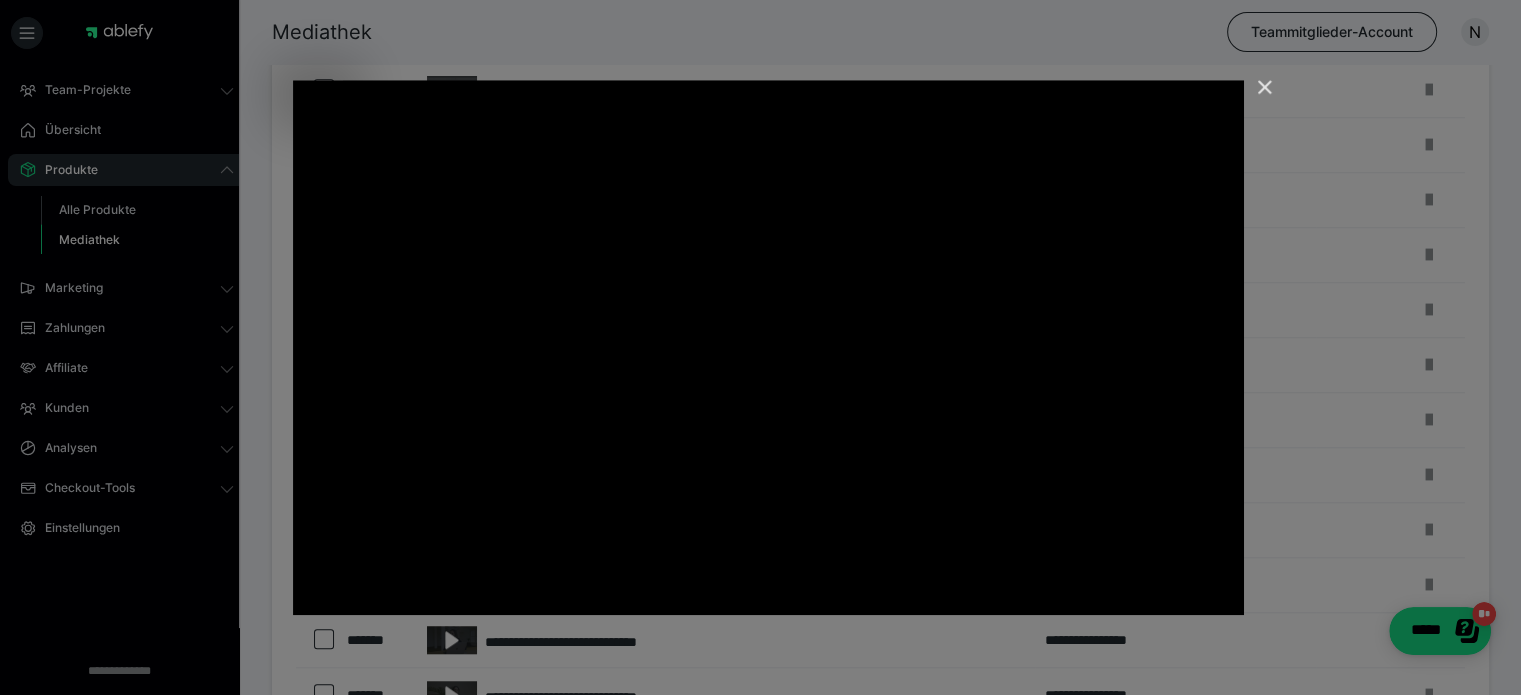 click at bounding box center [1256, 96] 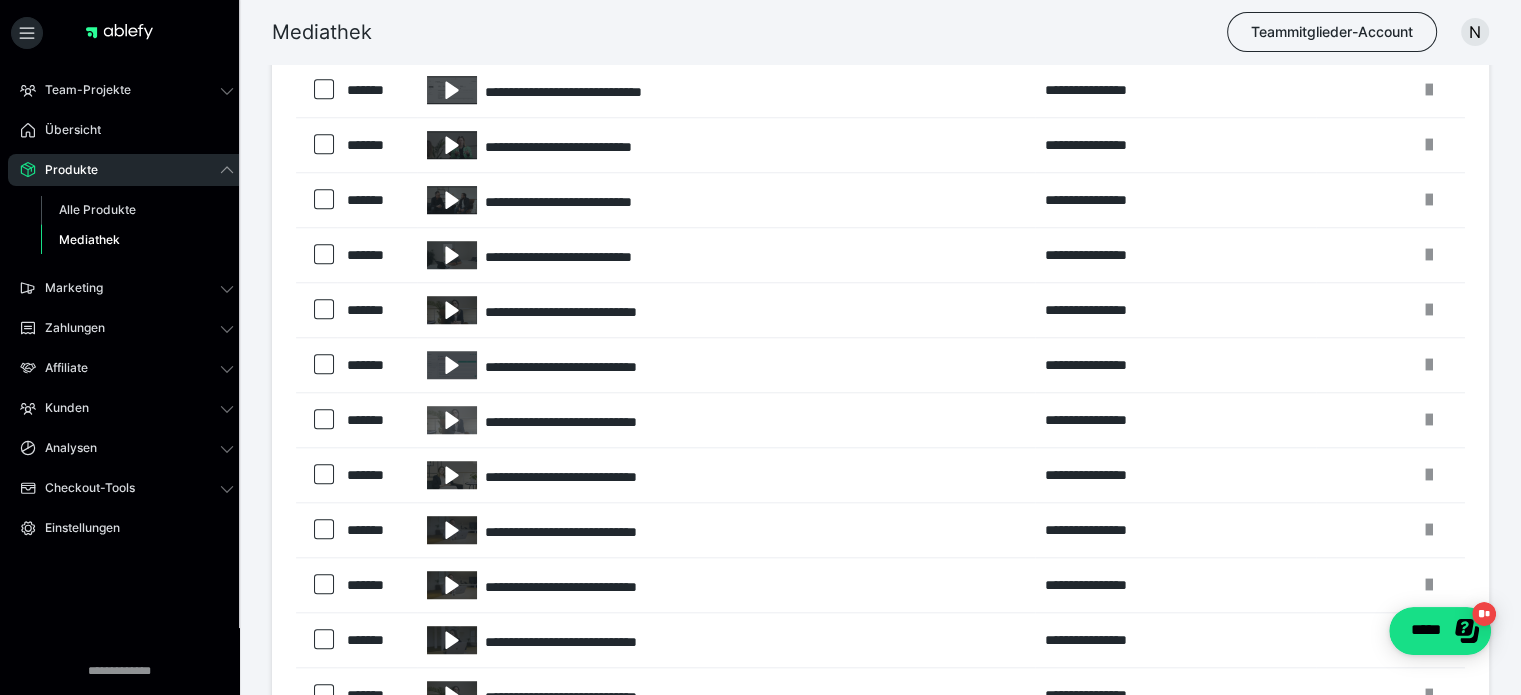 click on "Mediathek Teammitglieder-Account N" at bounding box center [760, 32] 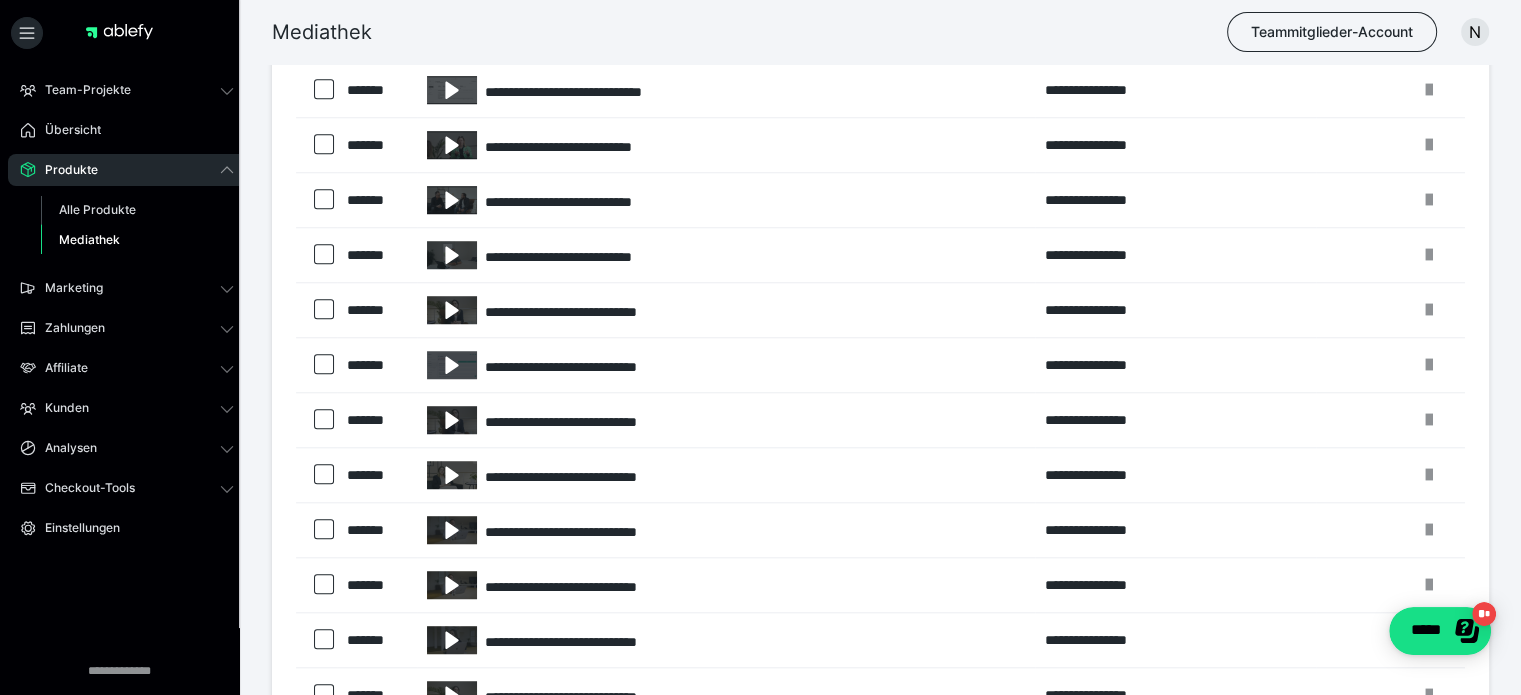 scroll, scrollTop: 1915, scrollLeft: 0, axis: vertical 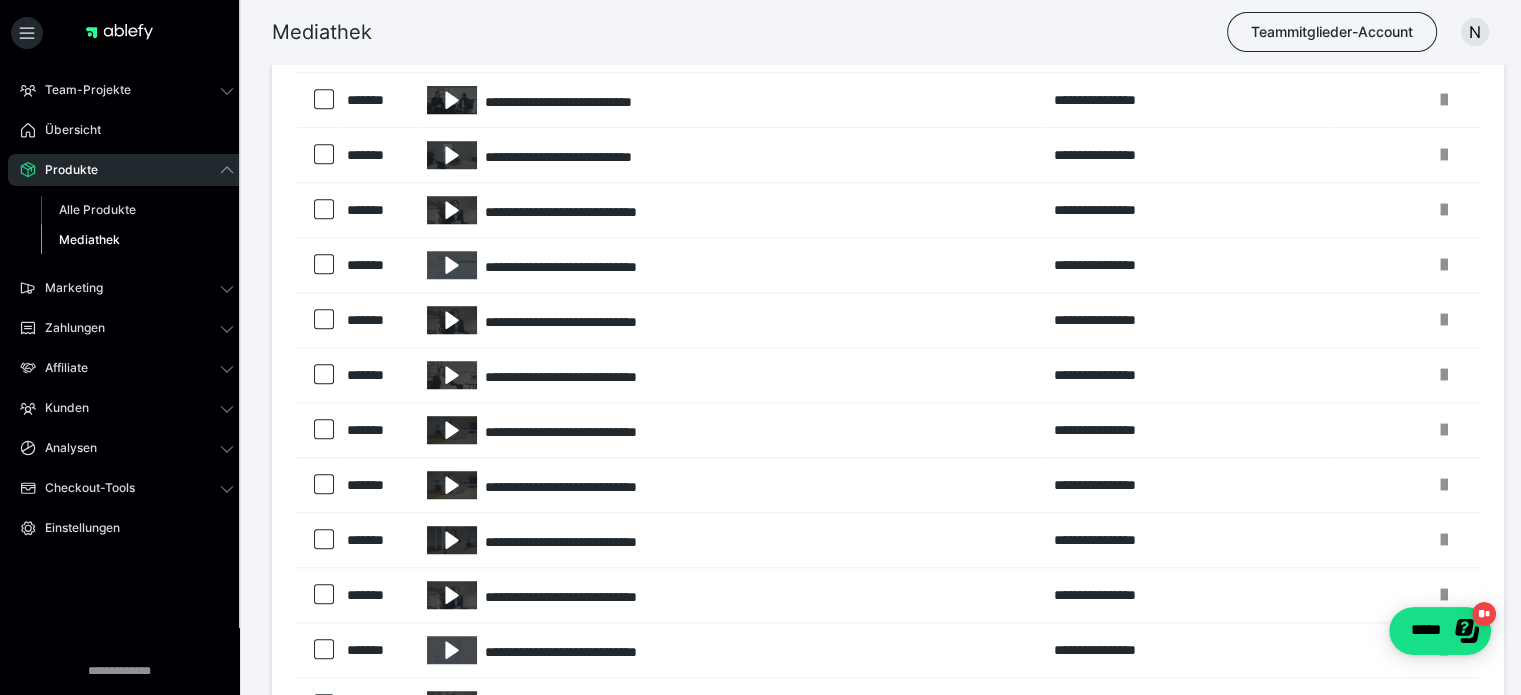click on "Mediathek Teammitglieder-Account N" at bounding box center [760, 32] 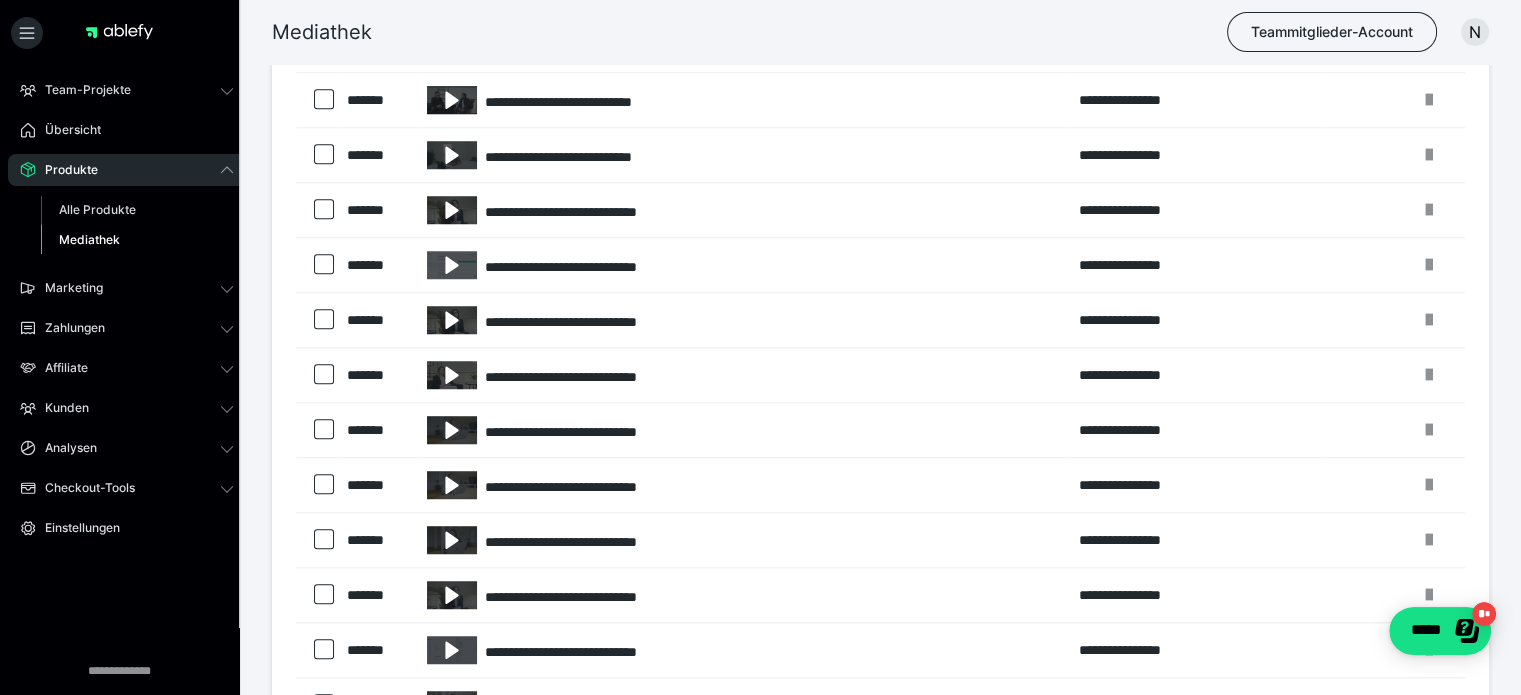 click on "Mediathek Teammitglieder-Account N" at bounding box center [760, 32] 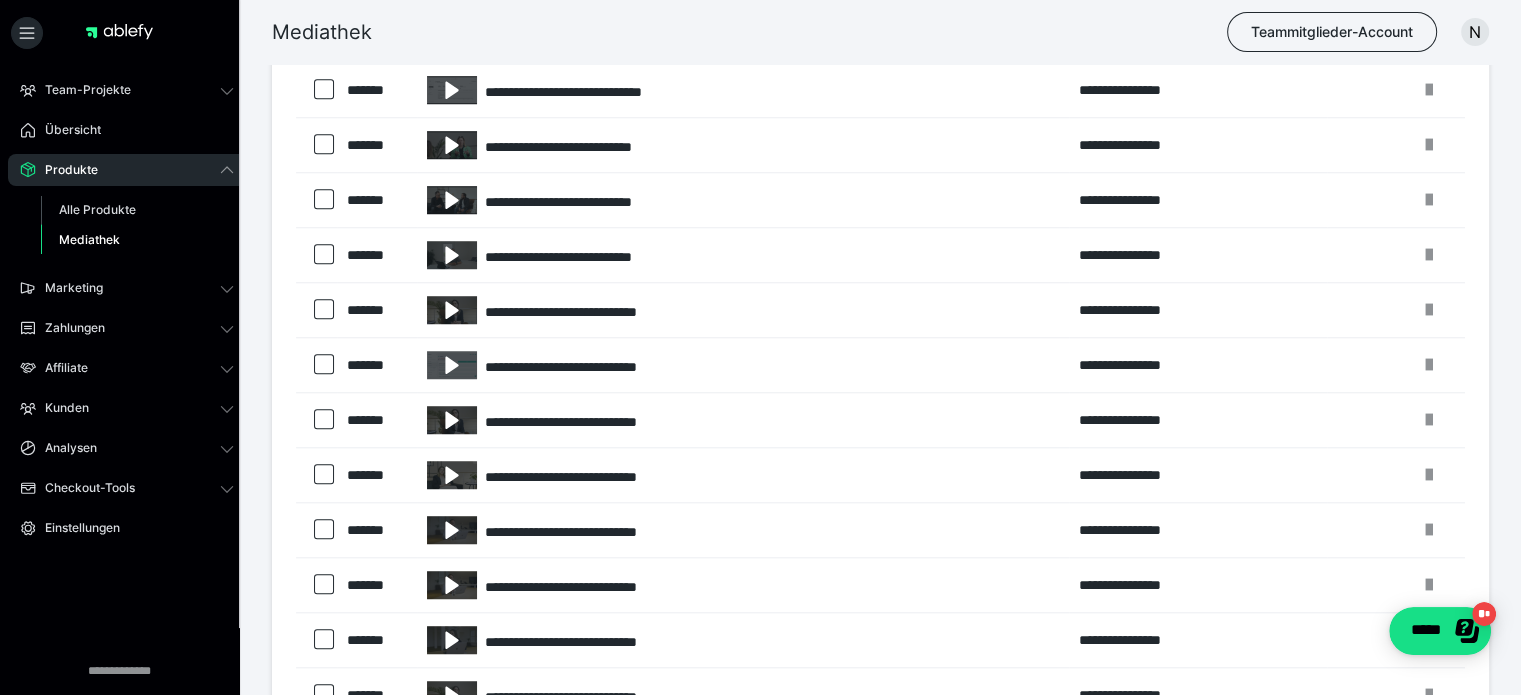 scroll, scrollTop: 1715, scrollLeft: 0, axis: vertical 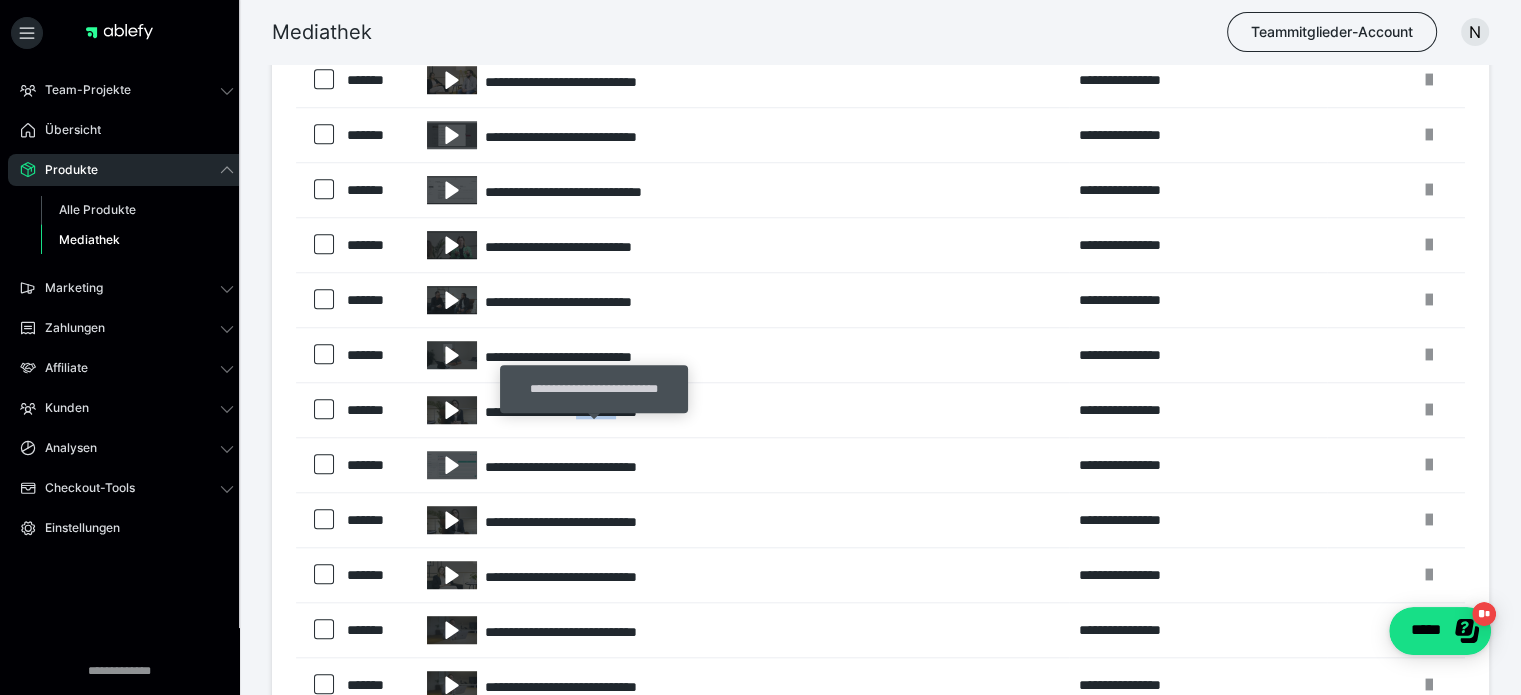 click on "**********" at bounding box center (743, 410) 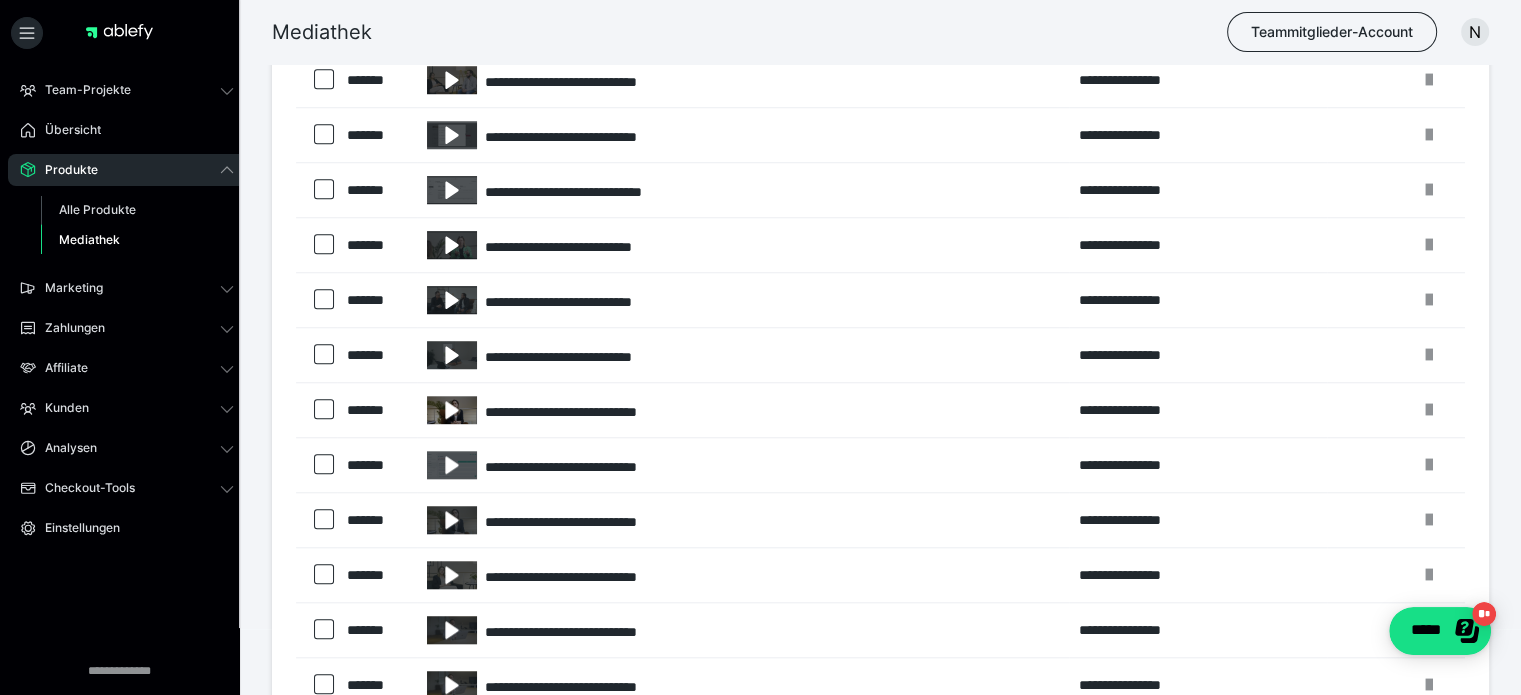 click at bounding box center (452, 410) 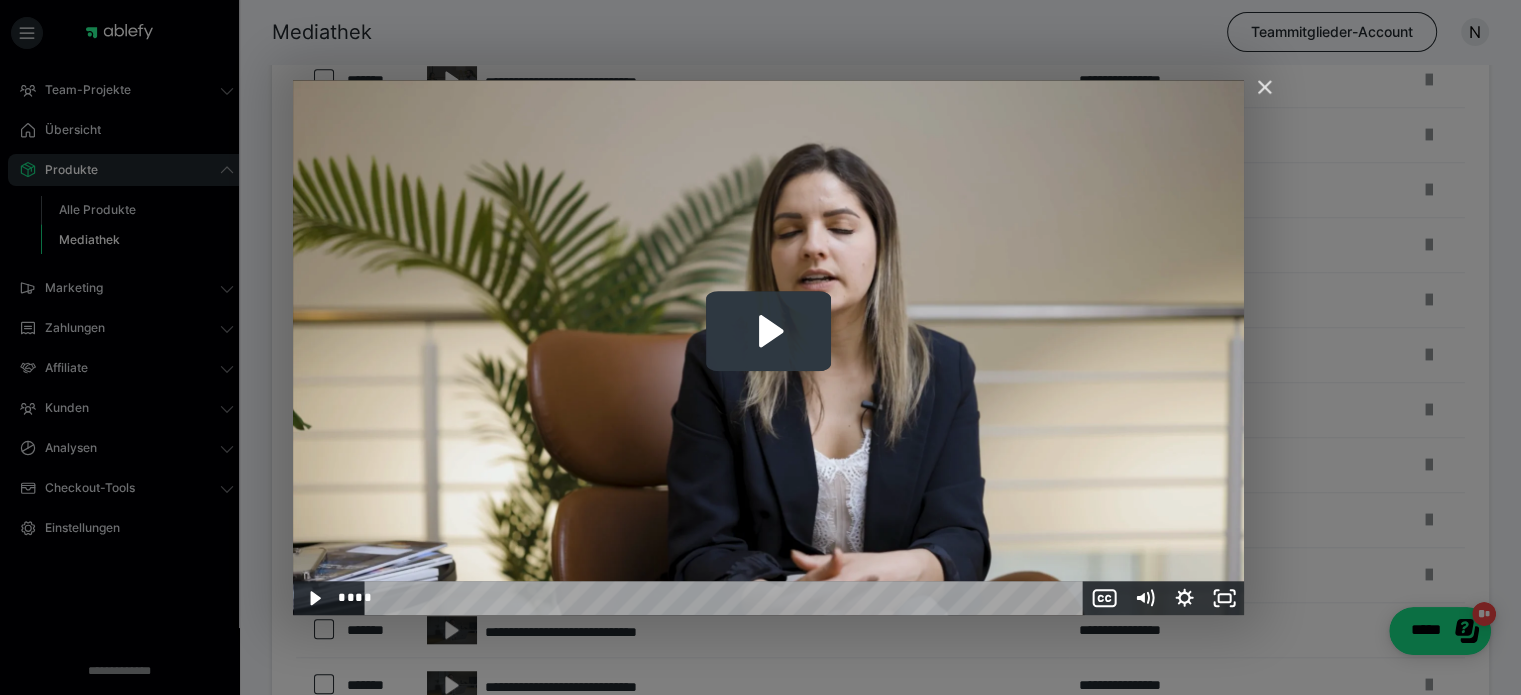 click 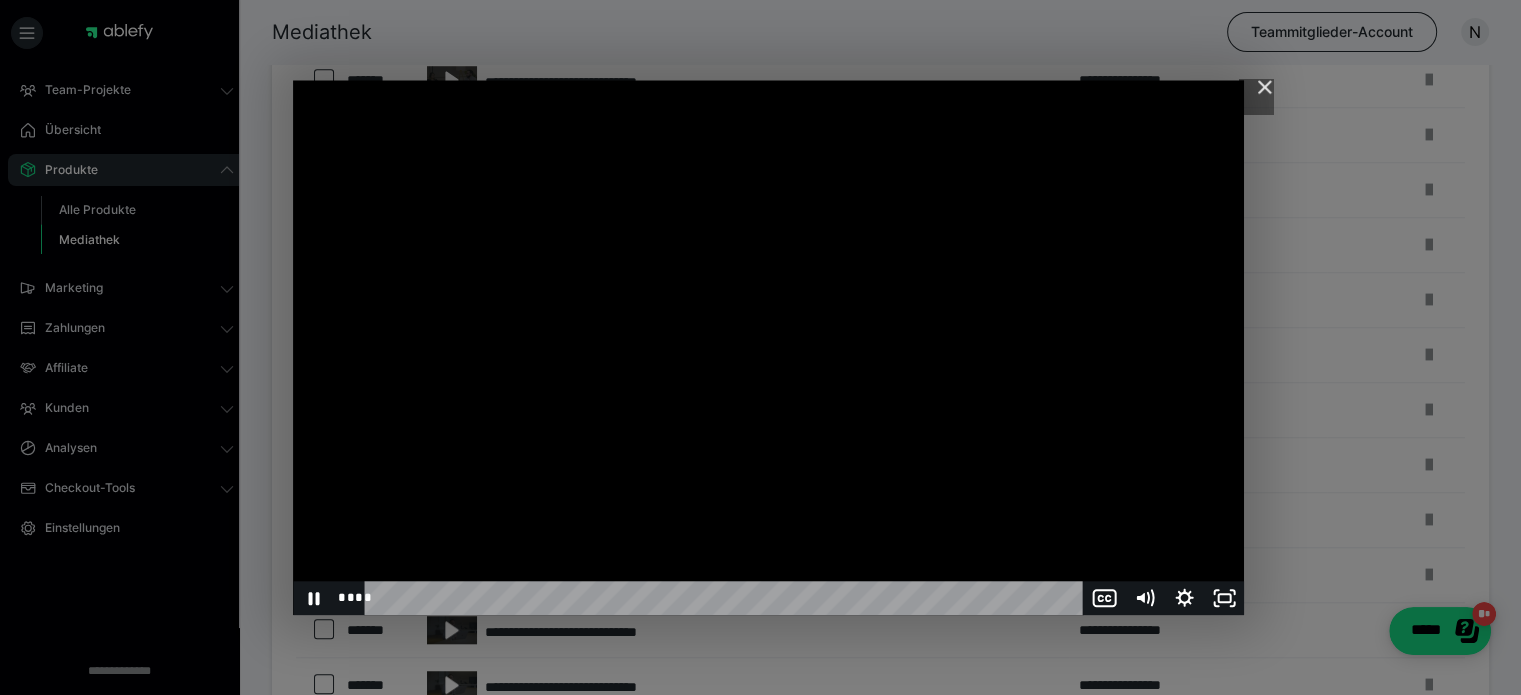 click 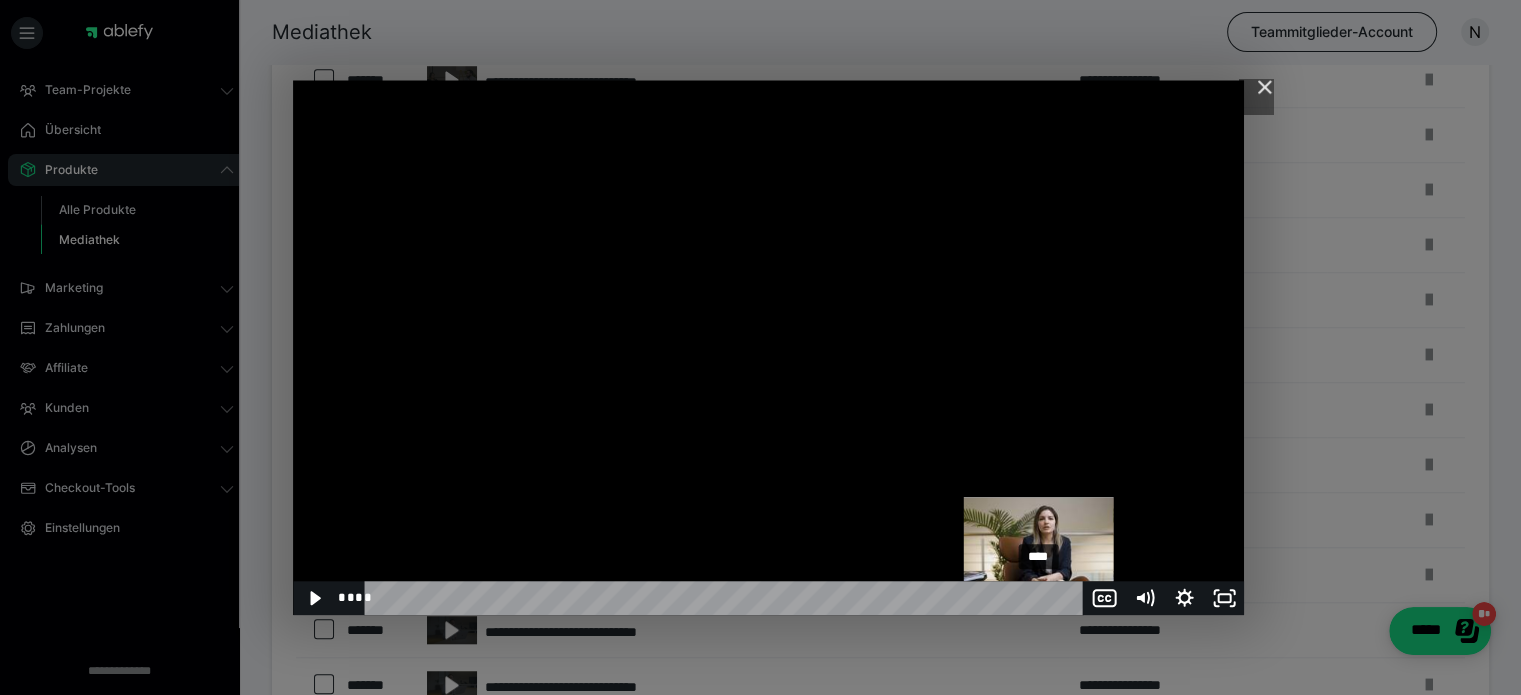 click on "****" at bounding box center (727, 598) 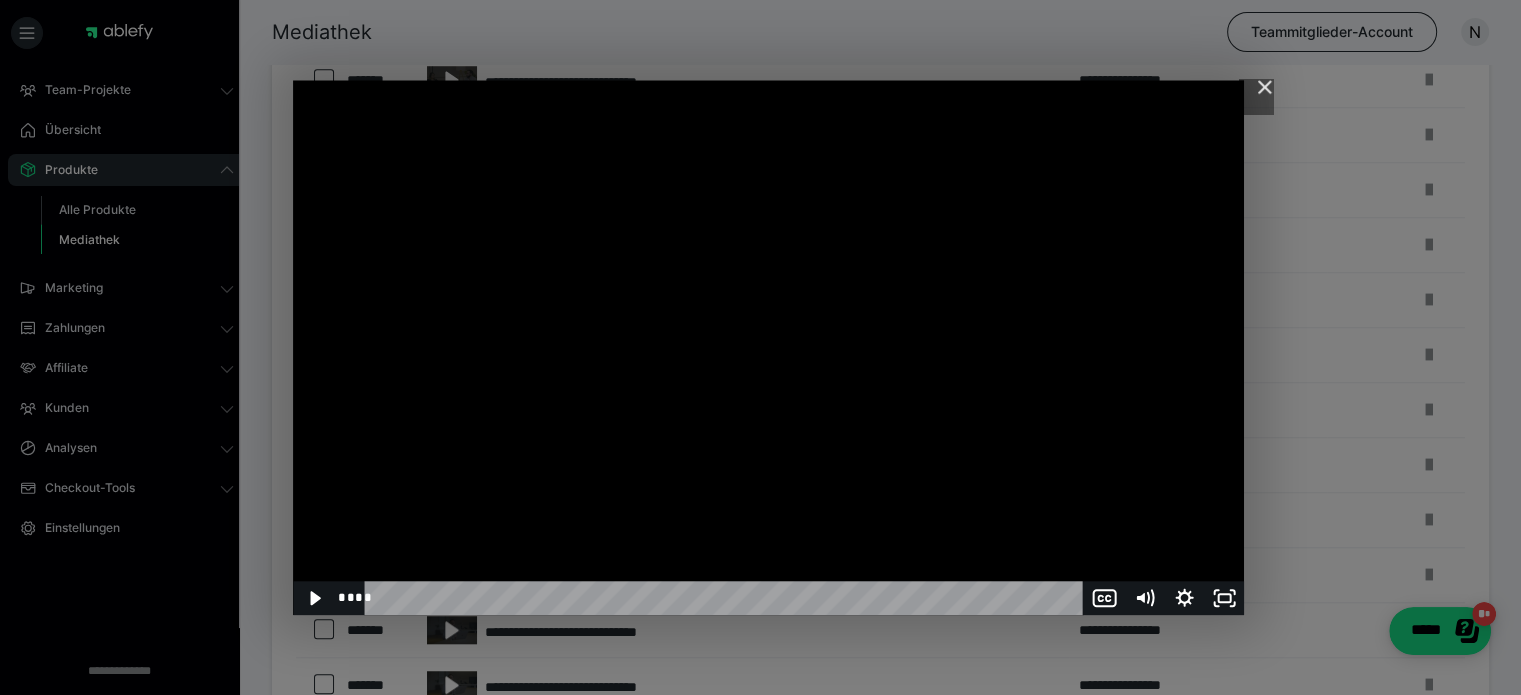 click at bounding box center (768, 347) 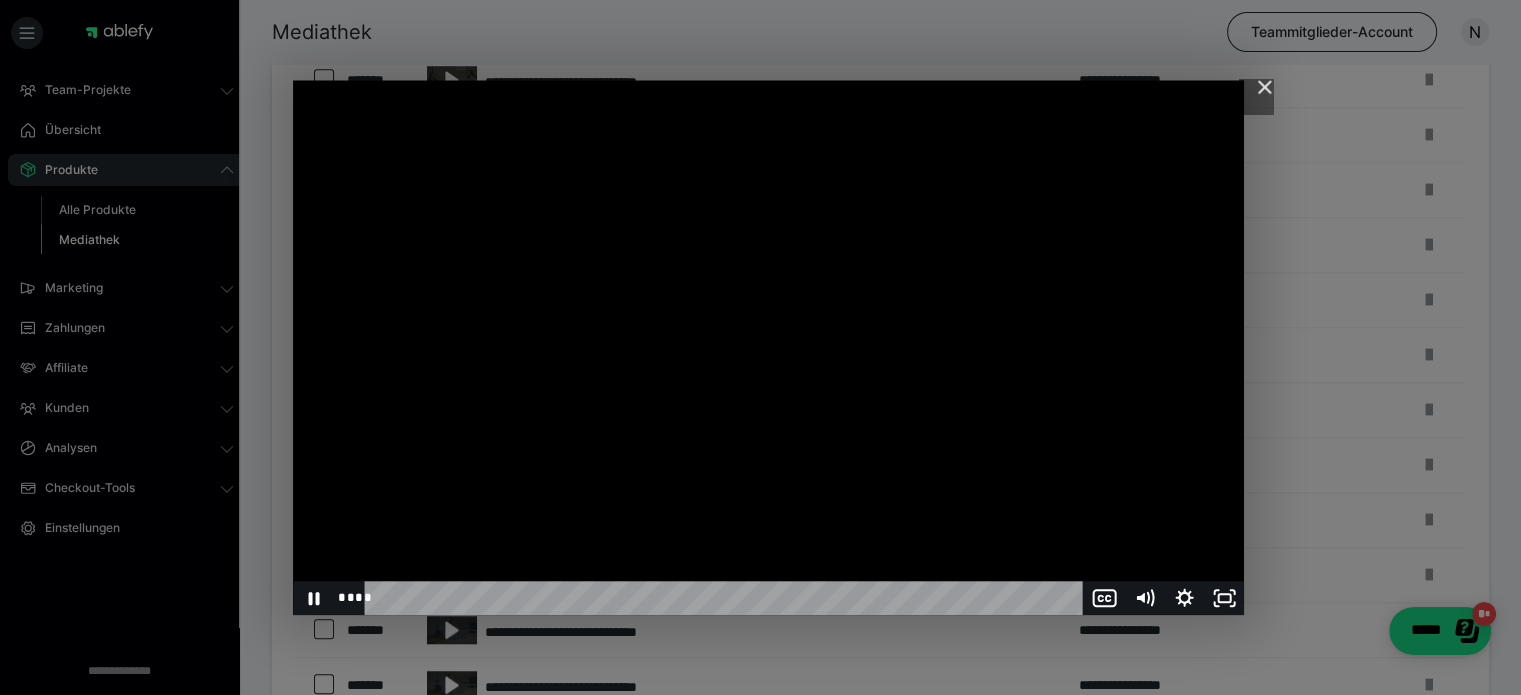 click at bounding box center [768, 347] 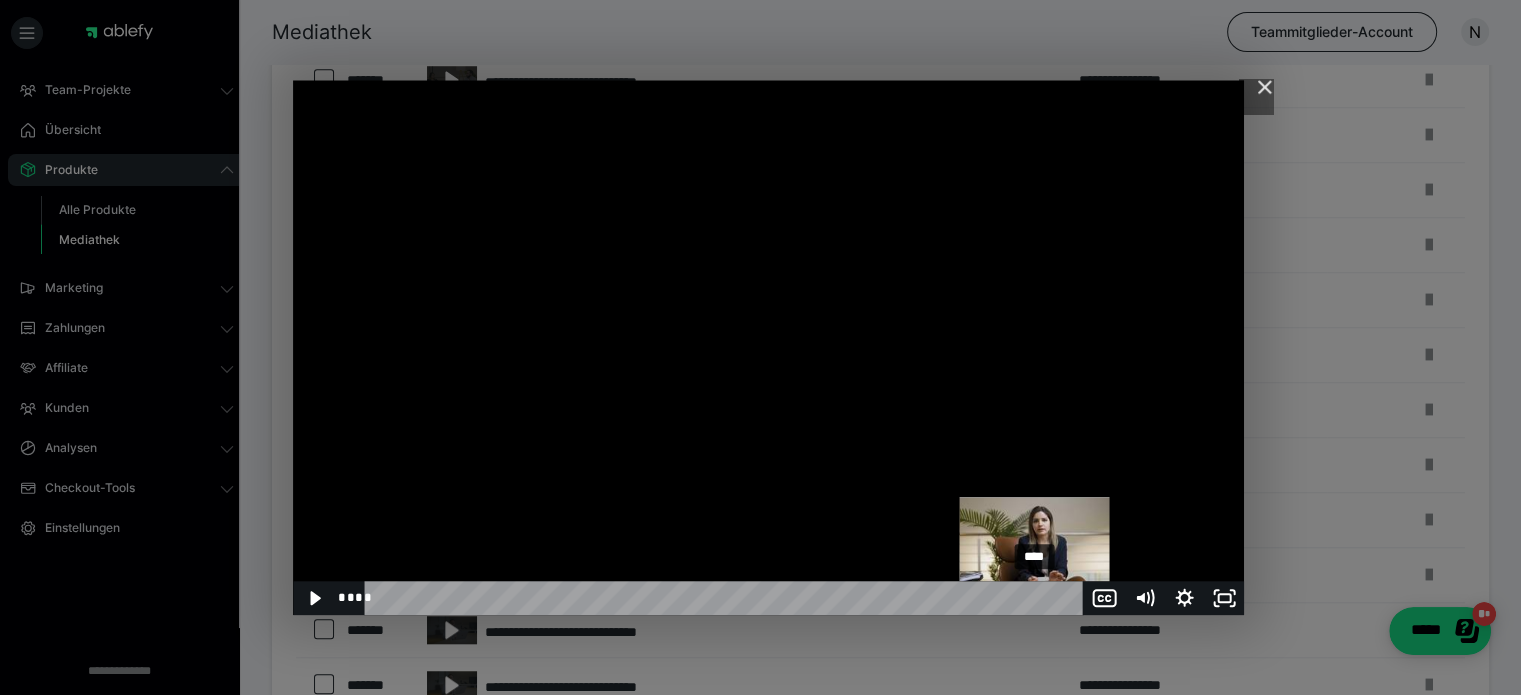 click on "****" at bounding box center (727, 598) 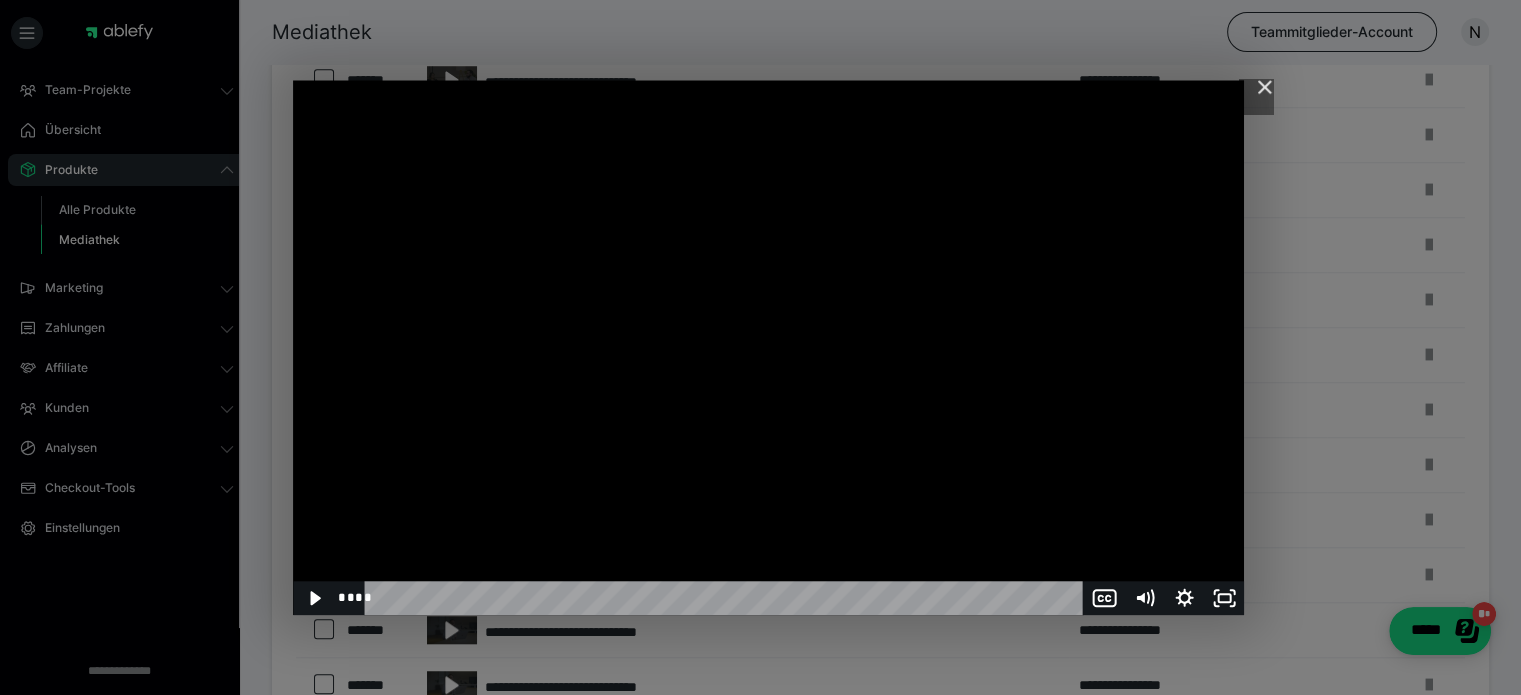 click at bounding box center [768, 347] 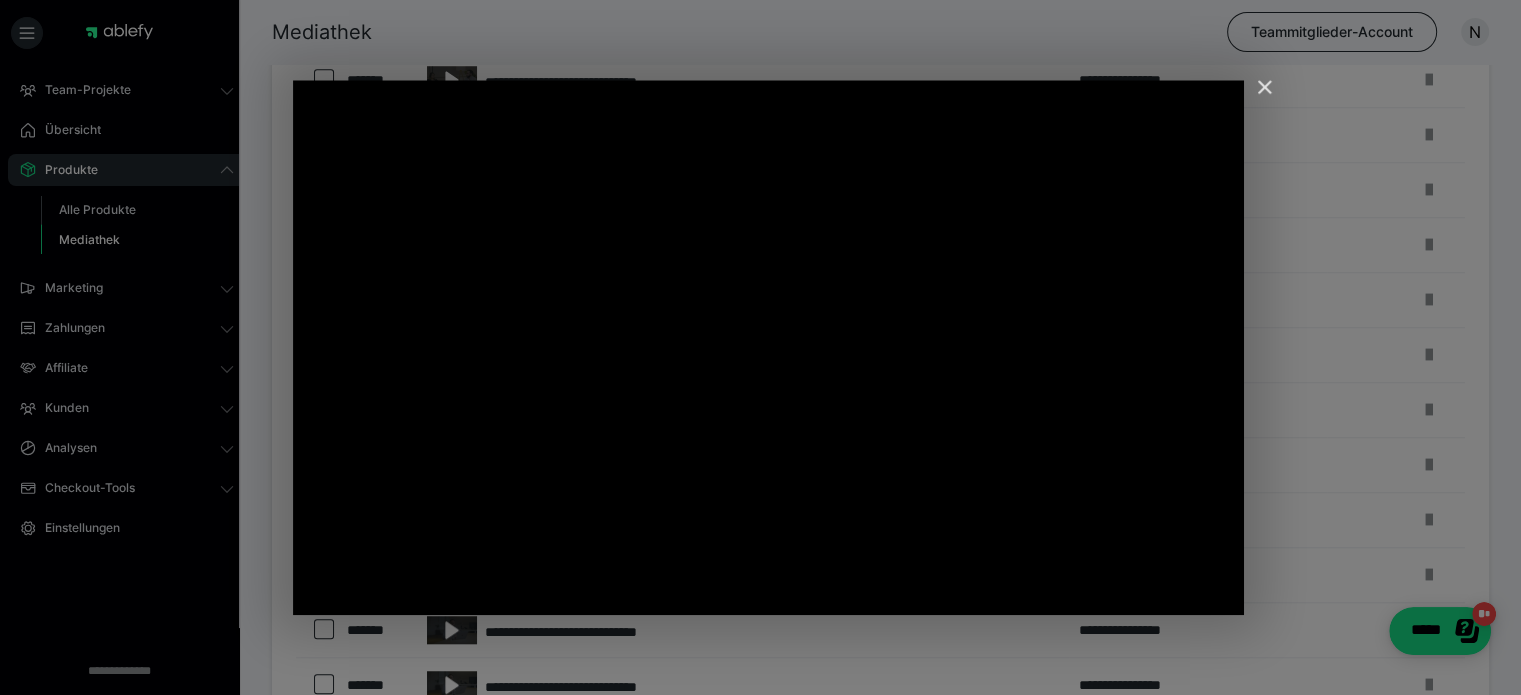 drag, startPoint x: 1261, startPoint y: 87, endPoint x: 1153, endPoint y: 71, distance: 109.17875 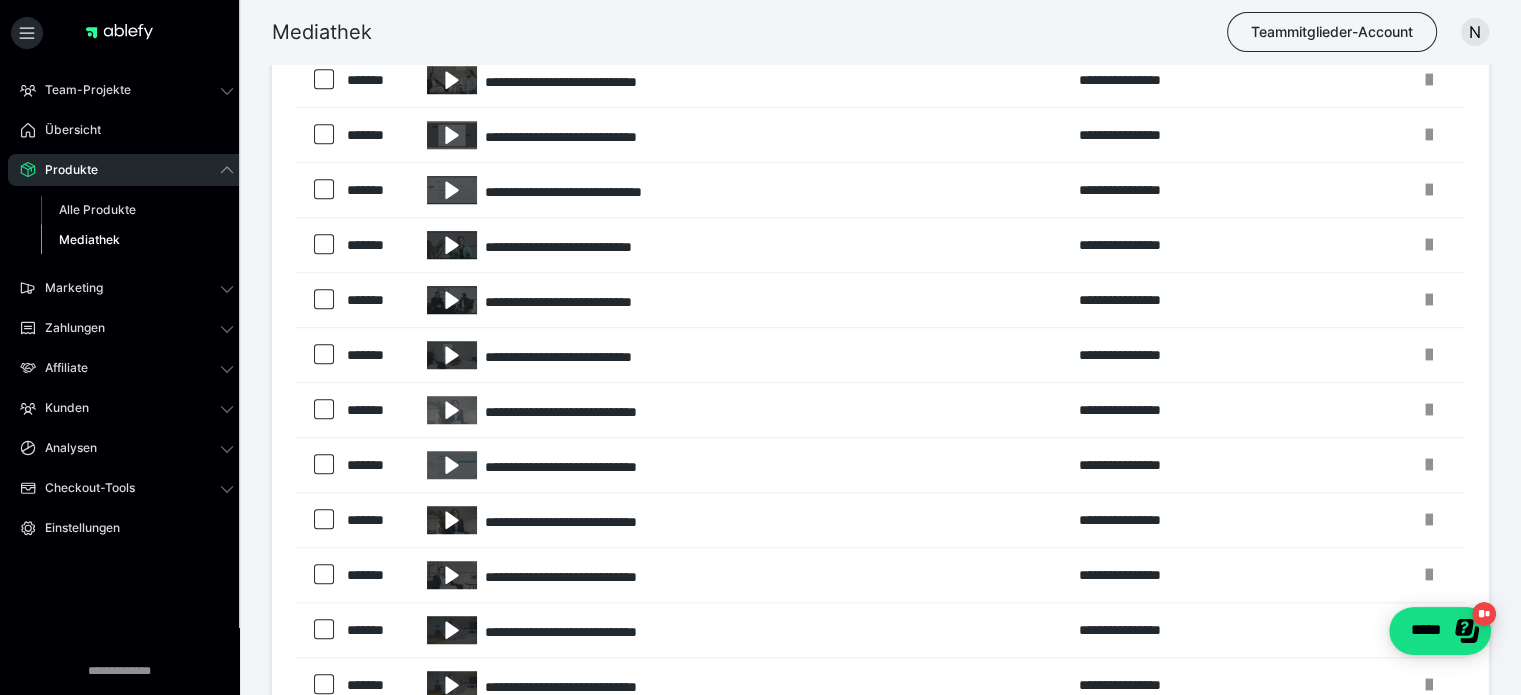 click on "Mediathek Teammitglieder-Account N" at bounding box center [760, 32] 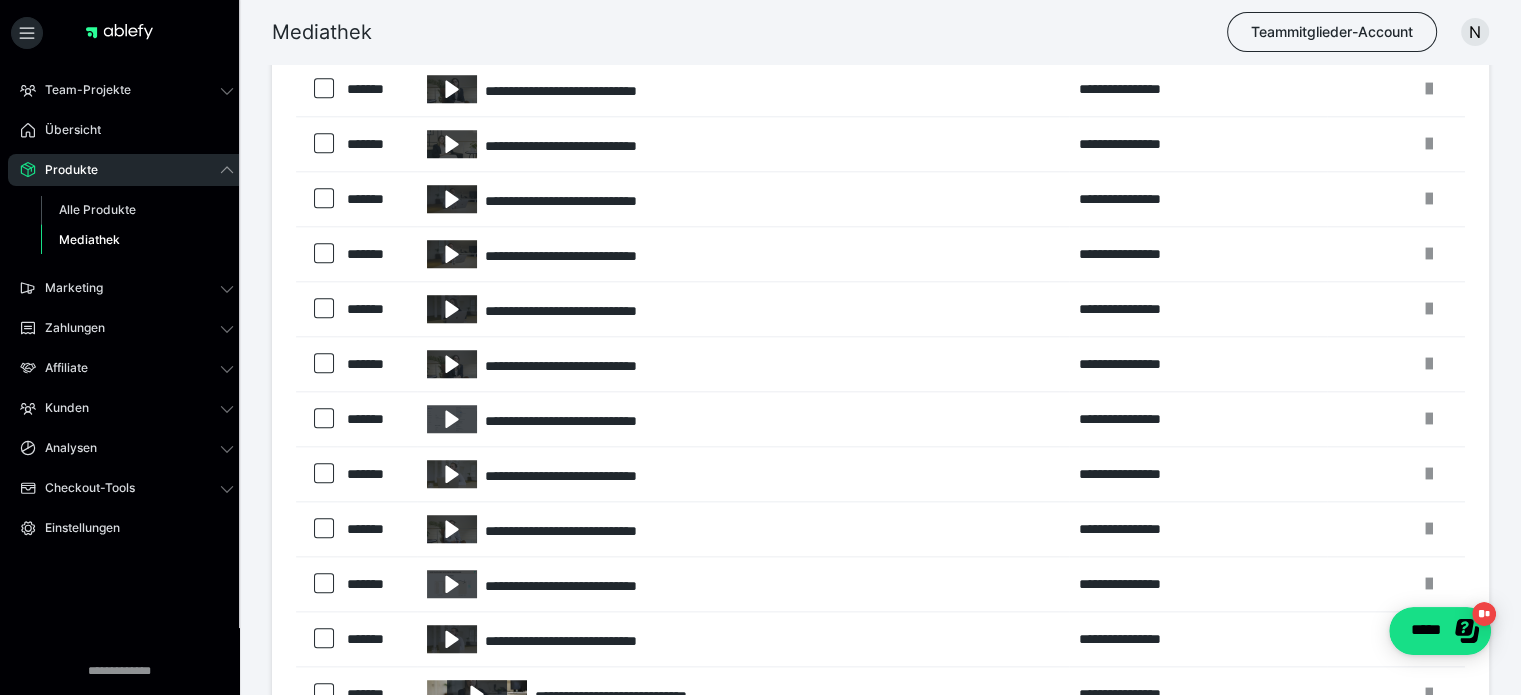 scroll, scrollTop: 2180, scrollLeft: 0, axis: vertical 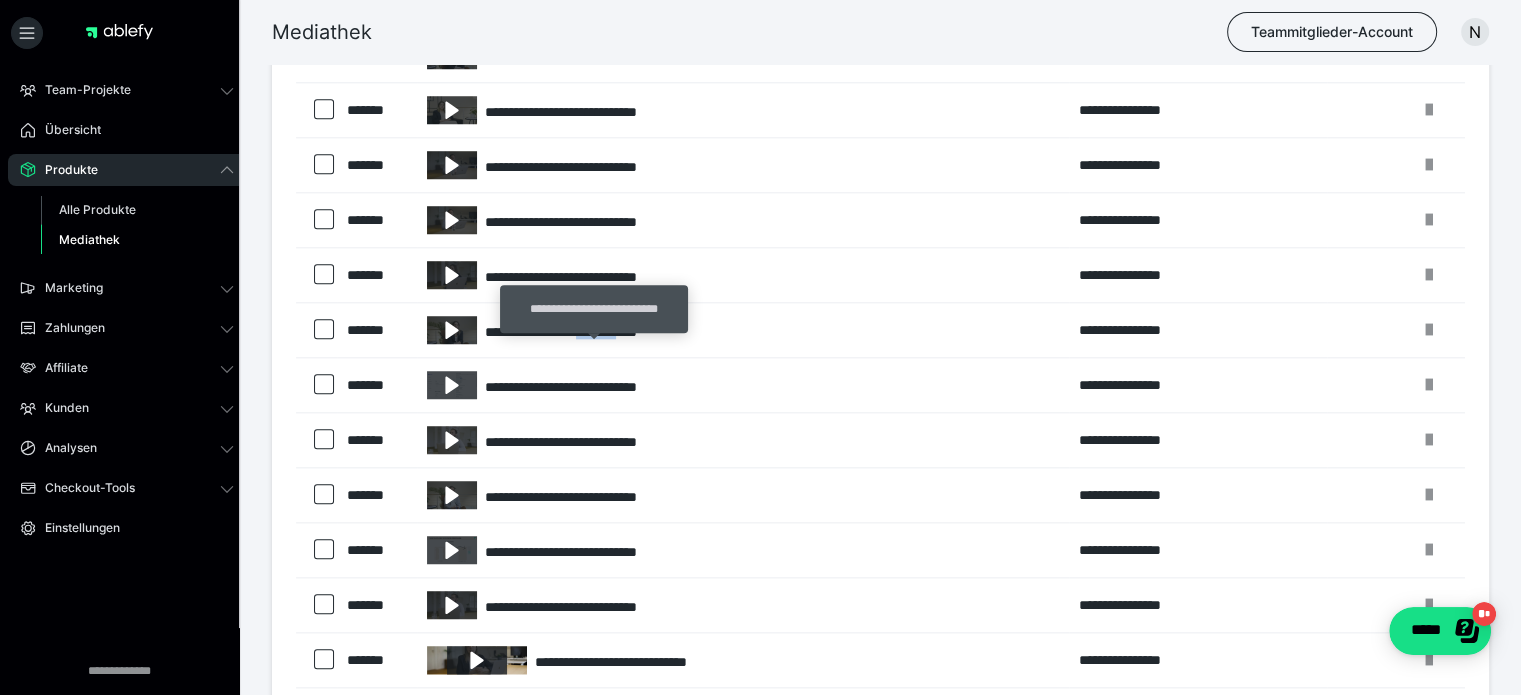click on "**********" at bounding box center [743, 330] 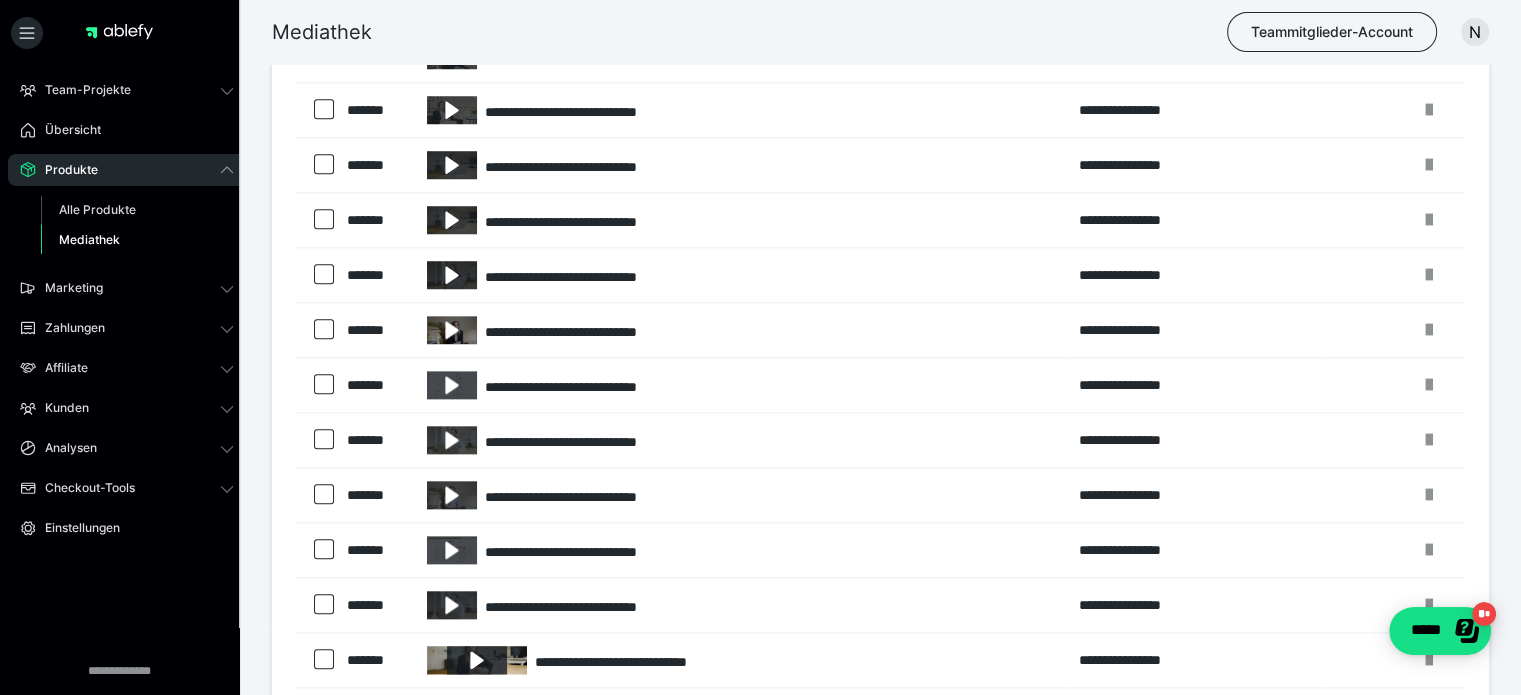 click at bounding box center [452, 330] 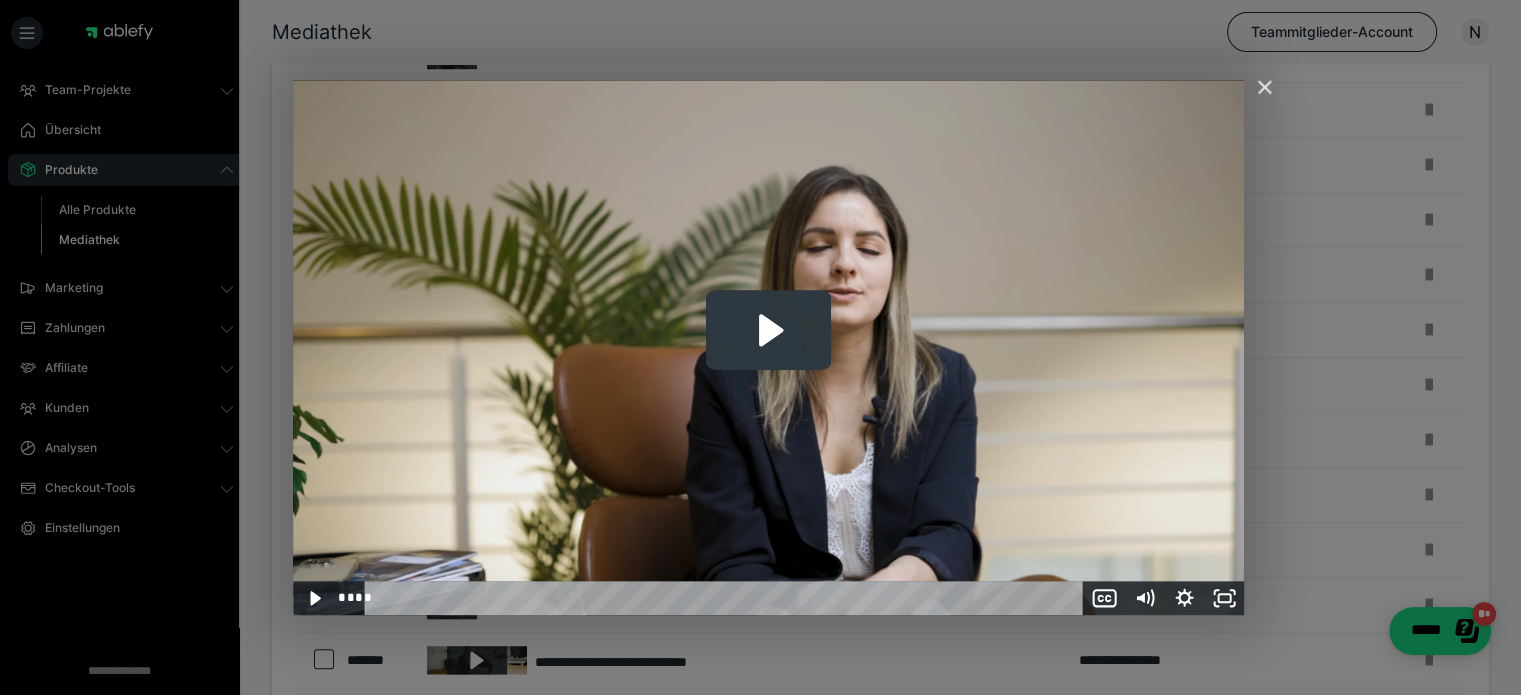 click 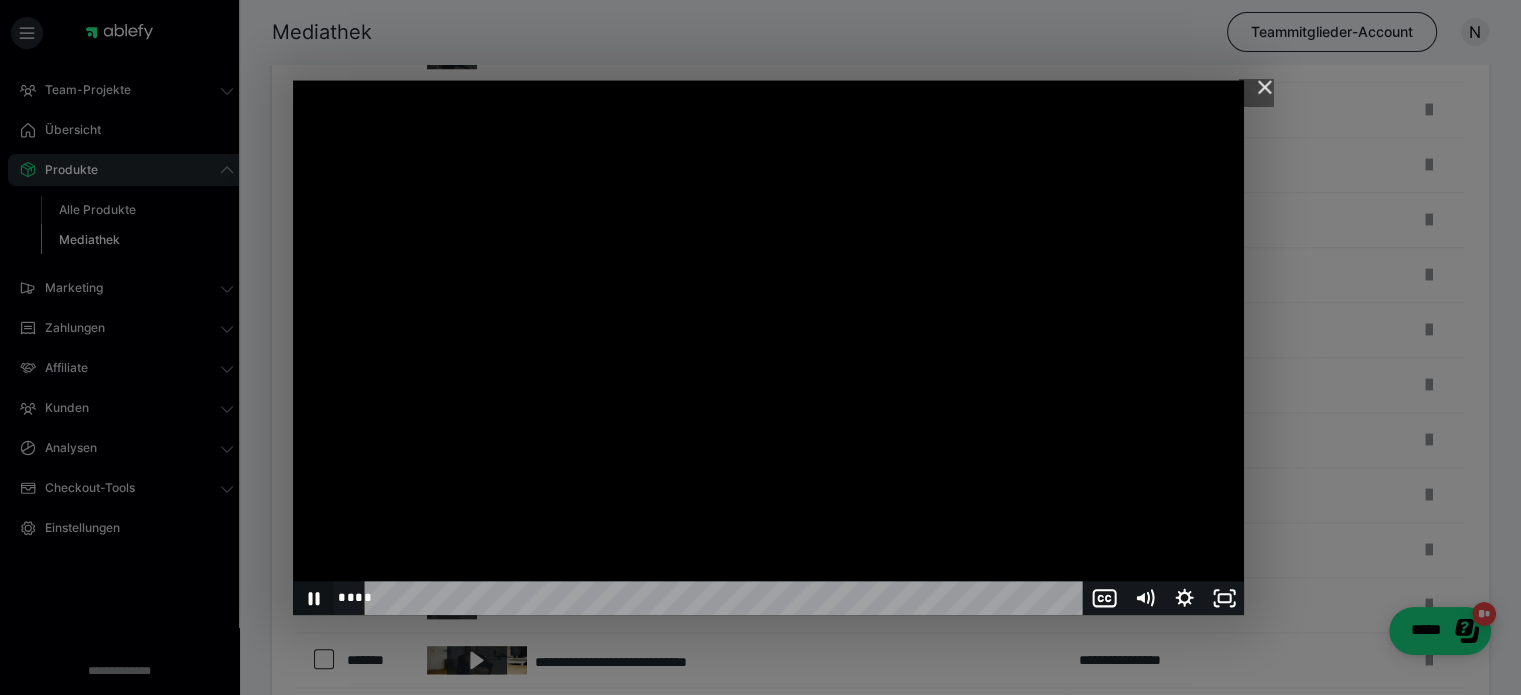 click 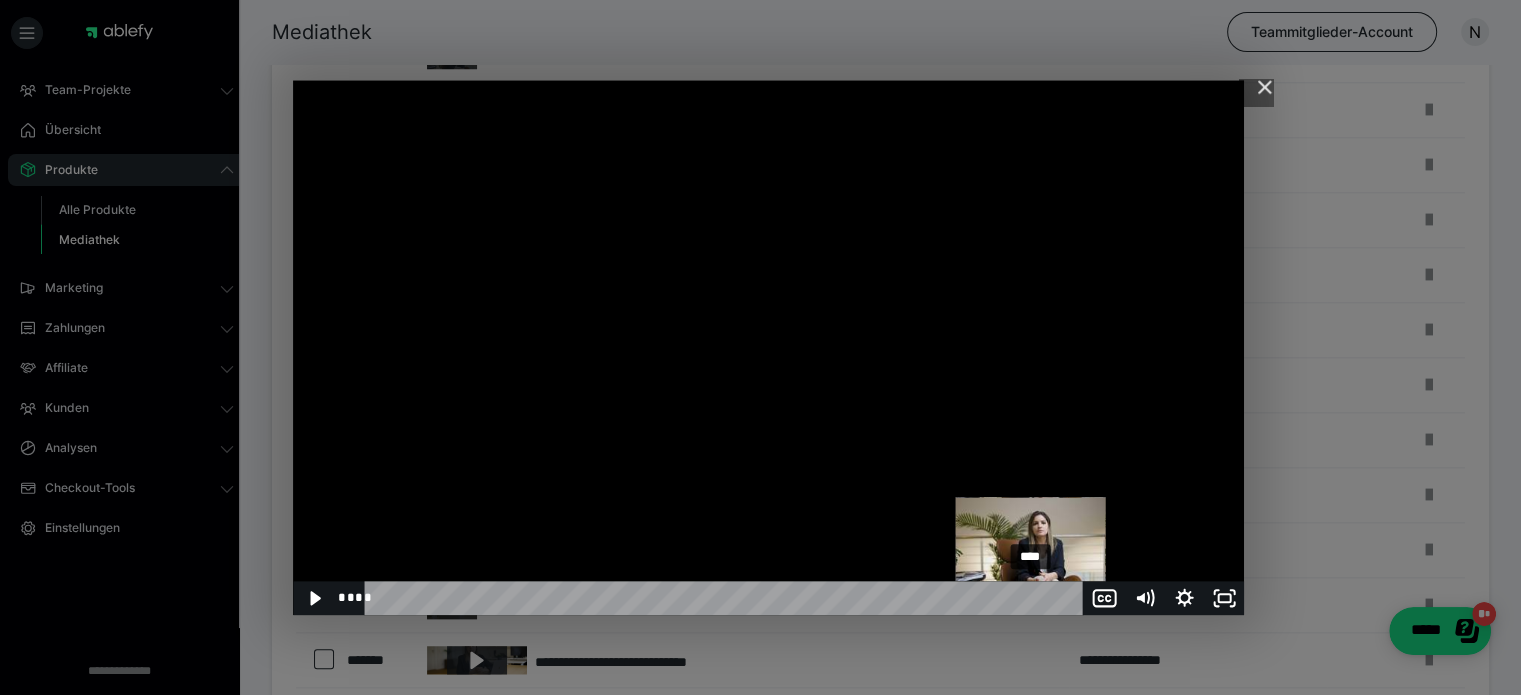 click on "****" at bounding box center (727, 598) 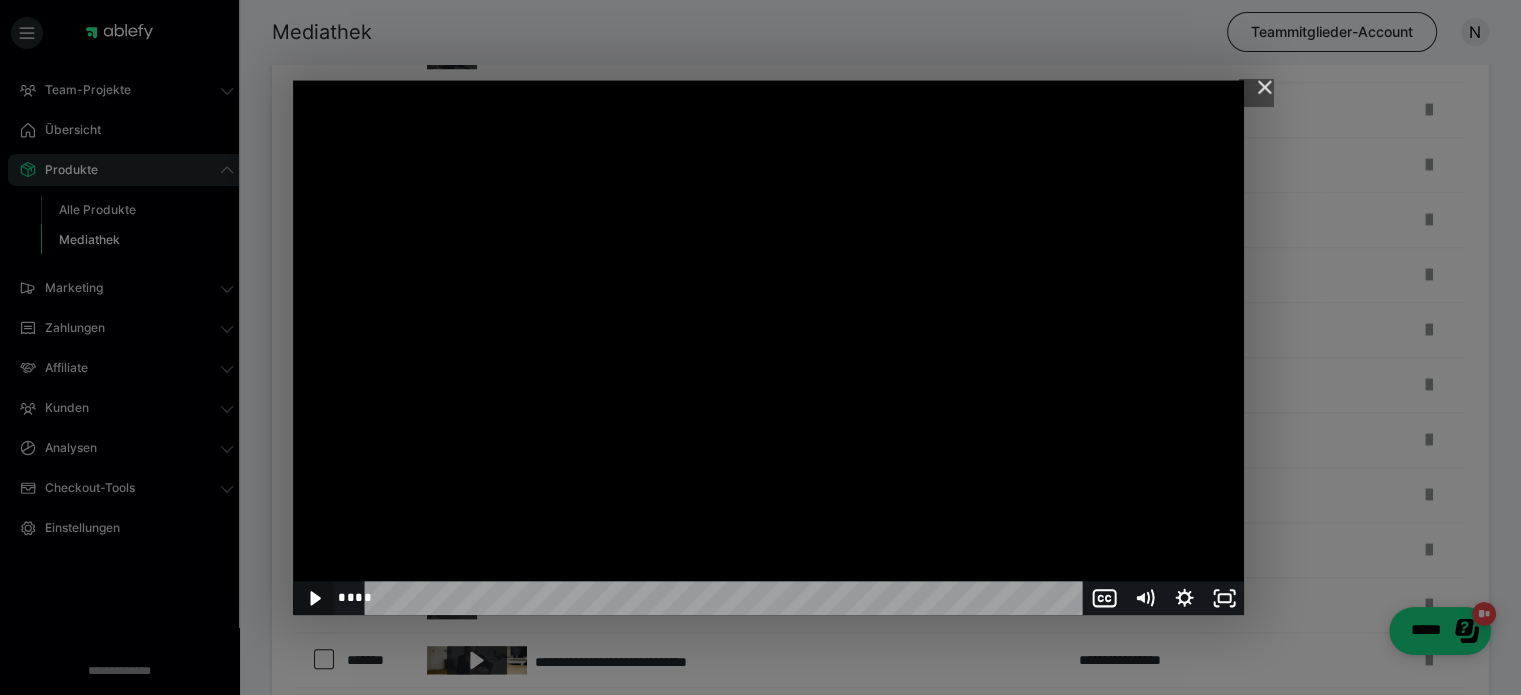 click 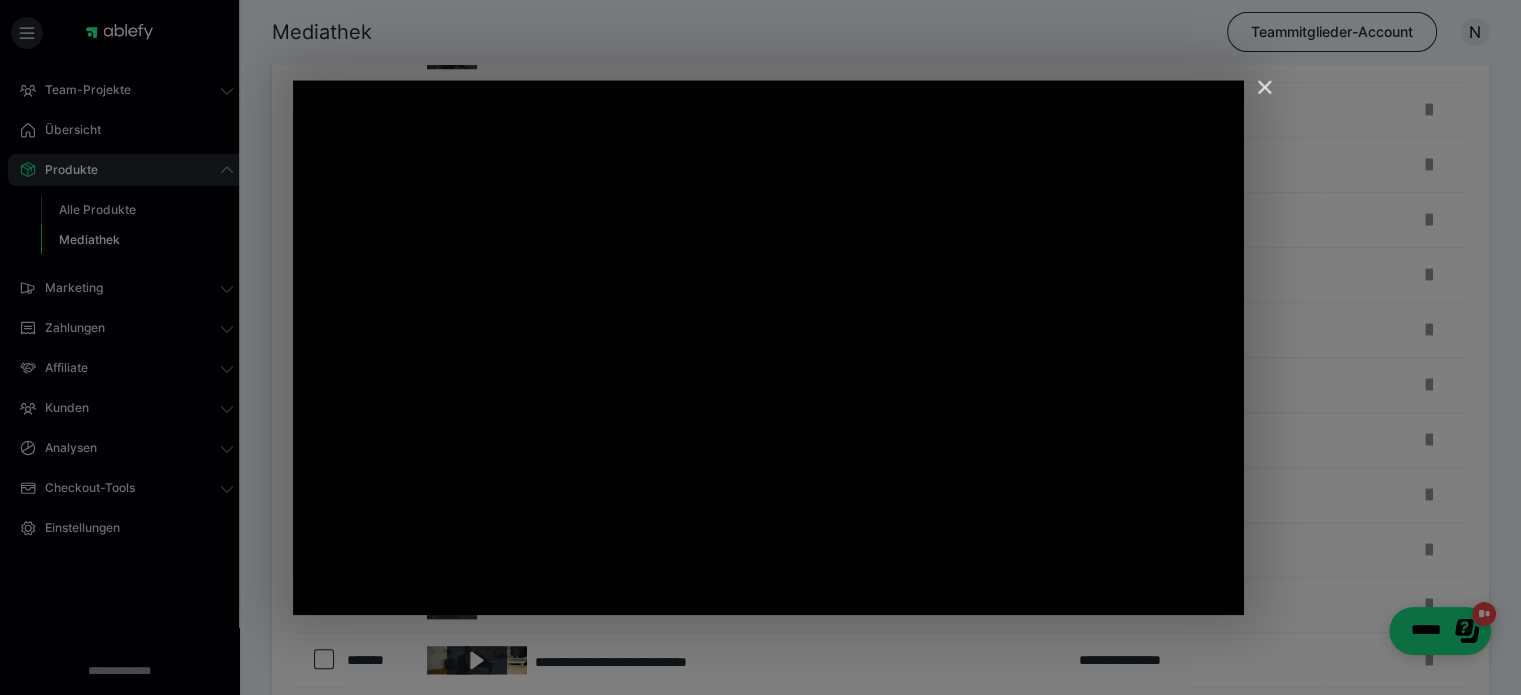 click at bounding box center (1256, 96) 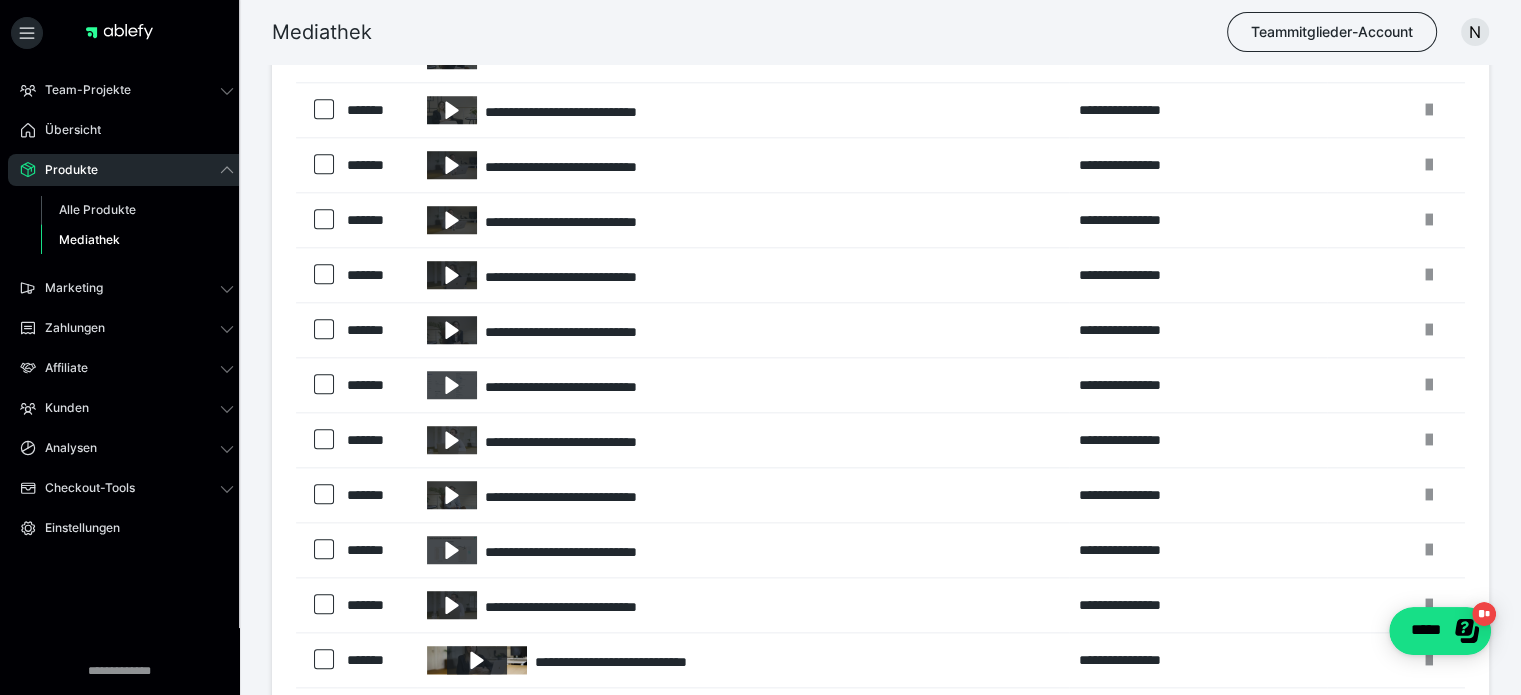 click on "Mediathek Teammitglieder-Account N" at bounding box center (760, 32) 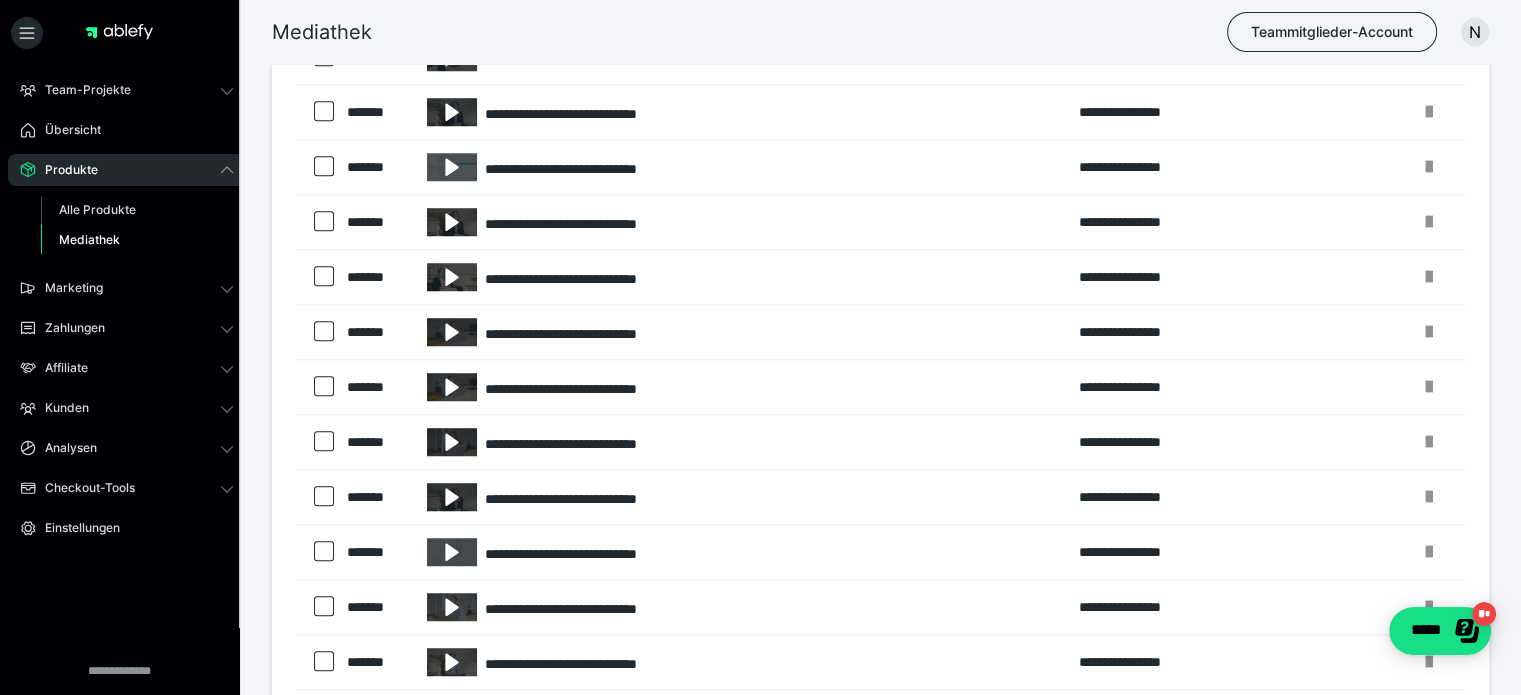 scroll, scrollTop: 1980, scrollLeft: 0, axis: vertical 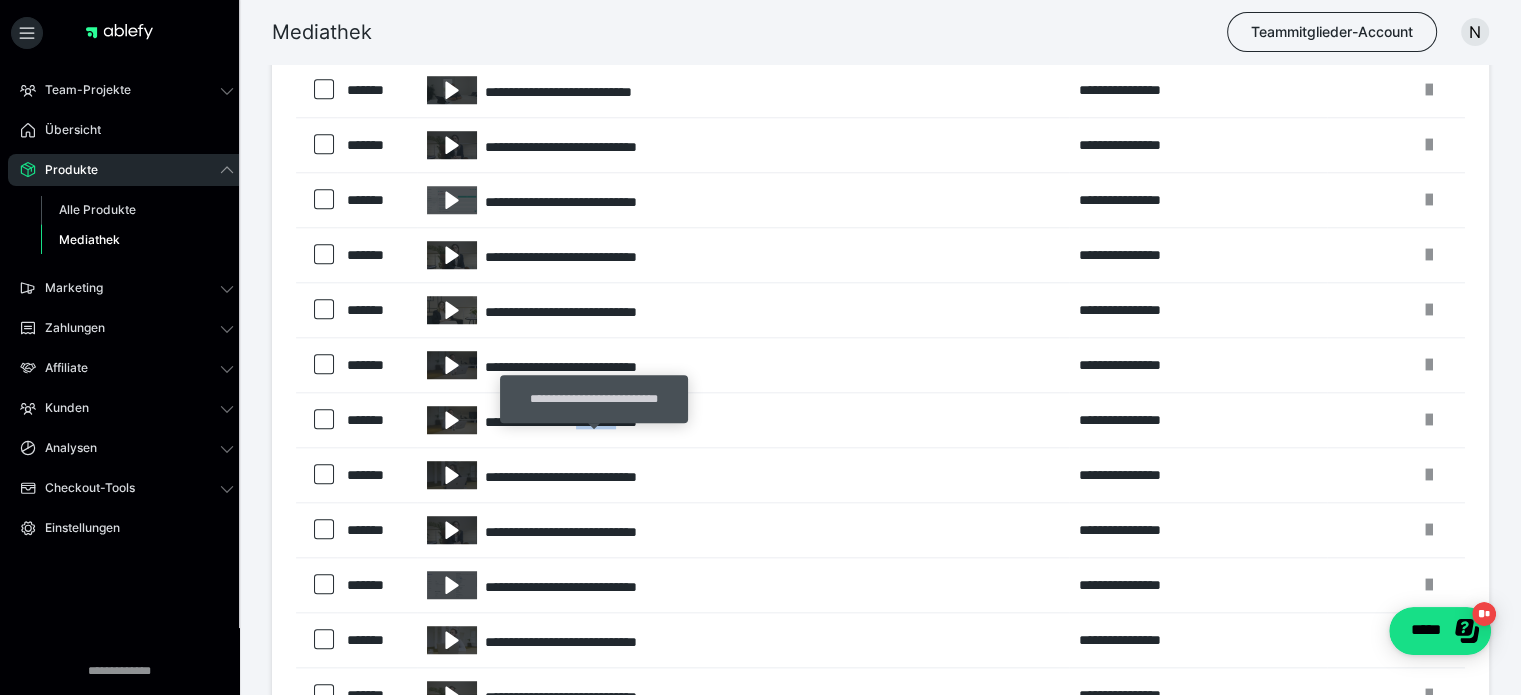 click on "**********" at bounding box center [743, 420] 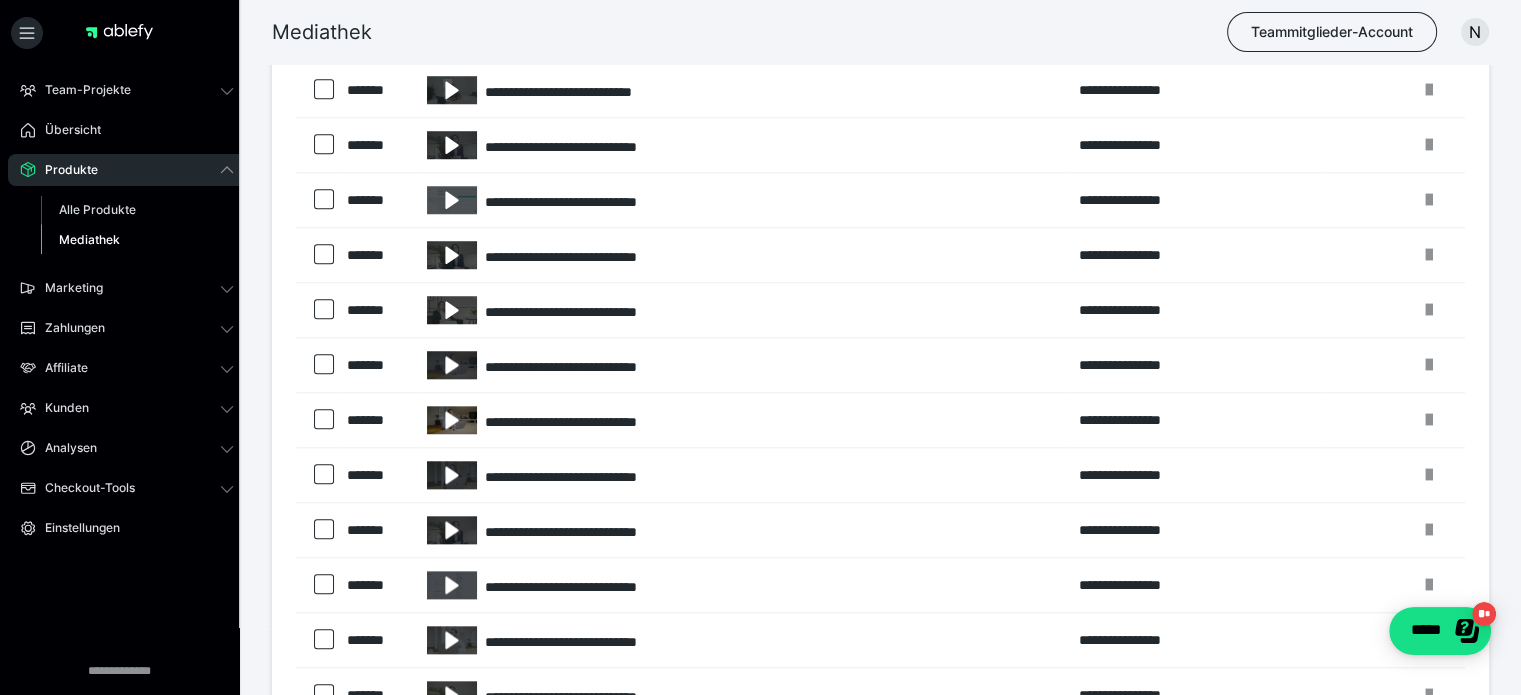 click at bounding box center (452, 420) 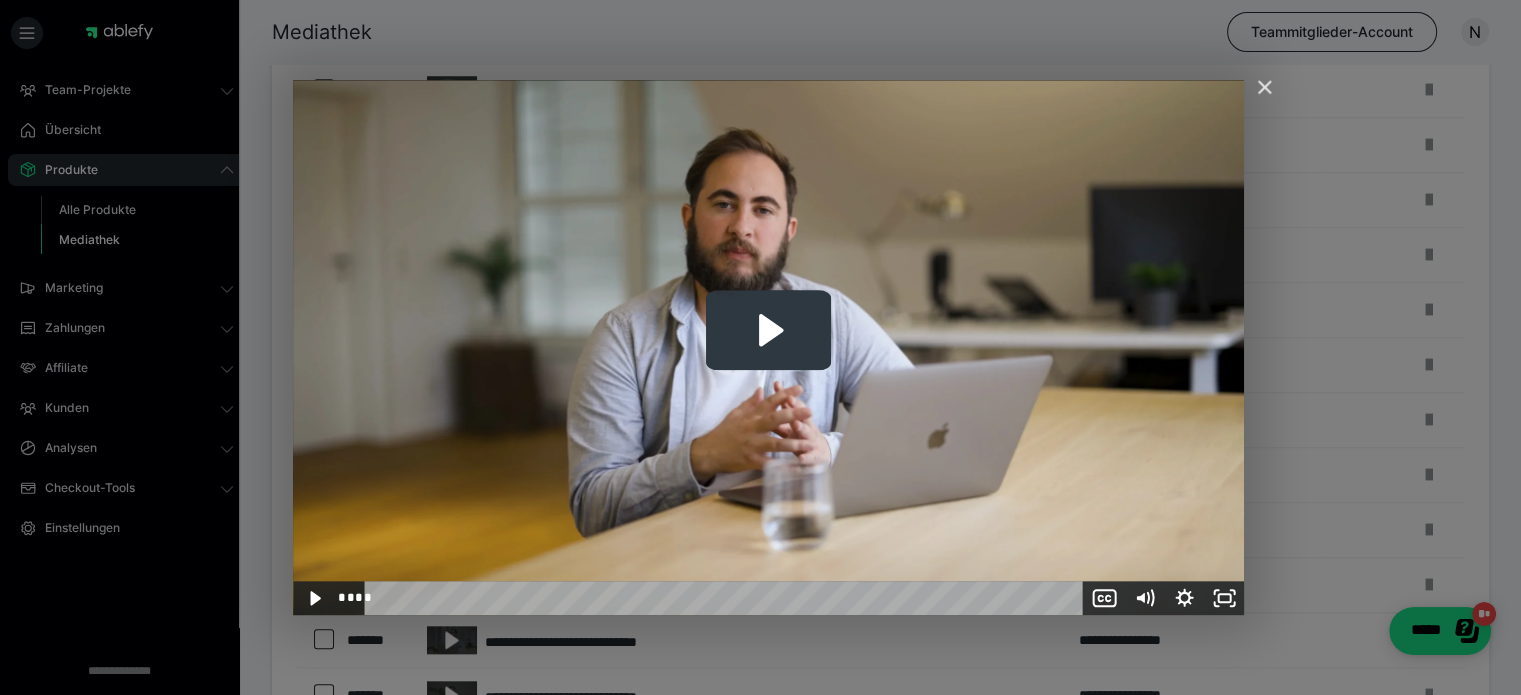 click 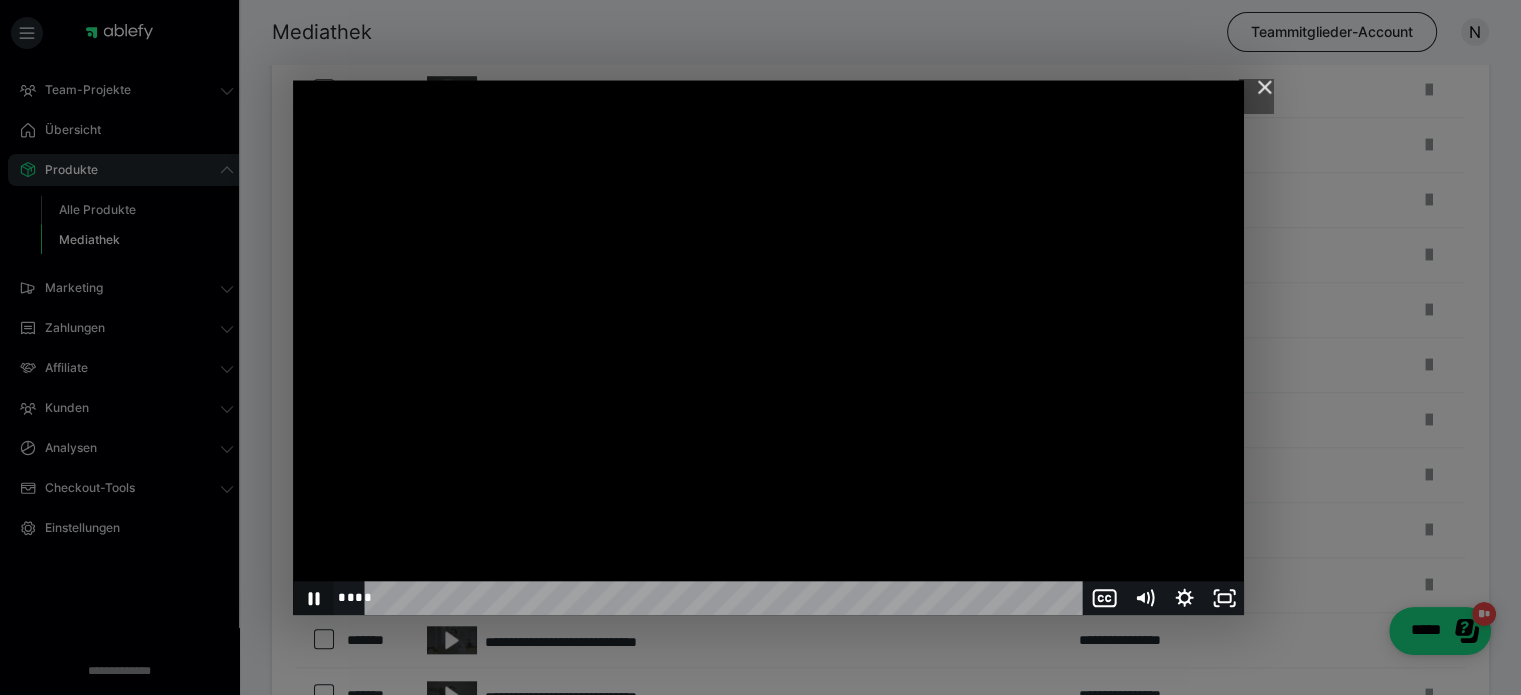 click 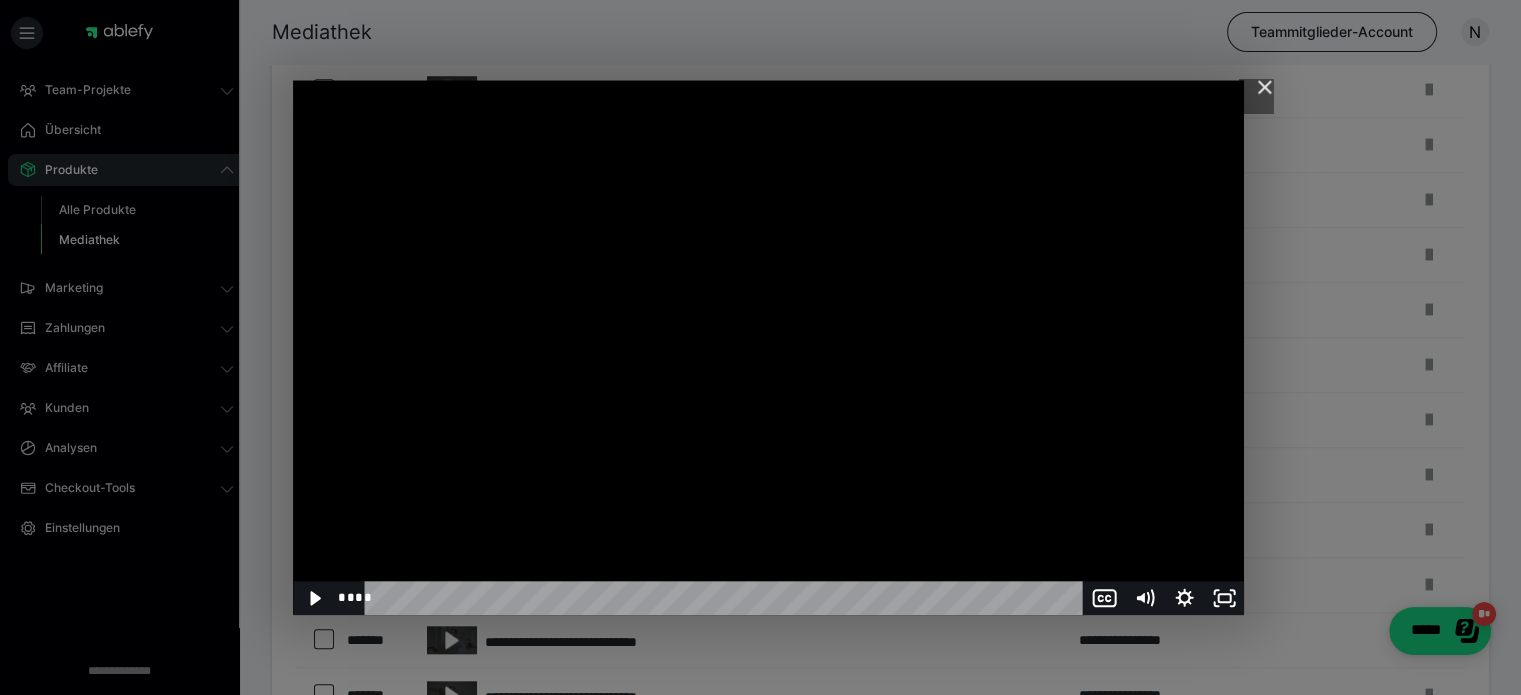 click at bounding box center [768, 347] 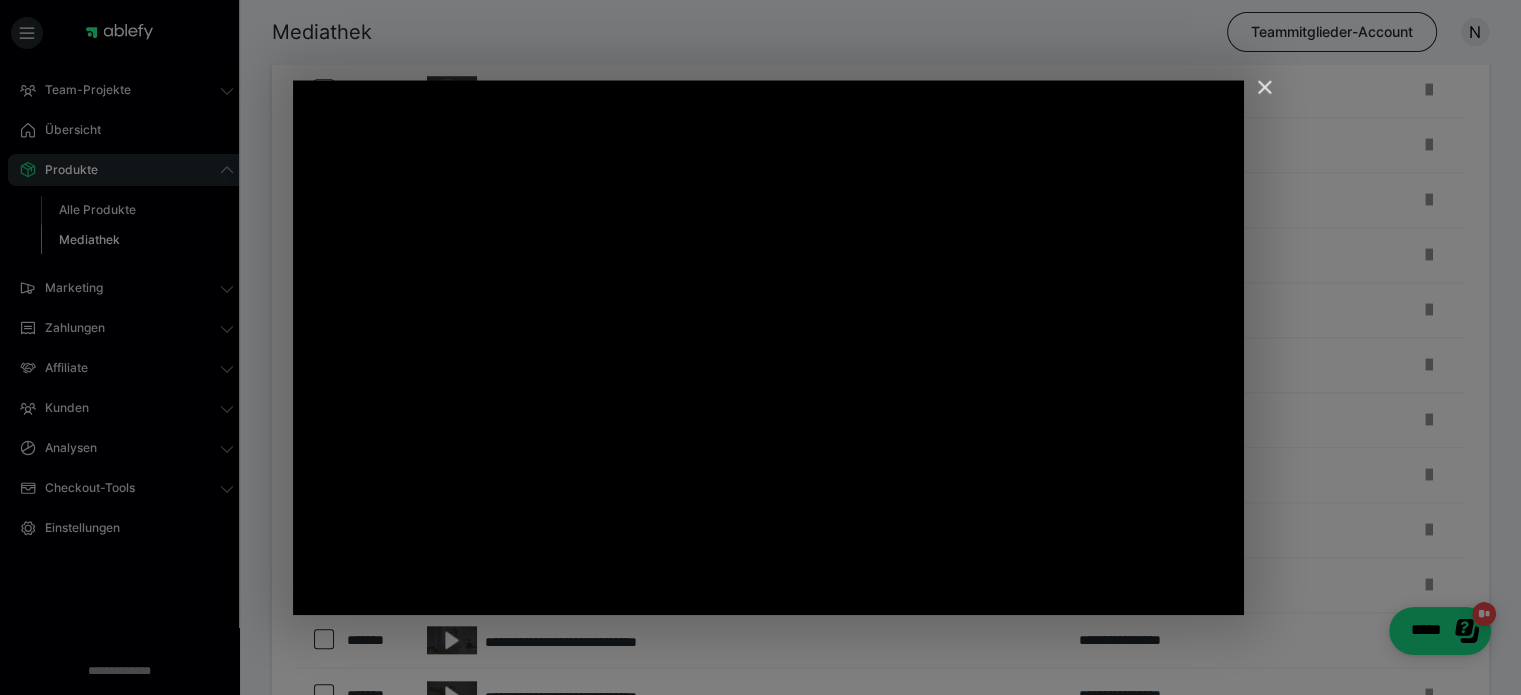 click at bounding box center [1256, 96] 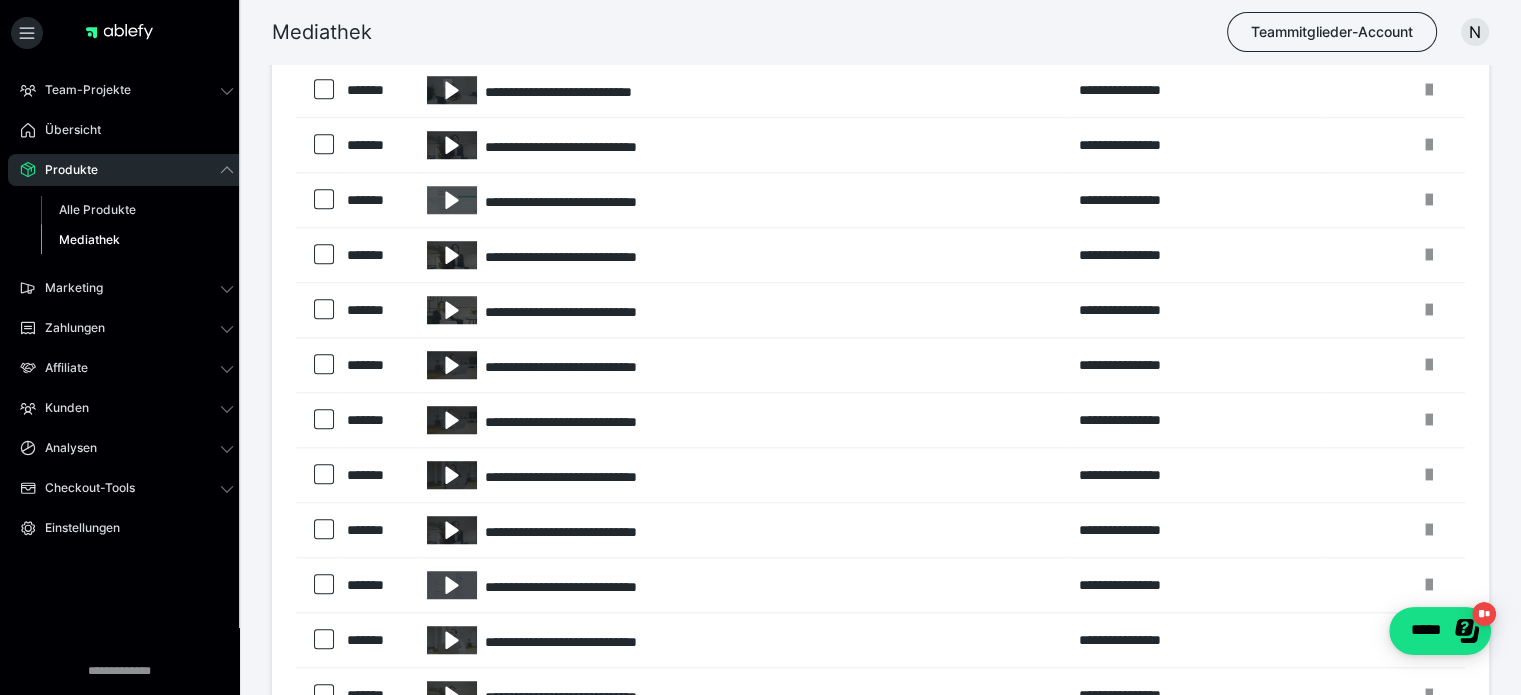 click on "Mediathek Teammitglieder-Account N" at bounding box center (760, 32) 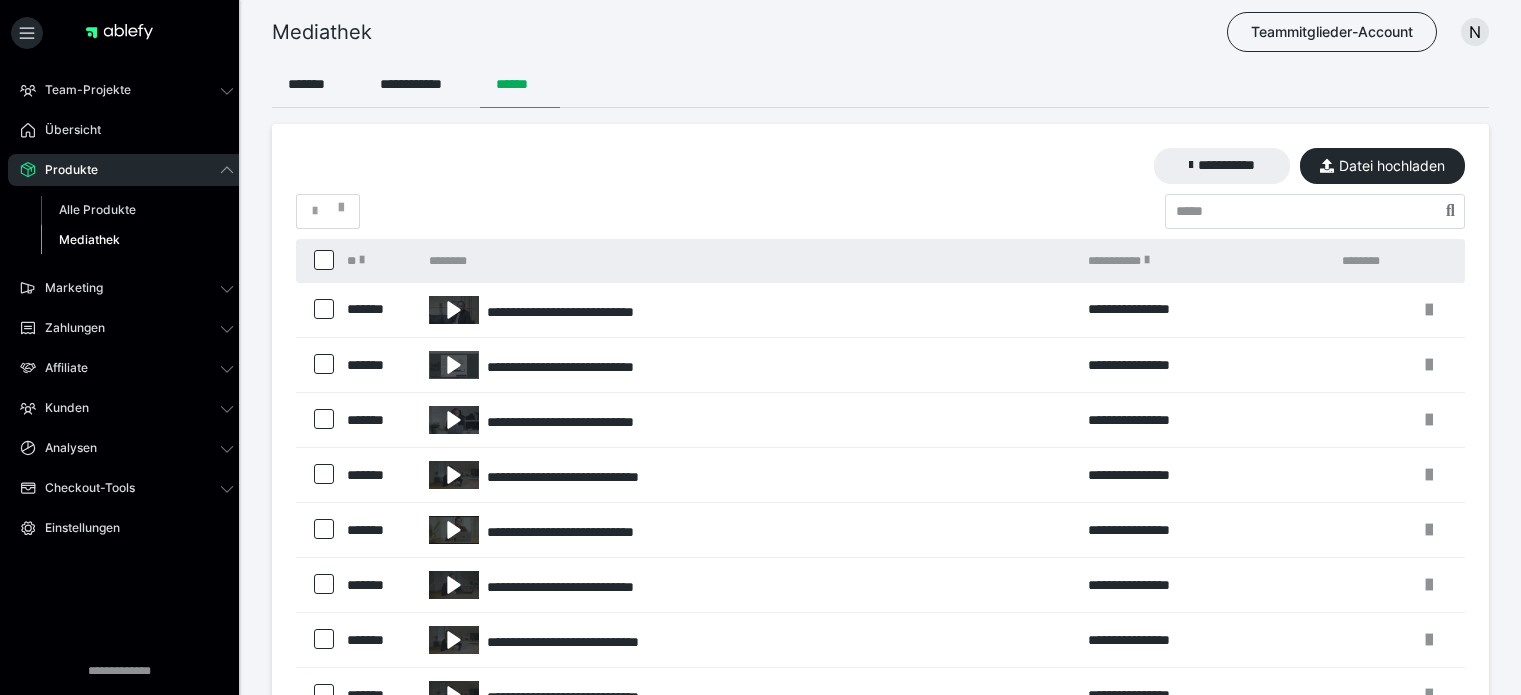 scroll, scrollTop: 2552, scrollLeft: 0, axis: vertical 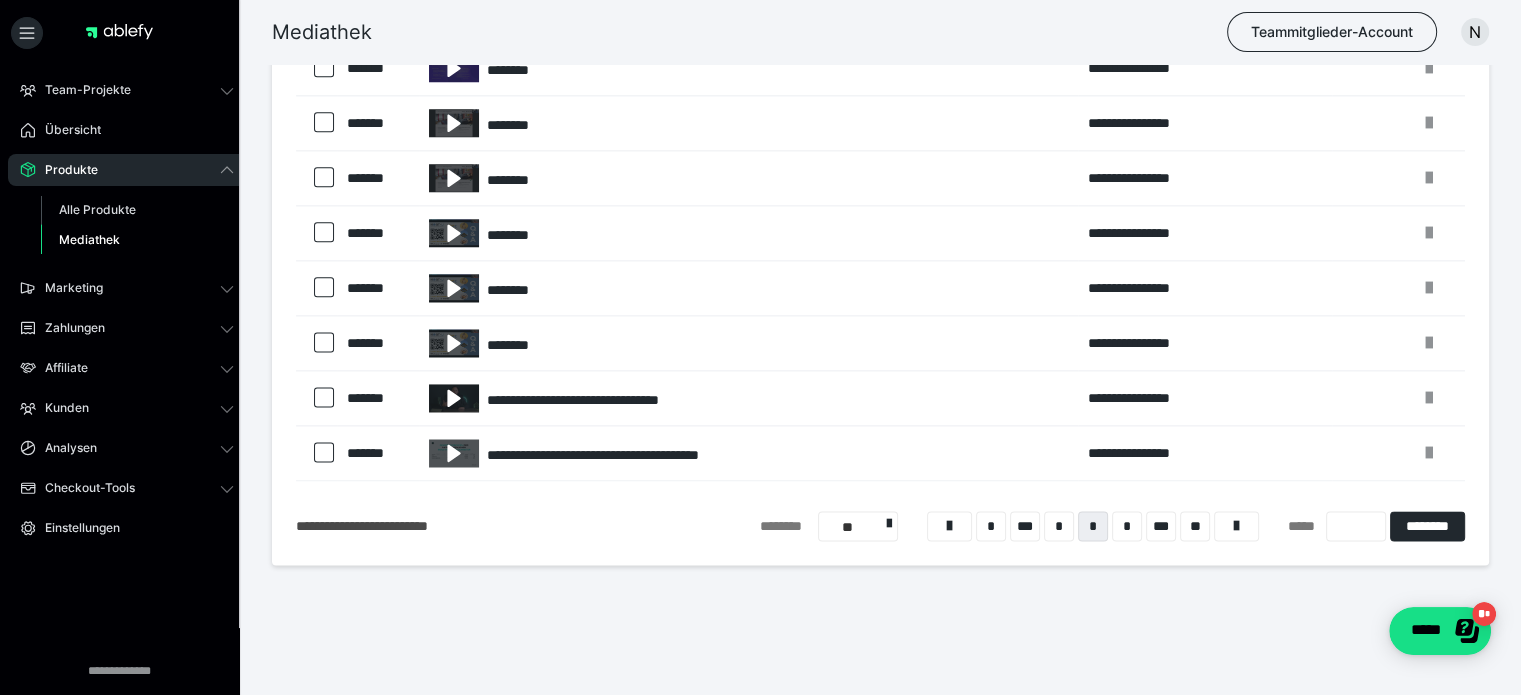 click on "Mediathek Teammitglieder-Account N" at bounding box center [760, 32] 